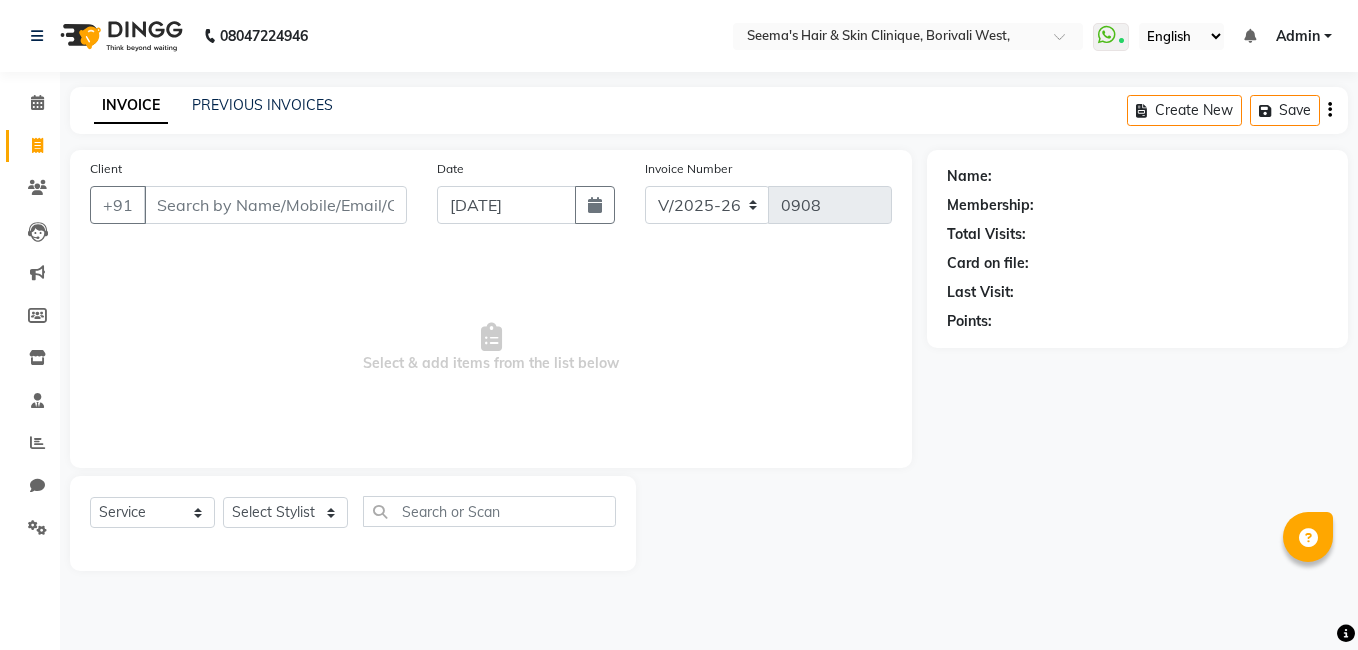 select on "8084" 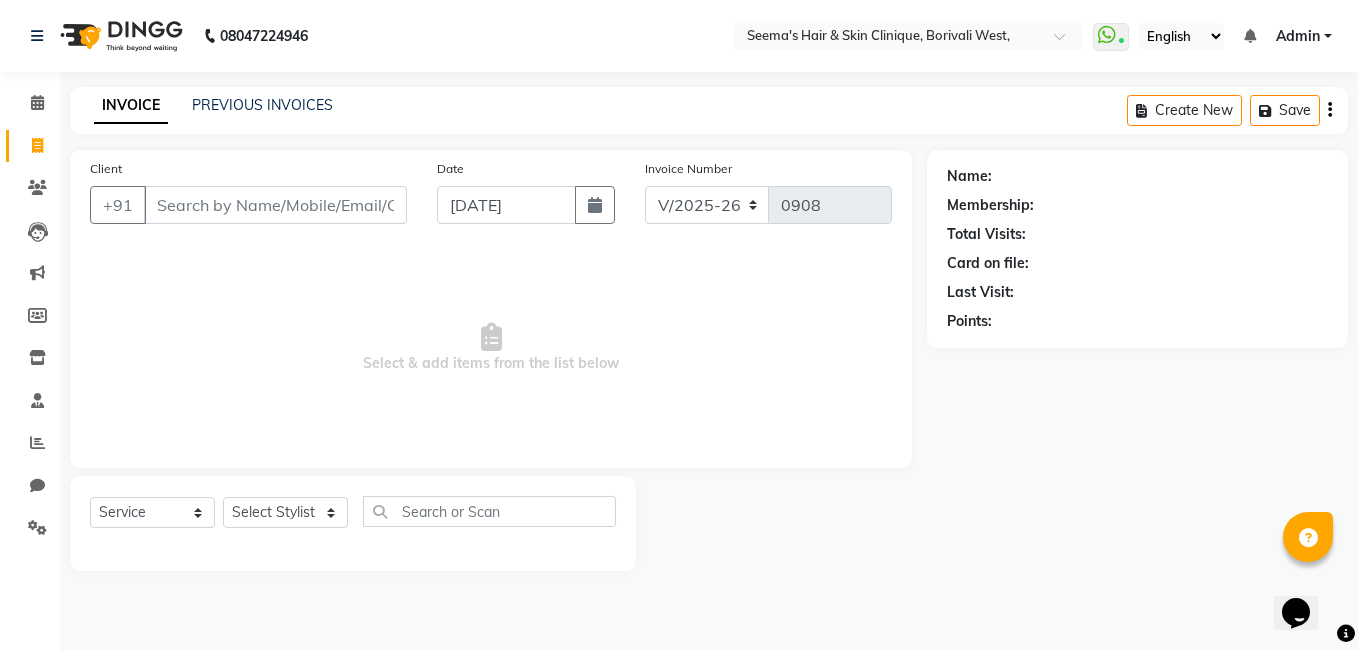 scroll, scrollTop: 0, scrollLeft: 0, axis: both 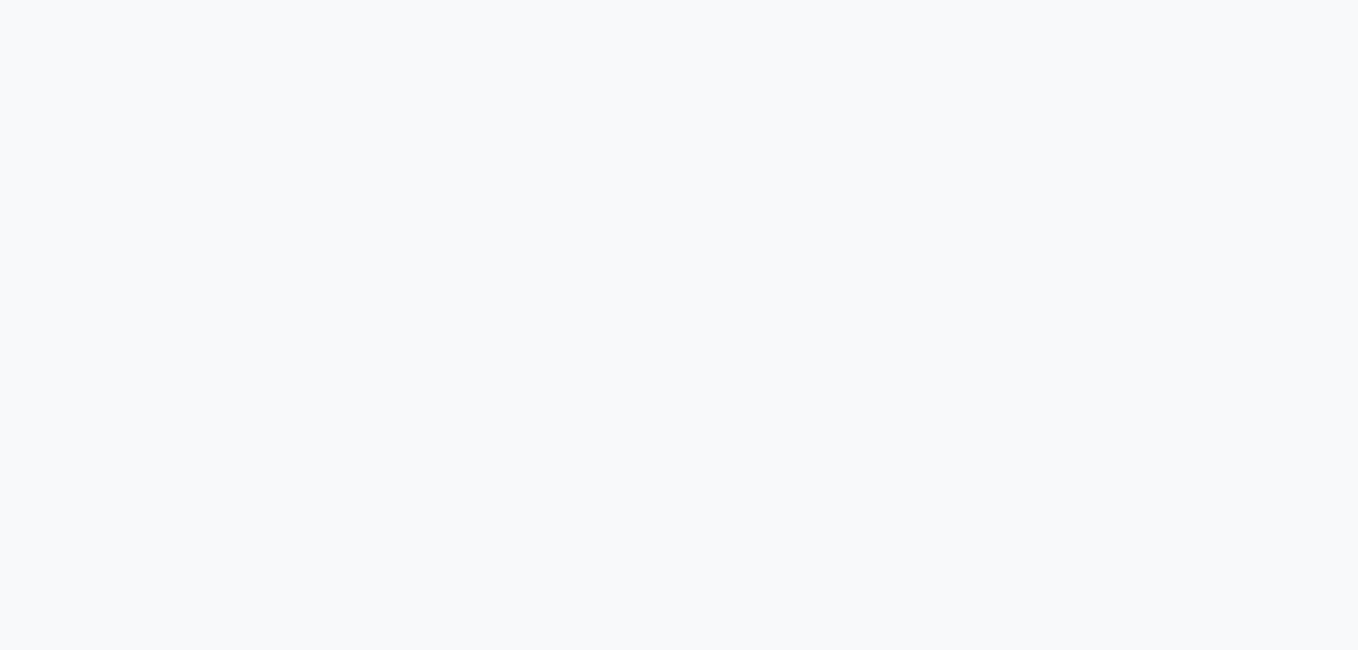 select on "service" 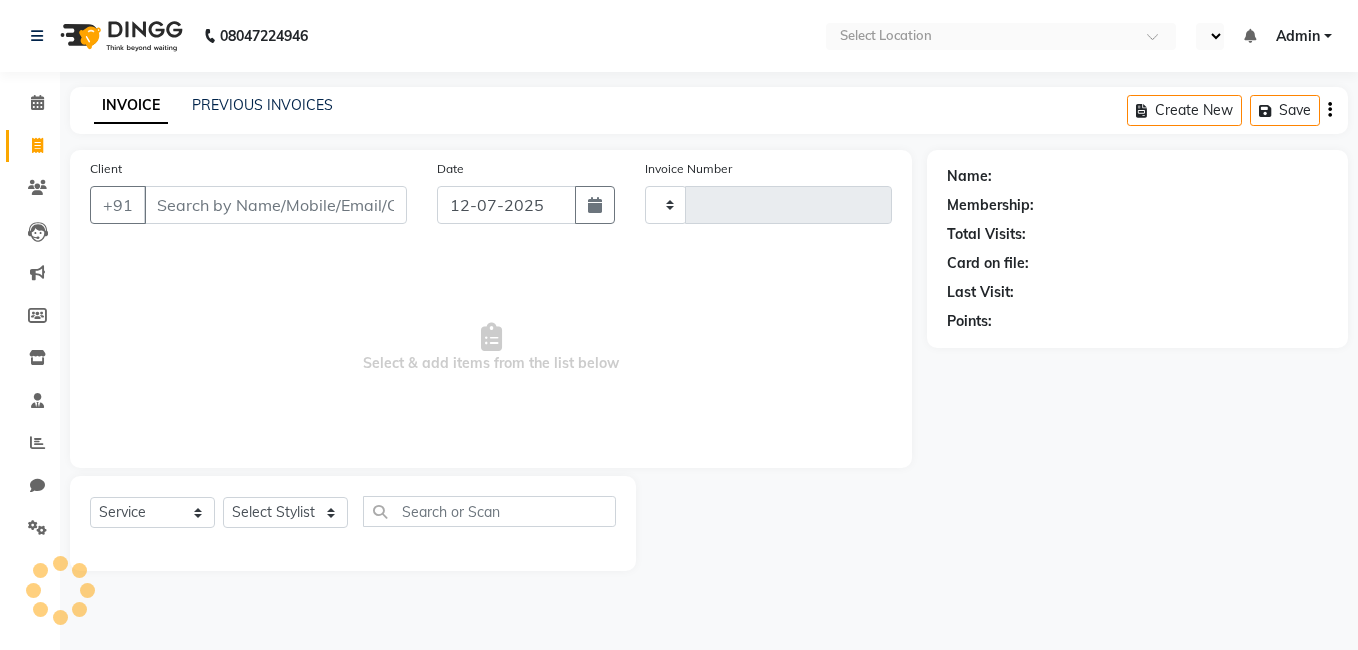 type on "0908" 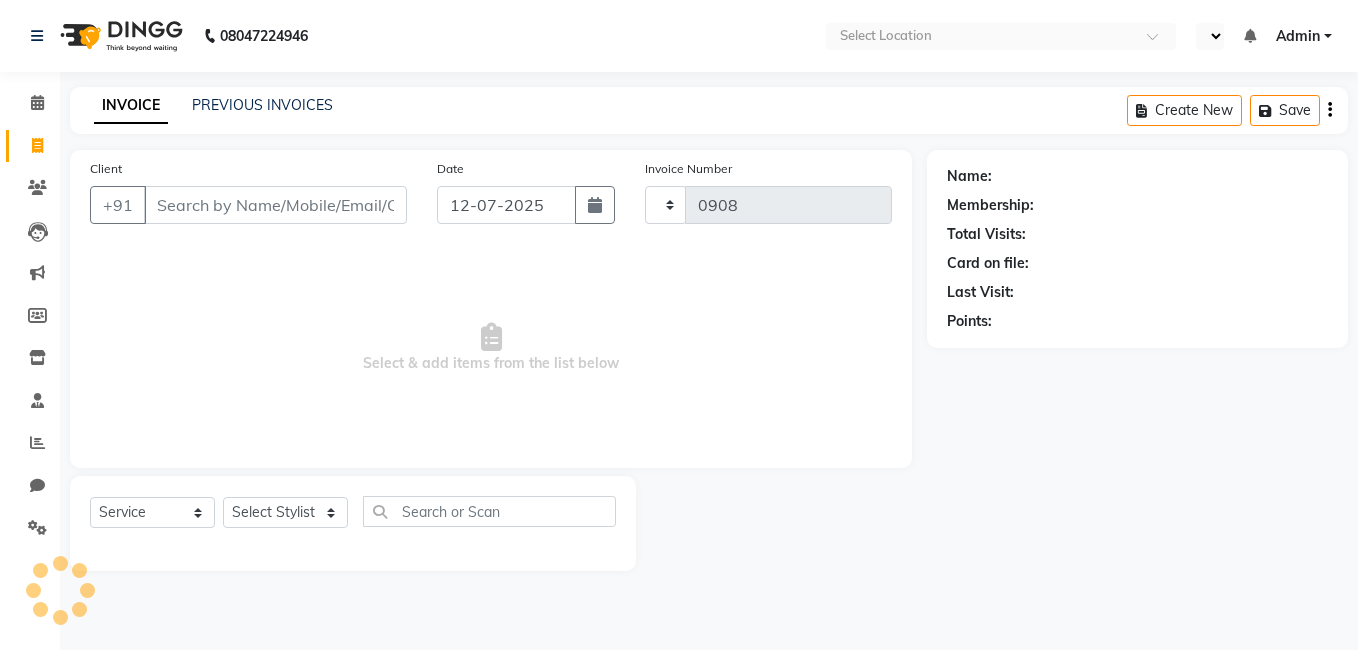 select on "en" 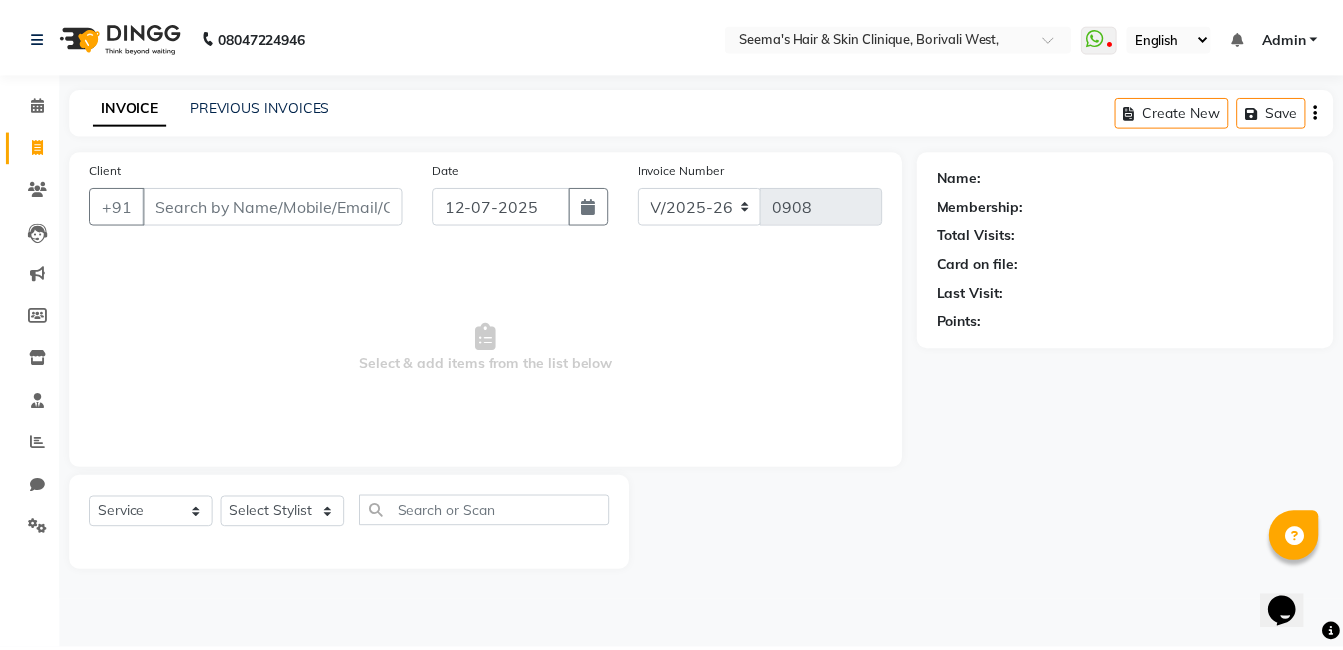 scroll, scrollTop: 0, scrollLeft: 0, axis: both 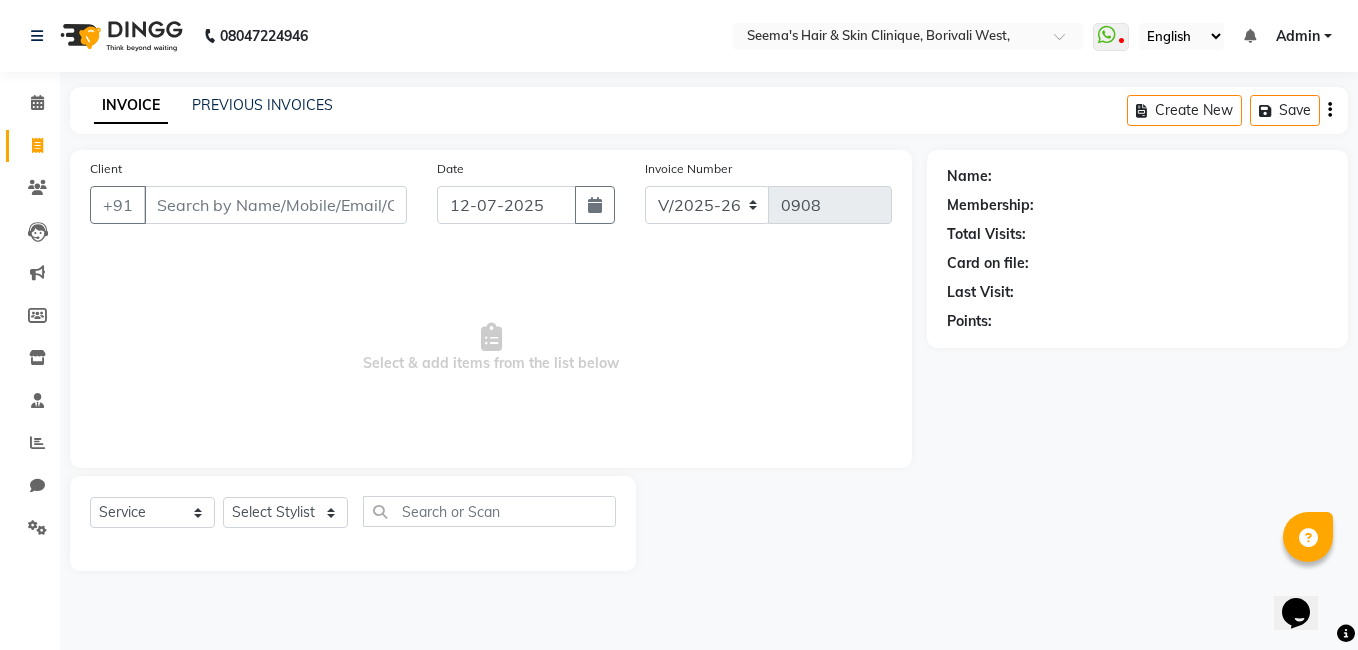 click on "INVOICE PREVIOUS INVOICES Create New   Save" 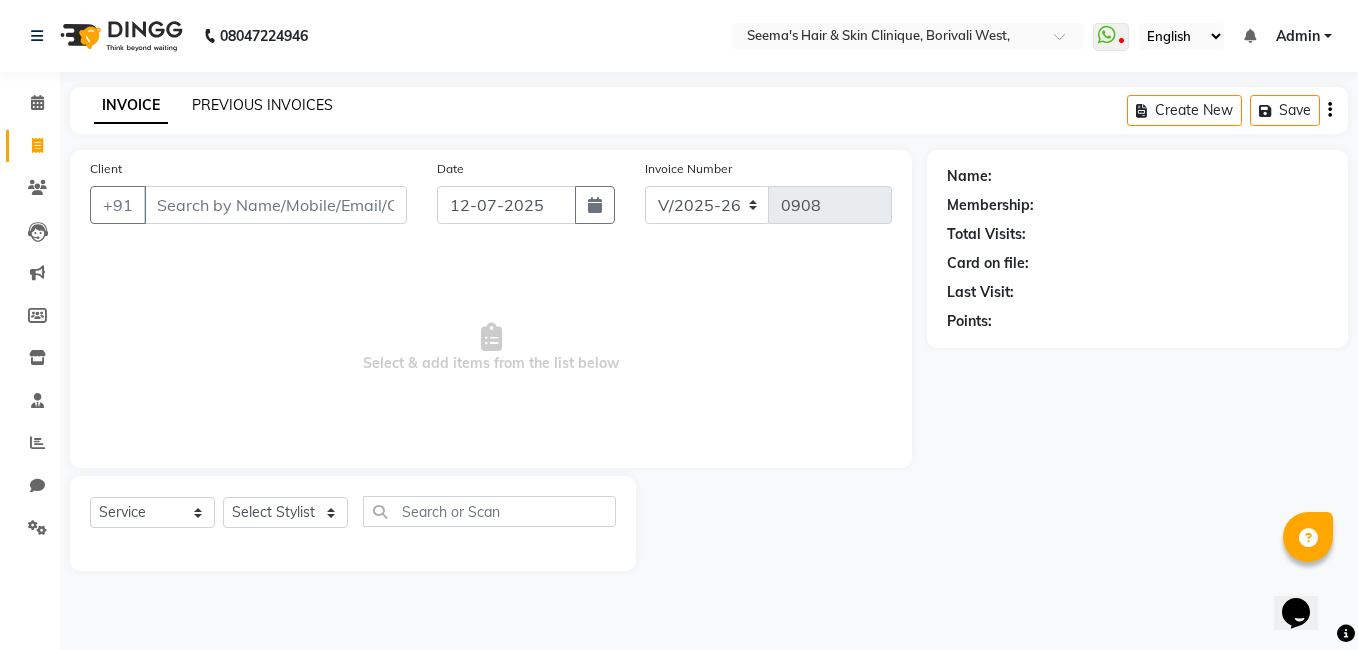 click on "PREVIOUS INVOICES" 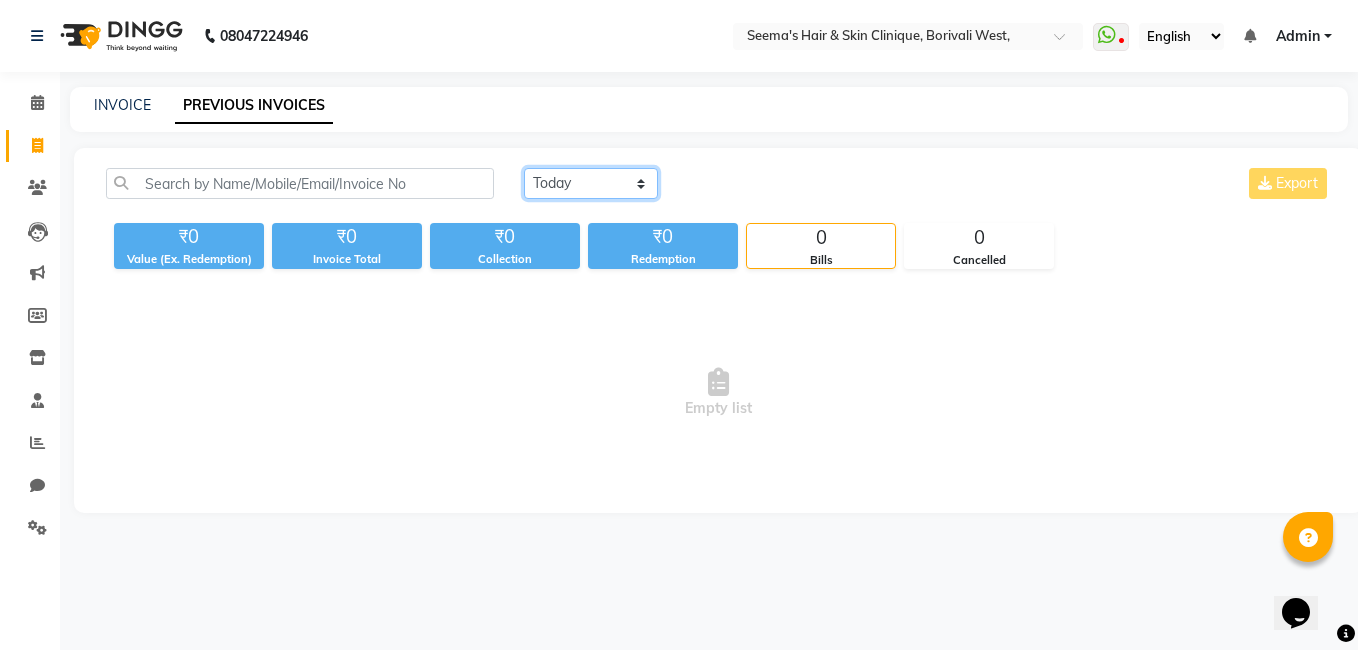 click on "Today Yesterday Custom Range" 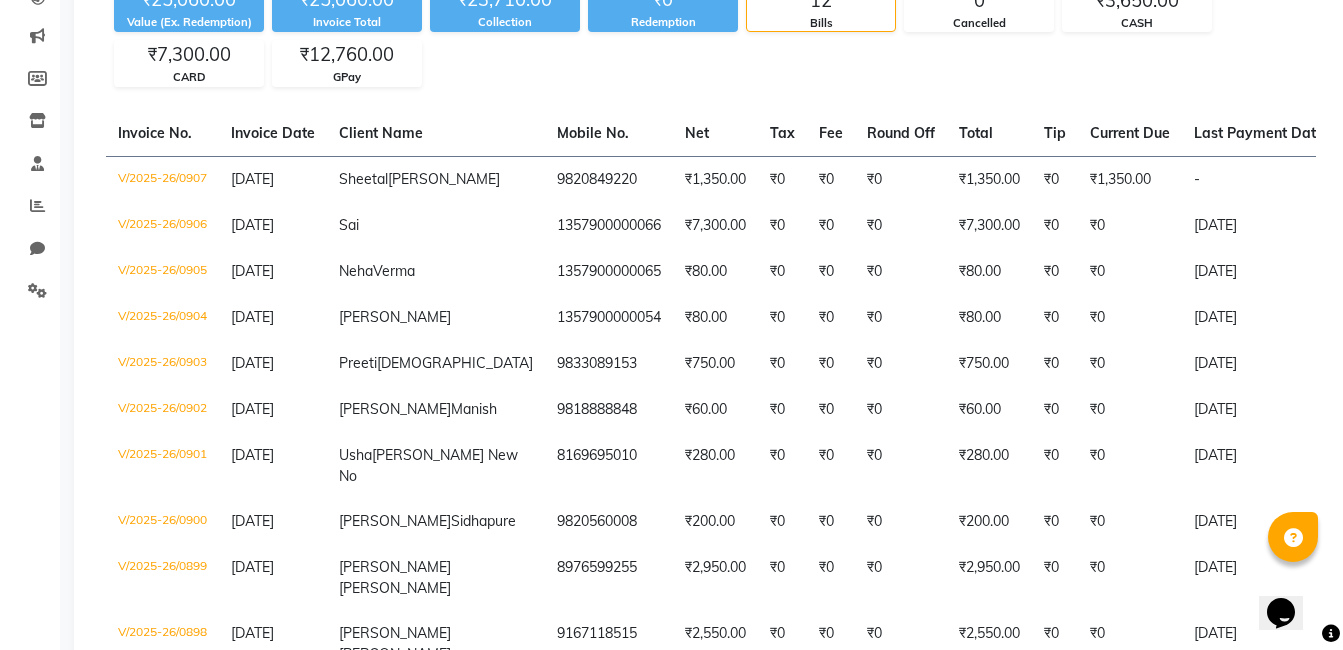 scroll, scrollTop: 0, scrollLeft: 0, axis: both 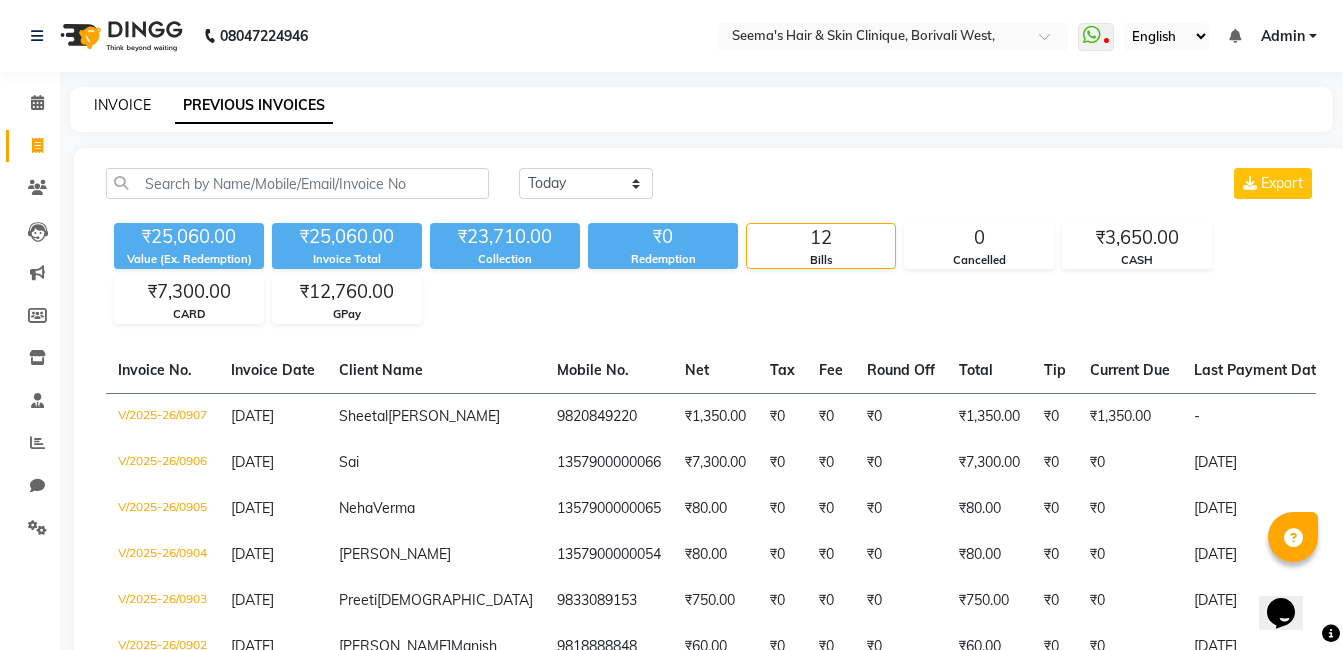 click on "INVOICE" 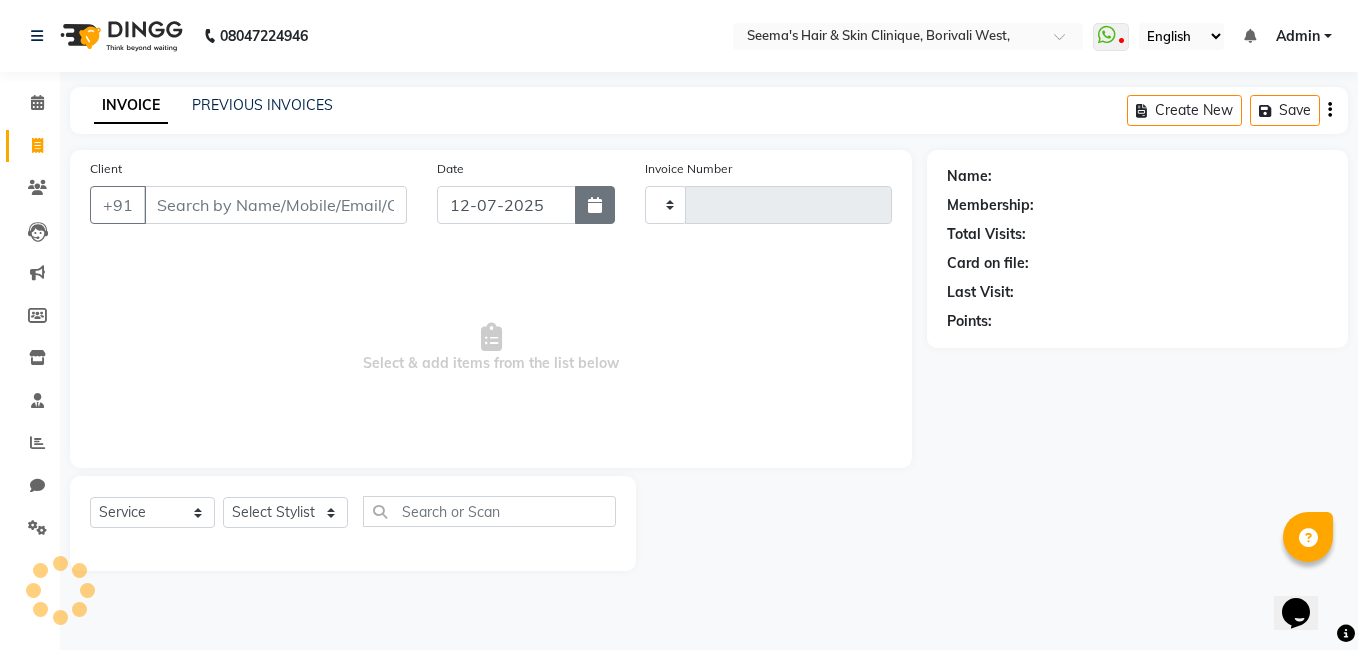 click 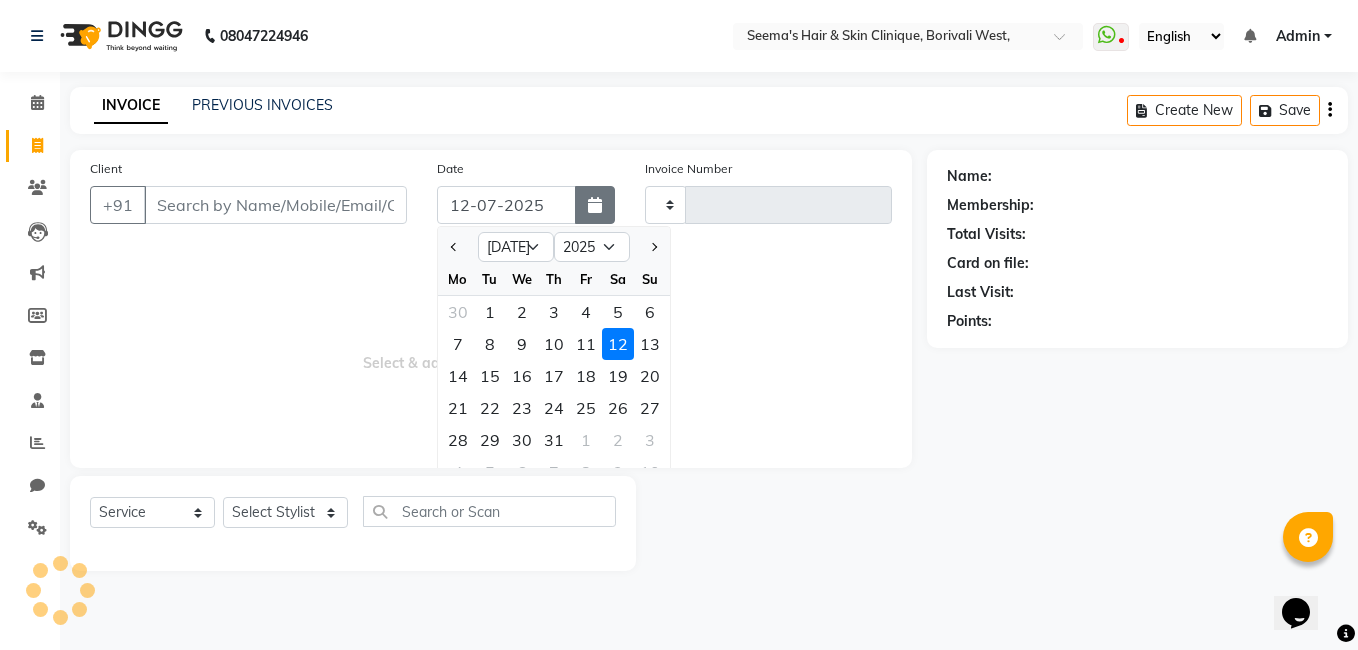 type on "0908" 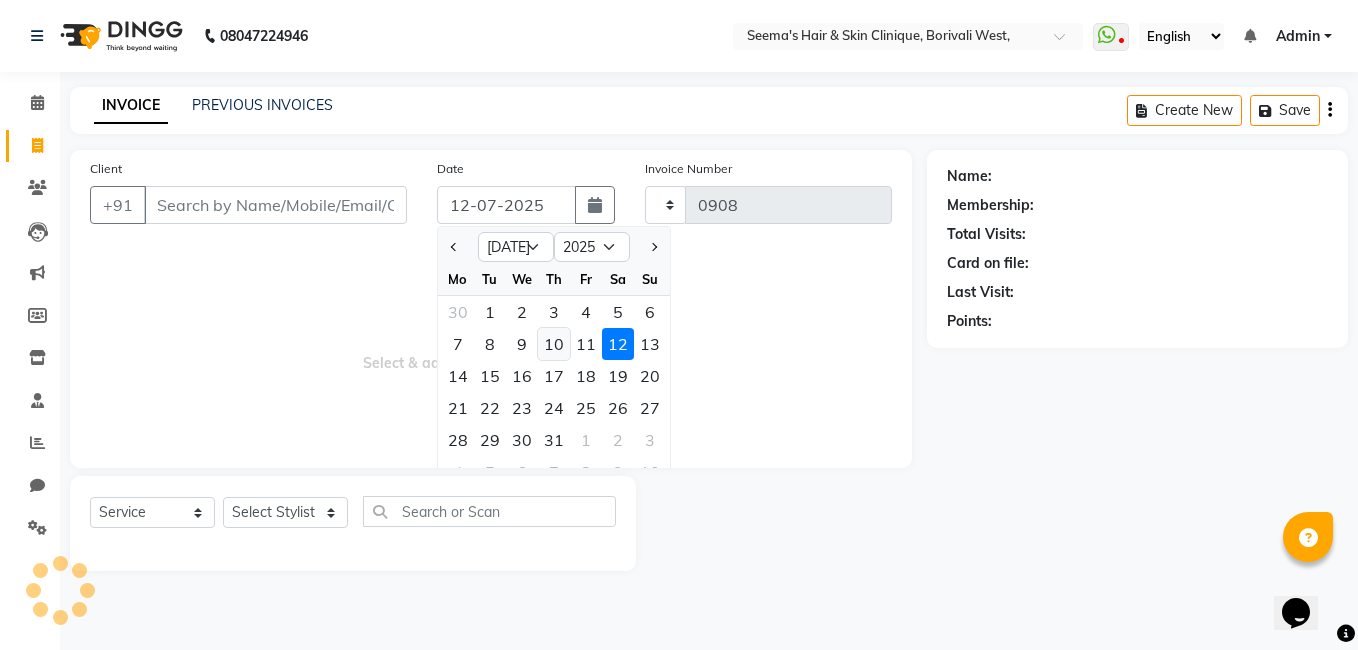 select on "8084" 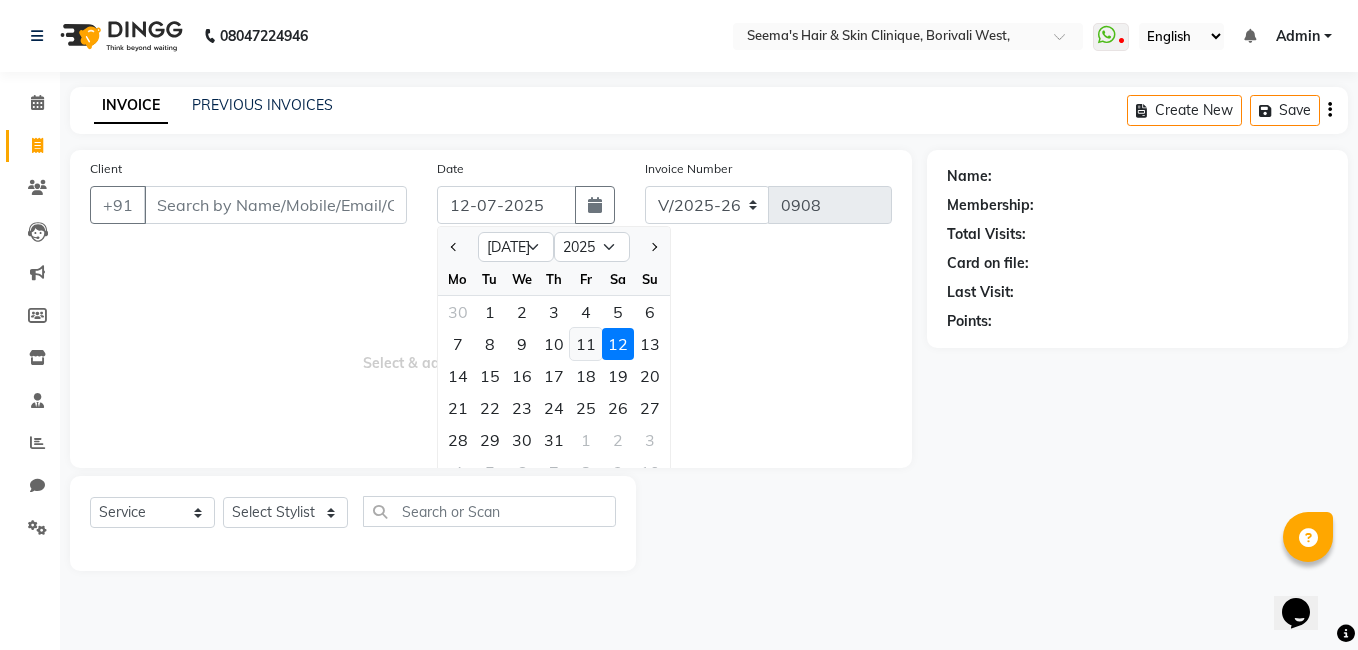 click on "11" 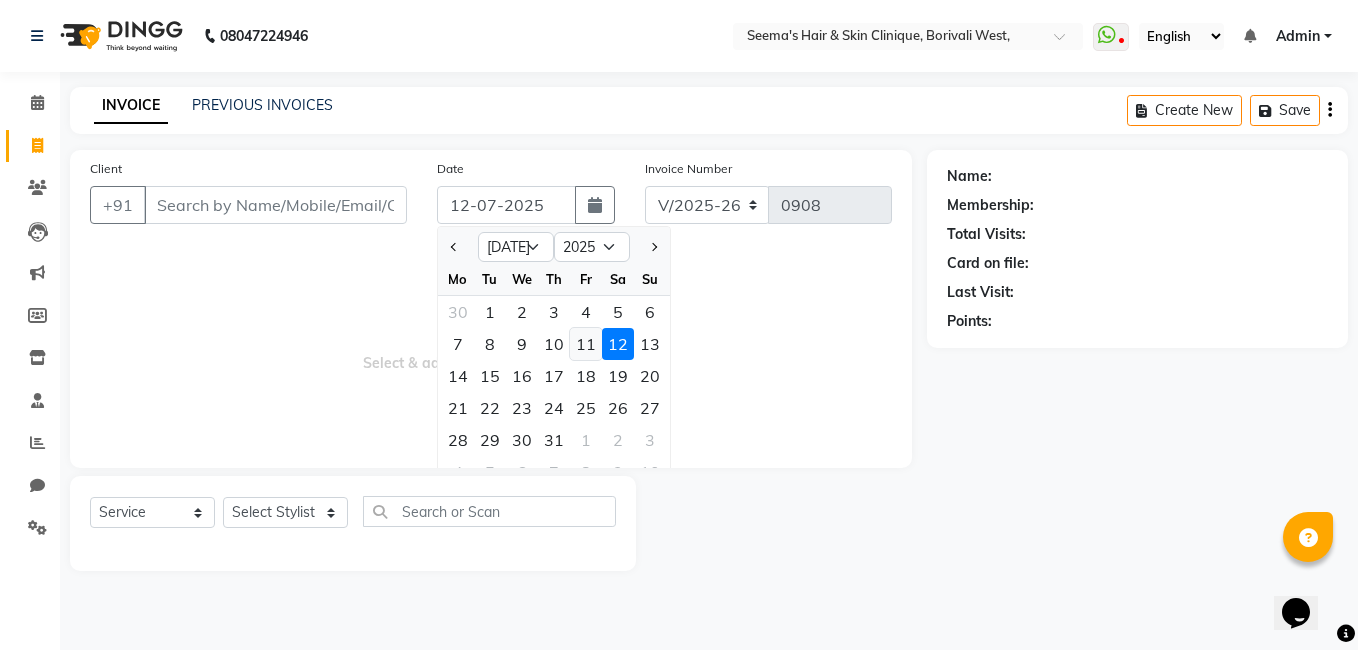 type on "[DATE]" 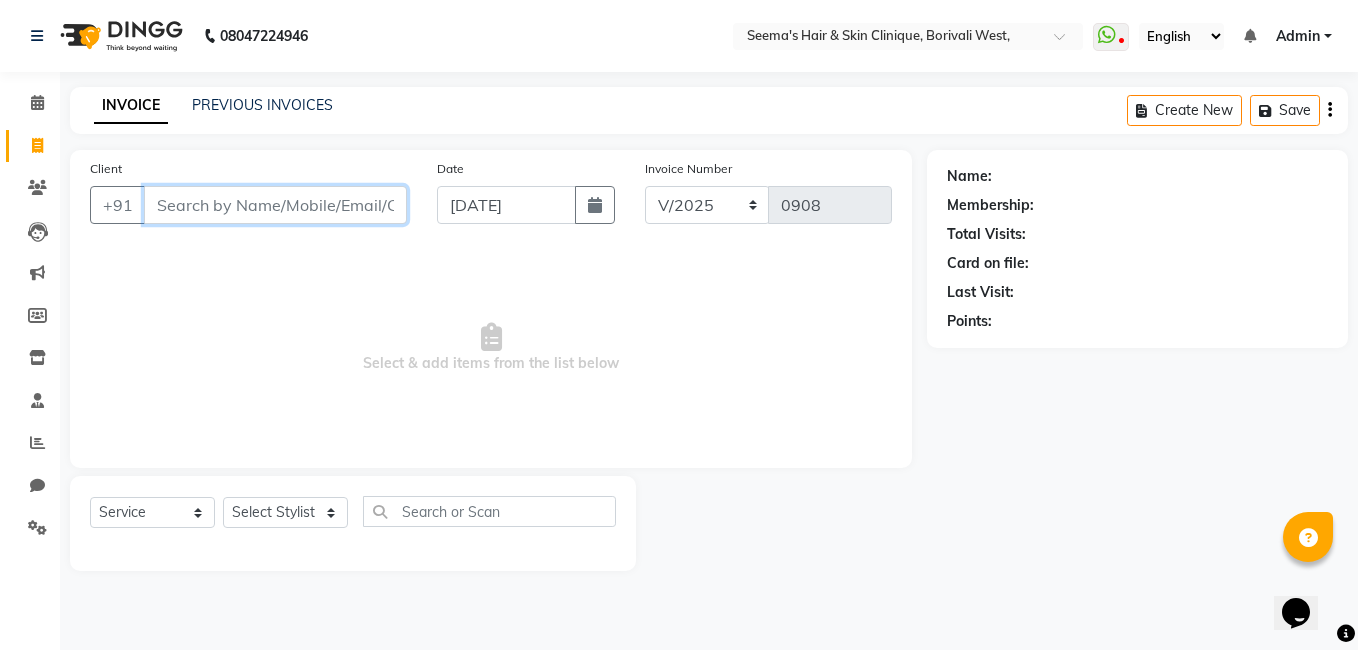click on "Client" at bounding box center [275, 205] 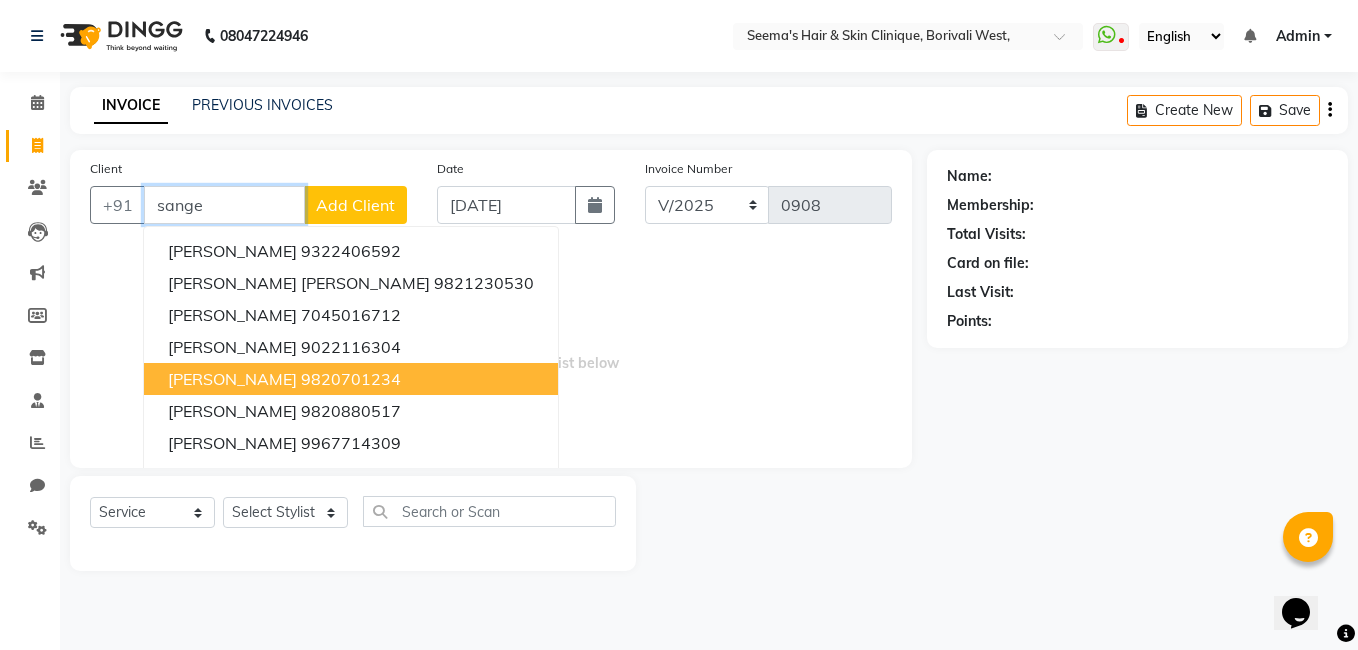 click on "Sangeeta Bapat  9820701234" at bounding box center [351, 379] 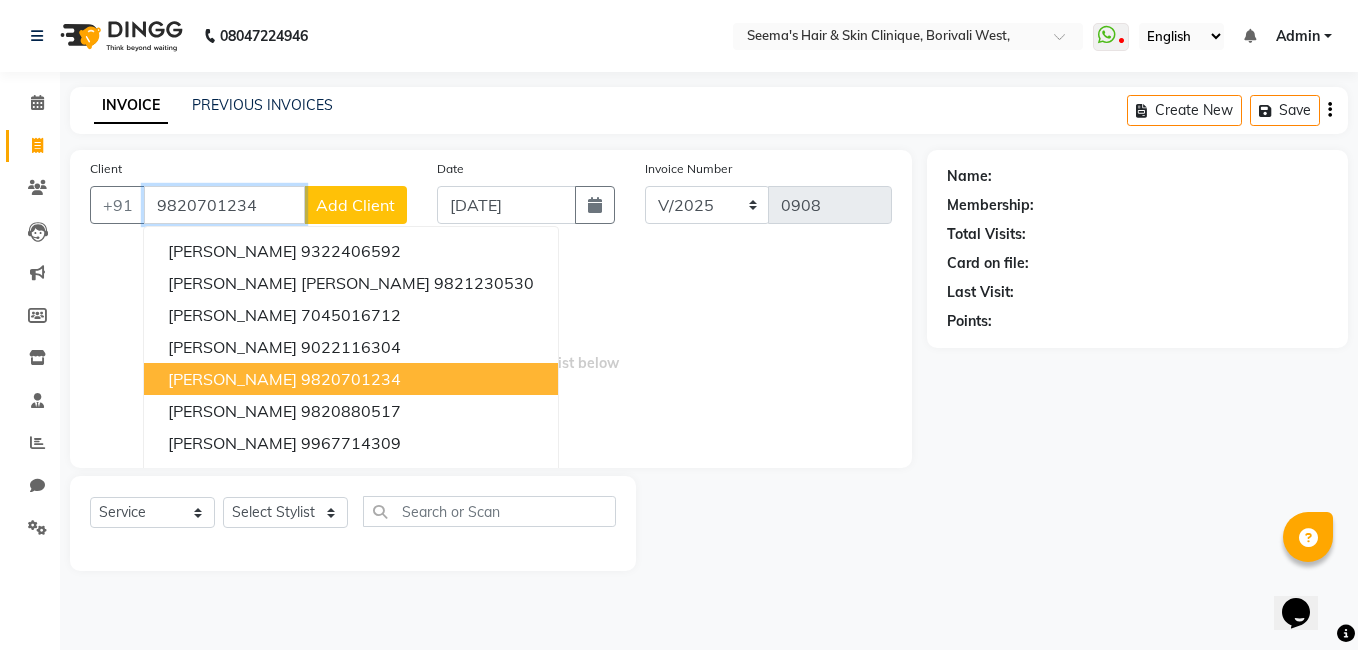 type on "9820701234" 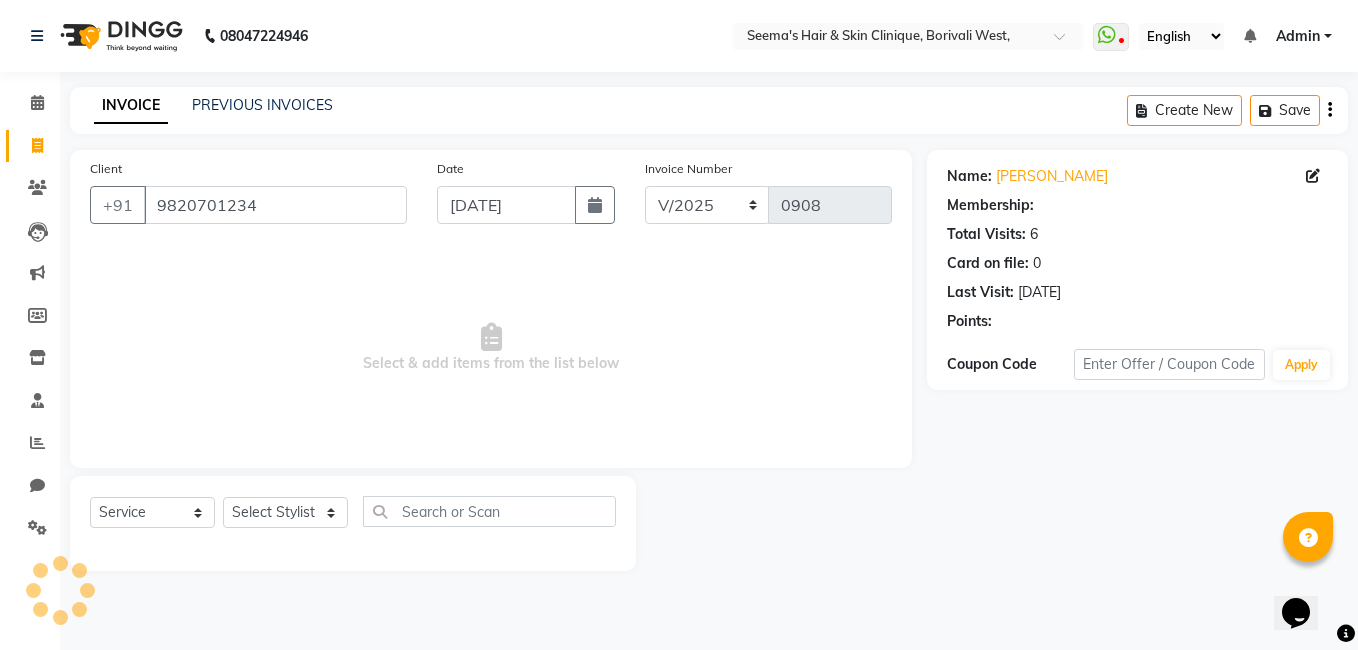 select on "1: Object" 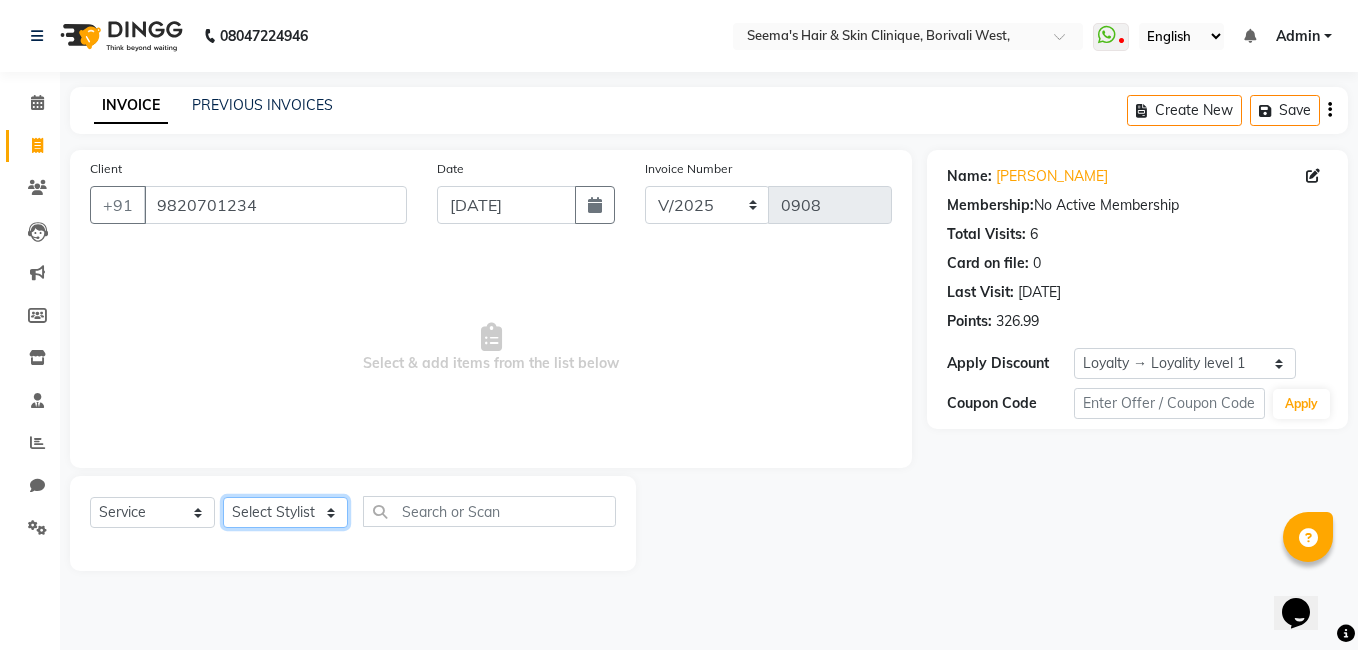 click on "Select Stylist [PERSON_NAME] [PERSON_NAME] [PERSON_NAME] [PERSON_NAME] [PERSON_NAME] [PERSON_NAME] [PERSON_NAME] Intern [PERSON_NAME]" 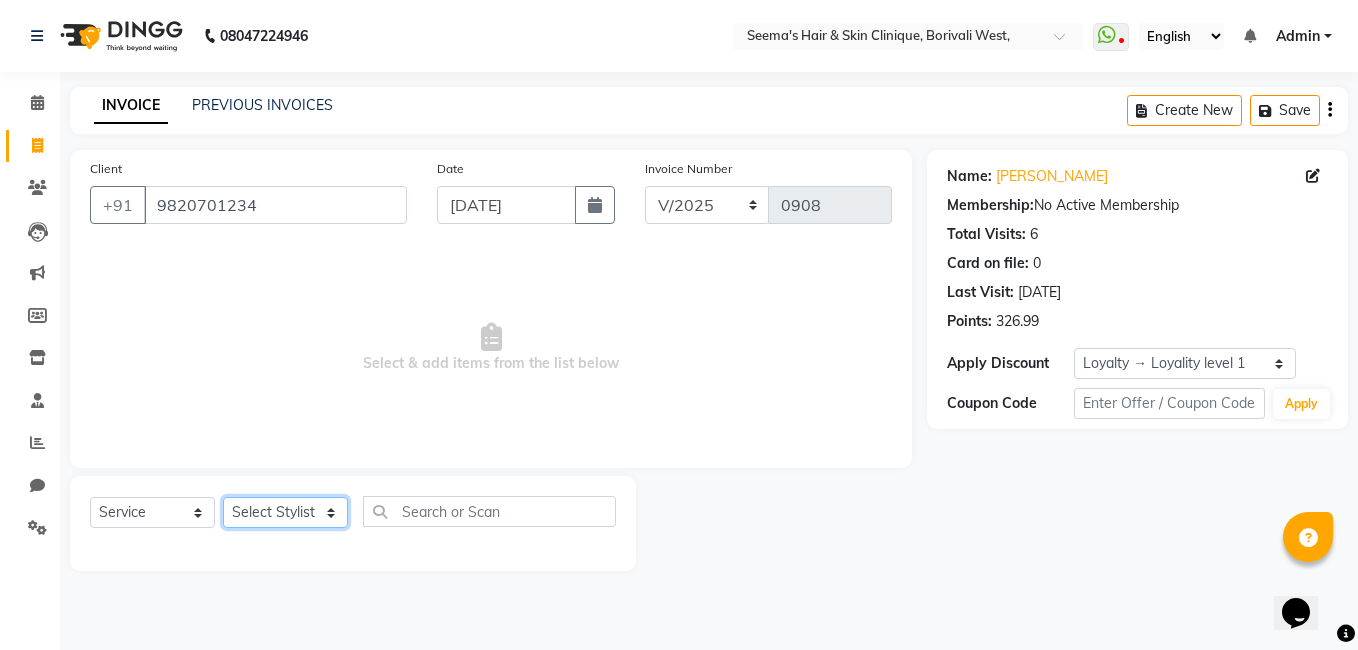 select on "75556" 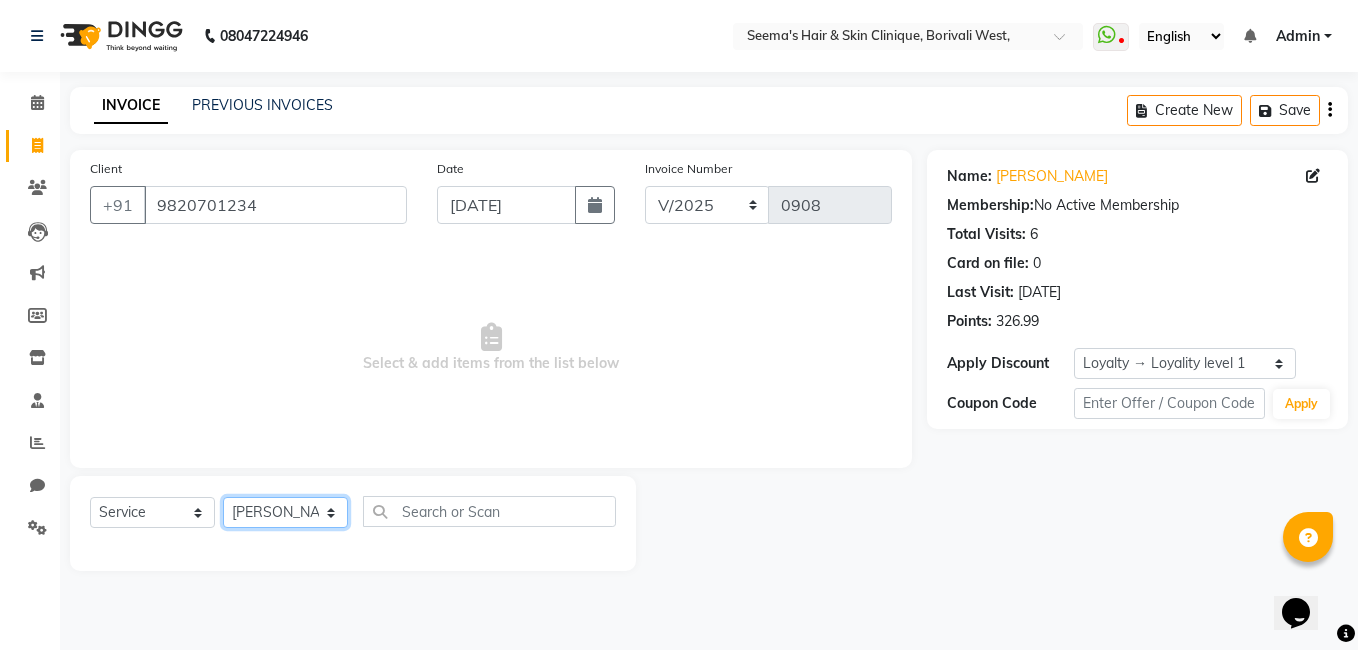 click on "Select Stylist [PERSON_NAME] [PERSON_NAME] [PERSON_NAME] [PERSON_NAME] [PERSON_NAME] [PERSON_NAME] [PERSON_NAME] Intern [PERSON_NAME]" 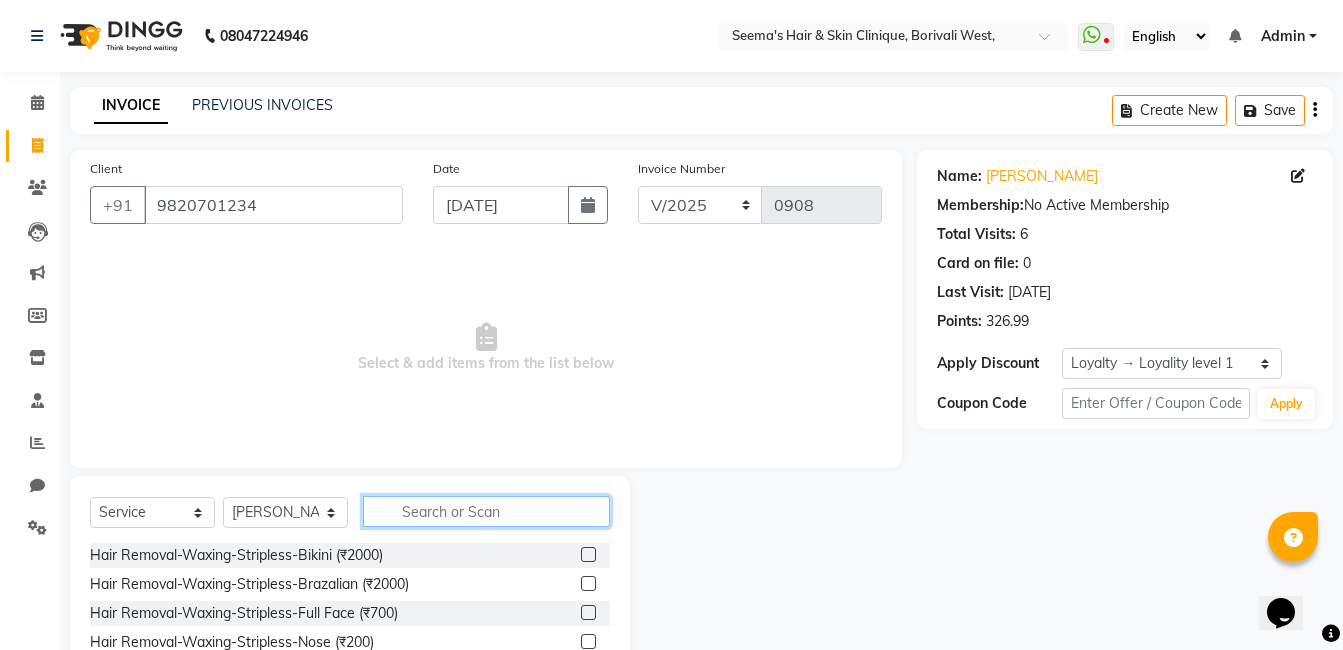 click 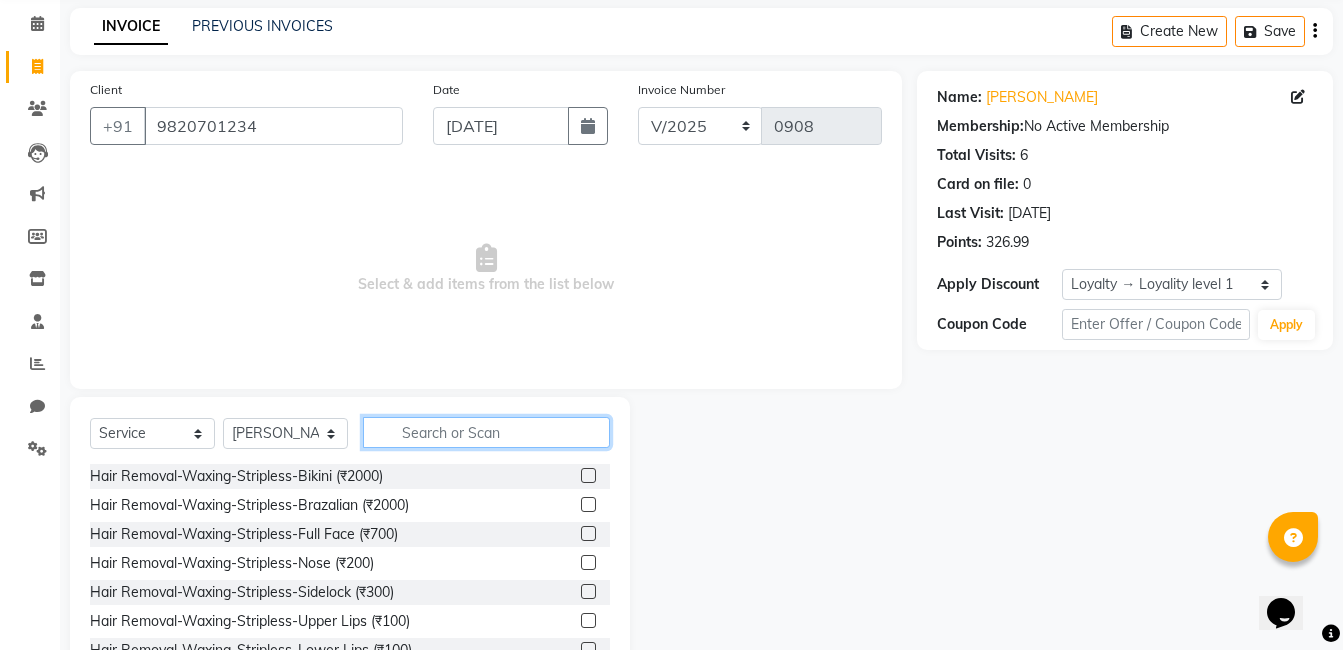 scroll, scrollTop: 151, scrollLeft: 0, axis: vertical 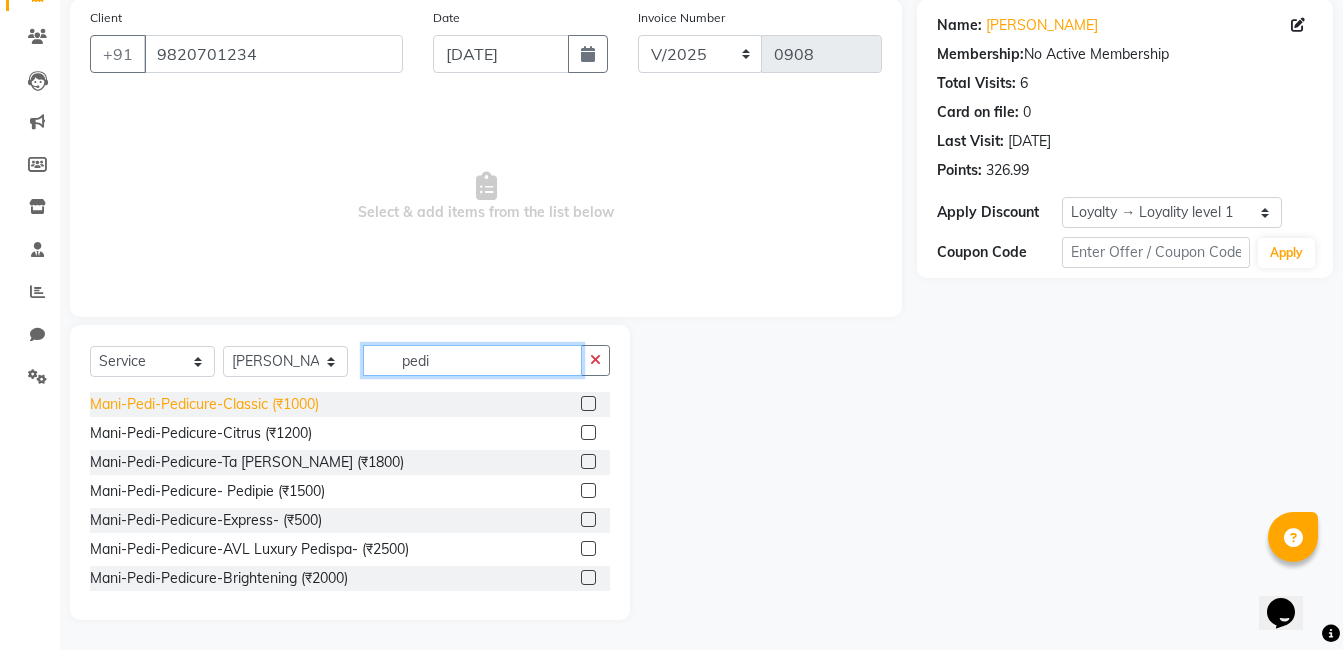 type on "pedi" 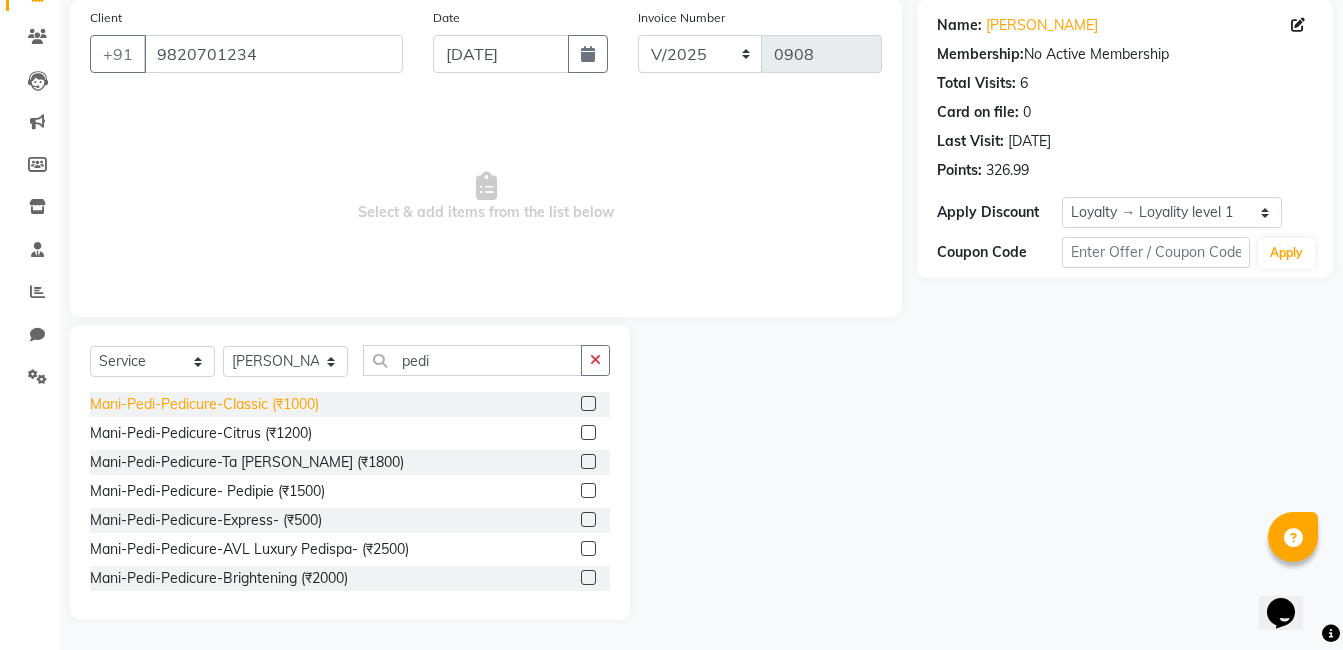 click on "Mani-Pedi-Pedicure-Classic (₹1000)" 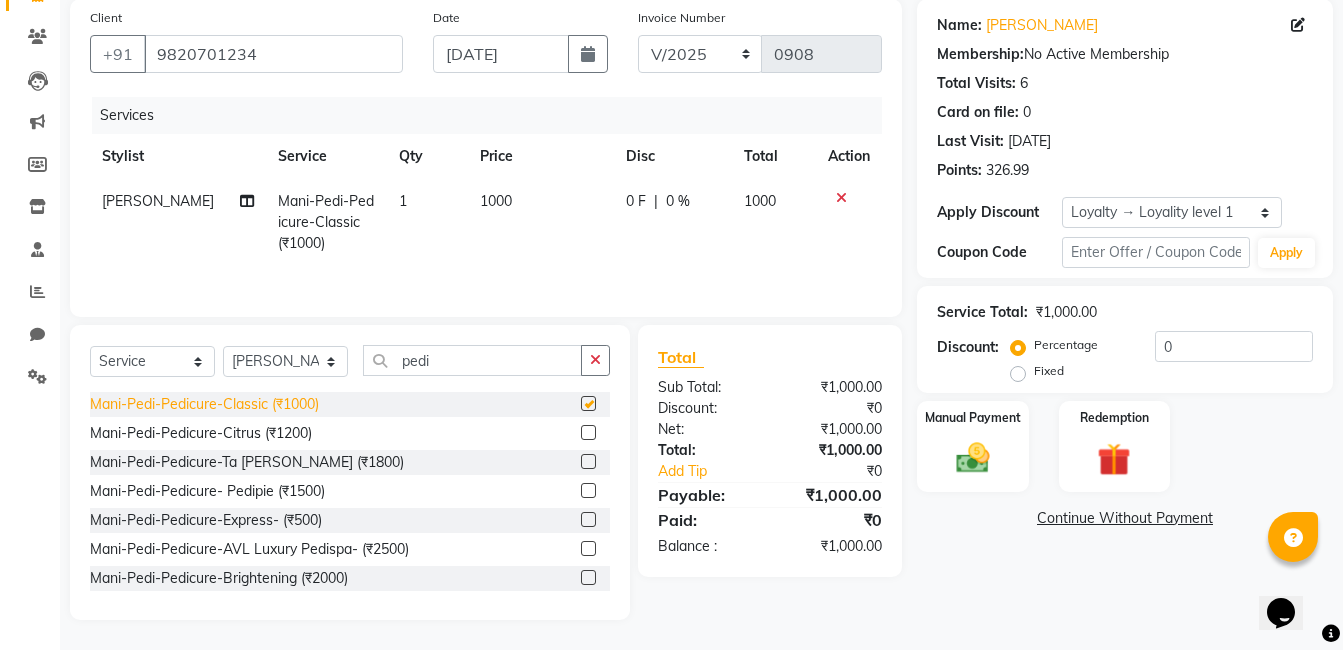 checkbox on "false" 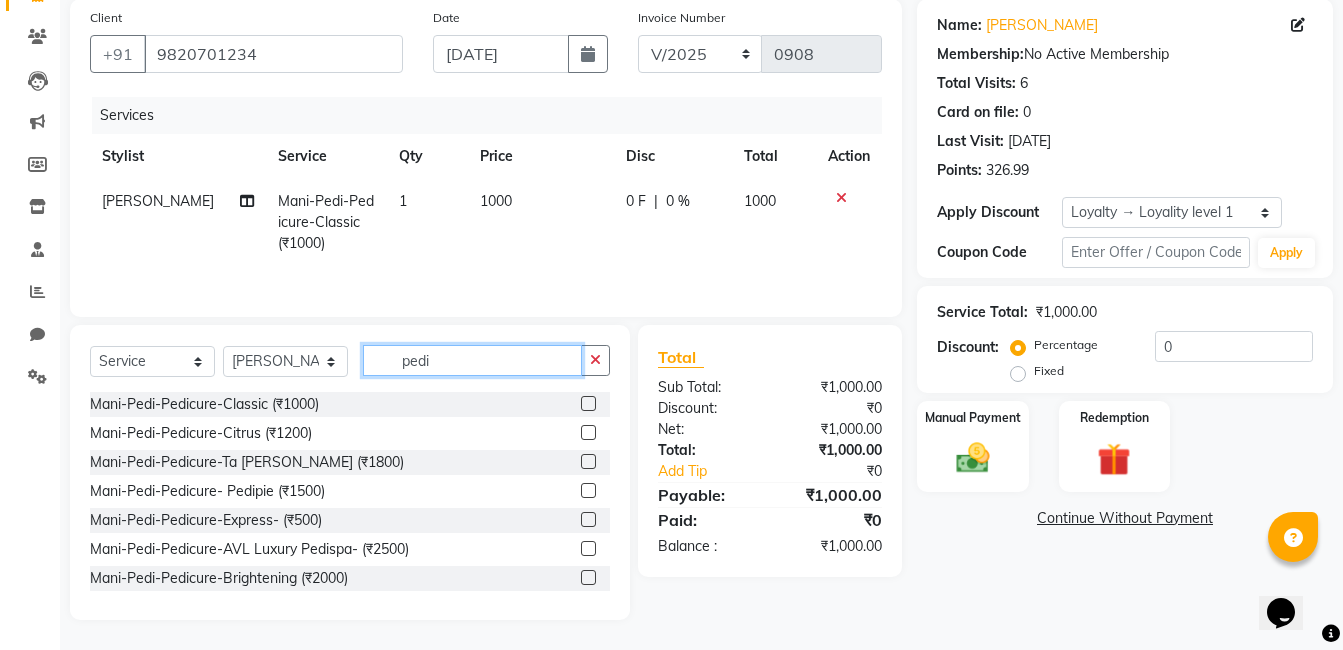 click on "pedi" 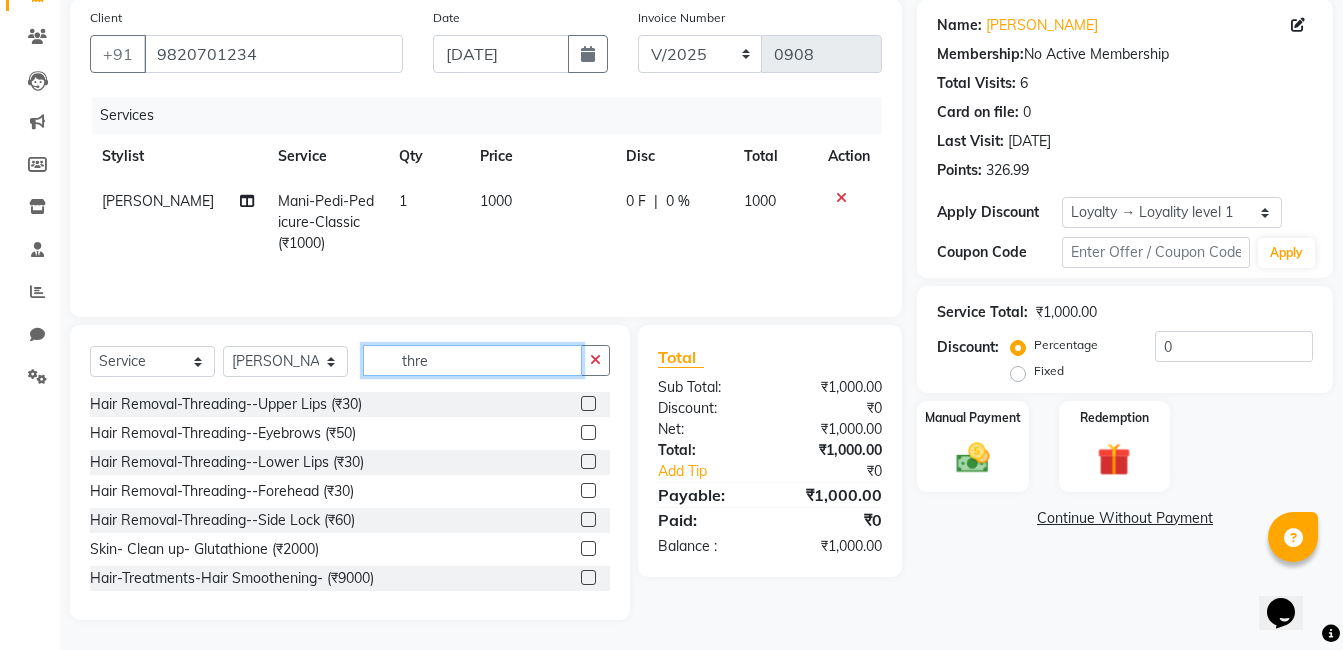 scroll, scrollTop: 108, scrollLeft: 0, axis: vertical 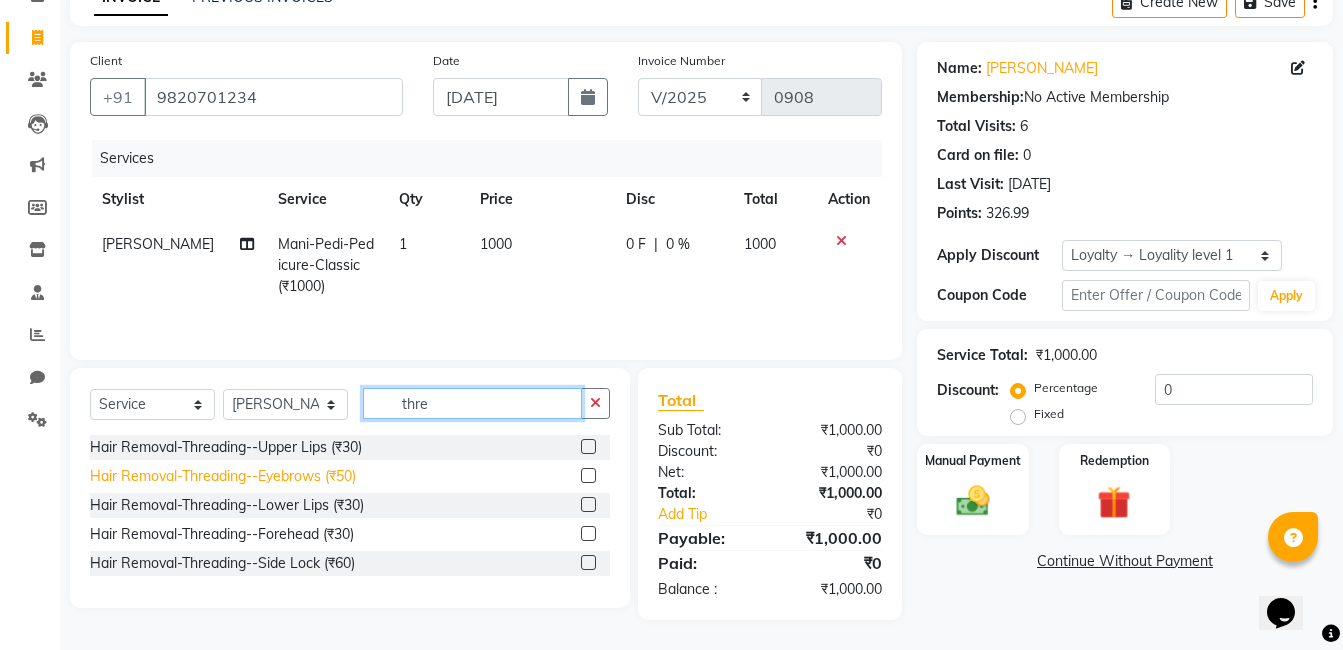 type on "thre" 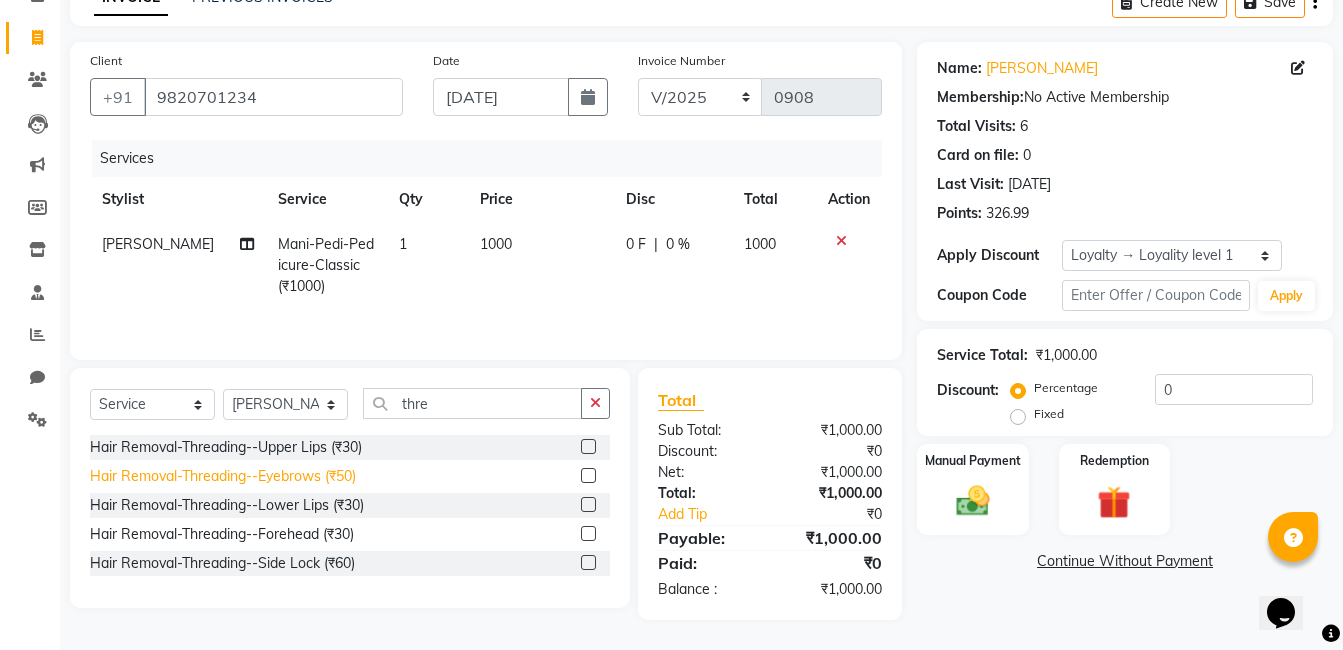 click on "Hair Removal-Threading--Eyebrows (₹50)" 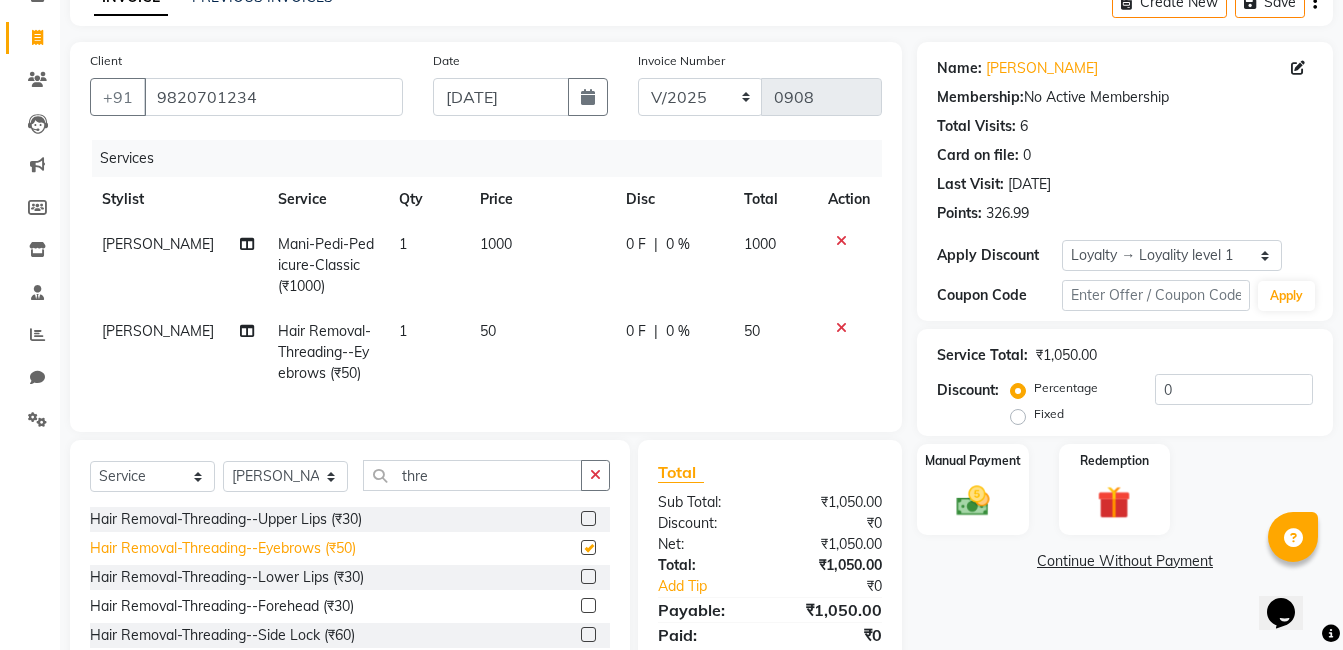 checkbox on "false" 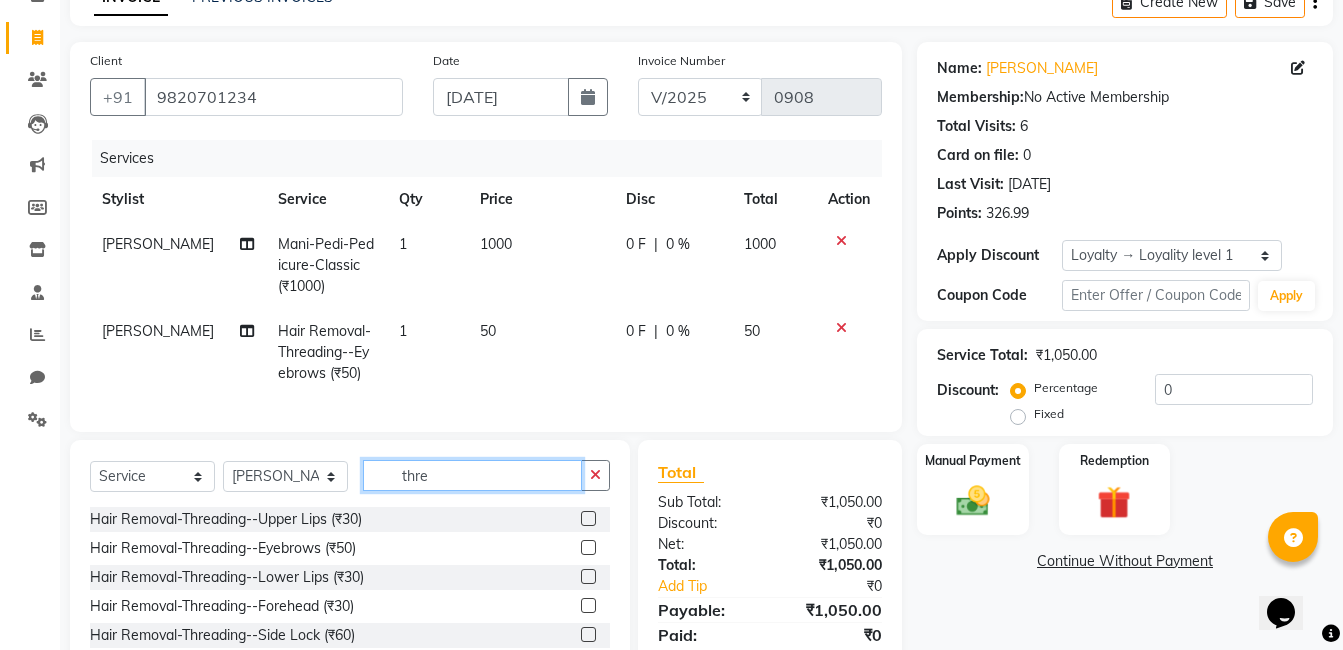 click on "thre" 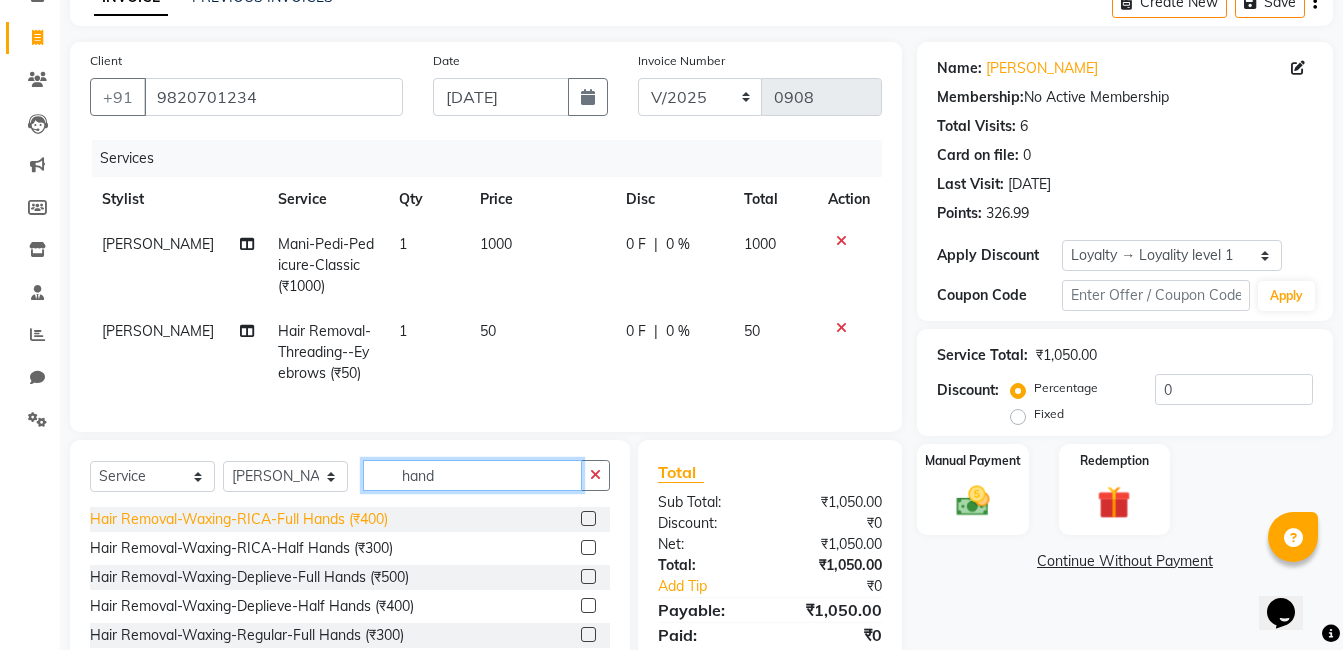 type on "hand" 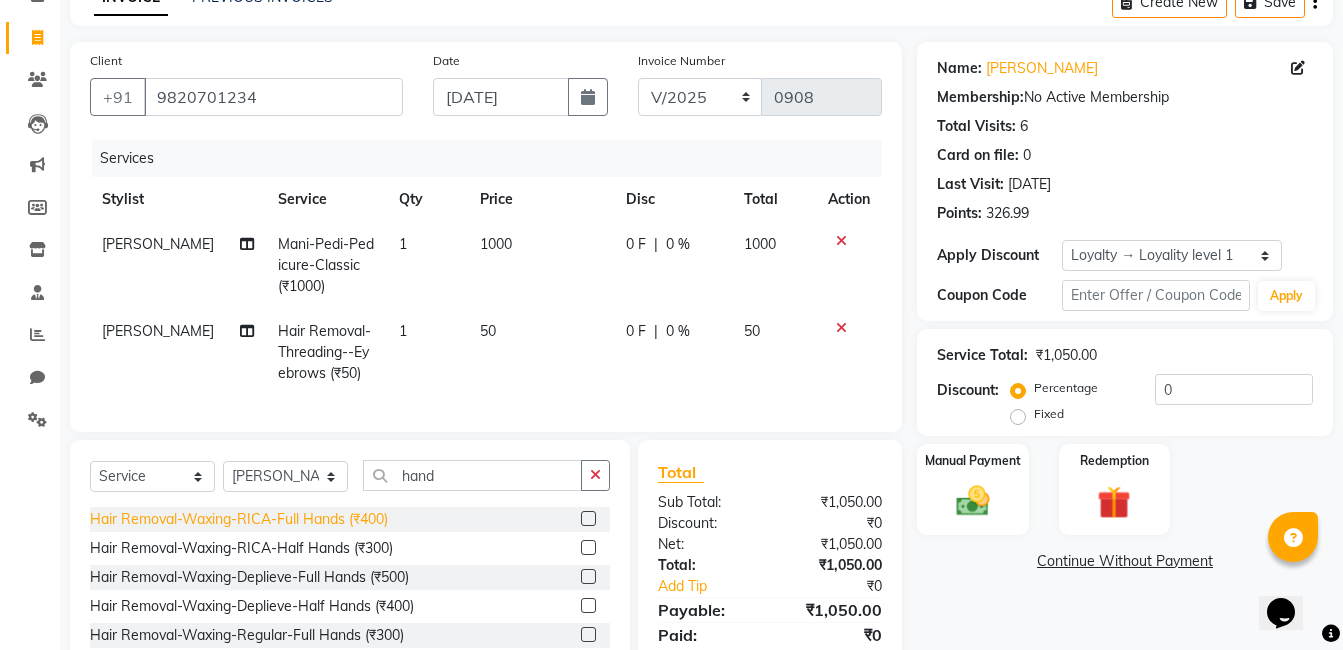 click on "Hair Removal-Waxing-RICA-Full Hands (₹400)" 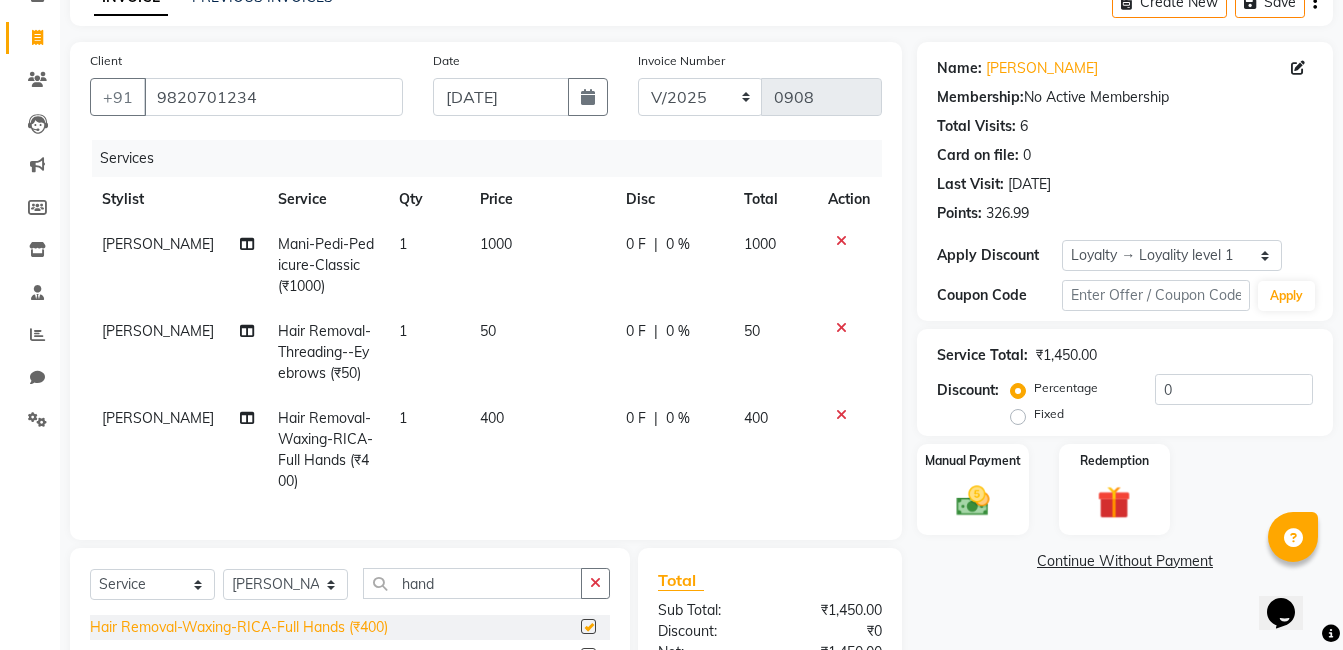 checkbox on "false" 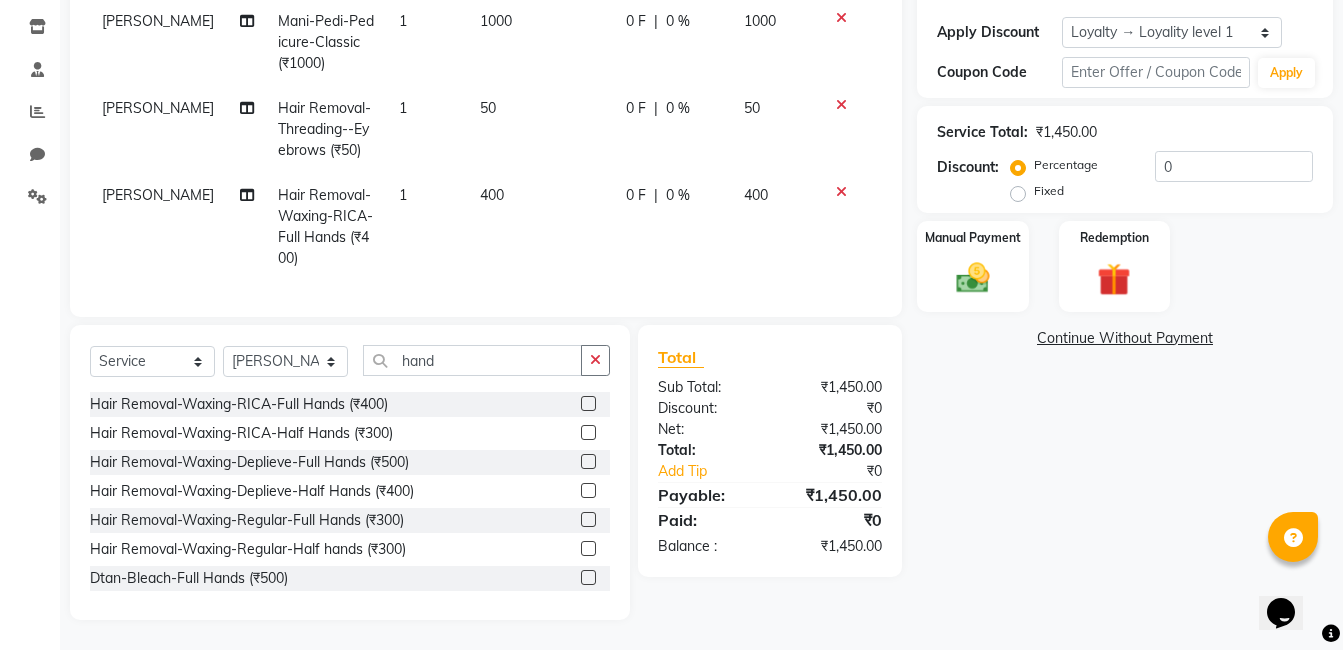 scroll, scrollTop: 346, scrollLeft: 0, axis: vertical 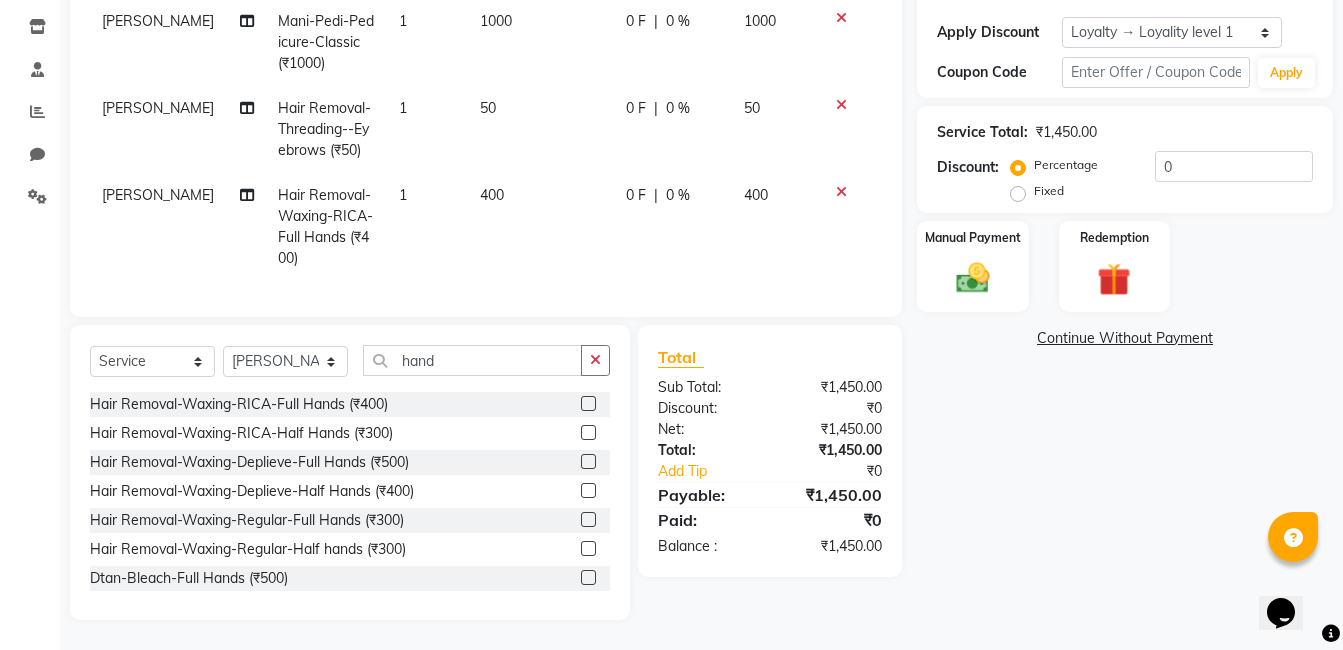click 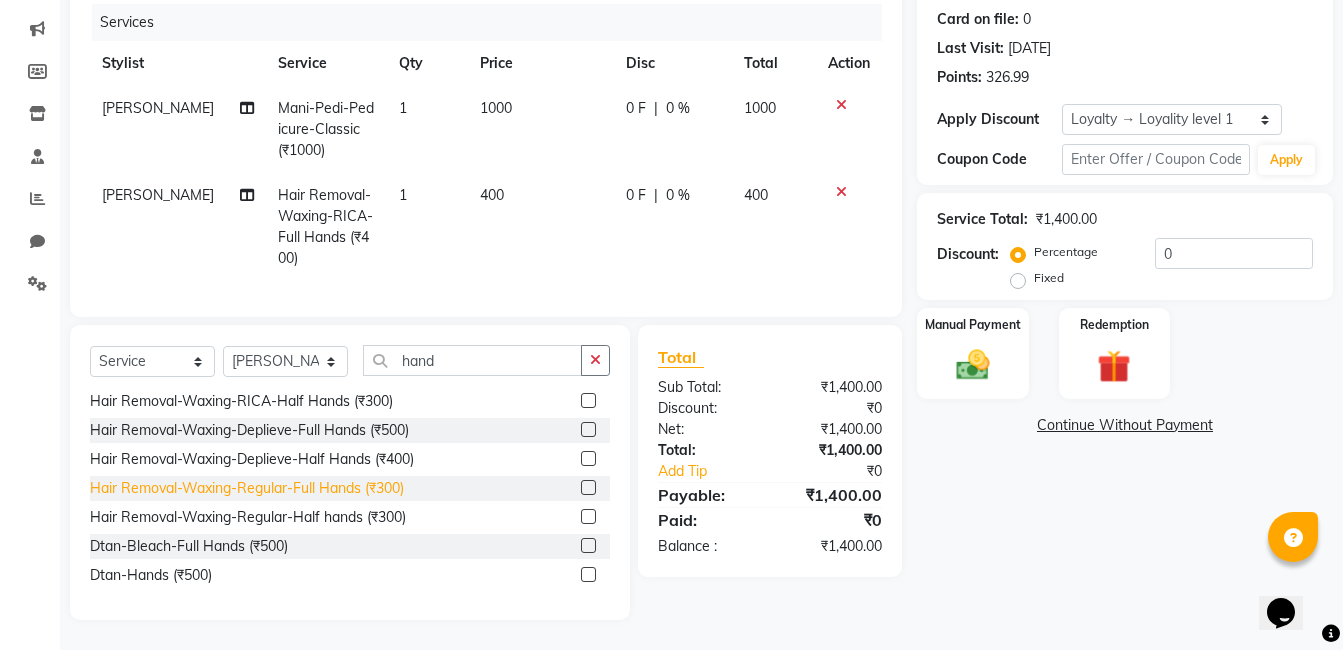 scroll, scrollTop: 61, scrollLeft: 0, axis: vertical 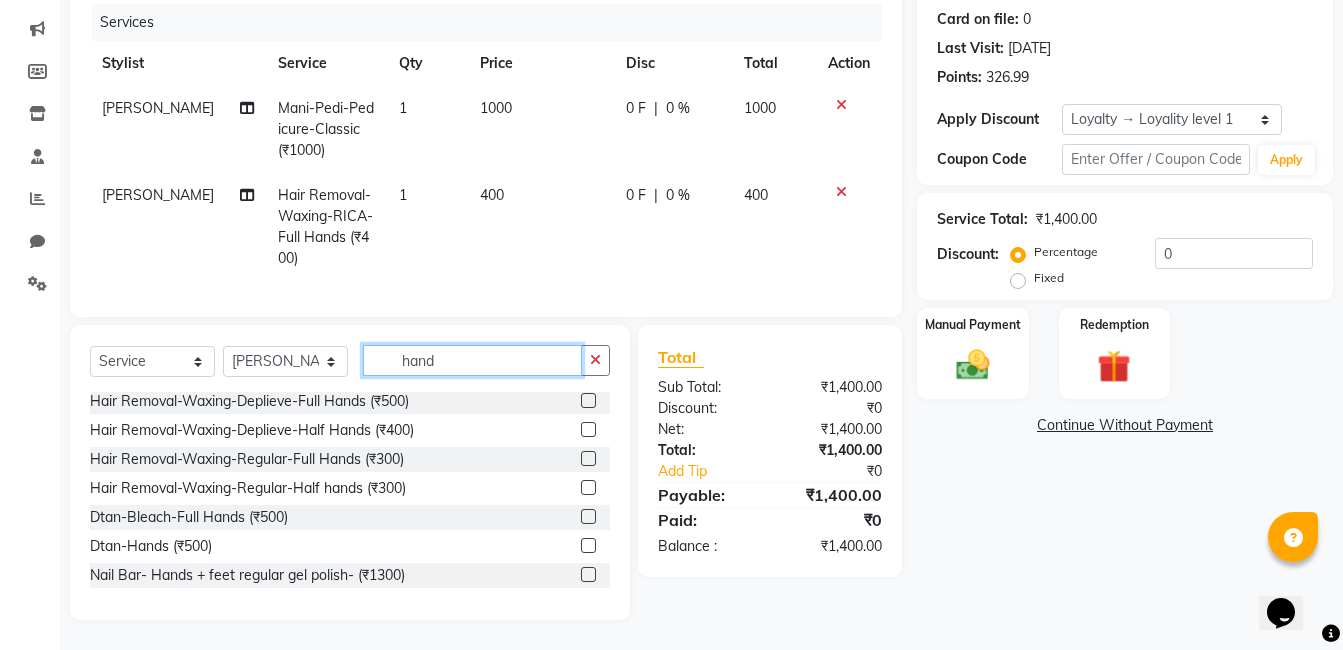 click on "hand" 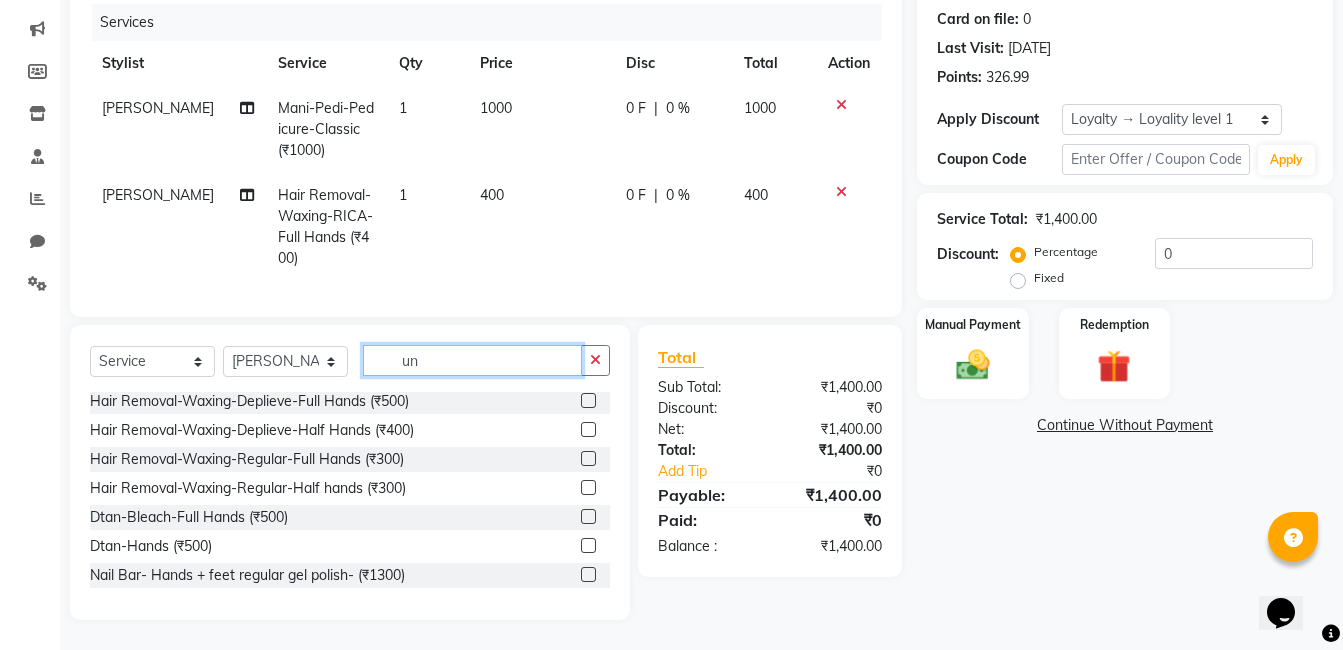 scroll, scrollTop: 293, scrollLeft: 0, axis: vertical 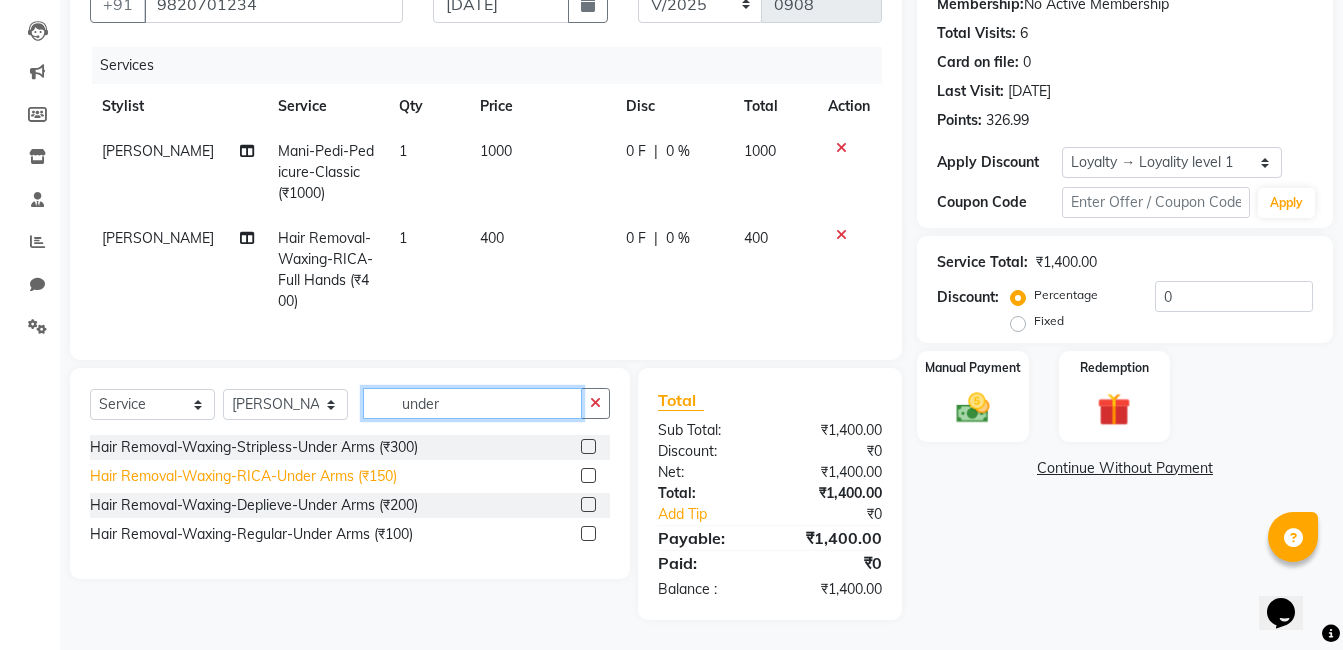 type on "under" 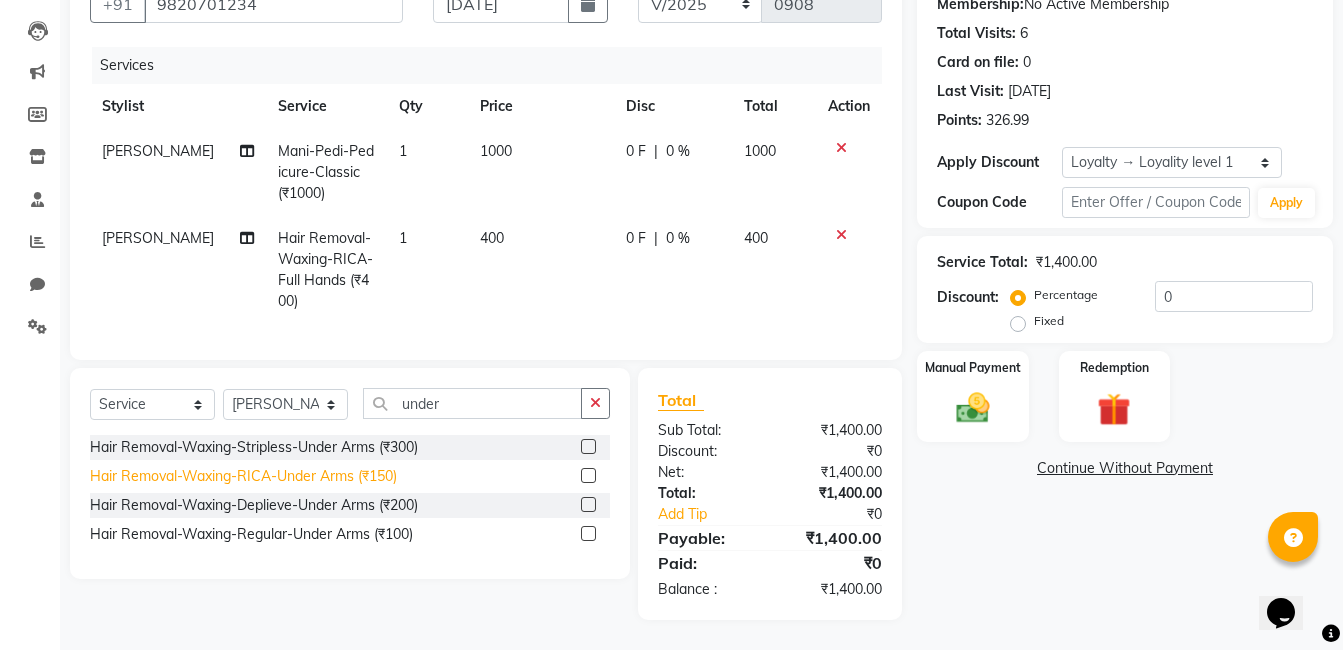 click on "Hair Removal-Waxing-RICA-Under Arms (₹150)" 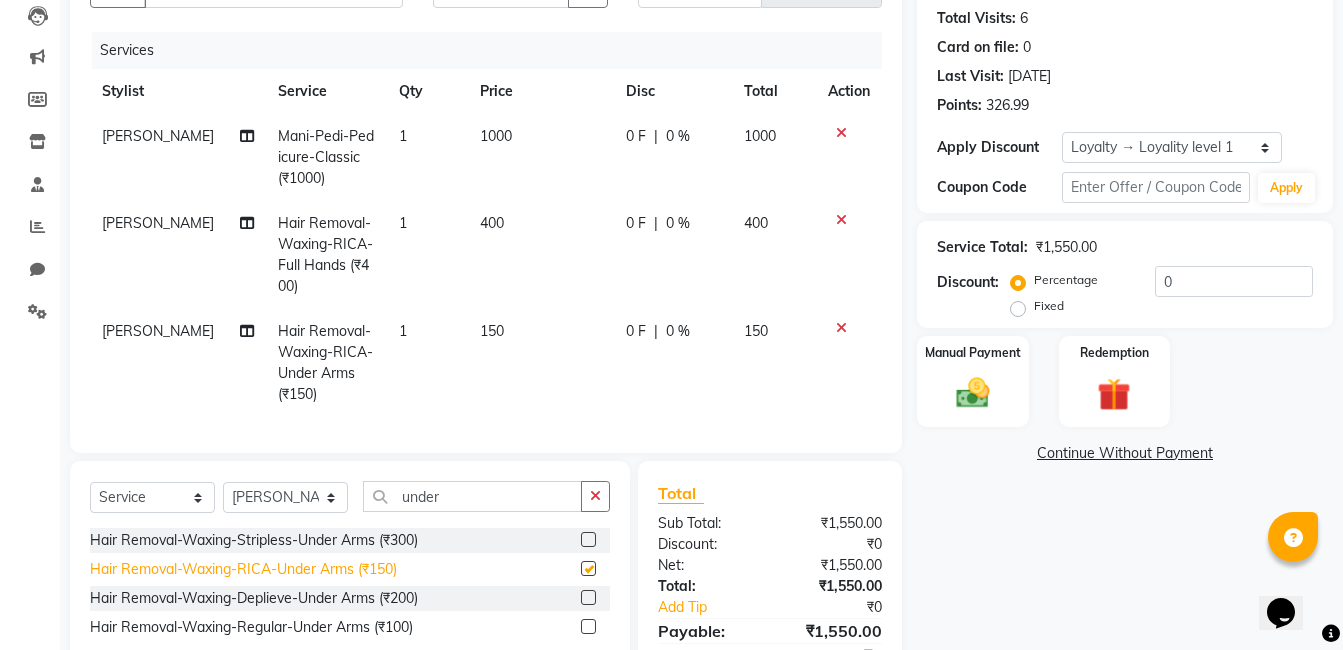 checkbox on "false" 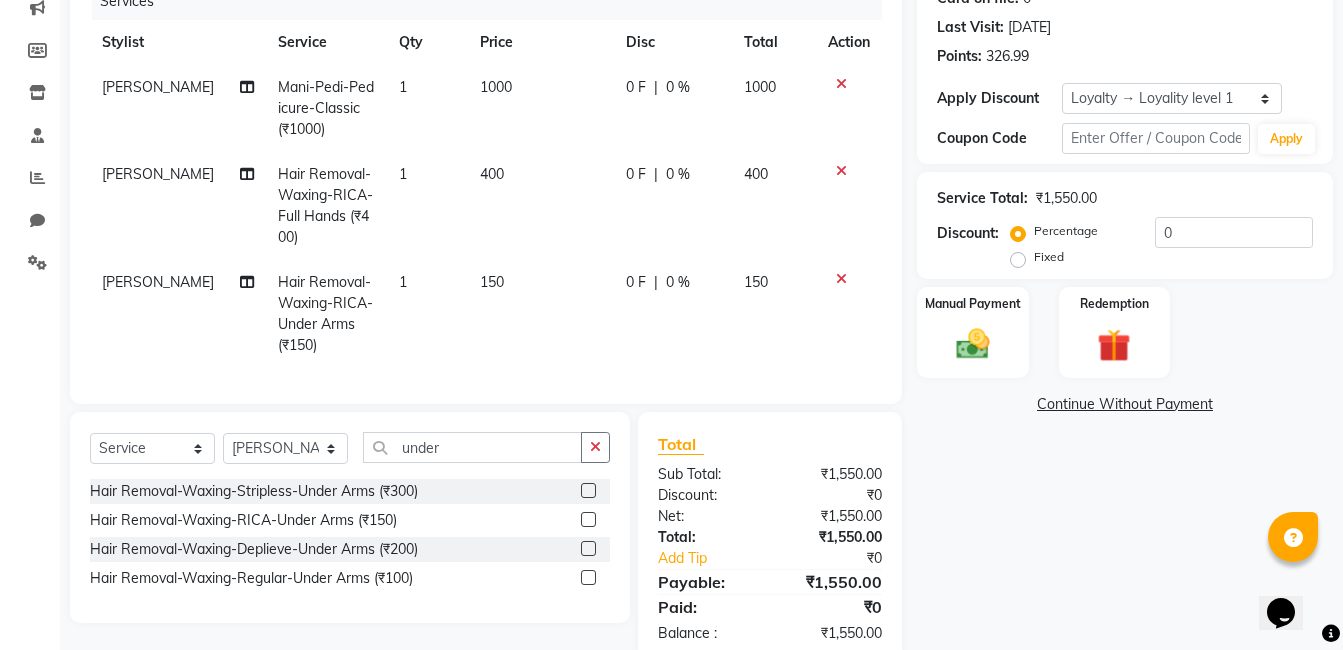 scroll, scrollTop: 324, scrollLeft: 0, axis: vertical 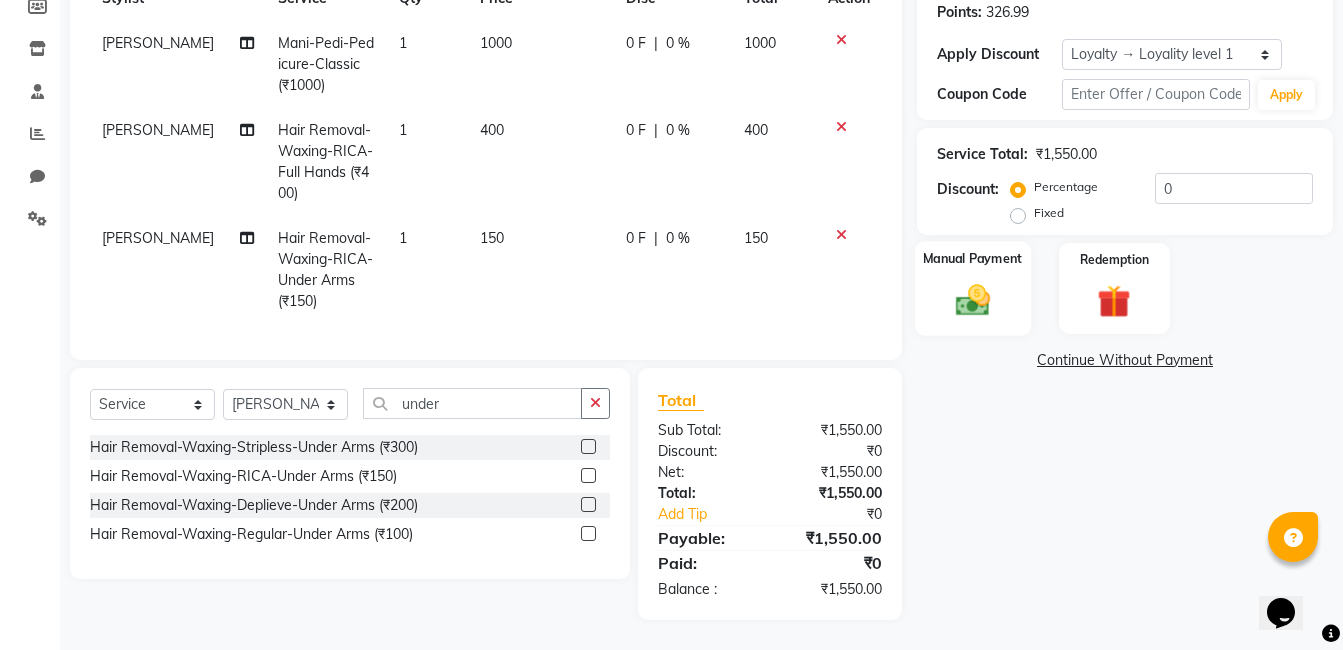 click 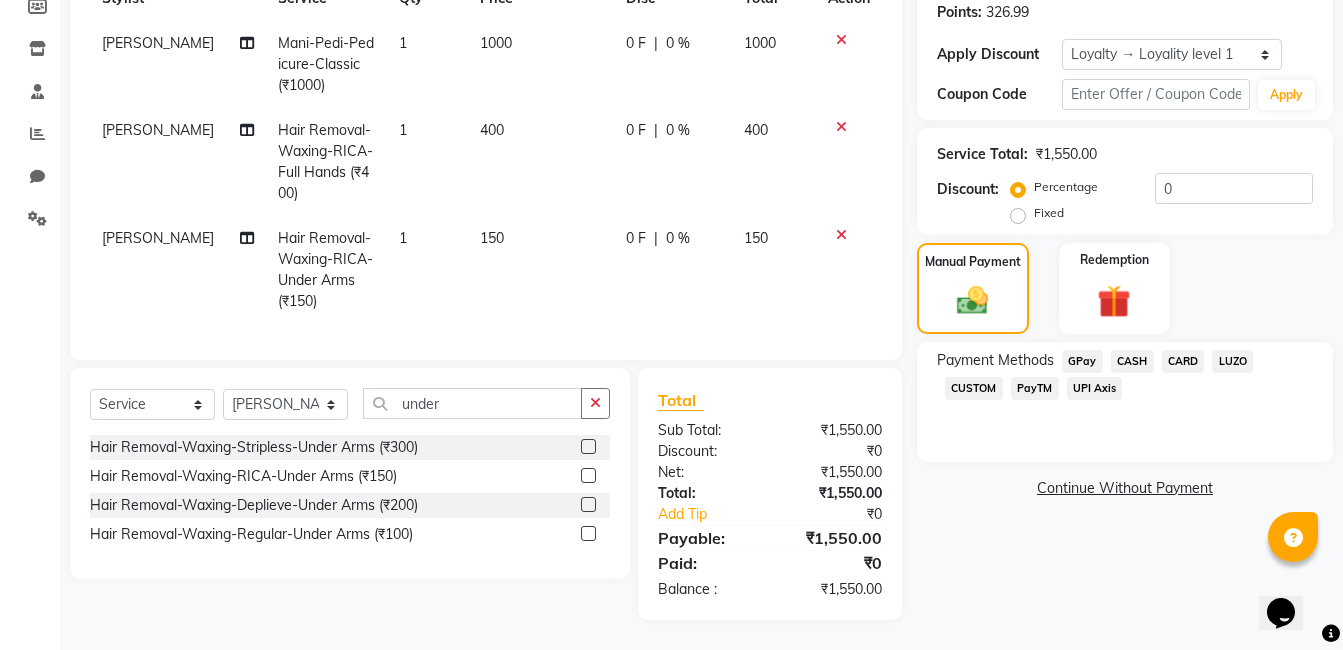 click on "GPay" 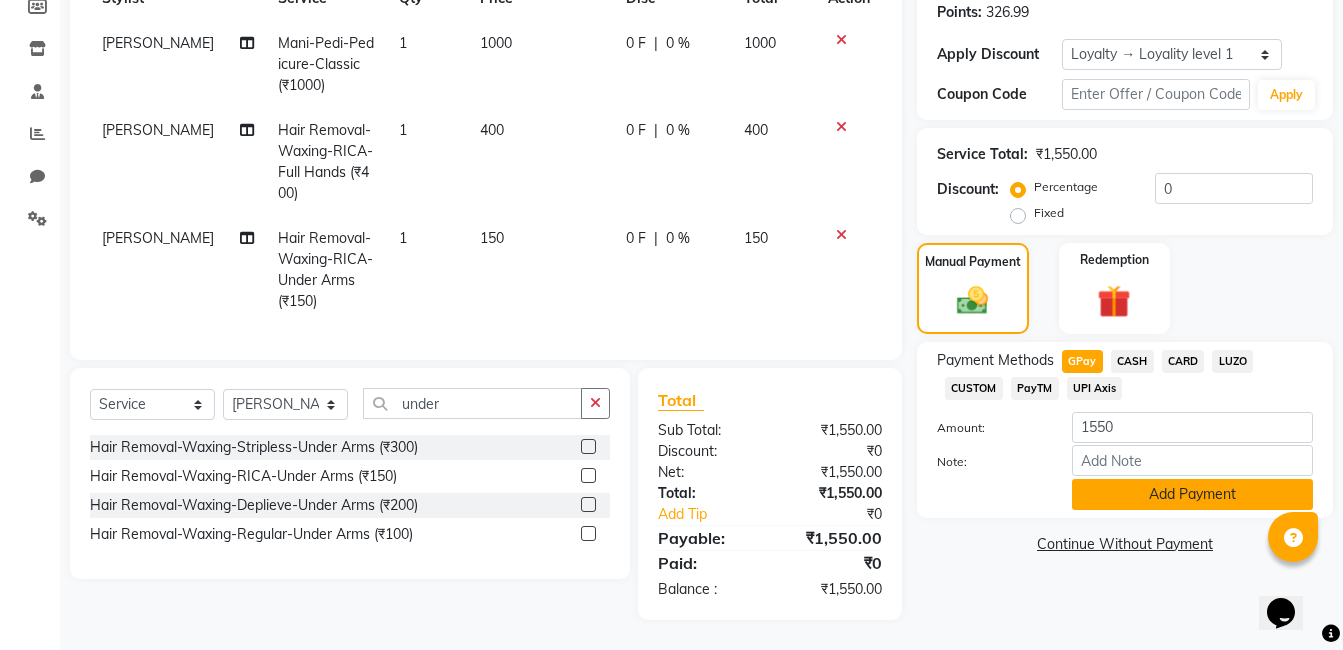 click on "Add Payment" 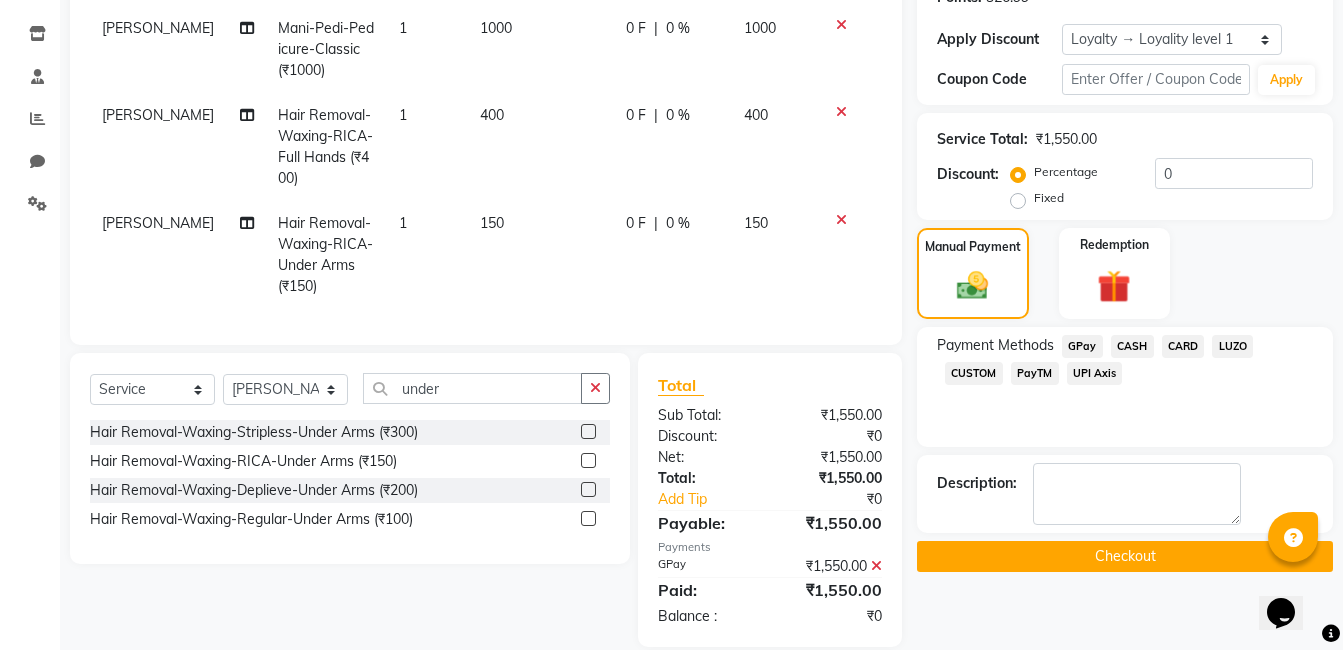 click on "GPay" 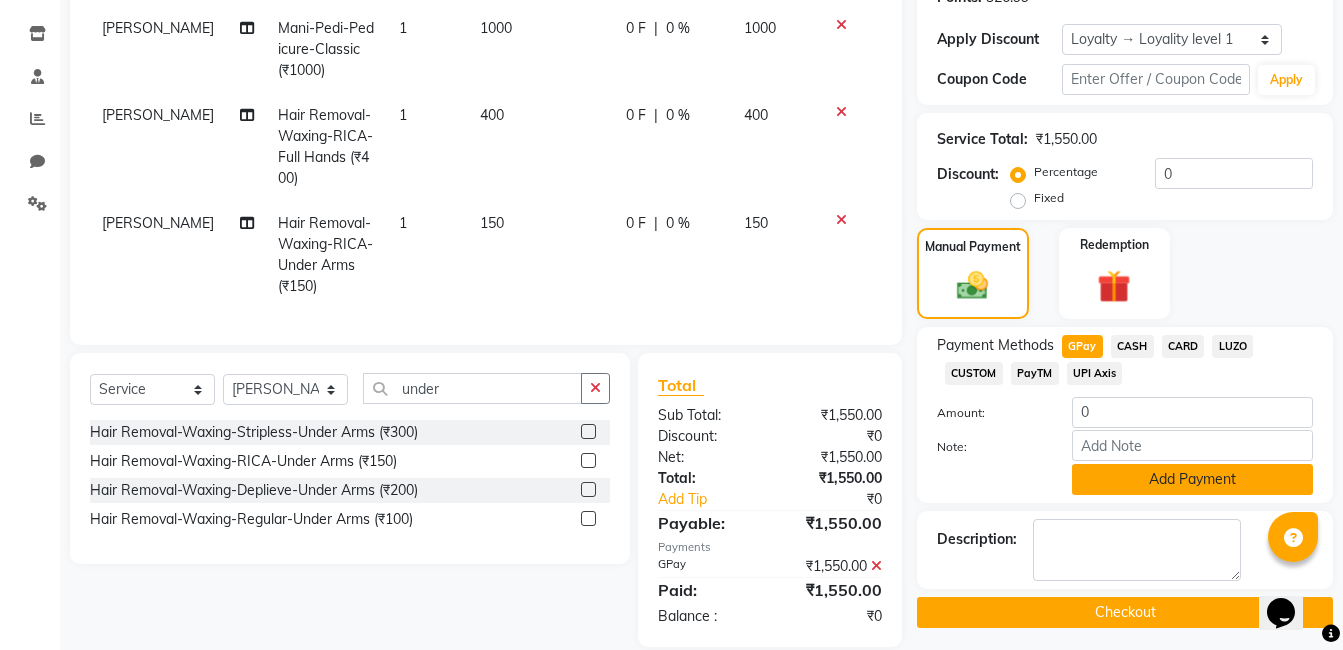 click on "Add Payment" 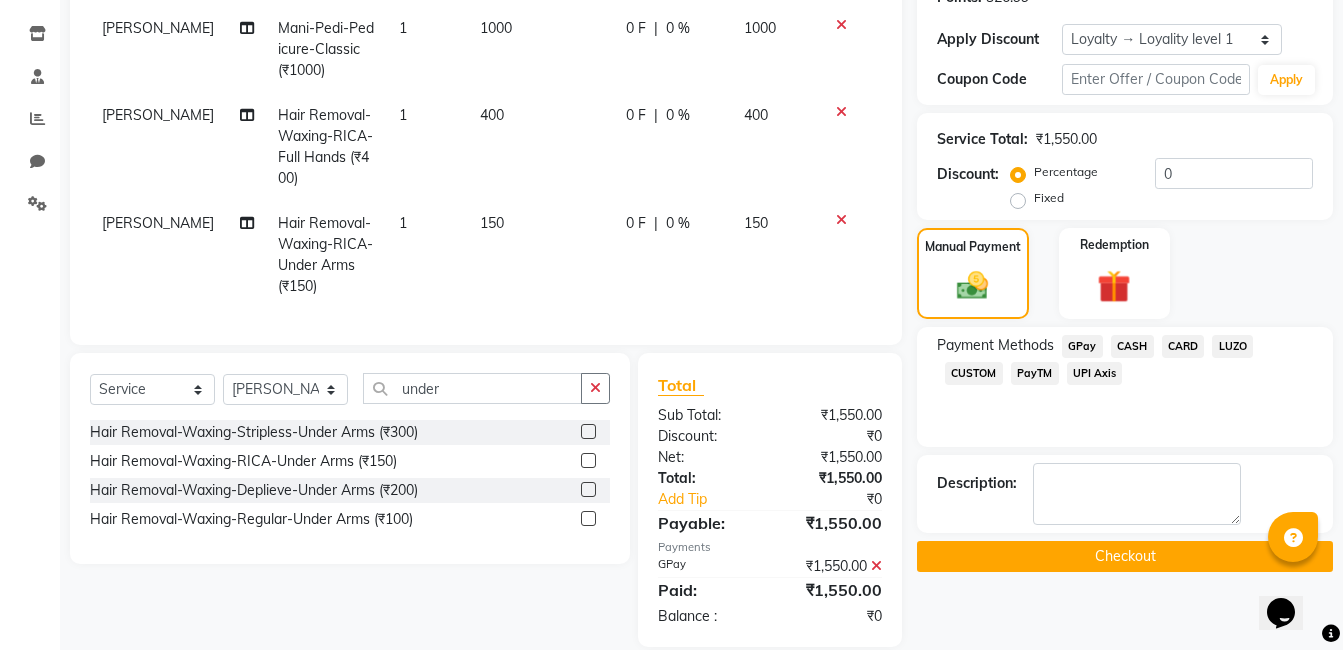 scroll, scrollTop: 485, scrollLeft: 0, axis: vertical 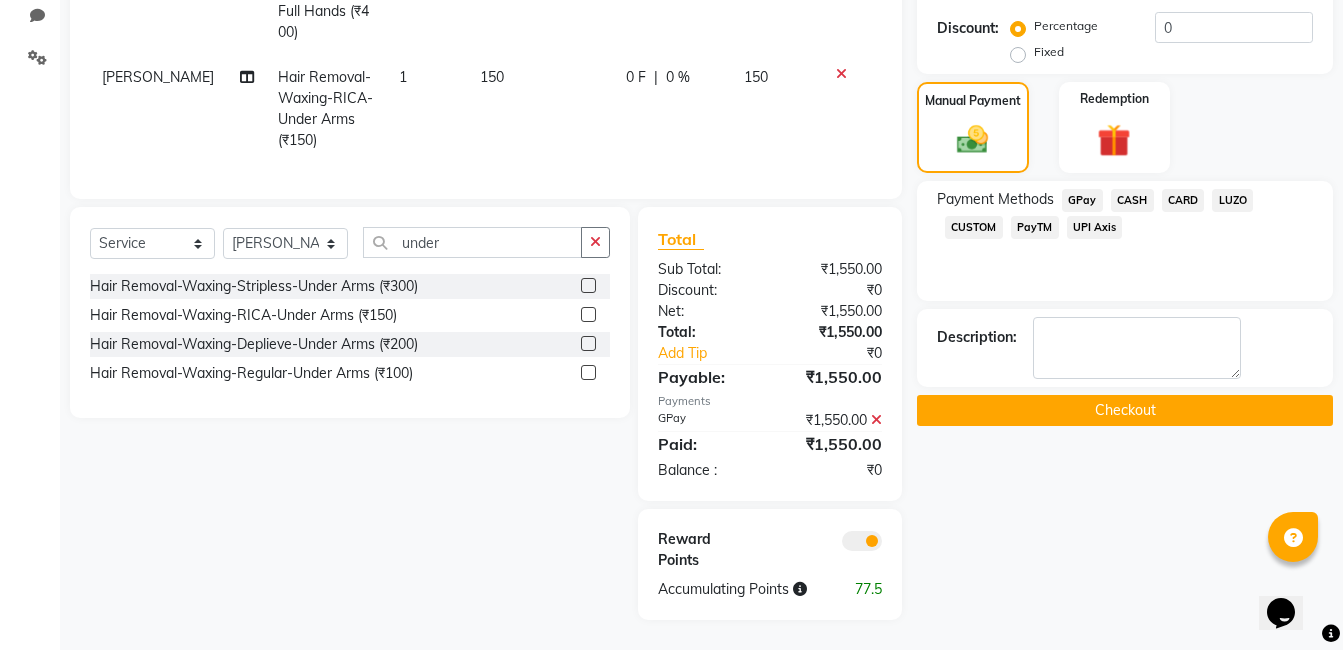 click on "Checkout" 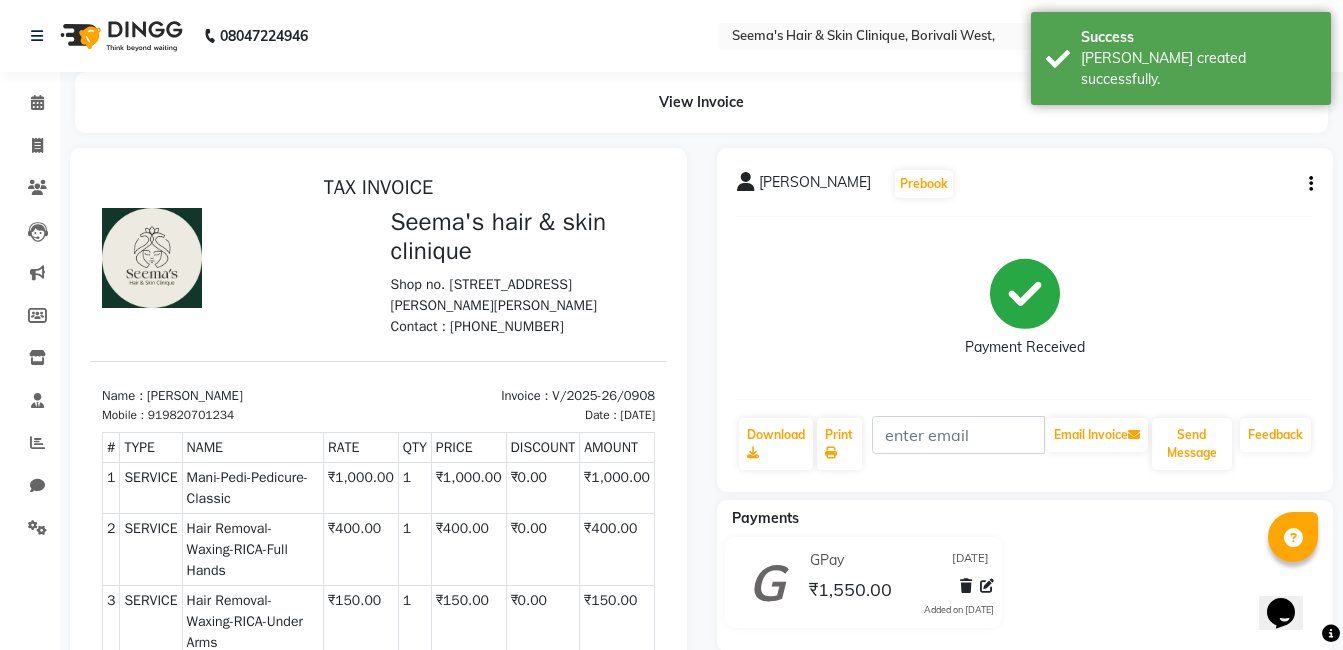 scroll, scrollTop: 0, scrollLeft: 0, axis: both 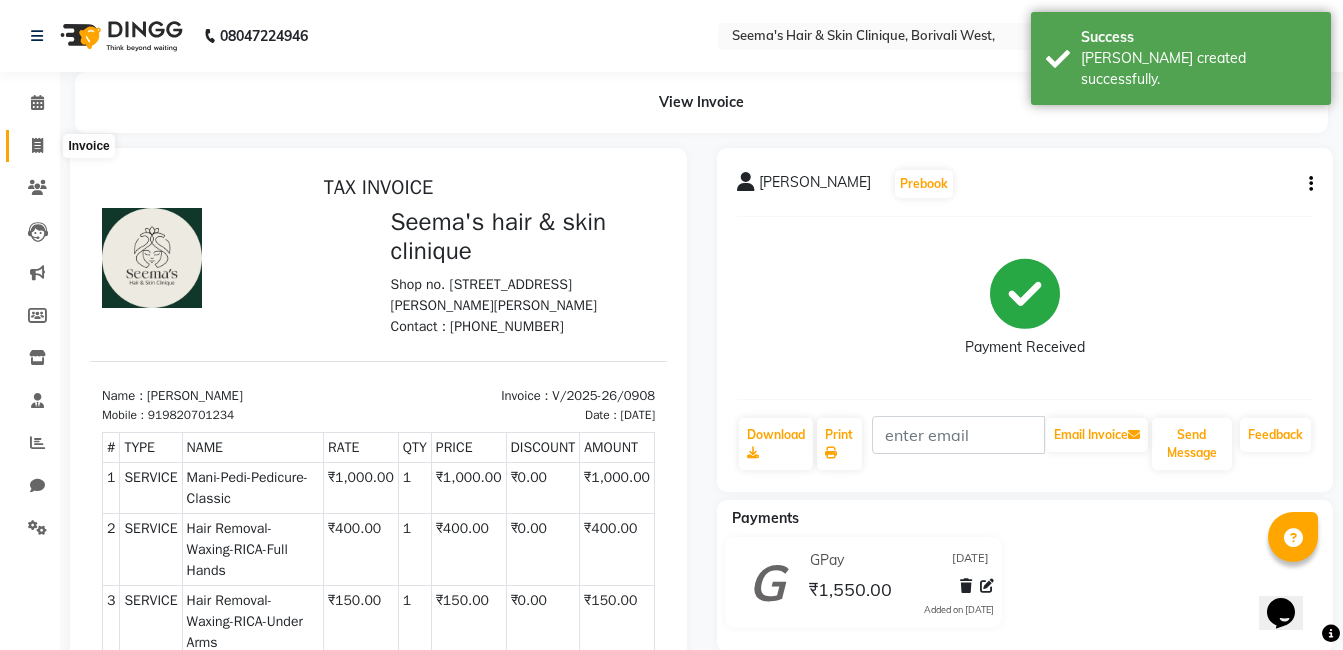click 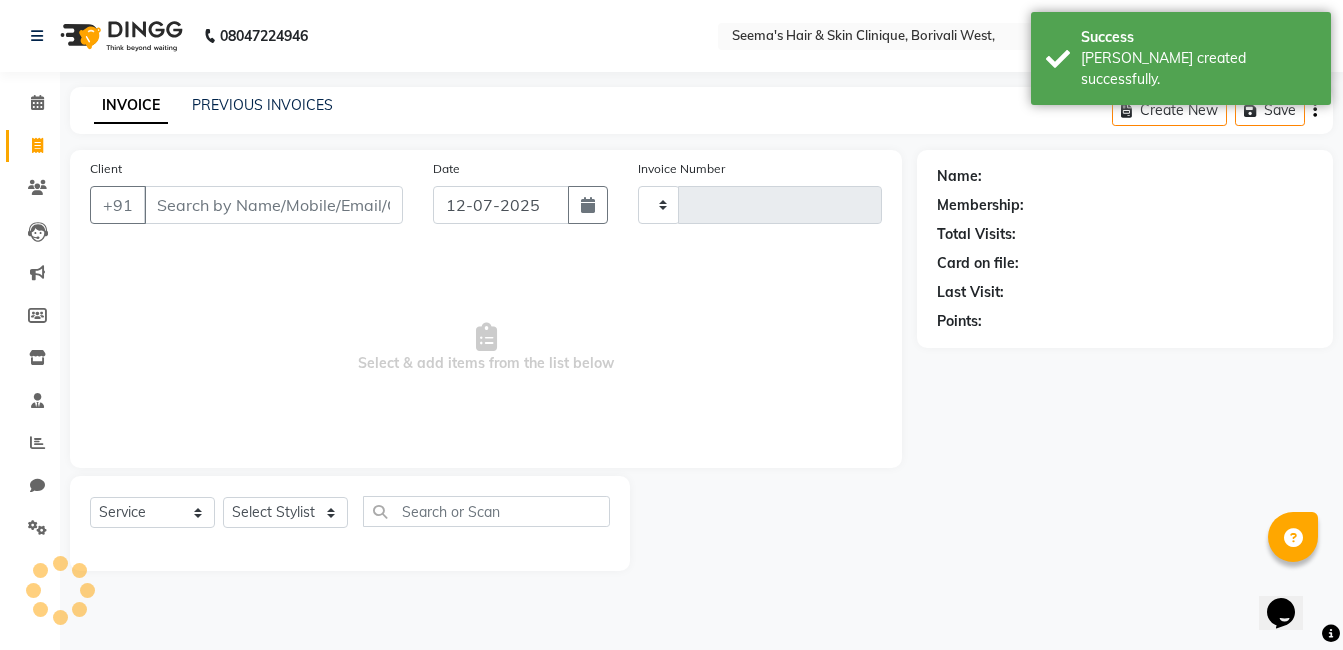 type on "0909" 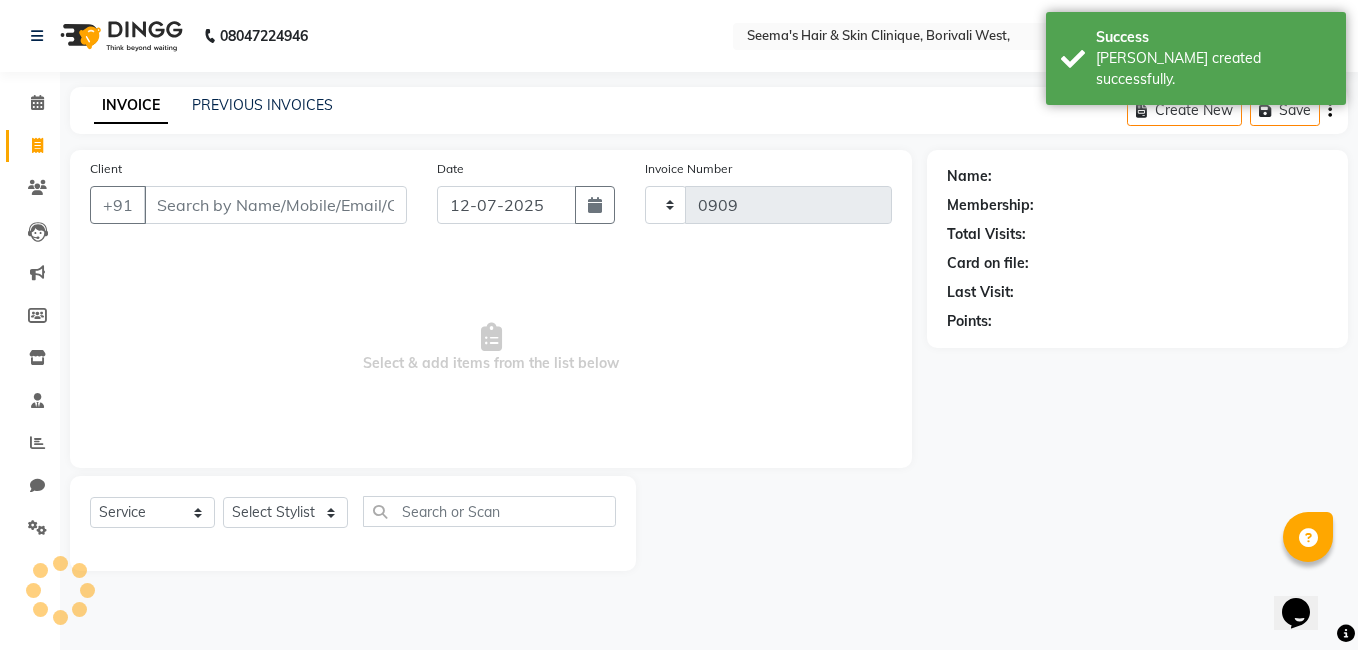 select on "8084" 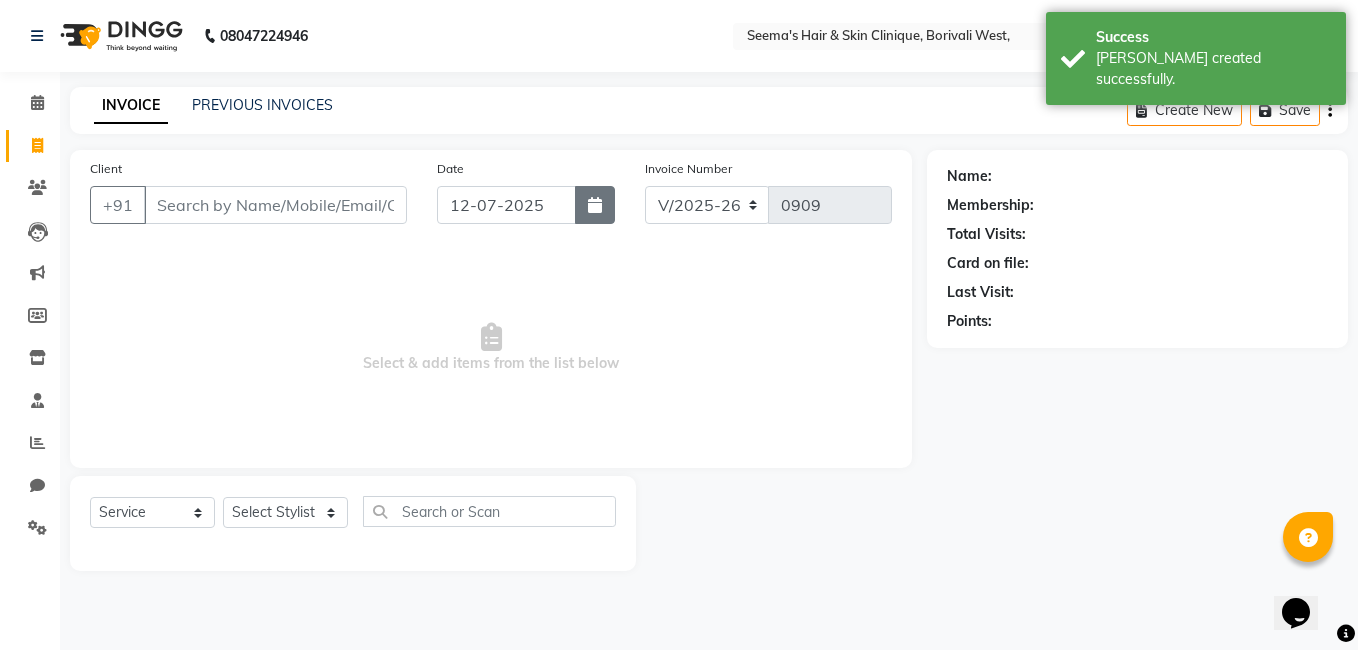 click 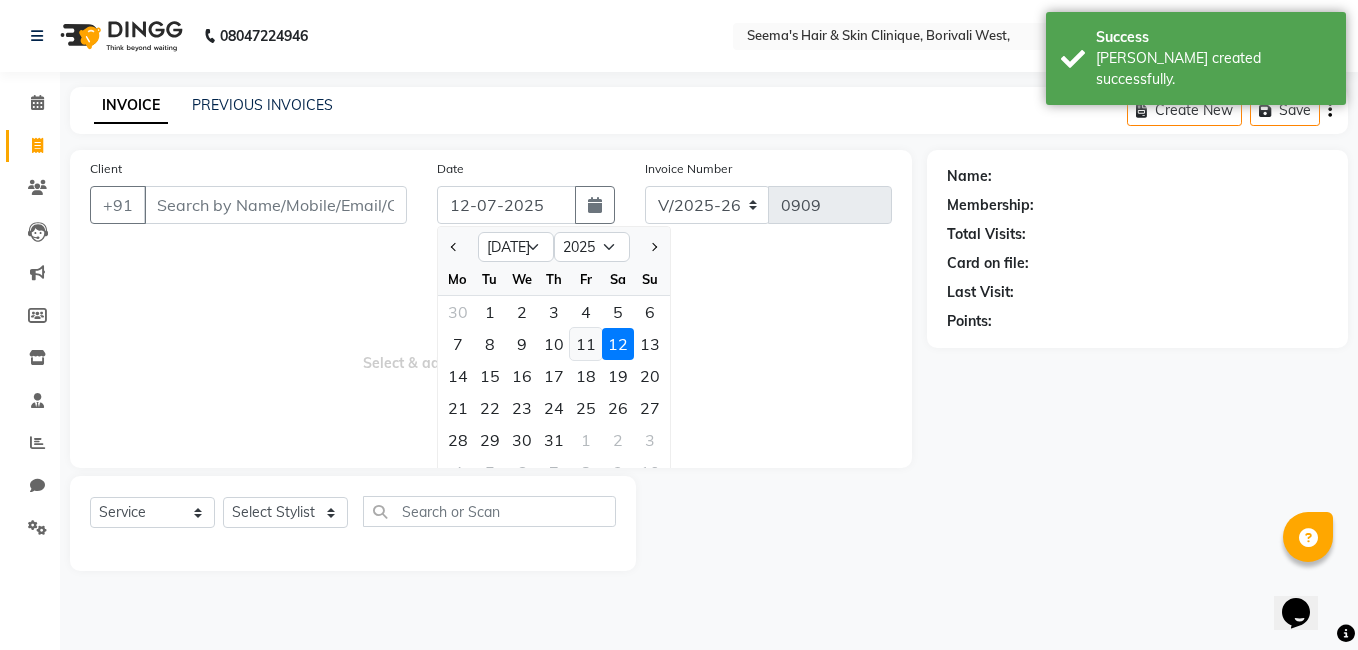click on "11" 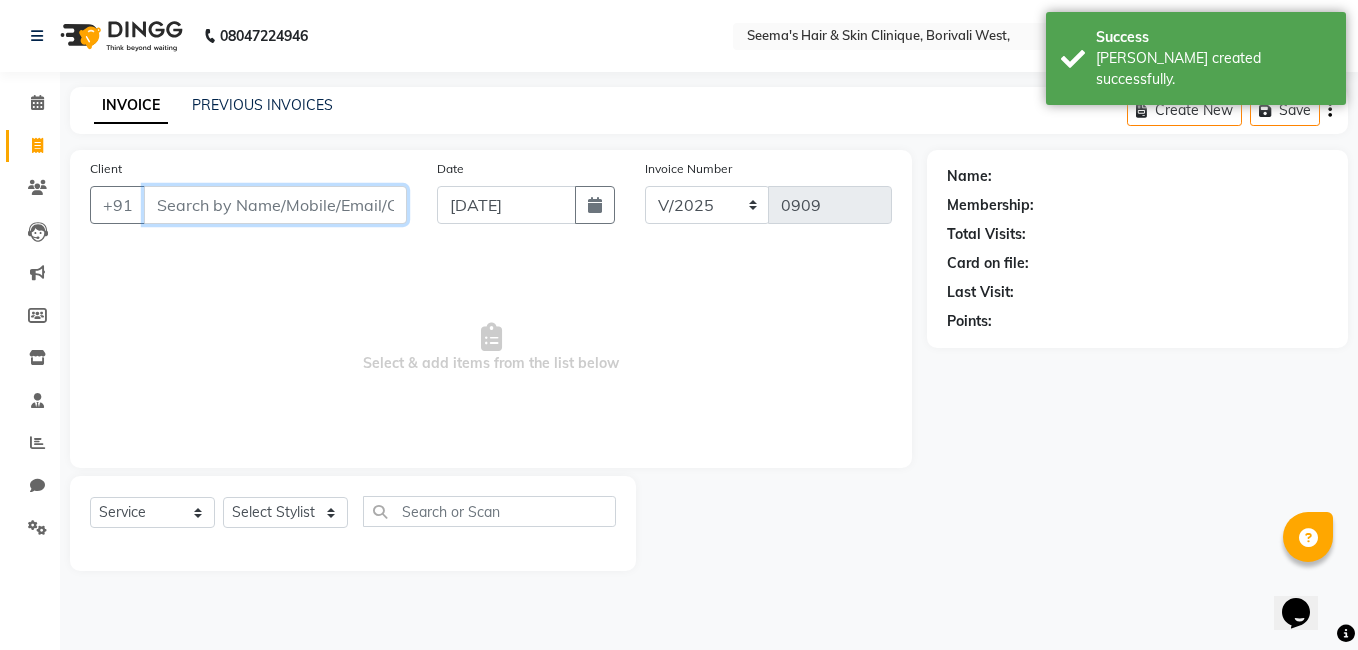 click on "Client" at bounding box center (275, 205) 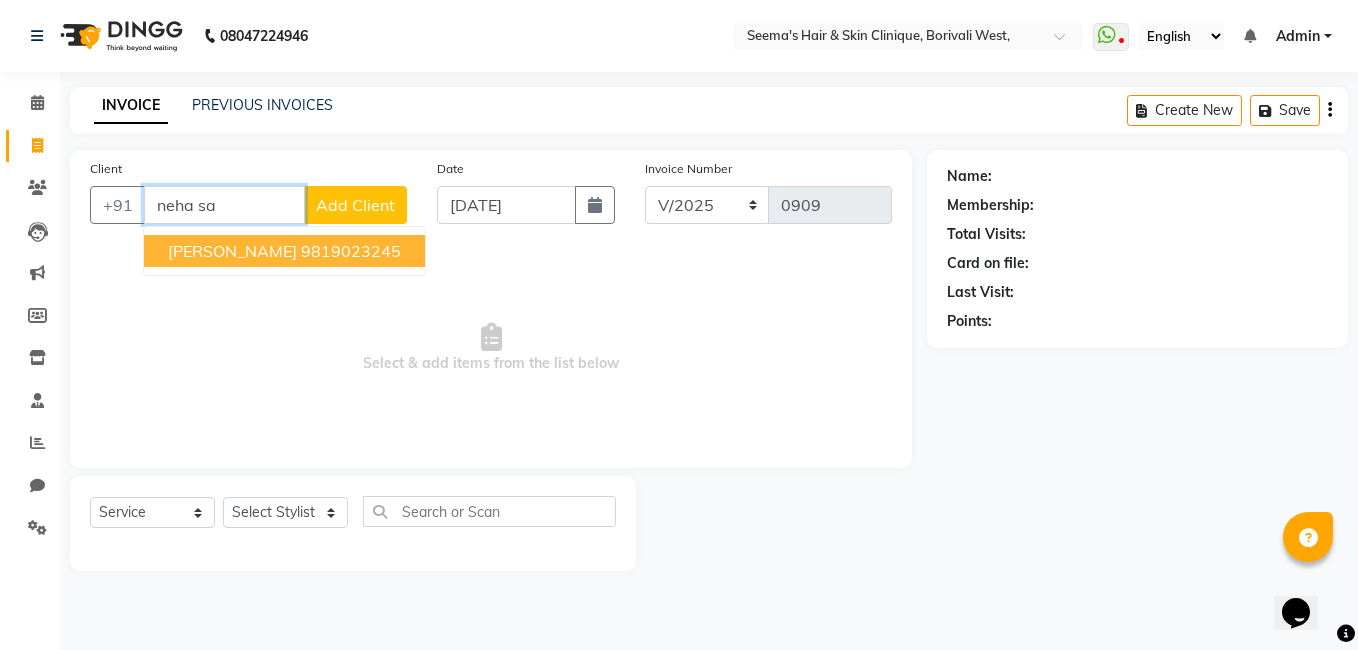 click on "9819023245" at bounding box center (351, 251) 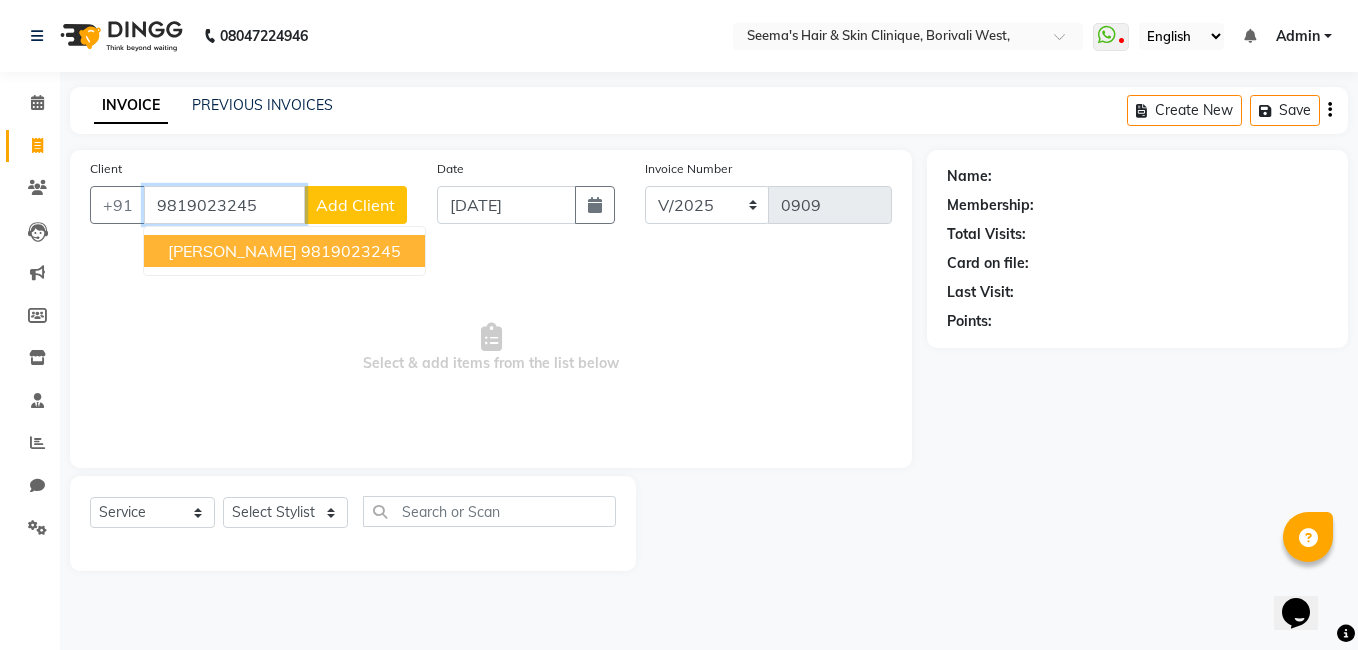 type on "9819023245" 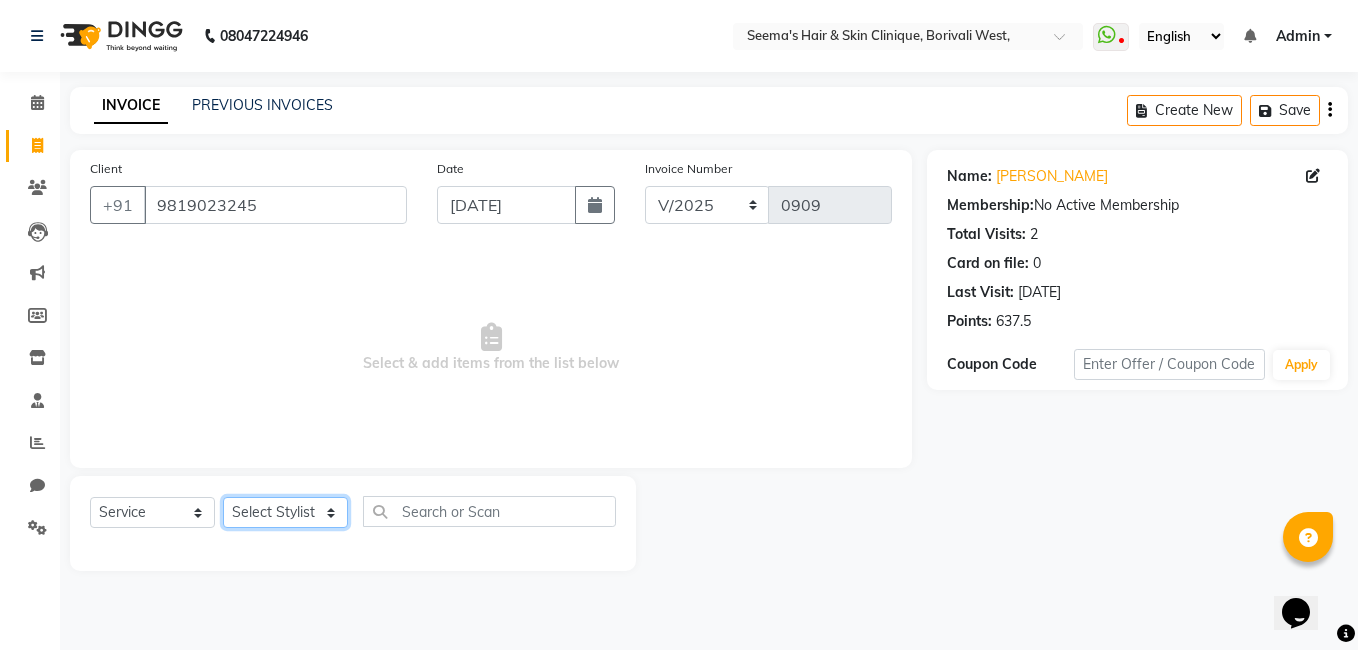 click on "Select Stylist [PERSON_NAME] [PERSON_NAME] [PERSON_NAME] [PERSON_NAME] [PERSON_NAME] [PERSON_NAME] [PERSON_NAME] Intern [PERSON_NAME]" 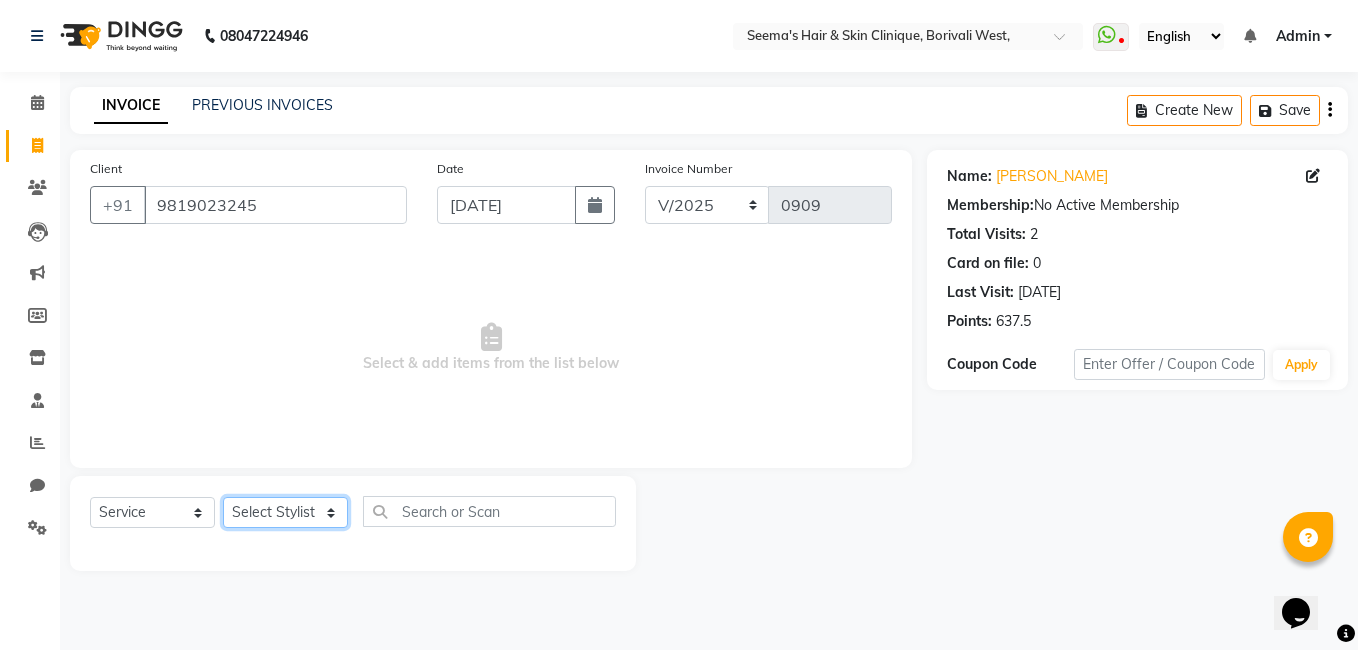 select on "75553" 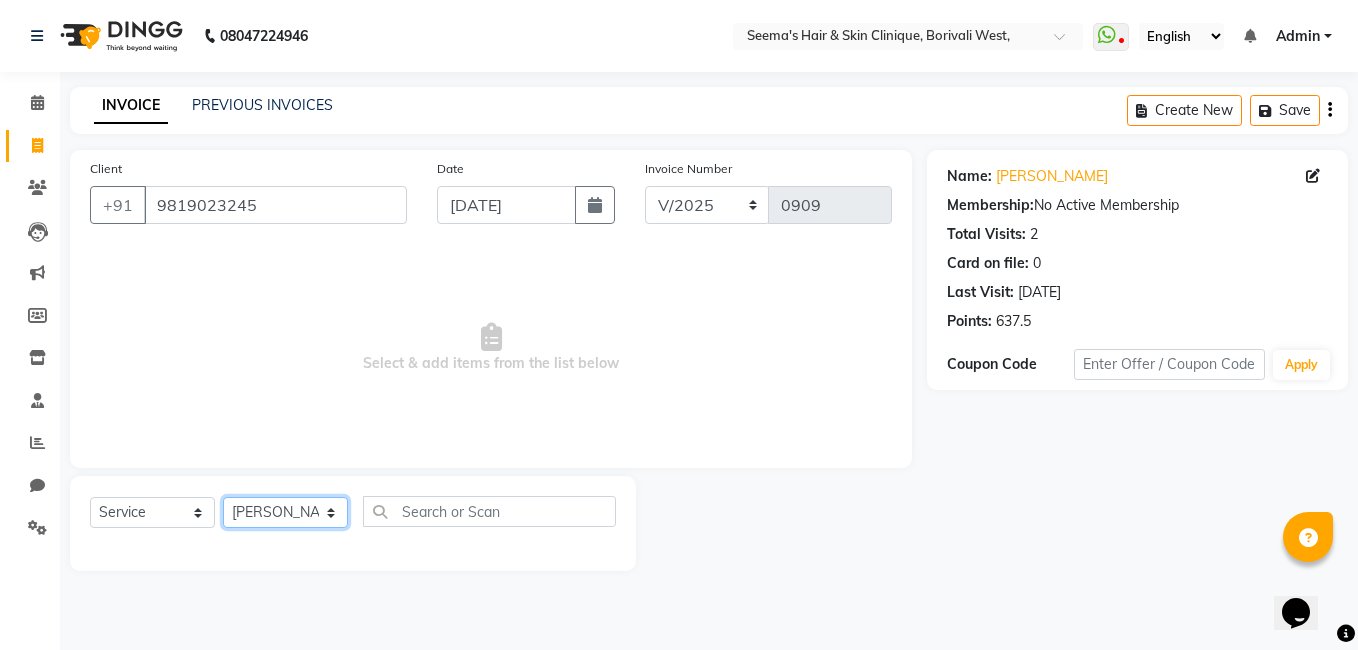 click on "Select Stylist [PERSON_NAME] [PERSON_NAME] [PERSON_NAME] [PERSON_NAME] [PERSON_NAME] [PERSON_NAME] [PERSON_NAME] Intern [PERSON_NAME]" 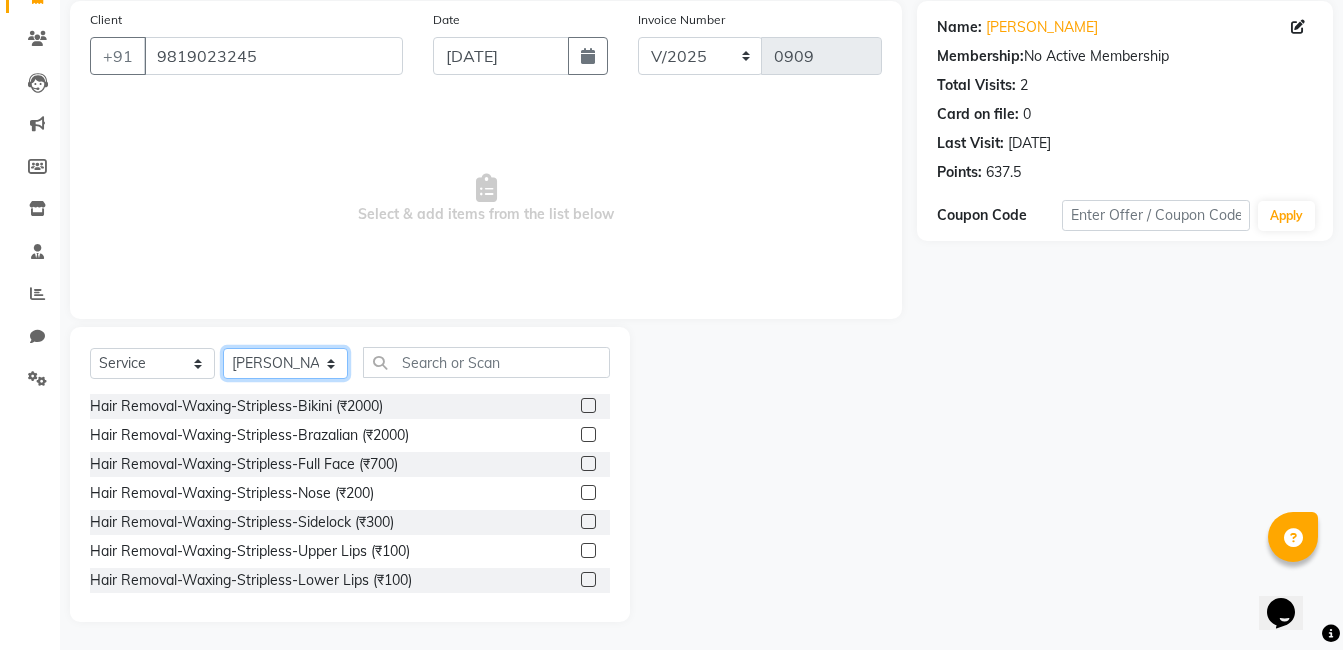 scroll, scrollTop: 151, scrollLeft: 0, axis: vertical 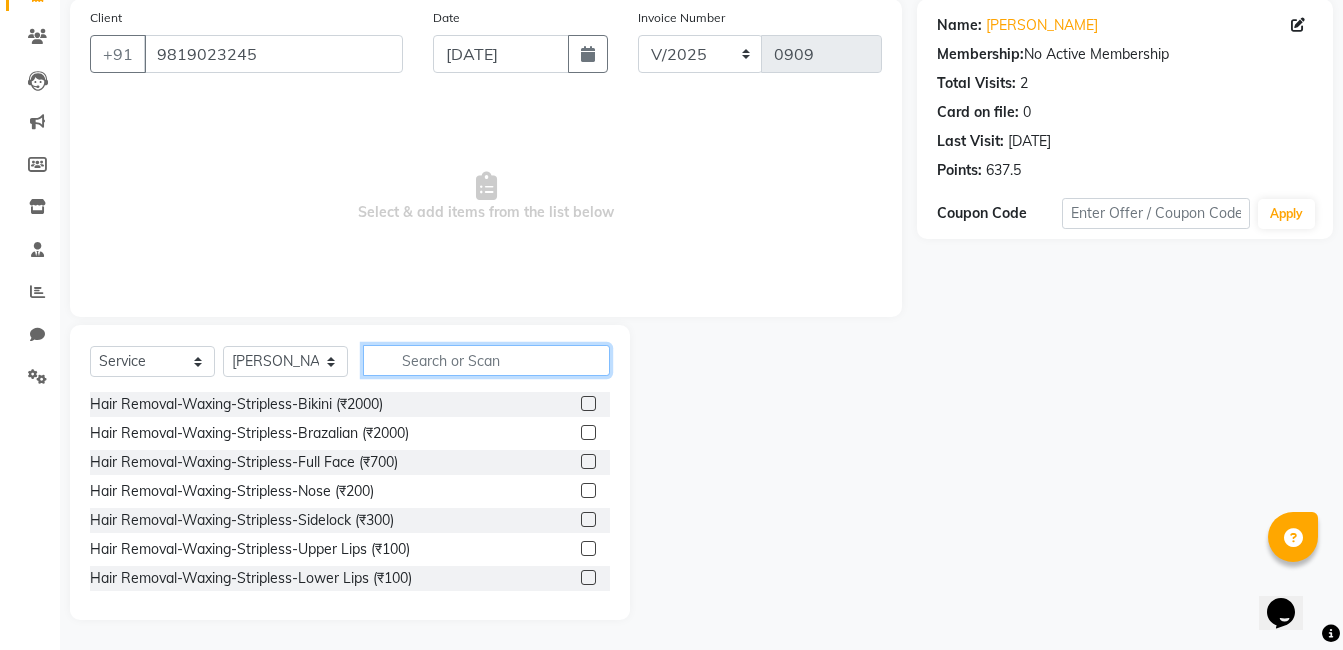 click 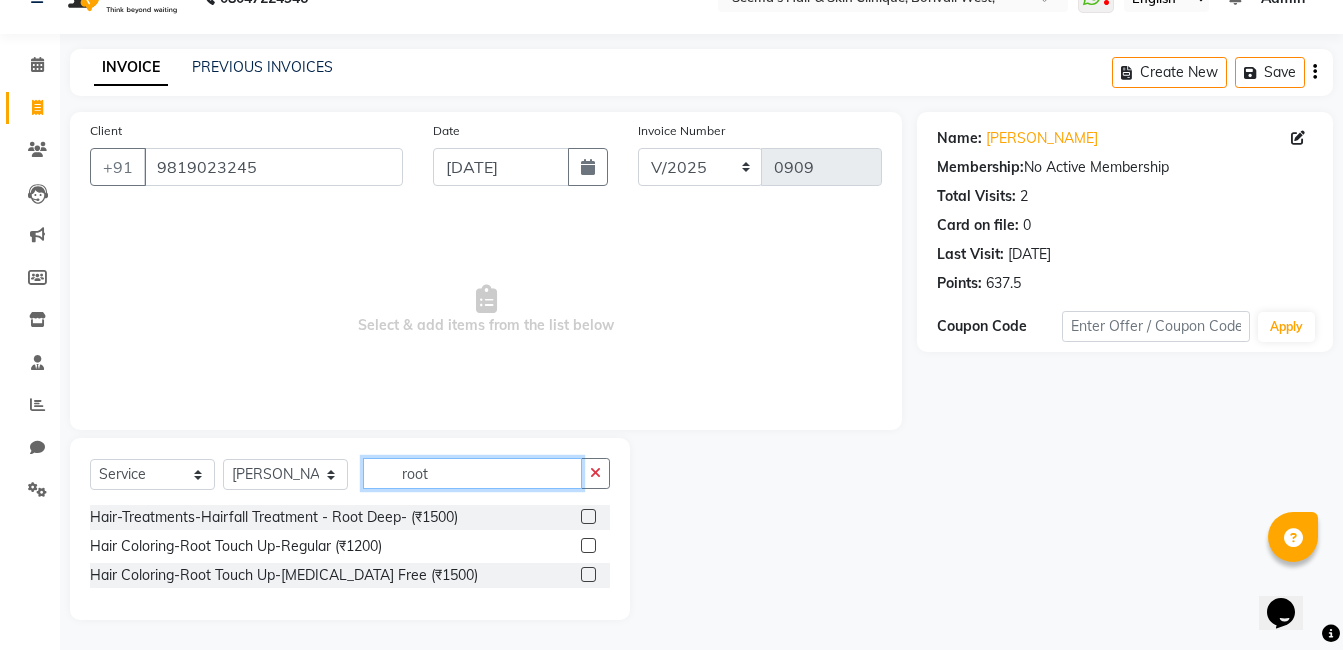 scroll, scrollTop: 38, scrollLeft: 0, axis: vertical 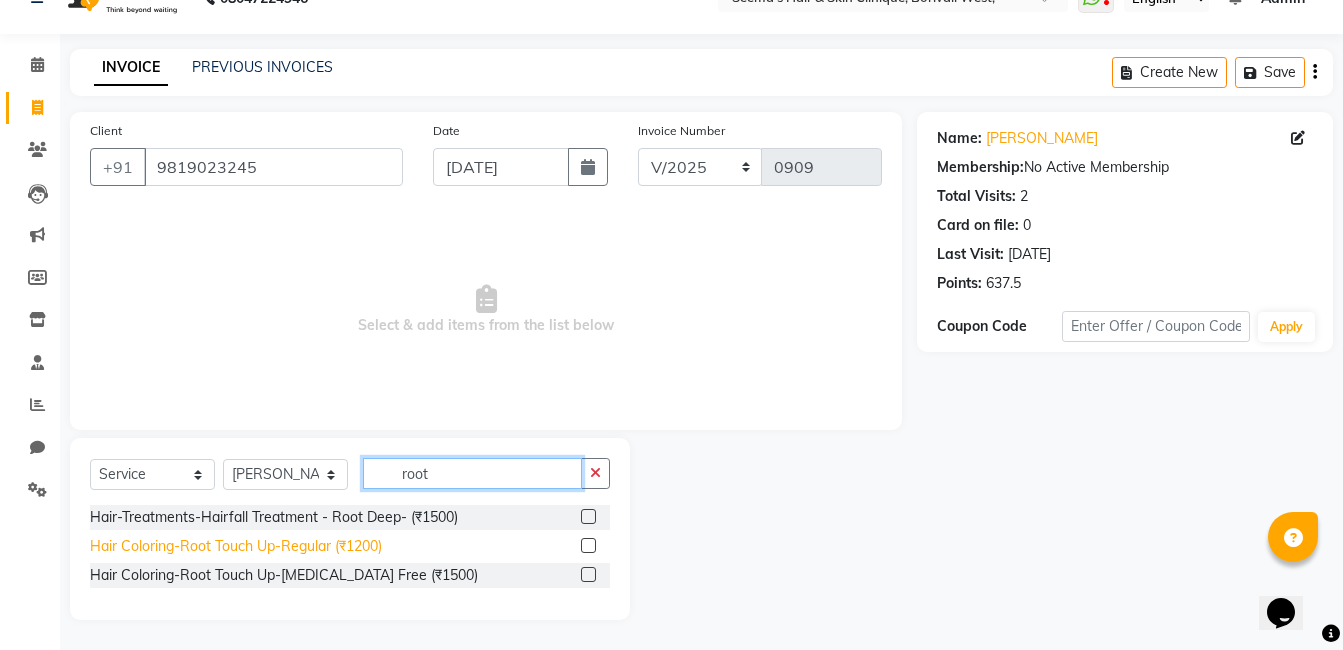 type on "root" 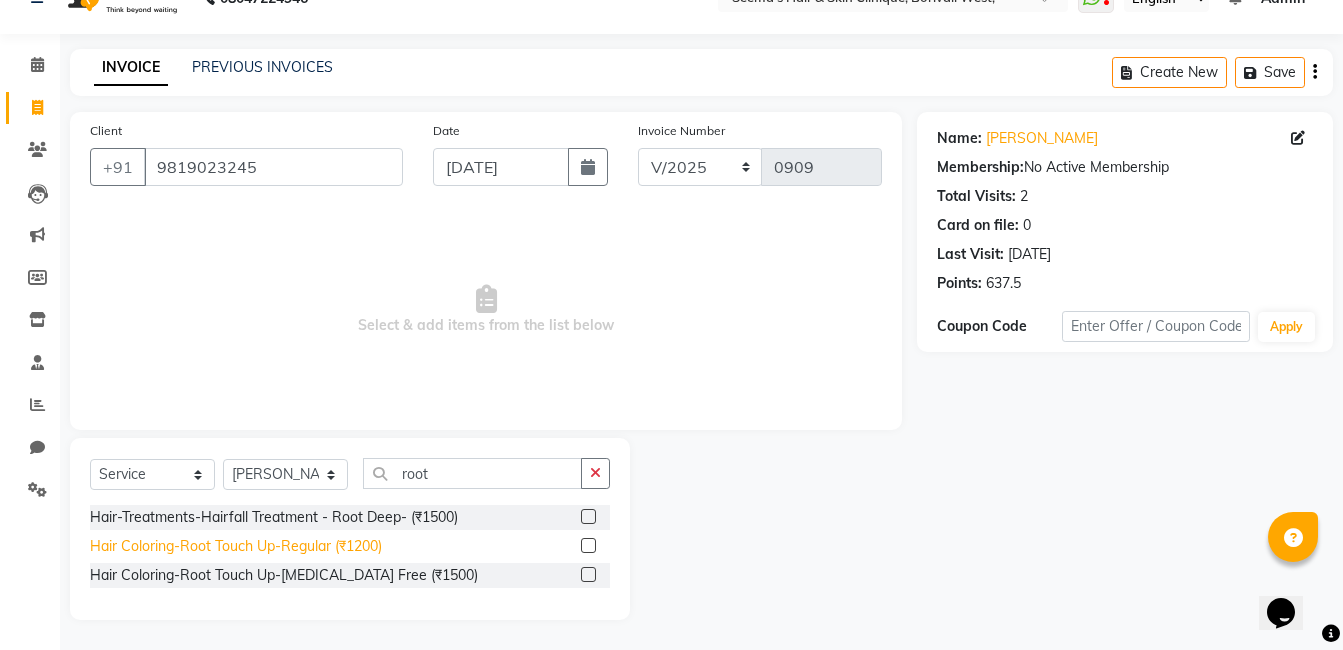 click on "Hair Coloring-Root Touch Up-Regular (₹1200)" 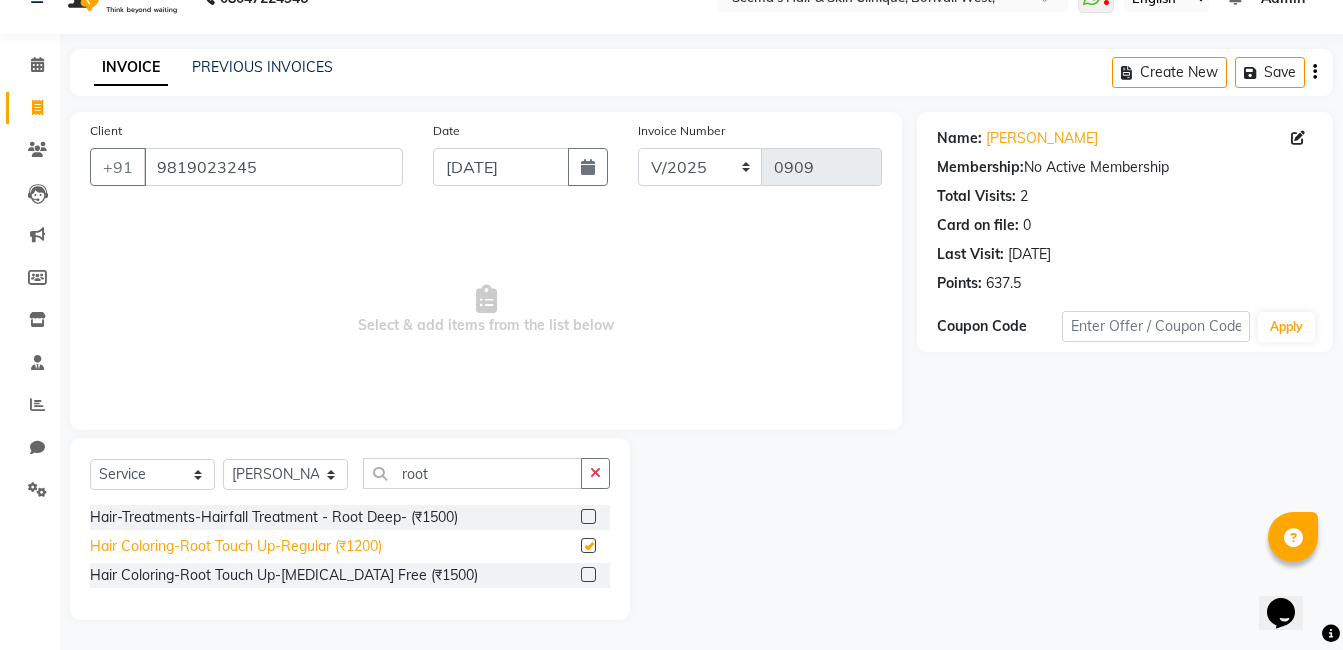 checkbox on "false" 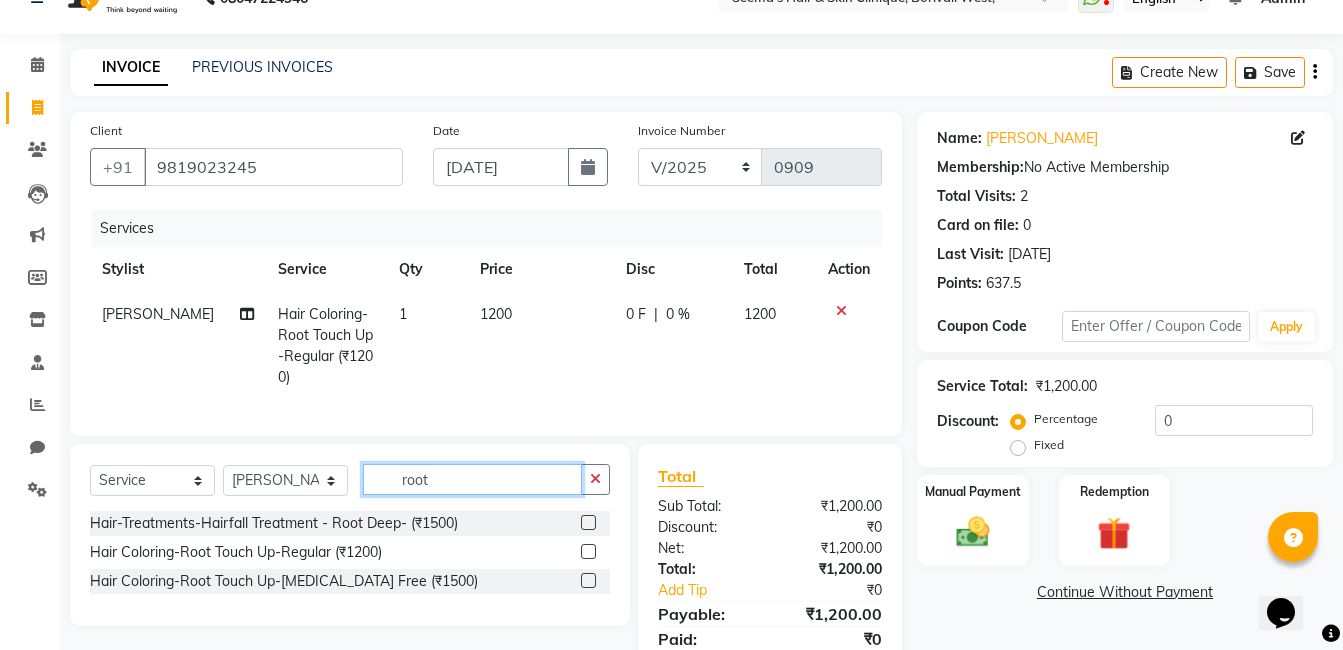 click on "root" 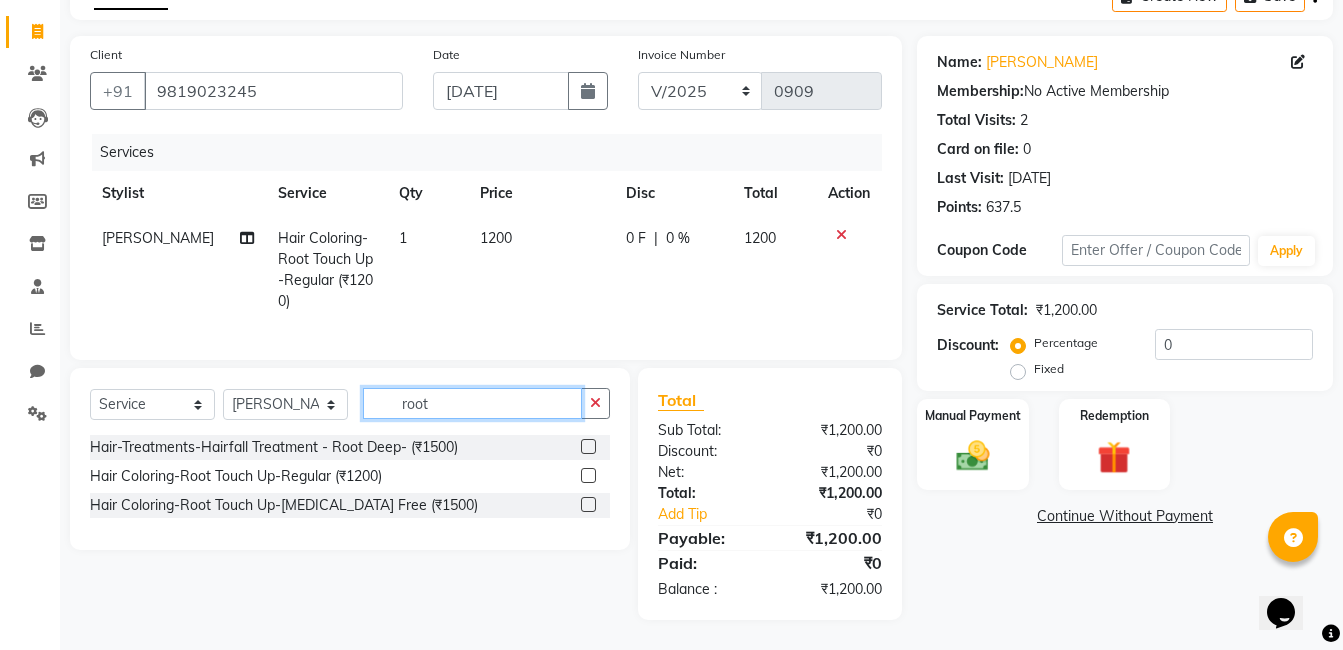scroll, scrollTop: 129, scrollLeft: 0, axis: vertical 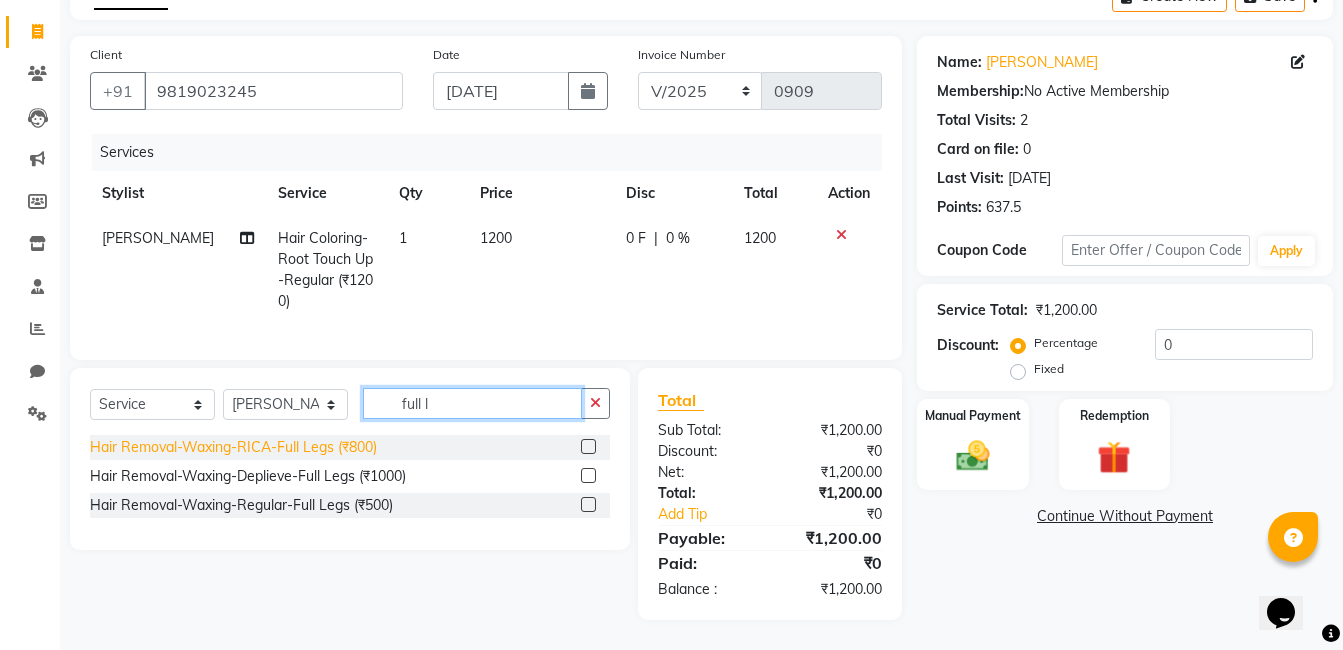 type on "full l" 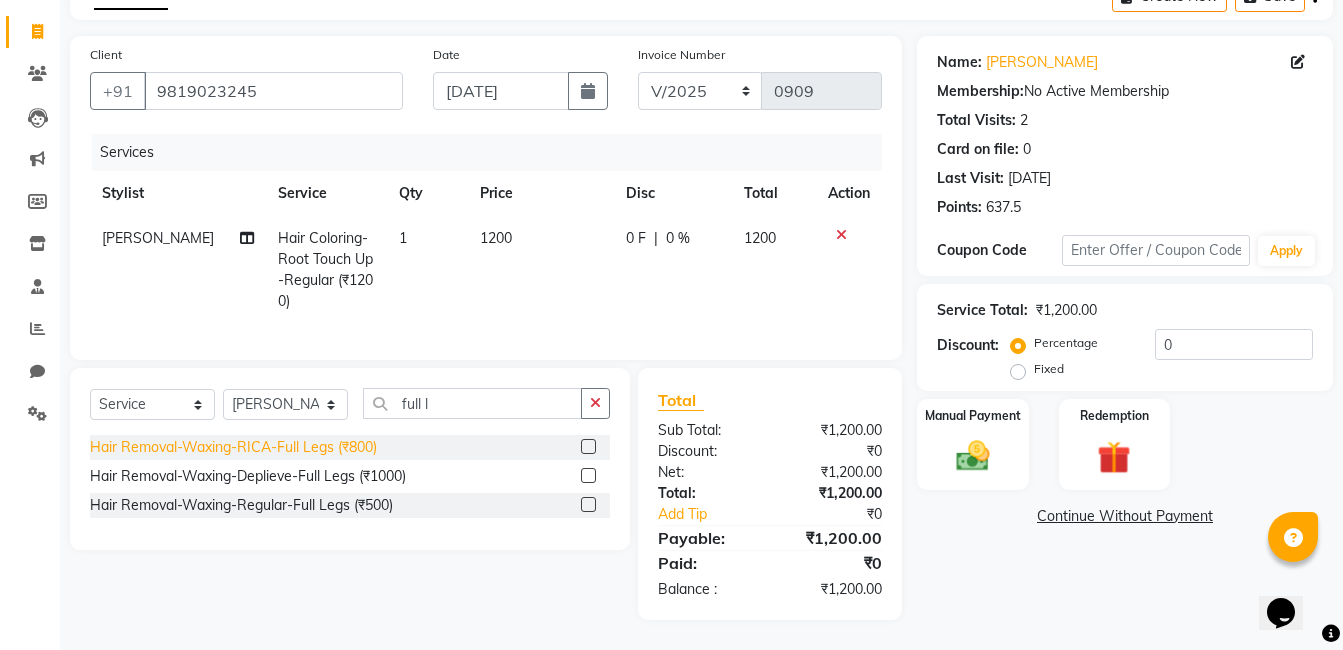 click on "Hair Removal-Waxing-RICA-Full Legs (₹800)" 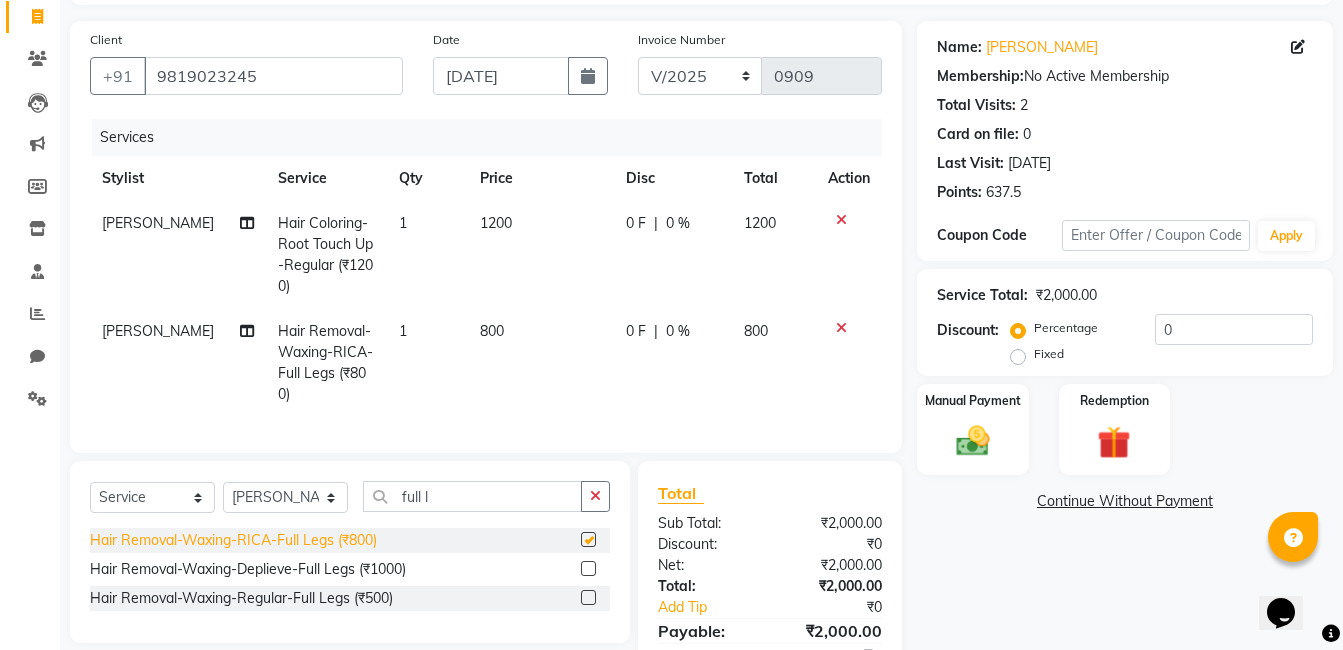 checkbox on "false" 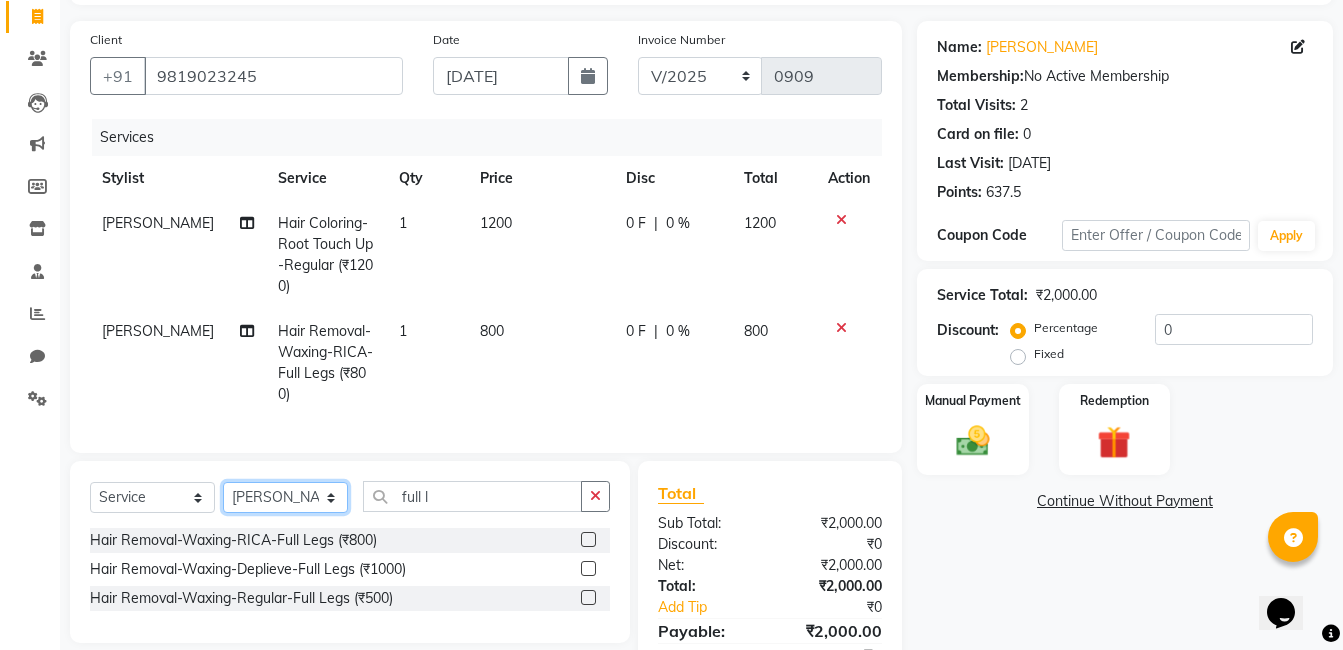 click on "Select Stylist [PERSON_NAME] [PERSON_NAME] [PERSON_NAME] [PERSON_NAME] [PERSON_NAME] [PERSON_NAME] [PERSON_NAME] Intern [PERSON_NAME]" 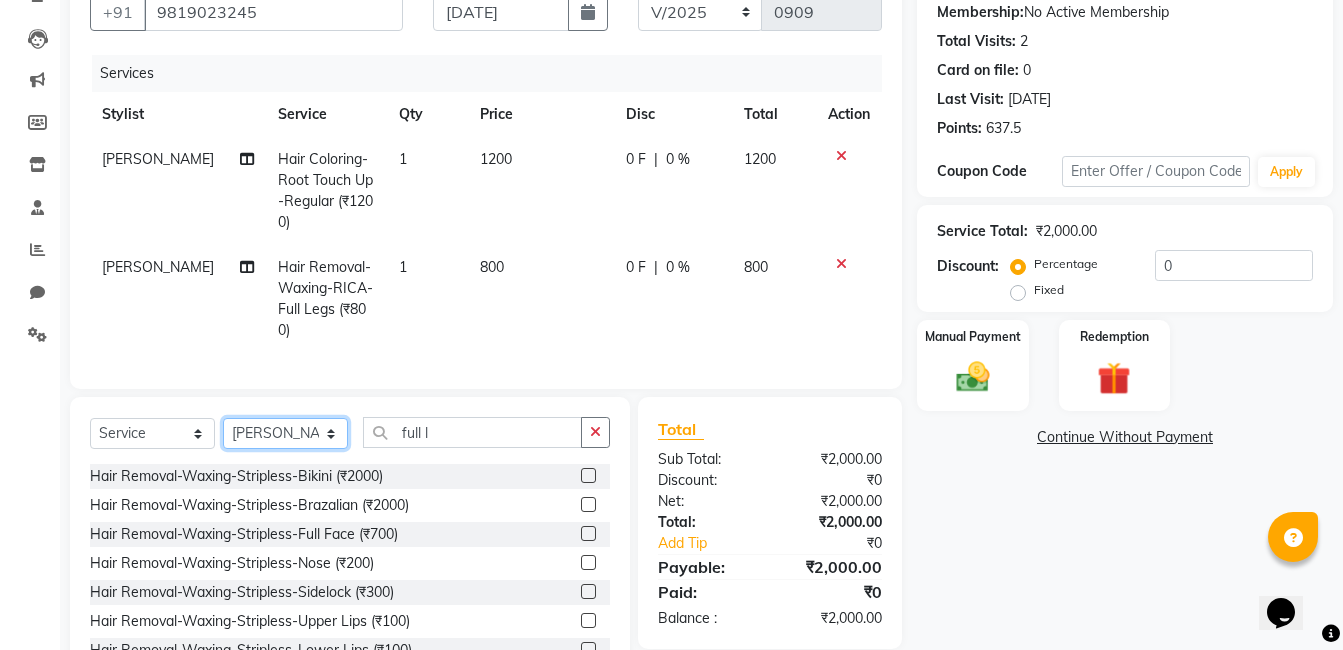 scroll, scrollTop: 280, scrollLeft: 0, axis: vertical 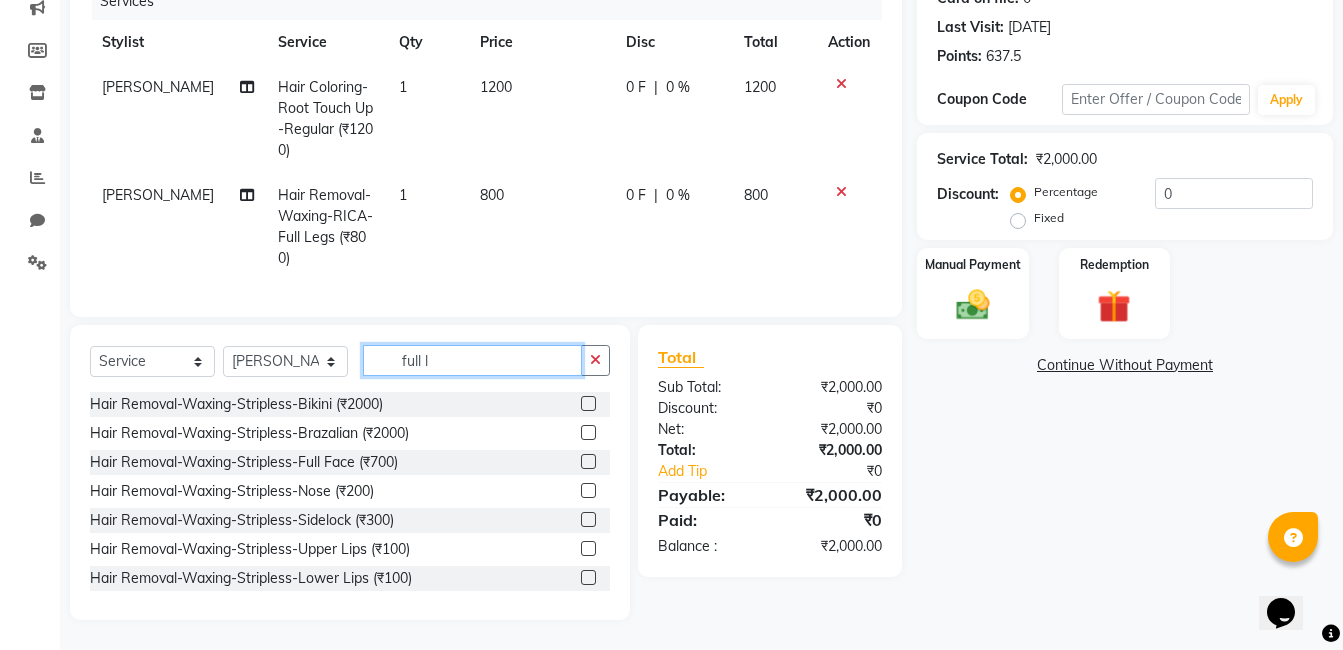 click on "full l" 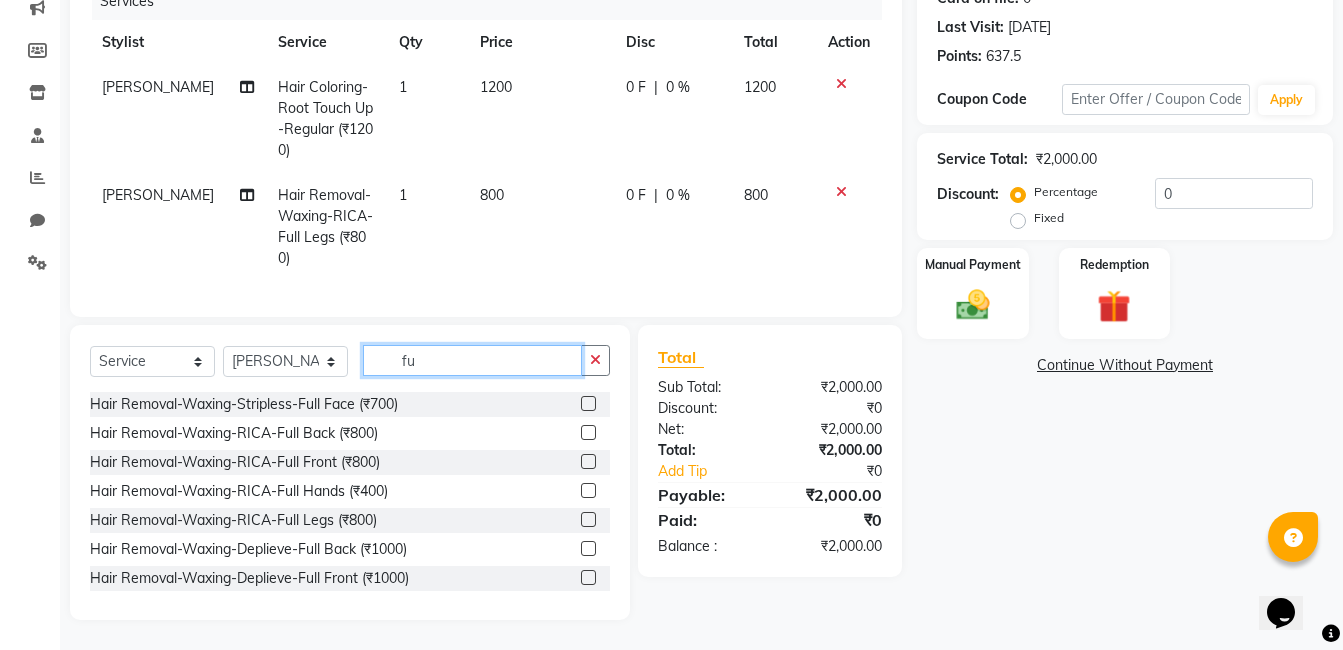 type on "f" 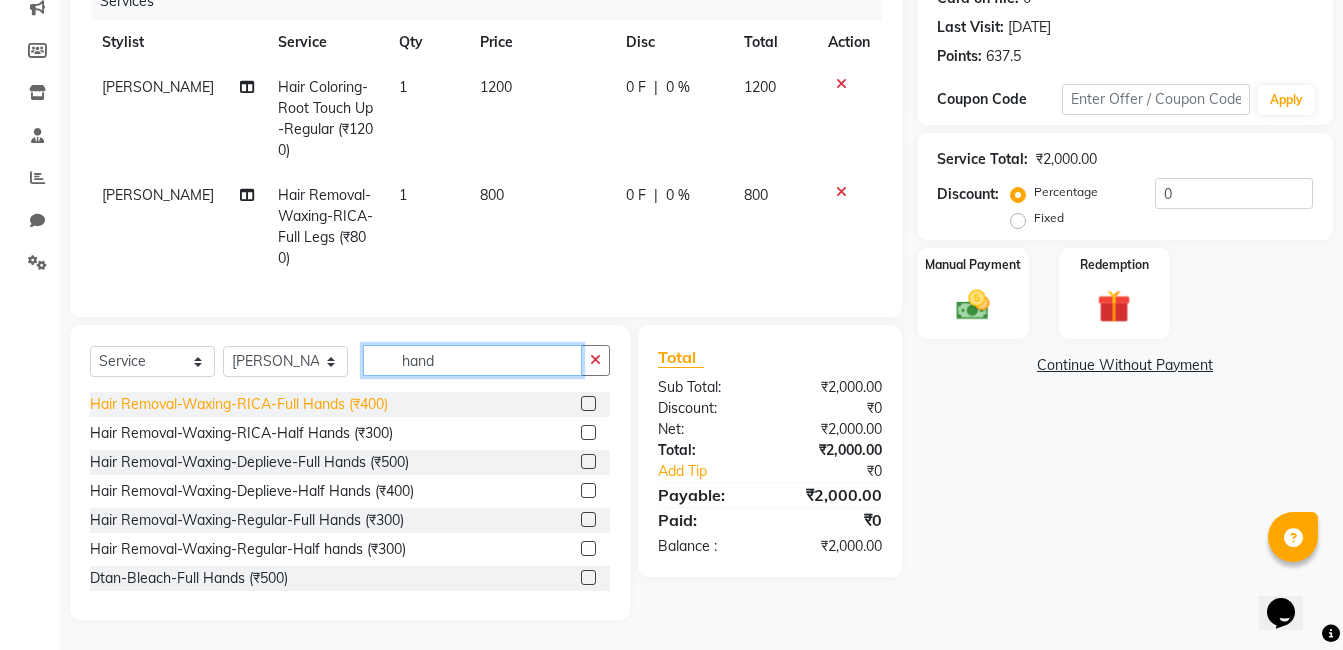 type on "hand" 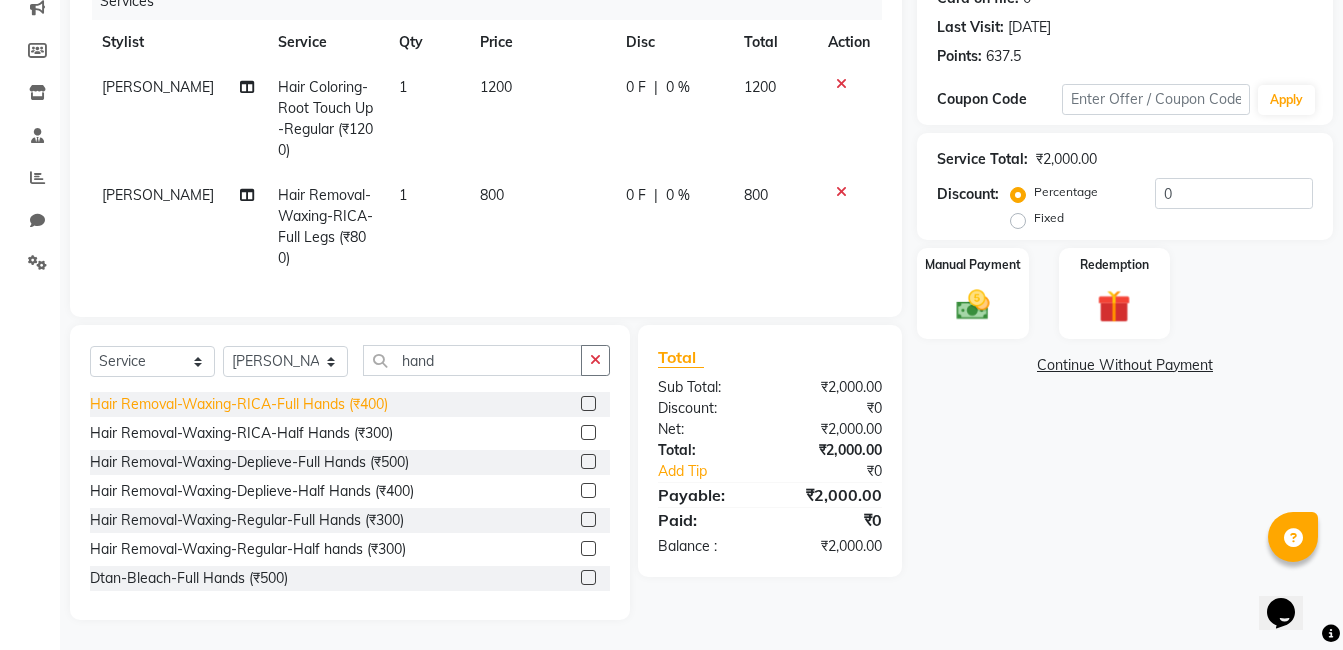 click on "Hair Removal-Waxing-RICA-Full Hands (₹400)" 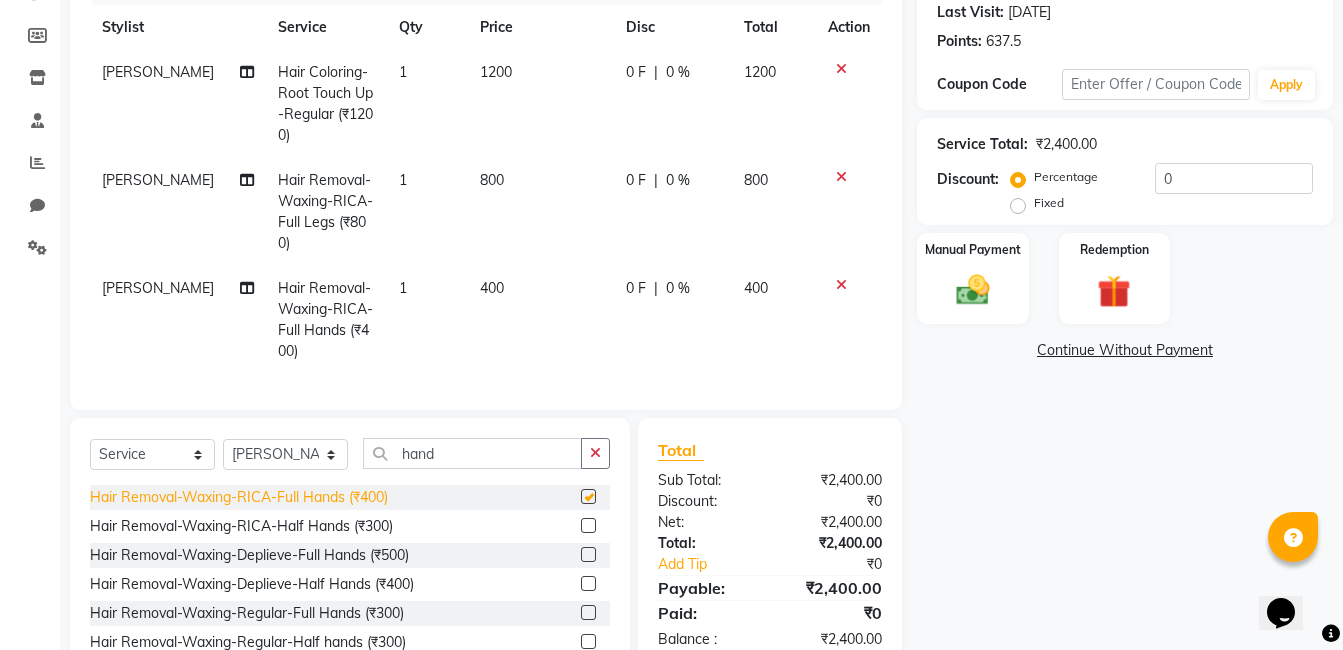 checkbox on "false" 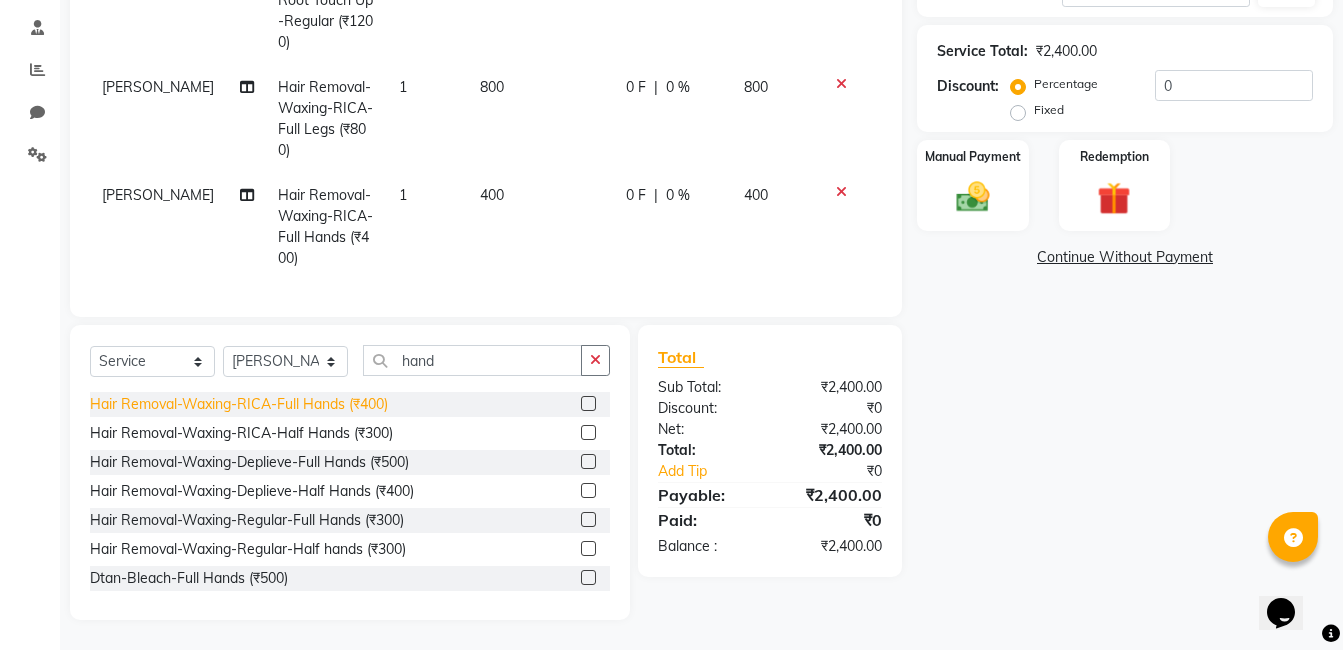 scroll, scrollTop: 388, scrollLeft: 0, axis: vertical 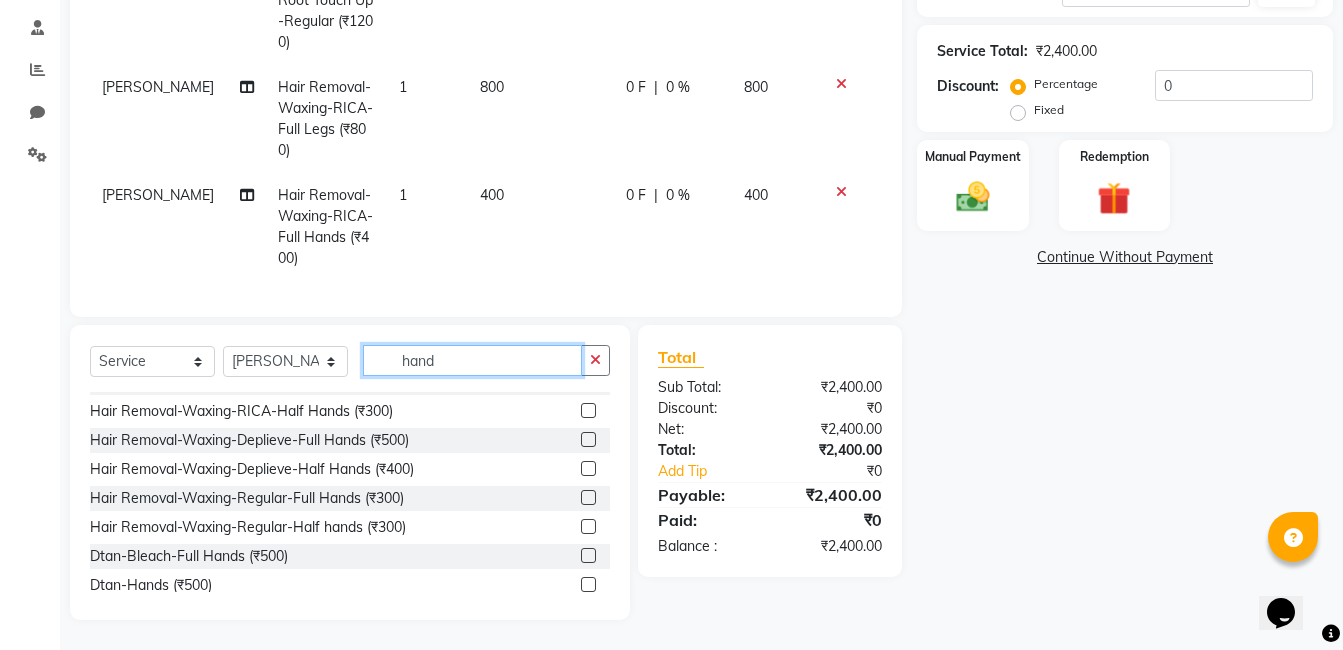 click on "hand" 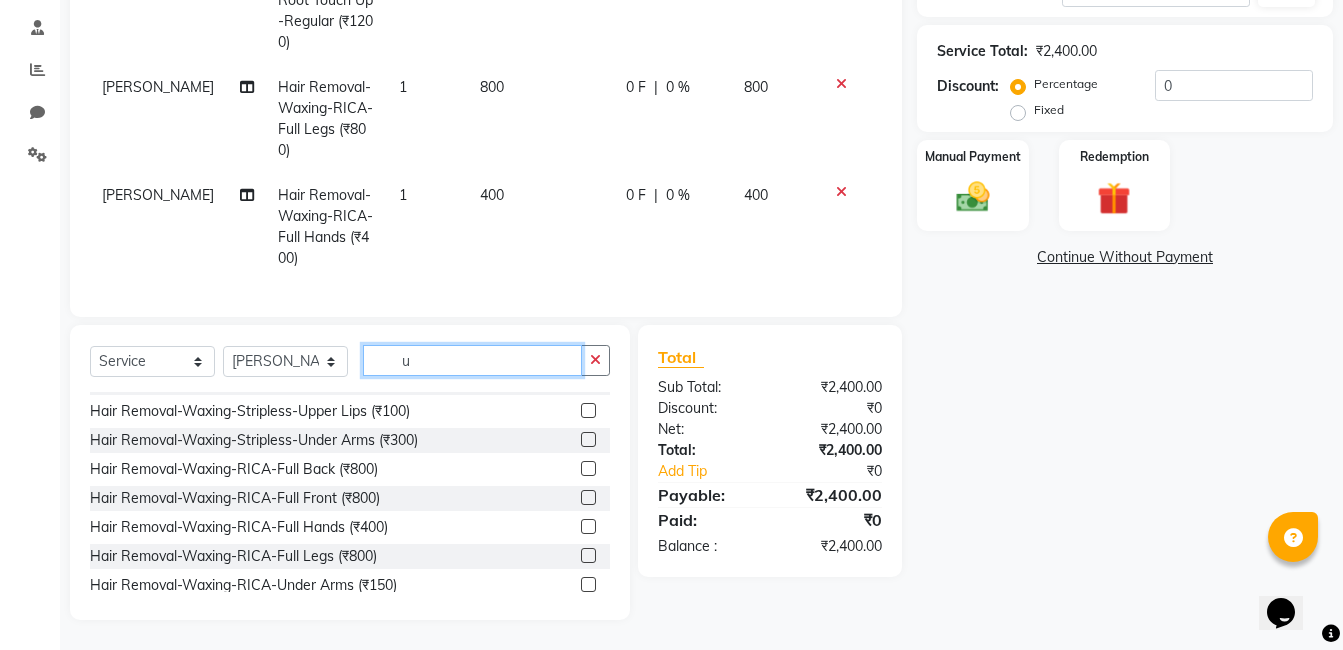 scroll, scrollTop: 167, scrollLeft: 0, axis: vertical 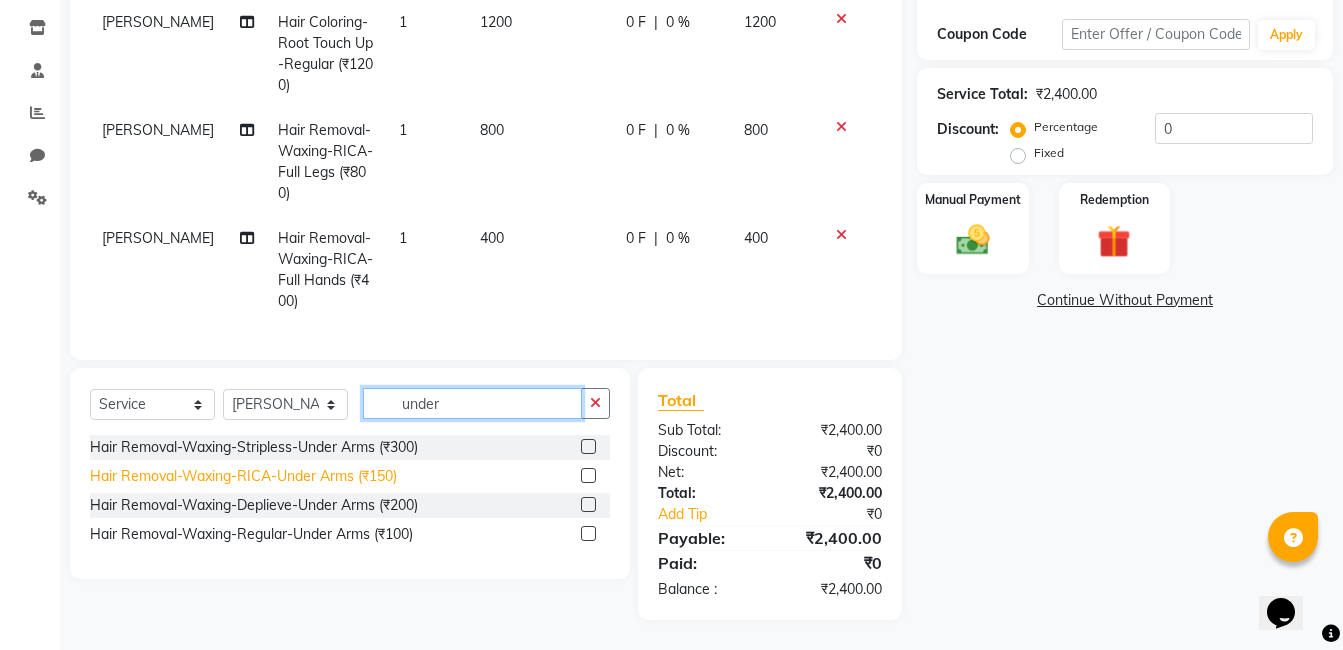 type on "under" 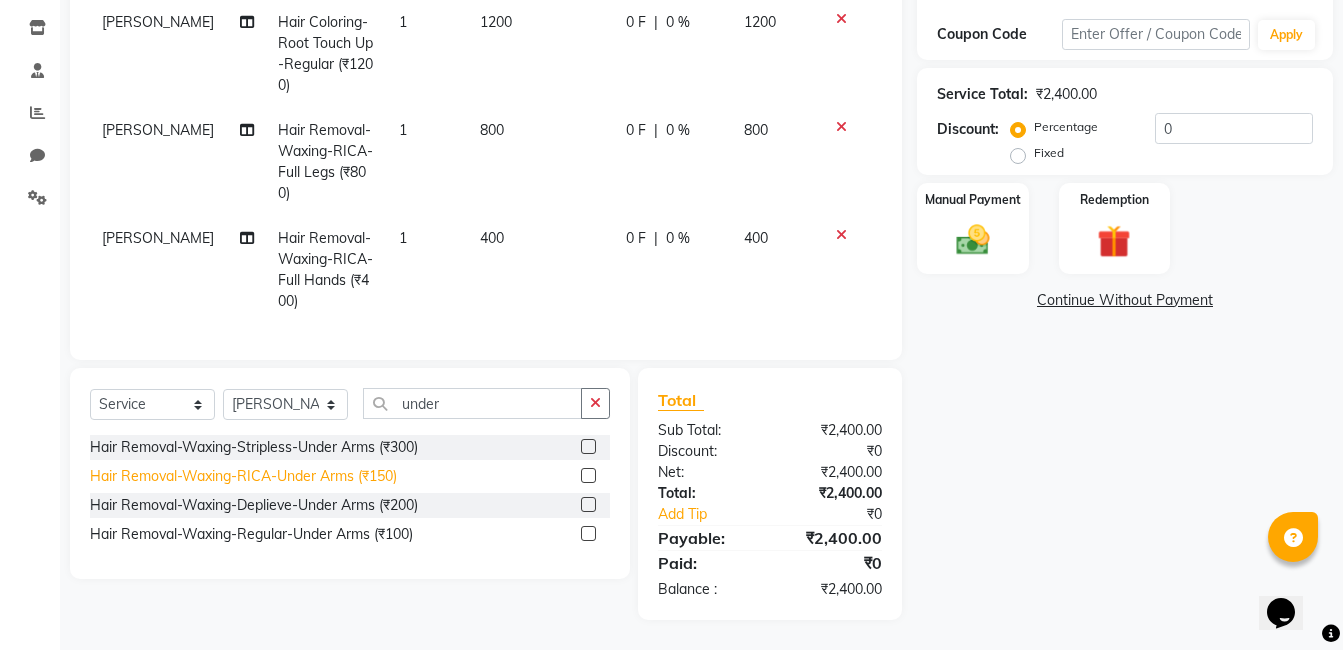 click on "Hair Removal-Waxing-RICA-Under Arms (₹150)" 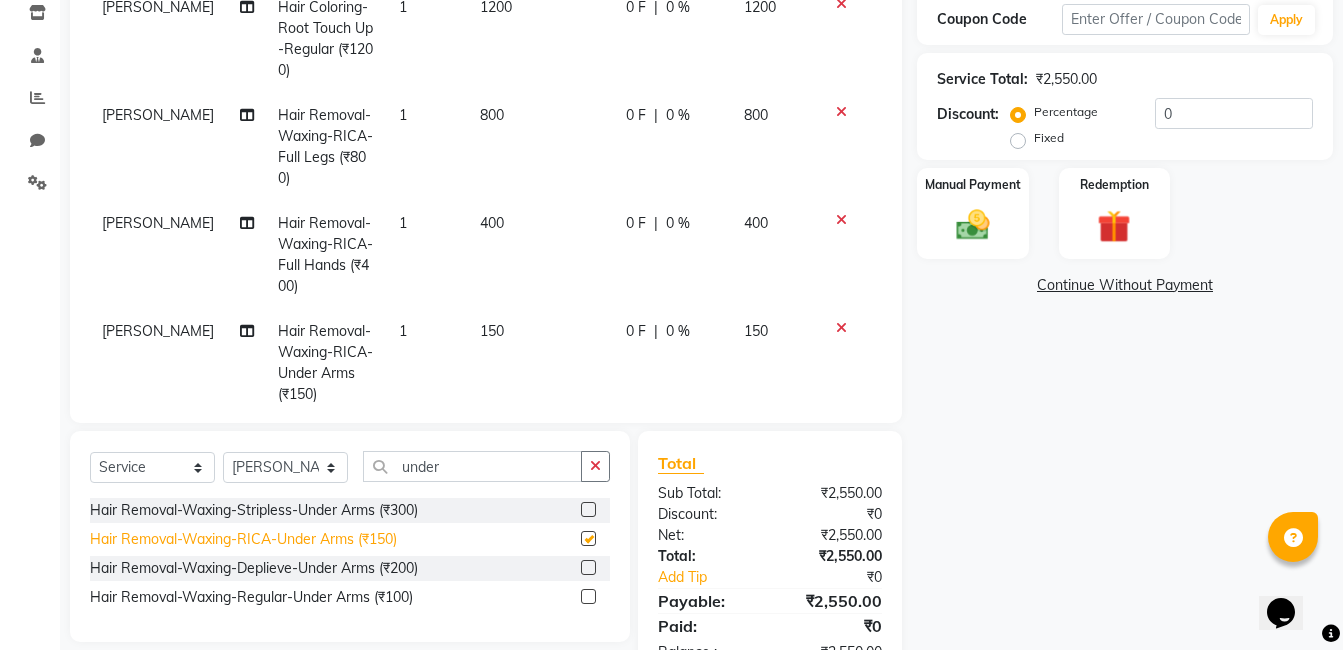 checkbox on "false" 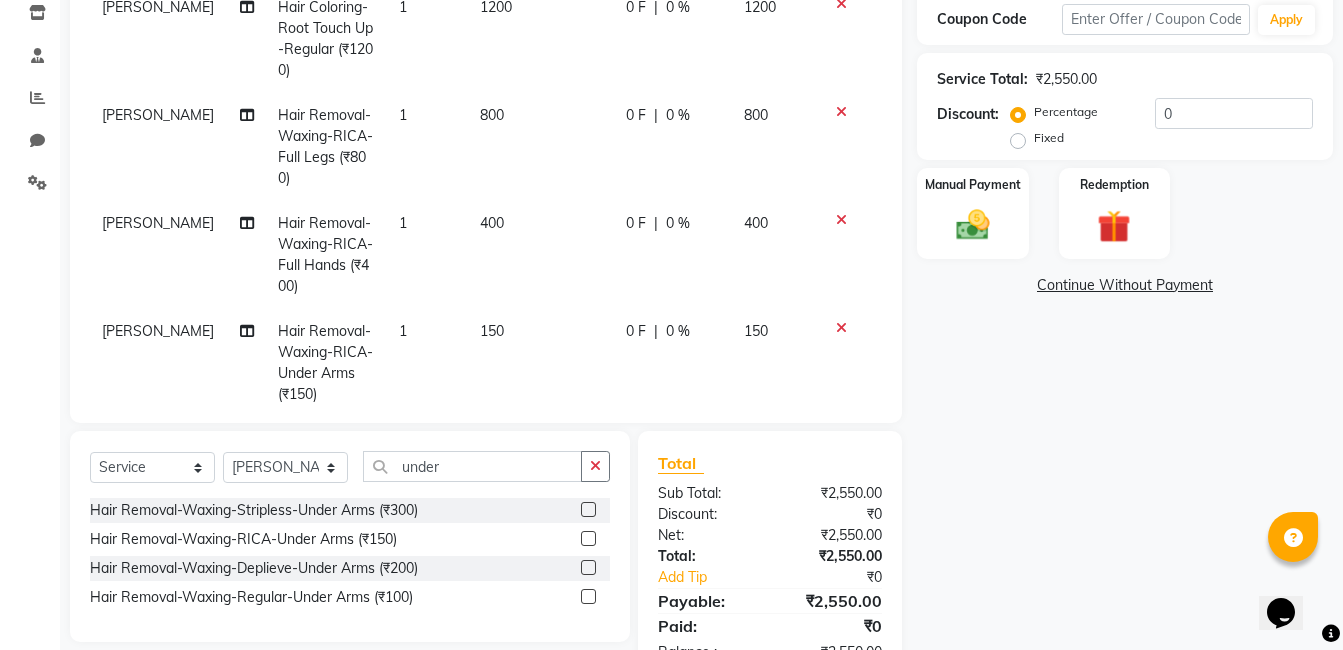 scroll, scrollTop: 45, scrollLeft: 0, axis: vertical 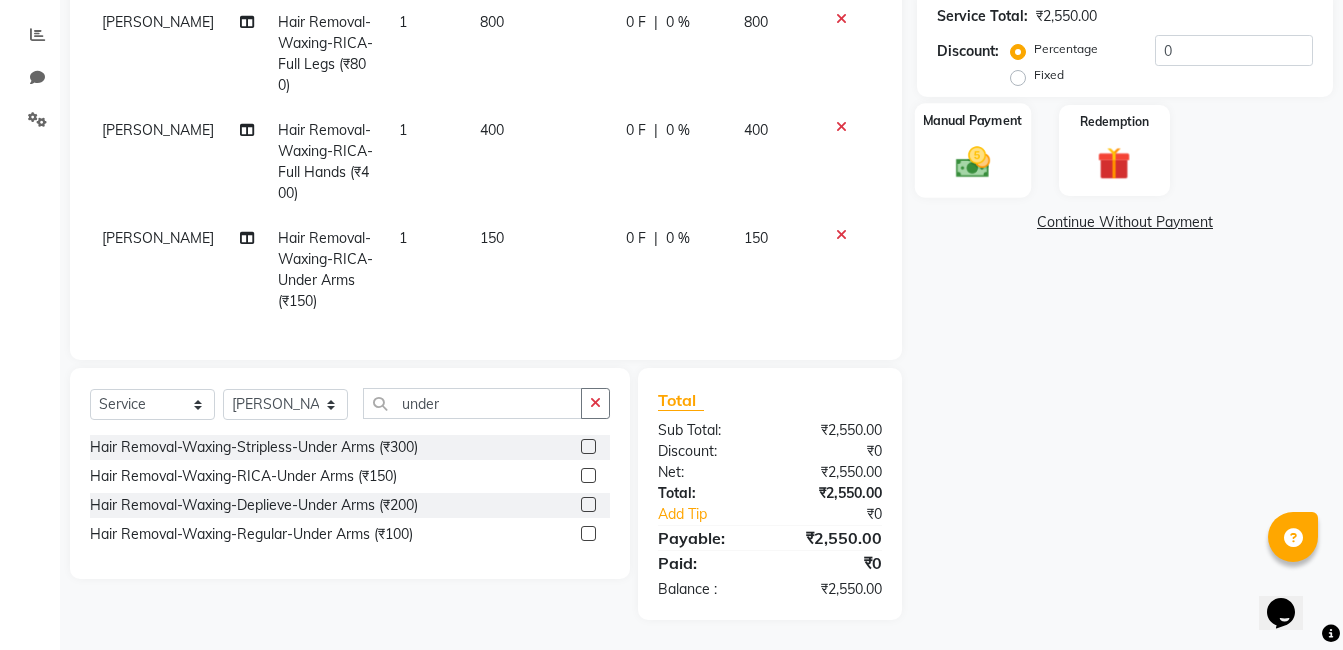 click 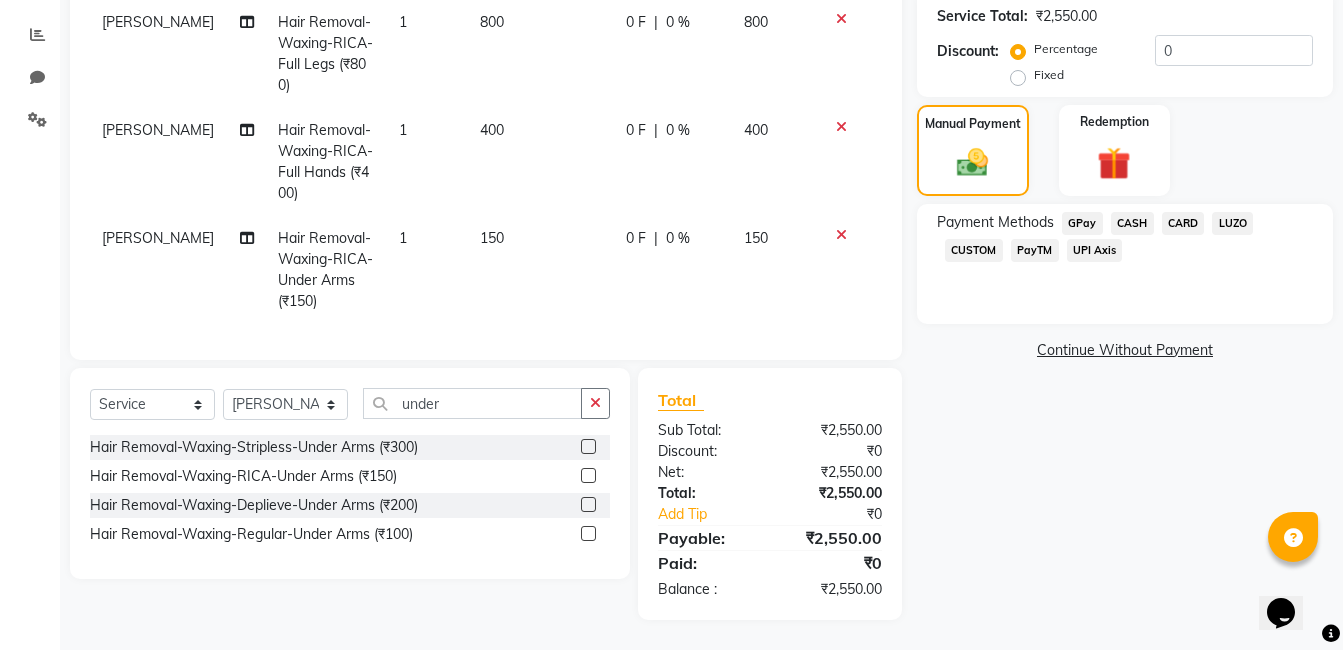 click on "GPay" 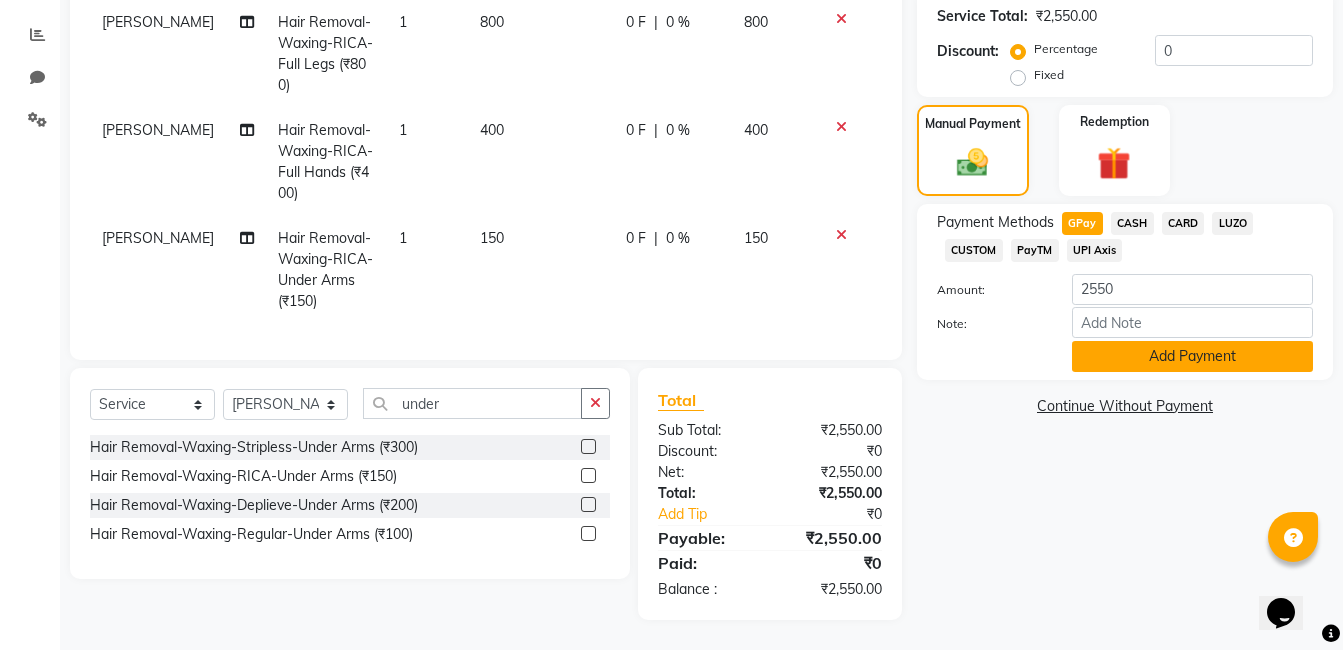 click on "Add Payment" 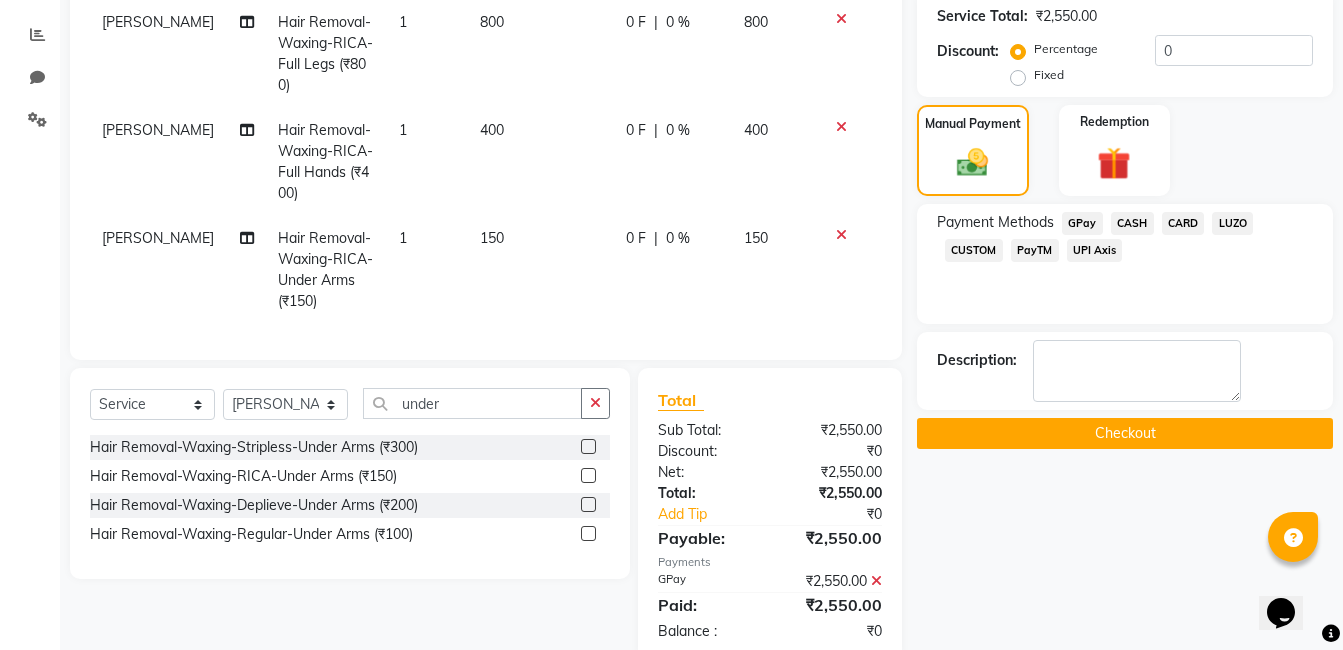 click on "Checkout" 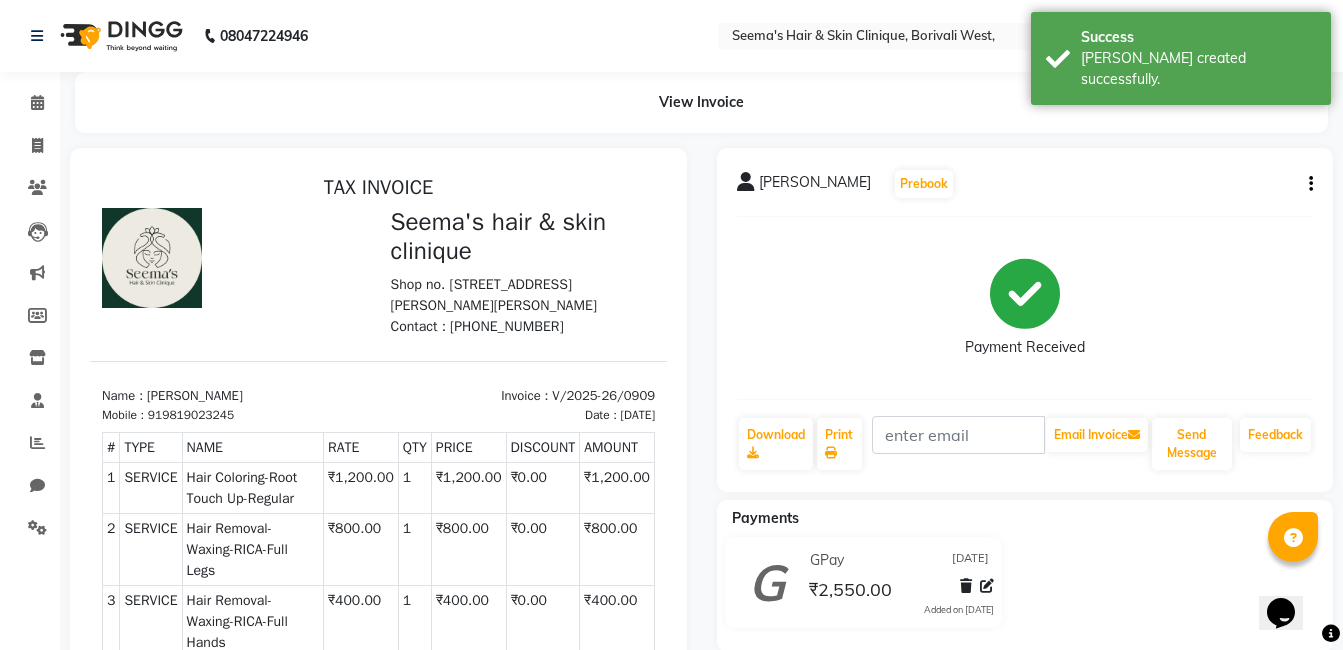 scroll, scrollTop: 0, scrollLeft: 0, axis: both 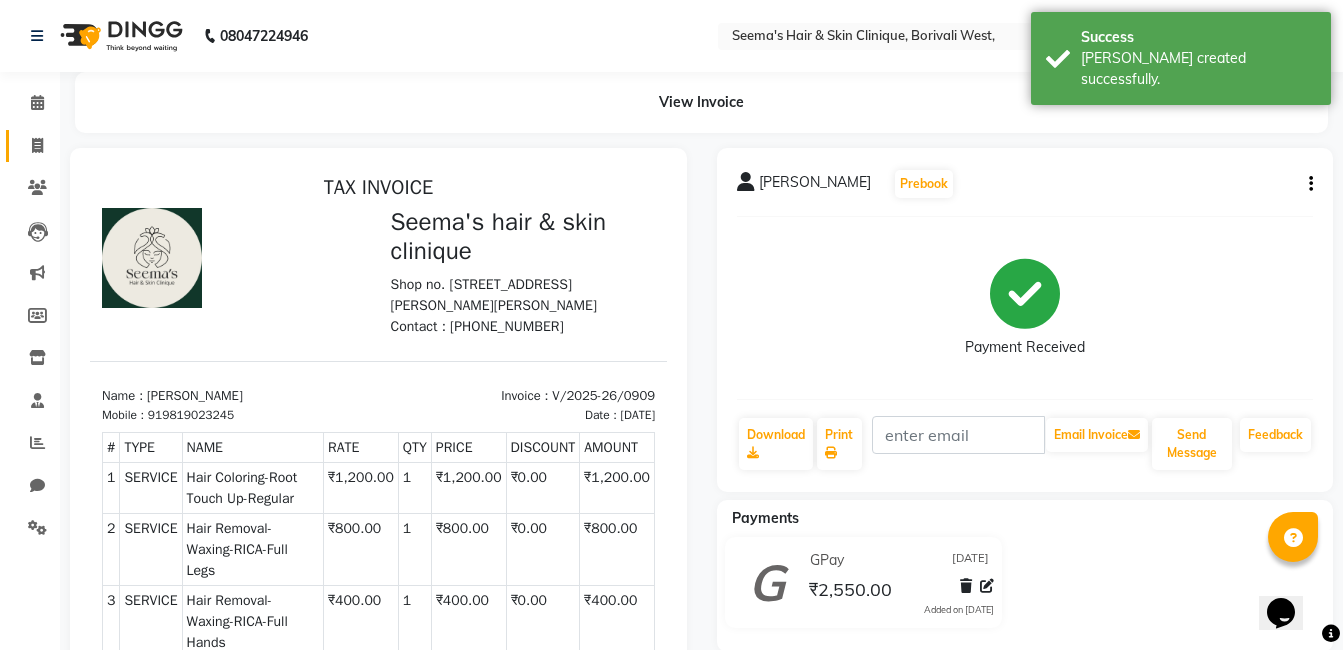 click on "Invoice" 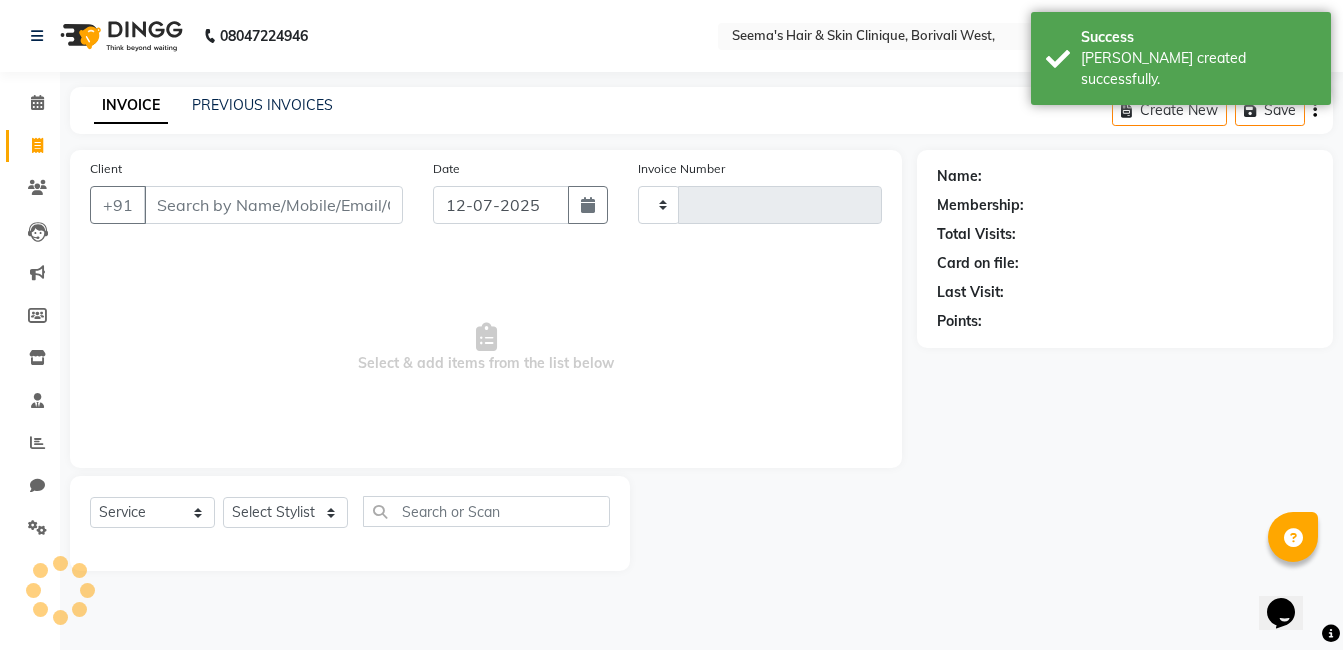 type on "0910" 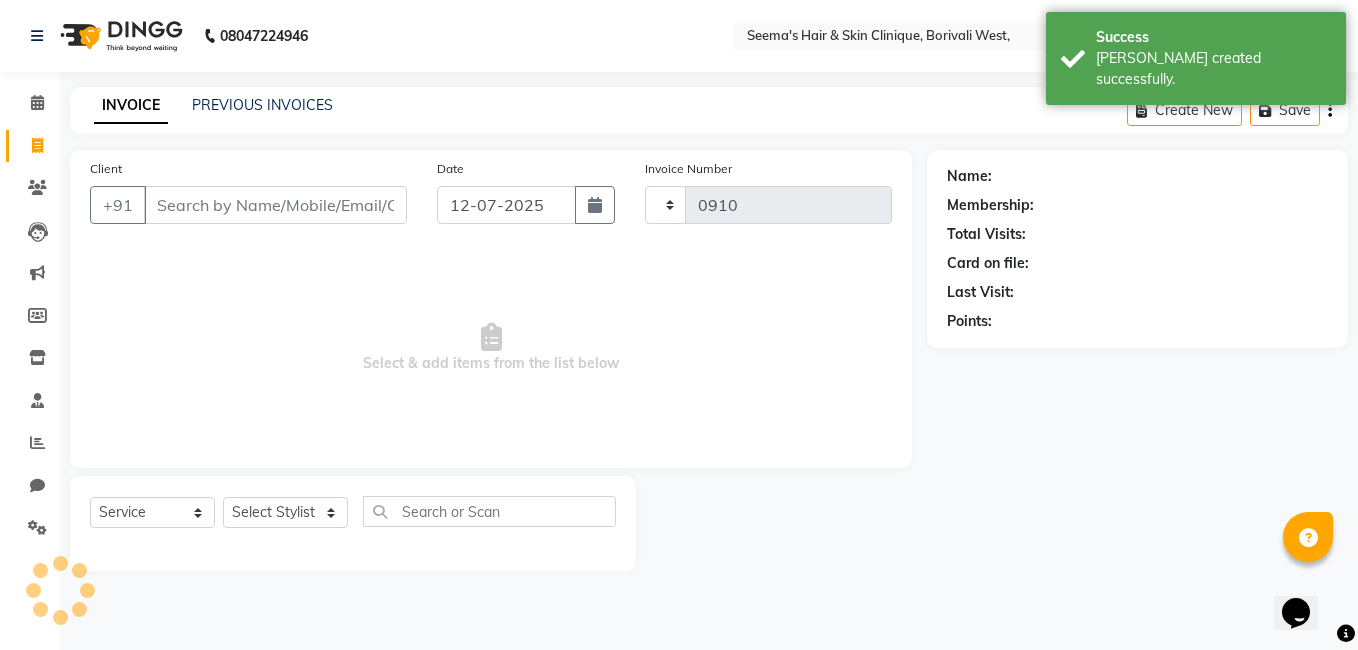 select on "8084" 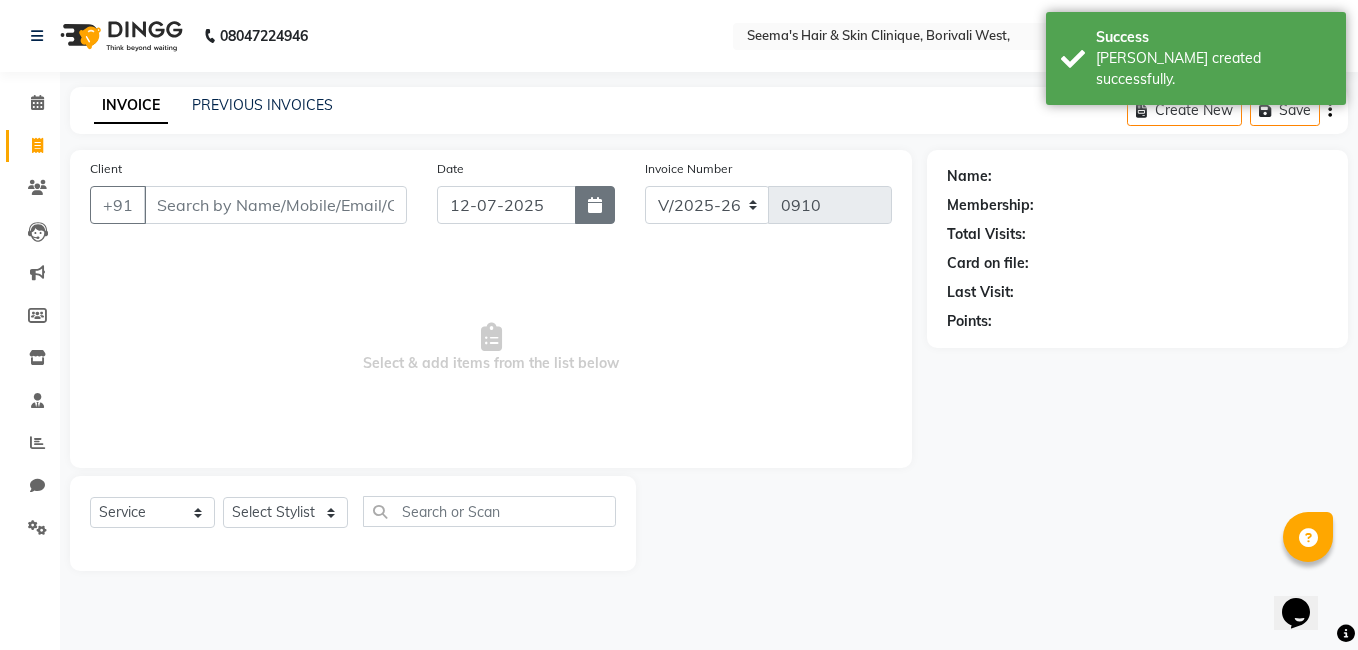 click 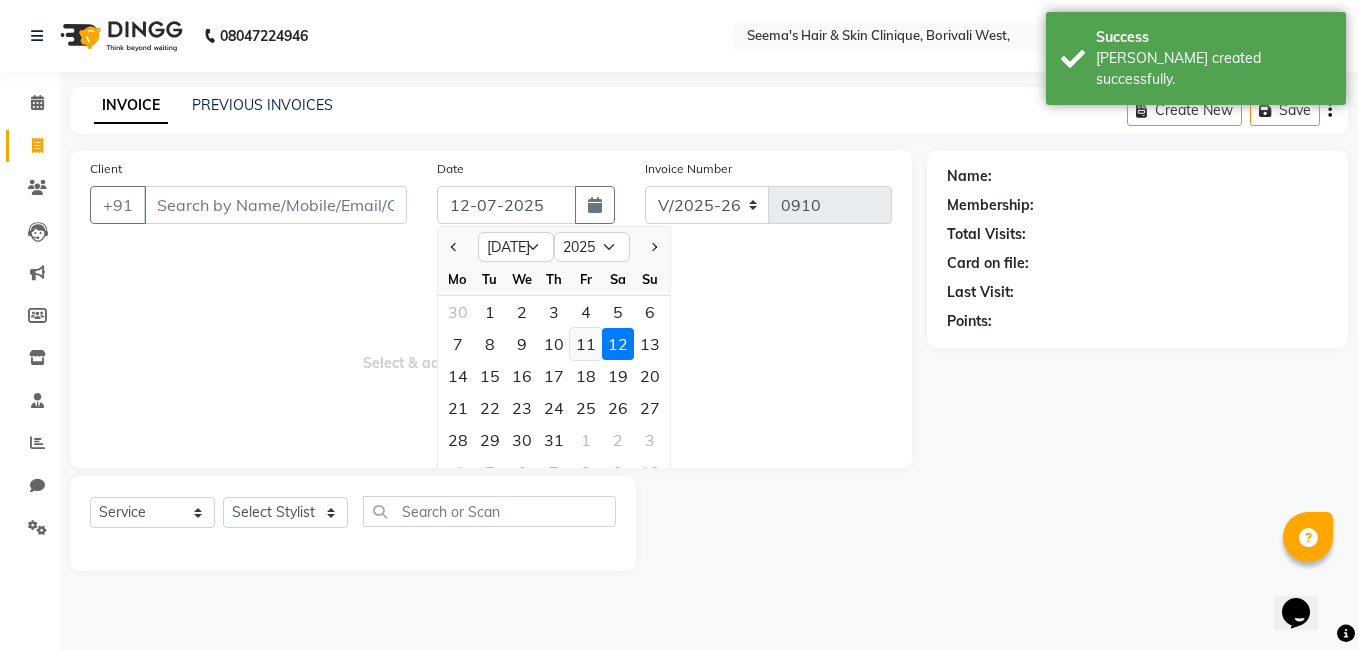 click on "11" 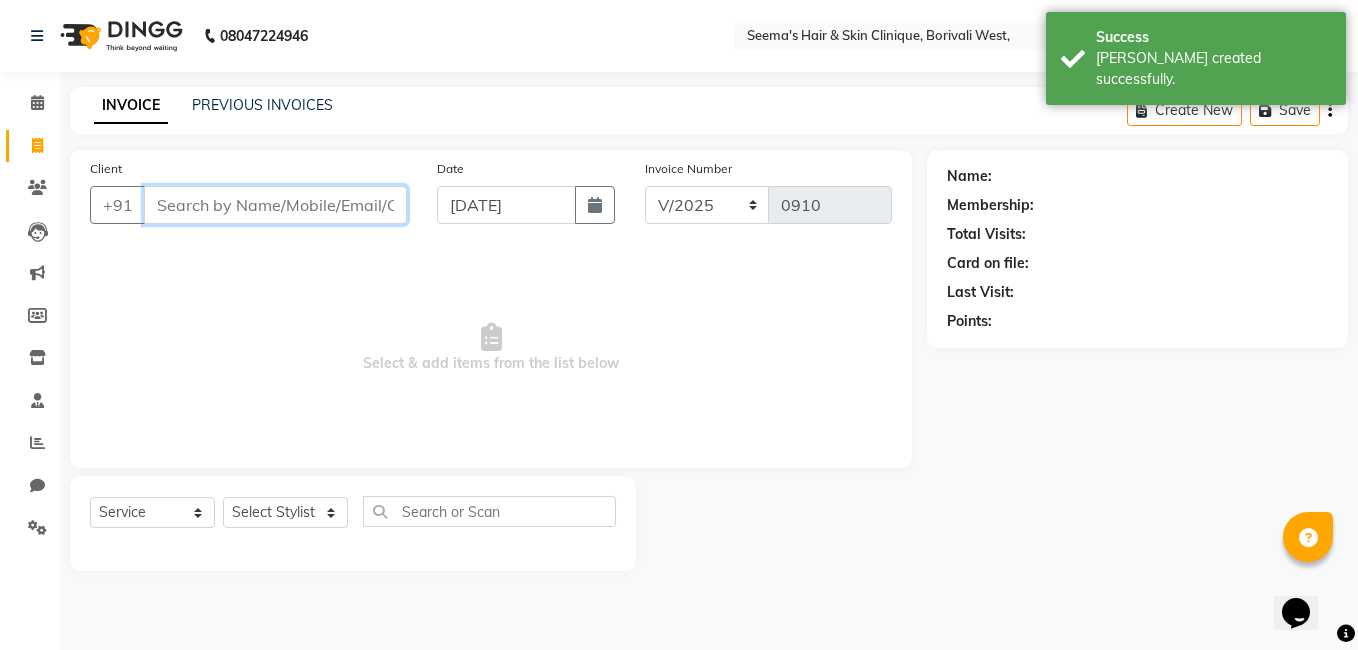 click on "Client" at bounding box center (275, 205) 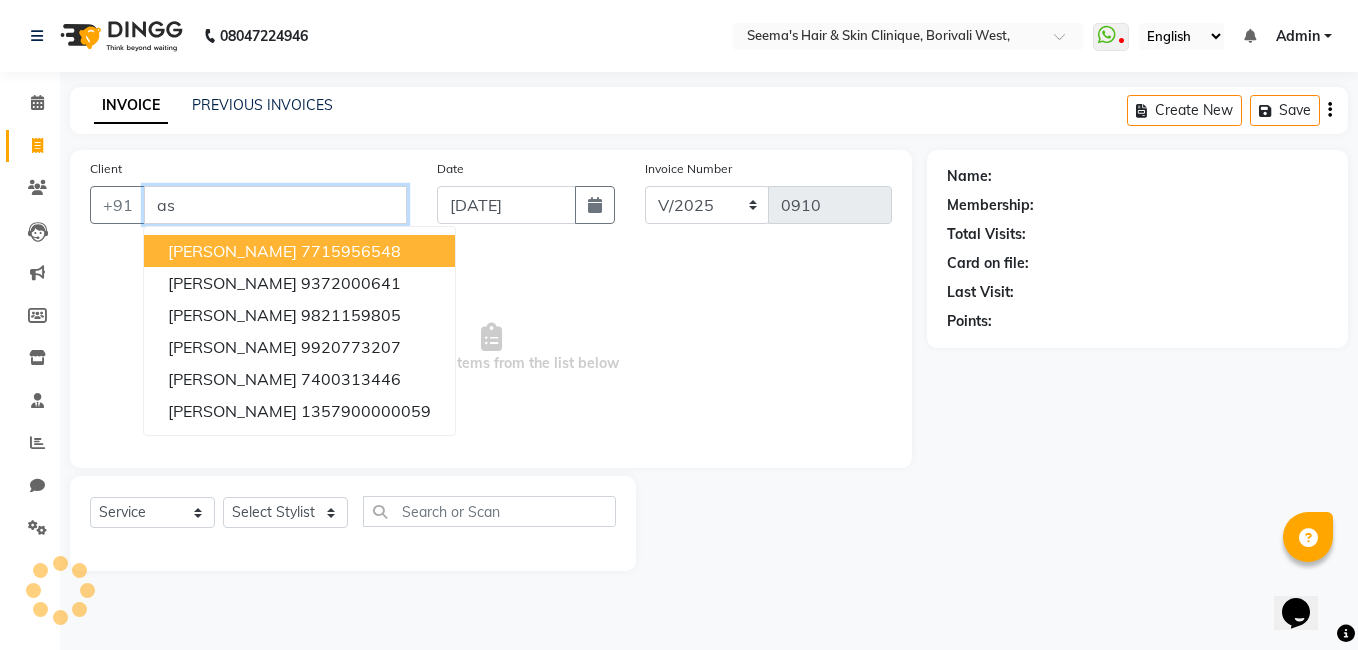 type on "a" 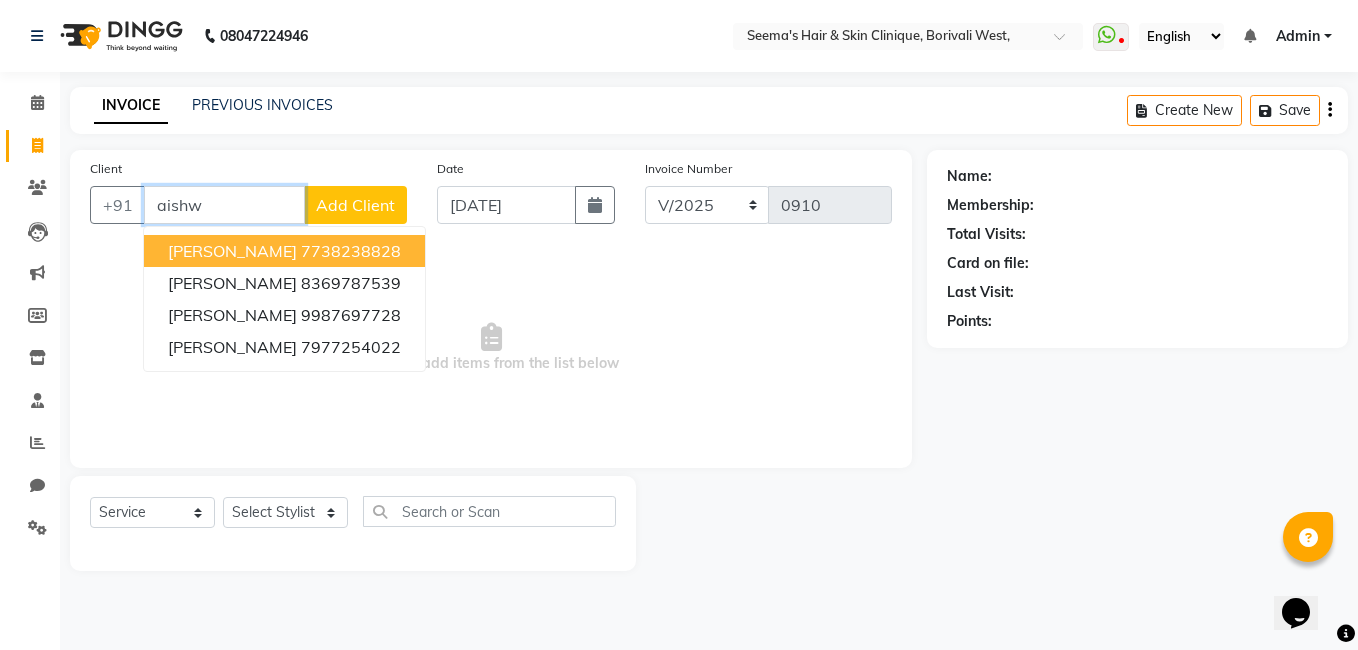 click on "aishw" at bounding box center (224, 205) 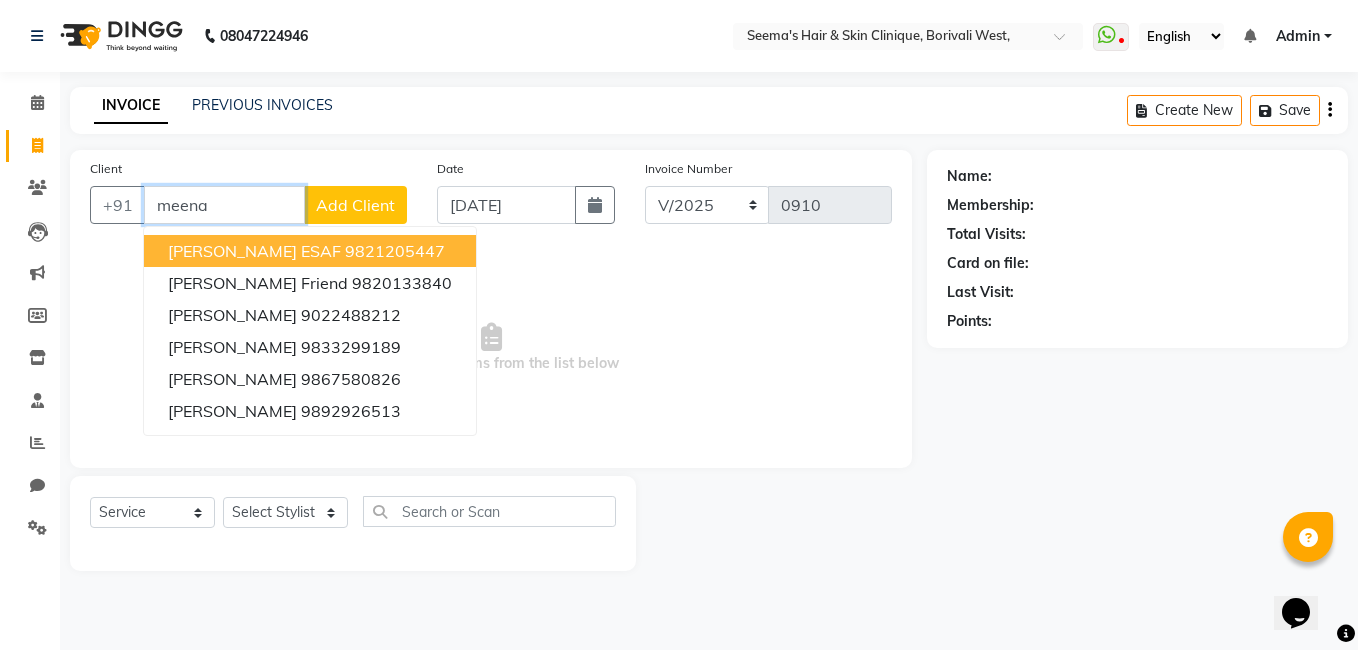 click on "meena" at bounding box center [224, 205] 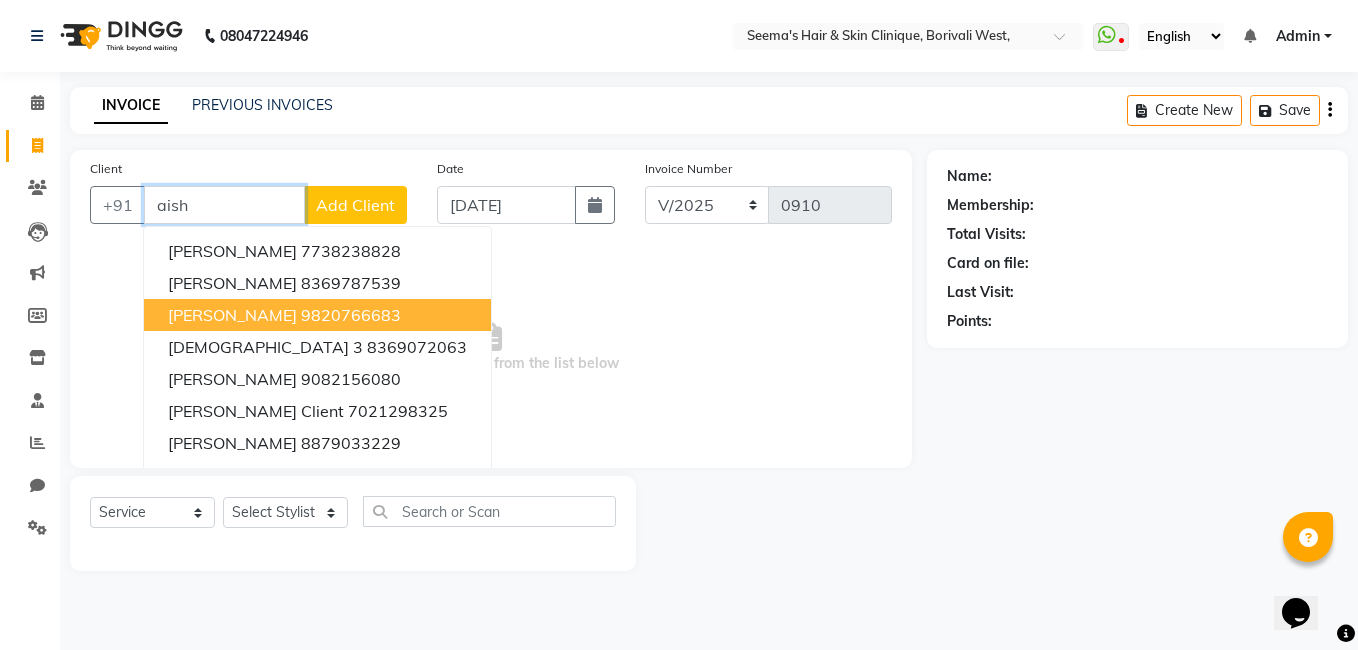 click on "aish" at bounding box center (224, 205) 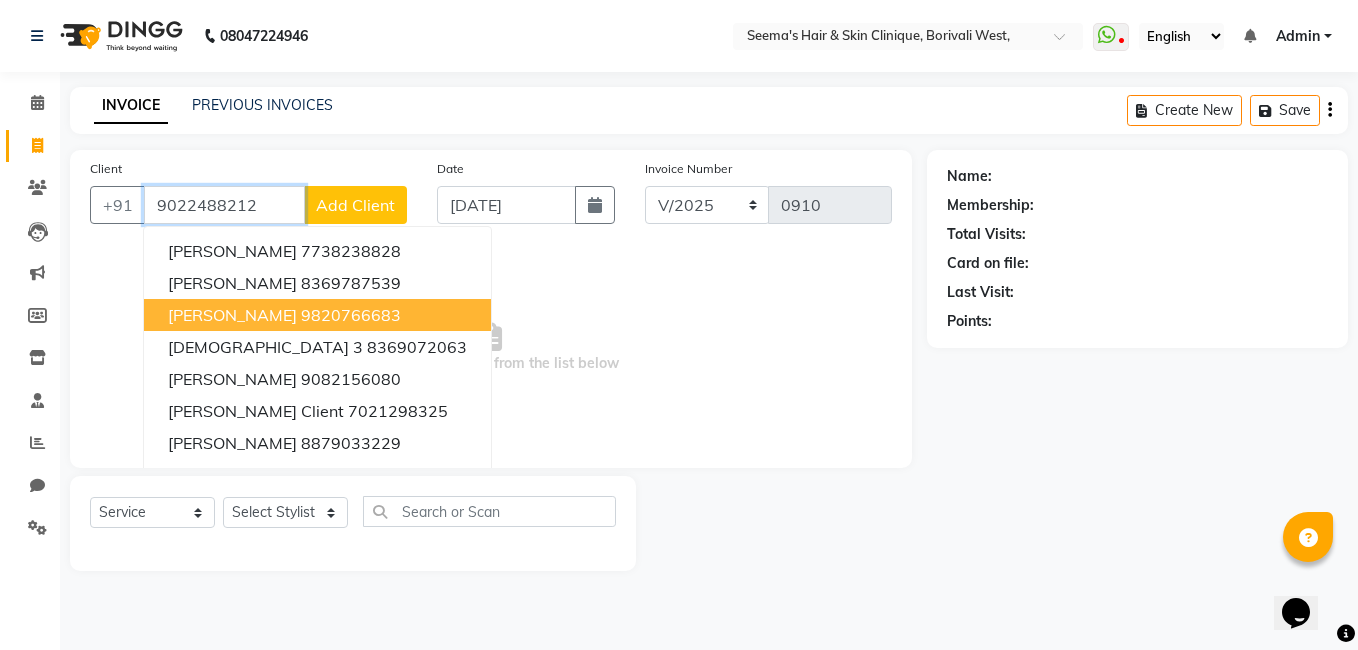 type on "9022488212" 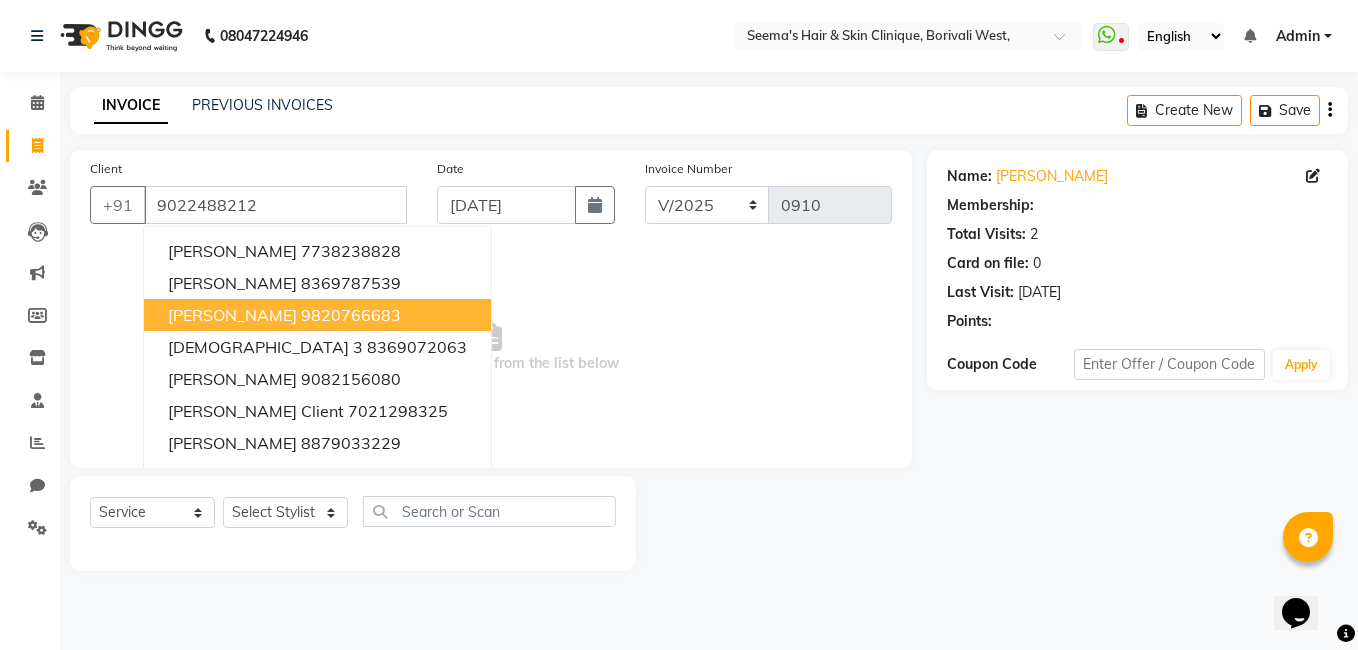 select on "1: Object" 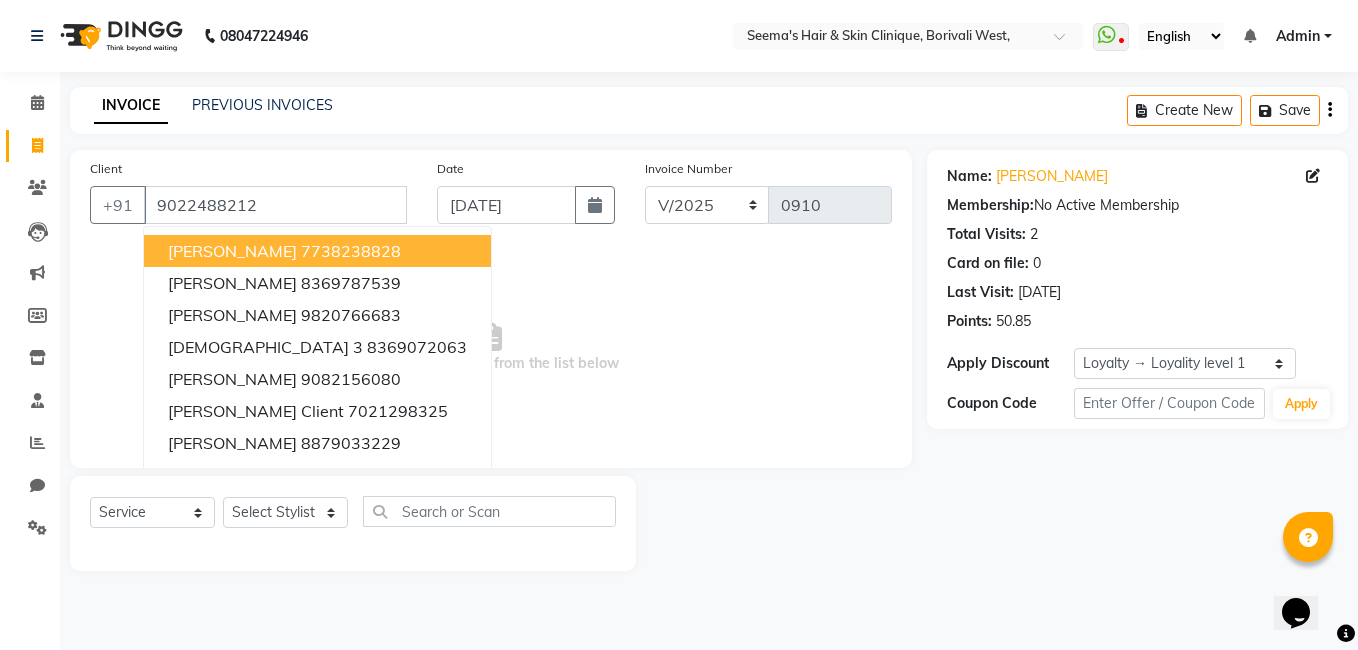 click on "Select & add items from the list below" at bounding box center (491, 348) 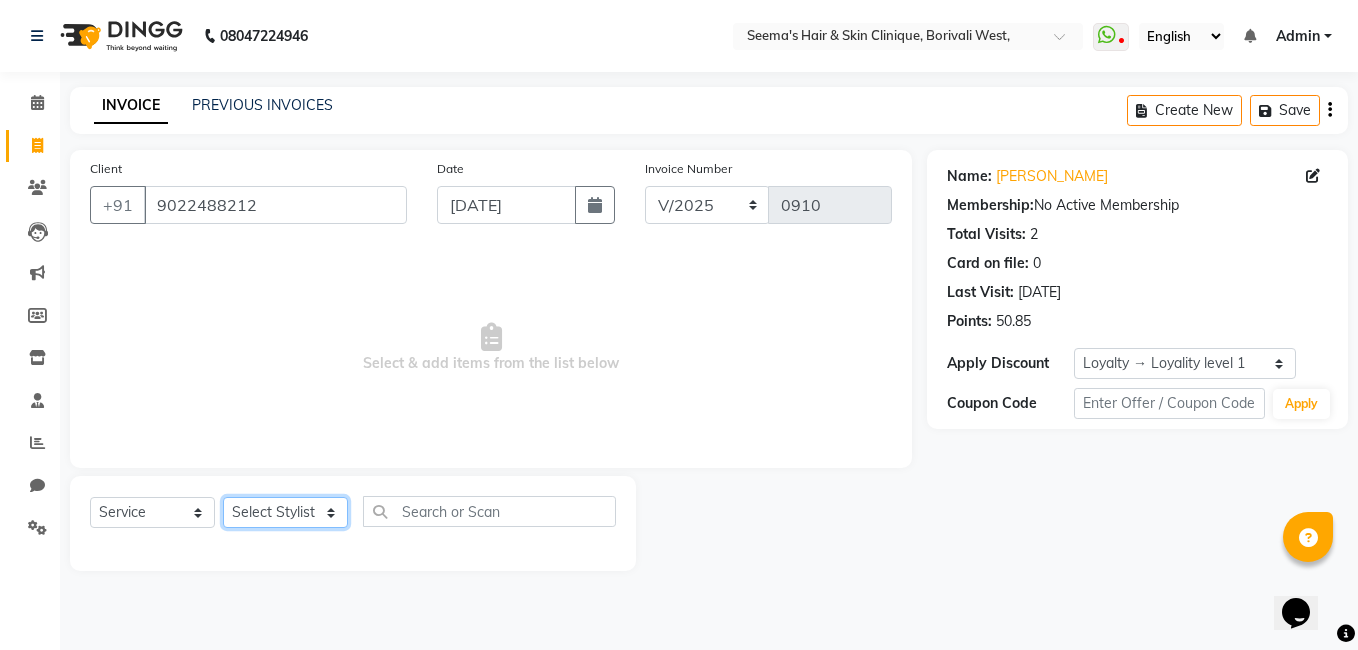 click on "Select Stylist [PERSON_NAME] [PERSON_NAME] [PERSON_NAME] [PERSON_NAME] [PERSON_NAME] [PERSON_NAME] [PERSON_NAME] Intern [PERSON_NAME]" 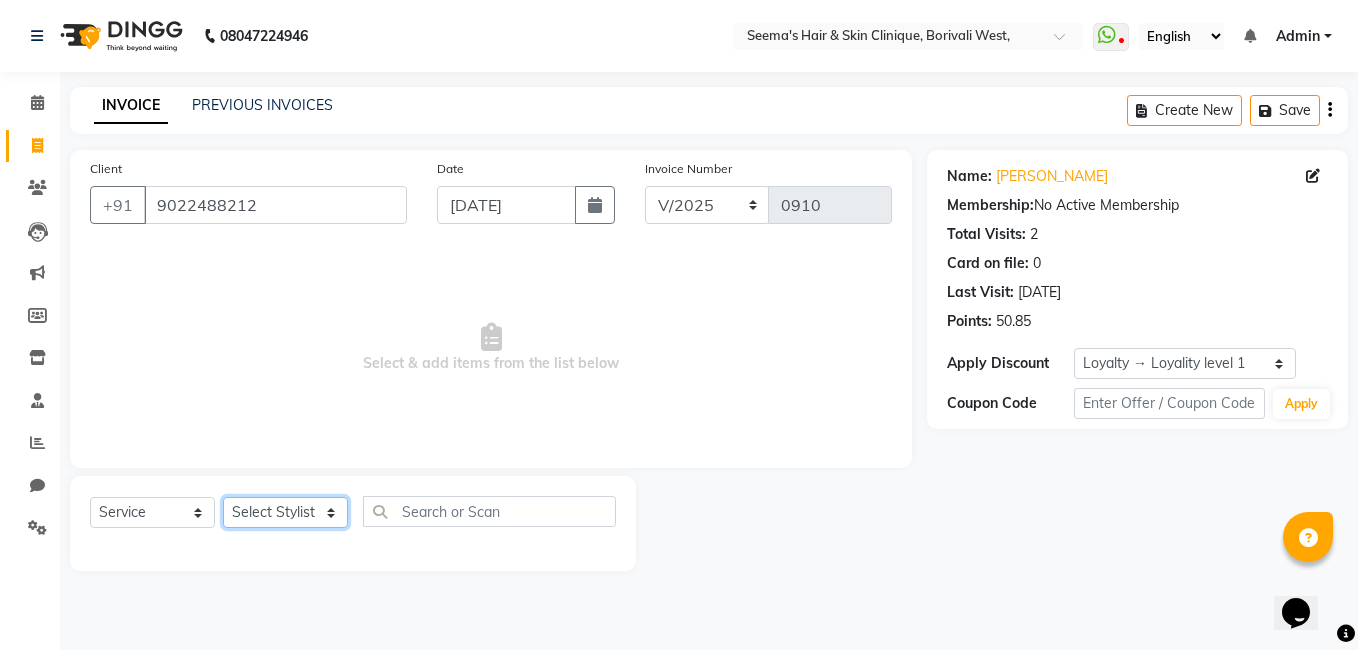 select on "75453" 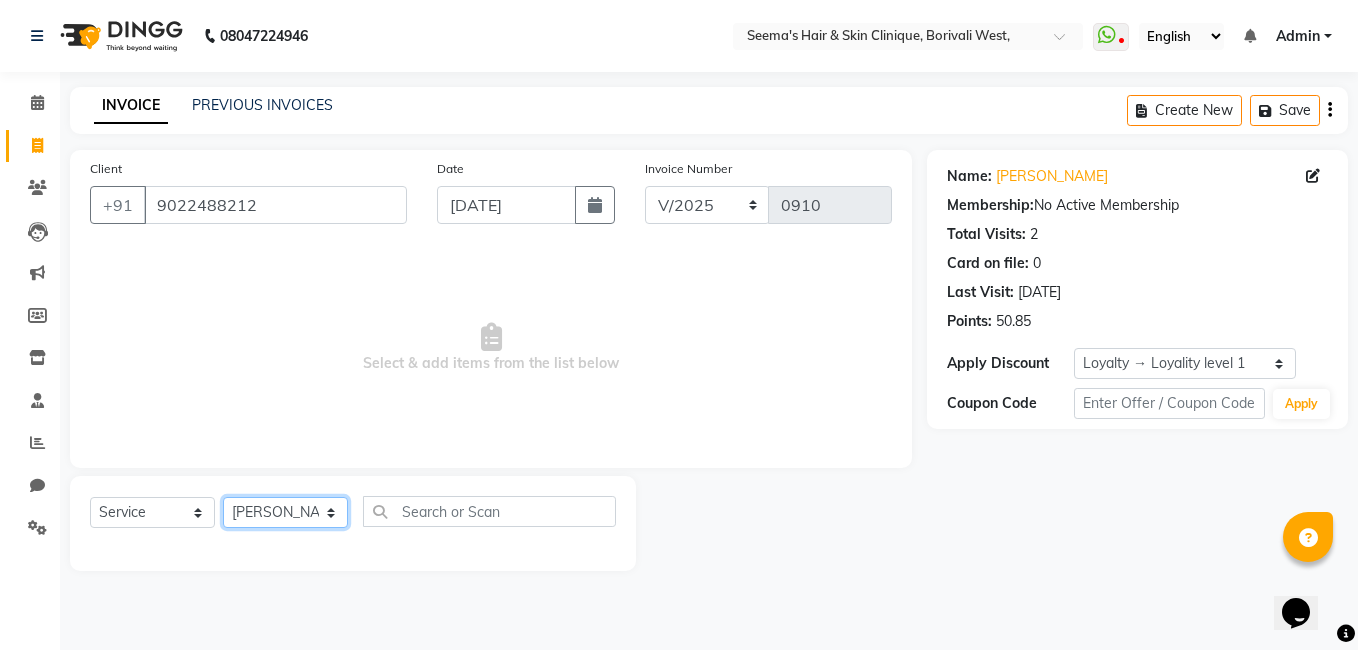 click on "Select Stylist [PERSON_NAME] [PERSON_NAME] [PERSON_NAME] [PERSON_NAME] [PERSON_NAME] [PERSON_NAME] [PERSON_NAME] Intern [PERSON_NAME]" 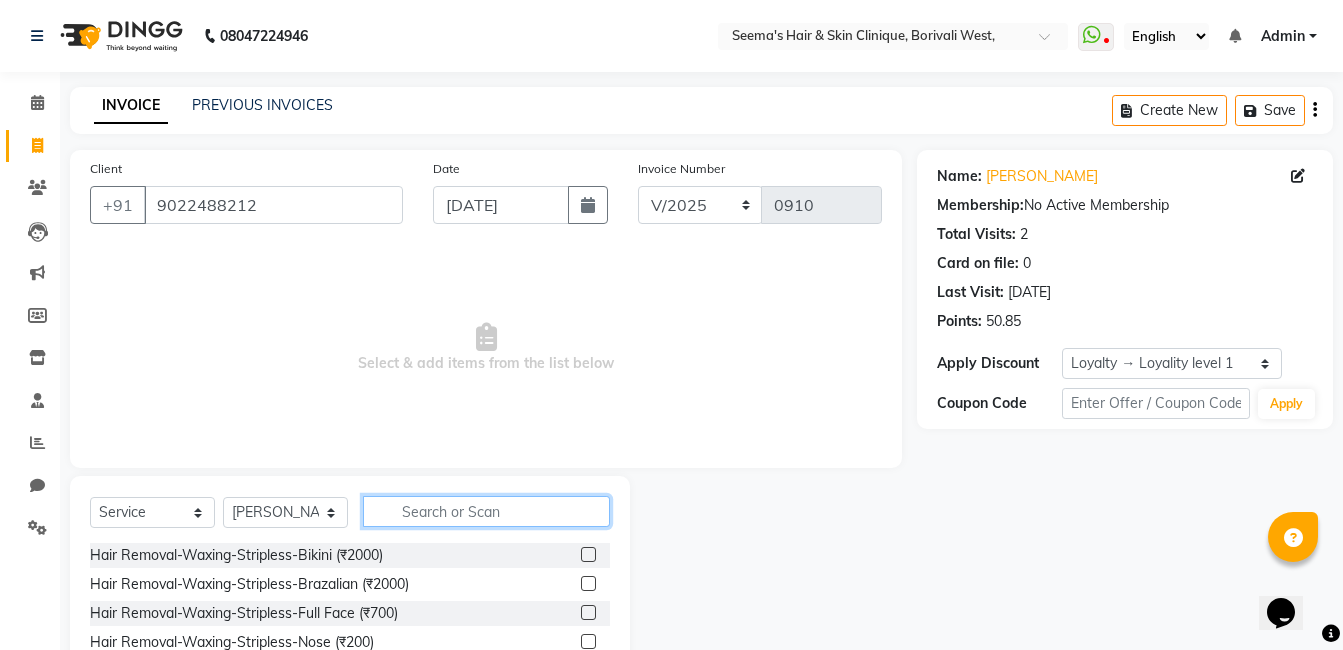 click 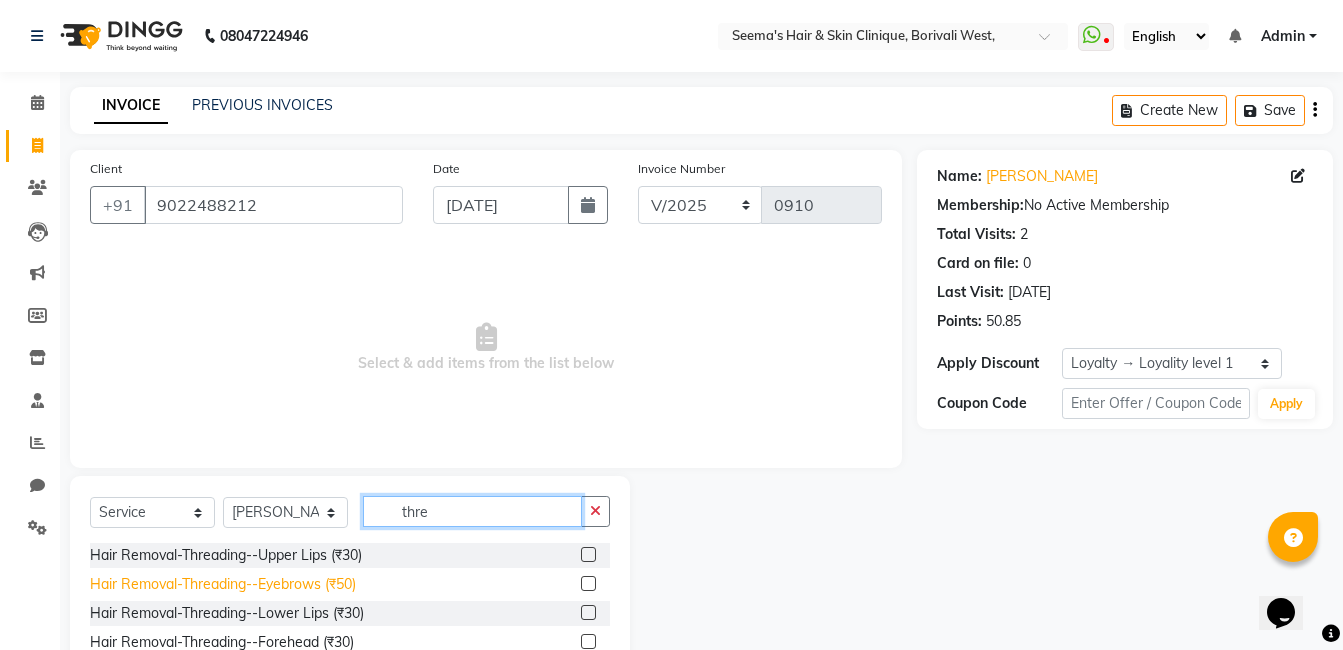 type on "thre" 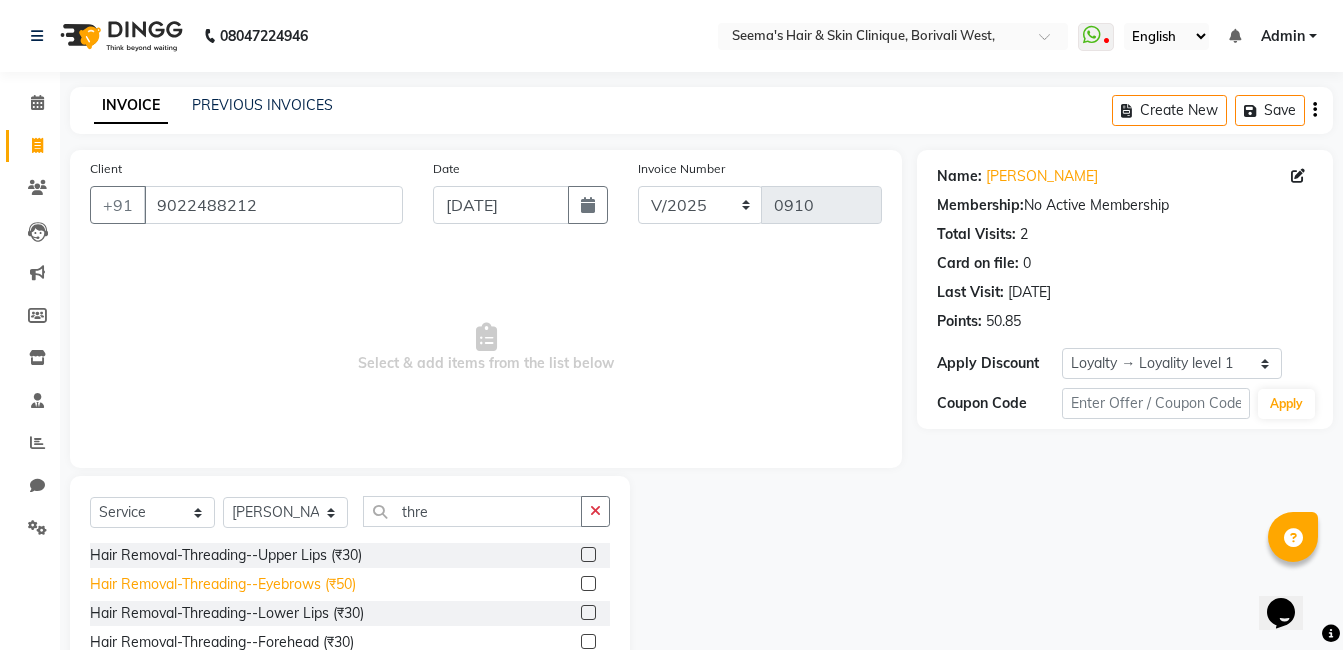 click on "Hair Removal-Threading--Eyebrows (₹50)" 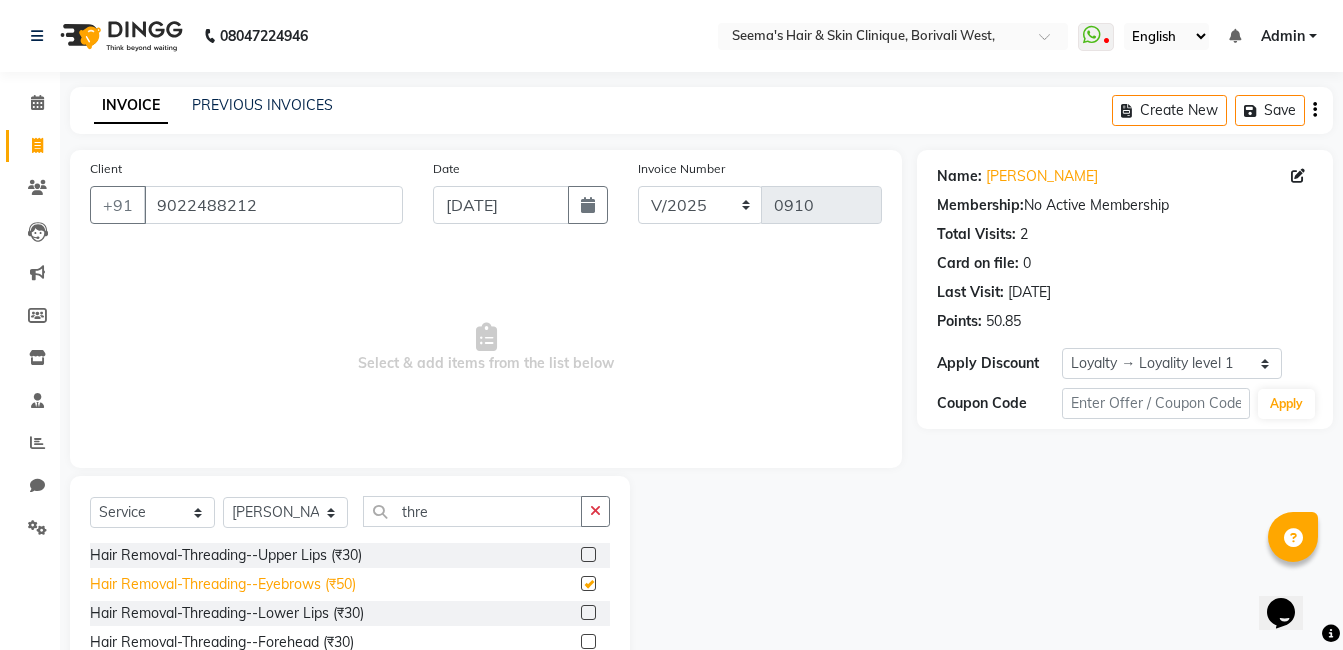 checkbox on "false" 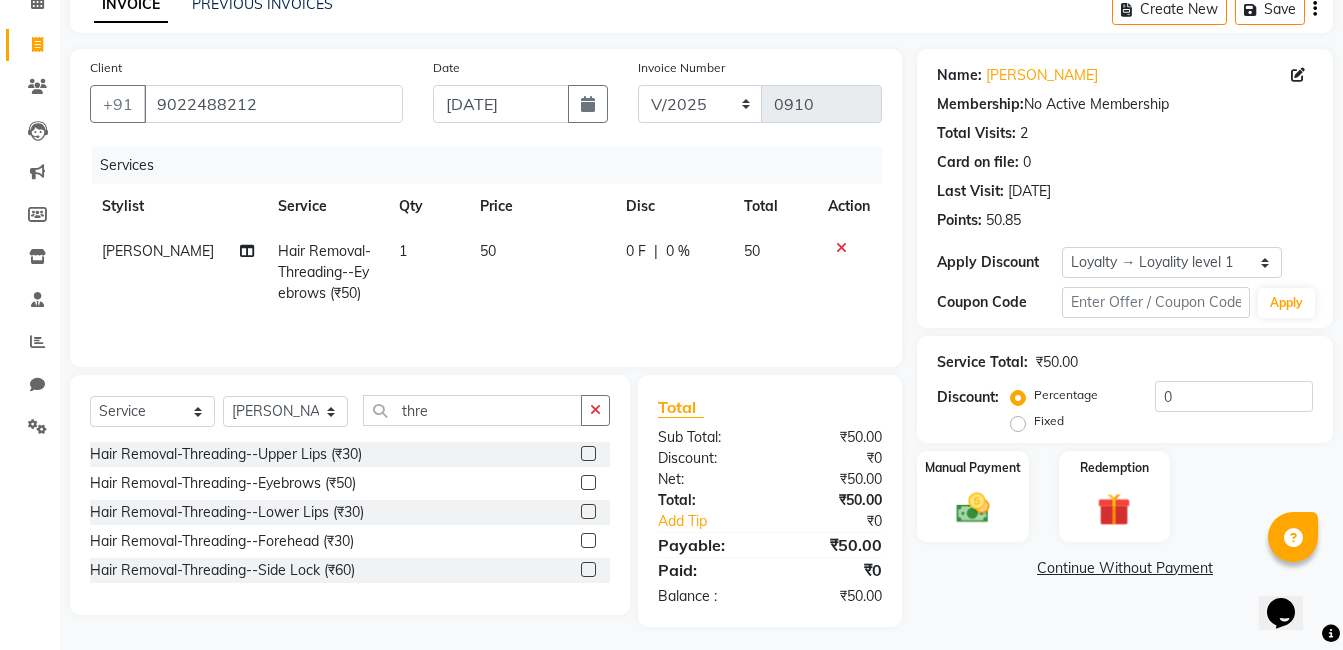 scroll, scrollTop: 108, scrollLeft: 0, axis: vertical 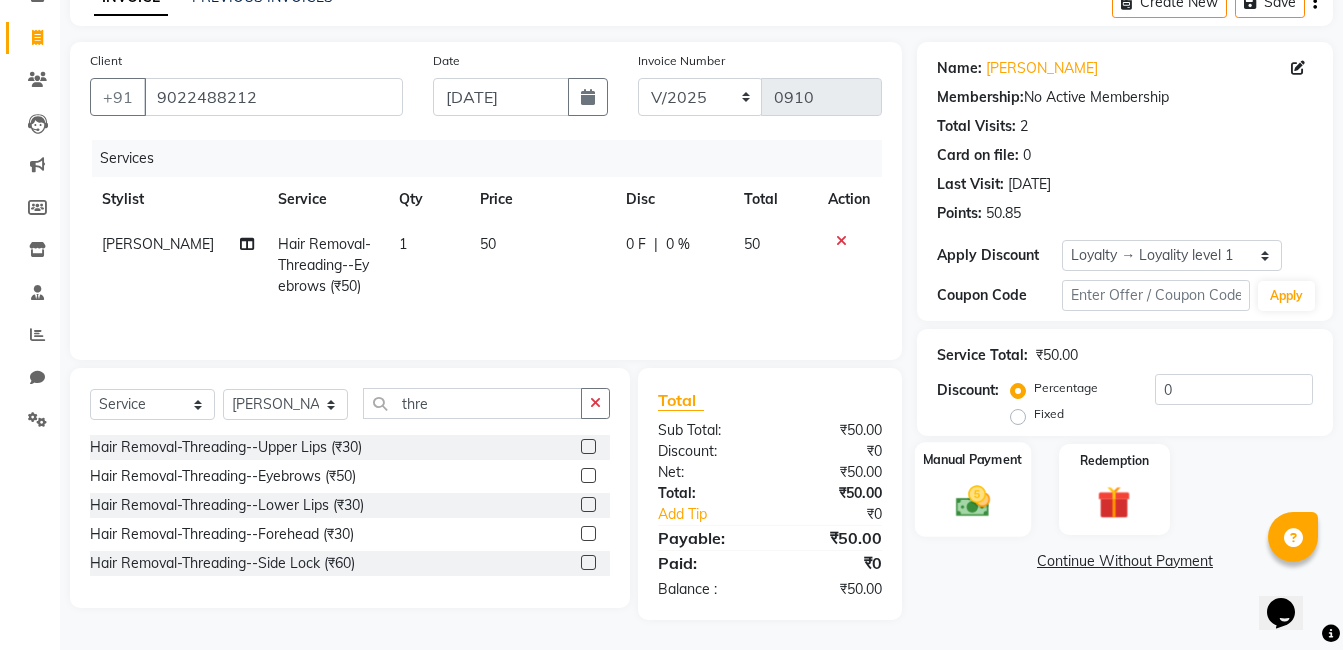 click 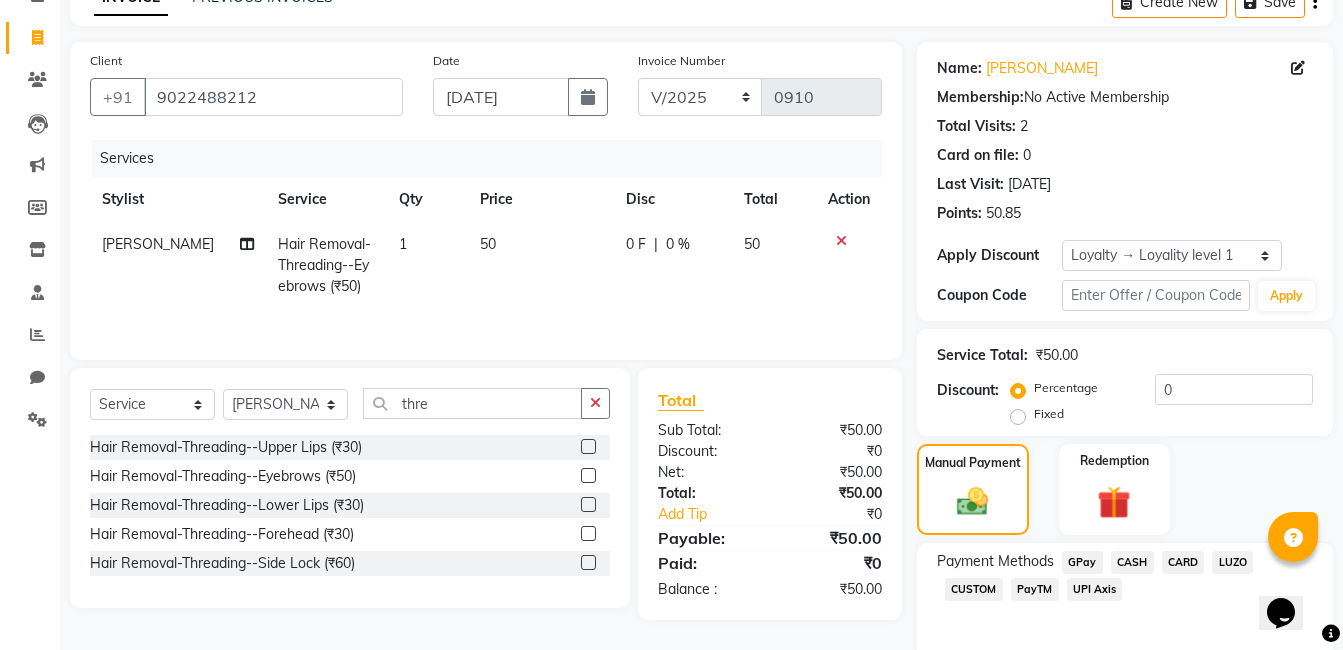 click on "CASH" 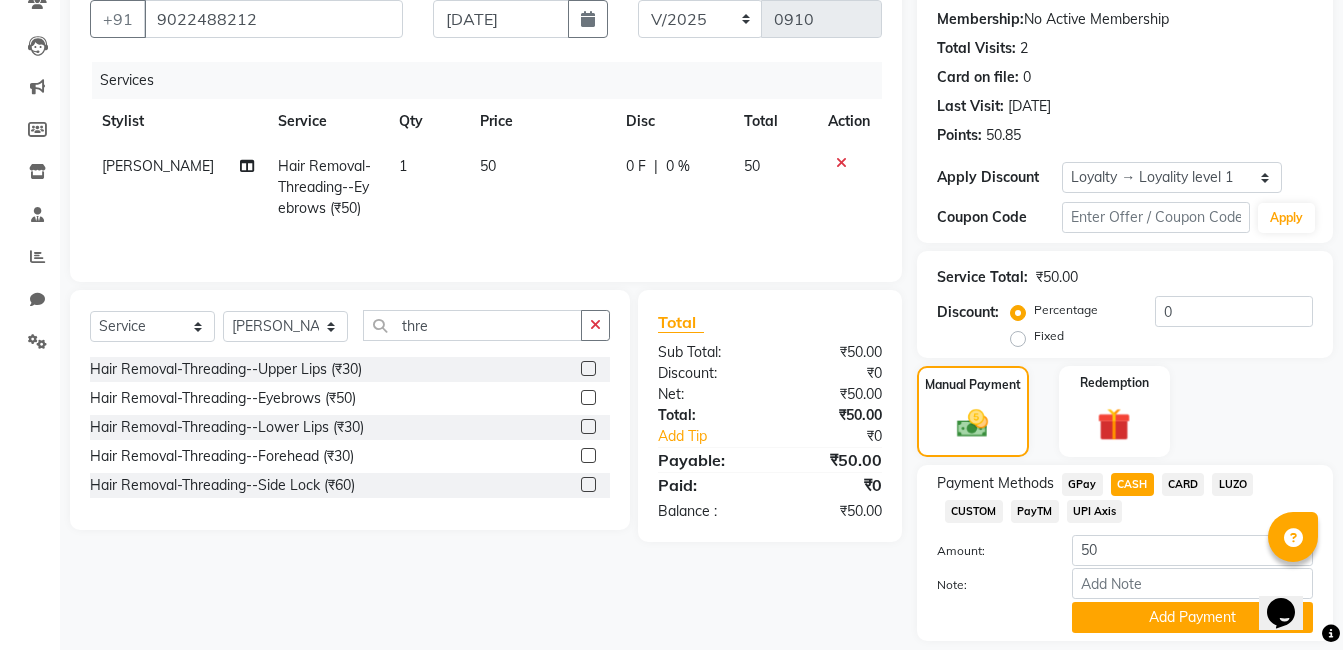 scroll, scrollTop: 248, scrollLeft: 0, axis: vertical 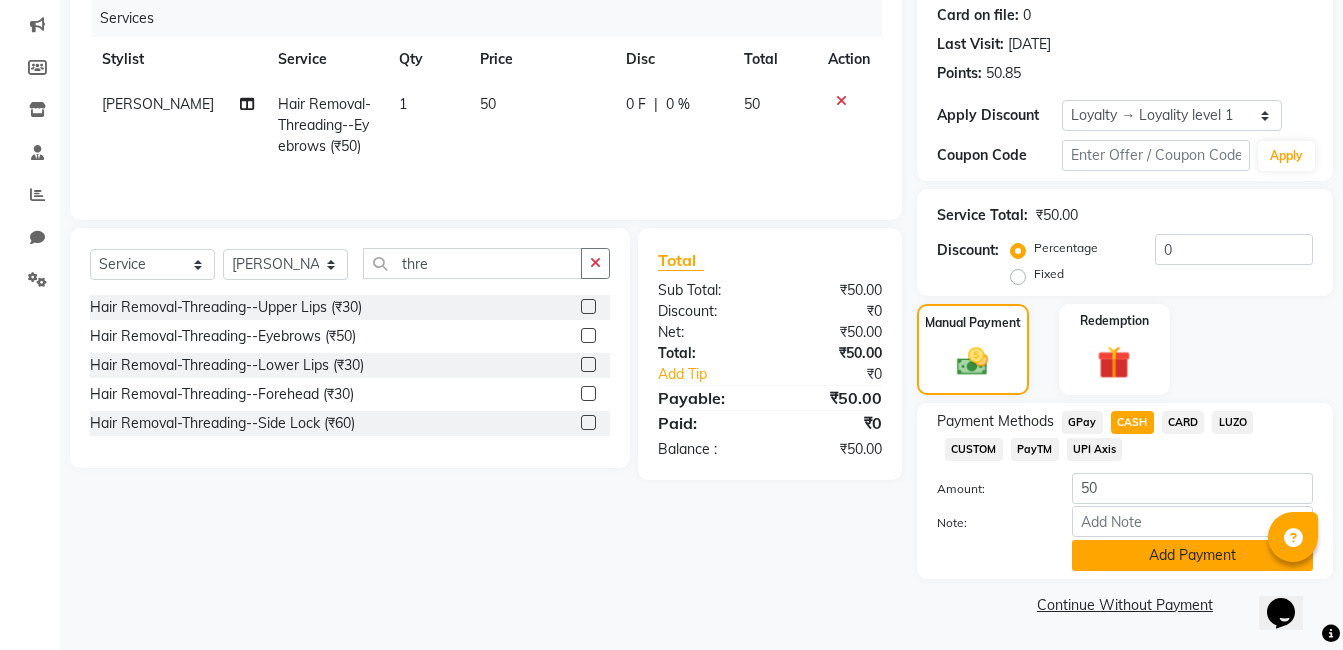 click on "Add Payment" 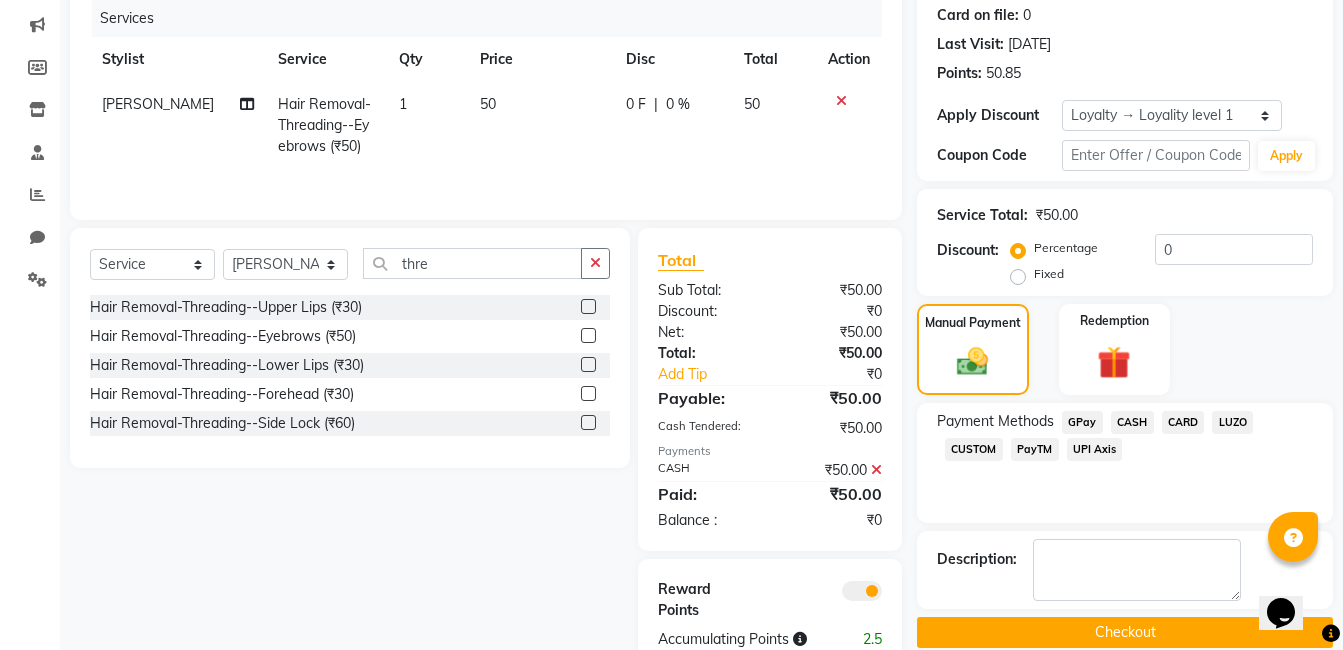 click on "Checkout" 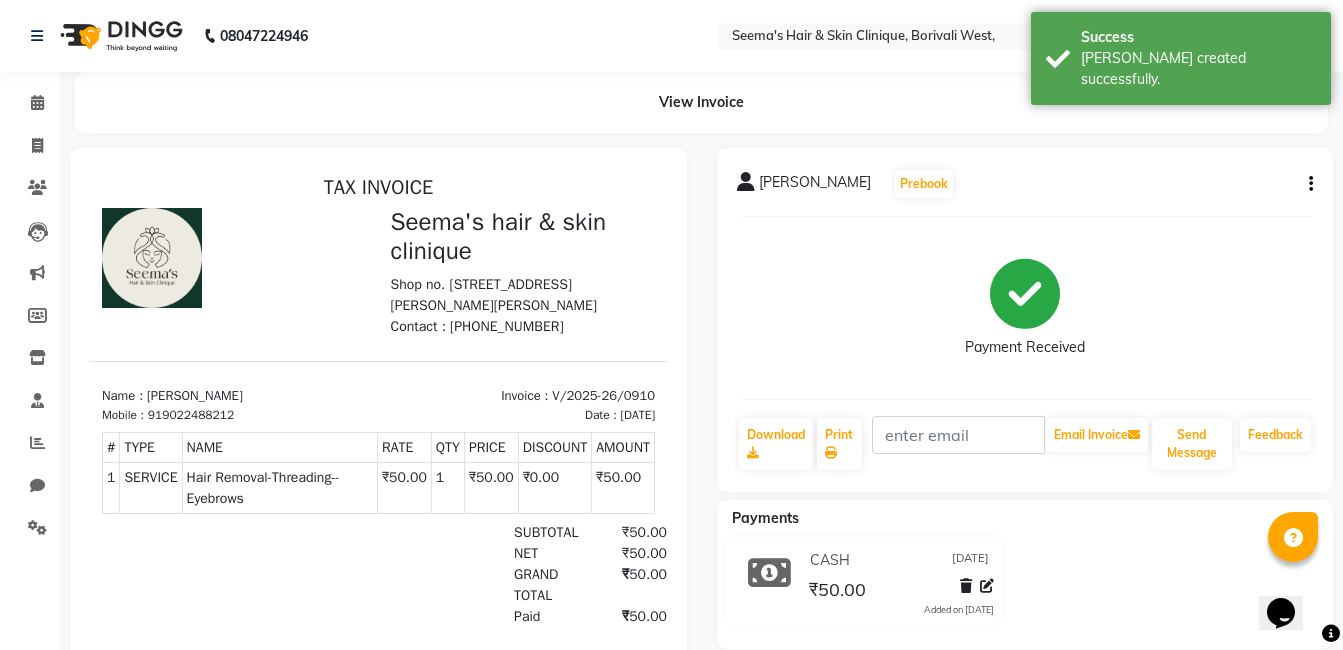 scroll, scrollTop: 0, scrollLeft: 0, axis: both 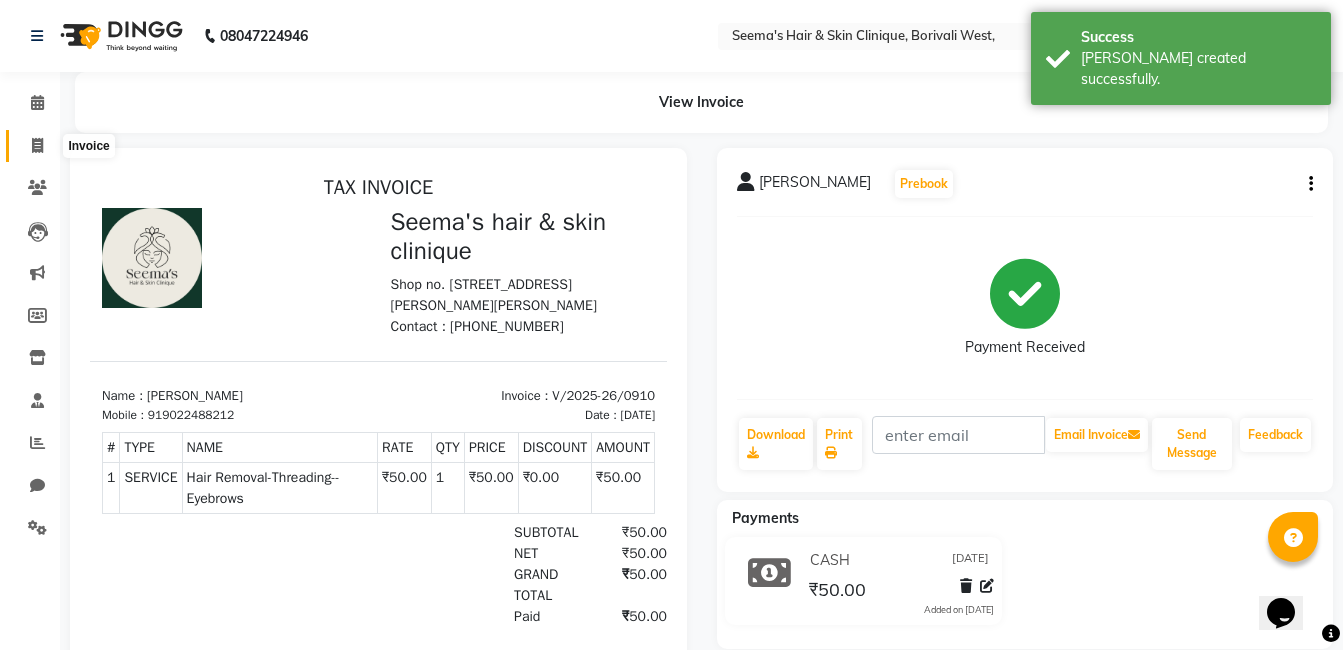 click 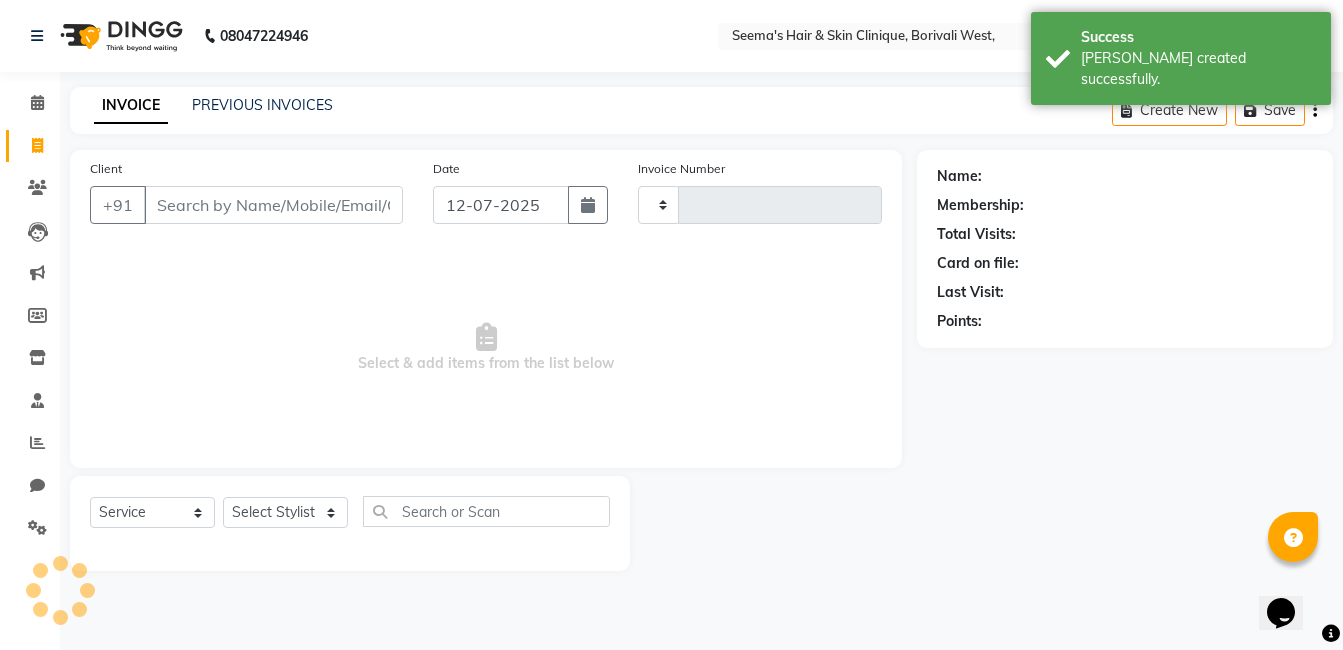 type on "0911" 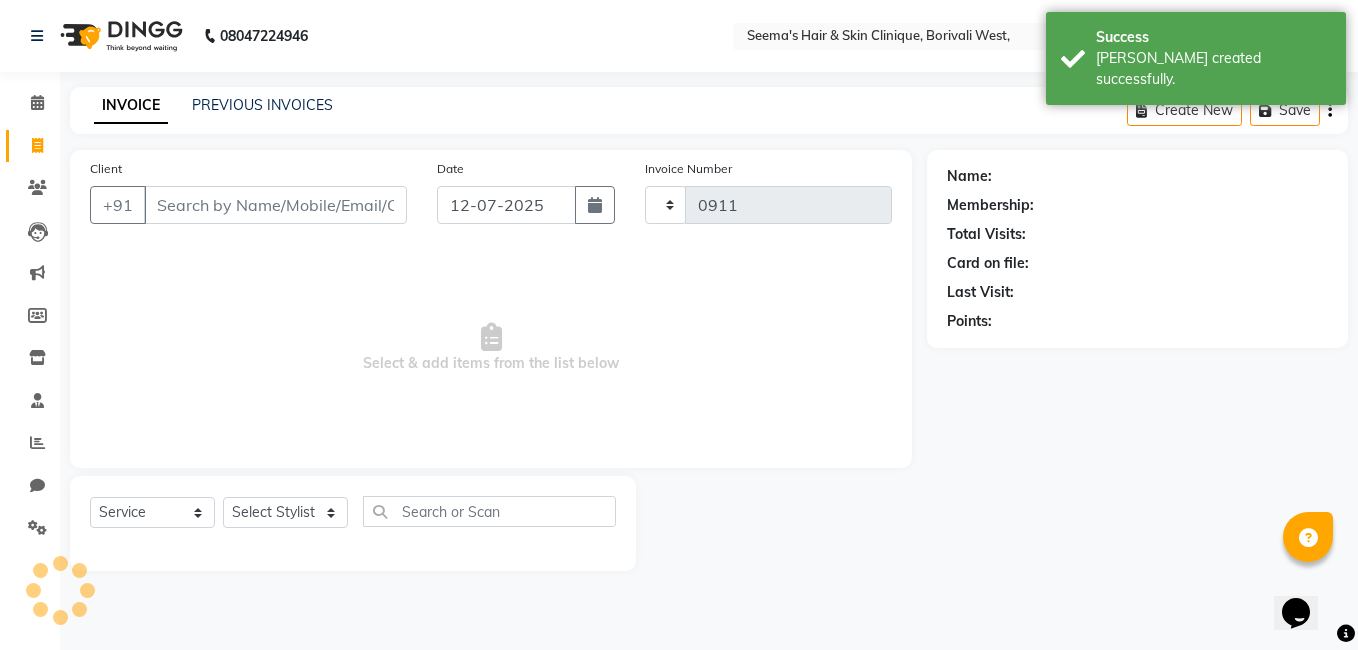 select on "8084" 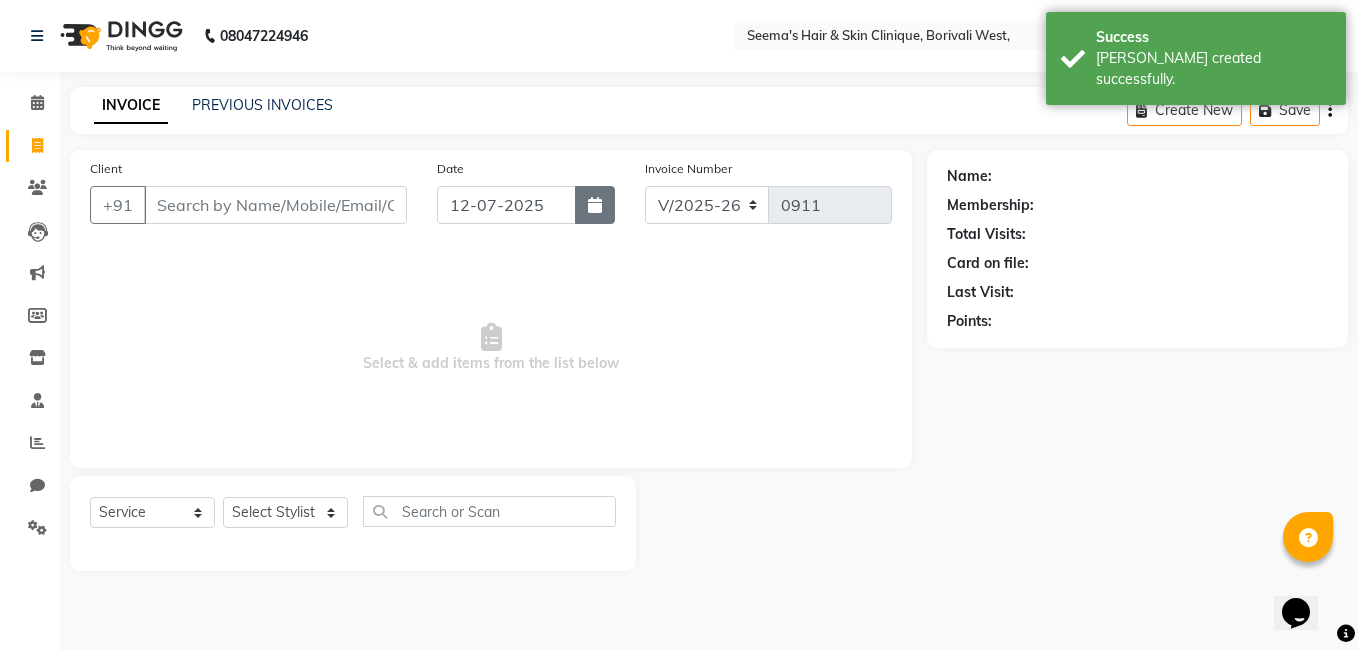 click 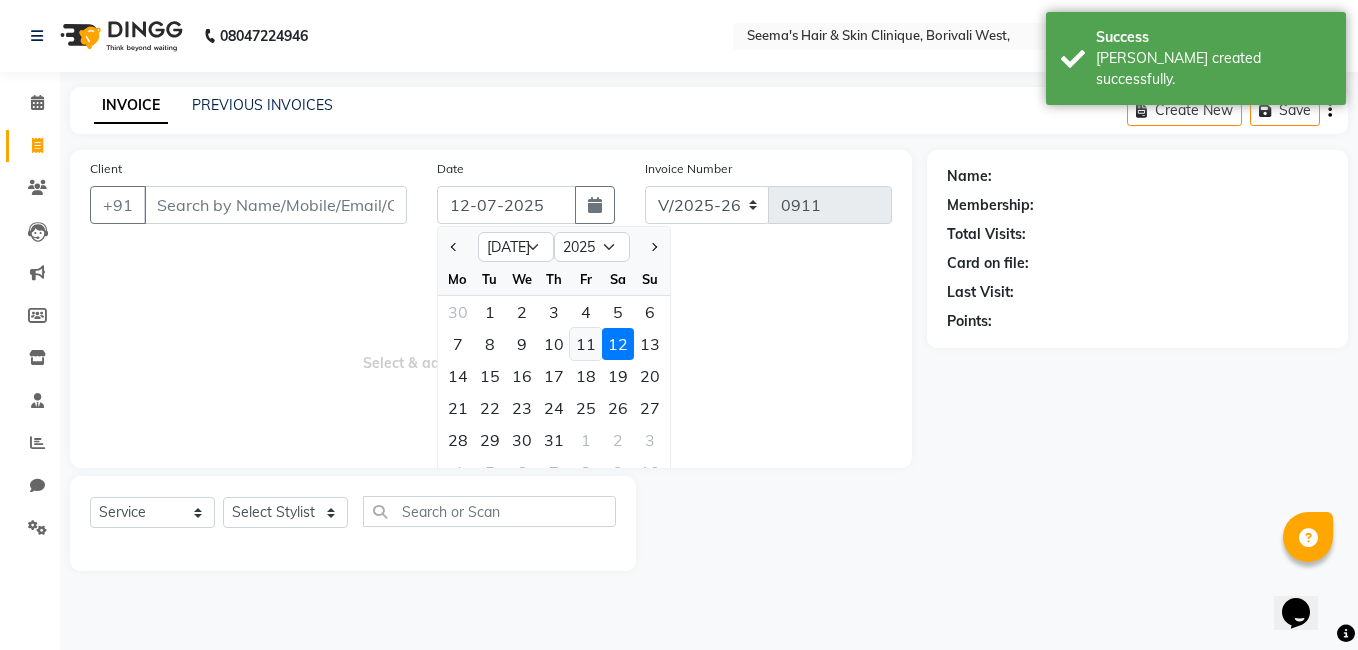 click on "11" 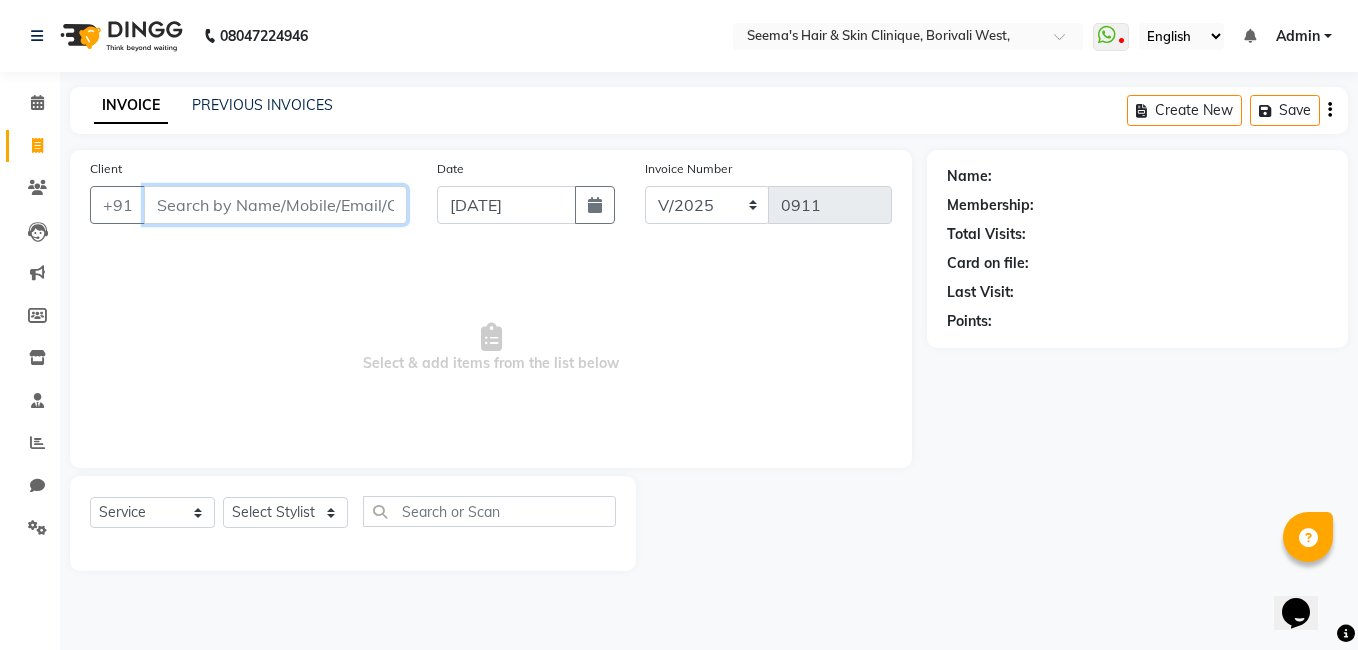 click on "Client" at bounding box center (275, 205) 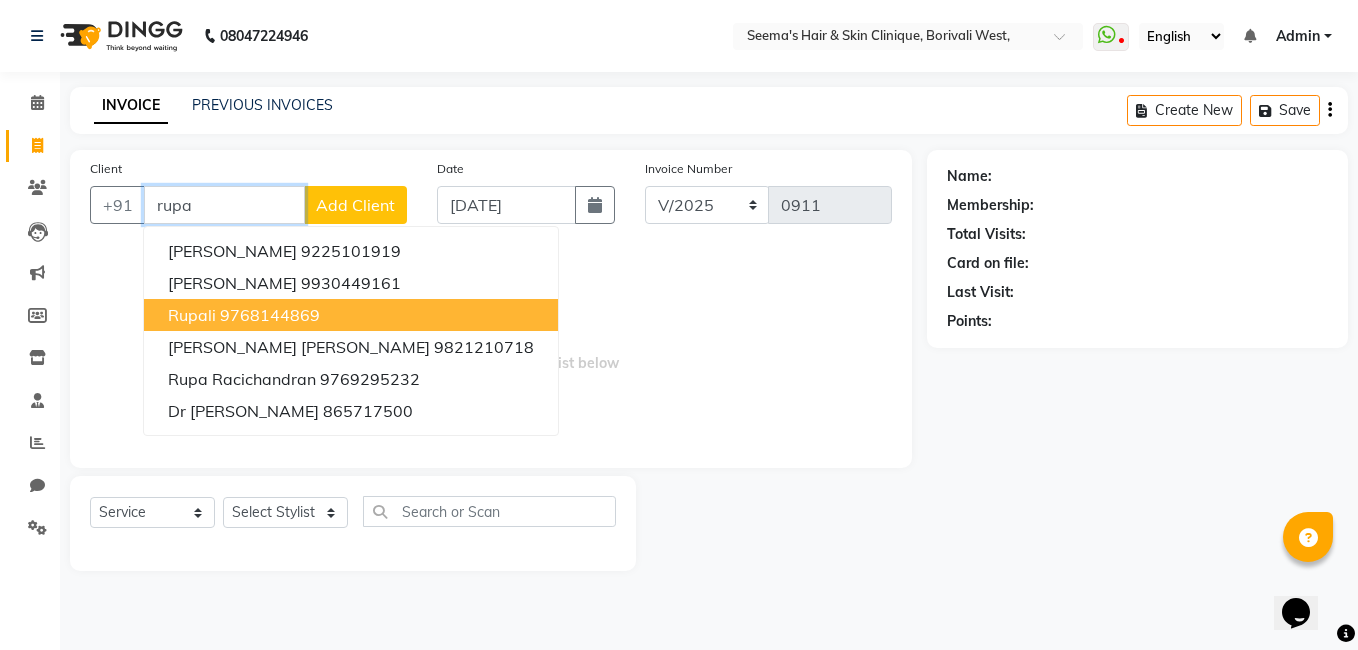 click on "9768144869" at bounding box center (270, 315) 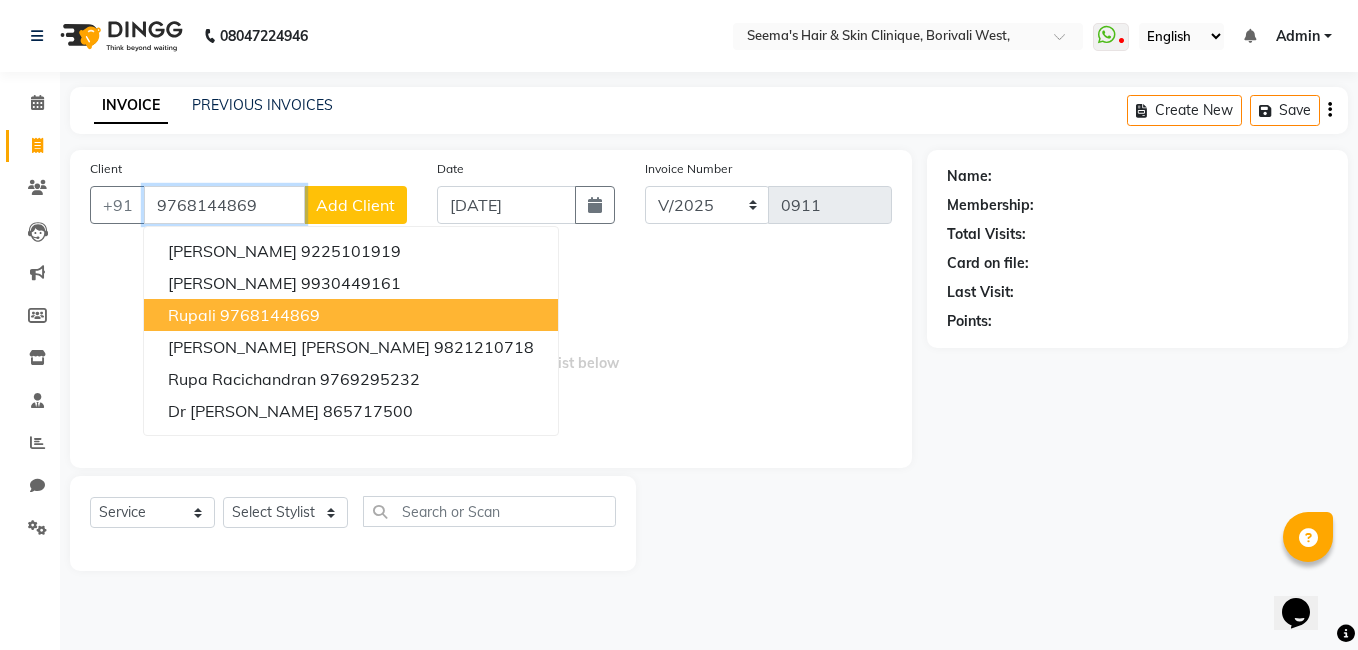 type on "9768144869" 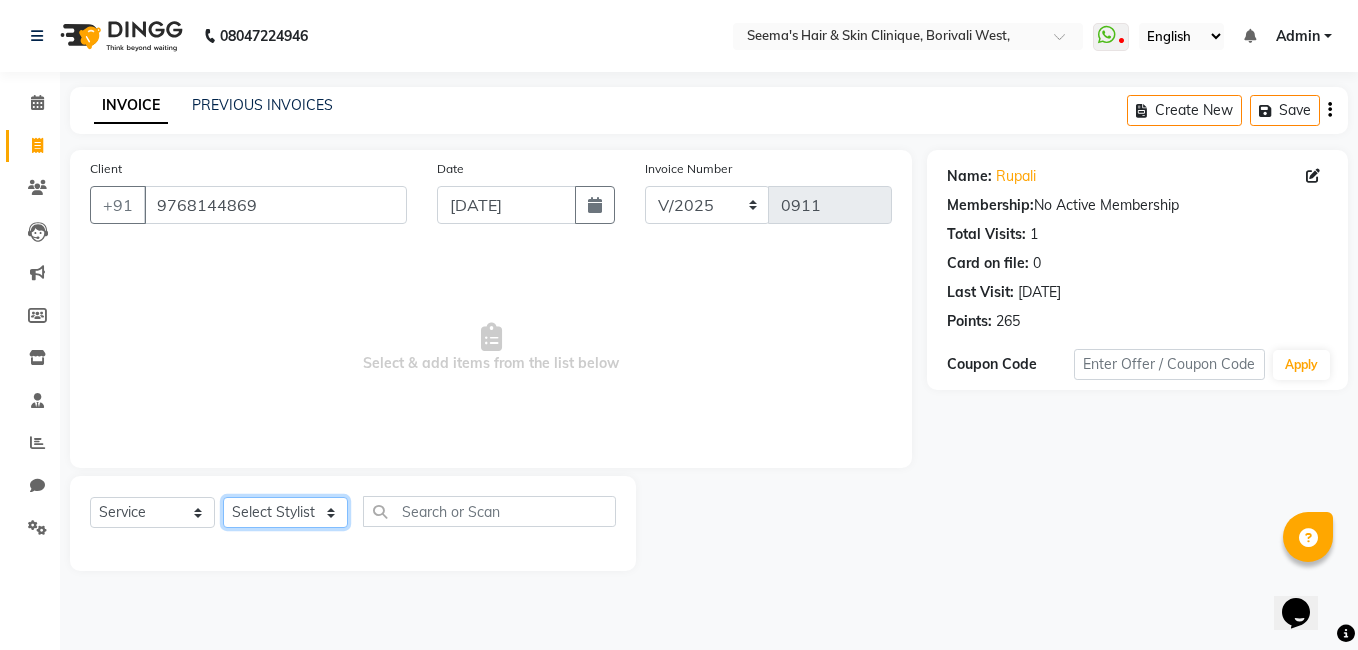 click on "Select Stylist [PERSON_NAME] [PERSON_NAME] [PERSON_NAME] [PERSON_NAME] [PERSON_NAME] [PERSON_NAME] [PERSON_NAME] Intern [PERSON_NAME]" 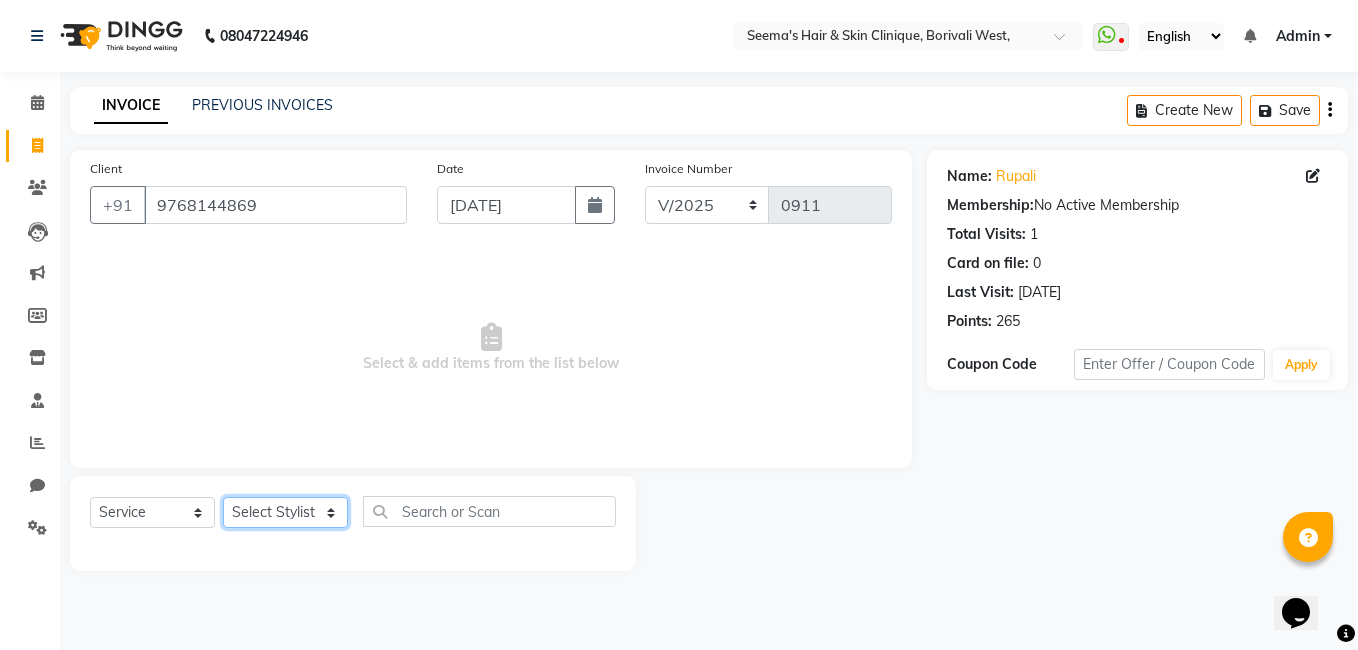 select on "75453" 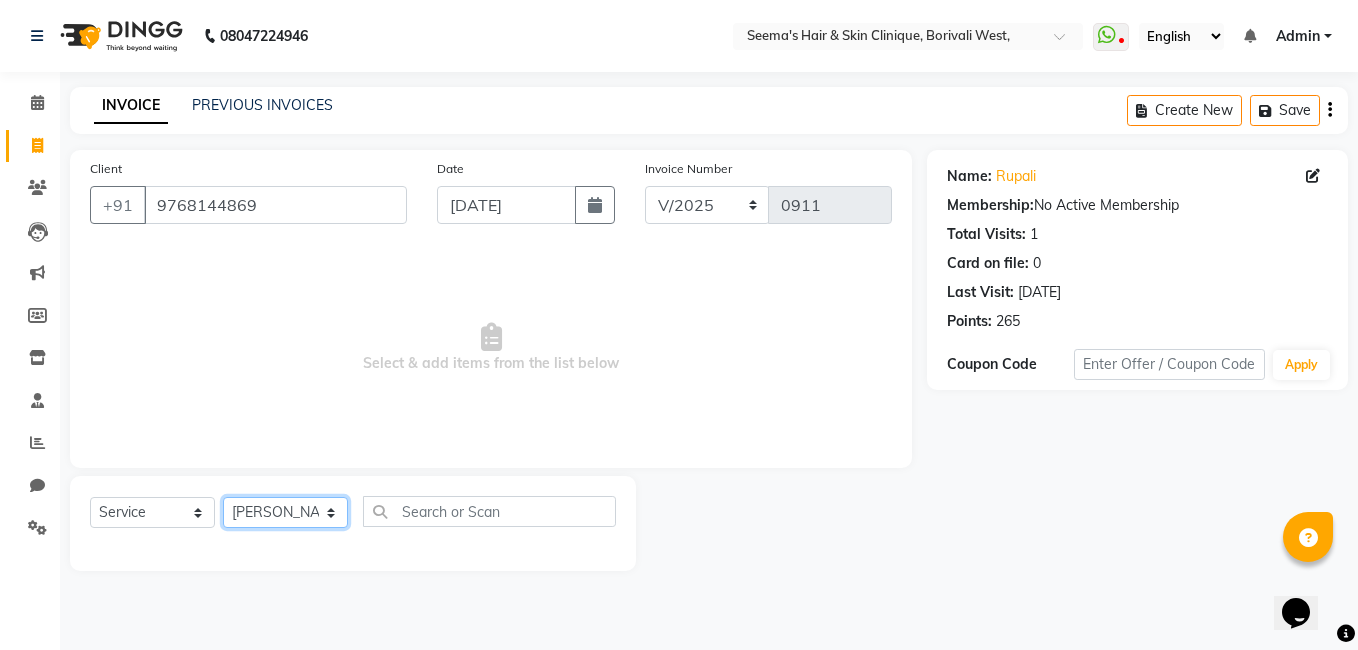 click on "Select Stylist [PERSON_NAME] [PERSON_NAME] [PERSON_NAME] [PERSON_NAME] [PERSON_NAME] [PERSON_NAME] [PERSON_NAME] Intern [PERSON_NAME]" 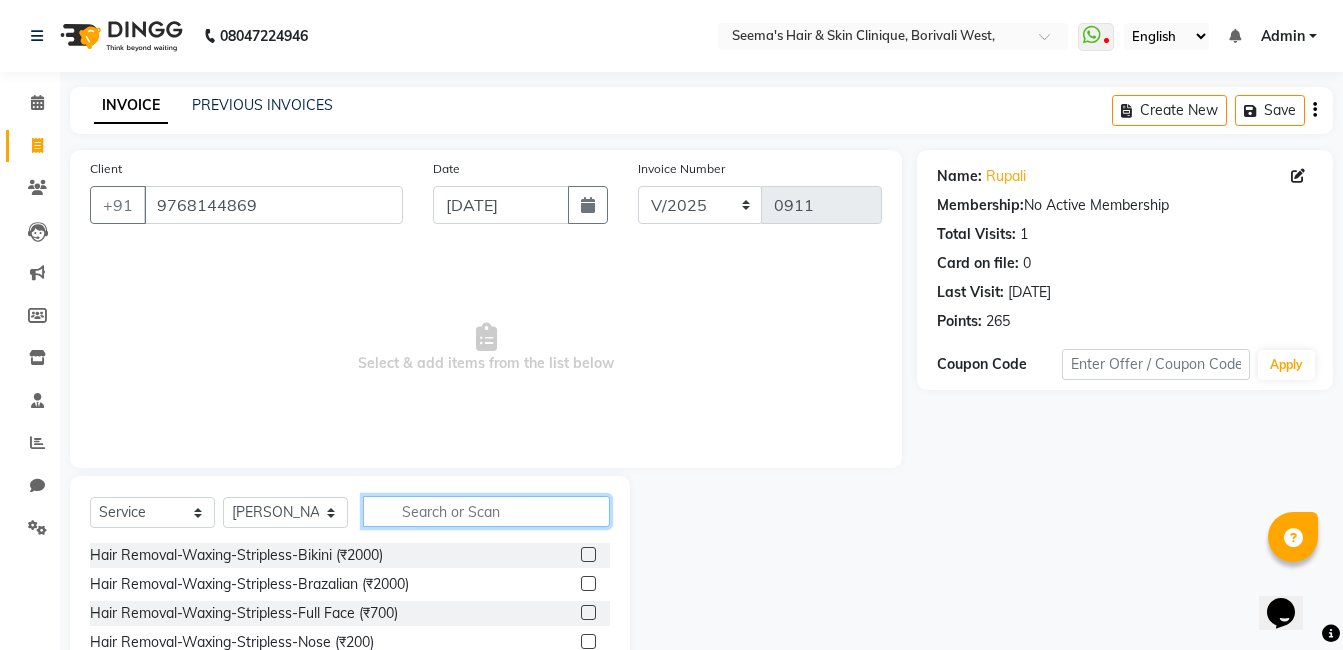 click 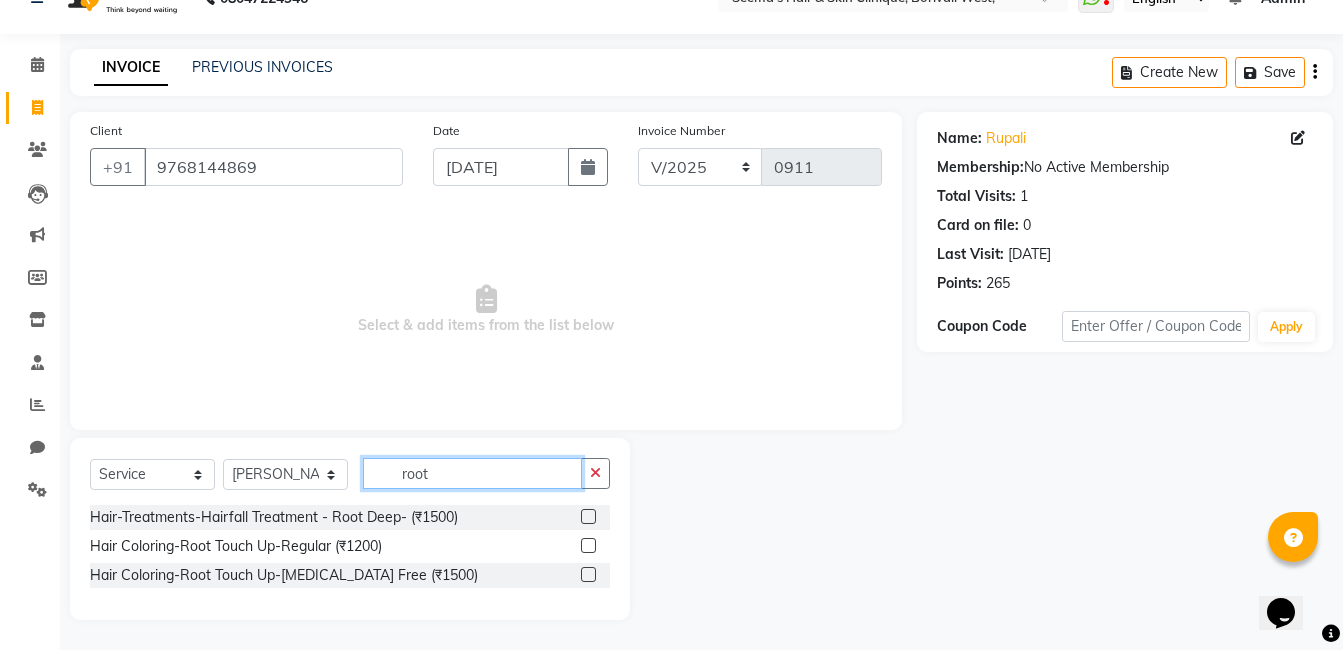 scroll, scrollTop: 38, scrollLeft: 0, axis: vertical 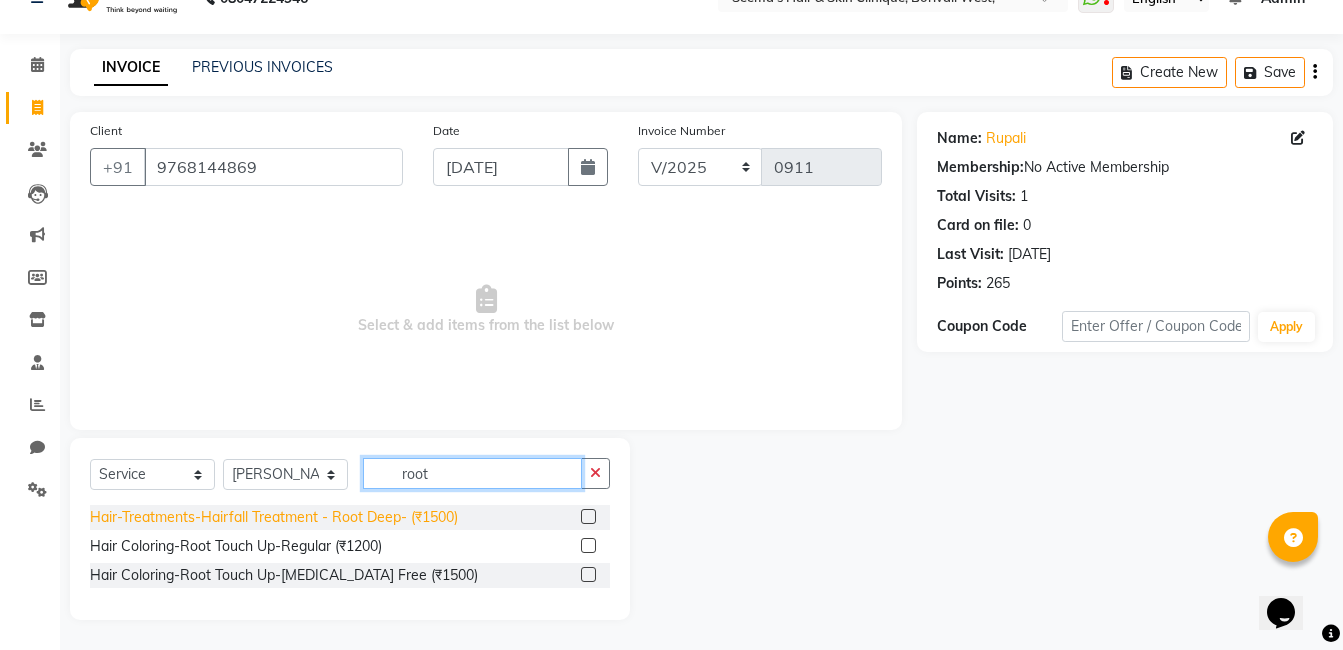 type on "root" 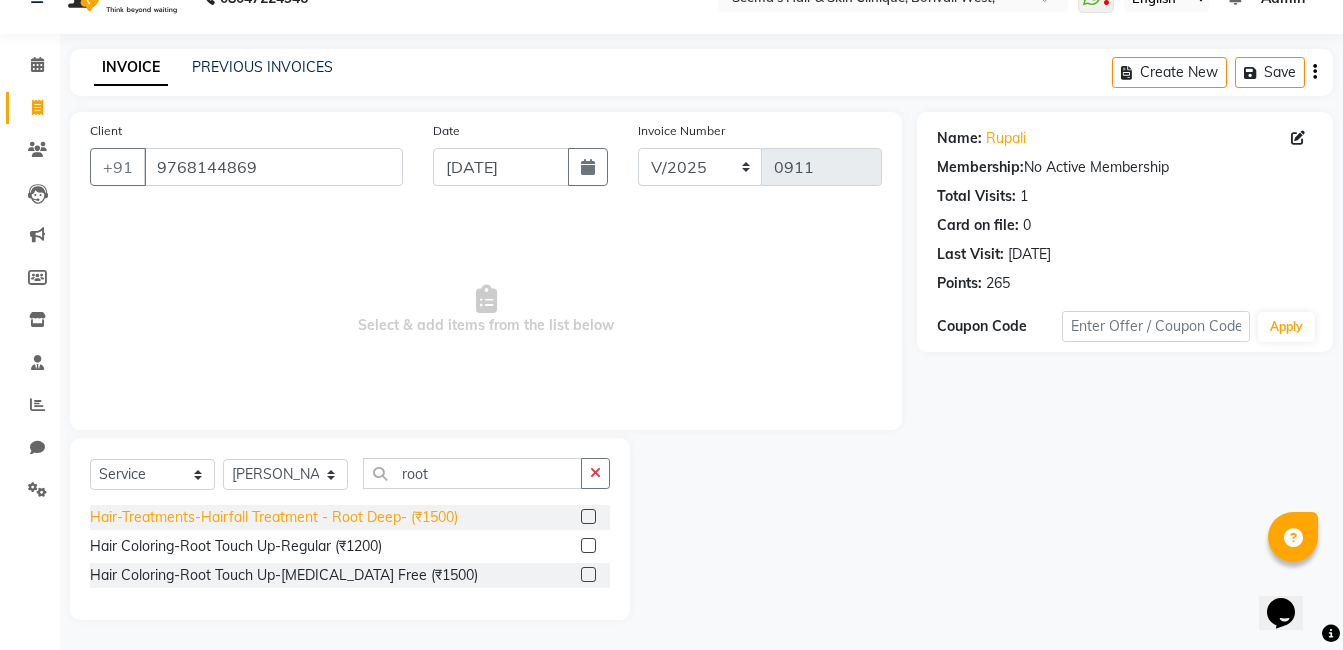 click on "Hair-Treatments-Hairfall Treatment - Root Deep- (₹1500)" 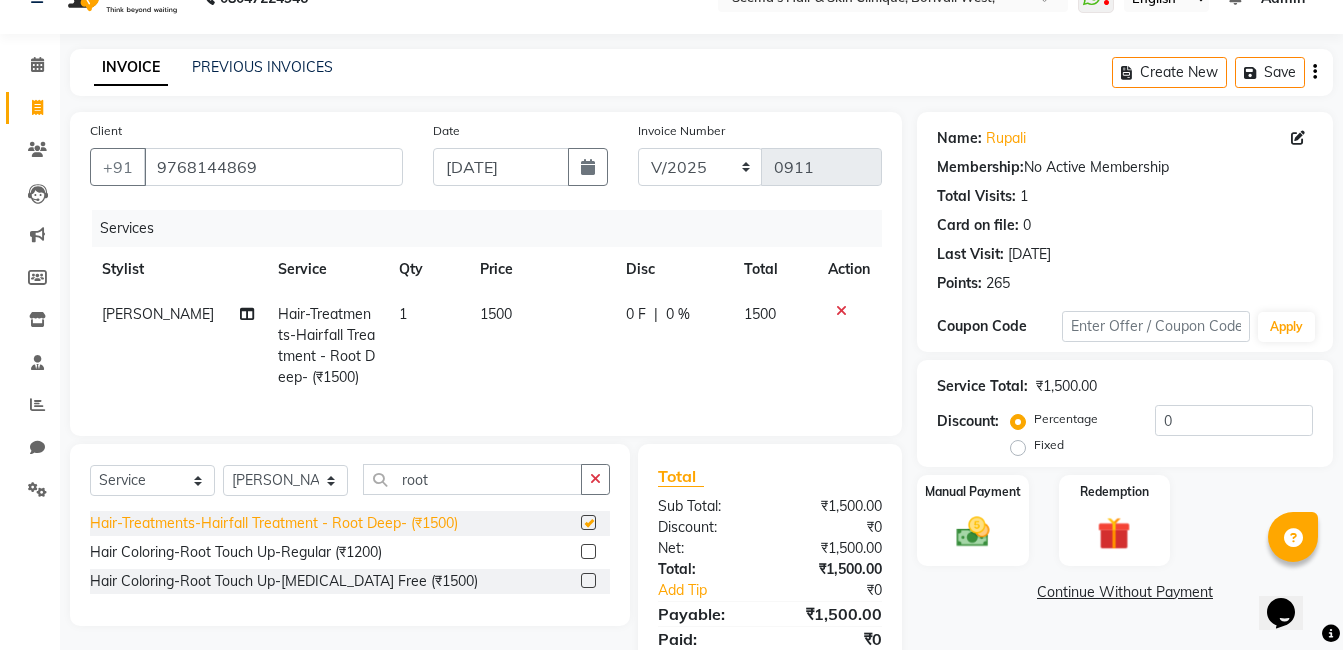 checkbox on "false" 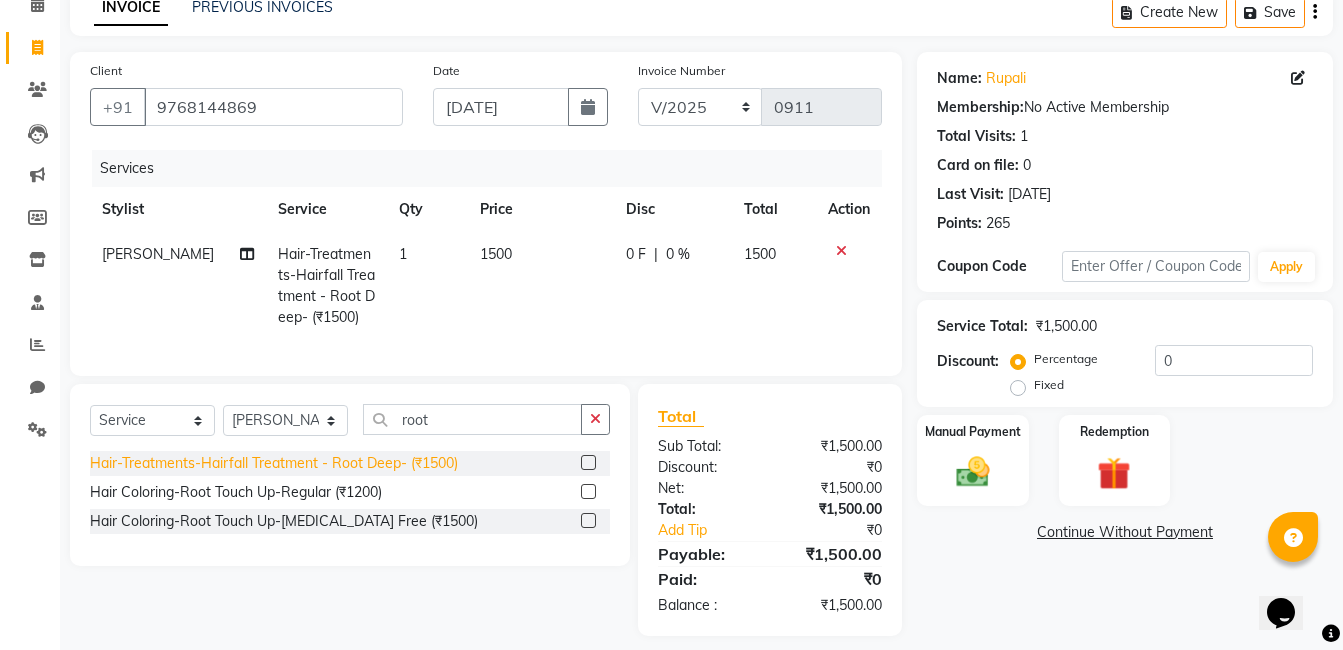 scroll, scrollTop: 129, scrollLeft: 0, axis: vertical 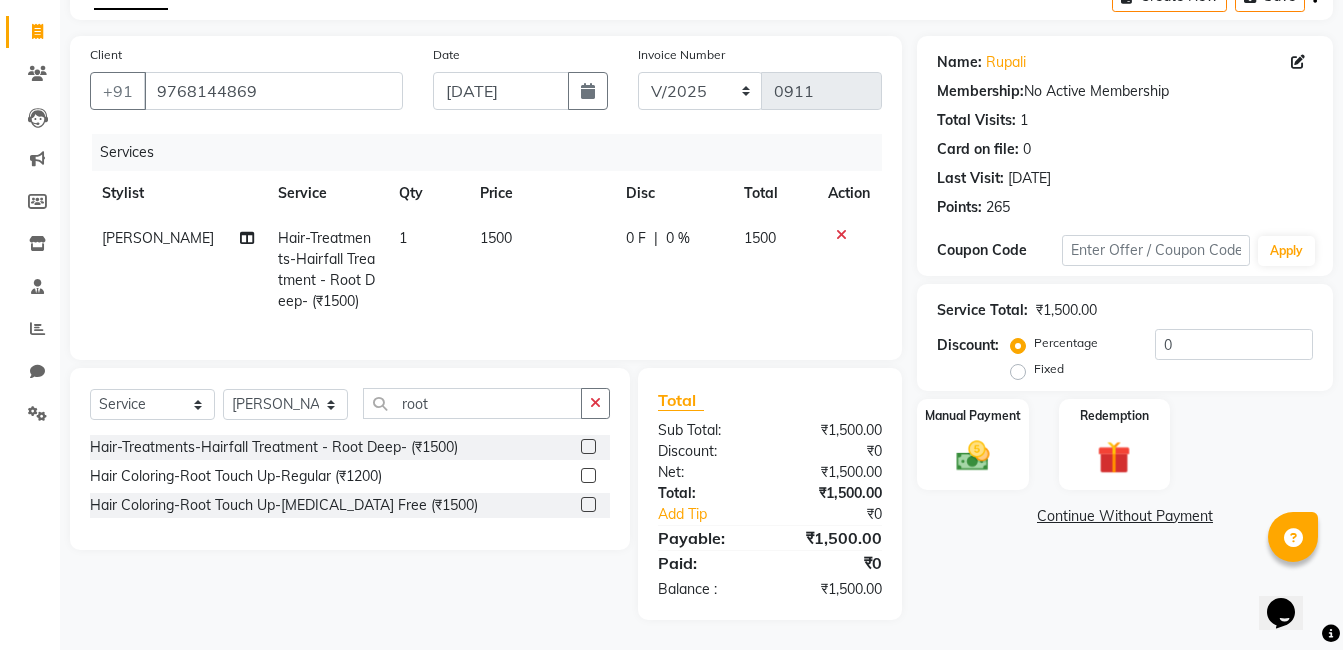 click 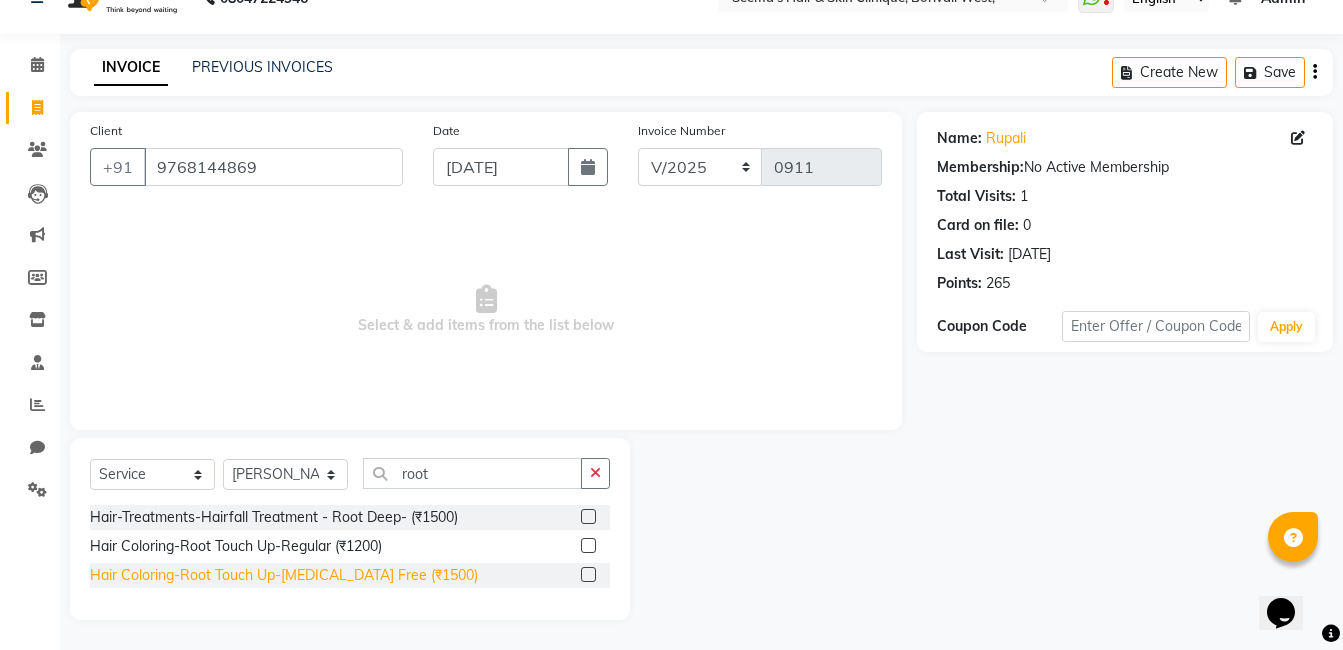click on "Hair Coloring-Root Touch Up-[MEDICAL_DATA] Free (₹1500)" 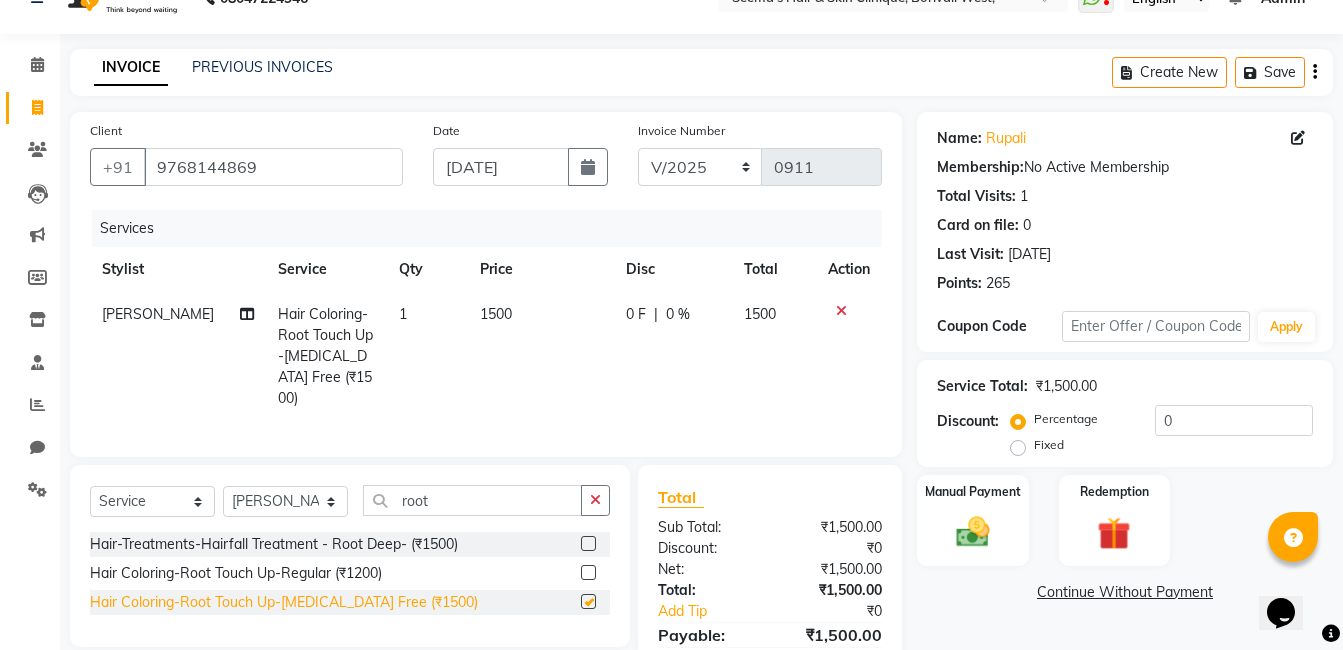 scroll, scrollTop: 129, scrollLeft: 0, axis: vertical 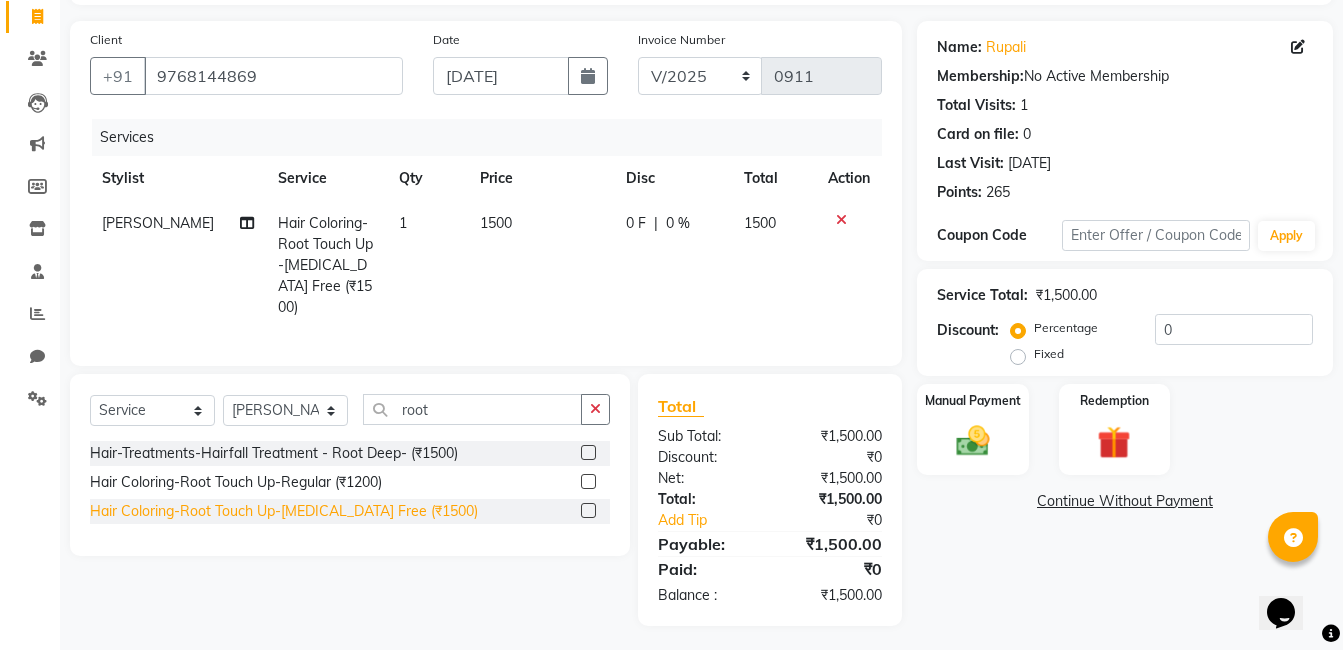 checkbox on "false" 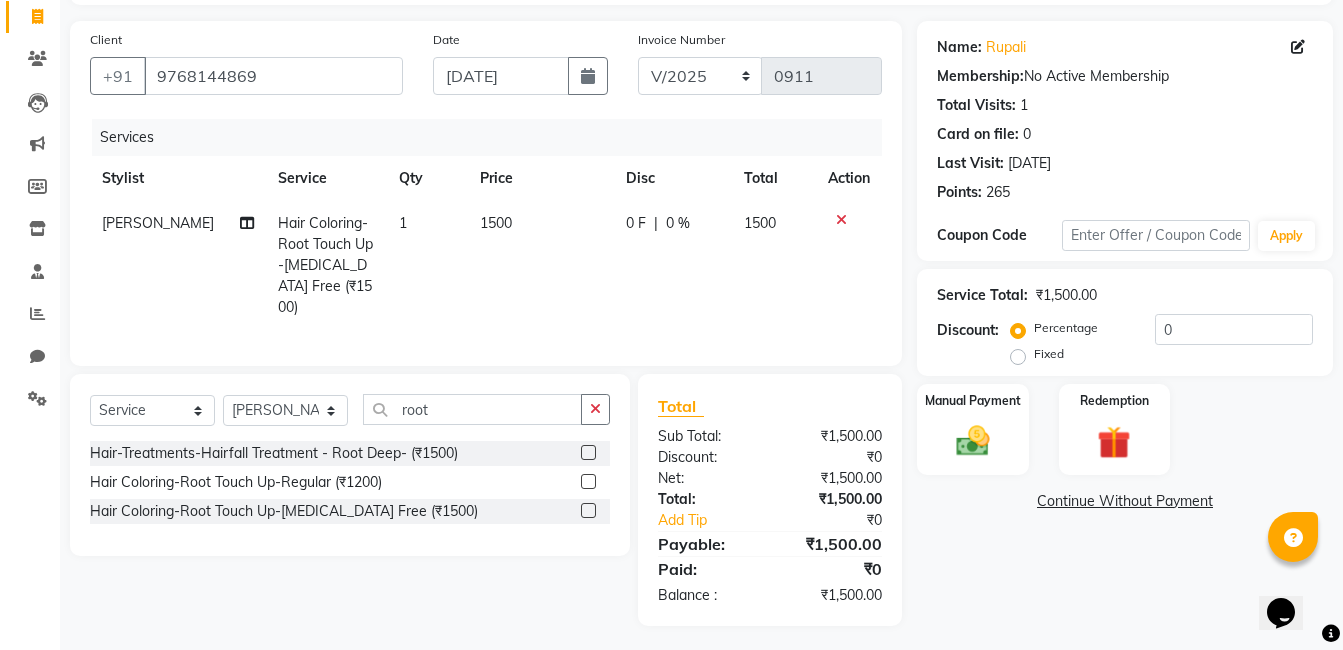 click on "Fixed" 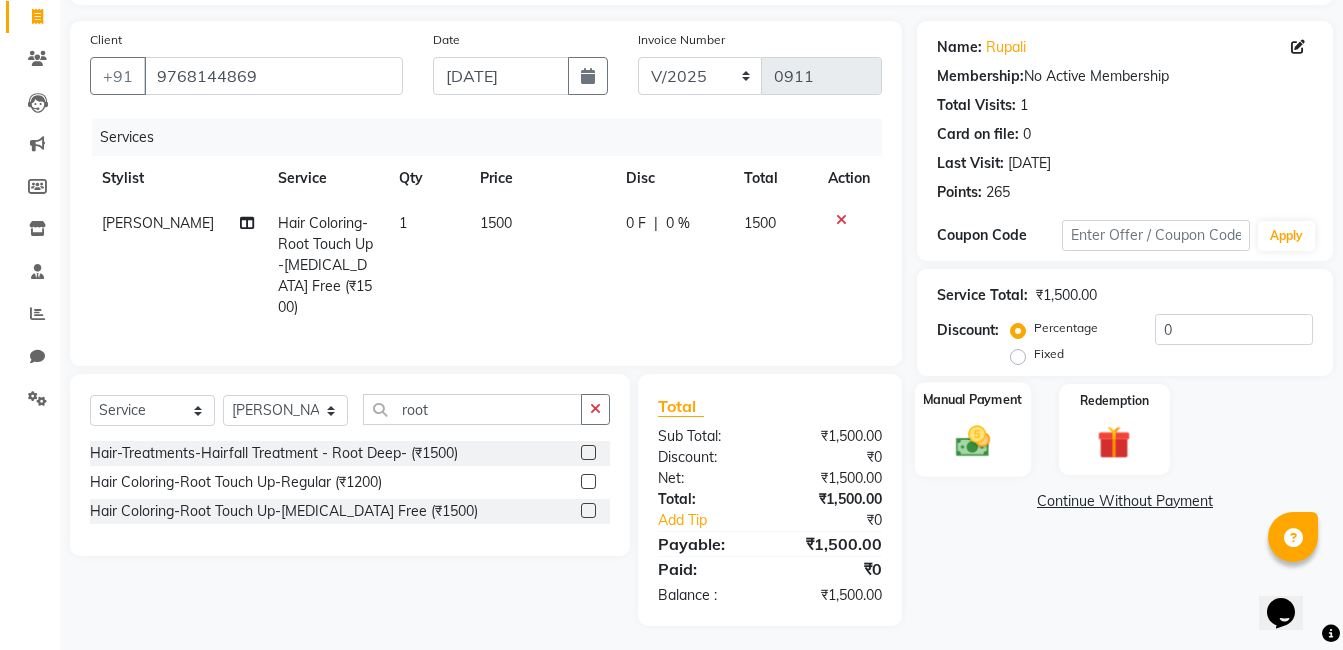 click on "Manual Payment" 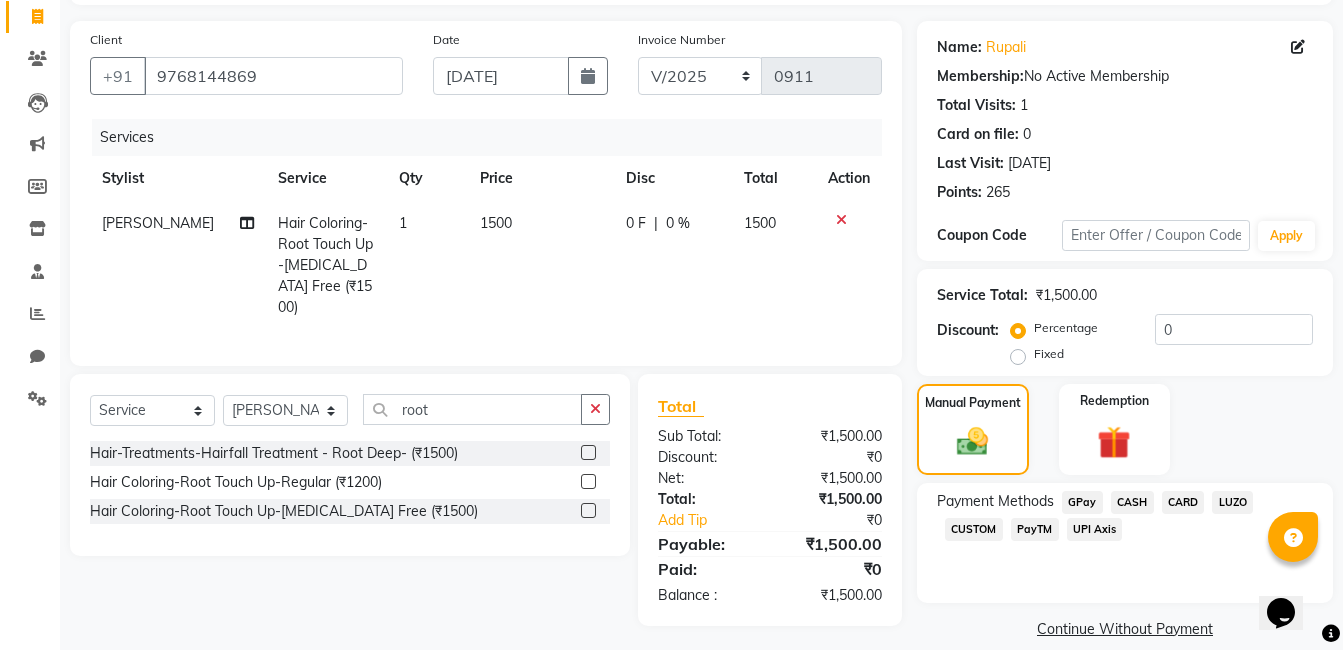 click on "CASH" 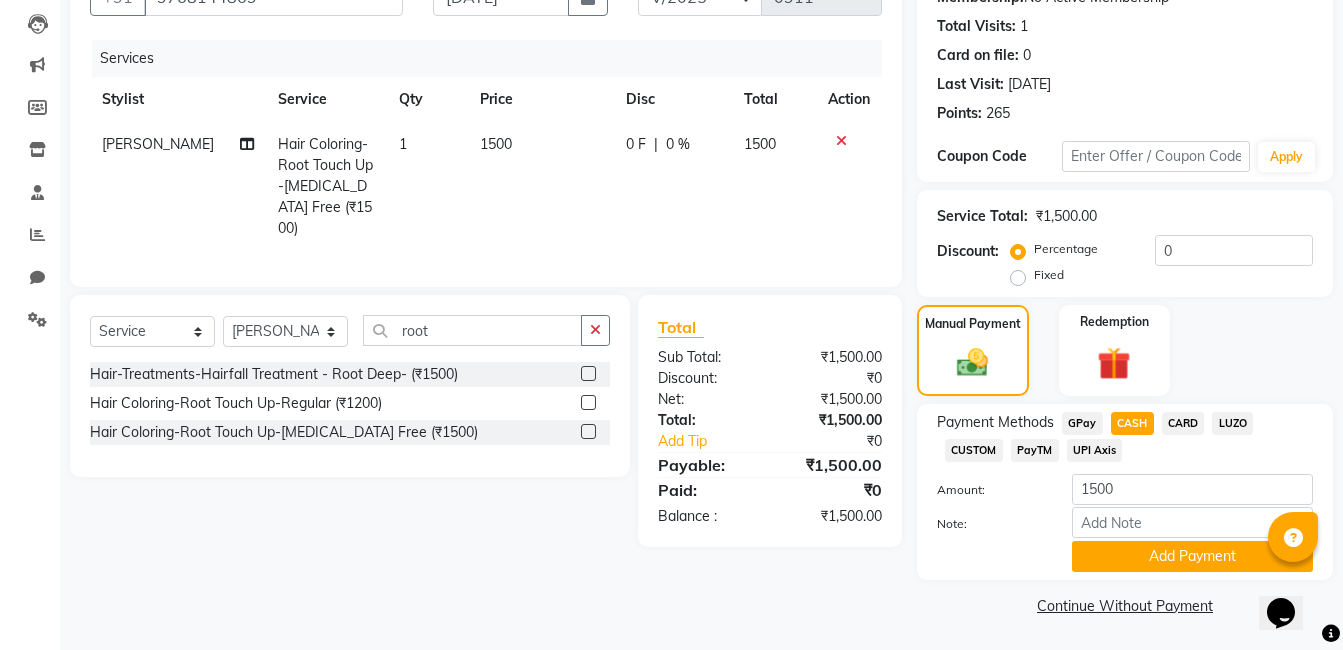 scroll, scrollTop: 209, scrollLeft: 0, axis: vertical 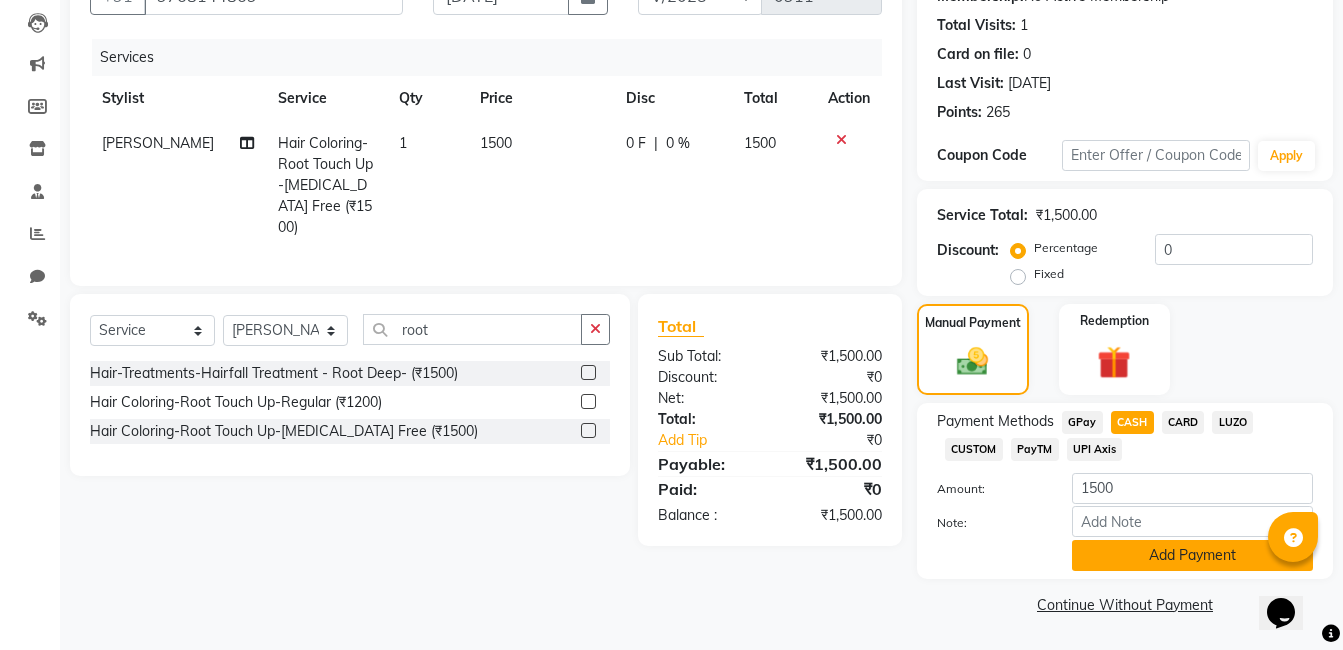 click on "Add Payment" 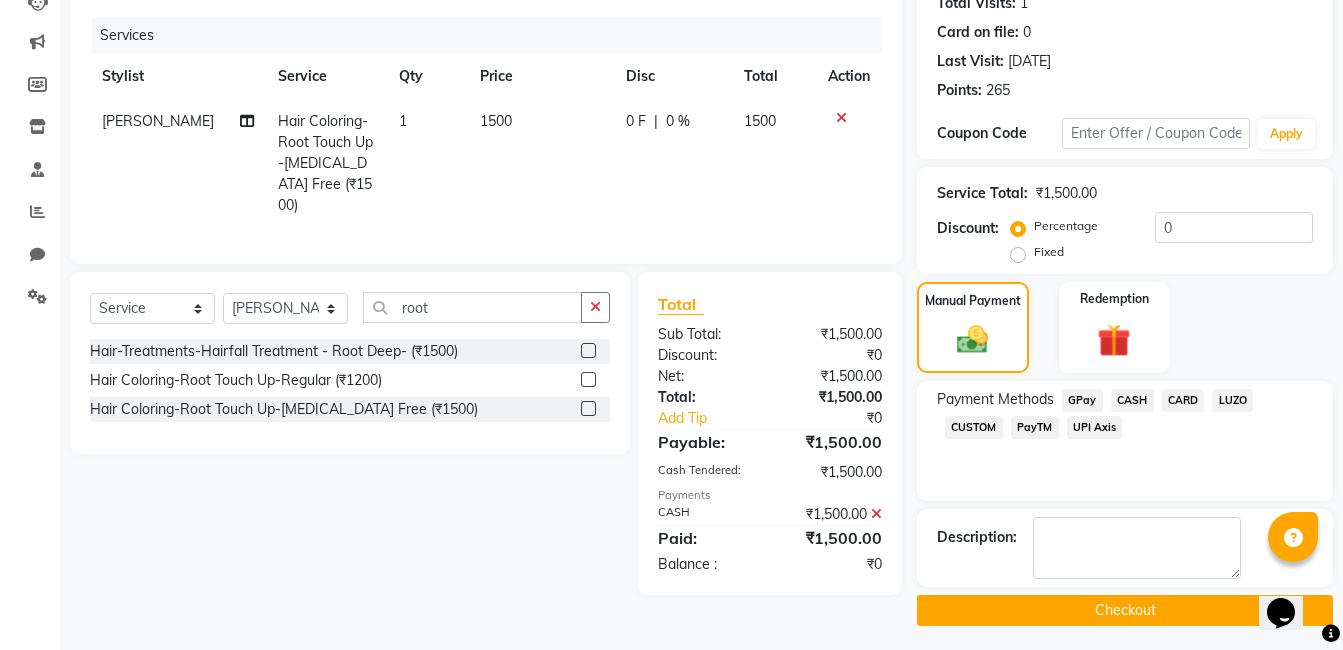 scroll, scrollTop: 237, scrollLeft: 0, axis: vertical 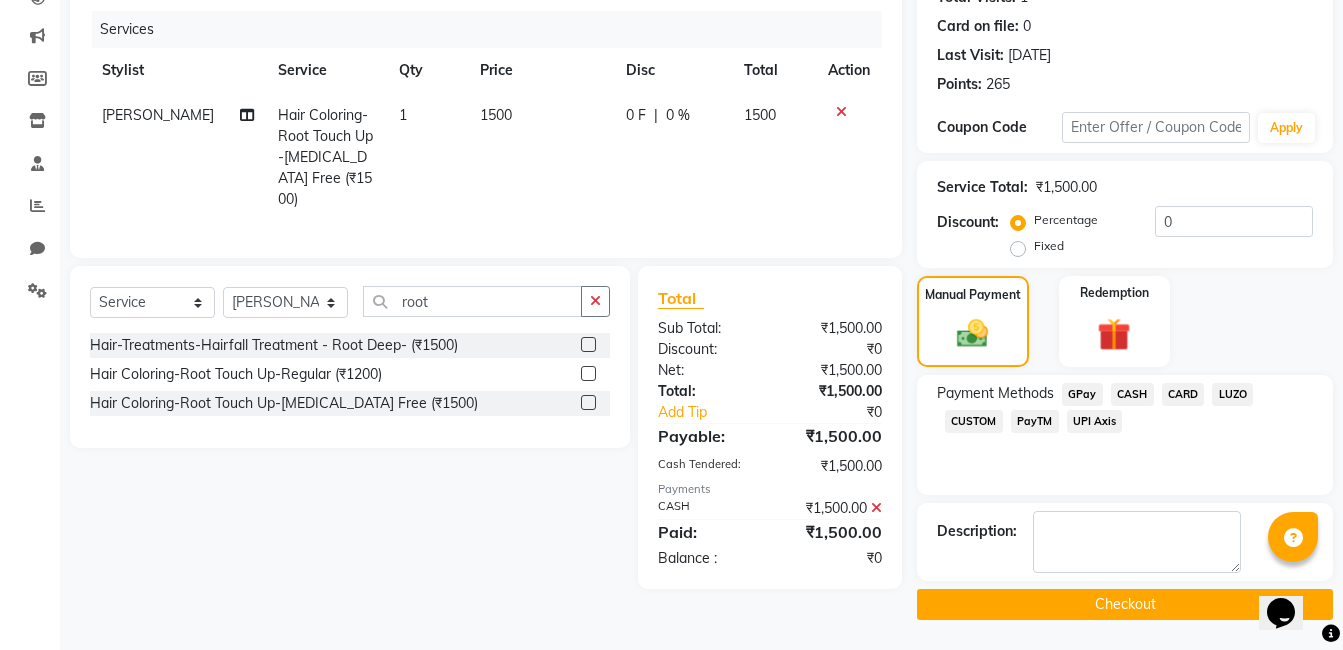 click on "Checkout" 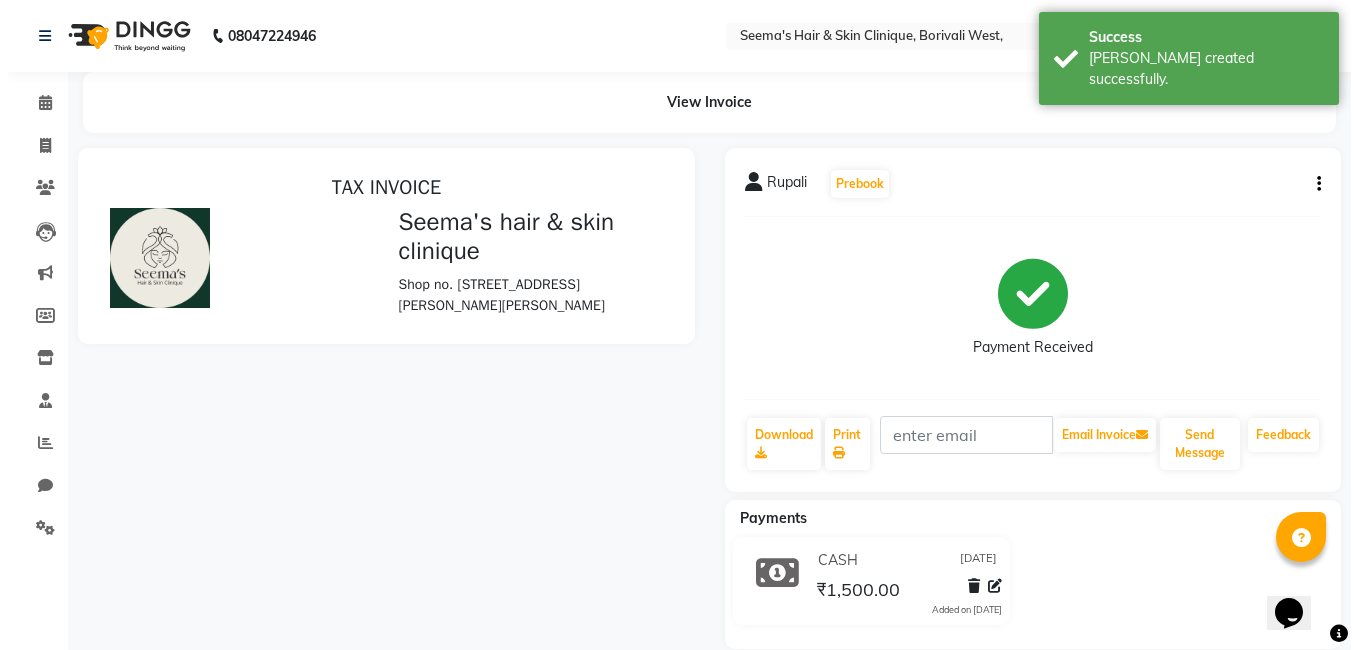 scroll, scrollTop: 0, scrollLeft: 0, axis: both 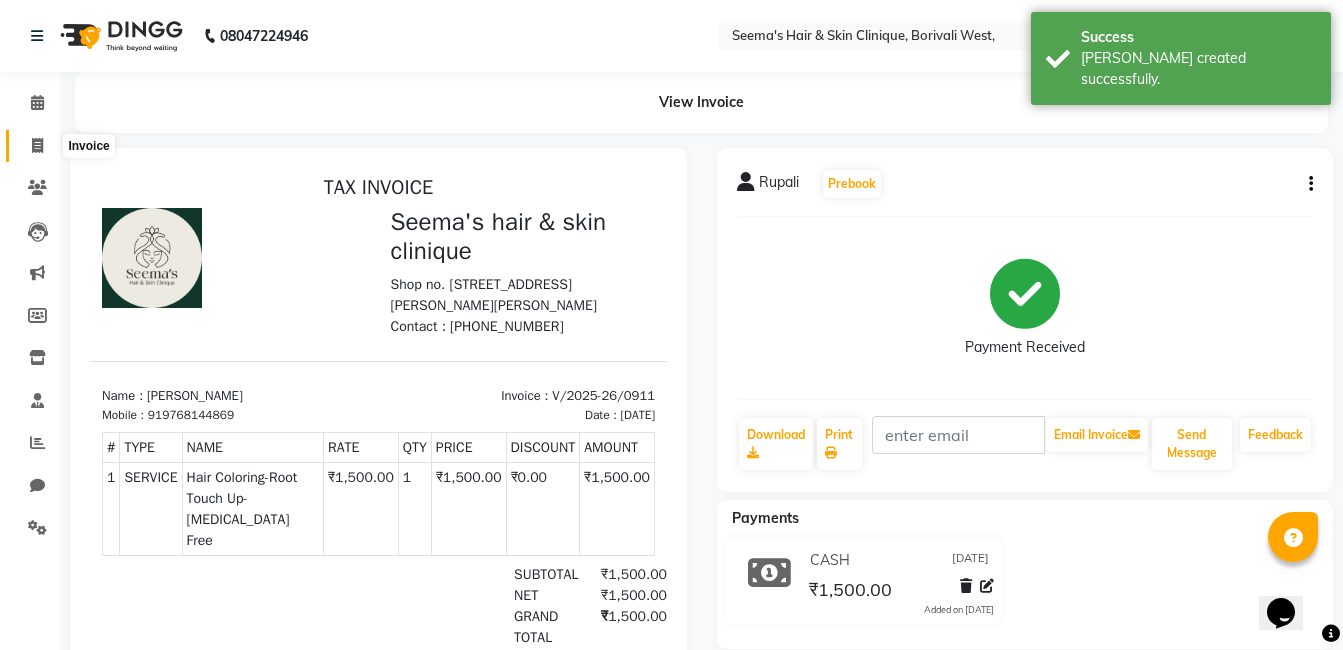 click 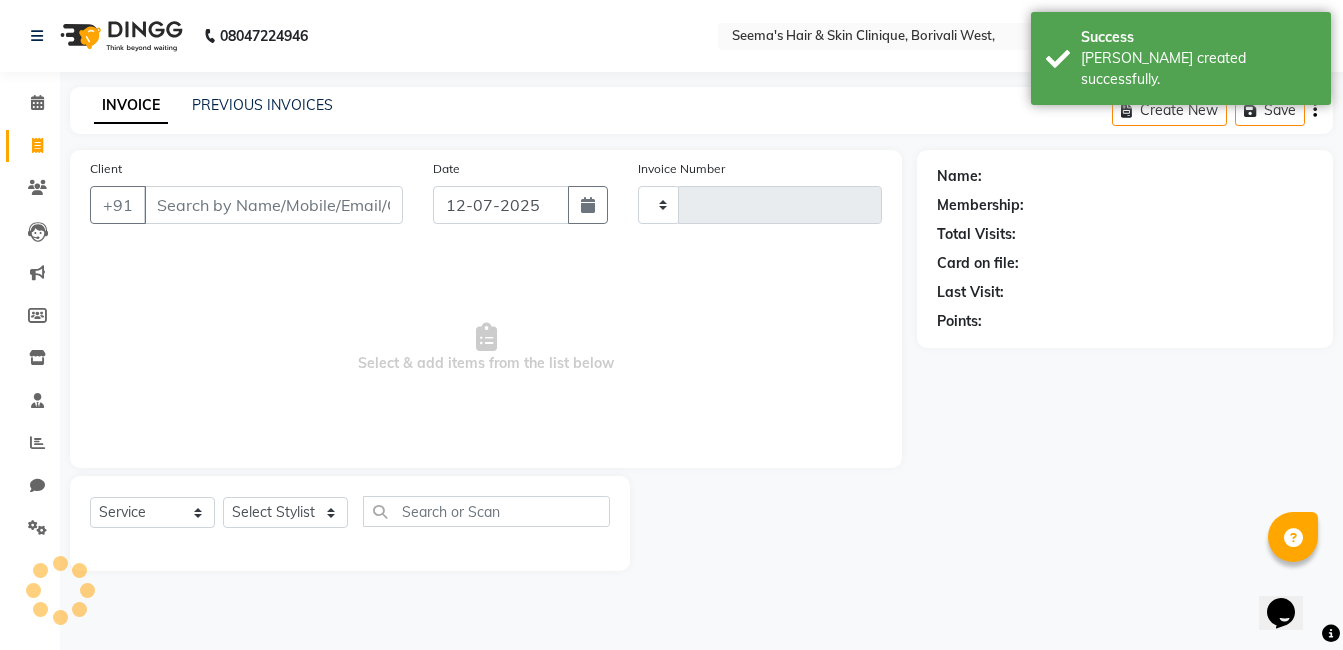type on "0912" 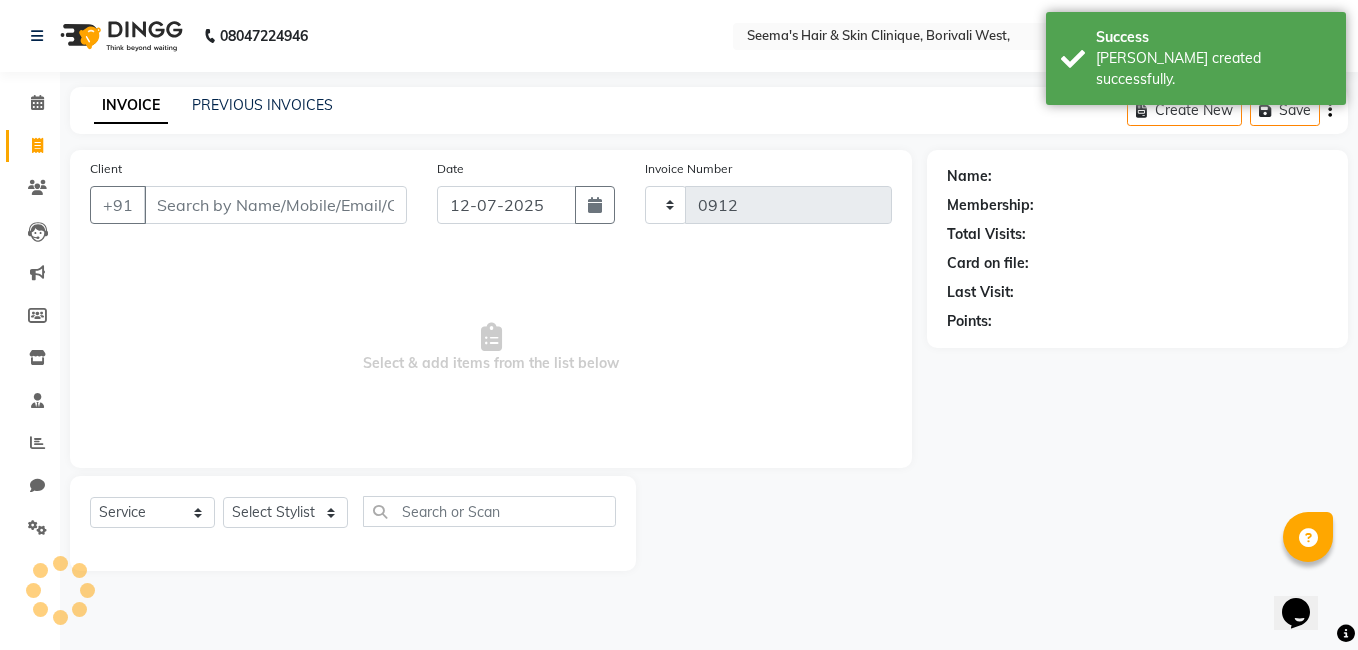 select on "8084" 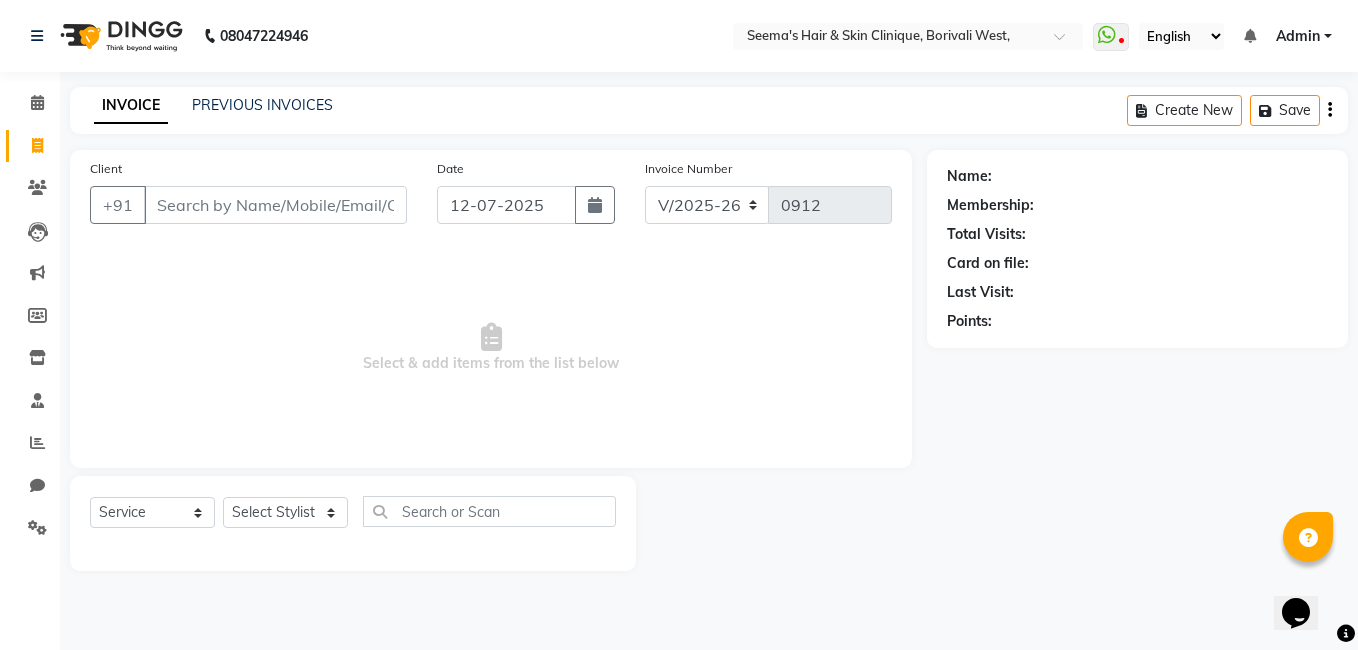 drag, startPoint x: 598, startPoint y: 187, endPoint x: 327, endPoint y: 185, distance: 271.0074 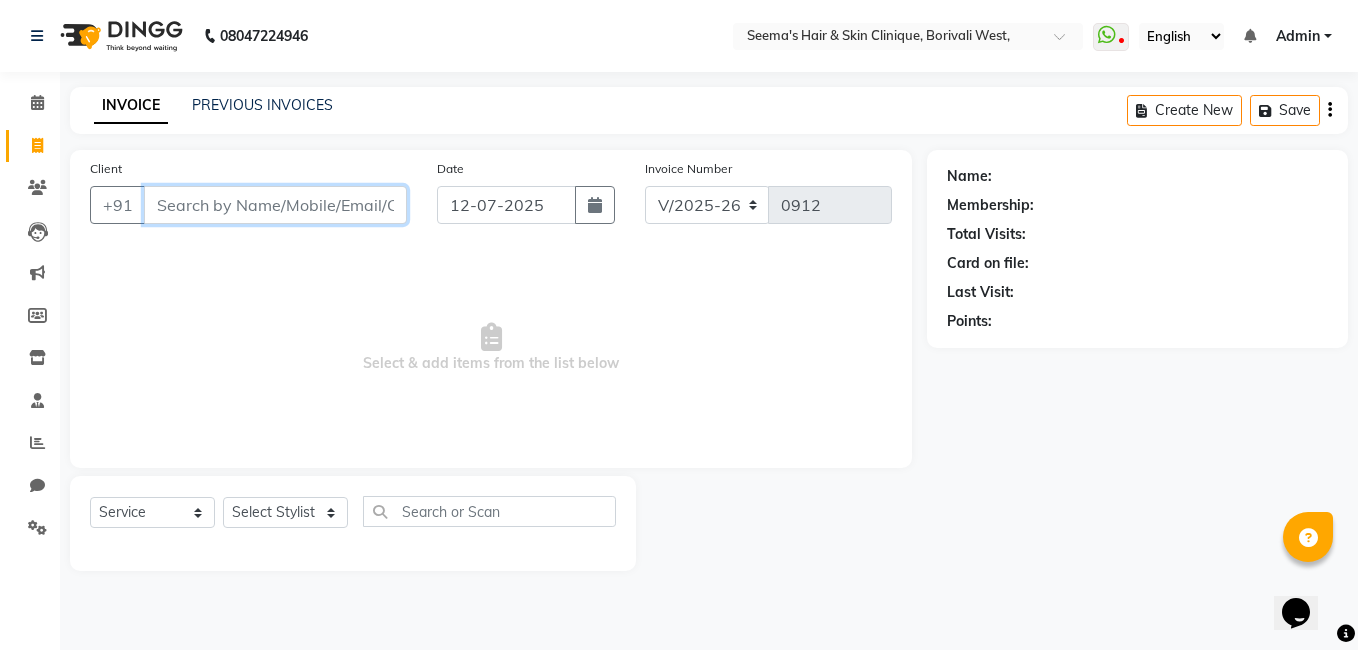 click on "Client" at bounding box center [275, 205] 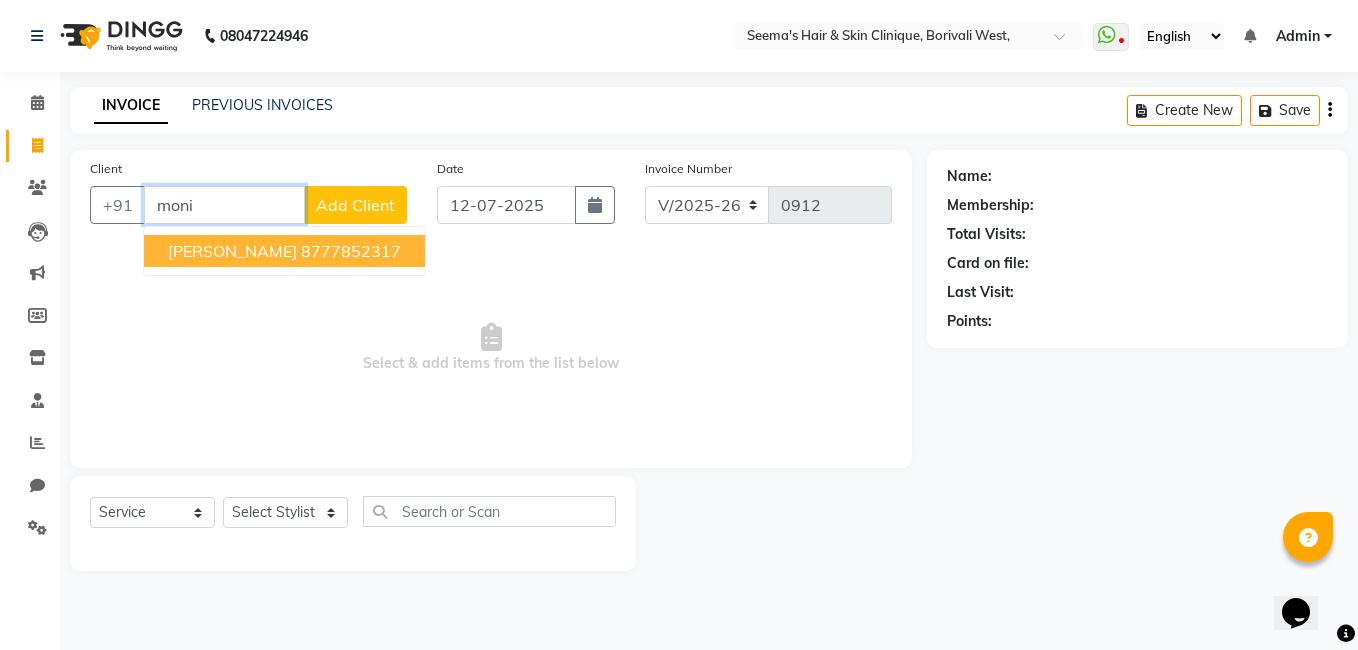 click on "8777852317" at bounding box center [351, 251] 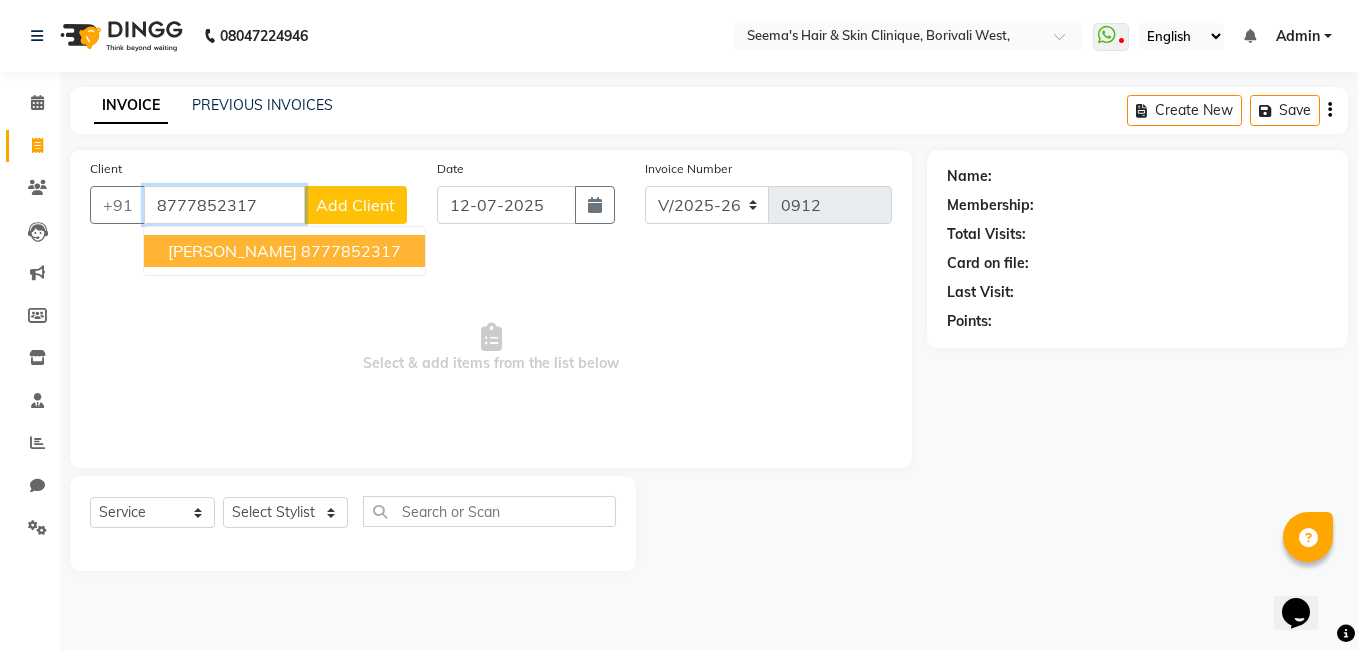type on "8777852317" 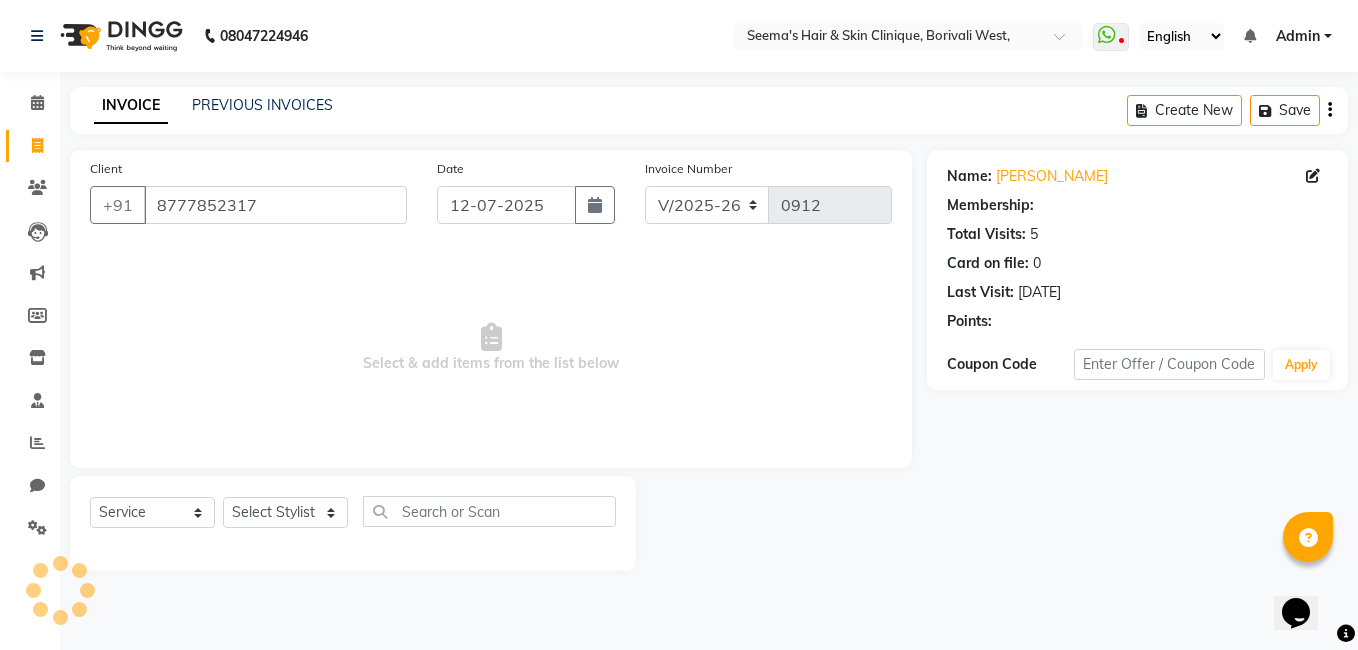 select on "1: Object" 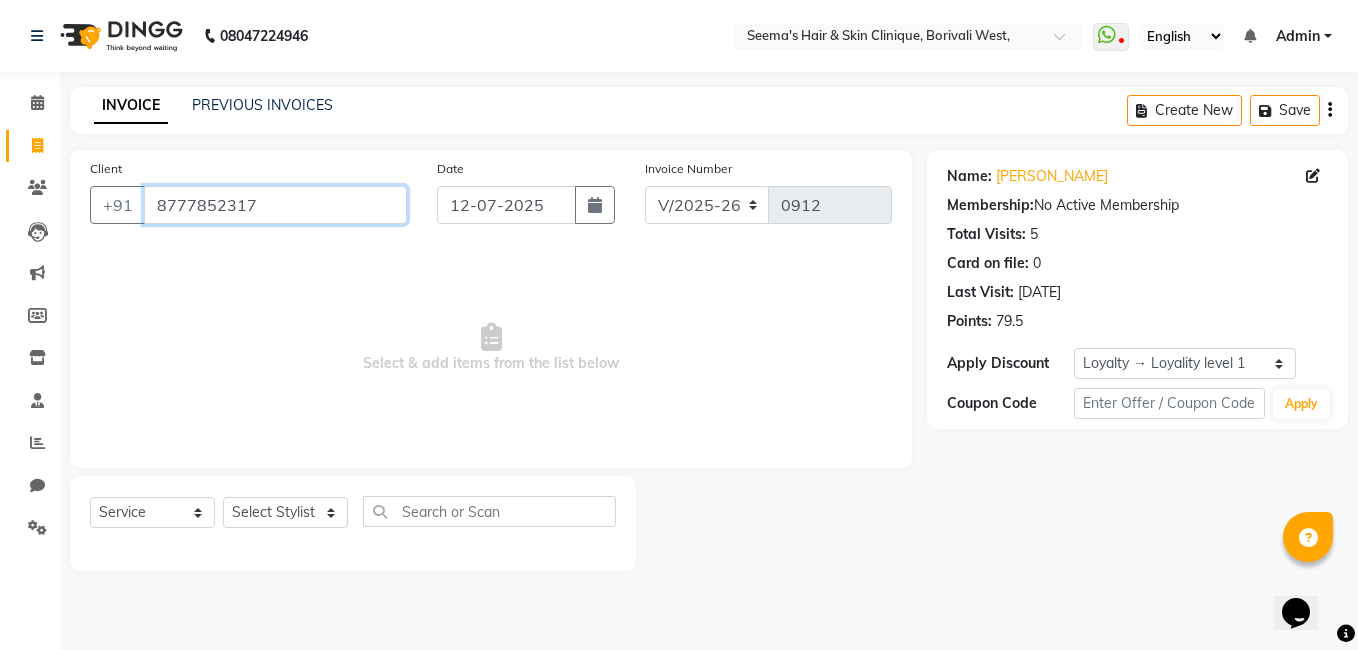 click on "8777852317" at bounding box center [275, 205] 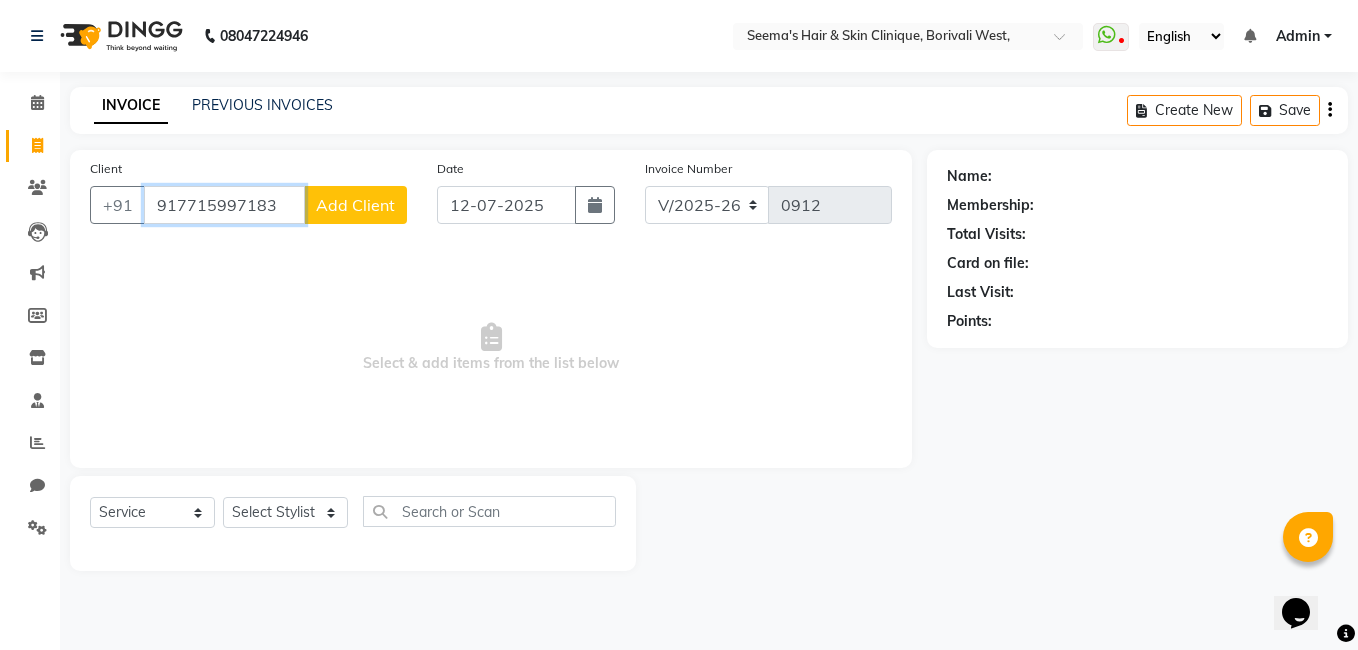 click on "917715997183" at bounding box center [224, 205] 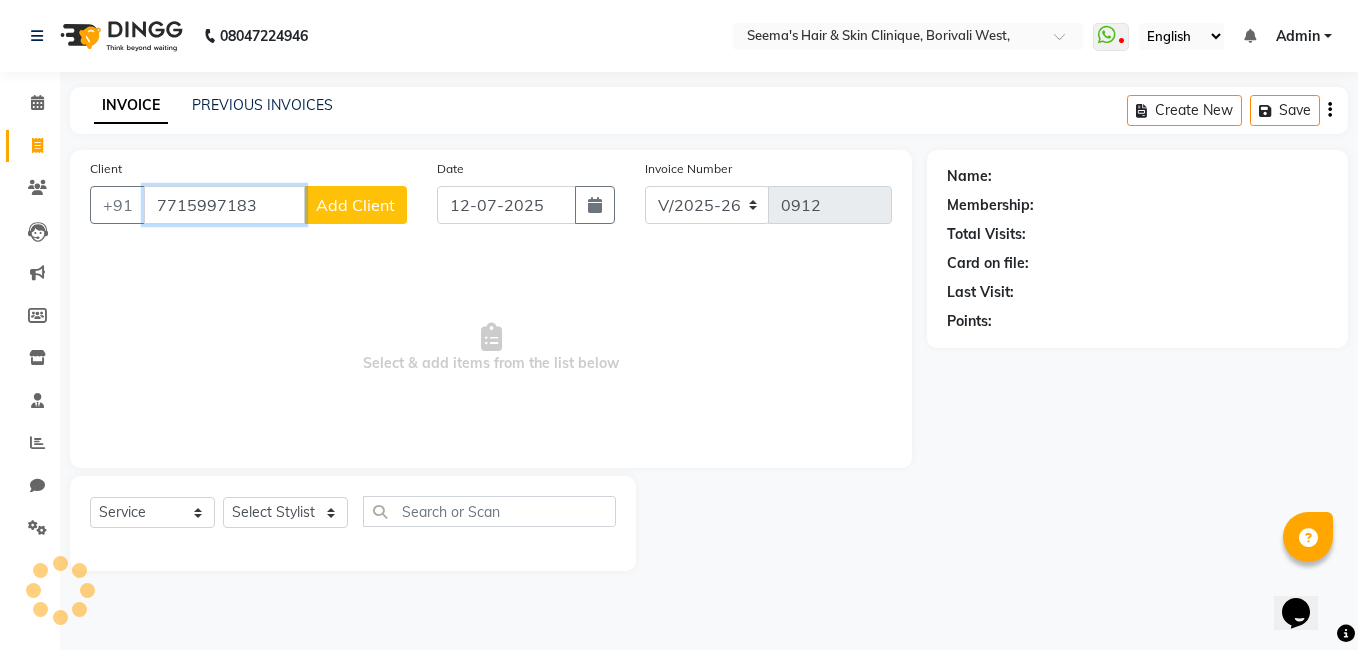 type on "7715997183" 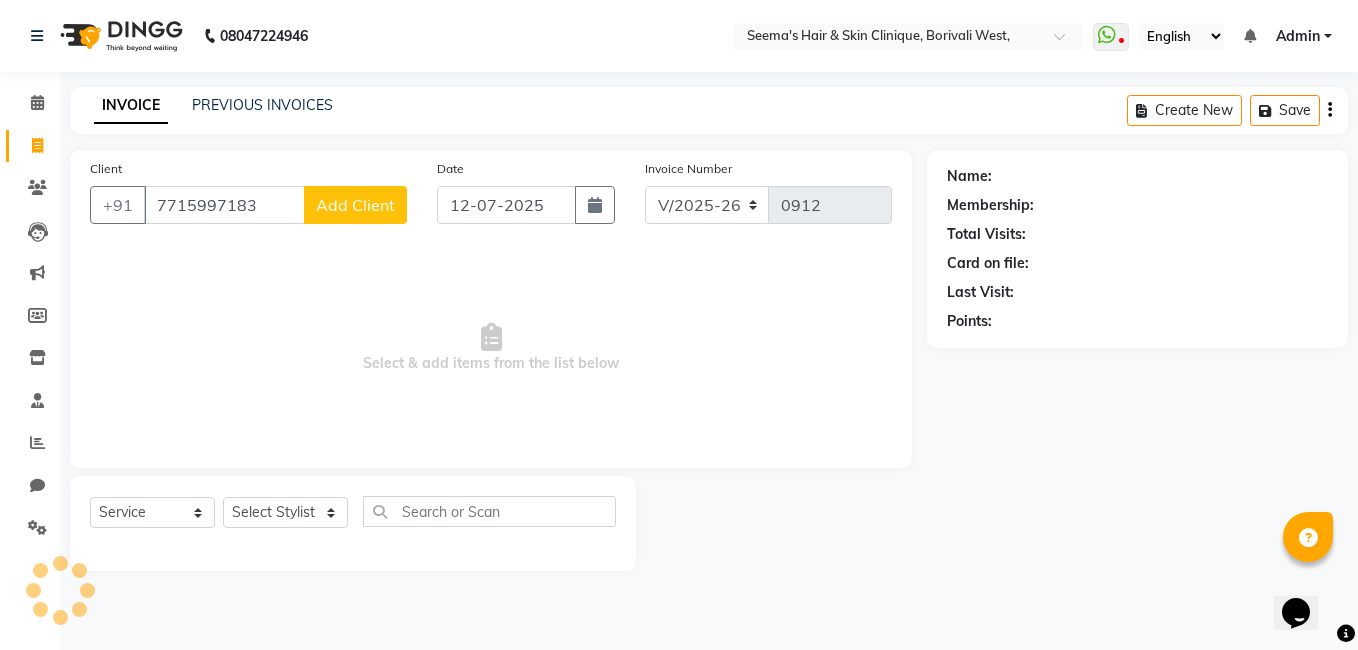 click on "Add Client" 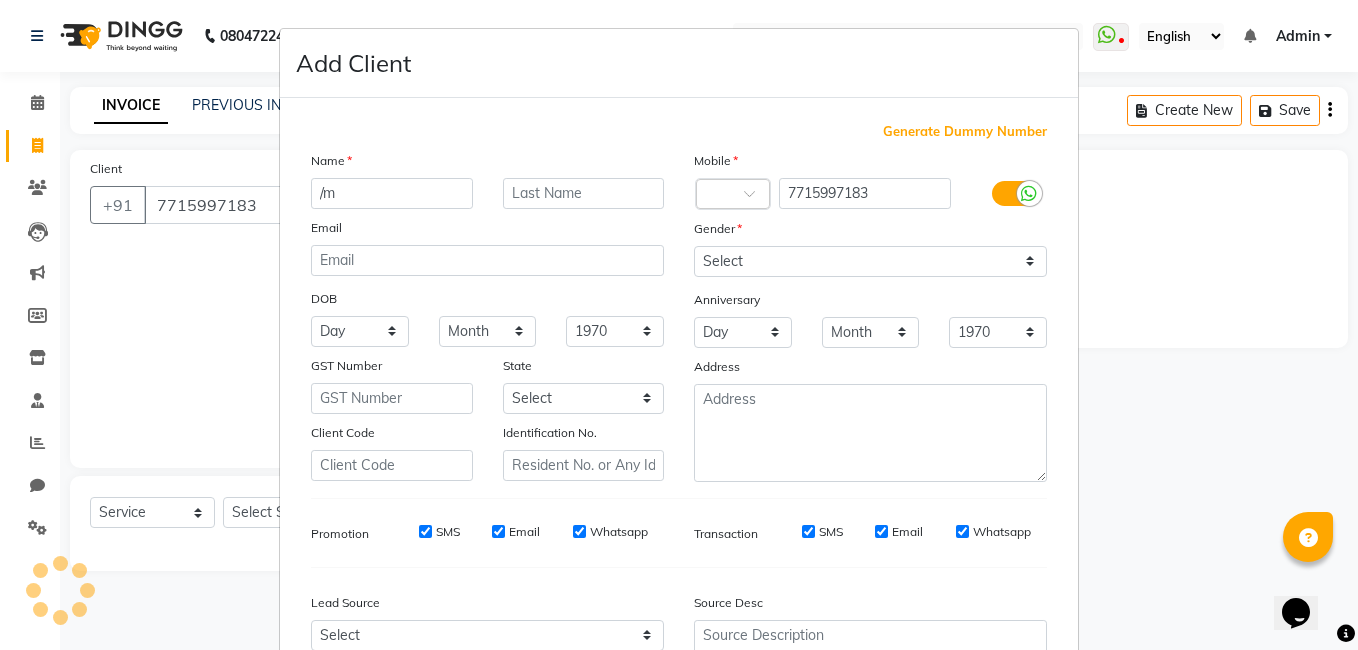 type on "/" 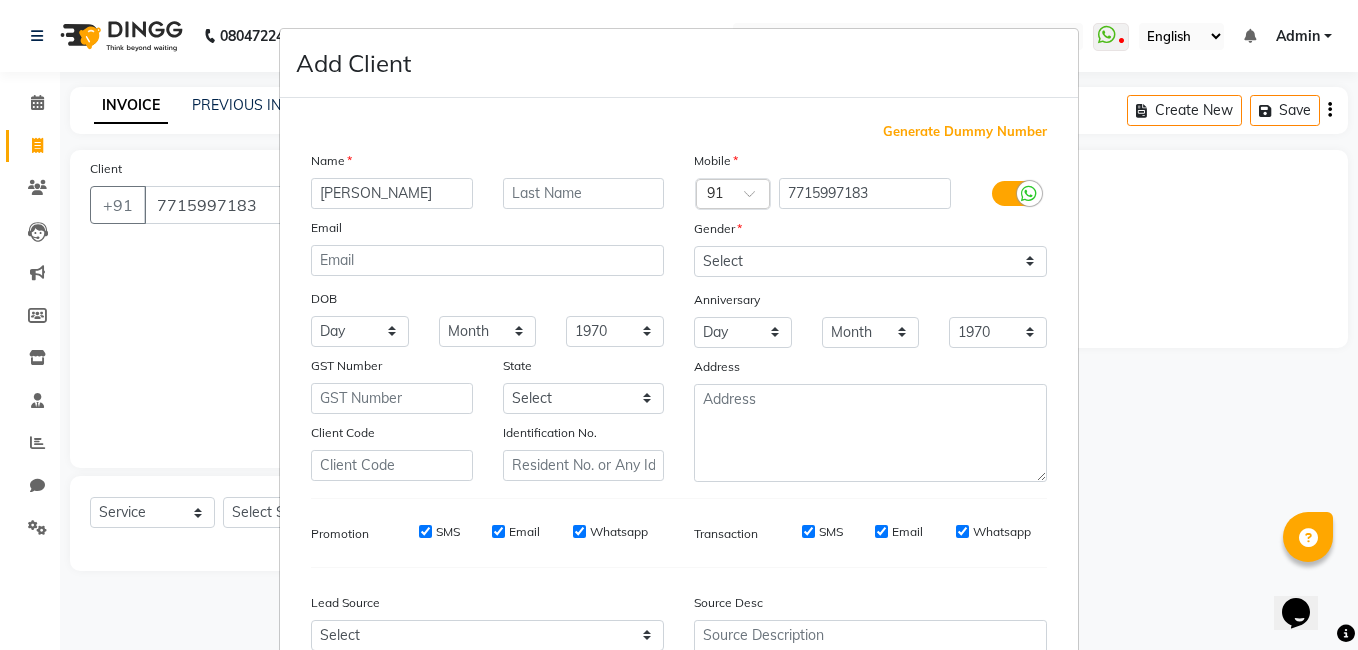 type on "[PERSON_NAME]" 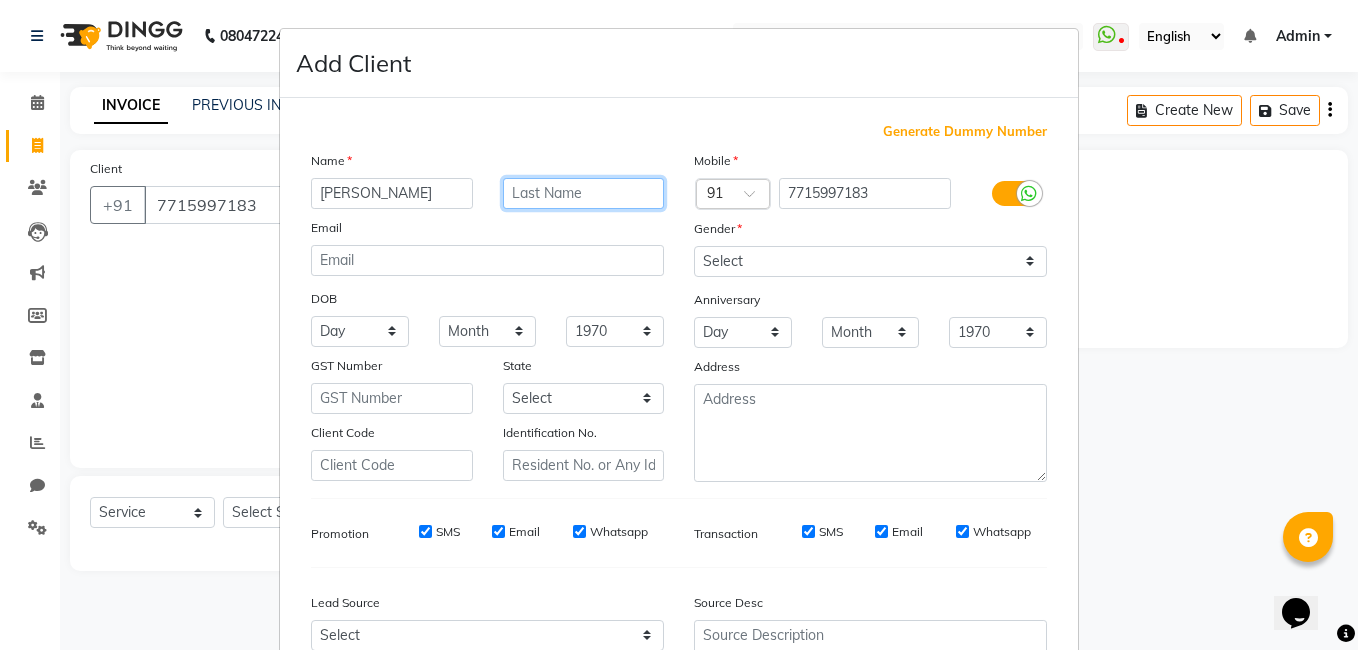 paste on "Macphersom" 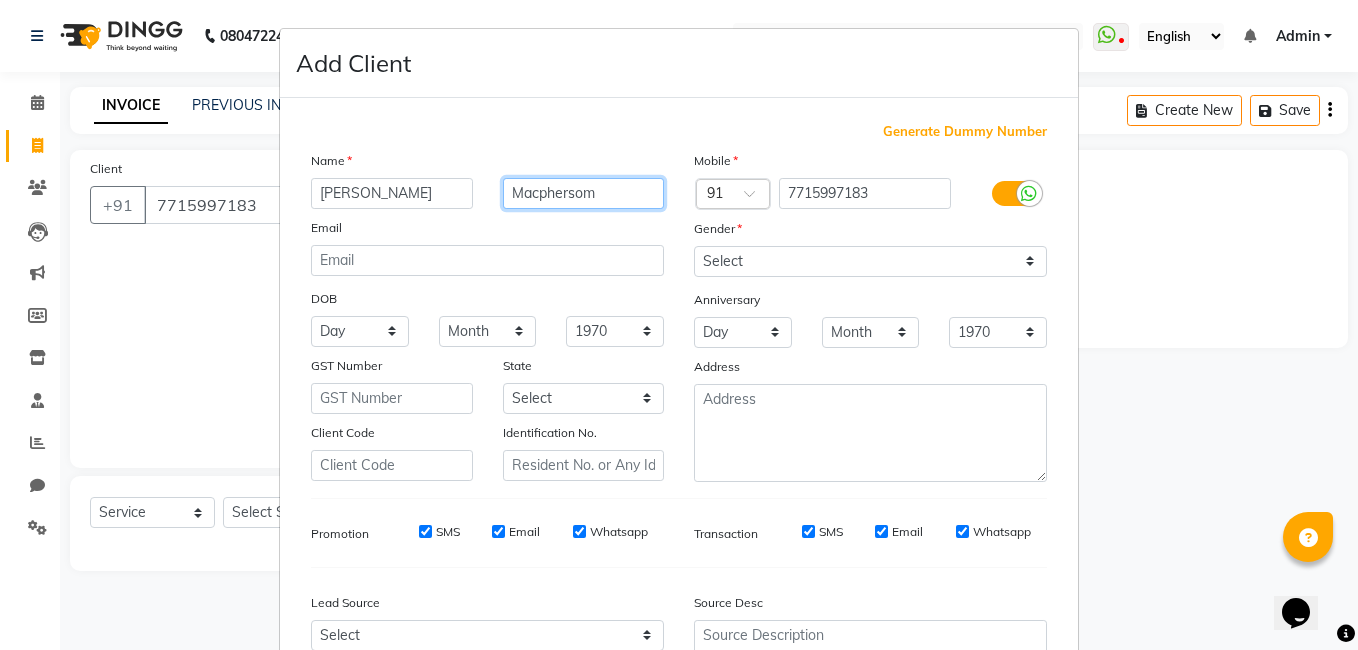 type on "Macphersom" 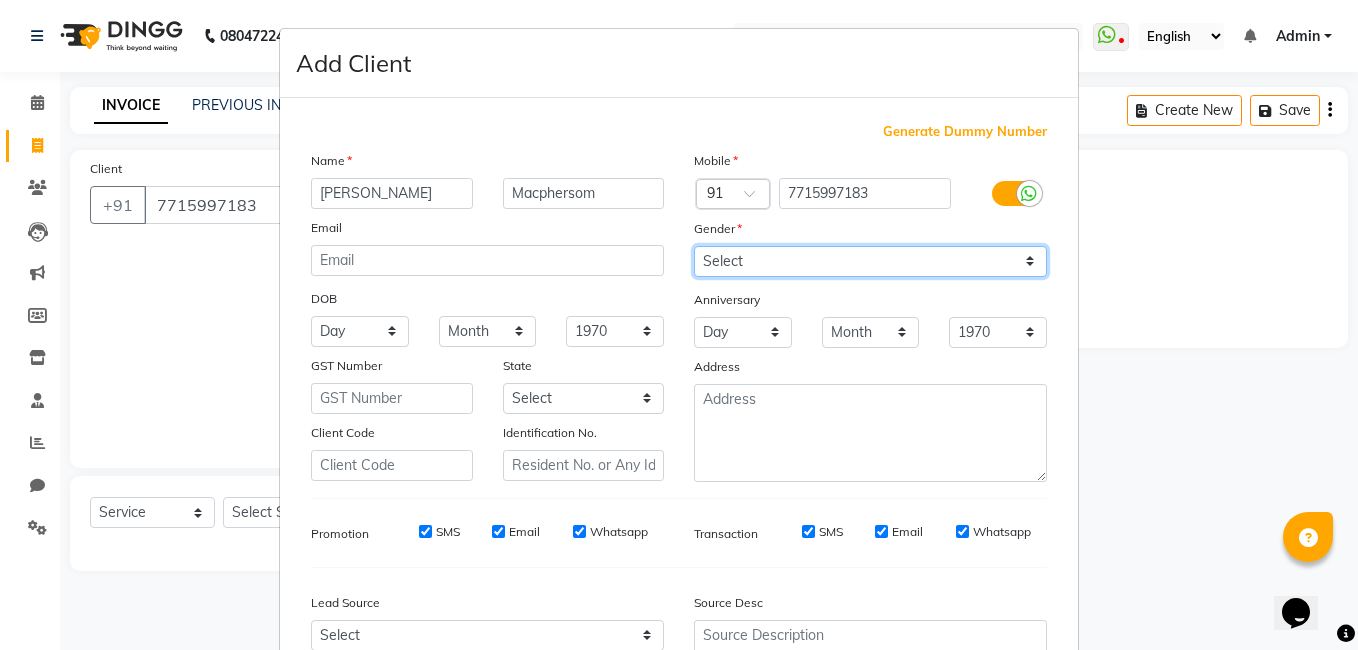 click on "Select [DEMOGRAPHIC_DATA] [DEMOGRAPHIC_DATA] Other Prefer Not To Say" at bounding box center (870, 261) 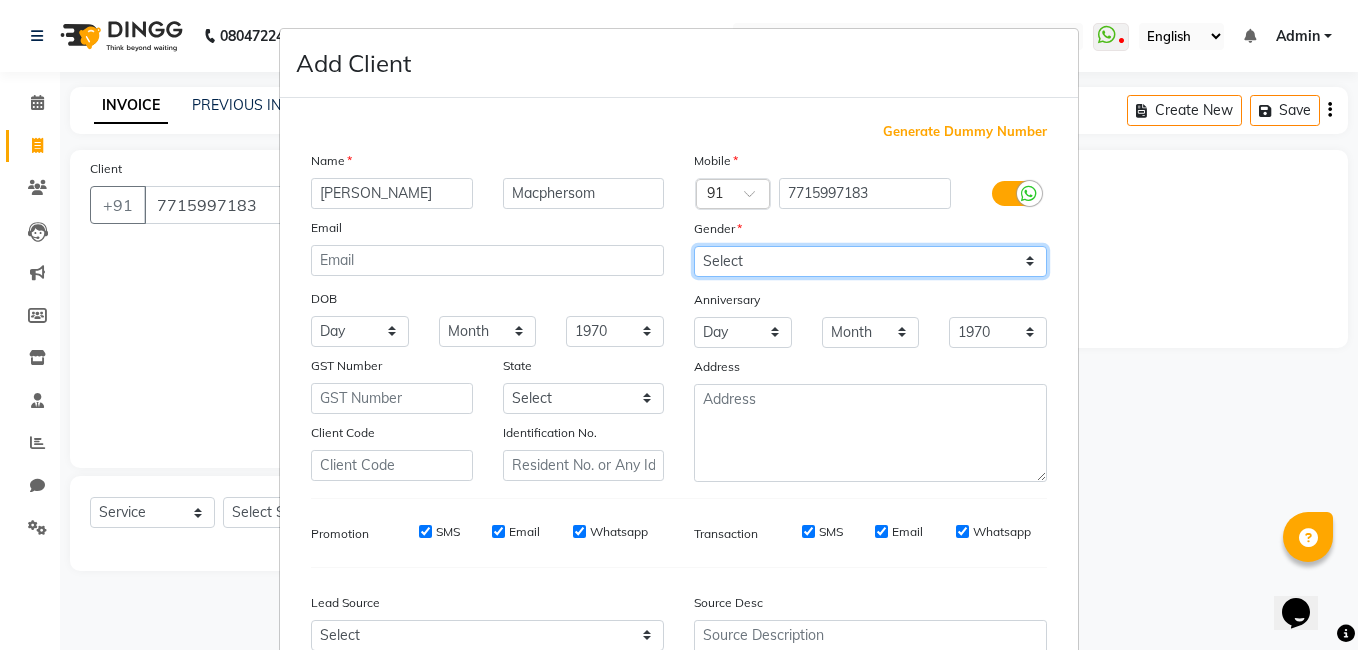 select on "[DEMOGRAPHIC_DATA]" 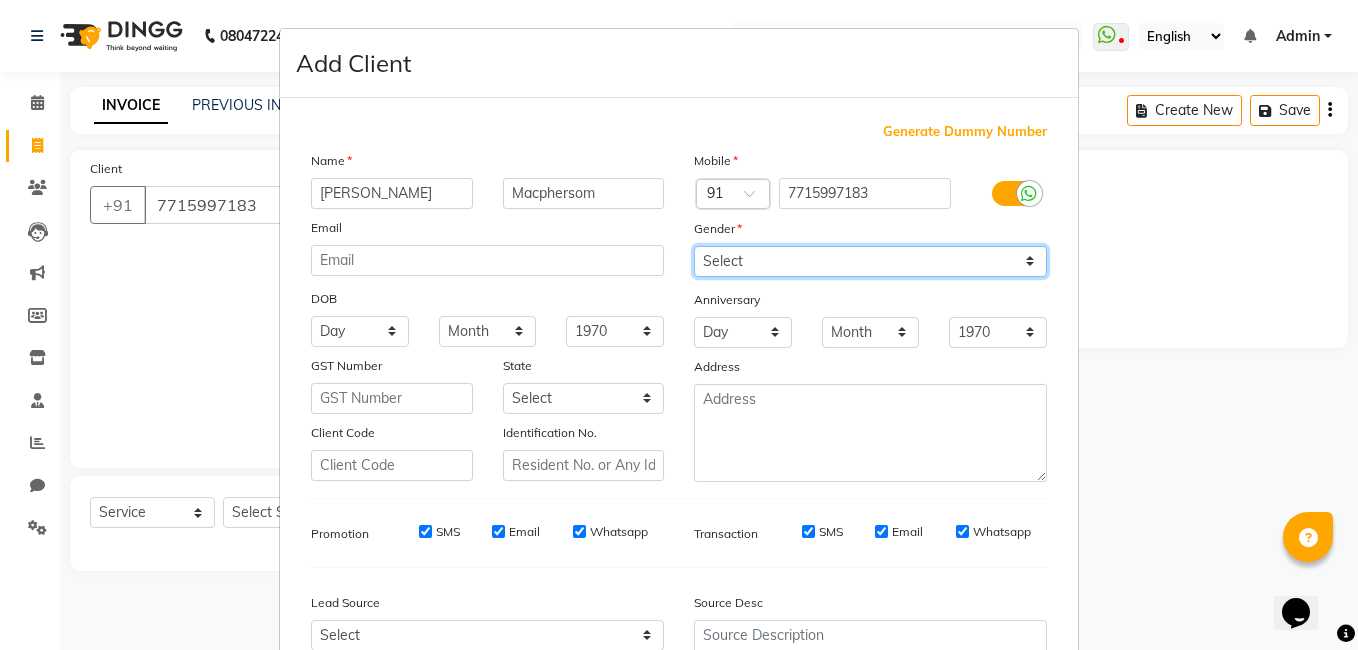 click on "Select [DEMOGRAPHIC_DATA] [DEMOGRAPHIC_DATA] Other Prefer Not To Say" at bounding box center [870, 261] 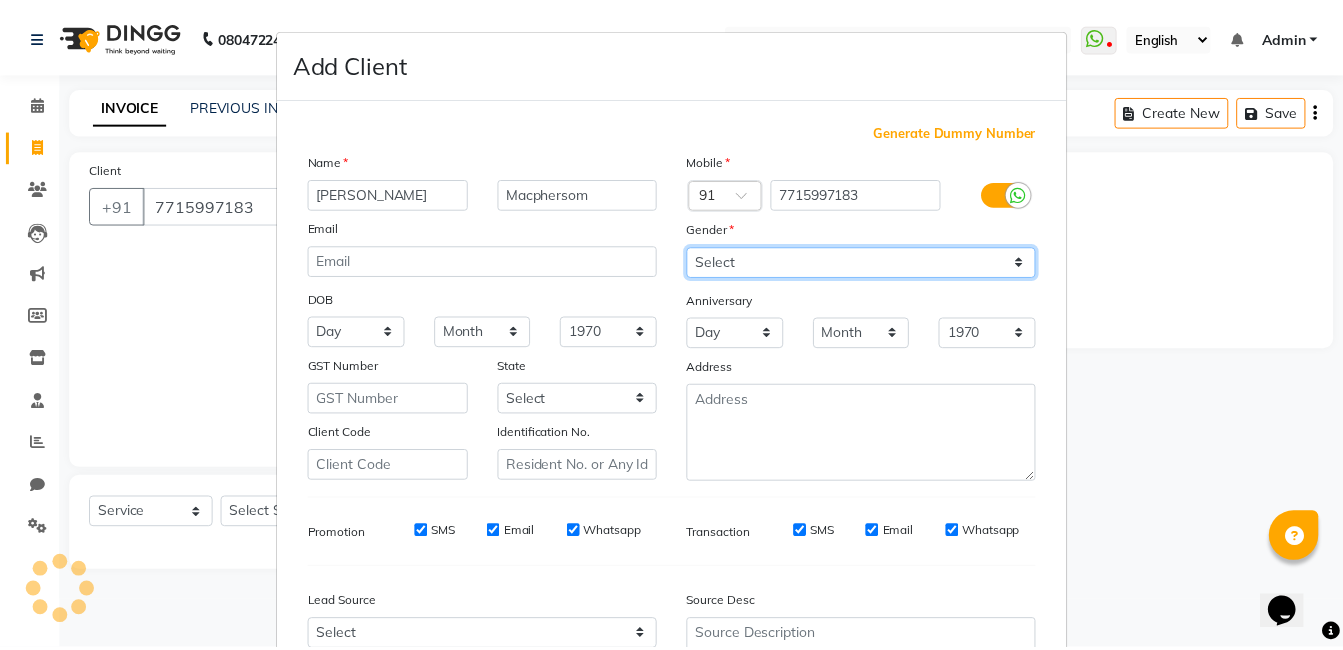 scroll, scrollTop: 199, scrollLeft: 0, axis: vertical 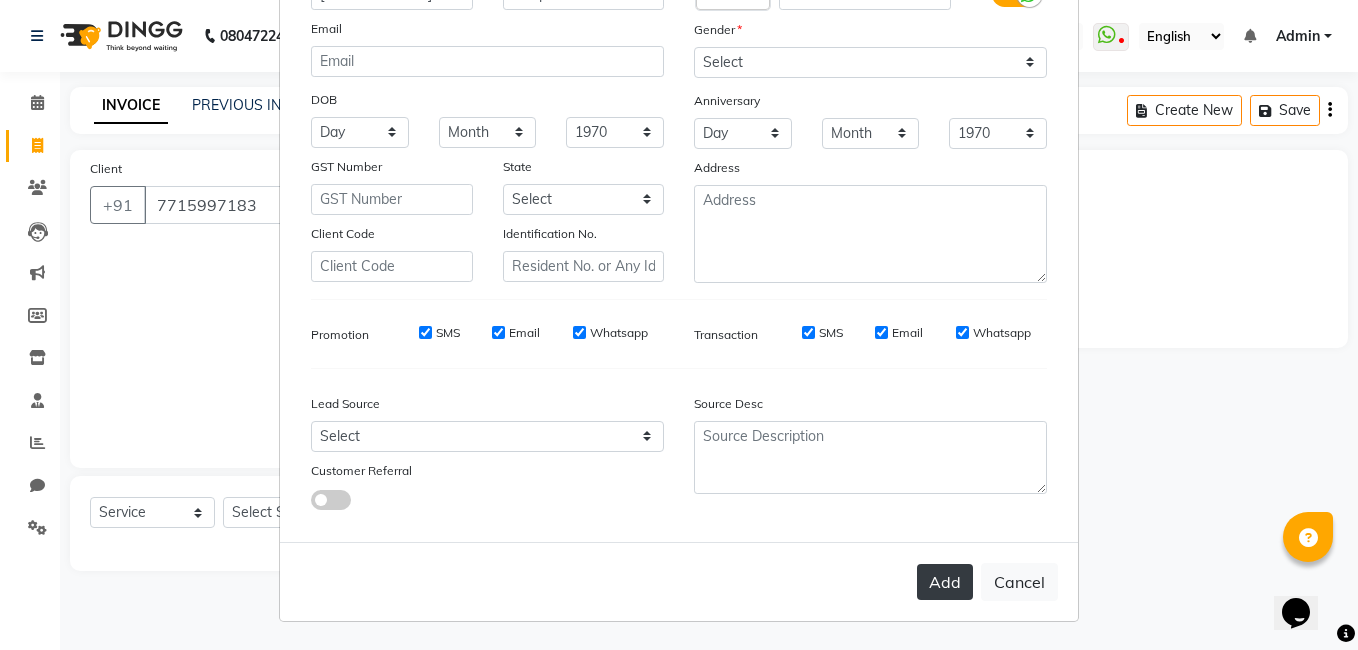 click on "Add" at bounding box center [945, 582] 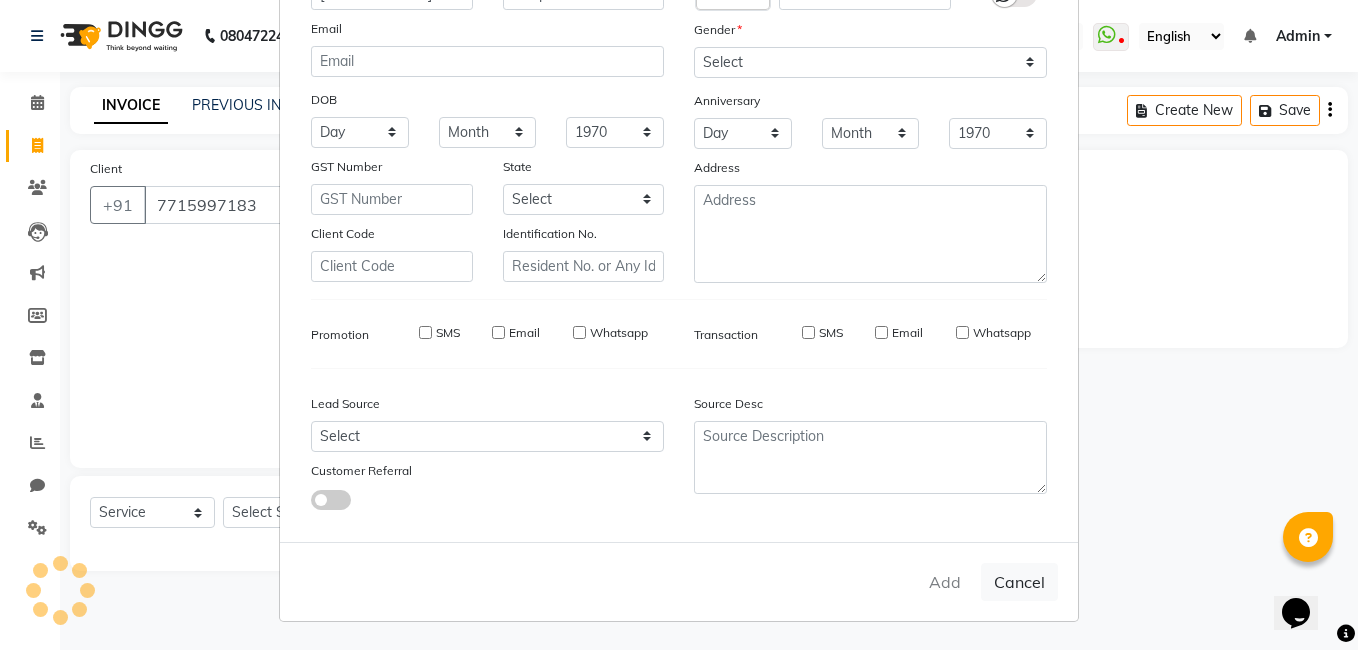 type 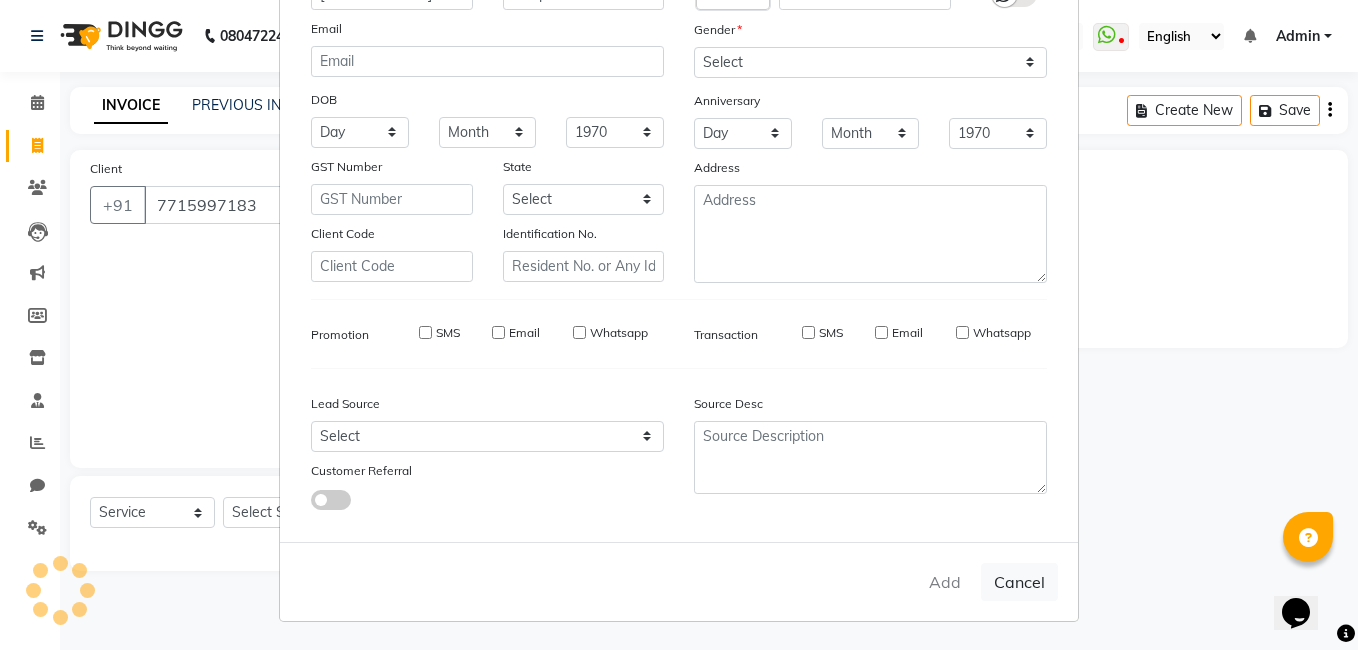 type 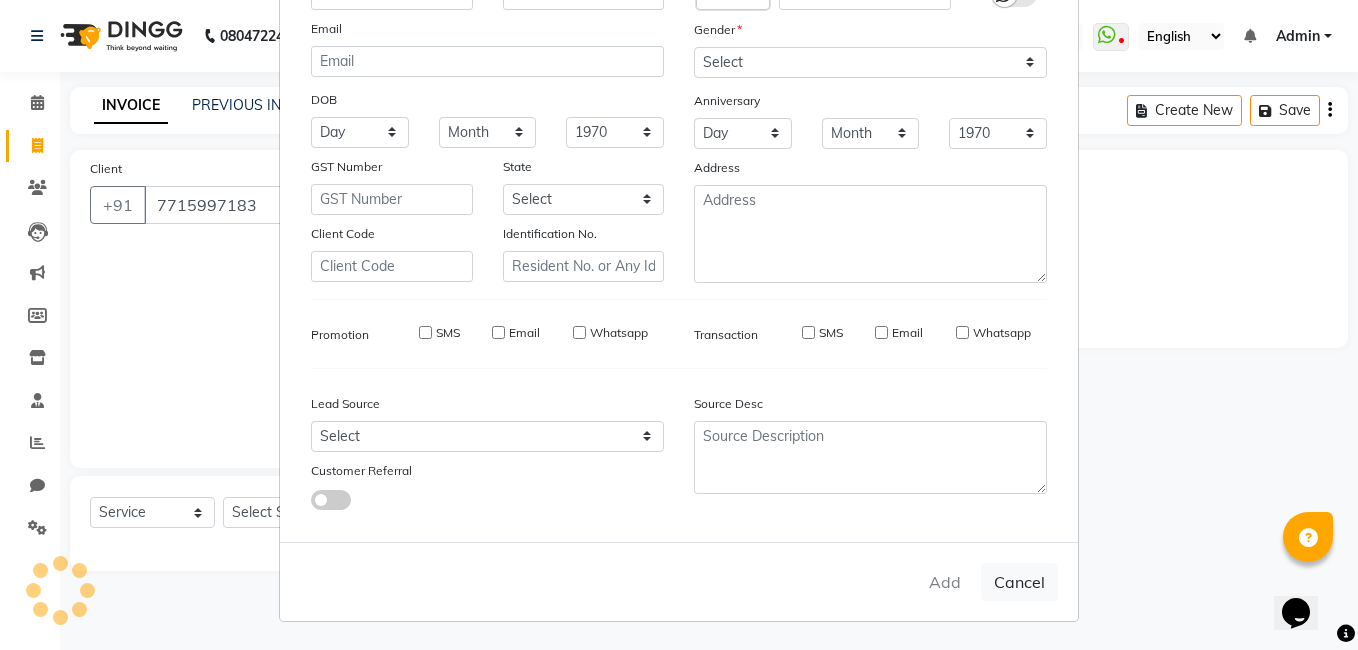 select 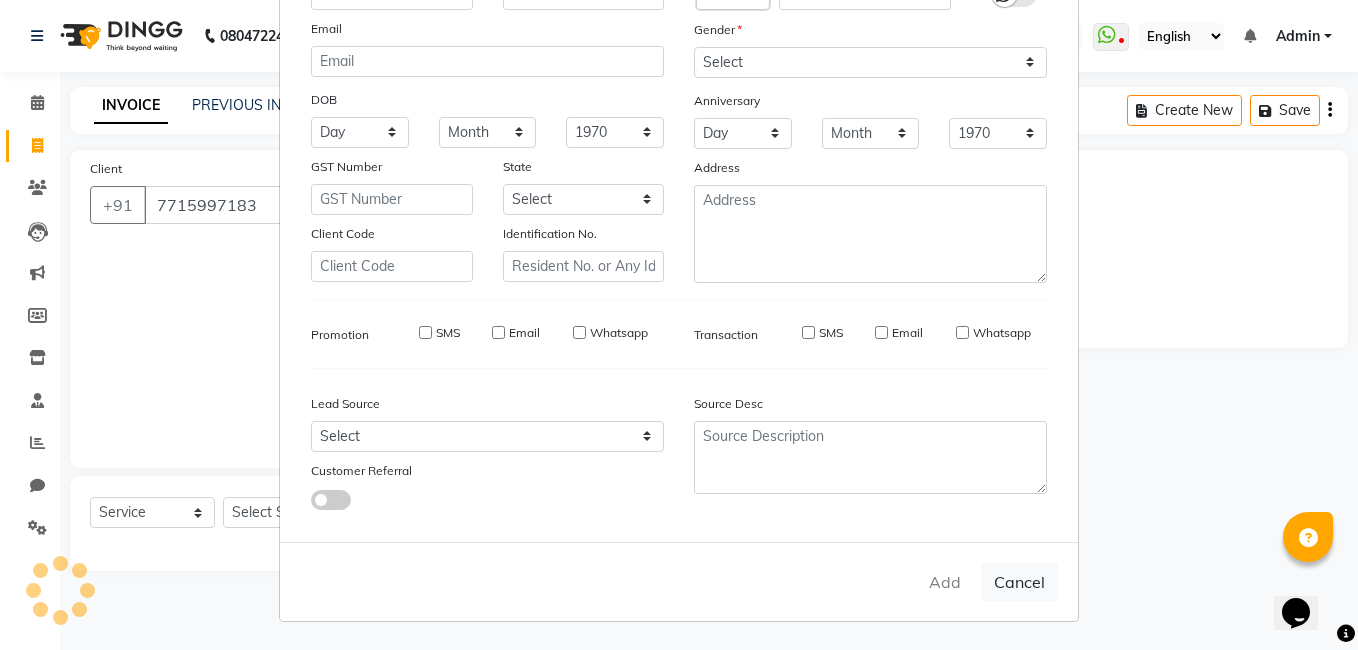 type 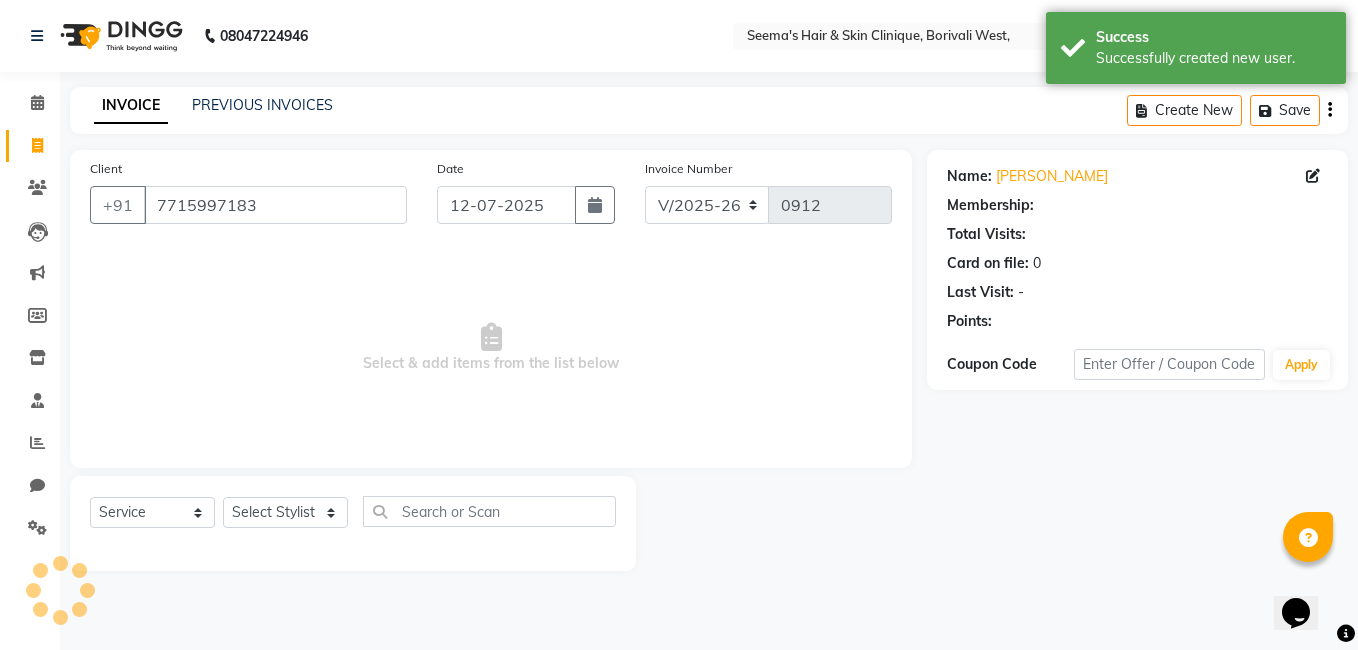 select on "1: Object" 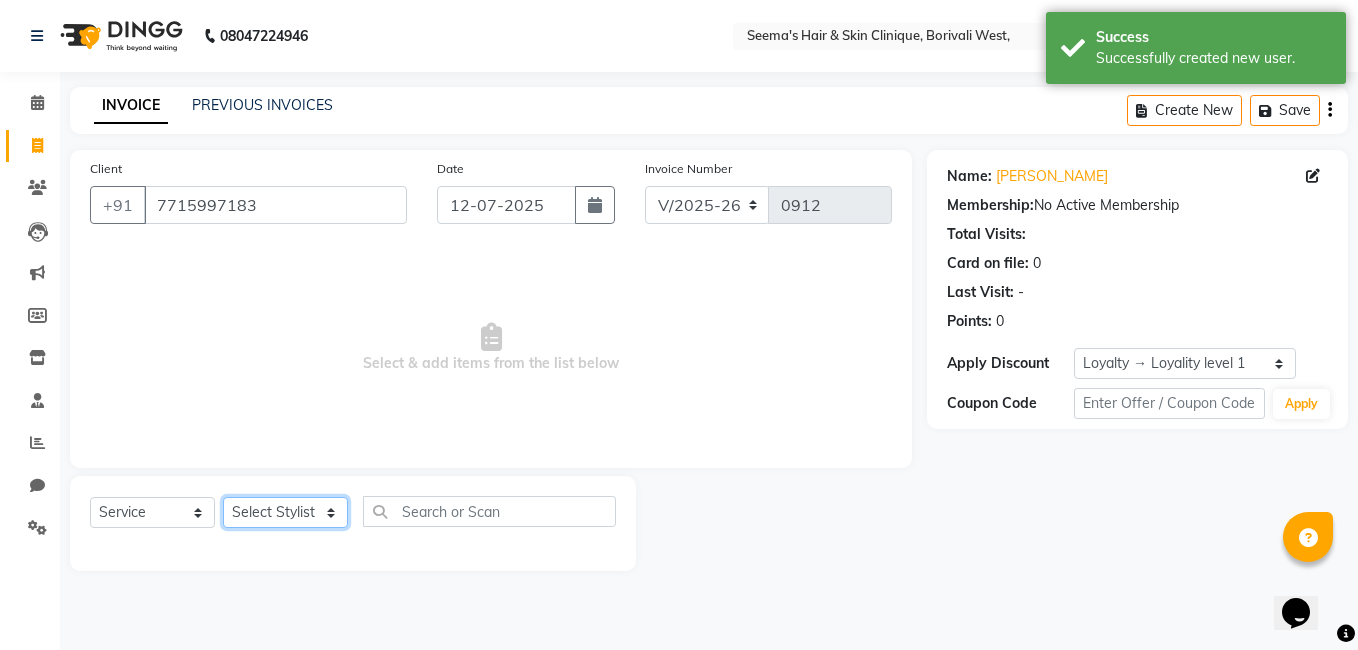 click on "Select Stylist [PERSON_NAME] [PERSON_NAME] [PERSON_NAME] [PERSON_NAME] [PERSON_NAME] [PERSON_NAME] [PERSON_NAME] Intern [PERSON_NAME]" 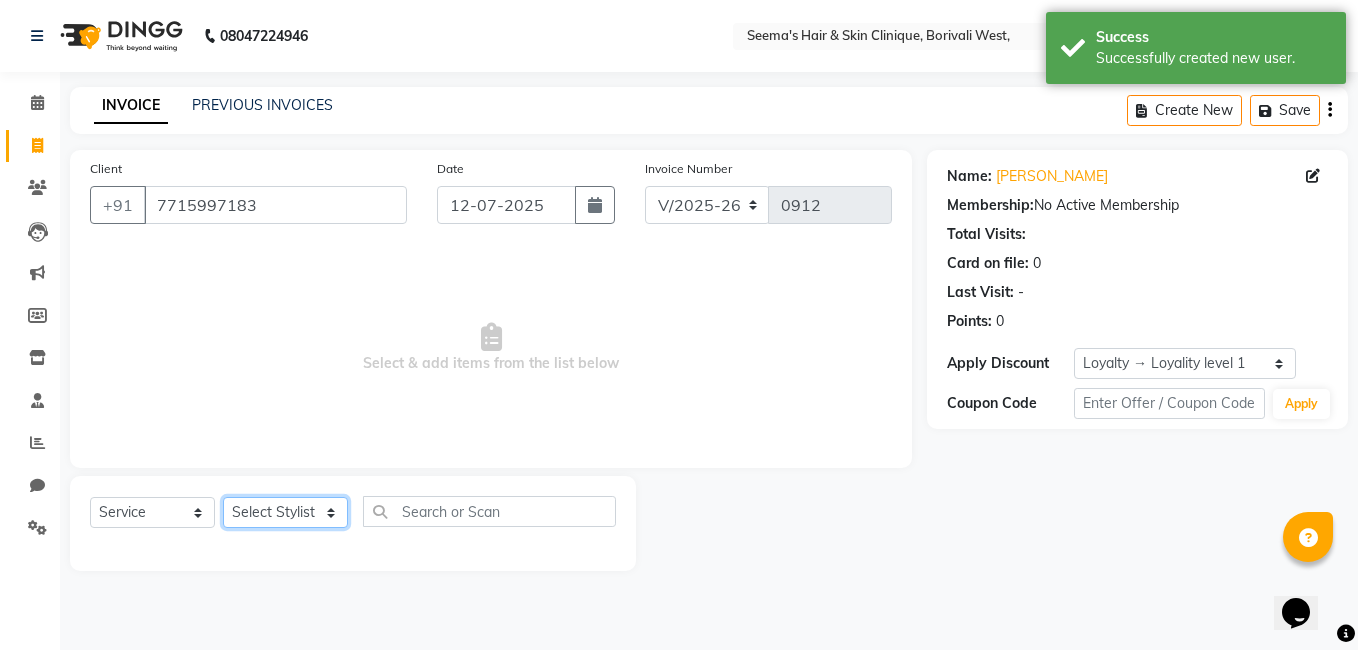select on "75553" 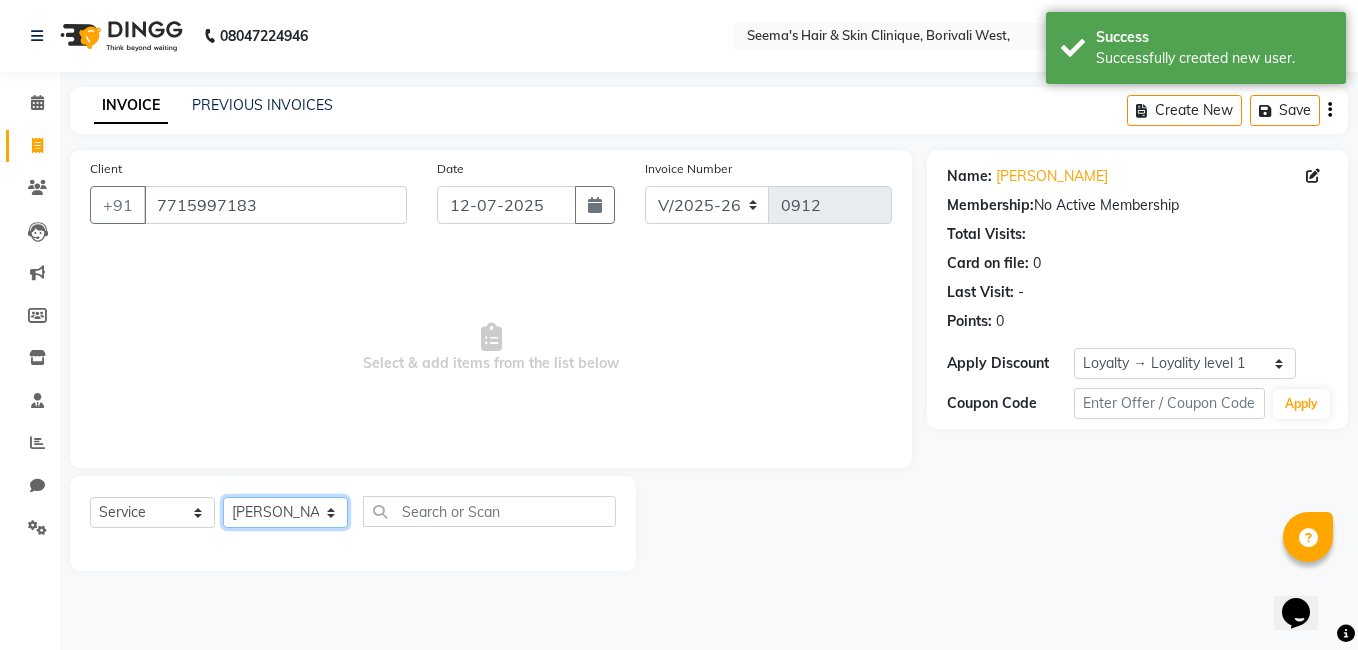 click on "Select Stylist [PERSON_NAME] [PERSON_NAME] [PERSON_NAME] [PERSON_NAME] [PERSON_NAME] [PERSON_NAME] [PERSON_NAME] Intern [PERSON_NAME]" 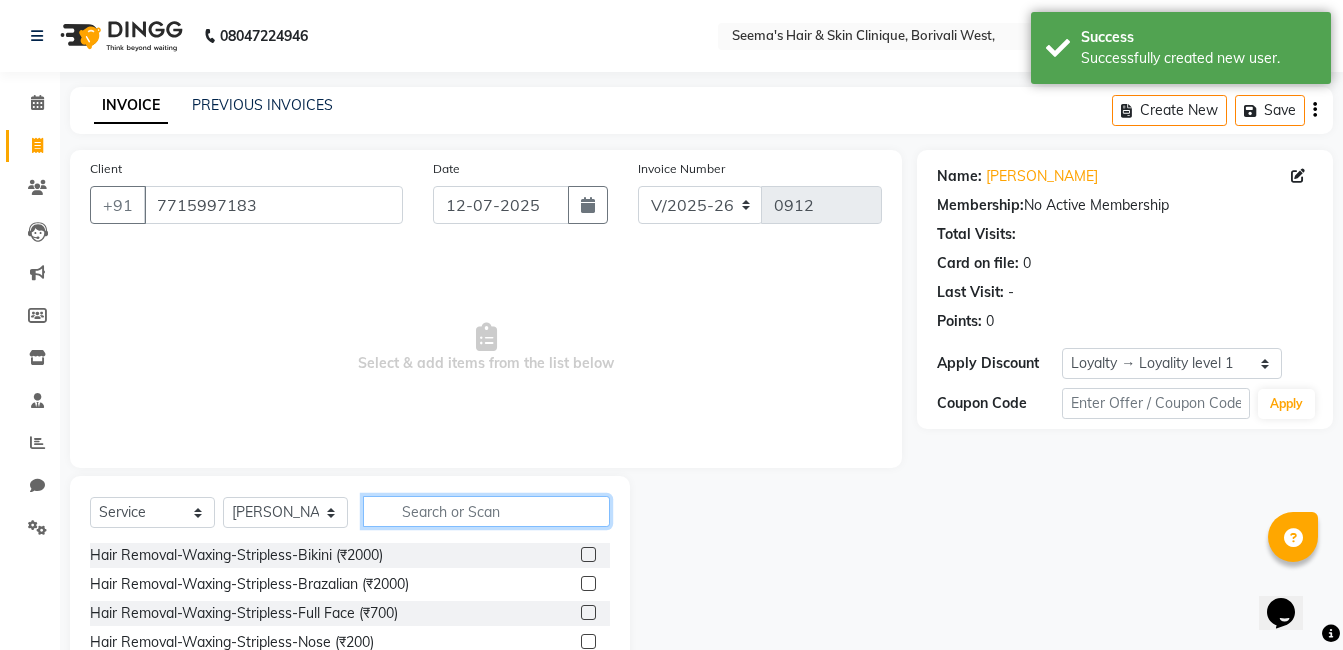 click 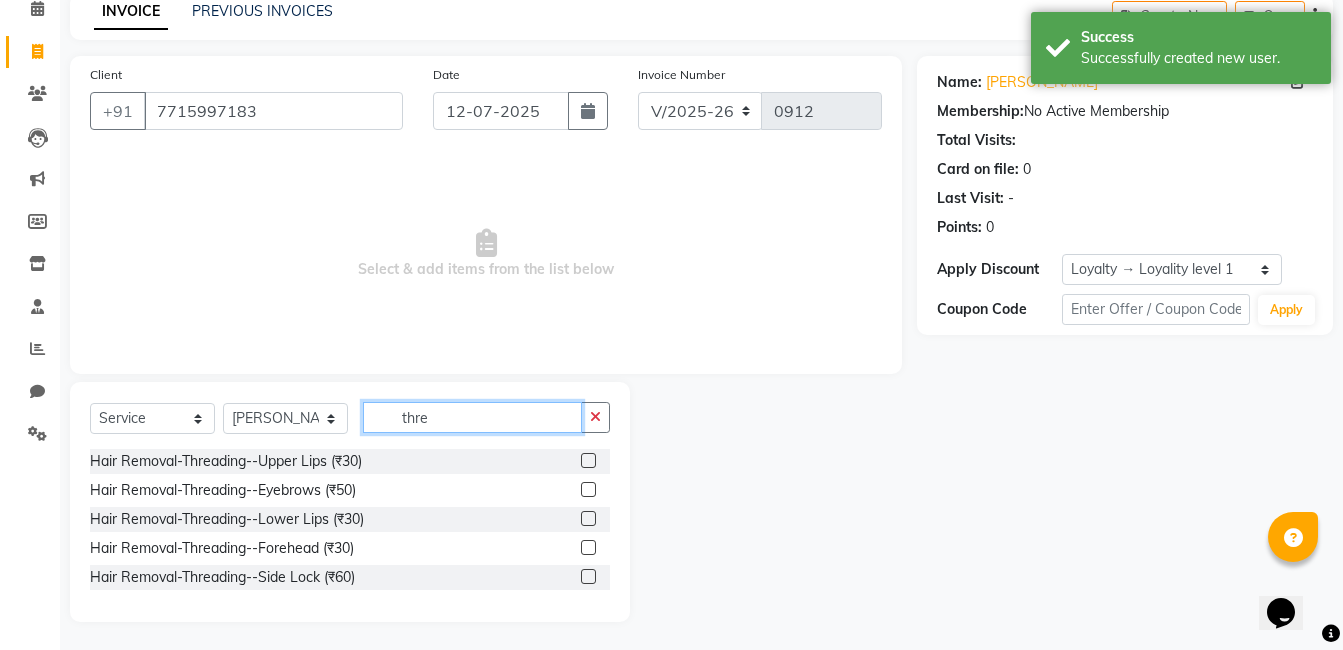 scroll, scrollTop: 96, scrollLeft: 0, axis: vertical 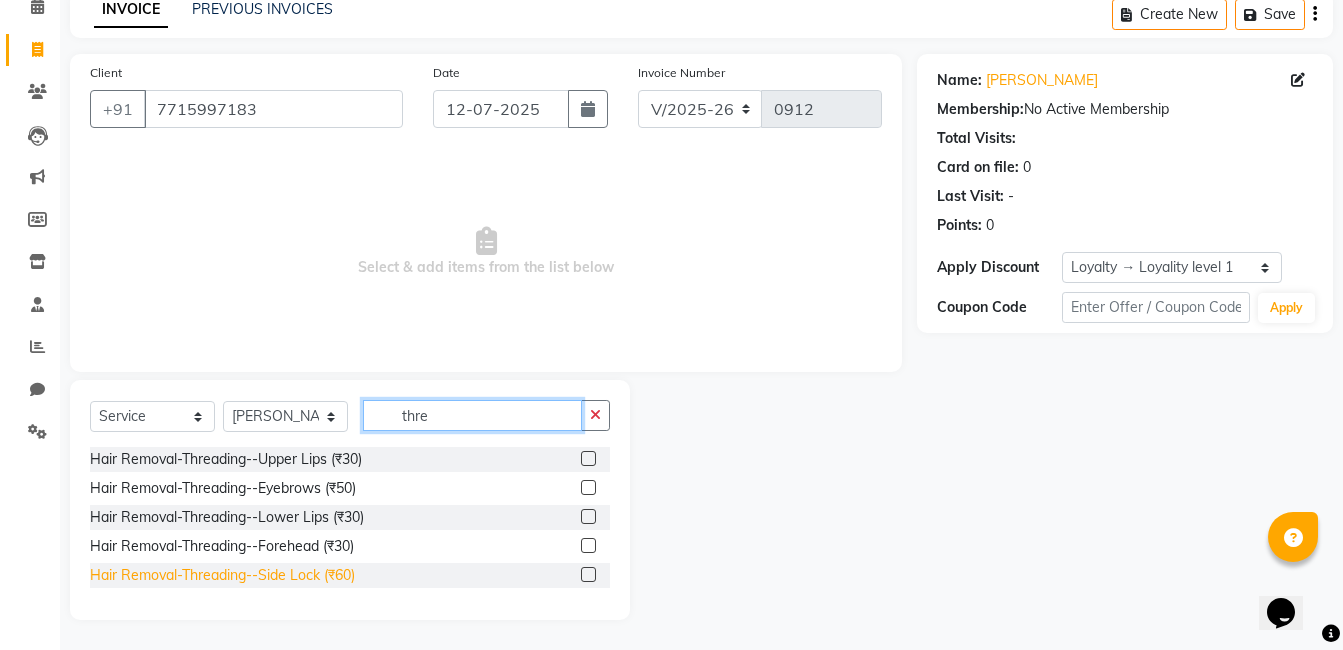 type on "thre" 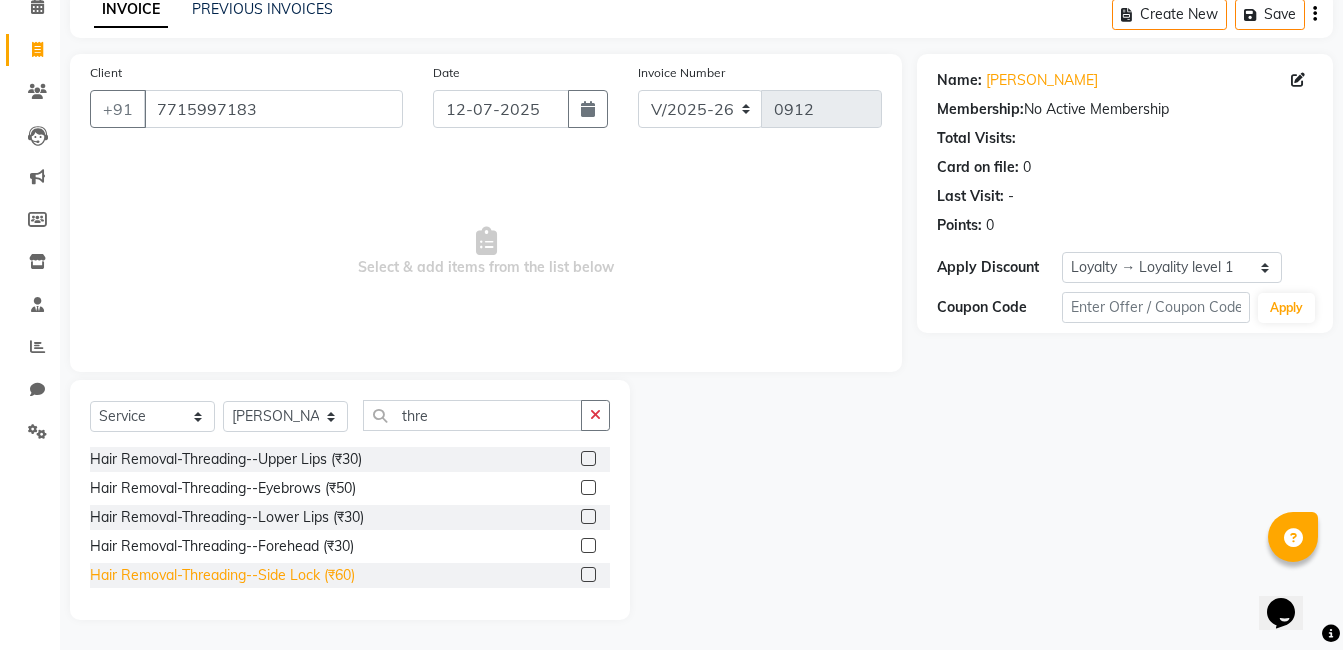 click on "Hair Removal-Threading--Side Lock (₹60)" 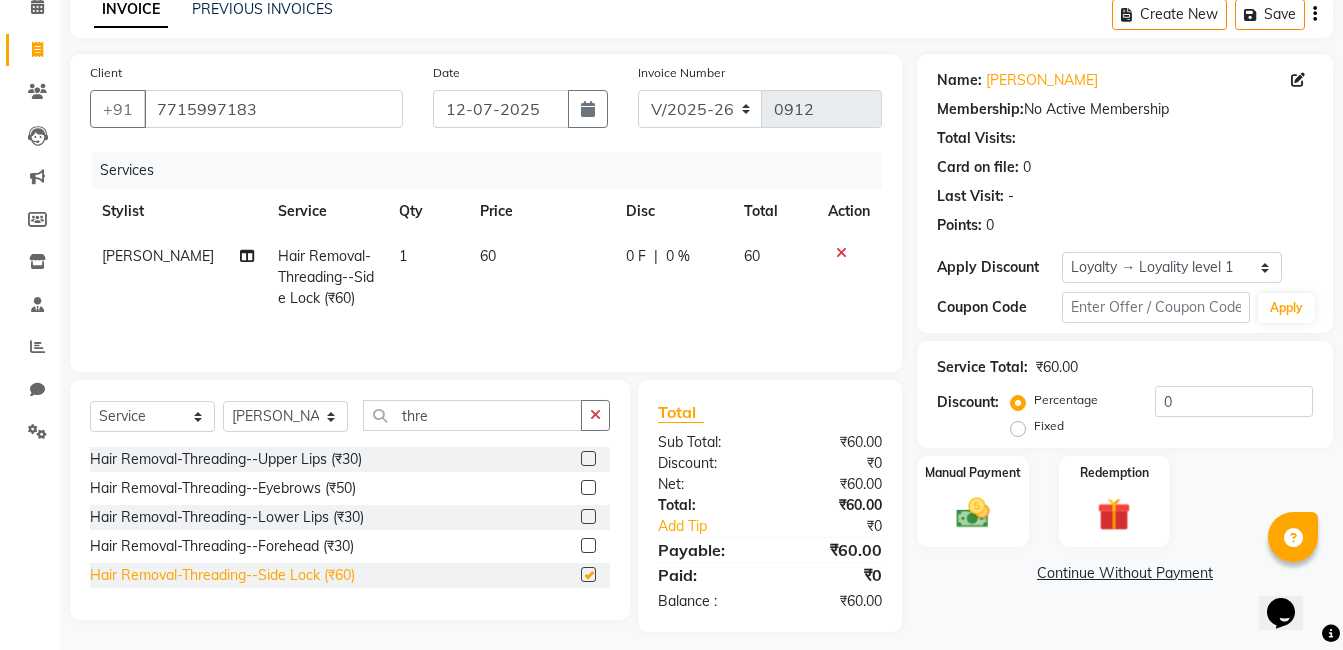 checkbox on "false" 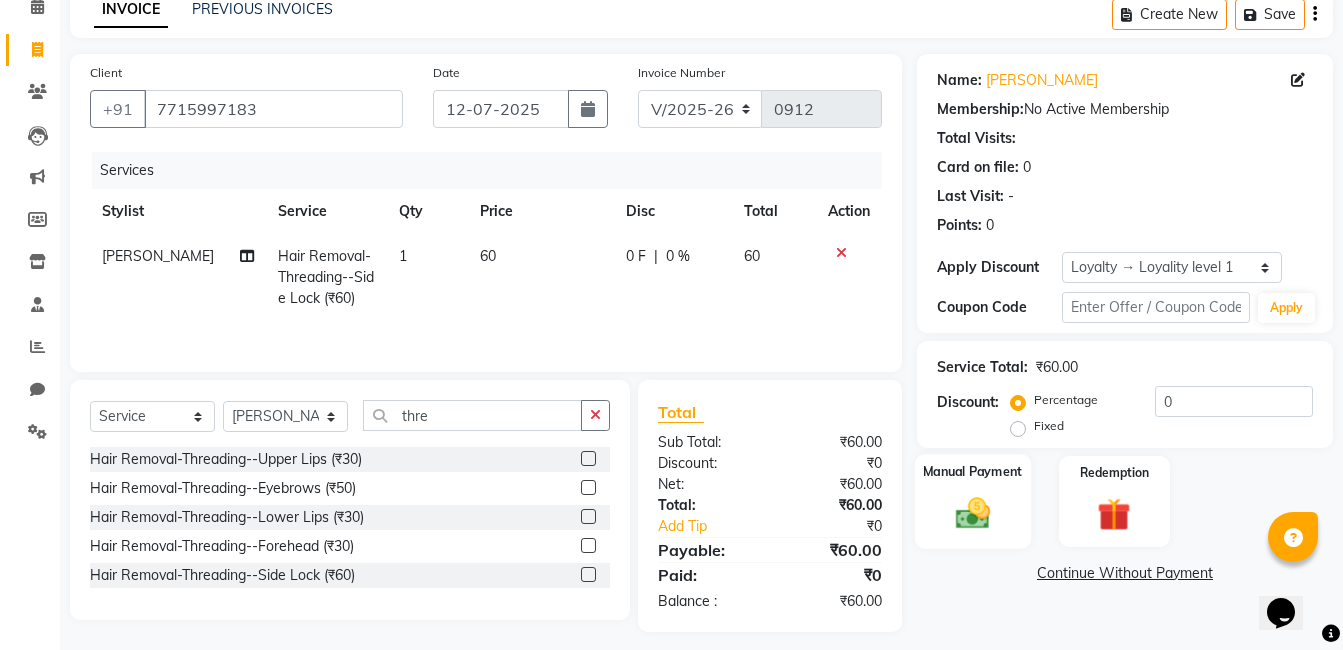 click on "Manual Payment" 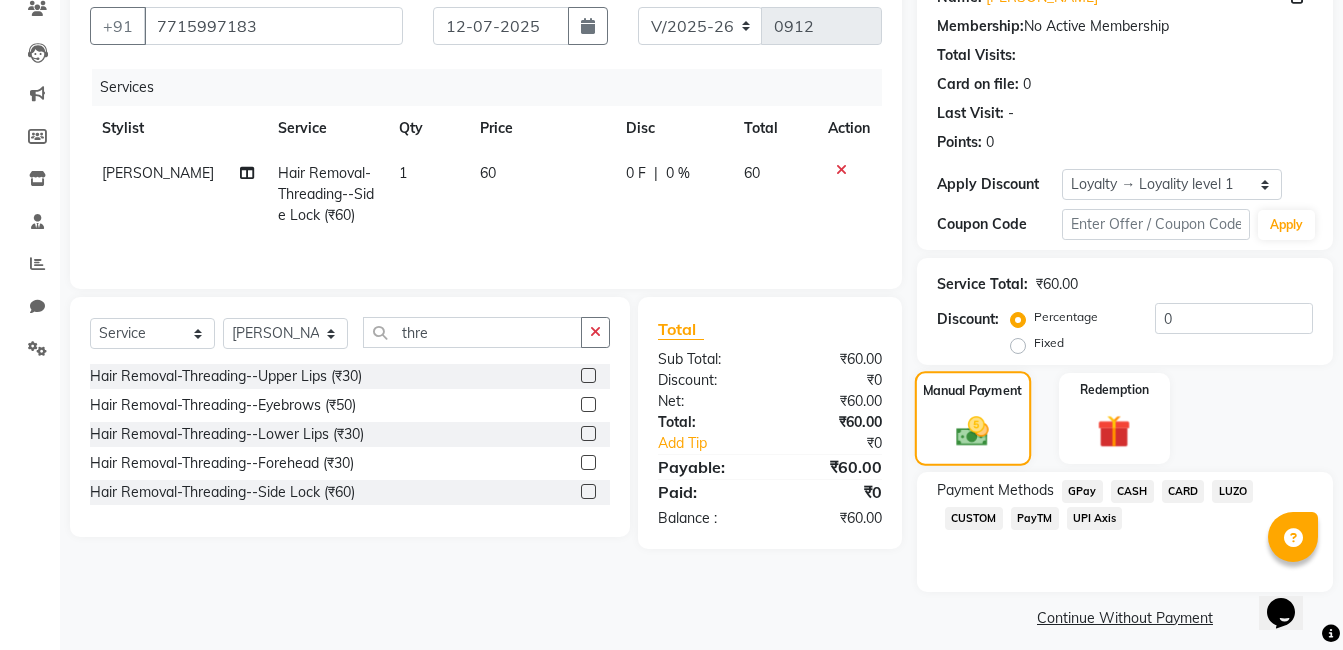 scroll, scrollTop: 192, scrollLeft: 0, axis: vertical 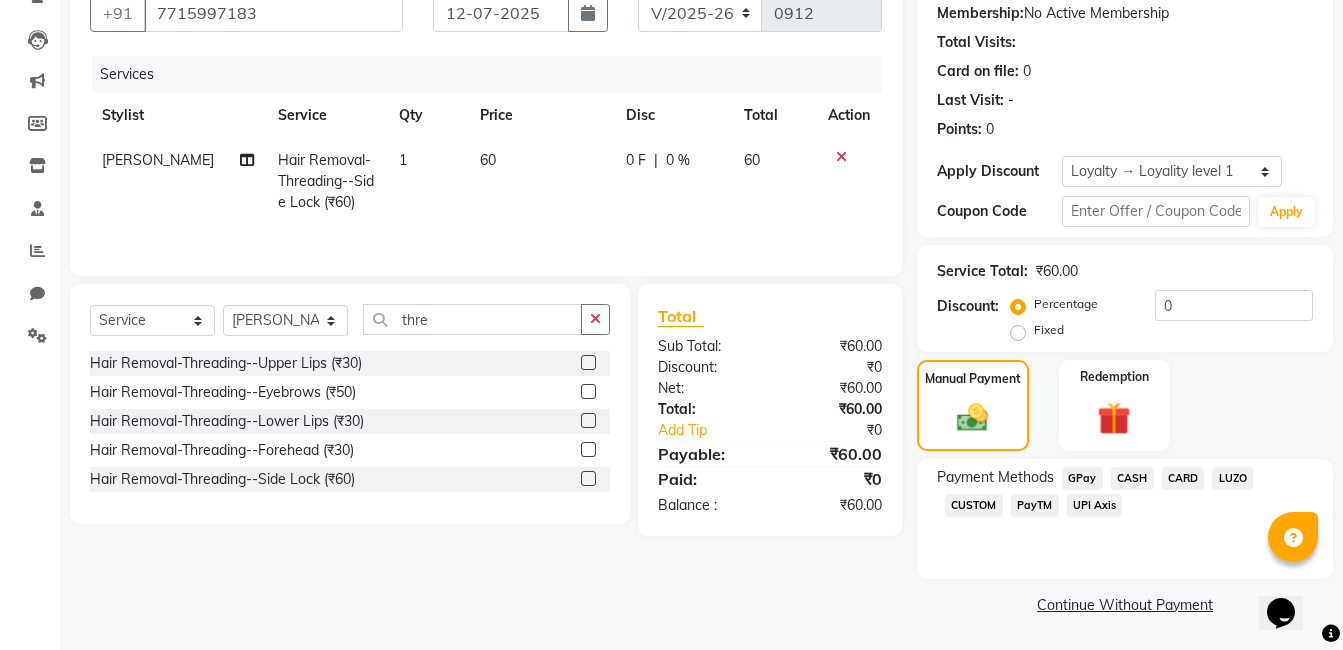 click on "CASH" 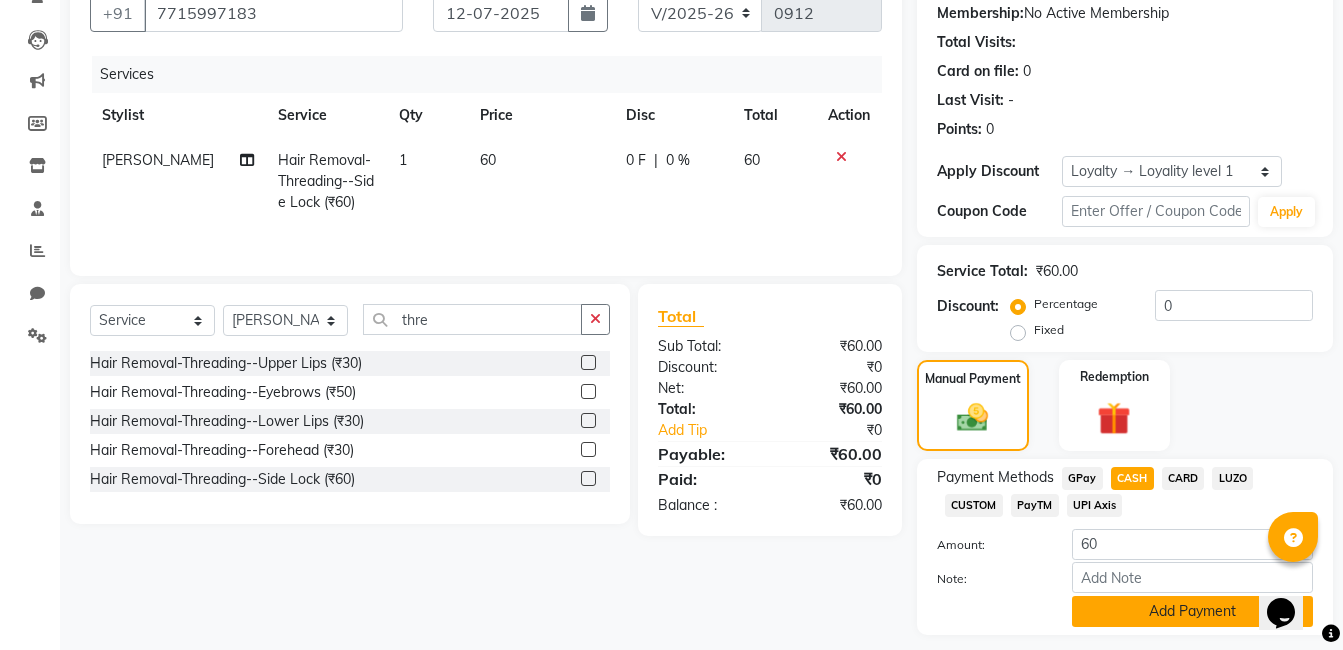 click on "Add Payment" 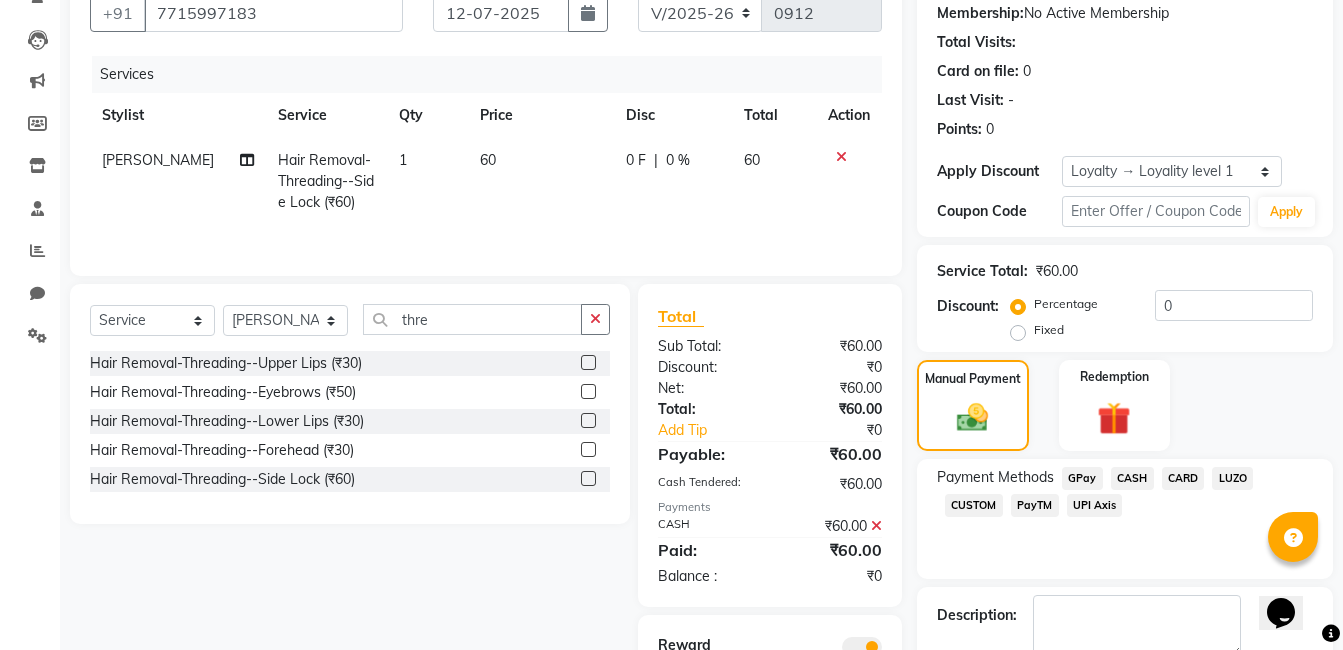 scroll, scrollTop: 298, scrollLeft: 0, axis: vertical 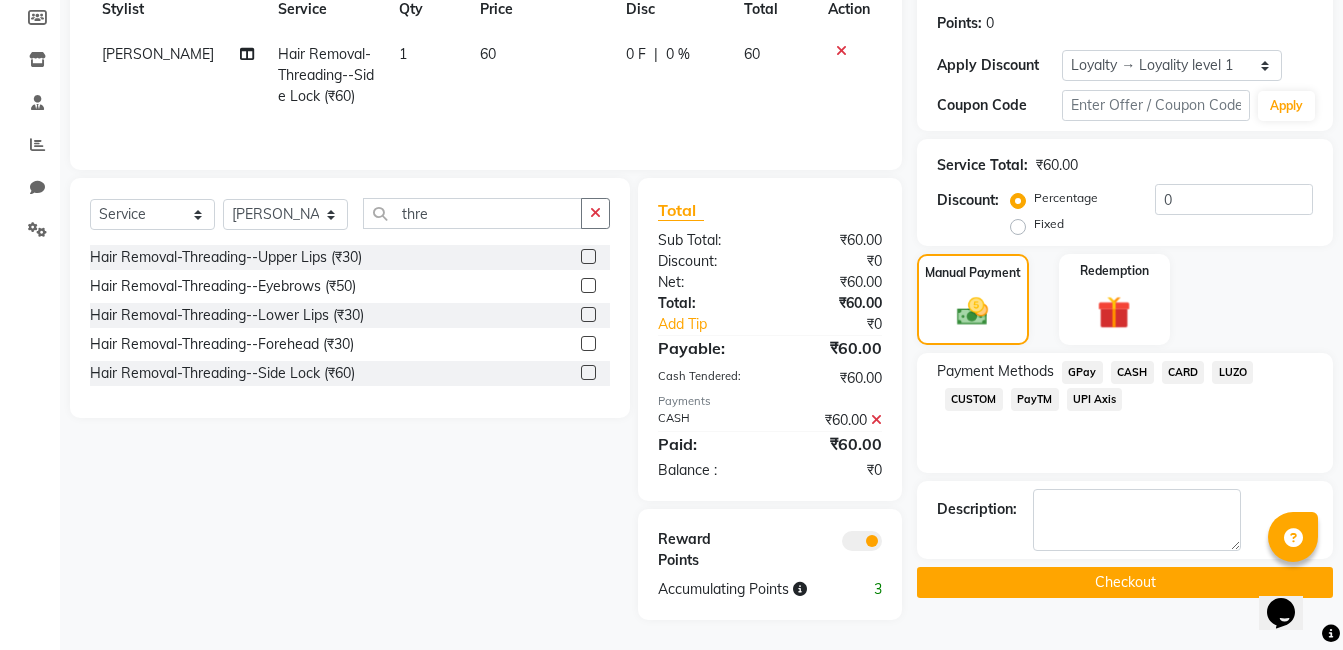 click on "Checkout" 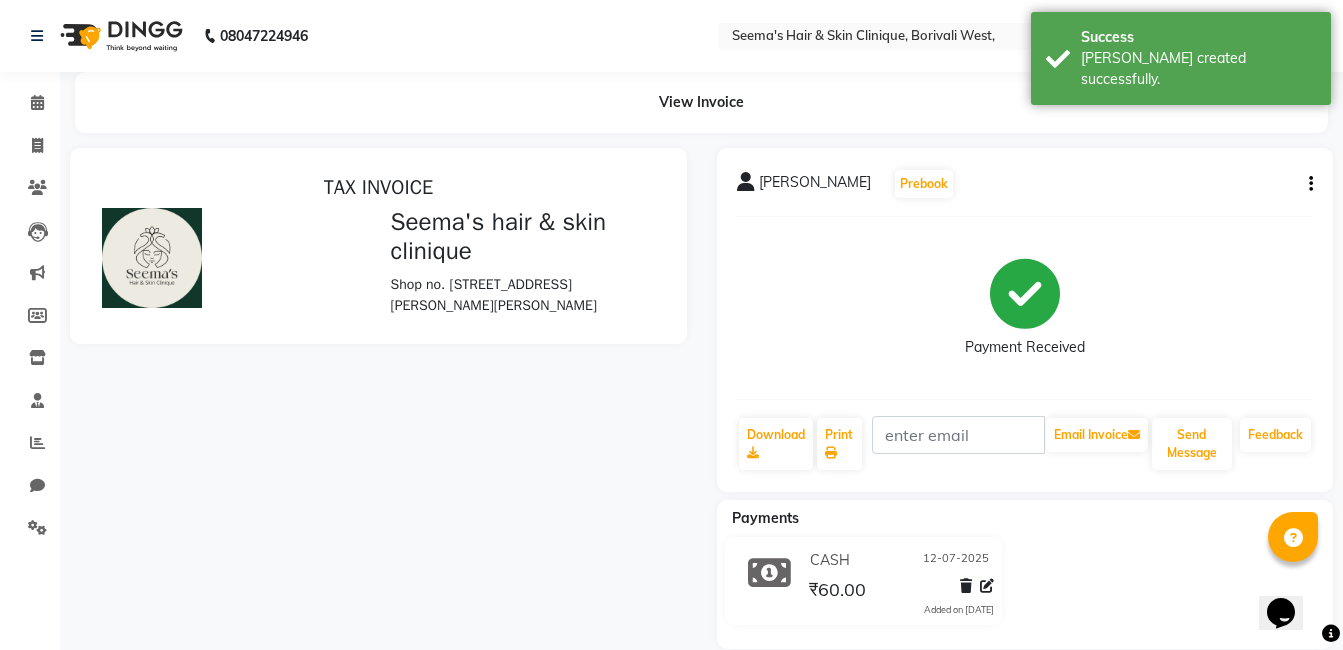 scroll, scrollTop: 0, scrollLeft: 0, axis: both 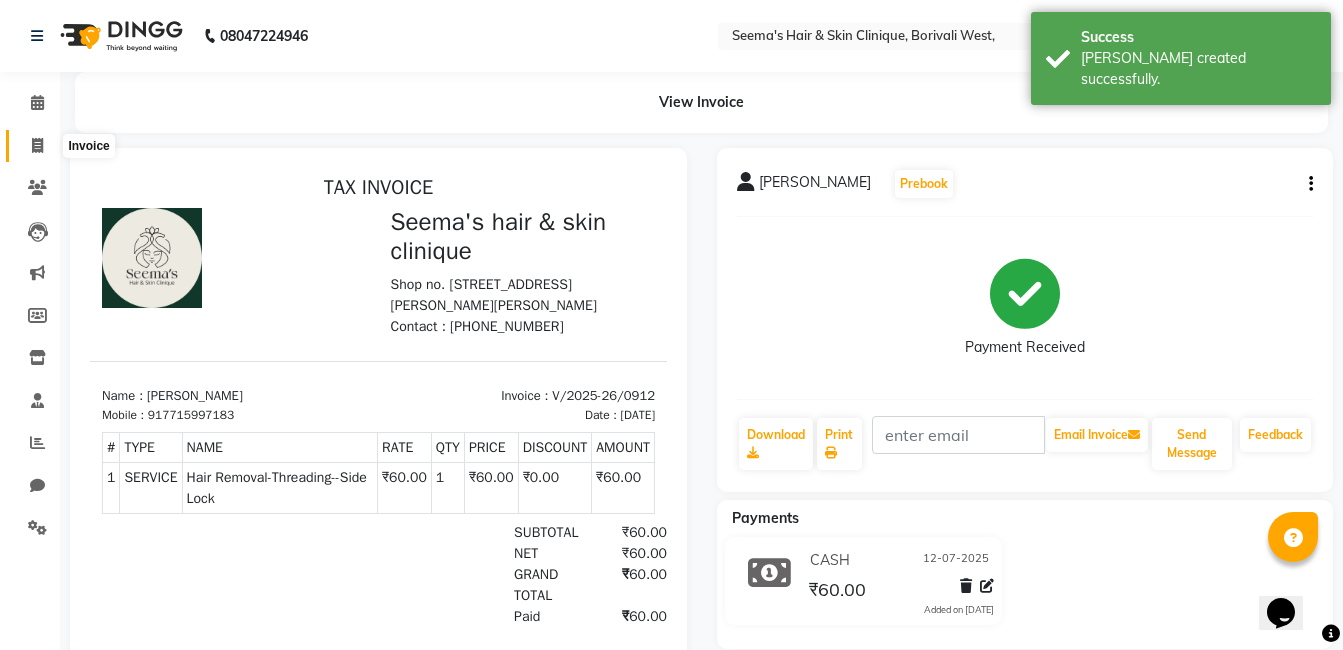 click 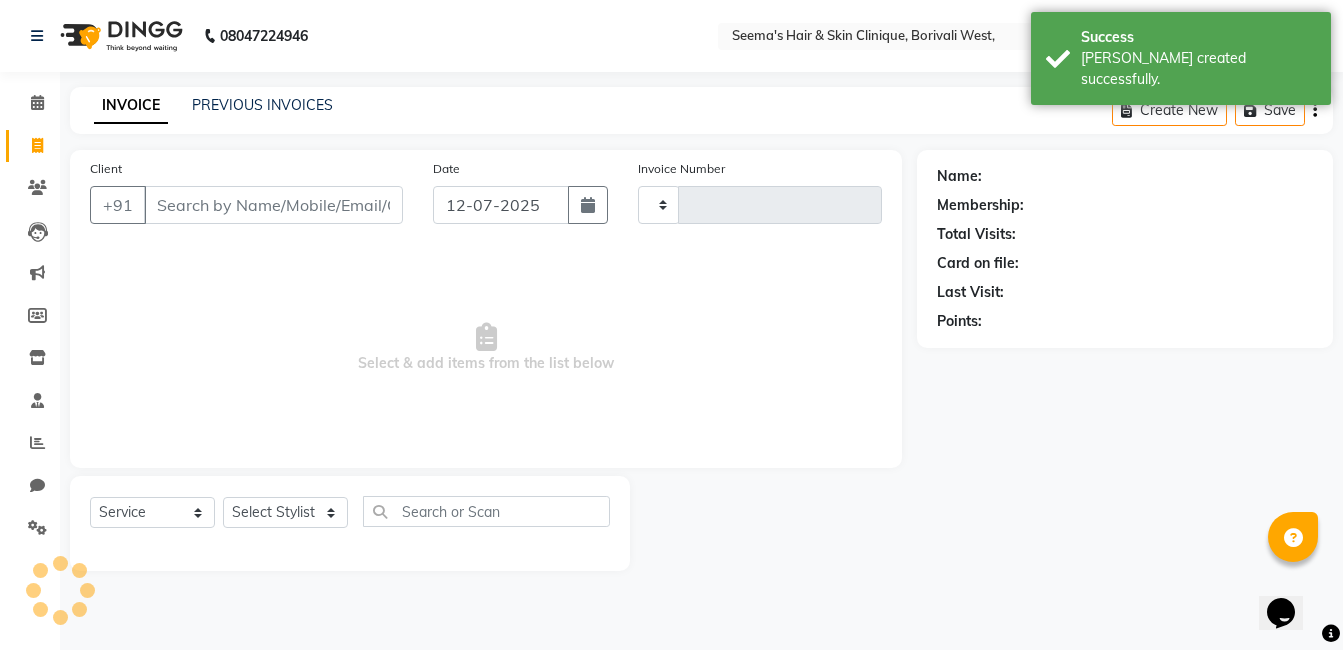 type on "0913" 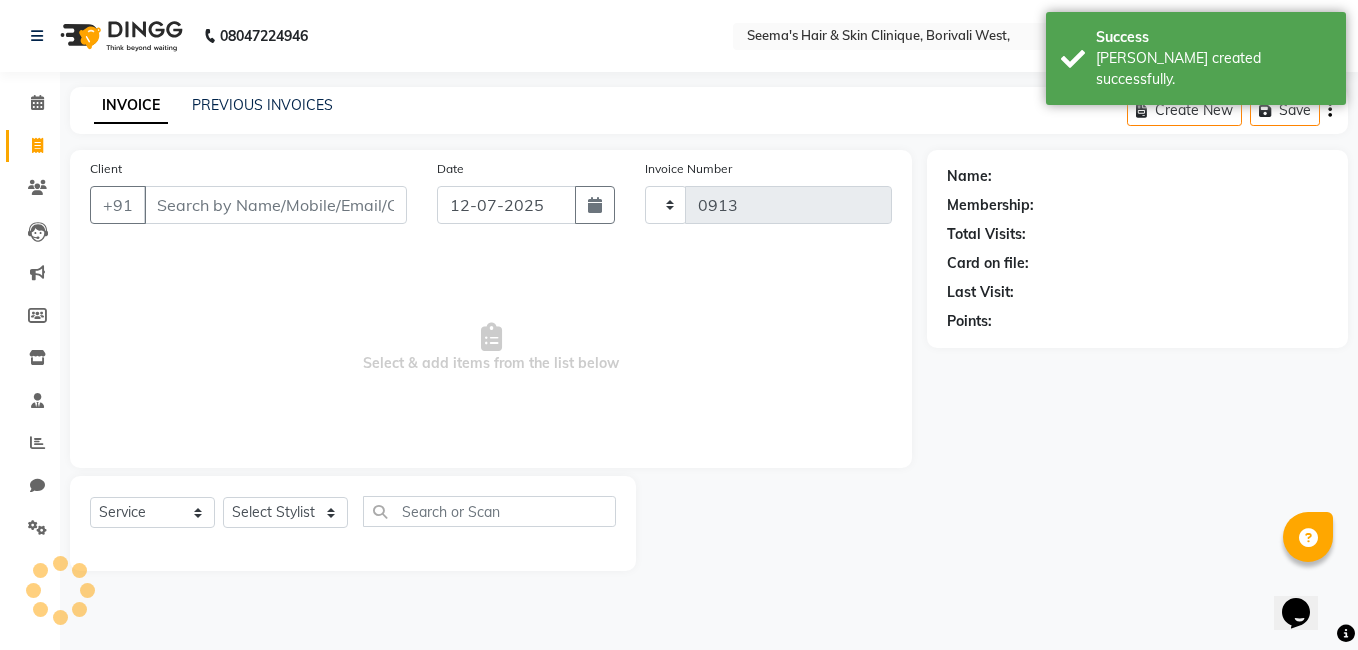 select on "8084" 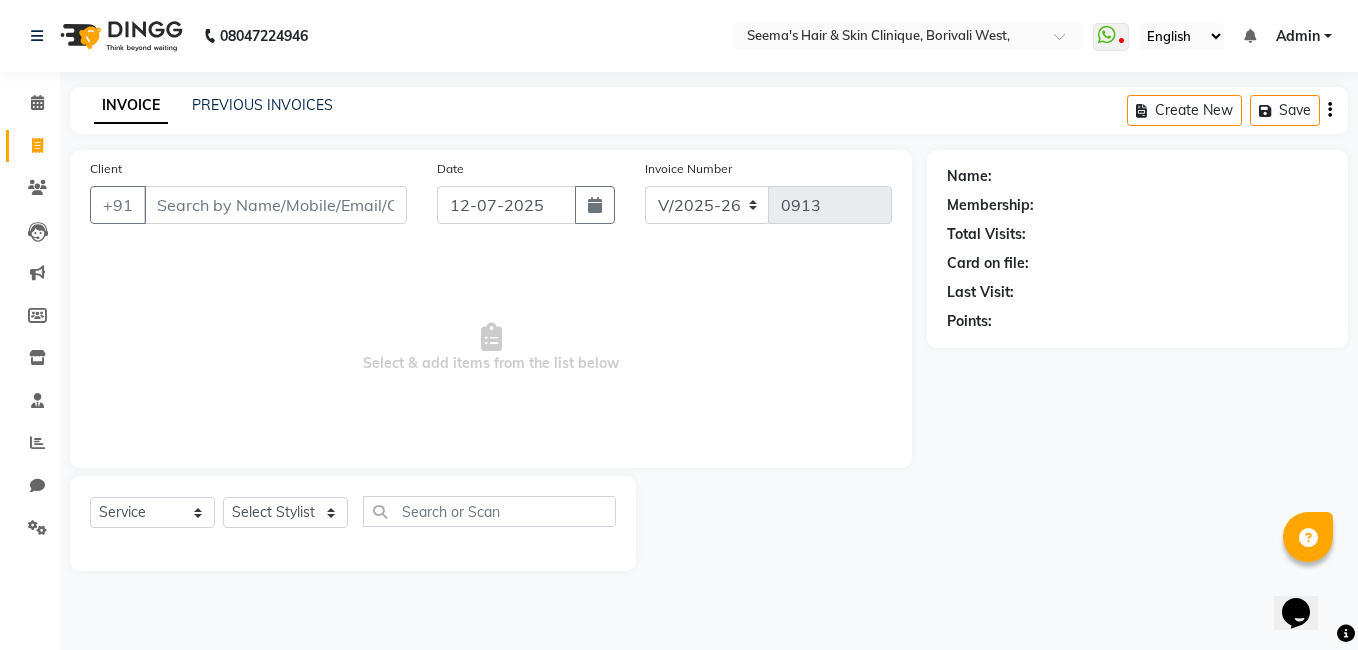 click on "Client" at bounding box center (275, 205) 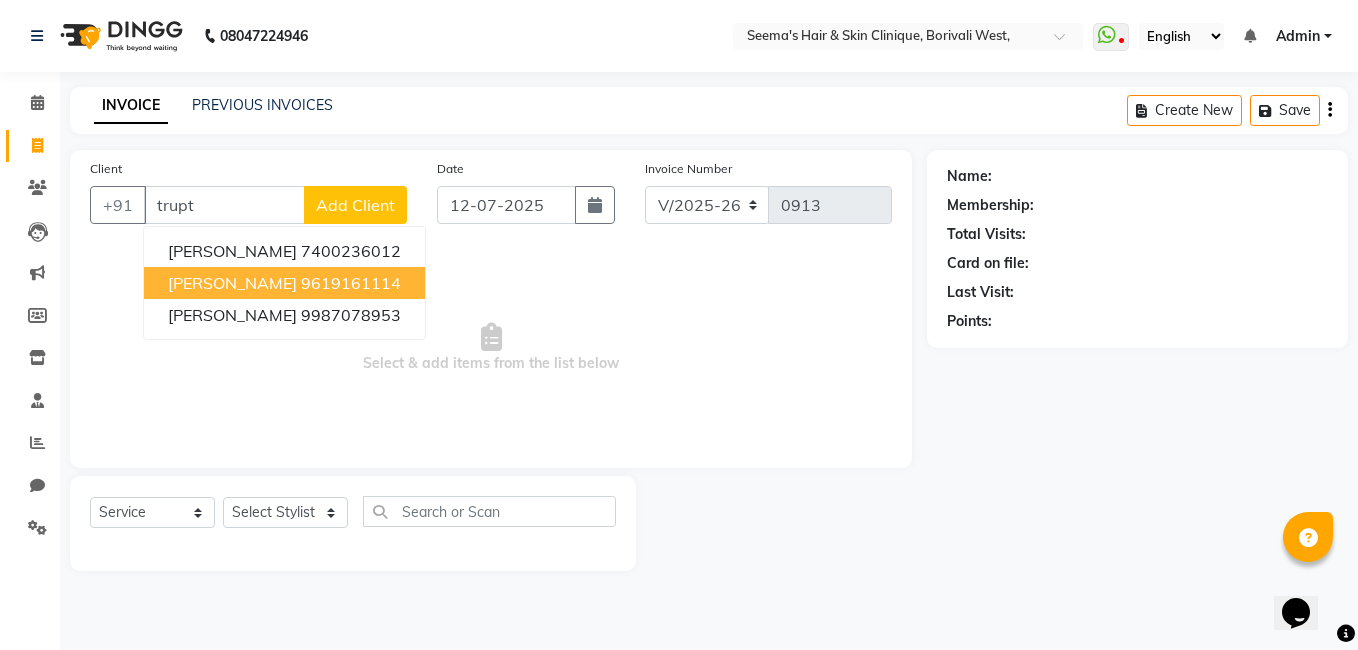 click on "Trupti Patne" at bounding box center [232, 283] 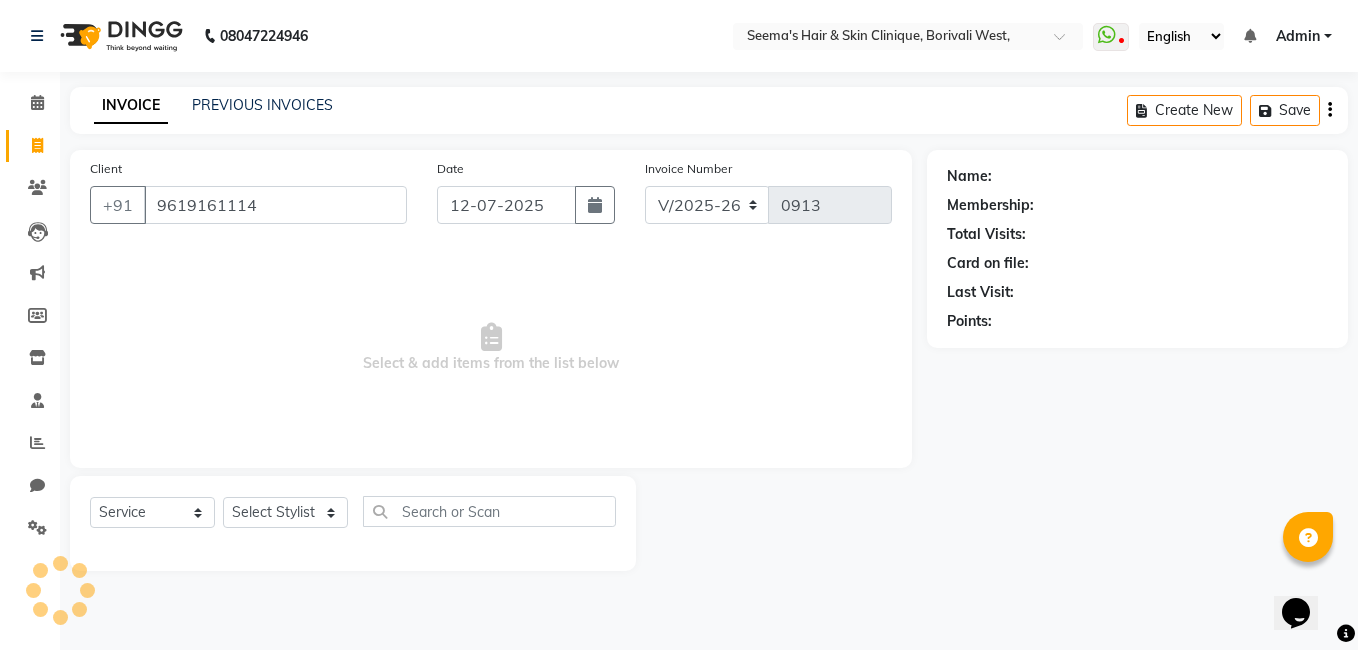 type on "9619161114" 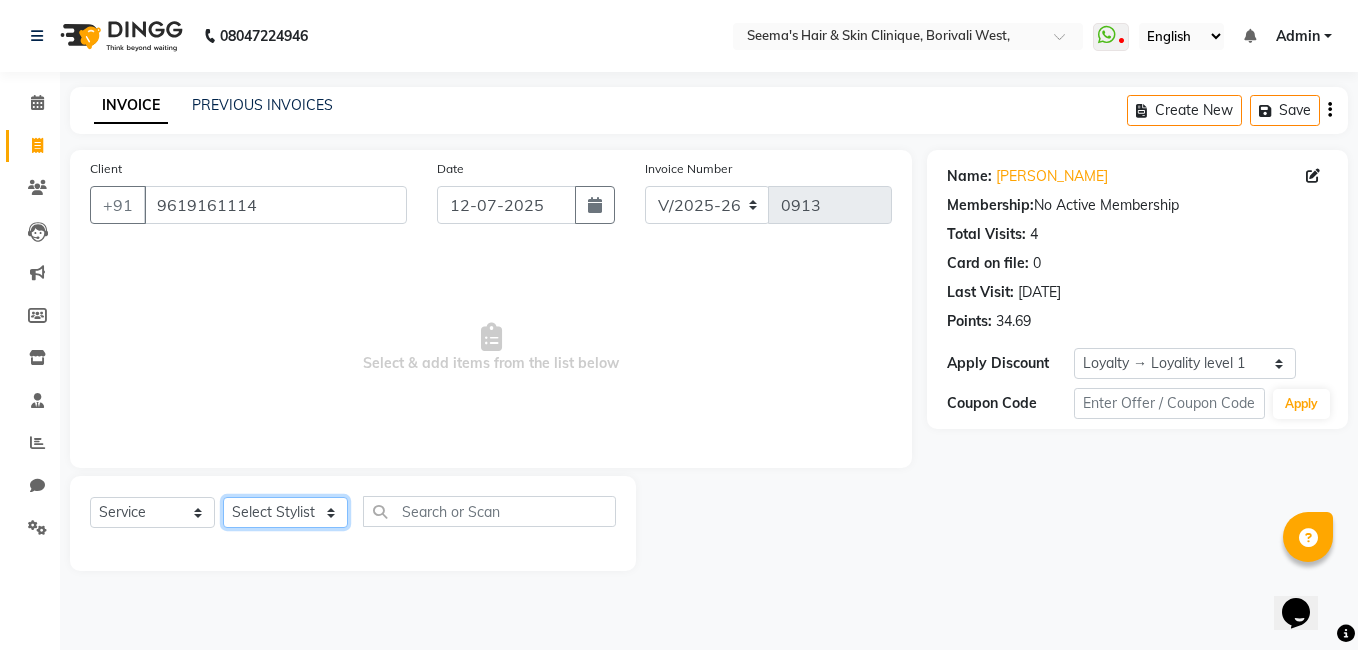 click on "Select Stylist [PERSON_NAME] [PERSON_NAME] [PERSON_NAME] [PERSON_NAME] [PERSON_NAME] [PERSON_NAME] [PERSON_NAME] Intern [PERSON_NAME]" 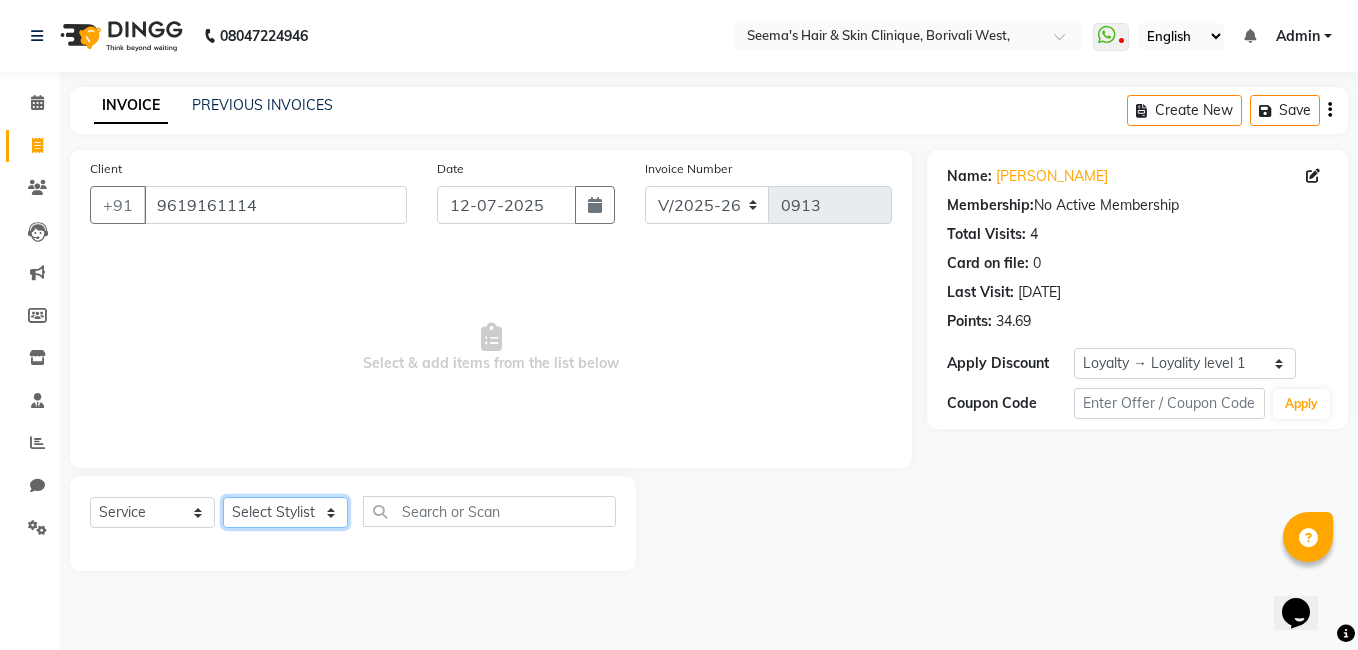 select on "78302" 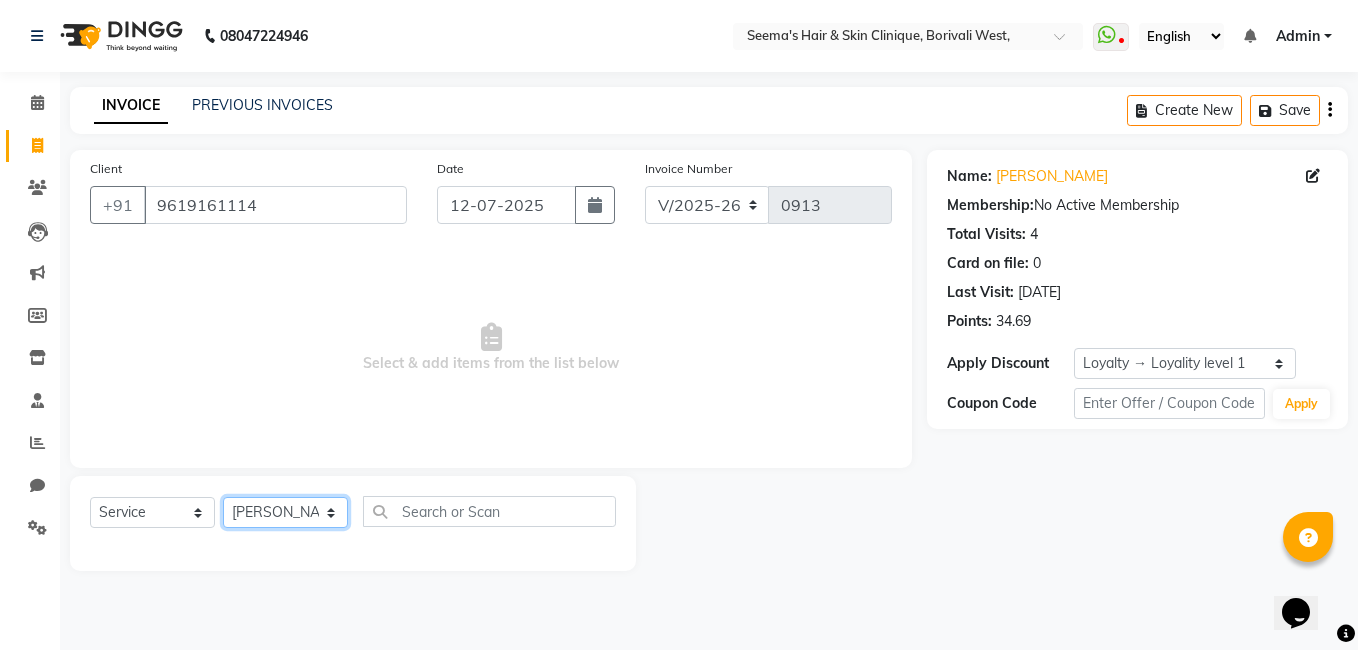 click on "Select Stylist [PERSON_NAME] [PERSON_NAME] [PERSON_NAME] [PERSON_NAME] [PERSON_NAME] [PERSON_NAME] [PERSON_NAME] Intern [PERSON_NAME]" 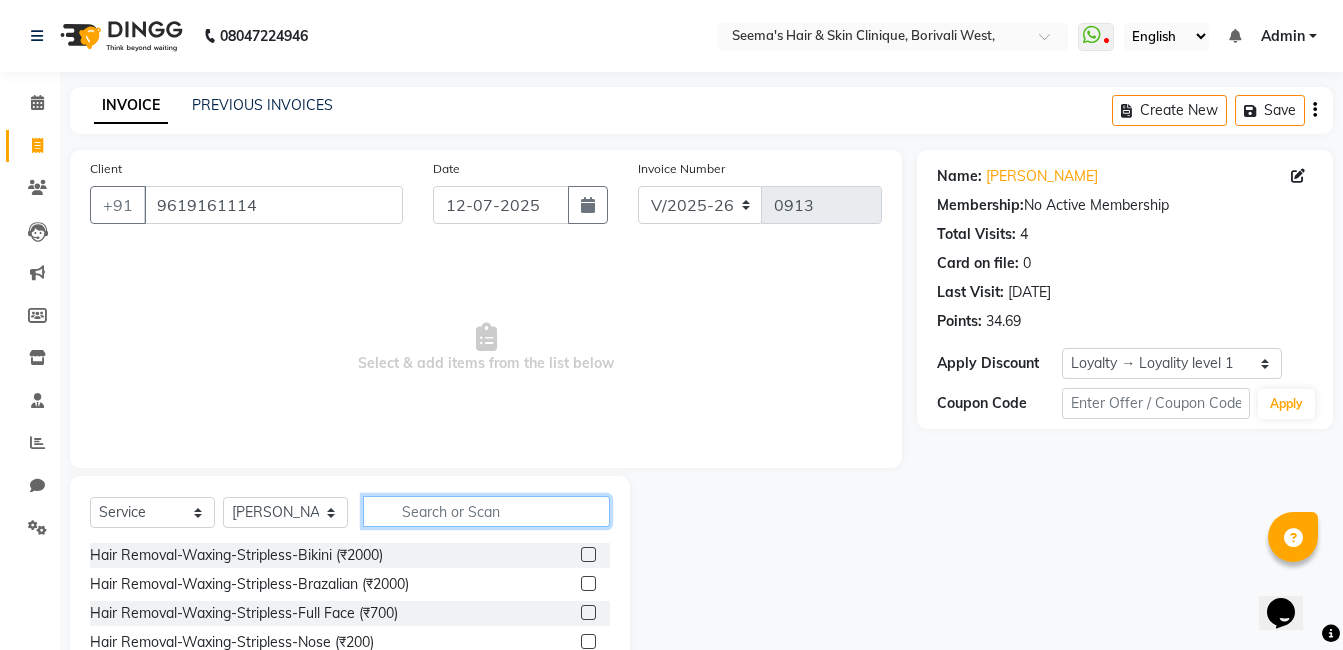 click 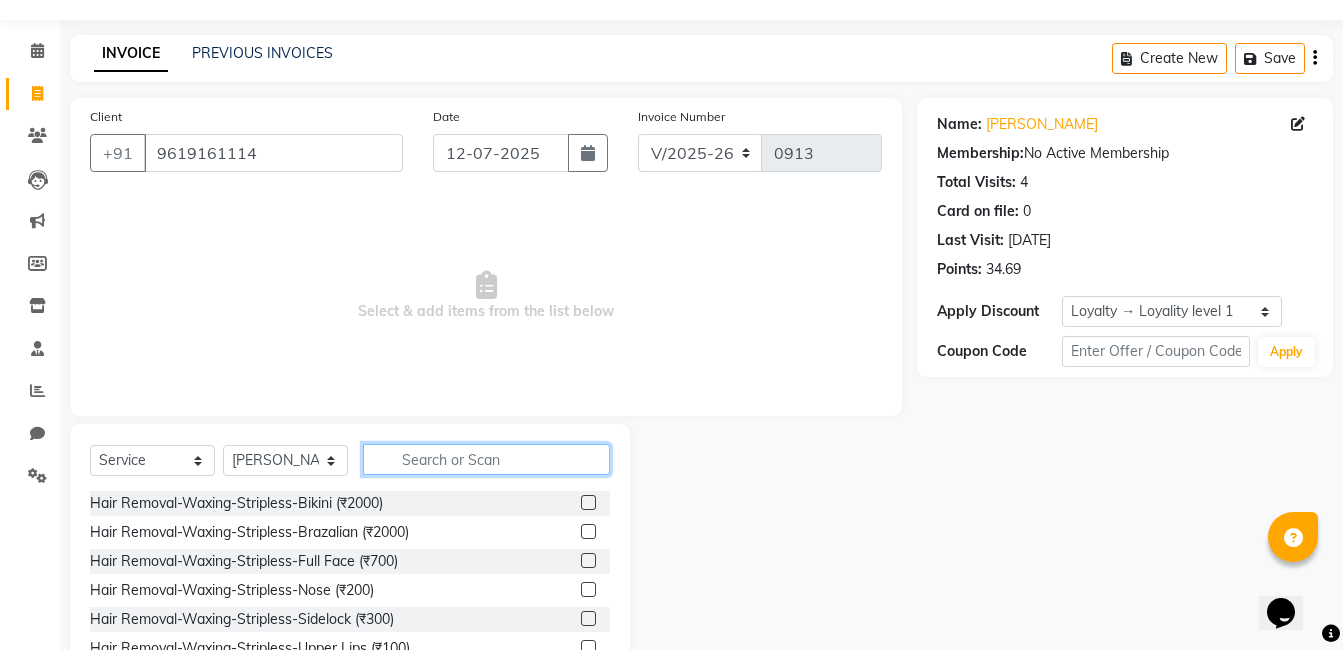 scroll, scrollTop: 151, scrollLeft: 0, axis: vertical 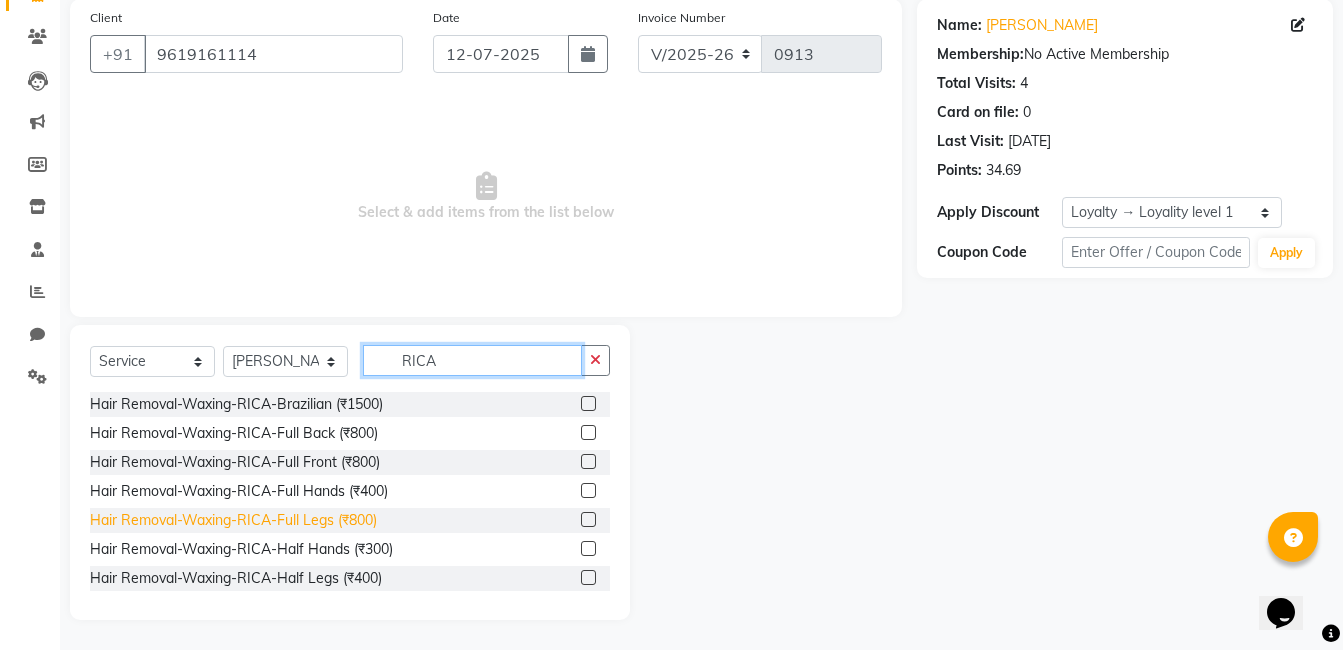 type on "RICA" 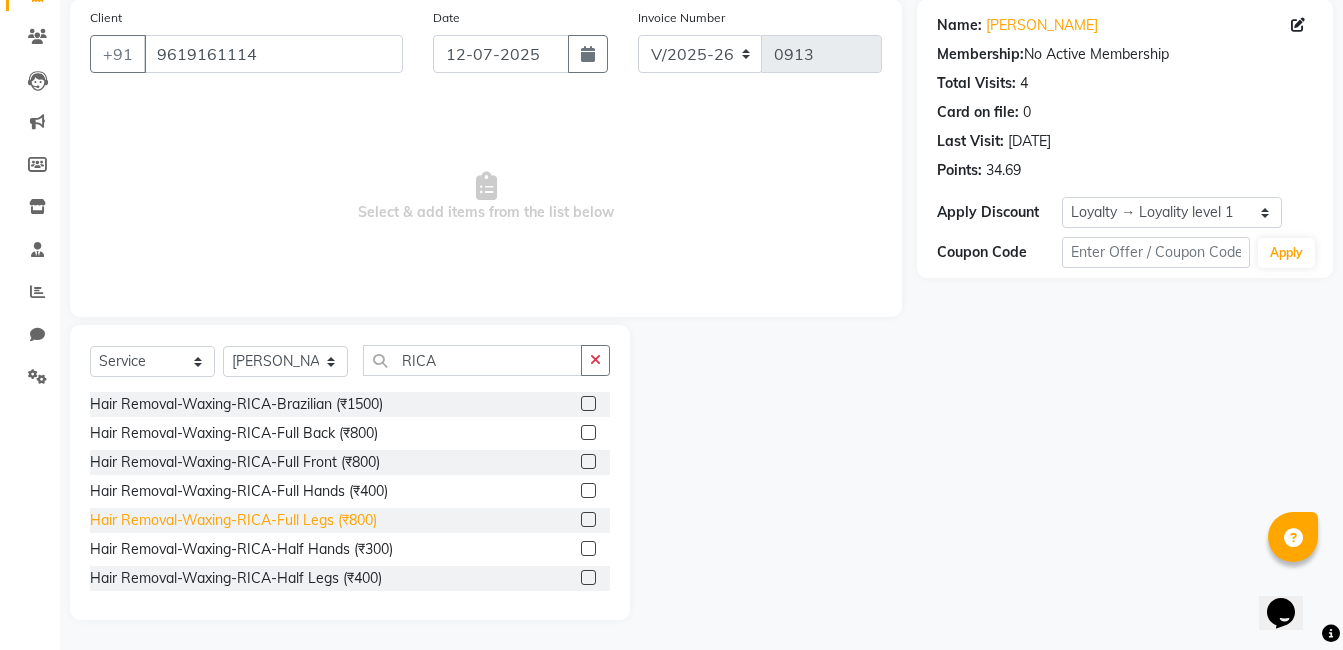 click on "Hair Removal-Waxing-RICA-Full Legs (₹800)" 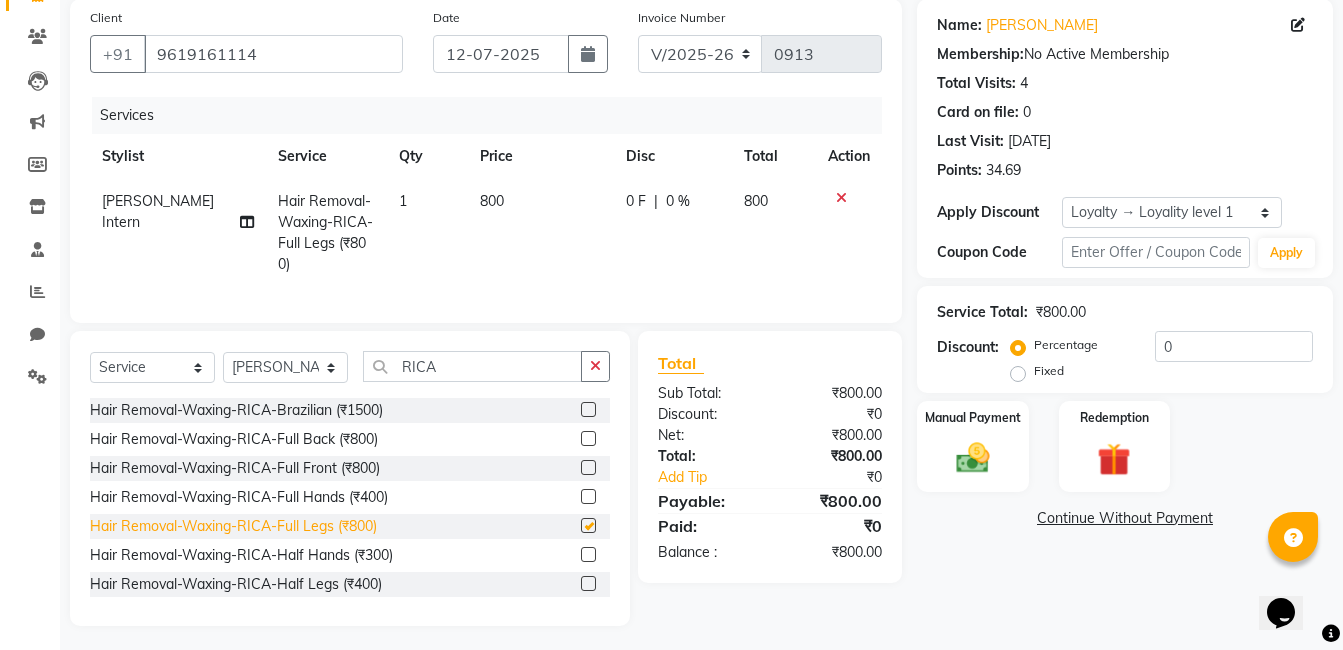 checkbox on "false" 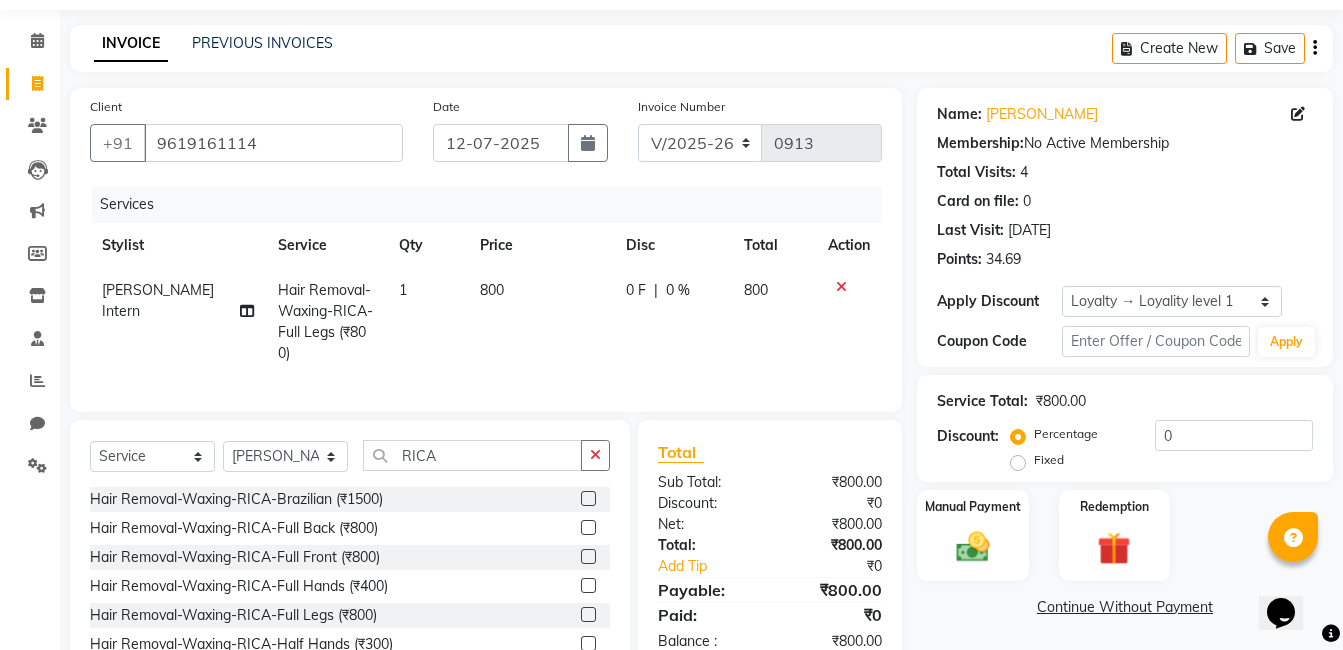 scroll, scrollTop: 172, scrollLeft: 0, axis: vertical 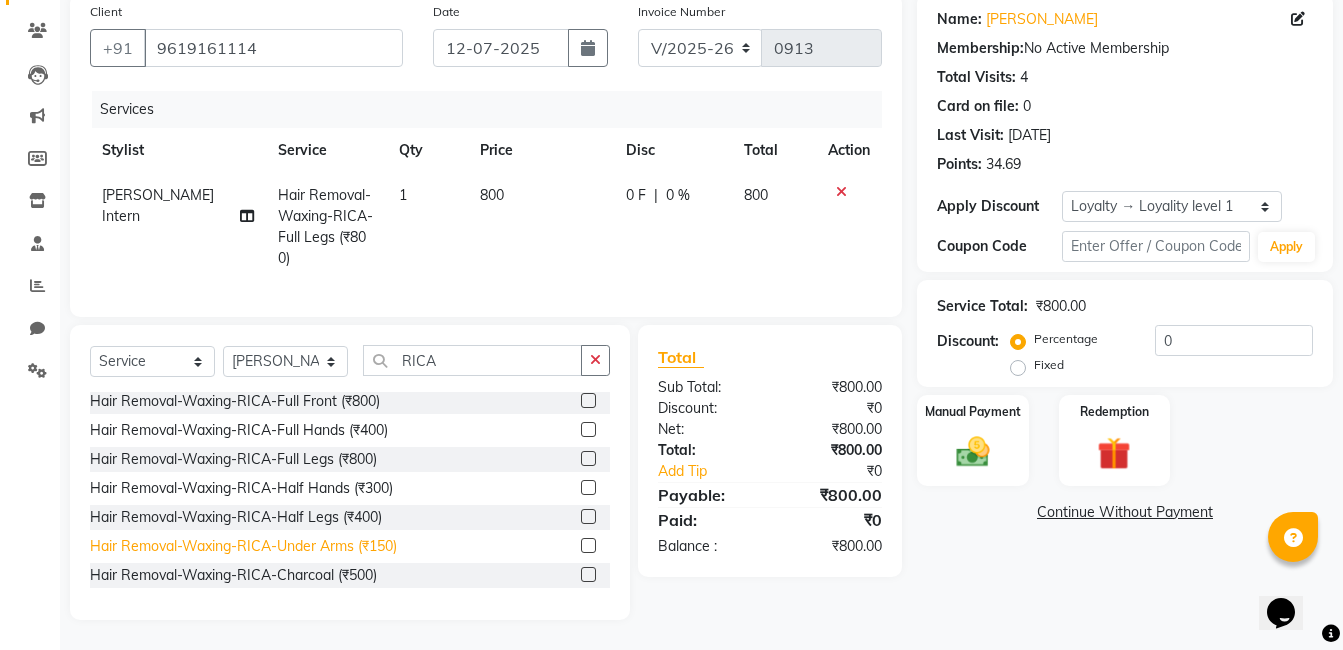 click on "Hair Removal-Waxing-RICA-Under Arms (₹150)" 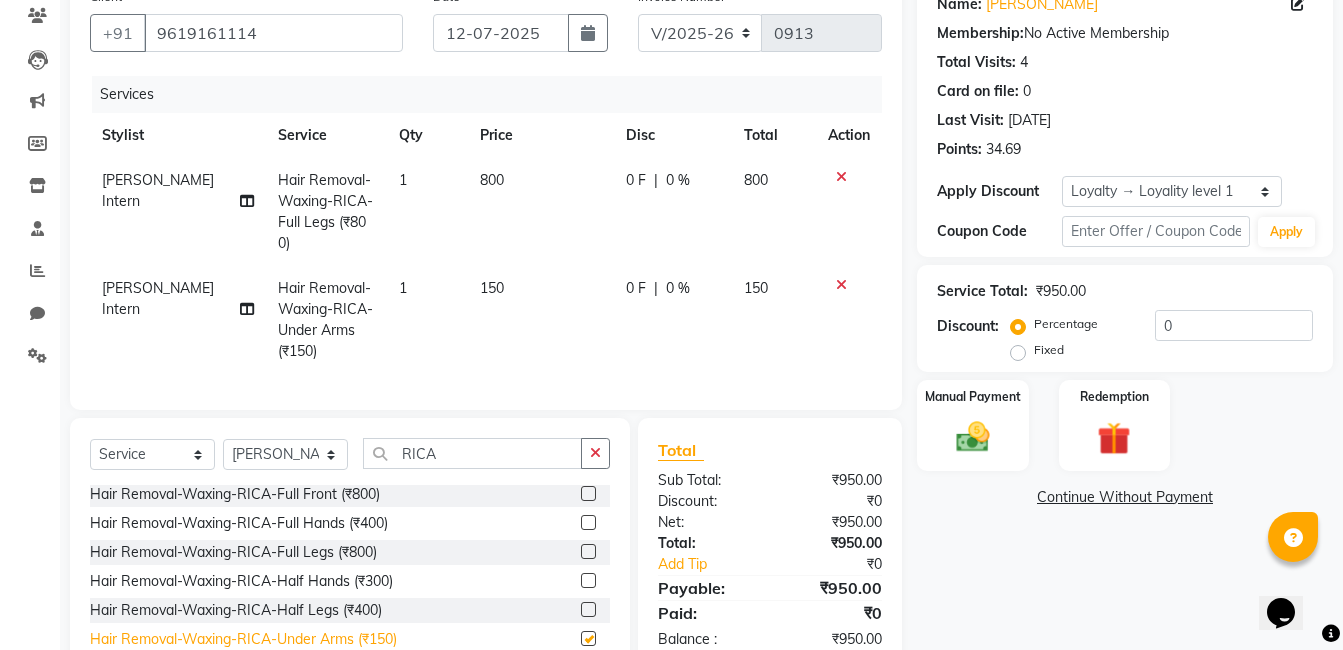 checkbox on "false" 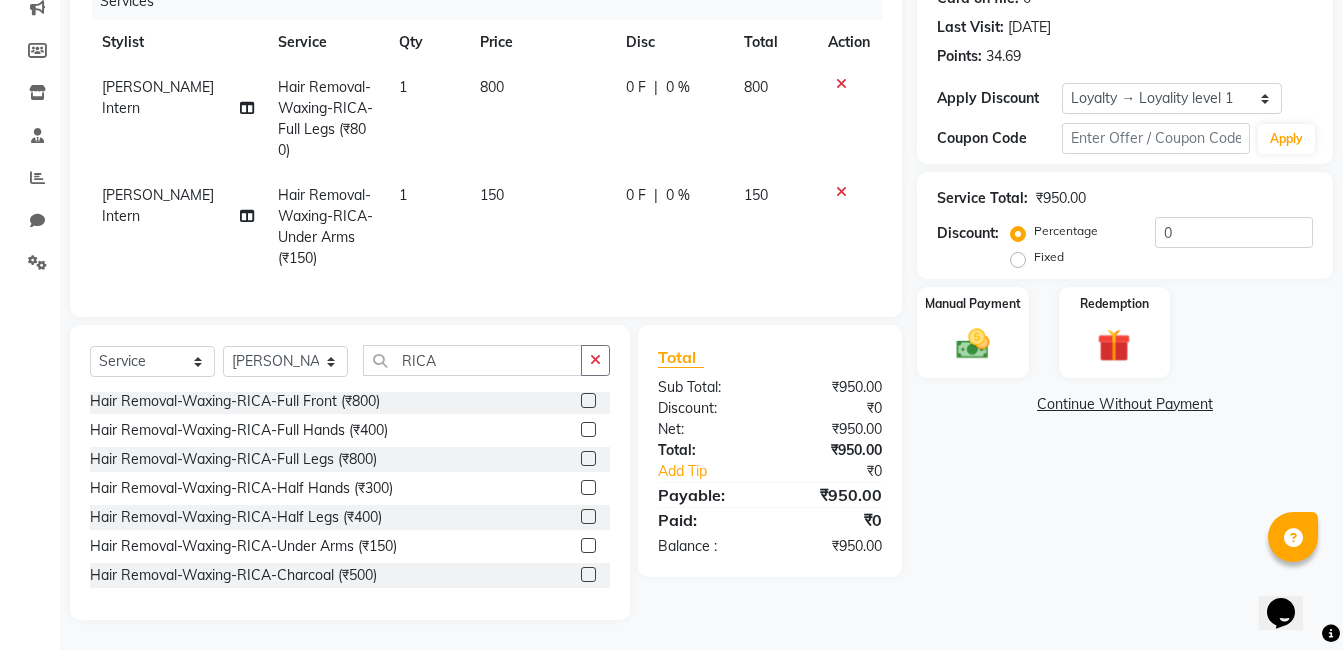 scroll, scrollTop: 280, scrollLeft: 0, axis: vertical 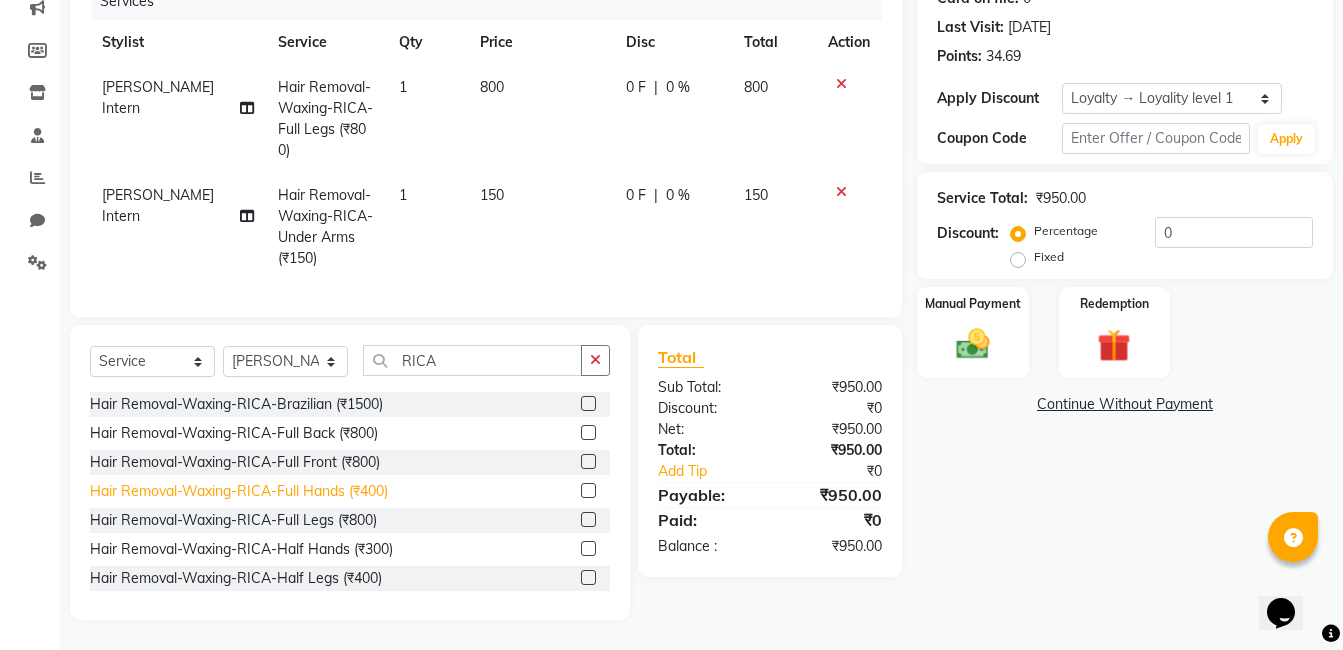 click on "Hair Removal-Waxing-RICA-Full Hands (₹400)" 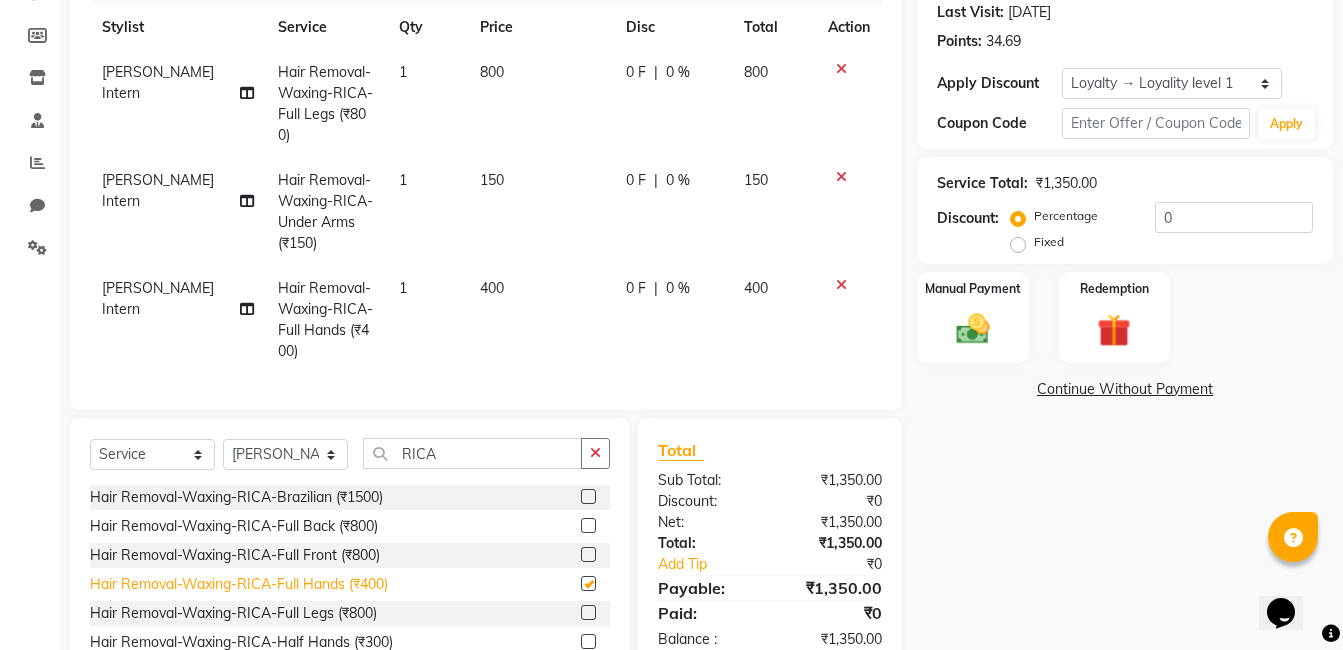 checkbox on "false" 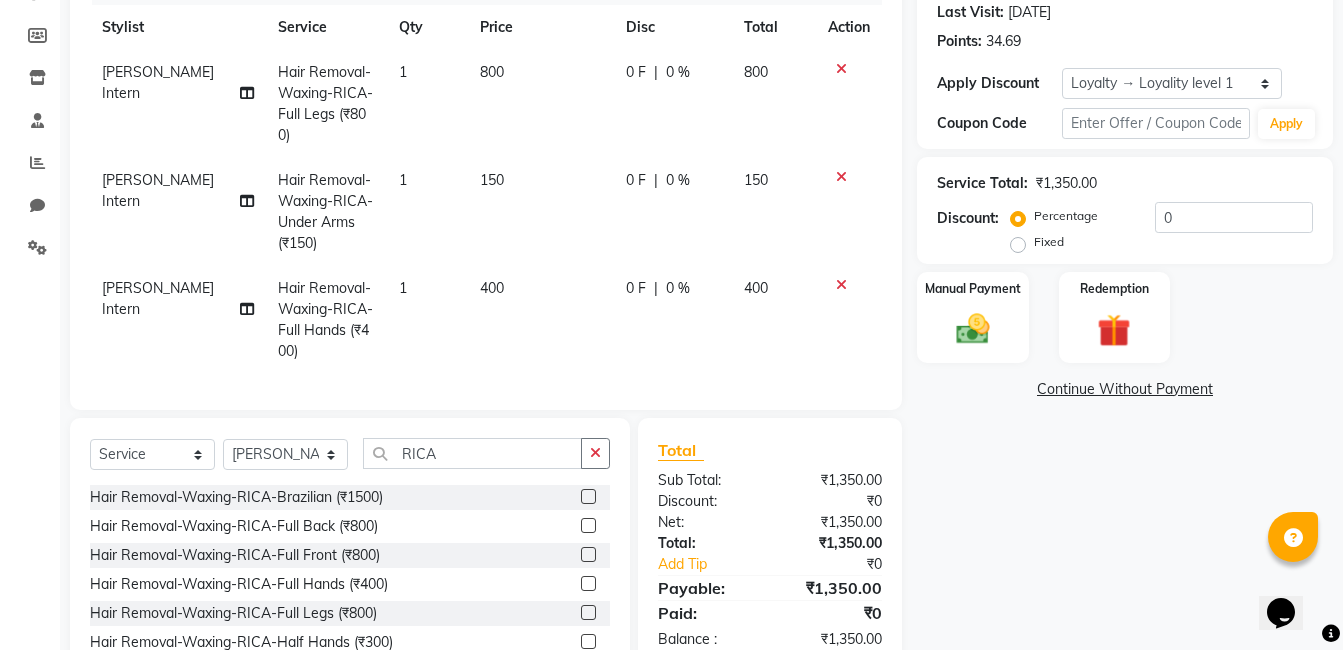 click 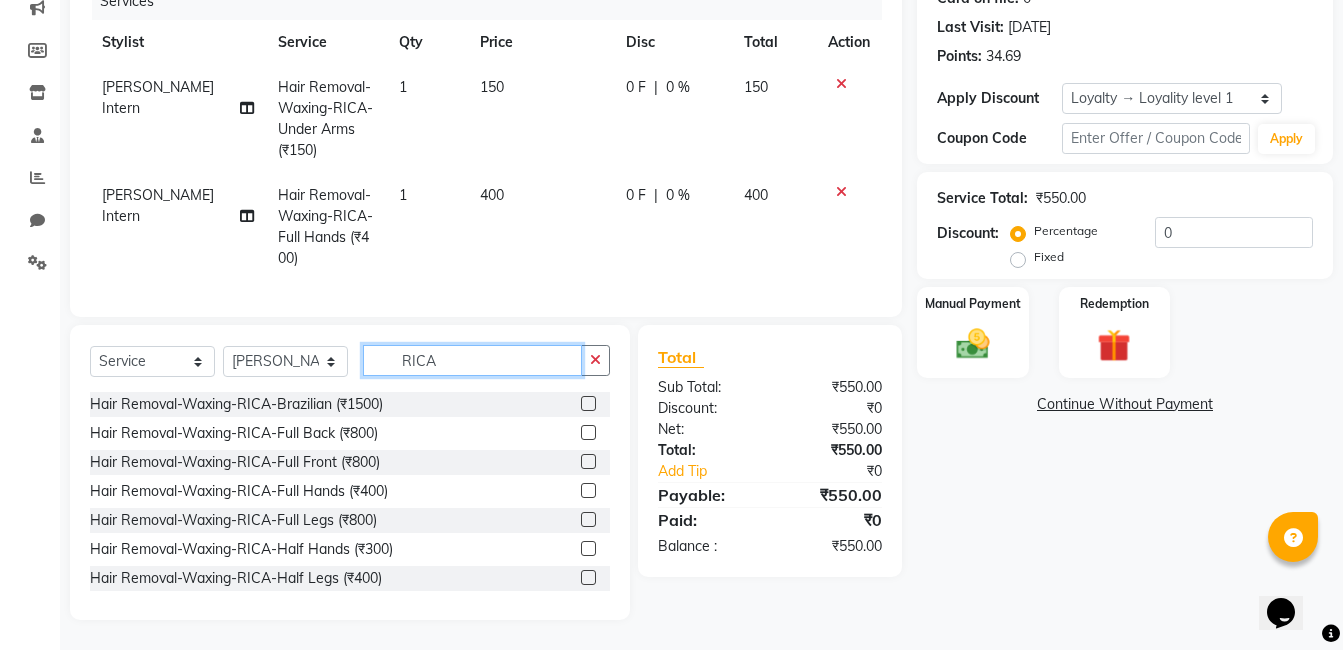 click on "RICA" 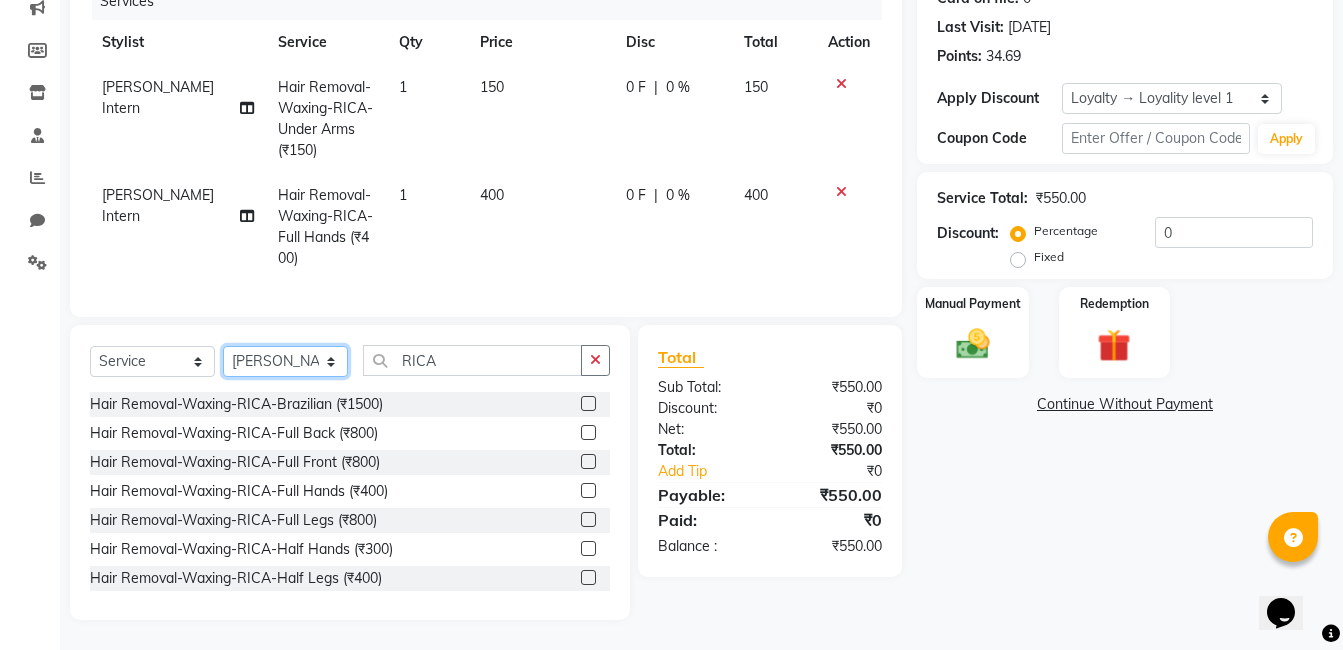 click on "Select Stylist [PERSON_NAME] [PERSON_NAME] [PERSON_NAME] [PERSON_NAME] [PERSON_NAME] [PERSON_NAME] [PERSON_NAME] Intern [PERSON_NAME]" 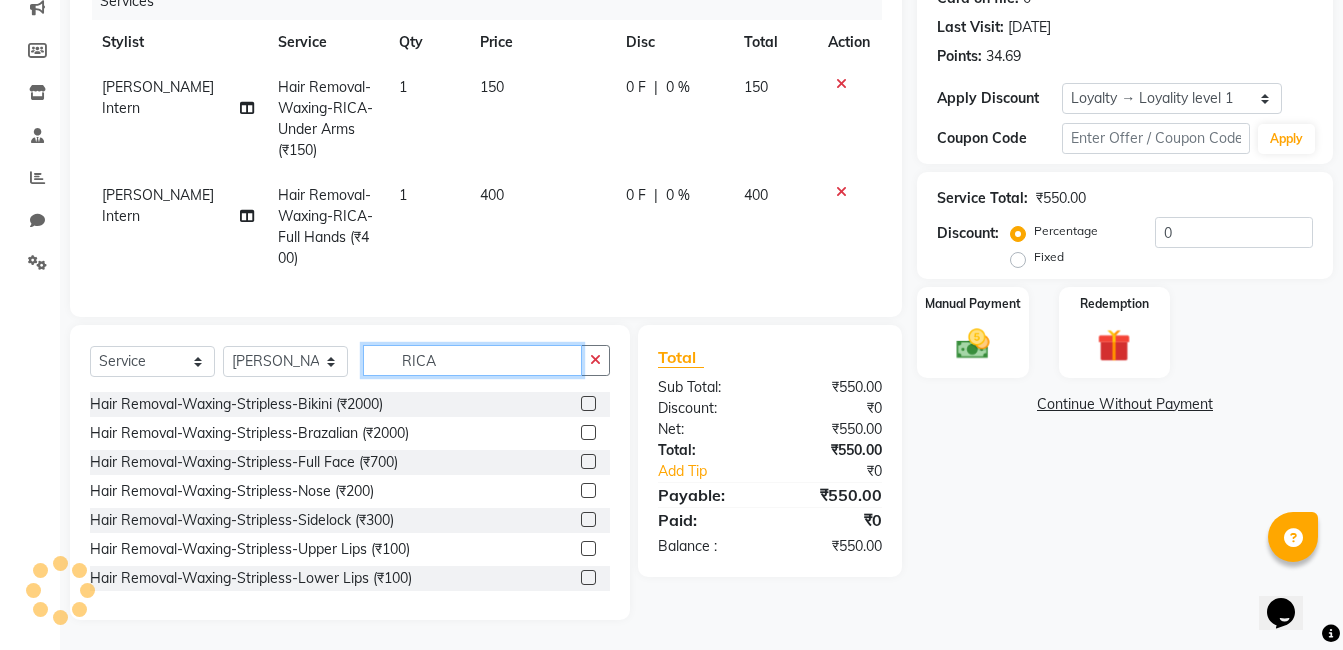 click on "RICA" 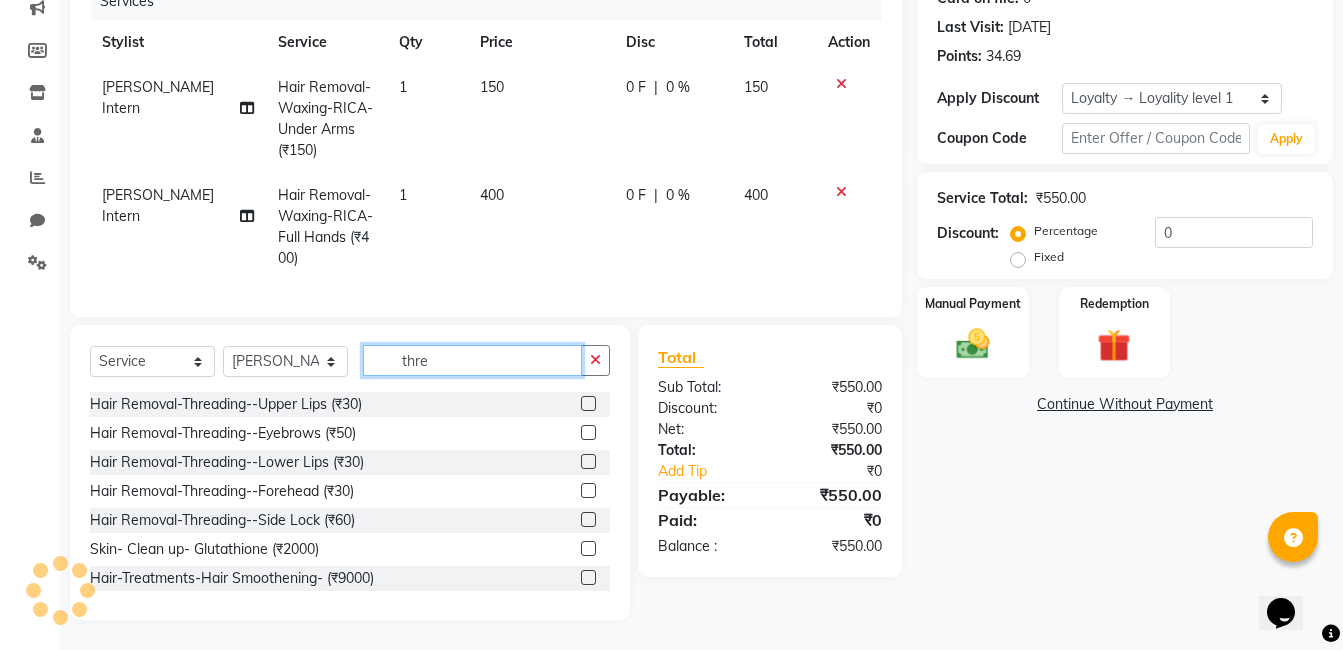 scroll, scrollTop: 237, scrollLeft: 0, axis: vertical 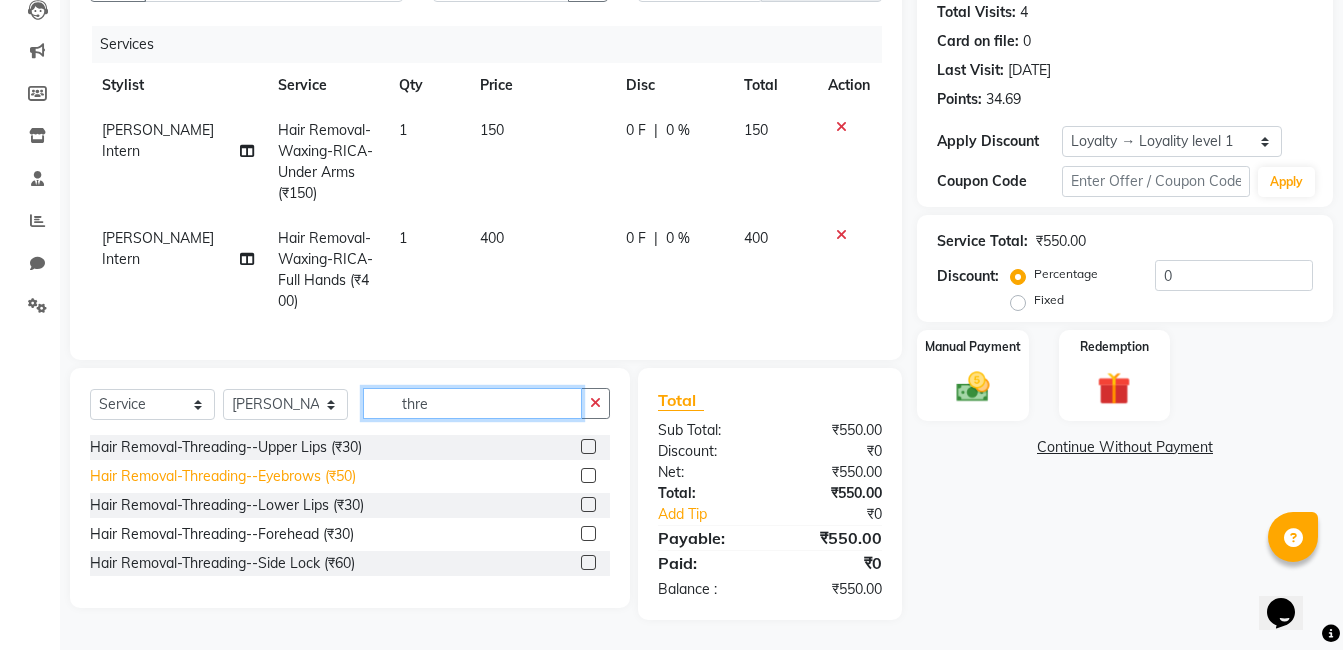 type on "thre" 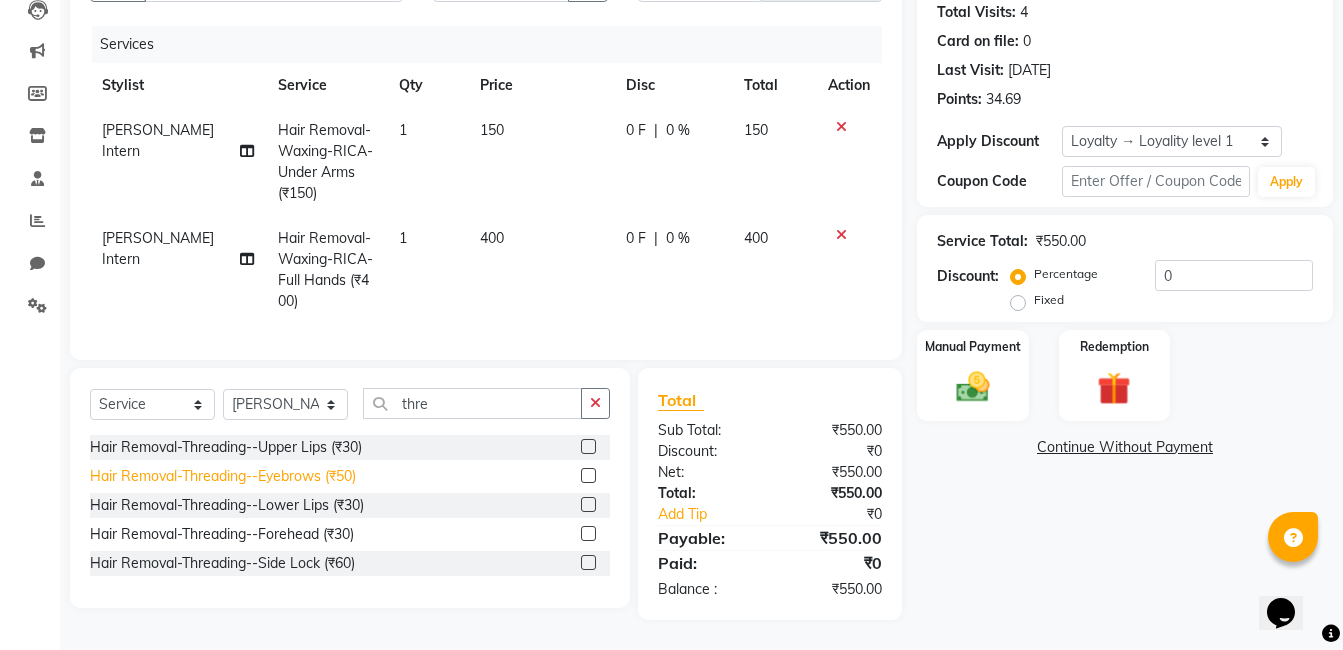 click on "Hair Removal-Threading--Eyebrows (₹50)" 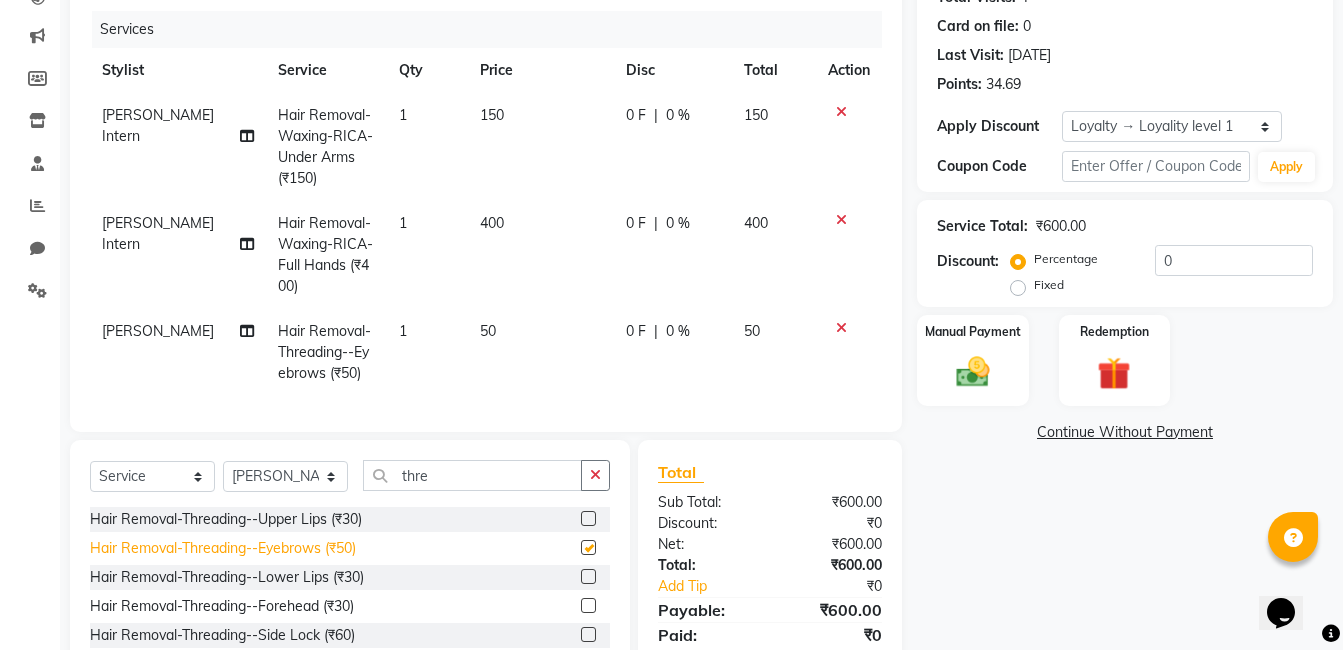 checkbox on "false" 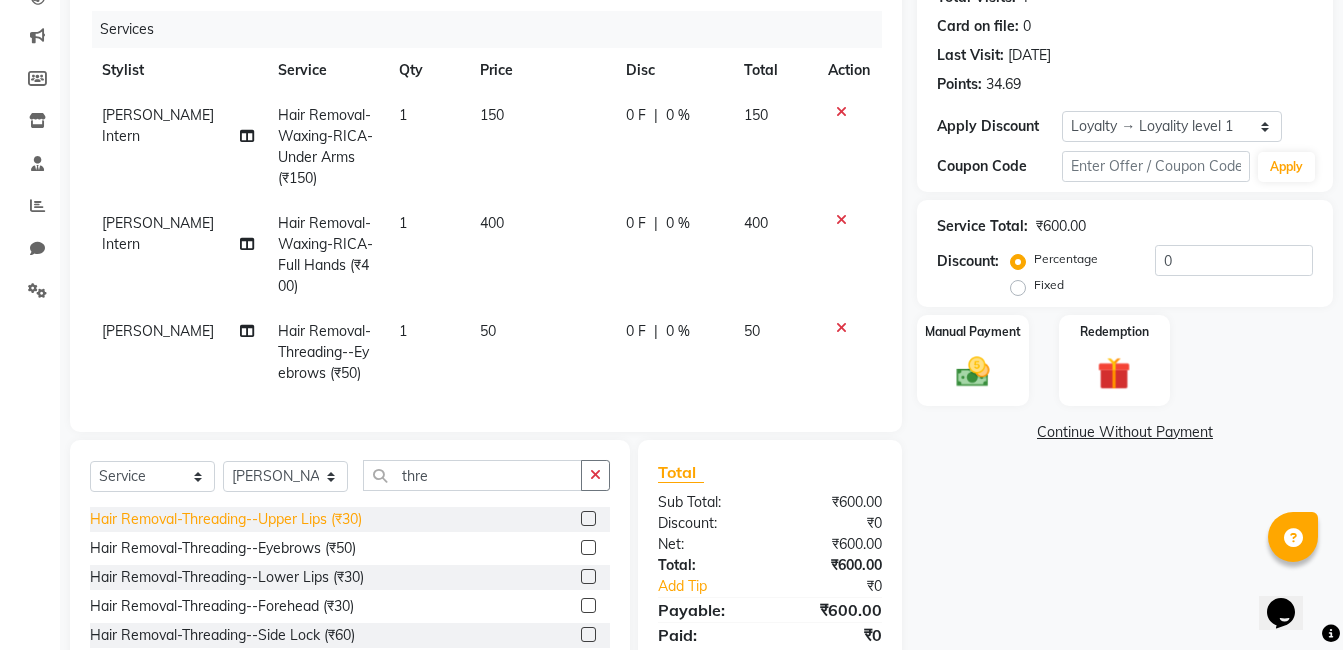 click on "Hair Removal-Threading--Upper Lips (₹30)" 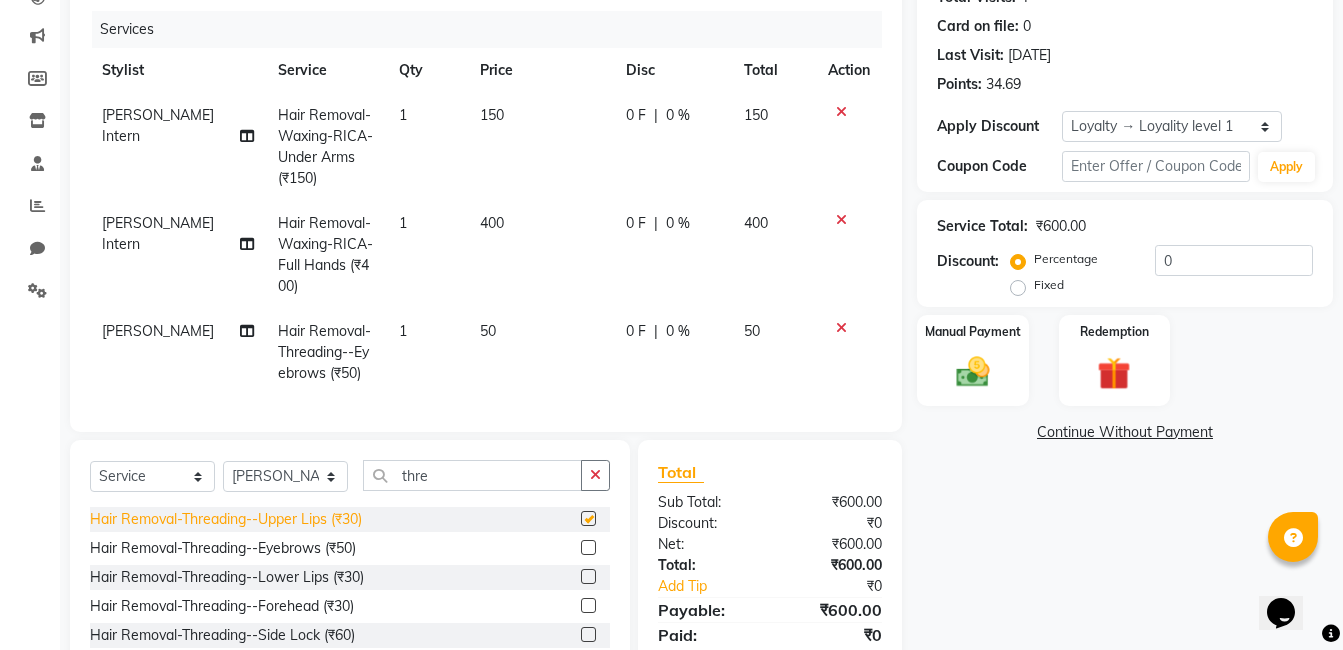 checkbox on "false" 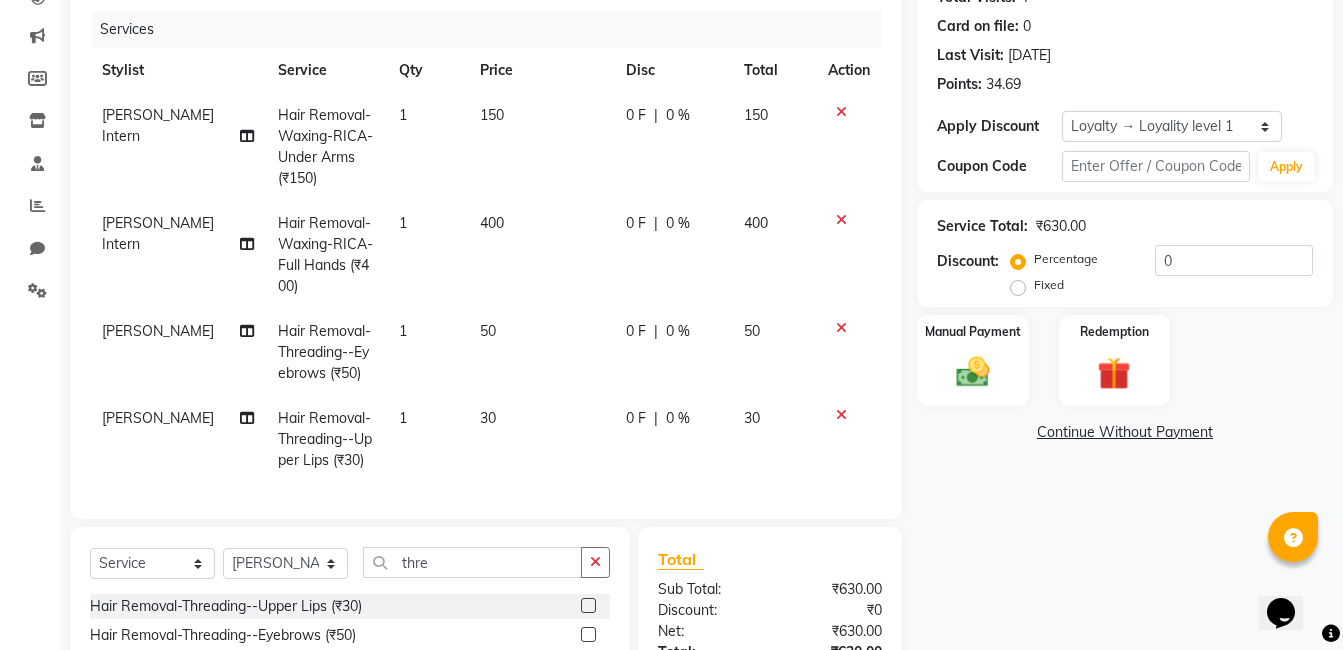 scroll, scrollTop: 3, scrollLeft: 0, axis: vertical 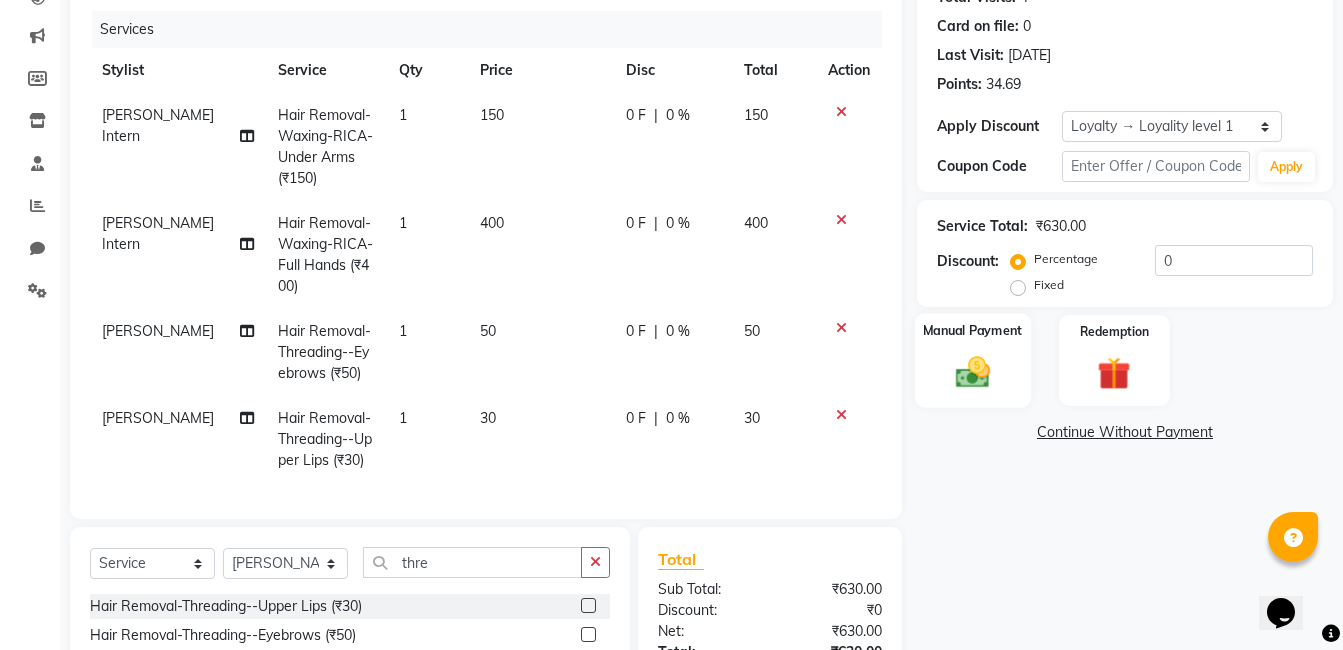 click on "Manual Payment" 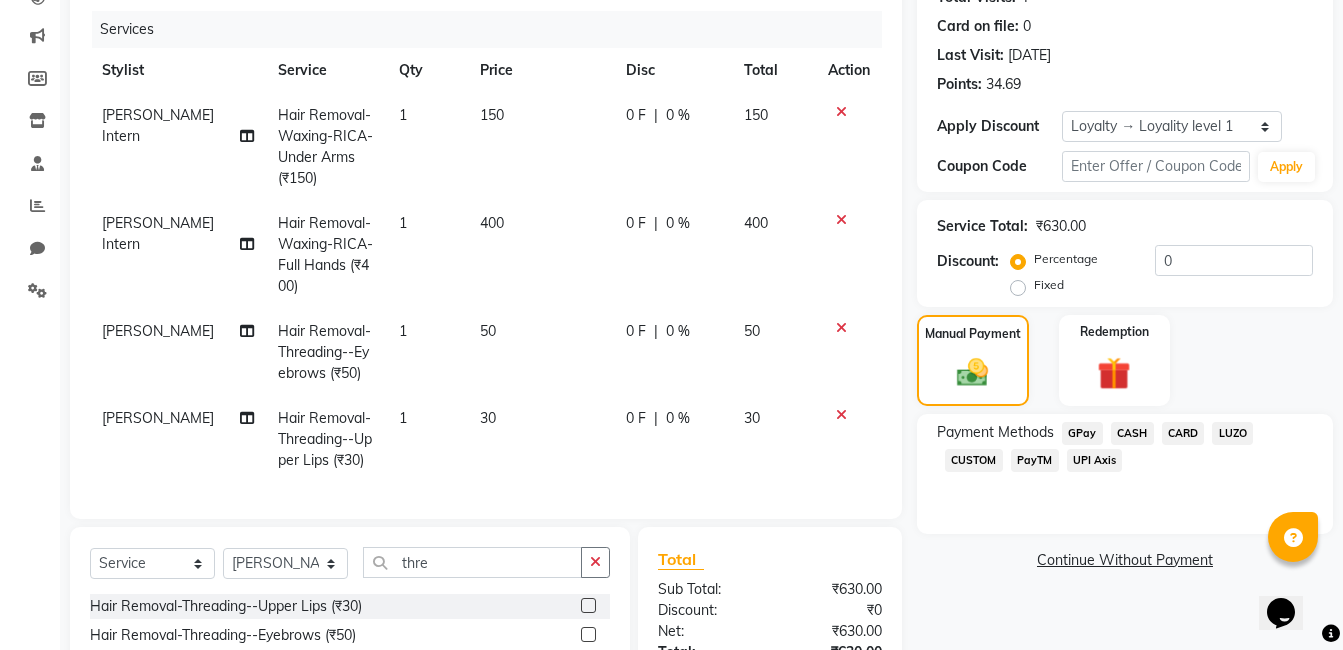 click on "CASH" 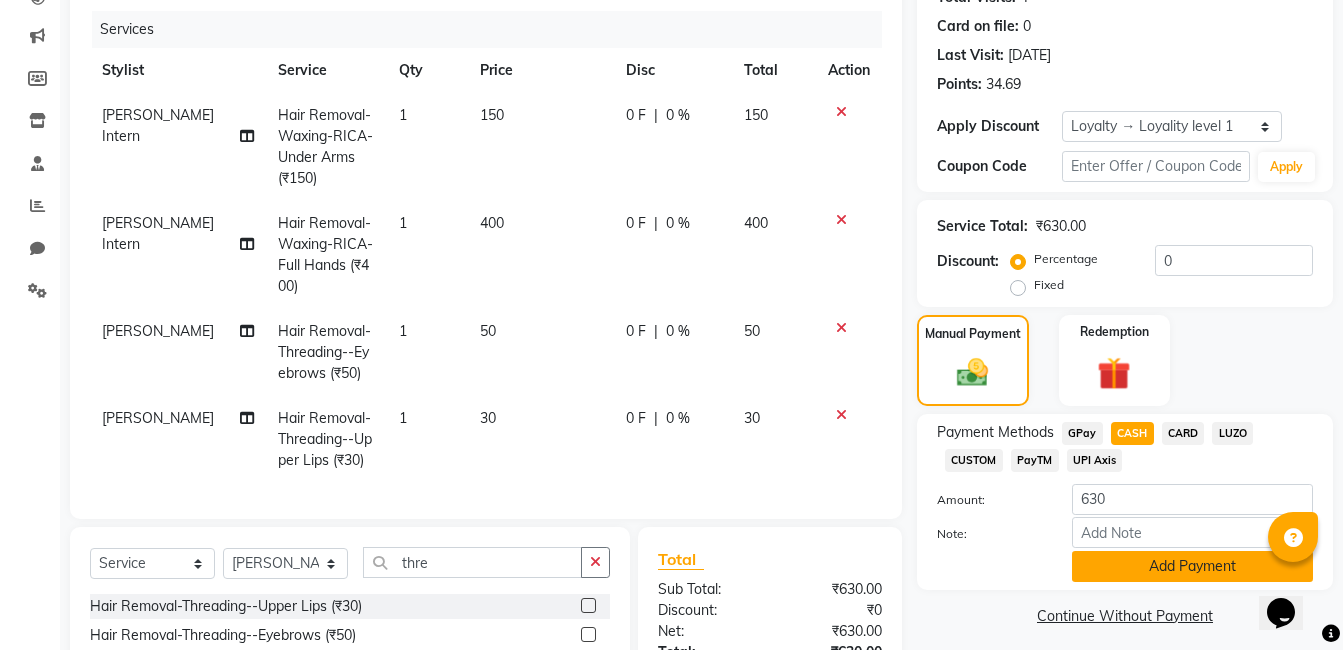 click on "Add Payment" 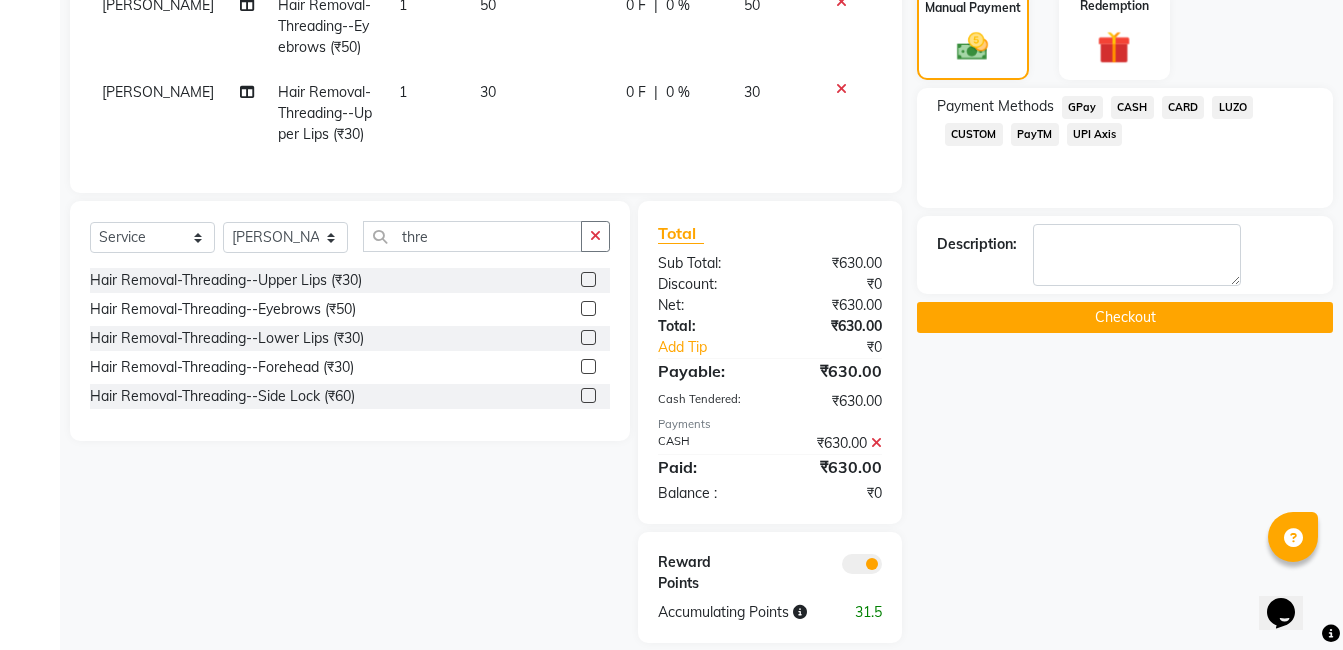 scroll, scrollTop: 598, scrollLeft: 0, axis: vertical 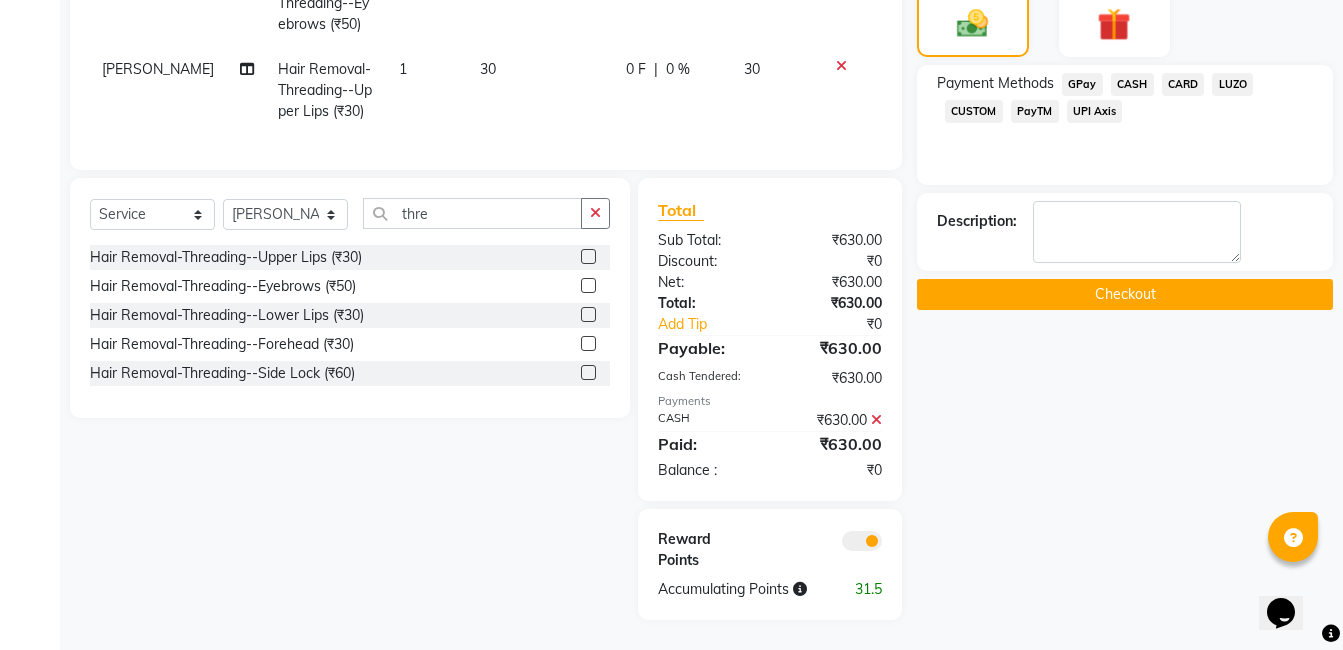 click on "Checkout" 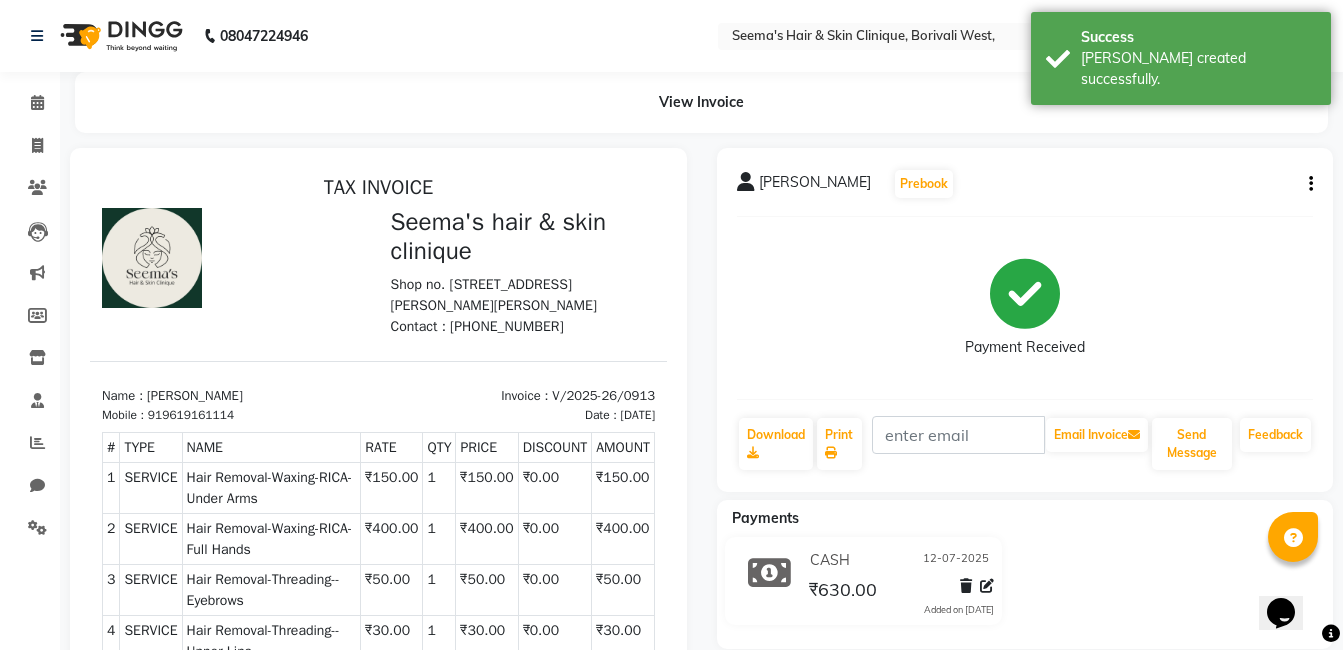 scroll, scrollTop: 0, scrollLeft: 0, axis: both 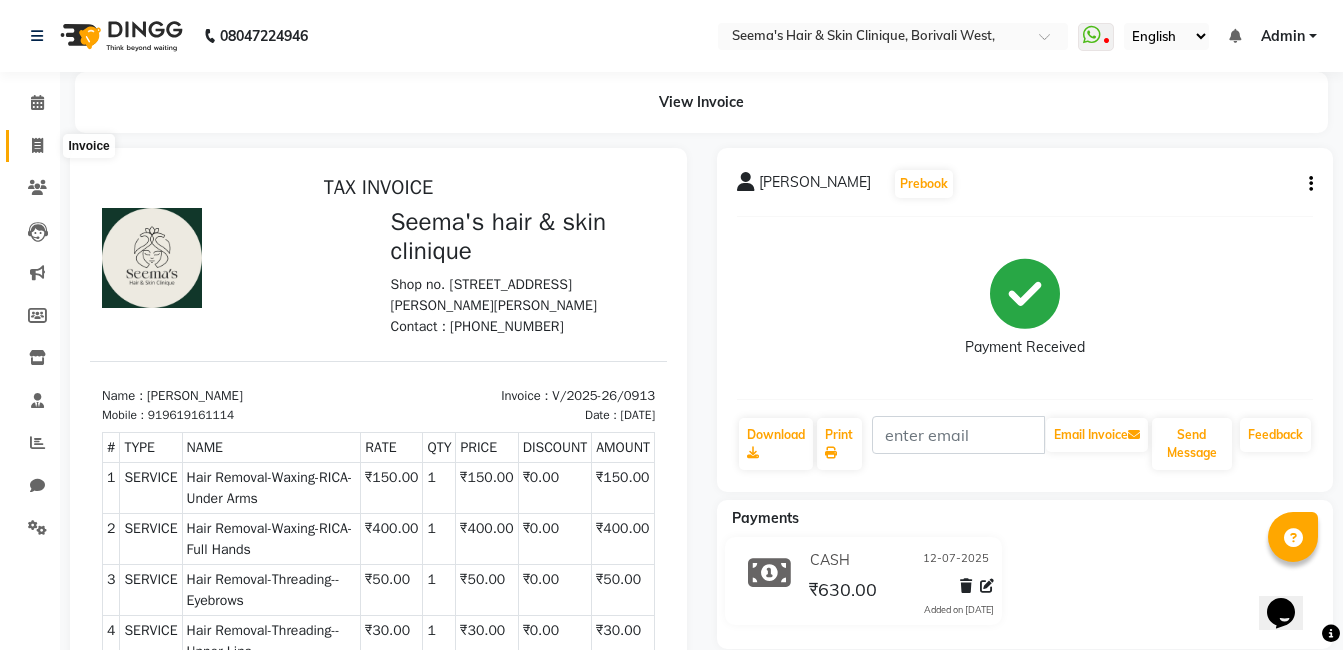 click 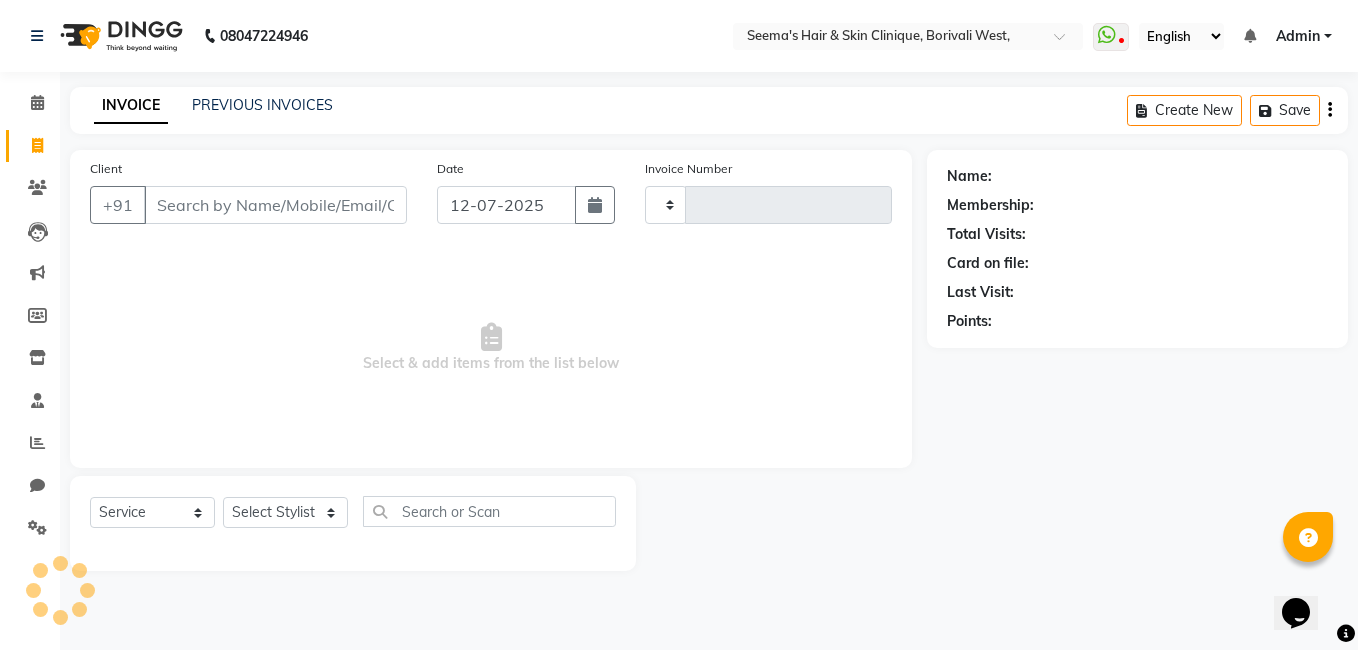 type on "0914" 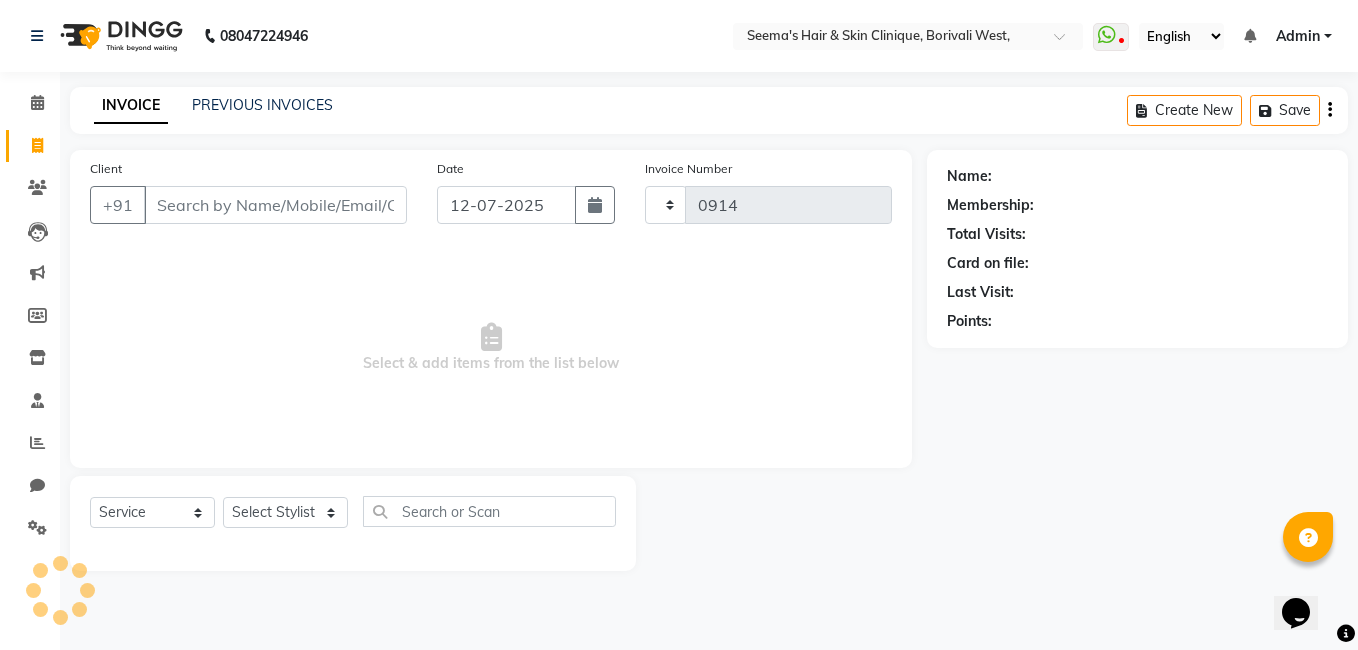select on "8084" 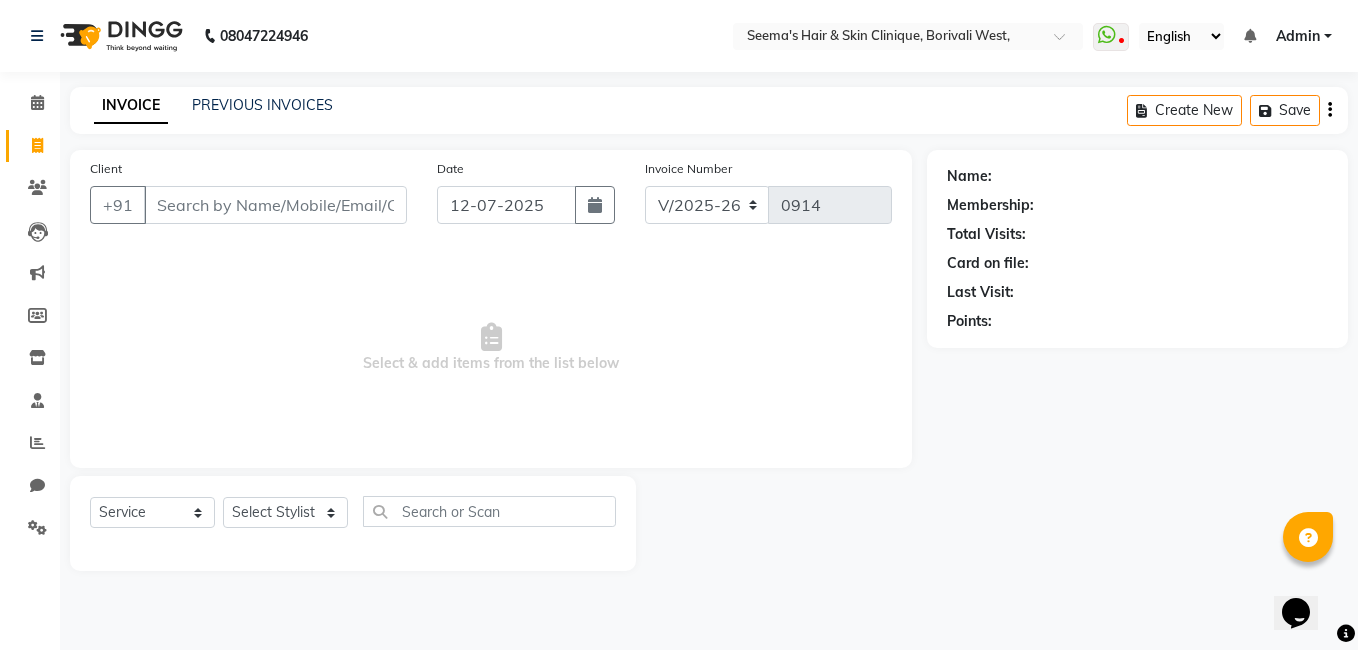 click on "Client" at bounding box center (275, 205) 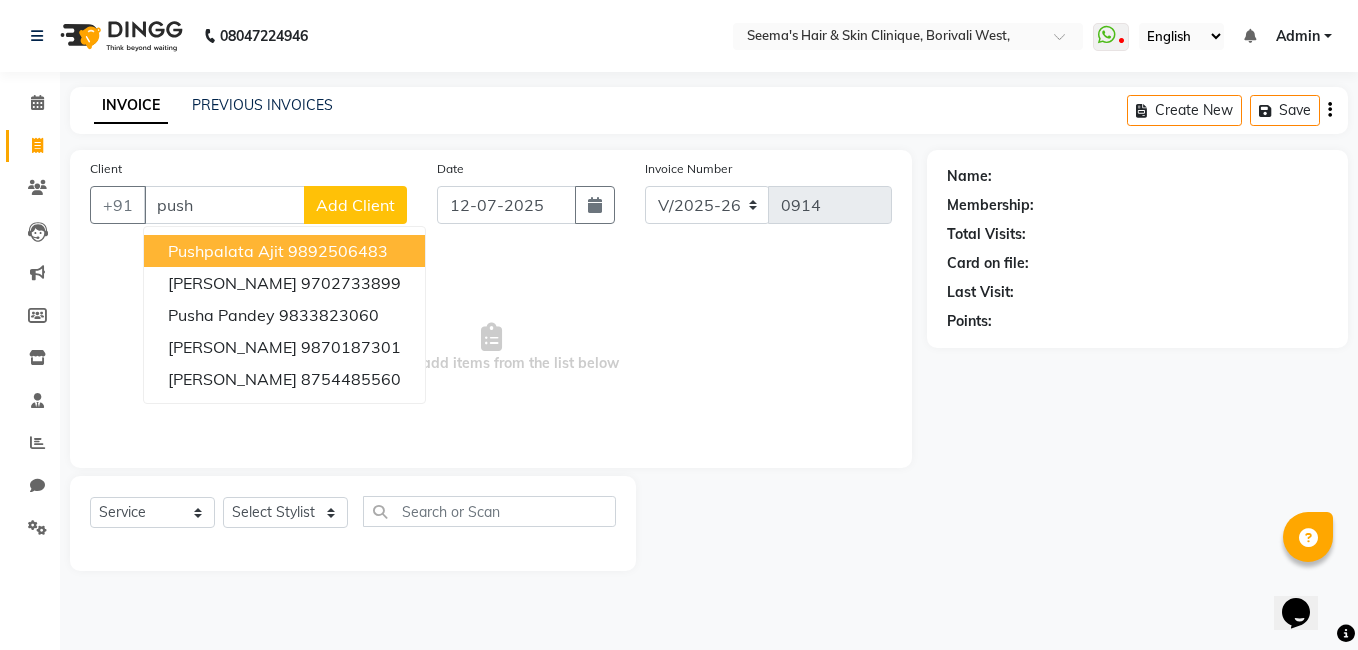 click on "9892506483" at bounding box center (338, 251) 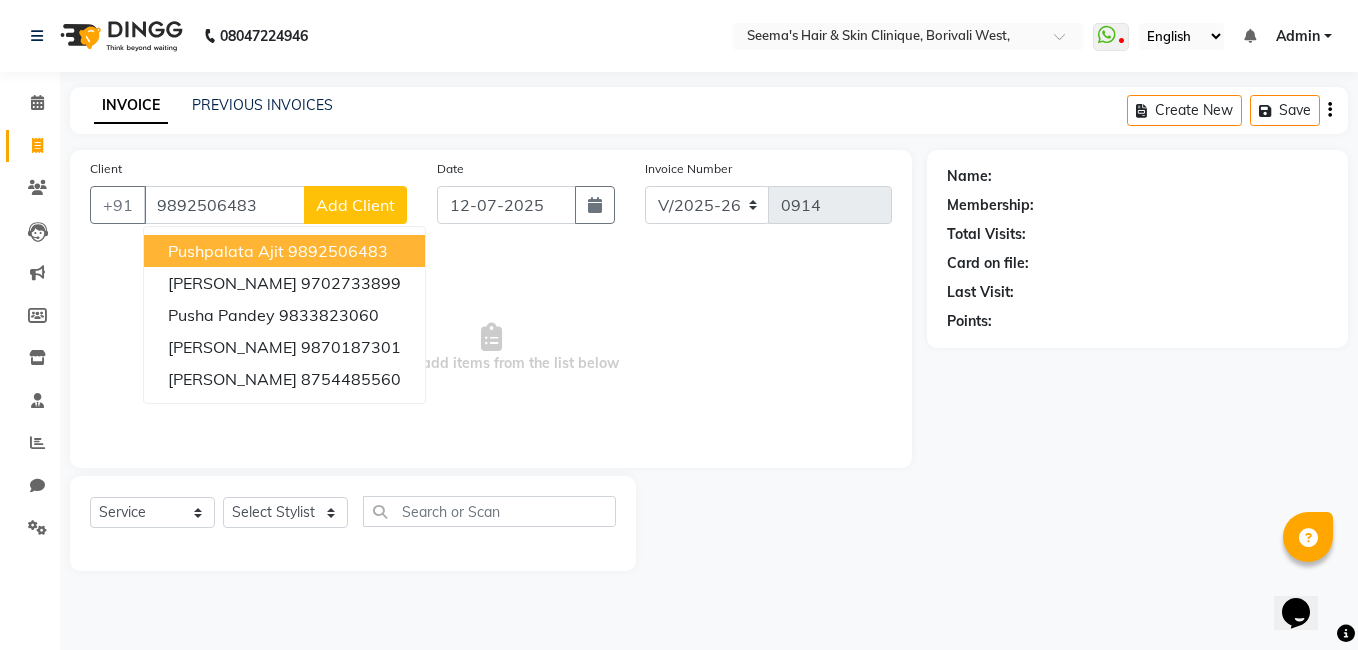 type on "9892506483" 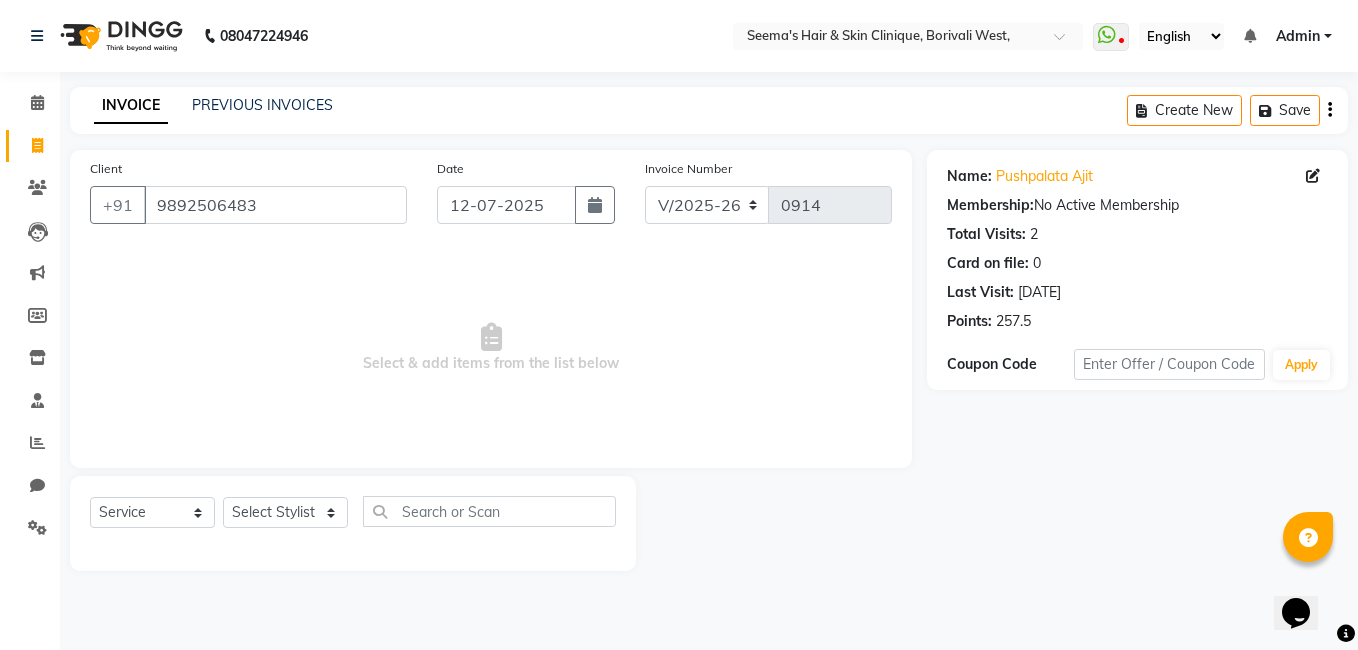 click on "Select  Service  Product  Membership  Package Voucher Prepaid Gift Card  Select Stylist Khalida Komal Zunjare Purva Sharma Rekha Singh Rupa Singh Seema Sharma Shivangi Intern Zakiya Qazi" 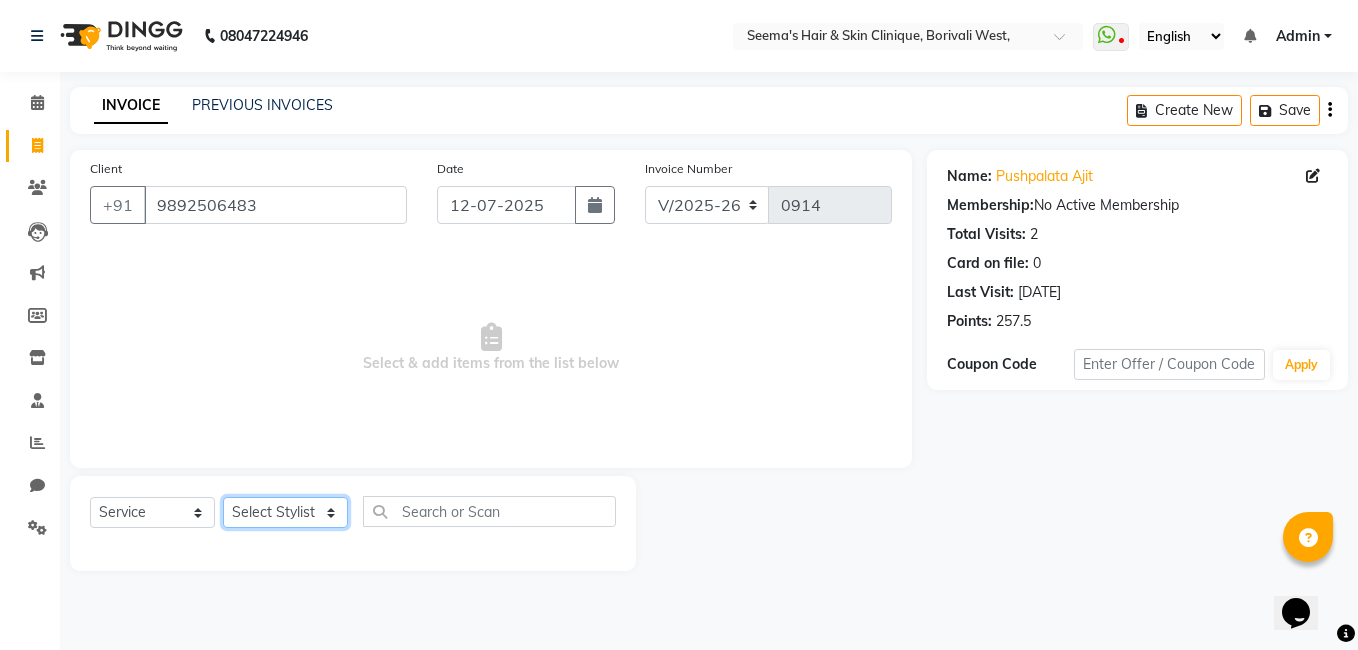 click on "Select Stylist [PERSON_NAME] [PERSON_NAME] [PERSON_NAME] [PERSON_NAME] [PERSON_NAME] [PERSON_NAME] [PERSON_NAME] Intern [PERSON_NAME]" 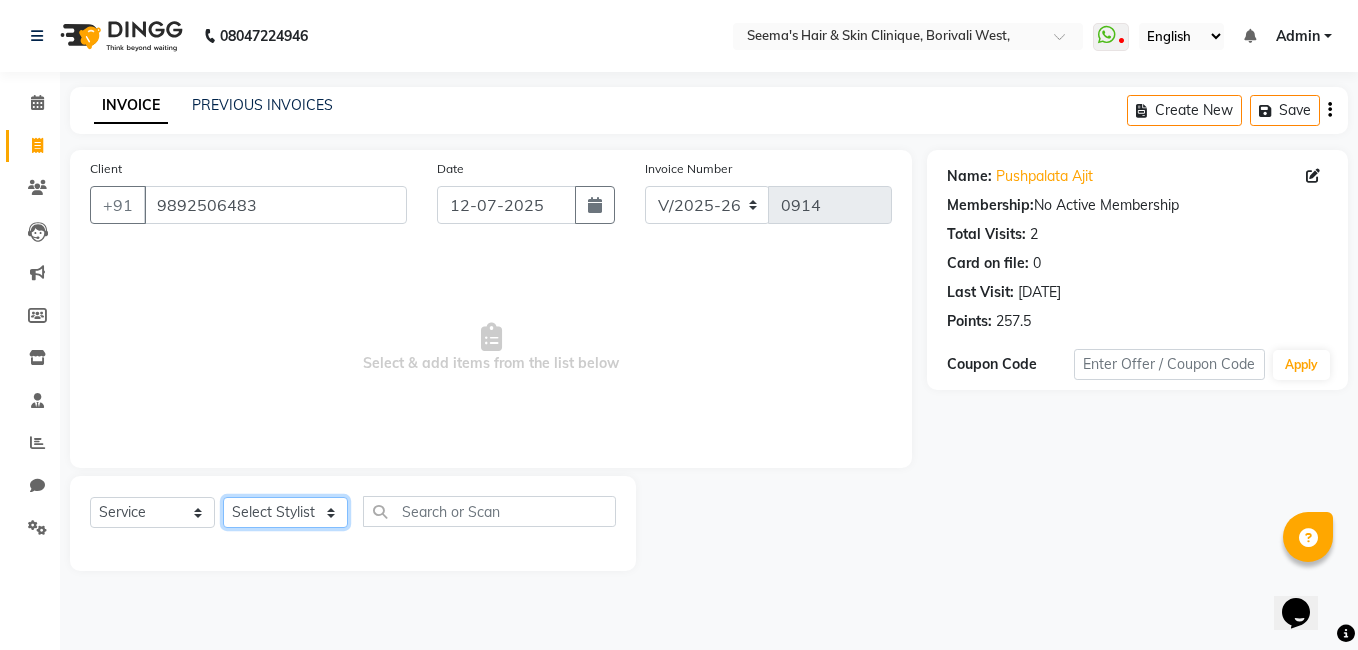select on "75556" 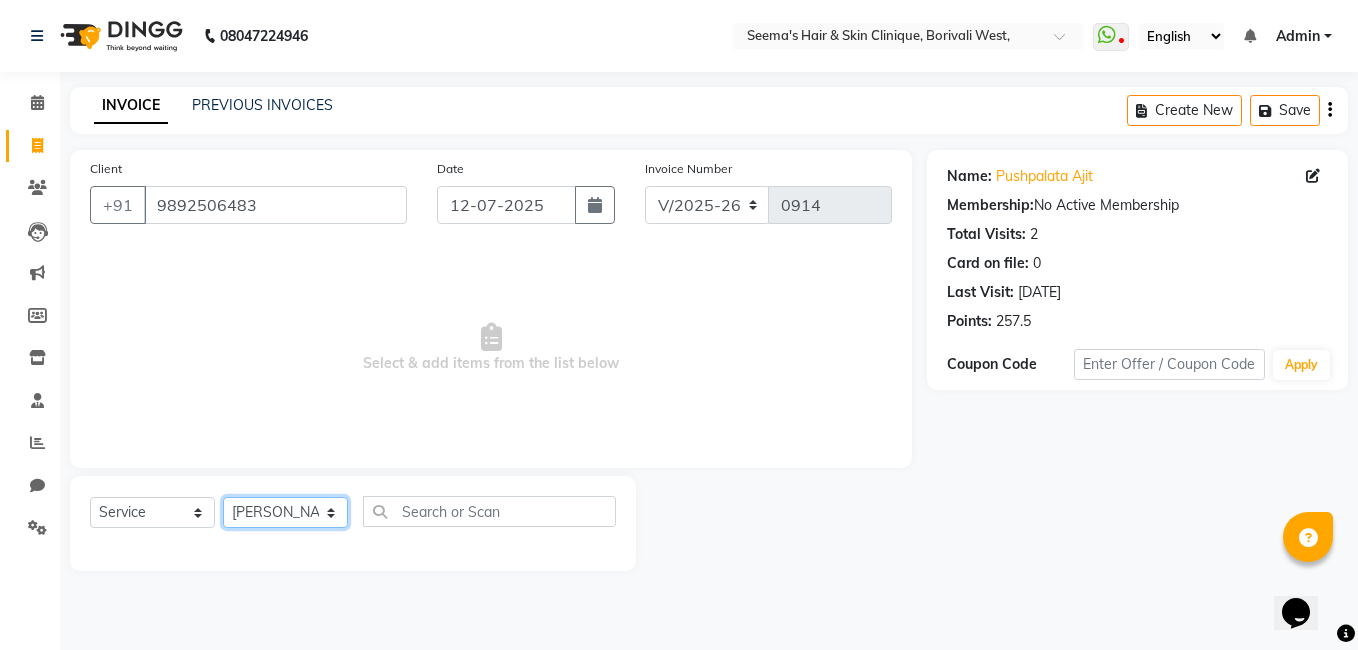 click on "Select Stylist [PERSON_NAME] [PERSON_NAME] [PERSON_NAME] [PERSON_NAME] [PERSON_NAME] [PERSON_NAME] [PERSON_NAME] Intern [PERSON_NAME]" 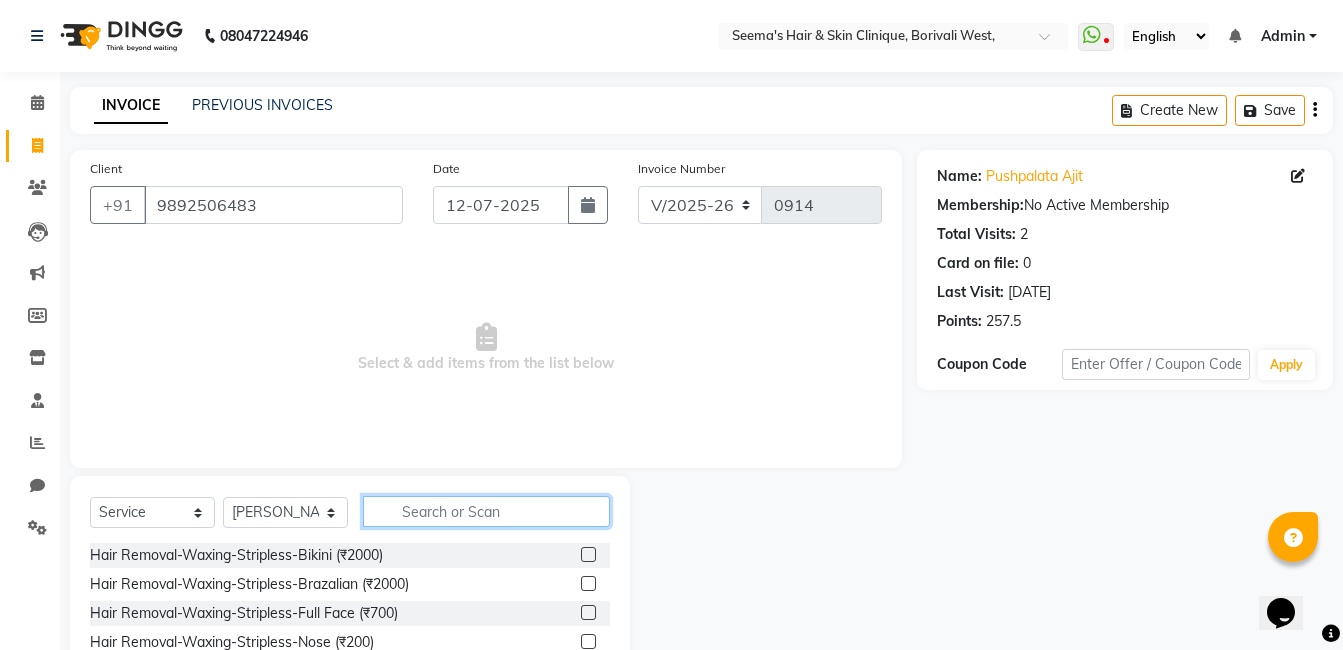 click 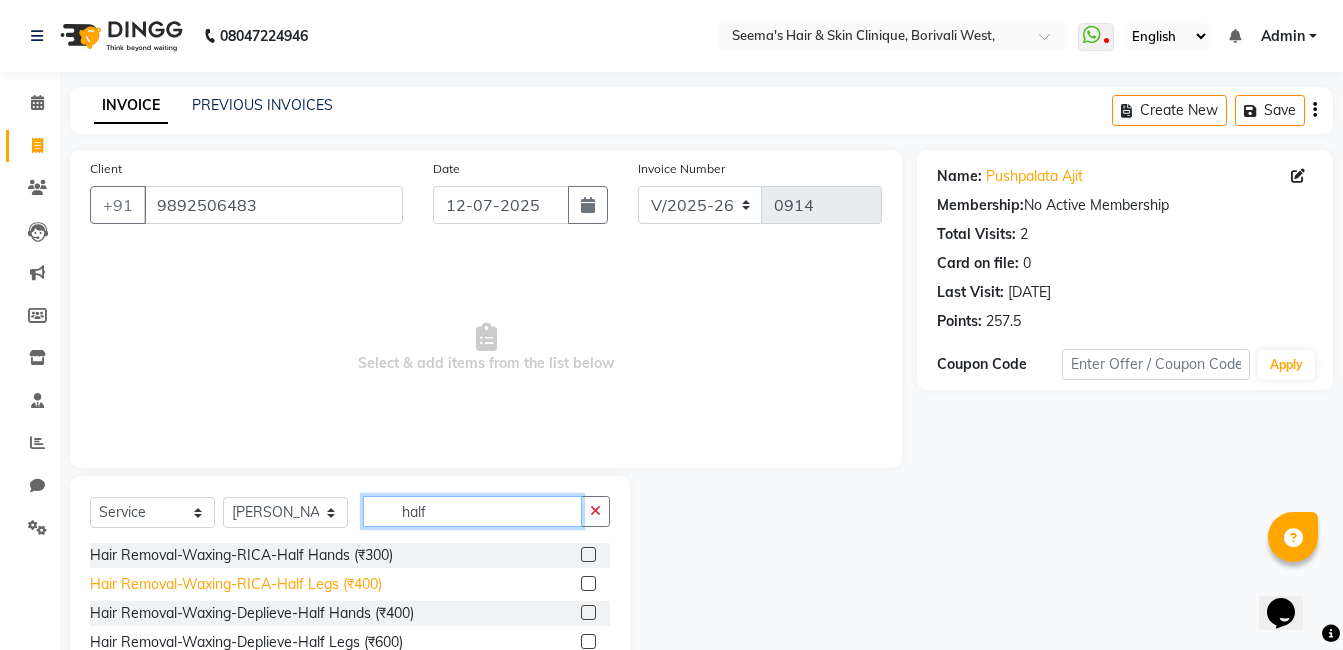 type on "half" 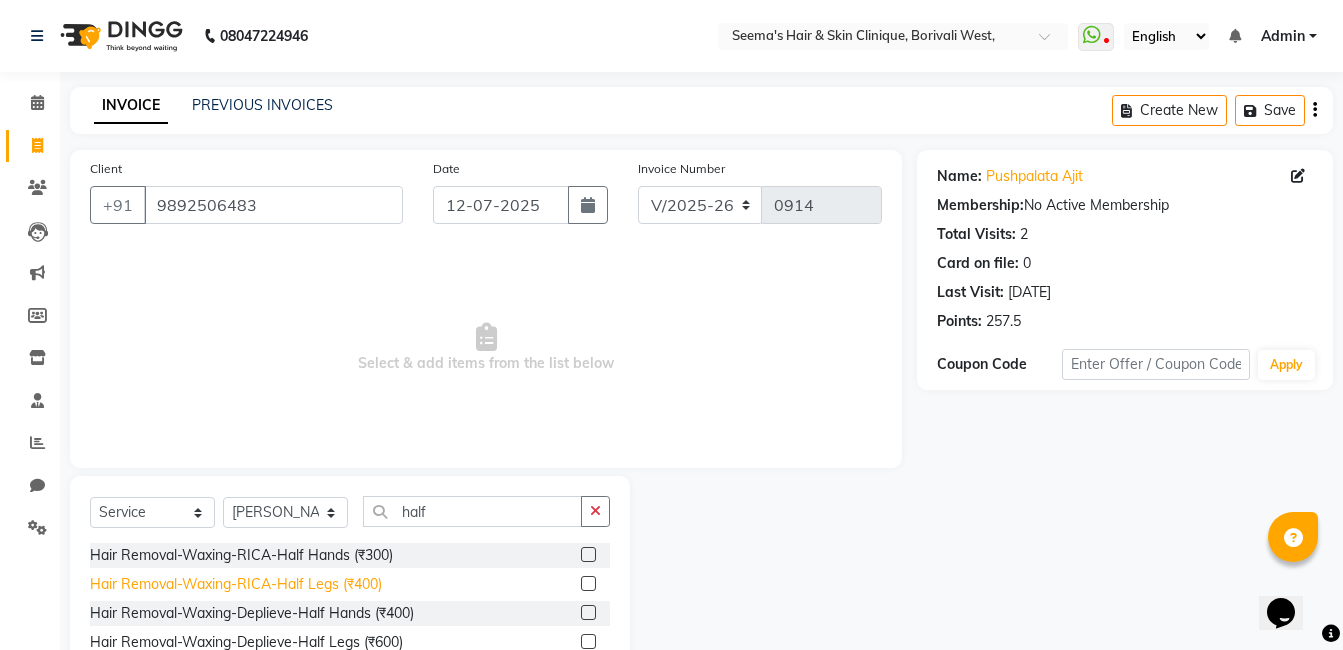 click on "Hair Removal-Waxing-RICA-Half Legs (₹400)" 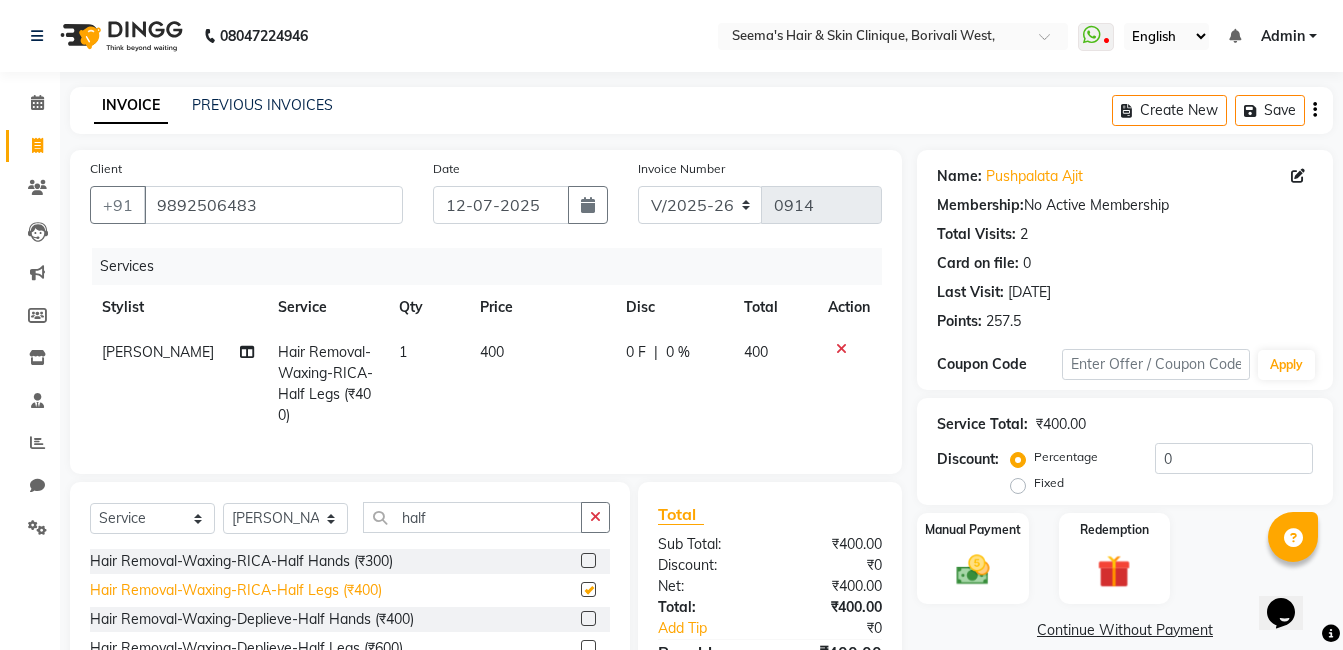 checkbox on "false" 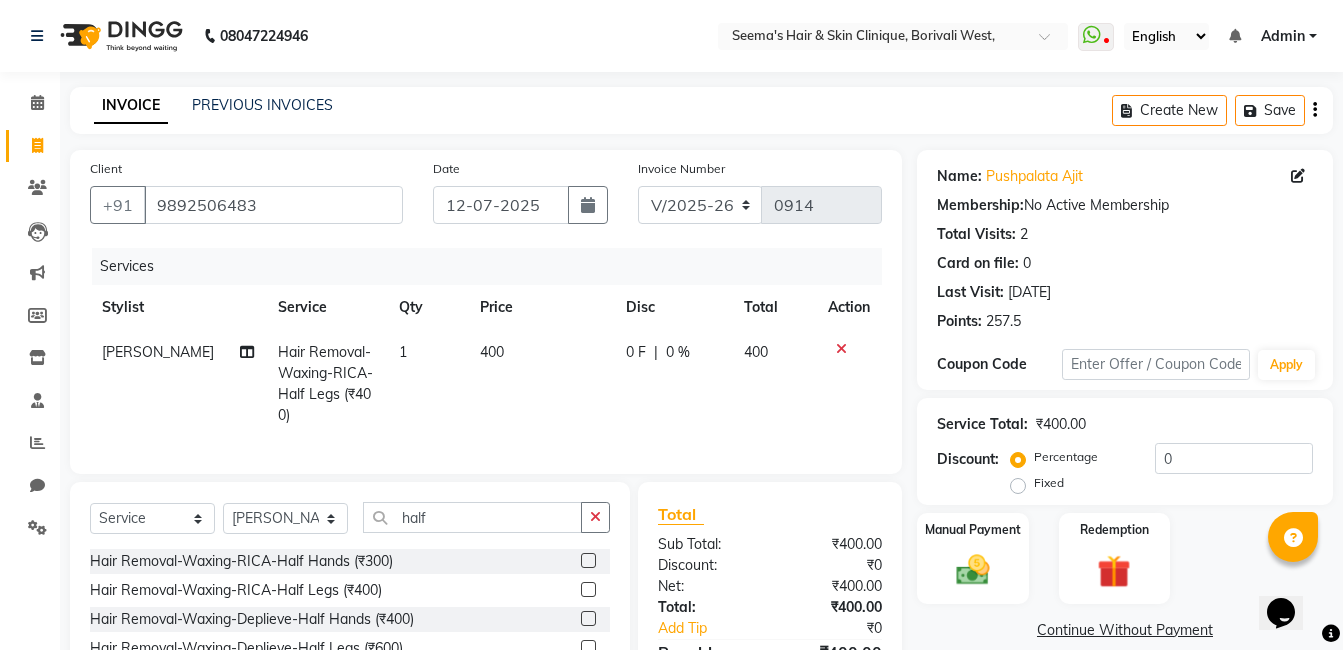scroll, scrollTop: 172, scrollLeft: 0, axis: vertical 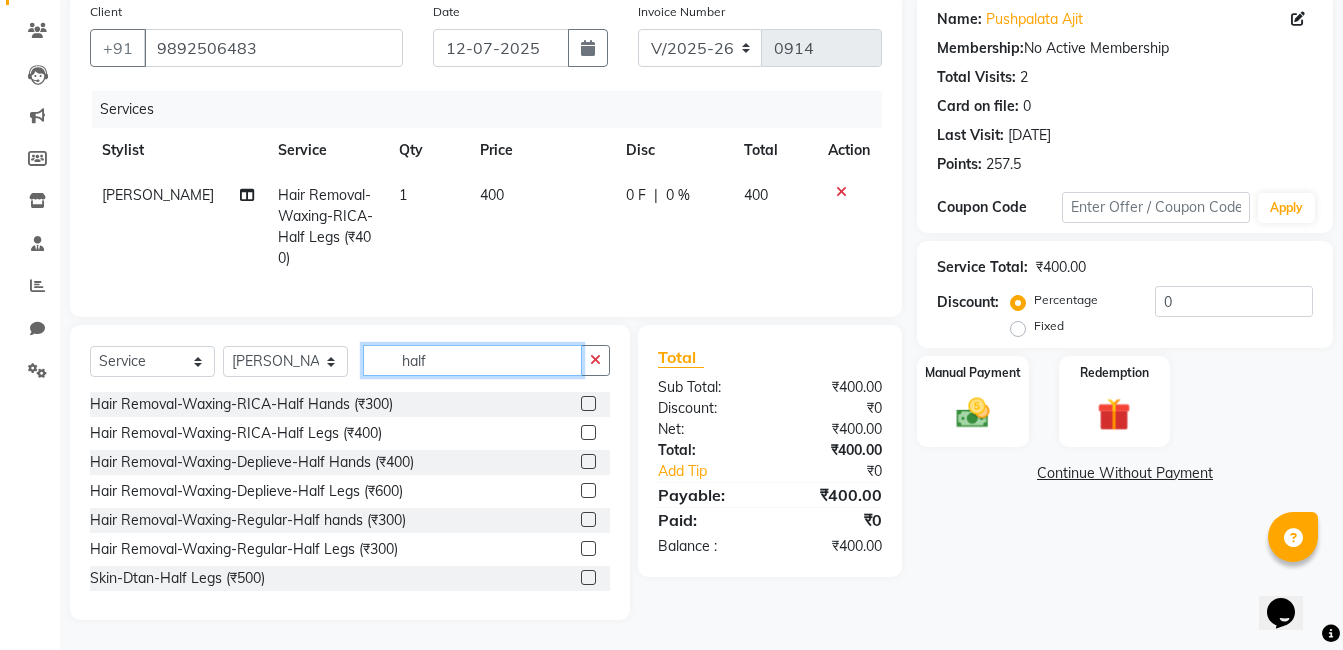 click on "half" 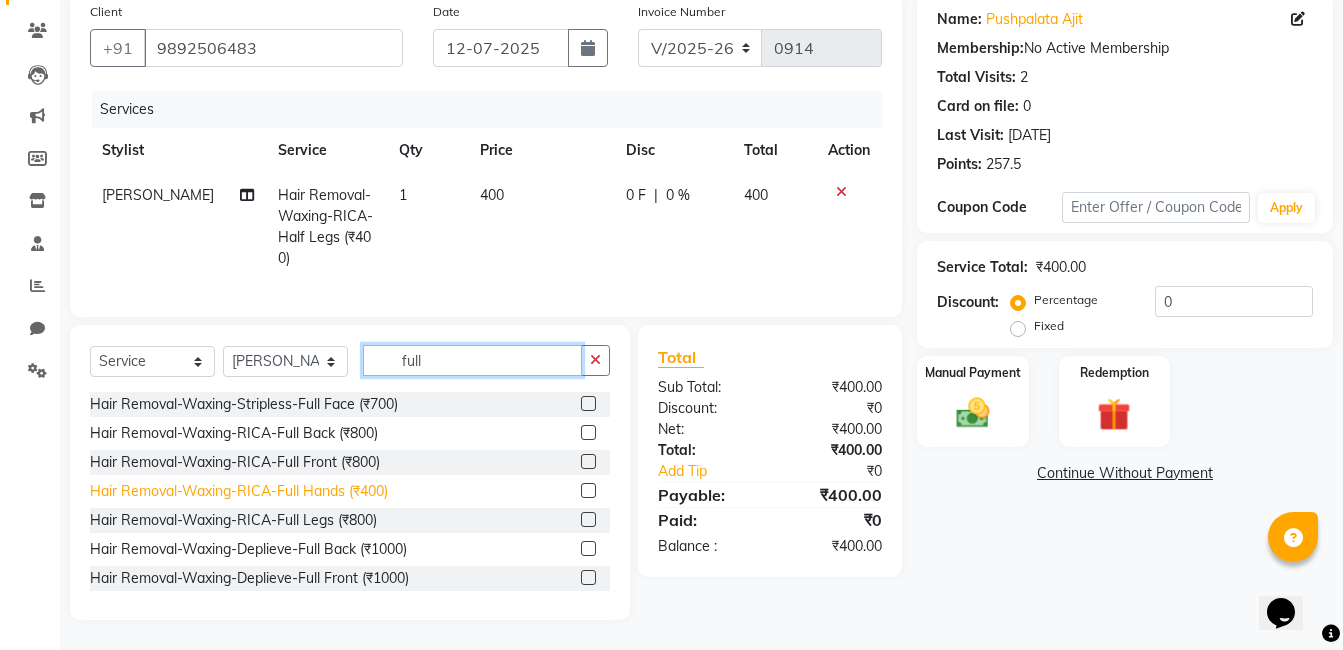 type on "full" 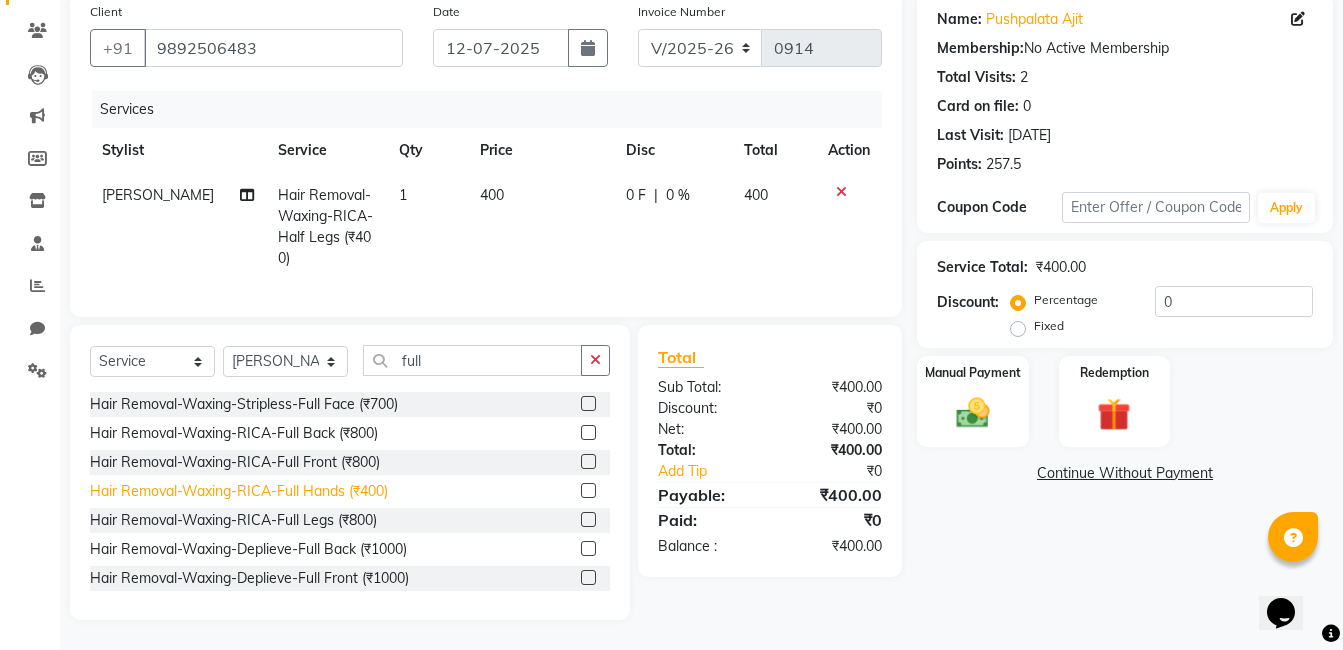 click on "Hair Removal-Waxing-RICA-Full Hands (₹400)" 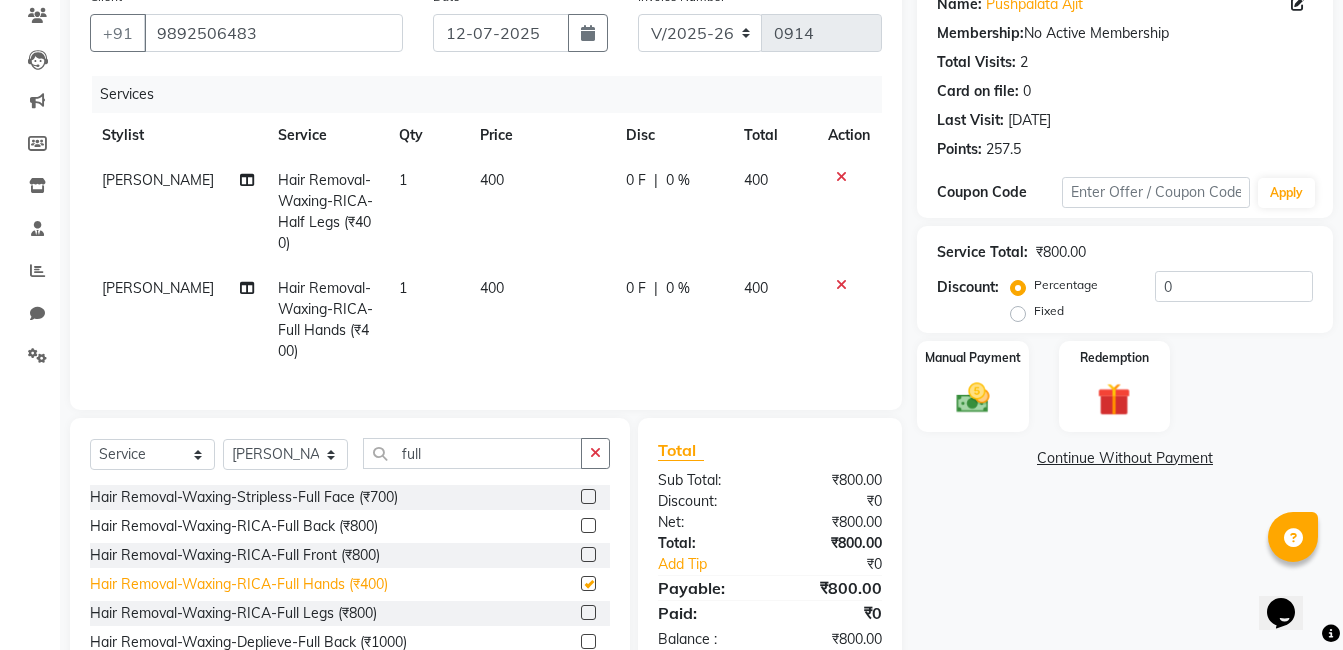 checkbox on "false" 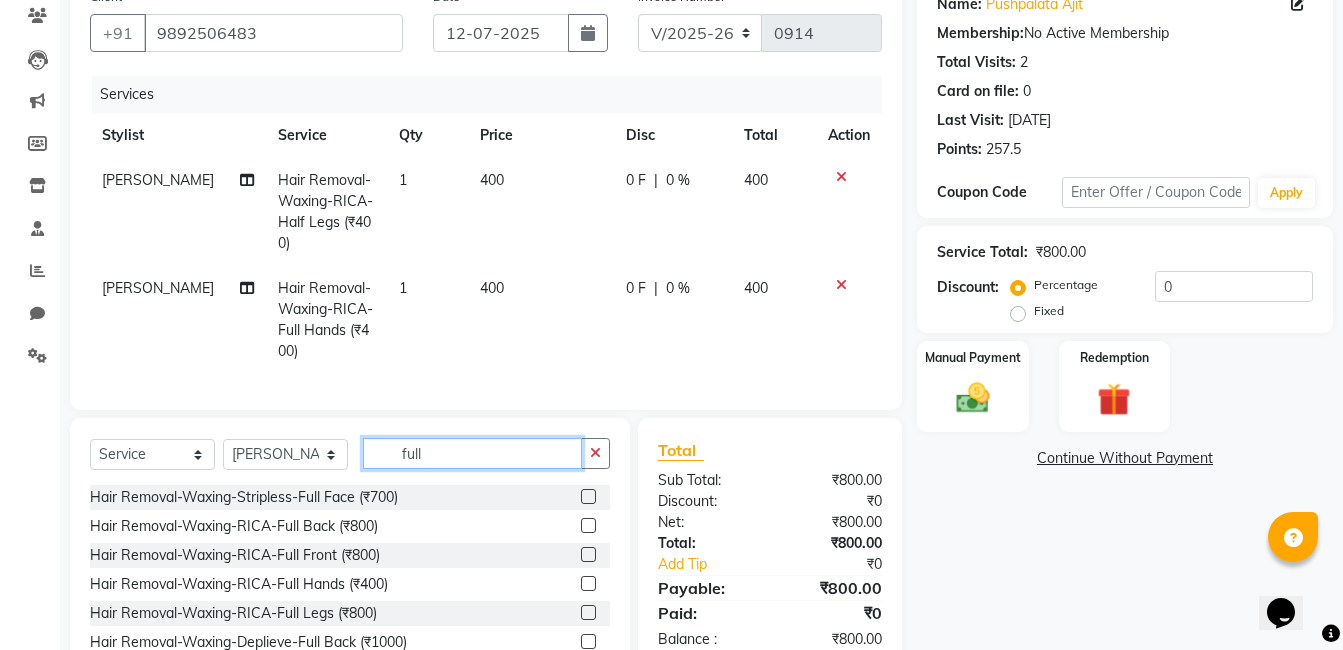 click on "full" 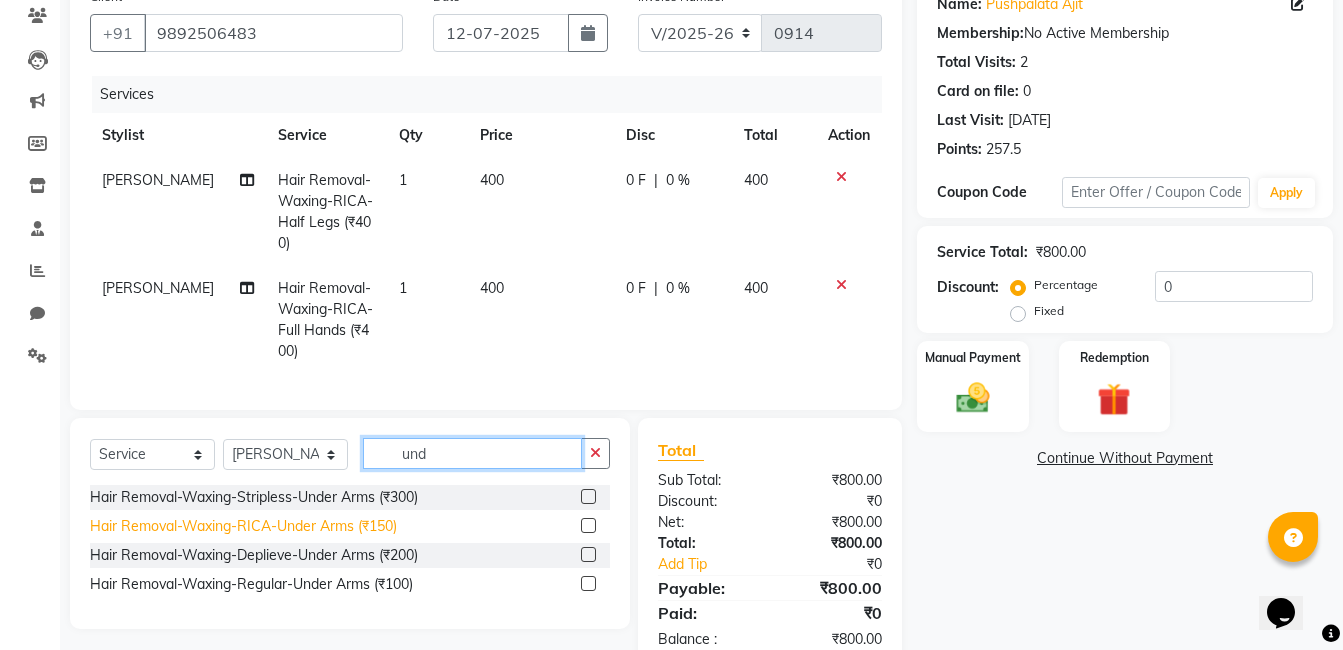 type on "und" 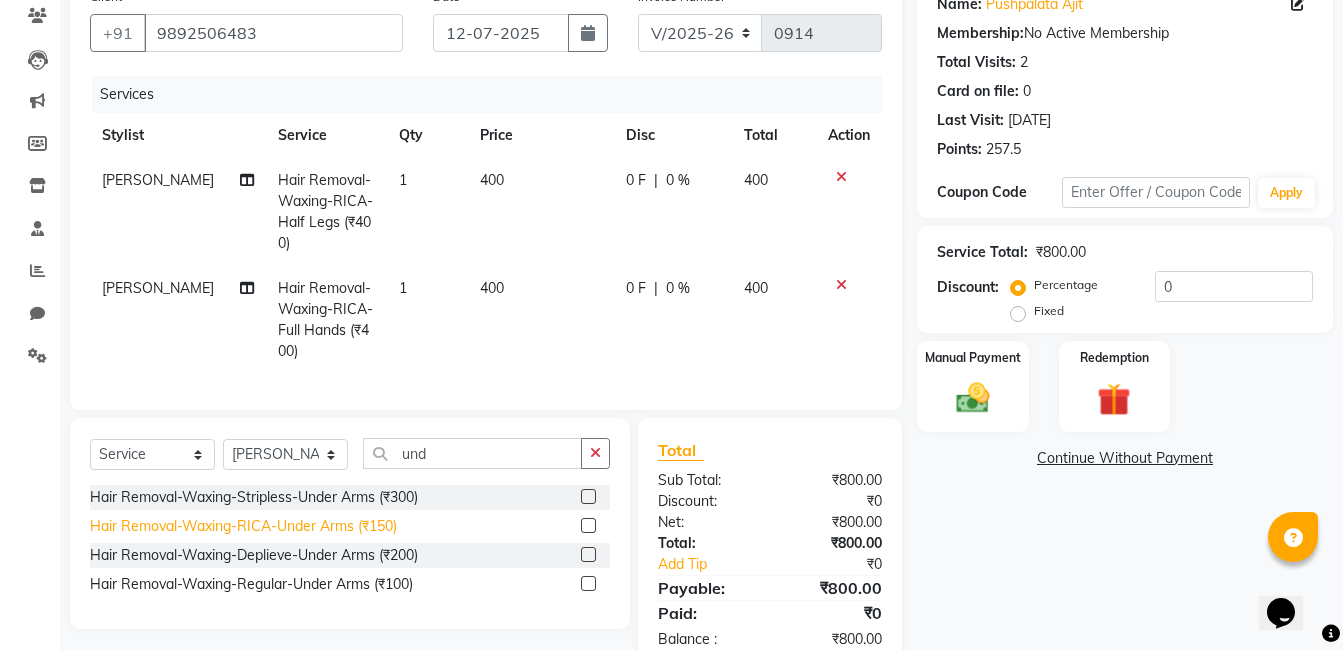 click on "Hair Removal-Waxing-RICA-Under Arms (₹150)" 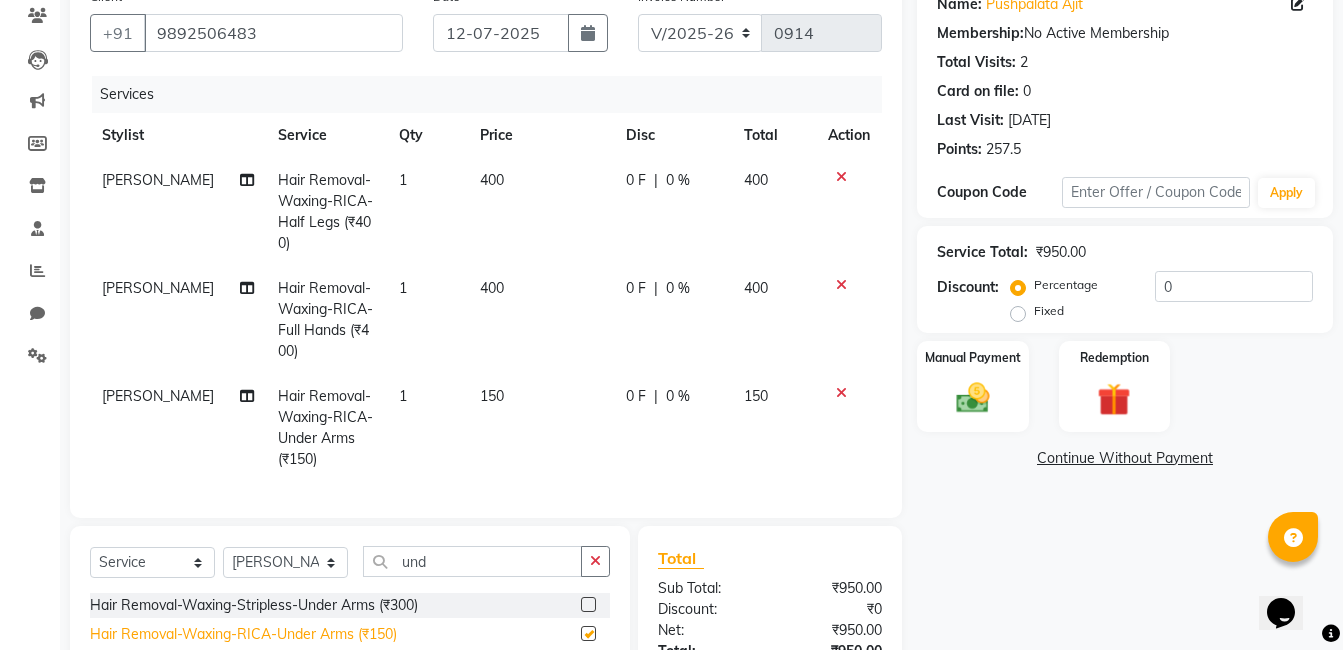 checkbox on "false" 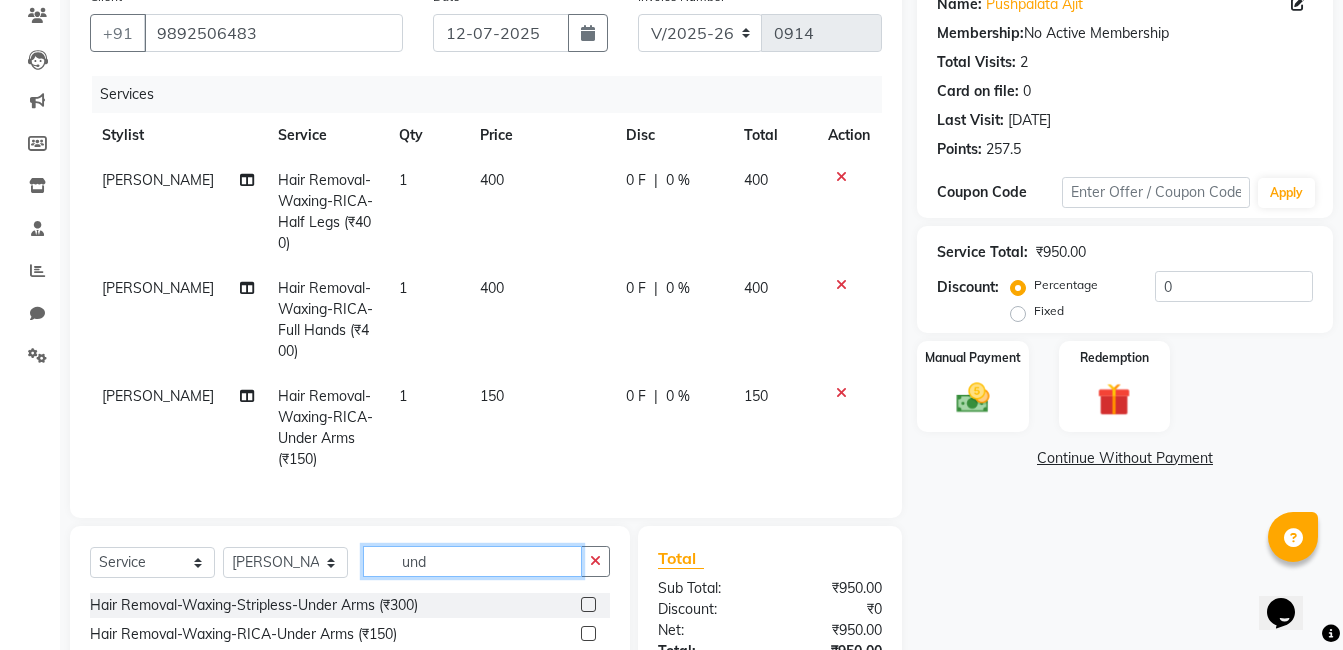 click on "und" 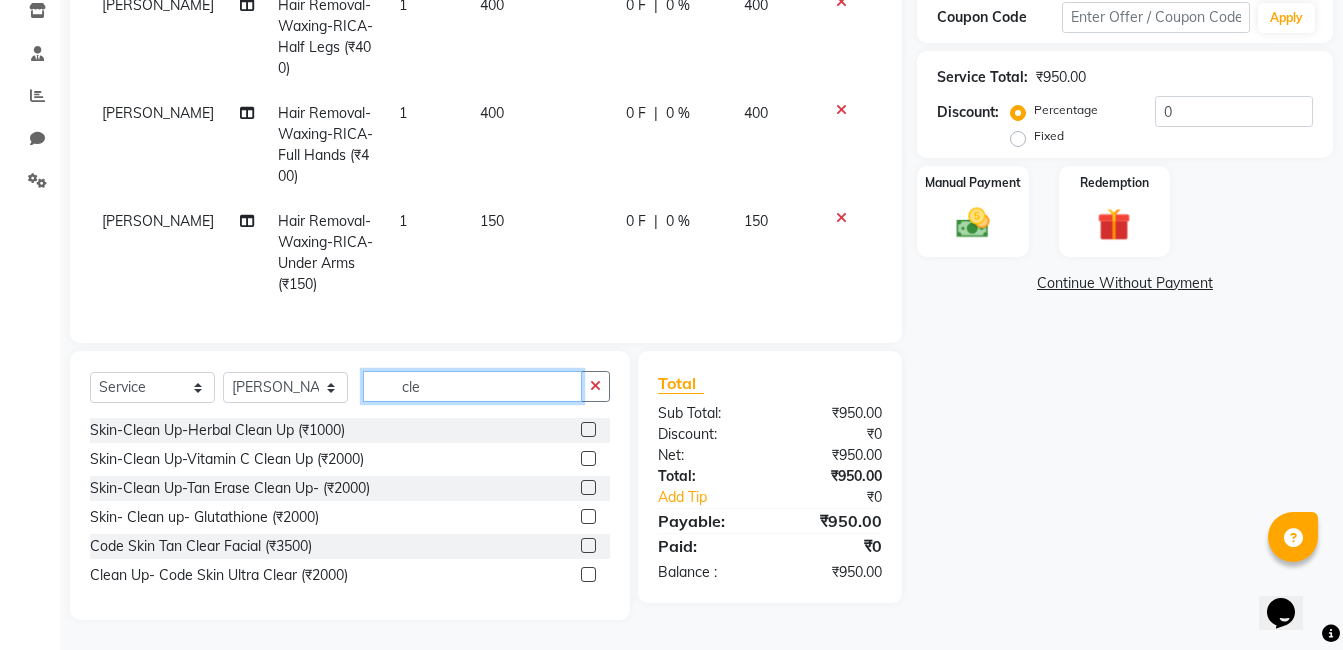 scroll, scrollTop: 362, scrollLeft: 0, axis: vertical 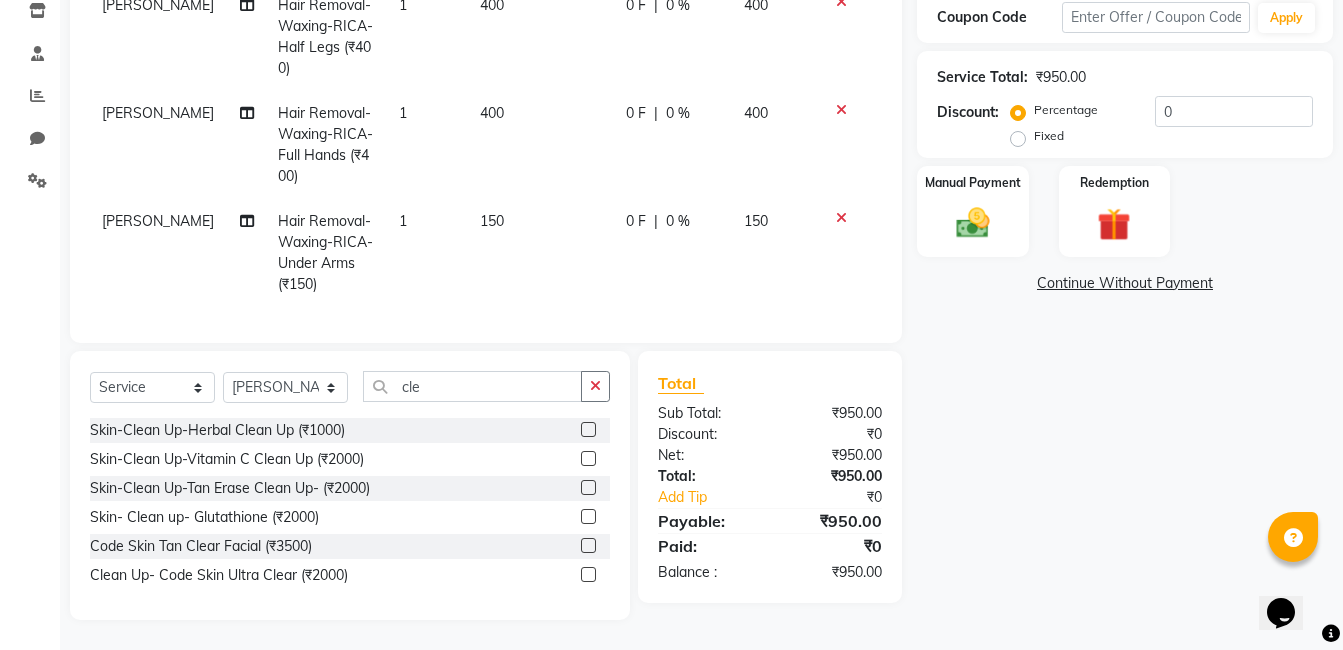 click on "Skin-Clean Up-Herbal Clean Up (₹1000)" 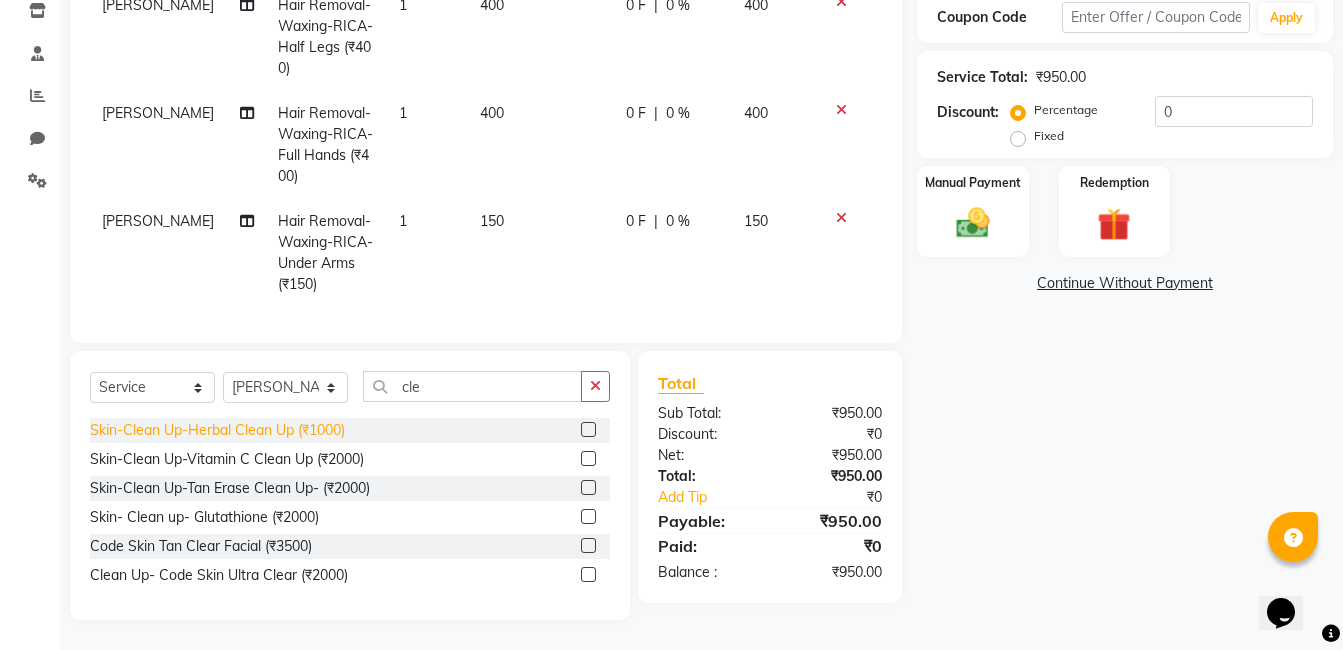 click on "Skin-Clean Up-Herbal Clean Up (₹1000)" 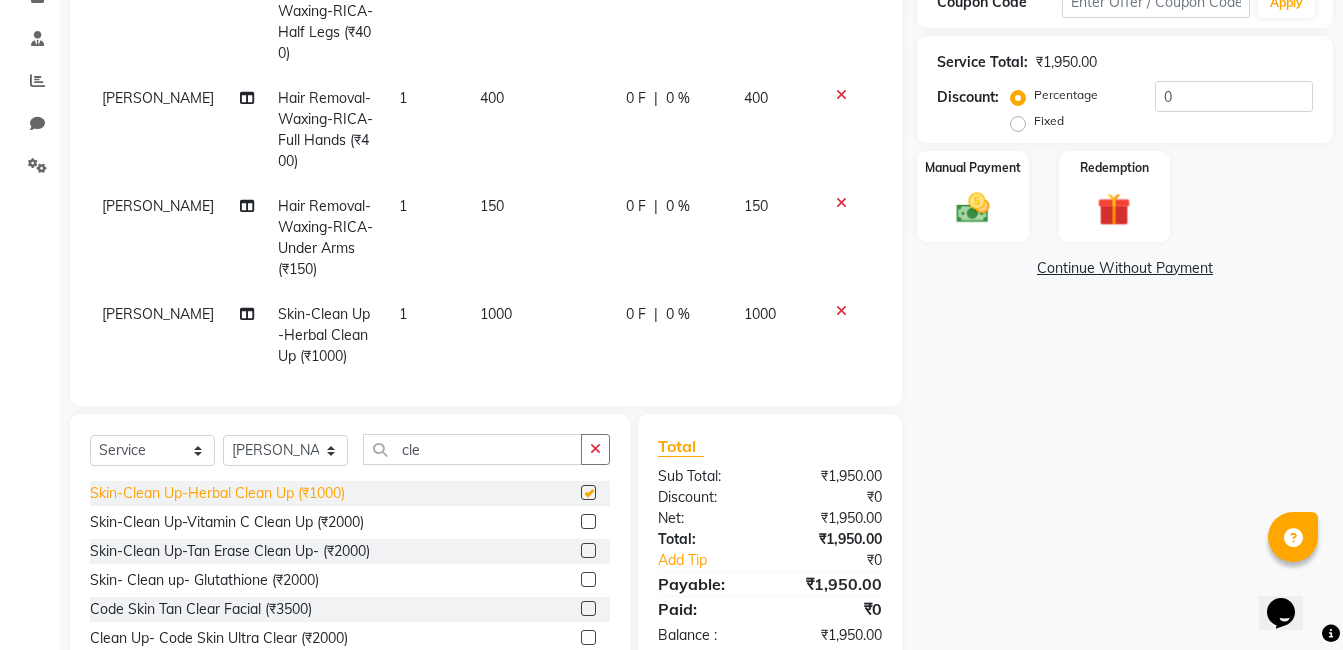 checkbox on "false" 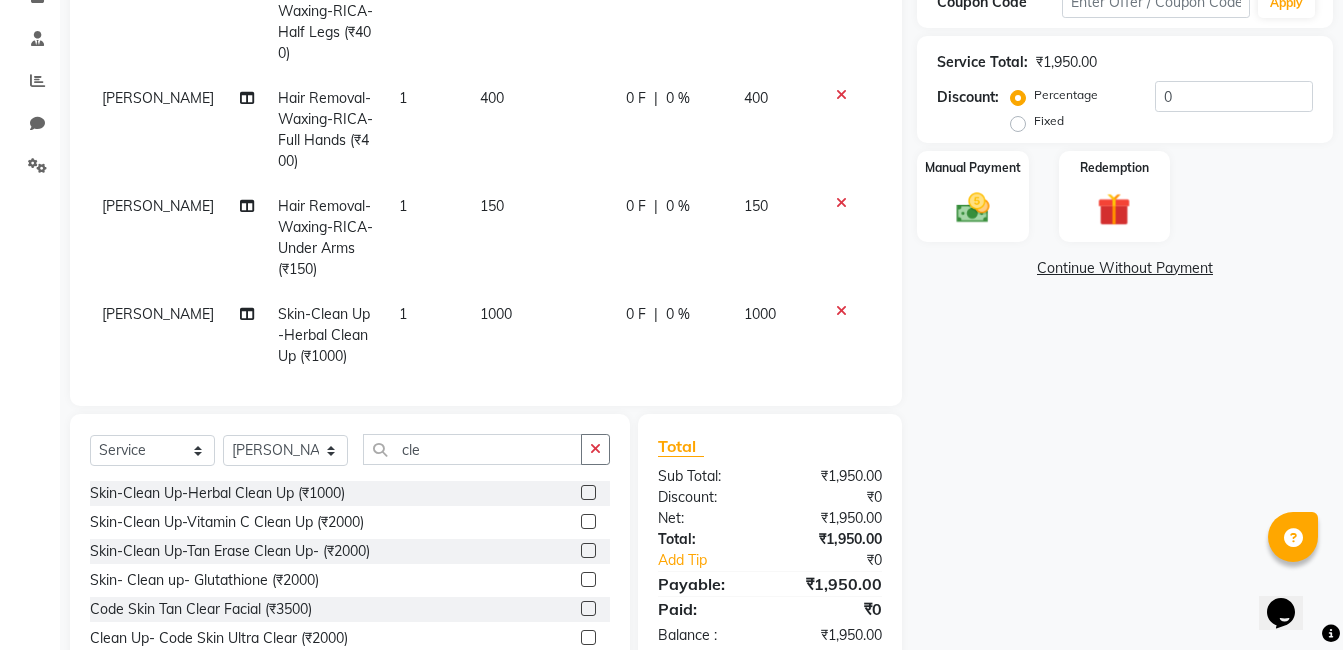 click on "1000" 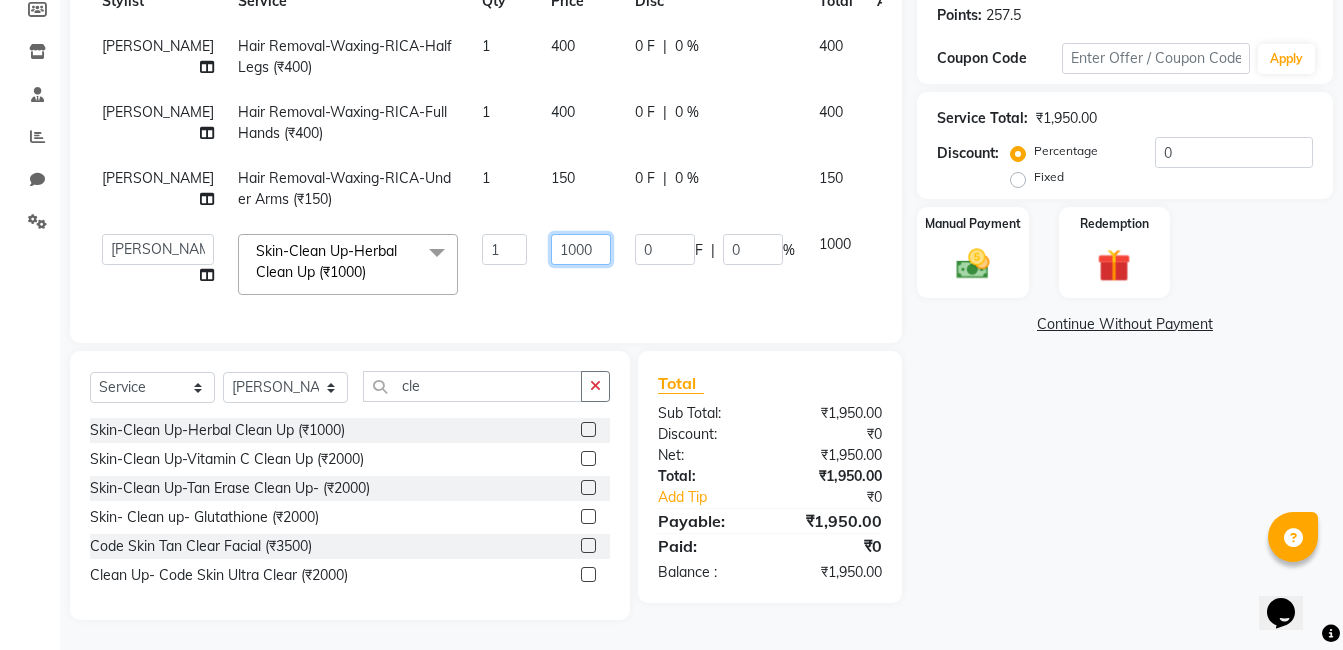 click on "1000" 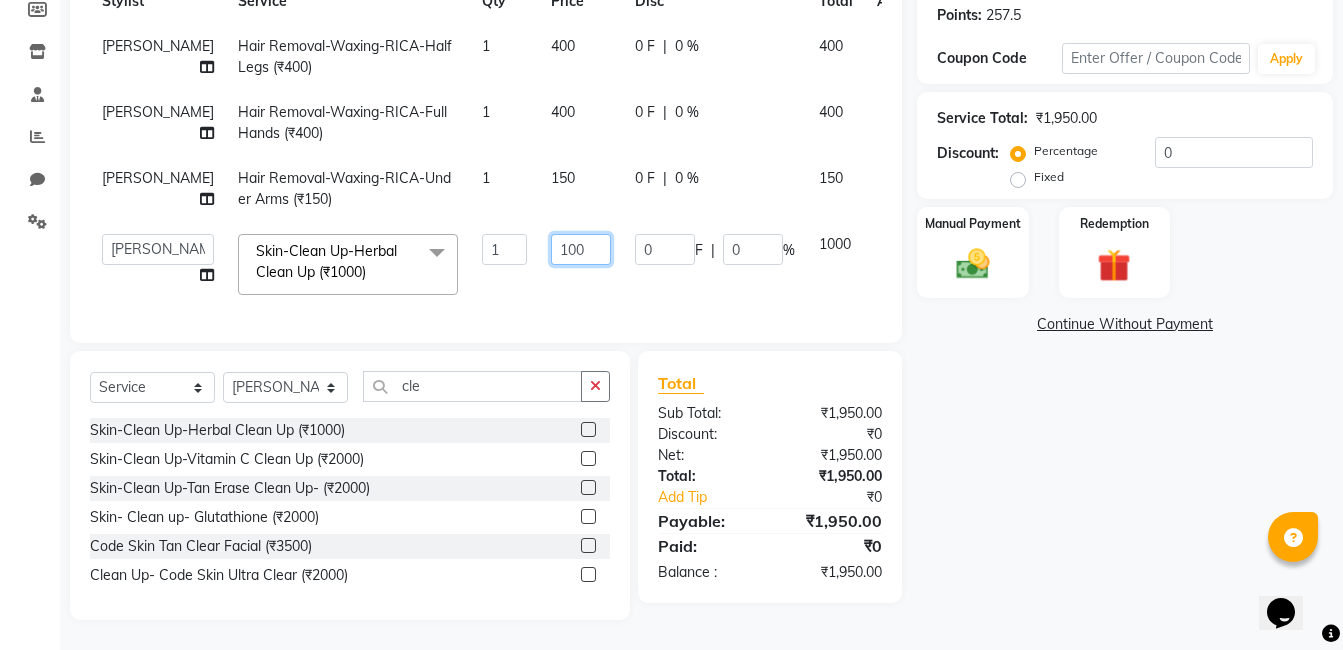 type on "1500" 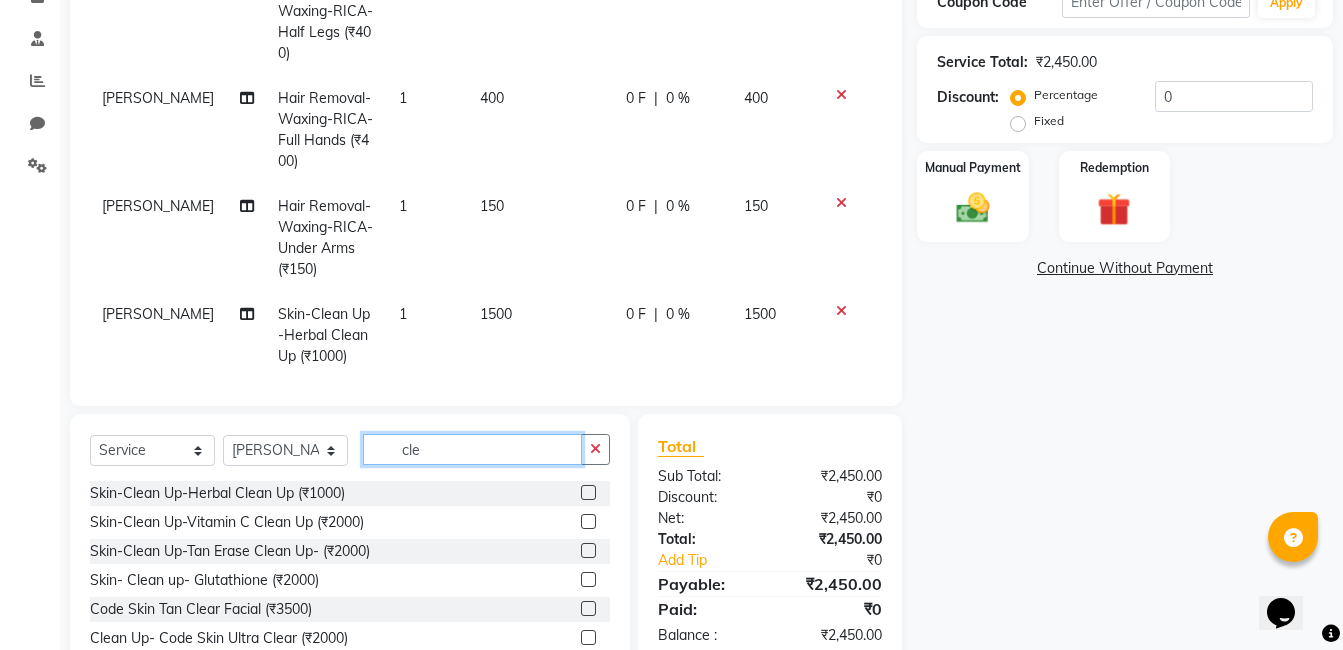 click on "Client +91 9892506483 Date 12-07-2025 Invoice Number V/2025 V/2025-26 0914 Services Stylist Service Qty Price Disc Total Action Komal Zunjare Hair Removal-Waxing-RICA-Half Legs (₹400) 1 400 0 F | 0 % 400 Komal Zunjare Hair Removal-Waxing-RICA-Full Hands (₹400) 1 400 0 F | 0 % 400 Komal Zunjare Hair Removal-Waxing-RICA-Under Arms (₹150) 1 150 0 F | 0 % 150 Komal Zunjare Skin-Clean Up-Herbal Clean Up (₹1000) 1 1500 0 F | 0 % 1500 Select  Service  Product  Membership  Package Voucher Prepaid Gift Card  Select Stylist Khalida Komal Zunjare Purva Sharma Rekha Singh Rupa Singh Seema Sharma Shivangi Intern Zakiya Qazi cle Skin-Clean Up-Herbal Clean Up (₹1000)  Skin-Clean Up-Vitamin C Clean Up (₹2000)  Skin-Clean Up-Tan Erase Clean Up- (₹2000)  Skin- Clean up- Glutathione  (₹2000)  Code Skin Tan Clear Facial (₹3500)  Clean Up- Code Skin Ultra Clear (₹2000)  Total Sub Total: ₹2,450.00 Discount: ₹0 Net: ₹2,450.00 Total: ₹2,450.00 Add Tip ₹0 Payable: ₹2,450.00 Paid: ₹0 Balance   :" 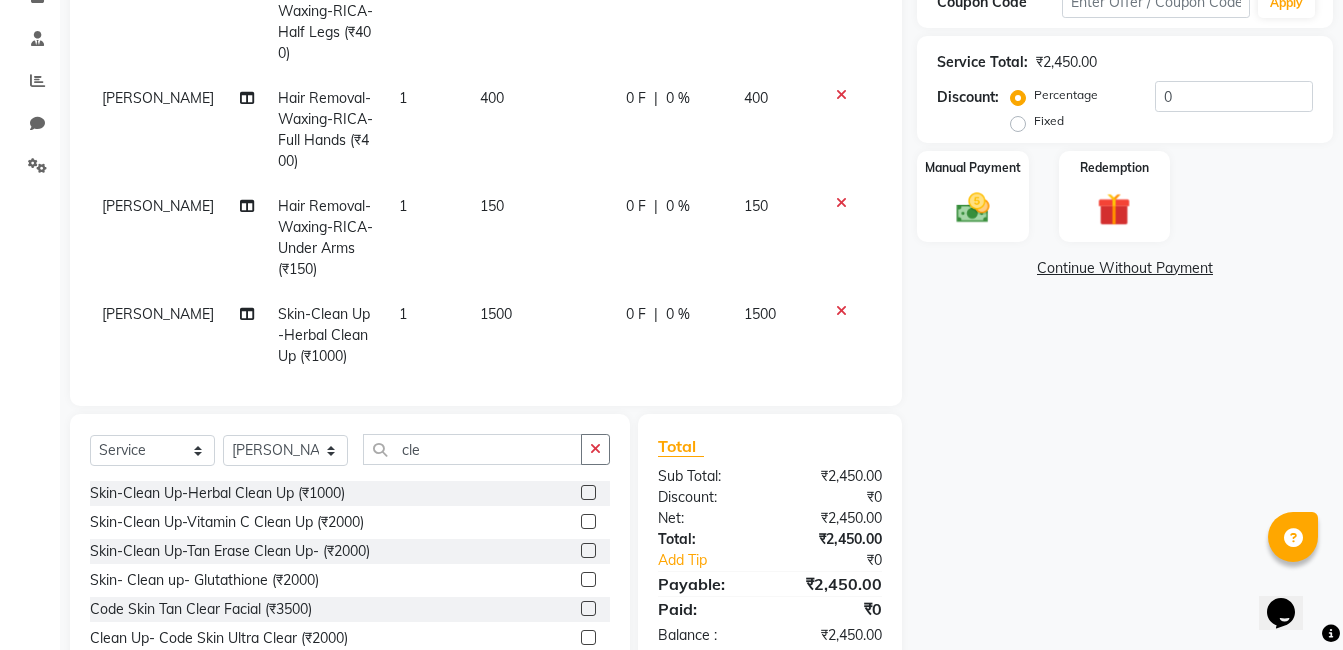 click on "Client +91 9892506483 Date 12-07-2025 Invoice Number V/2025 V/2025-26 0914 Services Stylist Service Qty Price Disc Total Action Komal Zunjare Hair Removal-Waxing-RICA-Half Legs (₹400) 1 400 0 F | 0 % 400 Komal Zunjare Hair Removal-Waxing-RICA-Full Hands (₹400) 1 400 0 F | 0 % 400 Komal Zunjare Hair Removal-Waxing-RICA-Under Arms (₹150) 1 150 0 F | 0 % 150 Komal Zunjare Skin-Clean Up-Herbal Clean Up (₹1000) 1 1500 0 F | 0 % 1500 Select  Service  Product  Membership  Package Voucher Prepaid Gift Card  Select Stylist Khalida Komal Zunjare Purva Sharma Rekha Singh Rupa Singh Seema Sharma Shivangi Intern Zakiya Qazi cle Skin-Clean Up-Herbal Clean Up (₹1000)  Skin-Clean Up-Vitamin C Clean Up (₹2000)  Skin-Clean Up-Tan Erase Clean Up- (₹2000)  Skin- Clean up- Glutathione  (₹2000)  Code Skin Tan Clear Facial (₹3500)  Clean Up- Code Skin Ultra Clear (₹2000)  Total Sub Total: ₹2,450.00 Discount: ₹0 Net: ₹2,450.00 Total: ₹2,450.00 Add Tip ₹0 Payable: ₹2,450.00 Paid: ₹0 Balance   :" 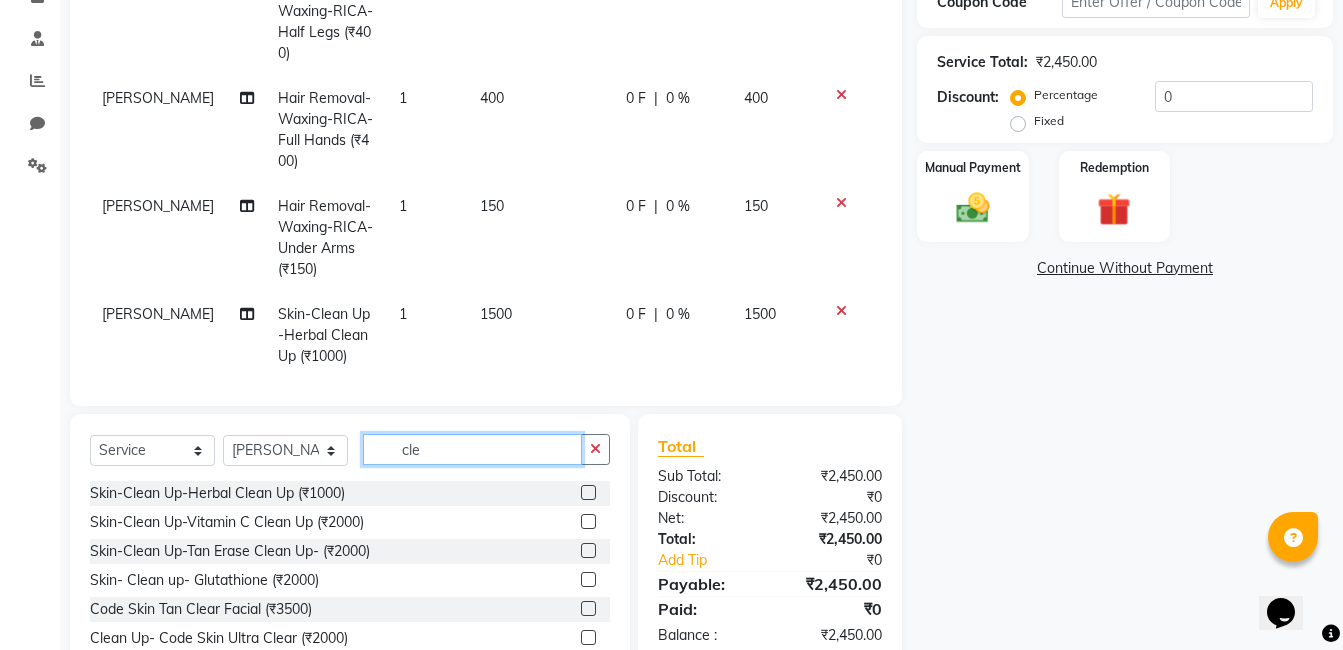 click on "cle" 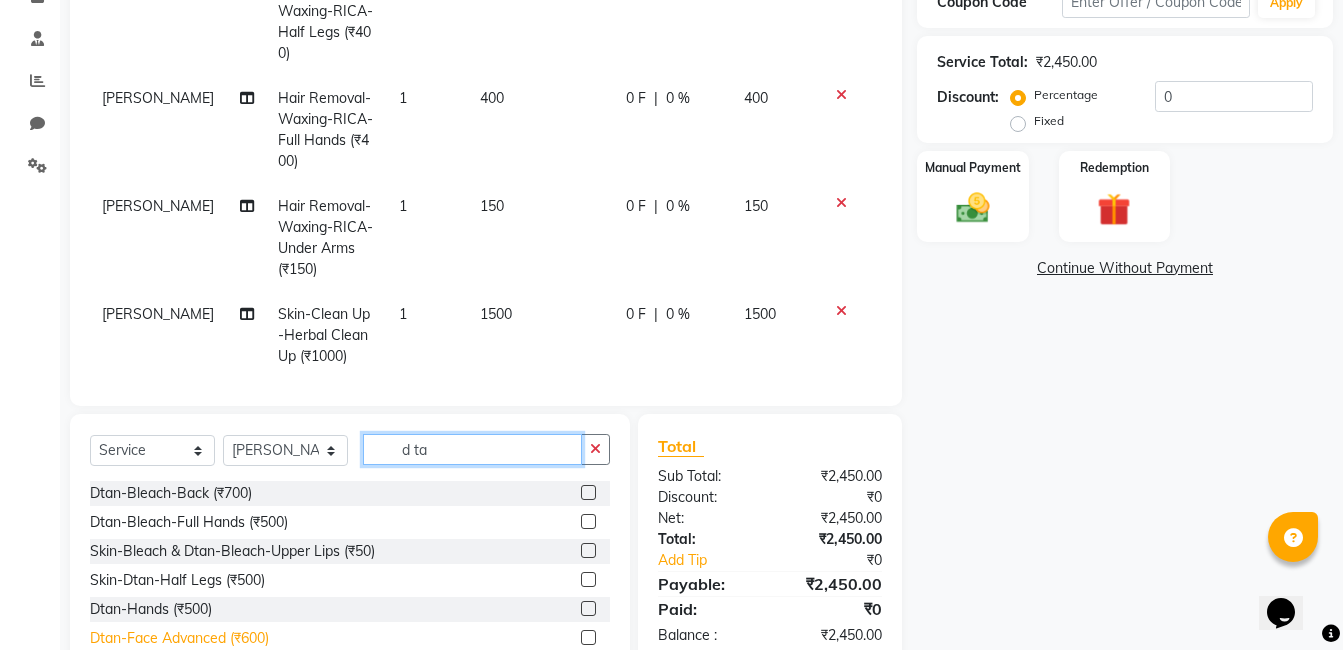 type on "d ta" 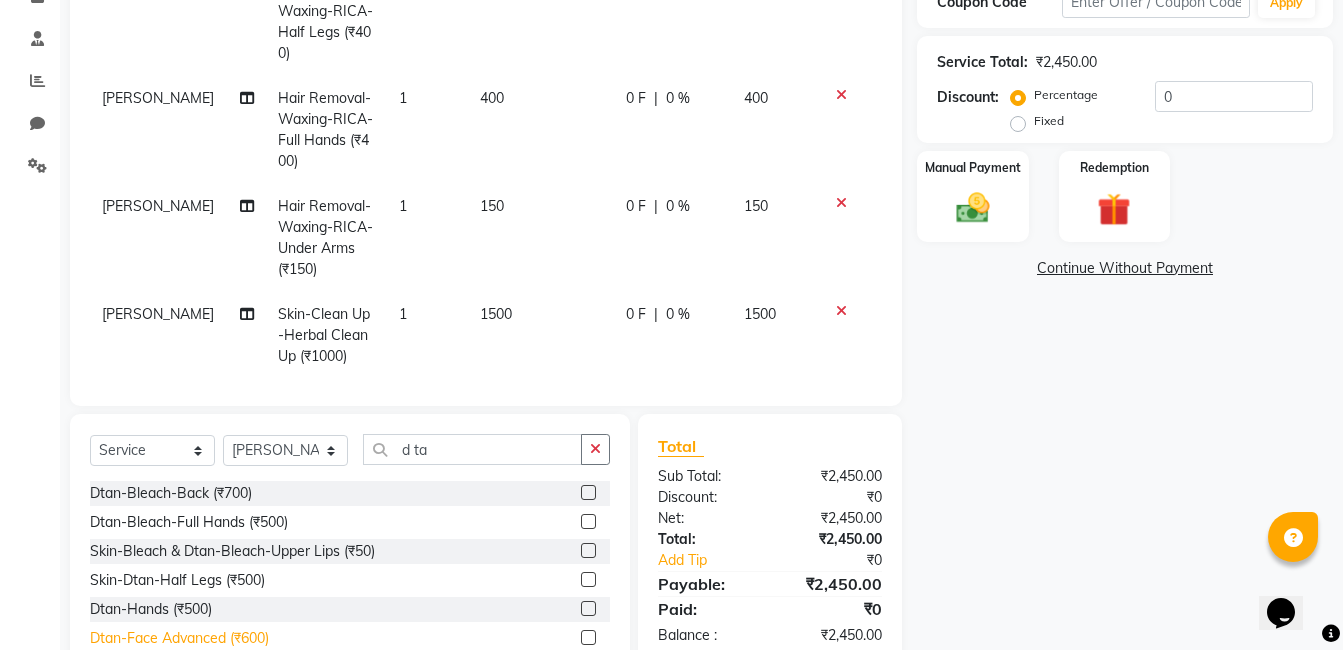 click on "Dtan-Face Advanced (₹600)" 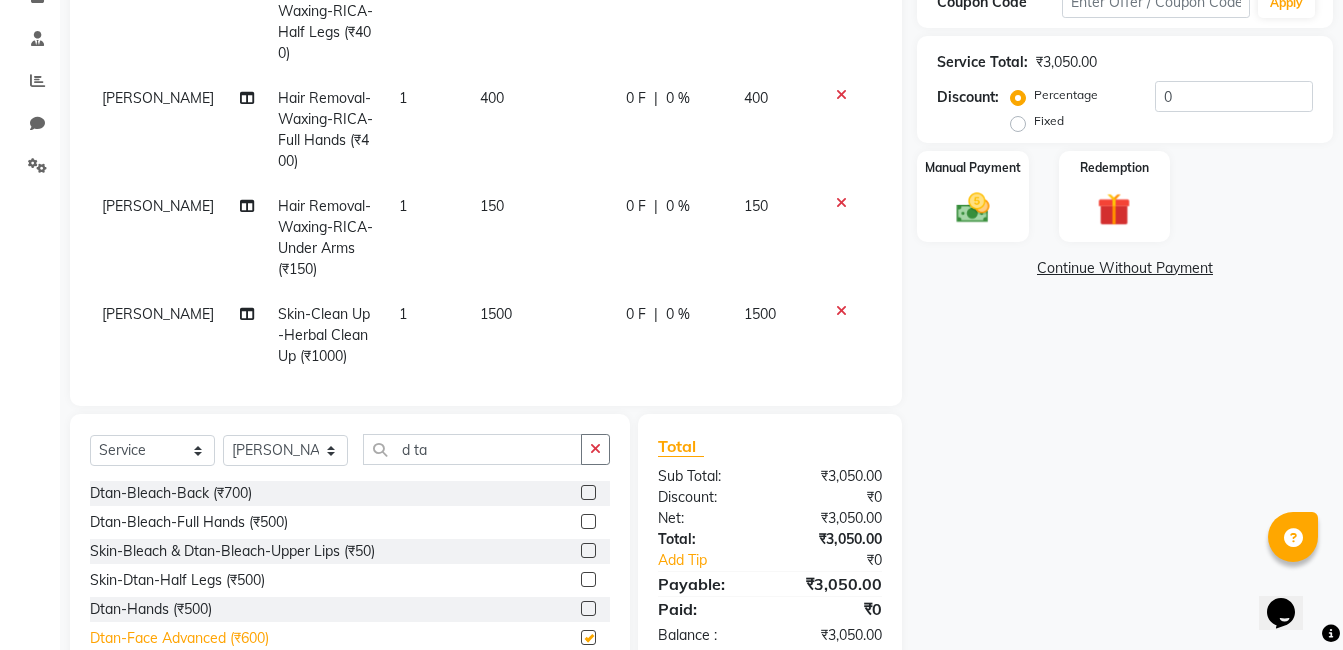 checkbox on "false" 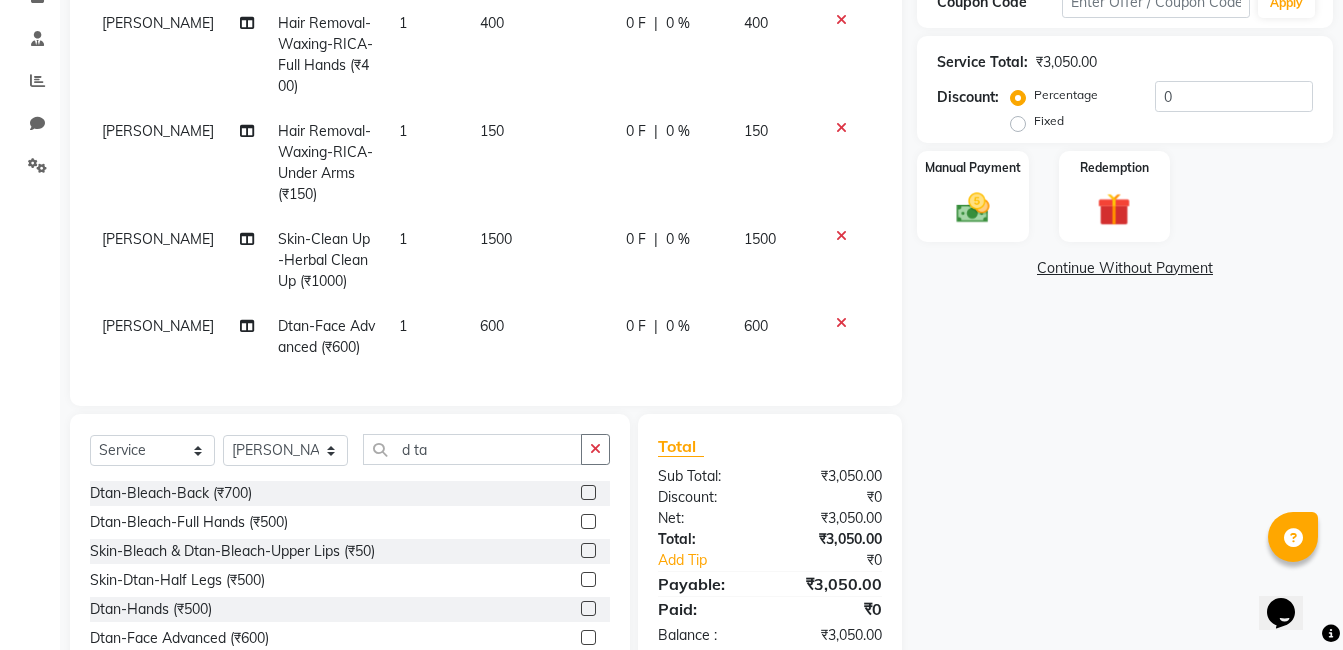 scroll, scrollTop: 90, scrollLeft: 0, axis: vertical 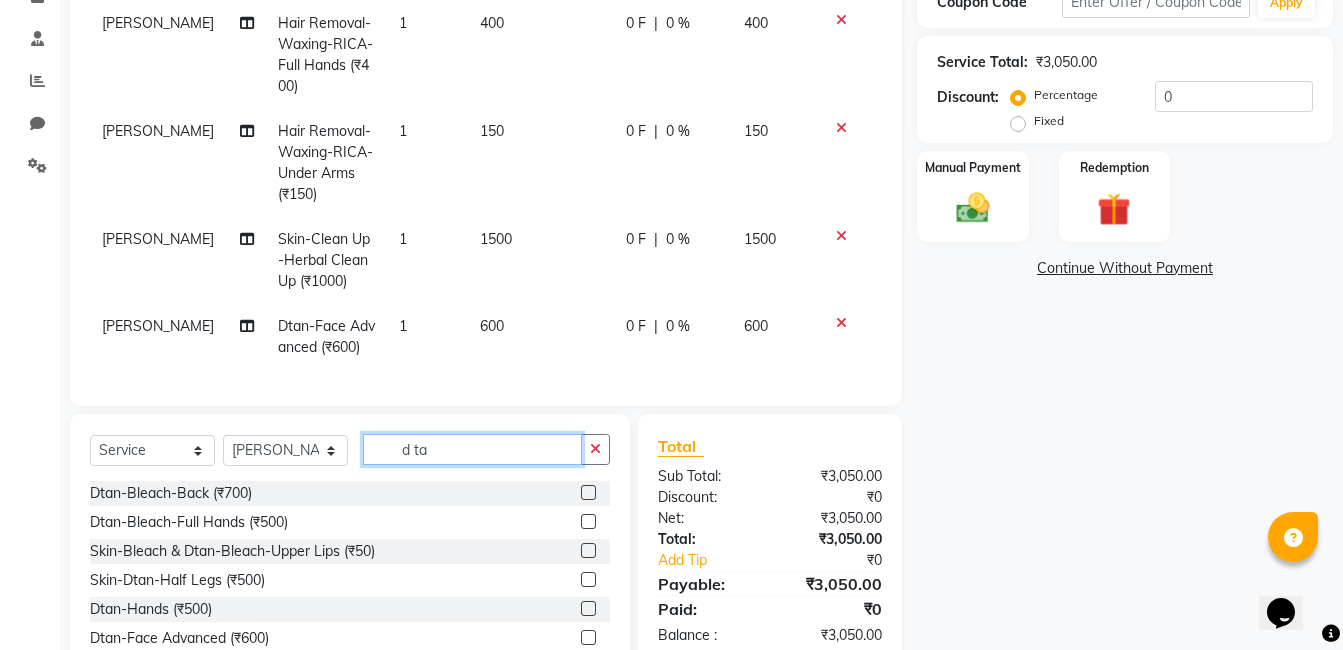 click on "d ta" 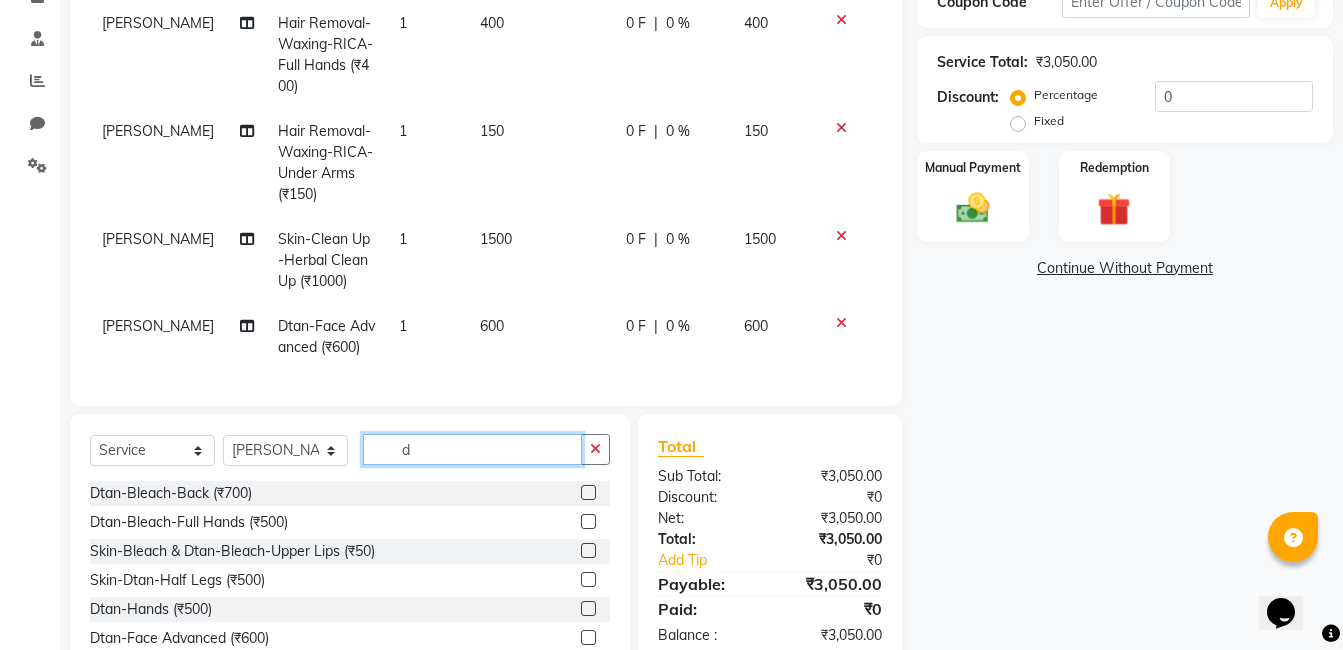 type on "d" 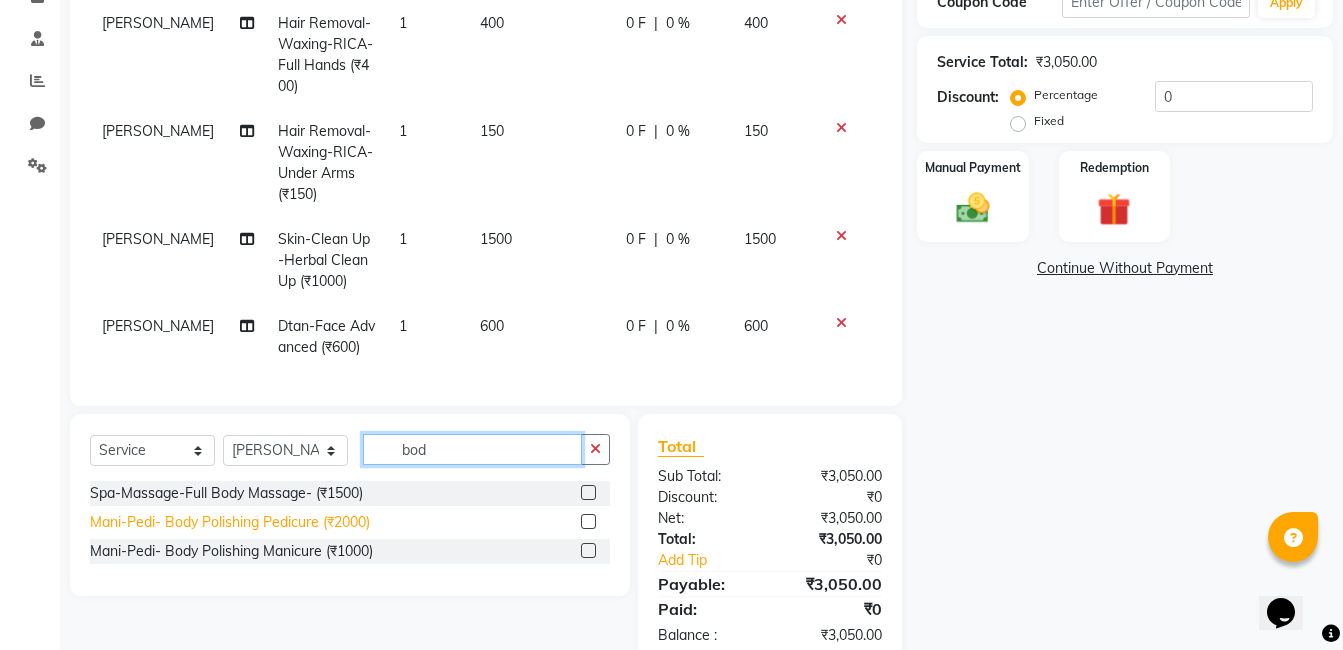 type on "bod" 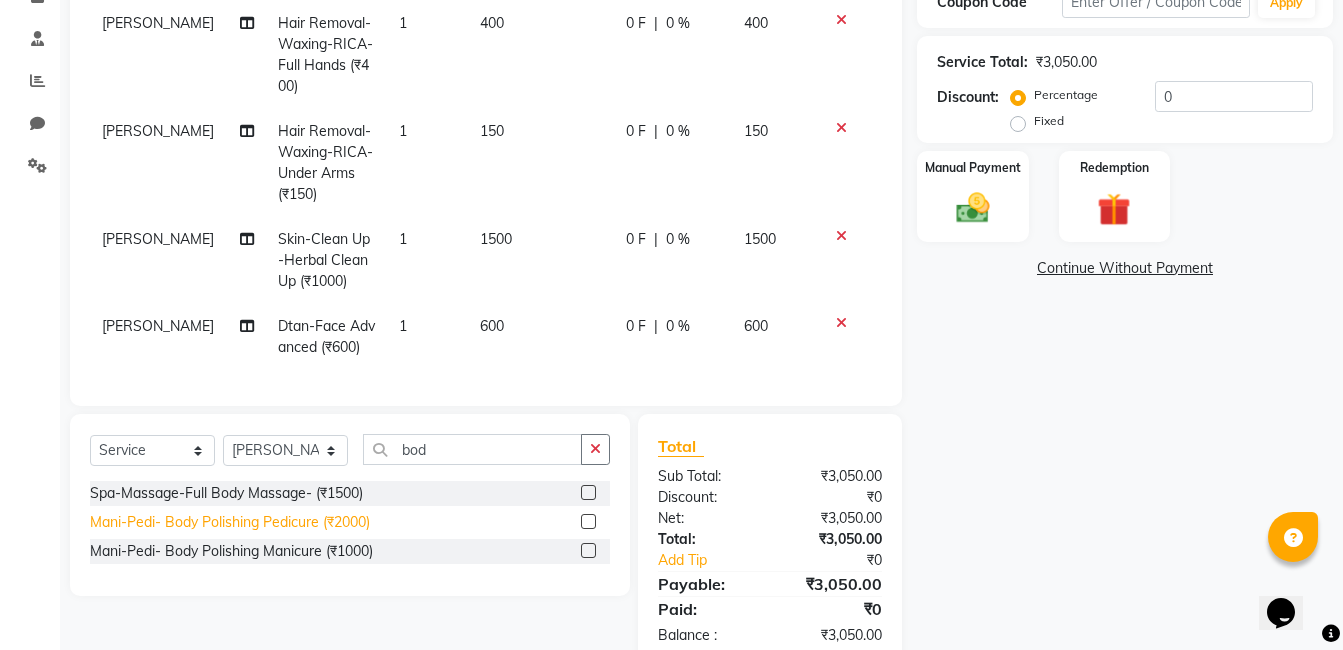 click on "Mani-Pedi- Body Polishing Pedicure (₹2000)" 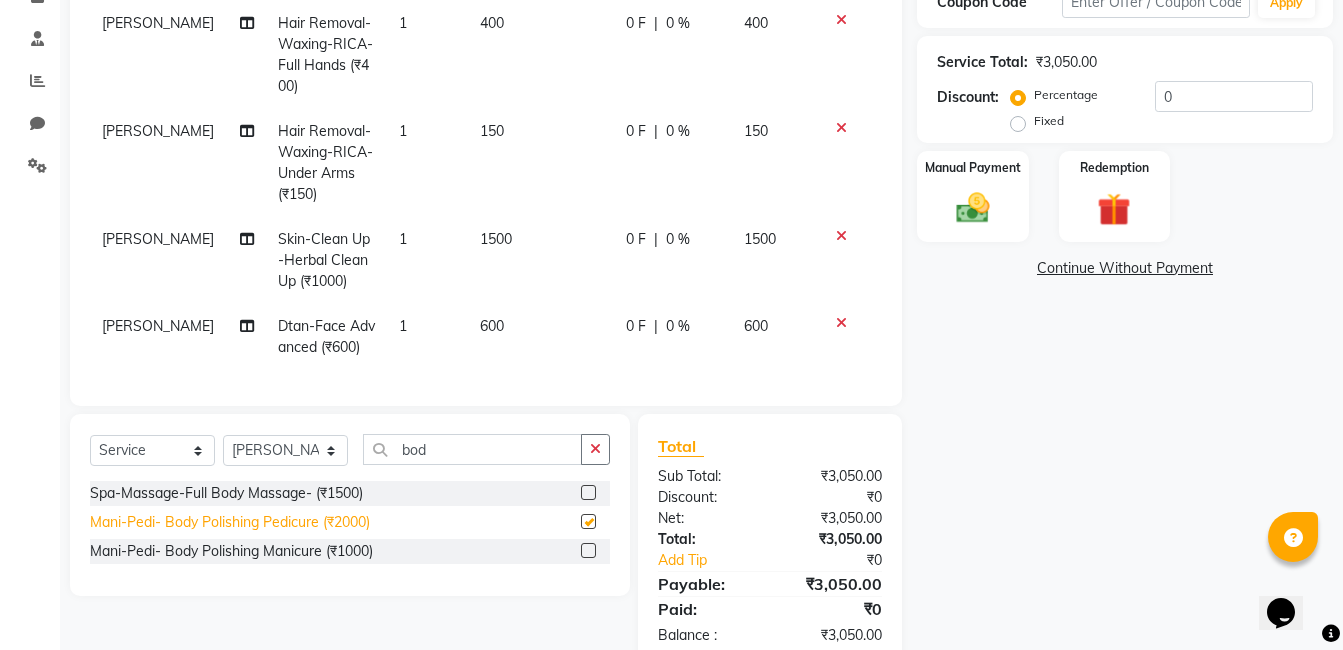 checkbox on "false" 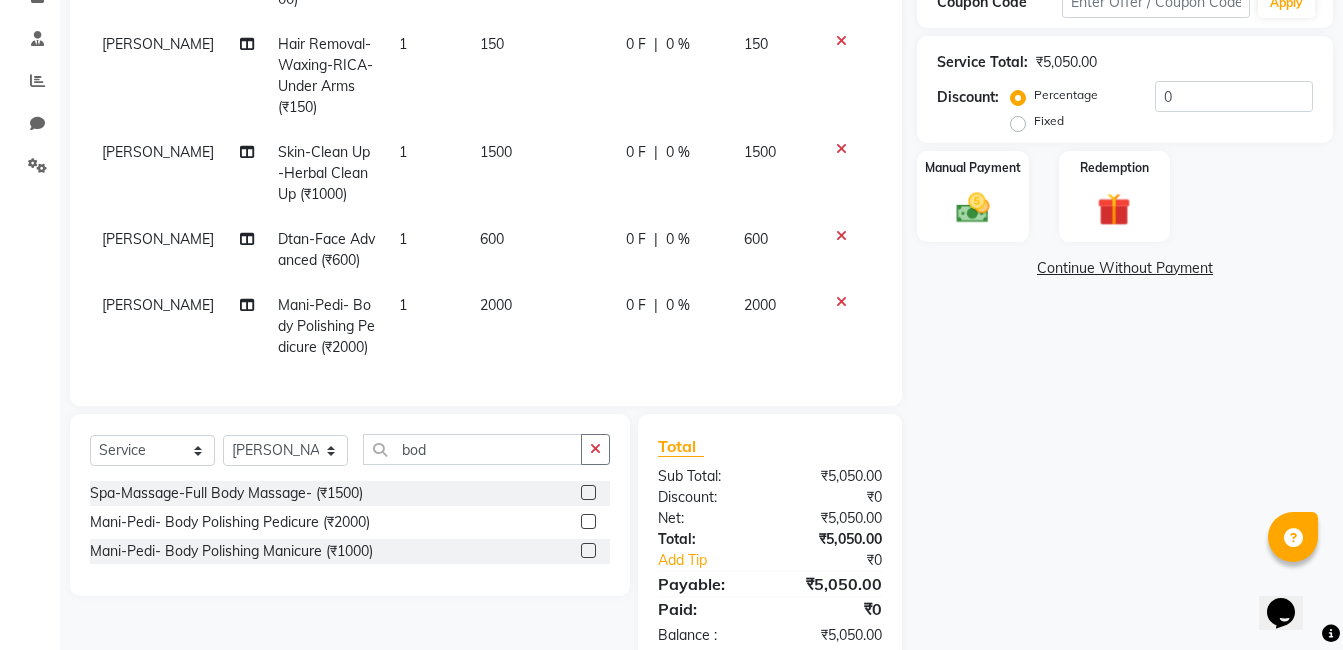 scroll, scrollTop: 198, scrollLeft: 0, axis: vertical 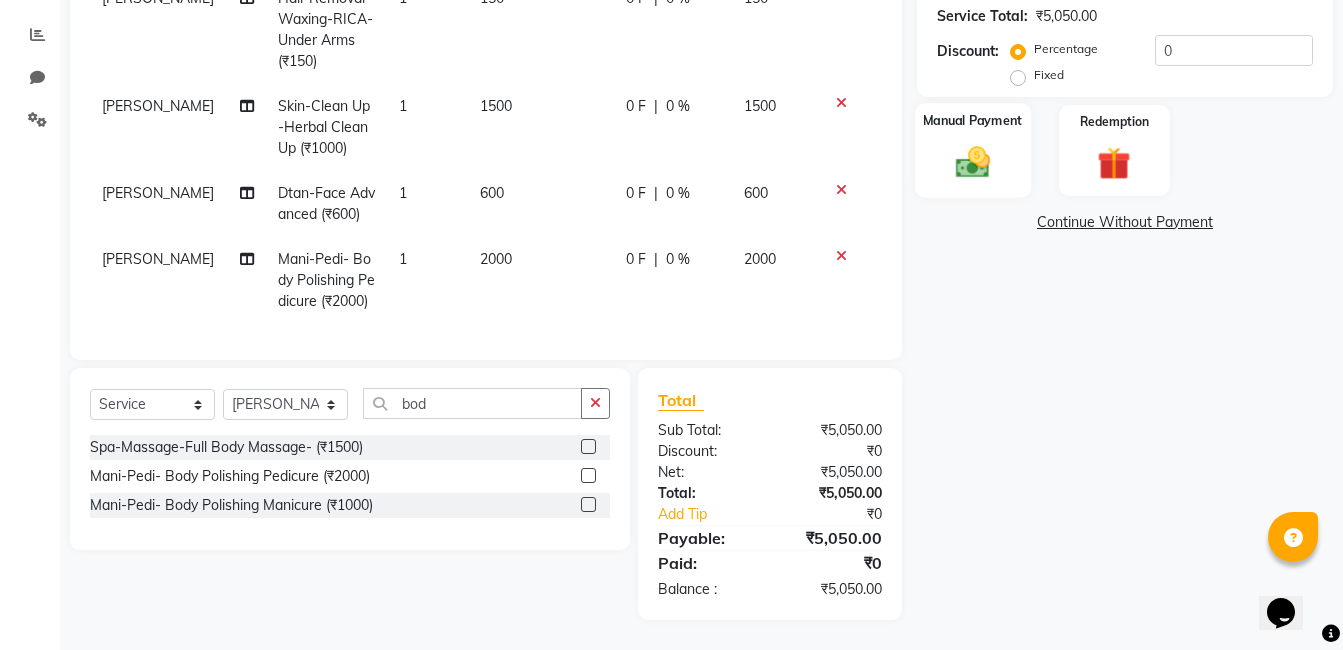 click 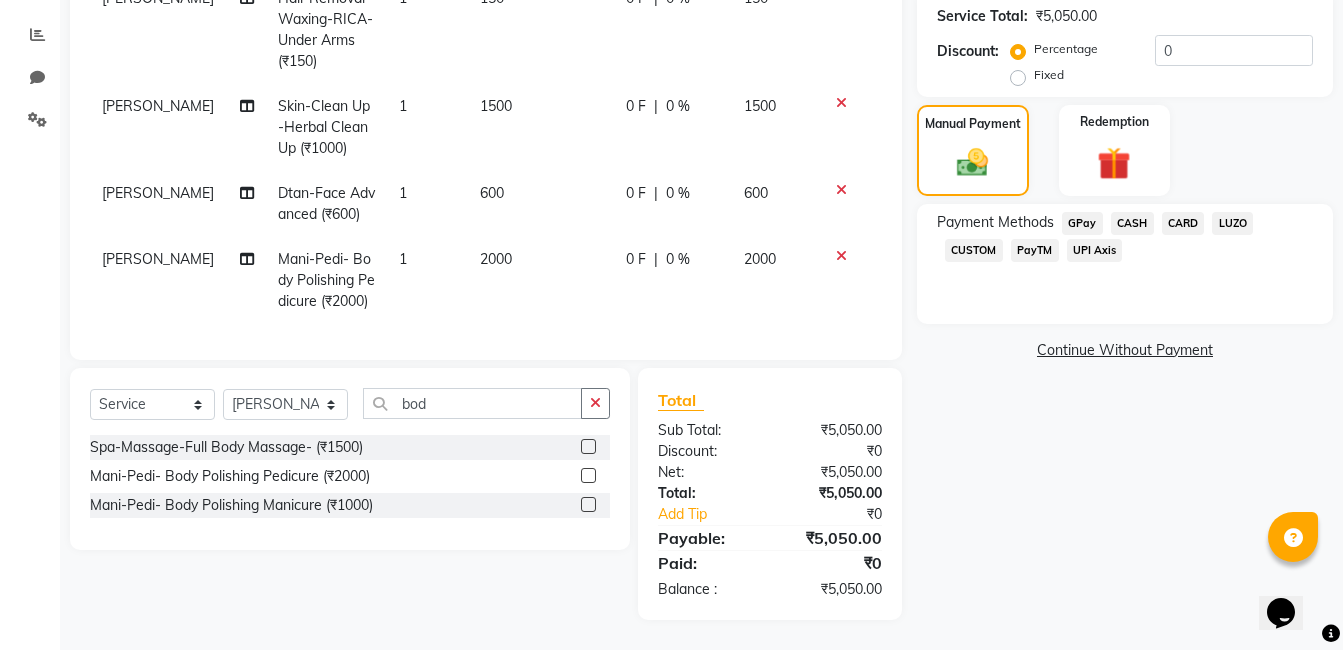 click on "UPI Axis" 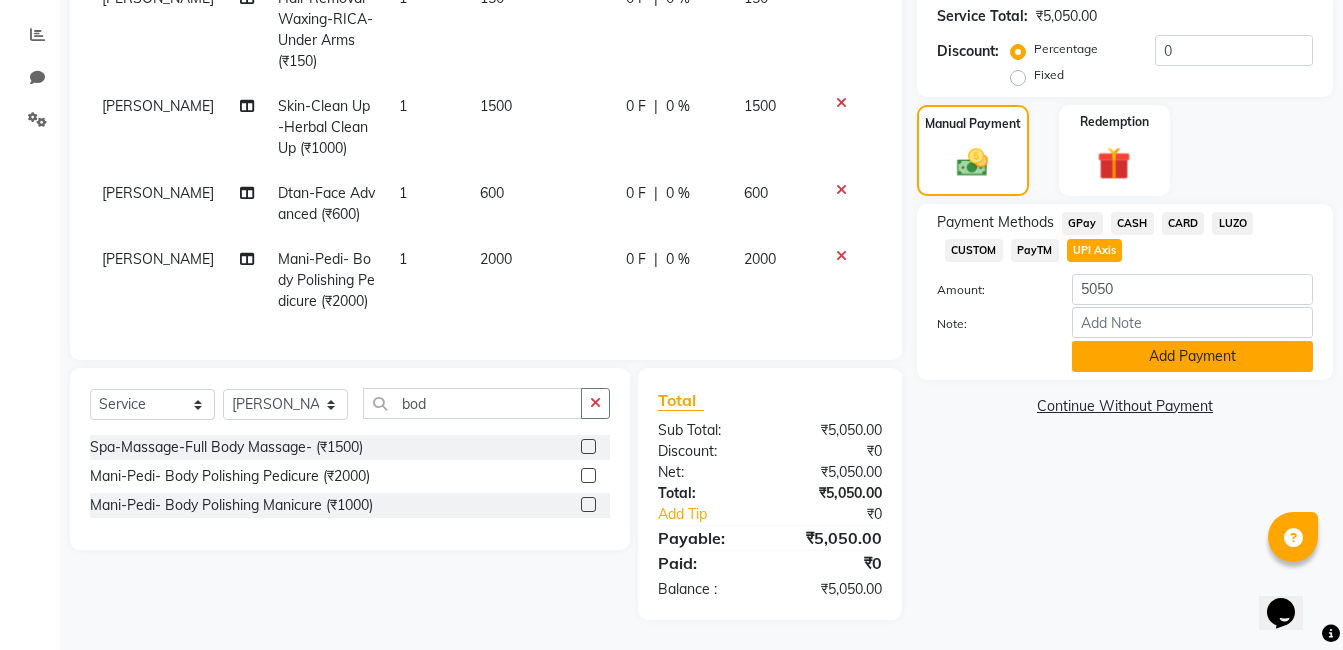 click on "Add Payment" 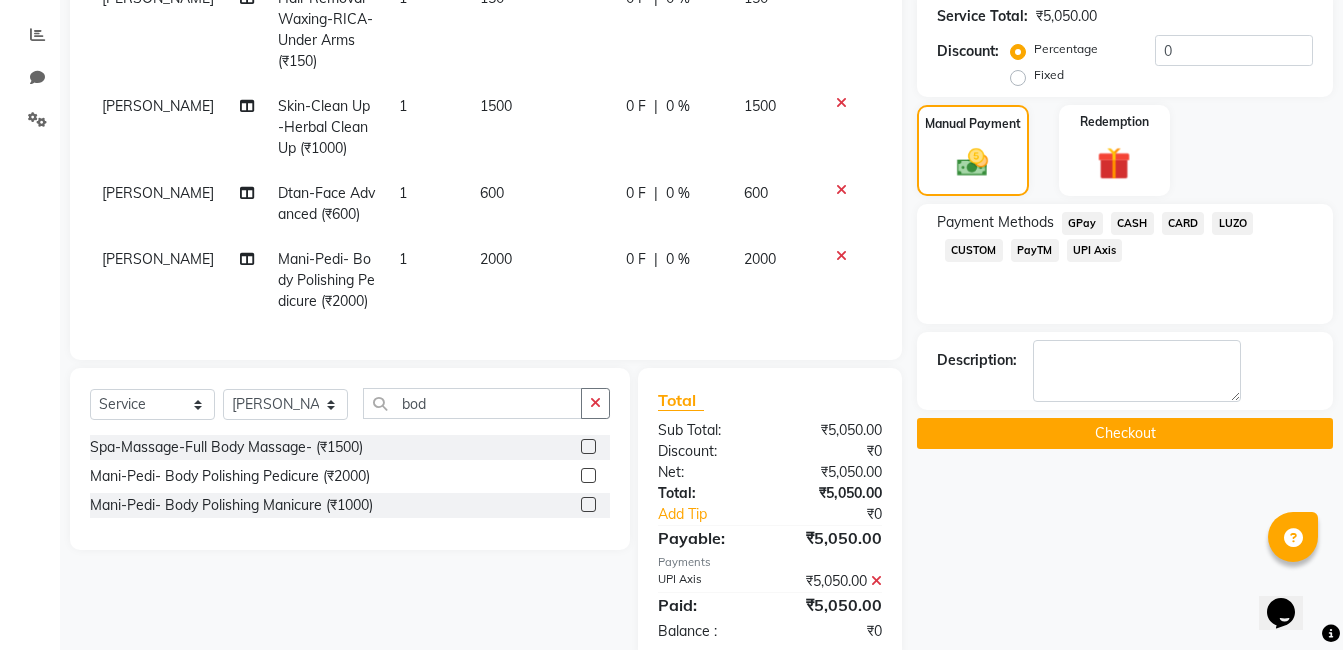 click on "Checkout" 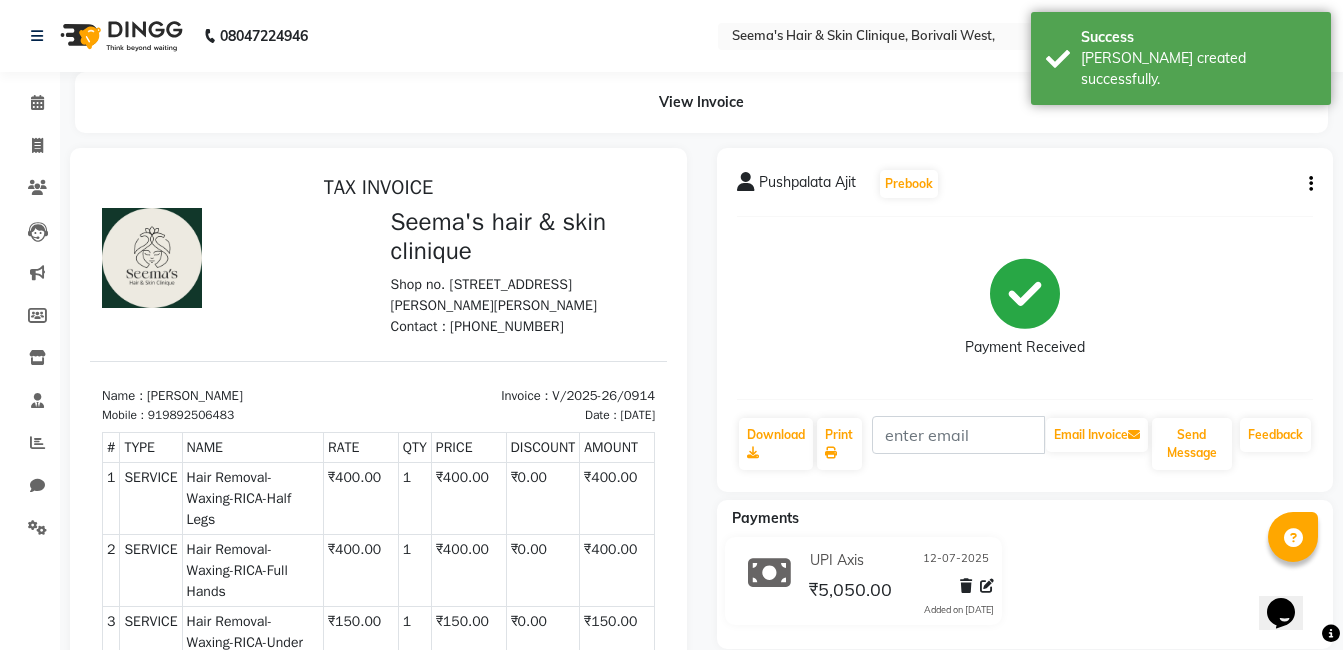 scroll, scrollTop: 0, scrollLeft: 0, axis: both 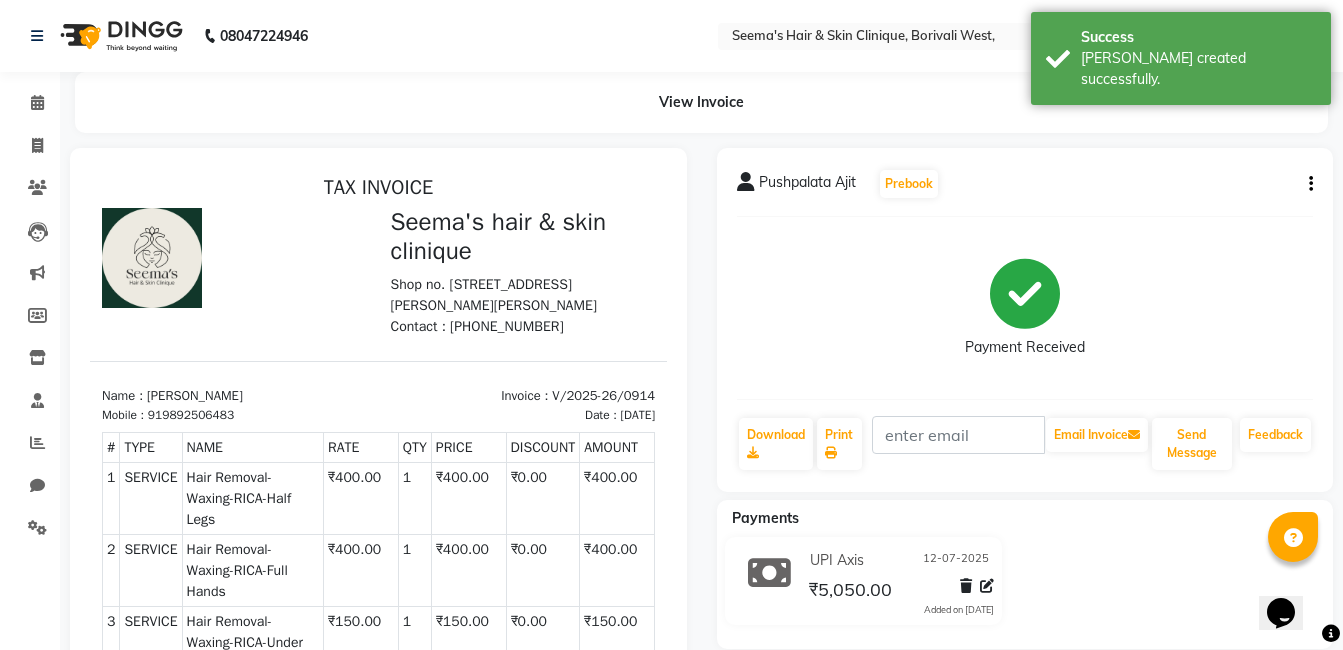click on "Payment Received" 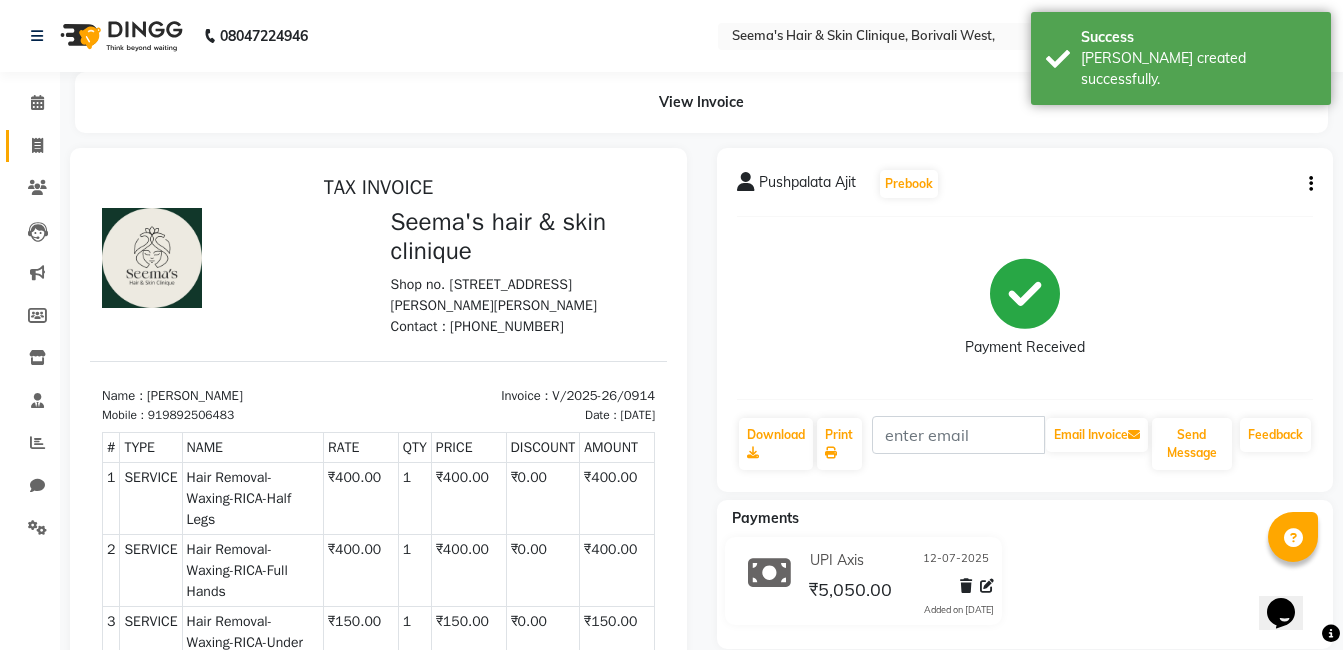 drag, startPoint x: 47, startPoint y: 128, endPoint x: 35, endPoint y: 142, distance: 18.439089 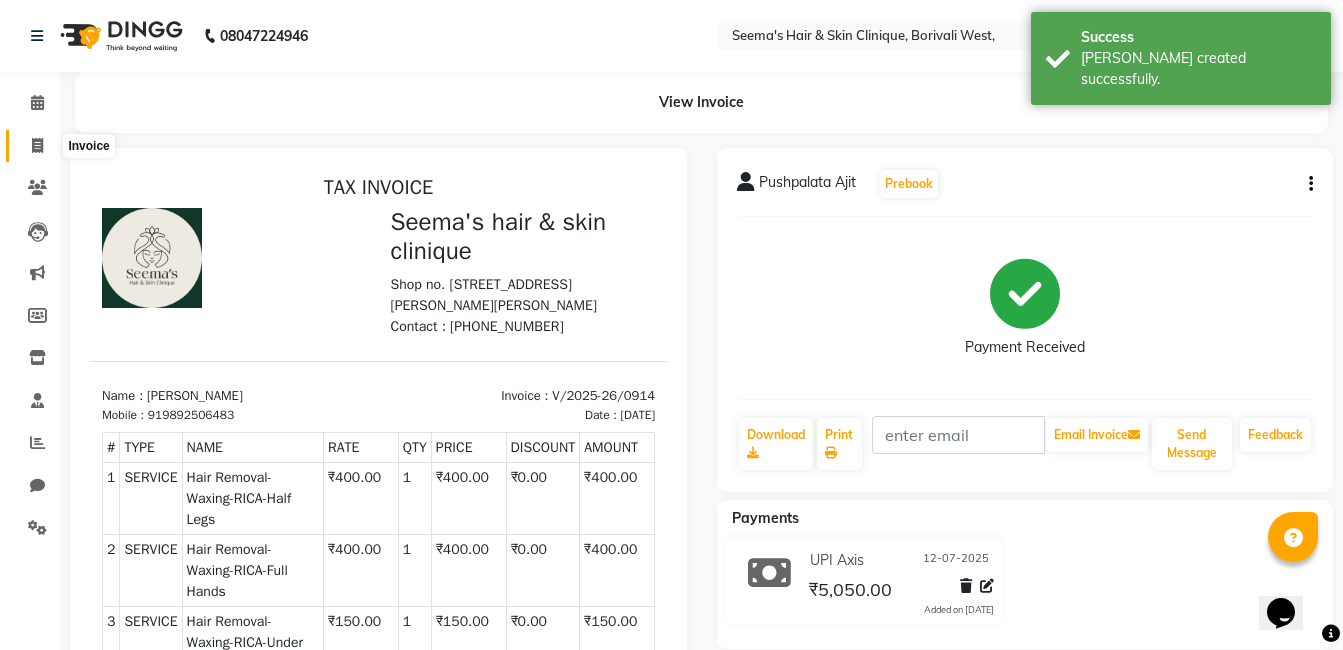 click 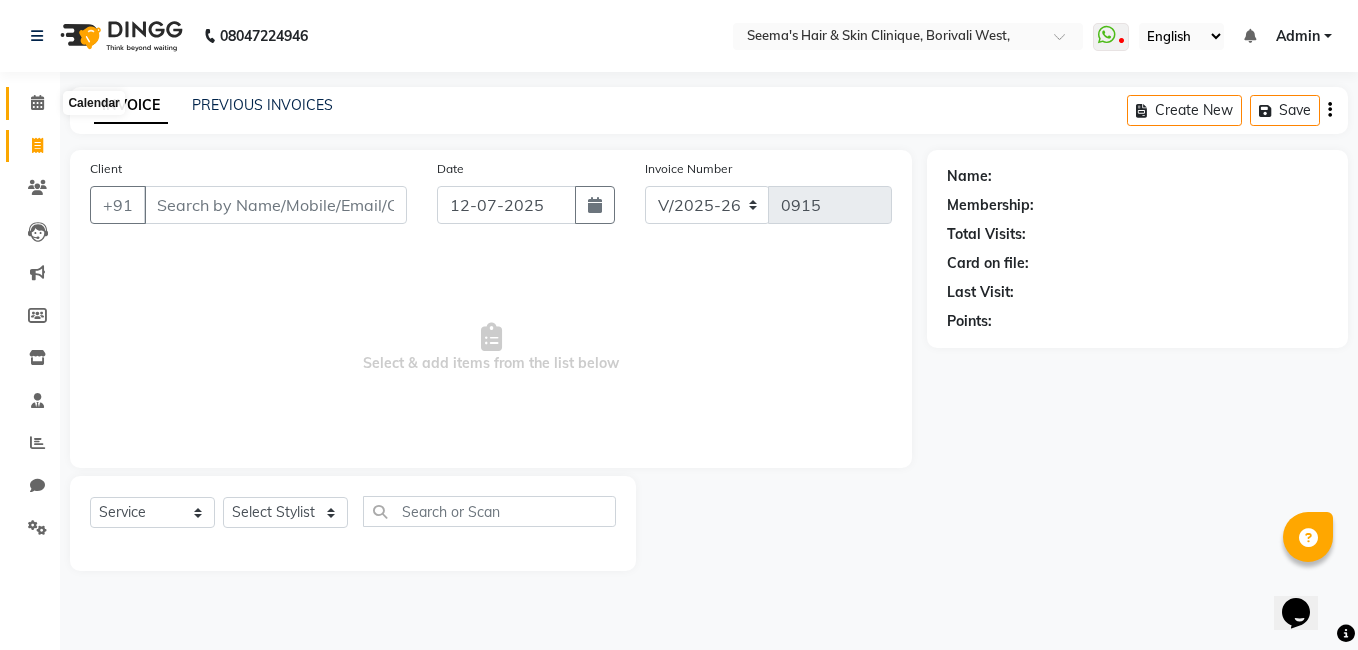 click 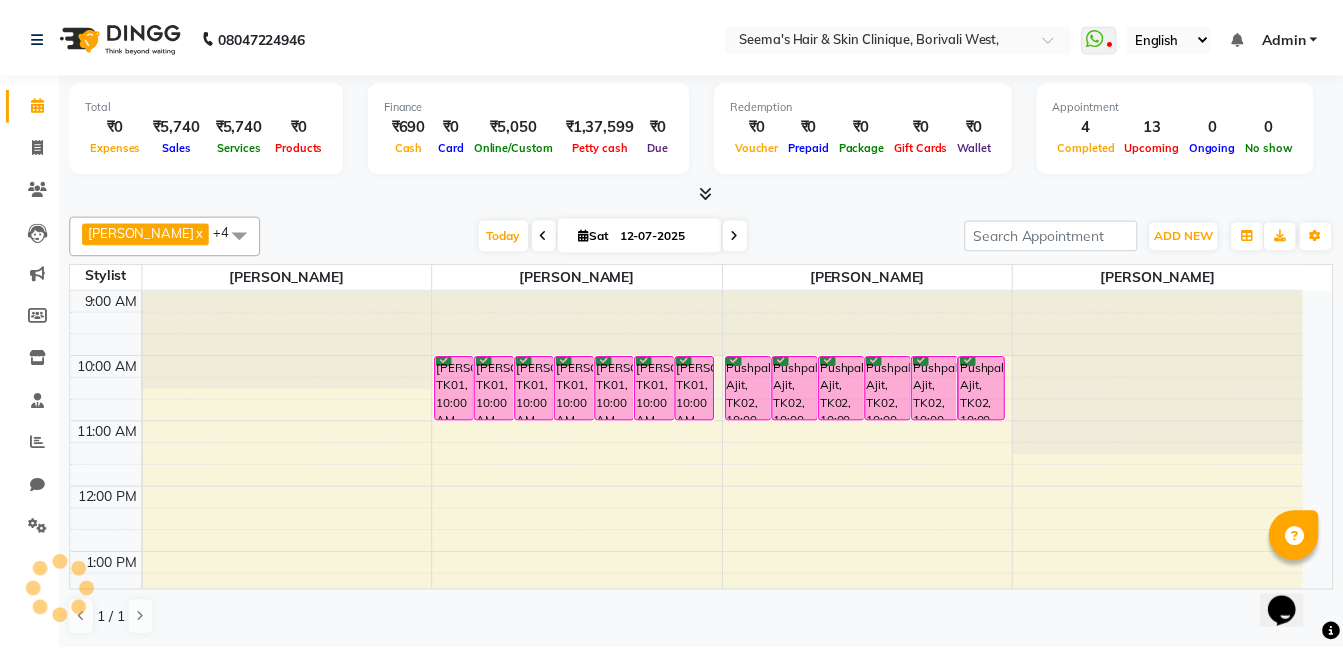 scroll, scrollTop: 397, scrollLeft: 0, axis: vertical 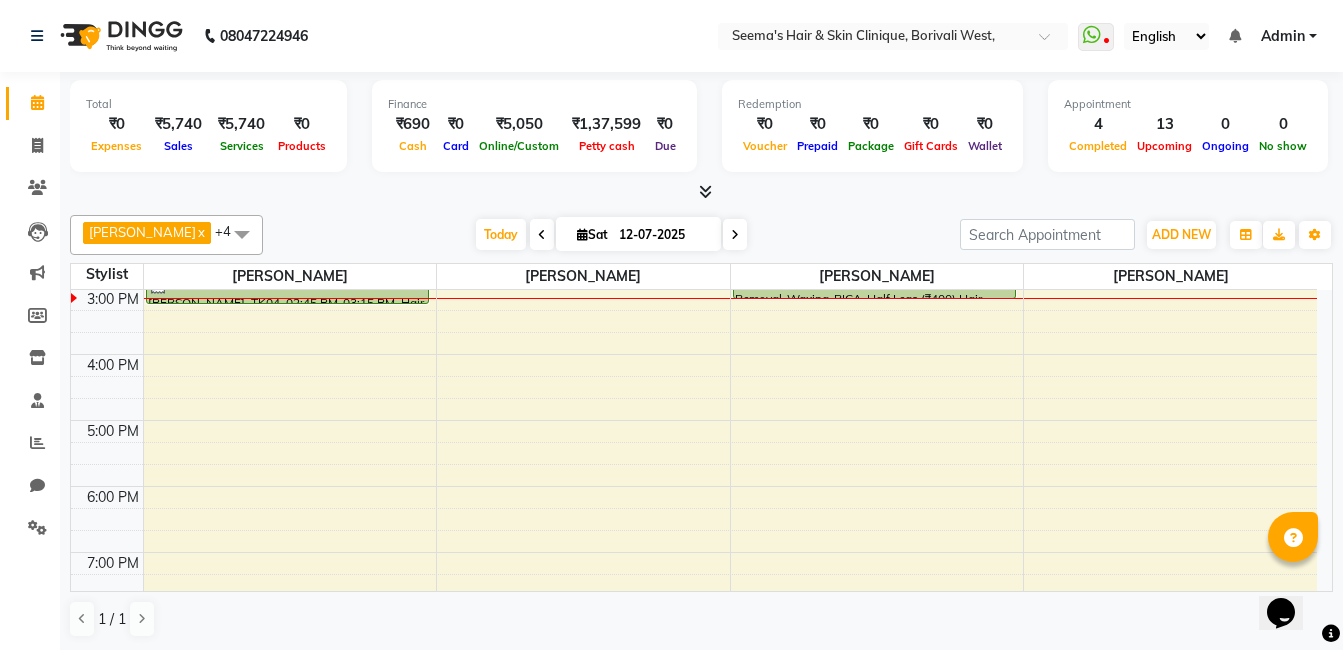 click on "ADD NEW Toggle Dropdown Add Appointment Add Invoice Add Expense Add Attendance Add Client Add Transaction" at bounding box center [1181, 235] 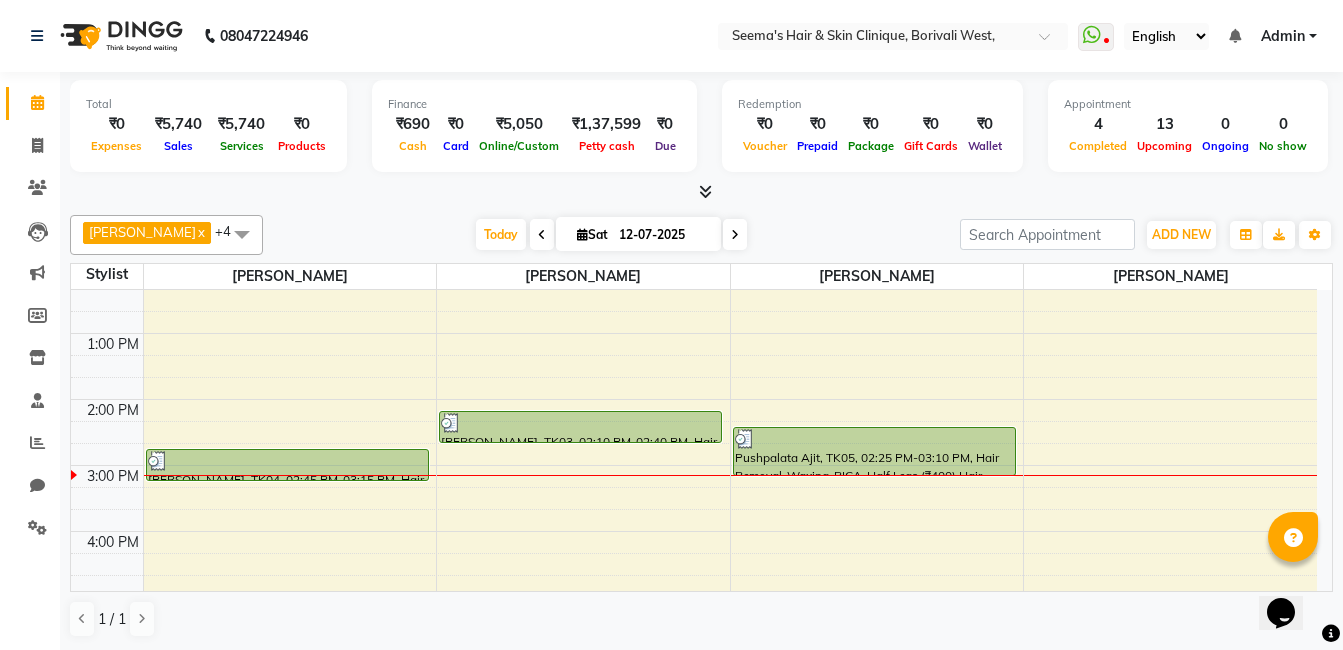 scroll, scrollTop: 193, scrollLeft: 0, axis: vertical 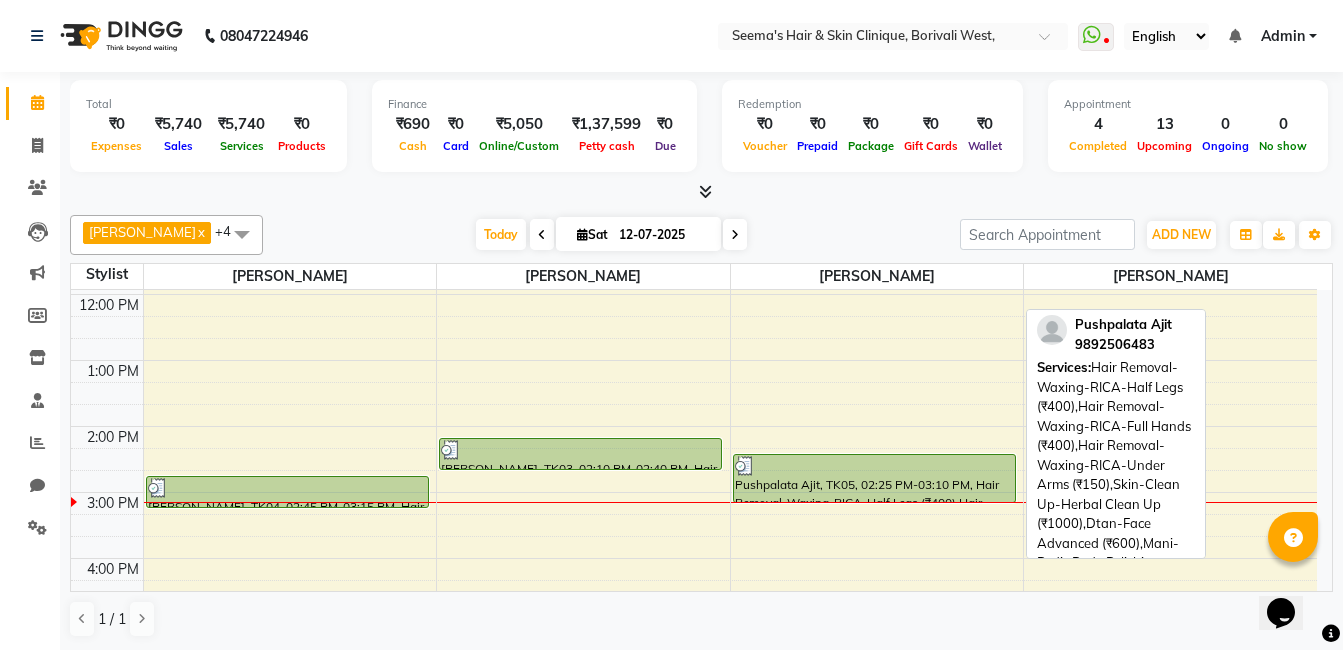 click on "Pushpalata Ajit, TK05, 02:25 PM-03:10 PM, Hair Removal-Waxing-RICA-Half Legs (₹400),Hair Removal-Waxing-RICA-Full Hands (₹400),Hair Removal-Waxing-RICA-Under Arms (₹150),Skin-Clean Up-Herbal Clean Up (₹1000),Dtan-Face Advanced (₹600),Mani-Pedi- Body Polishing Pedicure (₹2000)" at bounding box center [874, 478] 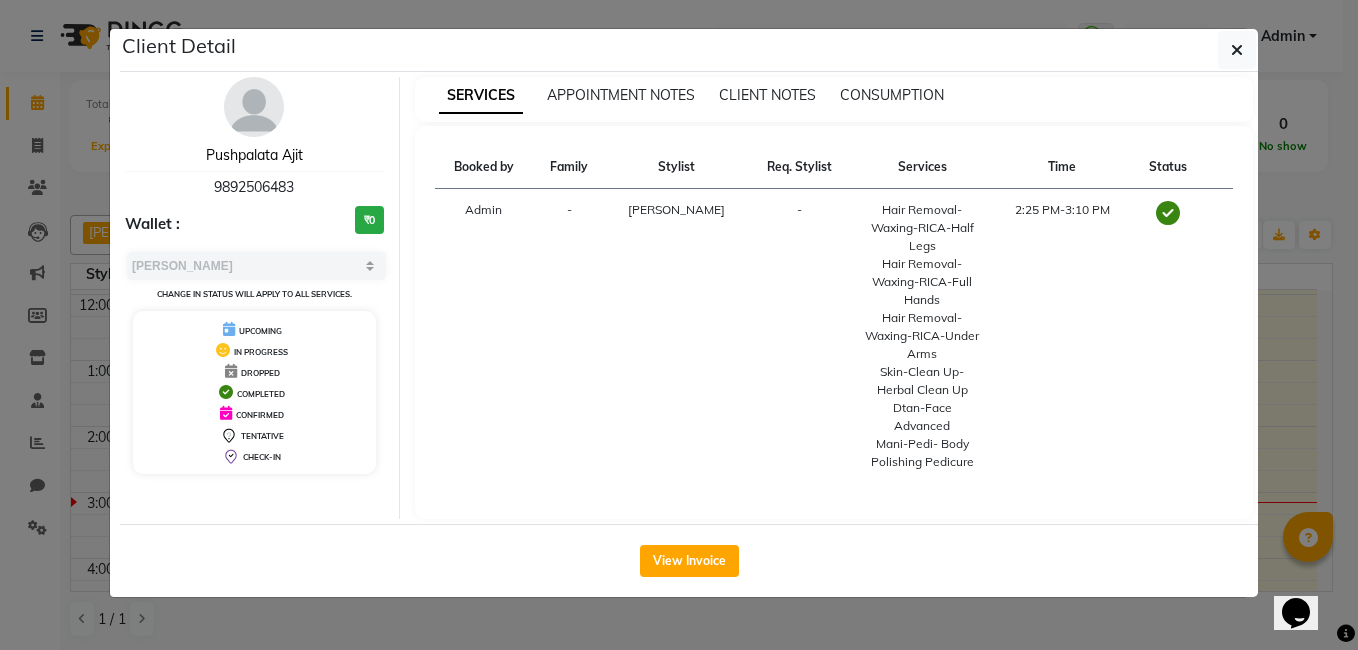 click on "Pushpalata Ajit" at bounding box center (254, 155) 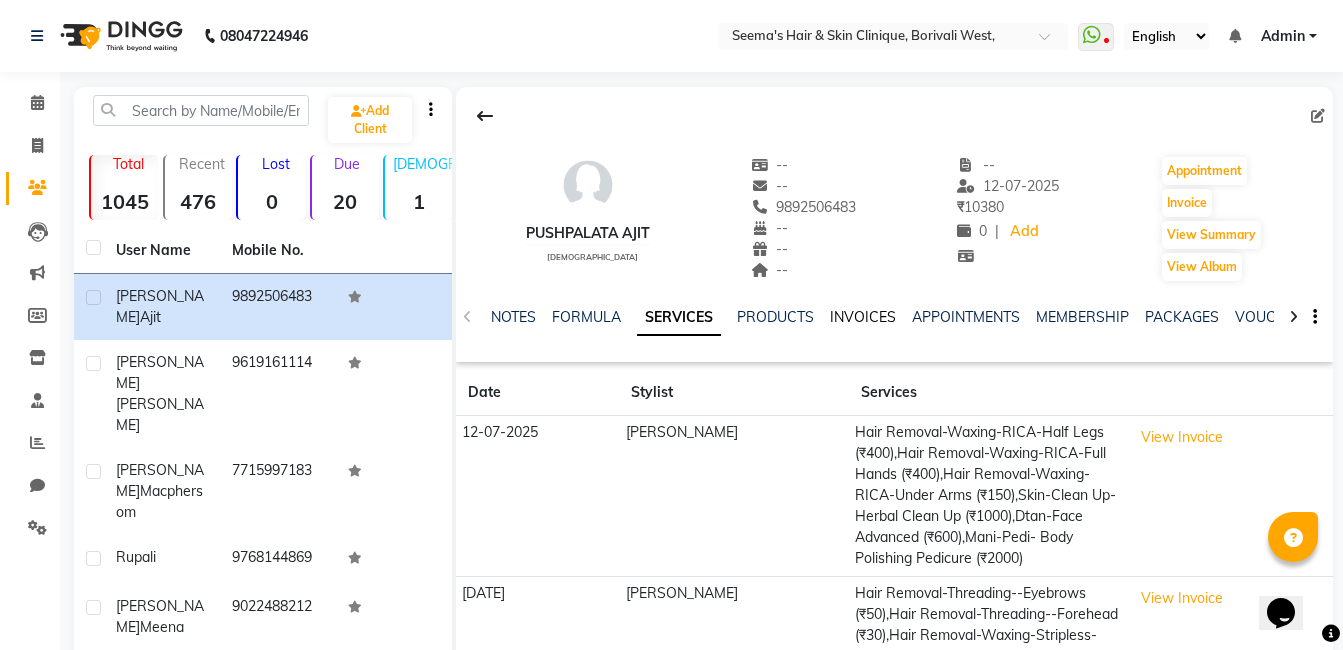 click on "INVOICES" 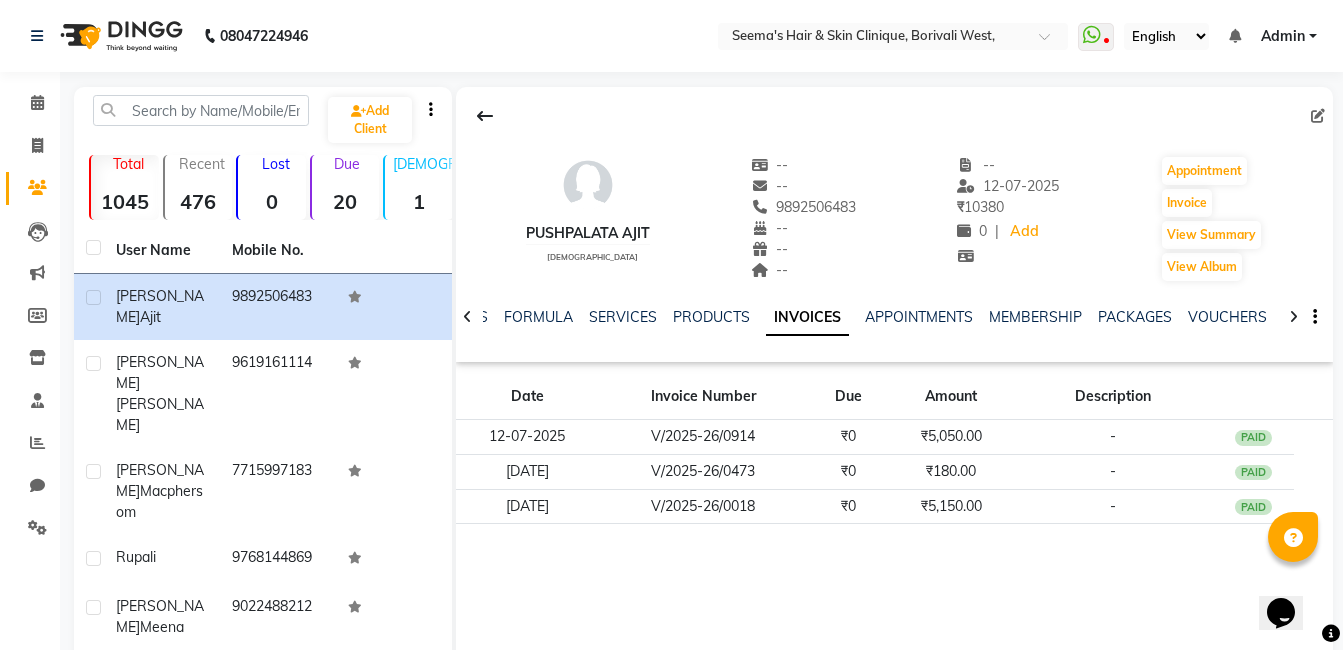 click 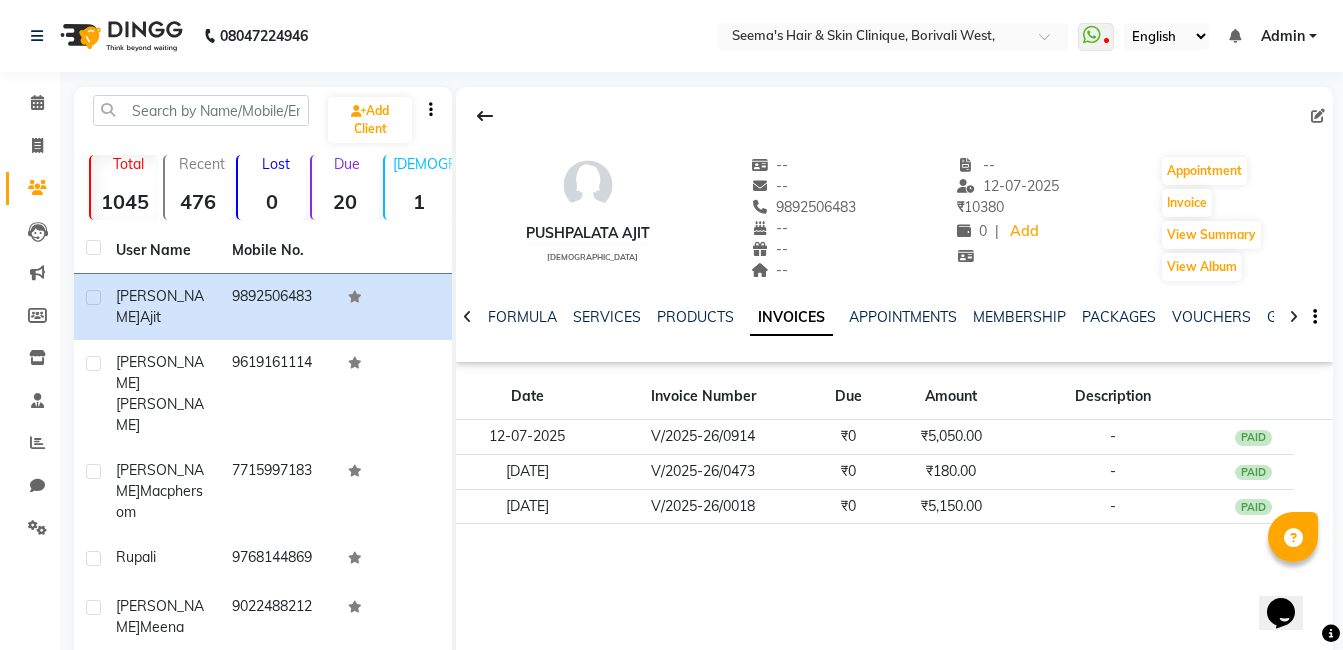 click 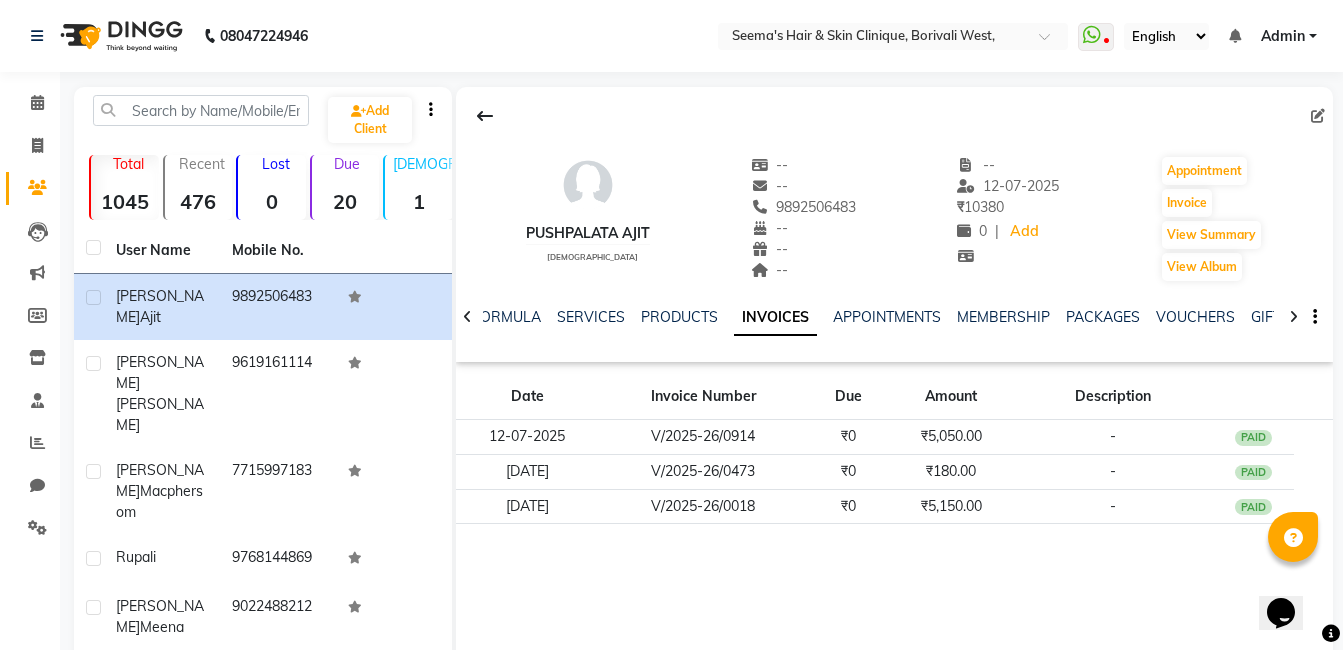 click 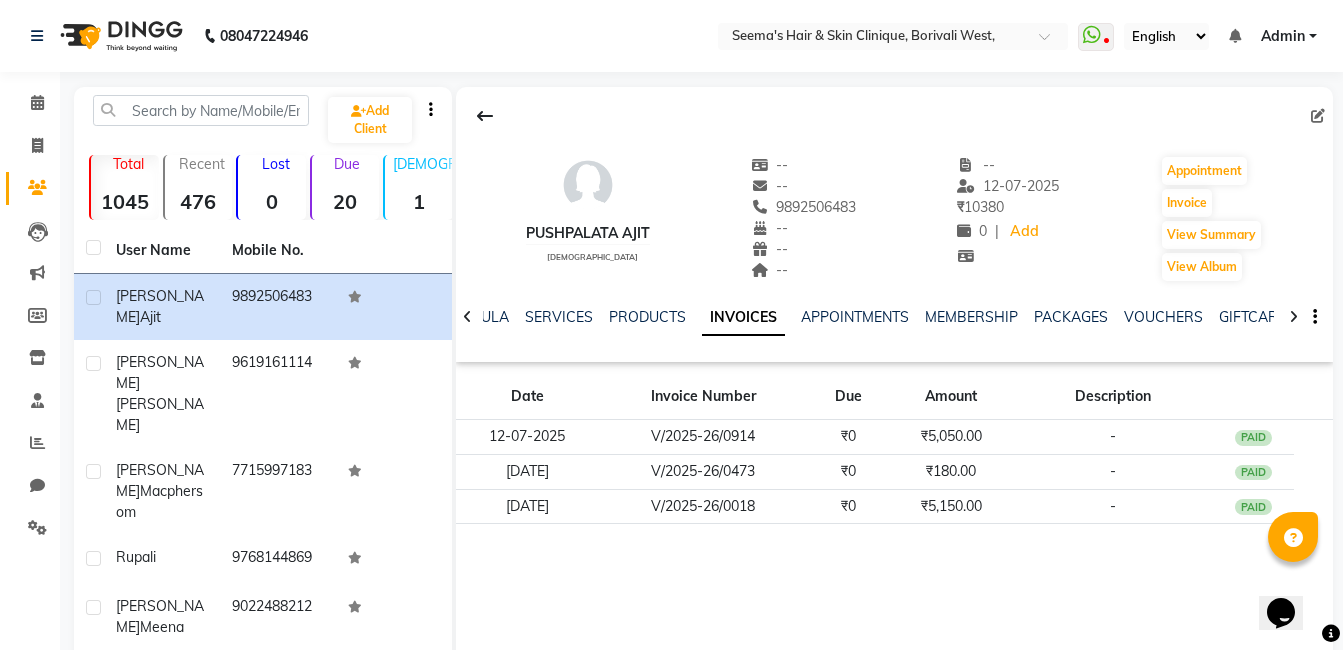 click 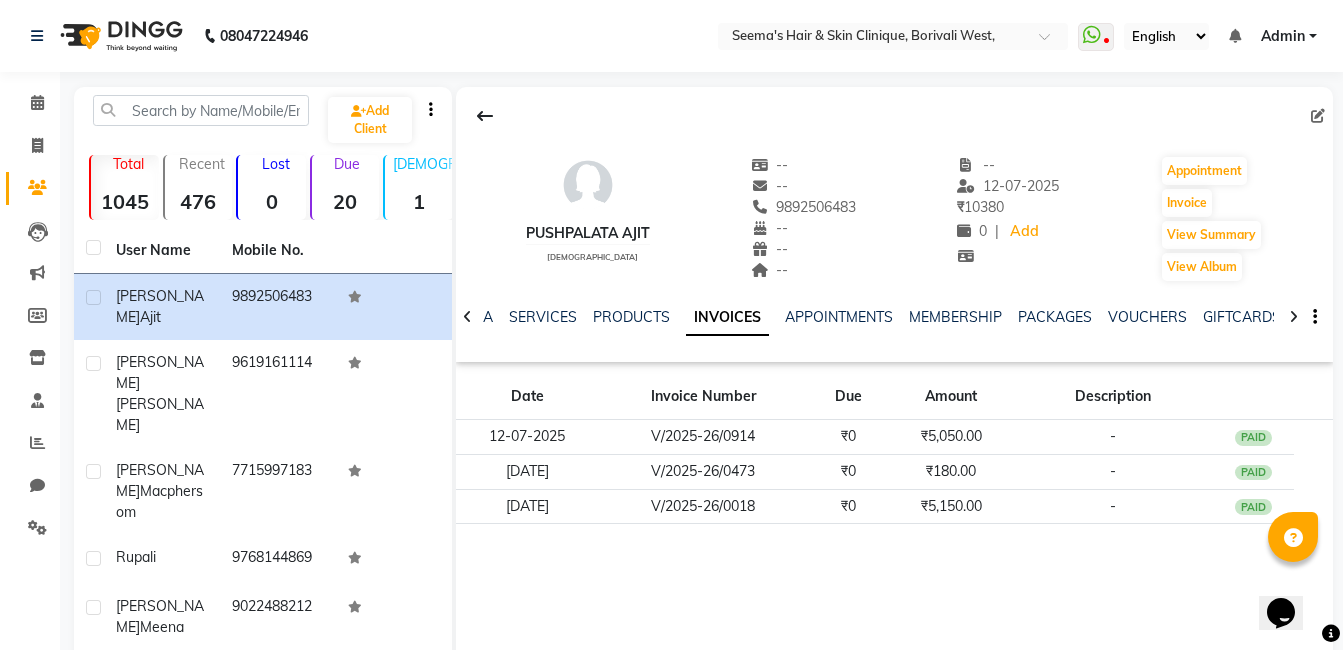 click 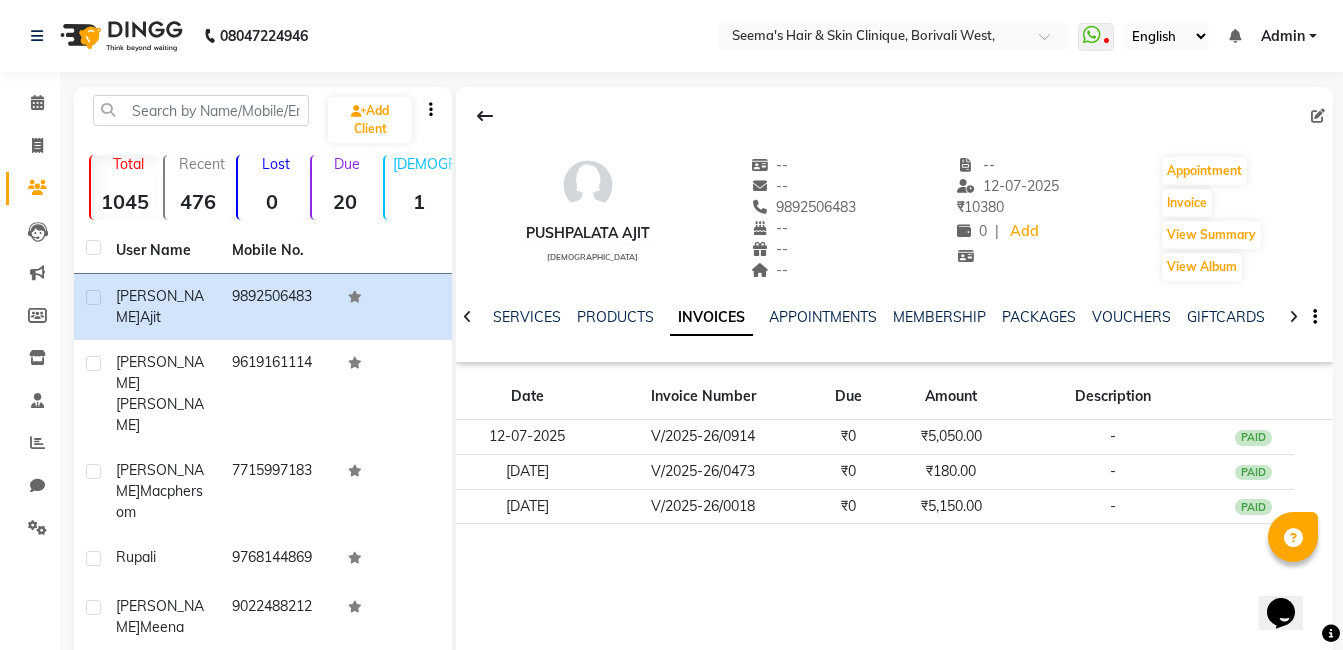 drag, startPoint x: 1287, startPoint y: 320, endPoint x: 1290, endPoint y: 334, distance: 14.3178215 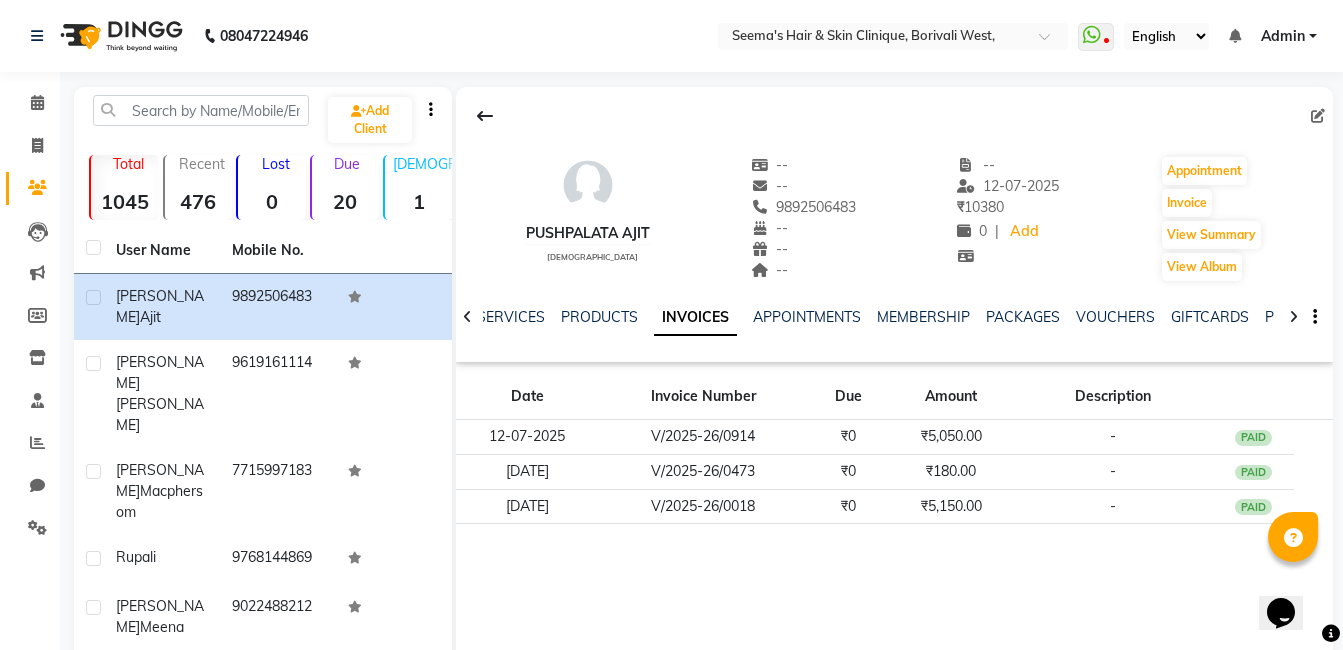 click 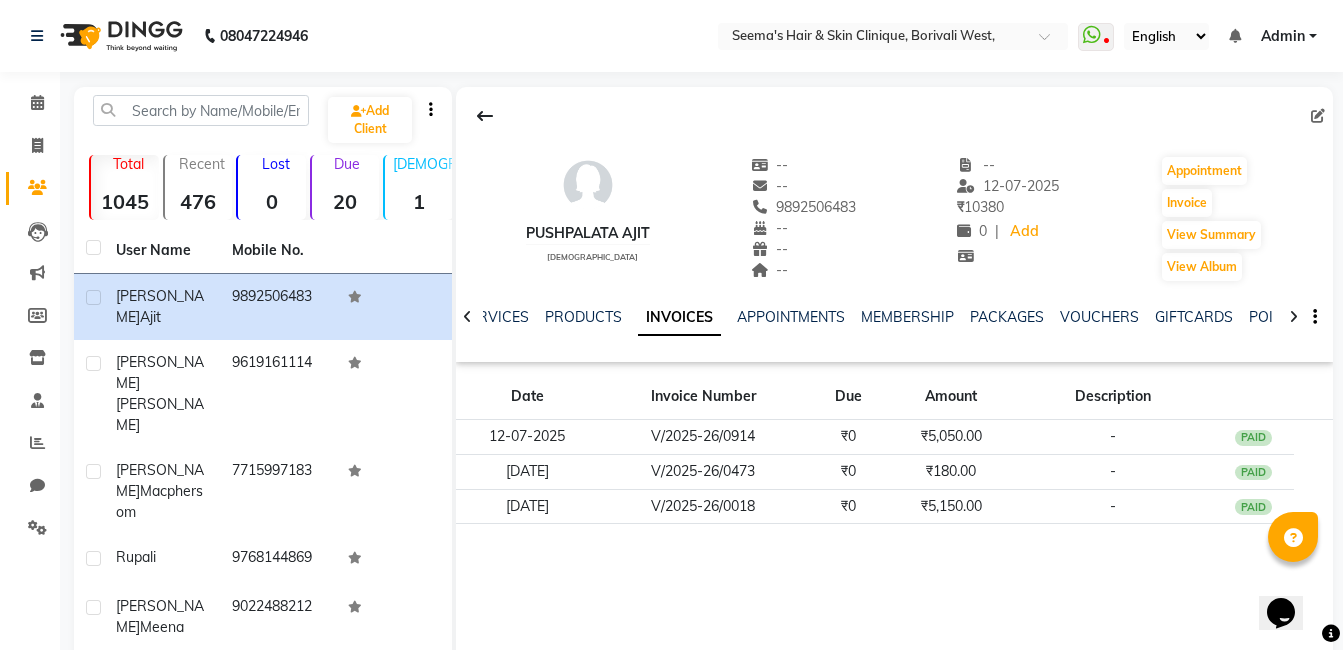 click 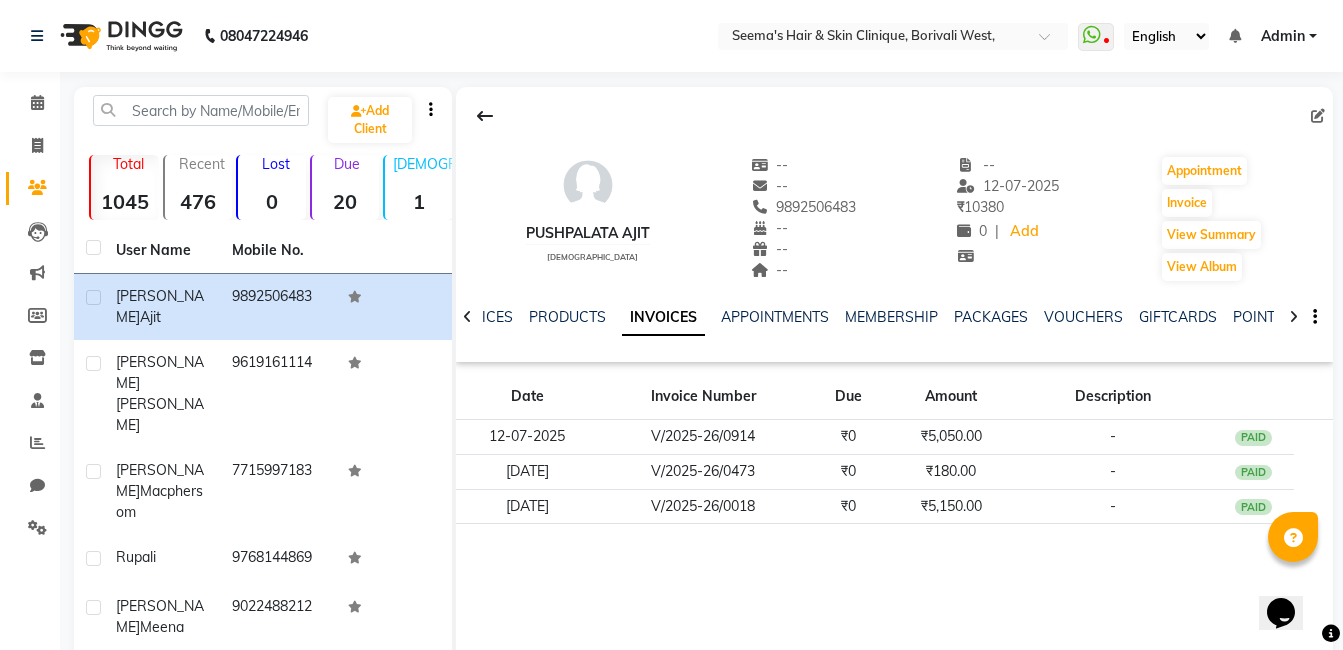 click 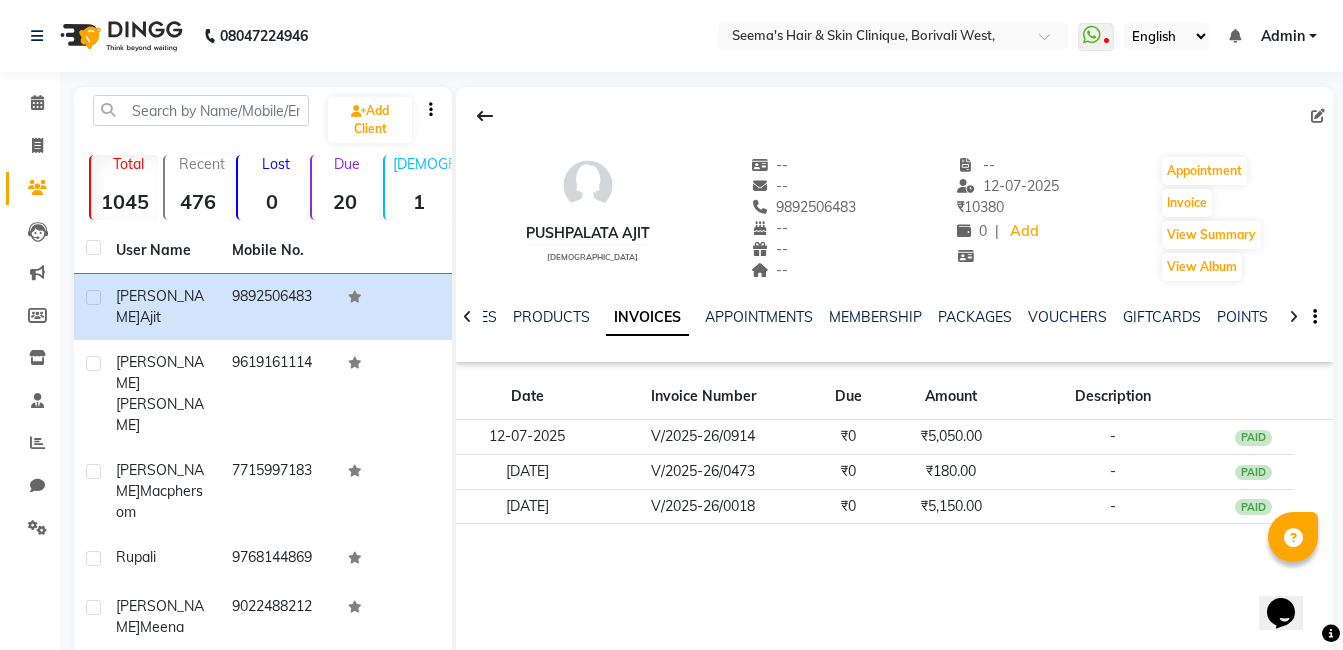 click 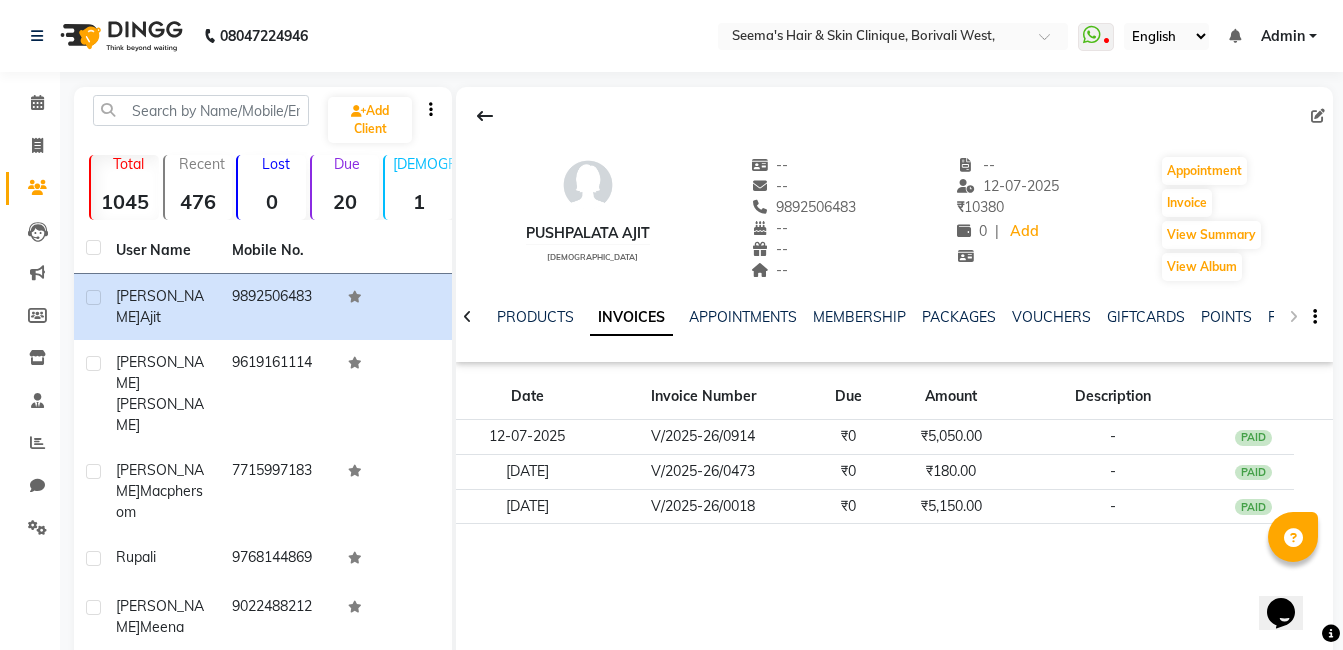 click on "NOTES FORMULA SERVICES PRODUCTS INVOICES APPOINTMENTS MEMBERSHIP PACKAGES VOUCHERS GIFTCARDS POINTS FORMS FAMILY CARDS WALLET" 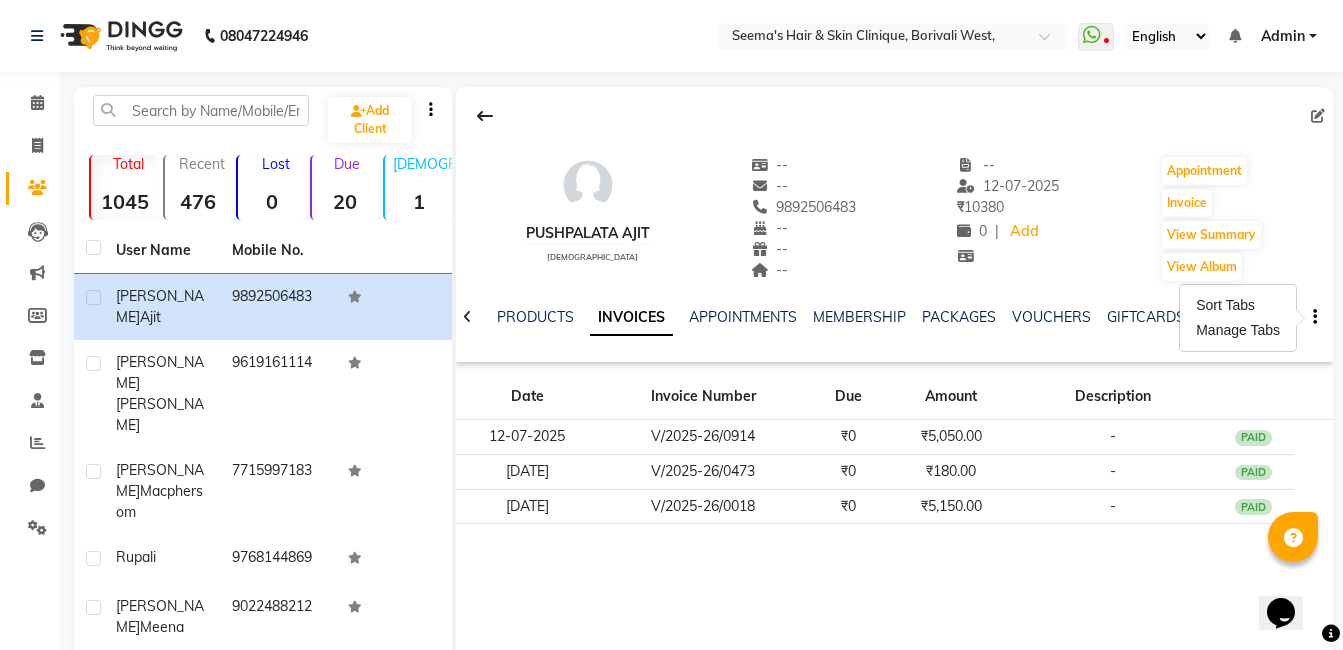 click on "Pushpalata Ajit   female  --   --   9892506483  --  --  --  -- 12-07-2025 ₹    10380 0 |  Add   Appointment   Invoice  View Summary  View Album" 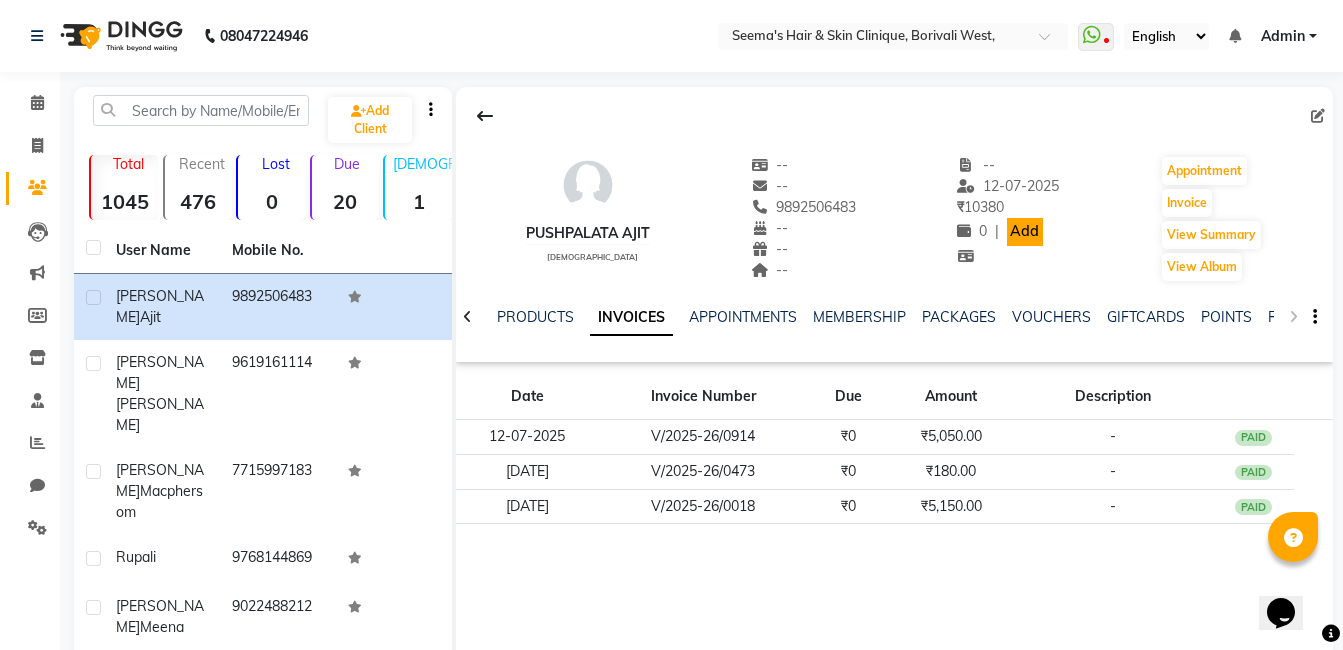 click on "Add" 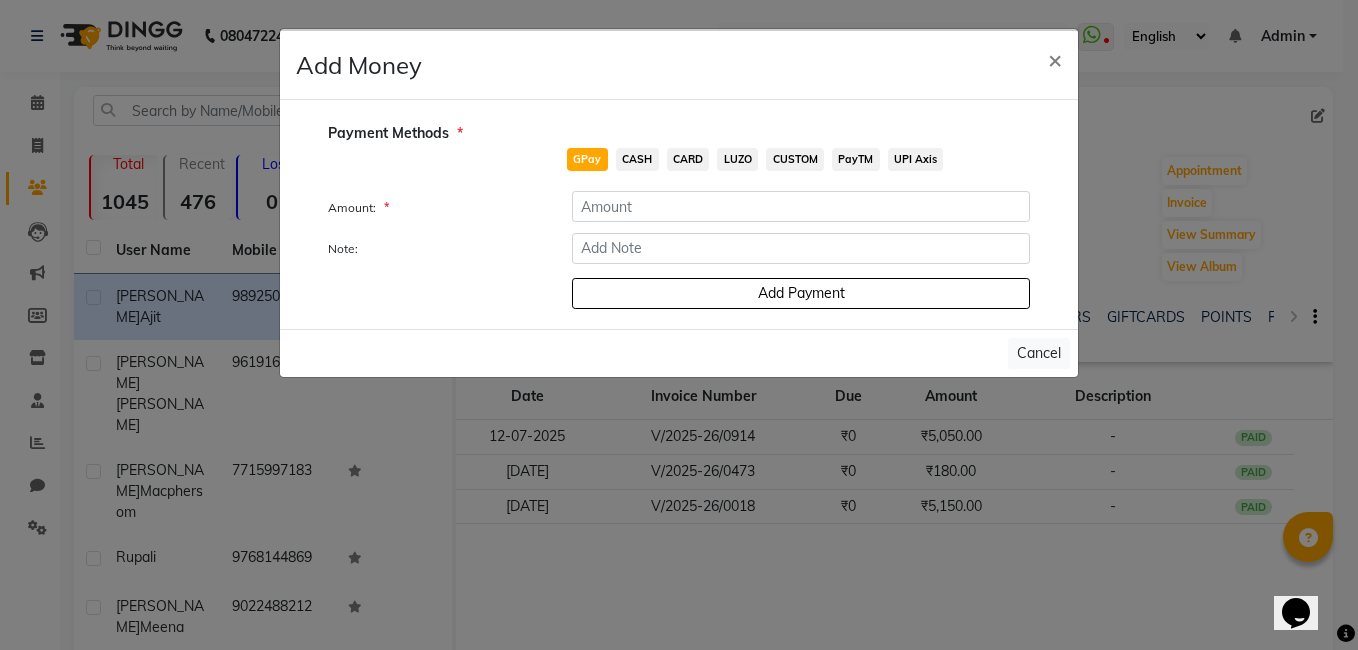 click on "UPI Axis" 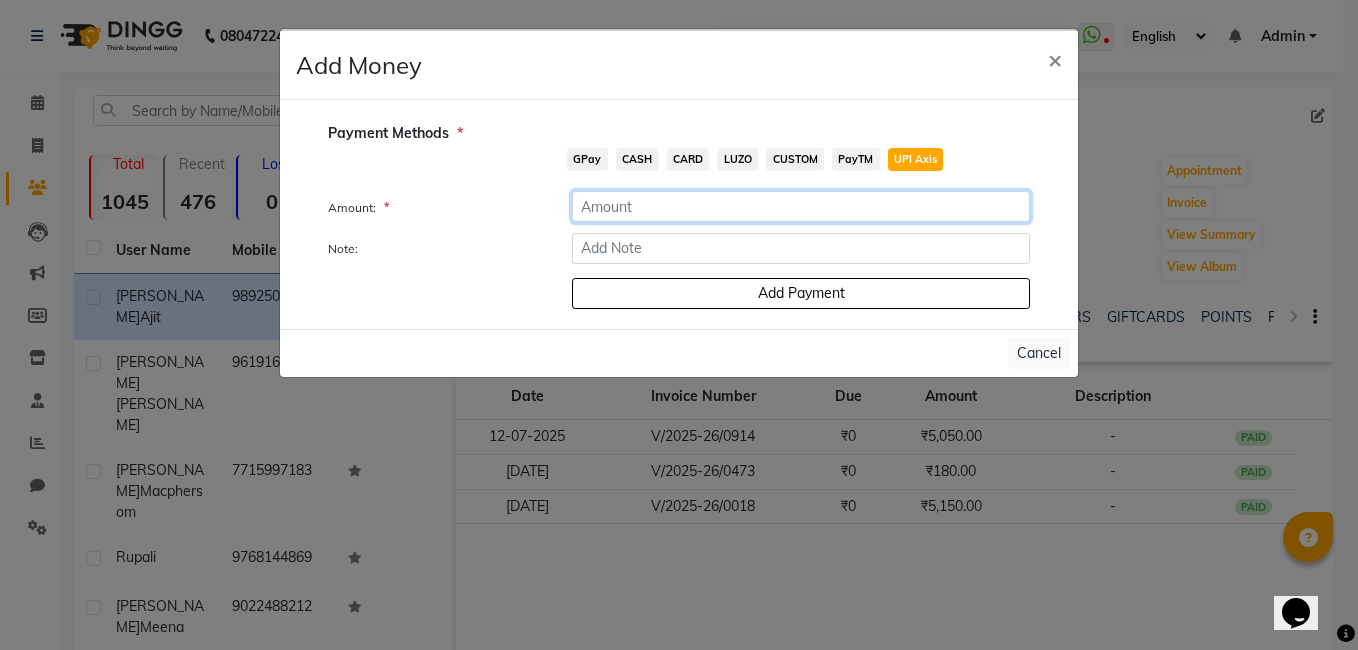 click 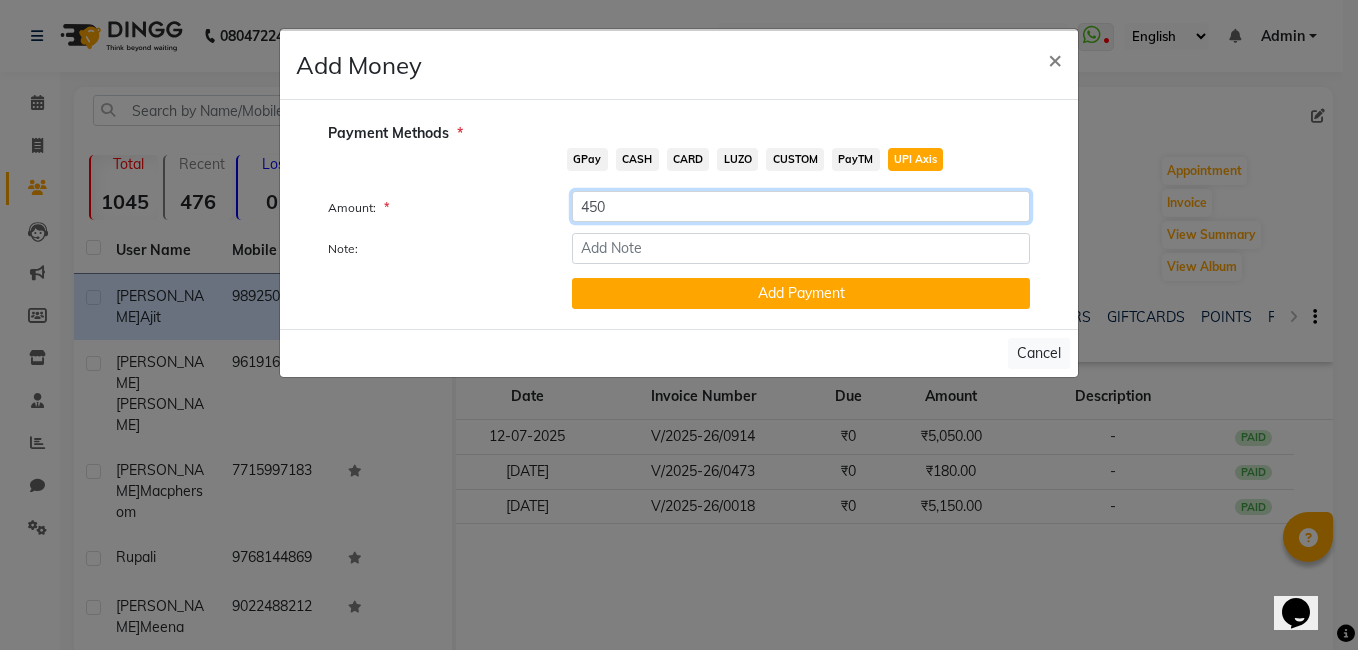 type on "450" 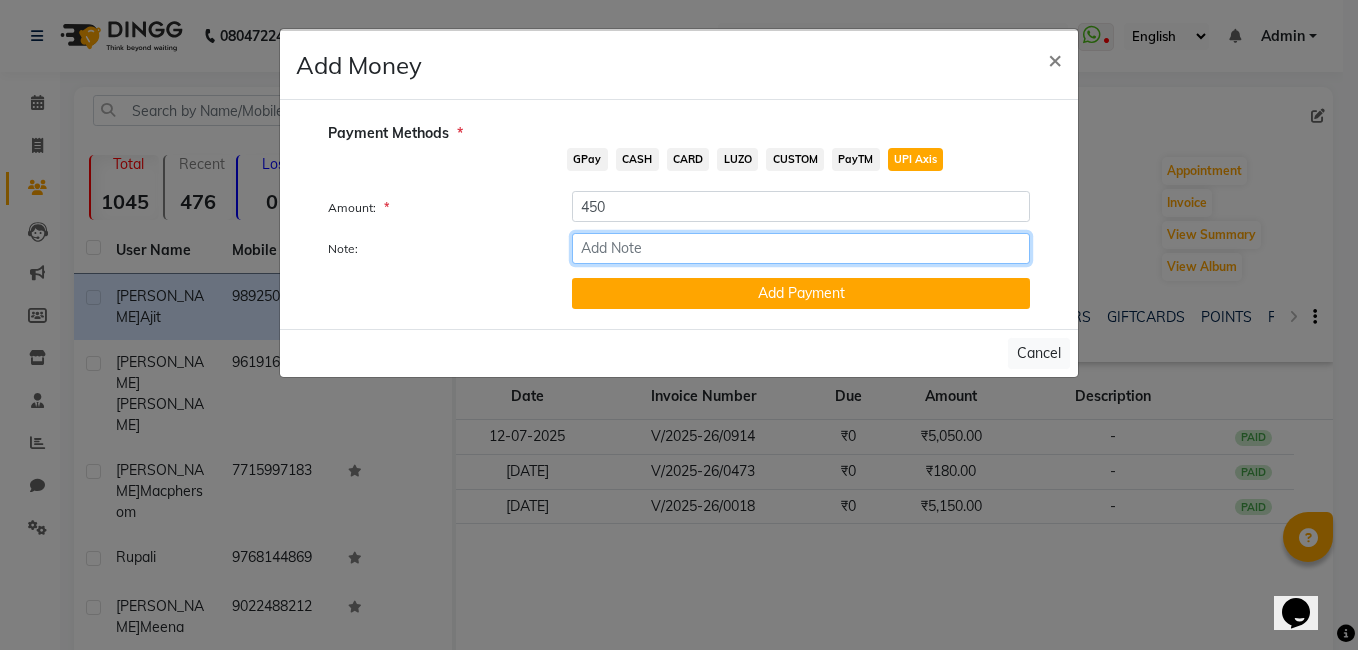 click on "Note:" at bounding box center (801, 248) 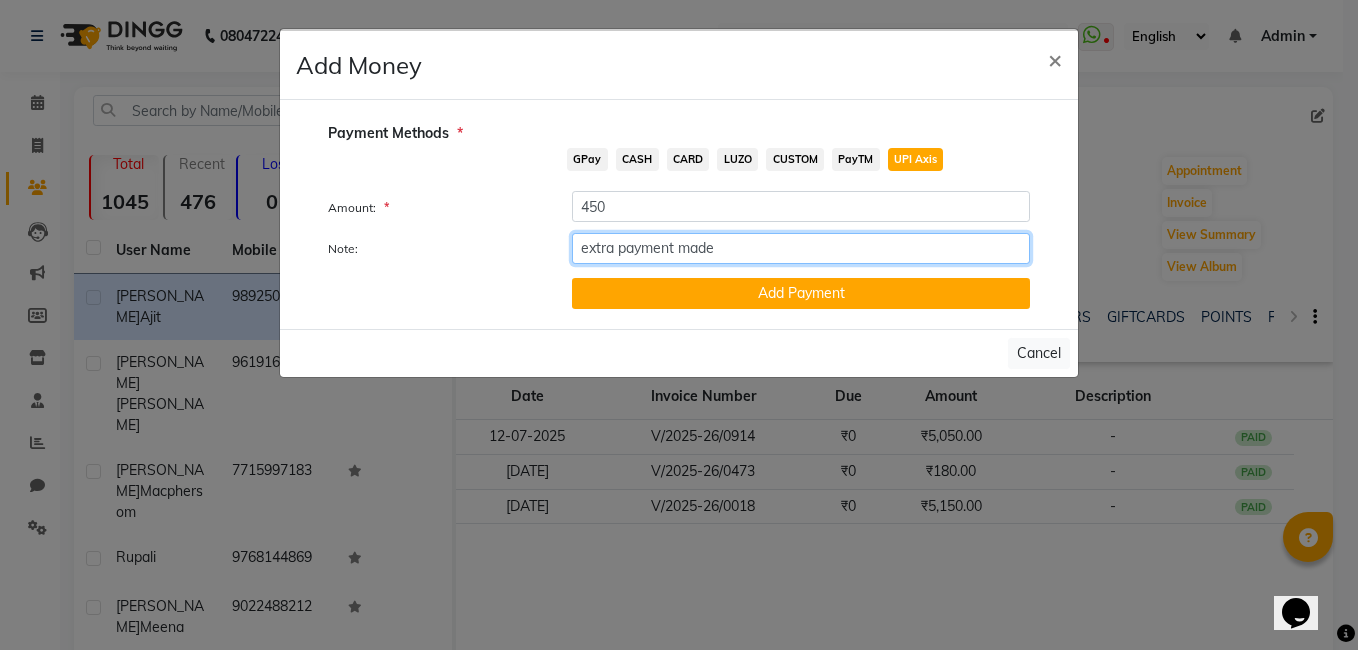 type on "extra payment made" 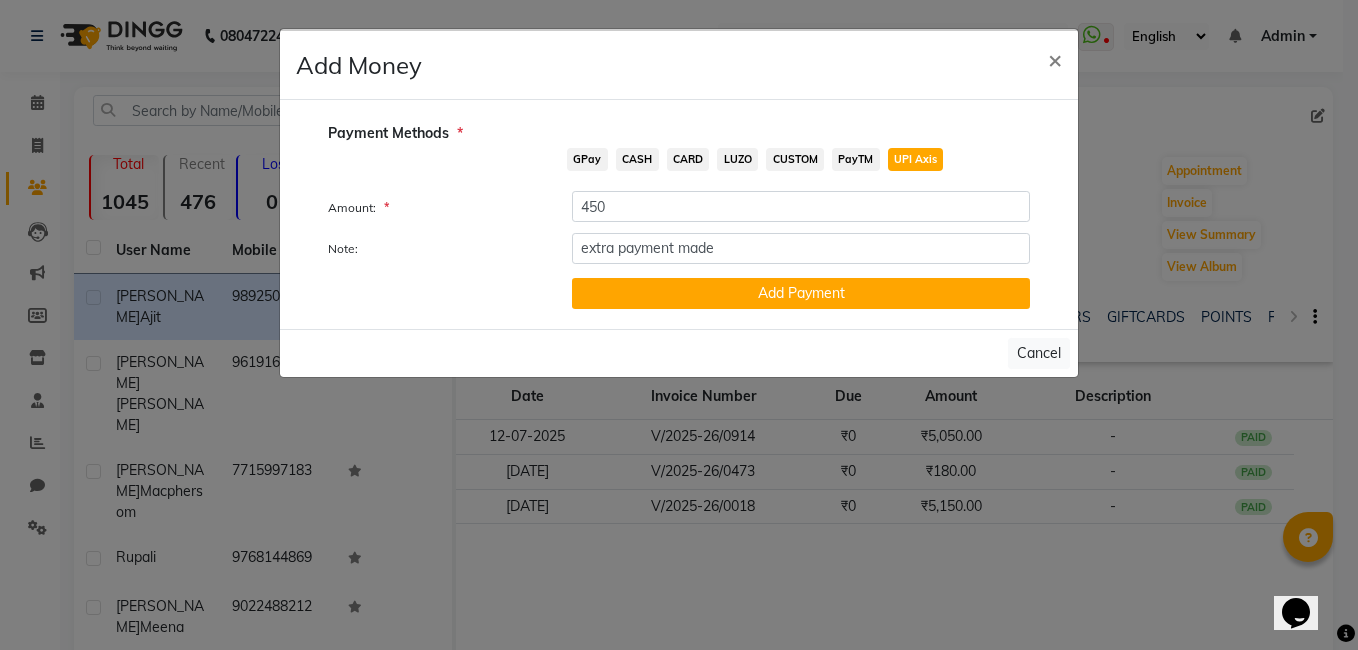 click on "Payment Methods  *  GPay   CASH   CARD   LUZO   CUSTOM   PayTM   UPI Axis  Amount: * 450 Note: extra payment made Add Payment" 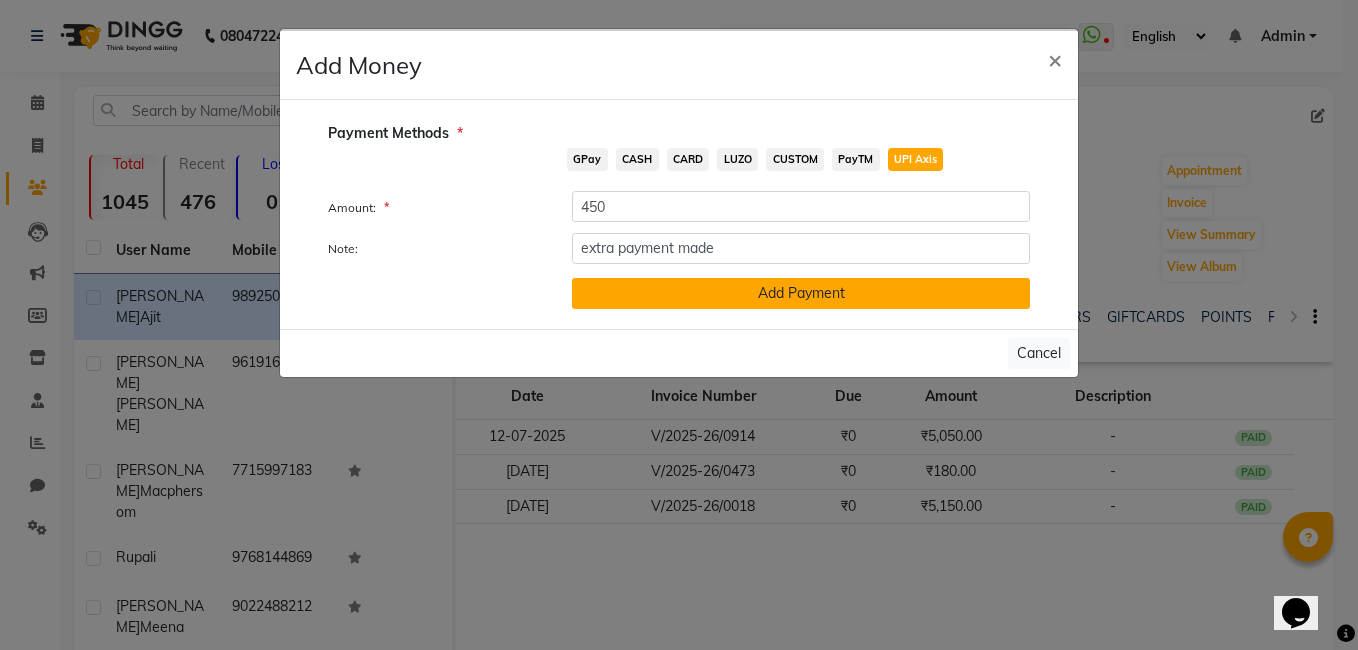 click on "Add Payment" 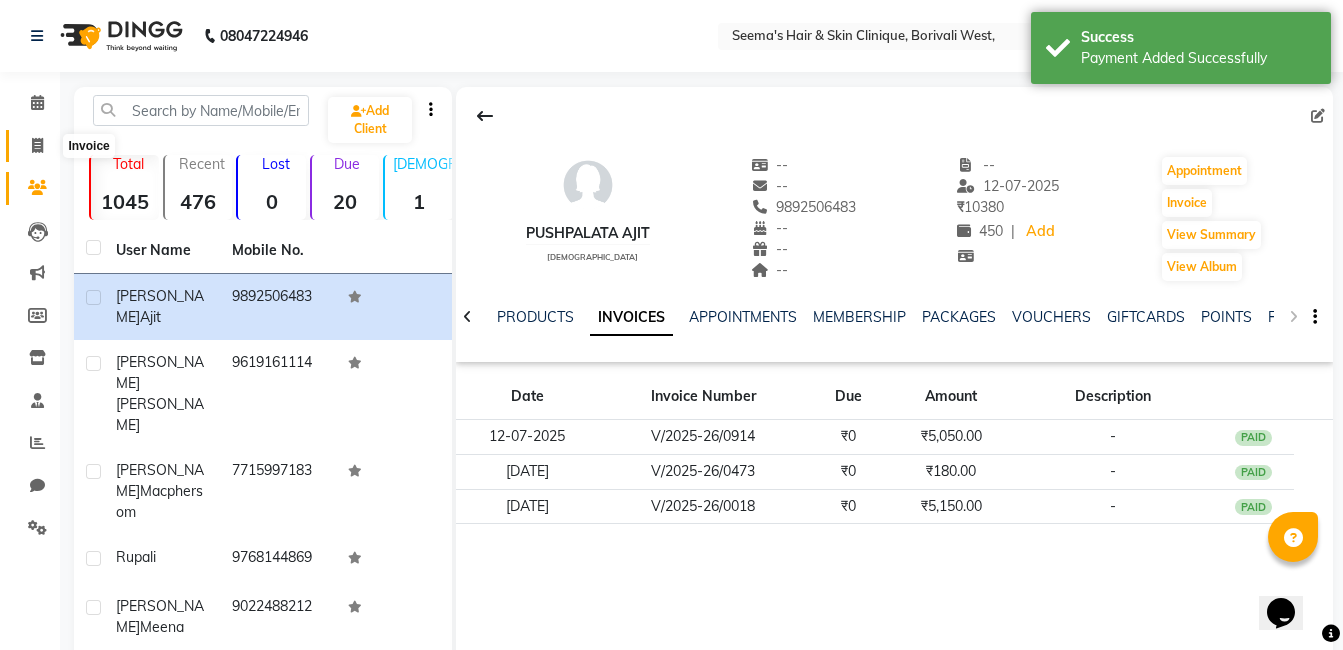 click 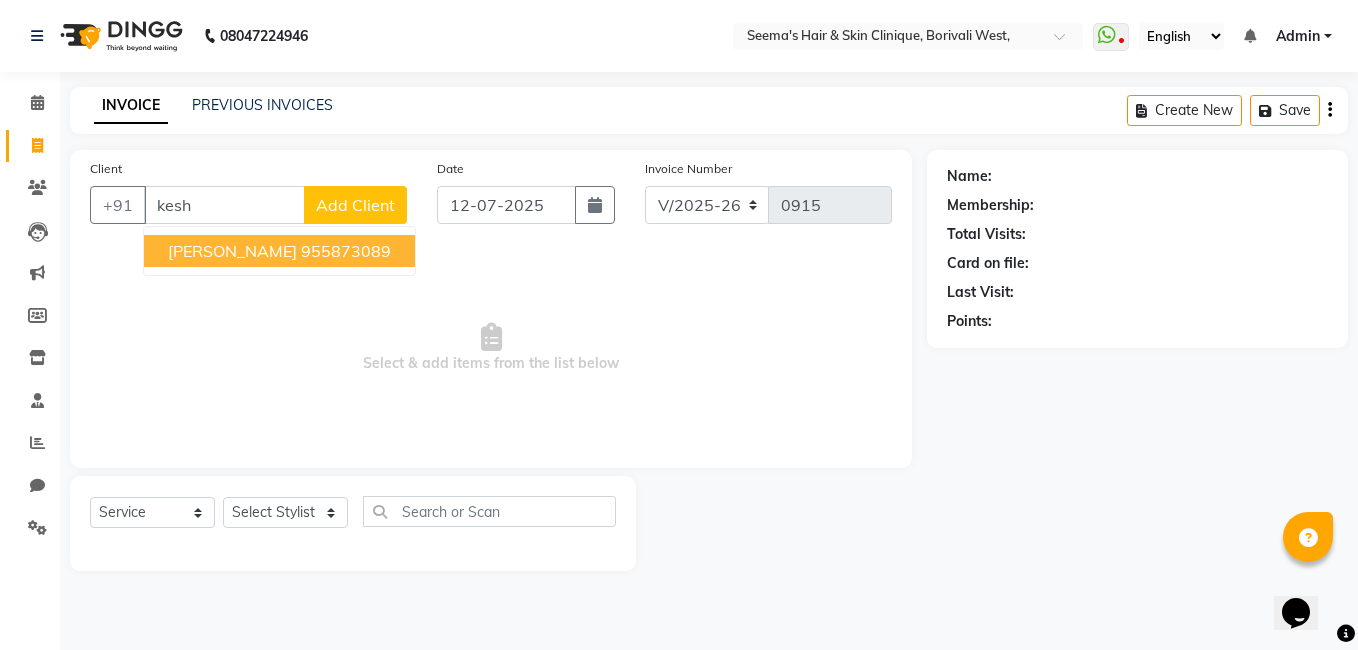 click on "[PERSON_NAME]" at bounding box center (232, 251) 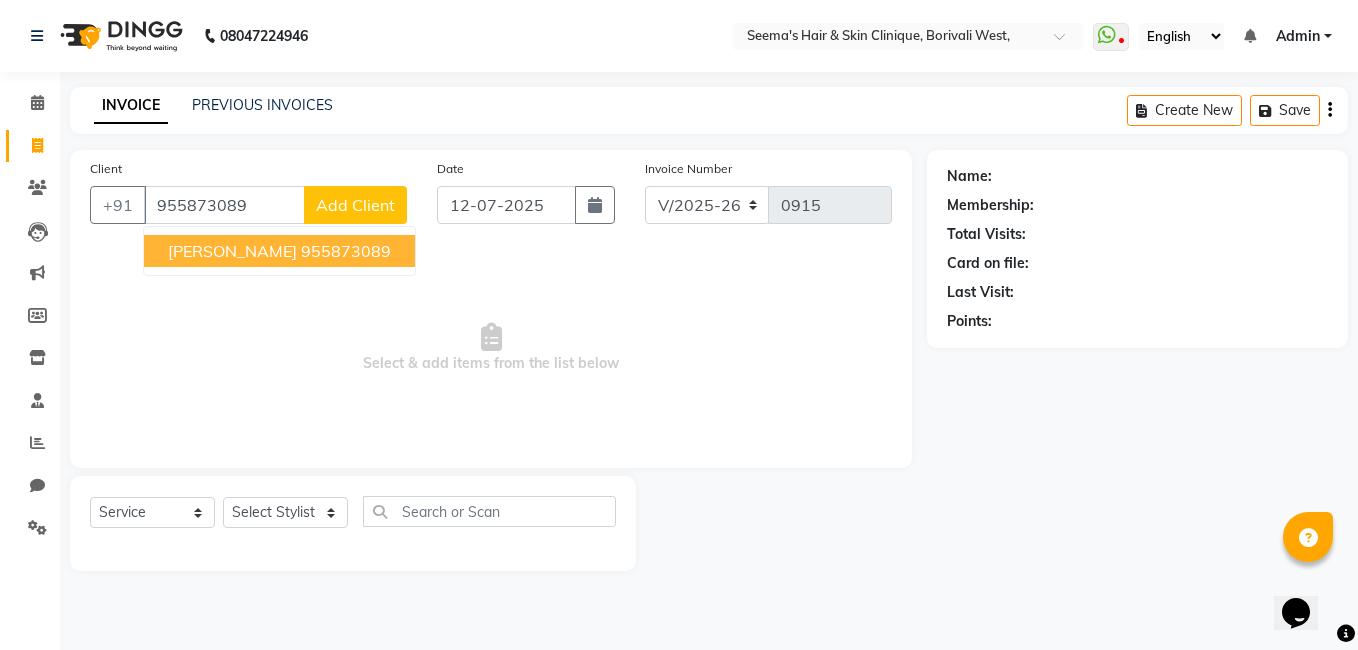 type on "955873089" 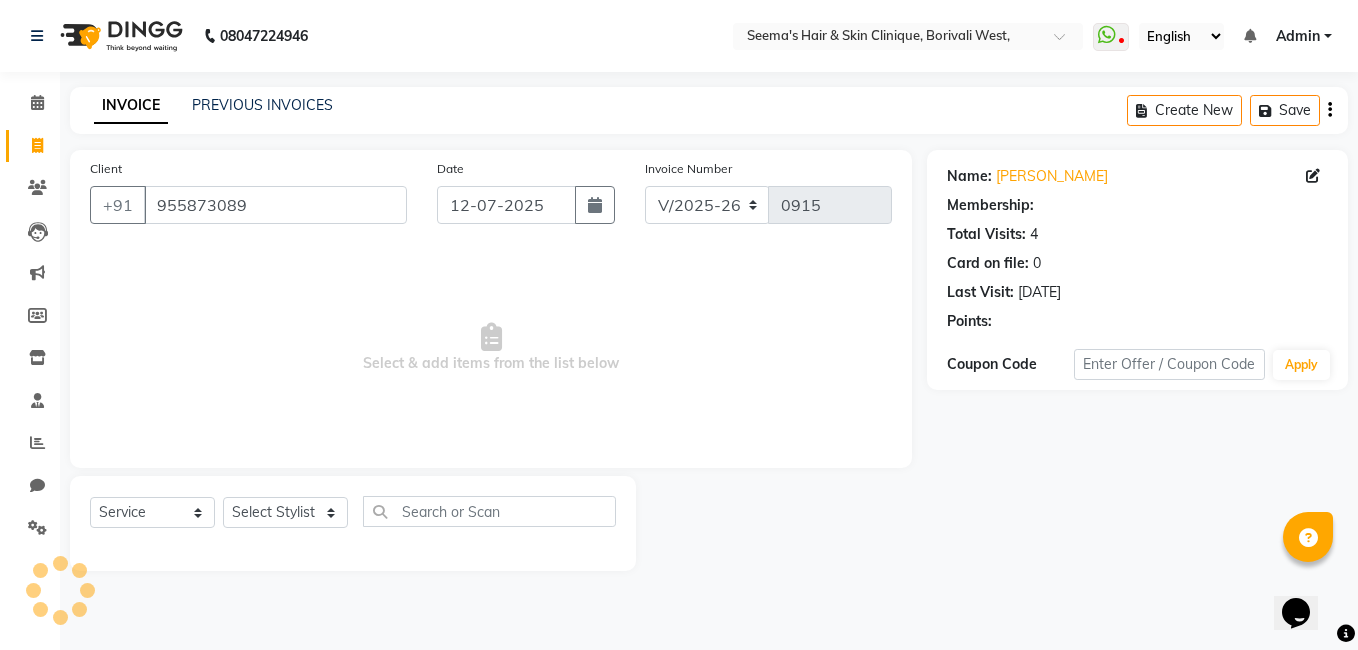 select on "1: Object" 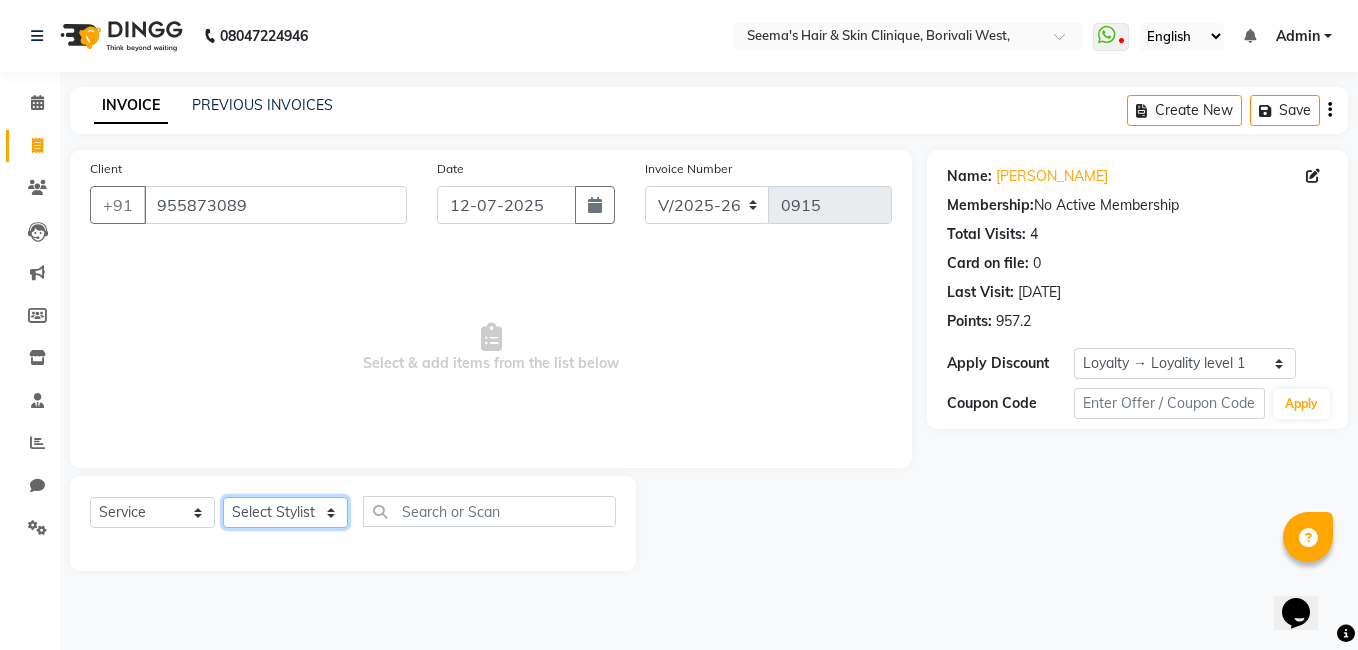 click on "Select Stylist [PERSON_NAME] [PERSON_NAME] [PERSON_NAME] [PERSON_NAME] [PERSON_NAME] [PERSON_NAME] [PERSON_NAME] Intern [PERSON_NAME]" 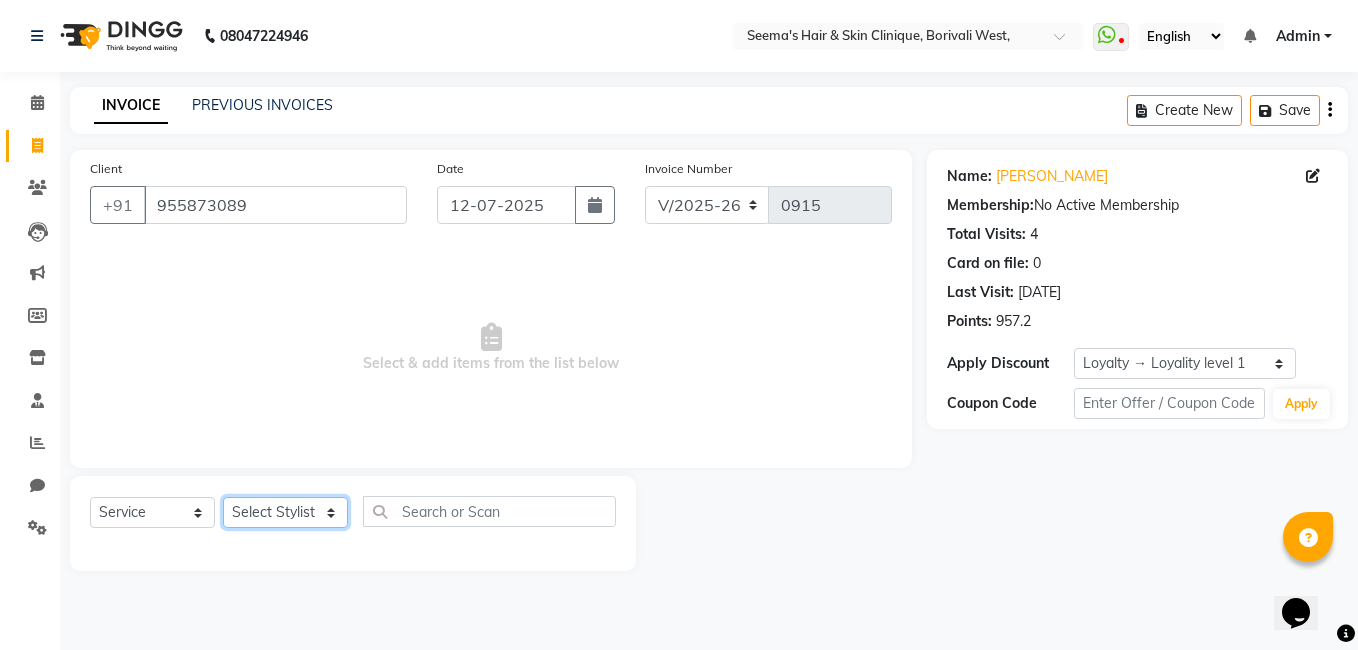 select on "75553" 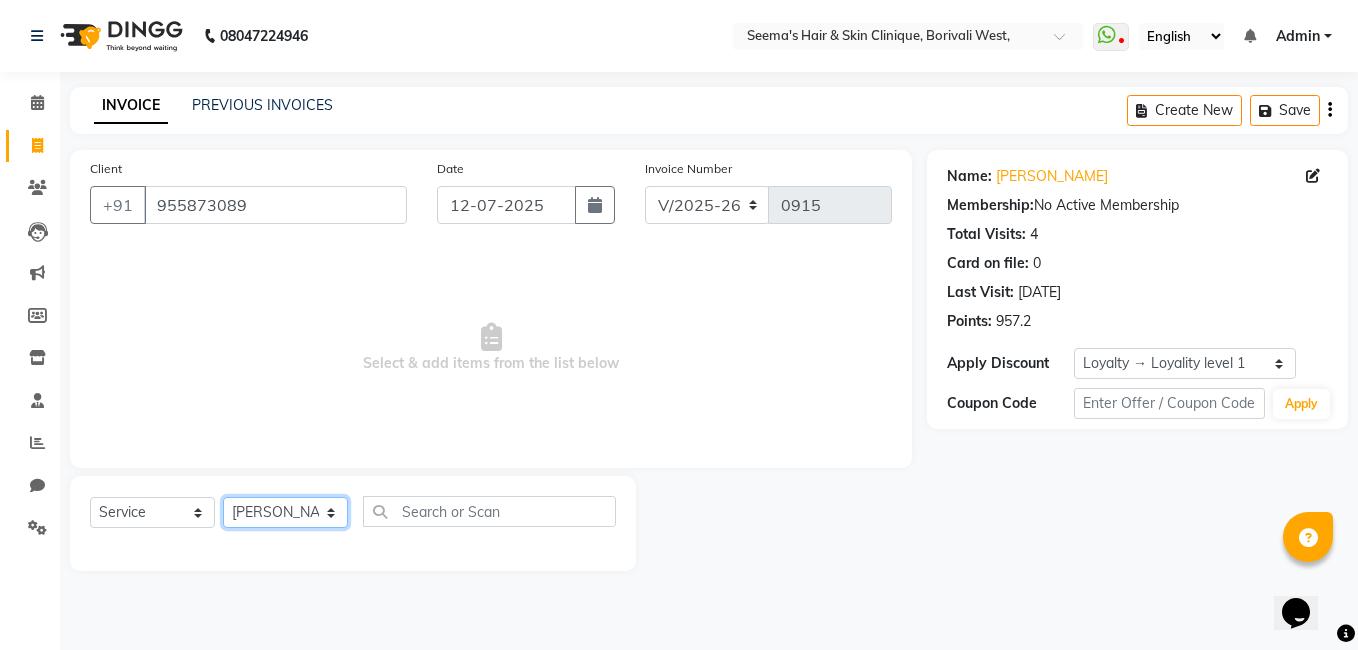 click on "Select Stylist [PERSON_NAME] [PERSON_NAME] [PERSON_NAME] [PERSON_NAME] [PERSON_NAME] [PERSON_NAME] [PERSON_NAME] Intern [PERSON_NAME]" 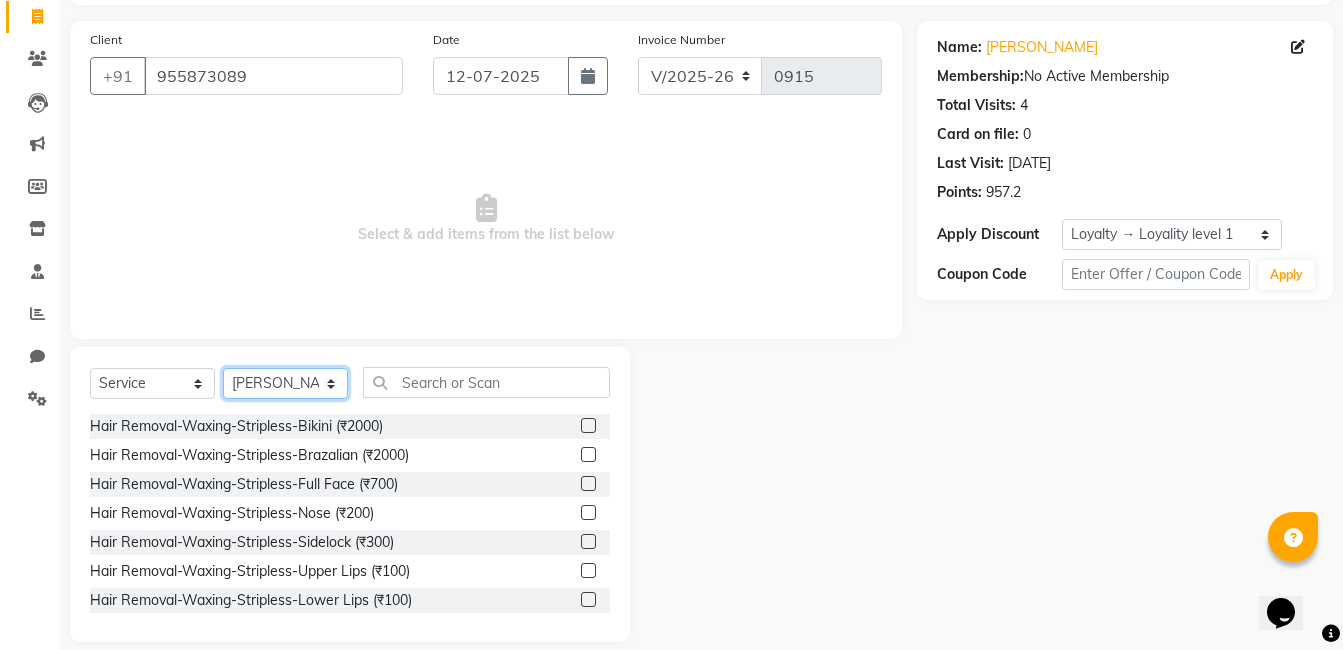 scroll, scrollTop: 151, scrollLeft: 0, axis: vertical 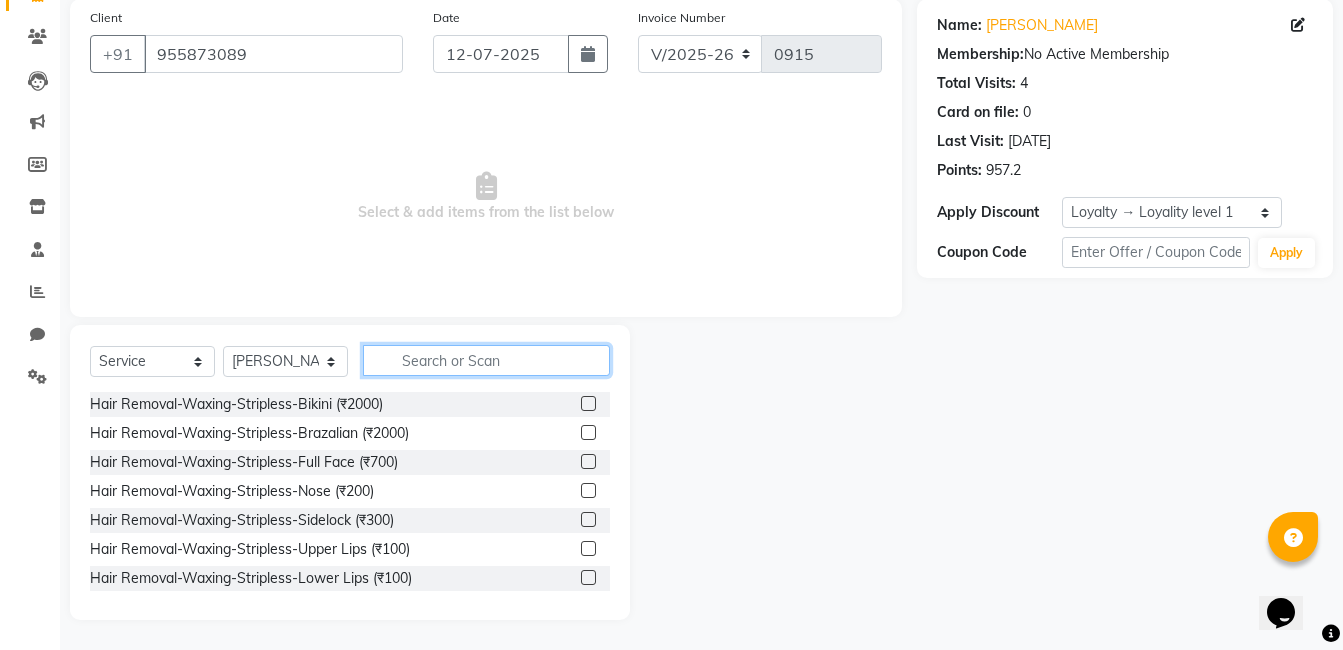 click 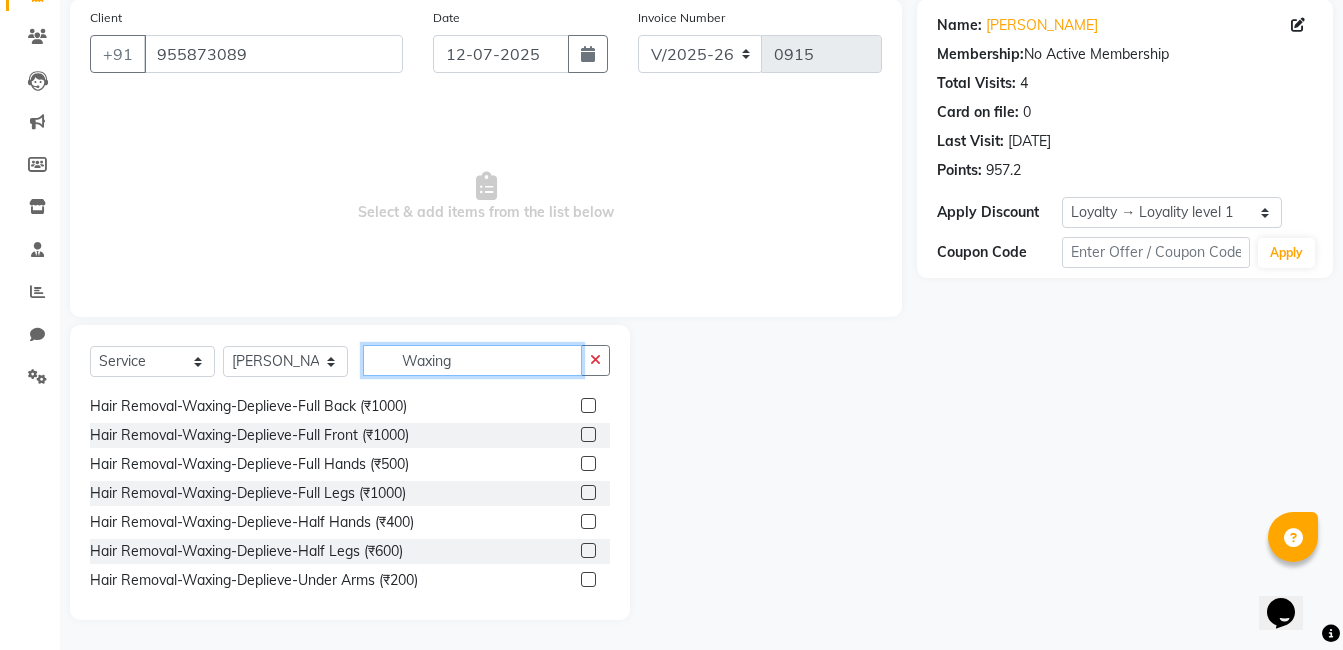 scroll, scrollTop: 554, scrollLeft: 0, axis: vertical 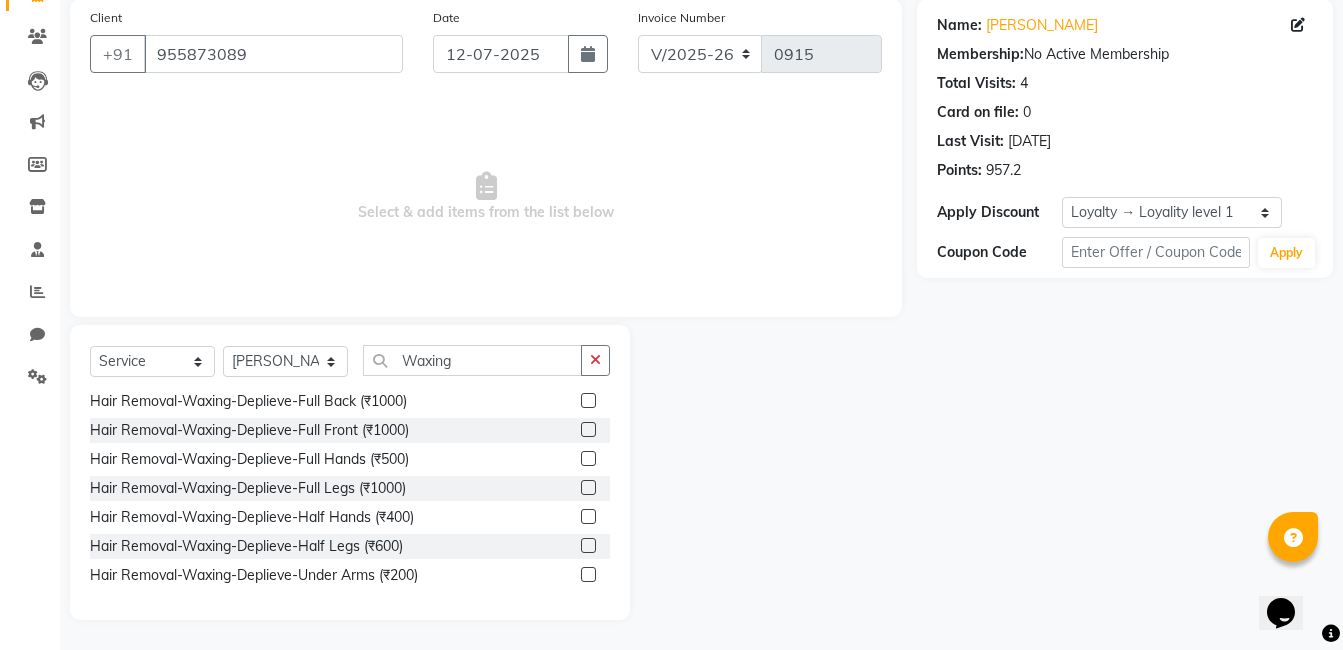 click on "Select  Service  Product  Membership  Package Voucher Prepaid Gift Card  Select Stylist Khalida Komal Zunjare Purva Sharma Rekha Singh Rupa Singh Seema Sharma Shivangi Intern Zakiya Qazi Waxing Hair Removal-Waxing-Stripless-Bikini (₹2000)  Hair Removal-Waxing-Stripless-Brazalian (₹2000)  Hair Removal-Waxing-Stripless-Full Face (₹700)  Hair Removal-Waxing-Stripless-Nose (₹200)  Hair Removal-Waxing-Stripless-Sidelock (₹300)  Hair Removal-Waxing-Stripless-Upper Lips (₹100)  Hair Removal-Waxing-Stripless-Lower Lips (₹100)  Hair Removal-Waxing-Stripless-Chin (₹100)  Hair Removal-Waxing-Stripless-Under Arms (₹300)  Hair Removal-Waxing-RICA-Brazilian (₹1500)  Hair Removal-Waxing-RICA-Full Back (₹800)  Hair Removal-Waxing-RICA-Full Front (₹800)  Hair Removal-Waxing-RICA-Full Hands (₹400)  Hair Removal-Waxing-RICA-Full Legs (₹800)  Hair Removal-Waxing-RICA-Half Hands (₹300)  Hair Removal-Waxing-RICA-Half Legs (₹400)  Hair Removal-Waxing-RICA-Under Arms (₹150)" 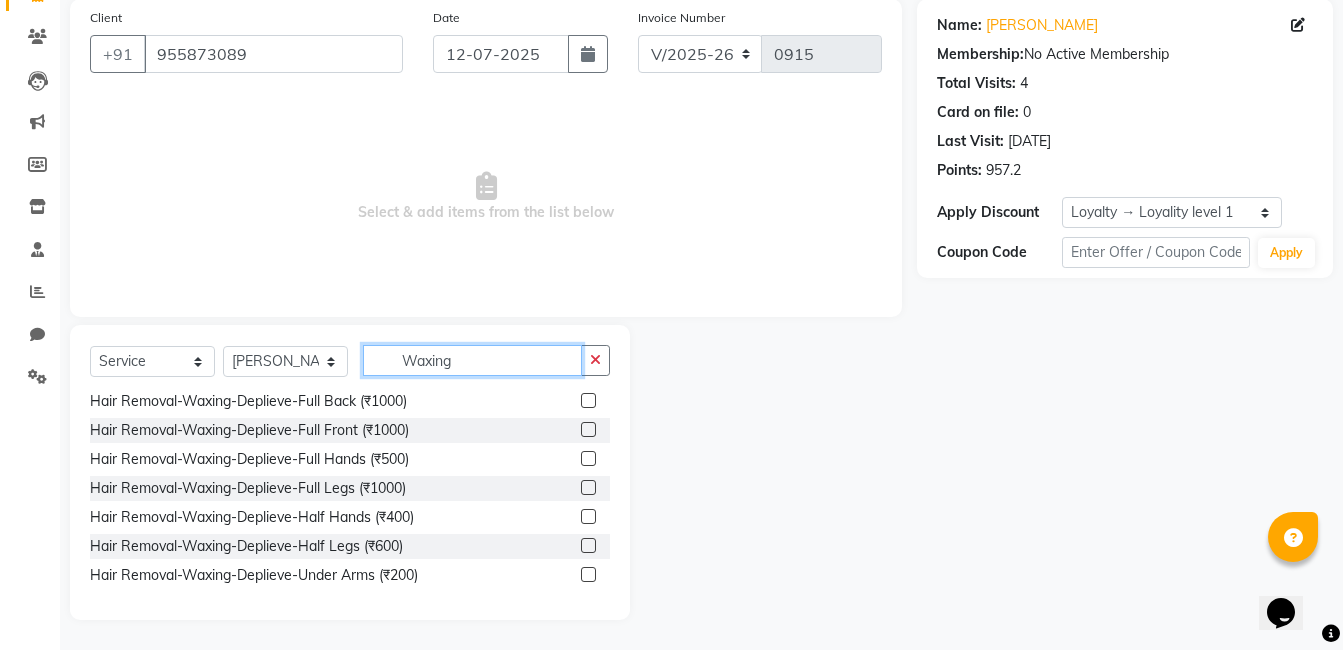 click on "Waxing" 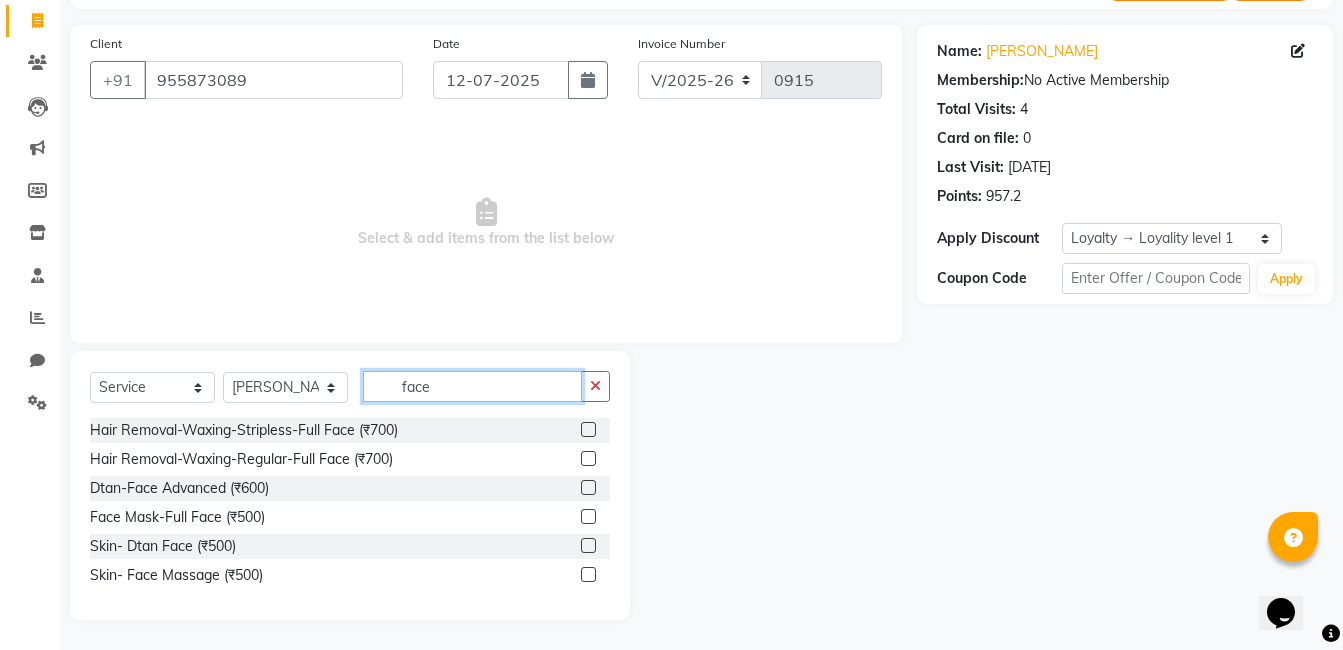 scroll, scrollTop: 0, scrollLeft: 0, axis: both 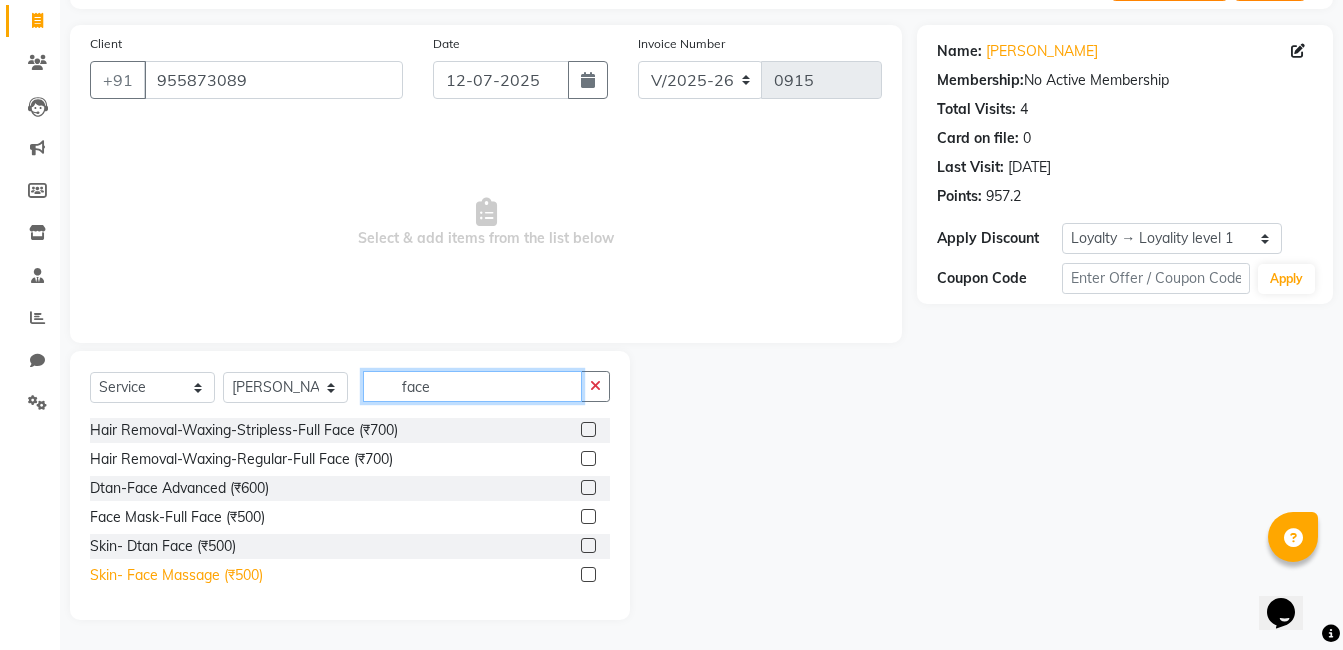 type on "face" 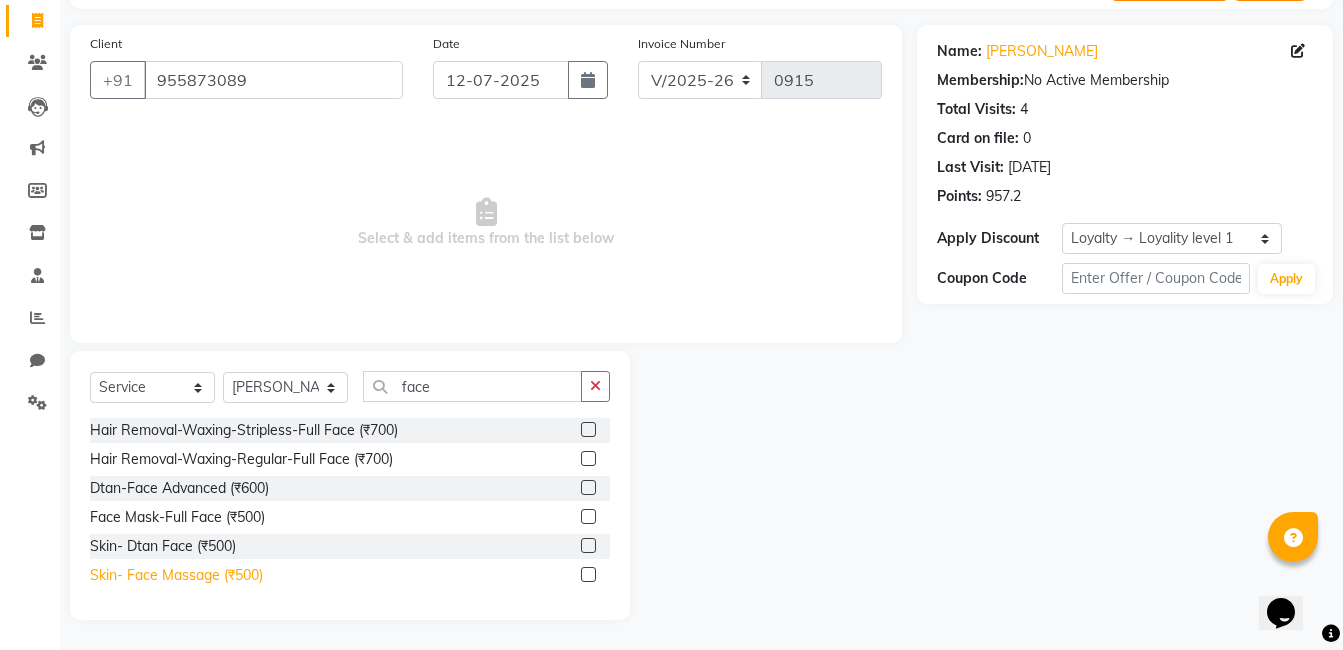 click on "Skin- Face Massage (₹500)" 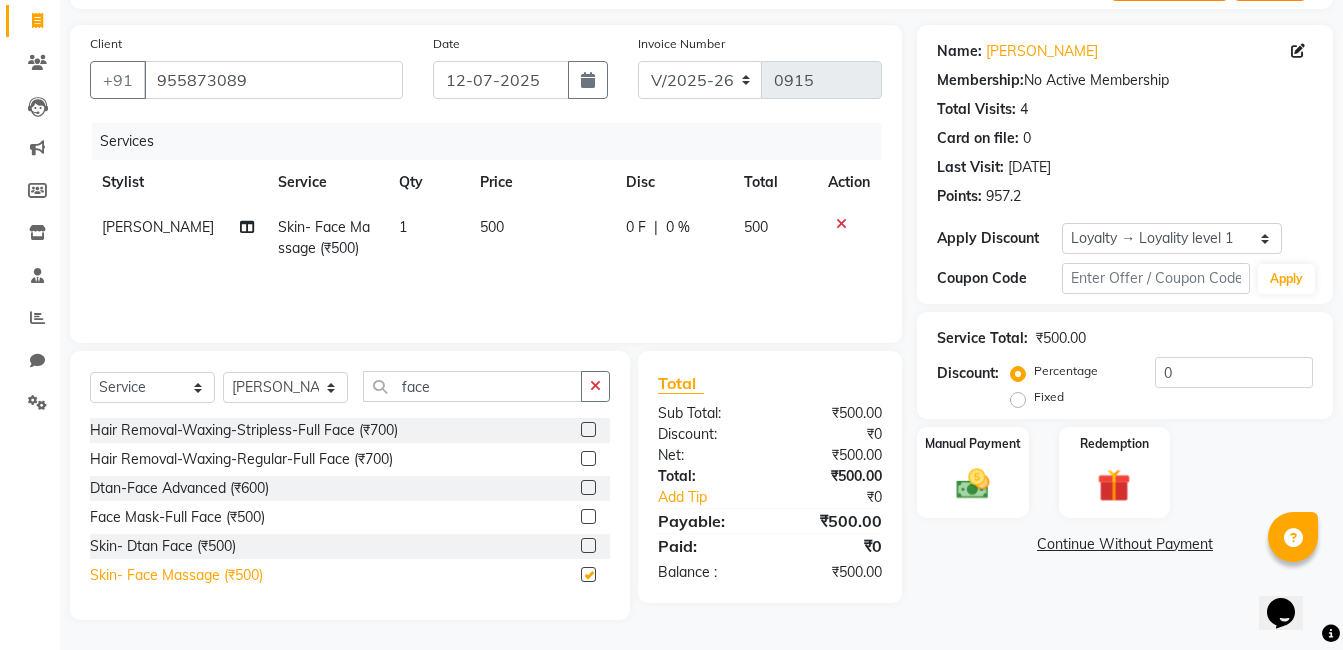 checkbox on "false" 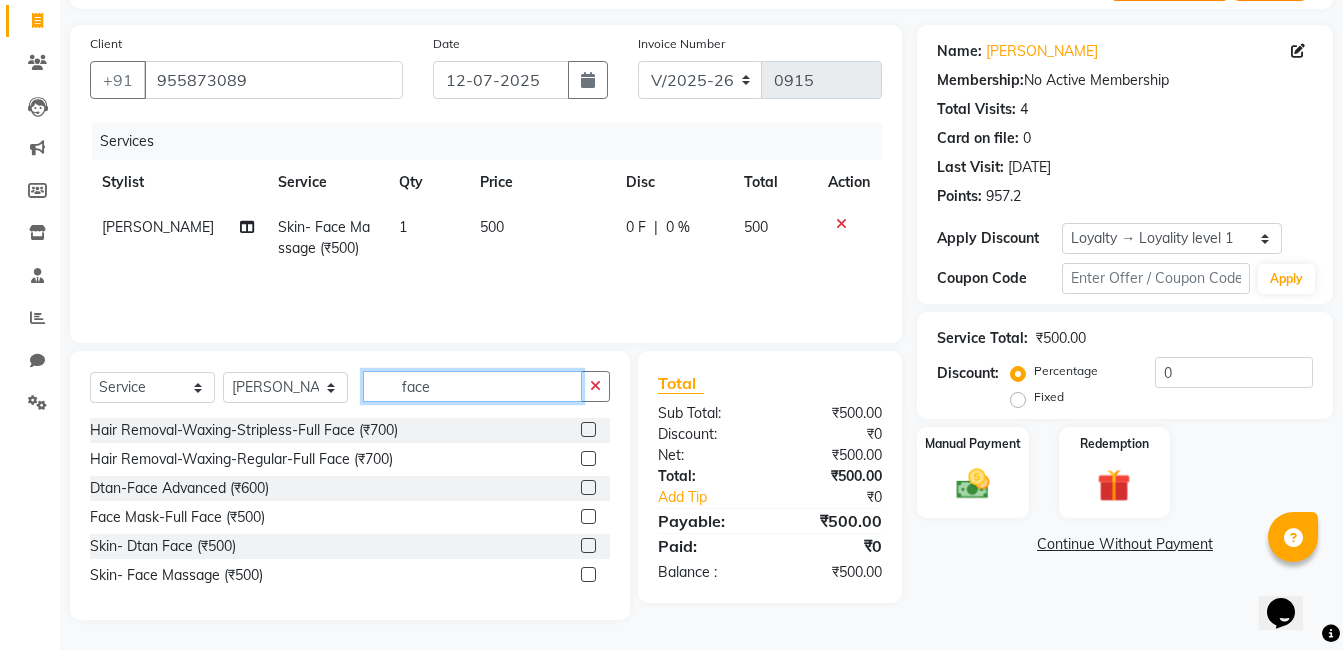 click on "face" 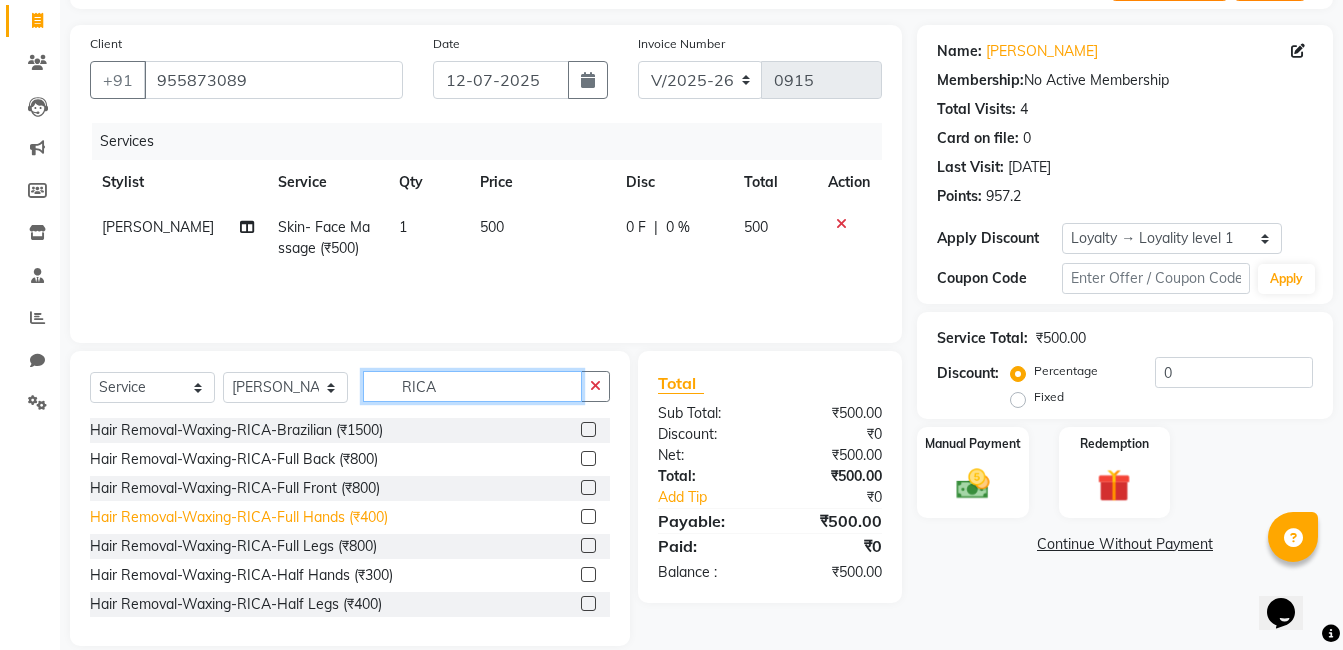 type on "RICA" 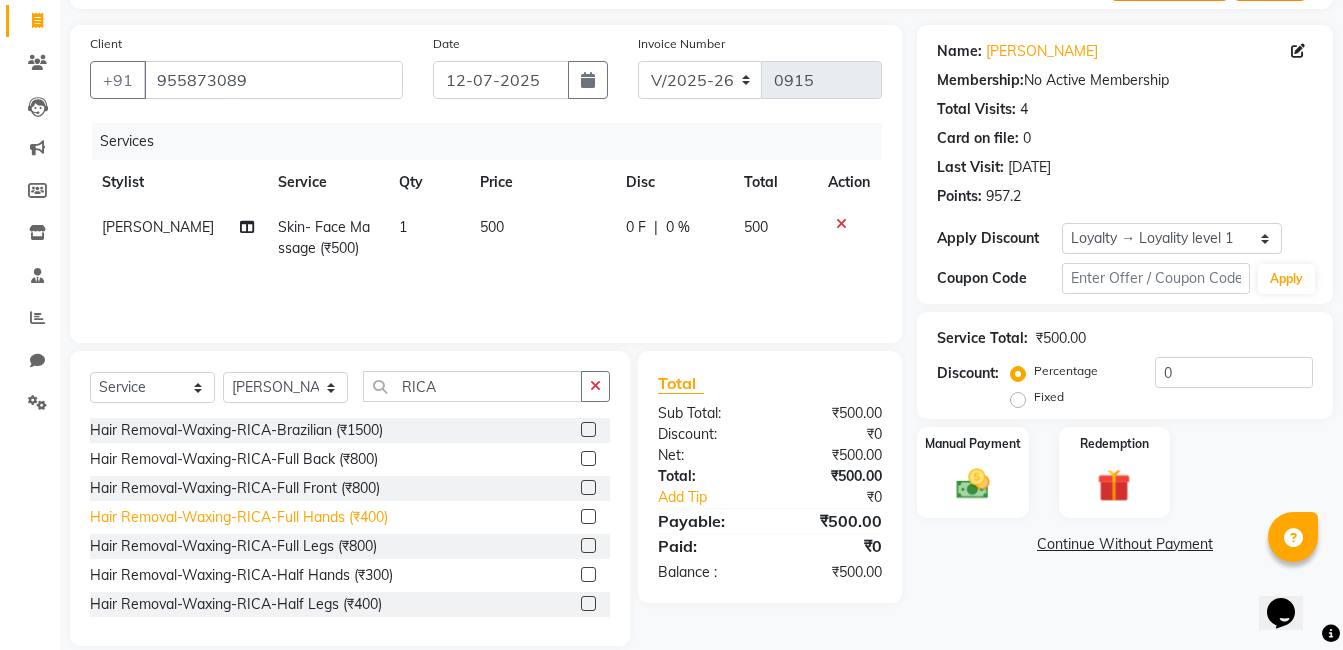 click on "Hair Removal-Waxing-RICA-Full Hands (₹400)" 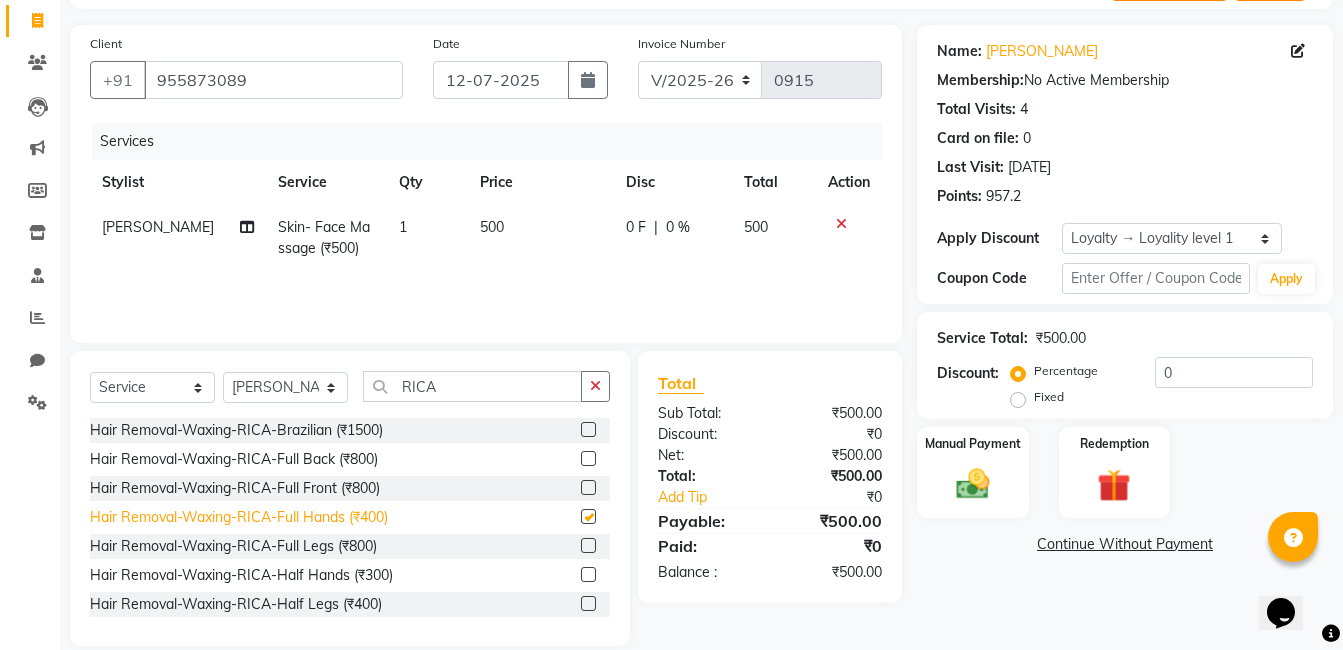 checkbox on "false" 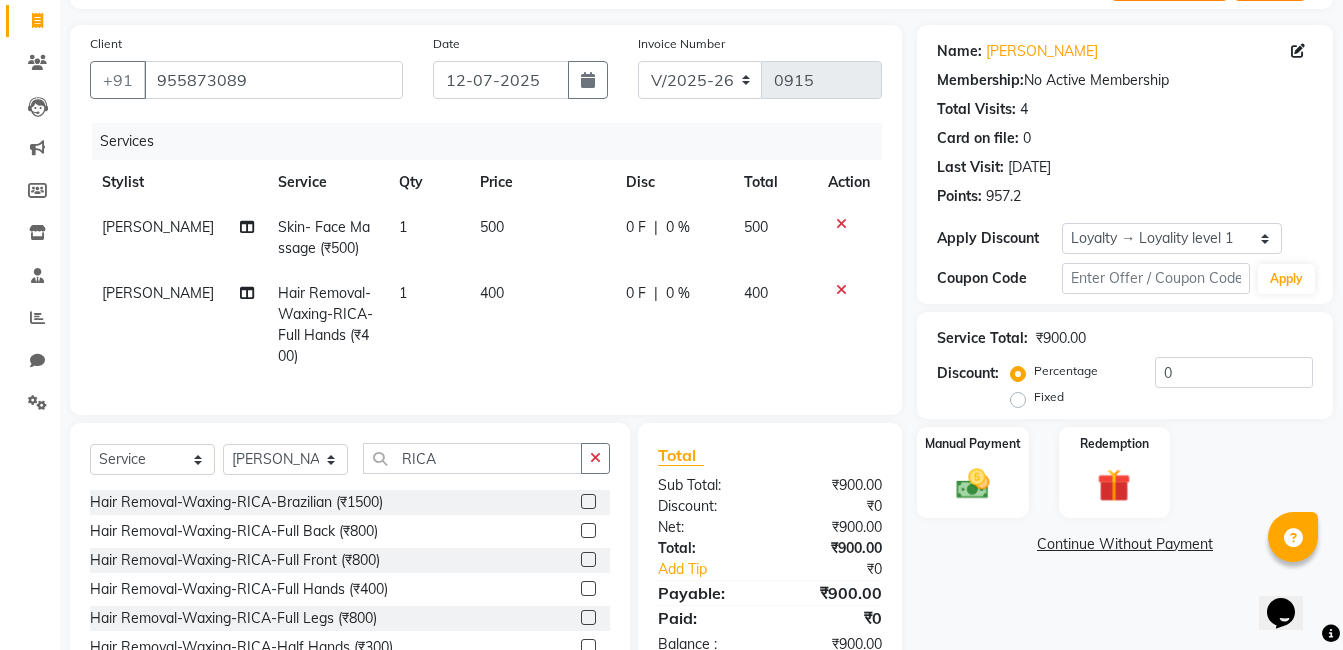 scroll, scrollTop: 61, scrollLeft: 0, axis: vertical 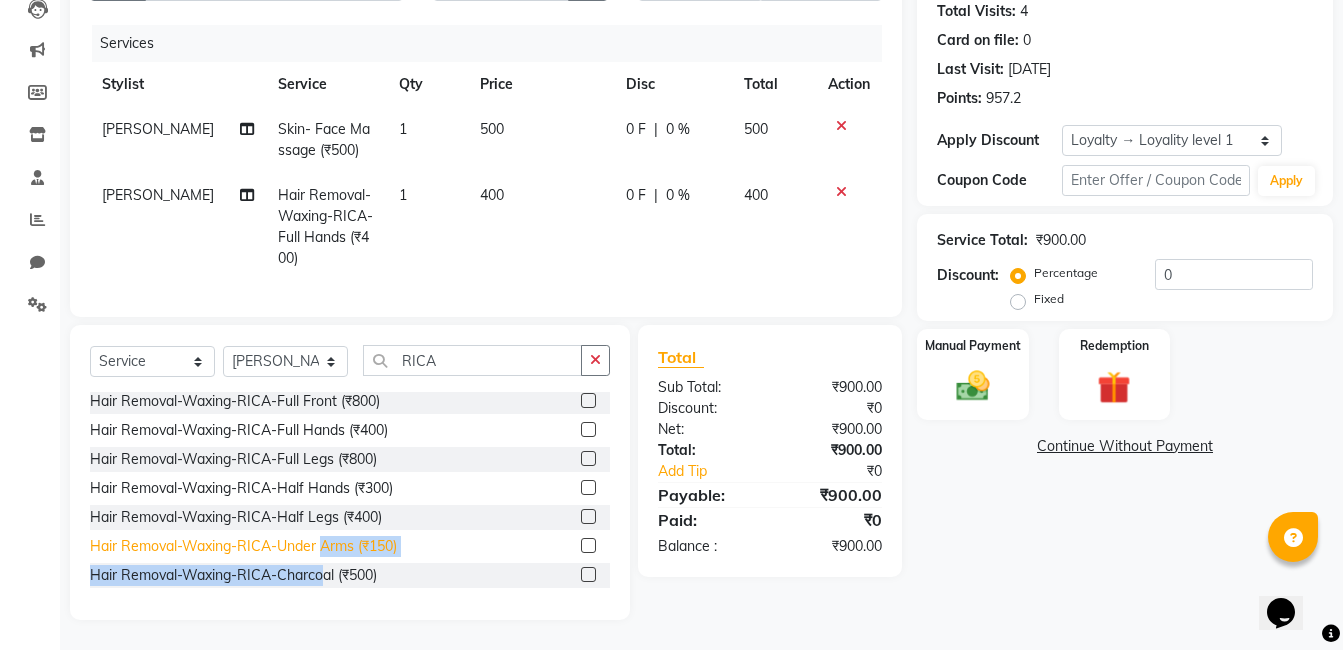 click on "Hair Removal-Waxing-RICA-Brazilian (₹1500)  Hair Removal-Waxing-RICA-Full Back (₹800)  Hair Removal-Waxing-RICA-Full Front (₹800)  Hair Removal-Waxing-RICA-Full Hands (₹400)  Hair Removal-Waxing-RICA-Full Legs (₹800)  Hair Removal-Waxing-RICA-Half Hands (₹300)  Hair Removal-Waxing-RICA-Half Legs (₹400)  Hair Removal-Waxing-RICA-Under Arms (₹150)  Hair Removal-Waxing-RICA-Charcoal (₹500)" 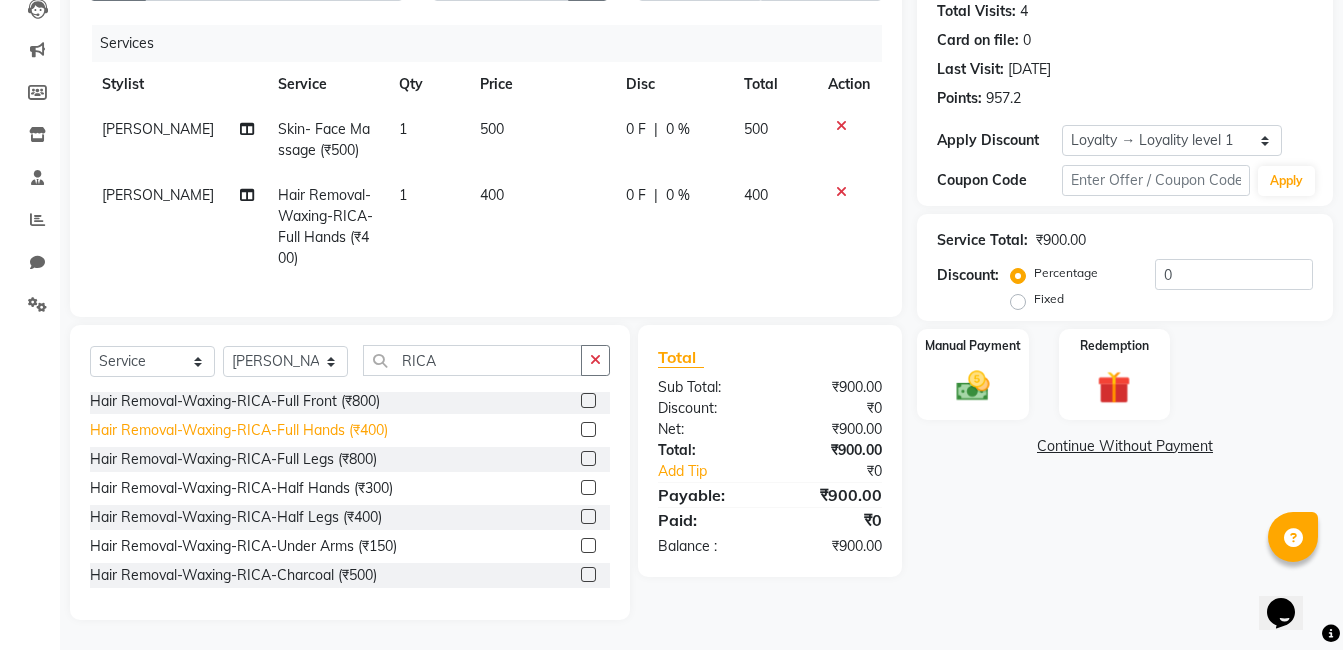 click on "Hair Removal-Waxing-RICA-Under Arms (₹150)" 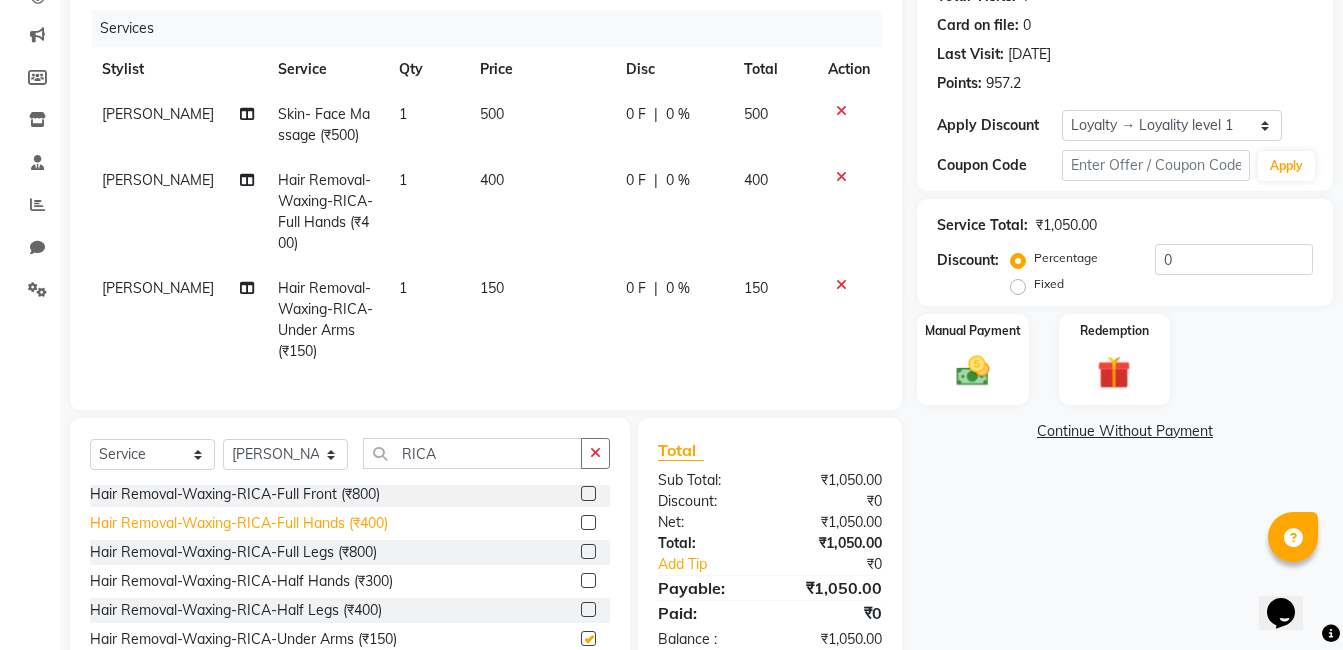 checkbox on "false" 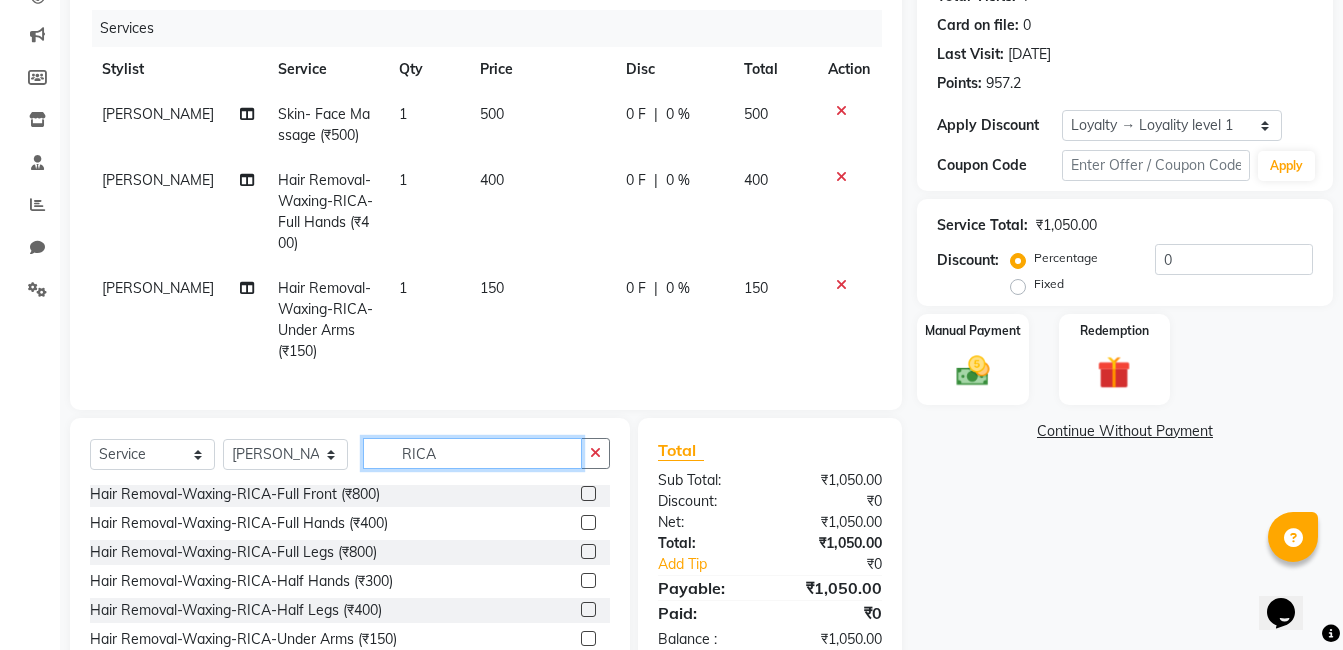 click on "RICA" 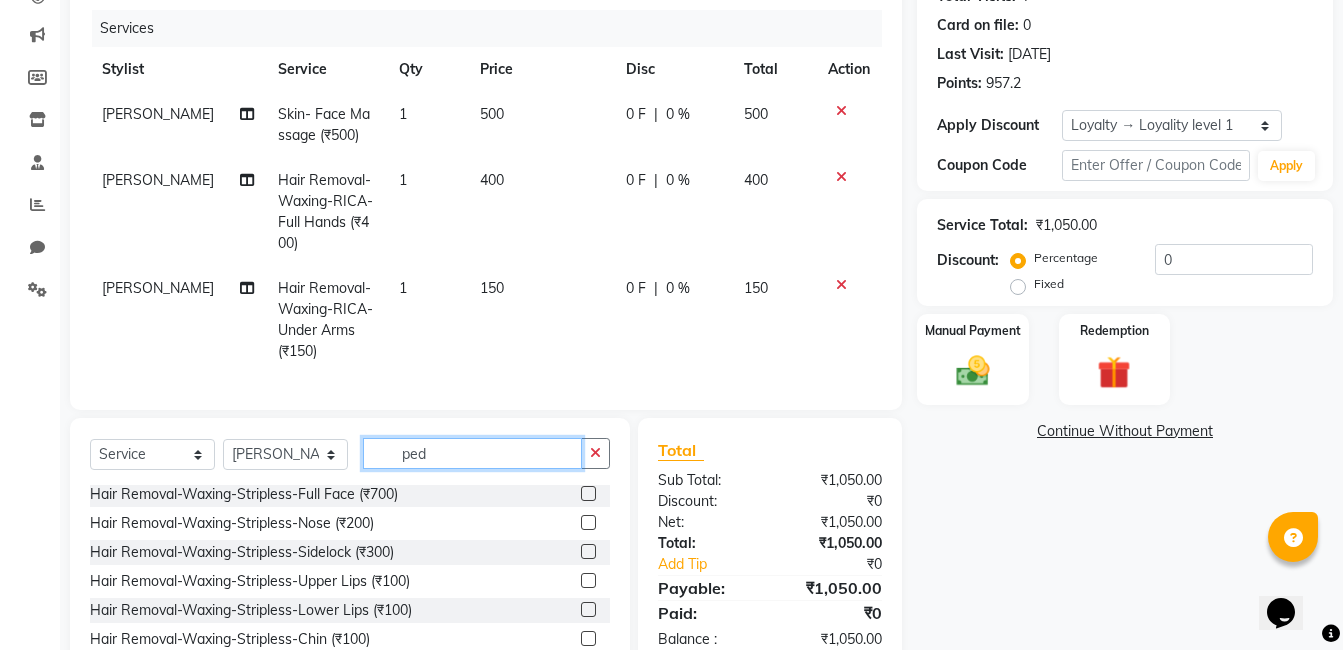 scroll, scrollTop: 0, scrollLeft: 0, axis: both 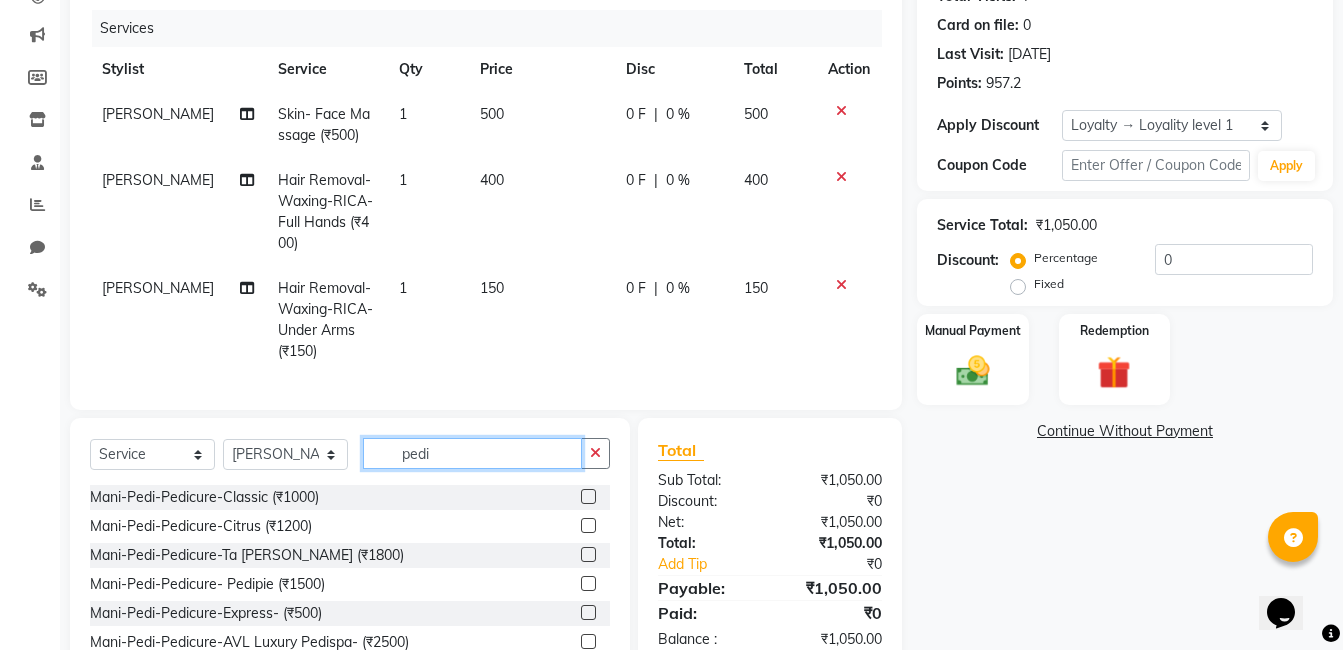 type on "pedi" 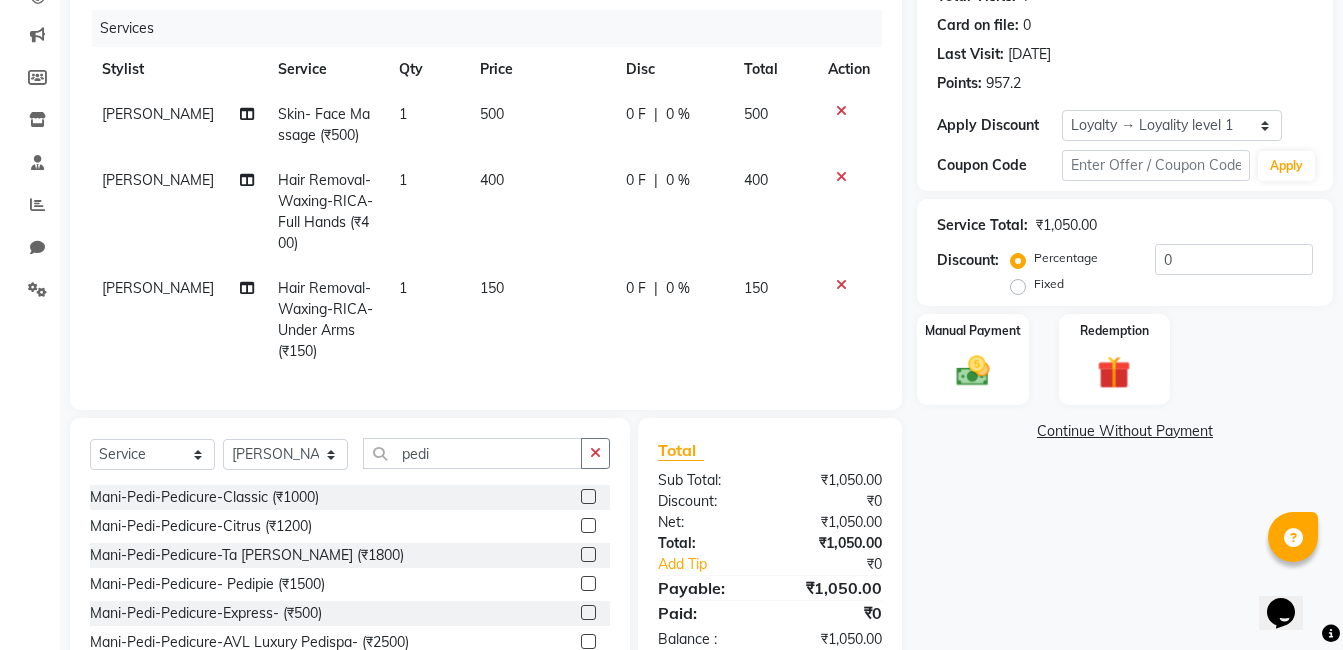 click on "Mani-Pedi-Pedicure-Classic (₹1000)  Mani-Pedi-Pedicure-Citrus (₹1200)  Mani-Pedi-Pedicure-Ta Ta Tan (₹1800)  Mani-Pedi-Pedicure- Pedipie (₹1500)  Mani-Pedi-Pedicure-Express- (₹500)  Mani-Pedi-Pedicure-AVL Luxury Pedispa- (₹2500)  Mani-Pedi-Pedicure-Brightening (₹2000)  Mani-Pedi- Manicure- Classic (₹500)  Mani-Pedi Manicure- Citrus (₹800)  Mani-Pedi- Manicure- Ta Ta Tan (₹1000)  Mani-Pedi- Manicure- PediPie (₹1000)  Mani-Pedi- Manicure- AVL Luxury Spa (₹1000)  Mani-Pedi- Manicure- Brightening (₹1000)  Peditrix Add On (₹150)  Mani-Pedi- Body Polishing Pedicure (₹2000)  Mani-Pedi- Body Polishing Manicure (₹1000)" 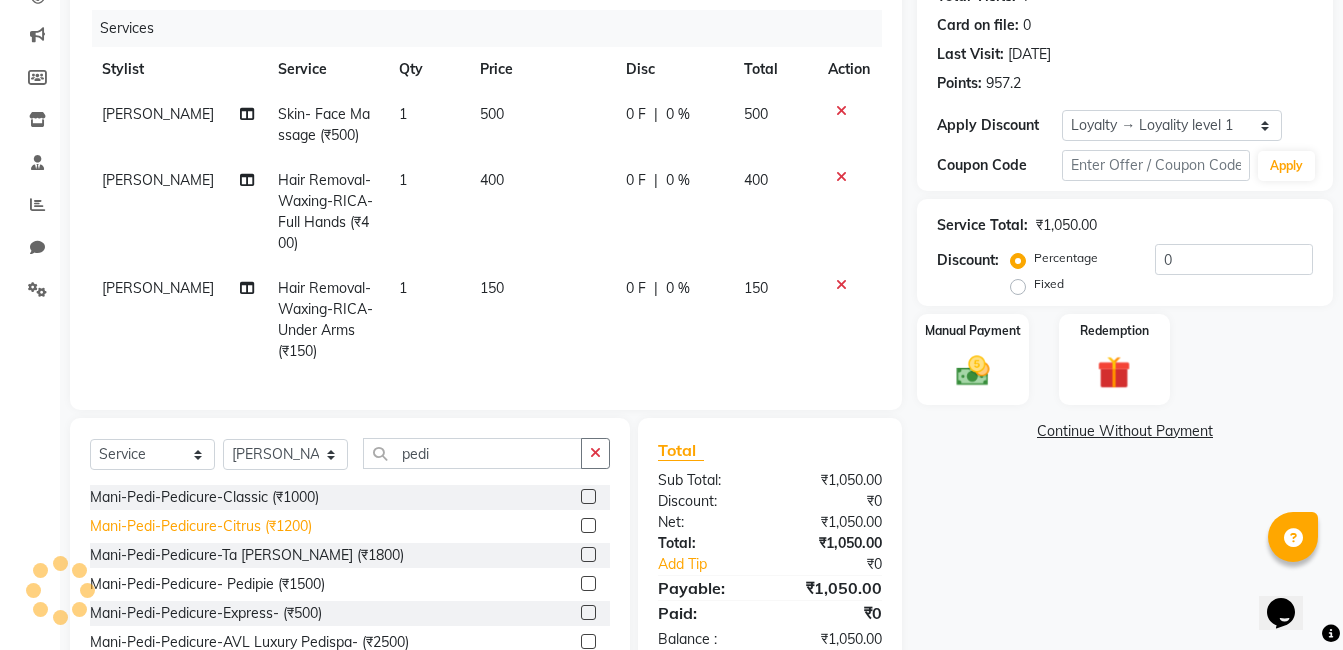 click on "Mani-Pedi-Pedicure-Citrus (₹1200)" 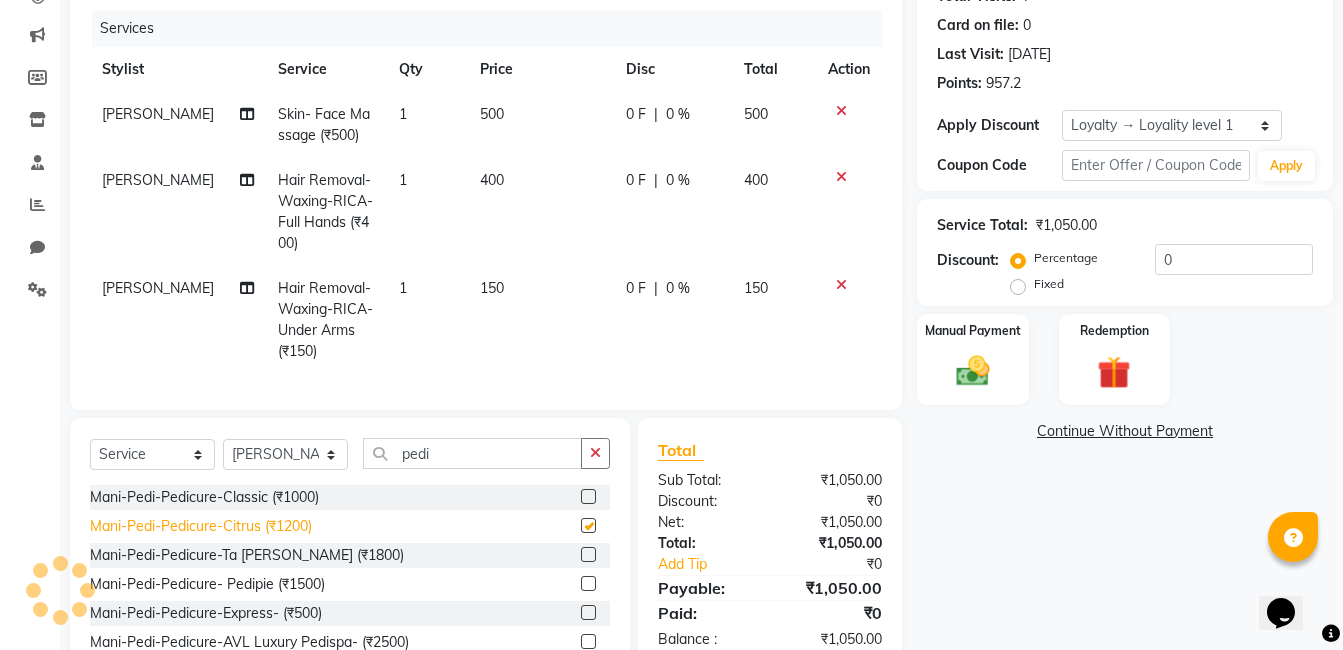 checkbox on "false" 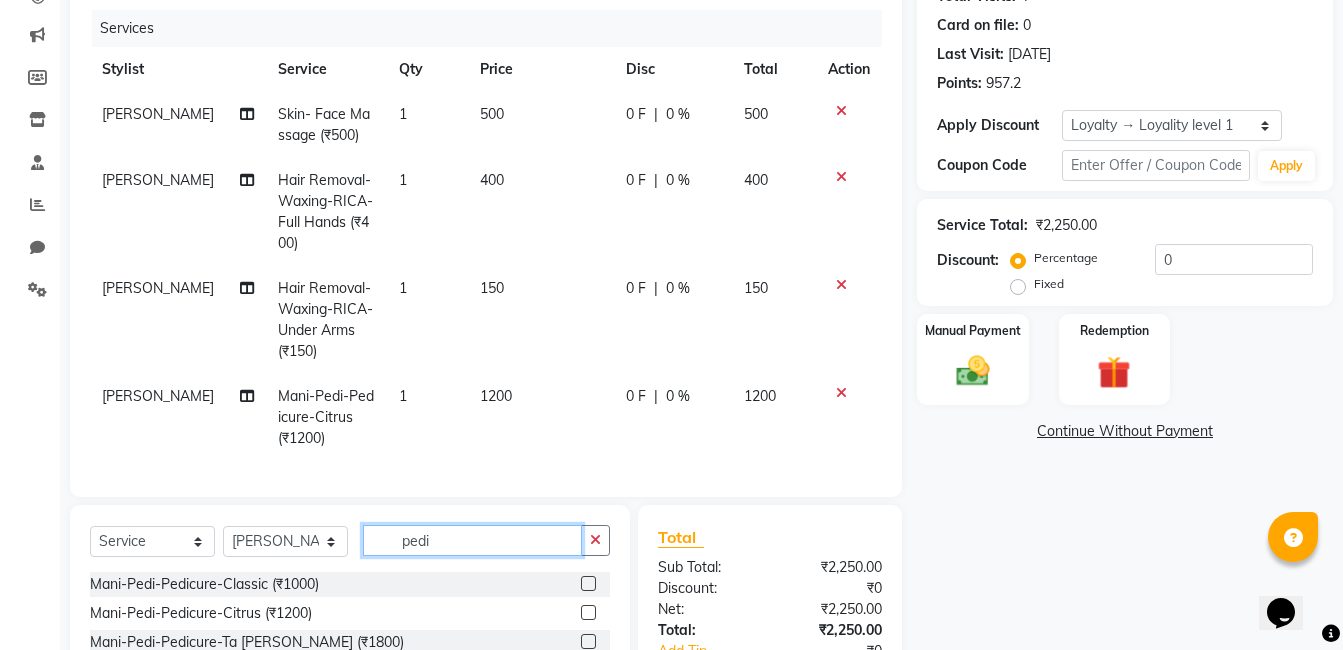 click on "pedi" 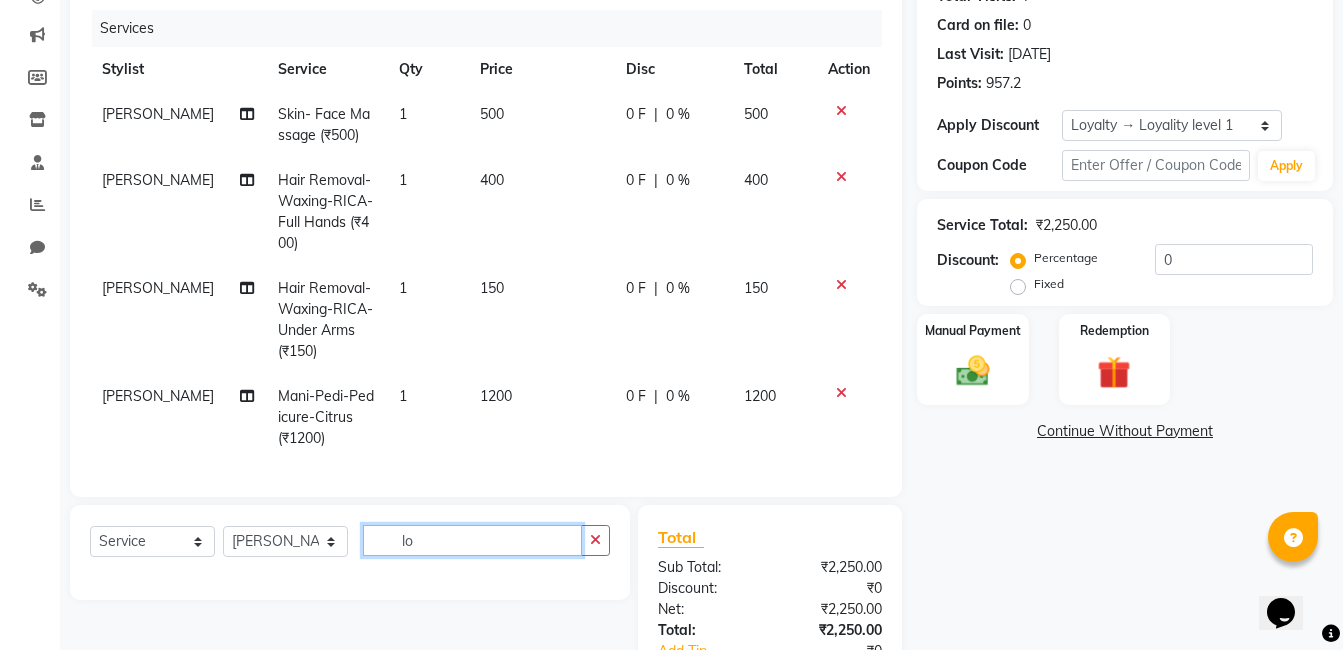 type on "l" 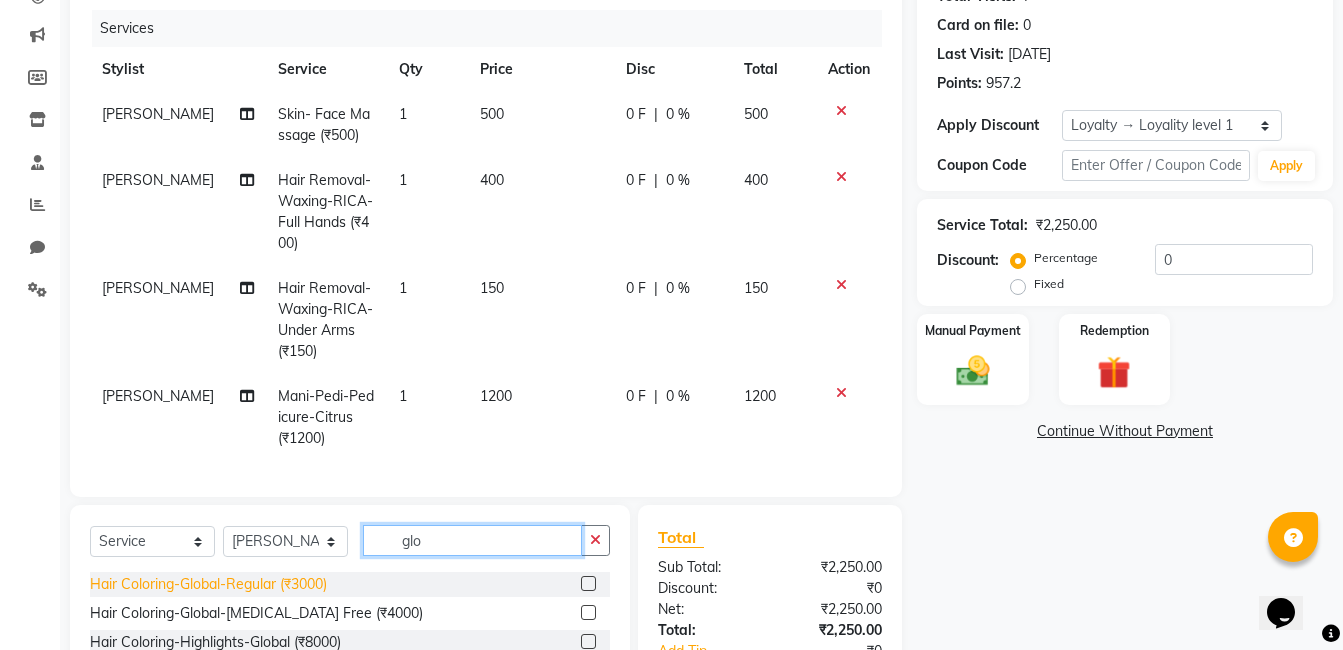 type on "glo" 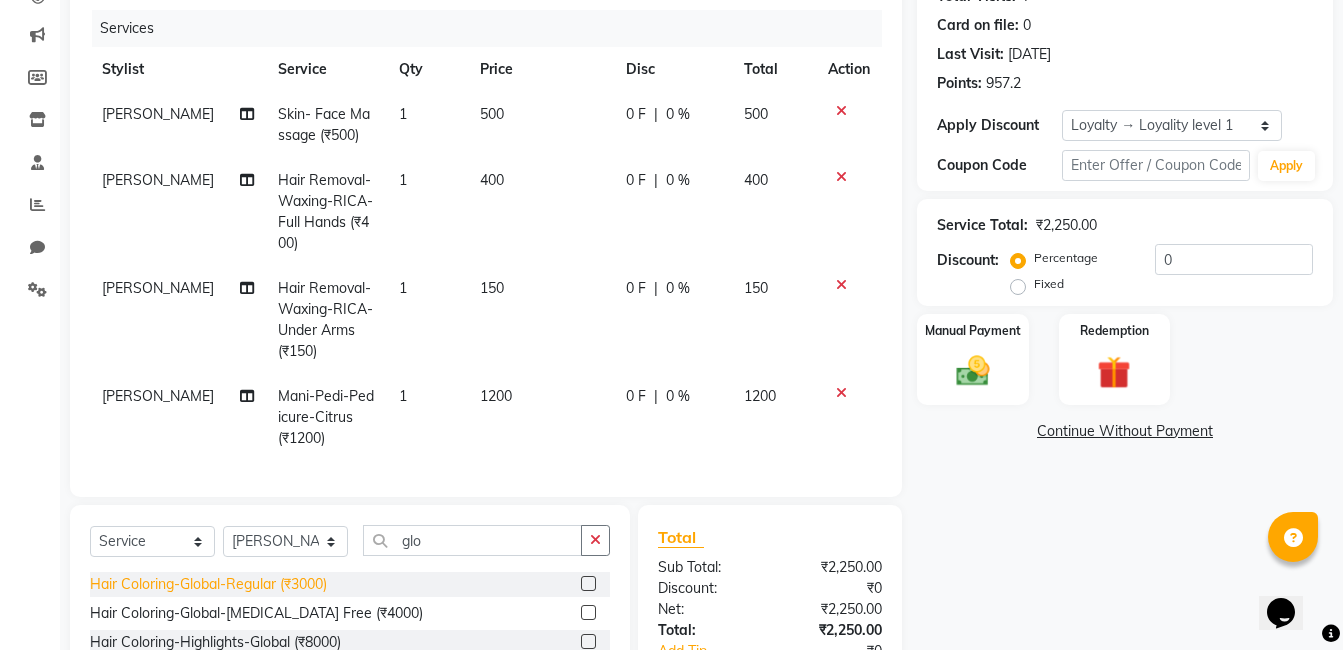 click on "Hair Coloring-Global-Regular (₹3000)" 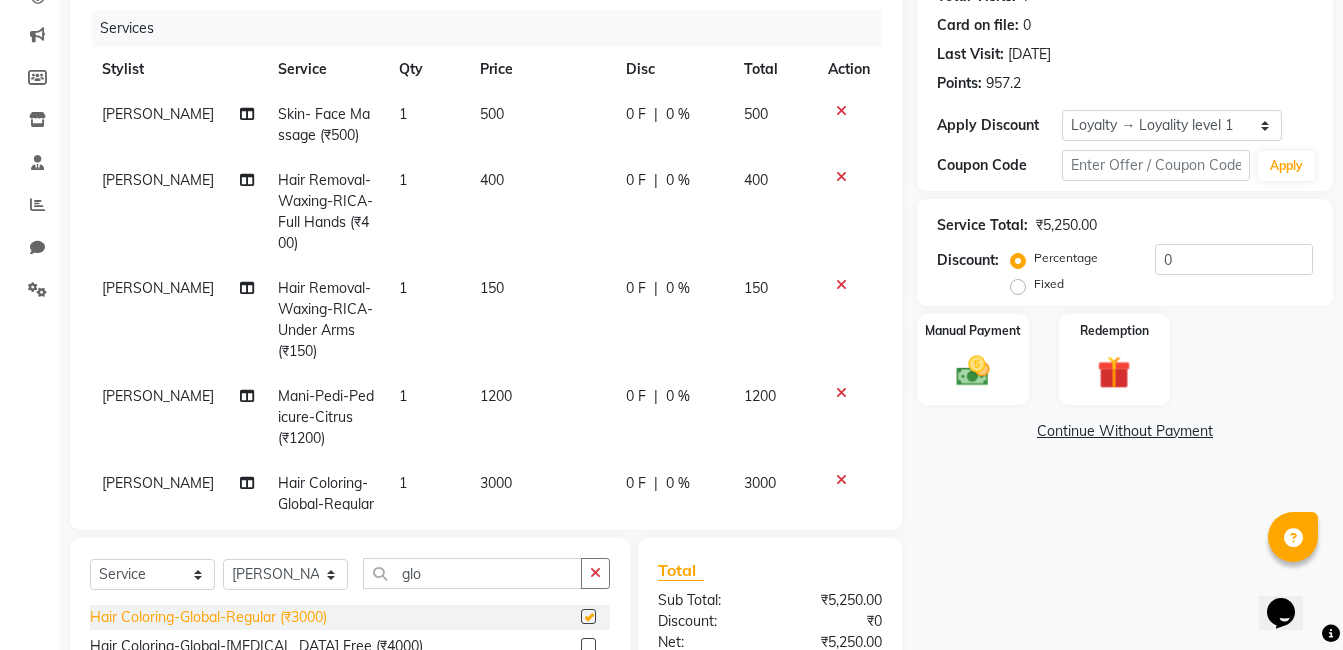 checkbox on "false" 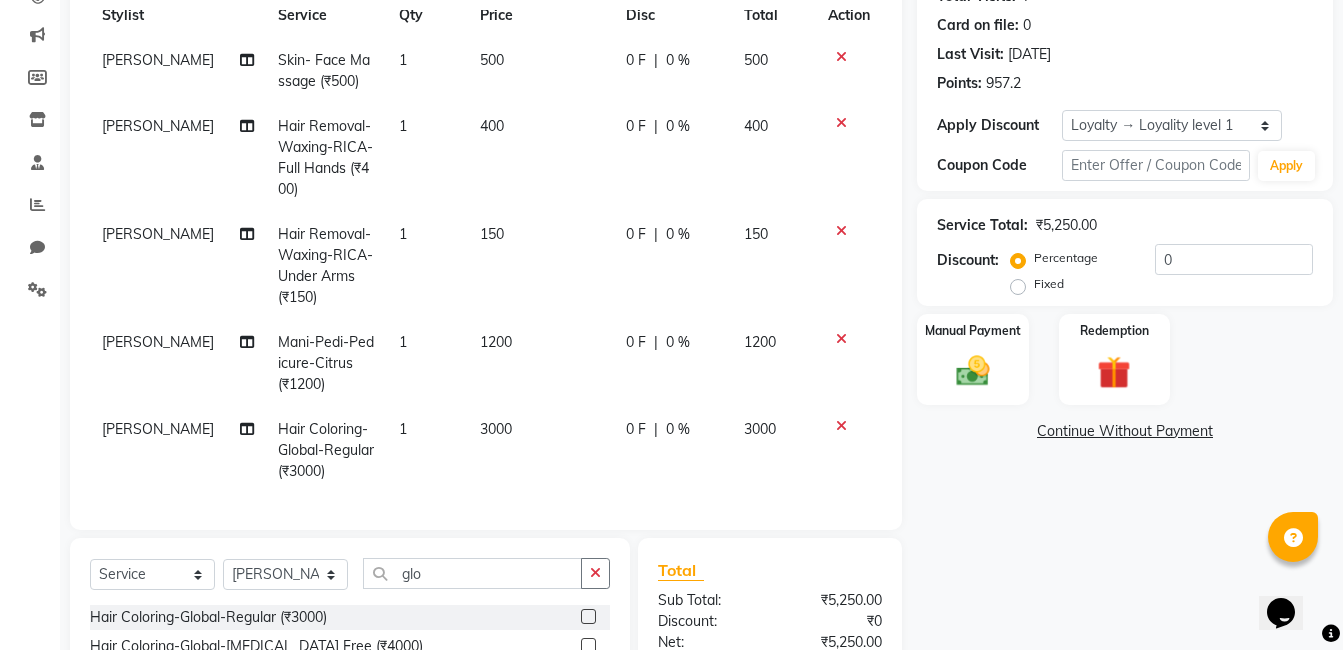 click on "0 F | 0 %" 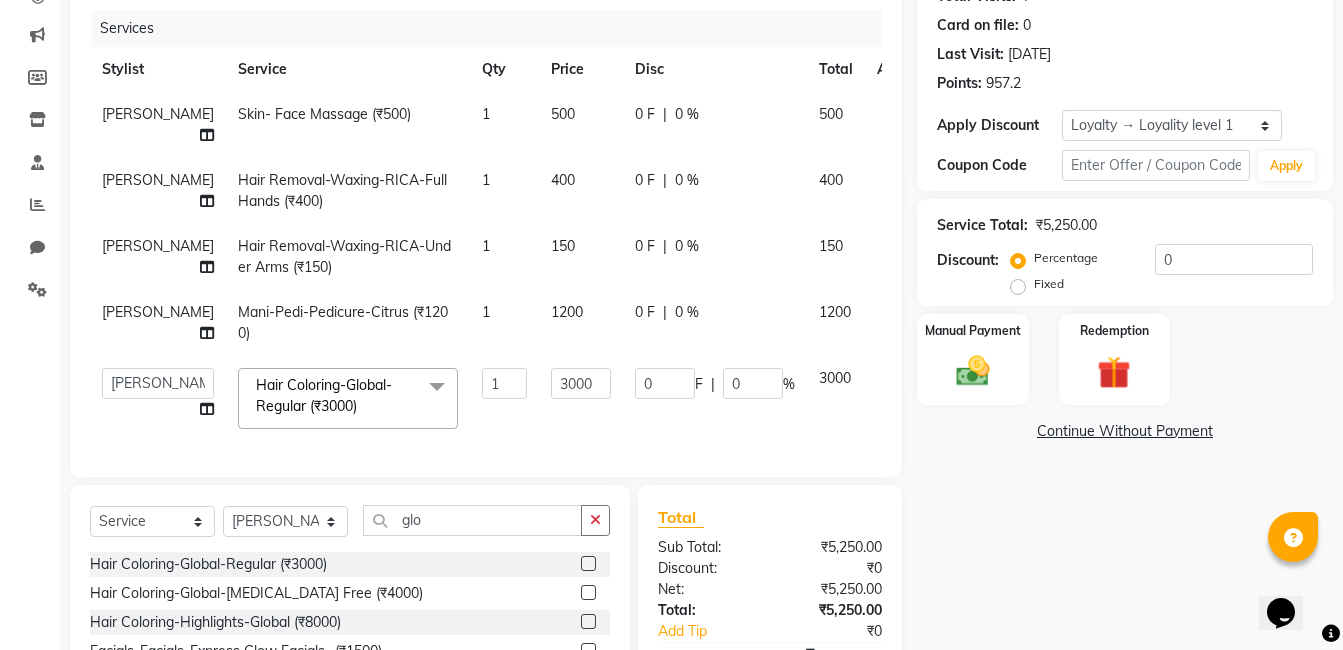 scroll, scrollTop: 46, scrollLeft: 0, axis: vertical 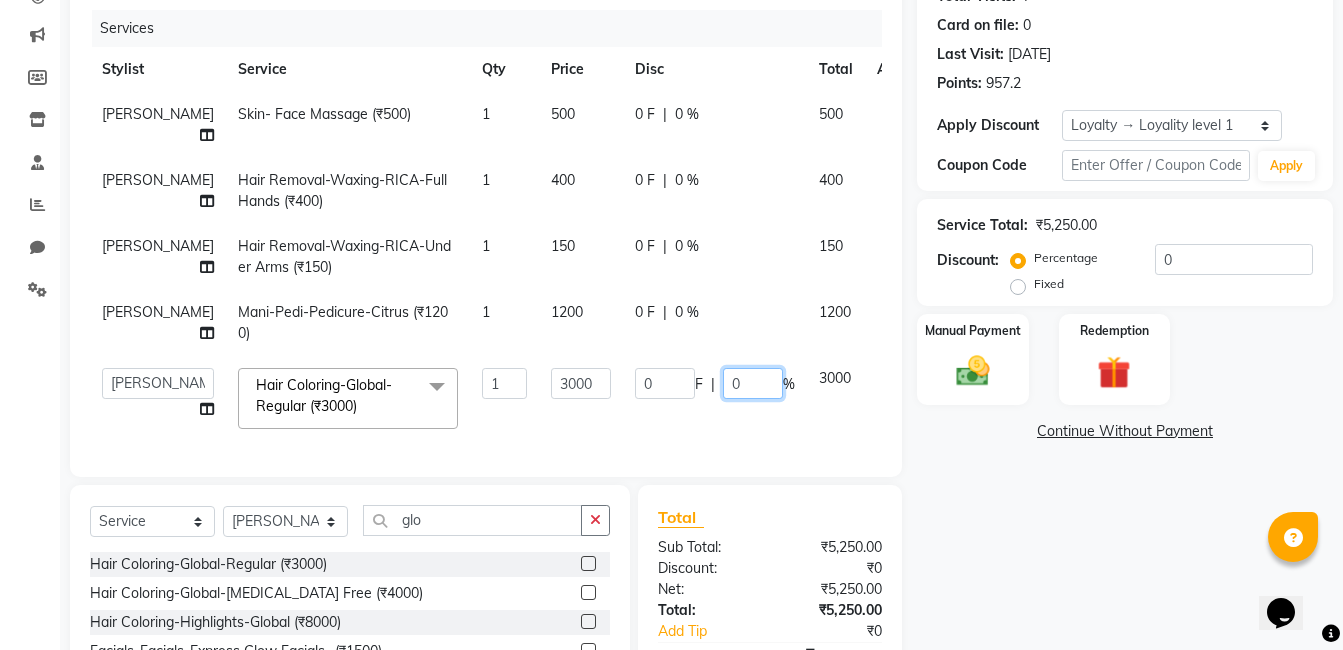 click on "0" 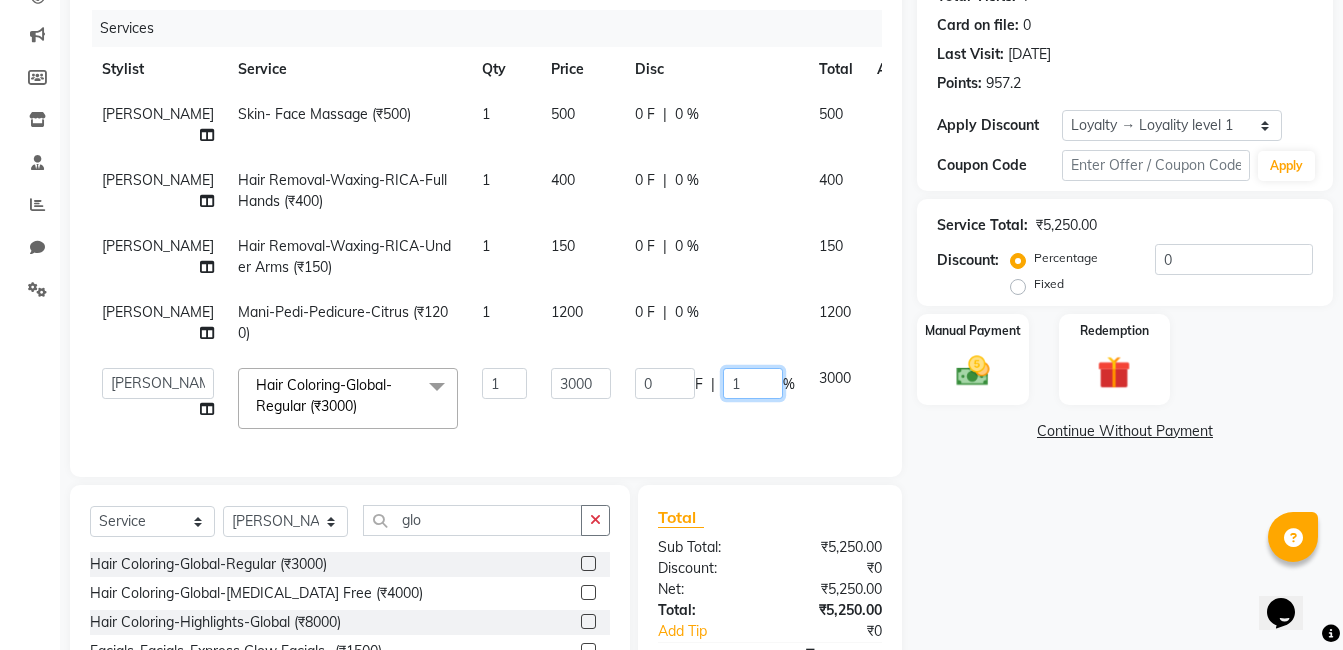 type on "10" 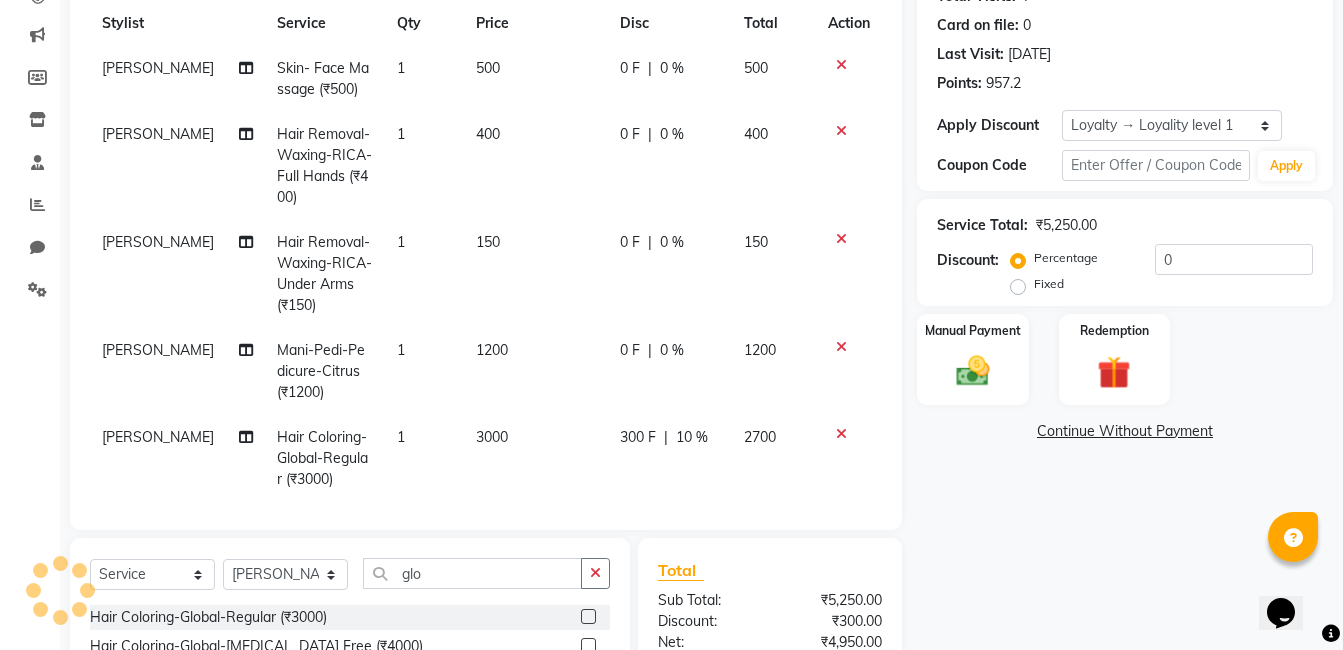 click on "300 F | 10 %" 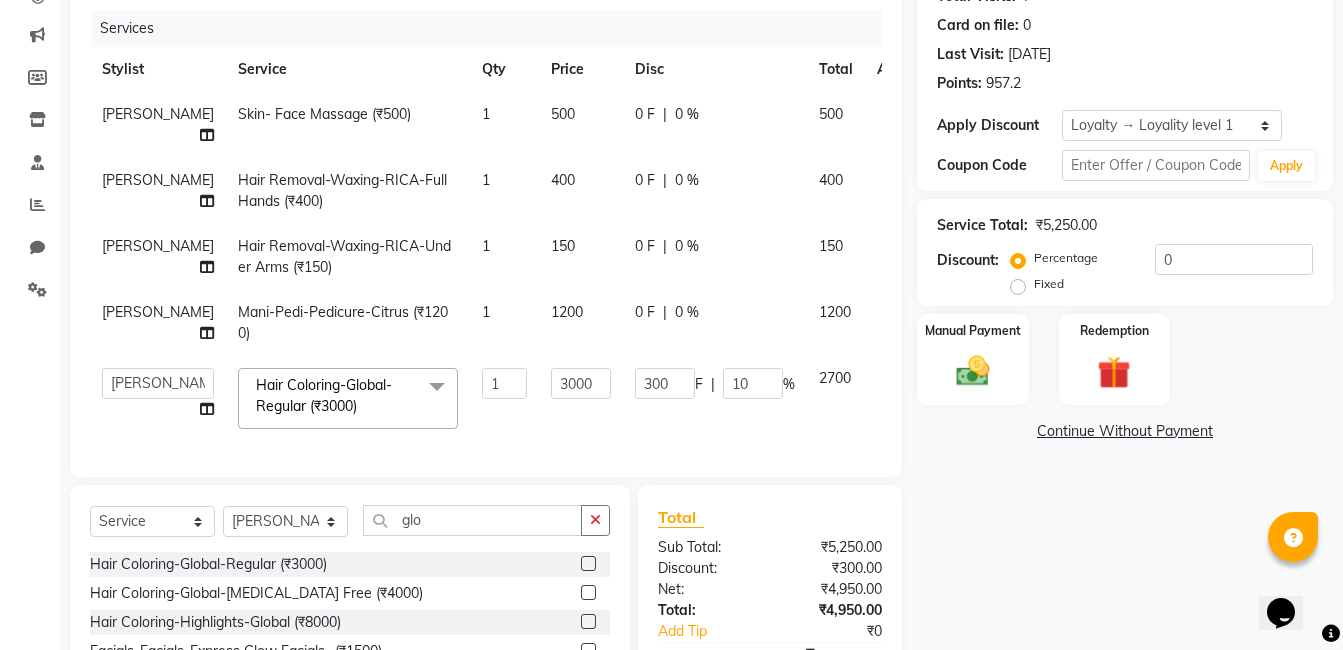 scroll, scrollTop: 425, scrollLeft: 0, axis: vertical 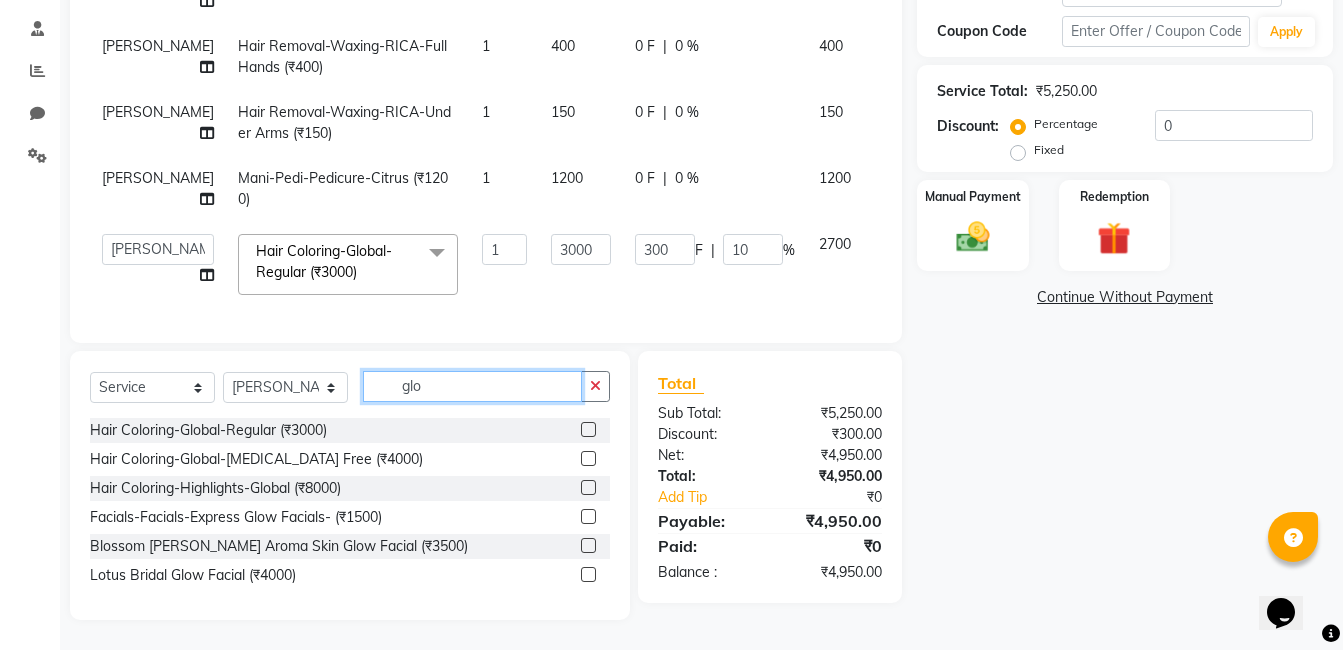 click on "glo" 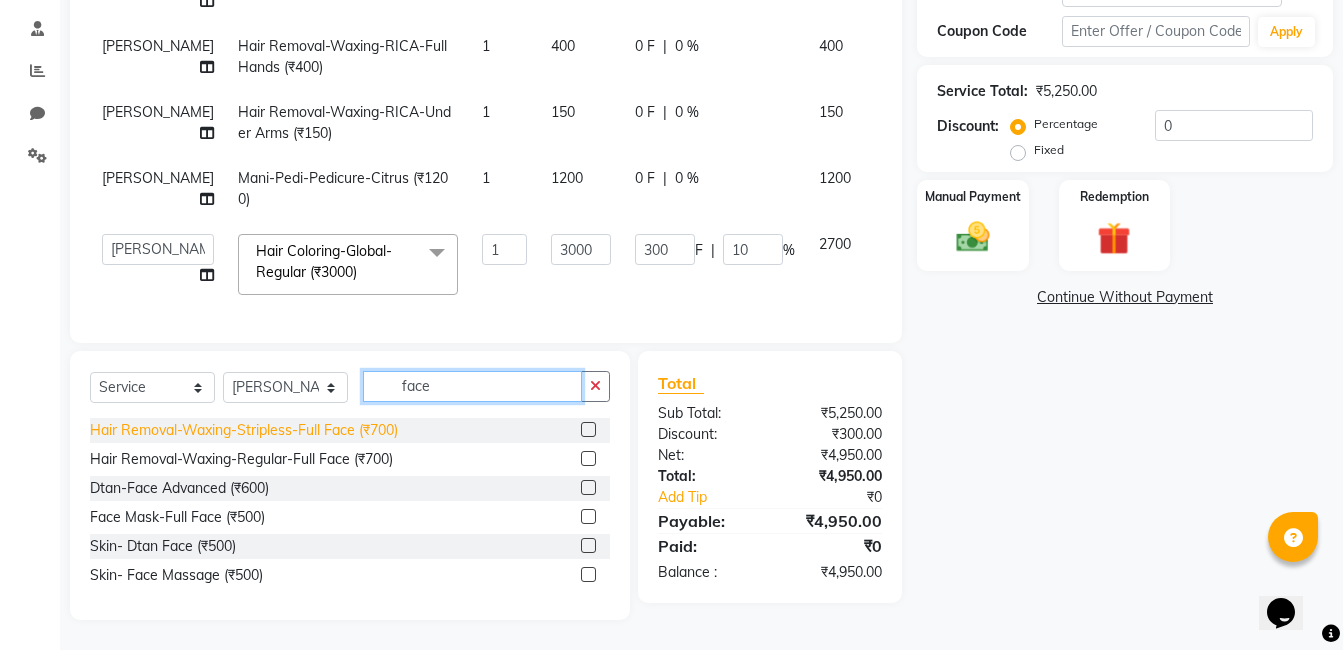 type on "face" 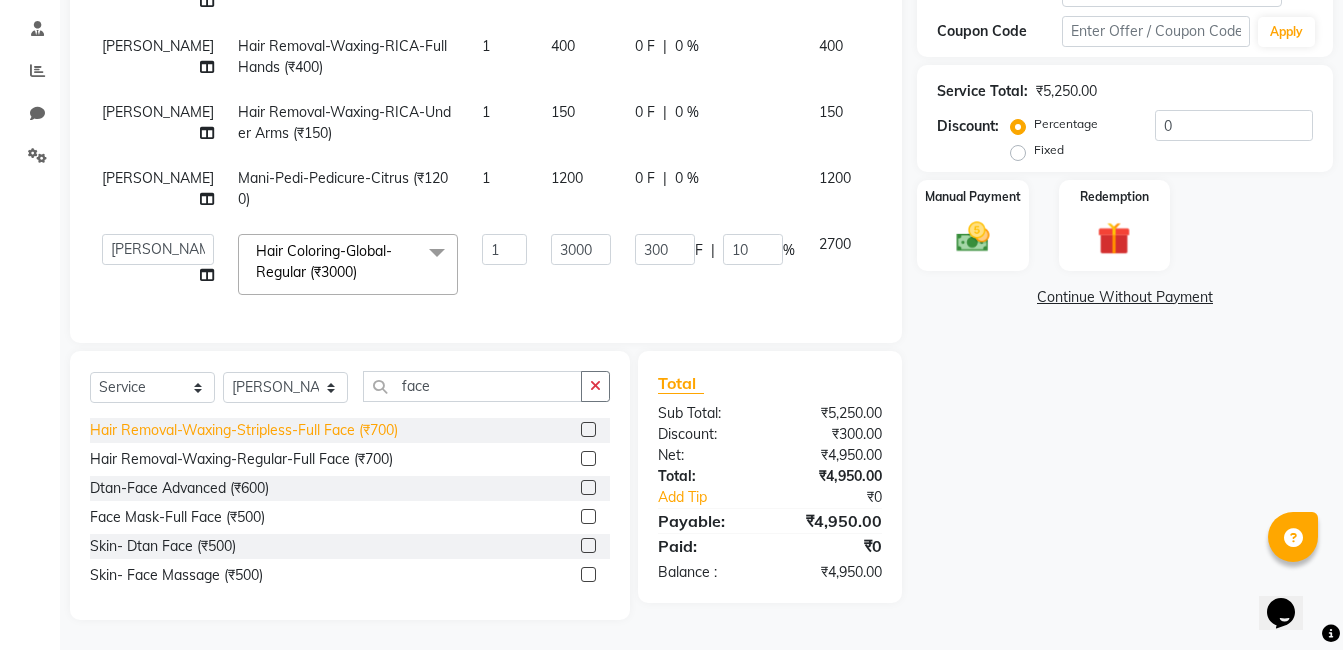click on "Hair Removal-Waxing-Stripless-Full Face (₹700)" 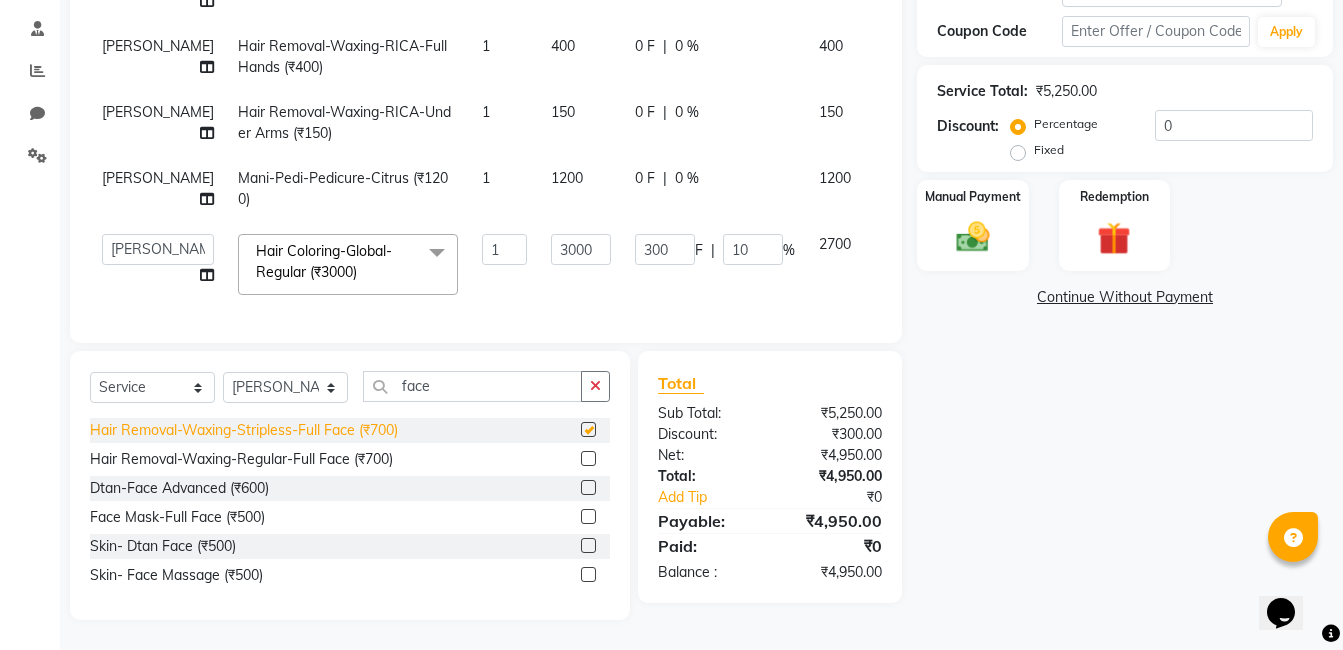 checkbox on "false" 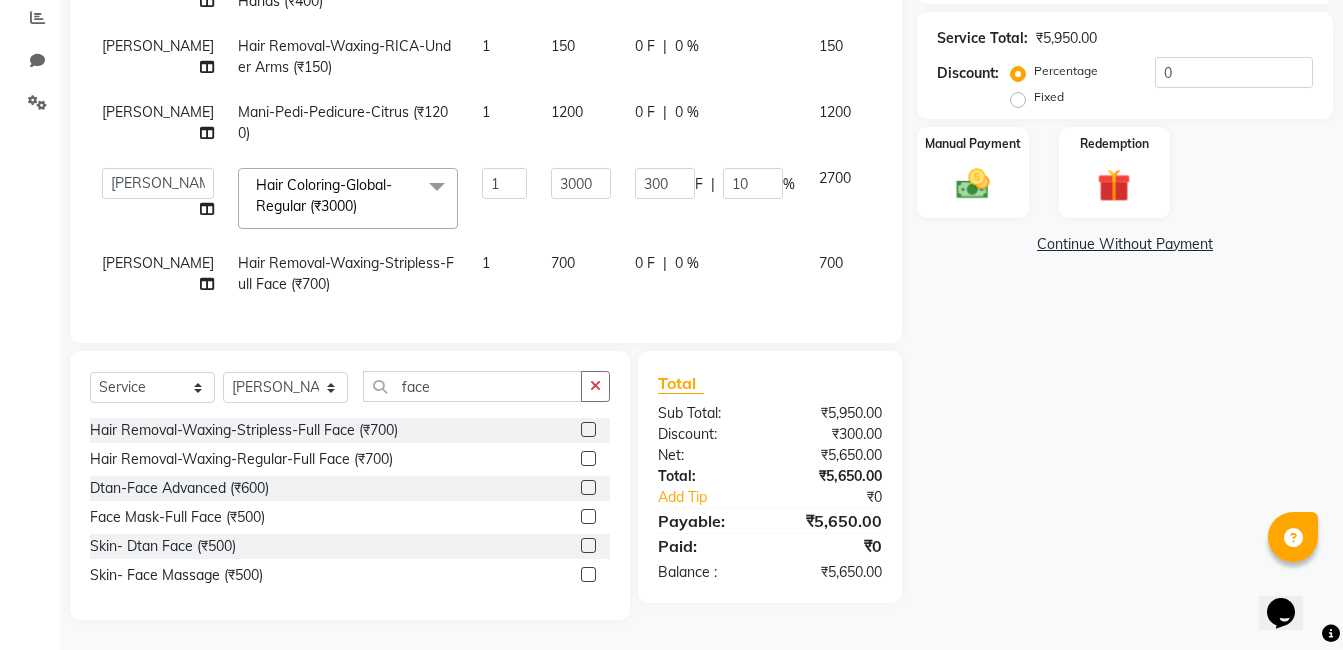 scroll, scrollTop: 133, scrollLeft: 0, axis: vertical 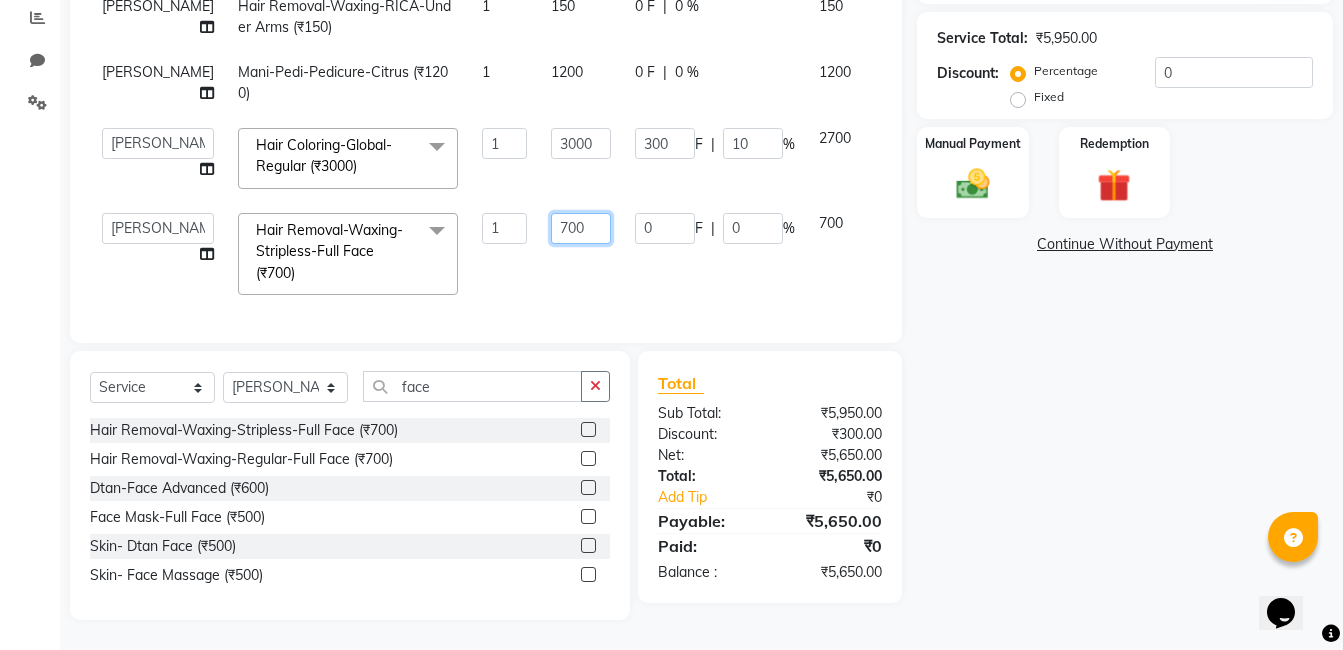 click on "700" 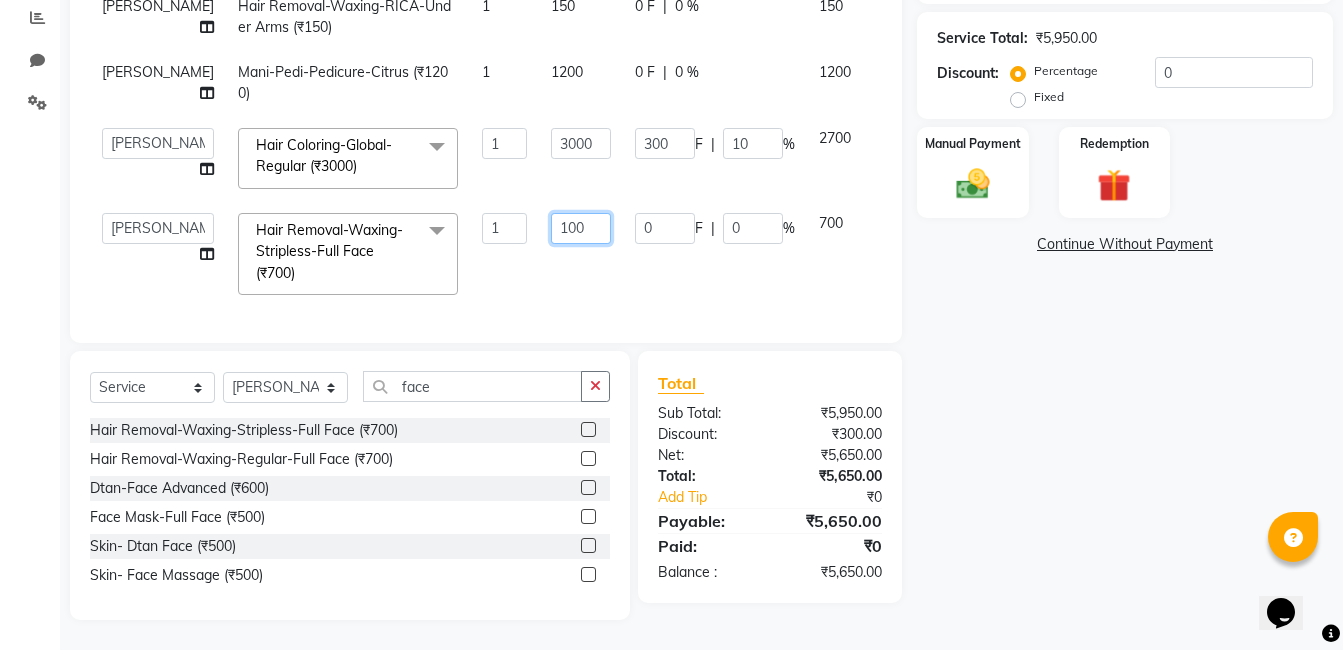 type on "1000" 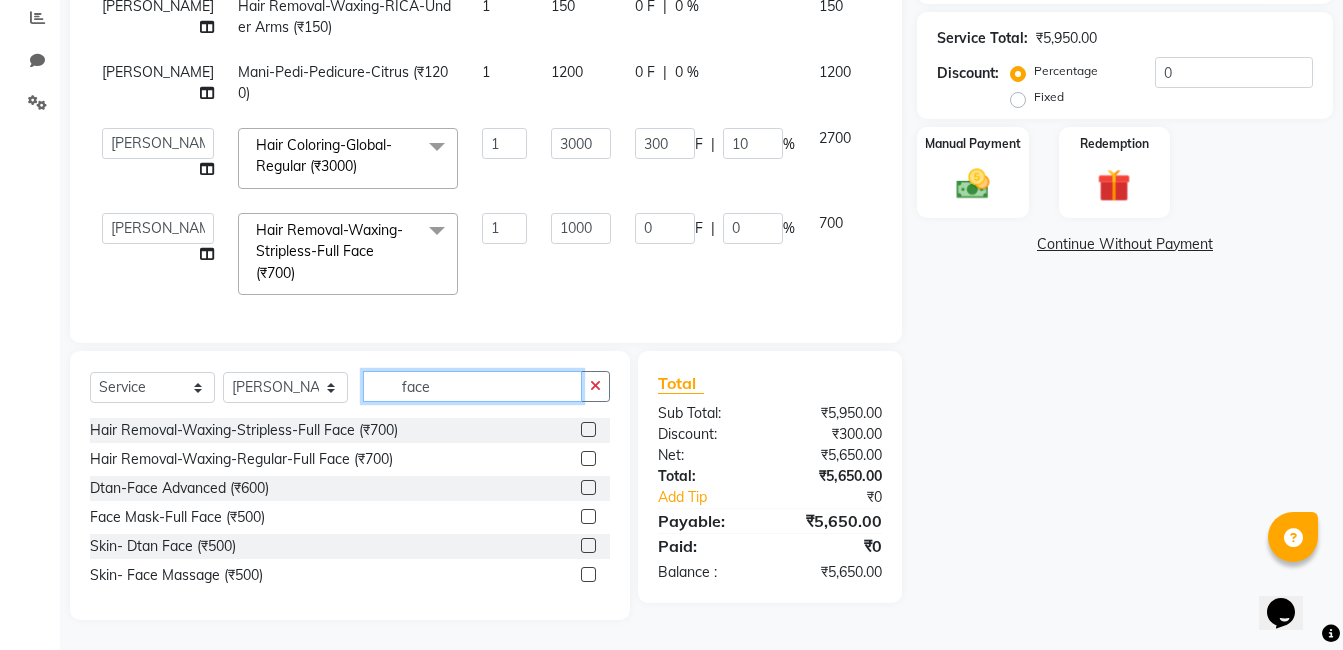 click on "face" 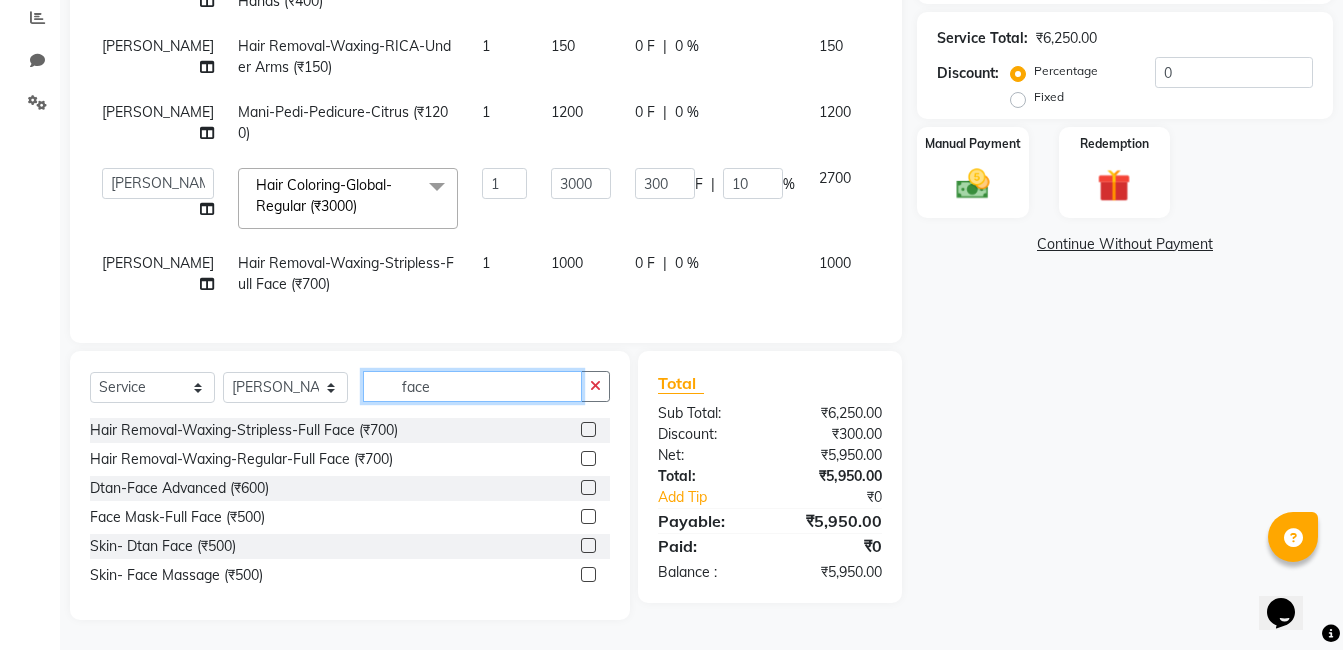 click on "face" 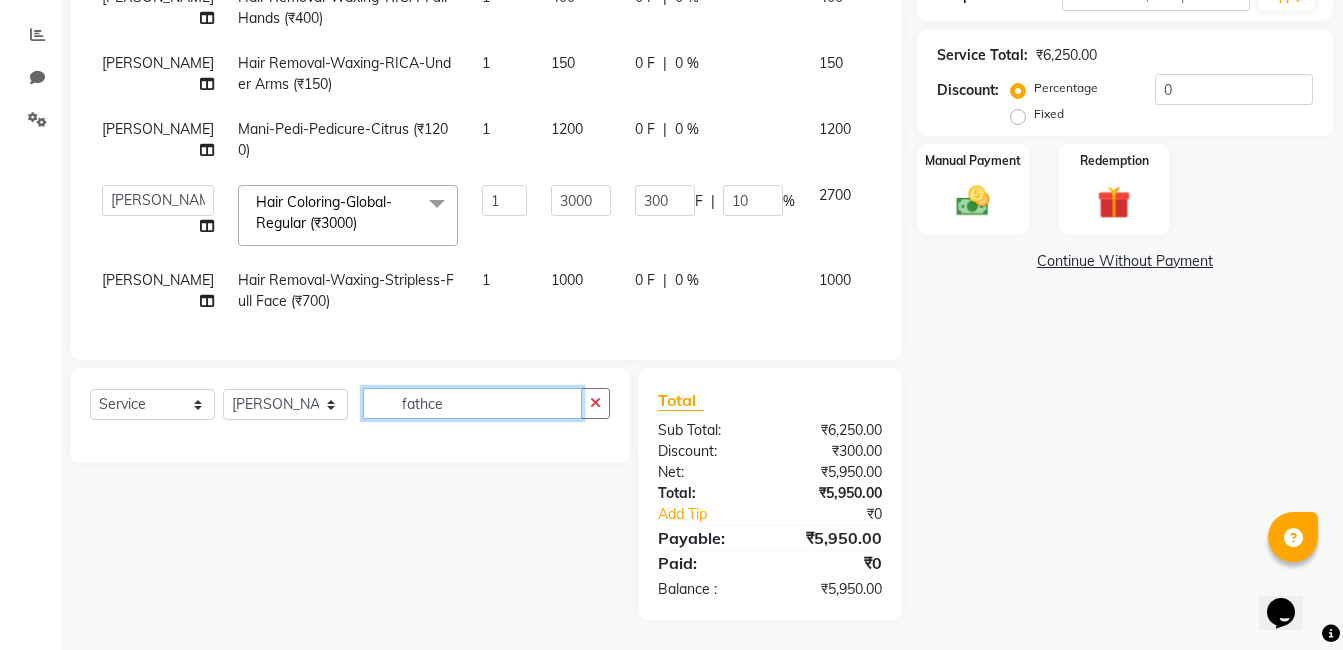 scroll, scrollTop: 408, scrollLeft: 0, axis: vertical 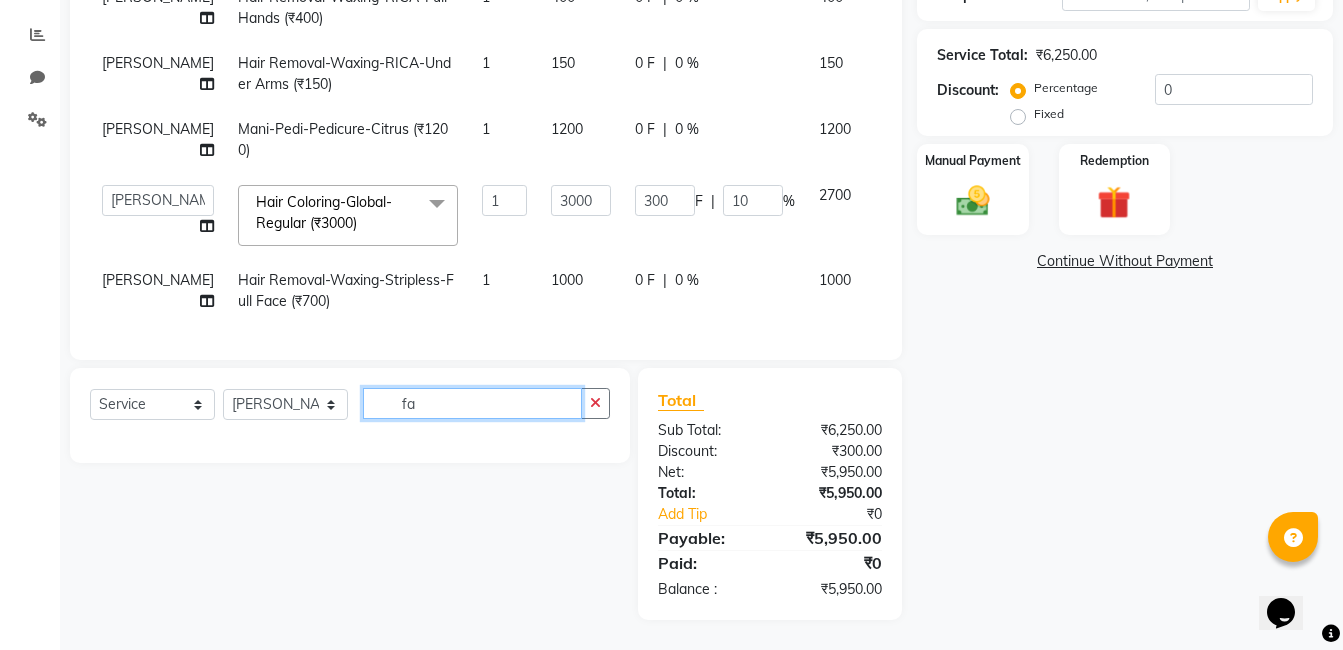 type on "f" 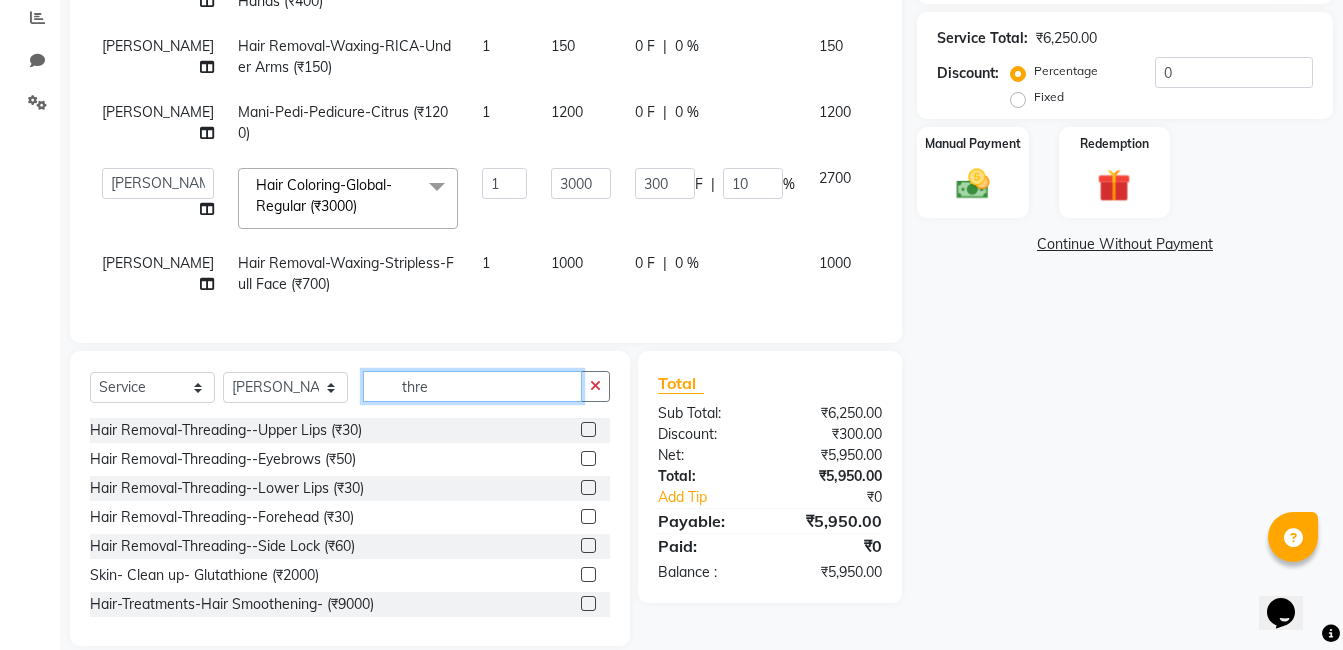 scroll, scrollTop: 408, scrollLeft: 0, axis: vertical 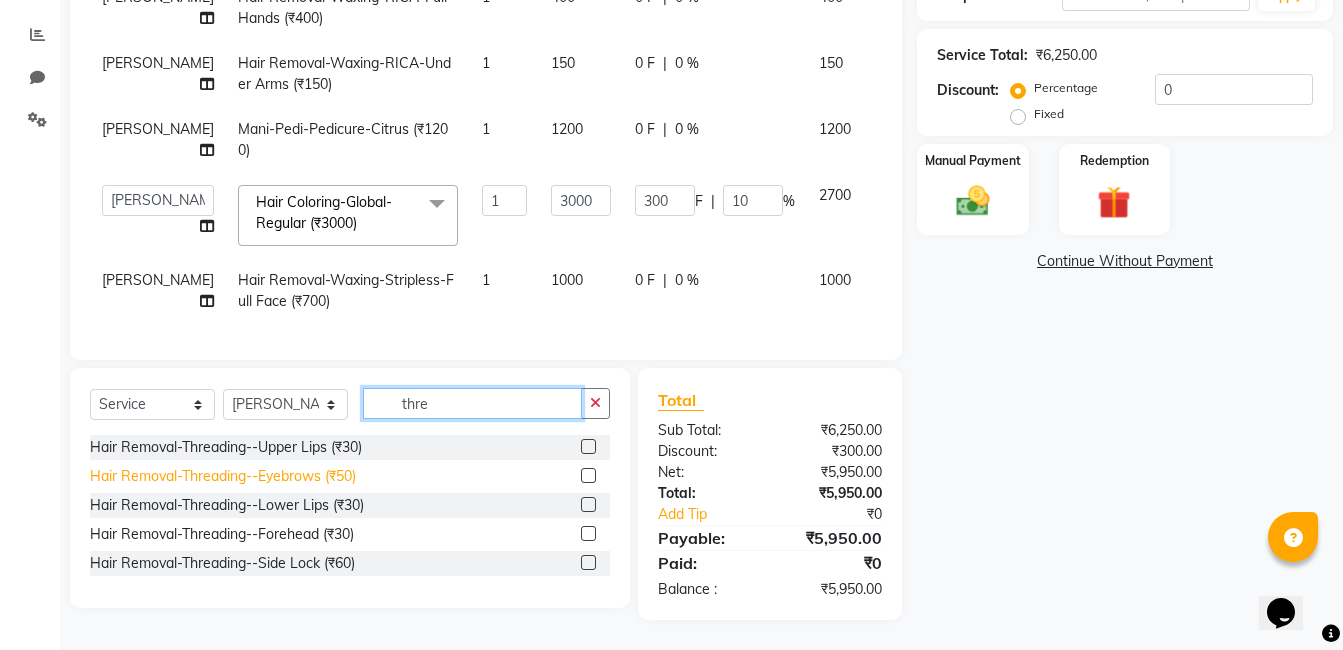 type on "thre" 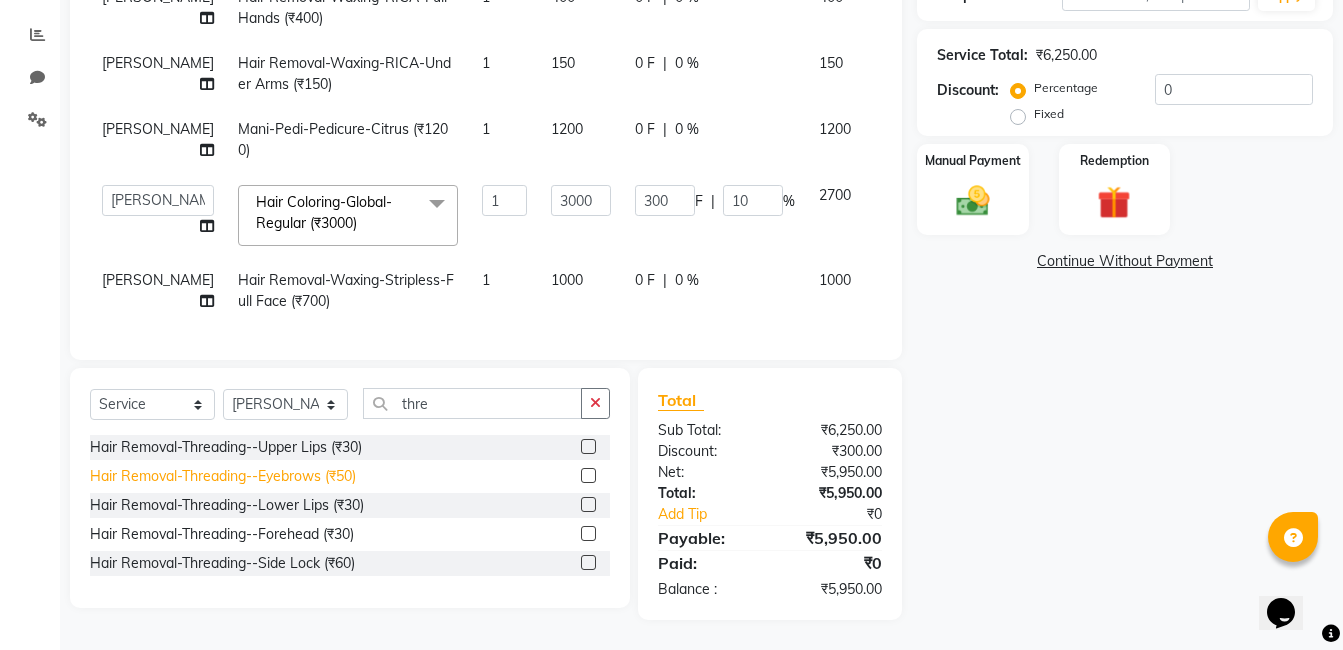click on "Hair Removal-Threading--Eyebrows (₹50)" 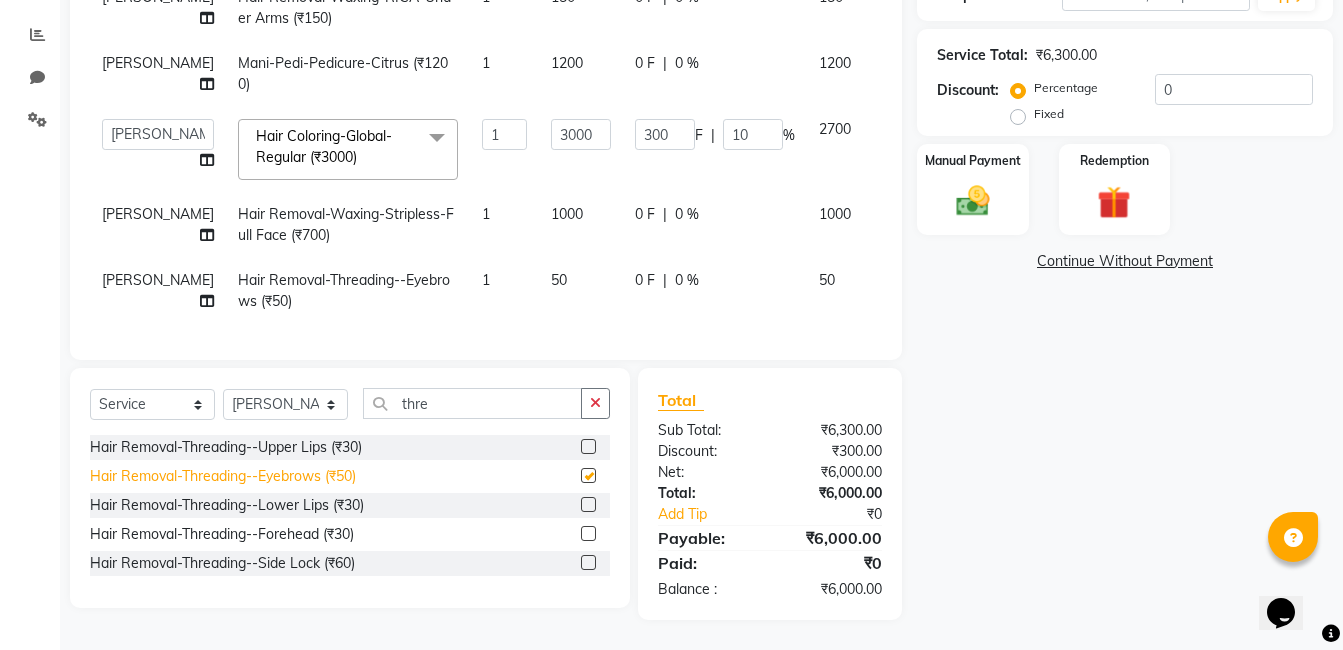 checkbox on "false" 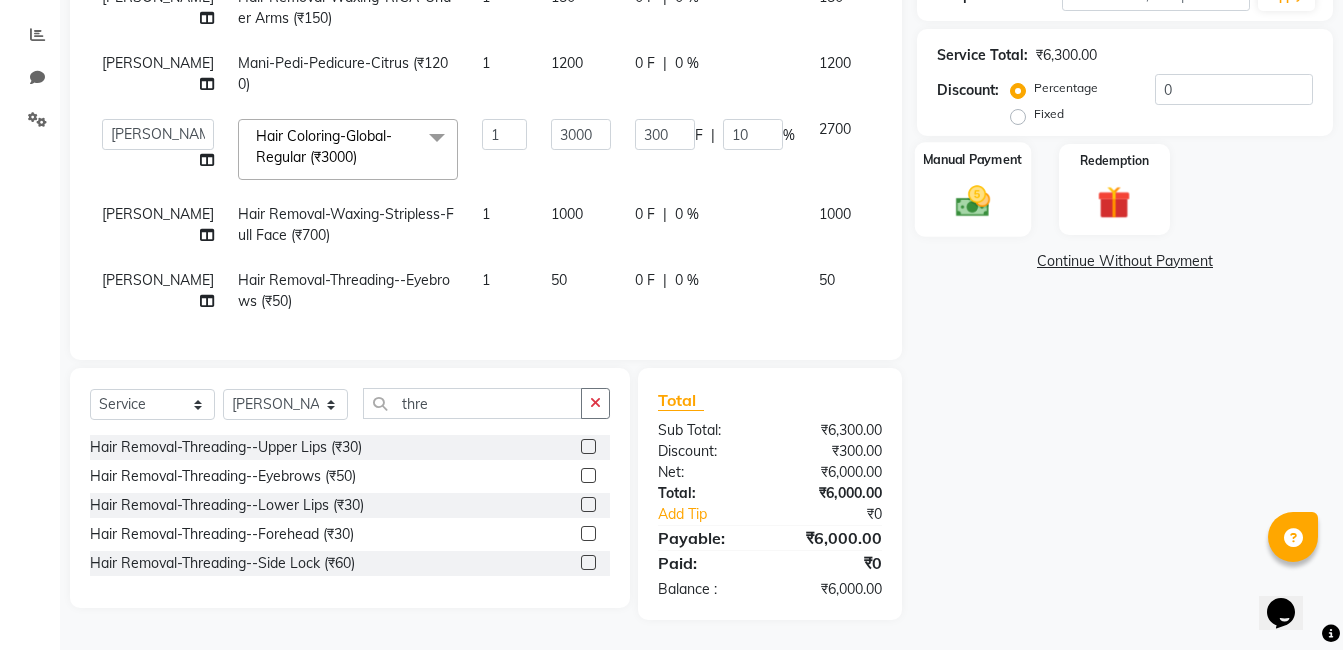 click on "Manual Payment" 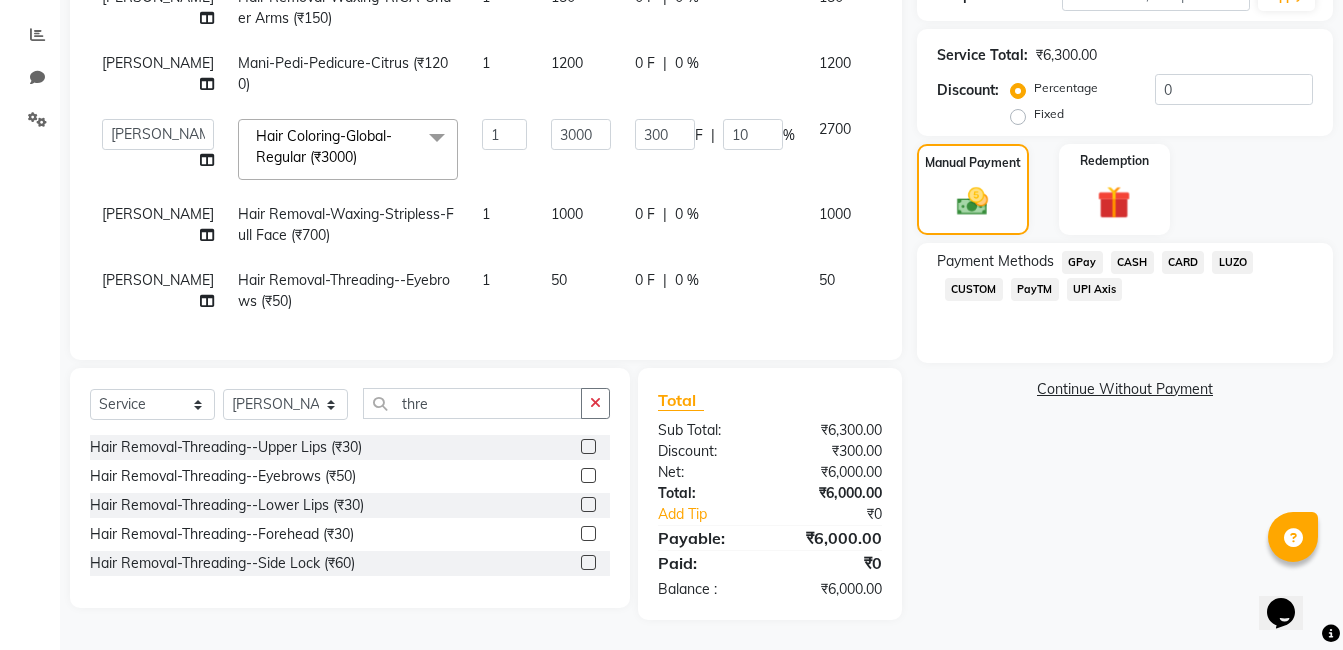click on "CARD" 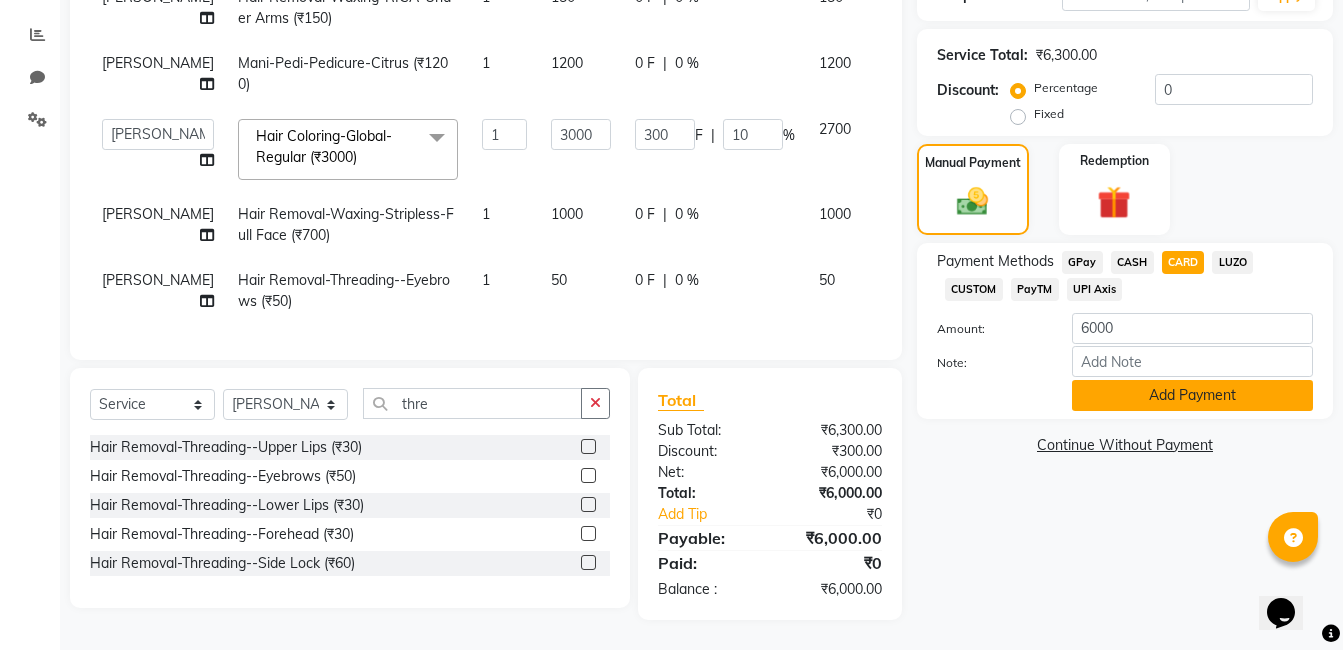 click on "Add Payment" 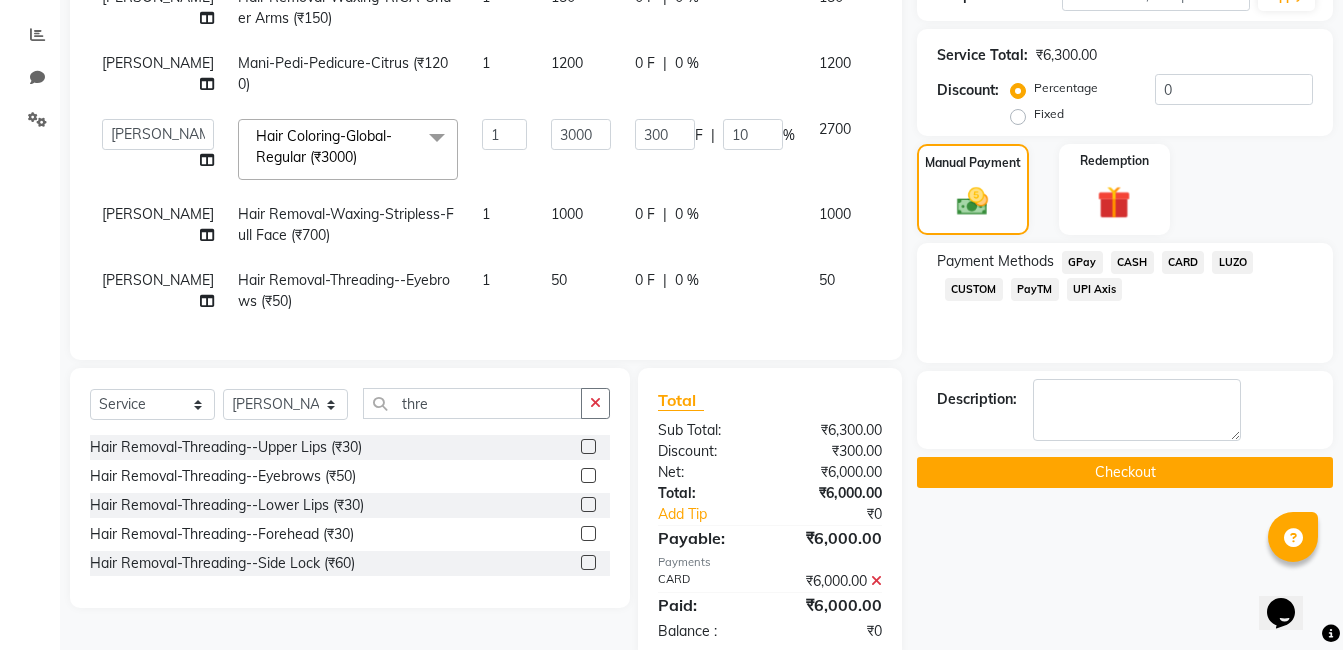 click on "Checkout" 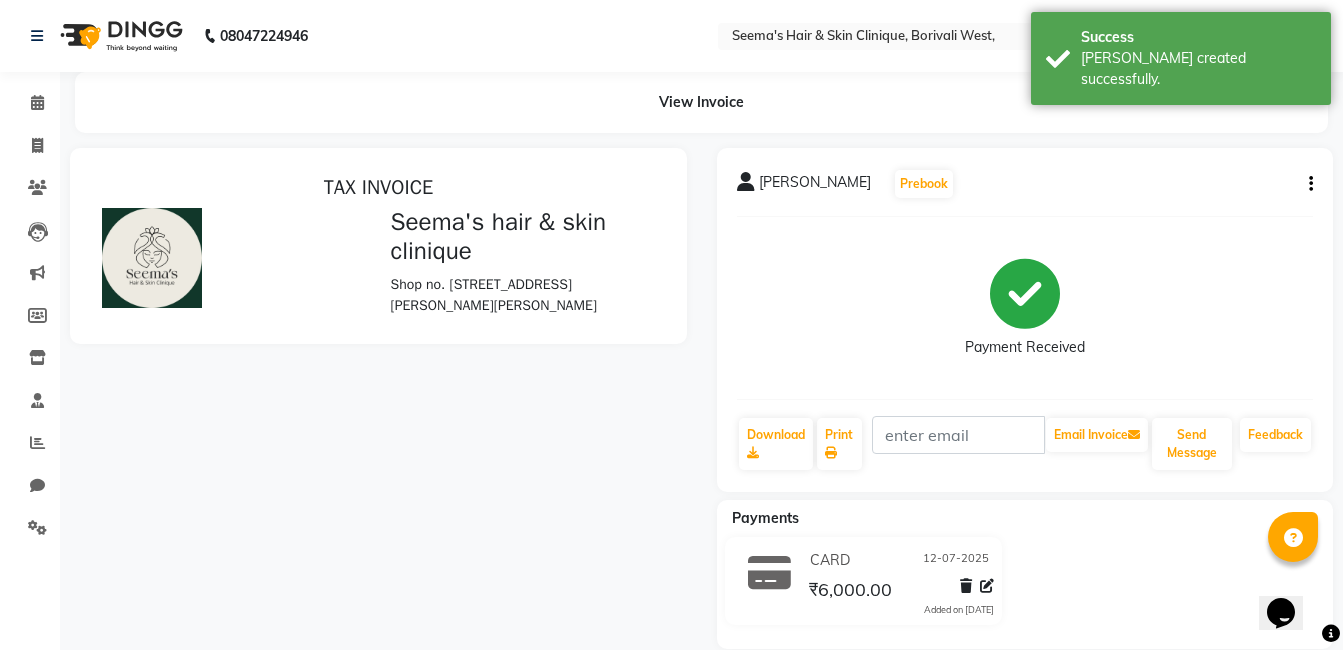 scroll, scrollTop: 0, scrollLeft: 0, axis: both 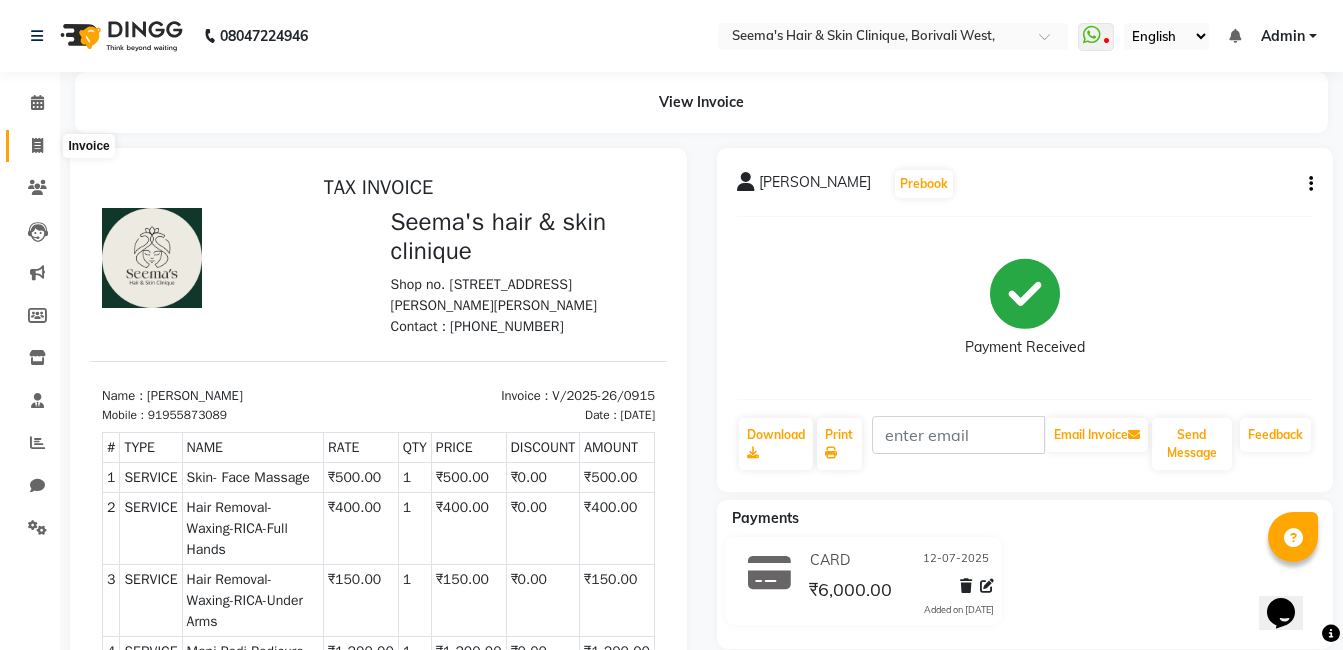 click 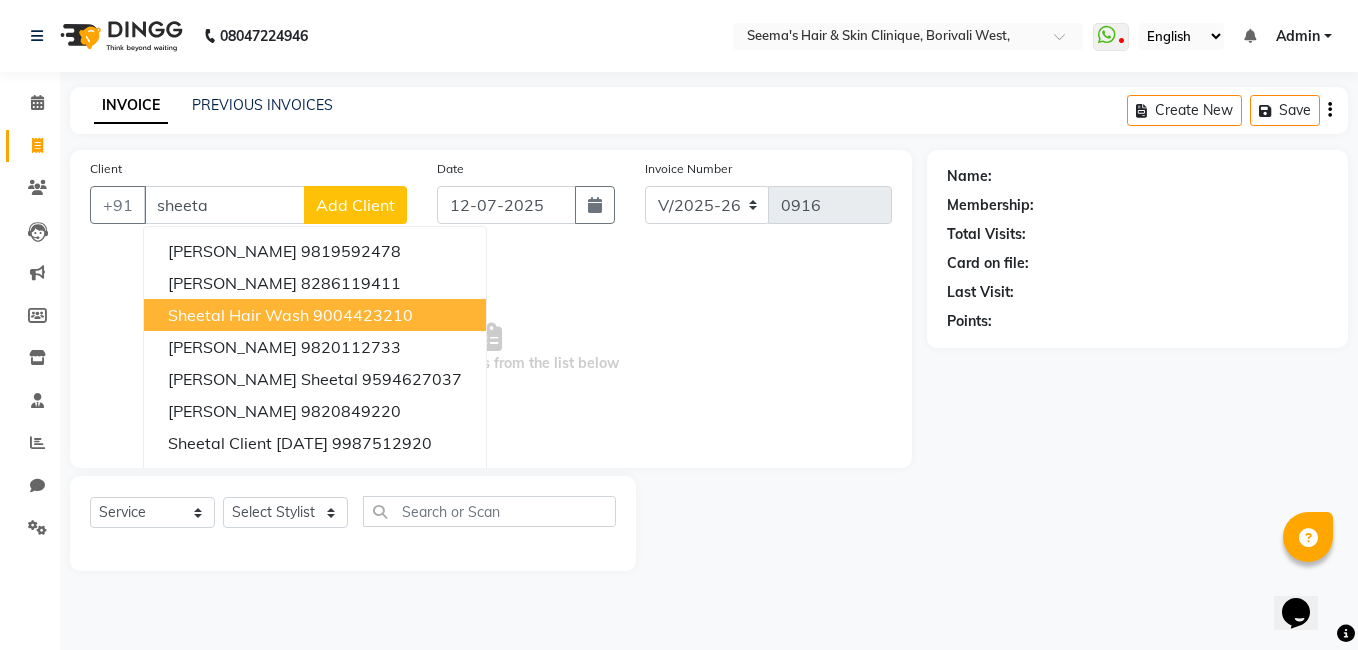 click on "sheetal hair wash  9004423210" at bounding box center [315, 315] 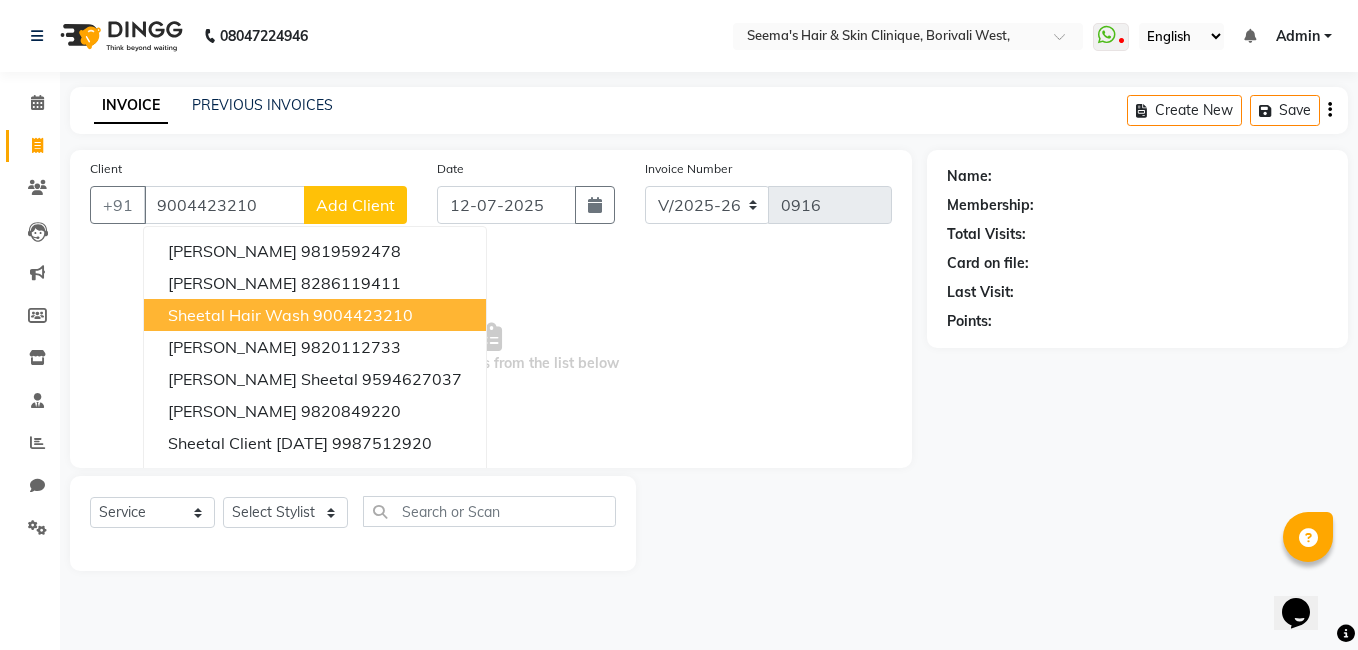 type on "9004423210" 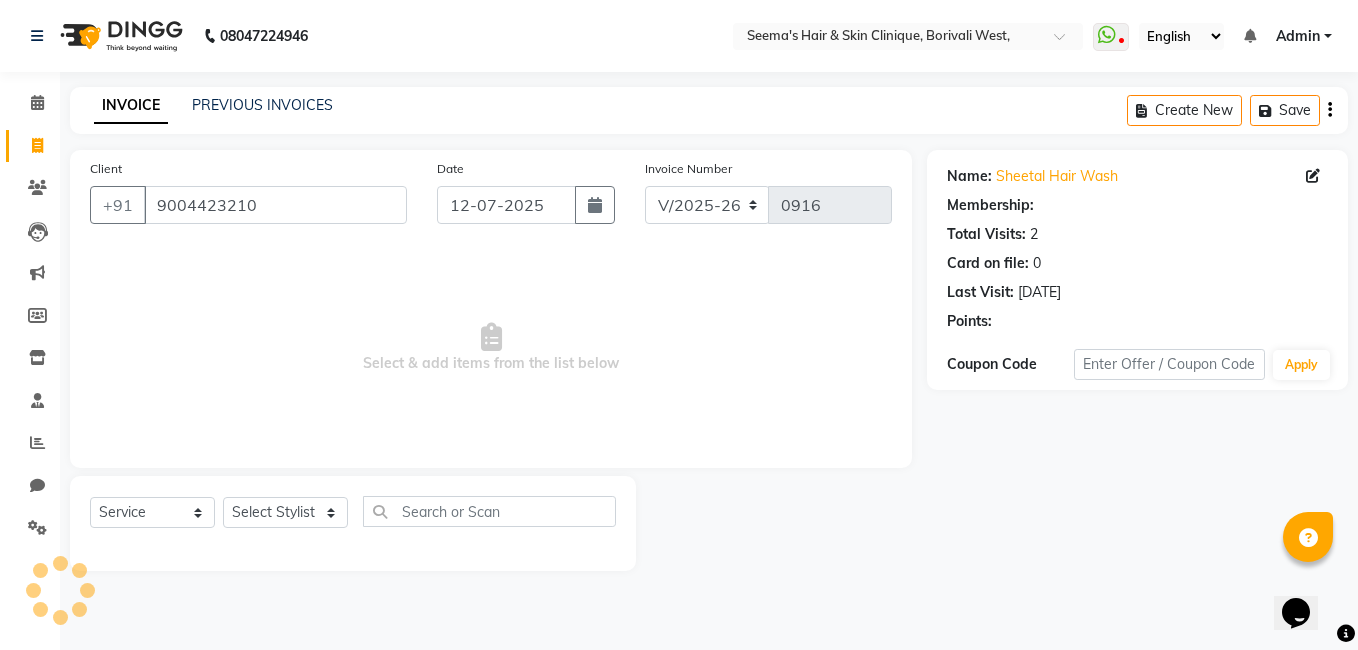 select on "1: Object" 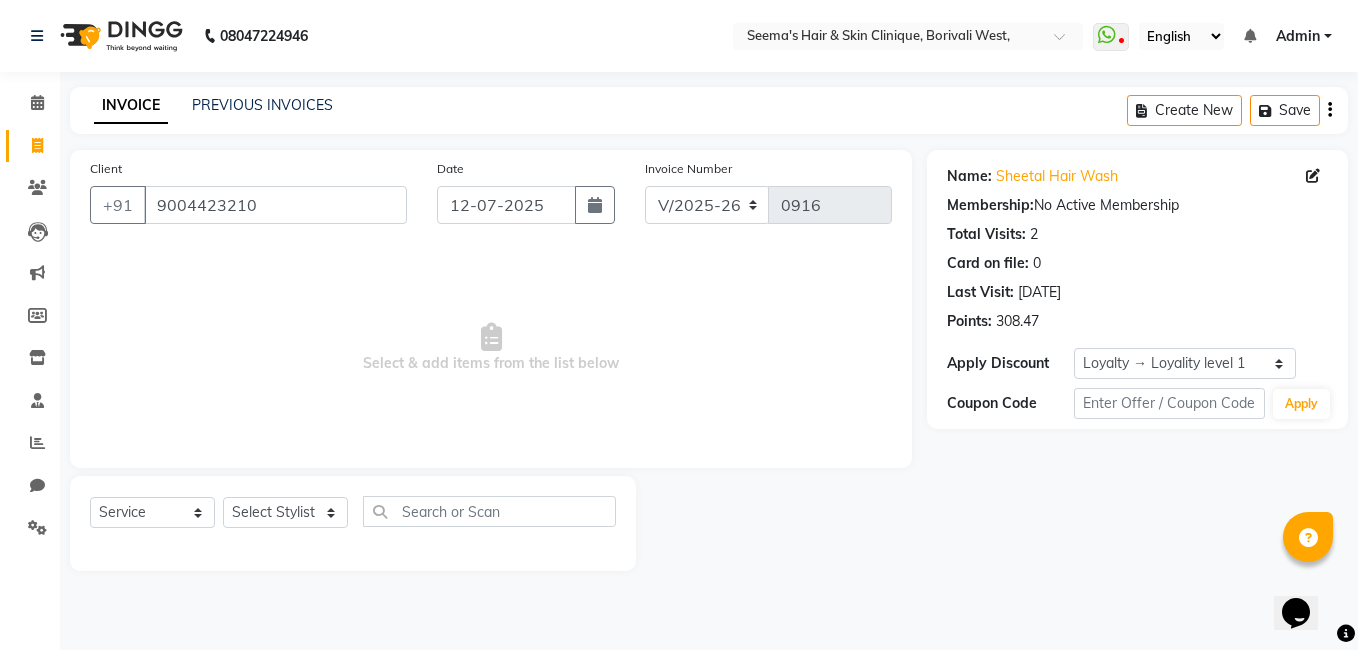 click on "Select & add items from the list below" at bounding box center [491, 348] 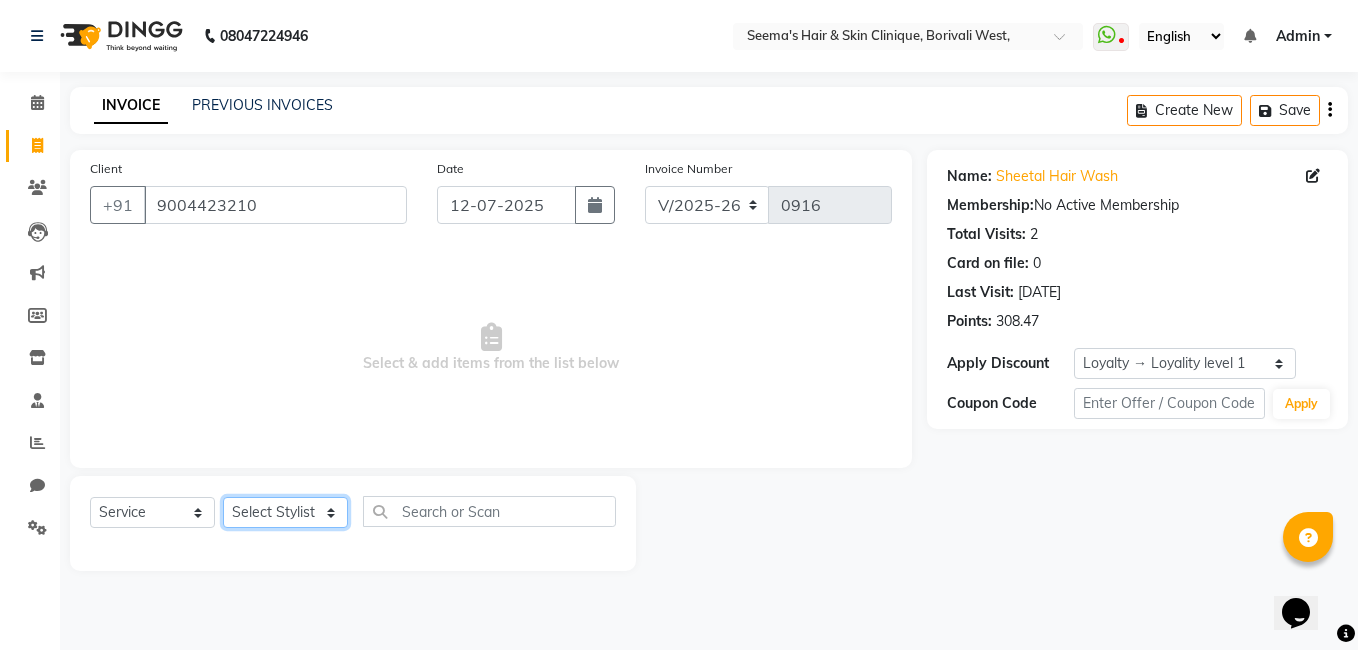 click on "Select Stylist [PERSON_NAME] [PERSON_NAME] [PERSON_NAME] [PERSON_NAME] [PERSON_NAME] [PERSON_NAME] [PERSON_NAME] Intern [PERSON_NAME]" 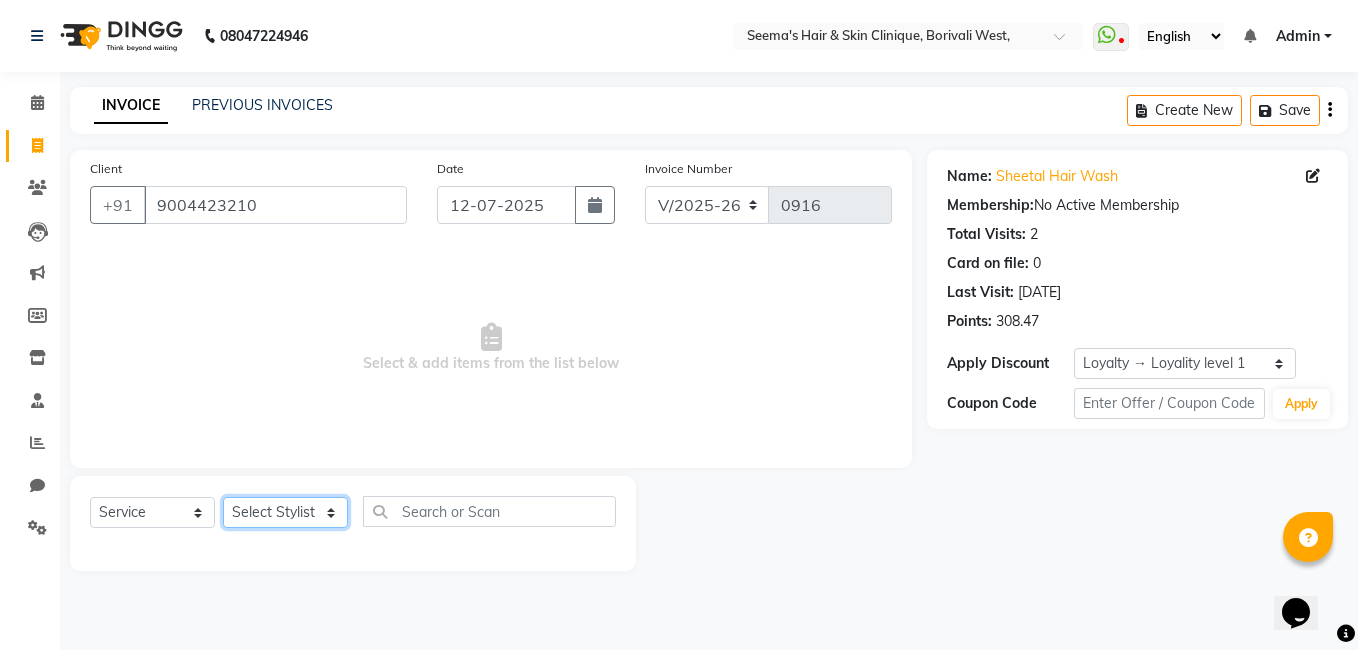 select on "75453" 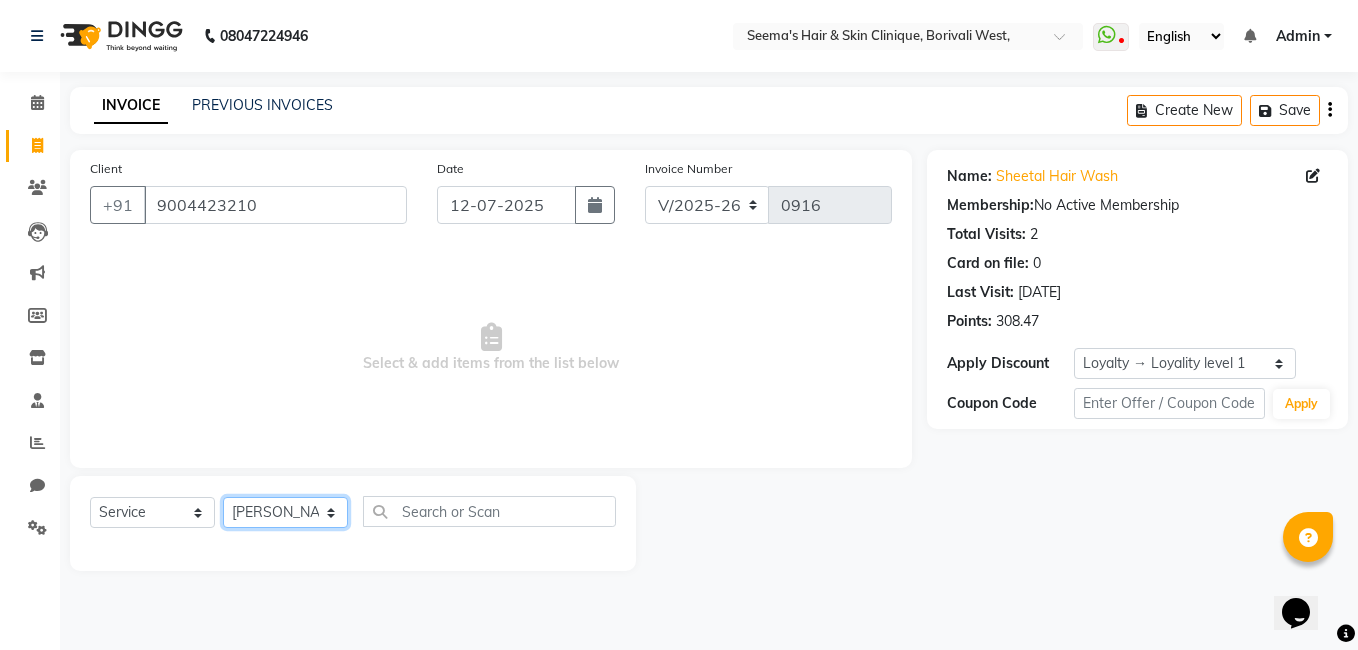 click on "Select Stylist [PERSON_NAME] [PERSON_NAME] [PERSON_NAME] [PERSON_NAME] [PERSON_NAME] [PERSON_NAME] [PERSON_NAME] Intern [PERSON_NAME]" 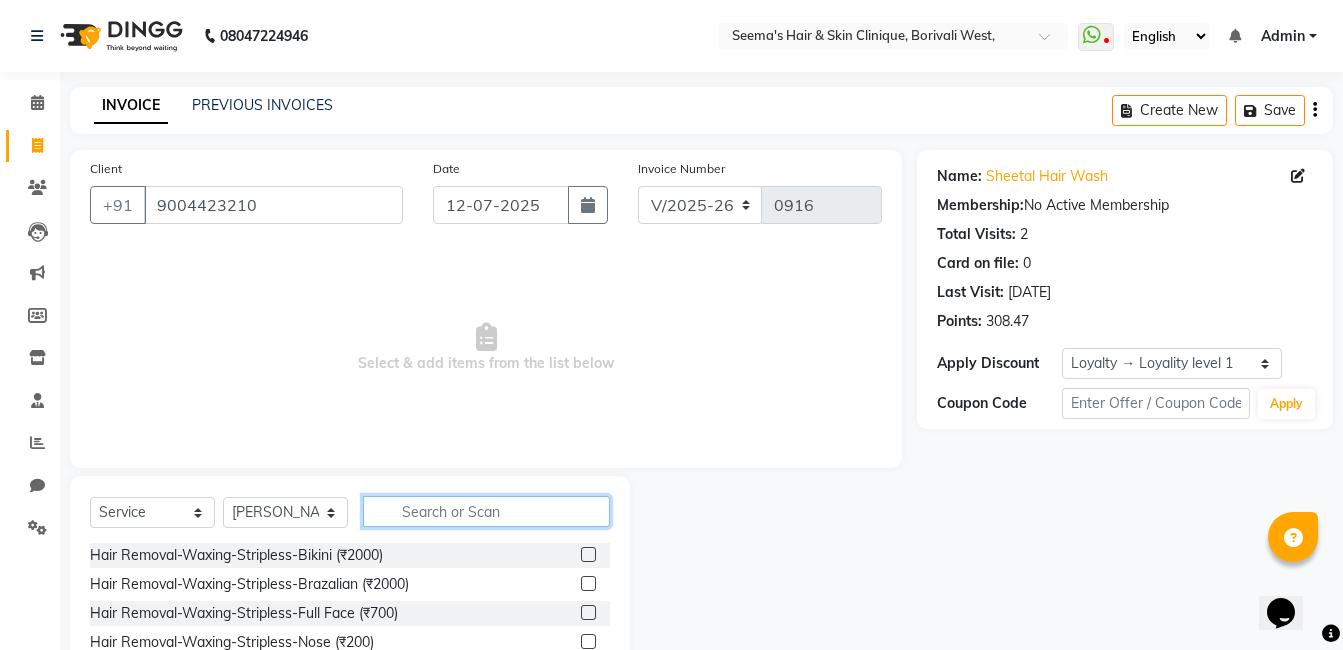 click 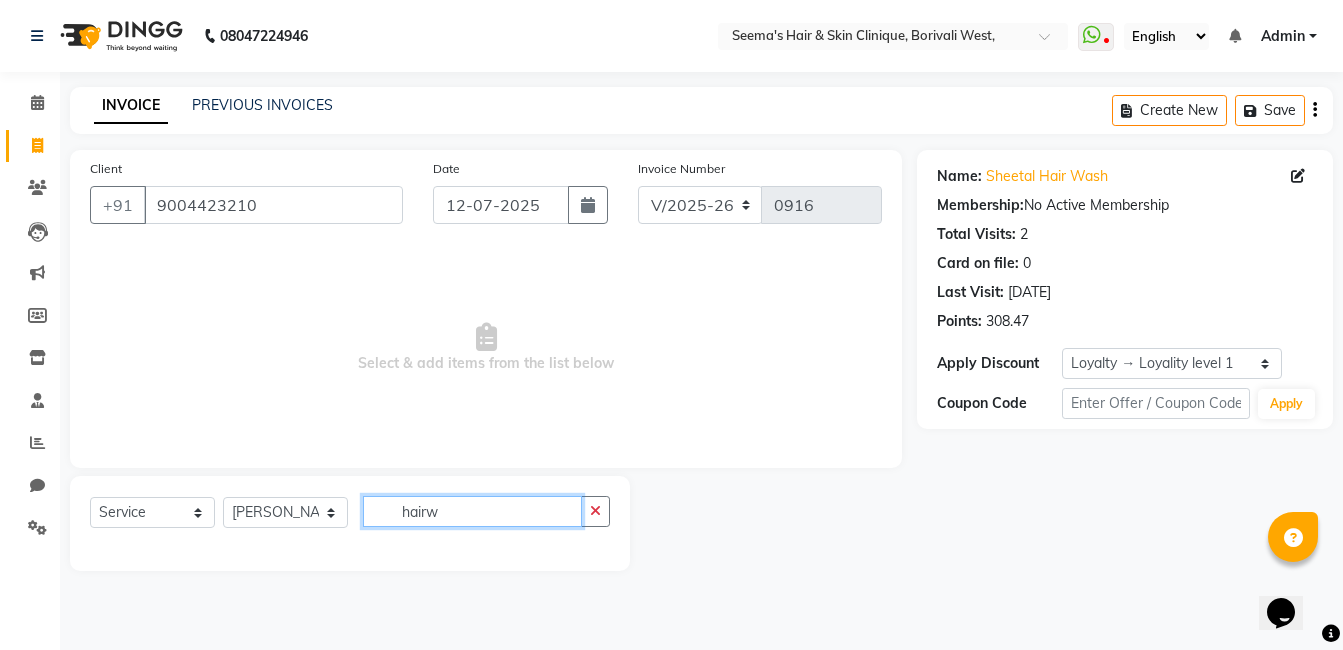 scroll, scrollTop: 0, scrollLeft: 0, axis: both 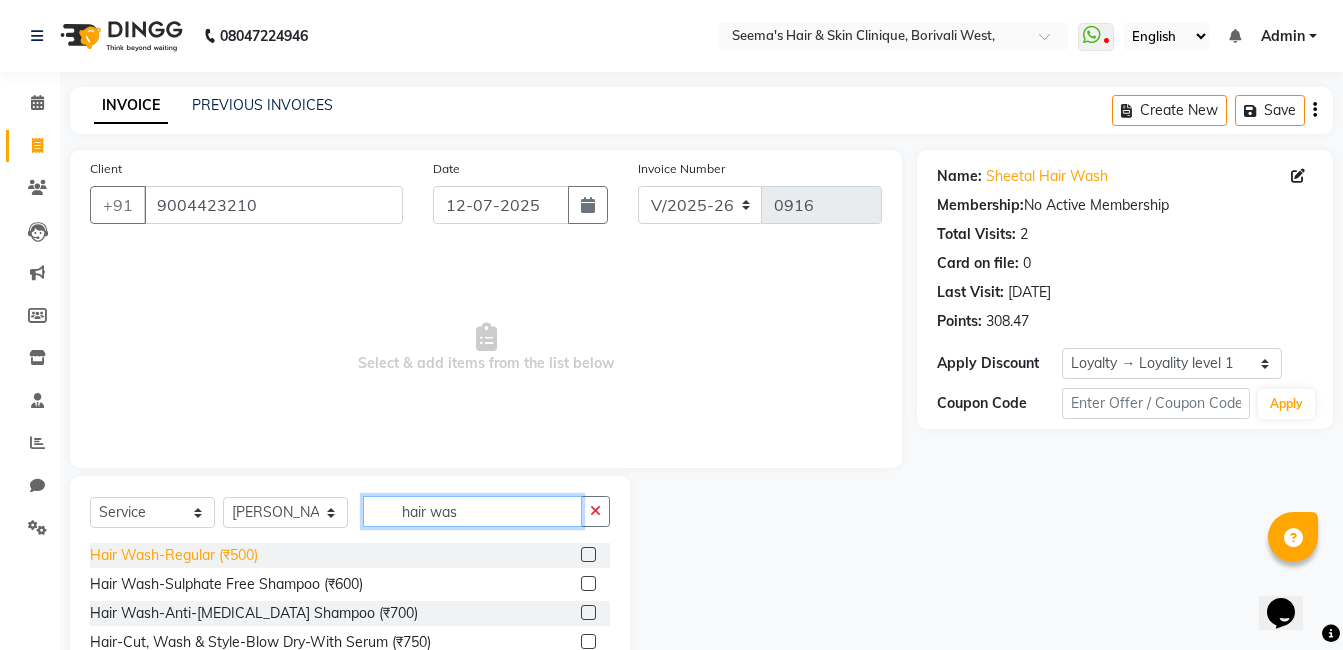 type on "hair was" 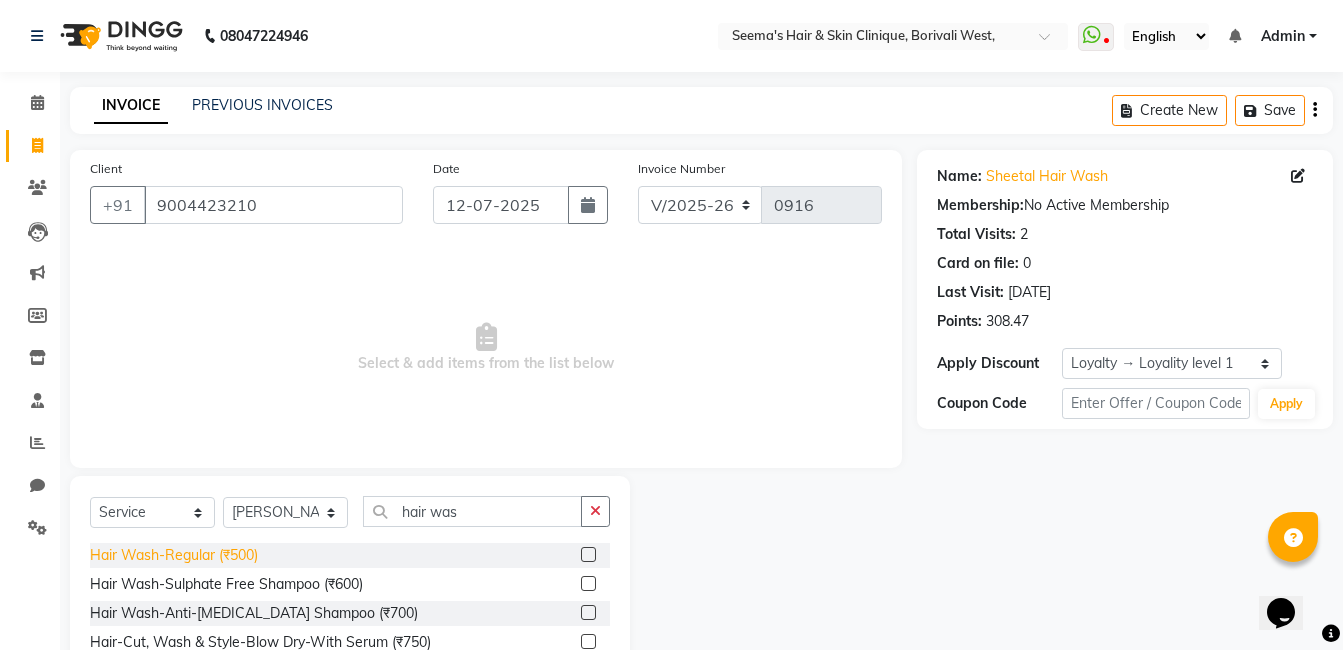 click on "Hair Wash-Regular (₹500)" 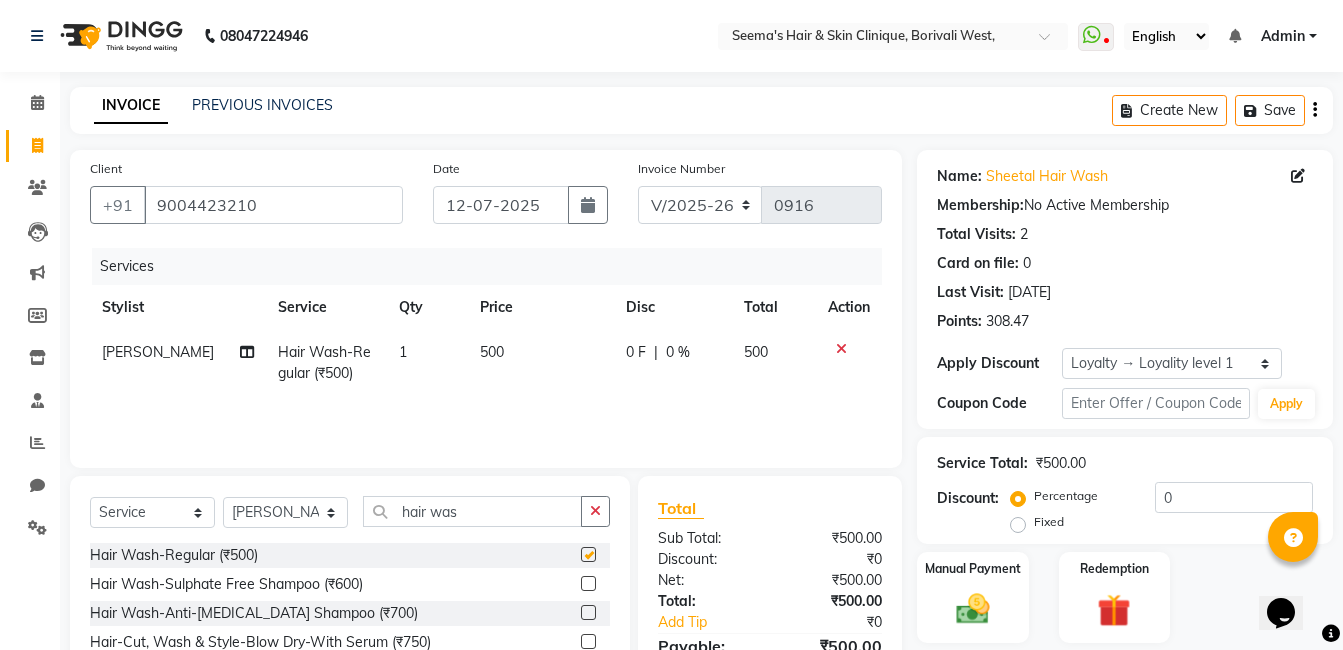 checkbox on "false" 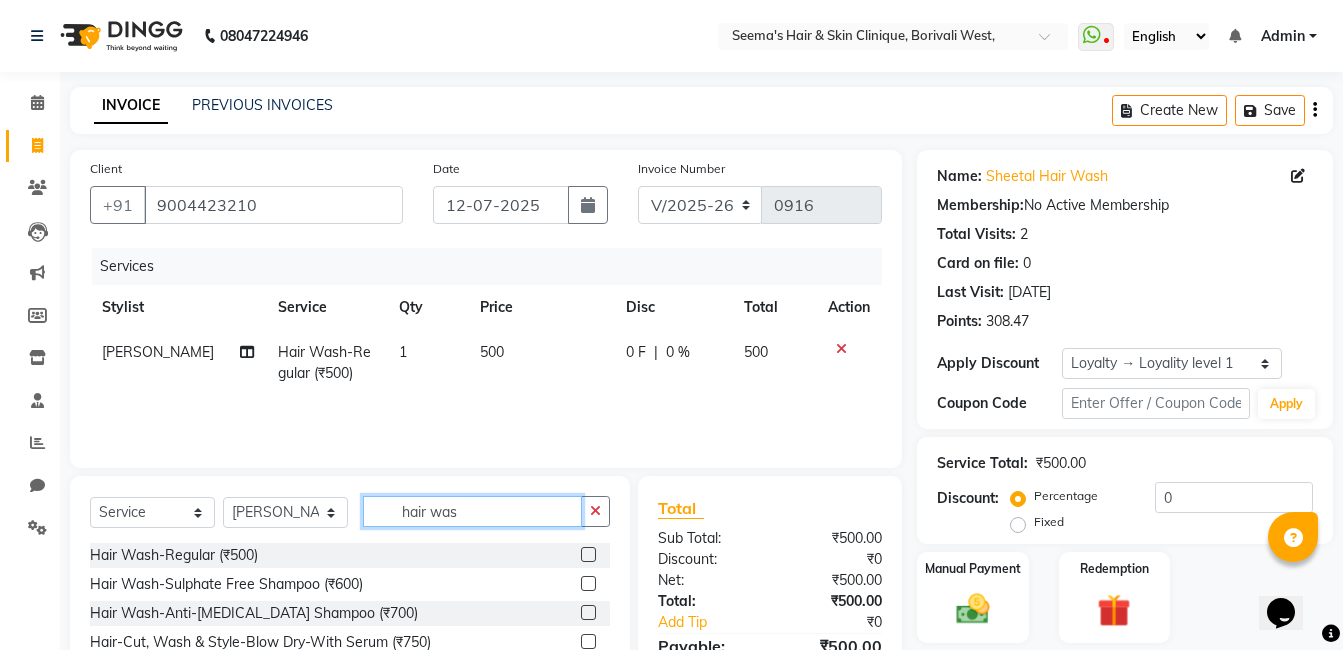 click on "hair was" 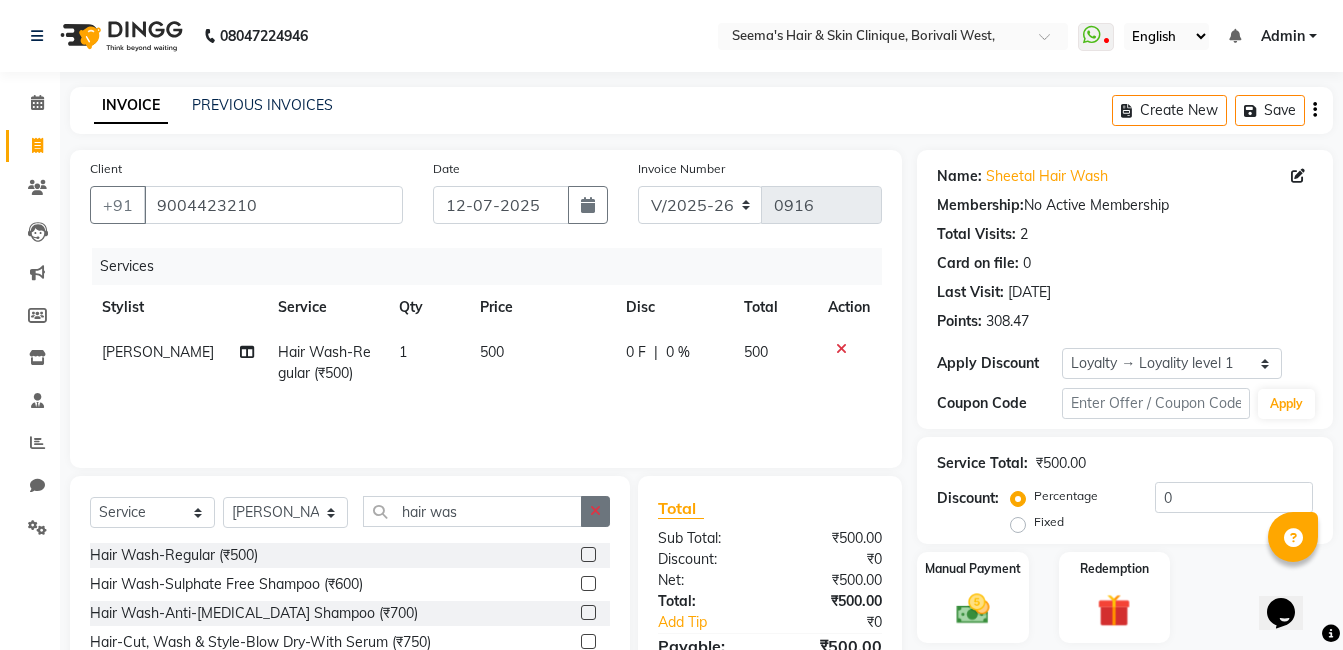click 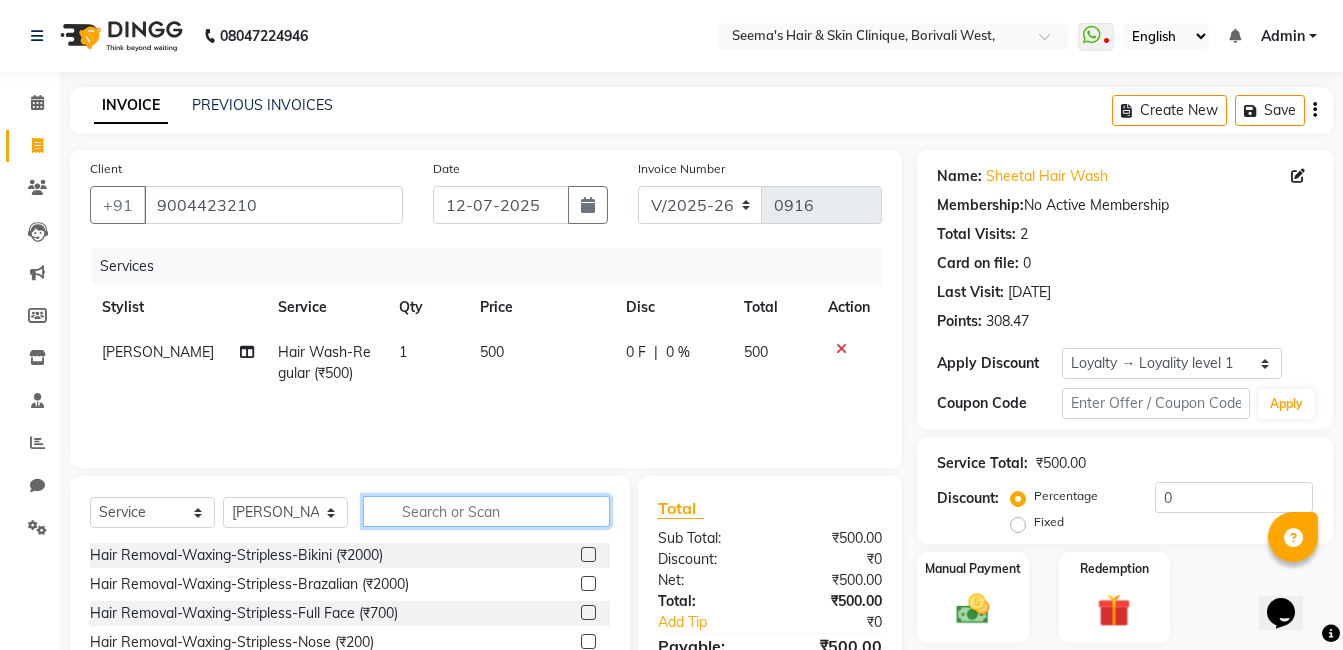 click 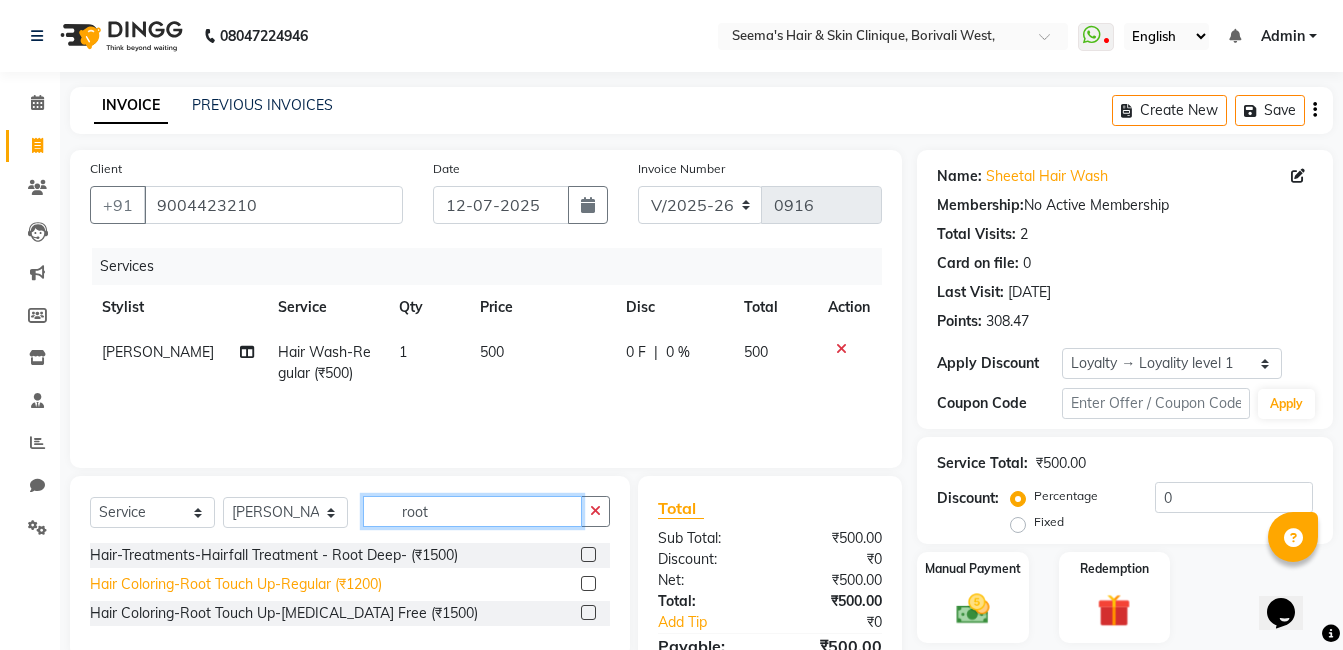 type on "root" 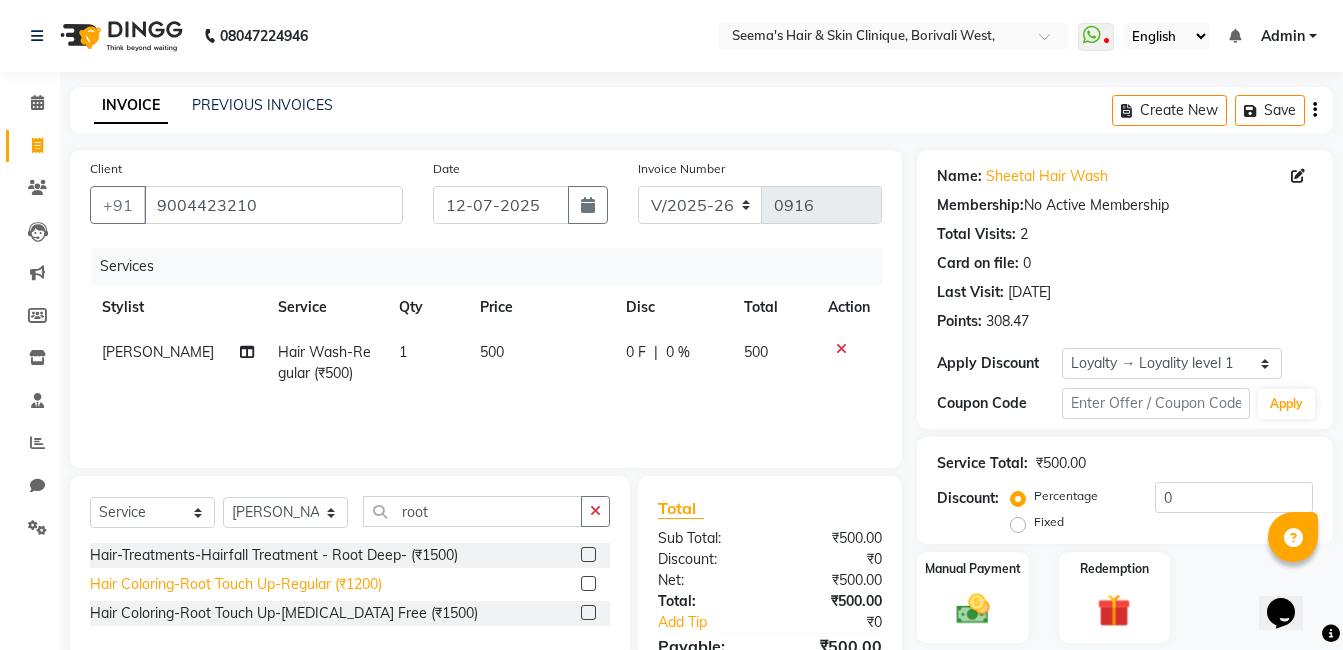 click on "Hair Coloring-Root Touch Up-Regular (₹1200)" 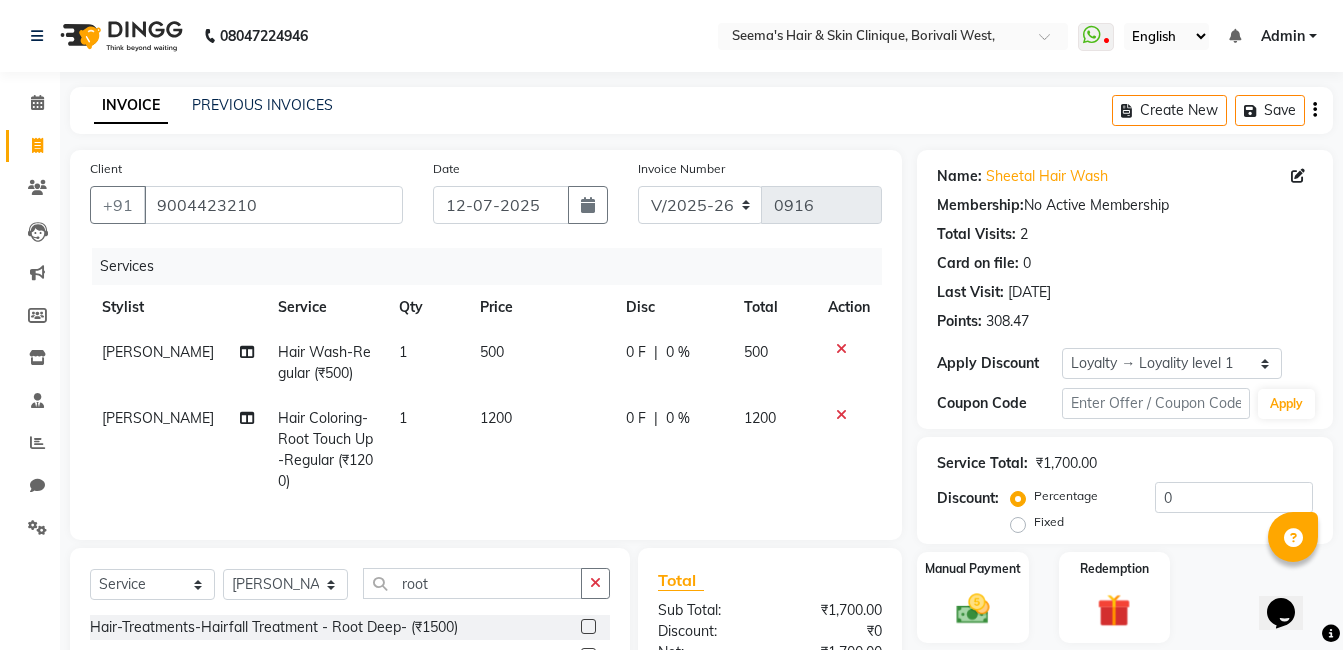 checkbox on "false" 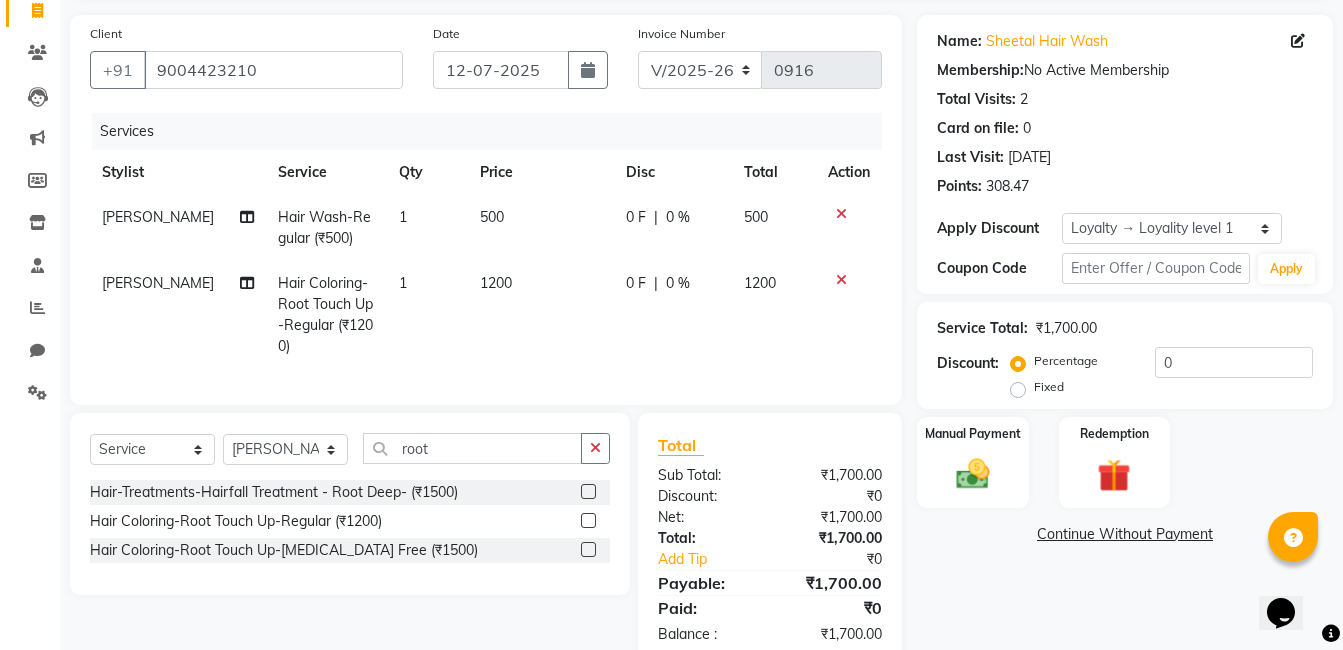 scroll, scrollTop: 195, scrollLeft: 0, axis: vertical 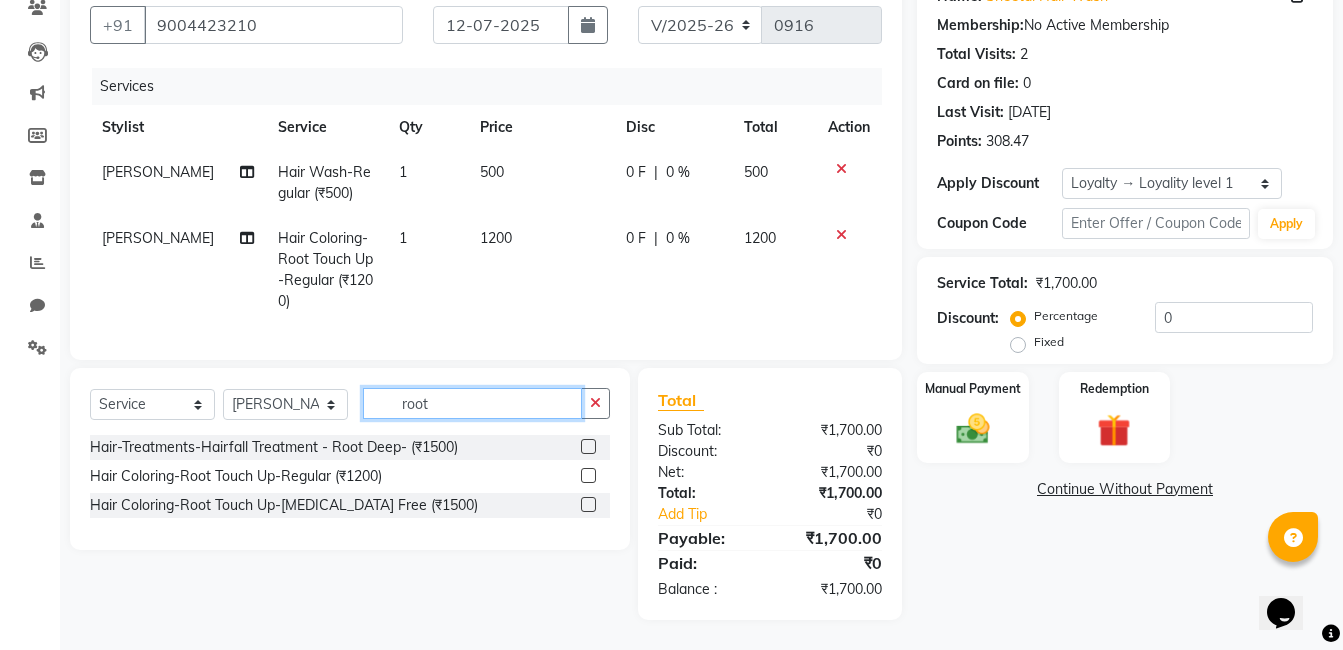 click on "root" 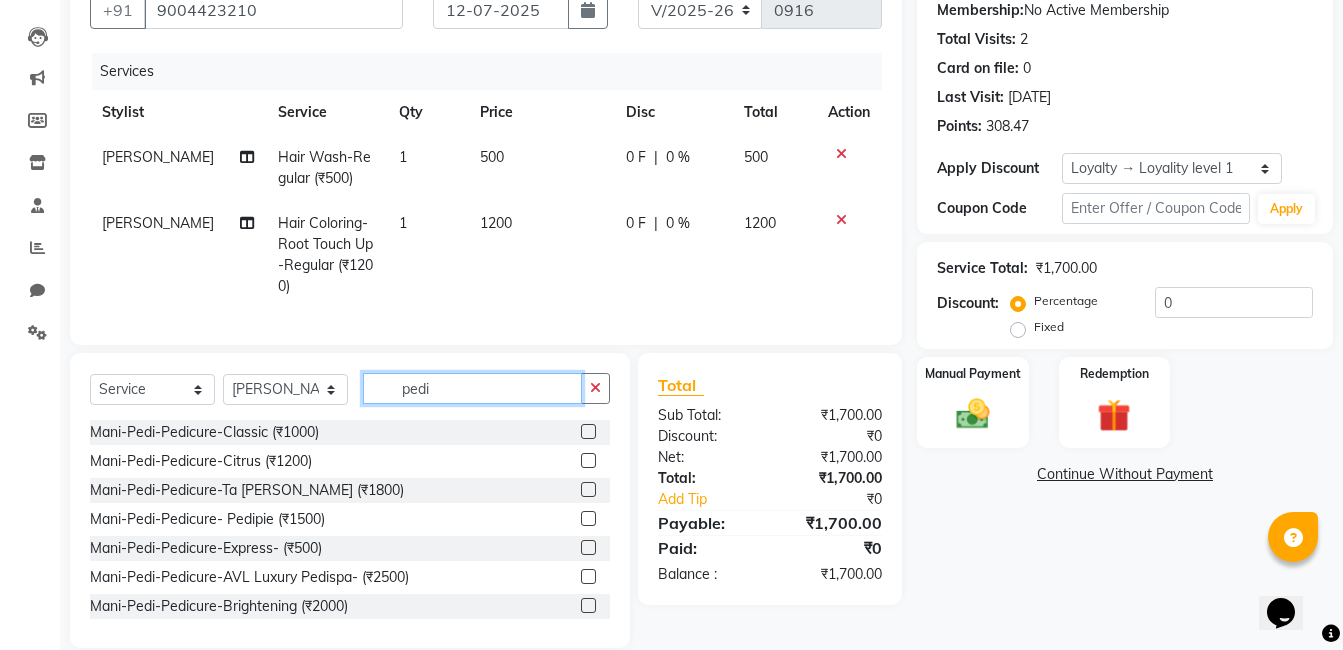 scroll, scrollTop: 205, scrollLeft: 0, axis: vertical 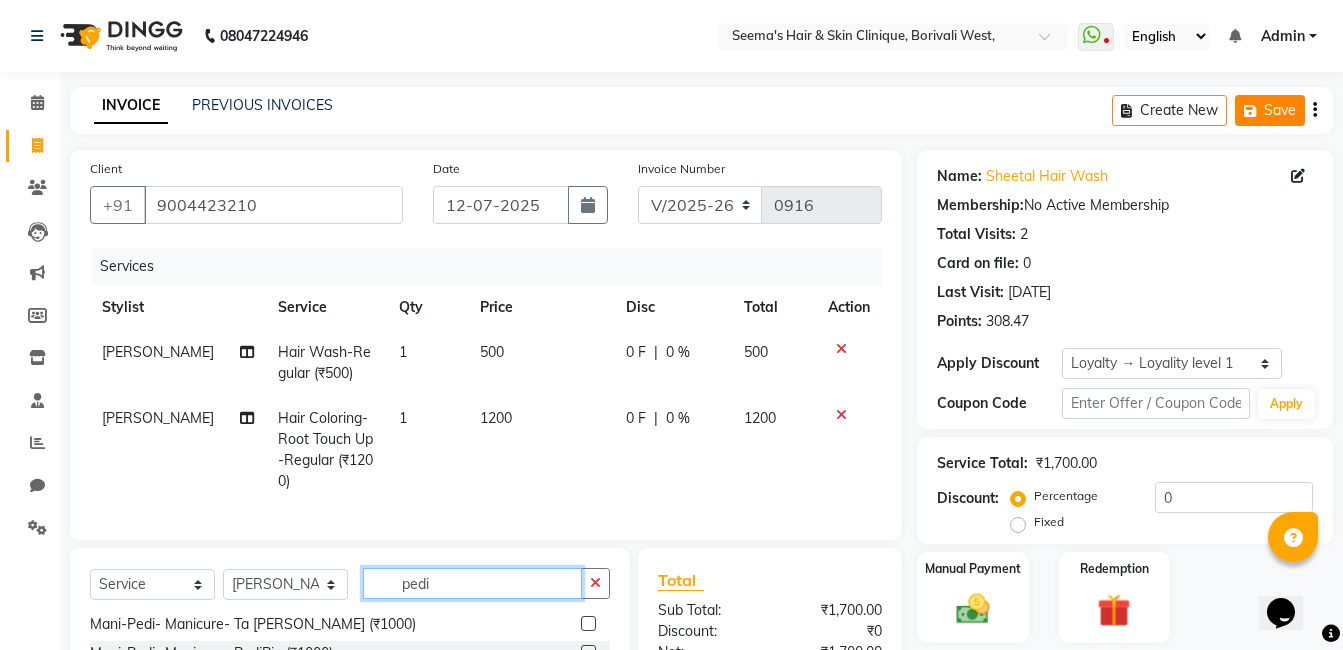 type on "pedi" 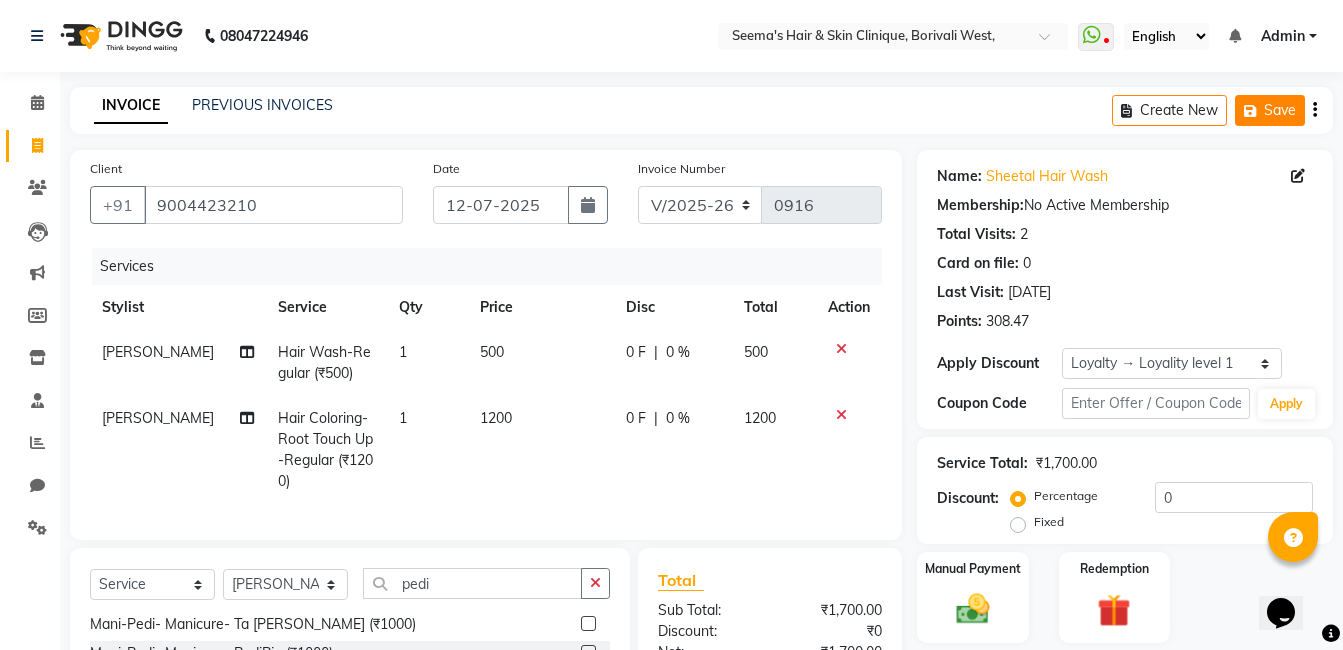 click on "Save" 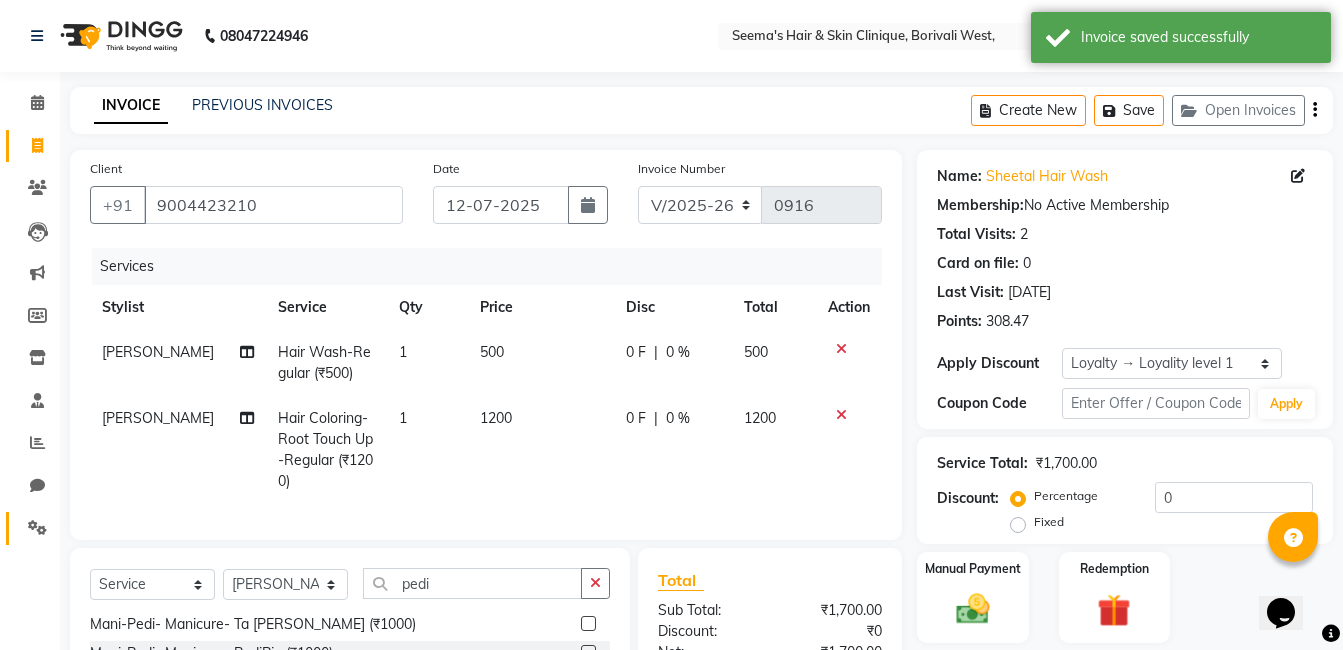 click on "Settings" 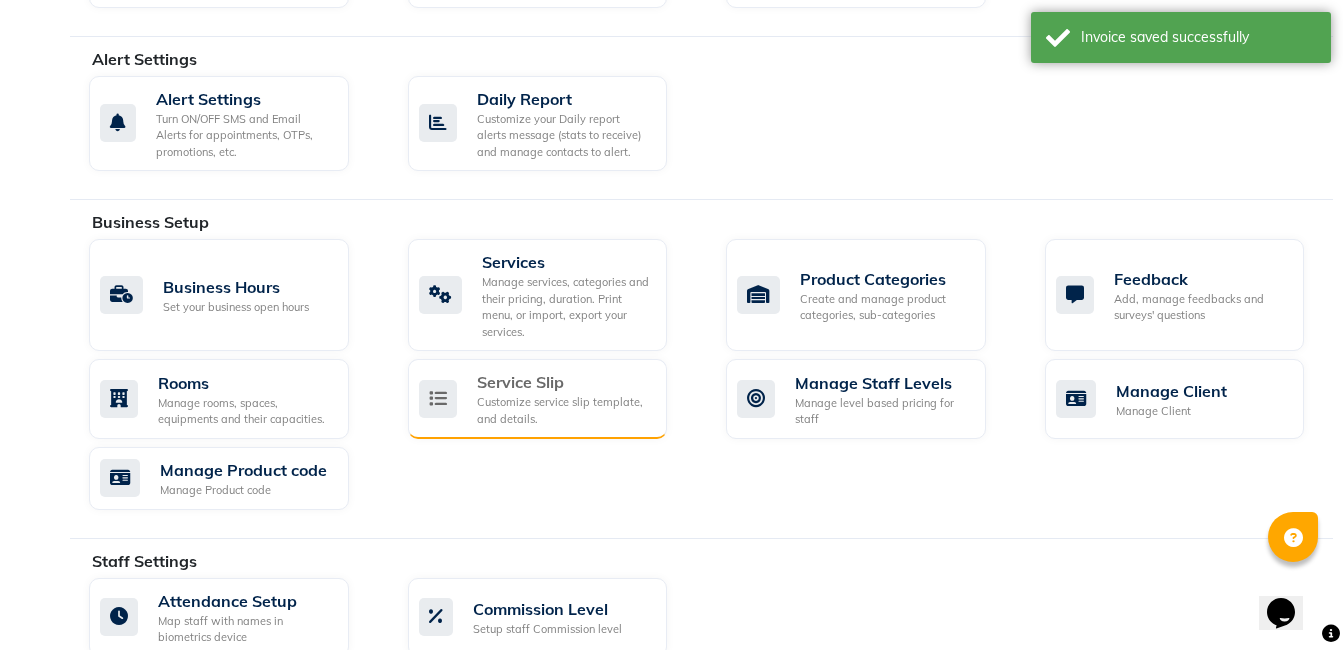 click on "Service Slip" 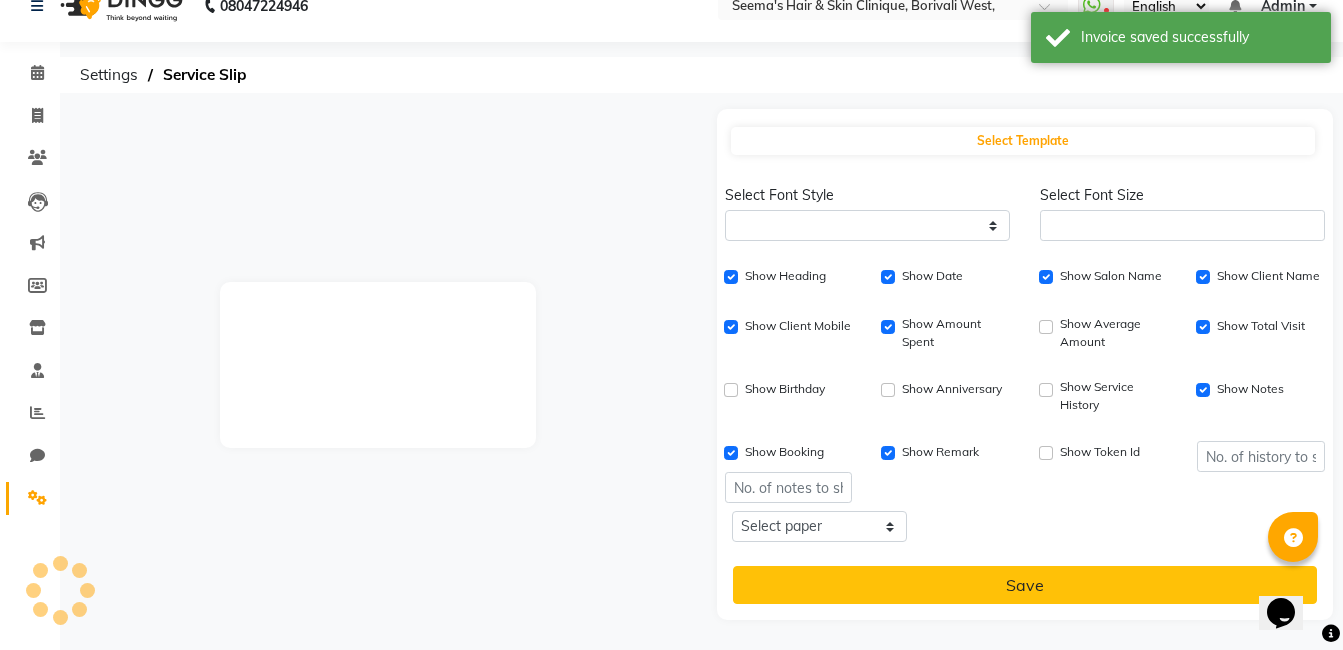 select on "'Poppins', sans-serif" 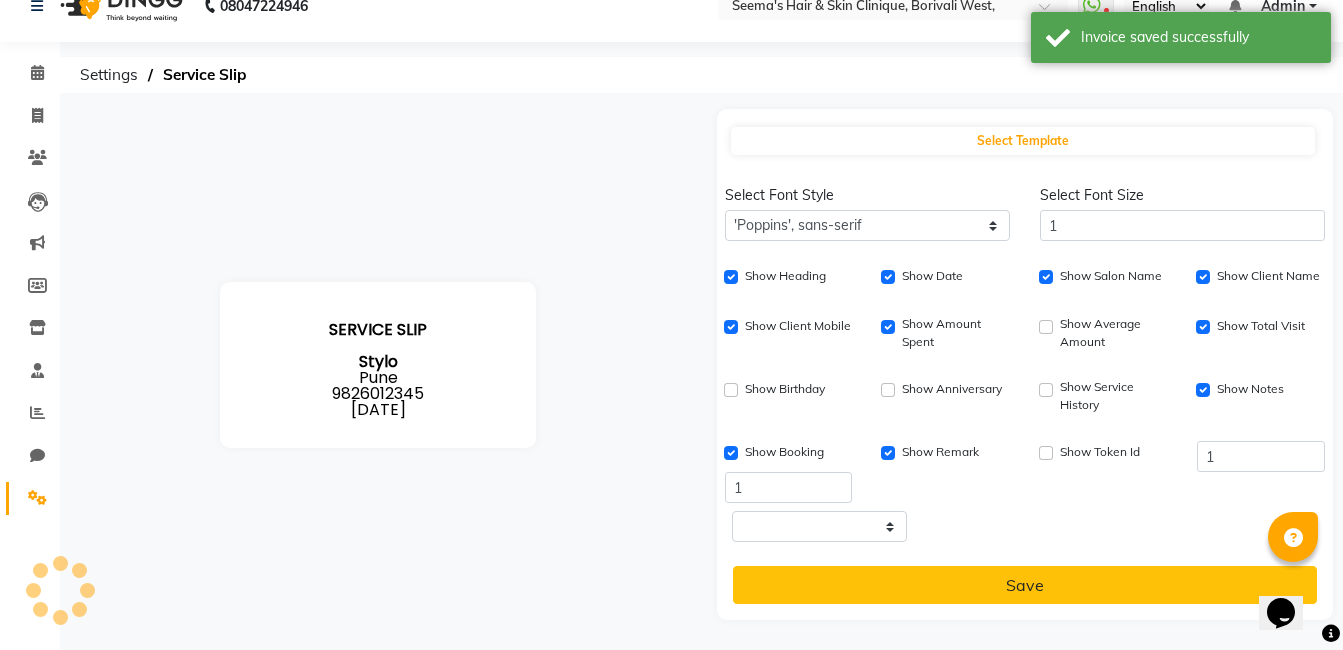 scroll, scrollTop: 574, scrollLeft: 0, axis: vertical 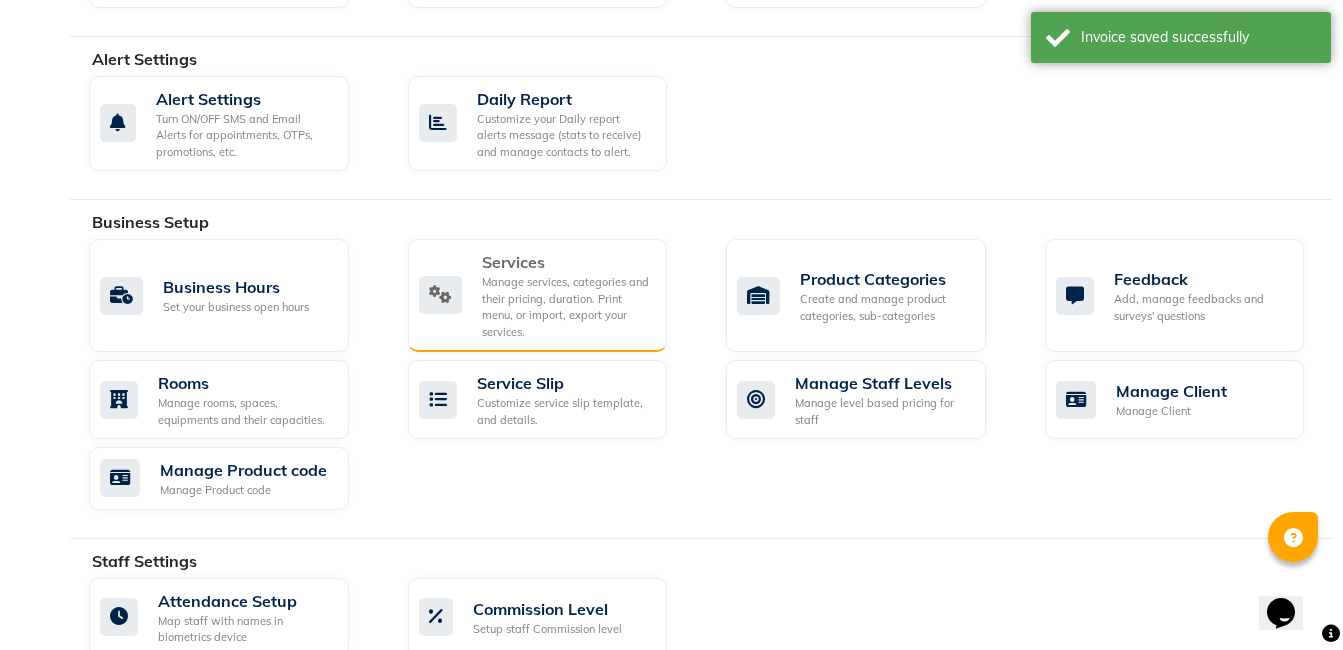 click on "Manage services, categories and their pricing, duration. Print menu, or import, export your services." 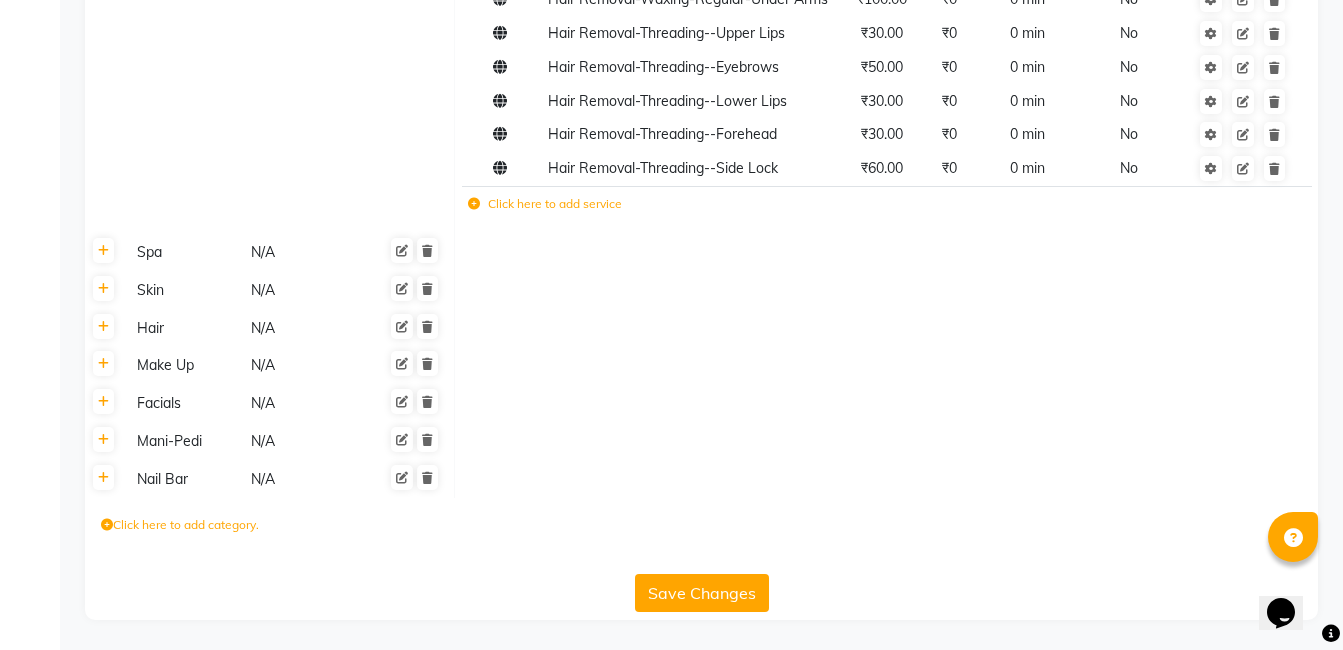 scroll, scrollTop: 1649, scrollLeft: 0, axis: vertical 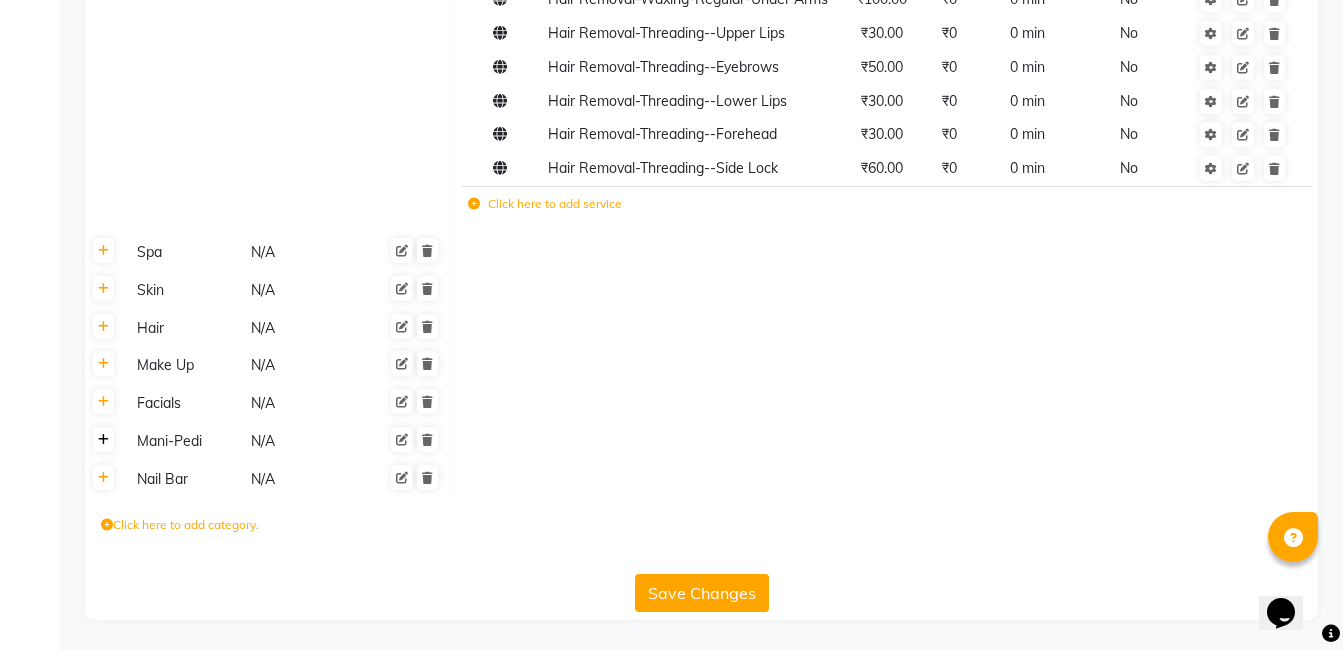 click 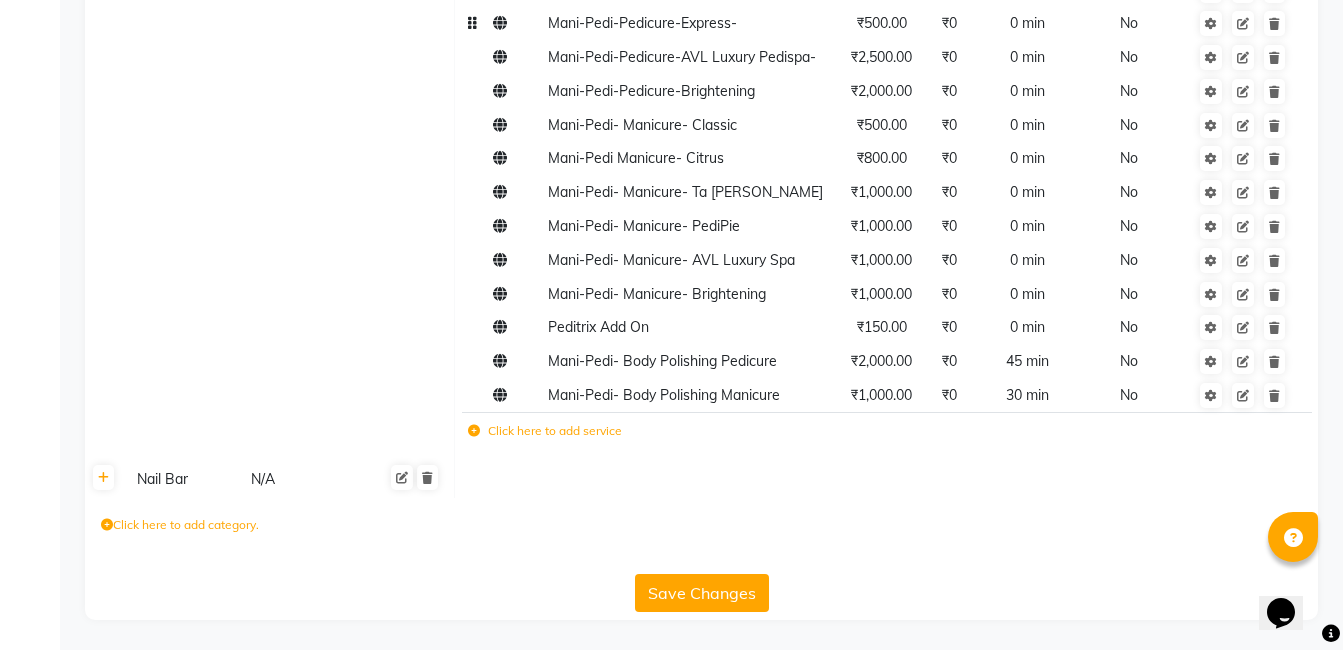 scroll, scrollTop: 2241, scrollLeft: 0, axis: vertical 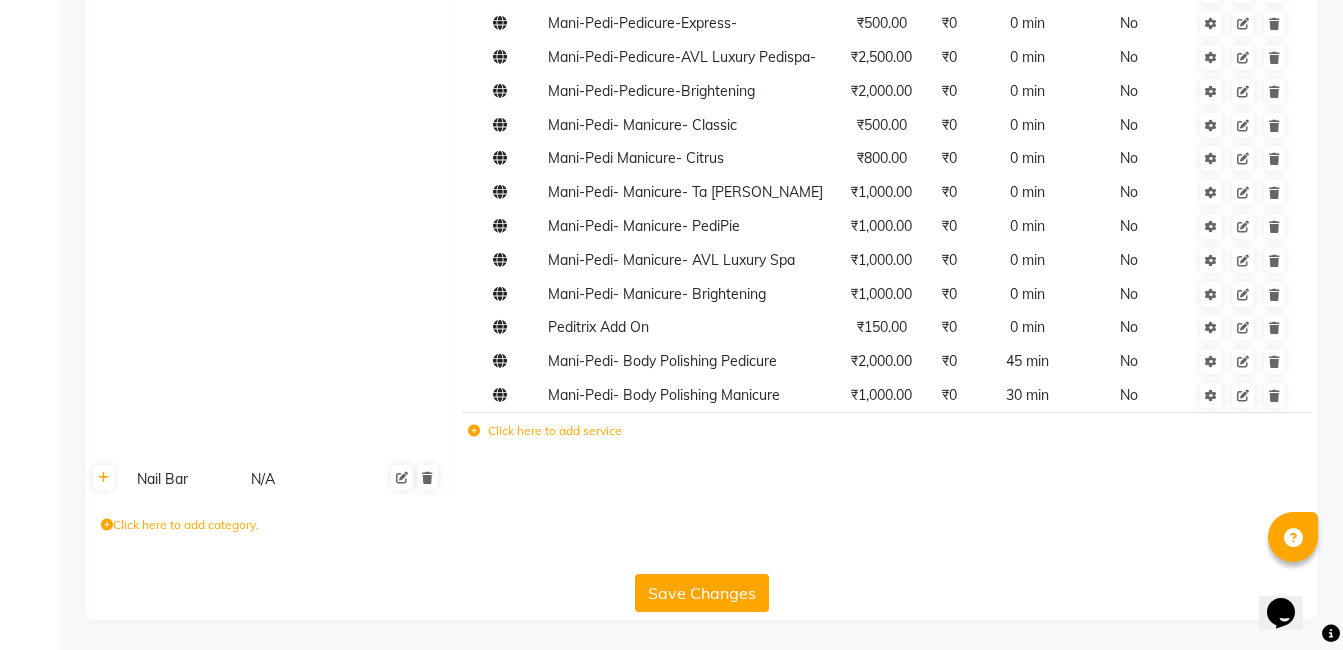click on "Click here to add service" 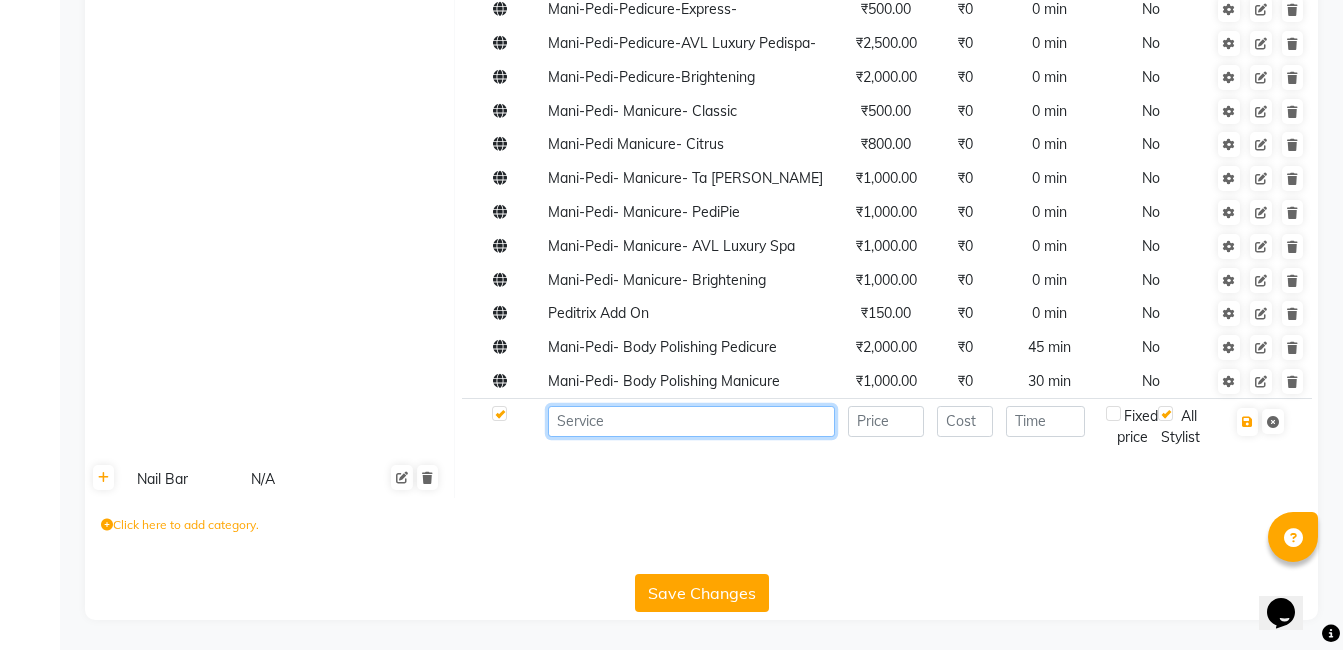 click 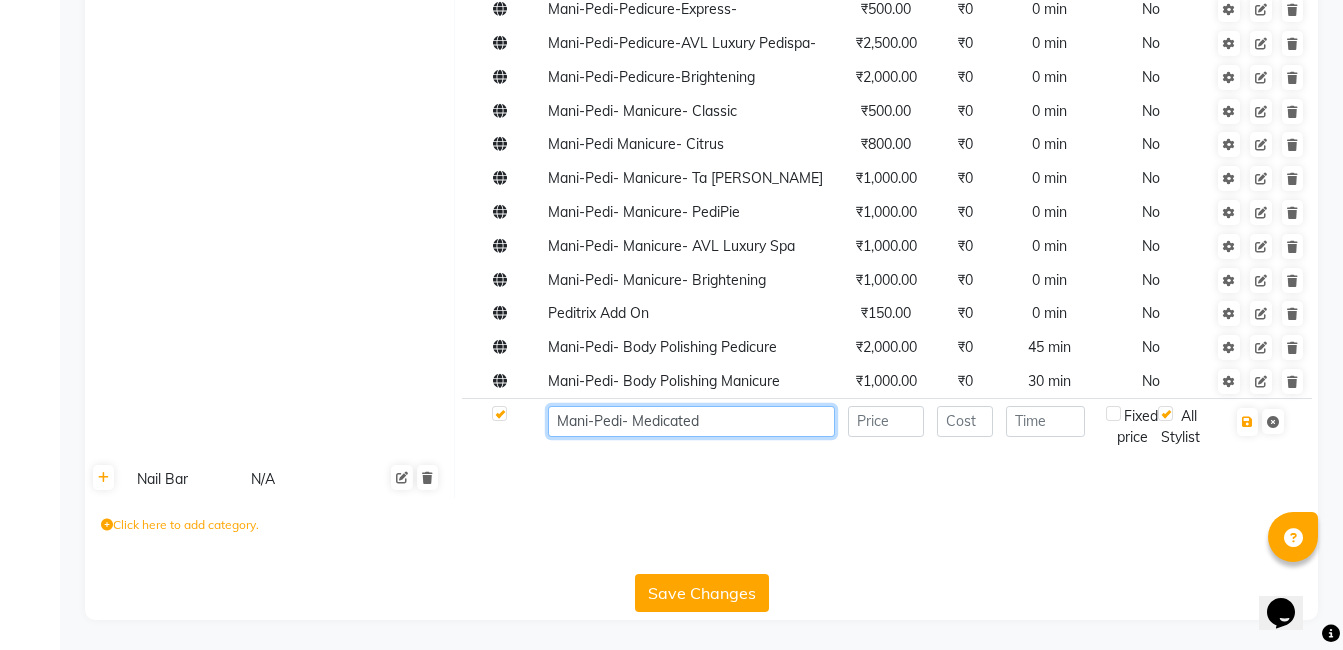 type on "Mani-Pedi- Medicated" 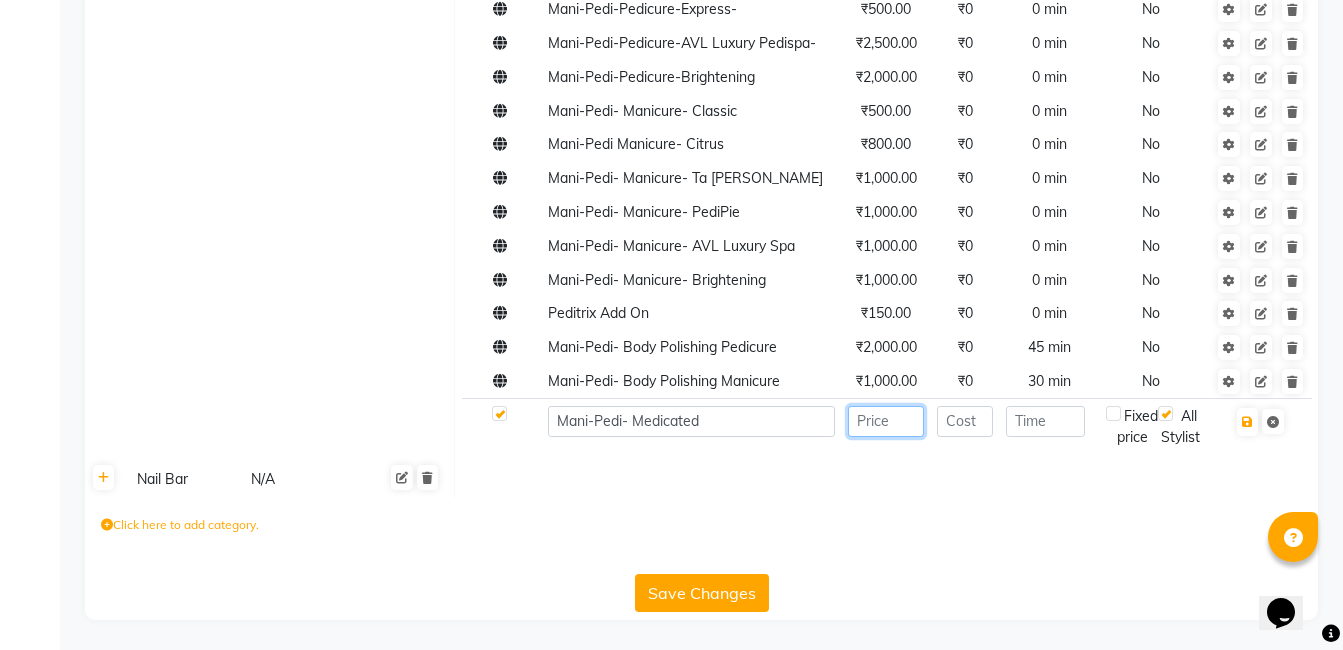 click 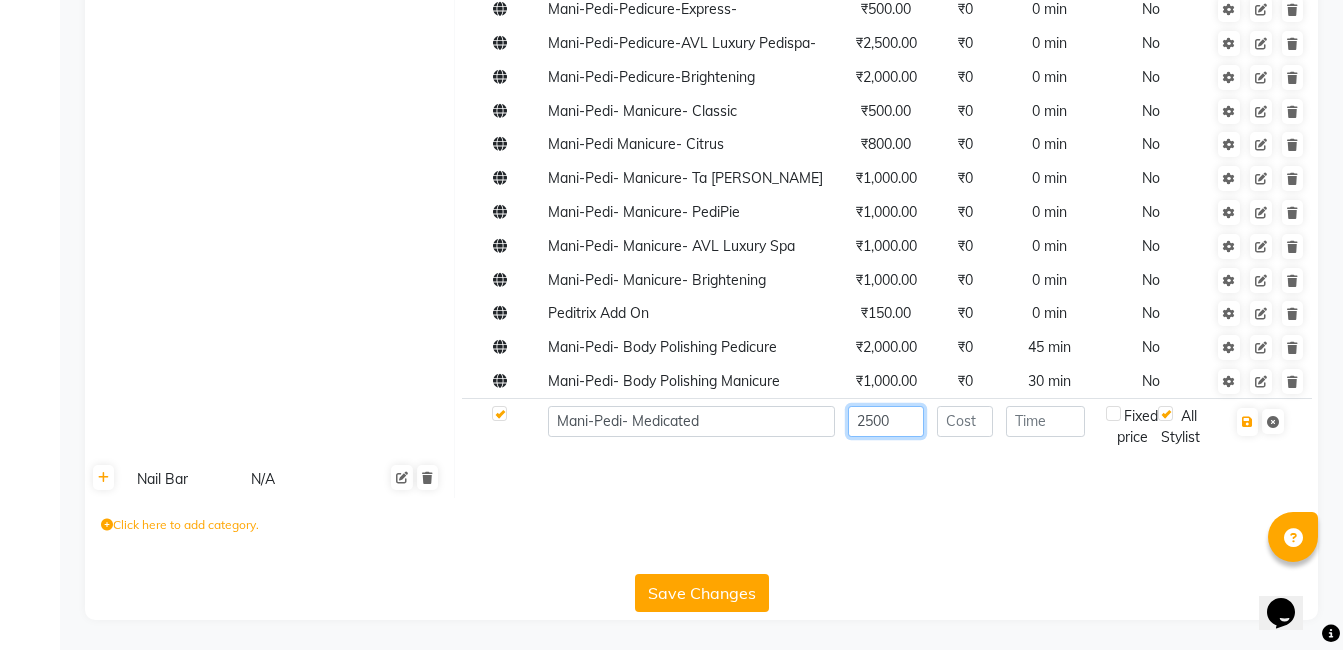 type on "2500" 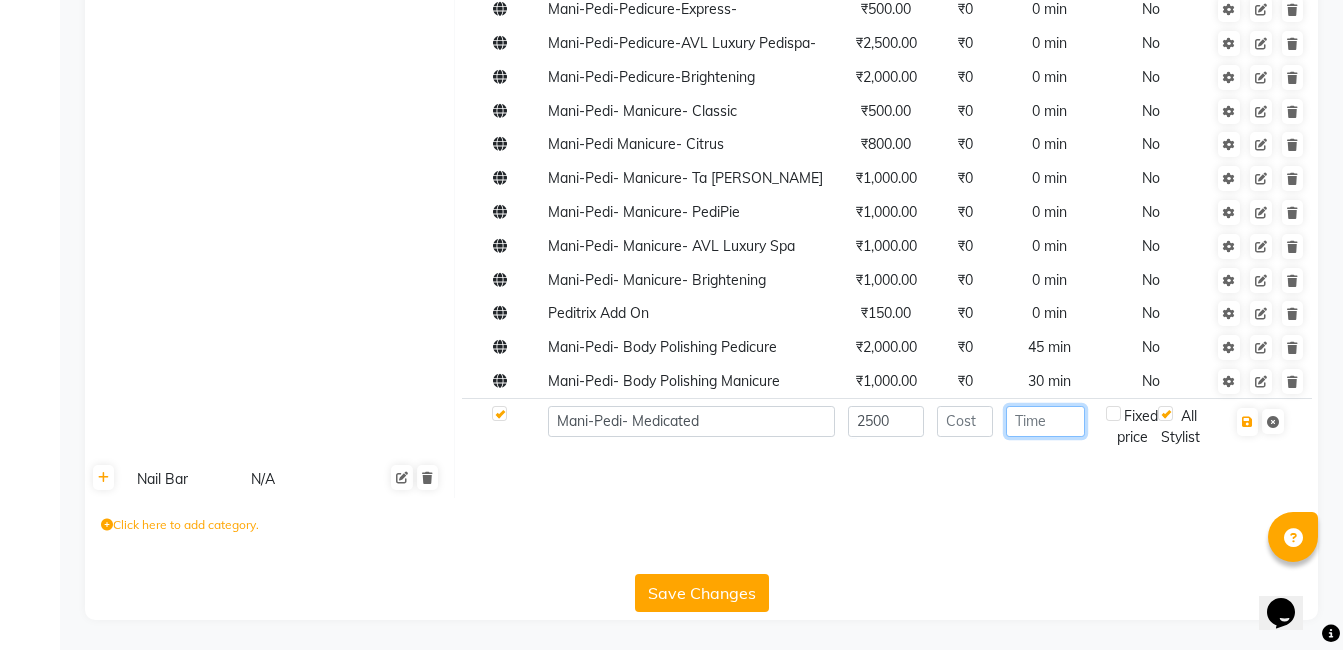 click 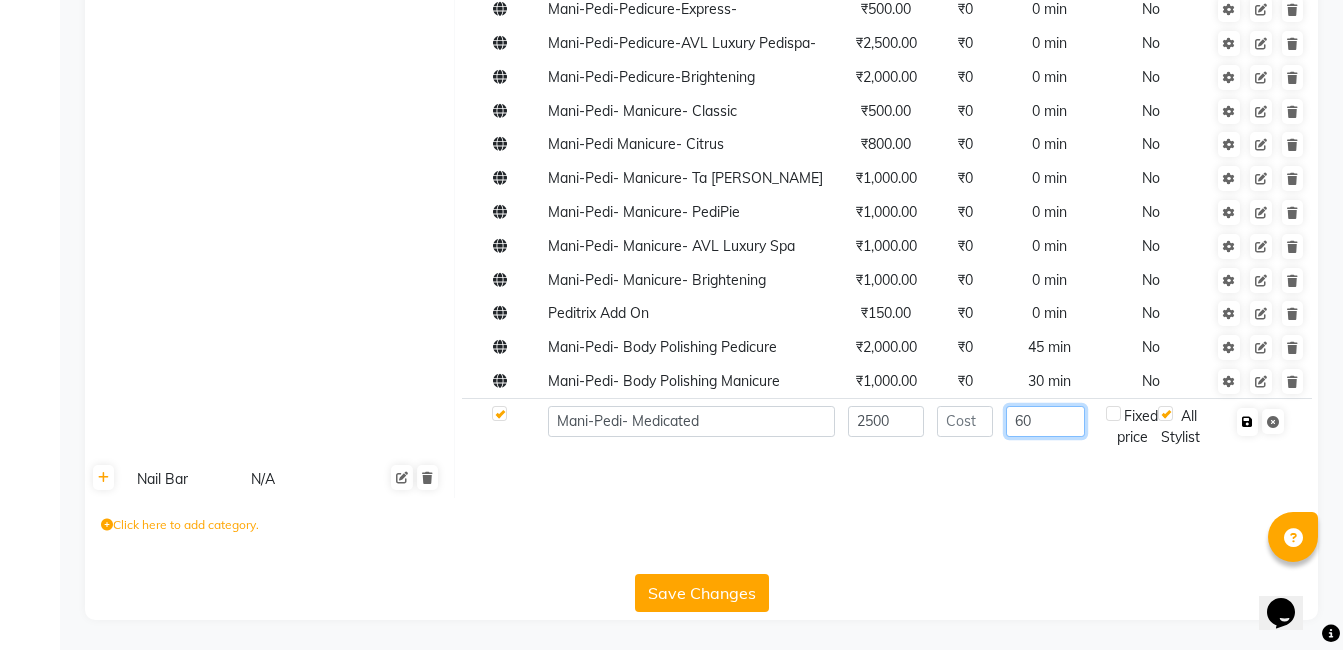 type on "60" 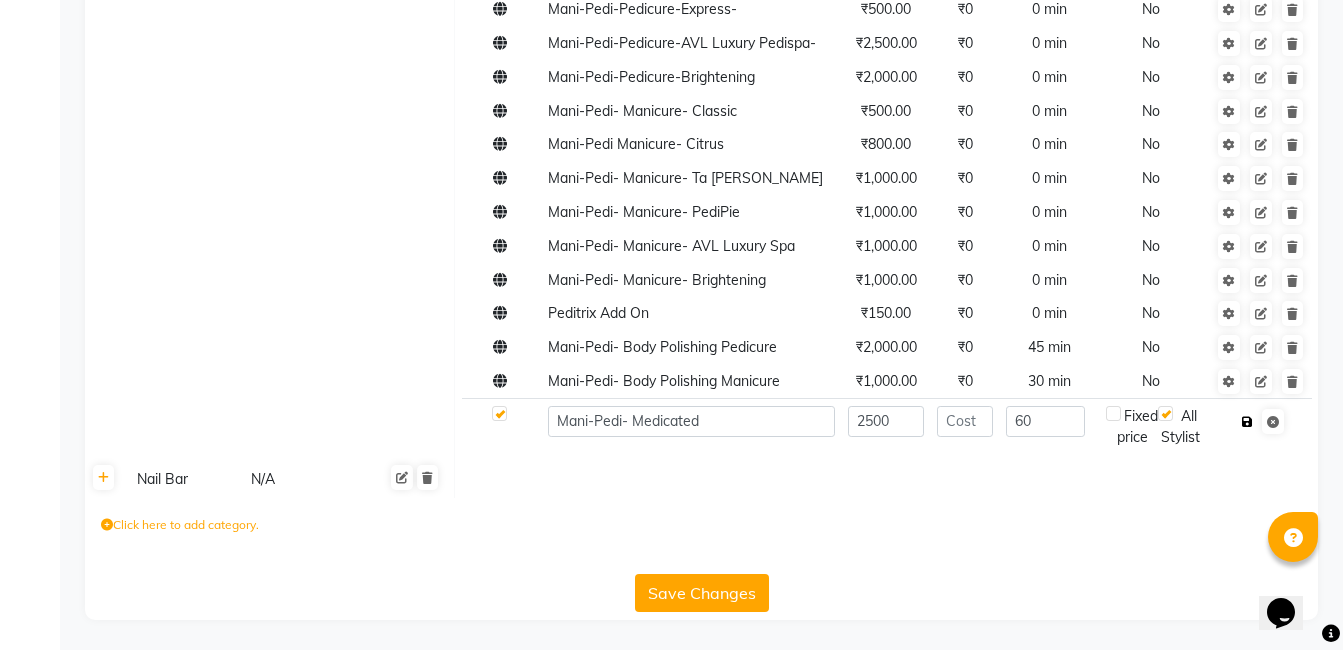 click at bounding box center [1247, 422] 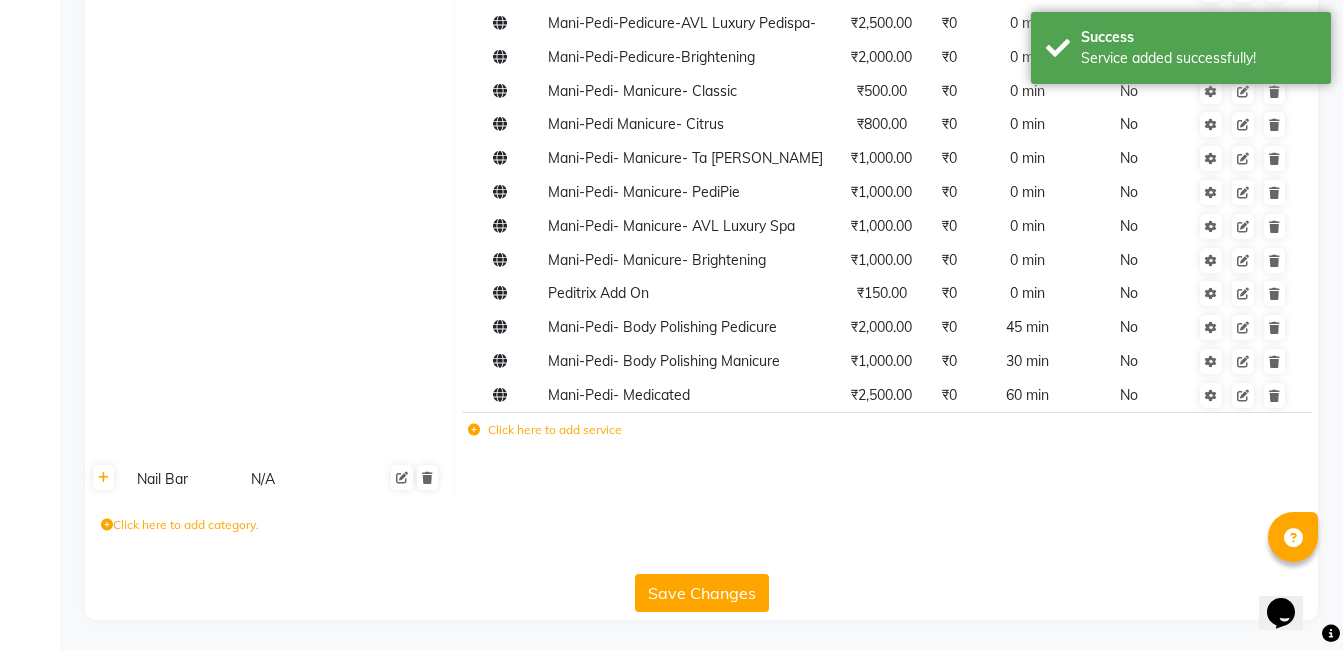click on "Save Changes" 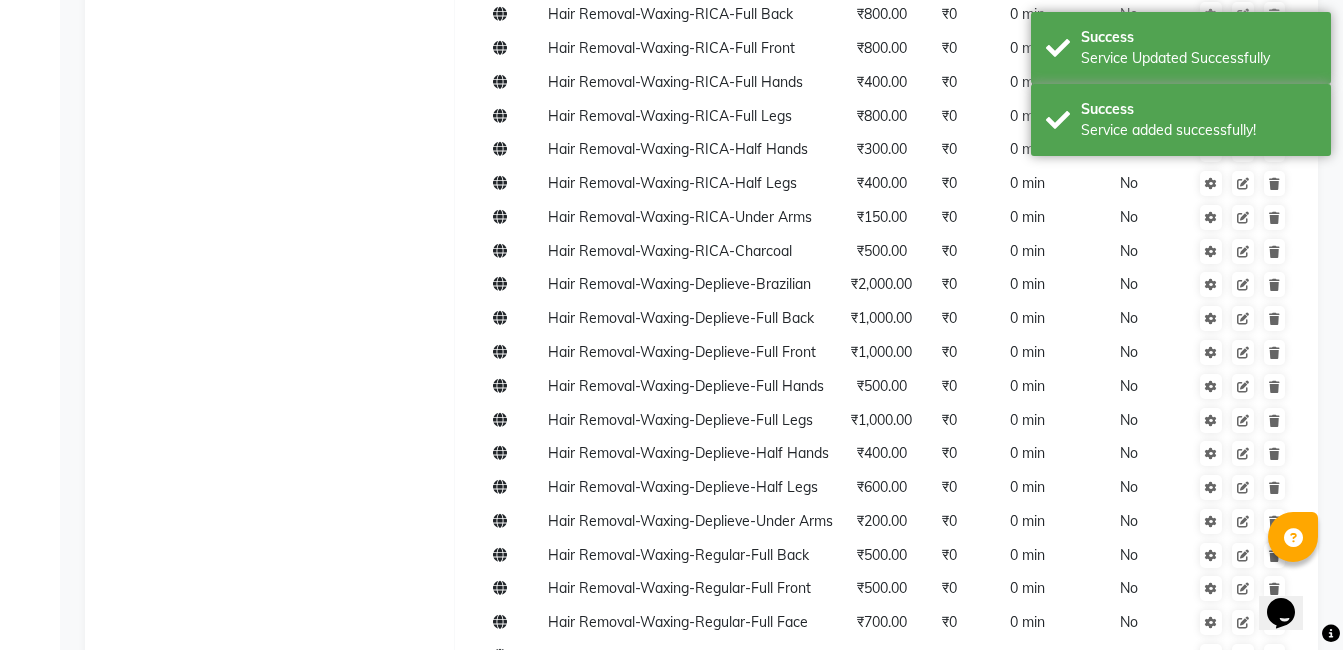 scroll, scrollTop: 509, scrollLeft: 0, axis: vertical 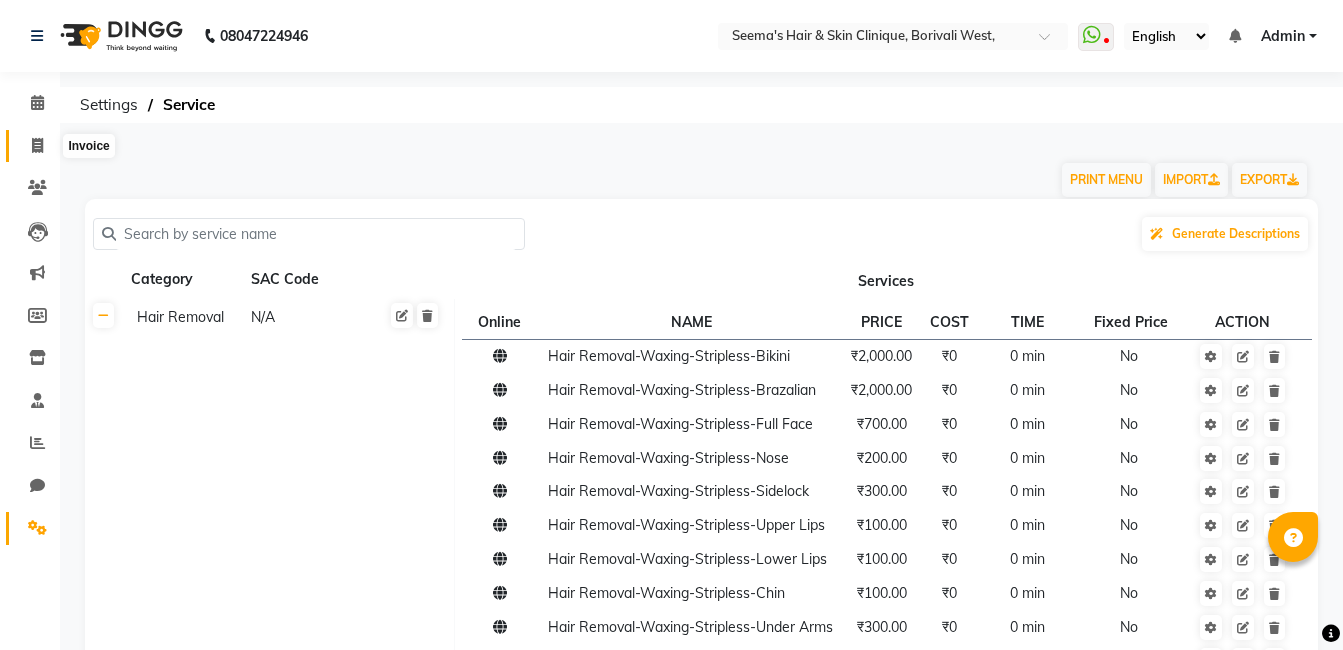 click 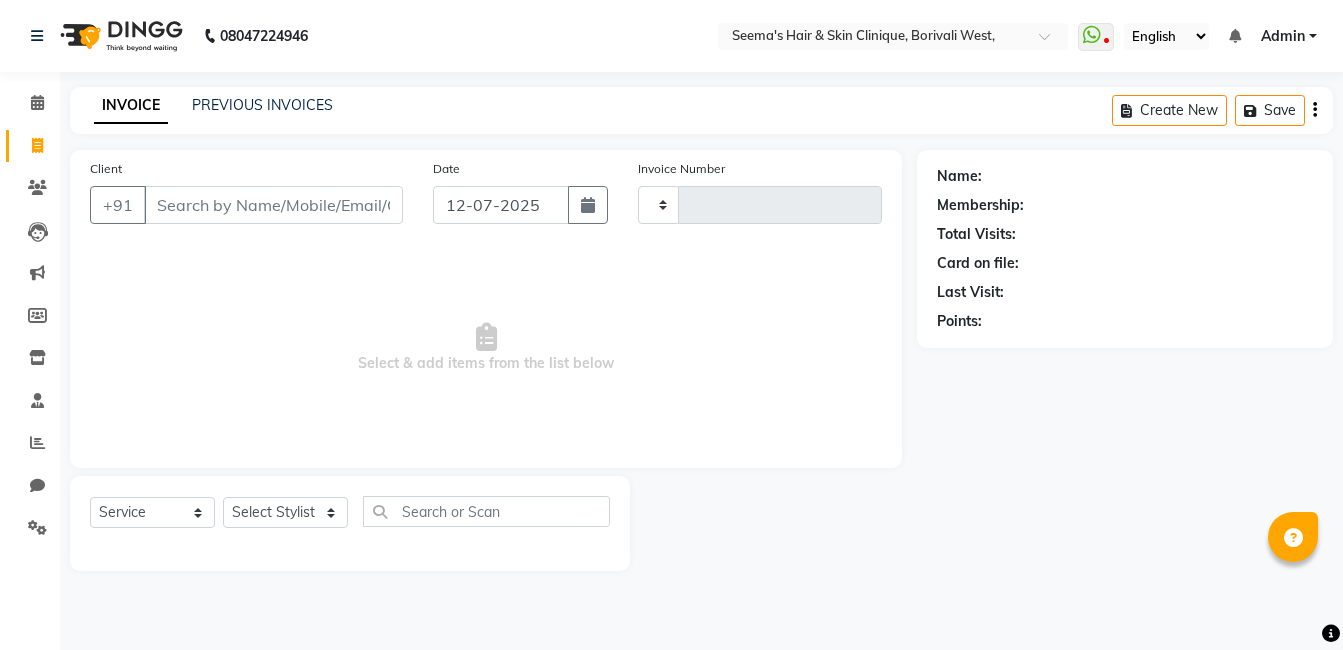 type on "0916" 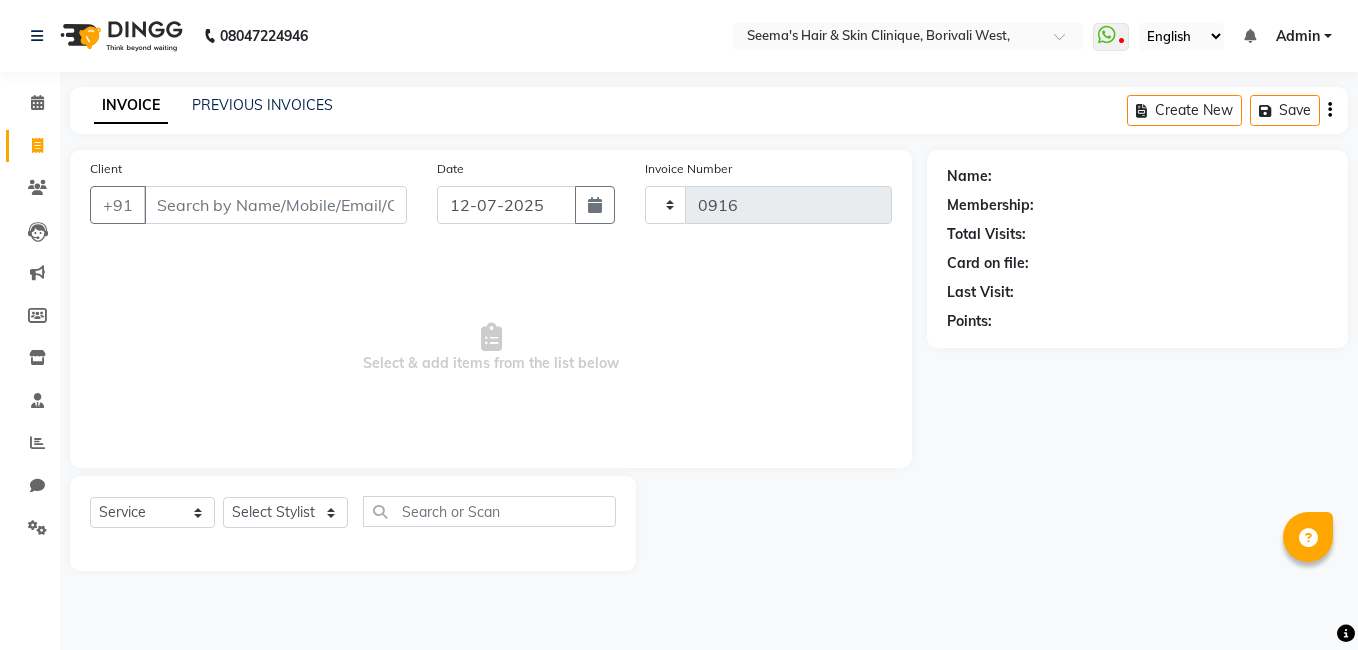 select on "8084" 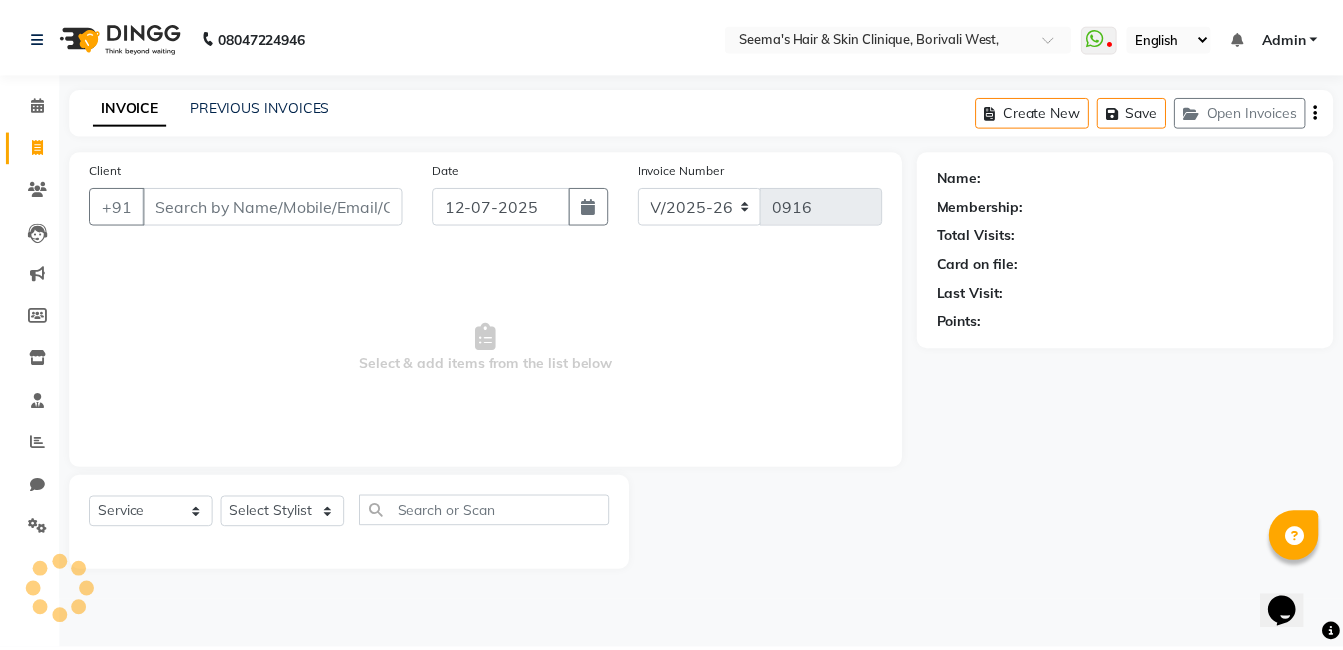 scroll, scrollTop: 0, scrollLeft: 0, axis: both 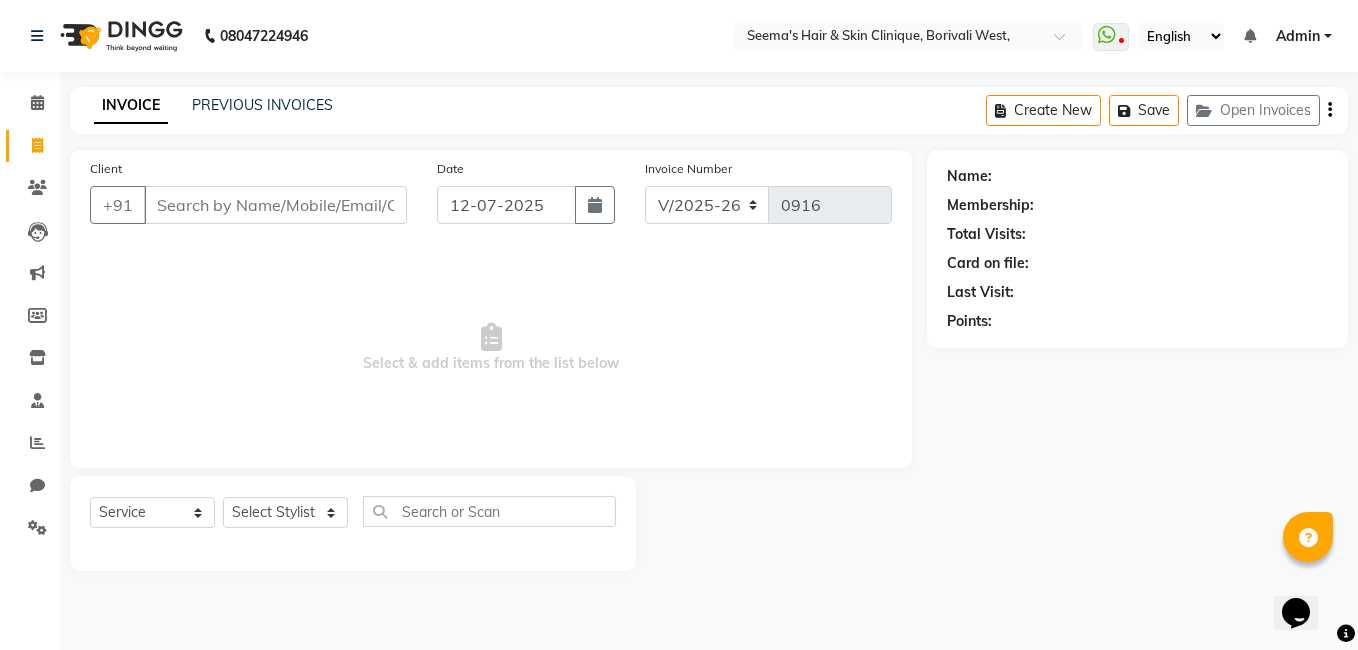 click on "Client" at bounding box center [275, 205] 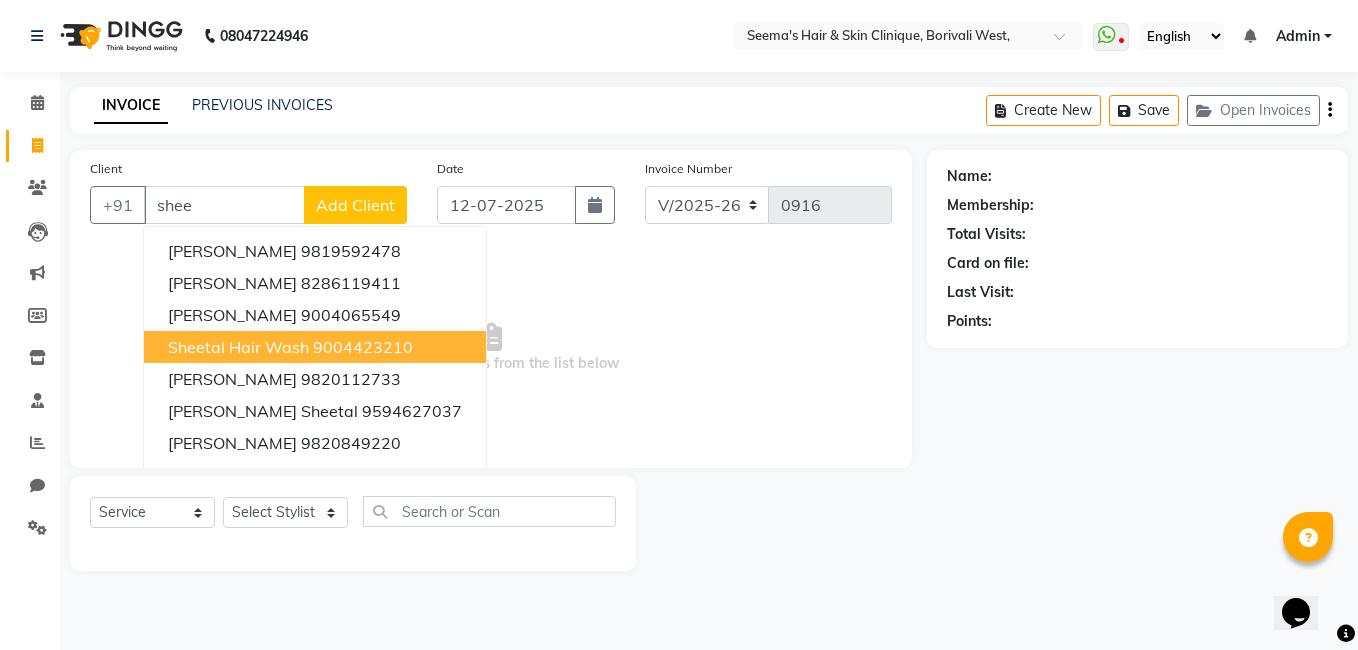 click on "9004423210" at bounding box center [363, 347] 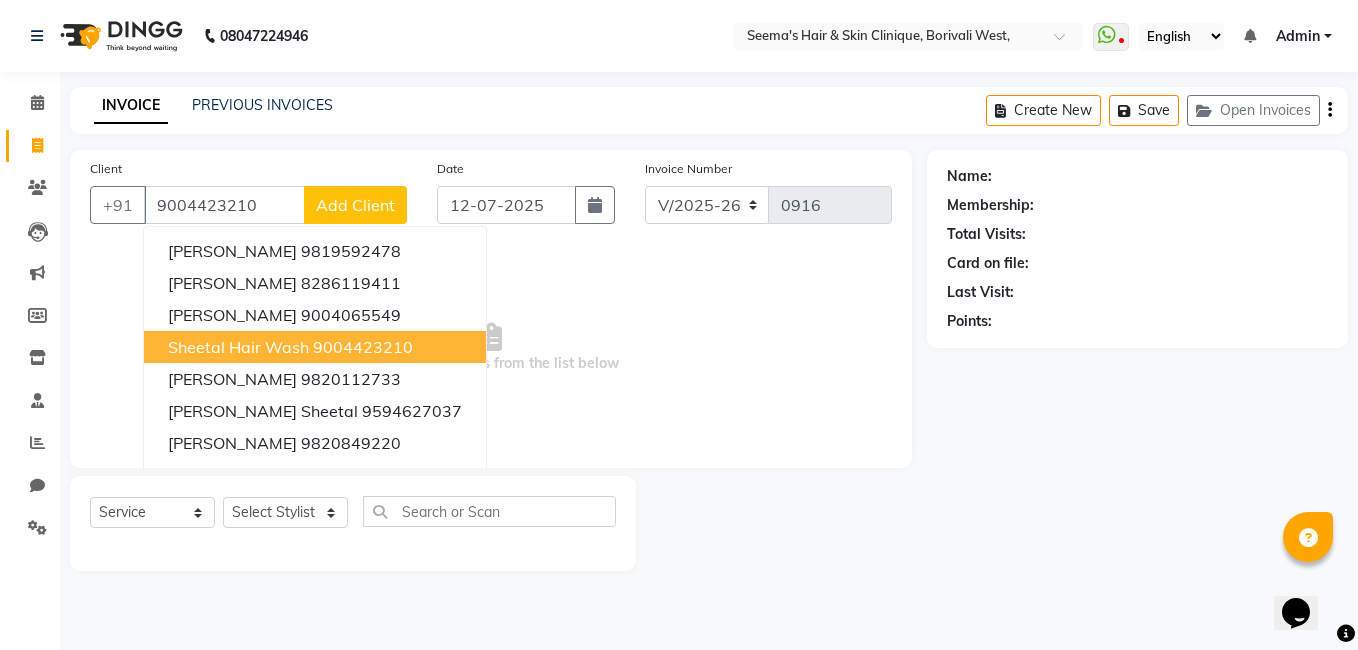 type on "9004423210" 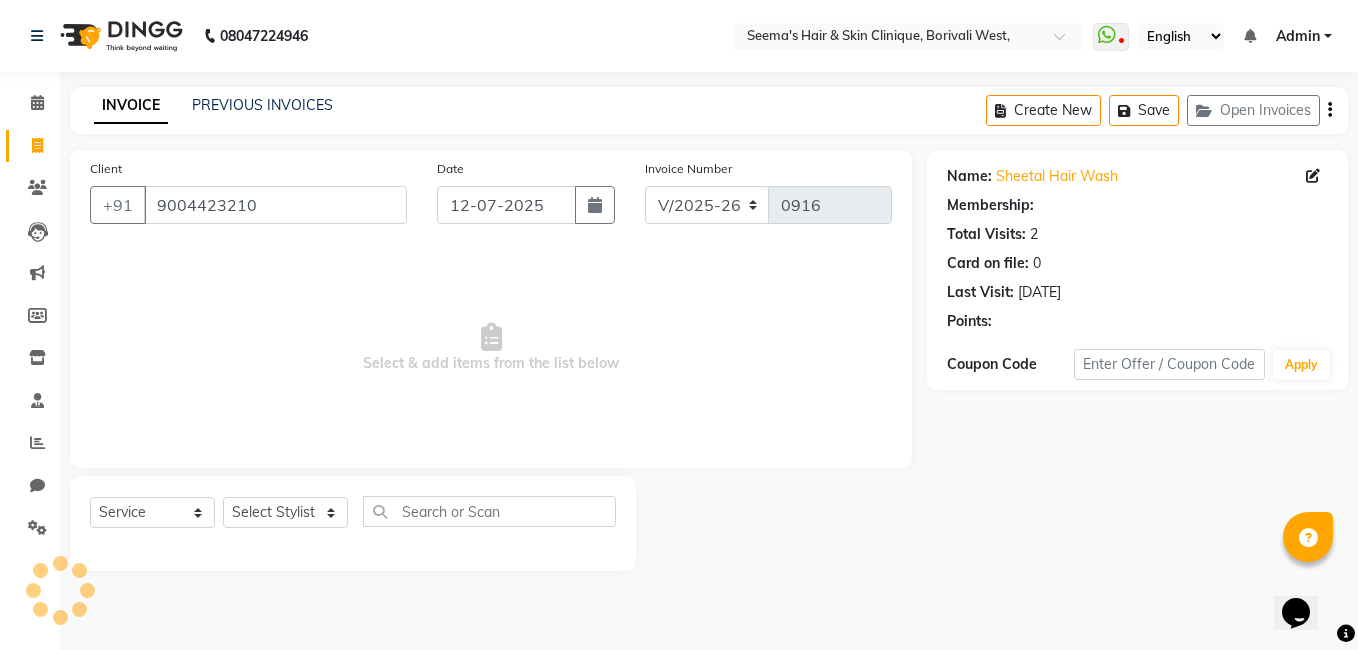 select on "1: Object" 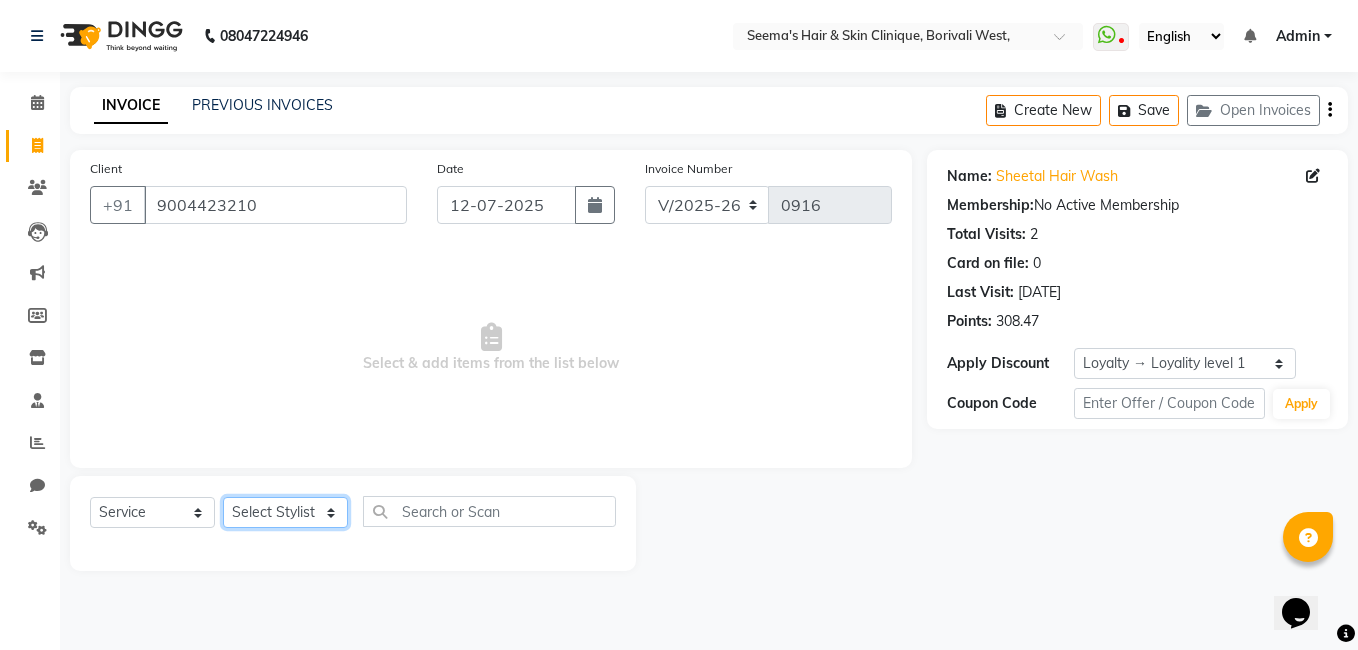 click on "Select Stylist [PERSON_NAME] [PERSON_NAME] [PERSON_NAME] [PERSON_NAME] [PERSON_NAME] [PERSON_NAME] [PERSON_NAME] Intern [PERSON_NAME]" 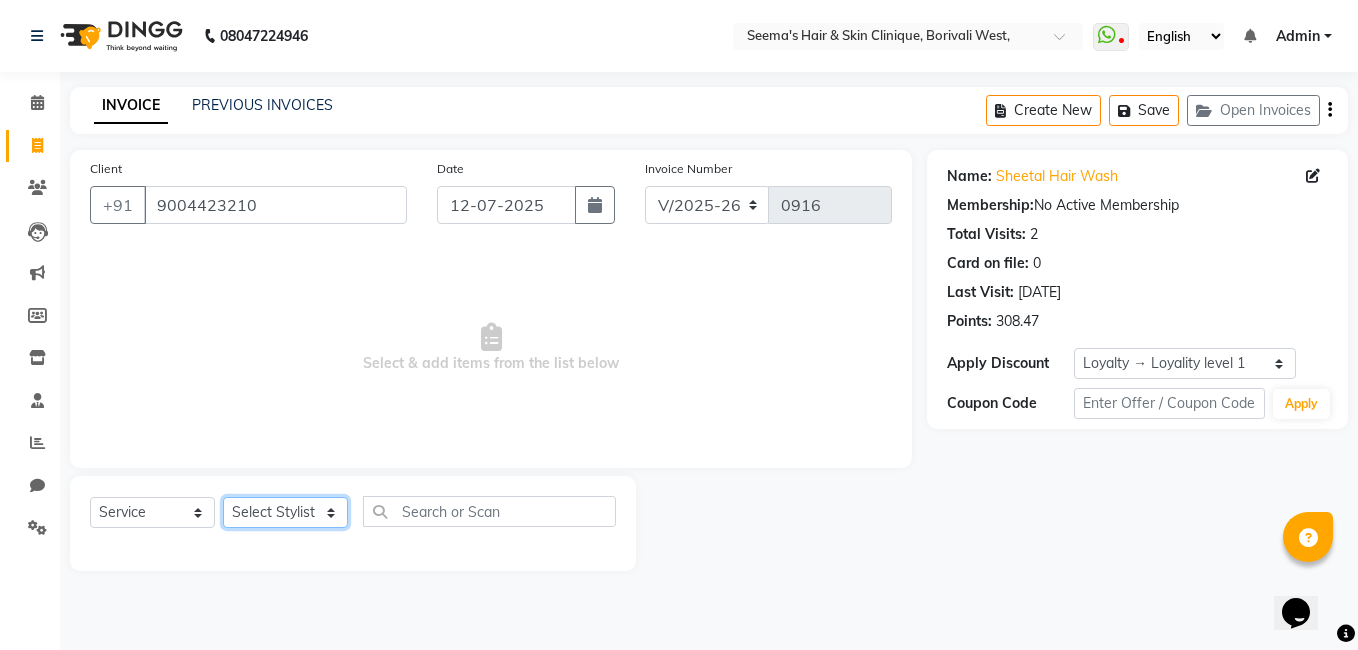 select on "75453" 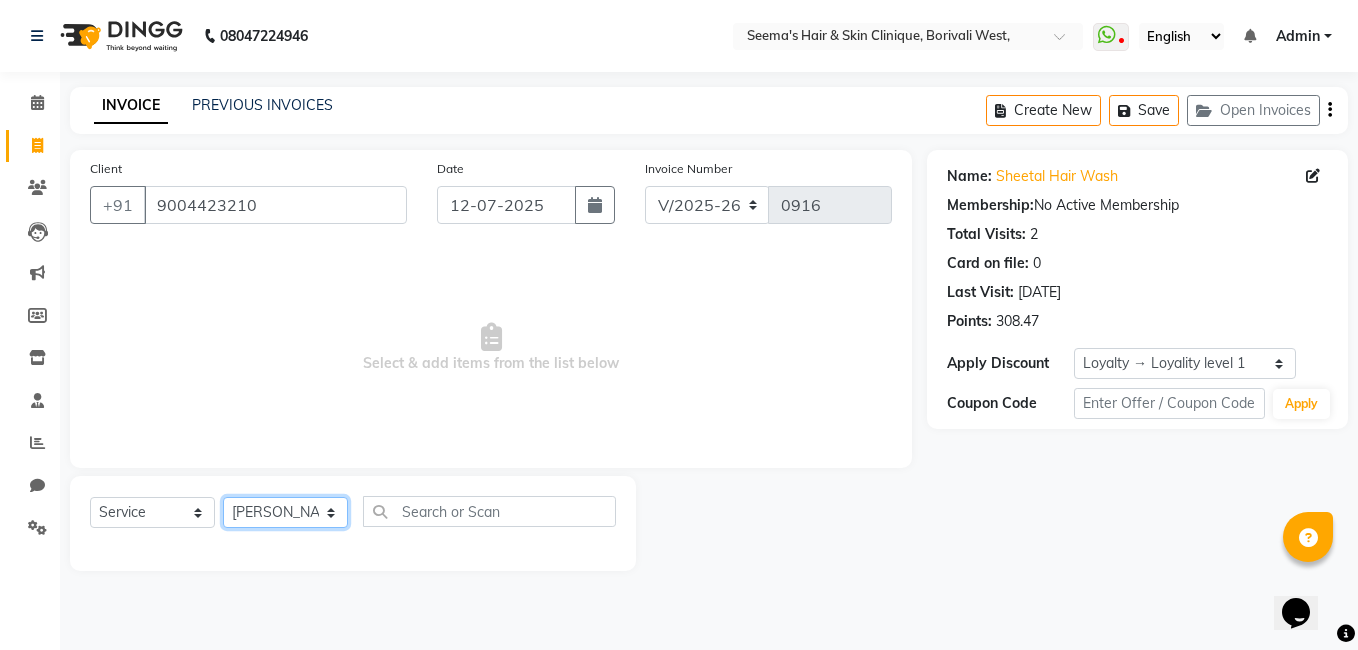 click on "Select Stylist [PERSON_NAME] [PERSON_NAME] [PERSON_NAME] [PERSON_NAME] [PERSON_NAME] [PERSON_NAME] [PERSON_NAME] Intern [PERSON_NAME]" 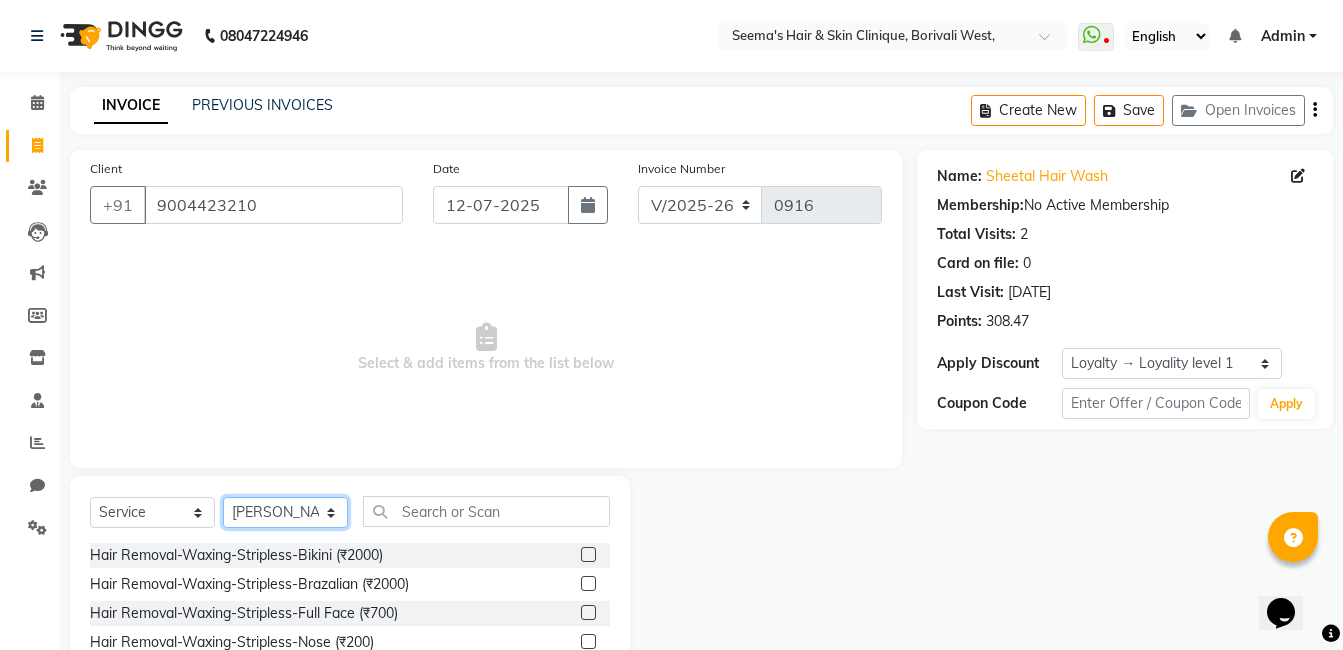 scroll, scrollTop: 151, scrollLeft: 0, axis: vertical 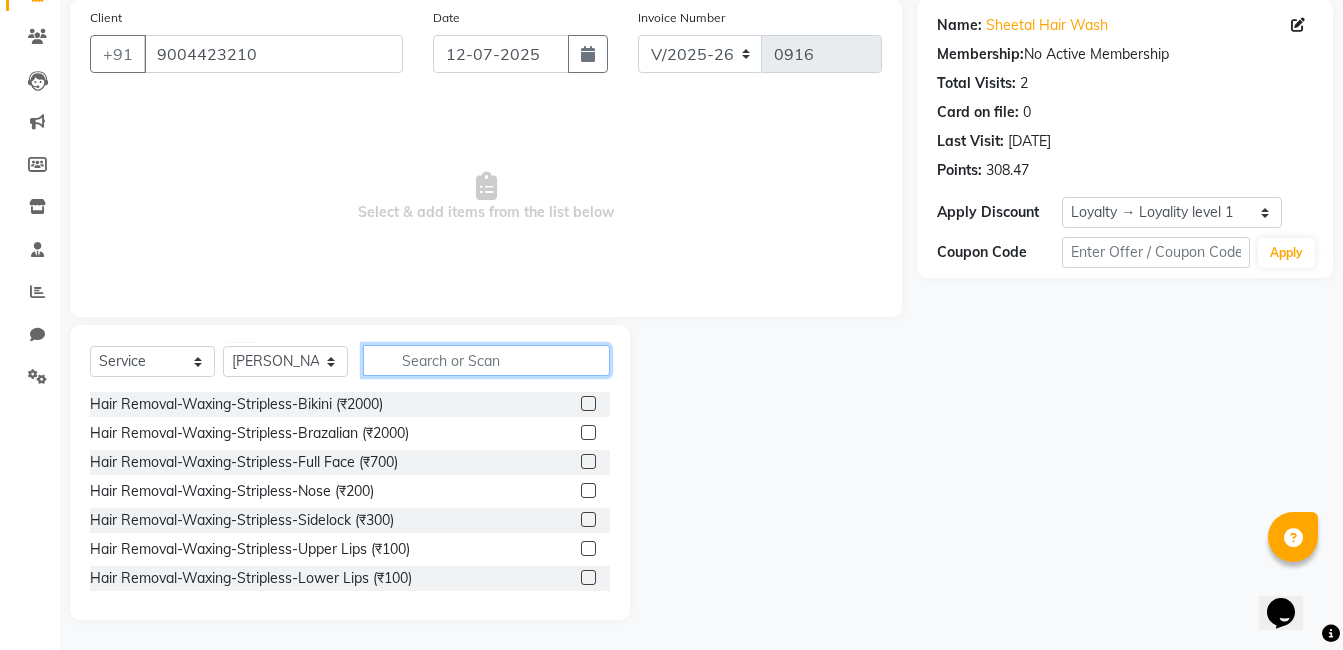 click 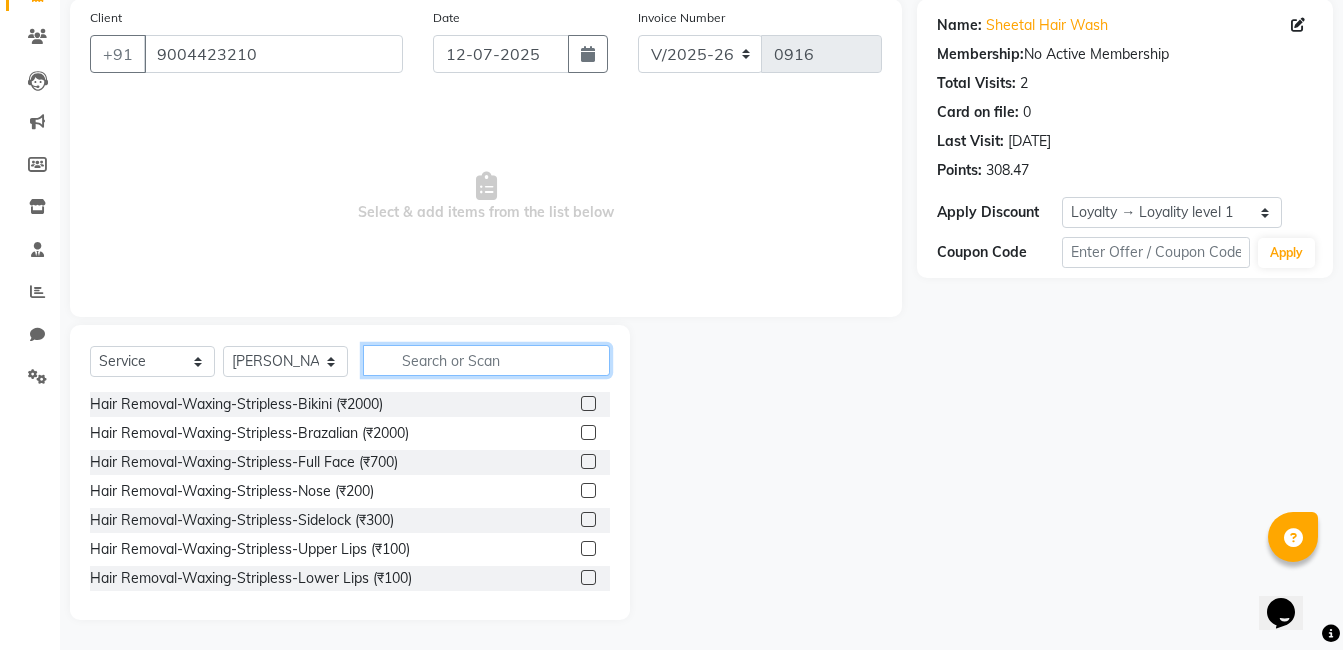 scroll, scrollTop: 0, scrollLeft: 0, axis: both 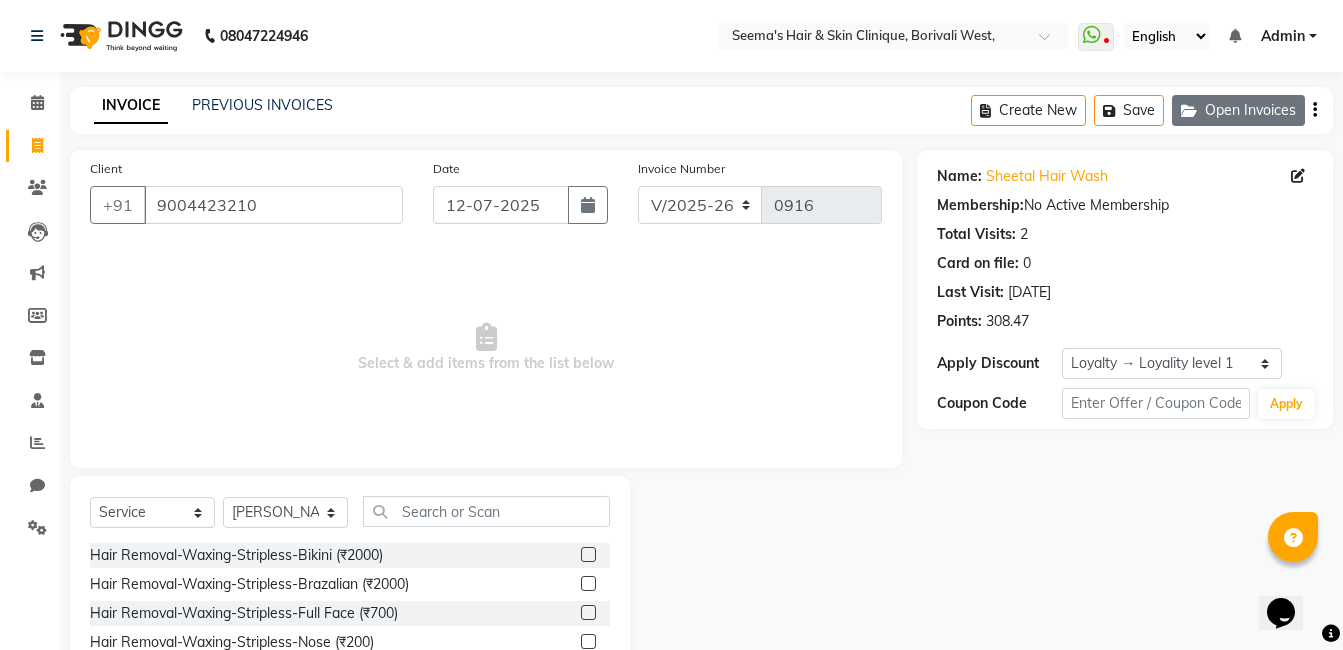click on "Open Invoices" 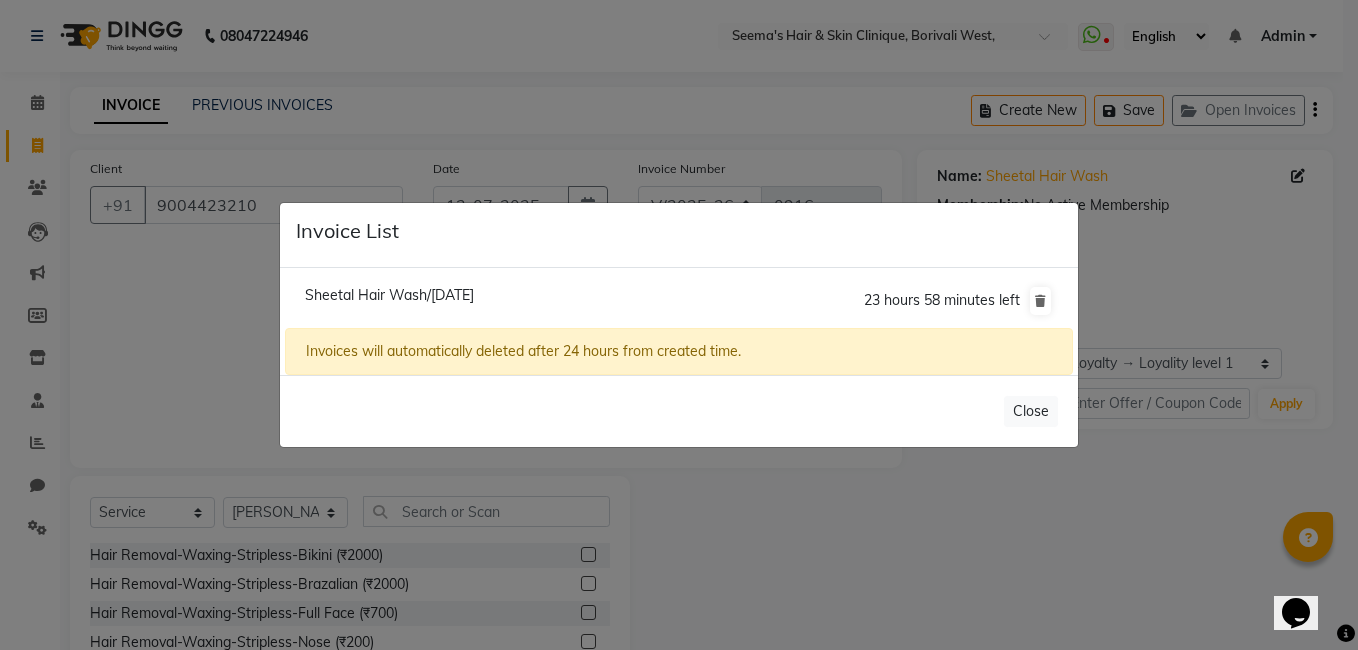 click on "Sheetal Hair Wash/[DATE]  23 hours 58 minutes left" 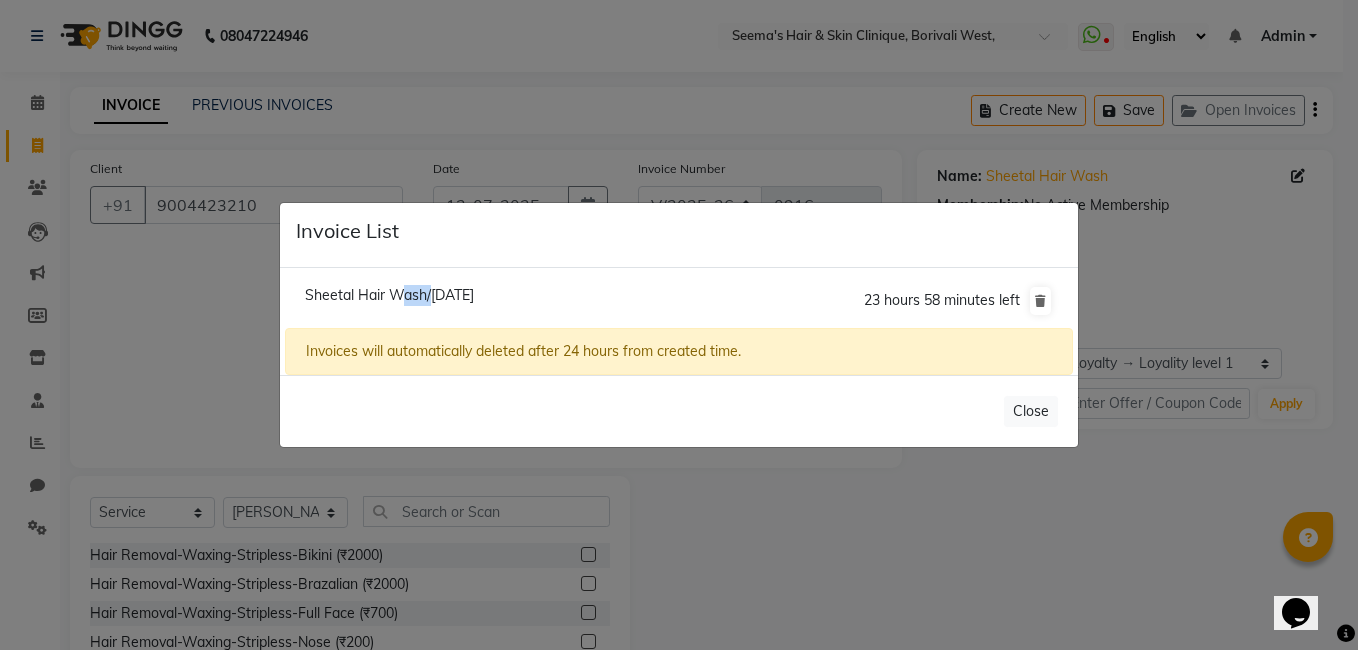 click on "Sheetal Hair Wash/[DATE]  23 hours 58 minutes left" 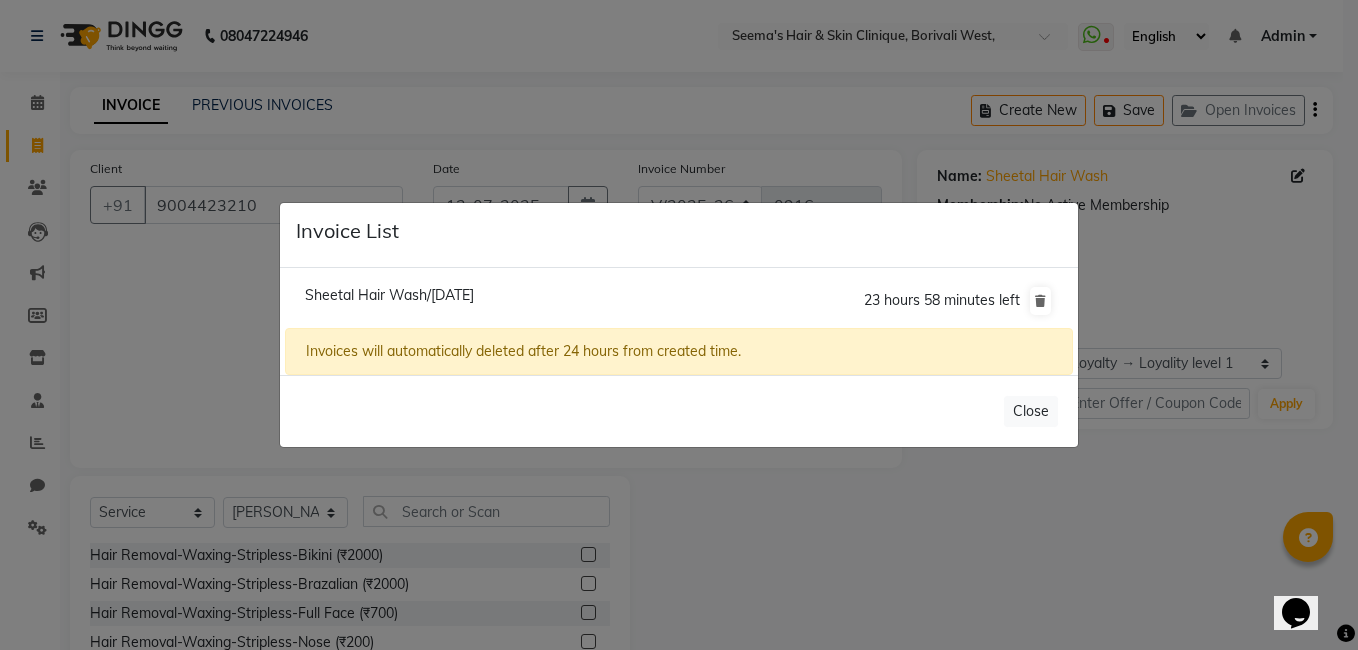 click on "Sheetal Hair Wash/[DATE]  23 hours 58 minutes left" 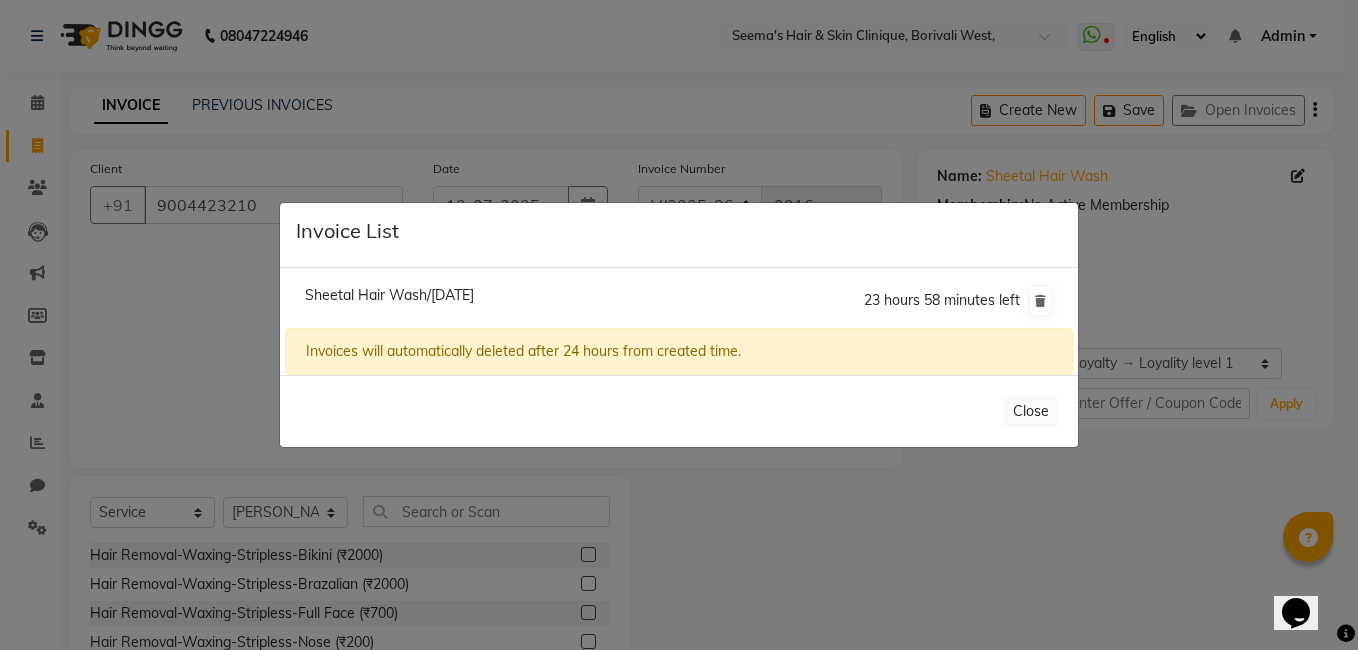 click on "Sheetal Hair Wash/[DATE]" 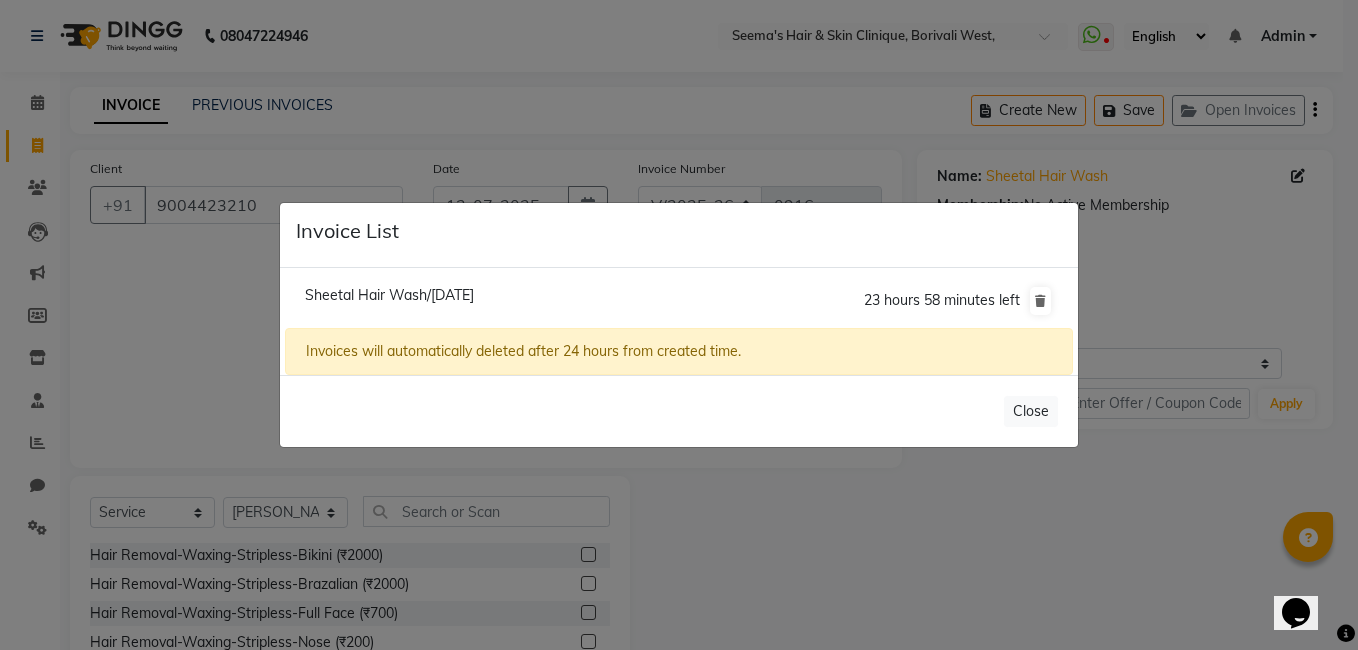 select on "1: Object" 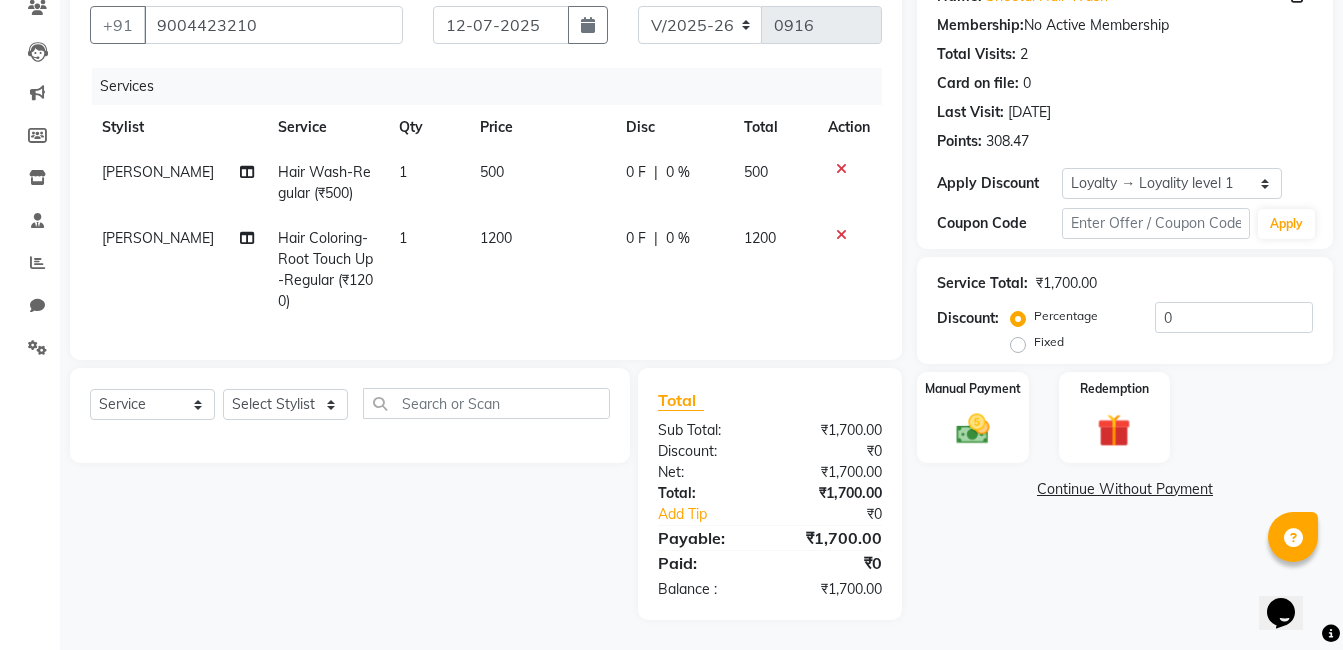 scroll, scrollTop: 195, scrollLeft: 0, axis: vertical 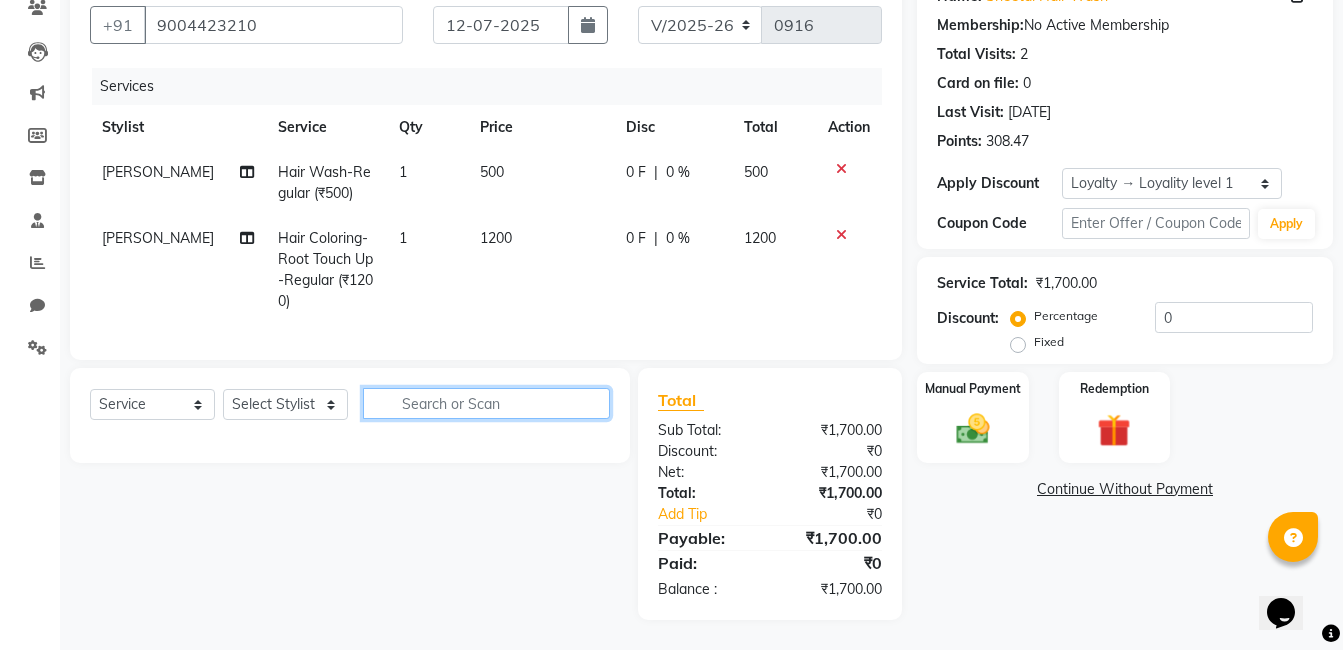 click 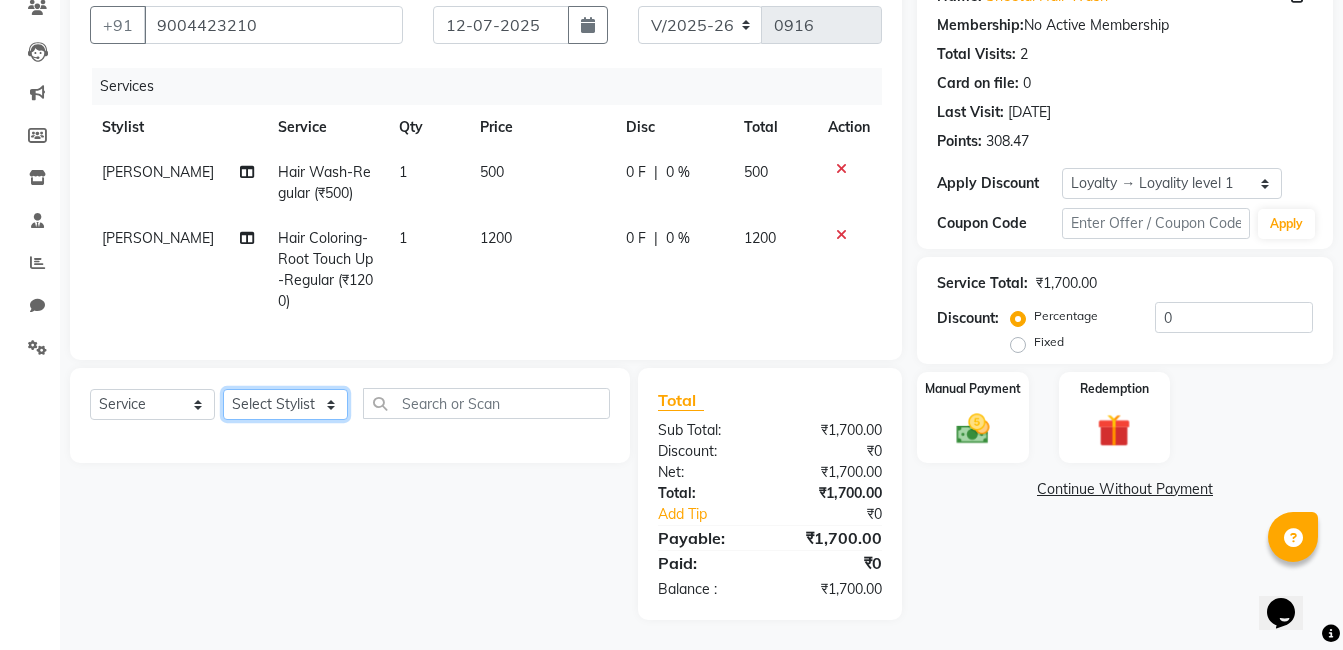 click on "Select Stylist [PERSON_NAME] [PERSON_NAME] [PERSON_NAME] [PERSON_NAME] [PERSON_NAME] [PERSON_NAME] [PERSON_NAME] Intern [PERSON_NAME]" 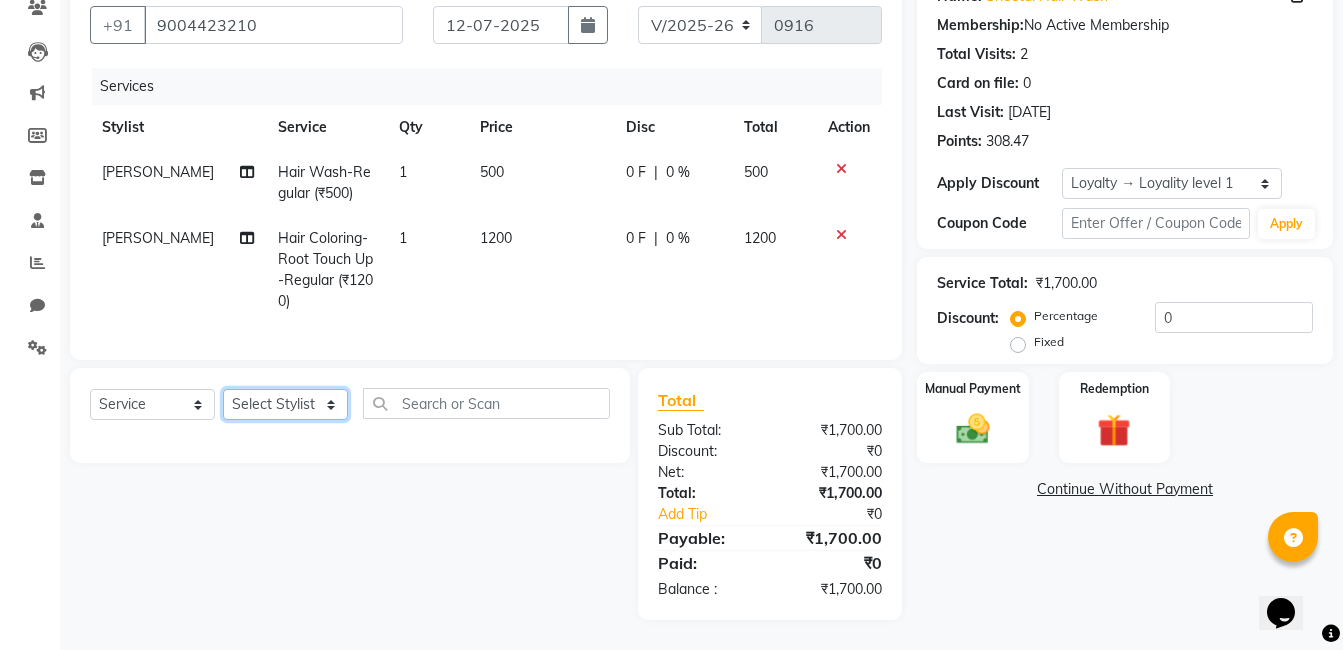 select on "75453" 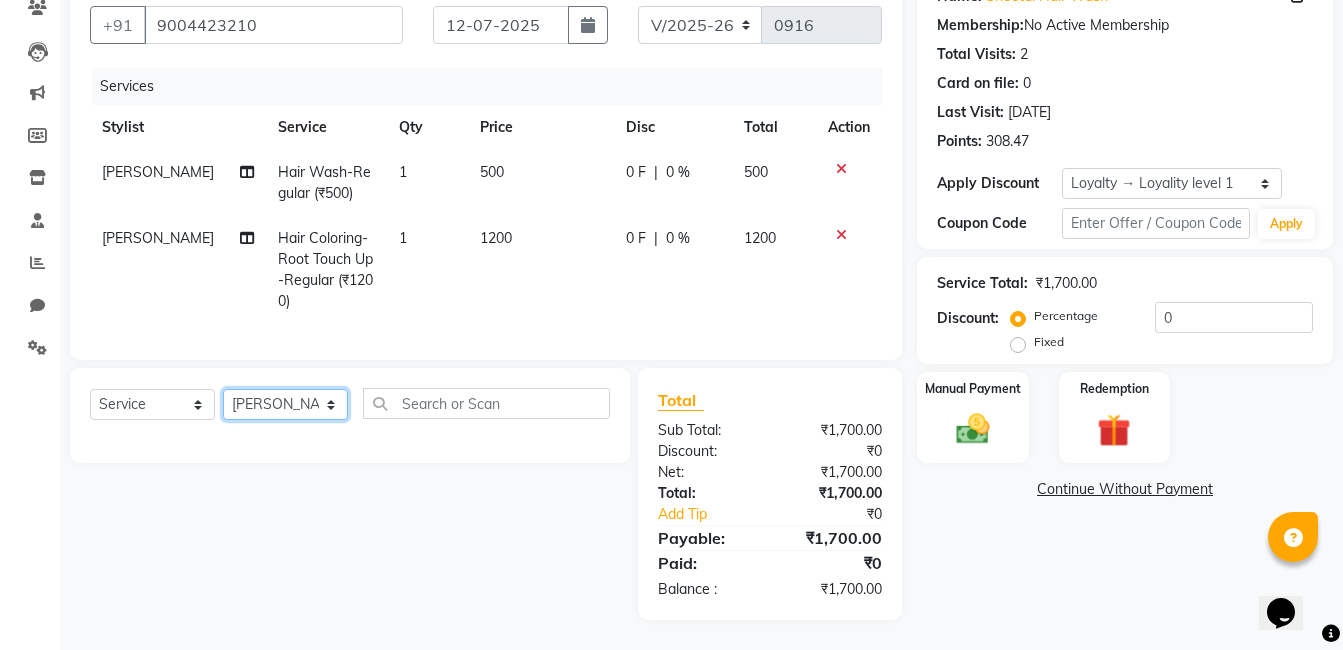 click on "Select Stylist [PERSON_NAME] [PERSON_NAME] [PERSON_NAME] [PERSON_NAME] [PERSON_NAME] [PERSON_NAME] [PERSON_NAME] Intern [PERSON_NAME]" 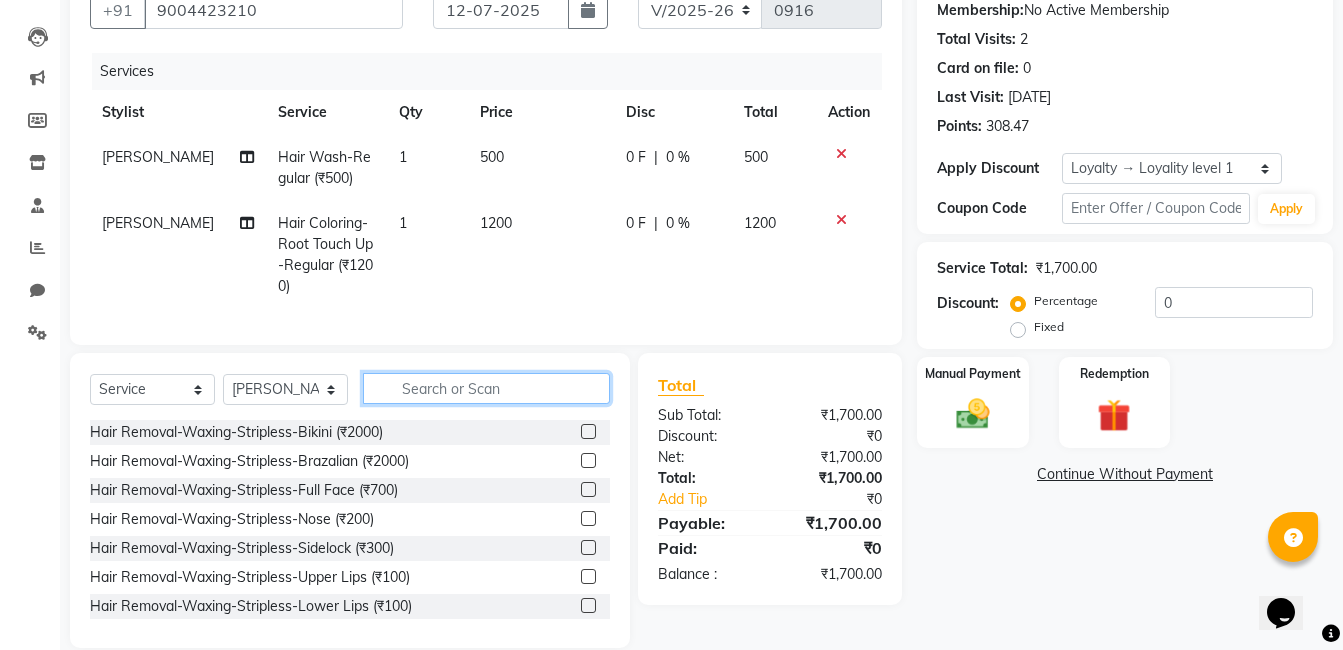 click 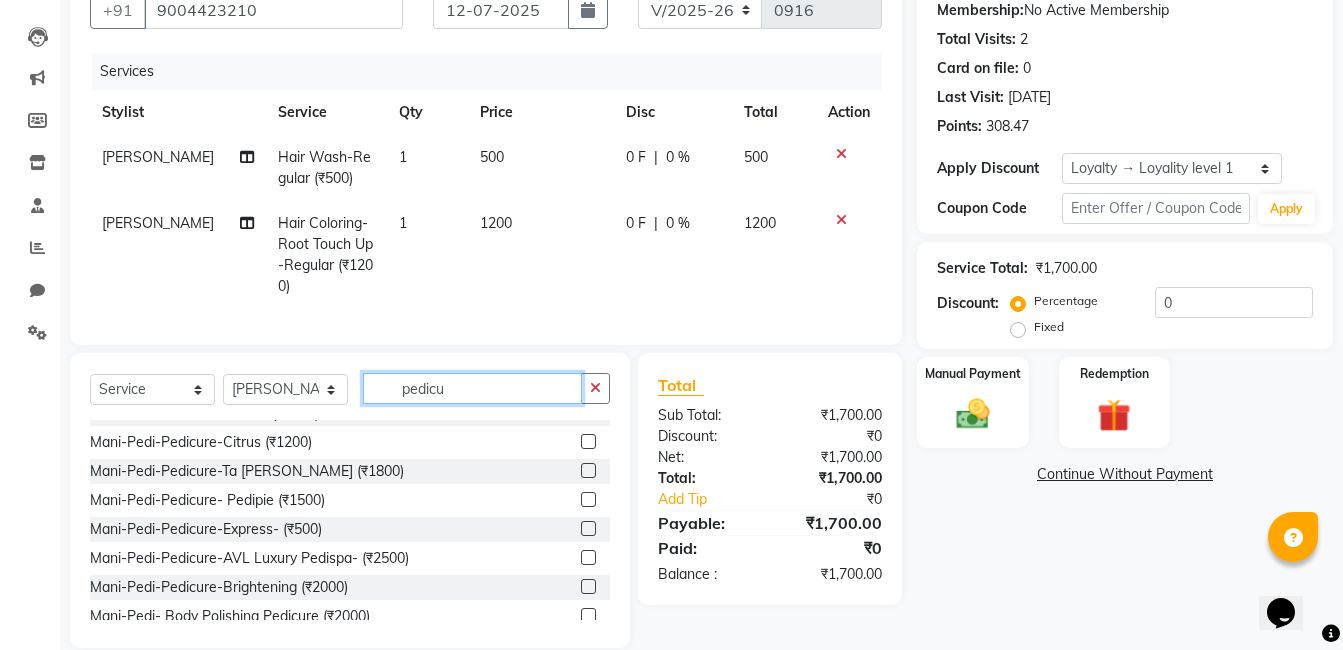 scroll, scrollTop: 32, scrollLeft: 0, axis: vertical 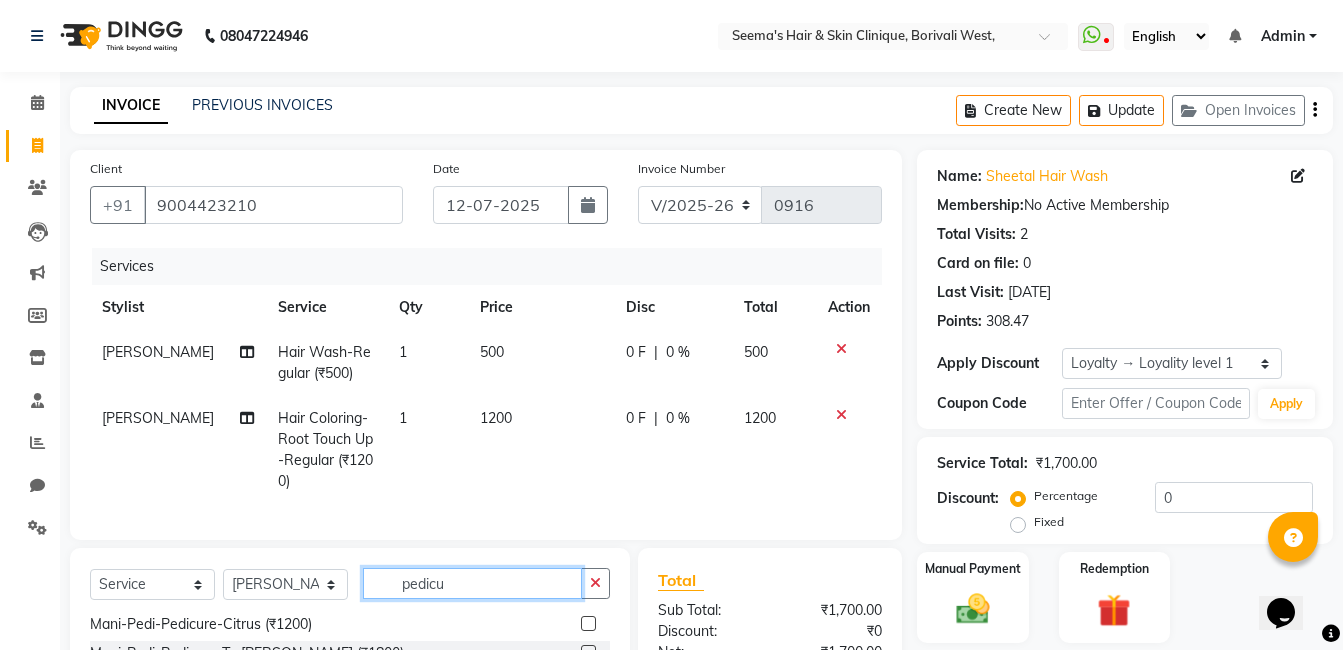 type on "pedicu" 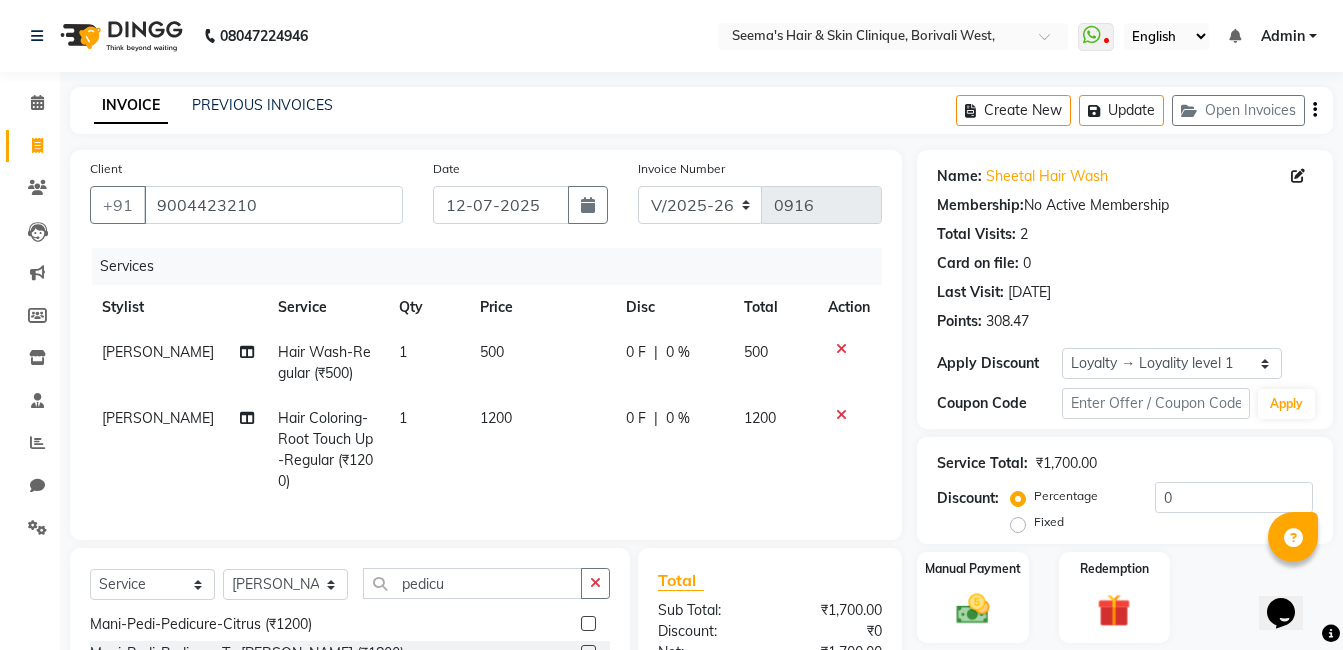 click on "Create New   Update   Open Invoices" 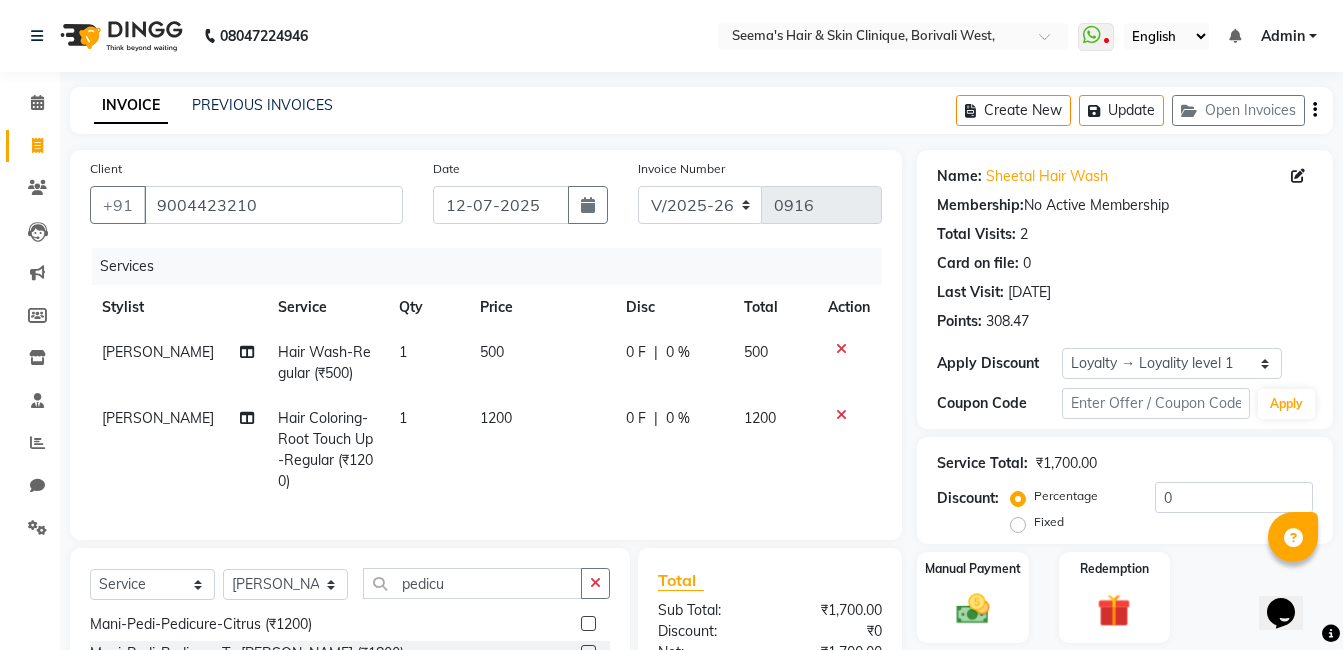 click 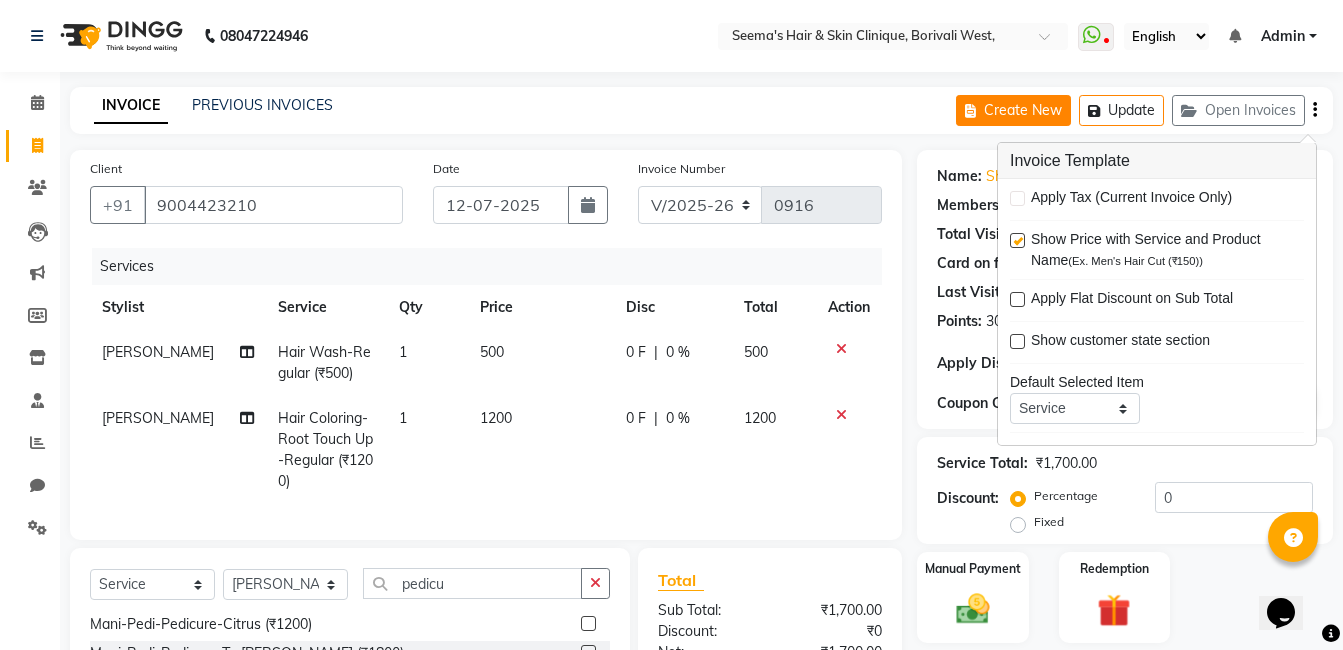 click on "Create New" 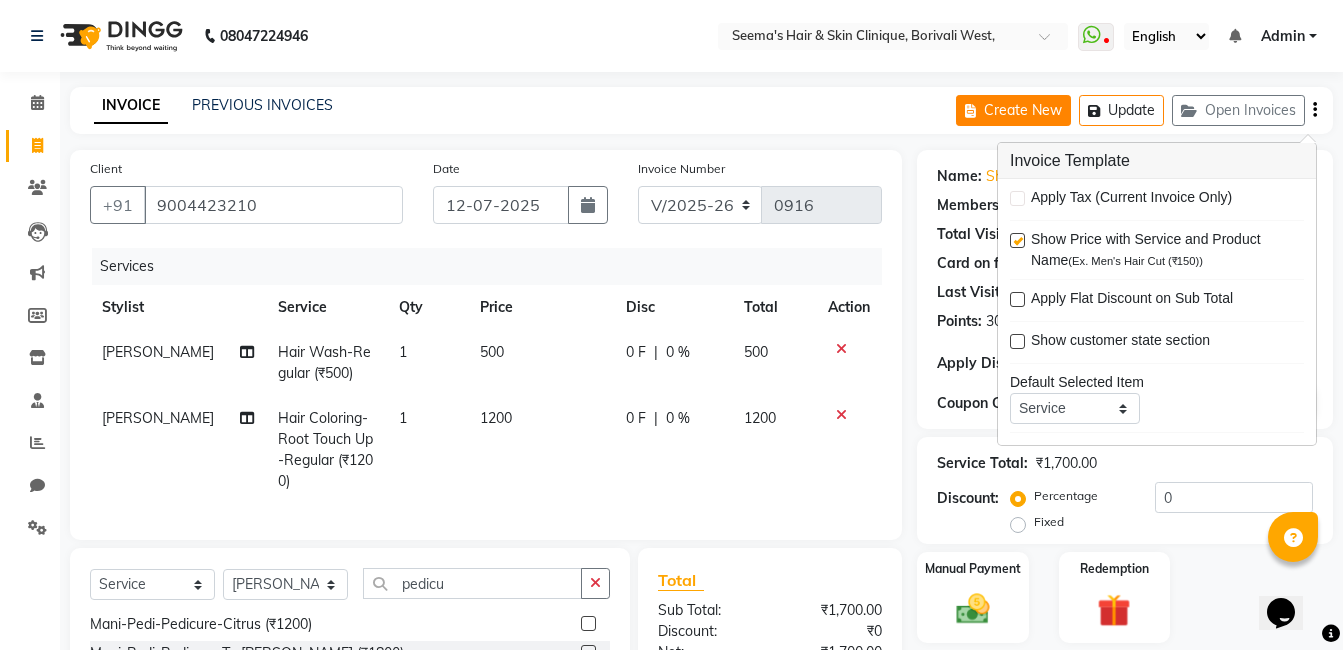 select on "service" 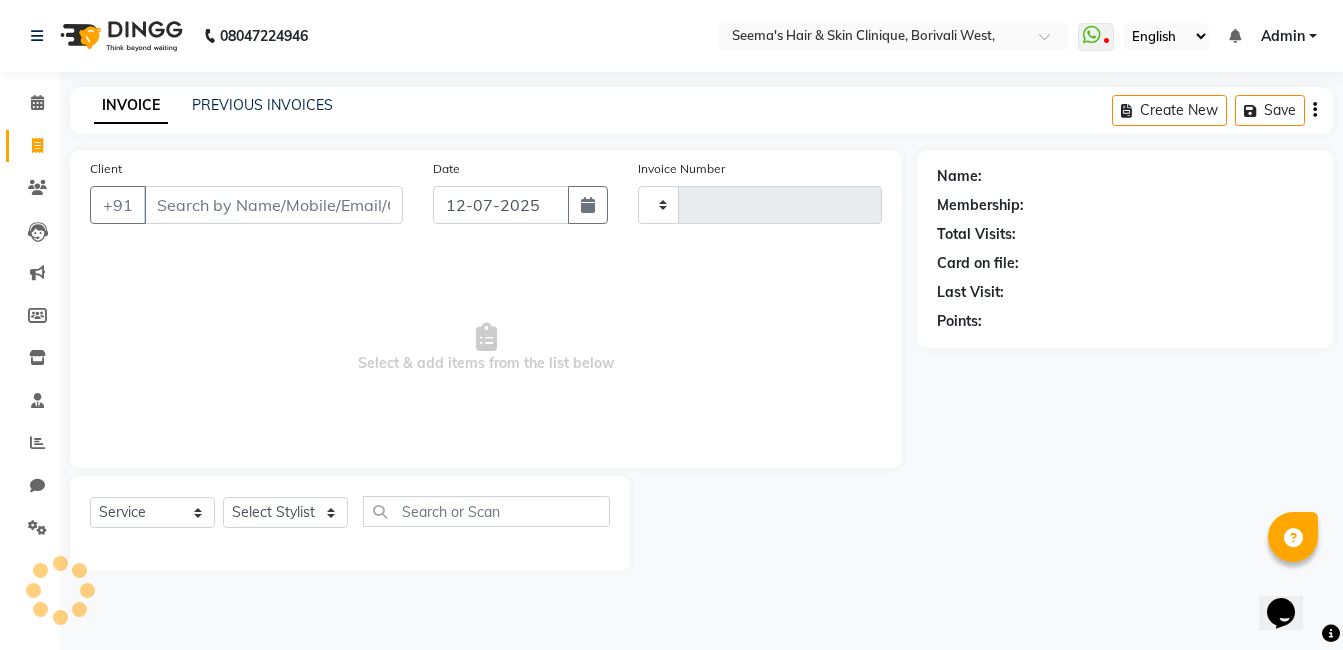 type on "0916" 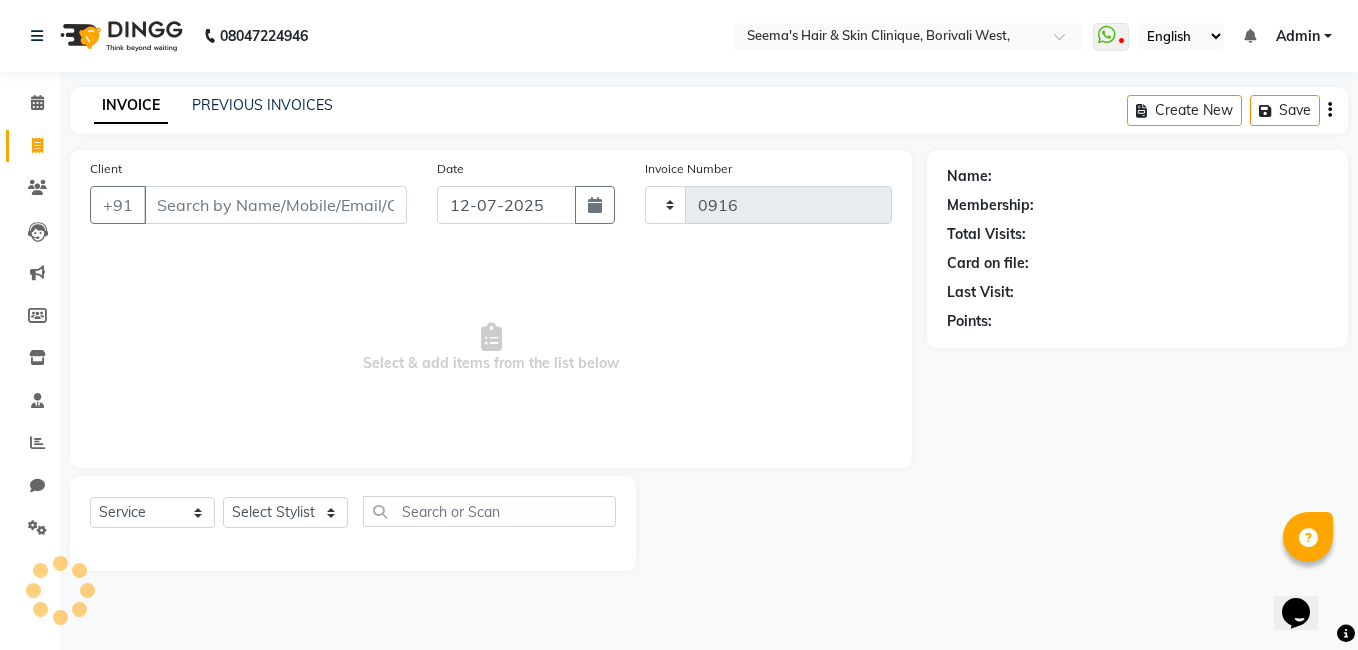 select on "8084" 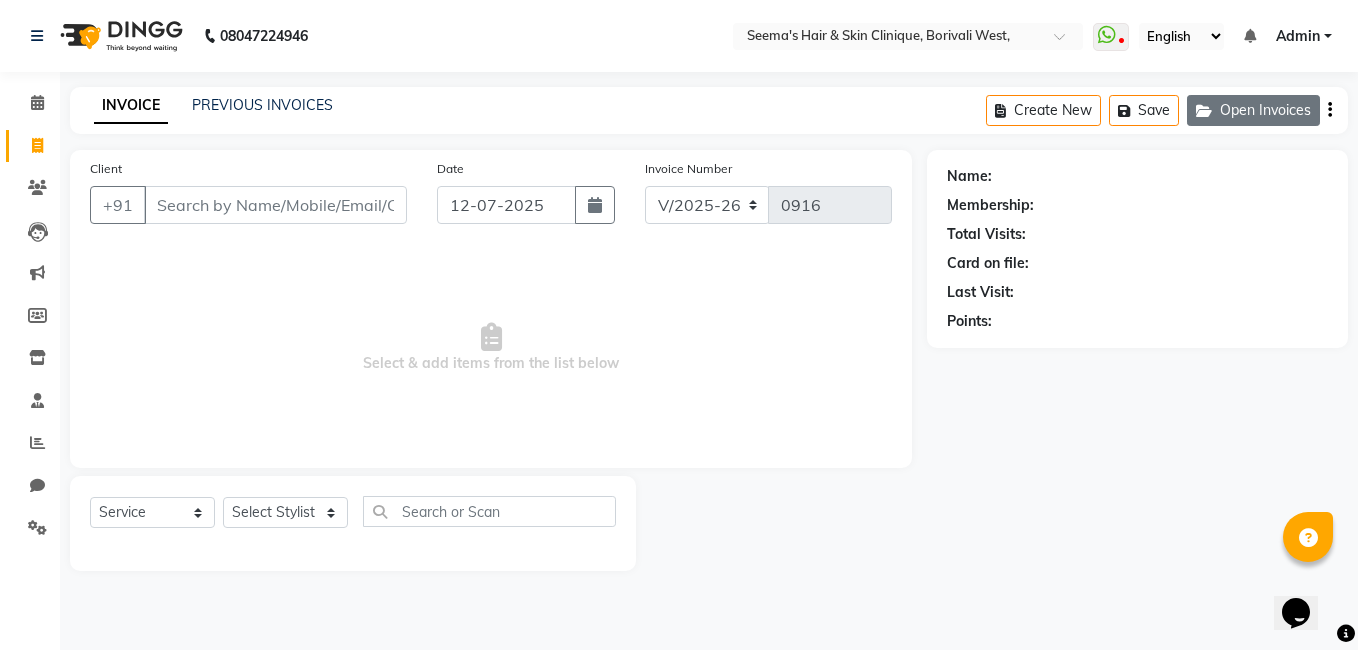 click on "Open Invoices" 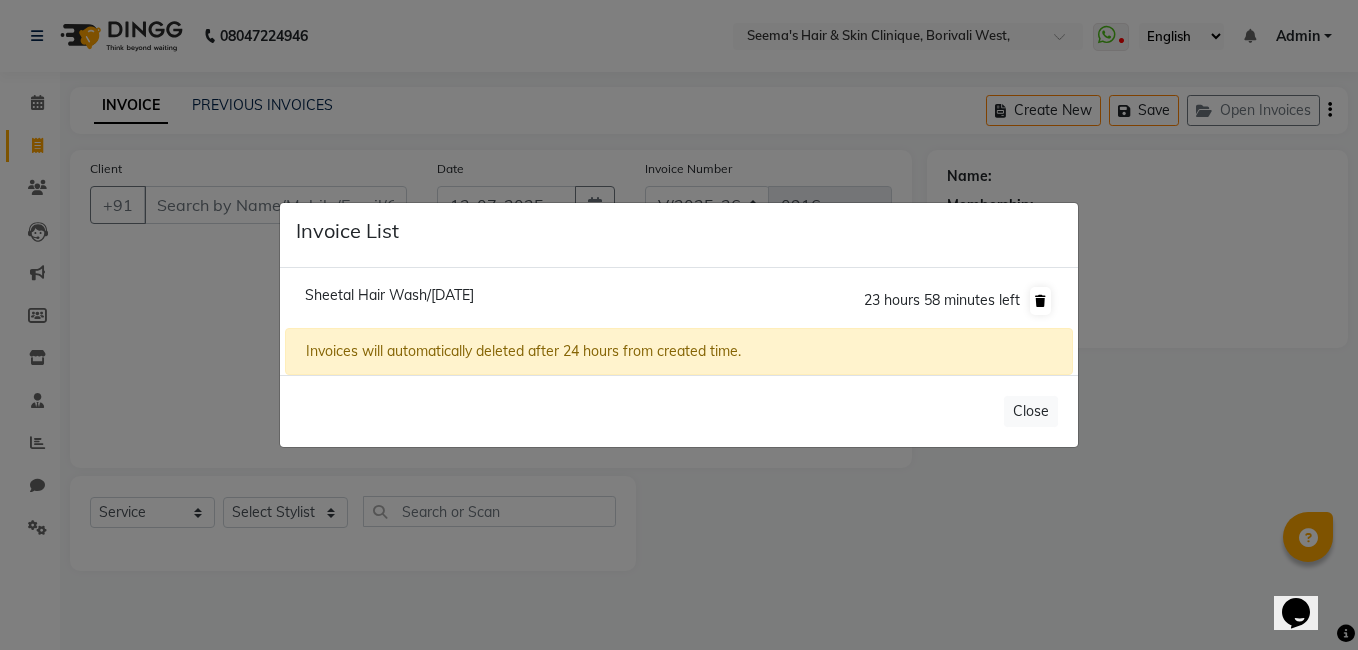 click 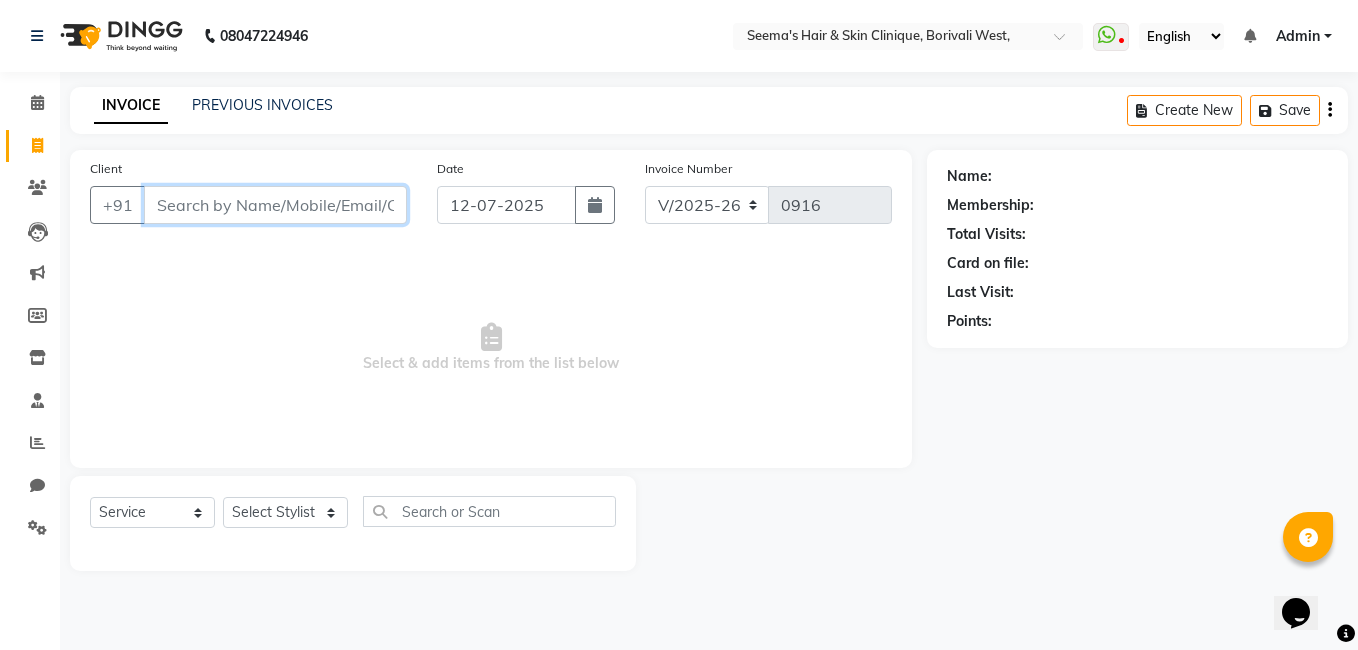 click on "Client" at bounding box center (275, 205) 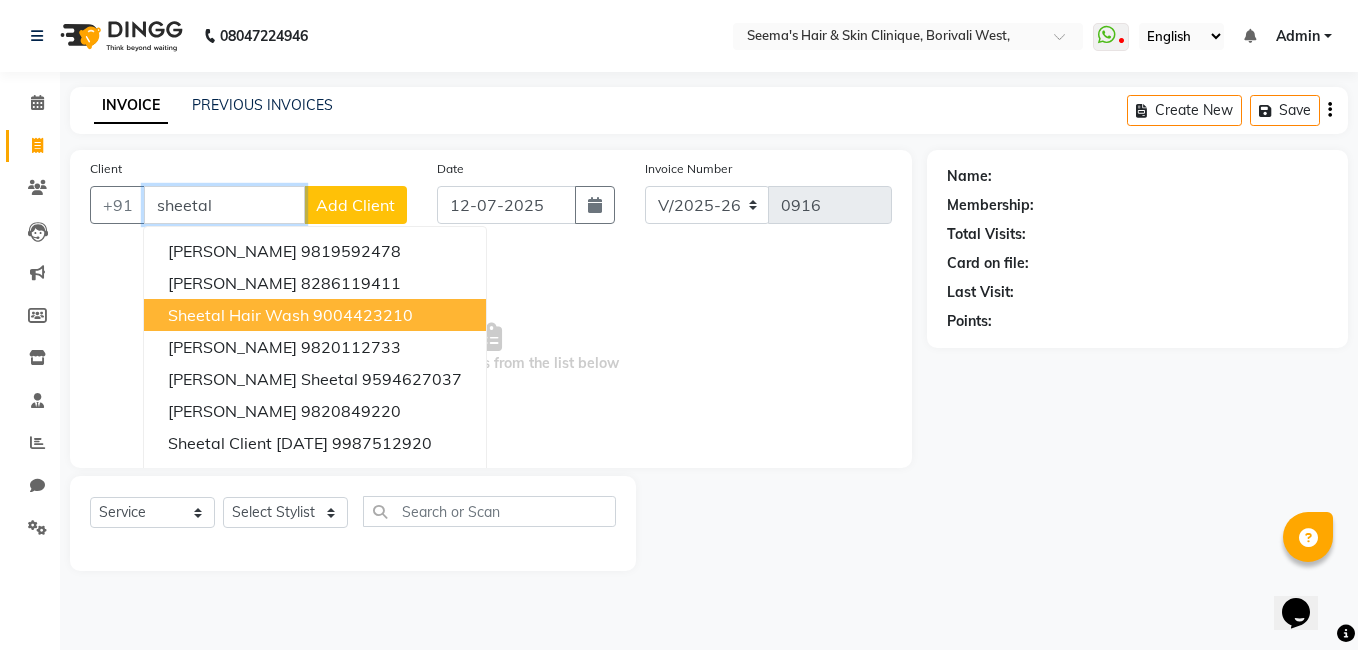click on "sheetal hair wash" at bounding box center [238, 315] 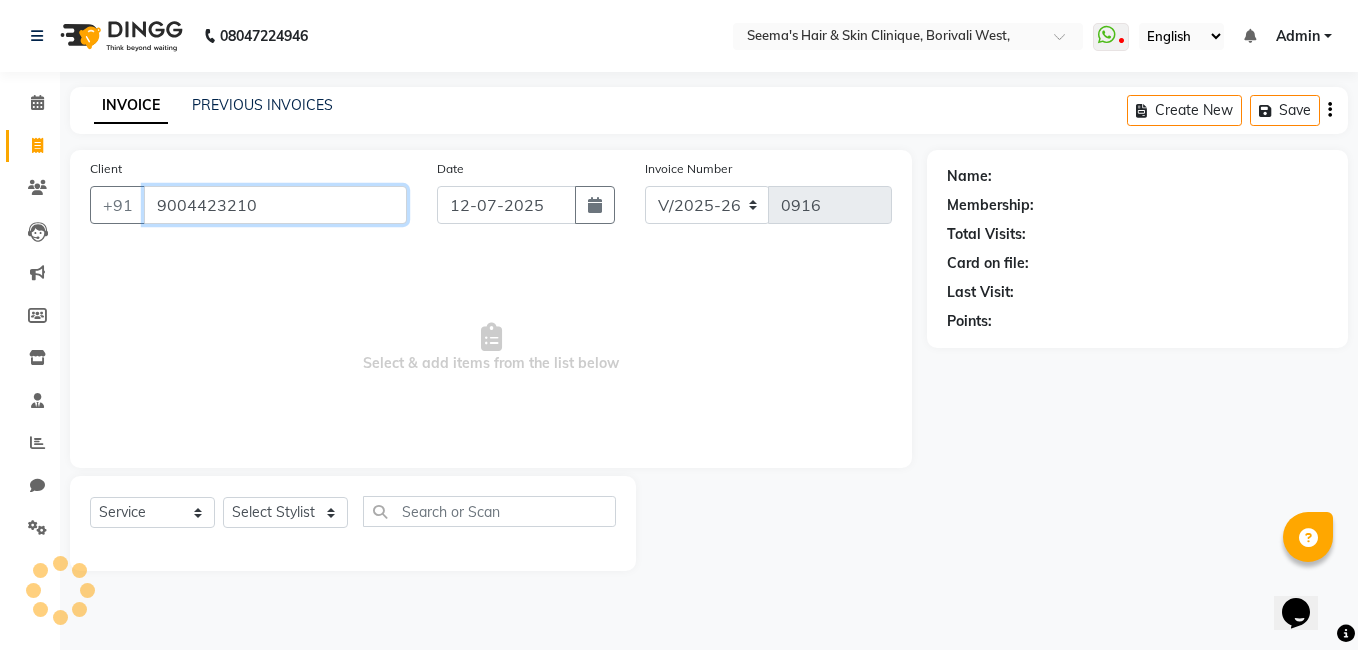type on "9004423210" 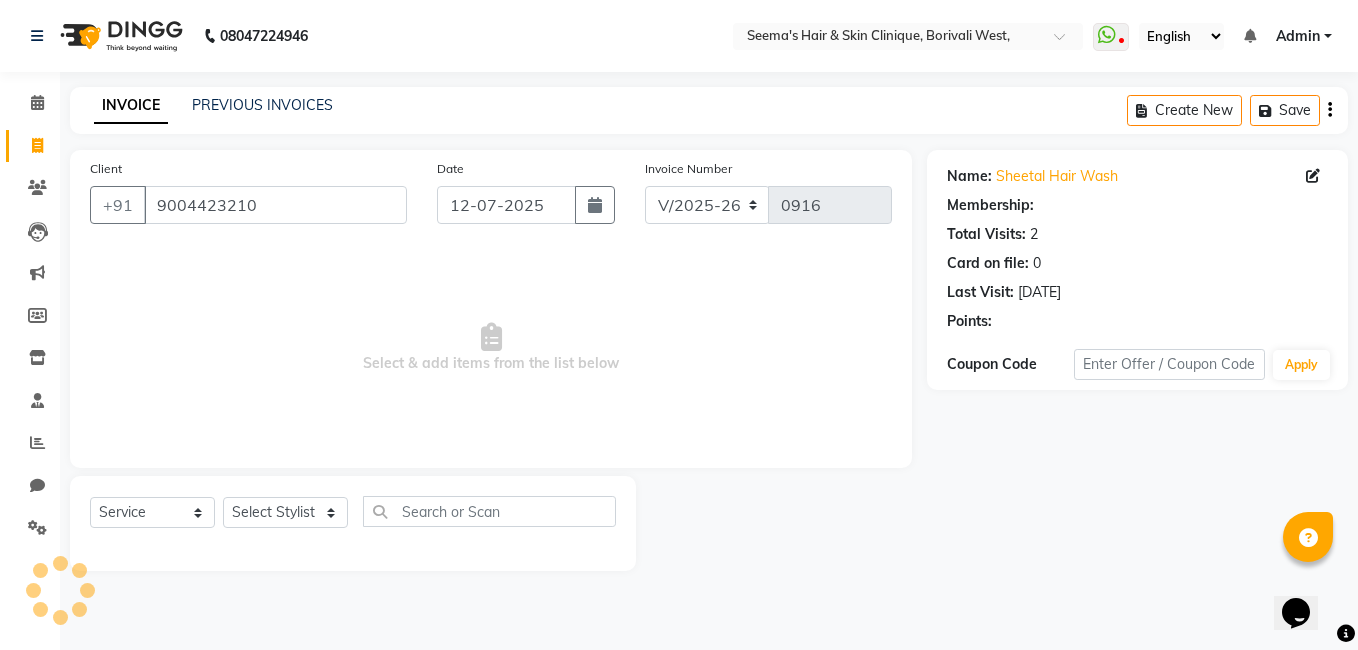 select on "1: Object" 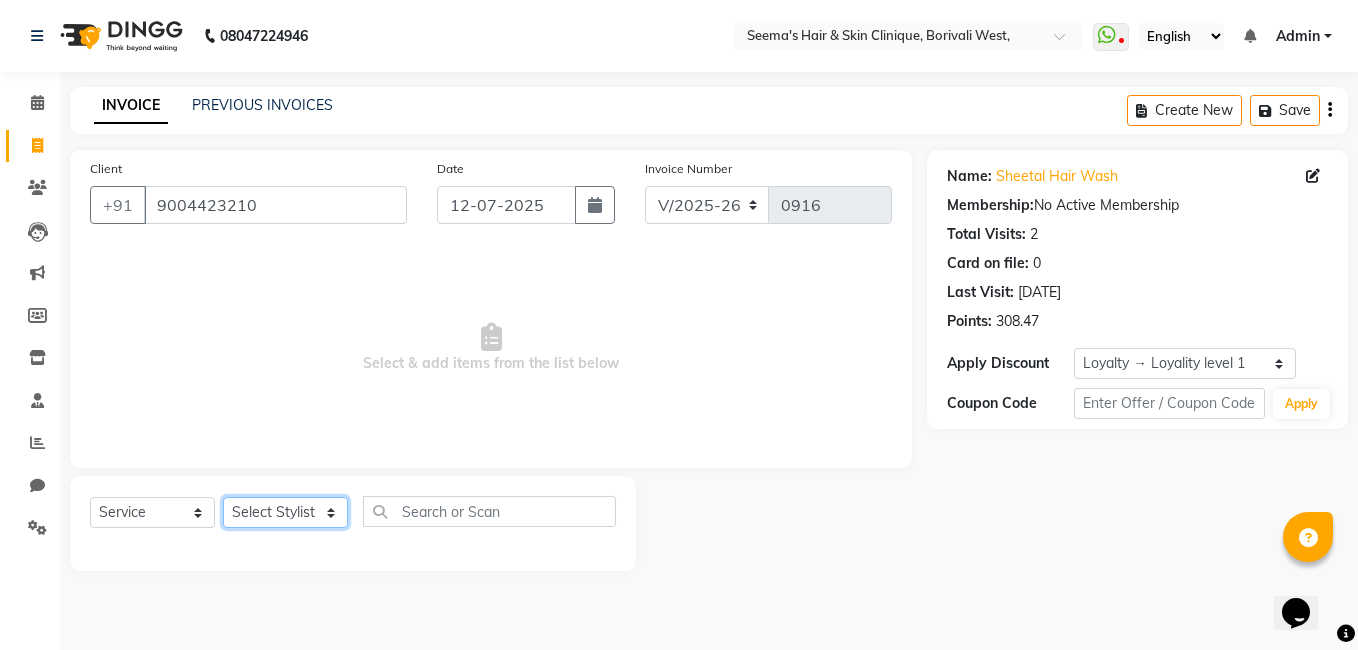 click on "Select Stylist [PERSON_NAME] [PERSON_NAME] [PERSON_NAME] [PERSON_NAME] [PERSON_NAME] [PERSON_NAME] [PERSON_NAME] Intern [PERSON_NAME]" 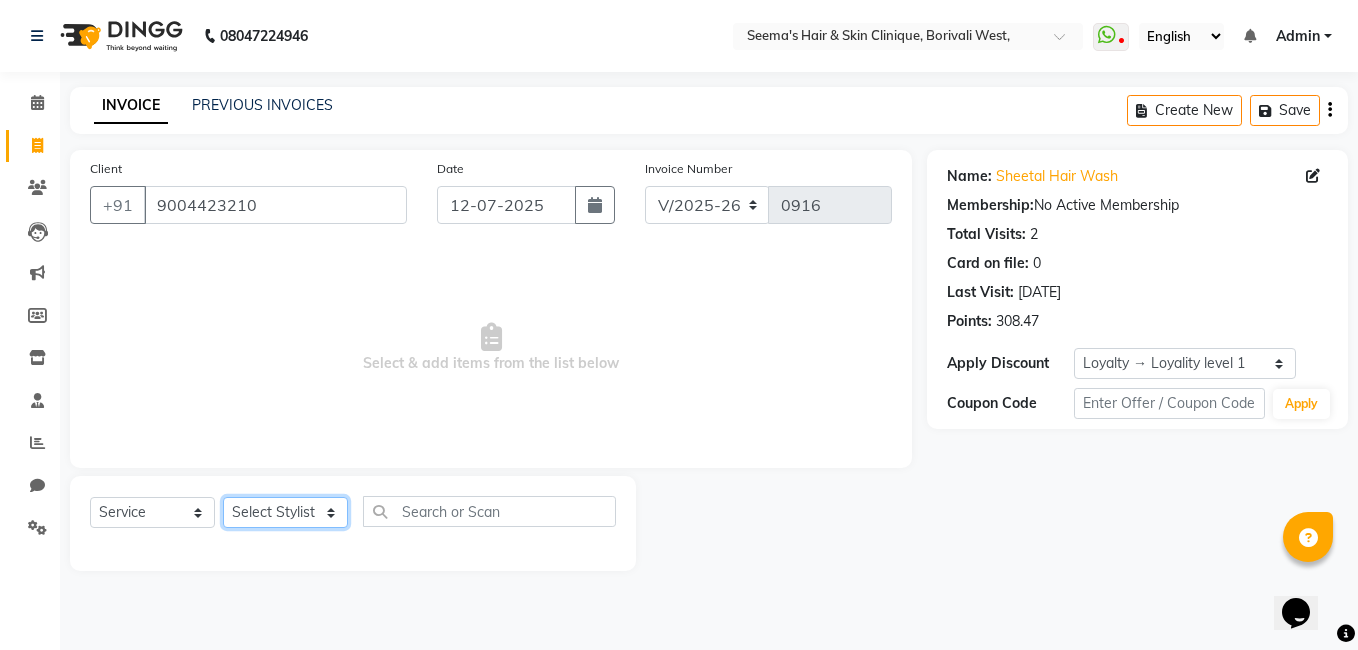 select on "75453" 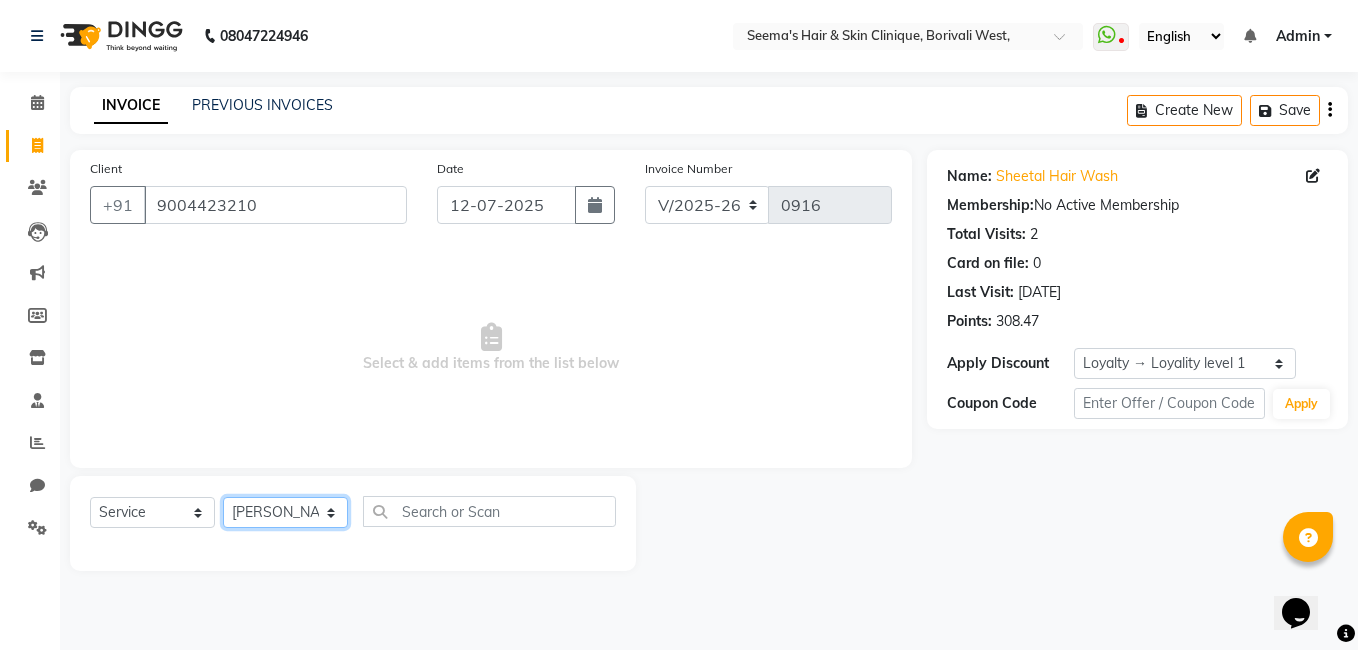 click on "Select Stylist [PERSON_NAME] [PERSON_NAME] [PERSON_NAME] [PERSON_NAME] [PERSON_NAME] [PERSON_NAME] [PERSON_NAME] Intern [PERSON_NAME]" 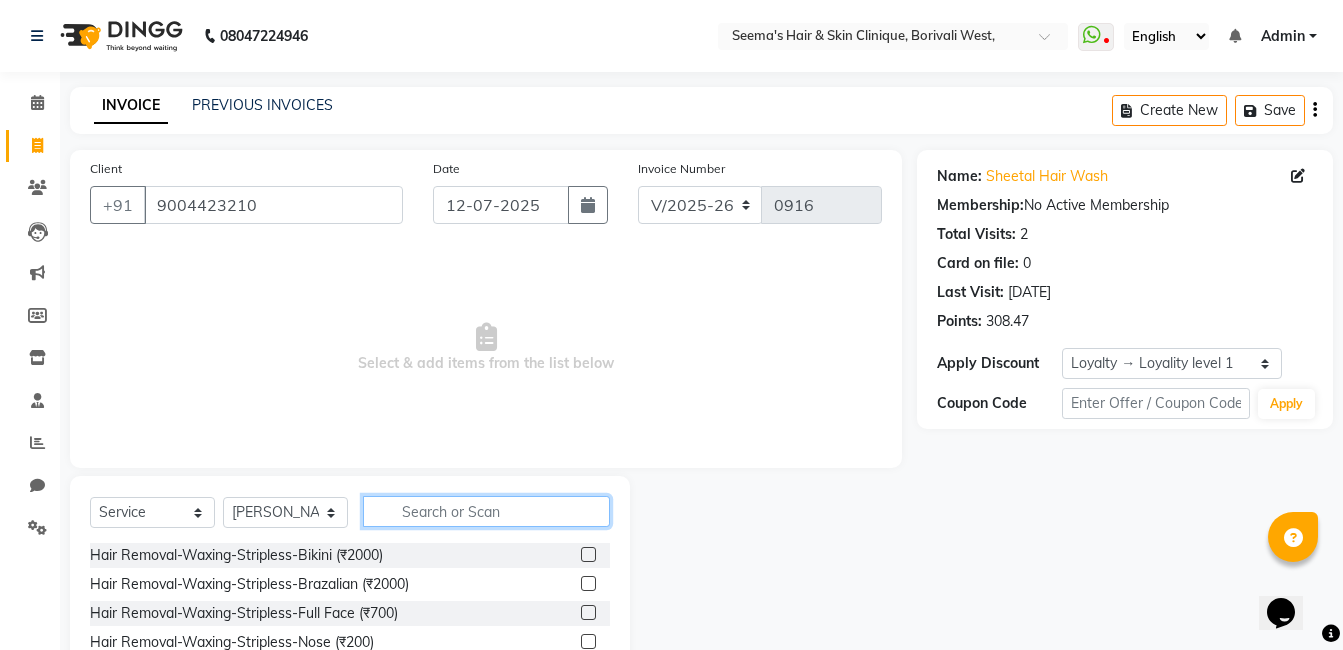 click 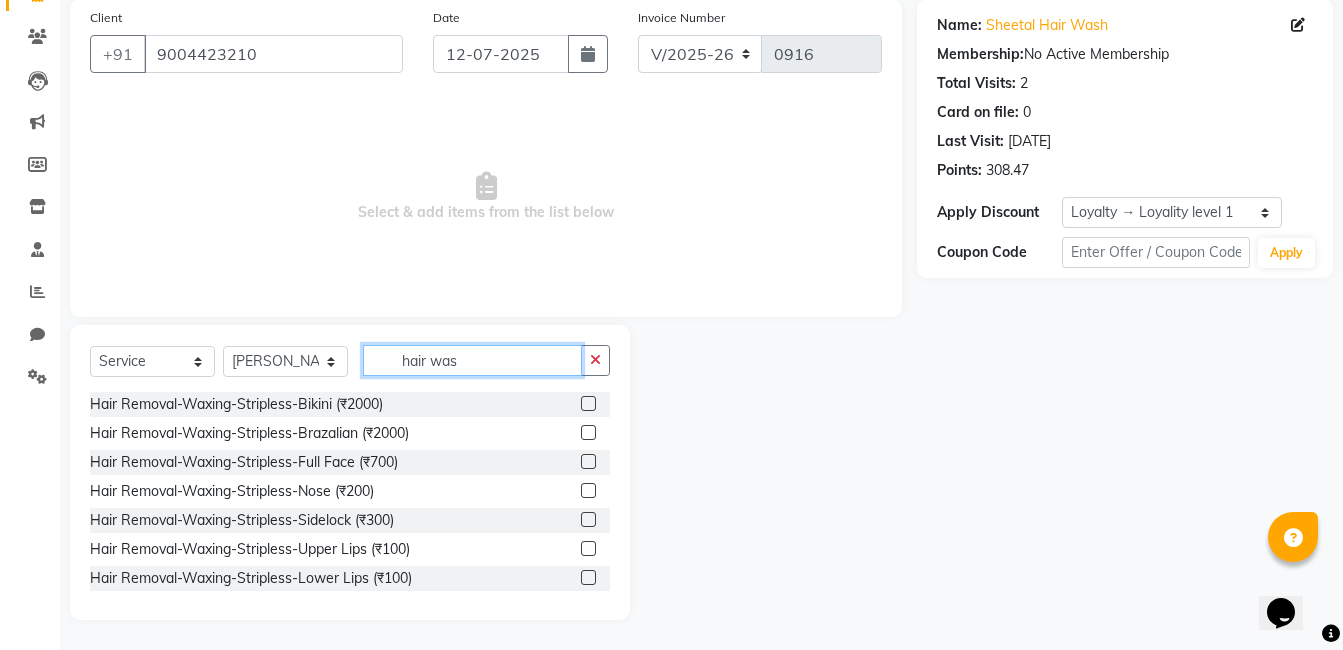 scroll, scrollTop: 125, scrollLeft: 0, axis: vertical 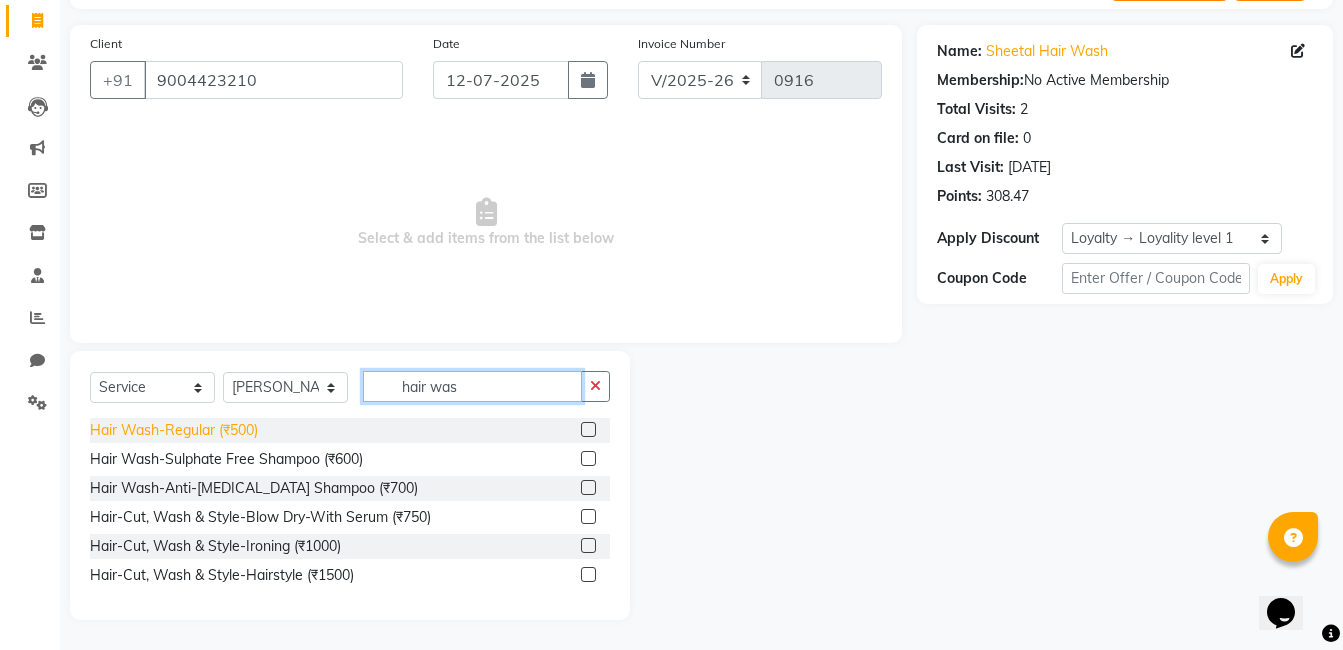 type on "hair was" 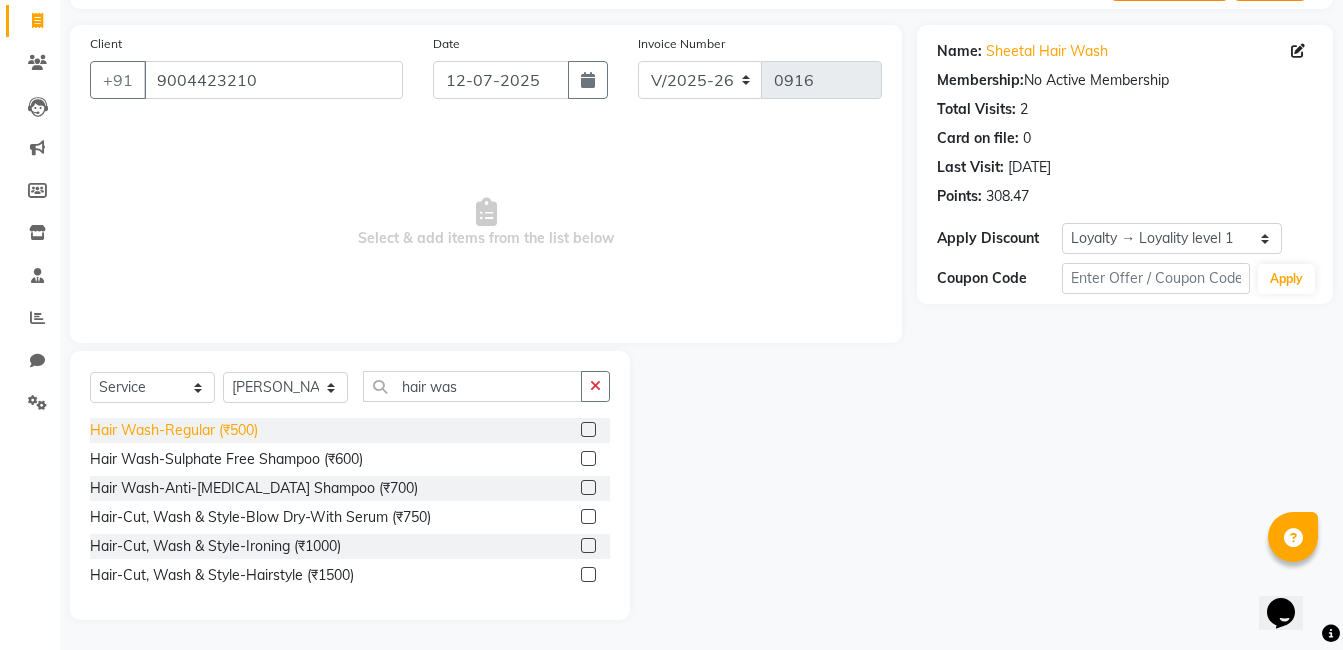 click on "Hair Wash-Regular (₹500)" 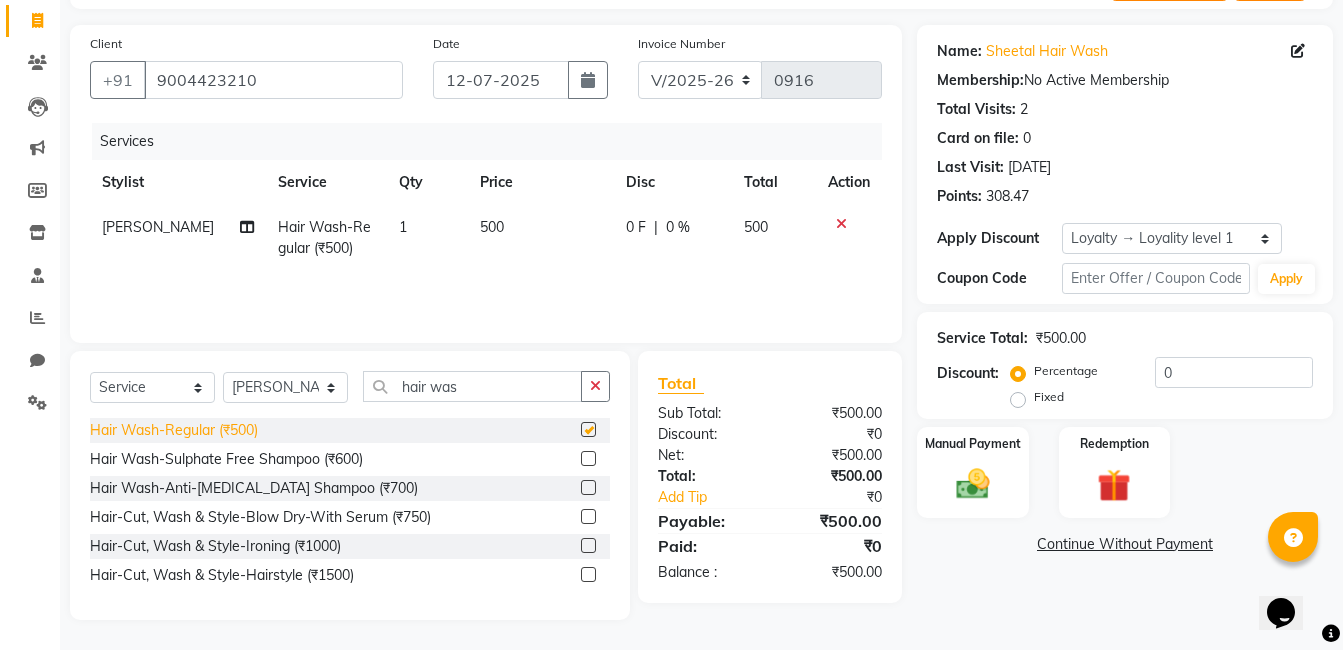 checkbox on "false" 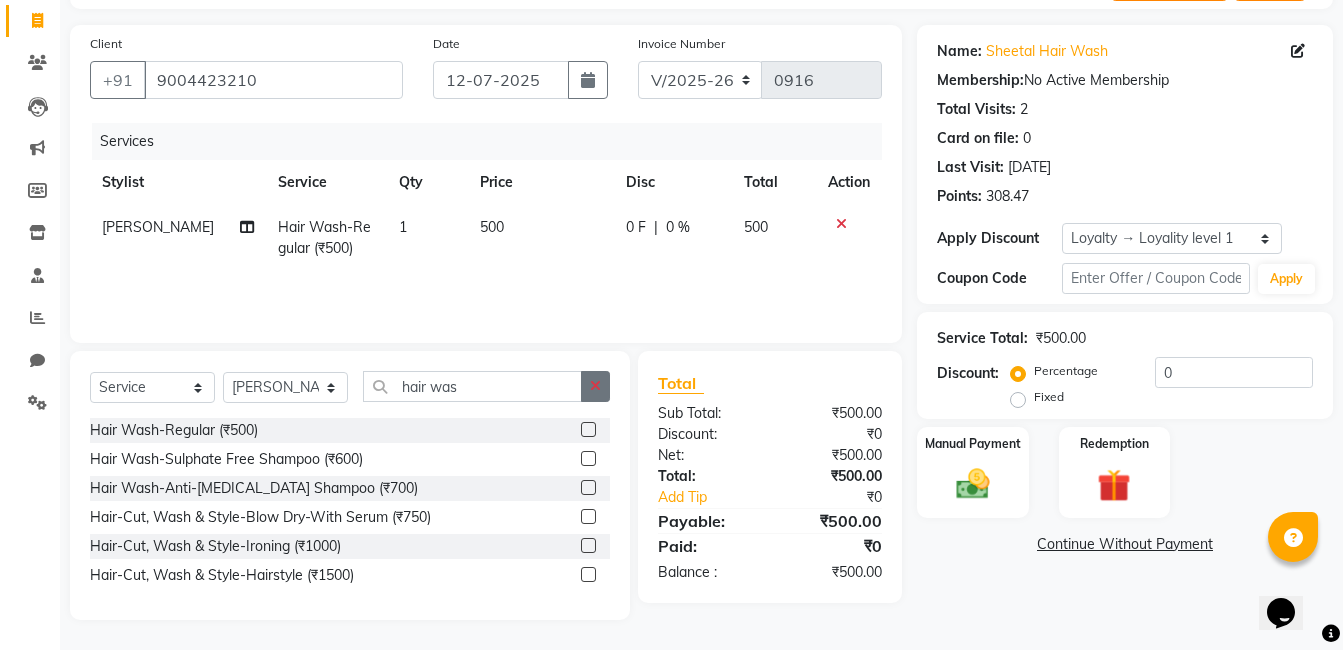 click 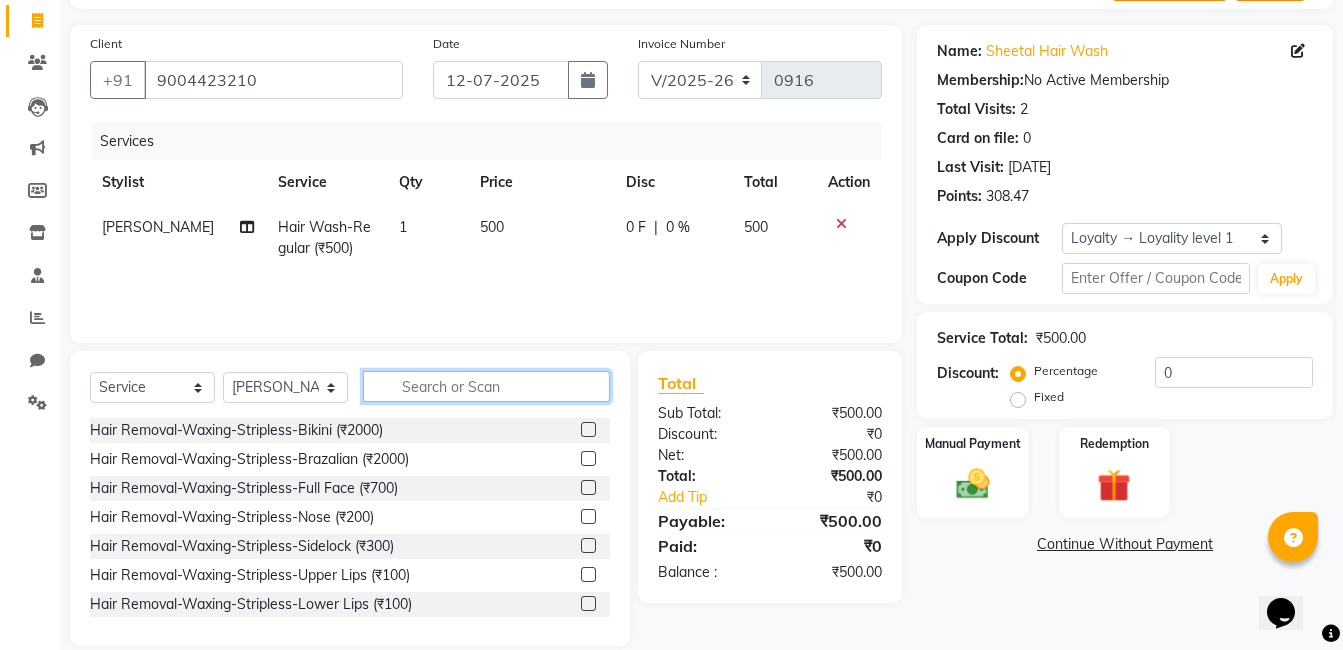 click 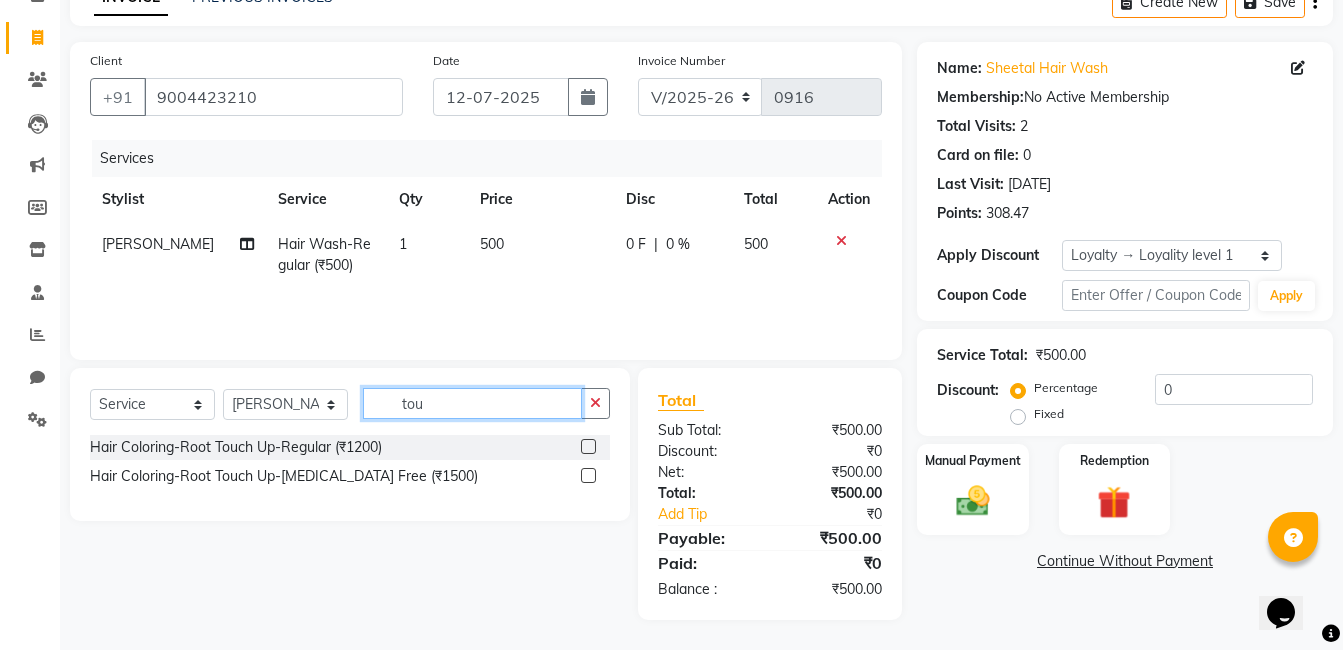 scroll, scrollTop: 108, scrollLeft: 0, axis: vertical 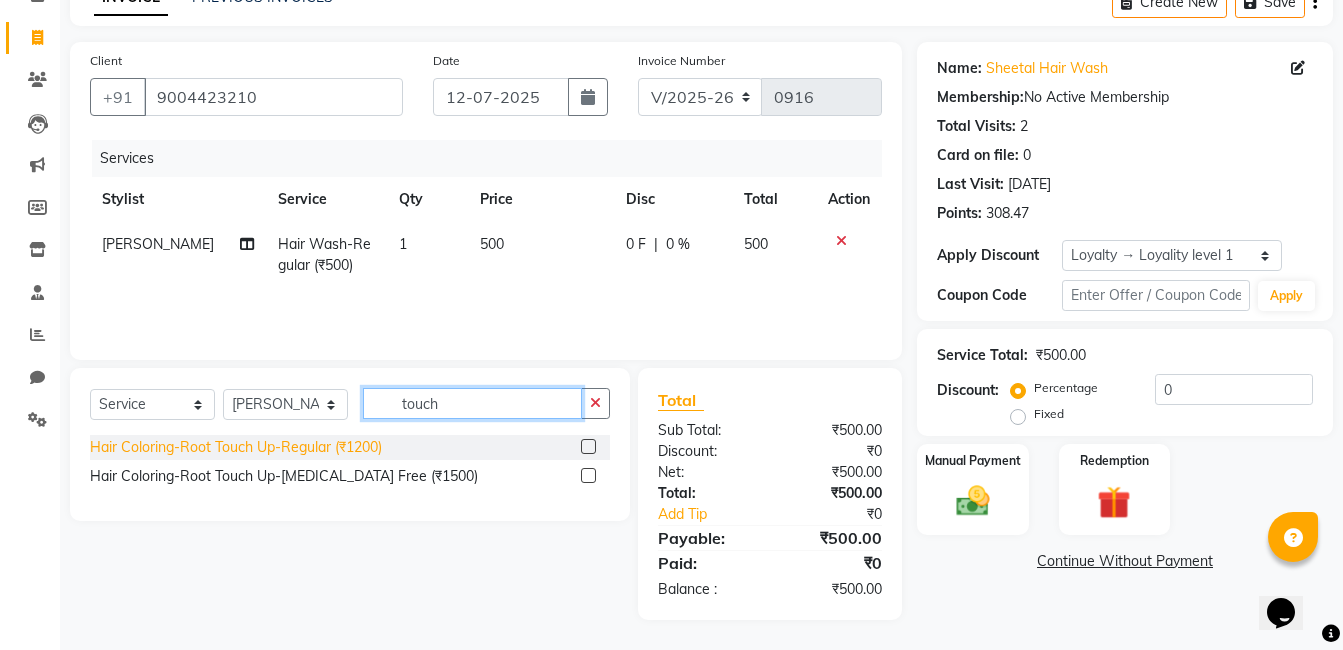 type on "touch" 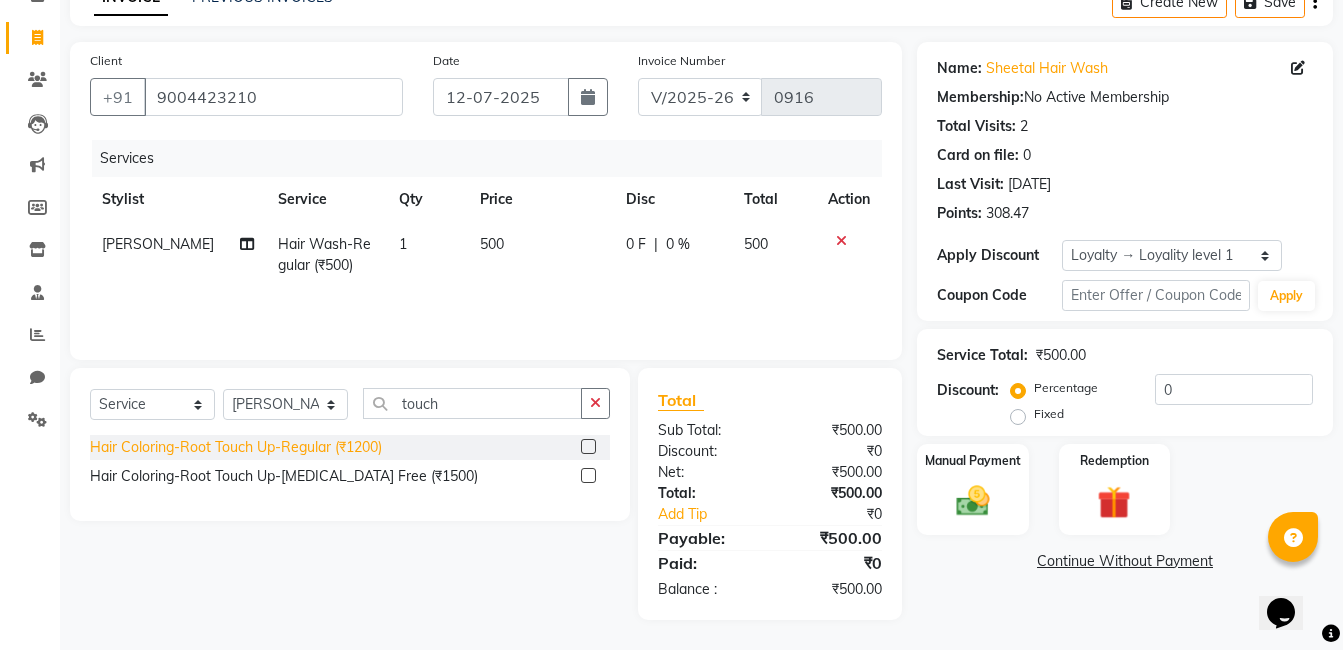 click on "Hair Coloring-Root Touch Up-Regular (₹1200)" 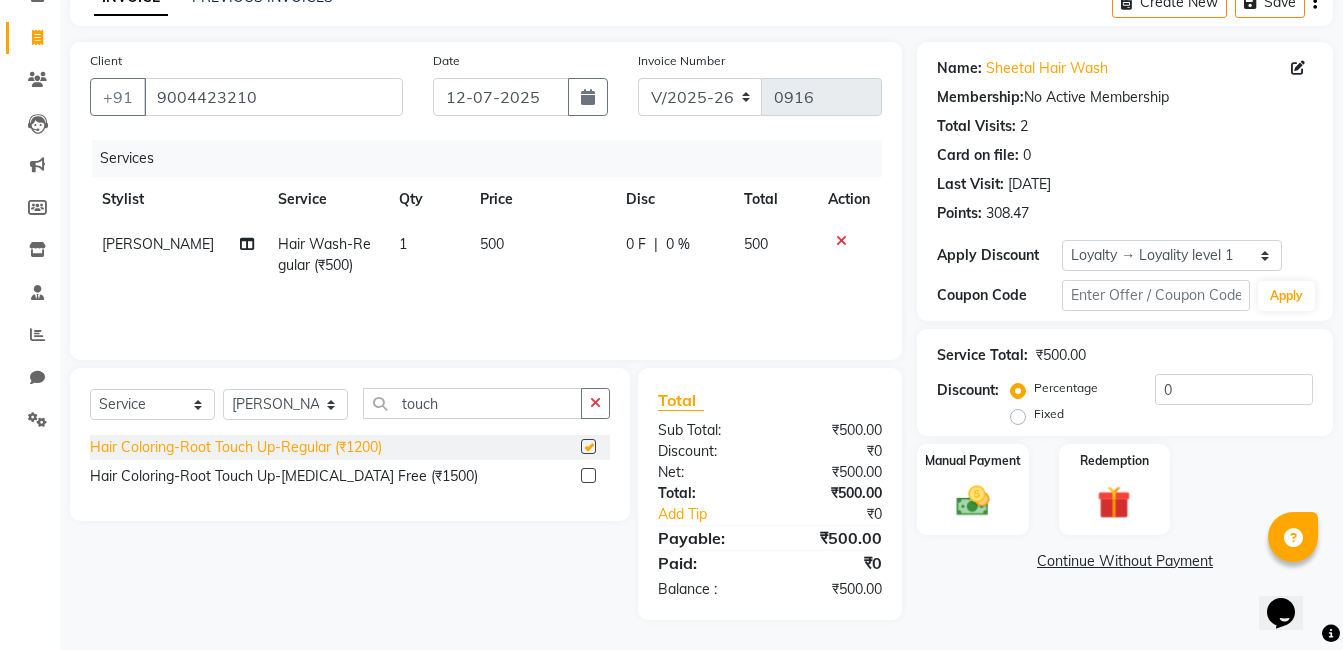 checkbox on "false" 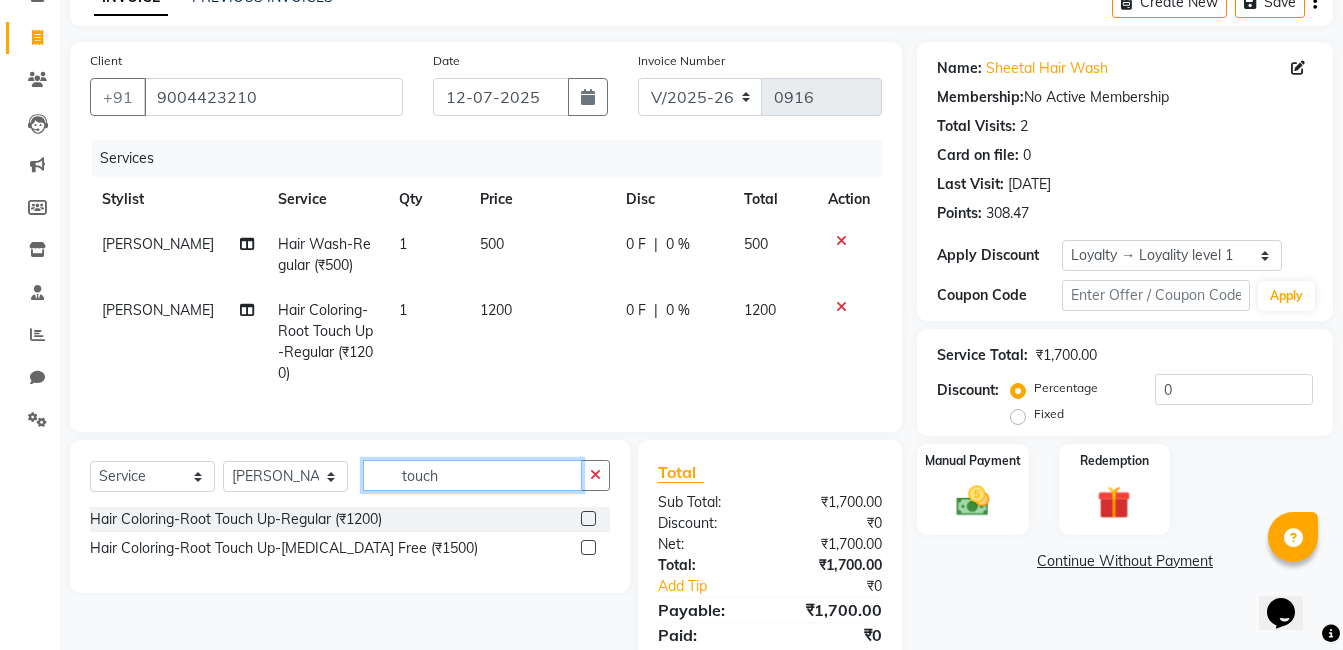 click on "touch" 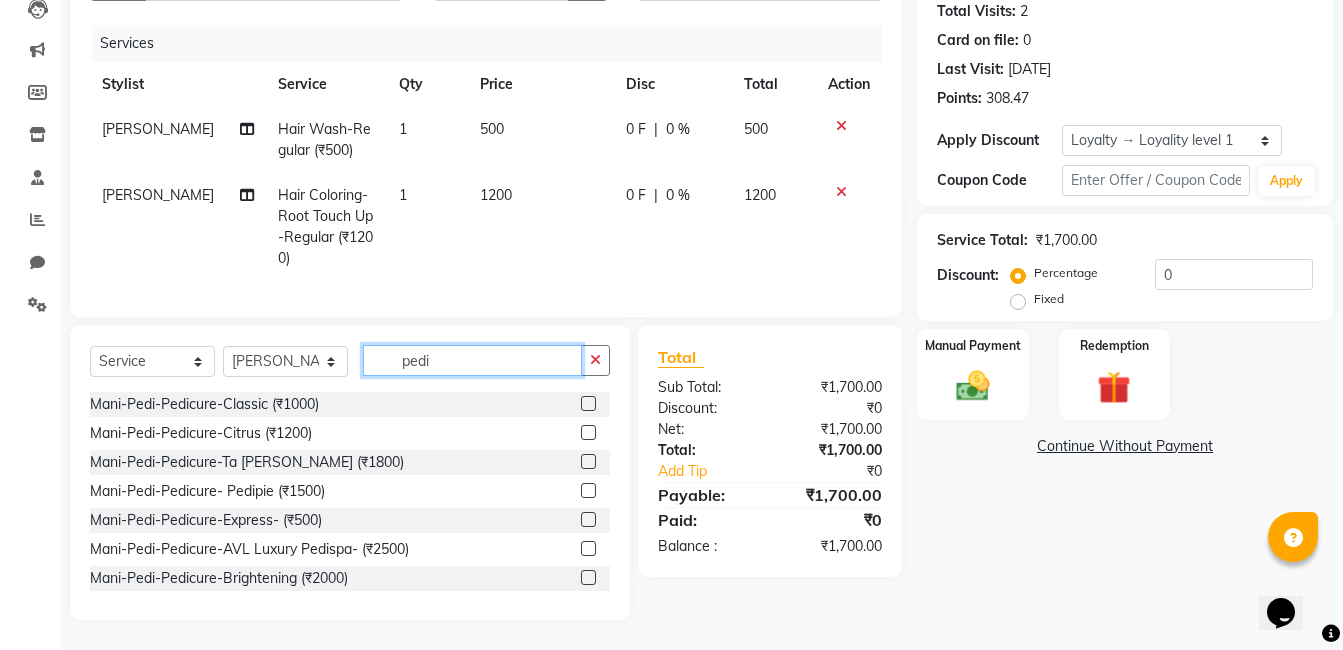 scroll, scrollTop: 238, scrollLeft: 0, axis: vertical 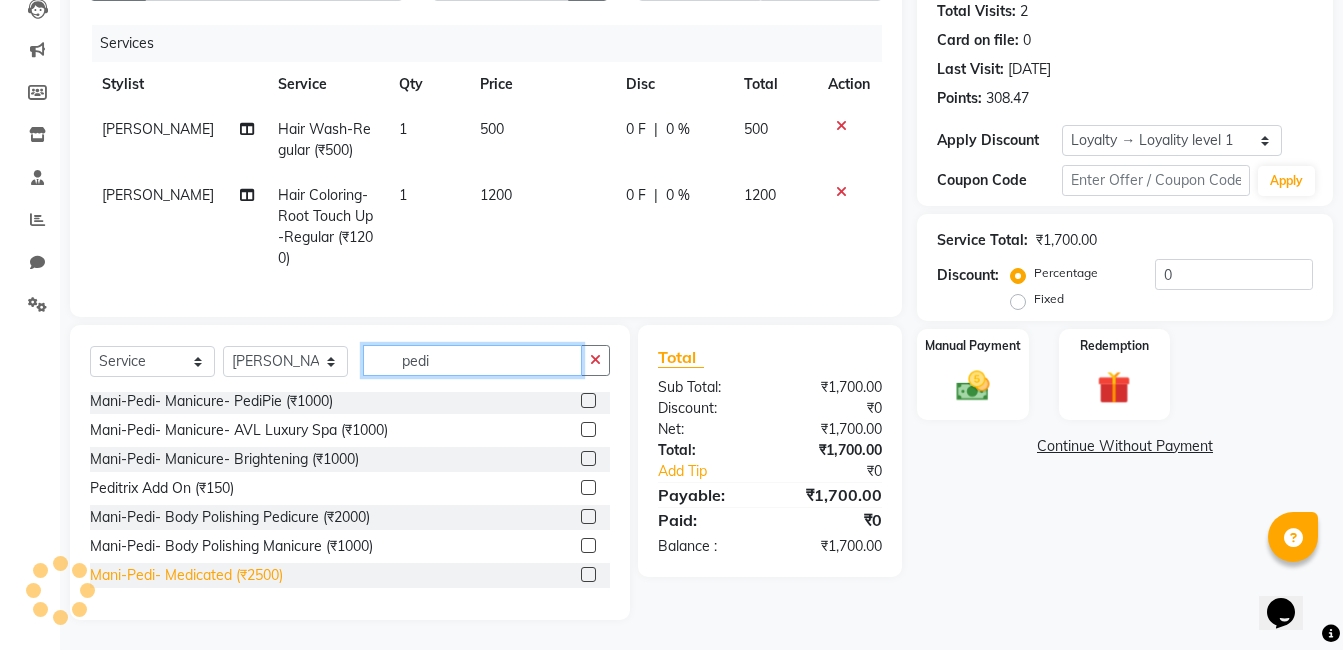 type on "pedi" 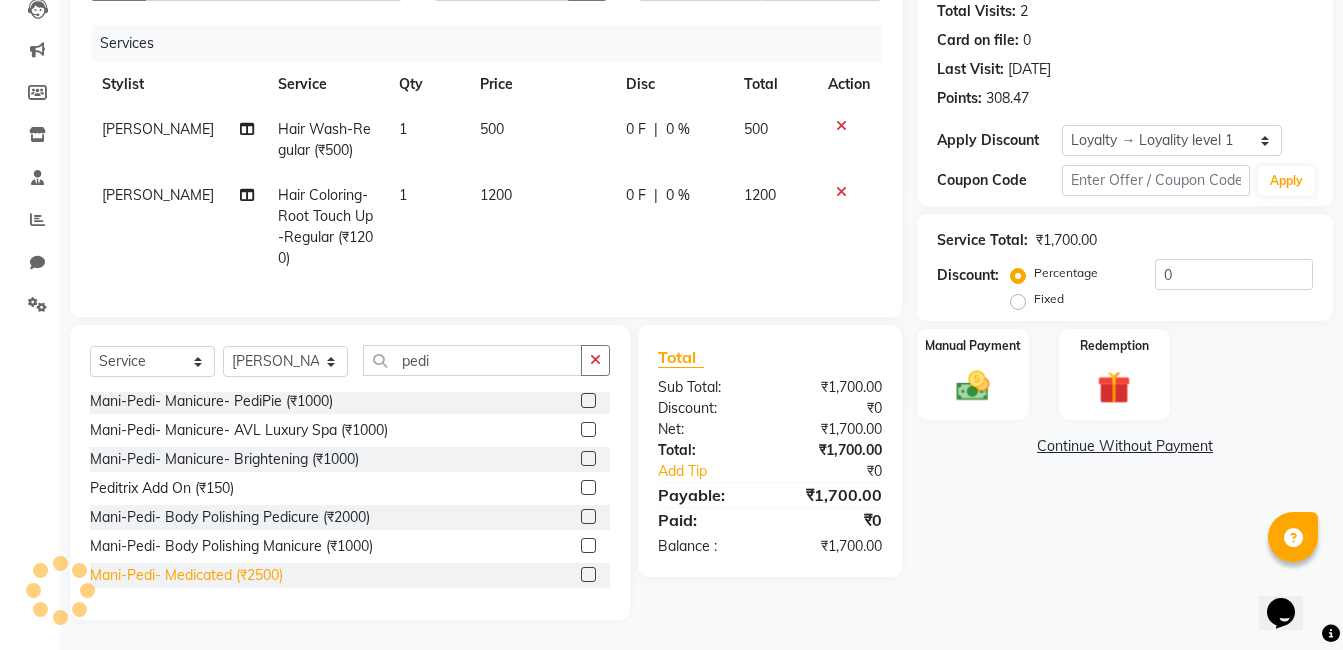 click on "Mani-Pedi- Medicated (₹2500)" 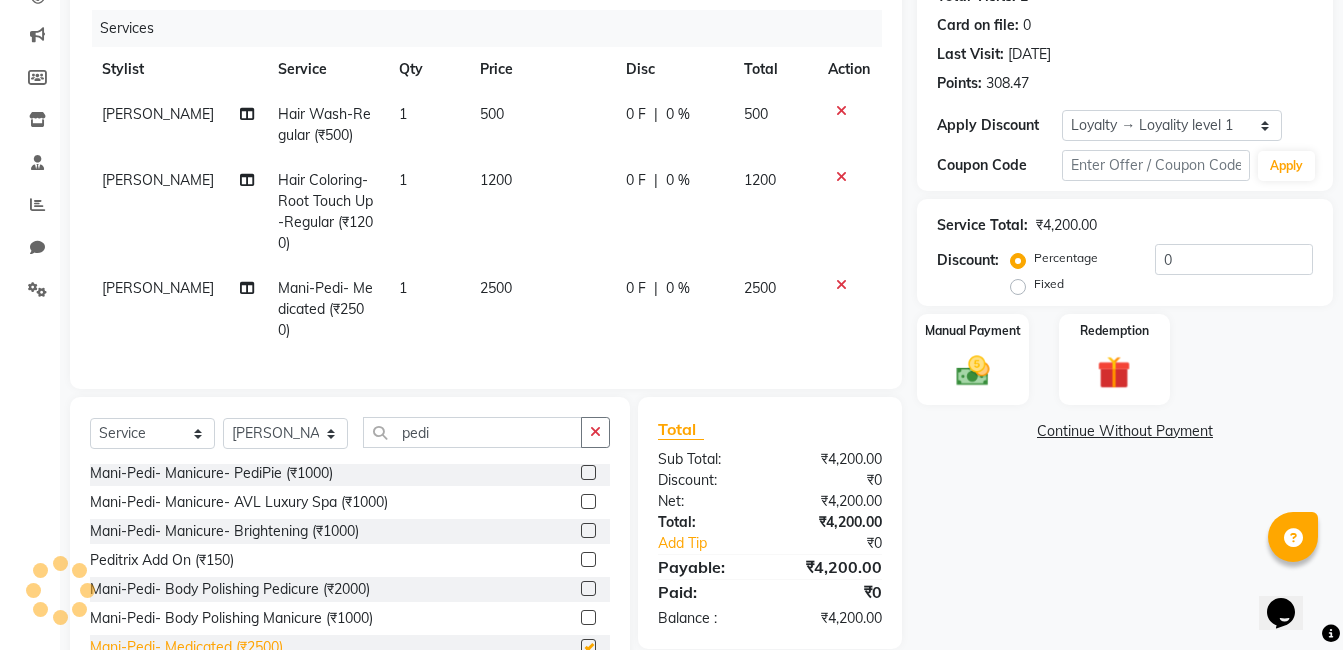 checkbox on "false" 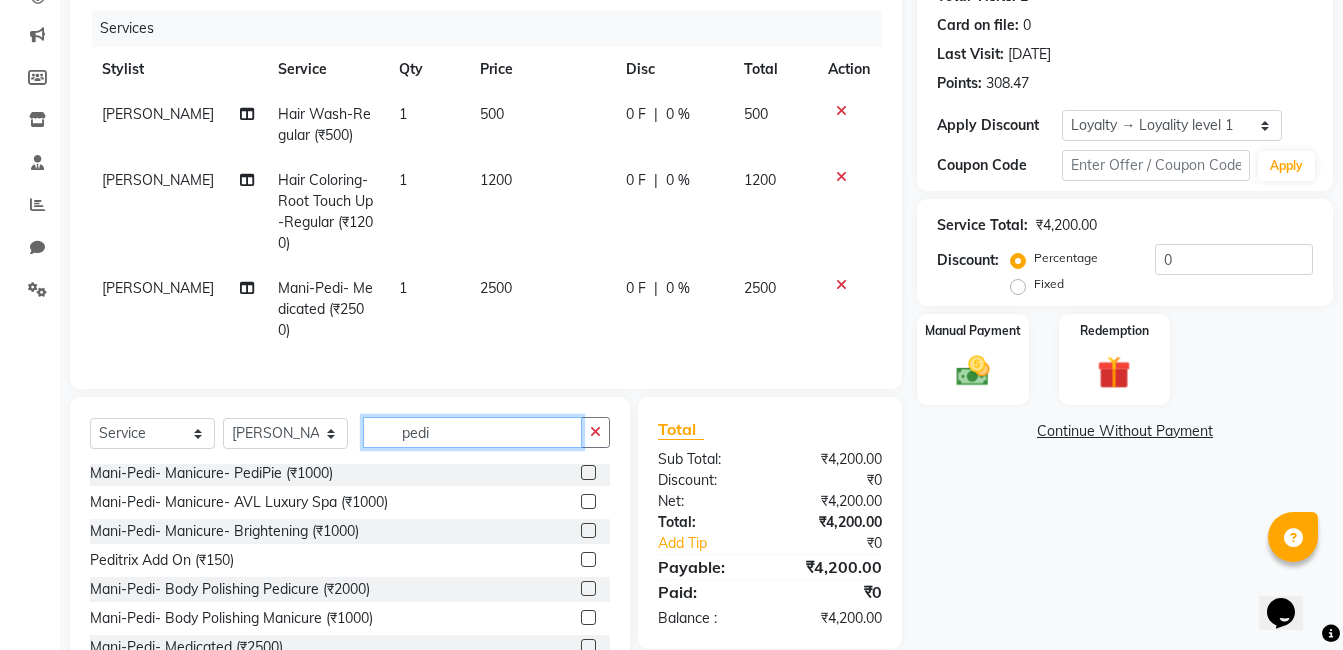 click on "pedi" 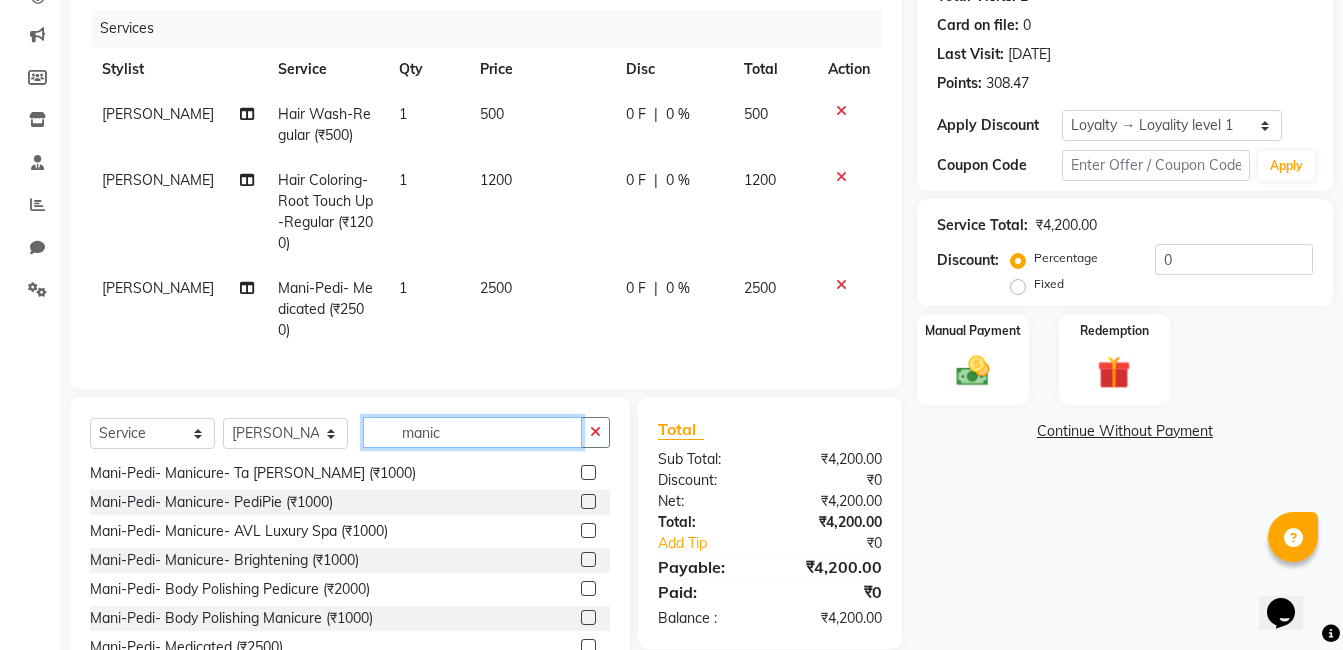 scroll, scrollTop: 3, scrollLeft: 0, axis: vertical 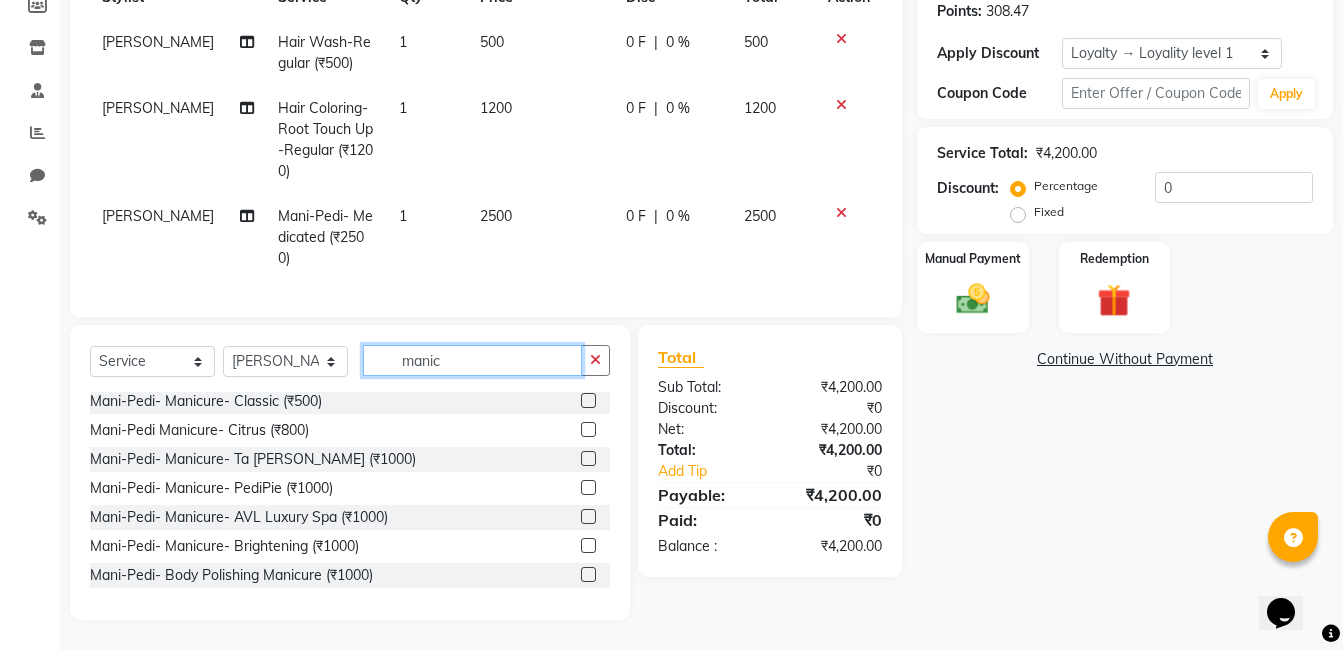 click on "manic" 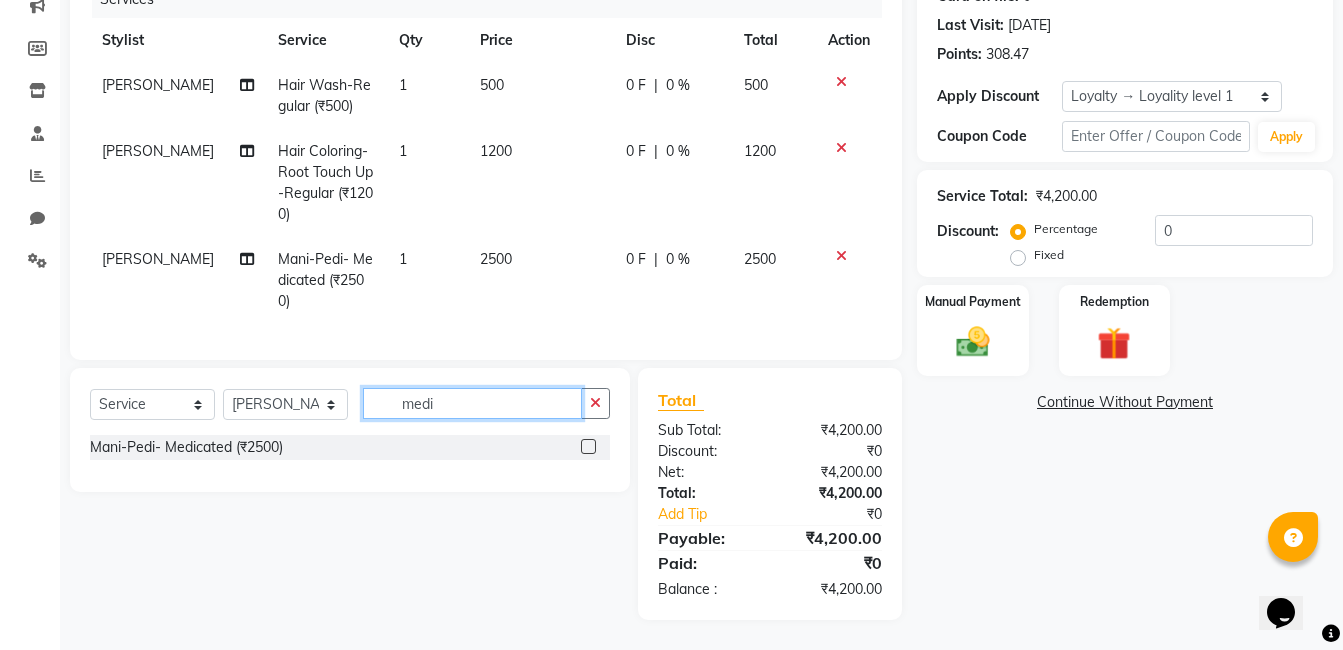 scroll, scrollTop: 0, scrollLeft: 0, axis: both 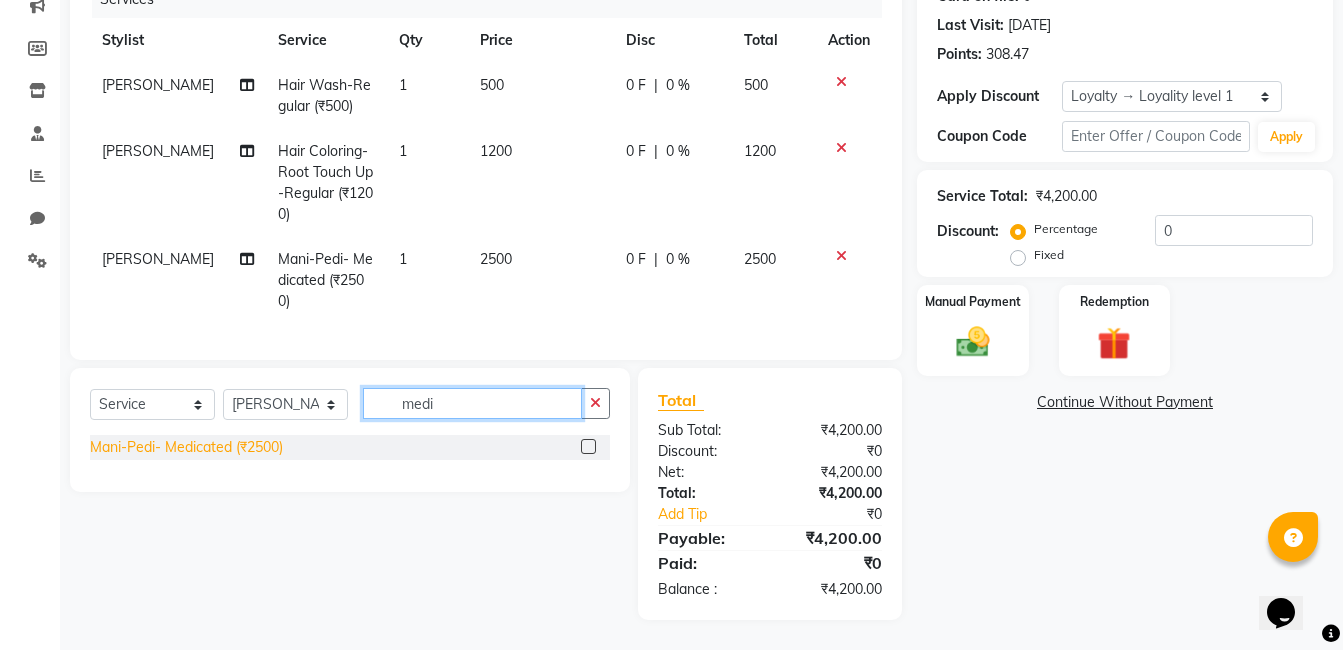 type on "medi" 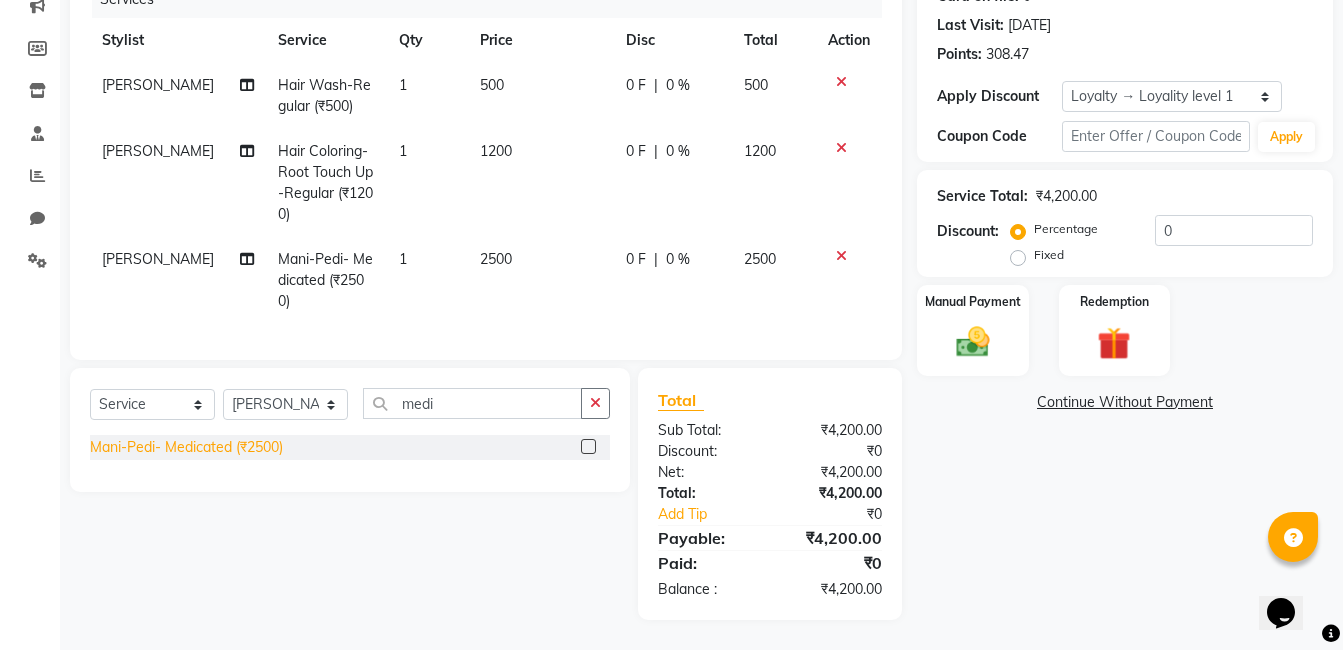 click on "Mani-Pedi- Medicated (₹2500)" 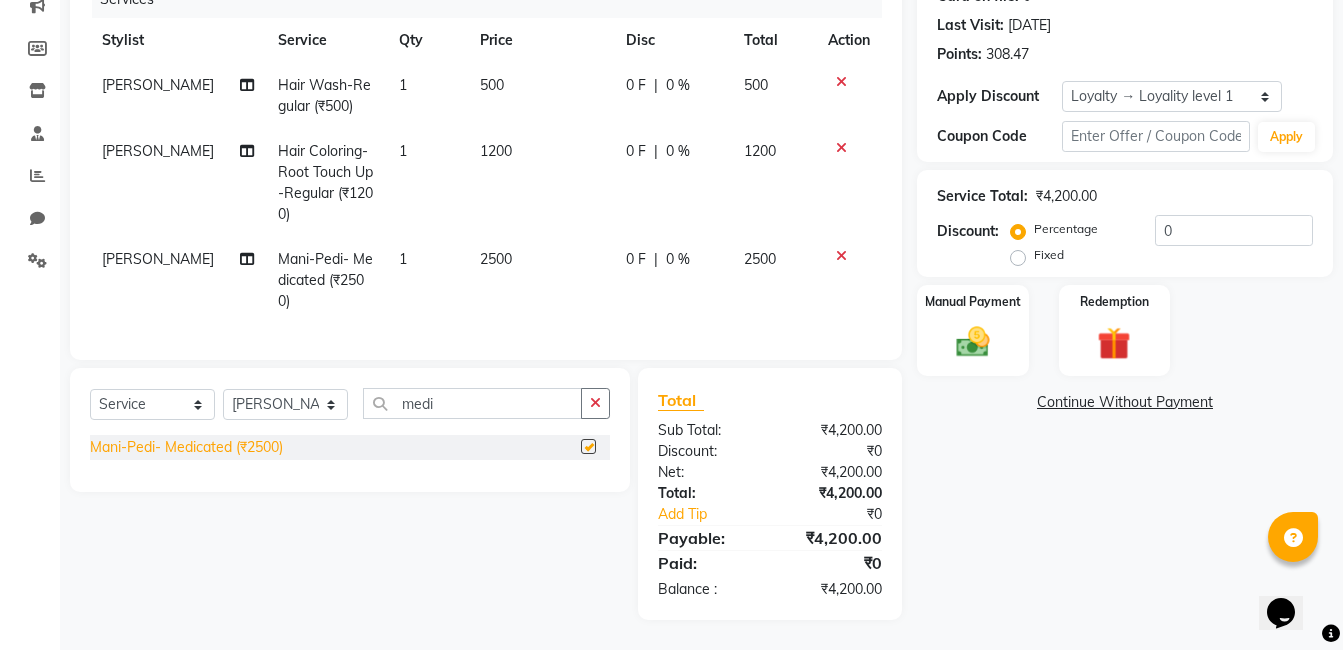 checkbox on "false" 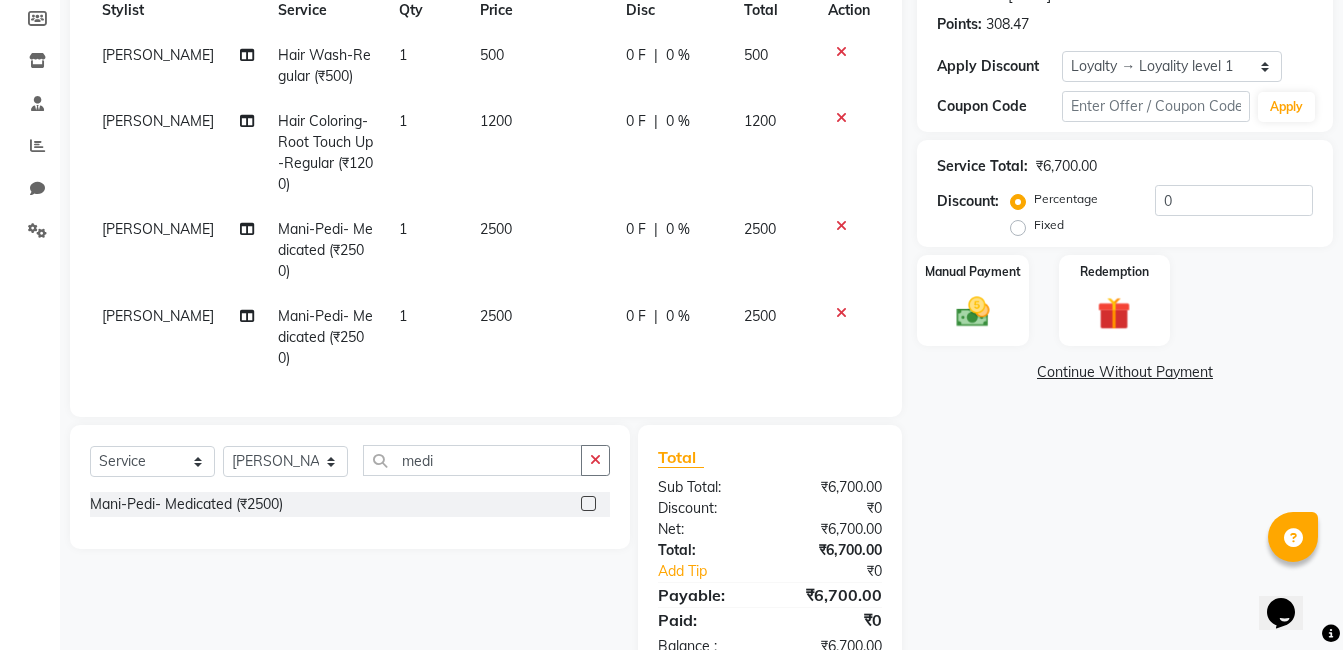 scroll, scrollTop: 298, scrollLeft: 0, axis: vertical 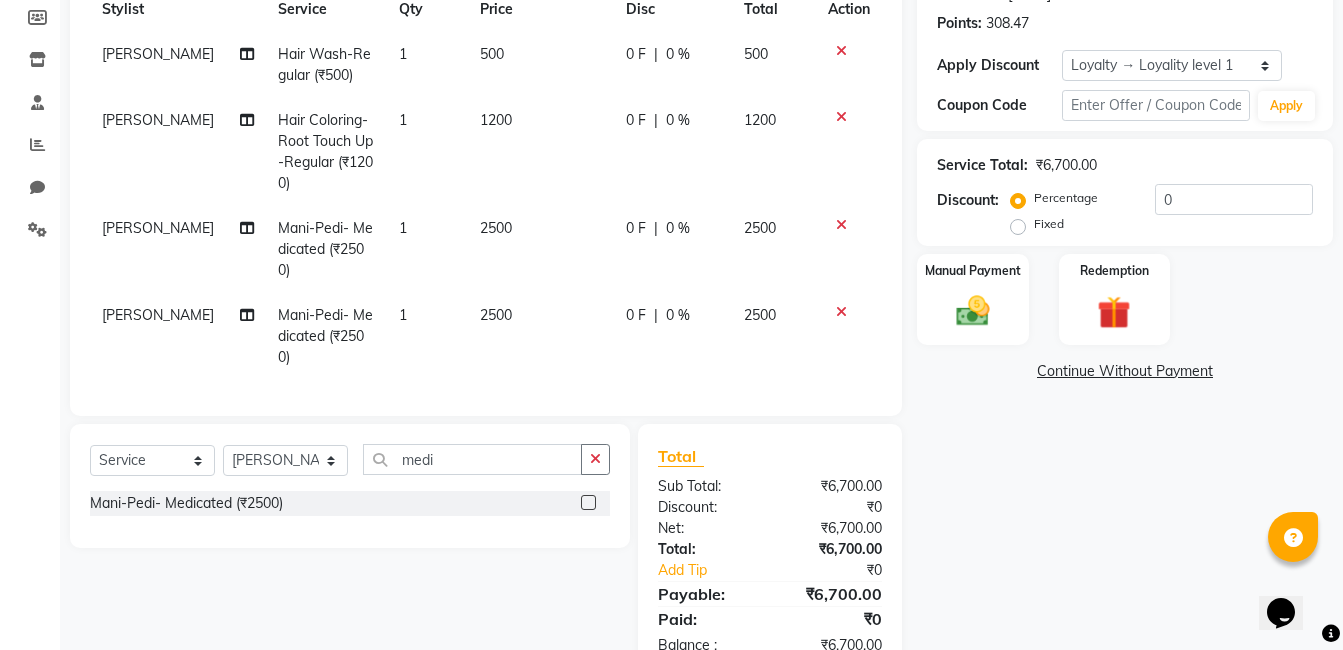 click on "2500" 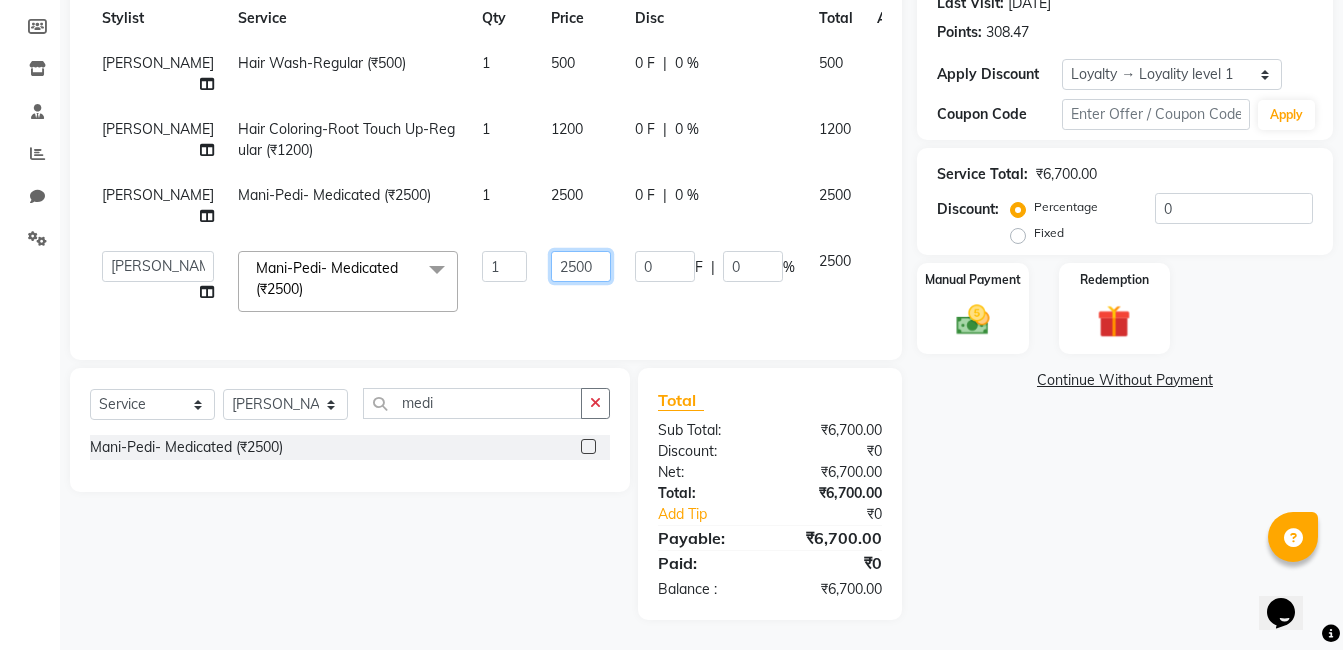 click on "2500" 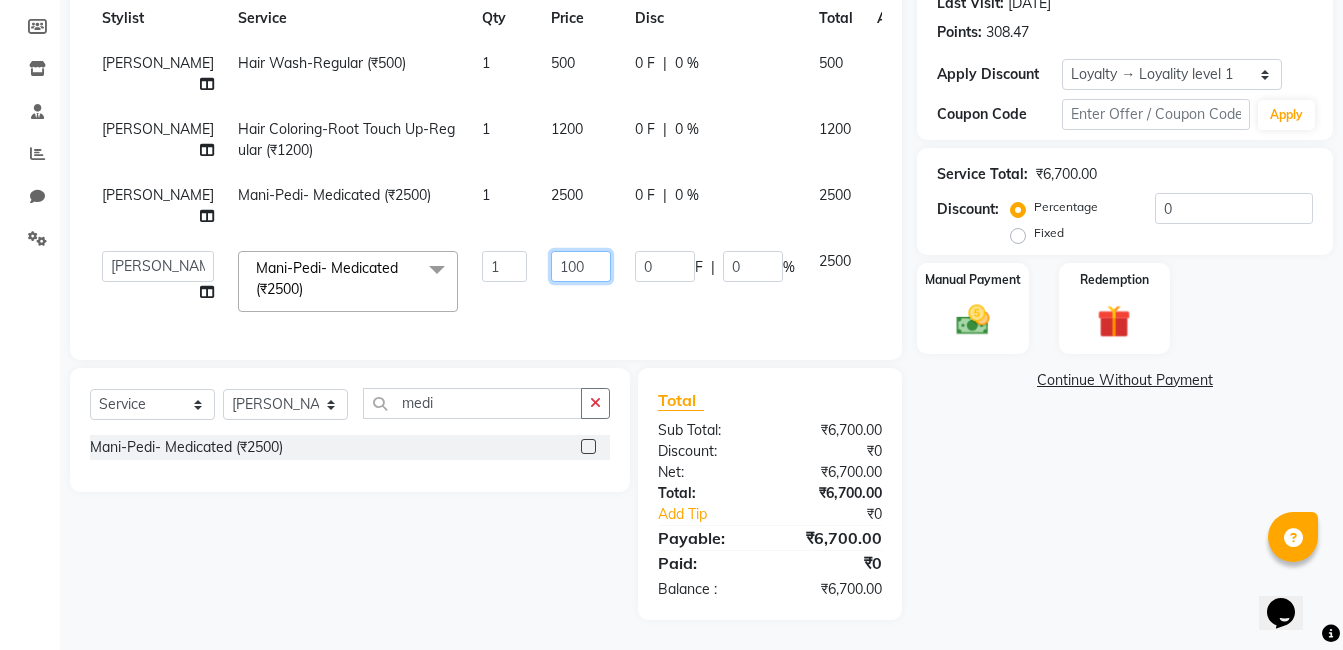 type on "1000" 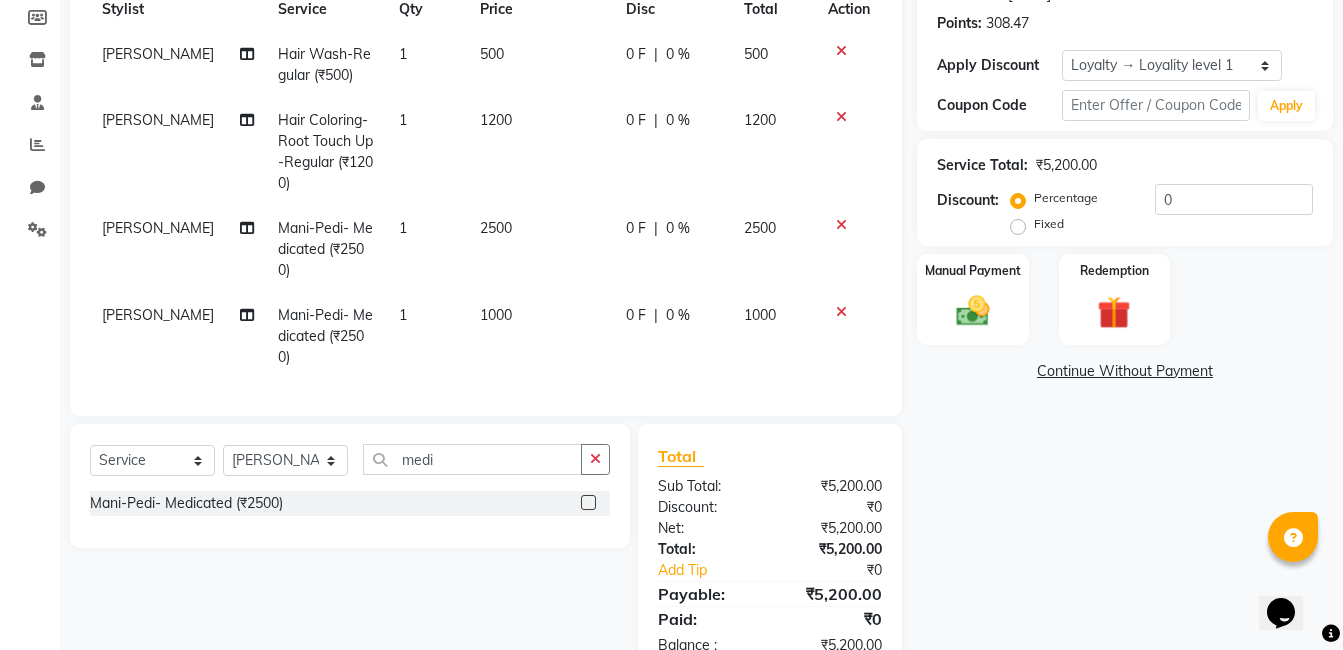 click on "1000" 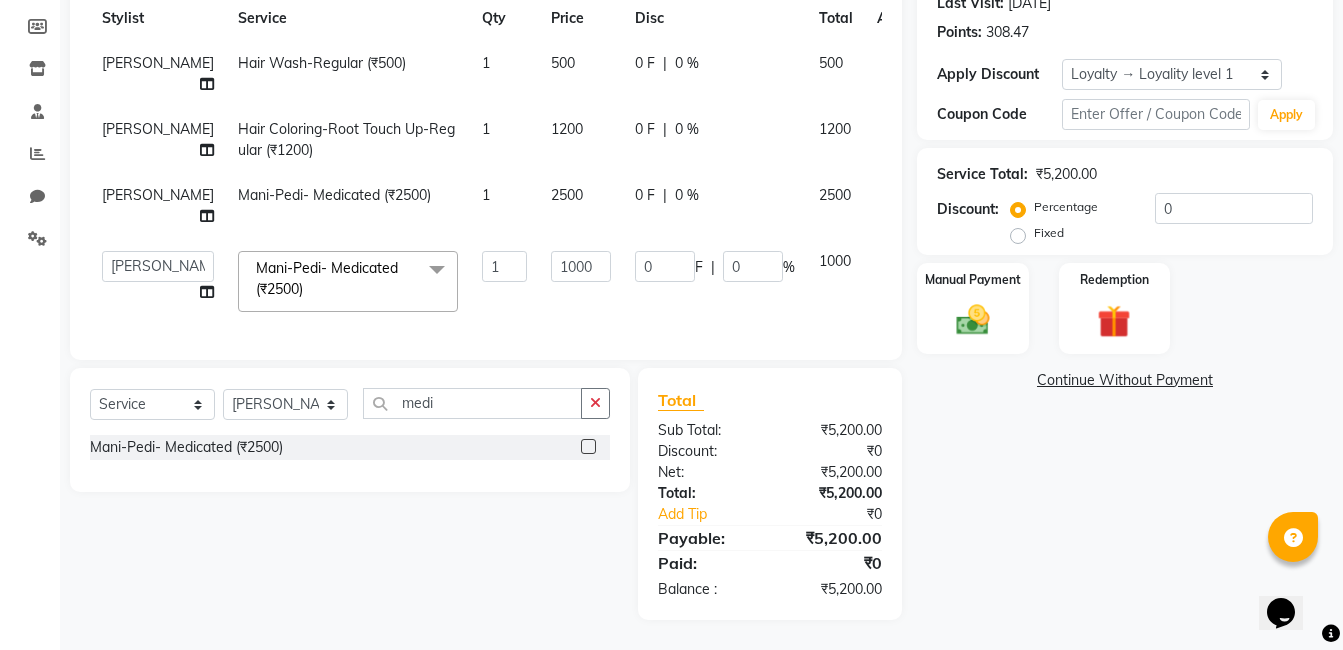 scroll, scrollTop: 367, scrollLeft: 0, axis: vertical 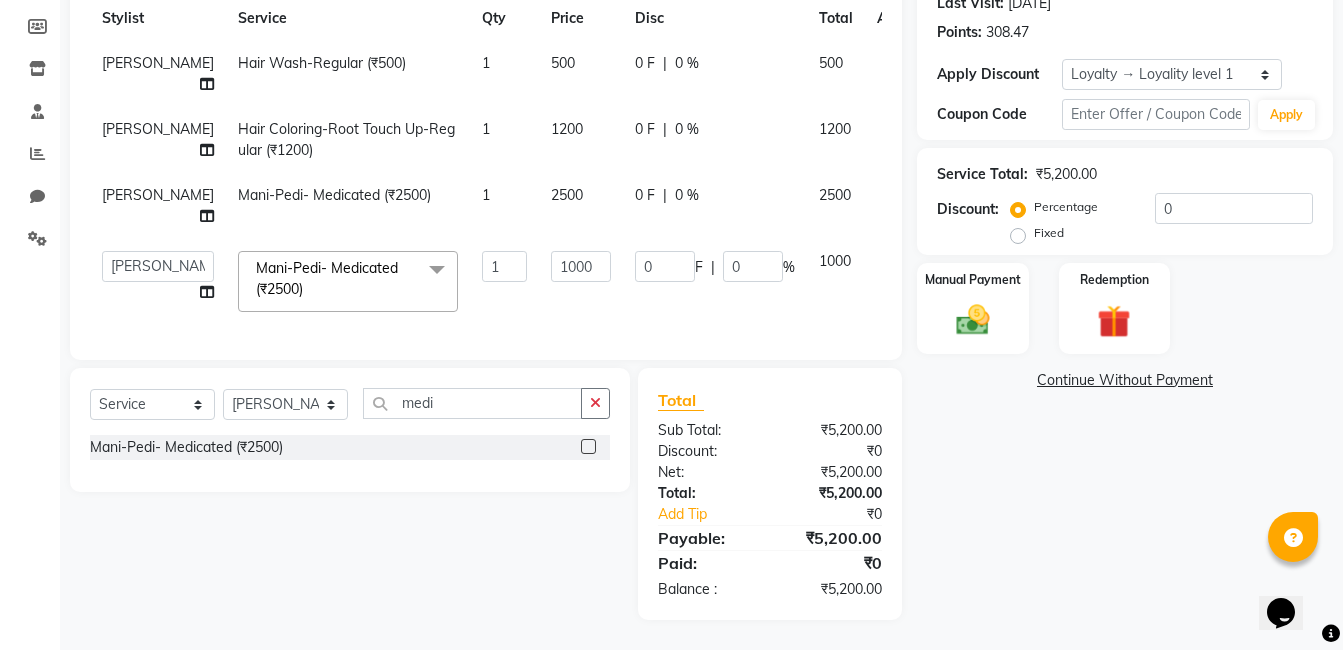 drag, startPoint x: 421, startPoint y: 382, endPoint x: 421, endPoint y: 395, distance: 13 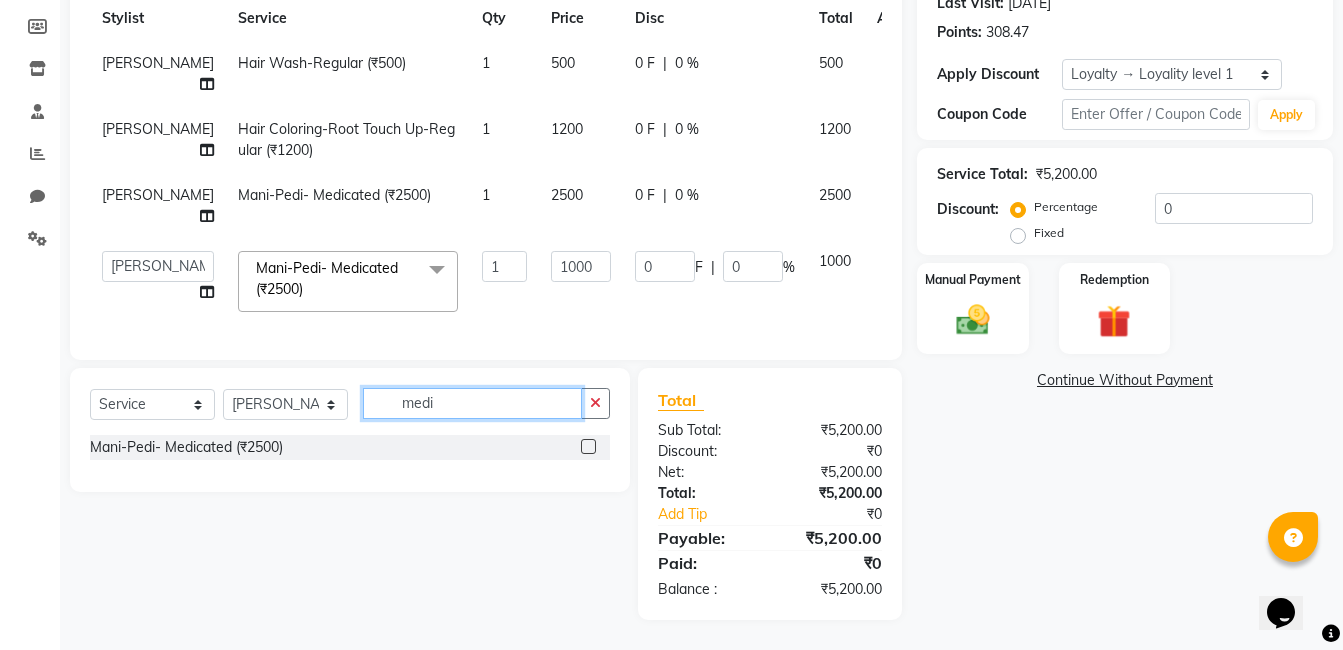 click on "medi" 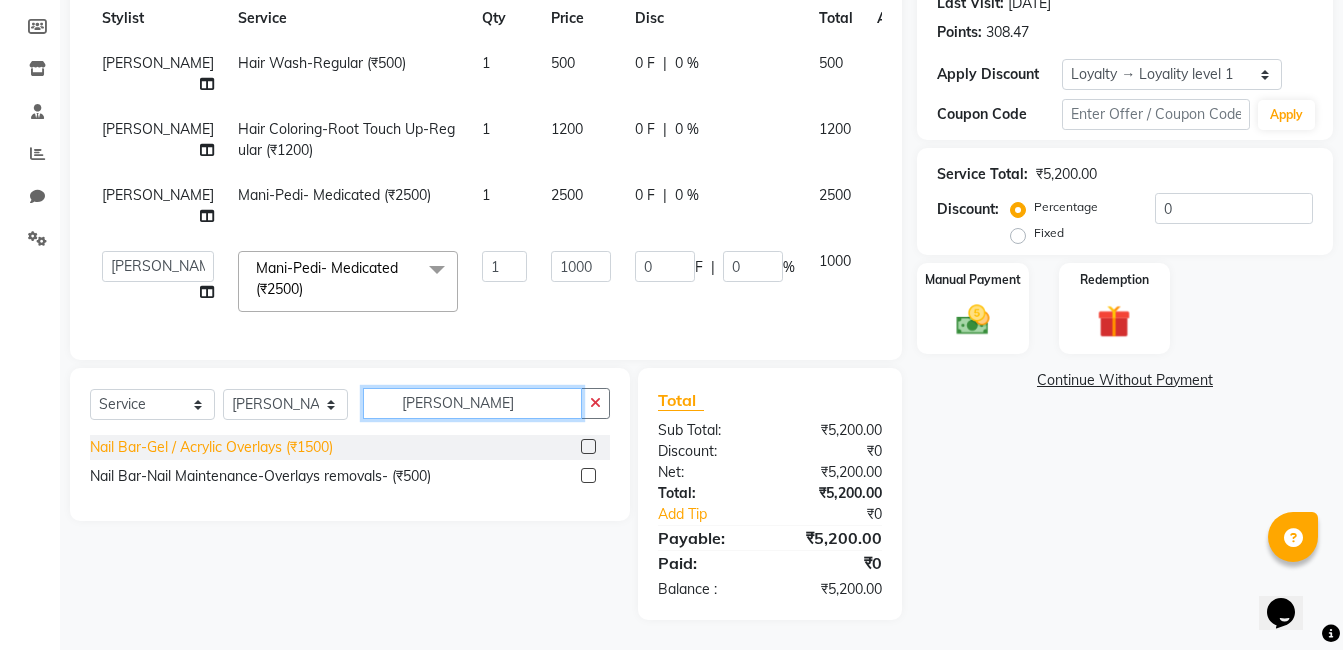 type on "[PERSON_NAME]" 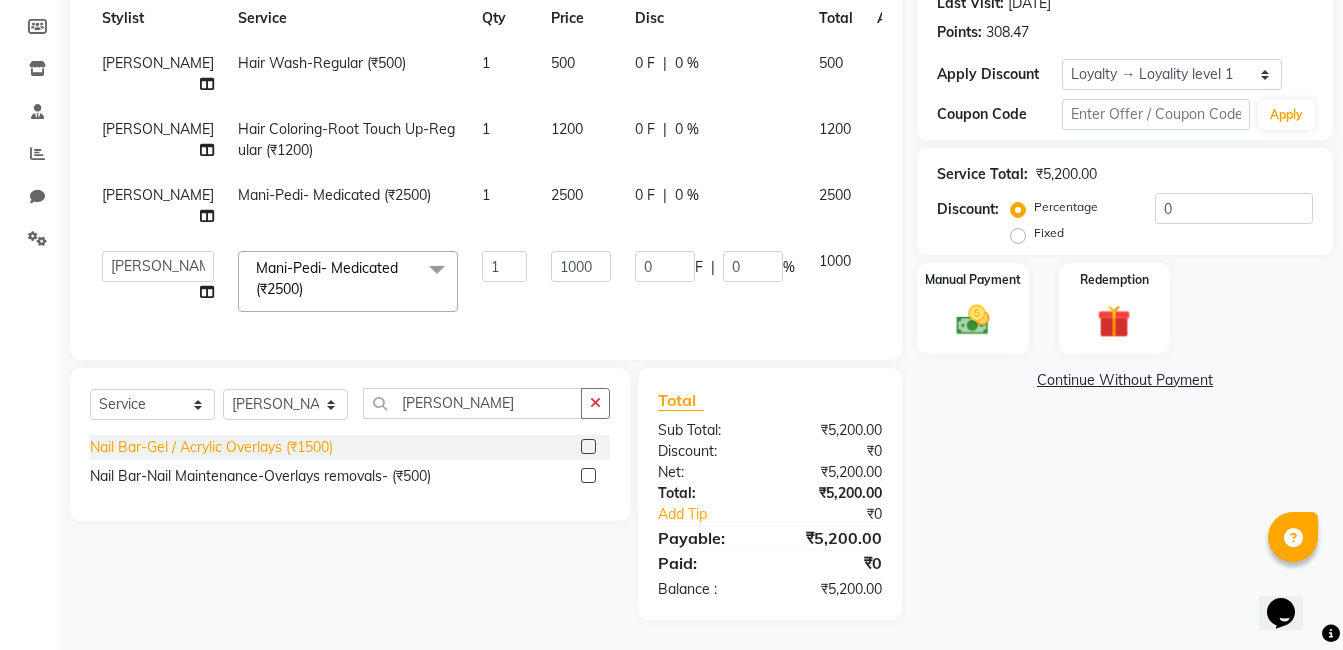 click on "Nail Bar-Gel / Acrylic Overlays (₹1500)" 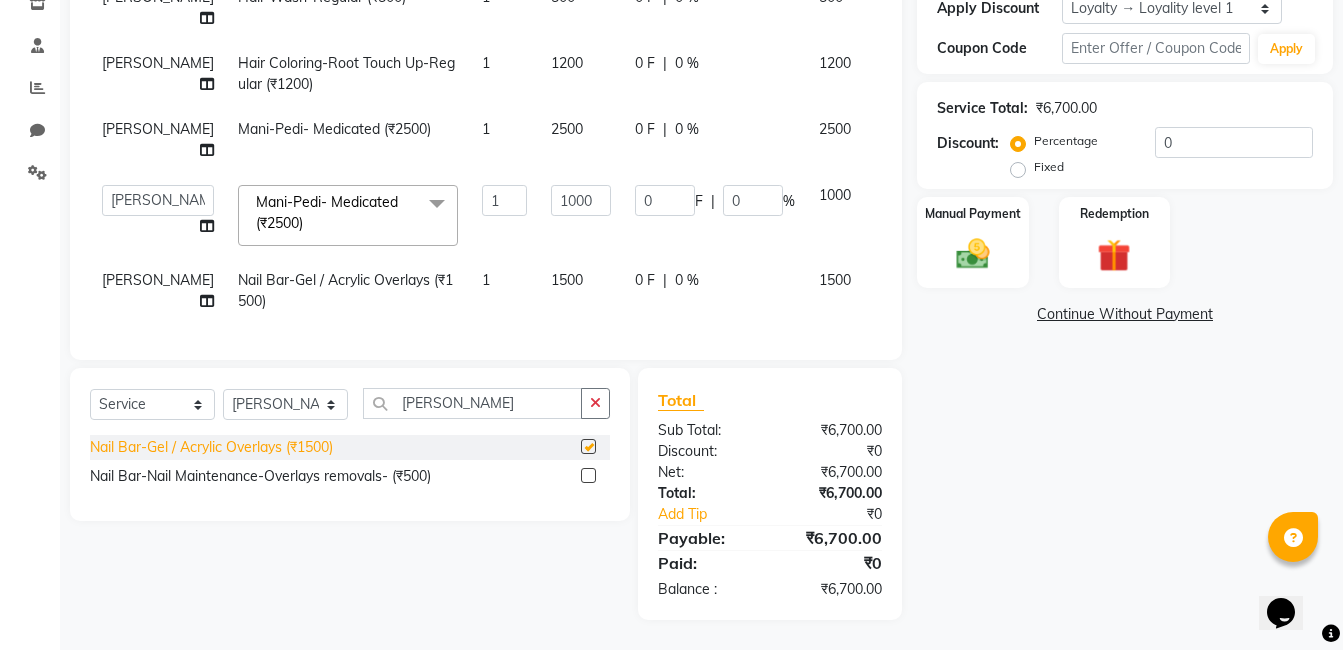 checkbox on "false" 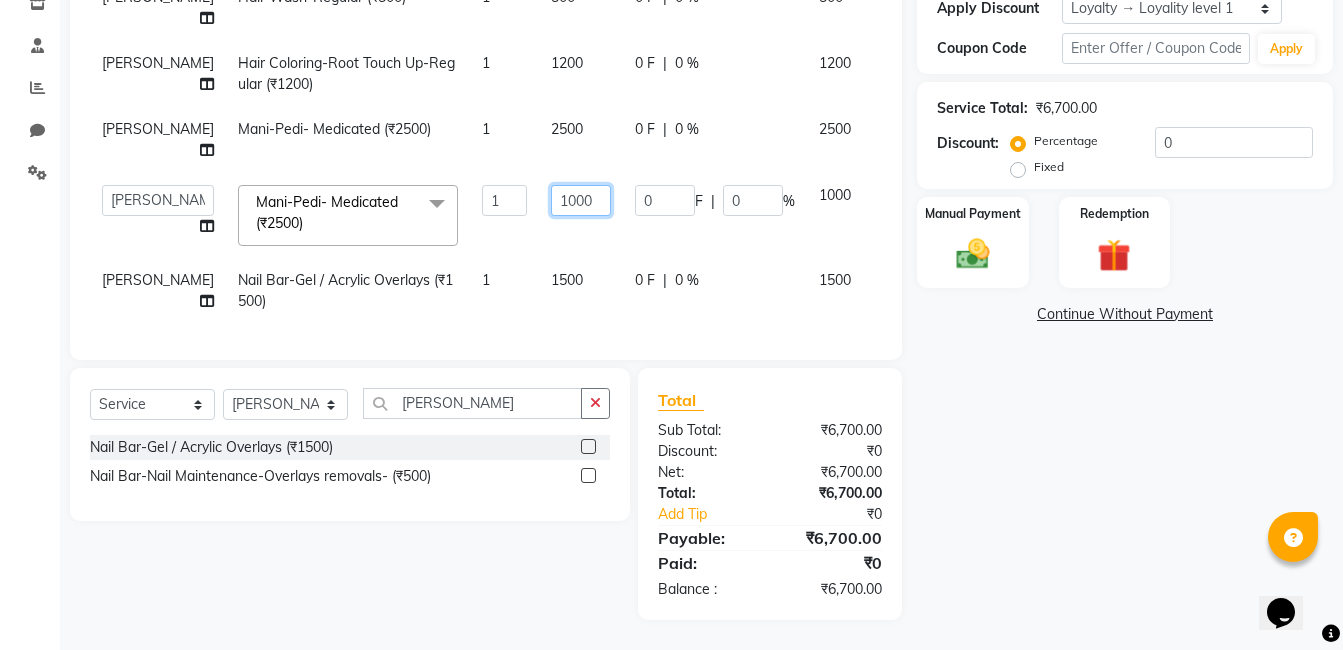 click on "1000" 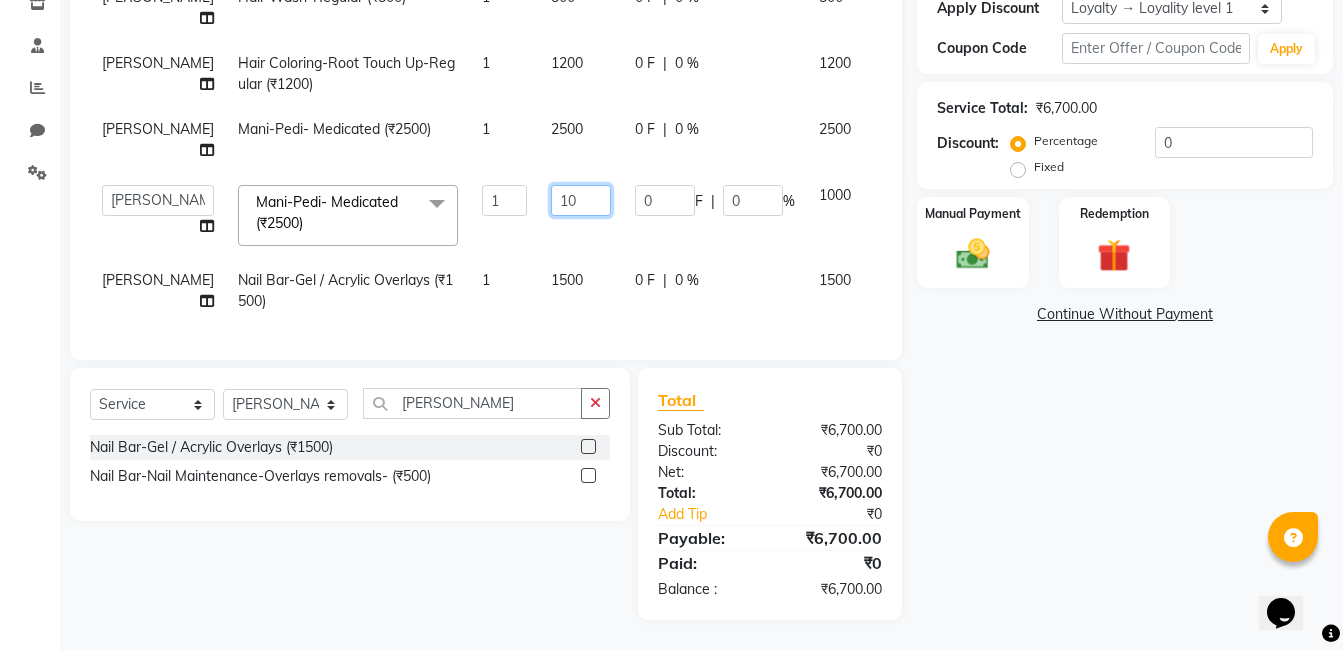 type on "1" 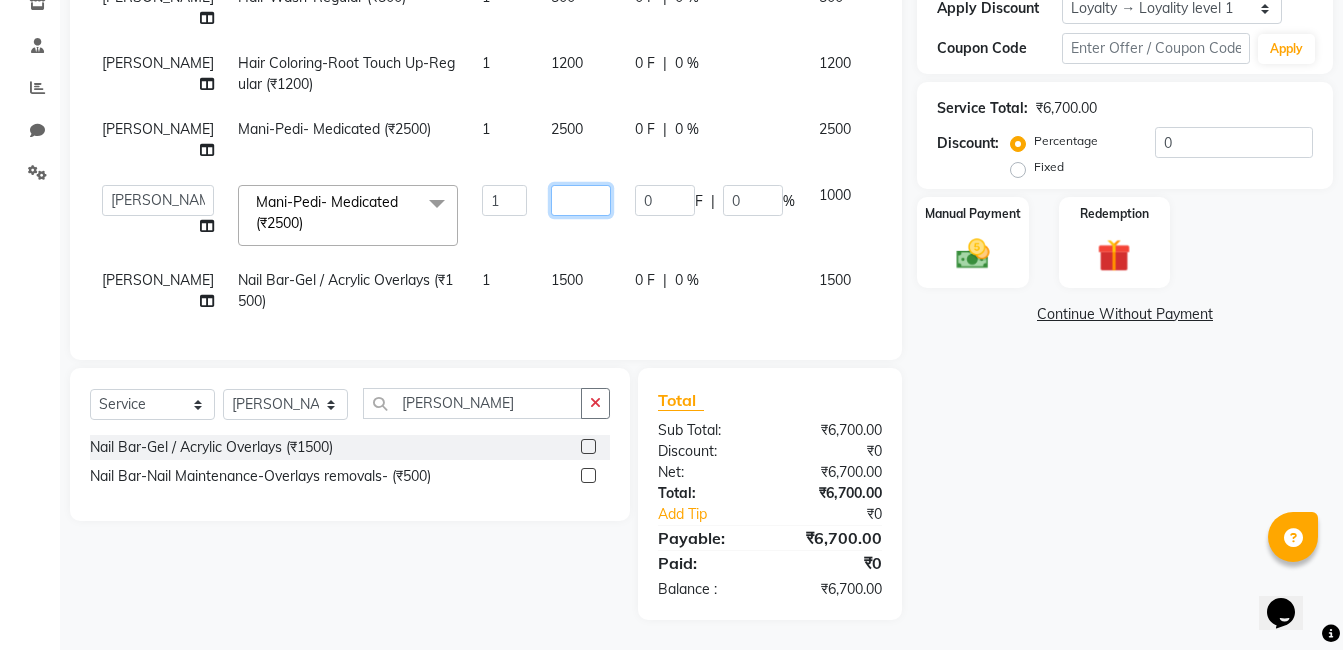 type on "7" 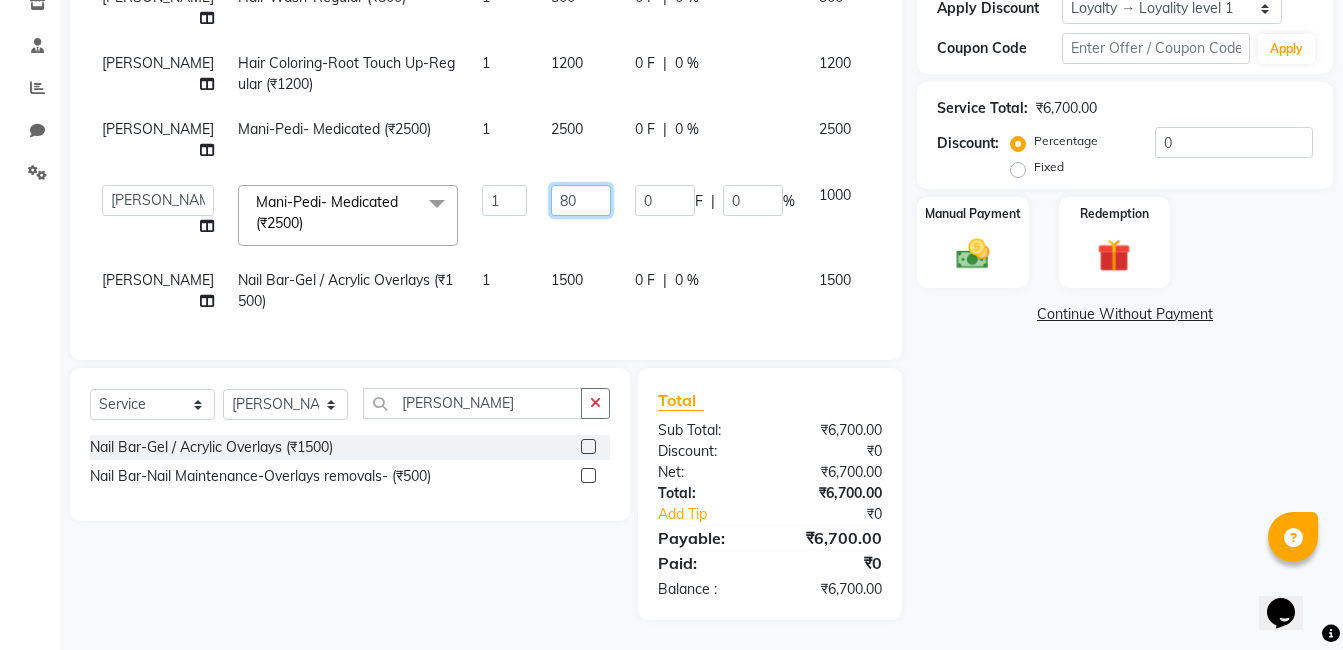 type on "800" 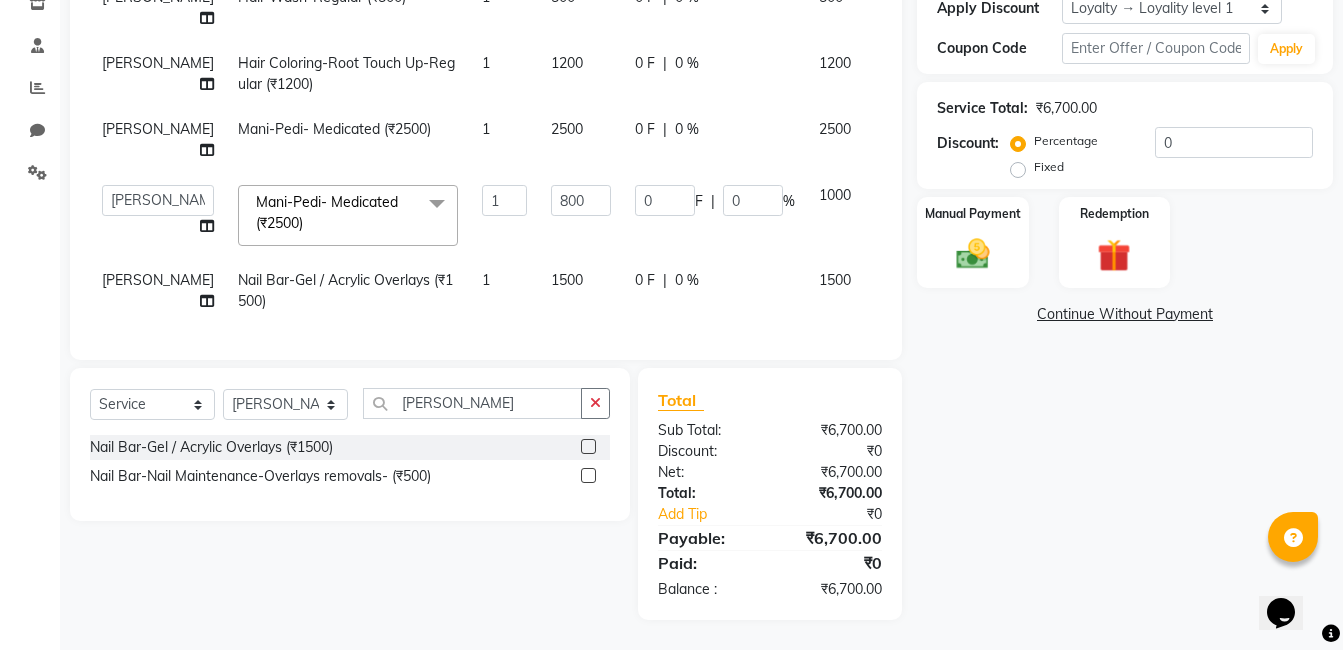 click on "Name: Sheetal Hair Wash Membership:  No Active Membership  Total Visits:  2 Card on file:  0 Last Visit:   [DATE] Points:   308.47  Apply Discount Select  Loyalty → Loyality level 1  Coupon Code Apply Service Total:  ₹6,700.00  Discount:  Percentage   Fixed  0 Manual Payment Redemption  Continue Without Payment" 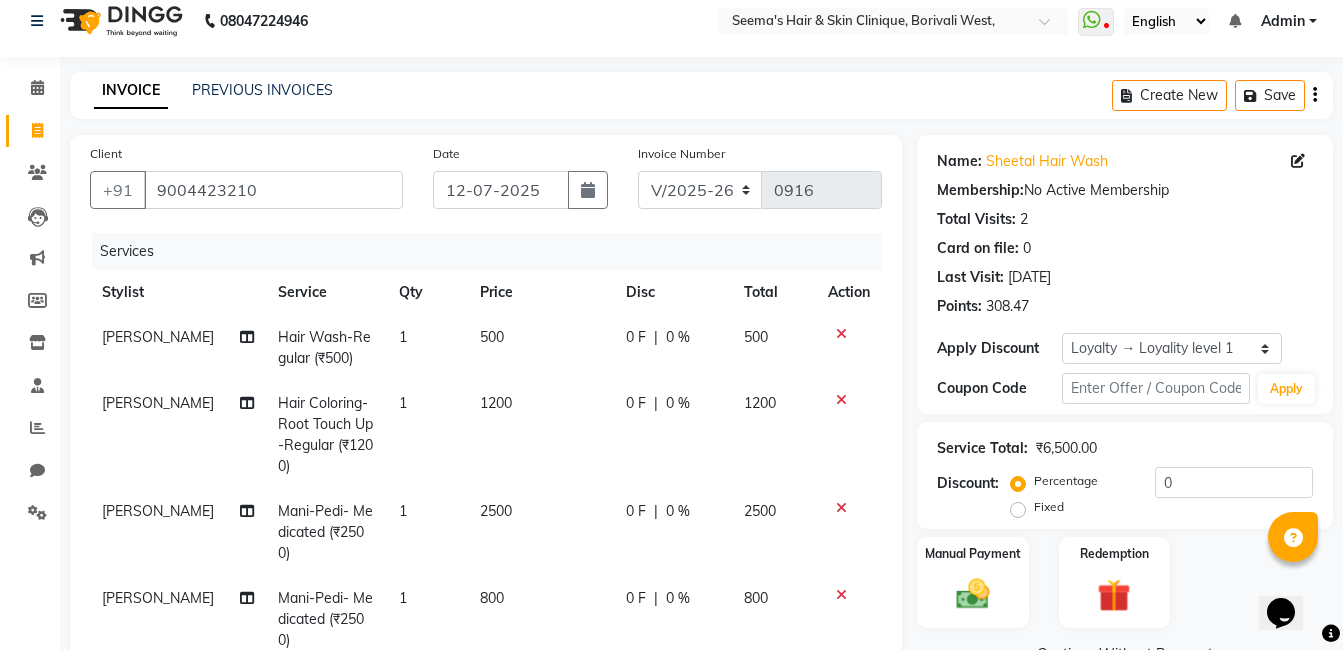scroll, scrollTop: 0, scrollLeft: 0, axis: both 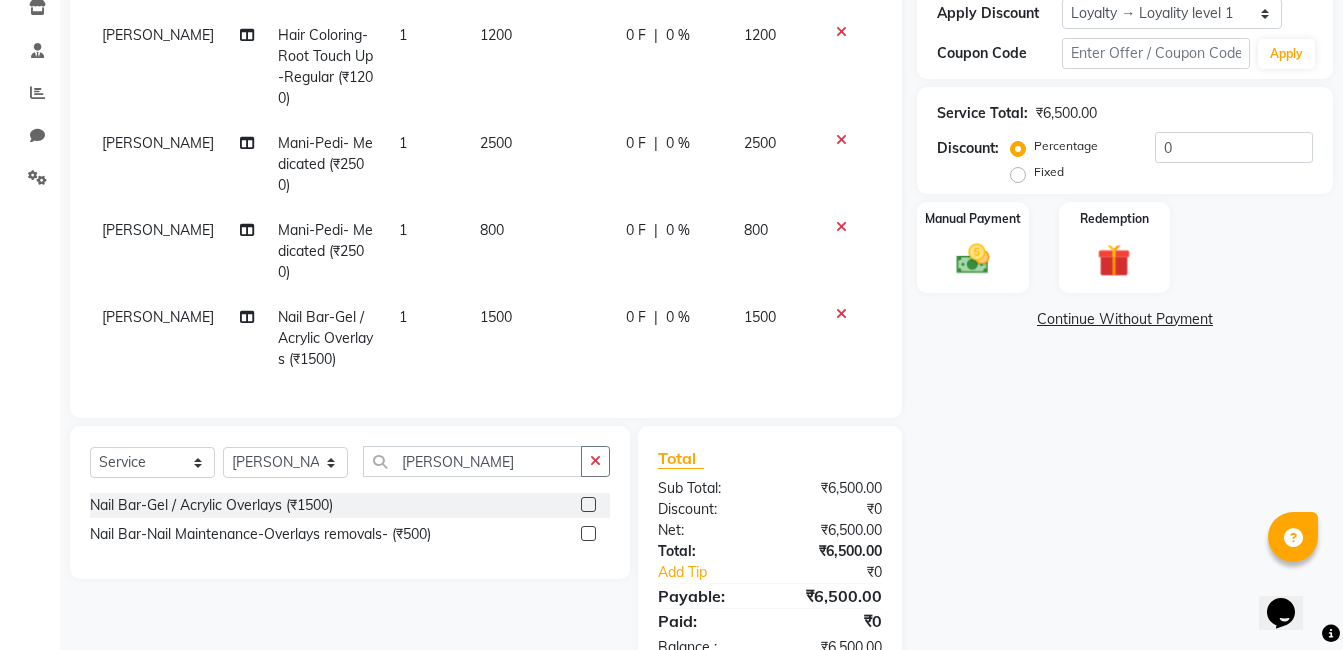 click on "1500" 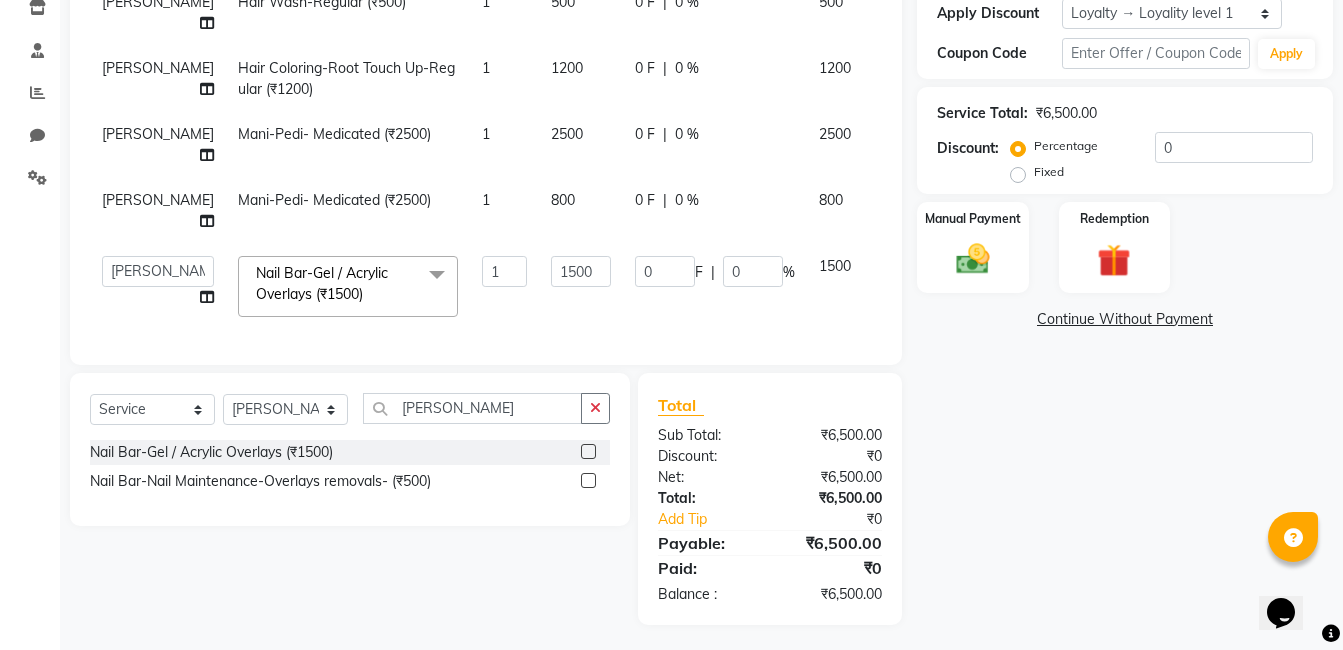 scroll, scrollTop: 46, scrollLeft: 0, axis: vertical 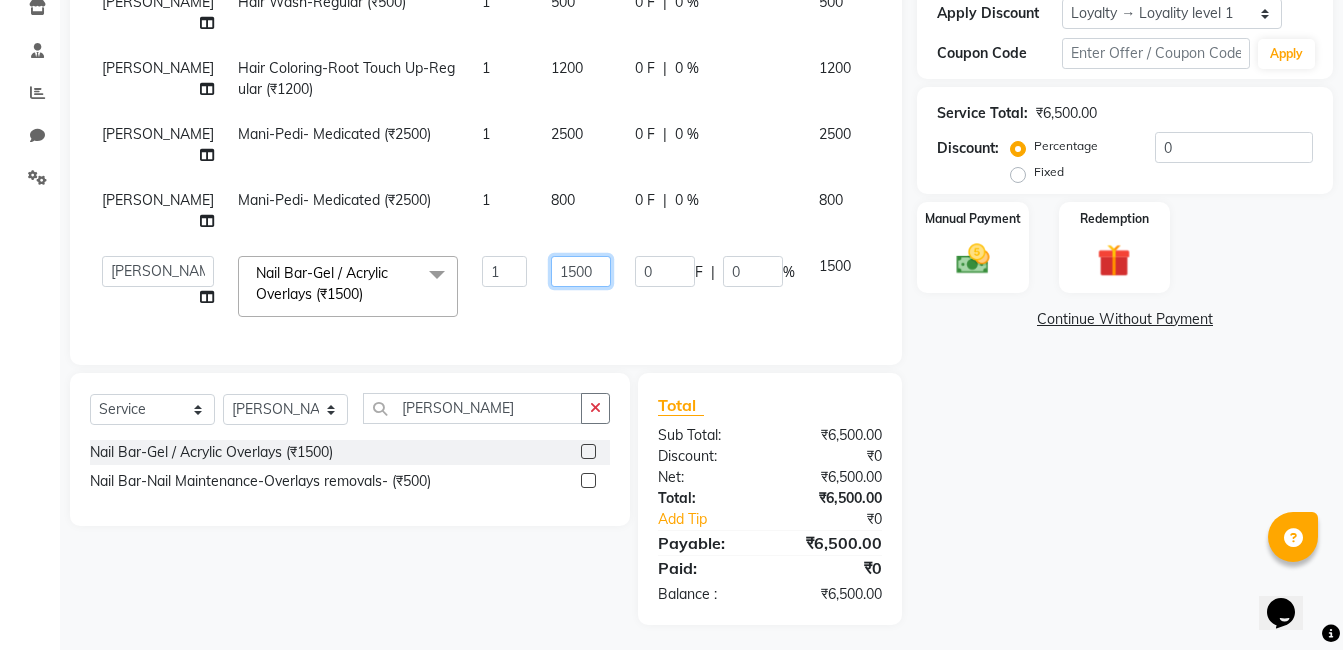 click on "1500" 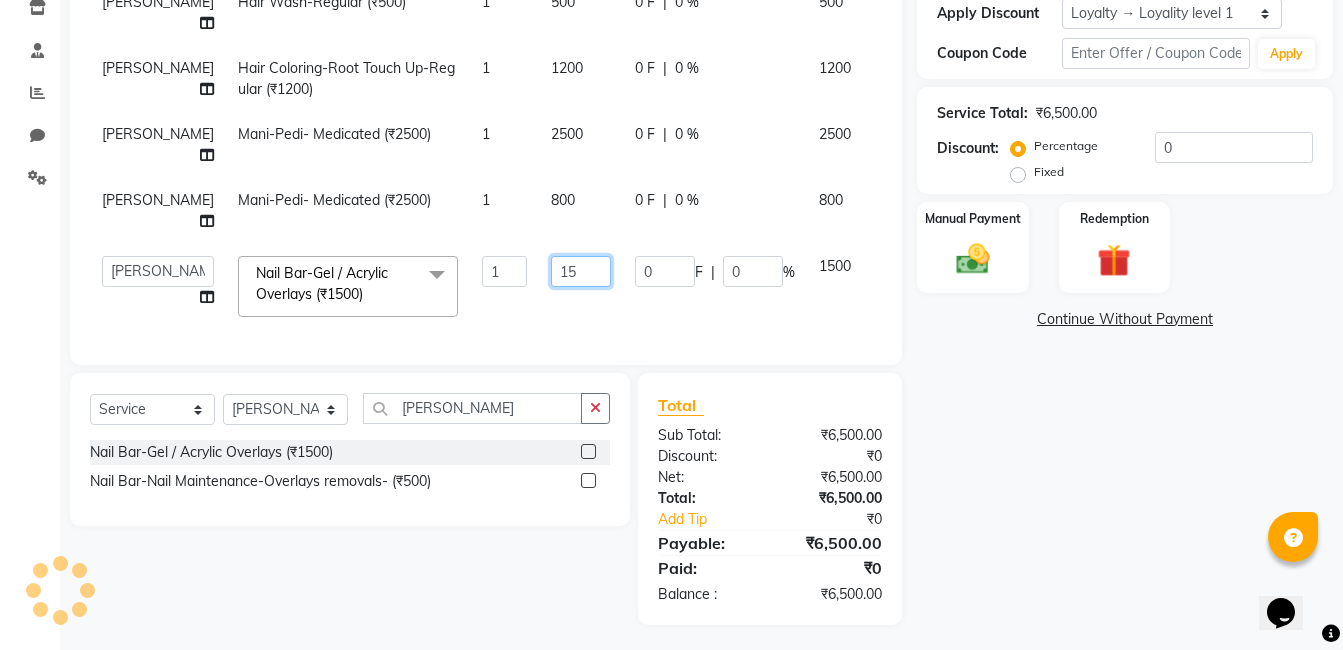 type on "1" 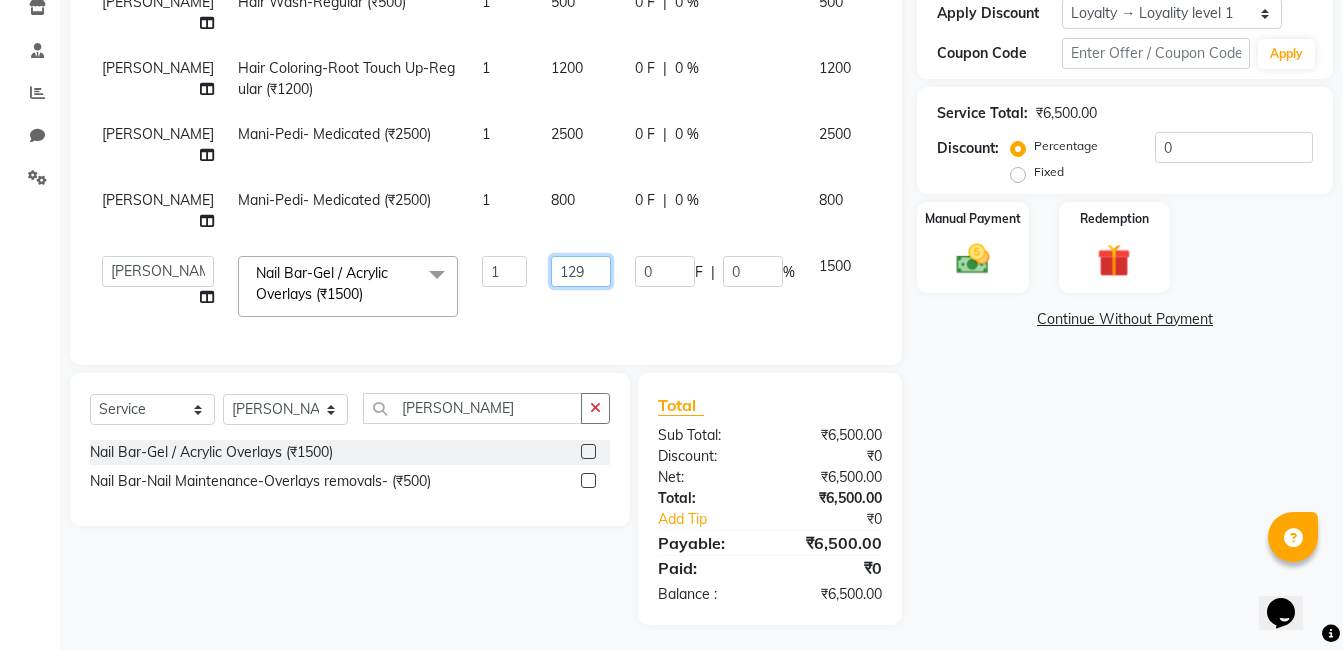 type on "1299" 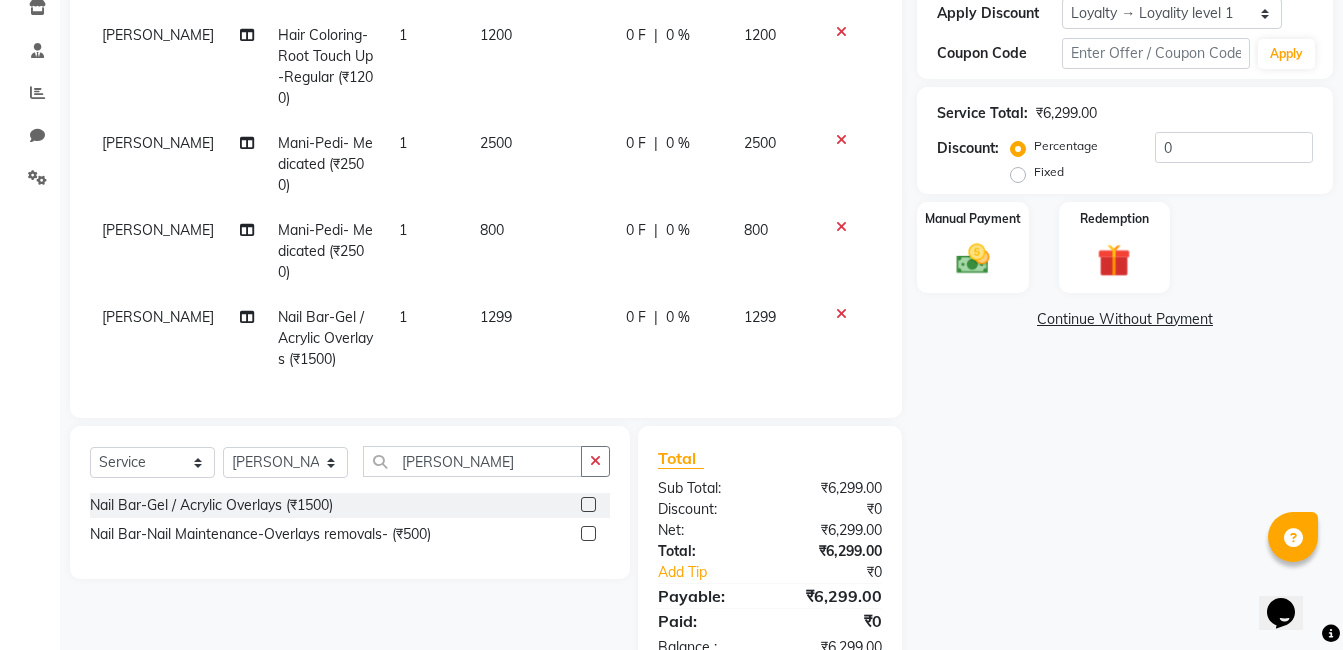 click on "Name: Sheetal Hair Wash Membership:  No Active Membership  Total Visits:  2 Card on file:  0 Last Visit:   [DATE] Points:   308.47  Apply Discount Select  Loyalty → Loyality level 1  Coupon Code Apply Service Total:  ₹6,299.00  Discount:  Percentage   Fixed  0 Manual Payment Redemption  Continue Without Payment" 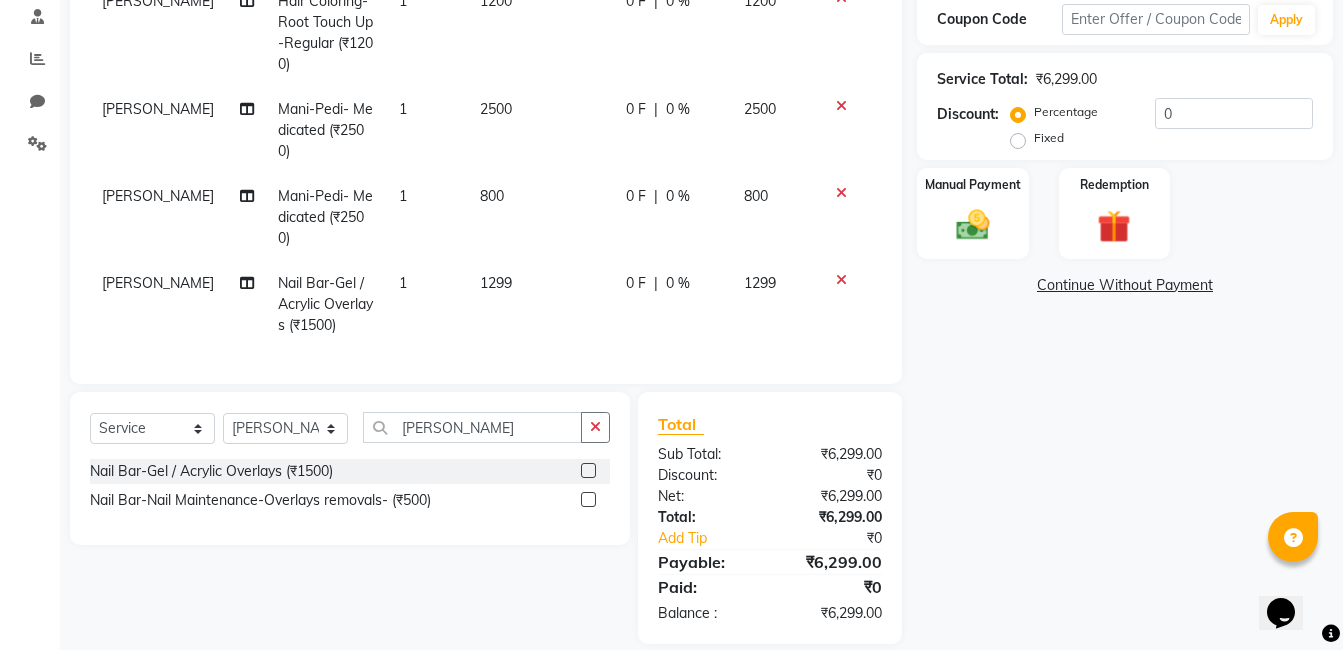 scroll, scrollTop: 408, scrollLeft: 0, axis: vertical 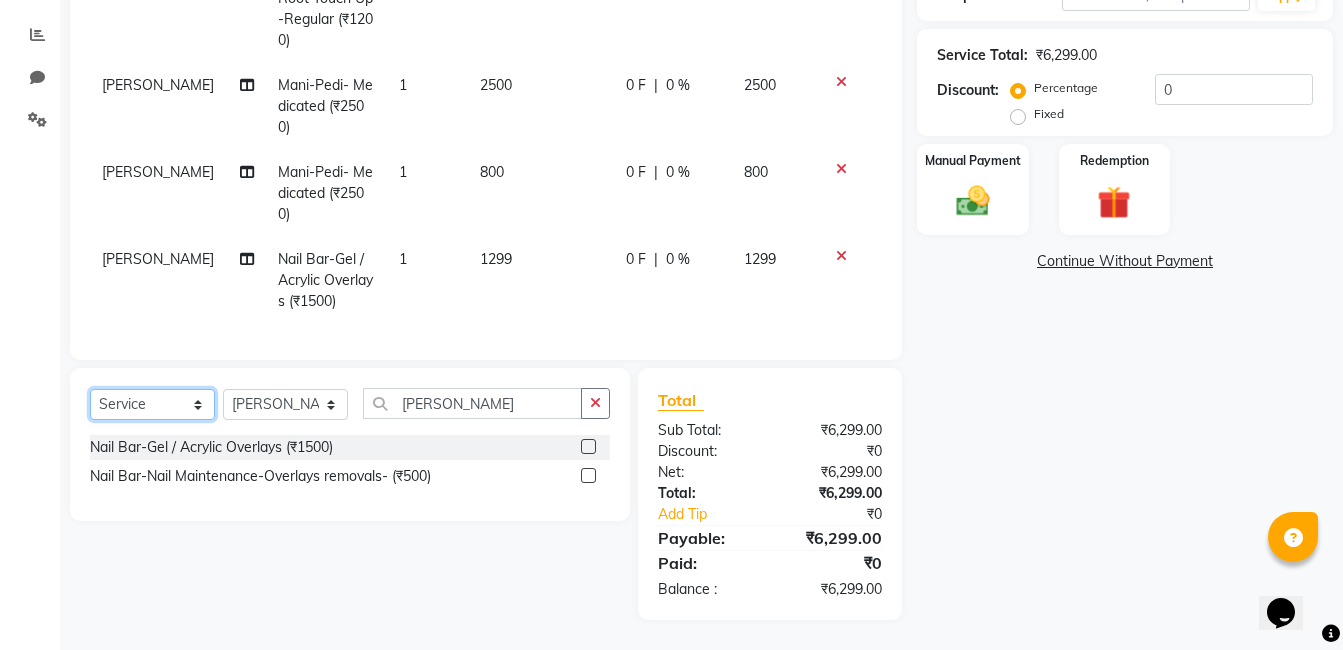 click on "Select  Service  Product  Membership  Package Voucher Prepaid Gift Card" 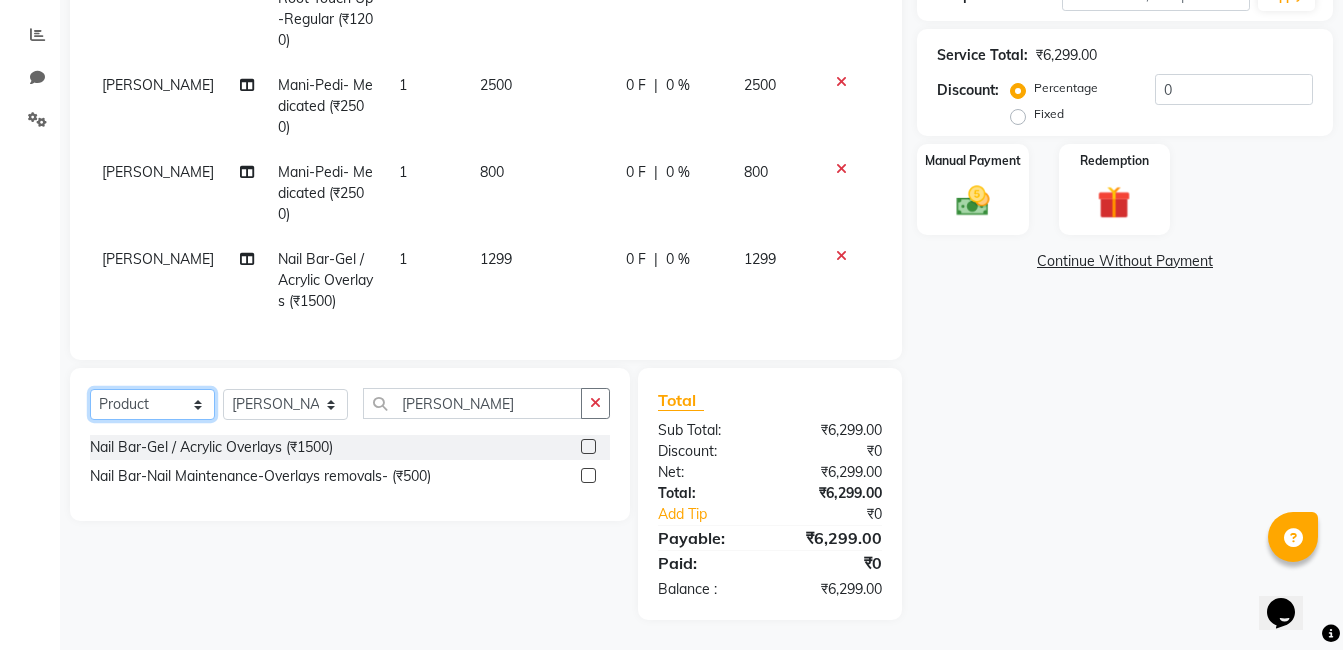 click on "Select  Service  Product  Membership  Package Voucher Prepaid Gift Card" 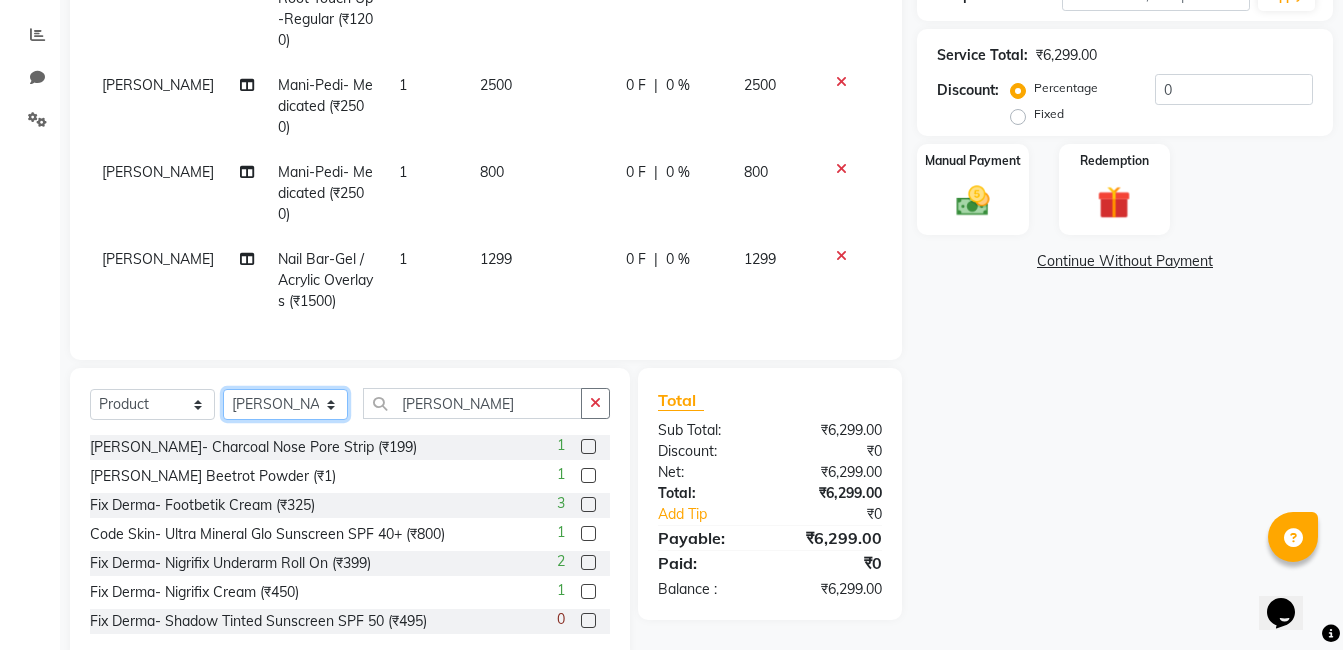 click on "Select Stylist [PERSON_NAME] [PERSON_NAME] [PERSON_NAME] [PERSON_NAME] [PERSON_NAME] [PERSON_NAME] [PERSON_NAME] Intern [PERSON_NAME]" 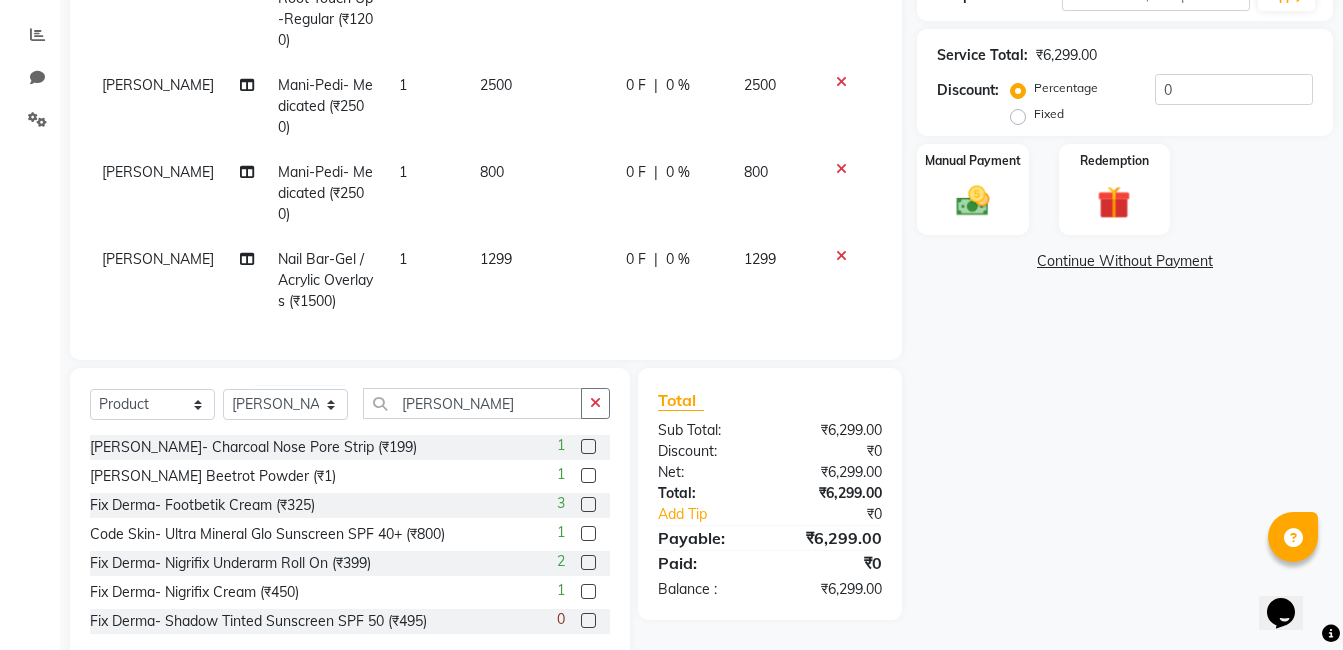 click on "Select  Service  Product  Membership  Package Voucher Prepaid Gift Card  Select Stylist [PERSON_NAME] [PERSON_NAME] [PERSON_NAME] [PERSON_NAME] [PERSON_NAME] [PERSON_NAME] [PERSON_NAME] Intern [PERSON_NAME]" 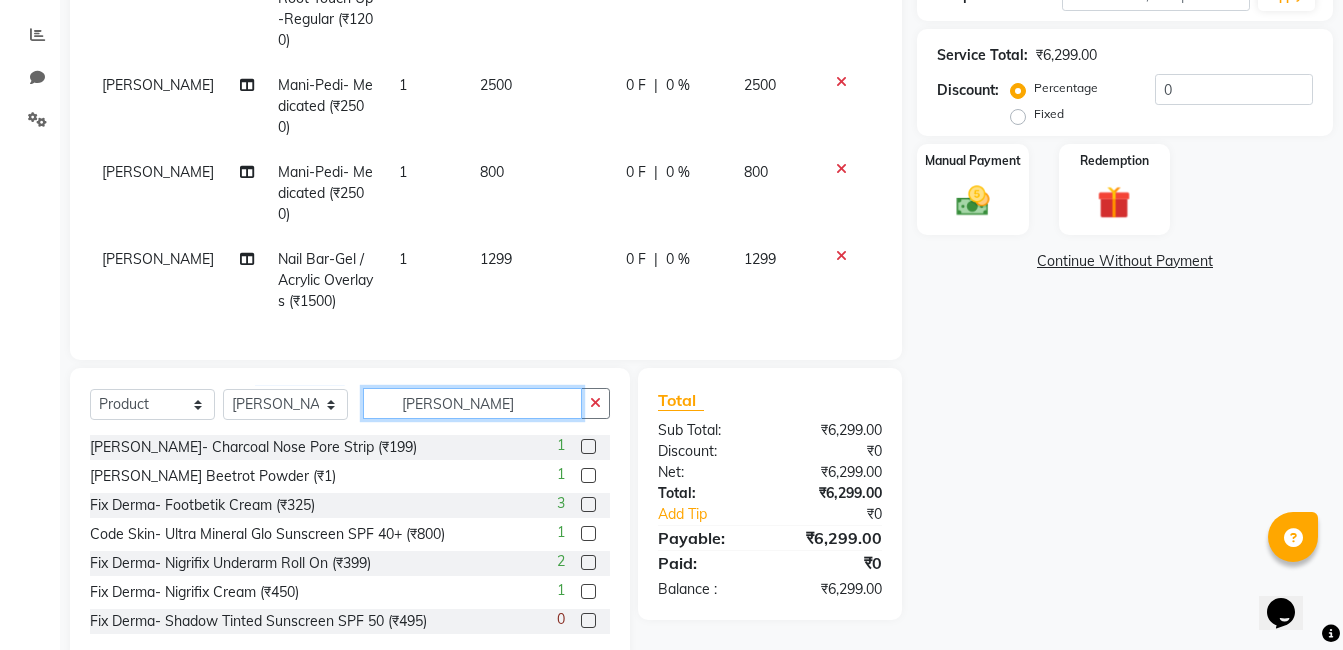 click on "[PERSON_NAME]" 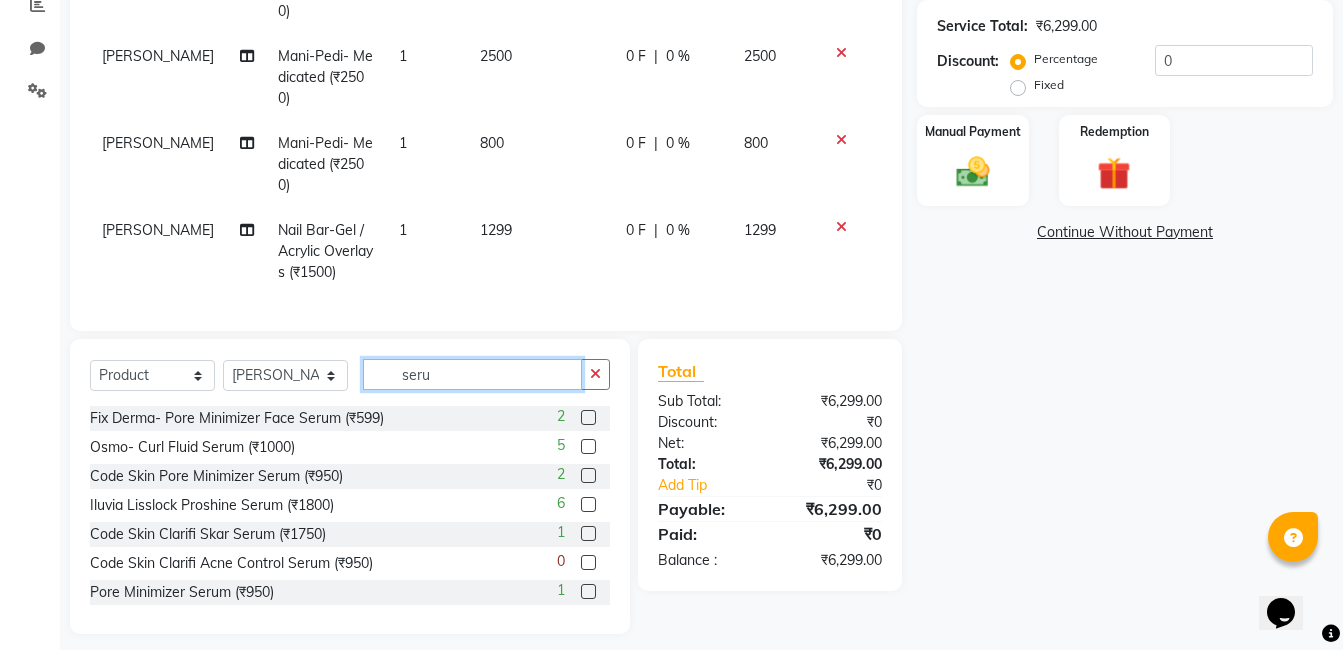 scroll, scrollTop: 451, scrollLeft: 0, axis: vertical 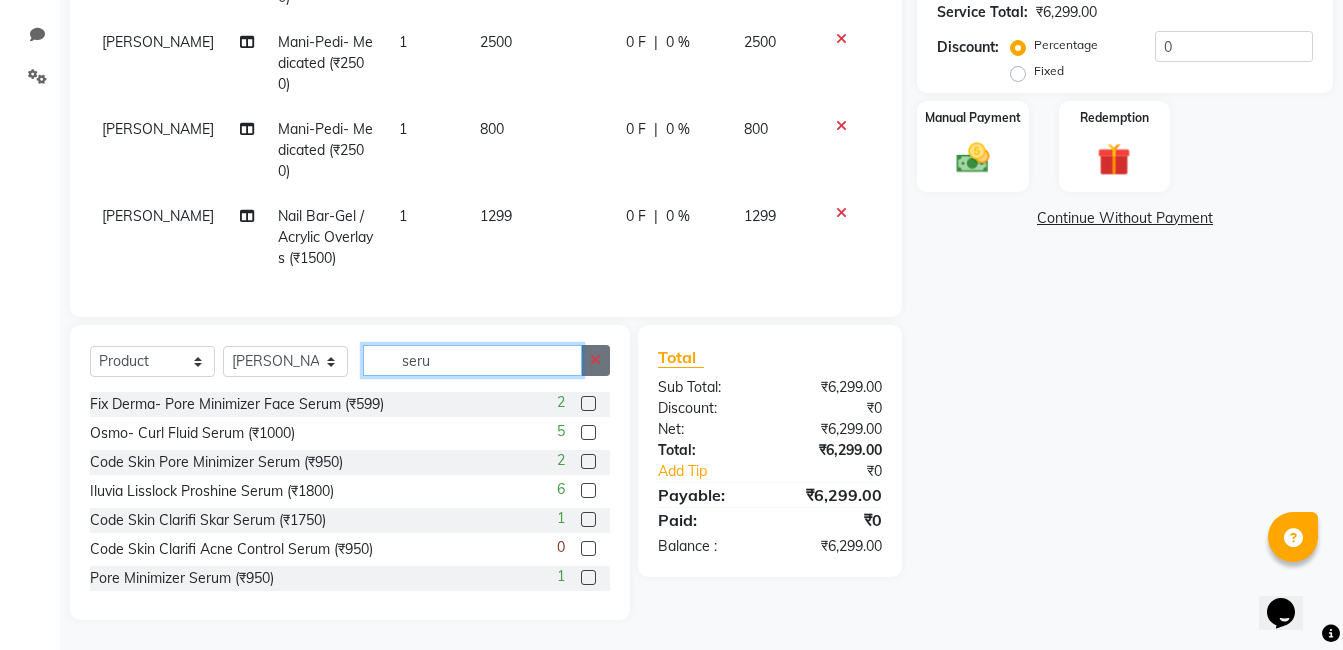 type on "seru" 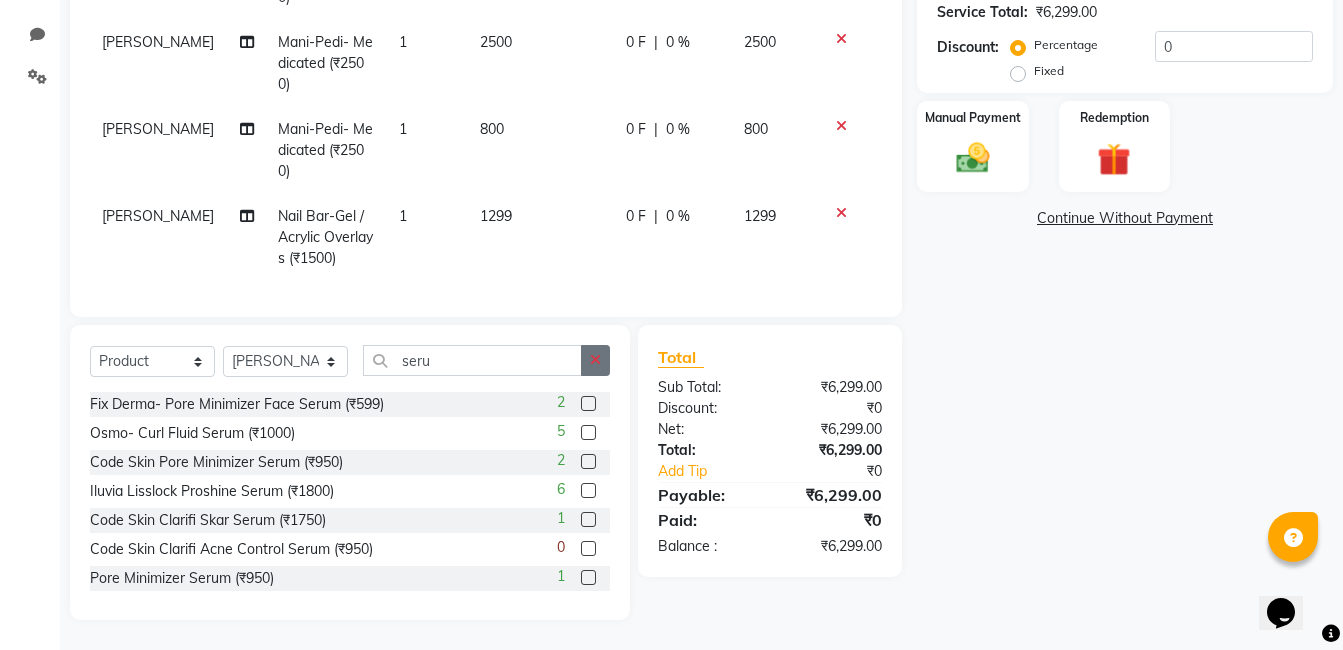 click 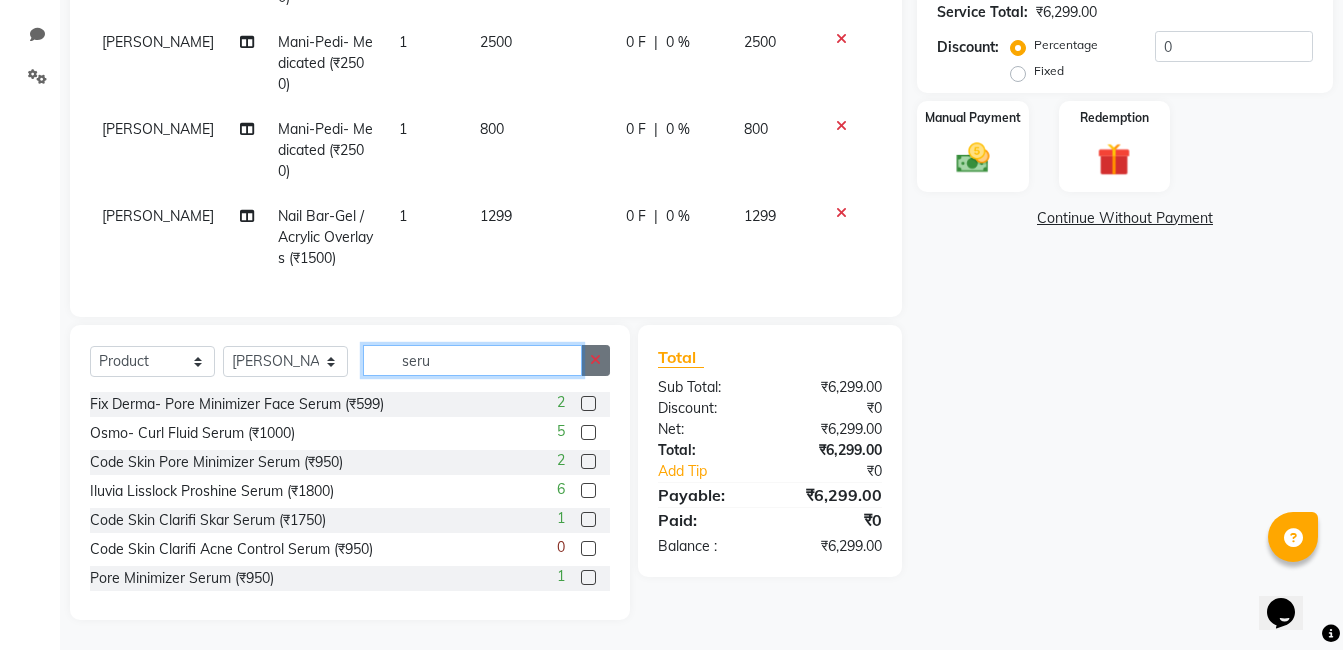 type 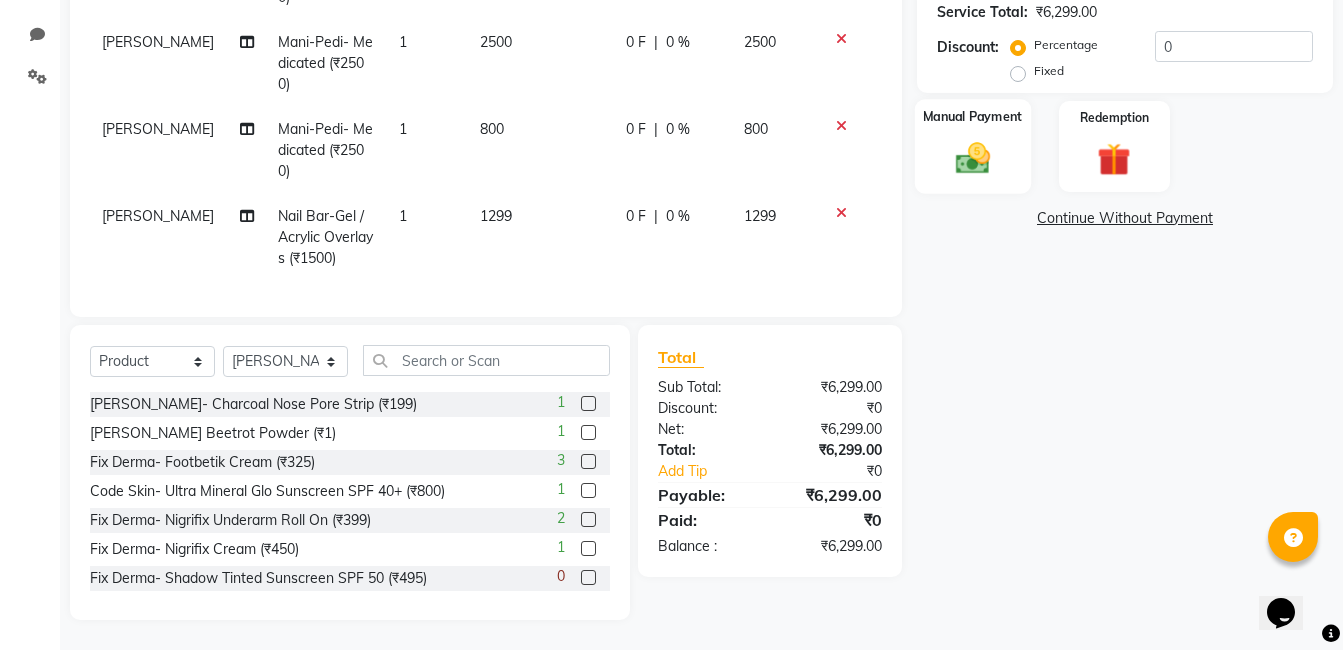 click on "Manual Payment" 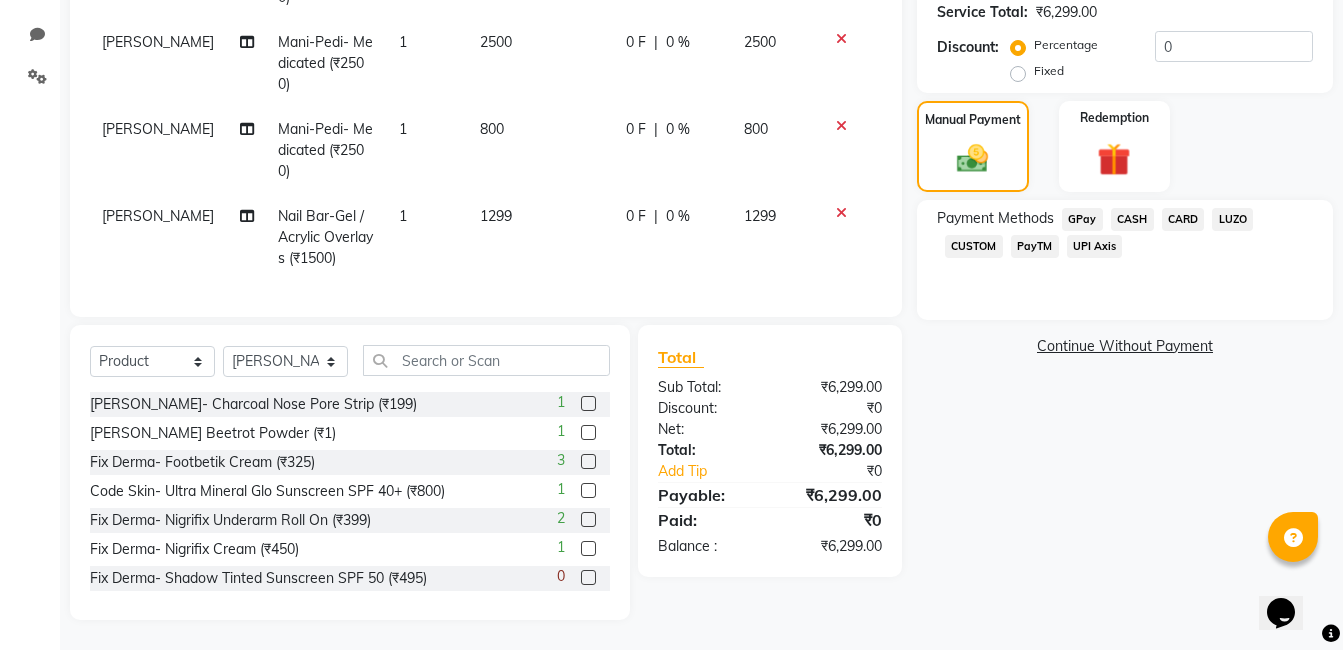 click on "GPay" 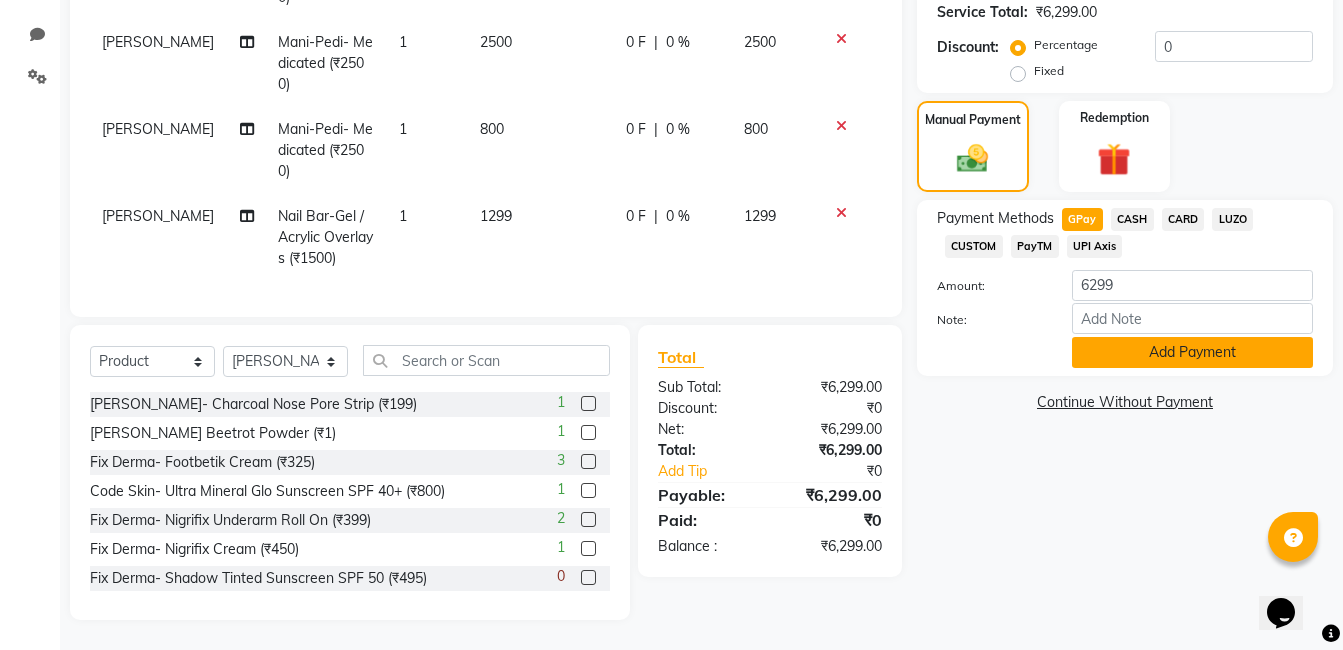 click on "Add Payment" 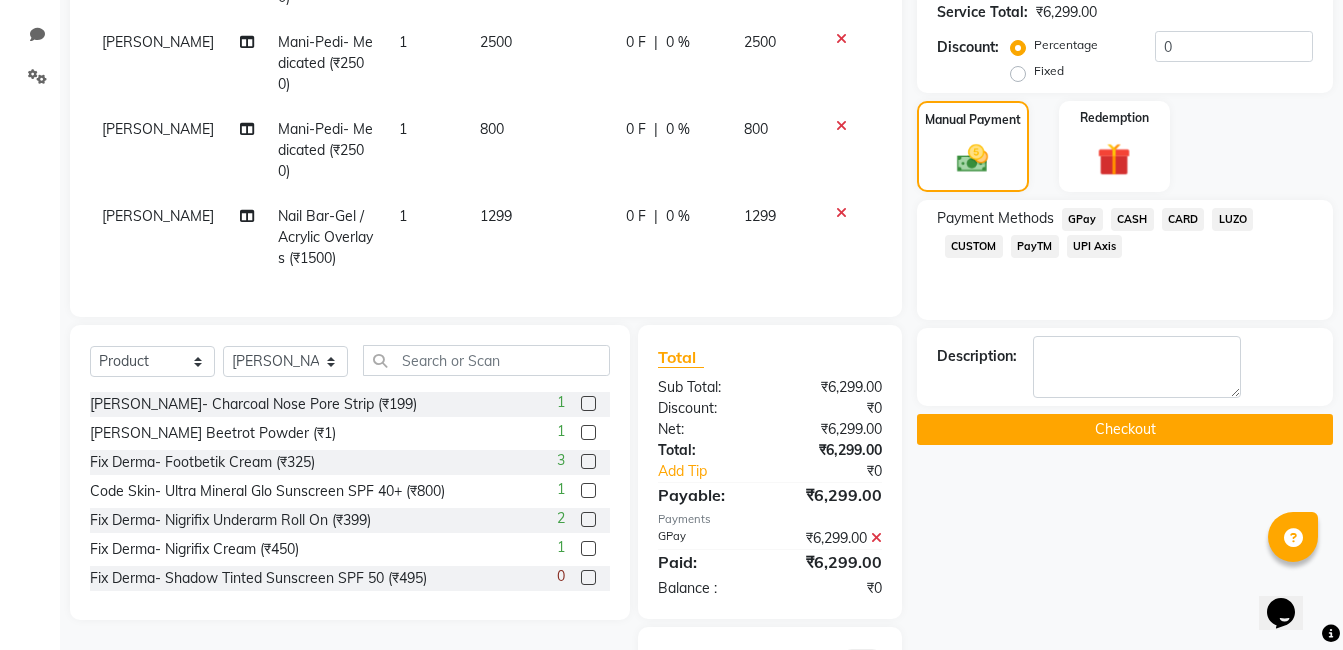 click on "Checkout" 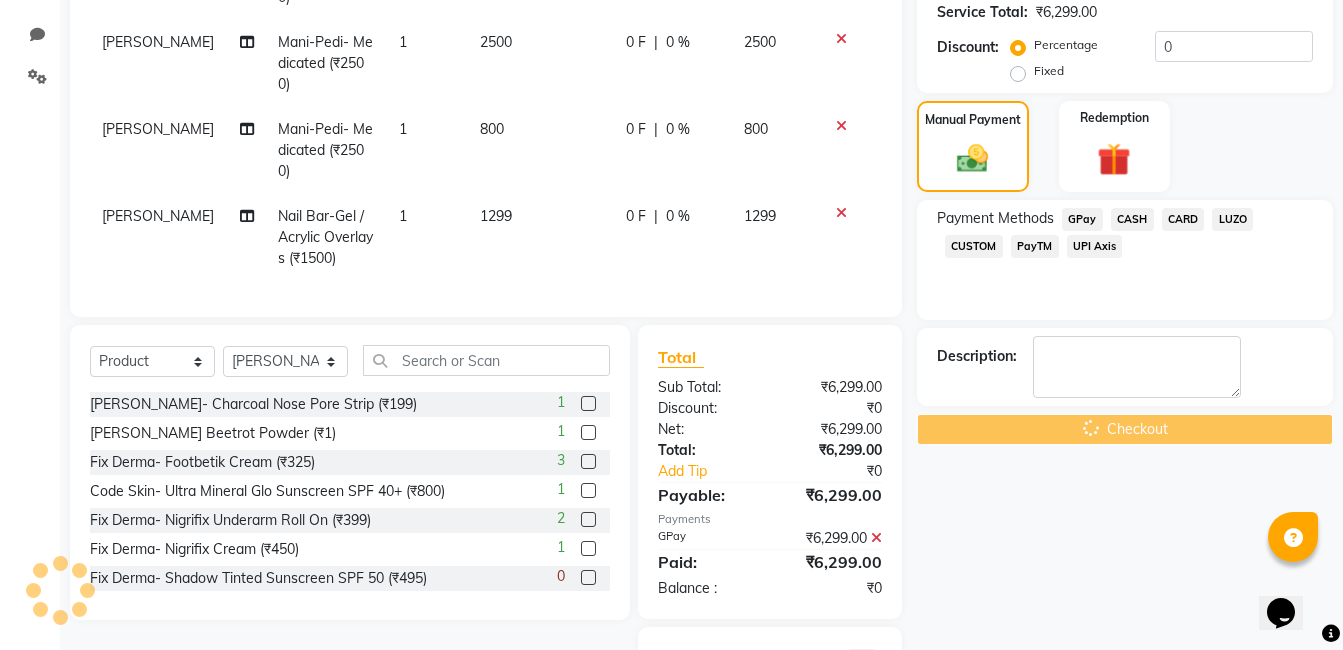 click on "Checkout" 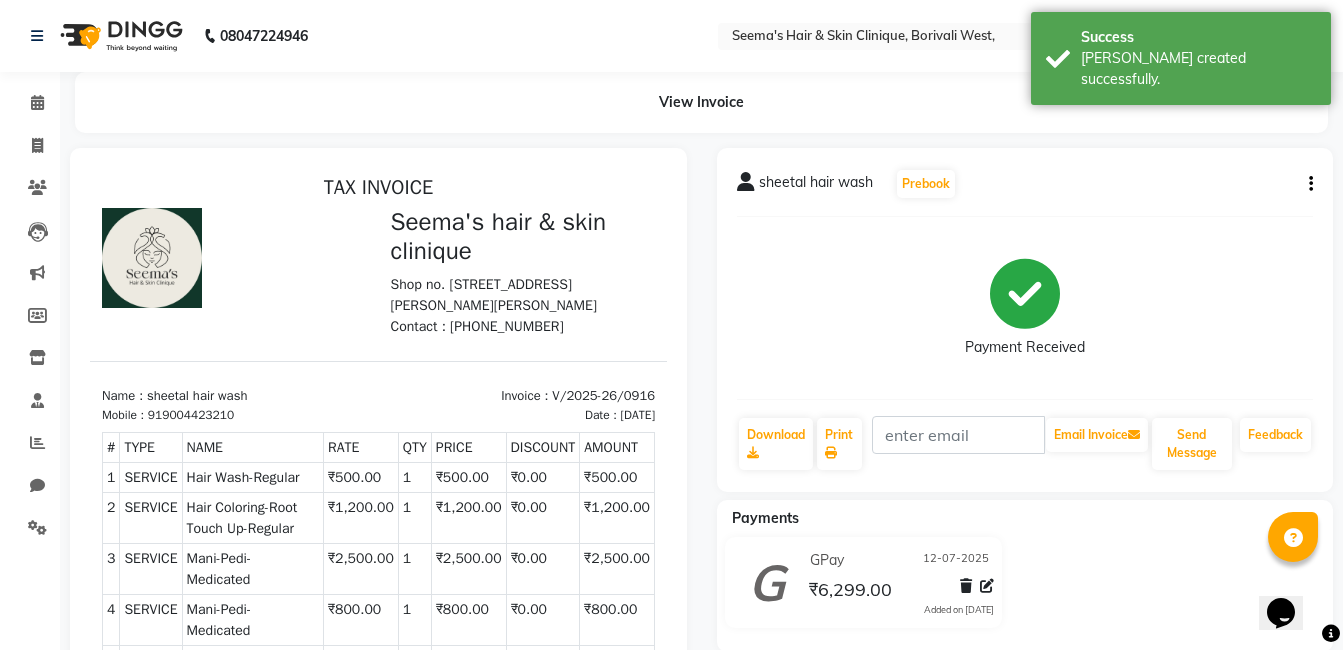 scroll, scrollTop: 0, scrollLeft: 0, axis: both 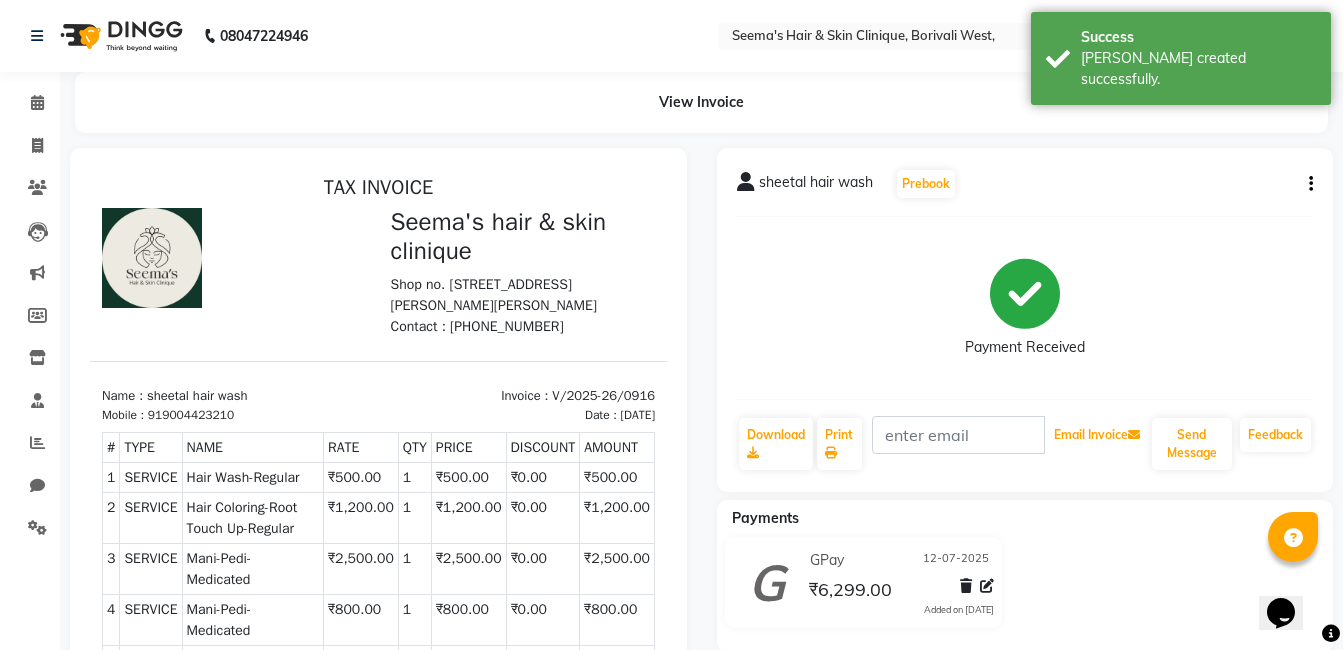 drag, startPoint x: 1121, startPoint y: 441, endPoint x: 967, endPoint y: 306, distance: 204.79501 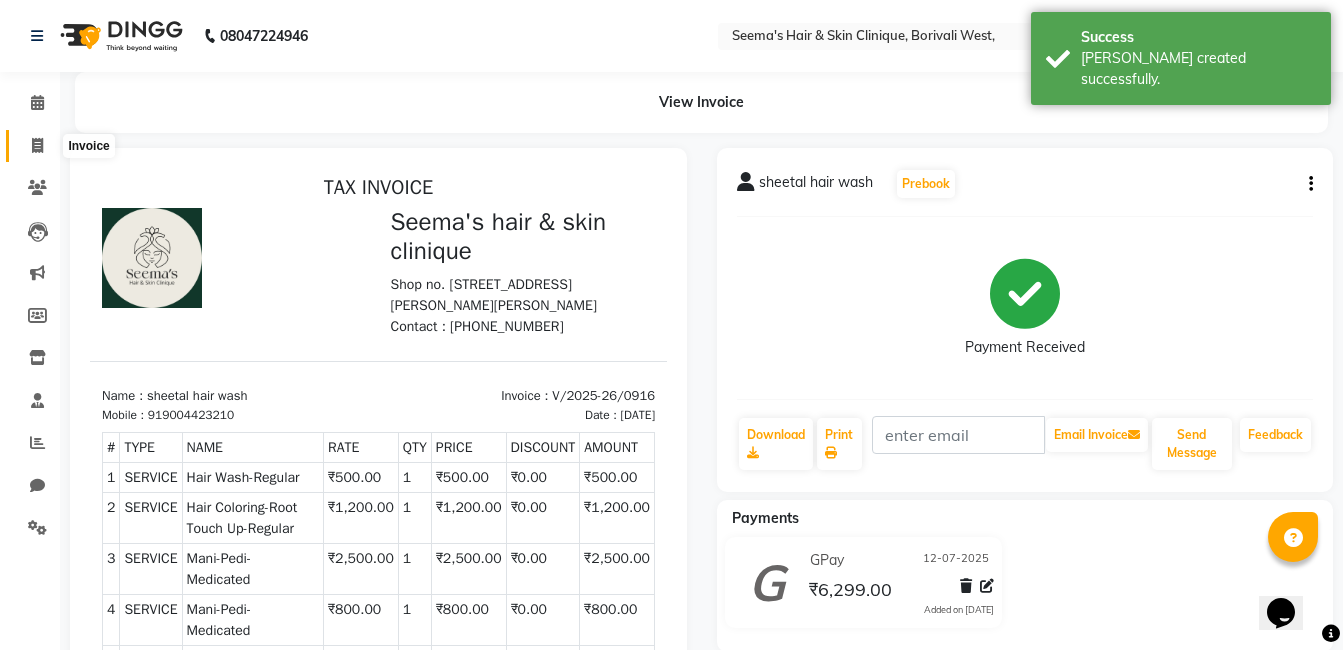 click 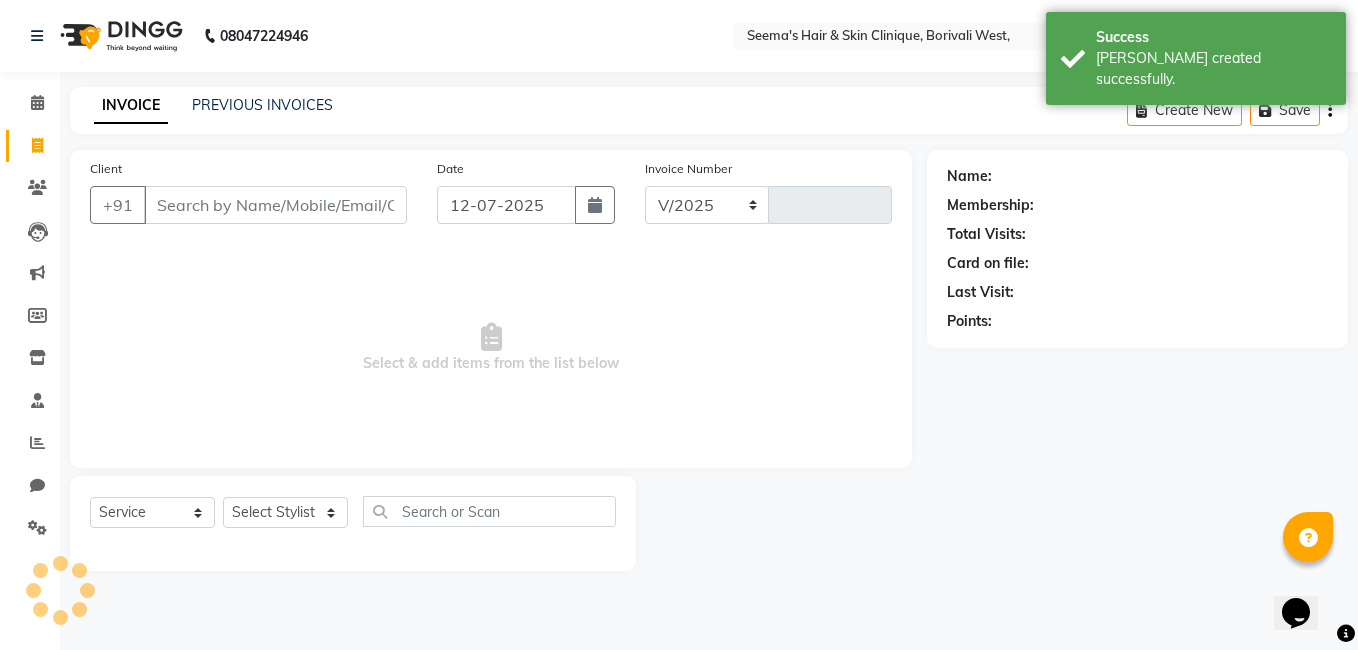 select on "8084" 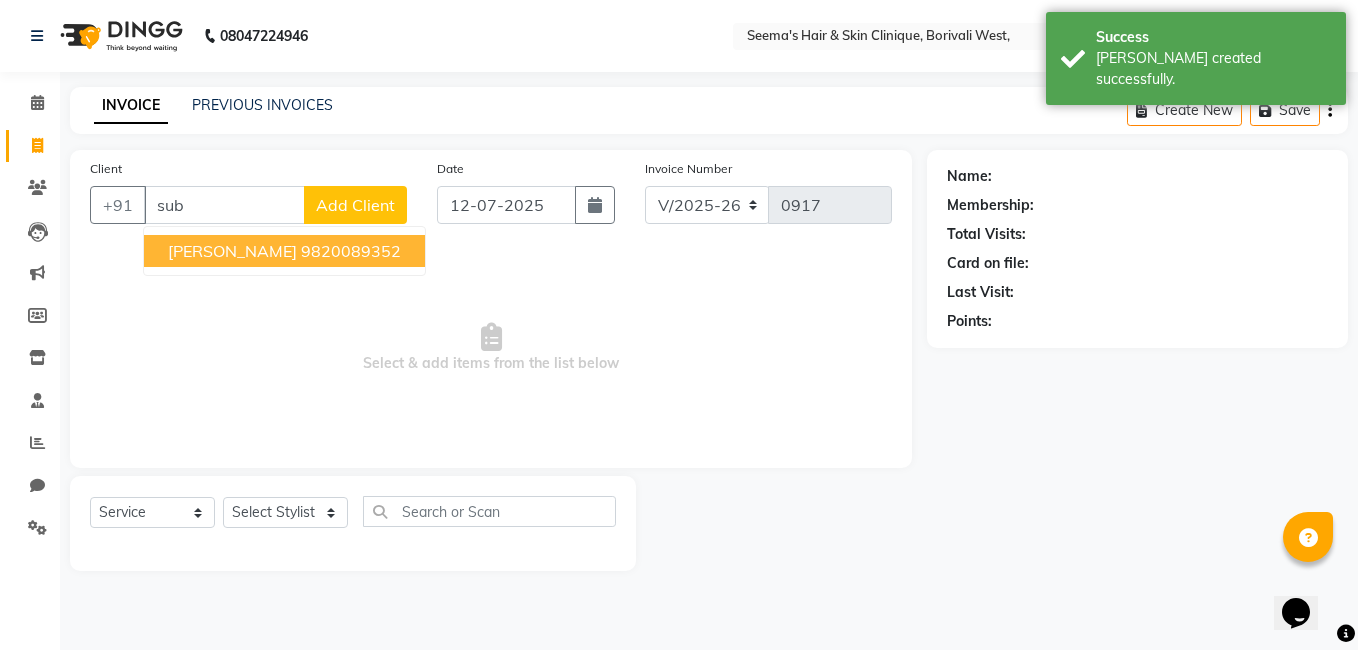 click on "[PERSON_NAME]" at bounding box center (232, 251) 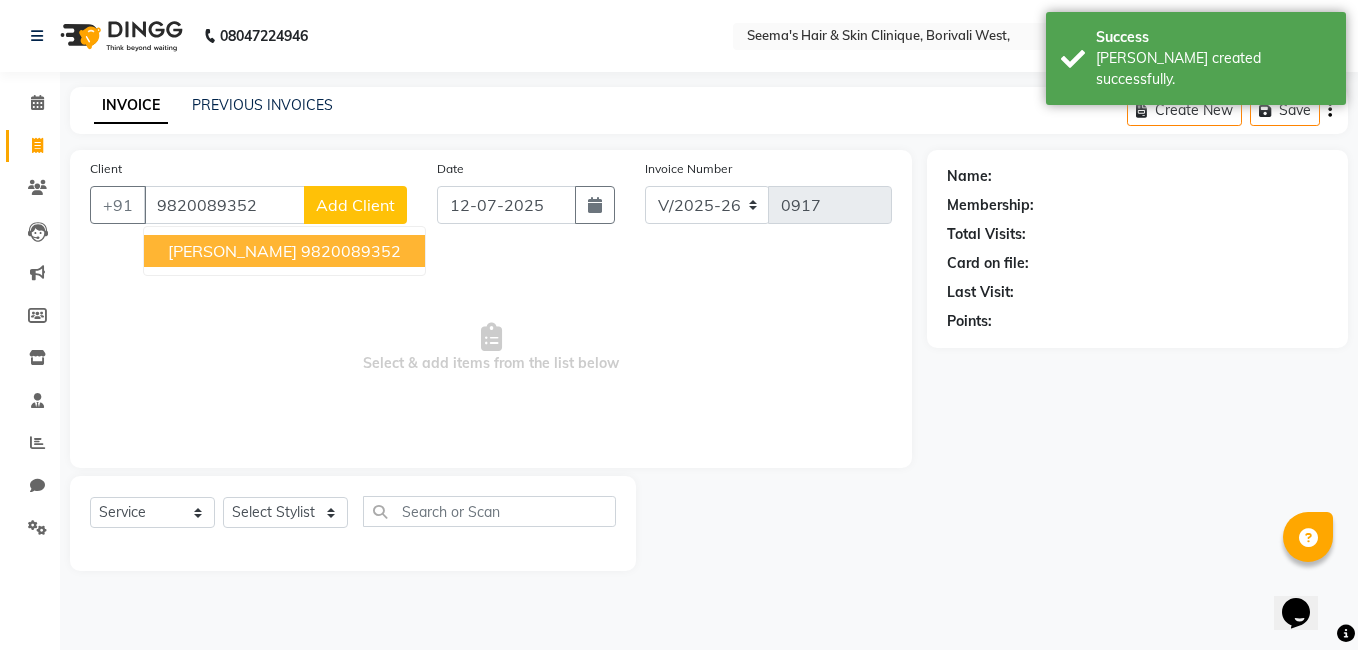 type on "9820089352" 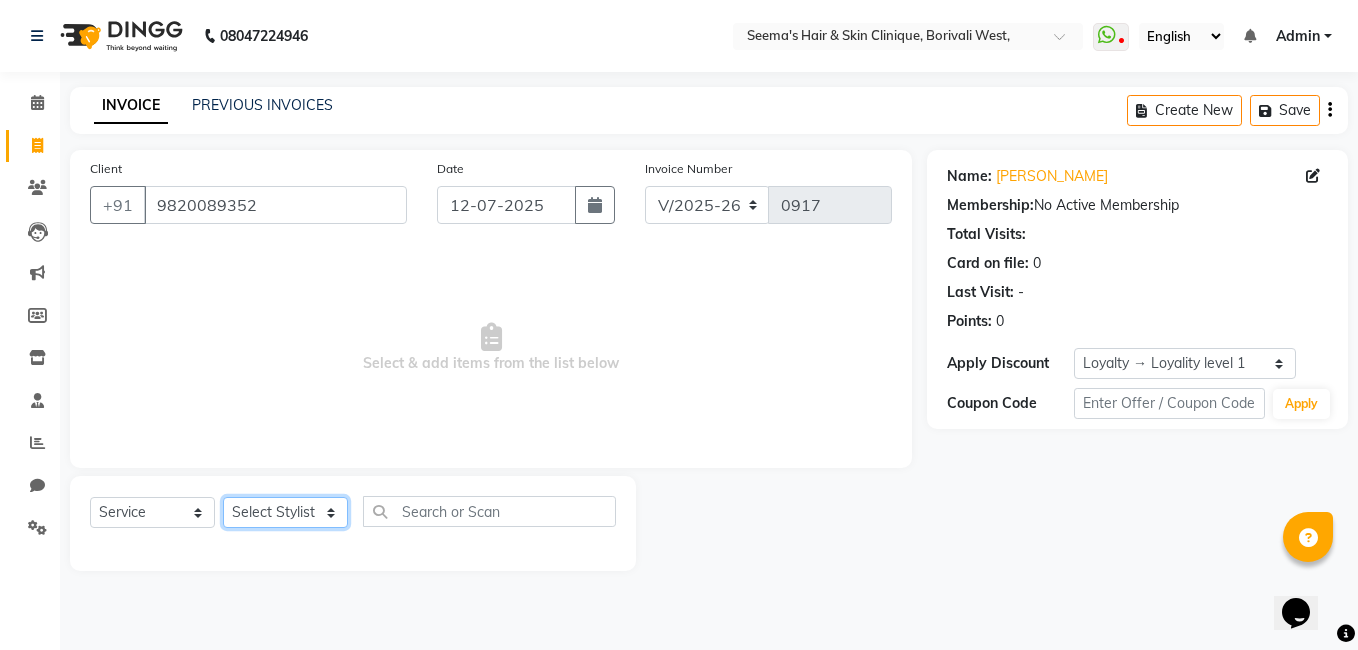 click on "Select Stylist [PERSON_NAME] [PERSON_NAME] [PERSON_NAME] [PERSON_NAME] [PERSON_NAME] [PERSON_NAME] [PERSON_NAME] Intern [PERSON_NAME]" 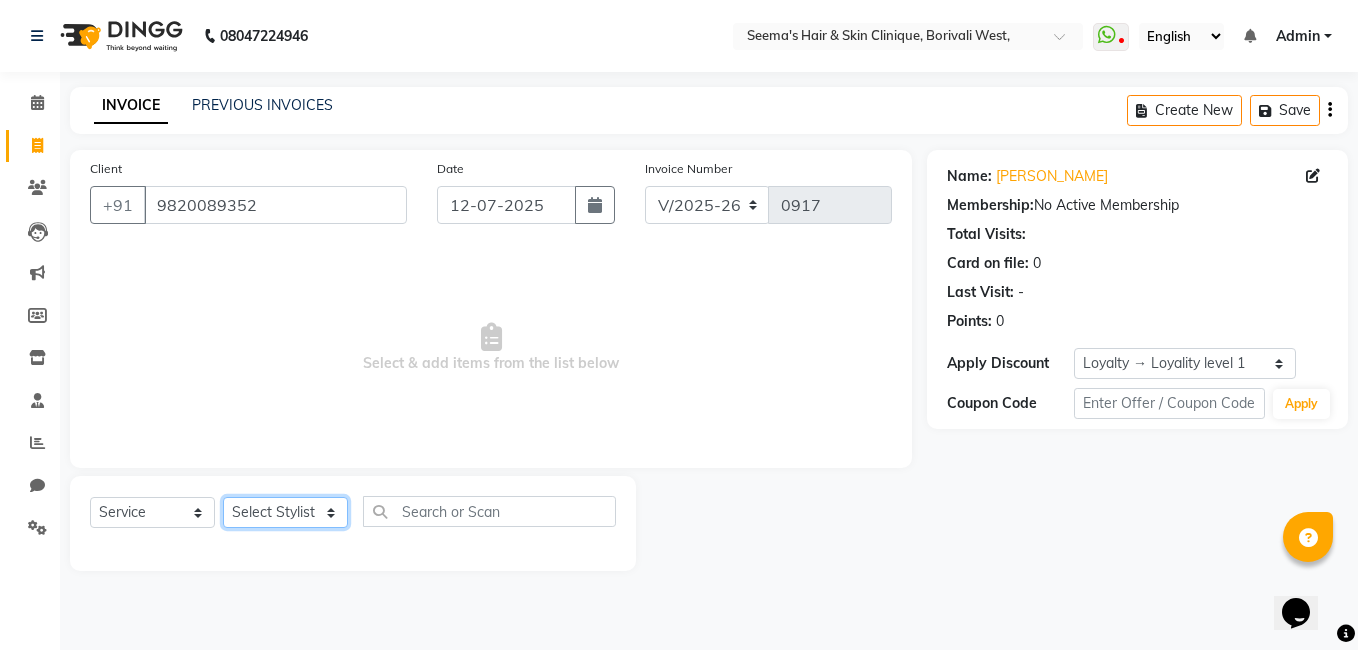 select on "78302" 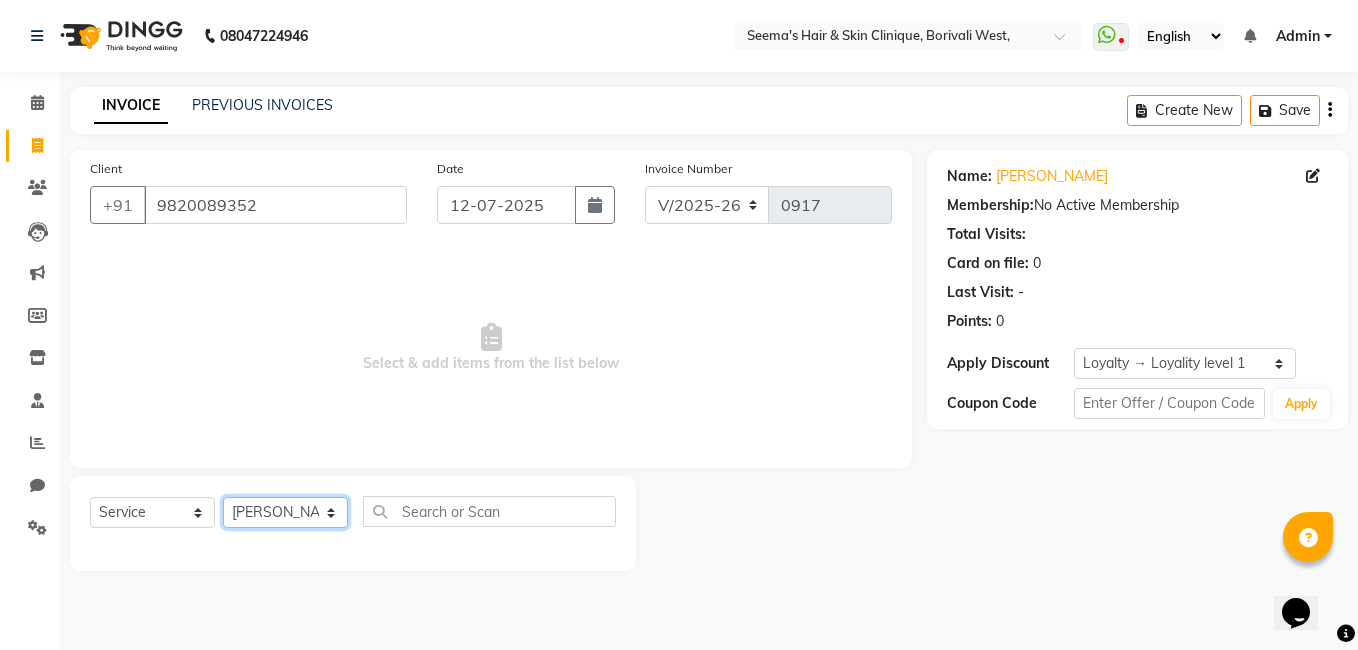 click on "Select Stylist [PERSON_NAME] [PERSON_NAME] [PERSON_NAME] [PERSON_NAME] [PERSON_NAME] [PERSON_NAME] [PERSON_NAME] Intern [PERSON_NAME]" 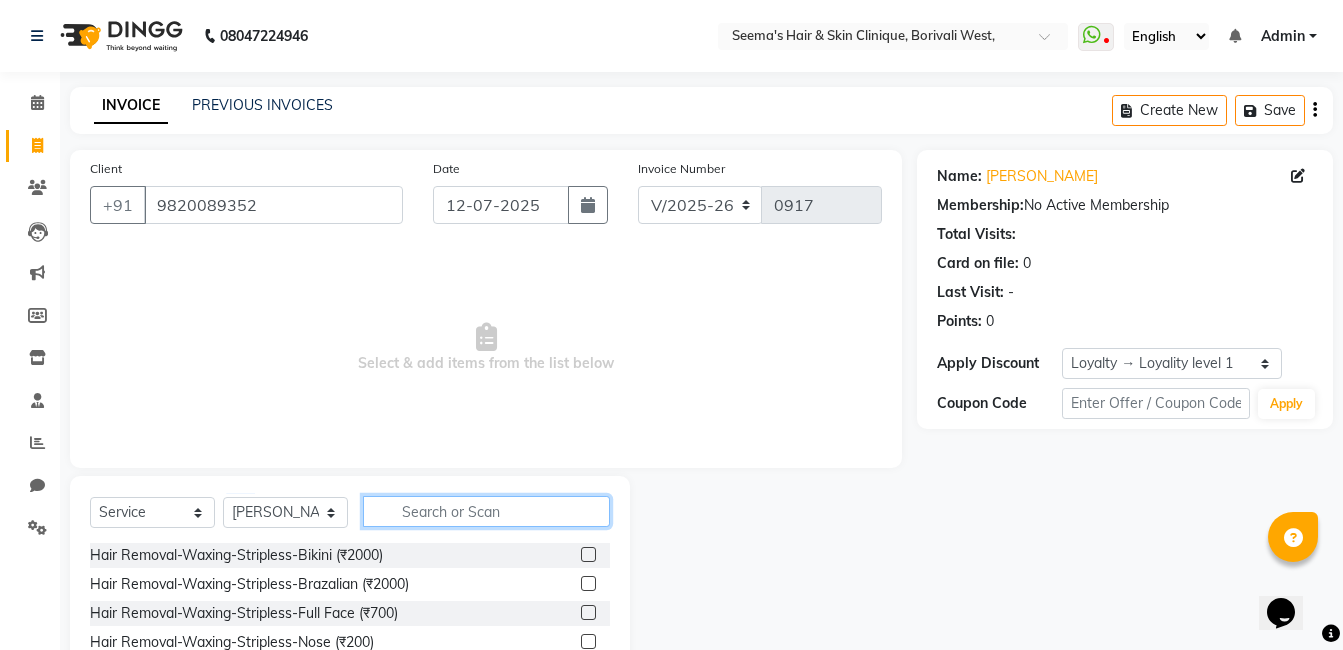 click 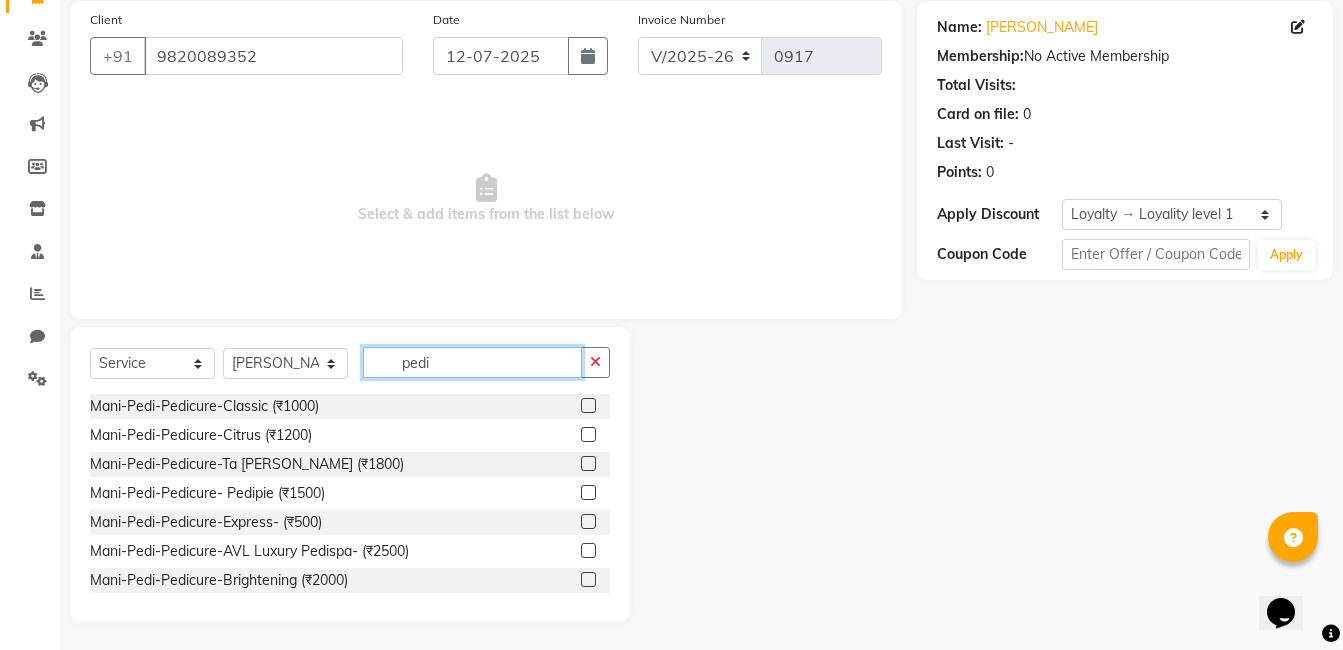 scroll, scrollTop: 151, scrollLeft: 0, axis: vertical 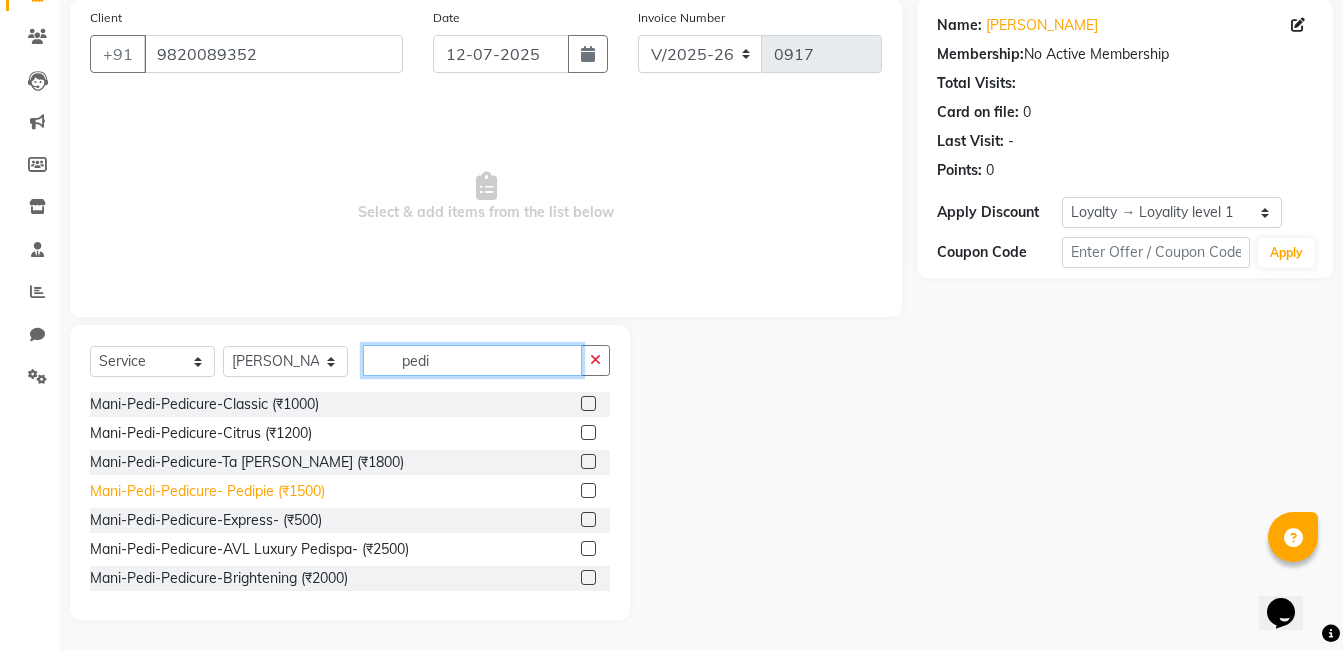 type on "pedi" 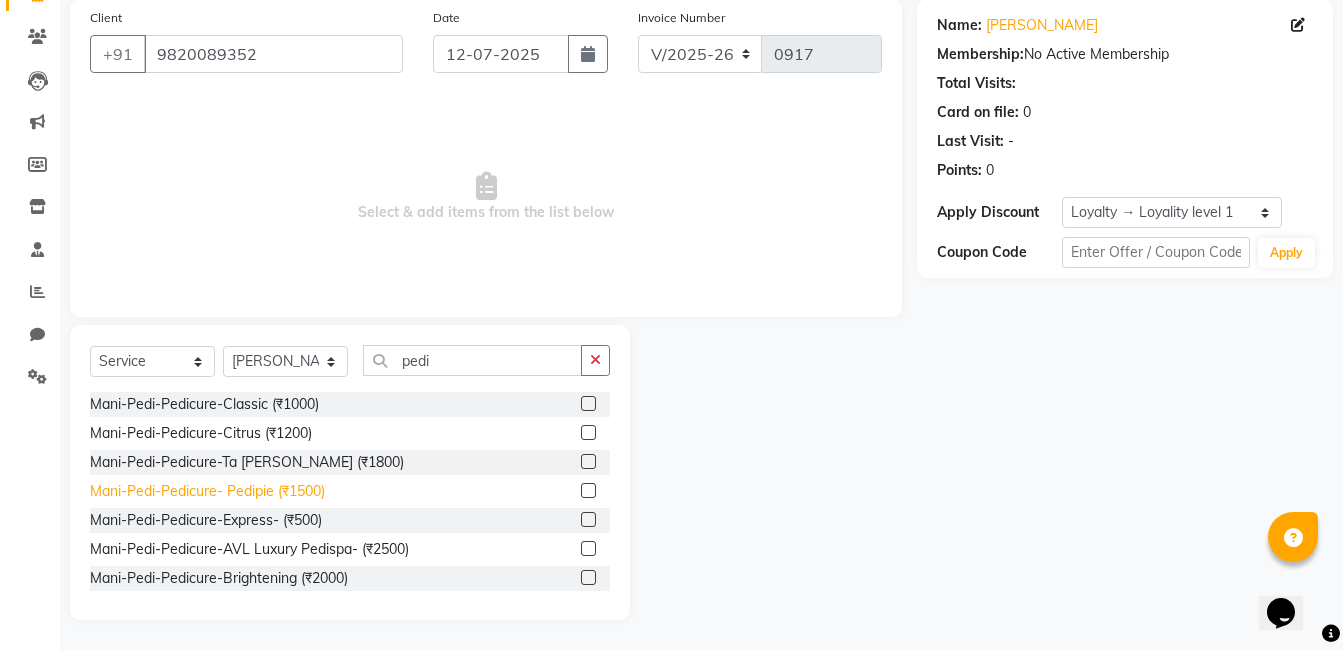 click on "Mani-Pedi-Pedicure- Pedipie (₹1500)" 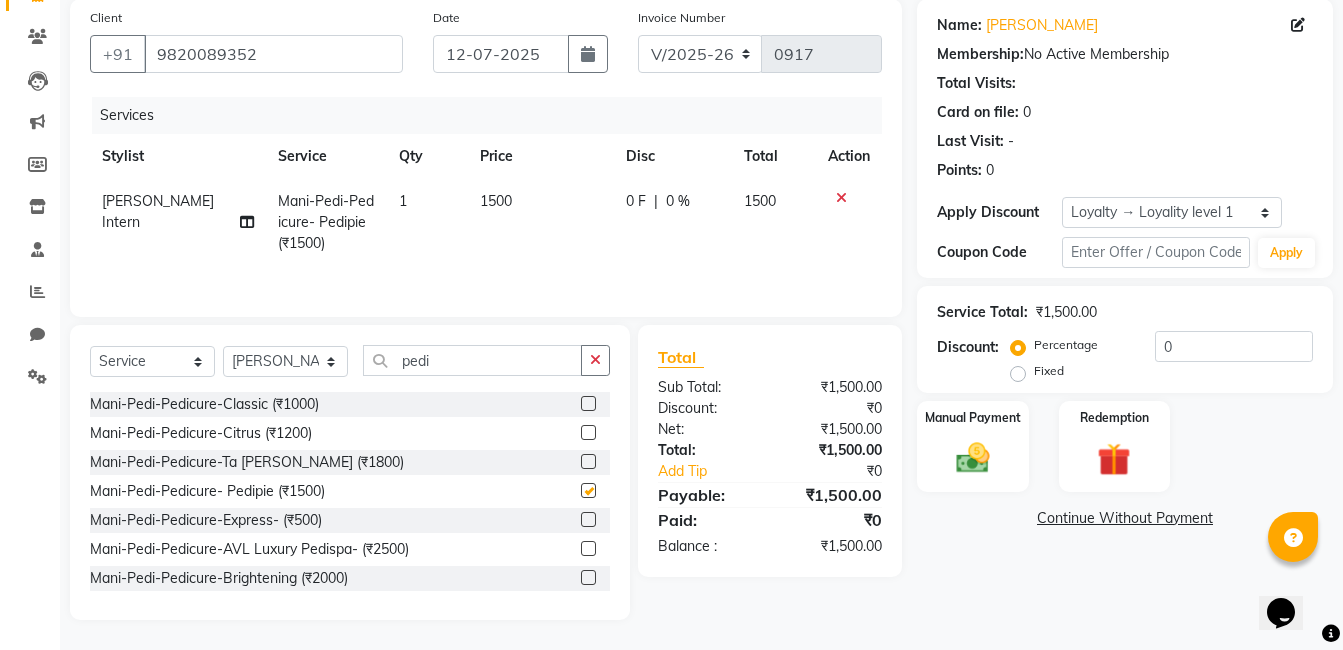 checkbox on "false" 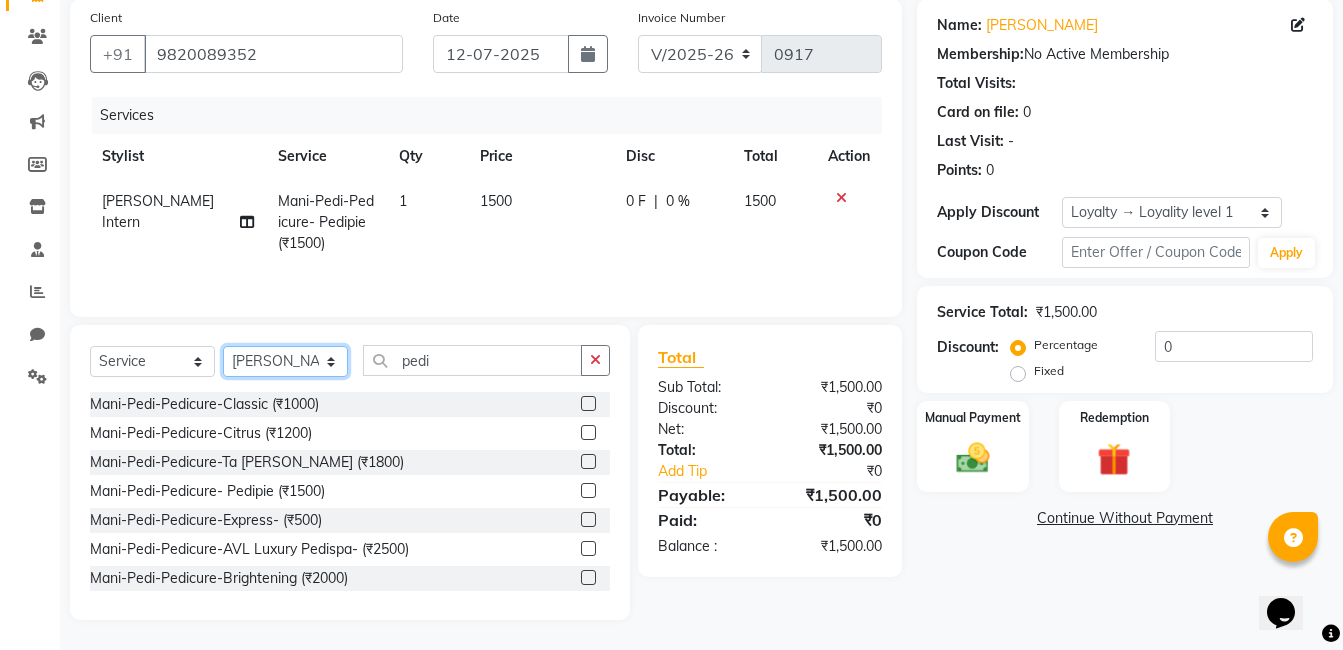 click on "Select Stylist [PERSON_NAME] [PERSON_NAME] [PERSON_NAME] [PERSON_NAME] [PERSON_NAME] [PERSON_NAME] [PERSON_NAME] Intern [PERSON_NAME]" 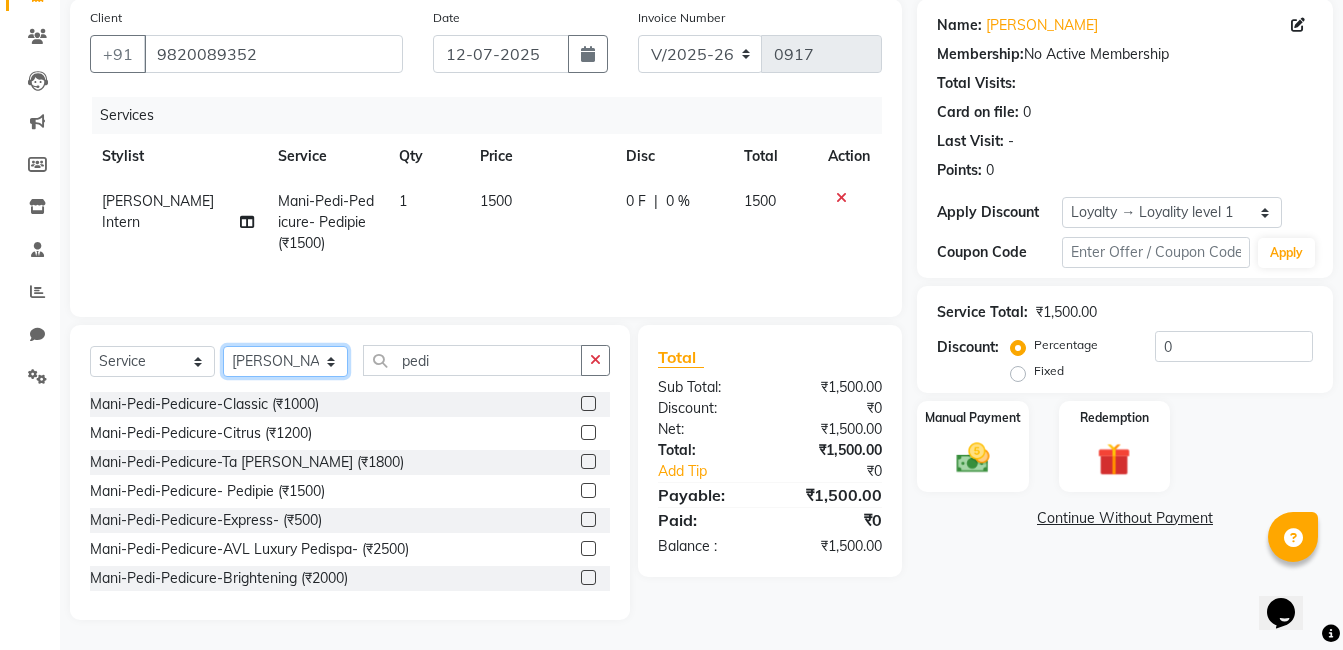 select on "75553" 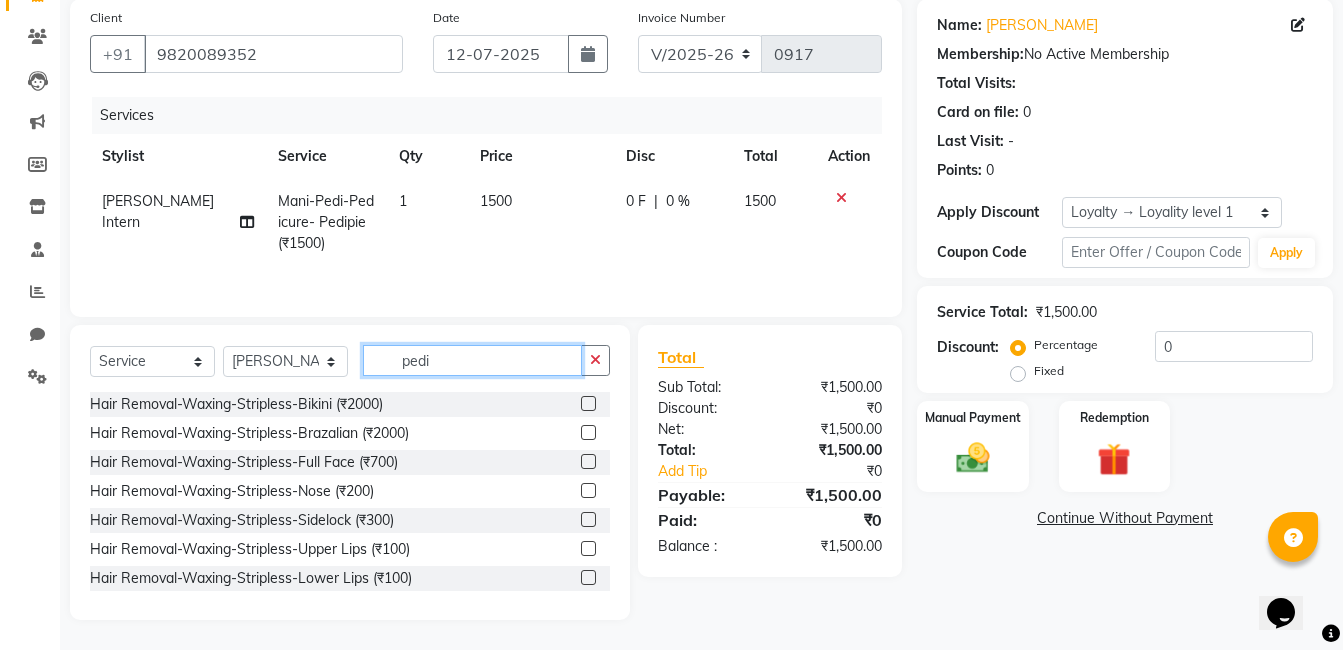 click on "pedi" 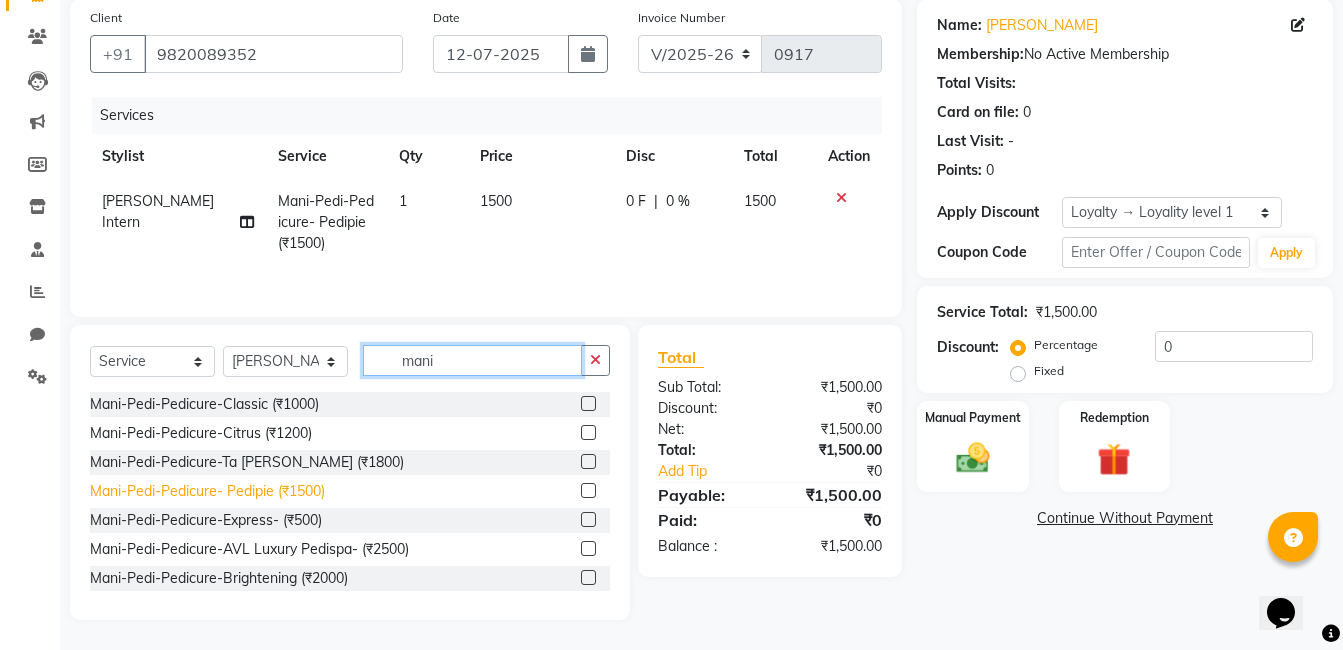 type on "mani" 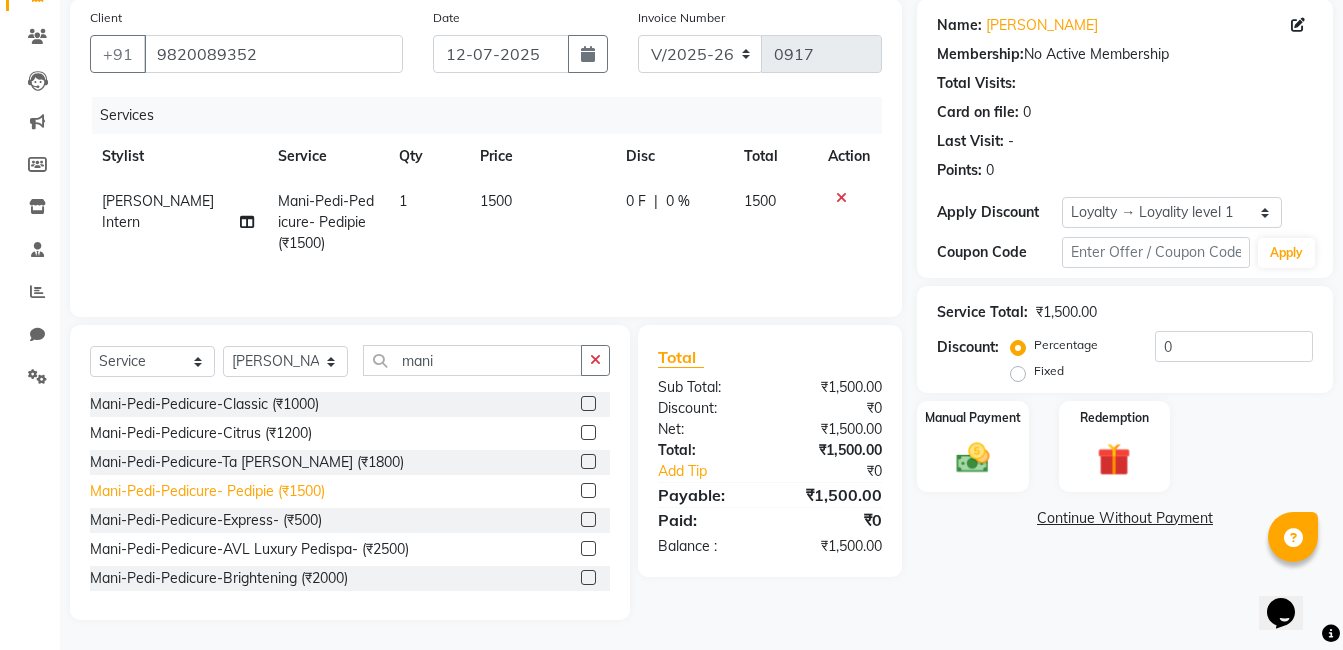 click on "Mani-Pedi-Pedicure- Pedipie (₹1500)" 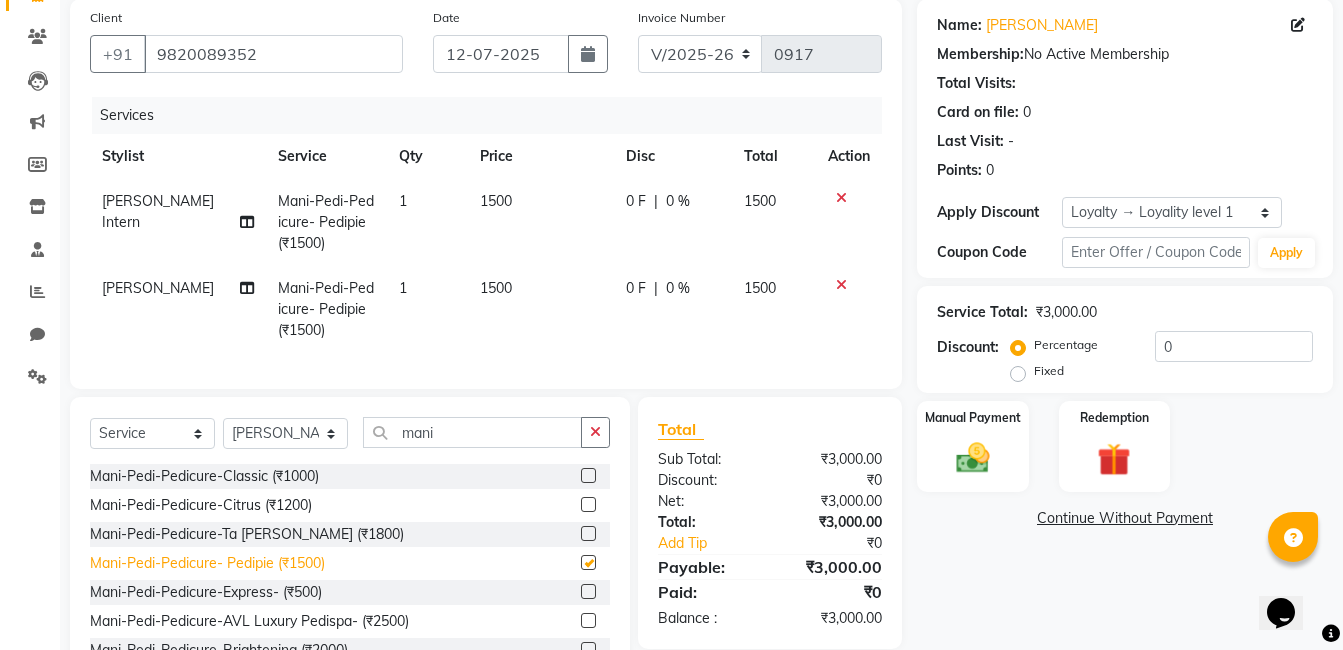checkbox on "false" 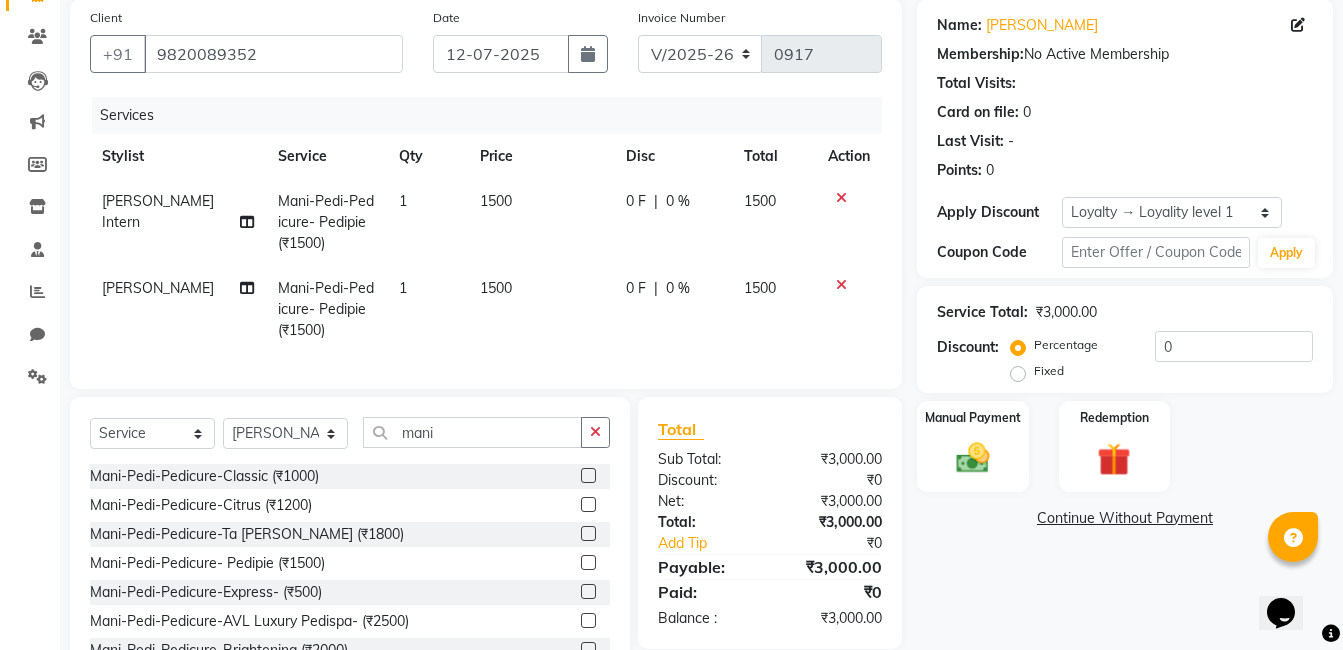 click 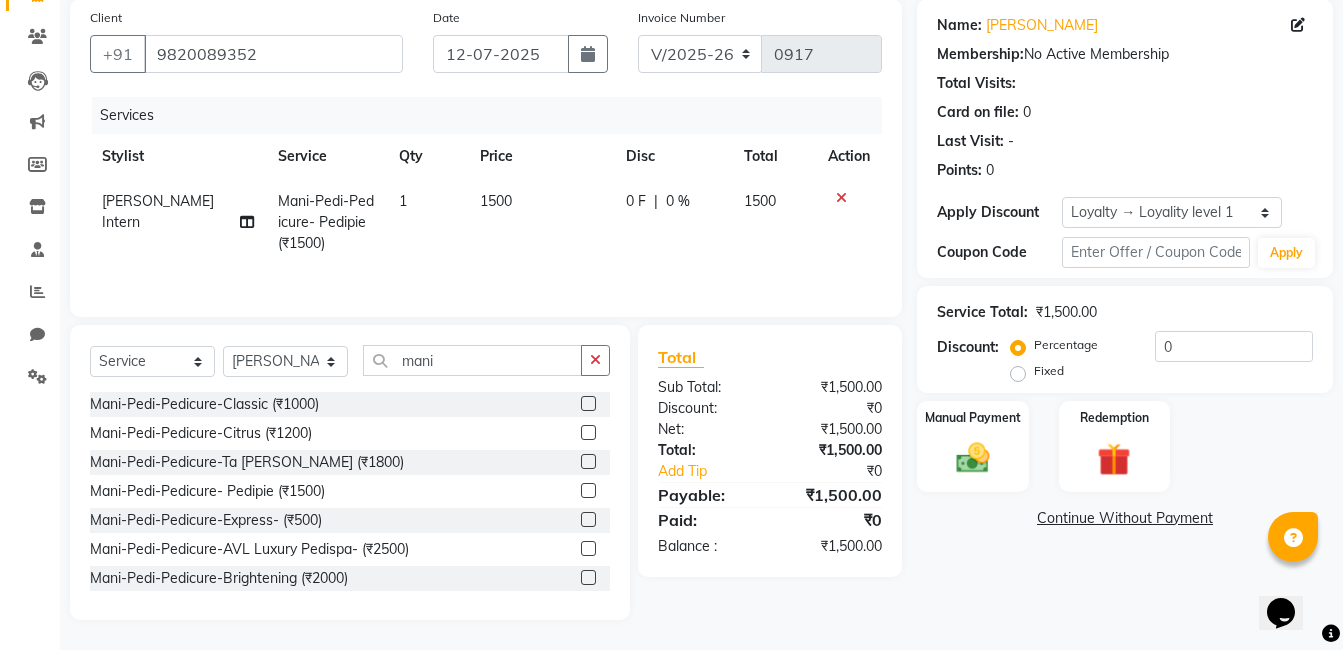 scroll, scrollTop: 264, scrollLeft: 0, axis: vertical 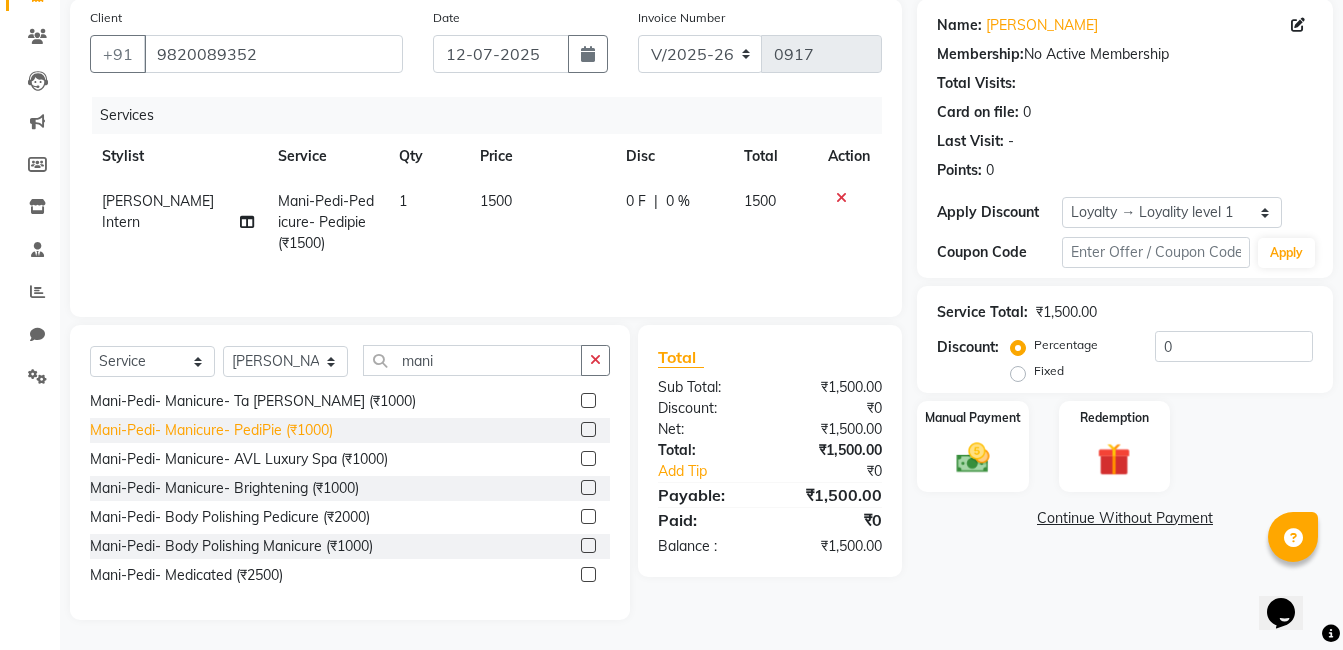 click on "Mani-Pedi- Manicure- PediPie (₹1000)" 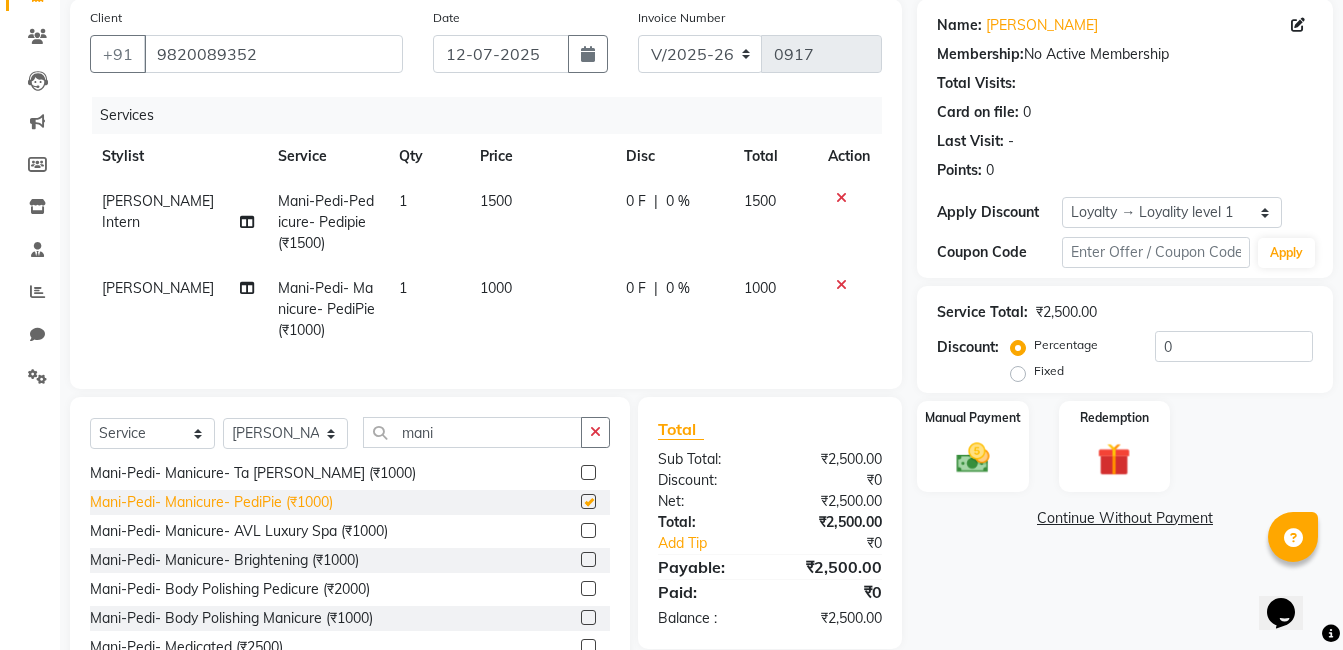checkbox on "false" 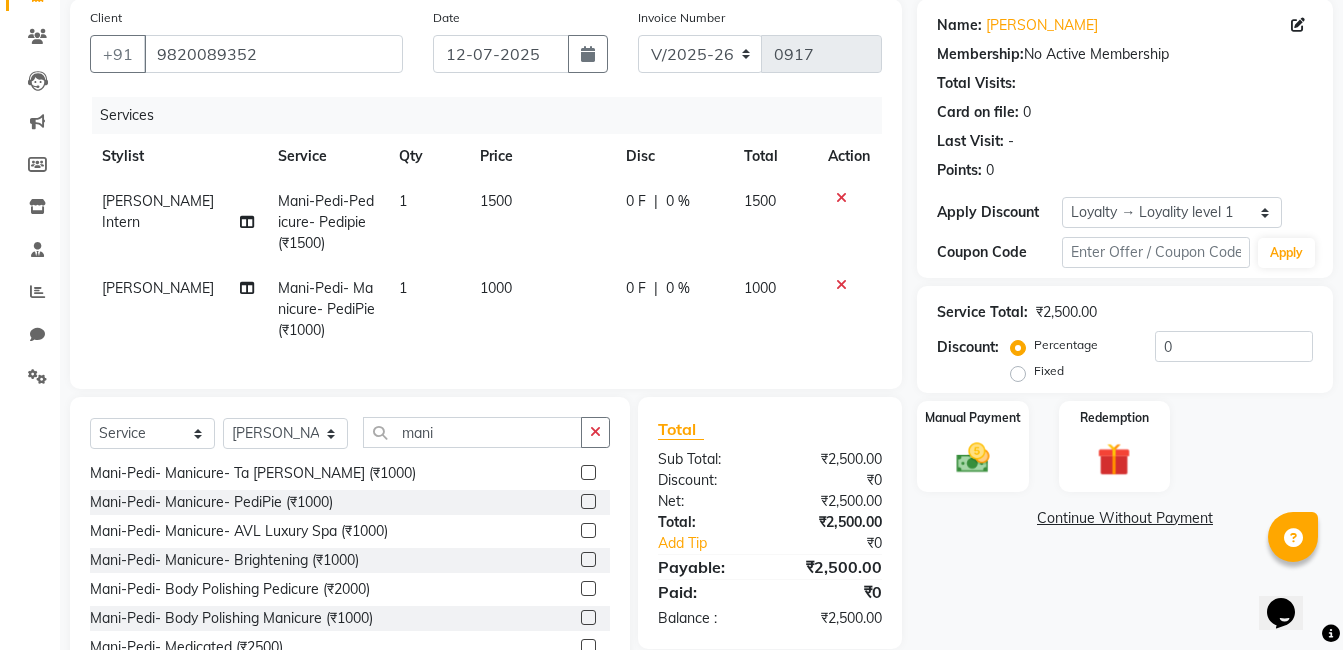scroll, scrollTop: 238, scrollLeft: 0, axis: vertical 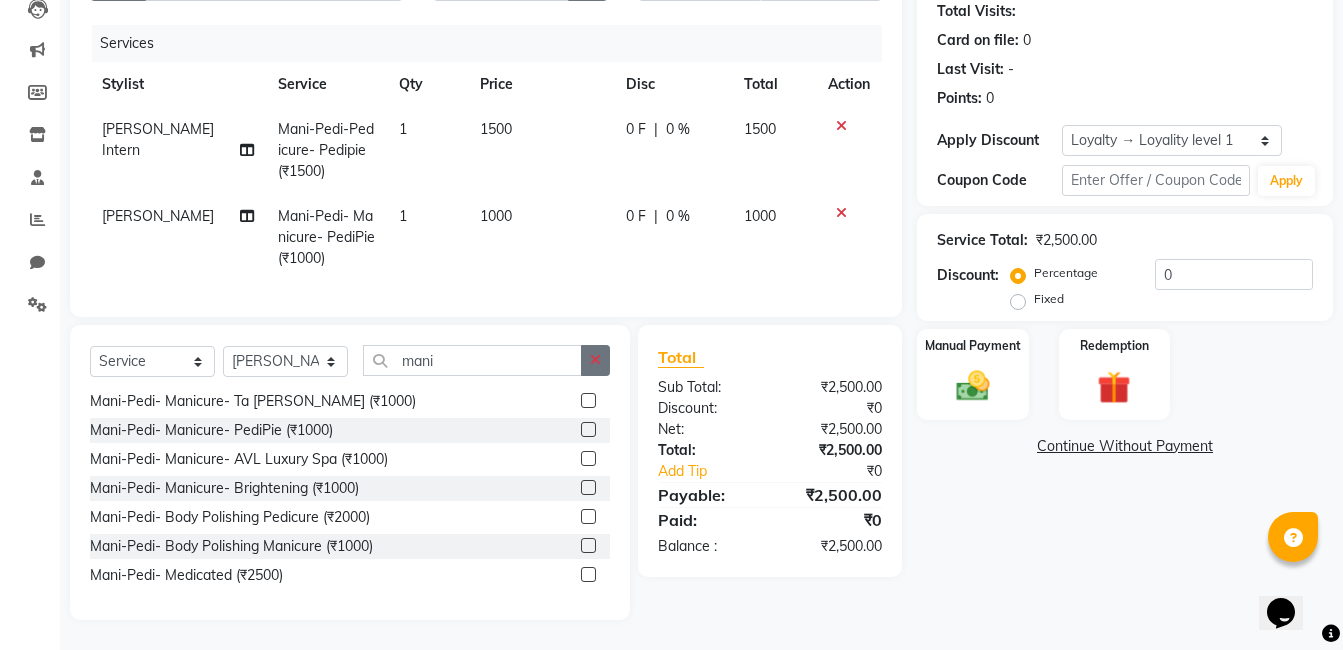 click 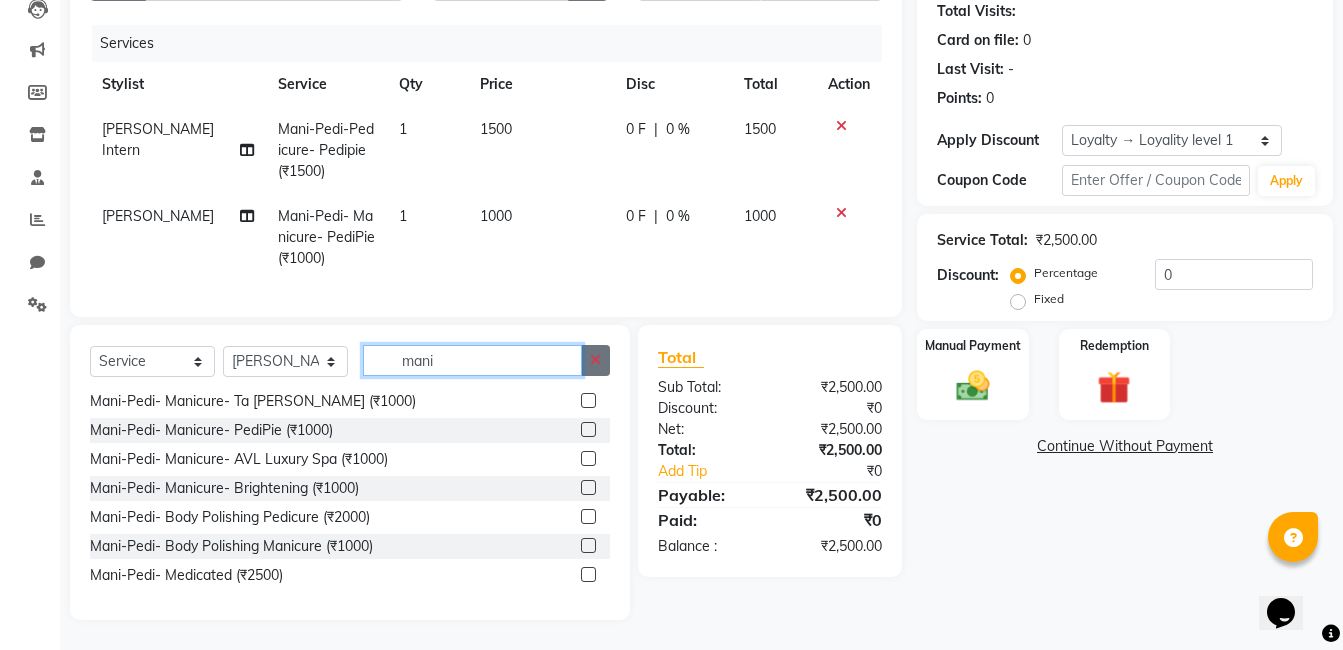 type 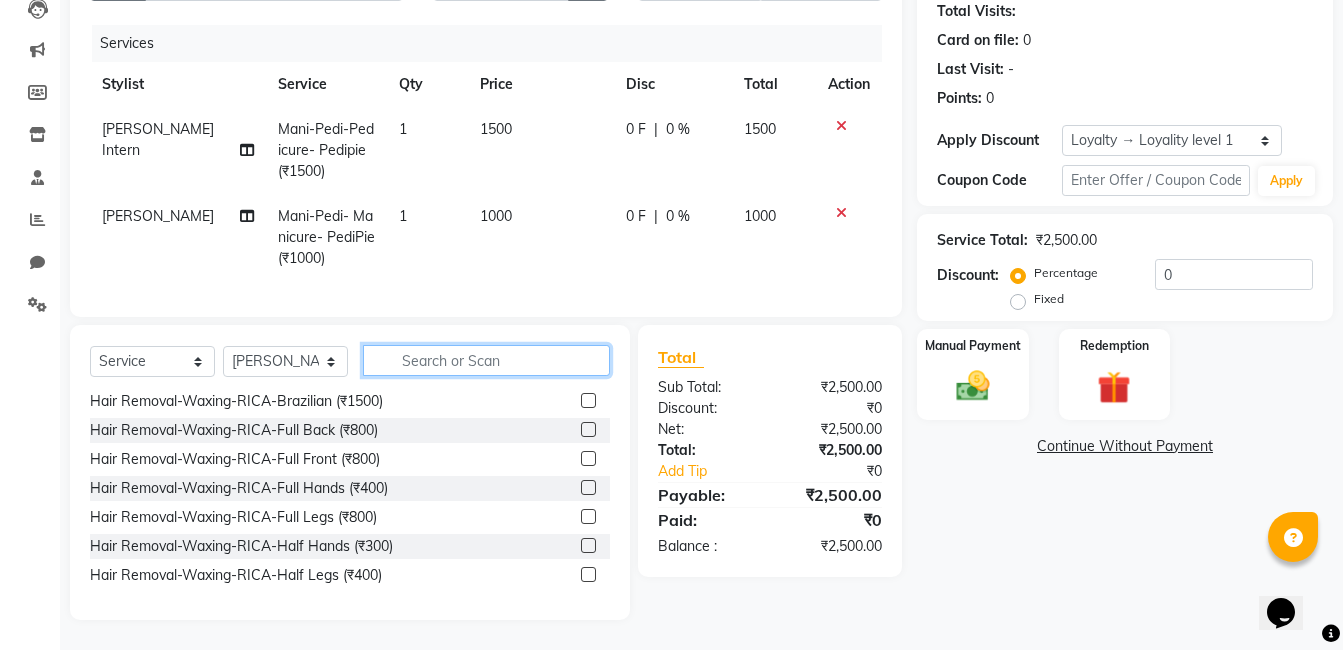 click 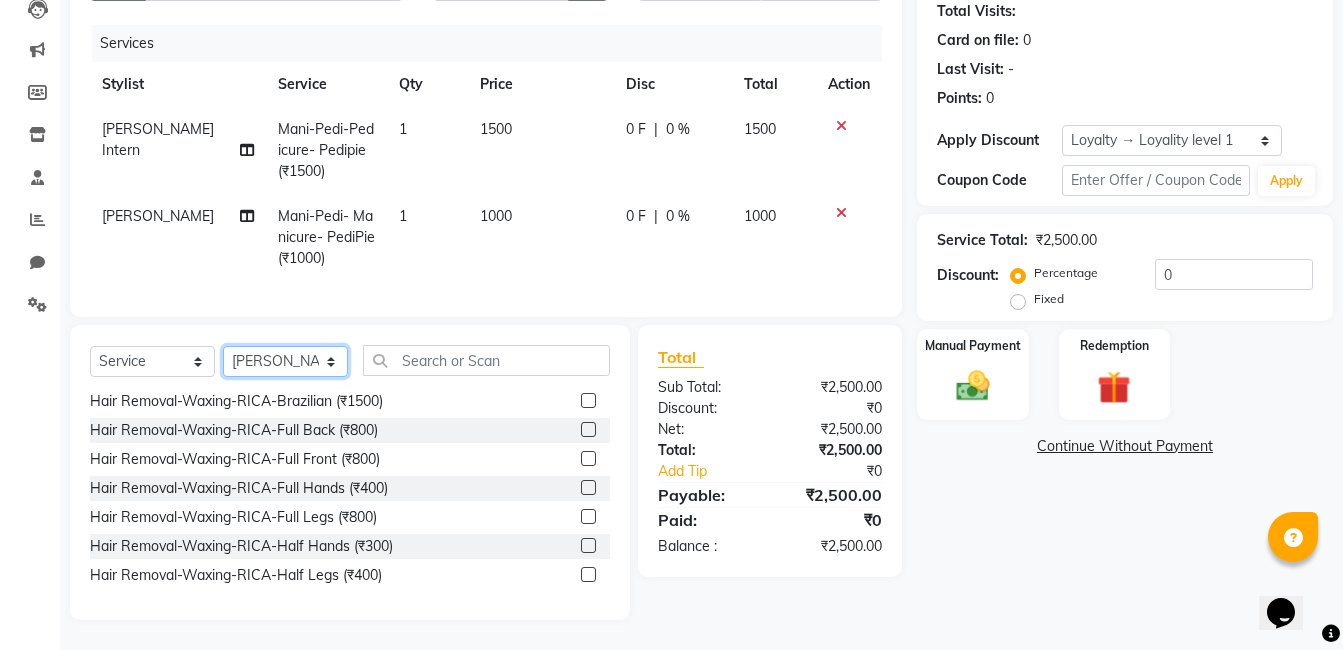 click on "Select Stylist [PERSON_NAME] [PERSON_NAME] [PERSON_NAME] [PERSON_NAME] [PERSON_NAME] [PERSON_NAME] [PERSON_NAME] Intern [PERSON_NAME]" 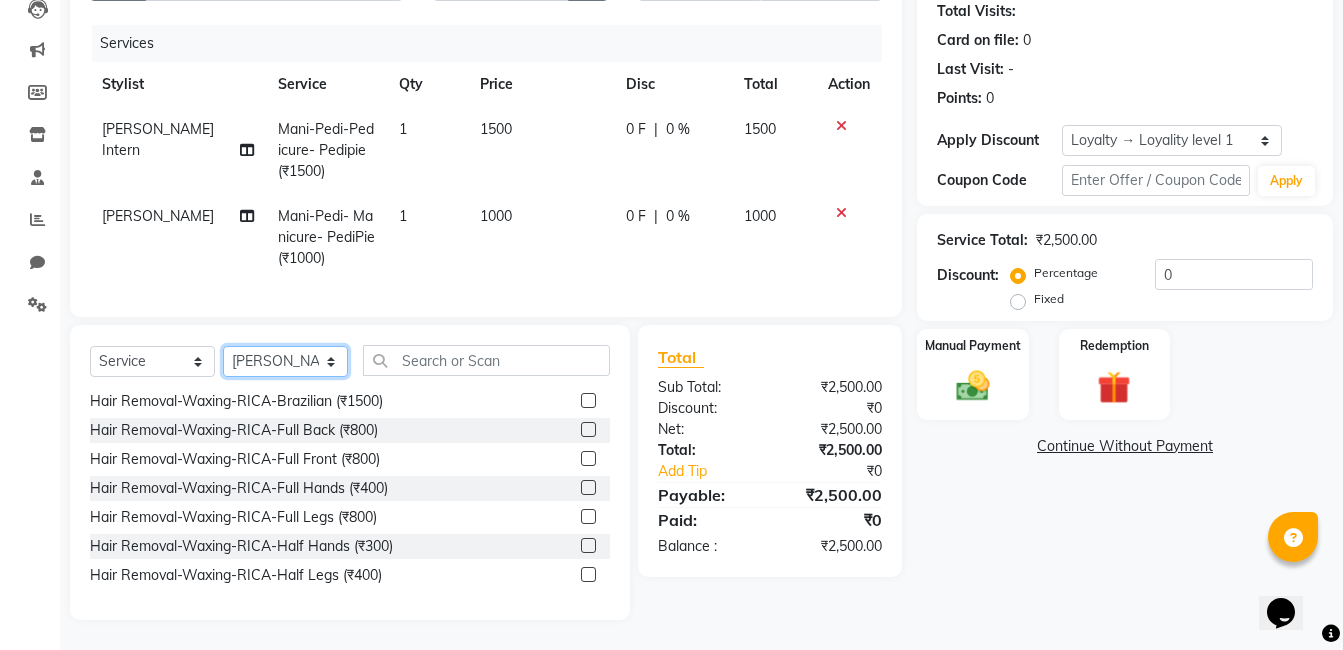 select on "75882" 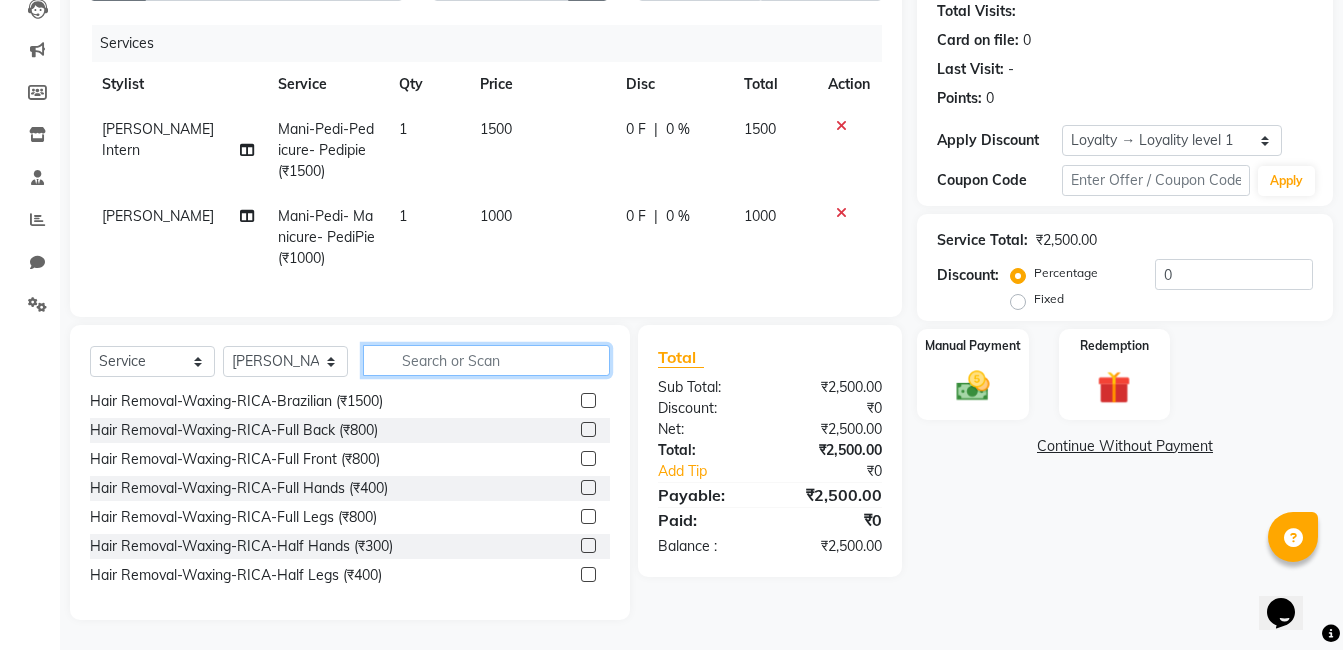 click 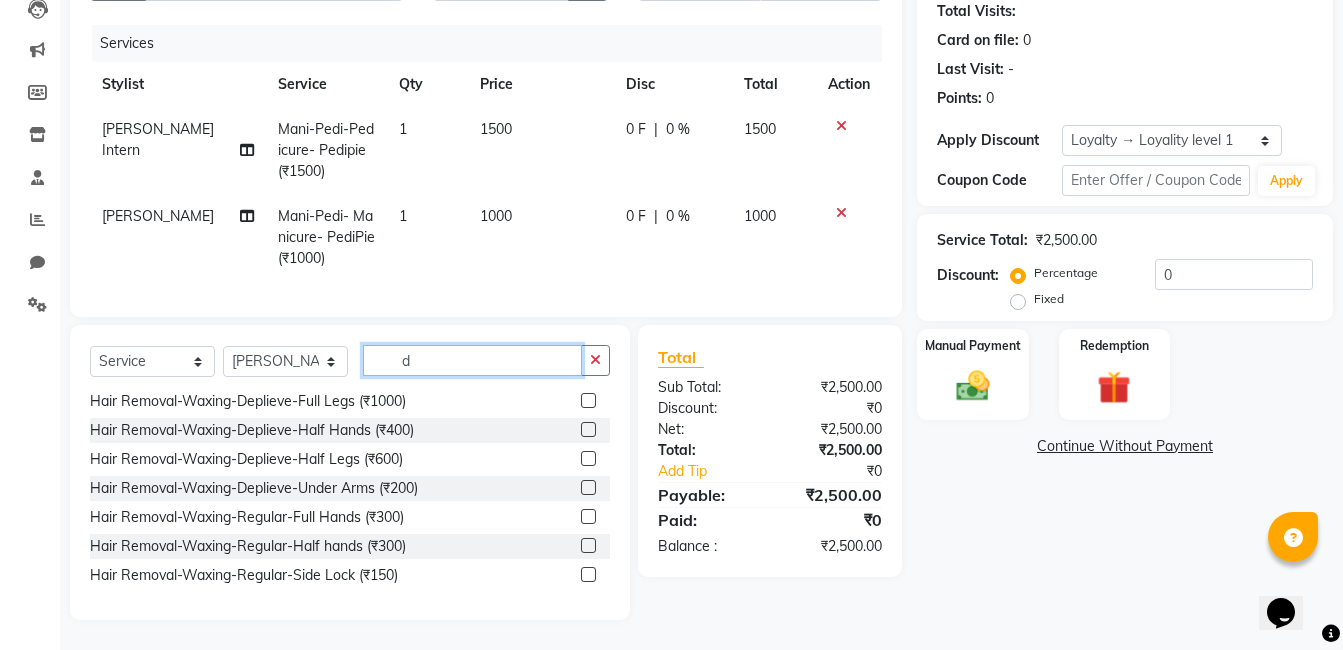 scroll, scrollTop: 0, scrollLeft: 0, axis: both 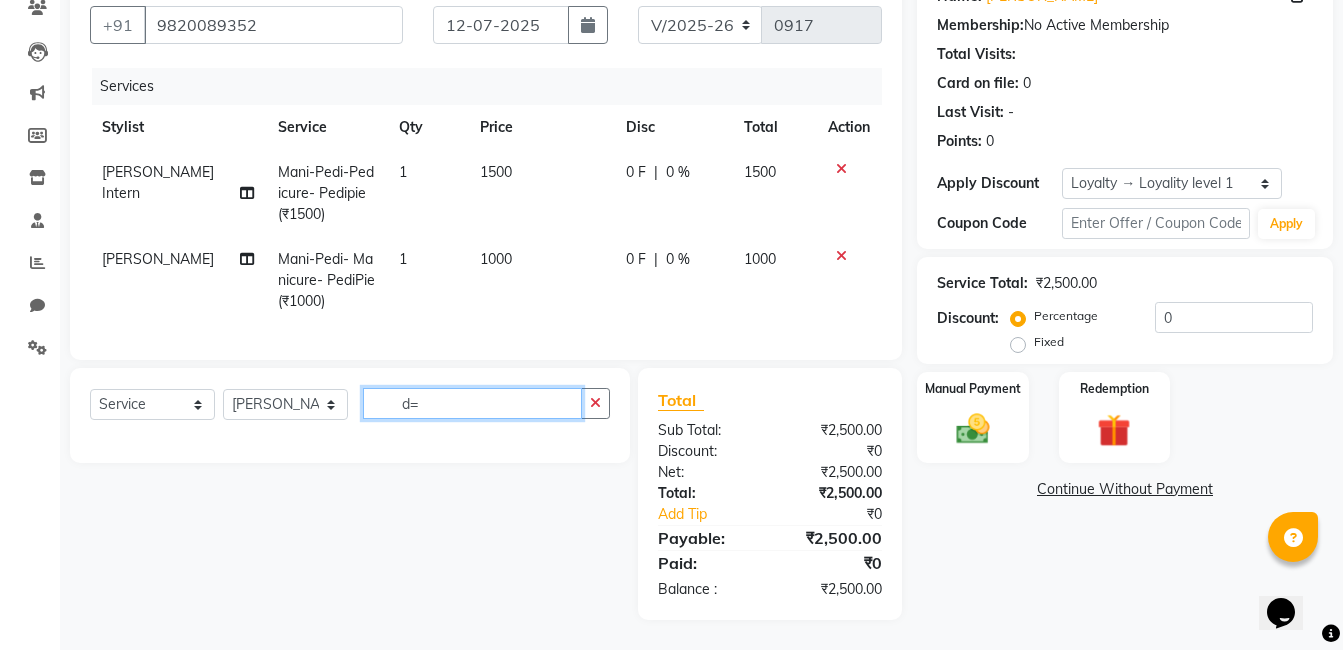 type on "d" 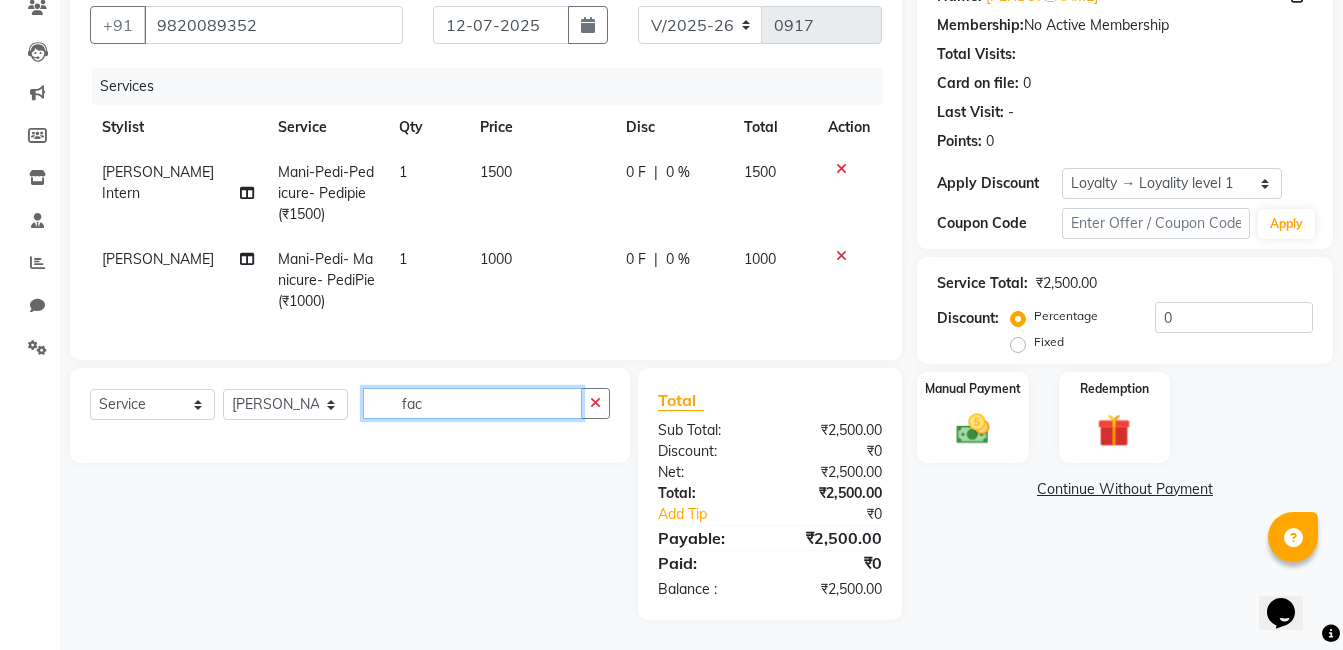 scroll, scrollTop: 238, scrollLeft: 0, axis: vertical 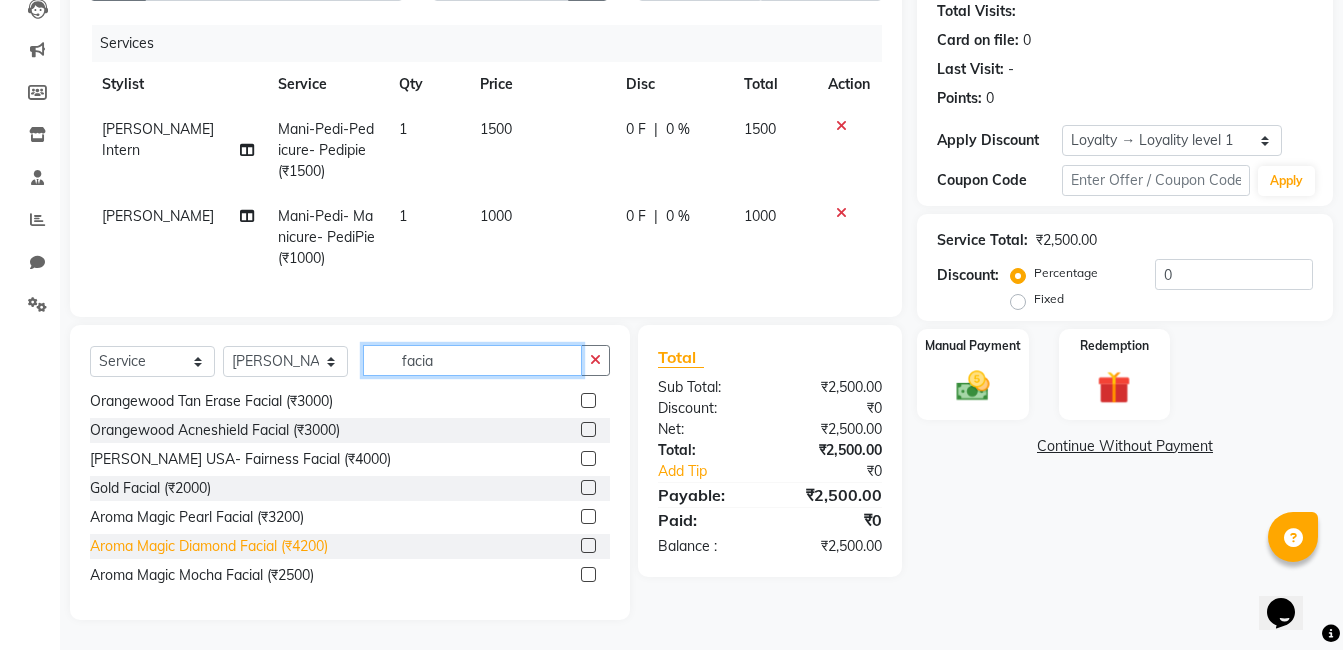 type on "facia" 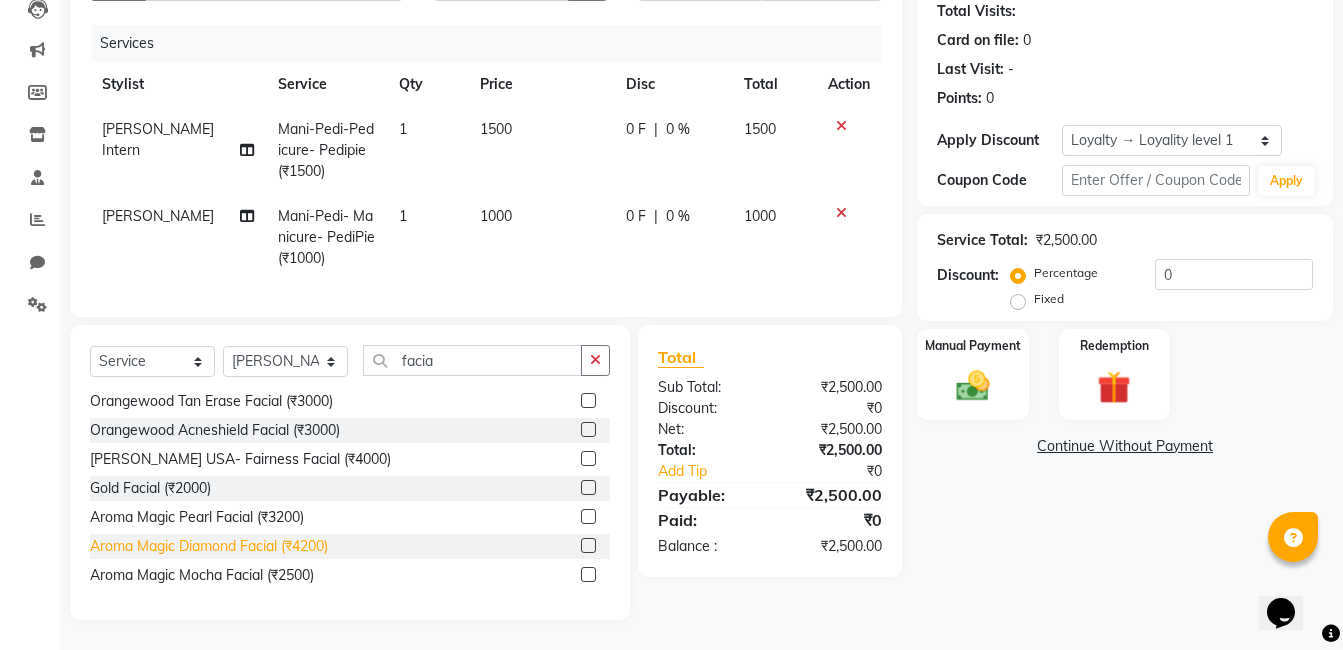 click on "Aroma Magic Diamond Facial (₹4200)" 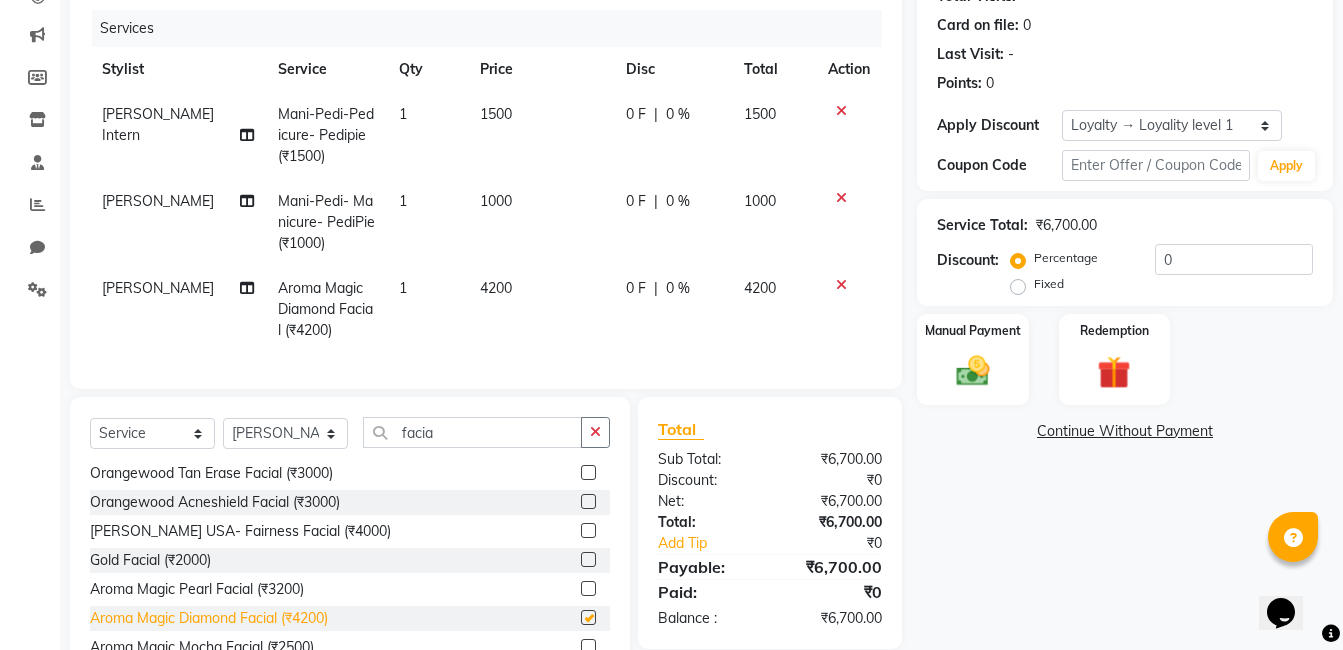 checkbox on "false" 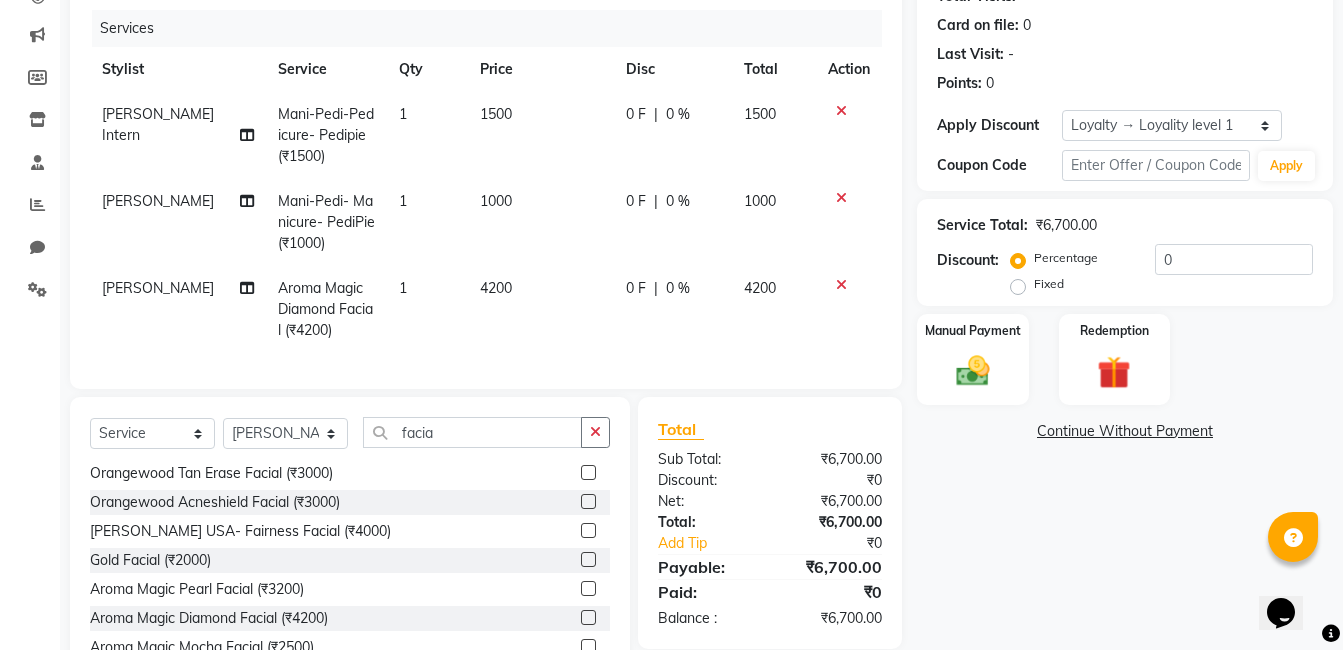 click on "4200" 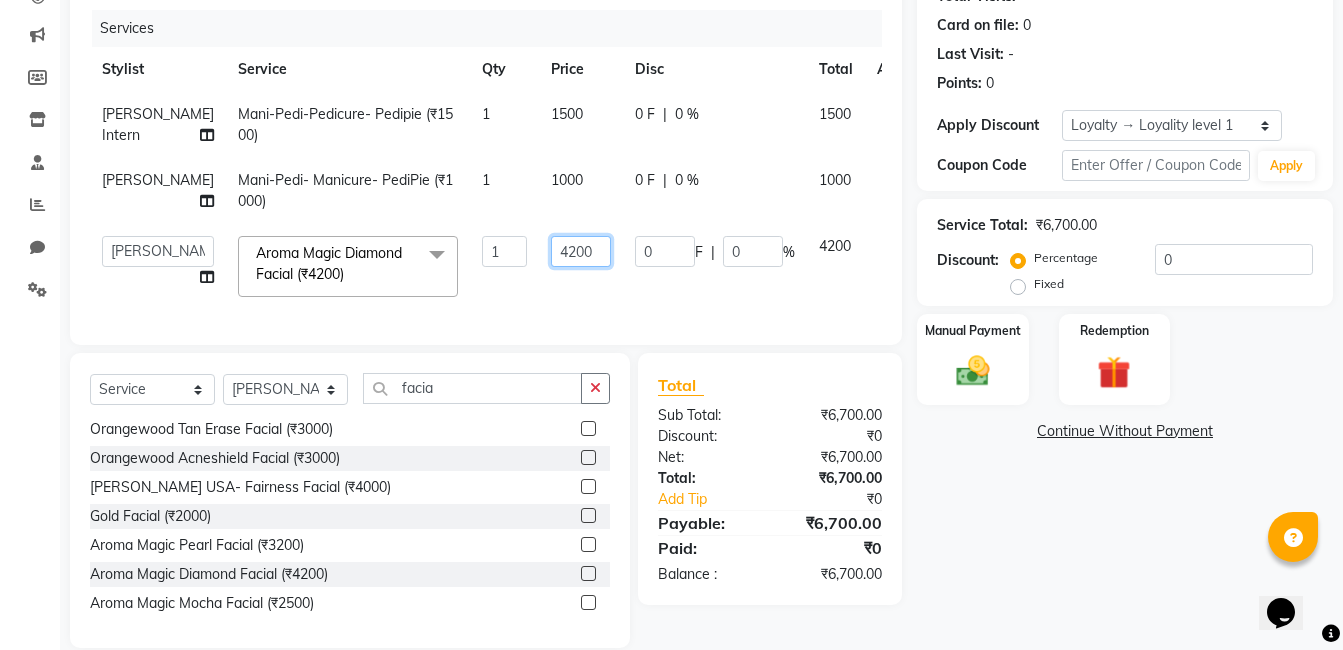 click on "4200" 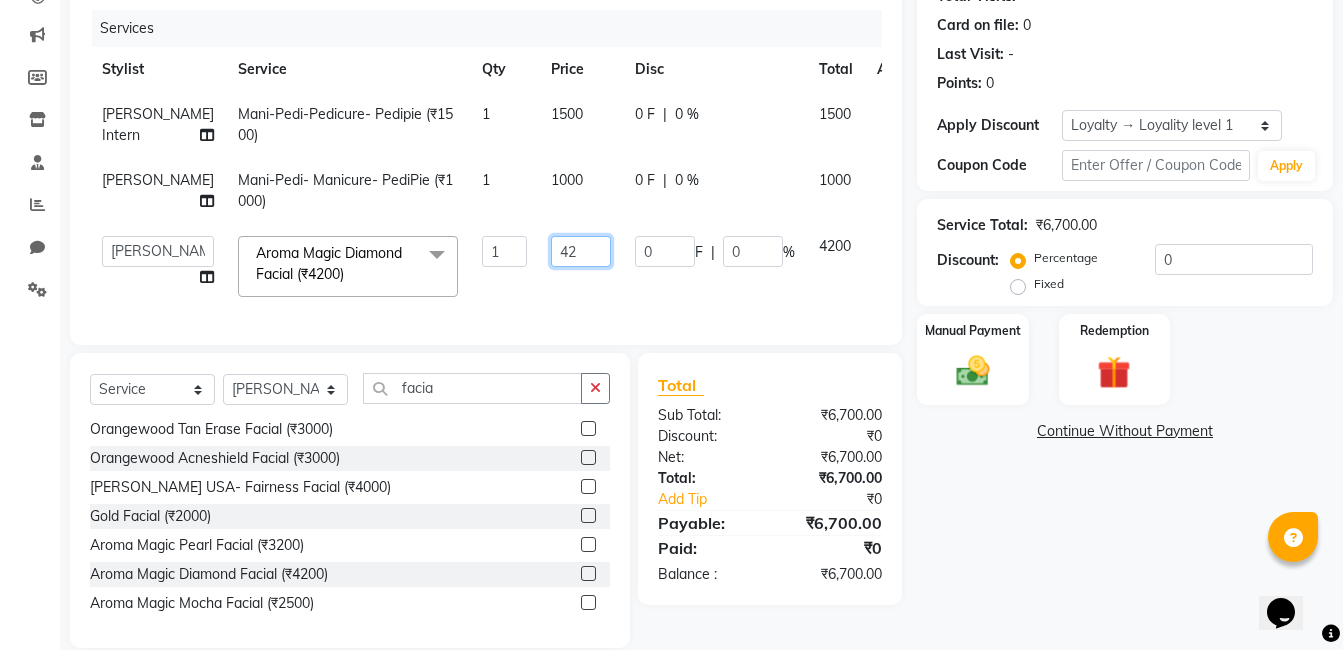 type on "4" 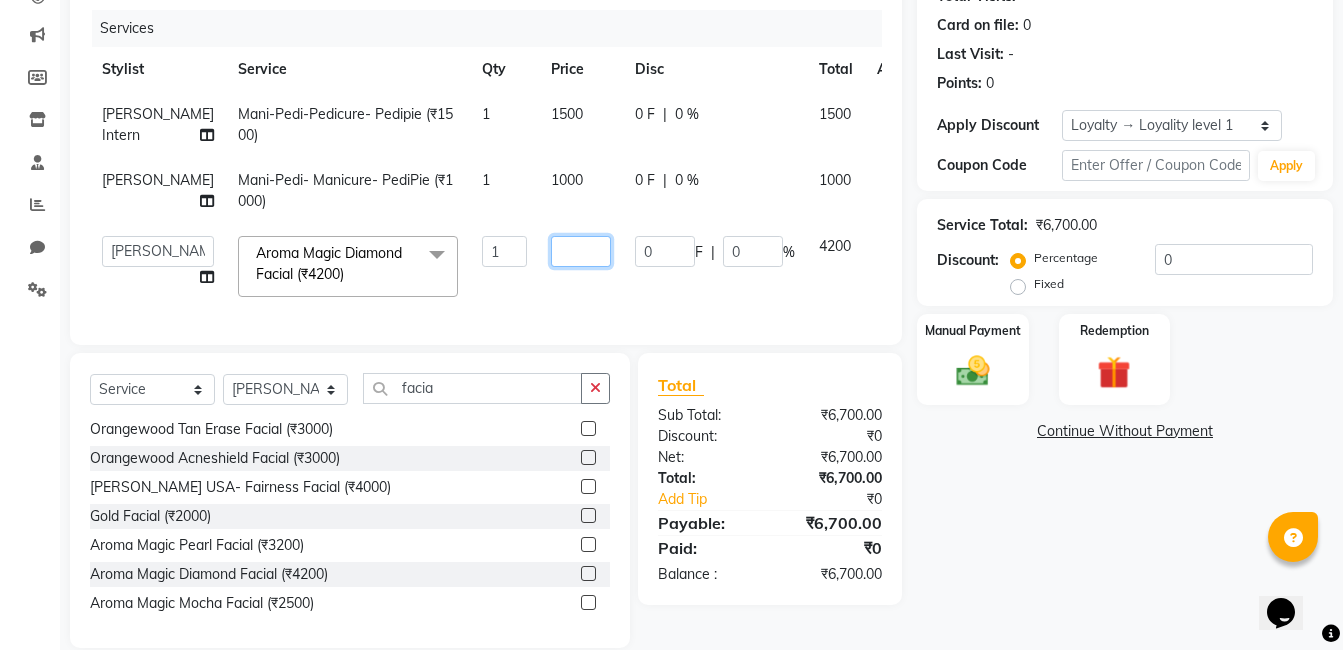 type on "5" 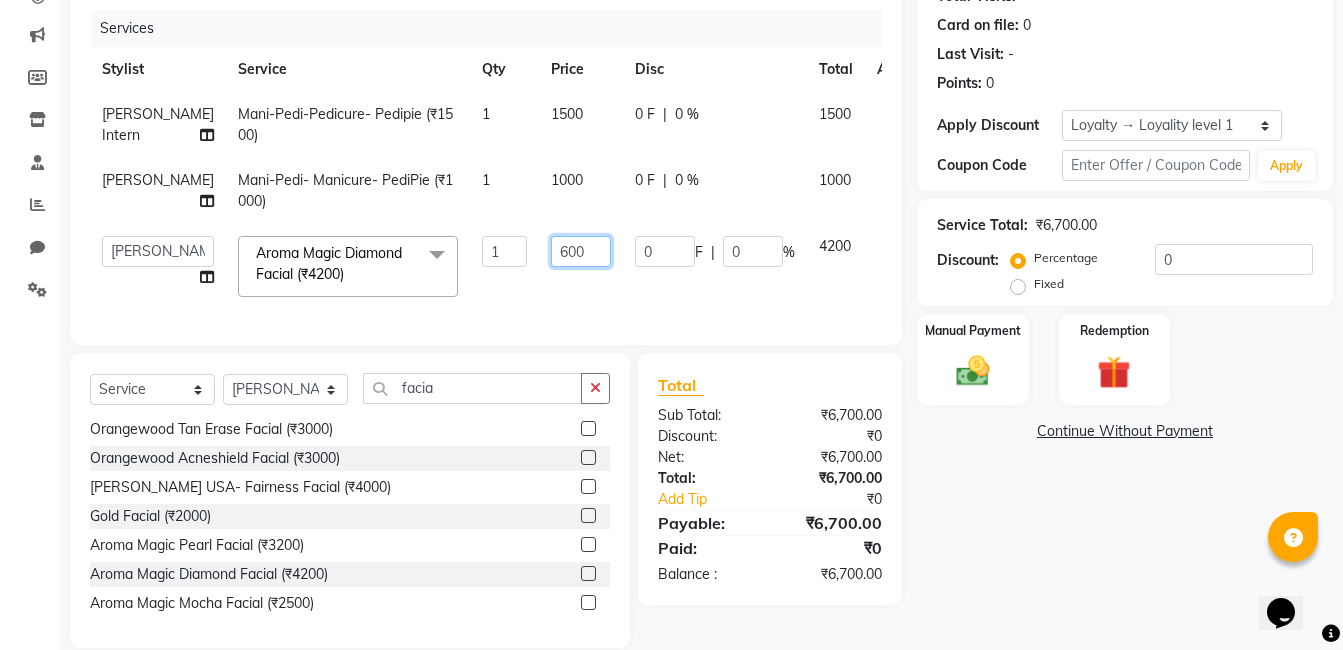 type on "6000" 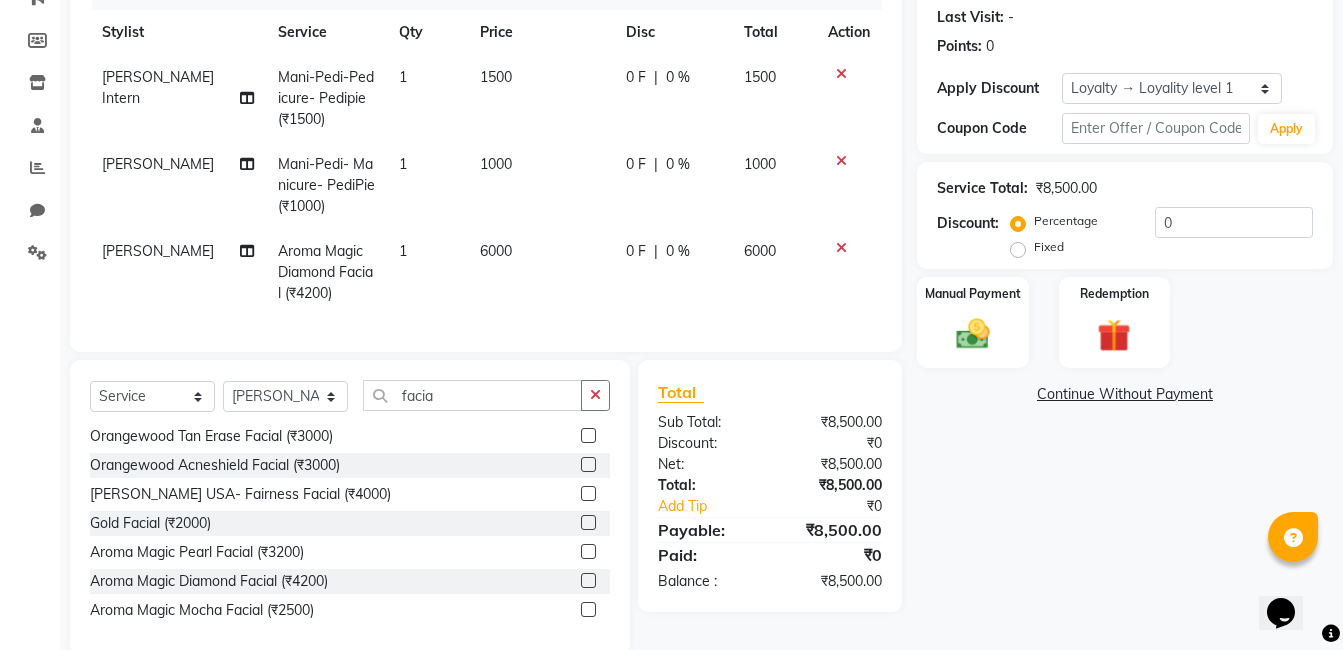 scroll, scrollTop: 282, scrollLeft: 0, axis: vertical 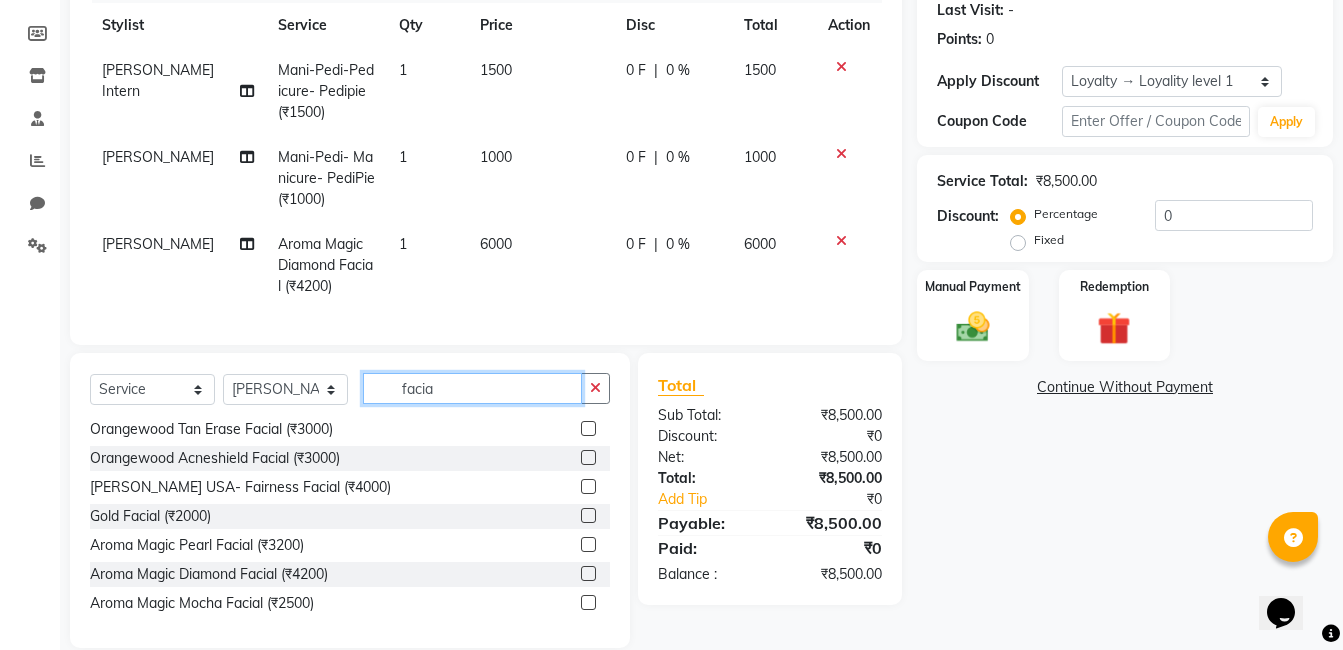 click on "facia" 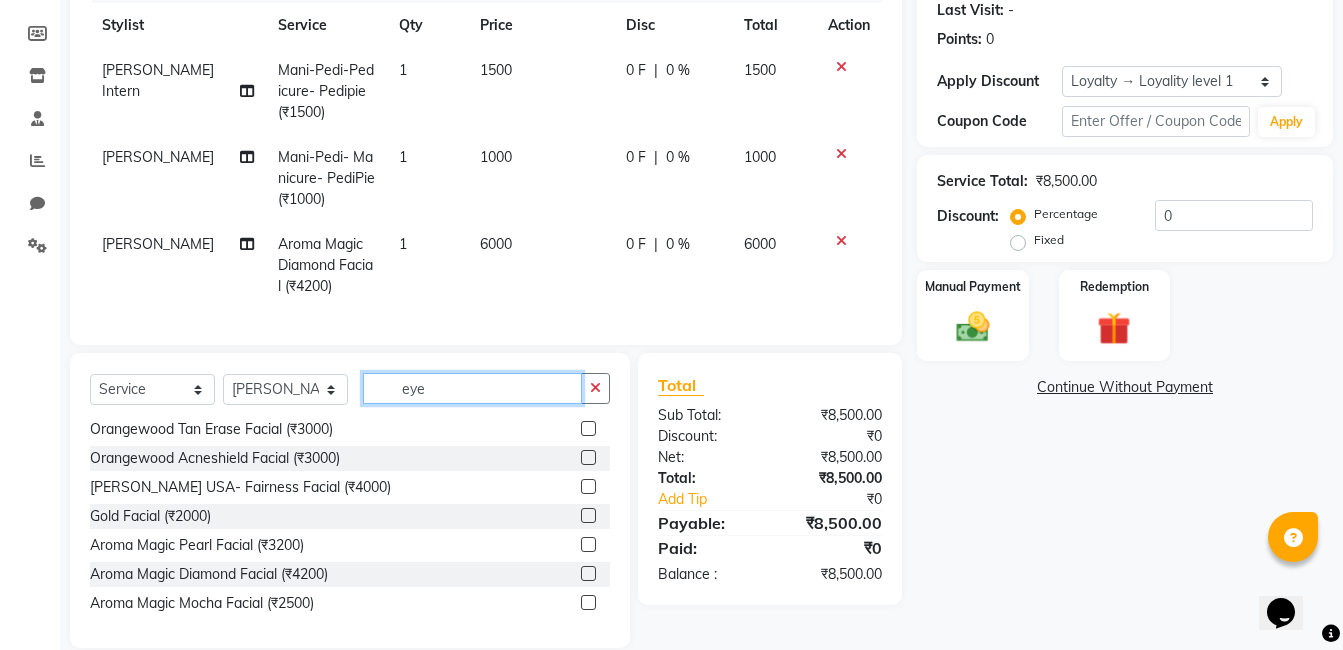 scroll, scrollTop: 0, scrollLeft: 0, axis: both 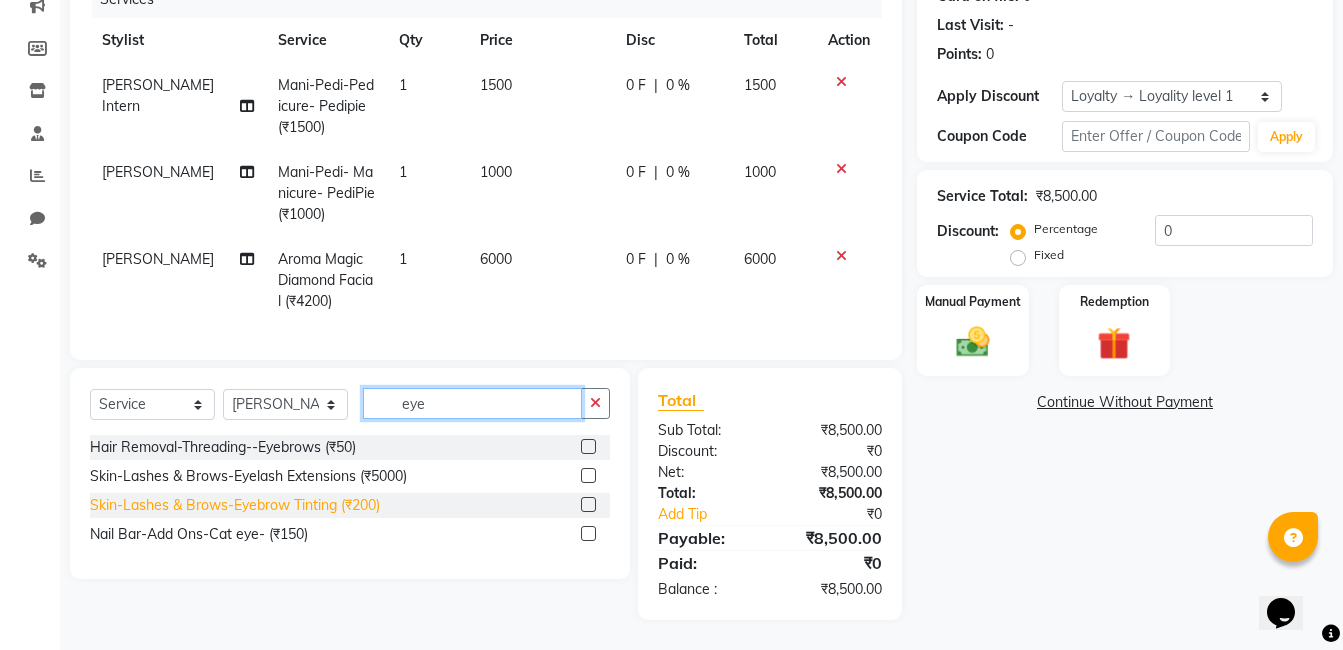 type on "eye" 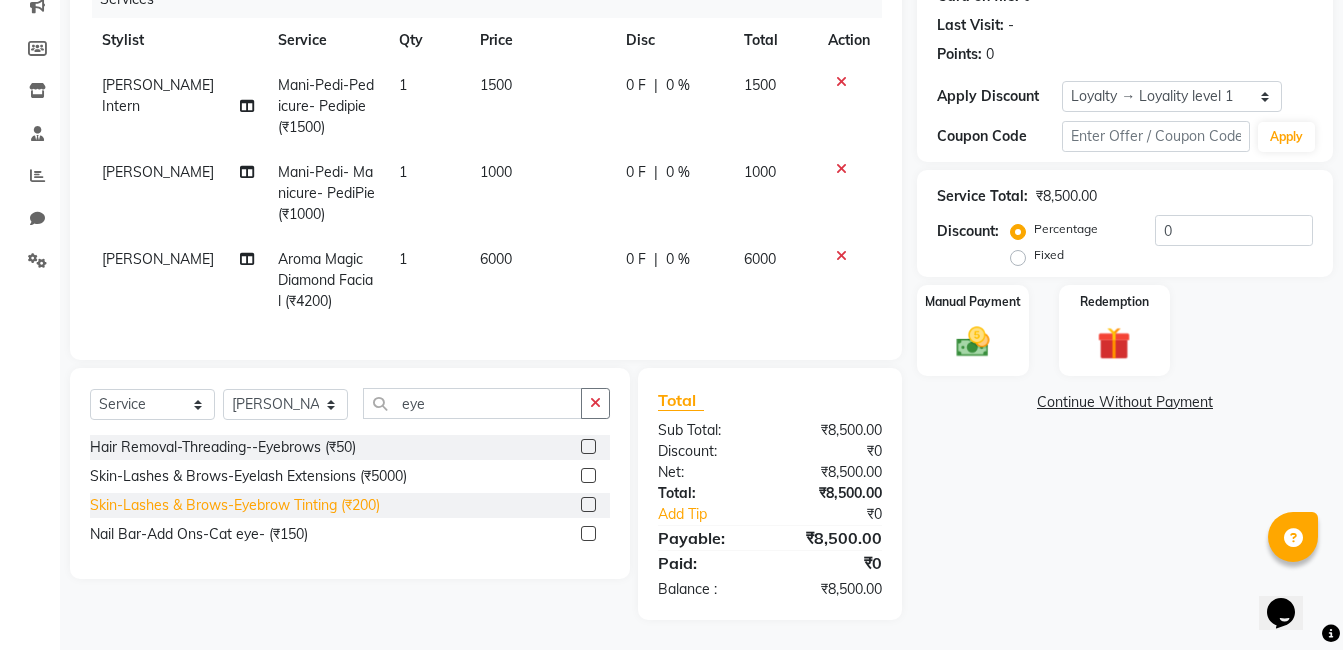 click on "Skin-Lashes & Brows-Eyebrow Tinting (₹200)" 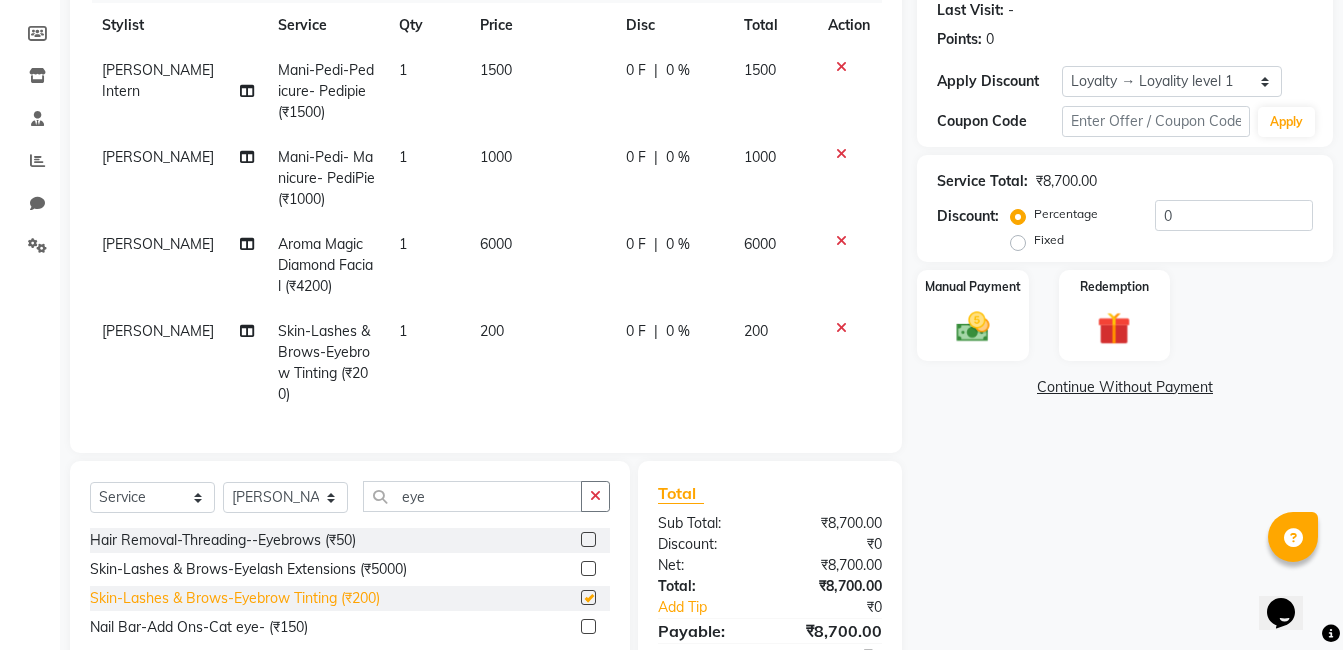 checkbox on "false" 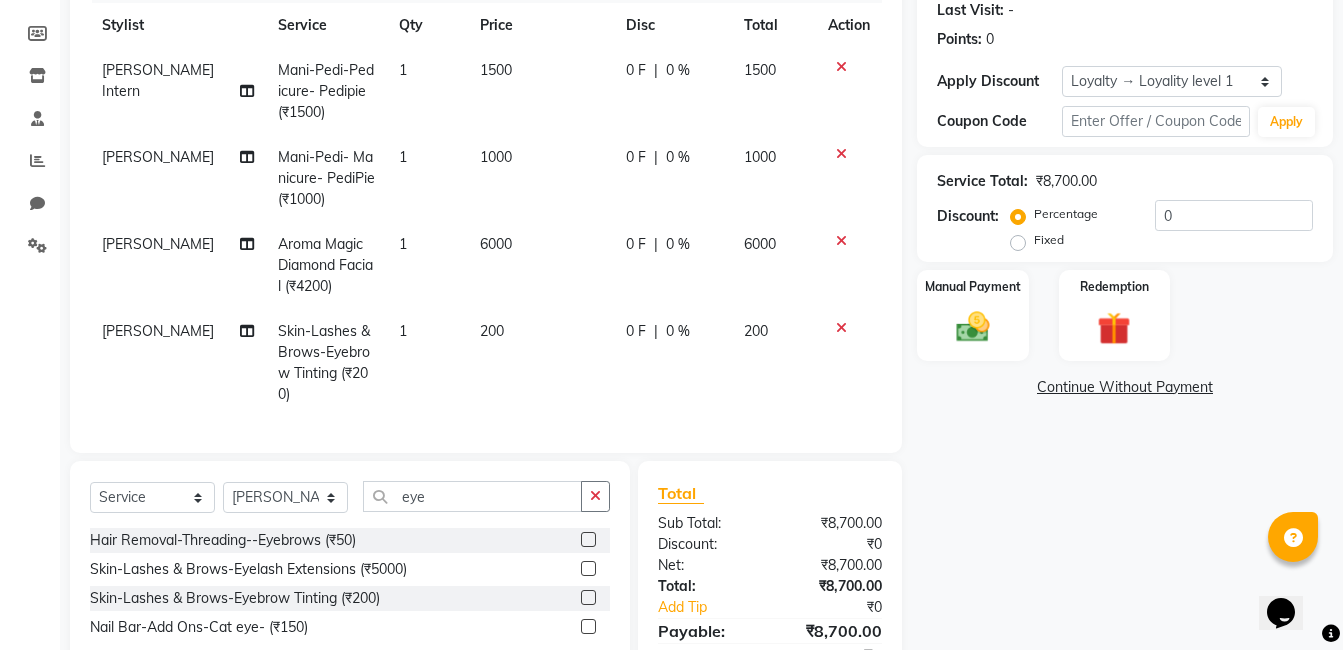 click on "6000" 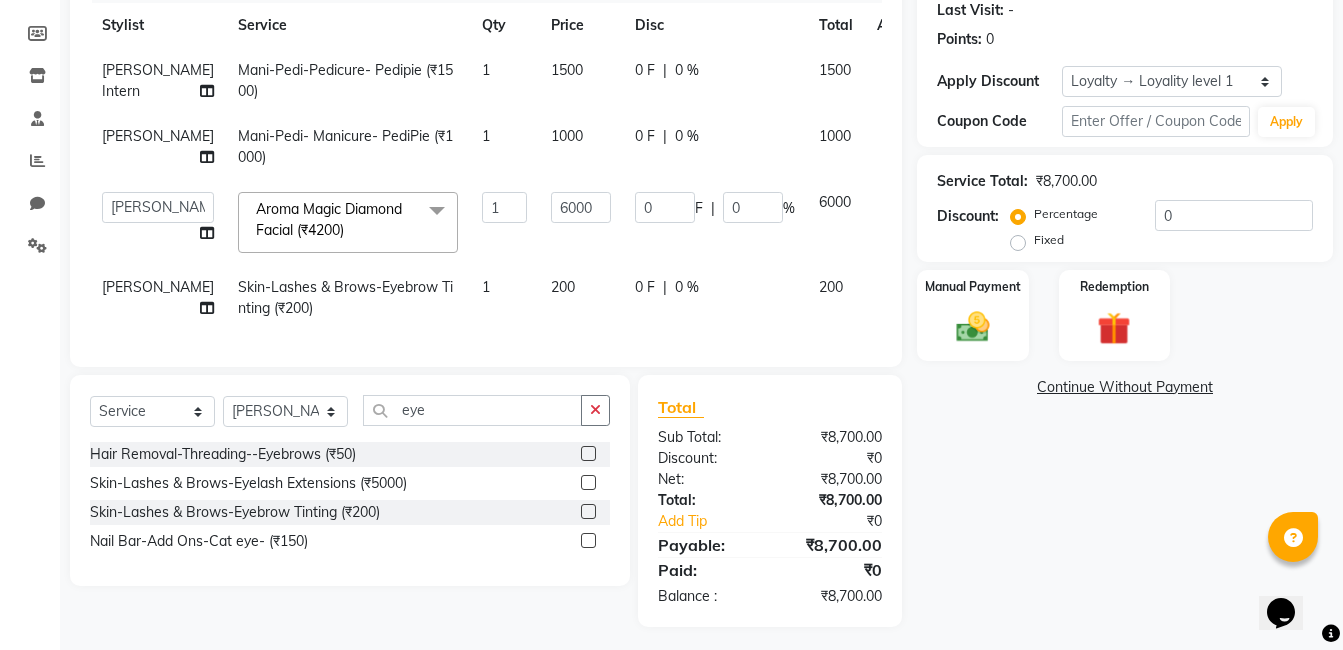 click on "200" 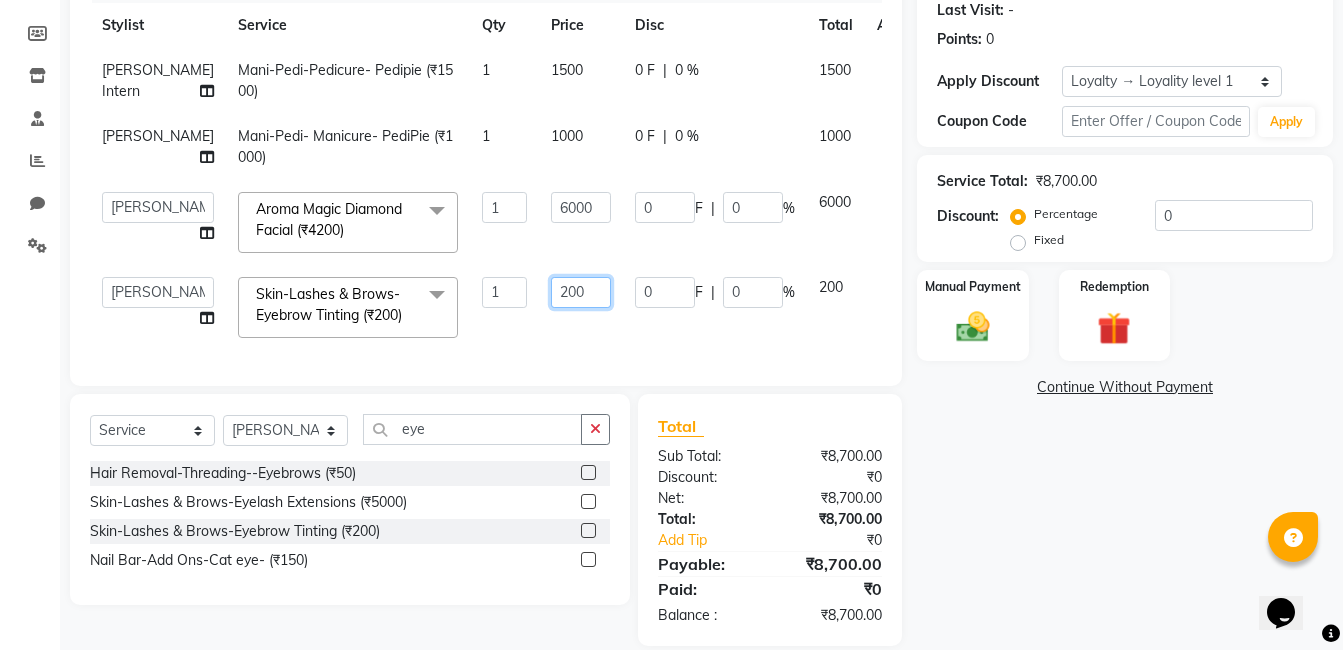 click on "200" 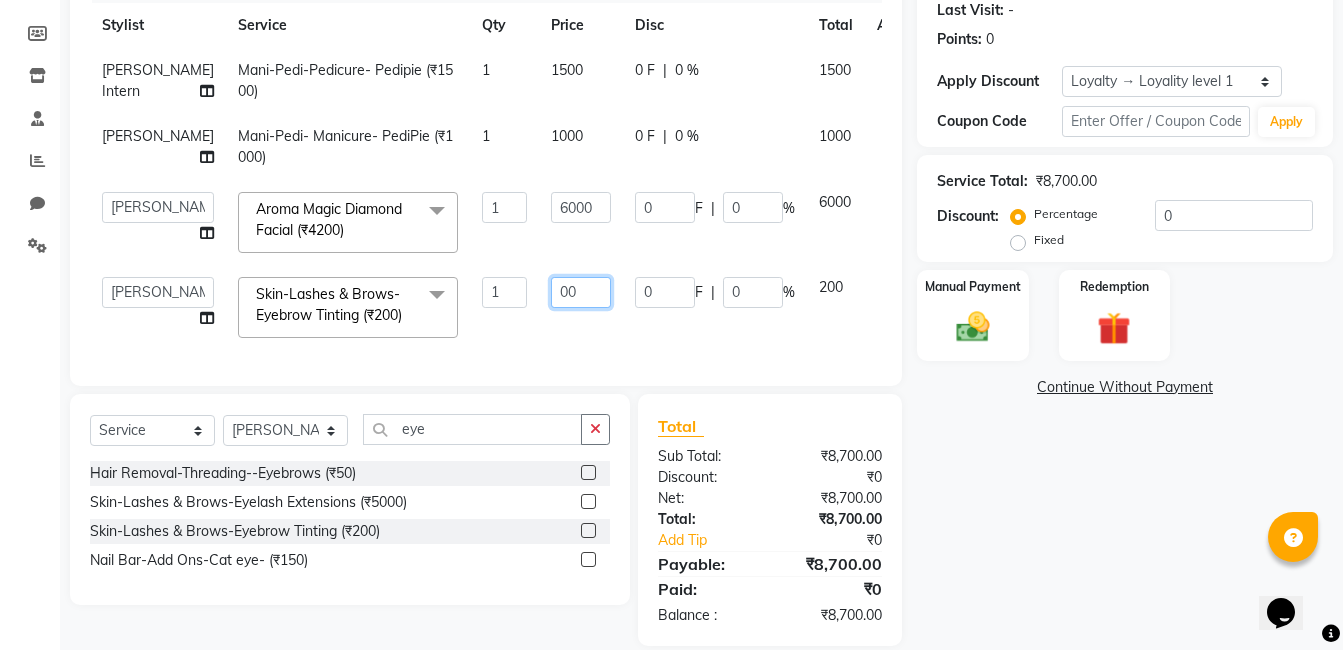 type on "100" 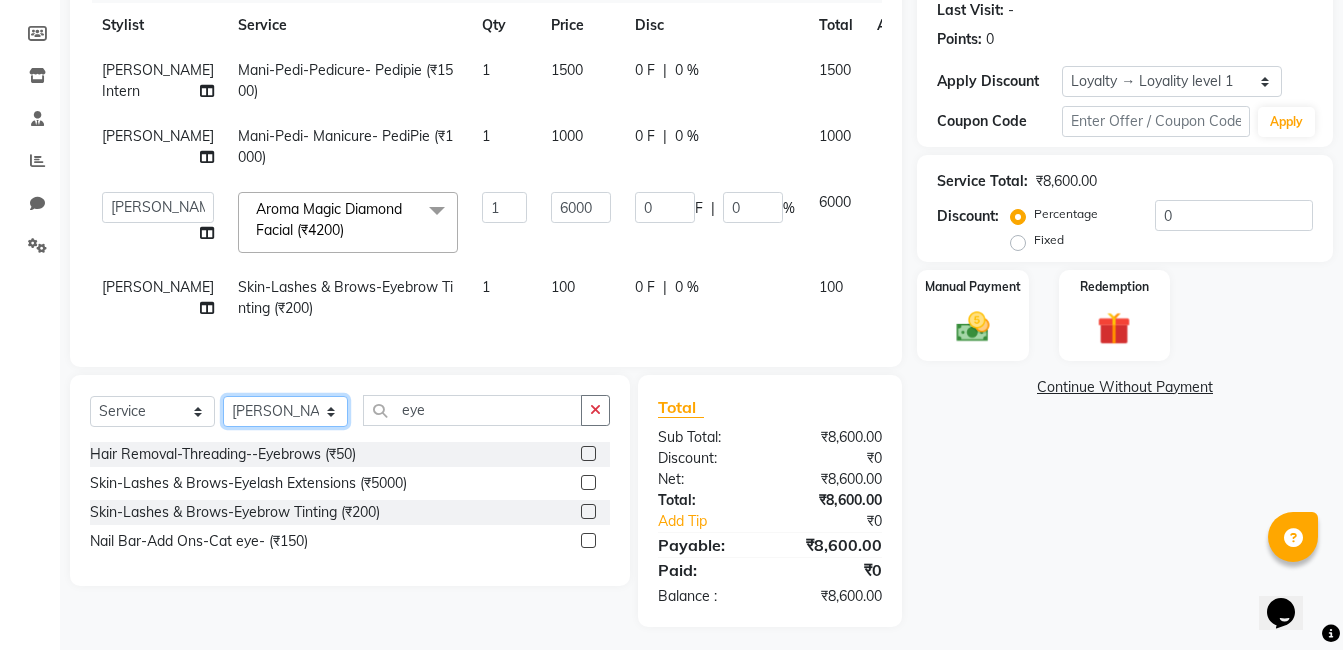 click on "Select Stylist [PERSON_NAME] [PERSON_NAME] [PERSON_NAME] [PERSON_NAME] [PERSON_NAME] [PERSON_NAME] [PERSON_NAME] Intern [PERSON_NAME]" 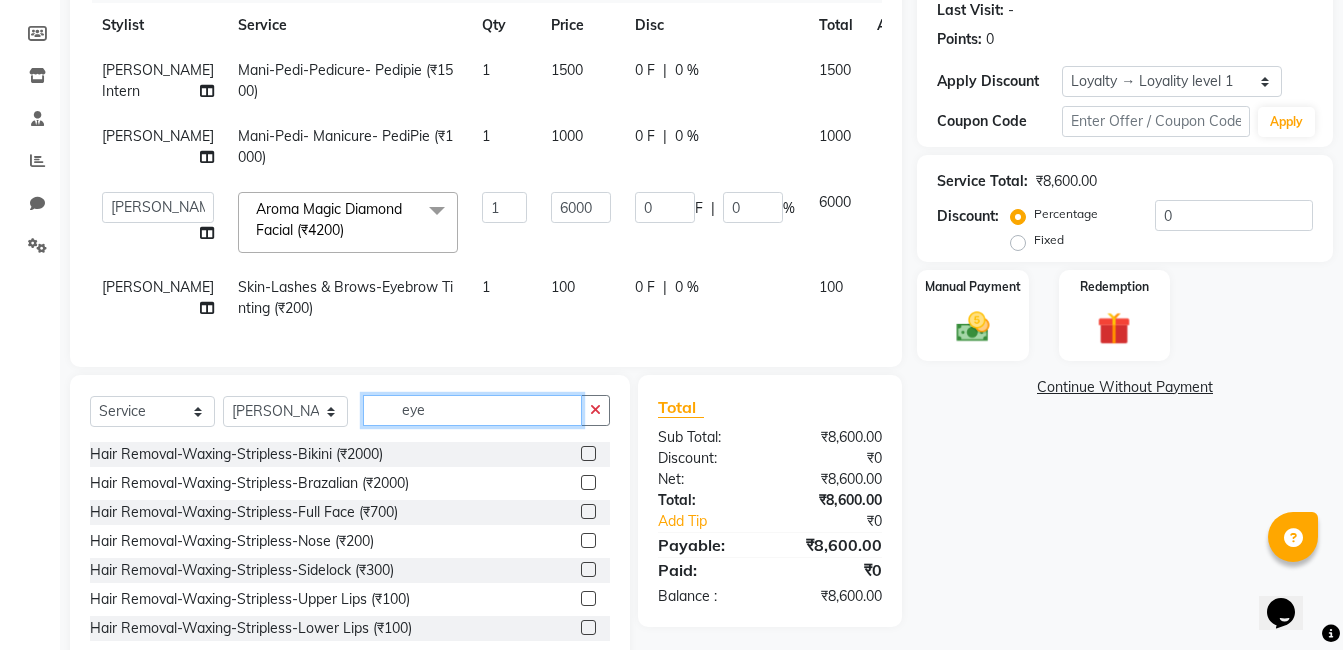 click on "eye" 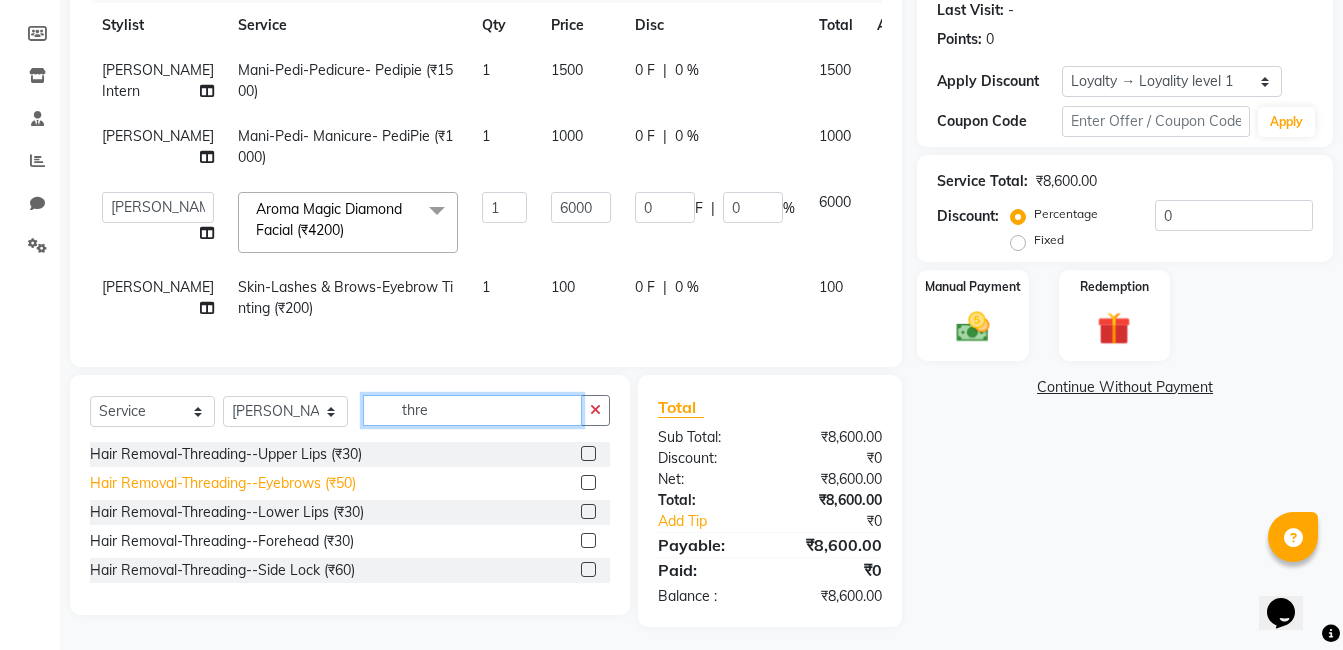 type on "thre" 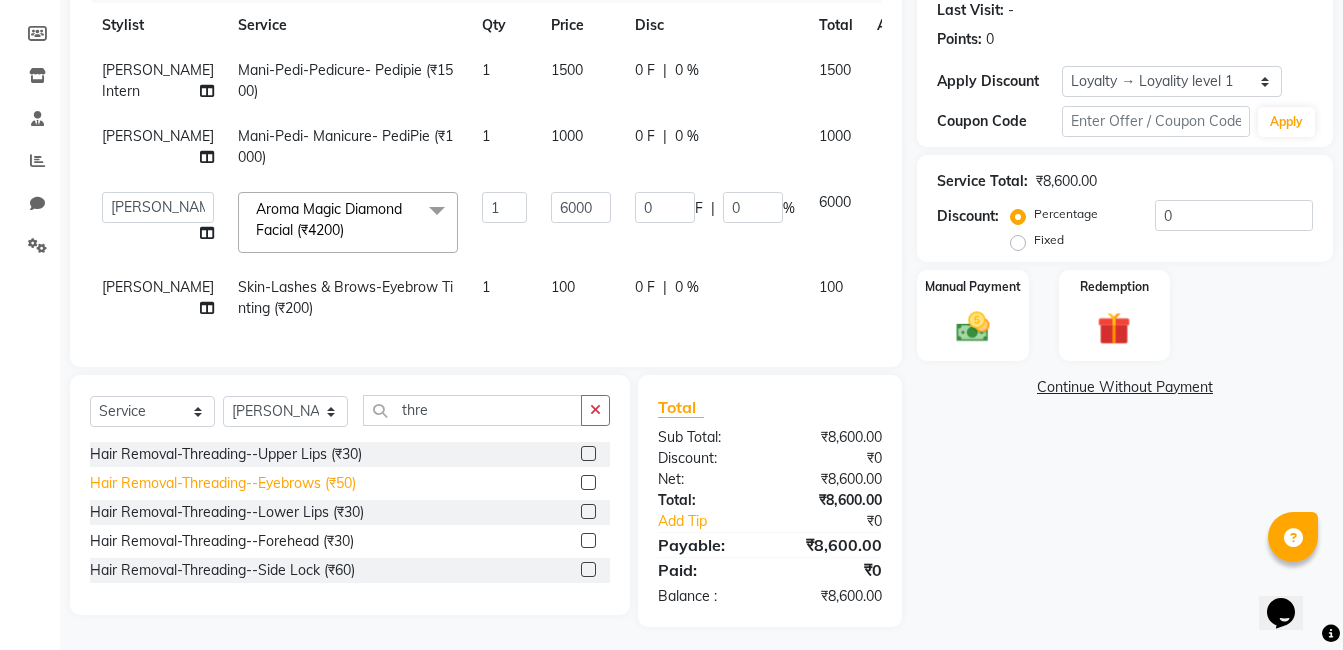 click on "Hair Removal-Threading--Eyebrows (₹50)" 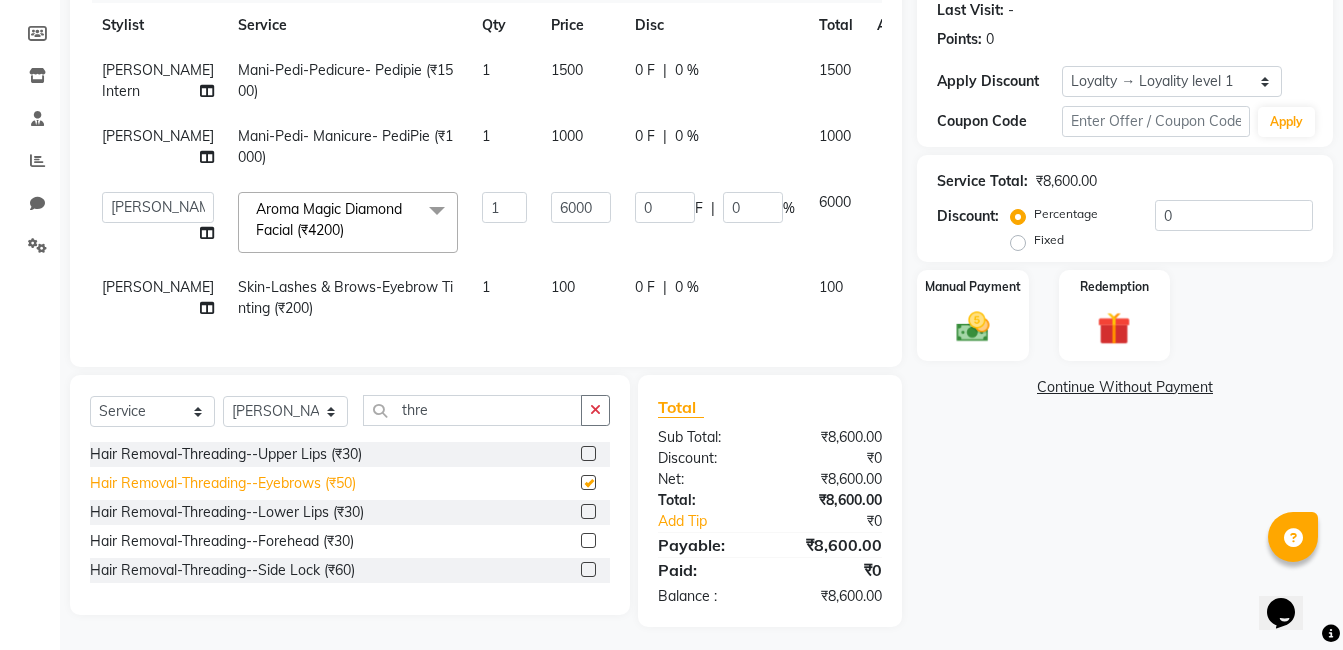checkbox on "false" 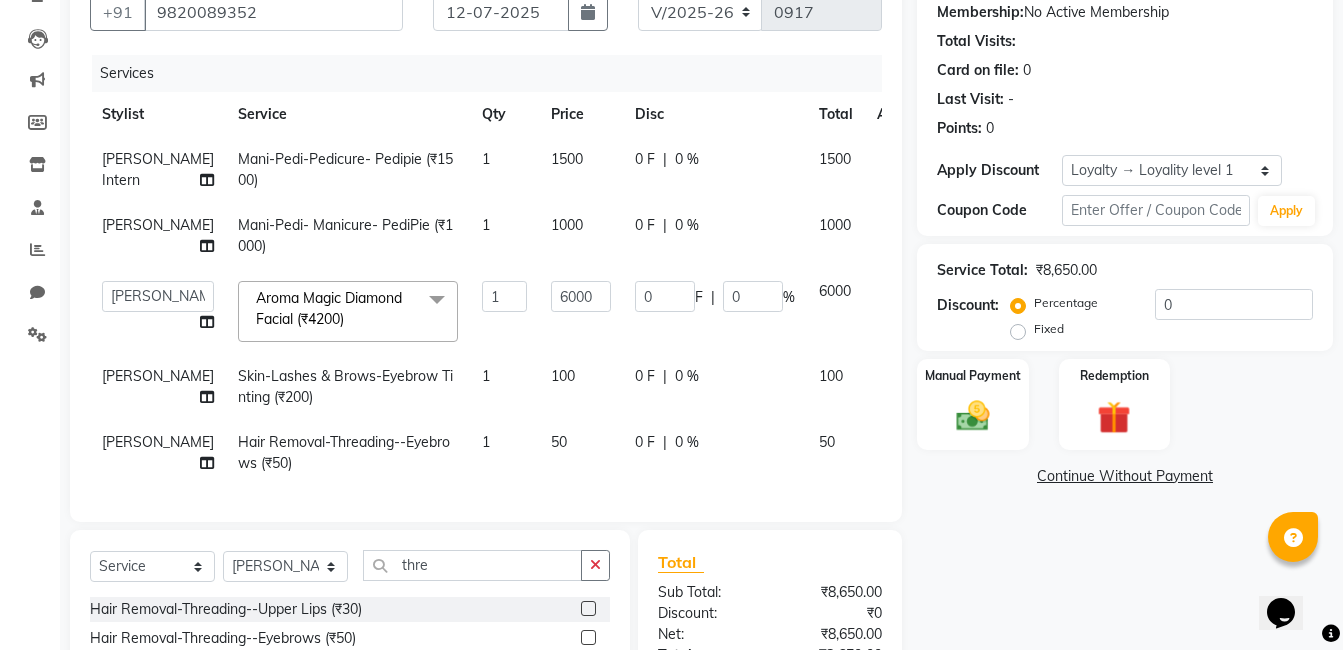 scroll, scrollTop: 187, scrollLeft: 0, axis: vertical 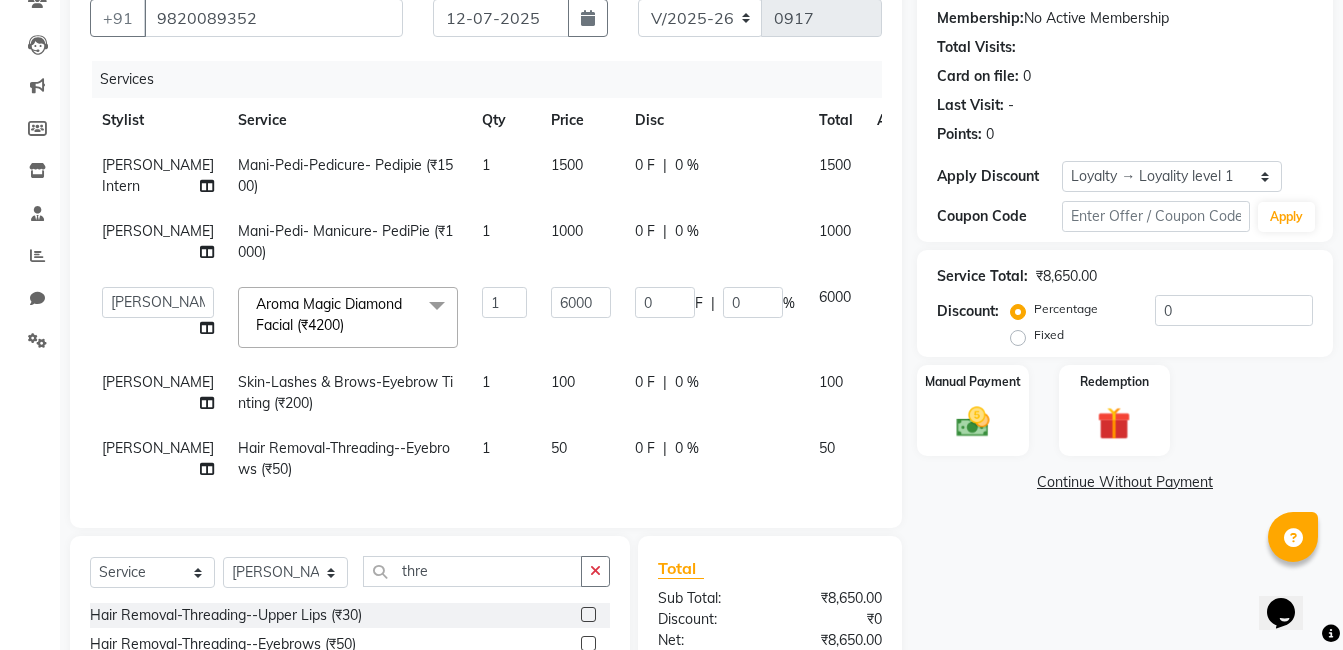 click on "1500" 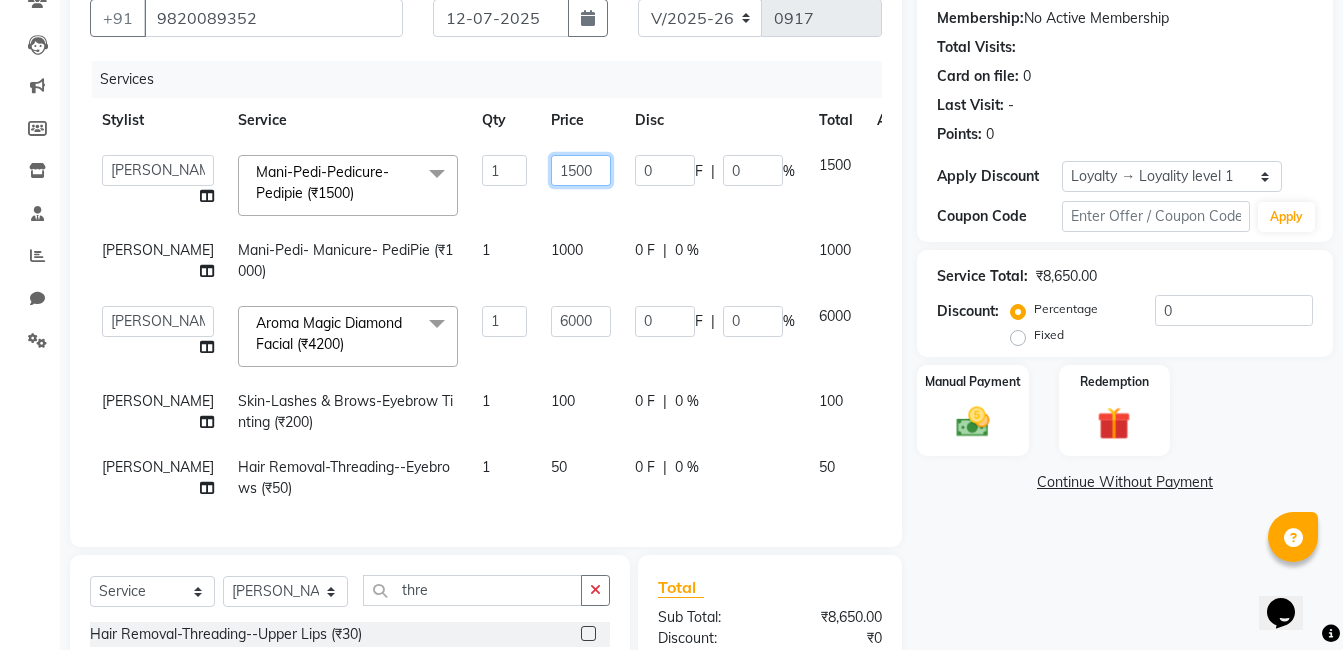 click on "1500" 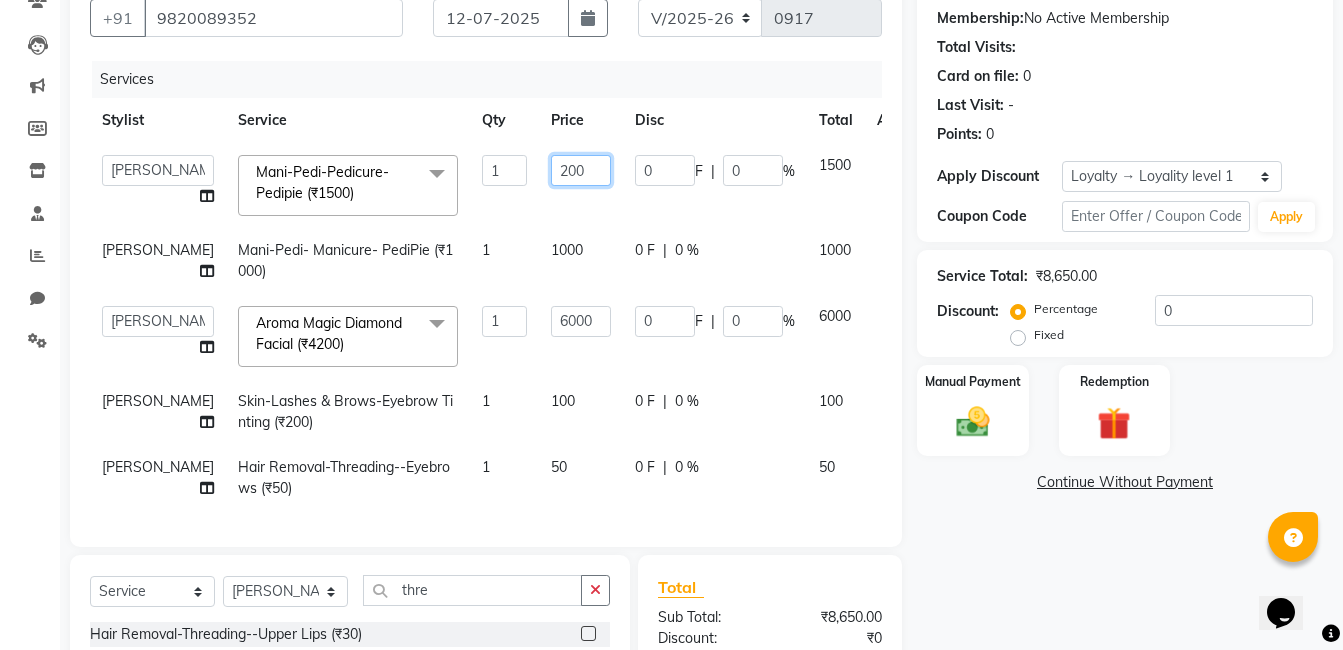 type on "2000" 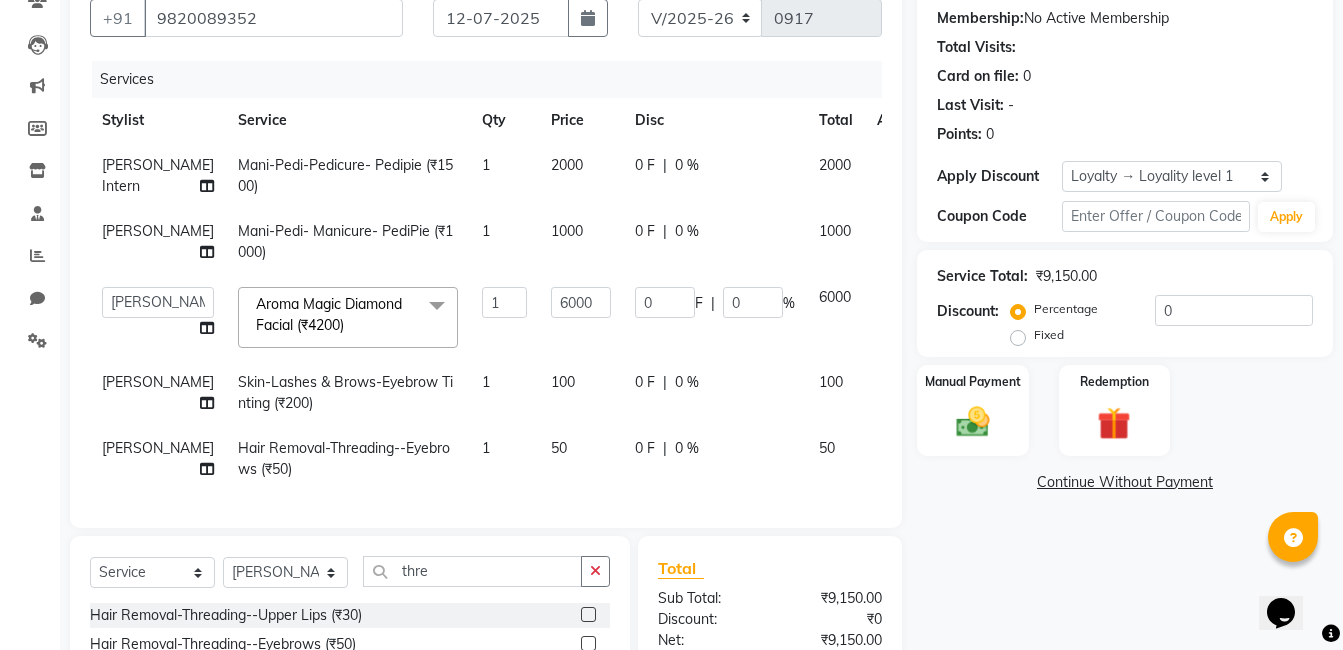 click on "Name: [PERSON_NAME]  Membership:  No Active Membership  Total Visits:   Card on file:  0 Last Visit:   - Points:   0  Apply Discount Select  Loyalty → Loyality level 1  Coupon Code Apply Service Total:  ₹9,150.00  Discount:  Percentage   Fixed  0 Manual Payment Redemption  Continue Without Payment" 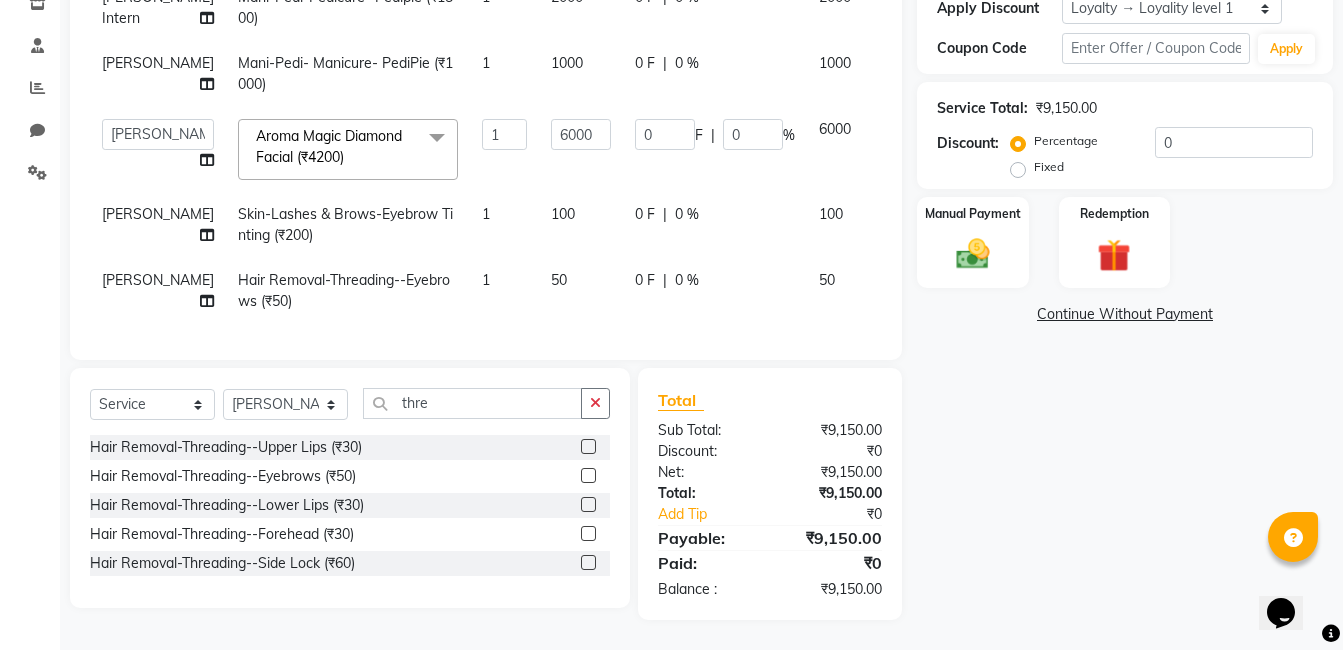 scroll, scrollTop: 391, scrollLeft: 0, axis: vertical 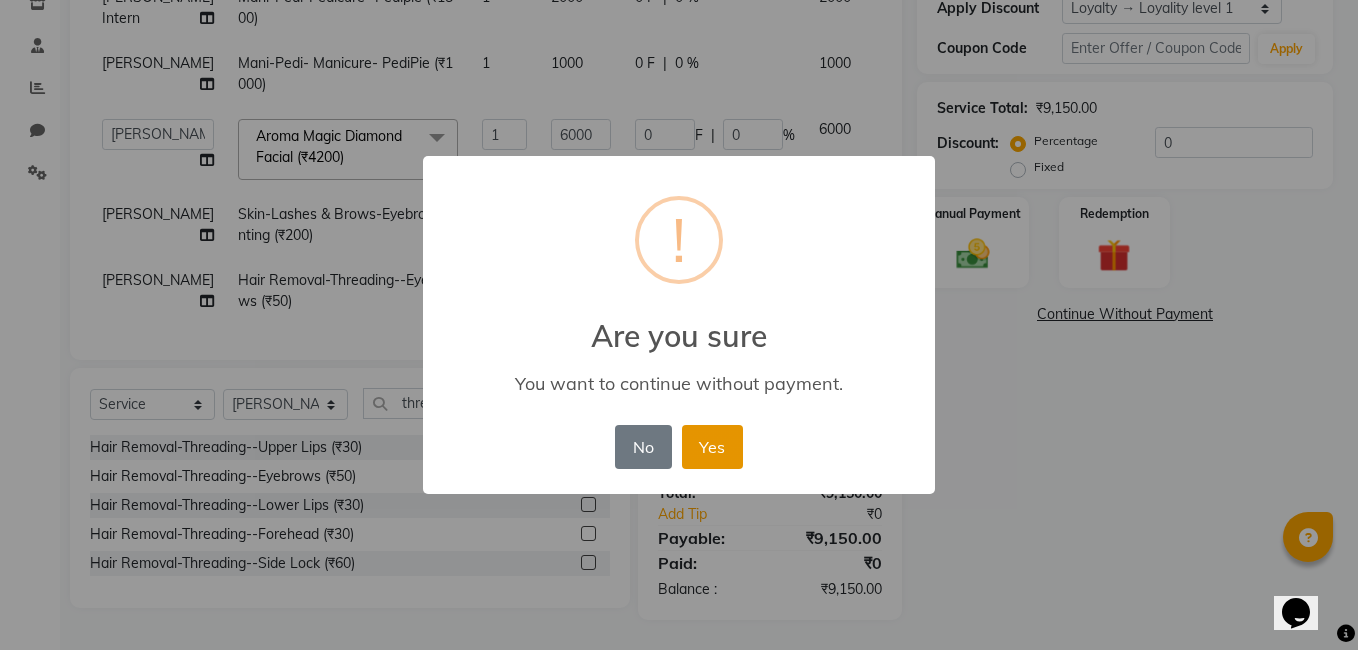 click on "Yes" at bounding box center (712, 447) 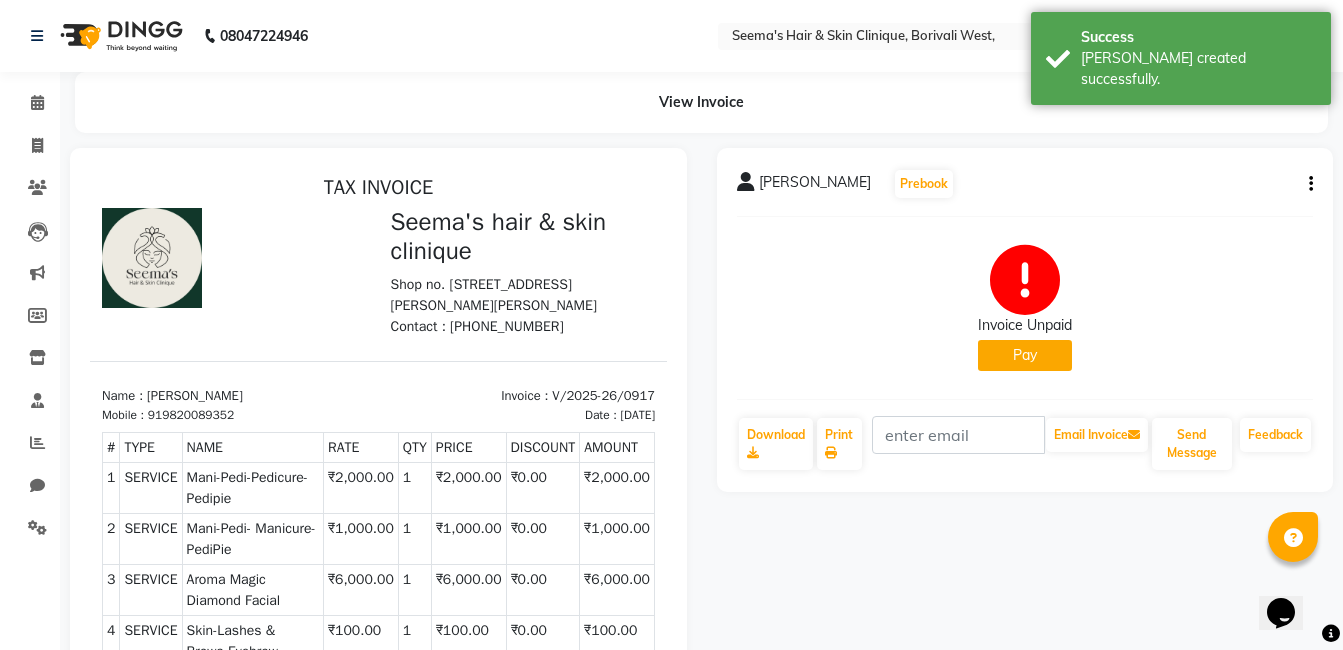 scroll, scrollTop: 0, scrollLeft: 0, axis: both 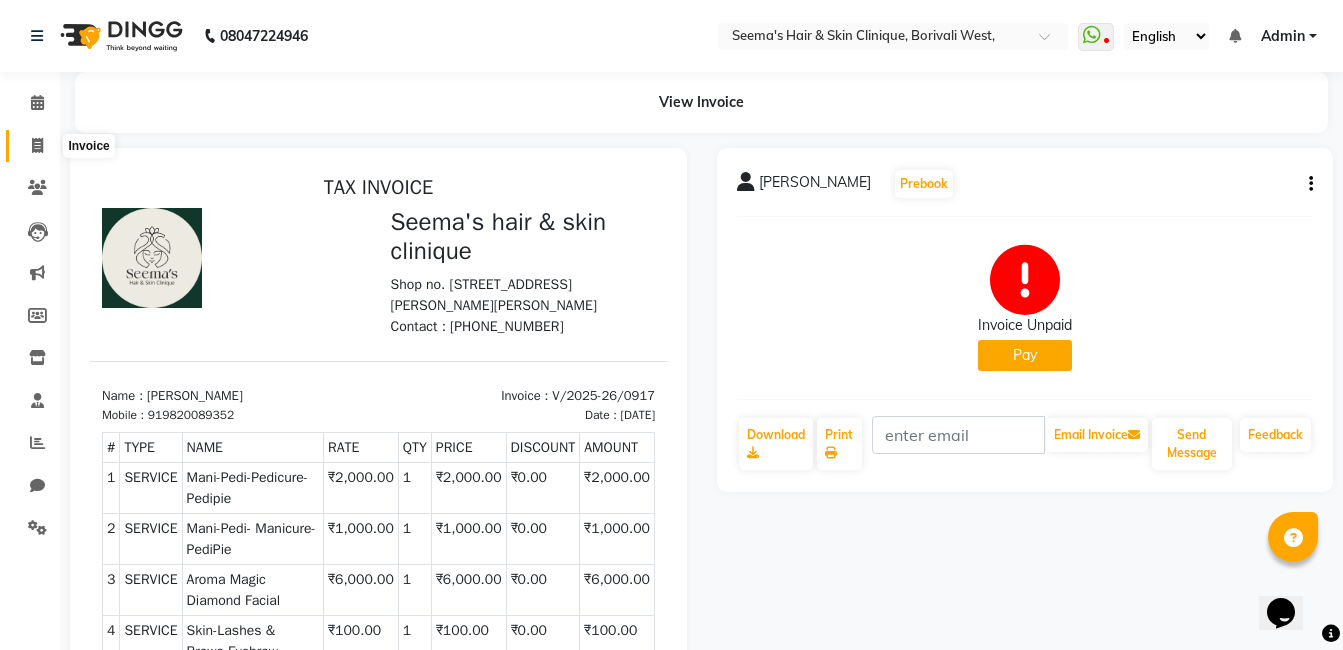 click 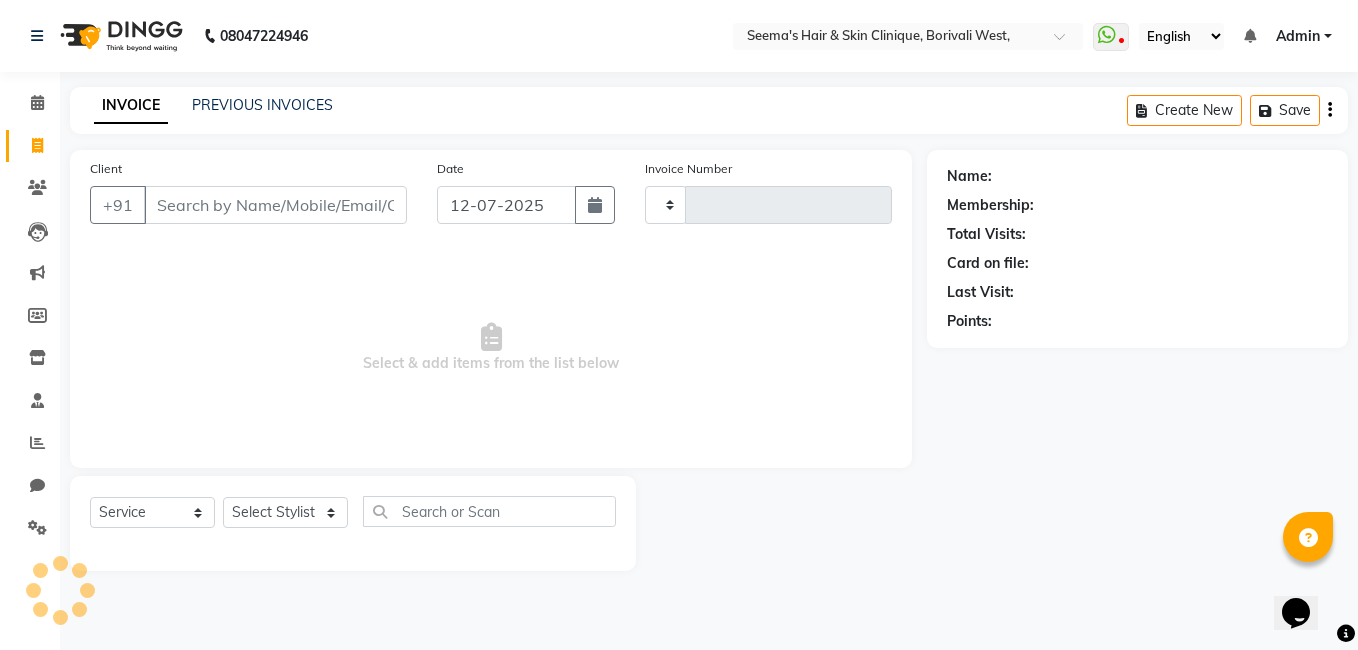 type on "0918" 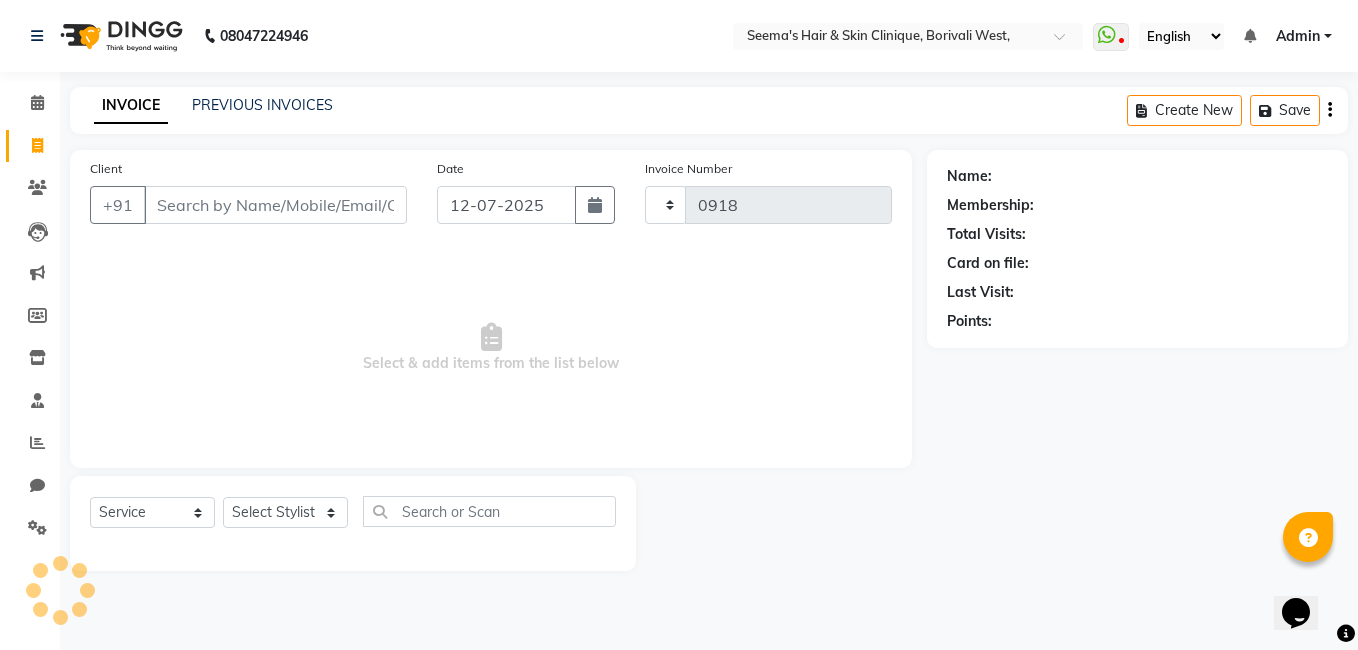 select on "8084" 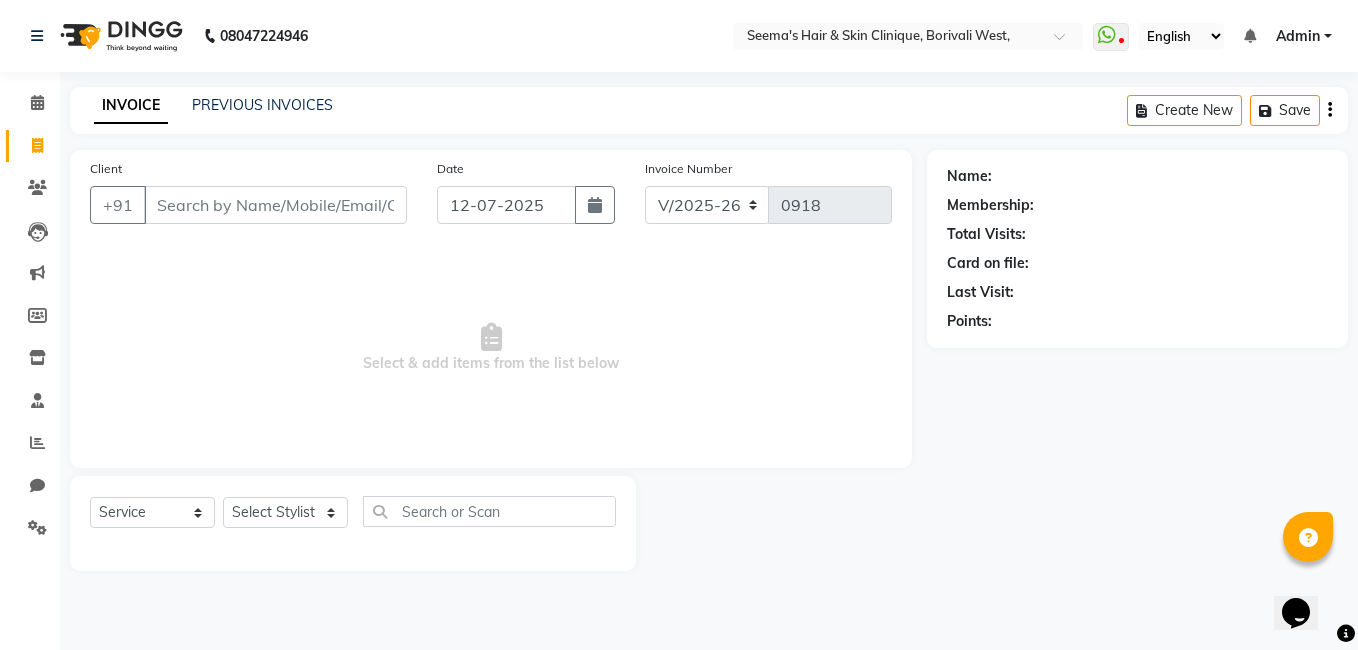 click on "Client" at bounding box center [275, 205] 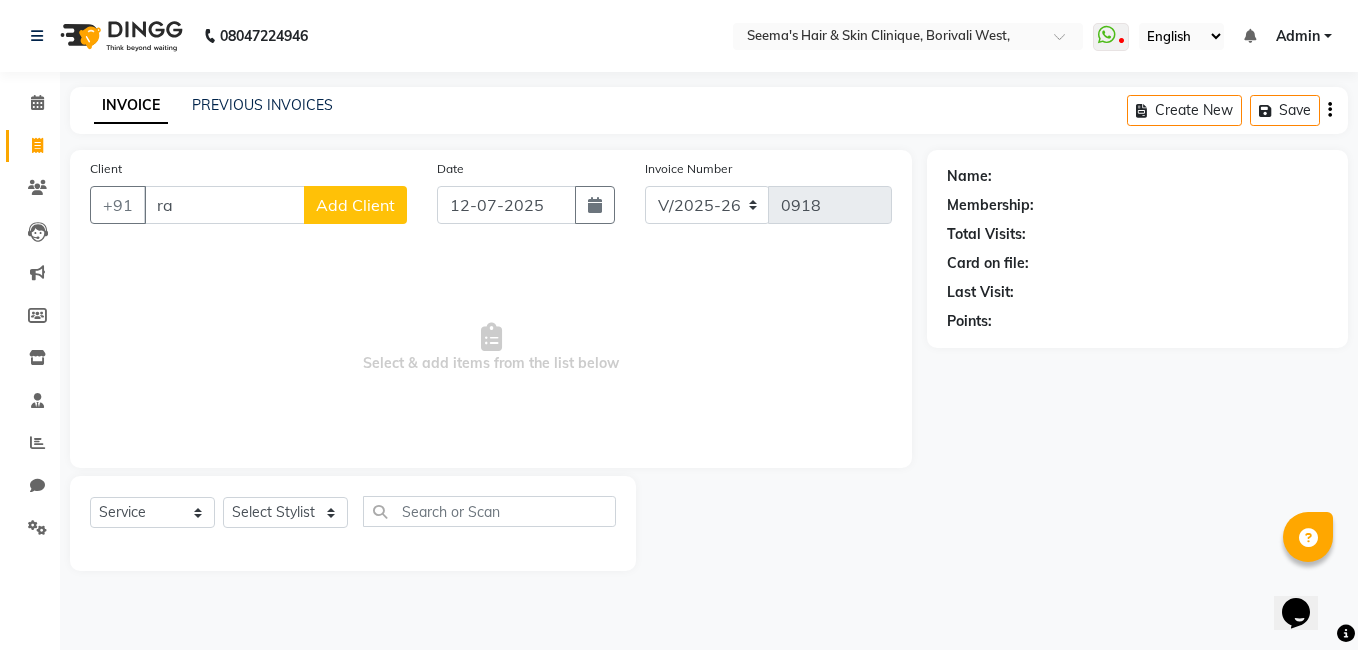 type on "r" 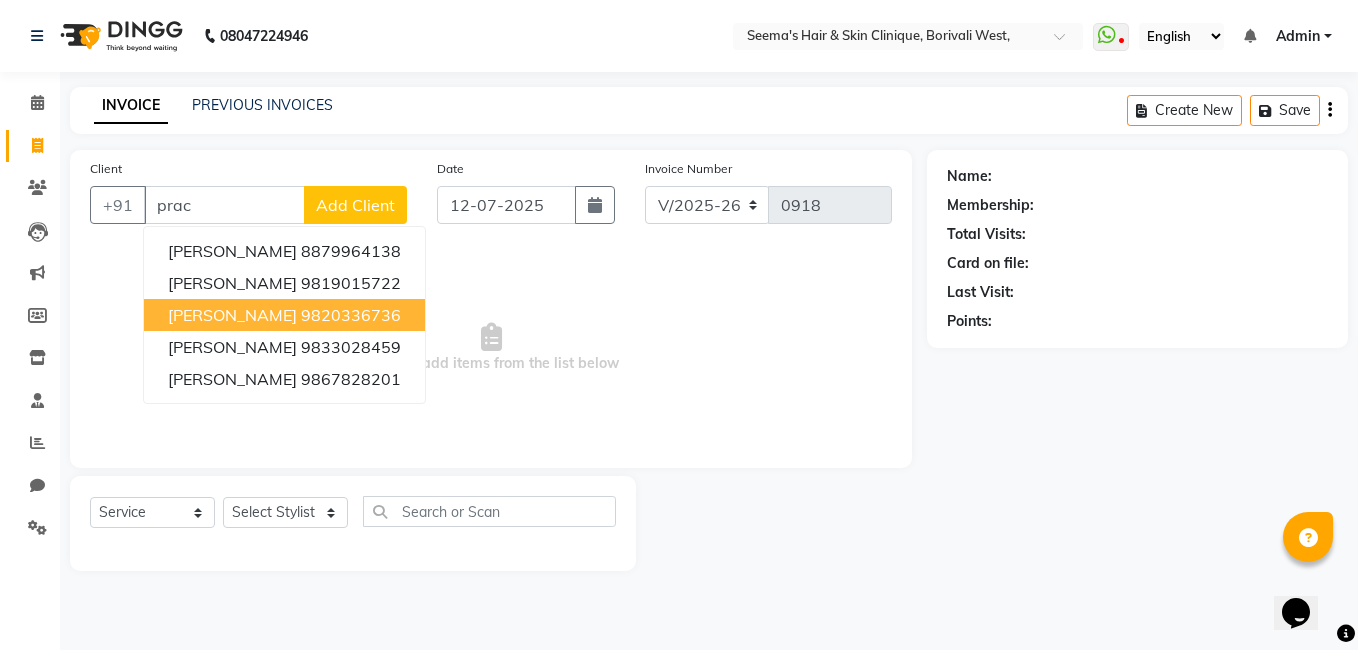 click on "9820336736" at bounding box center (351, 315) 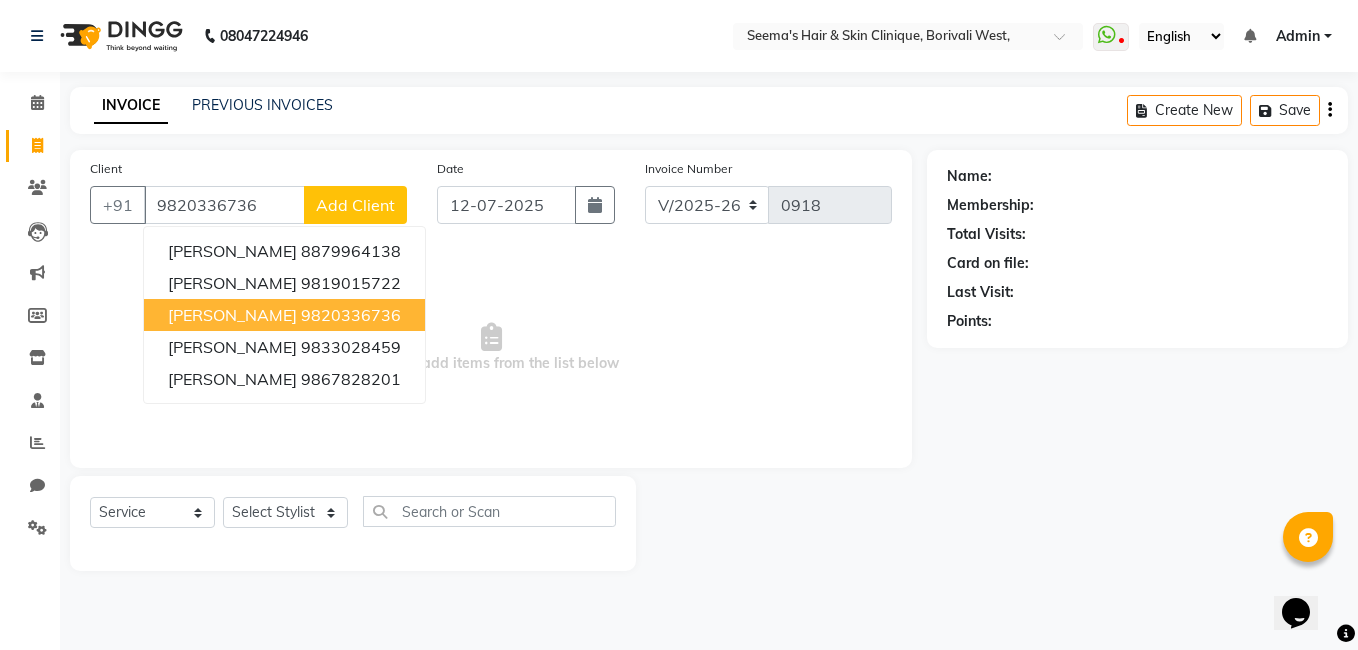 type on "9820336736" 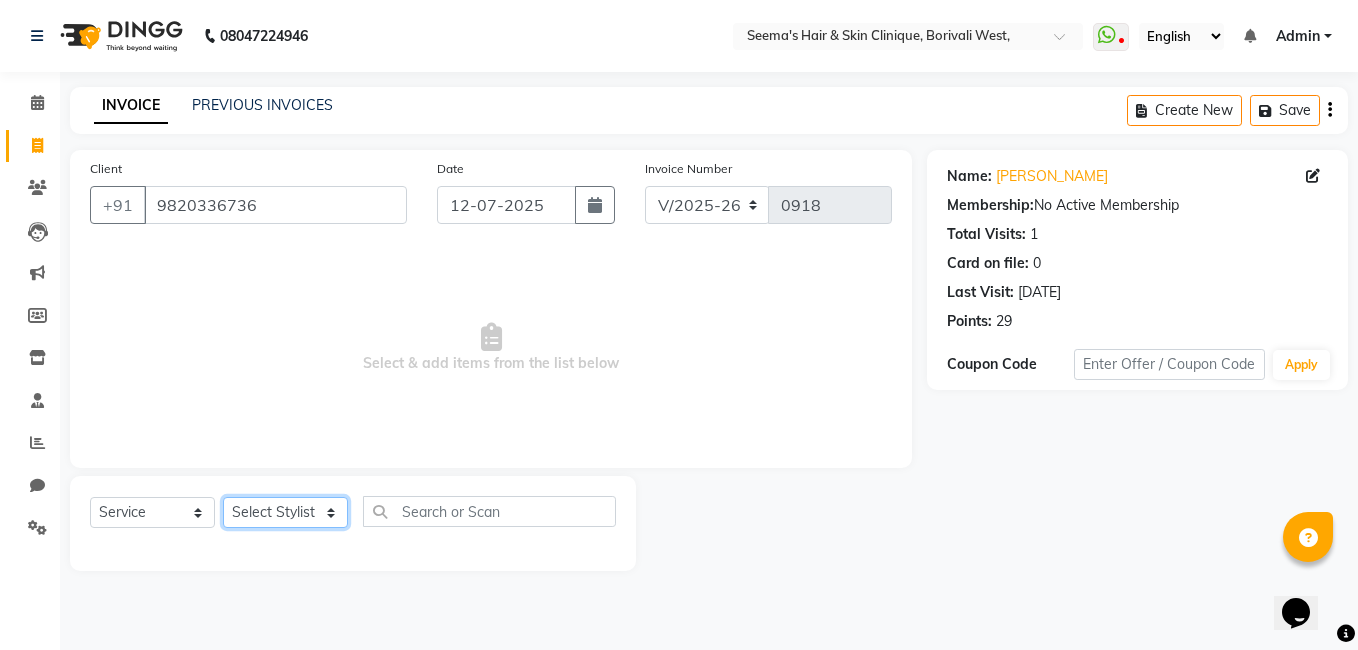 click on "Select Stylist [PERSON_NAME] [PERSON_NAME] [PERSON_NAME] [PERSON_NAME] [PERSON_NAME] [PERSON_NAME] [PERSON_NAME] Intern [PERSON_NAME]" 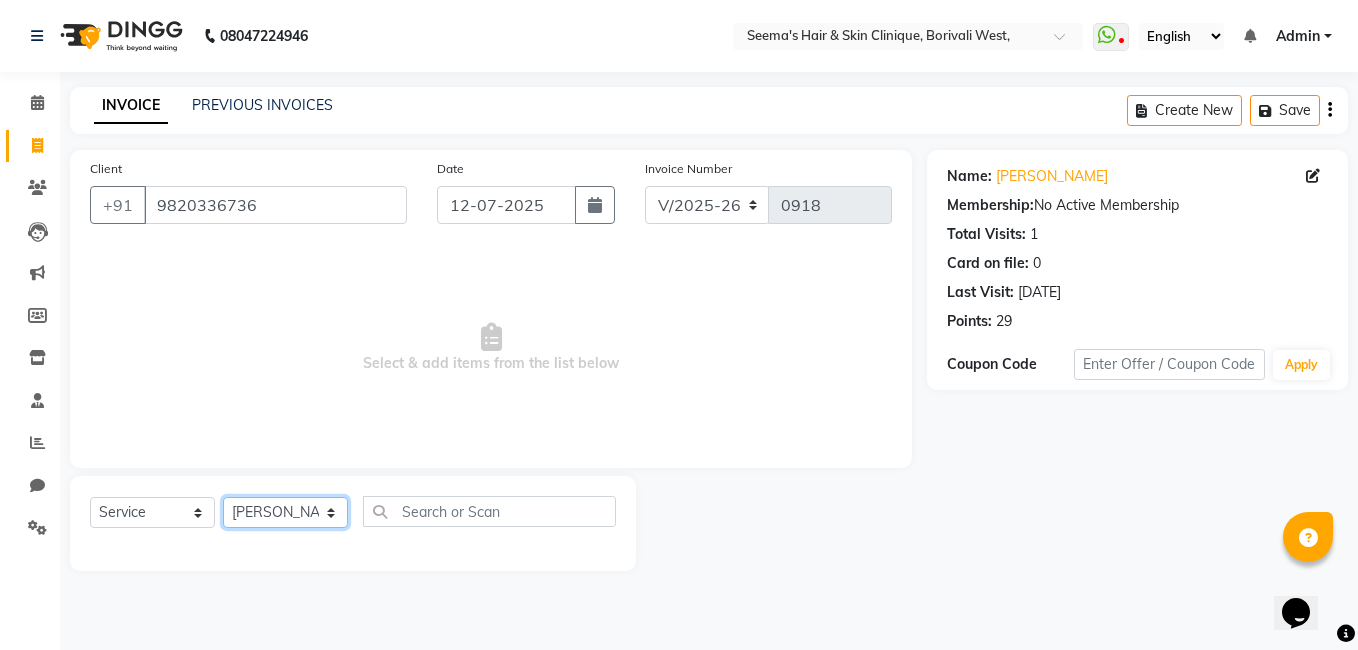 click on "Select Stylist [PERSON_NAME] [PERSON_NAME] [PERSON_NAME] [PERSON_NAME] [PERSON_NAME] [PERSON_NAME] [PERSON_NAME] Intern [PERSON_NAME]" 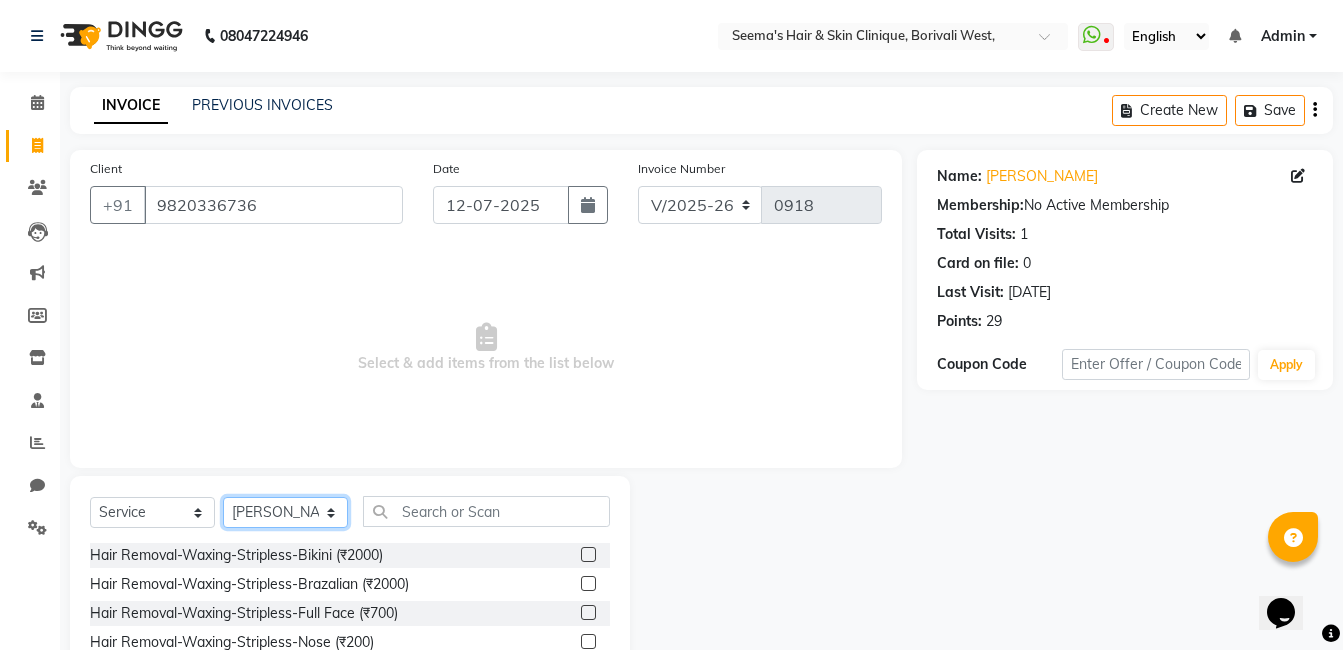 click on "Select Stylist [PERSON_NAME] [PERSON_NAME] [PERSON_NAME] [PERSON_NAME] [PERSON_NAME] [PERSON_NAME] [PERSON_NAME] Intern [PERSON_NAME]" 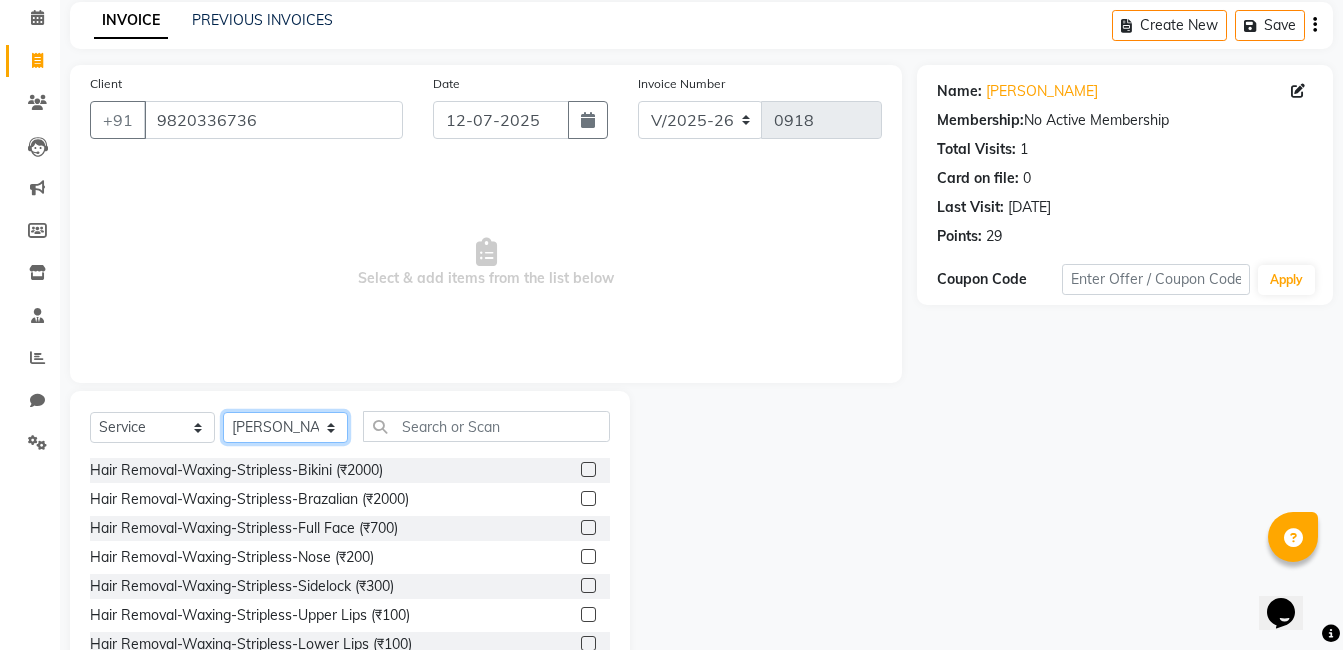 scroll, scrollTop: 86, scrollLeft: 0, axis: vertical 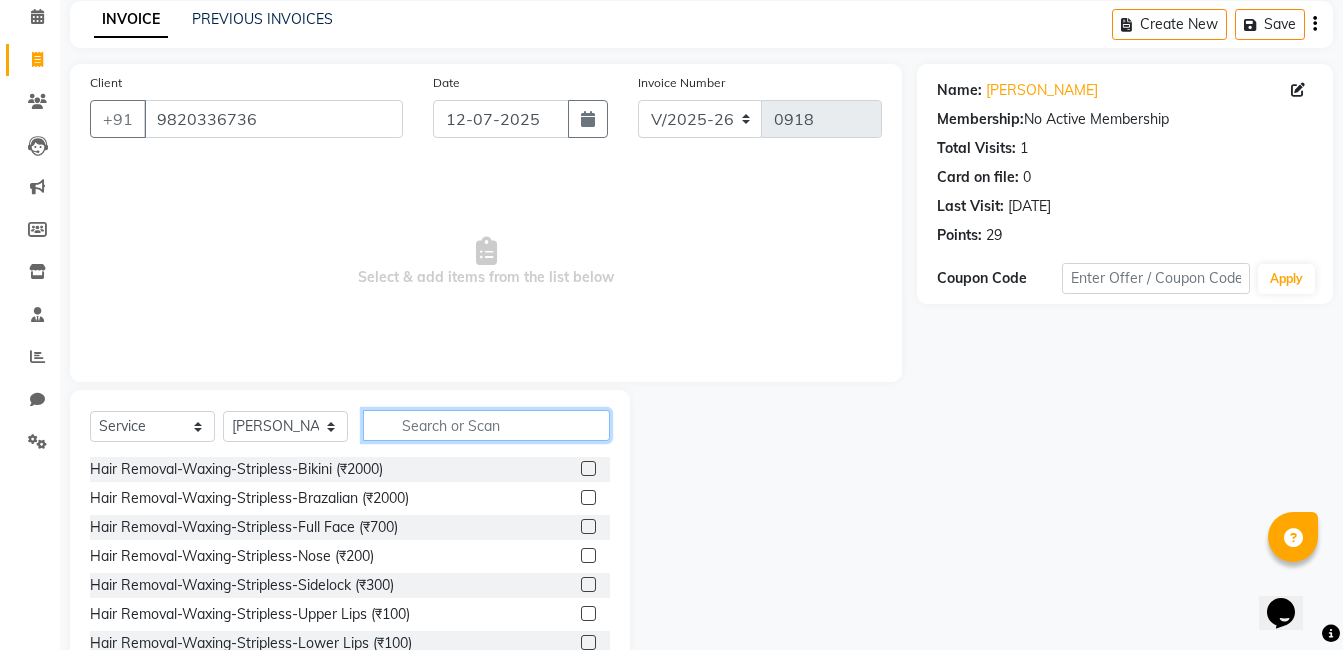 click 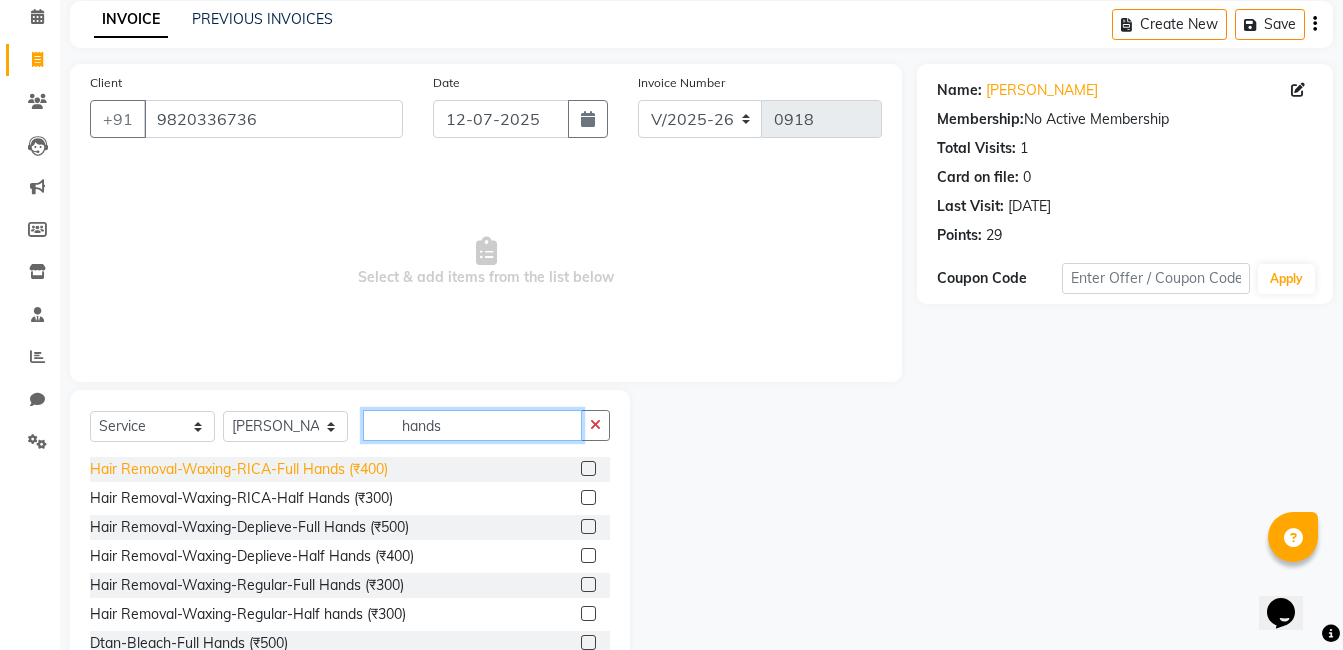 type on "hands" 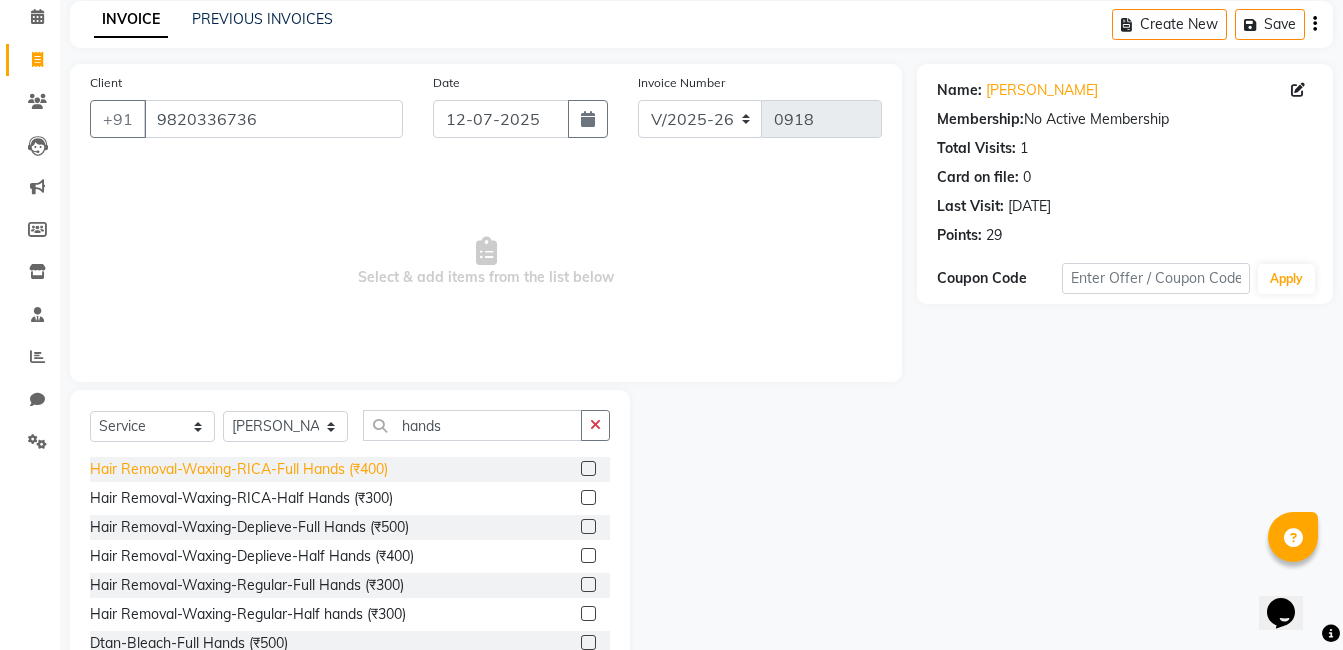 click on "Hair Removal-Waxing-RICA-Full Hands (₹400)" 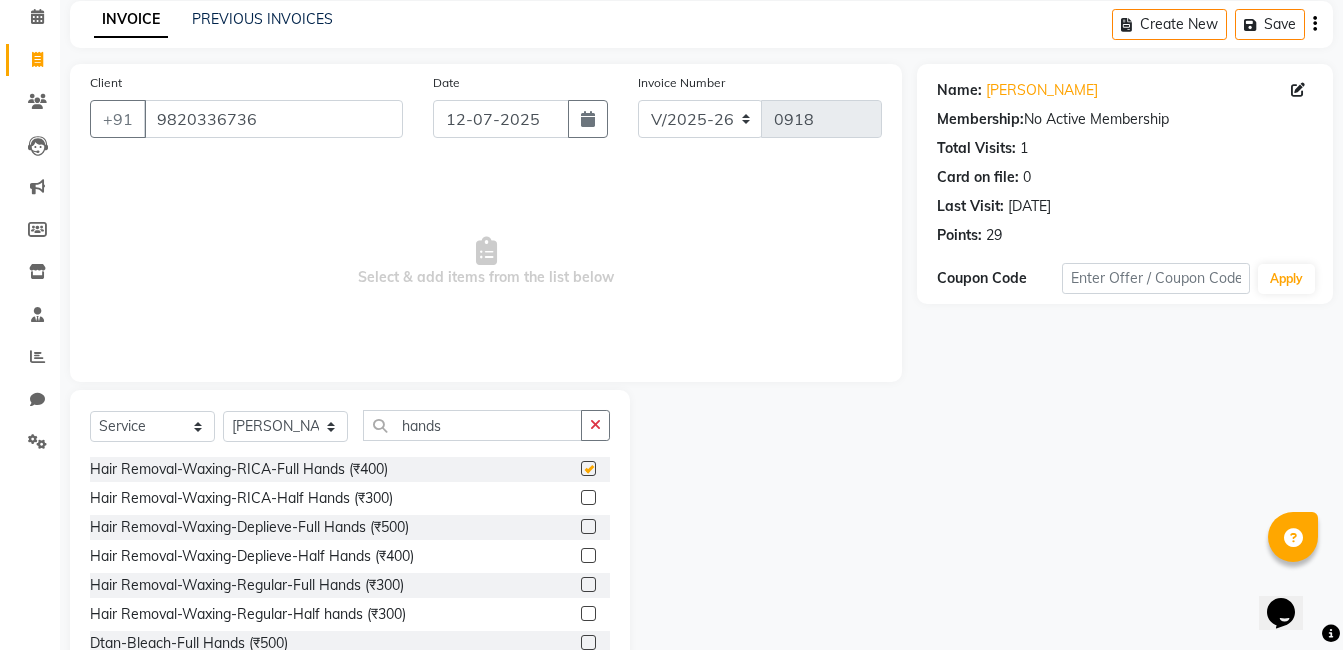 checkbox on "false" 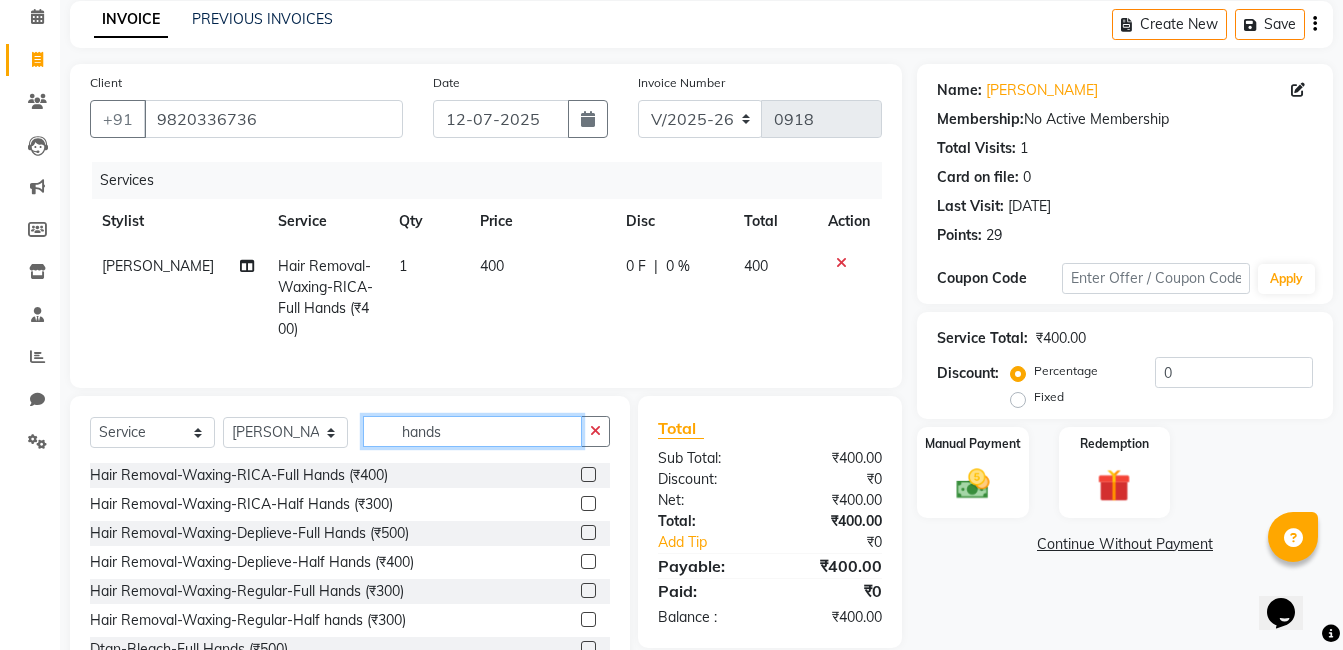 click on "hands" 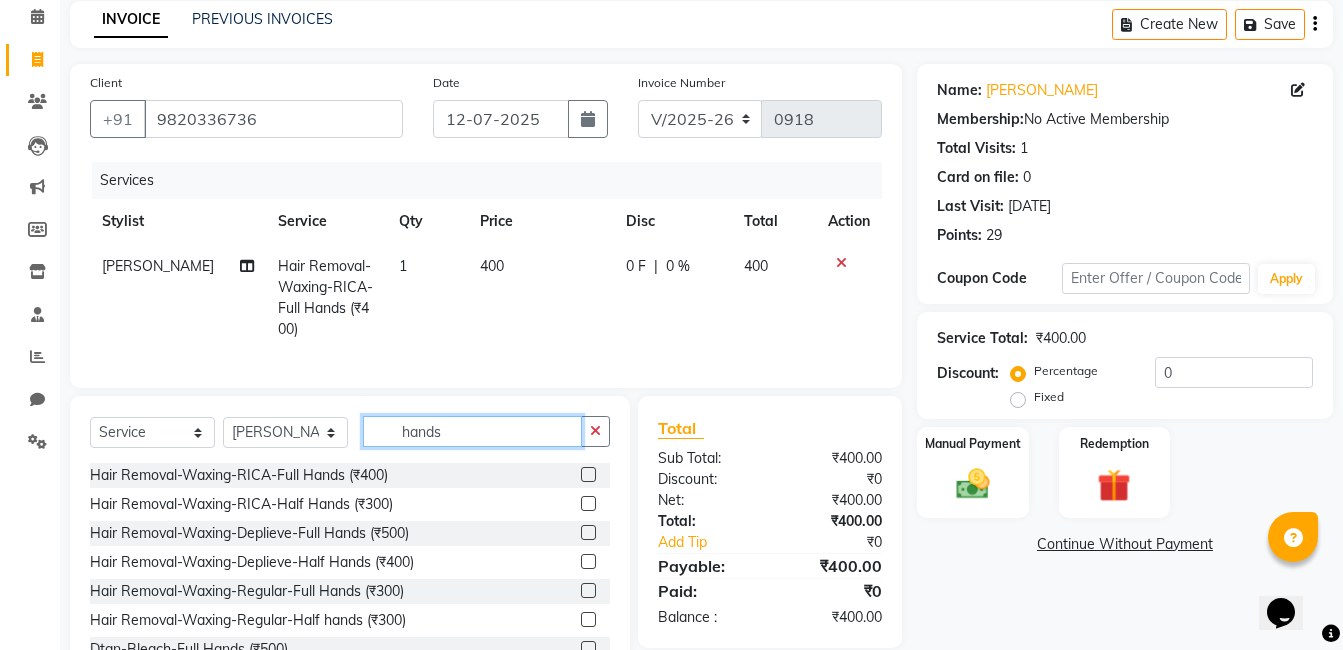 click on "hands" 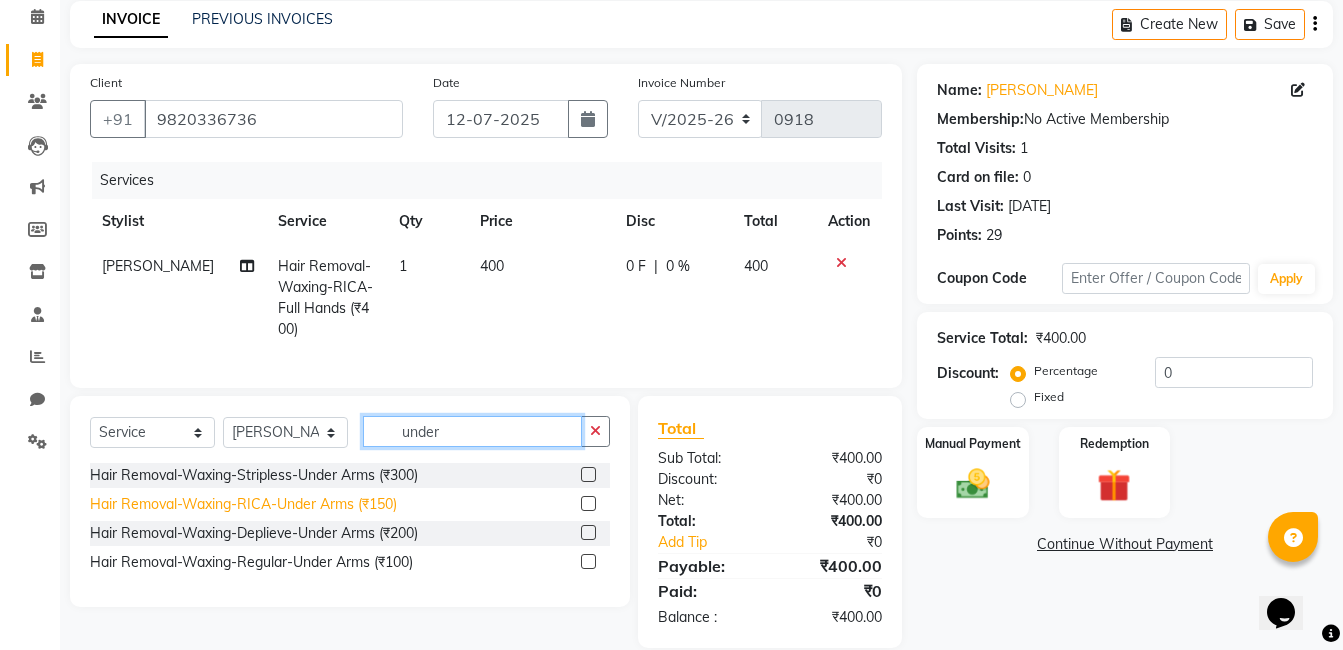 type on "under" 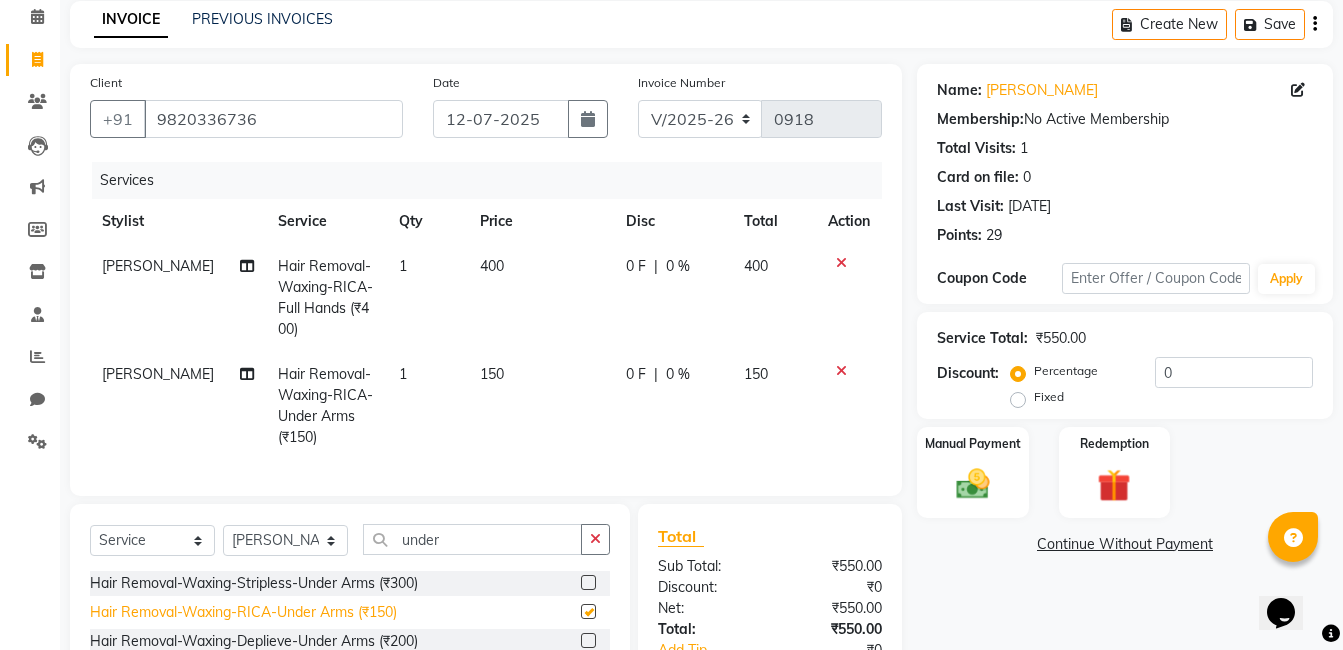 checkbox on "false" 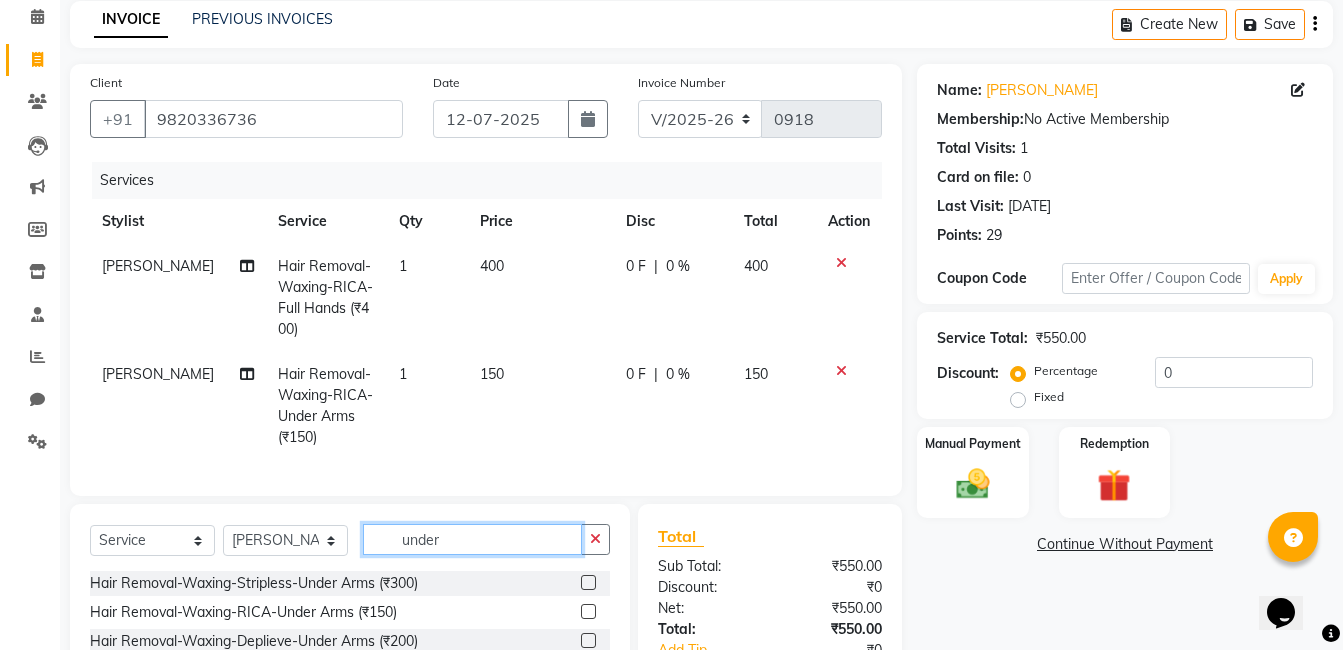 click on "under" 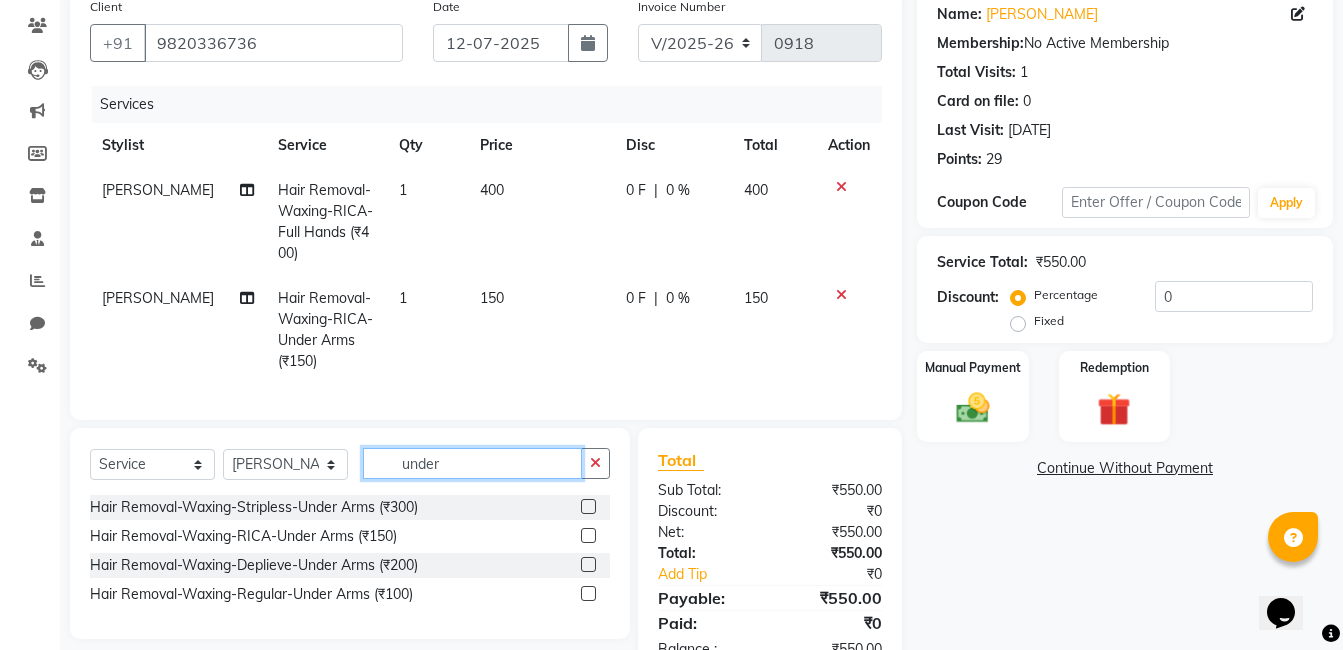 scroll, scrollTop: 237, scrollLeft: 0, axis: vertical 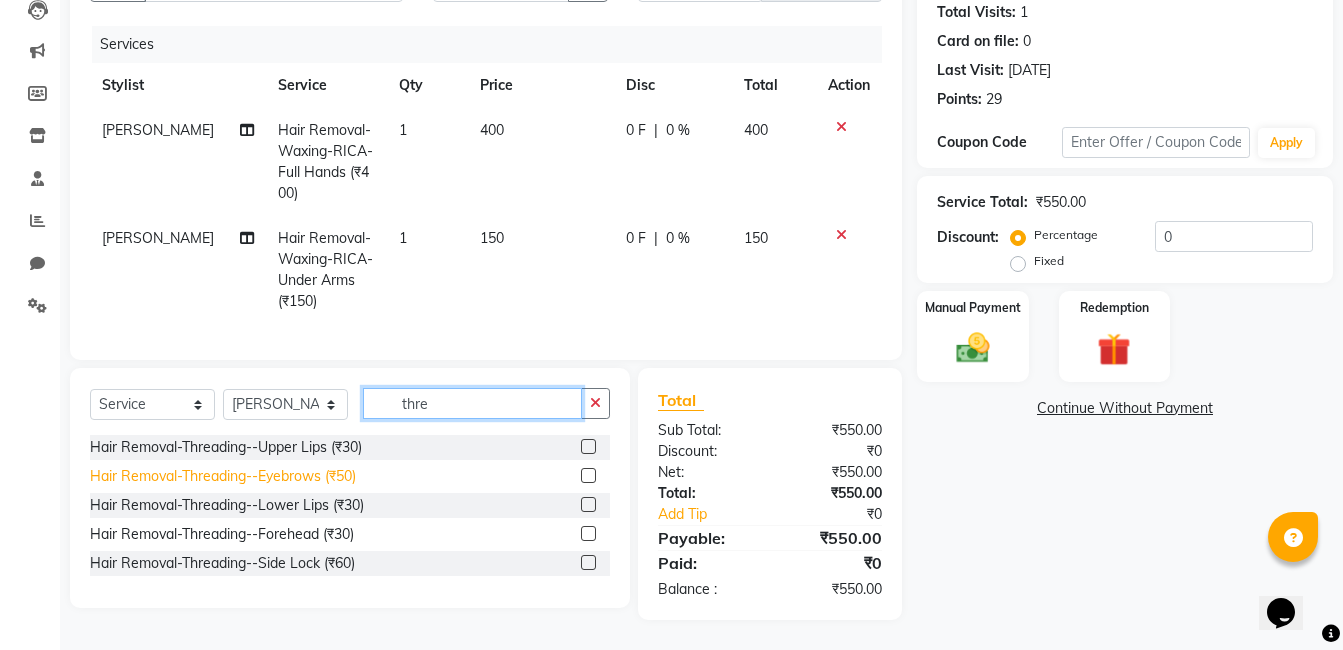 type on "thre" 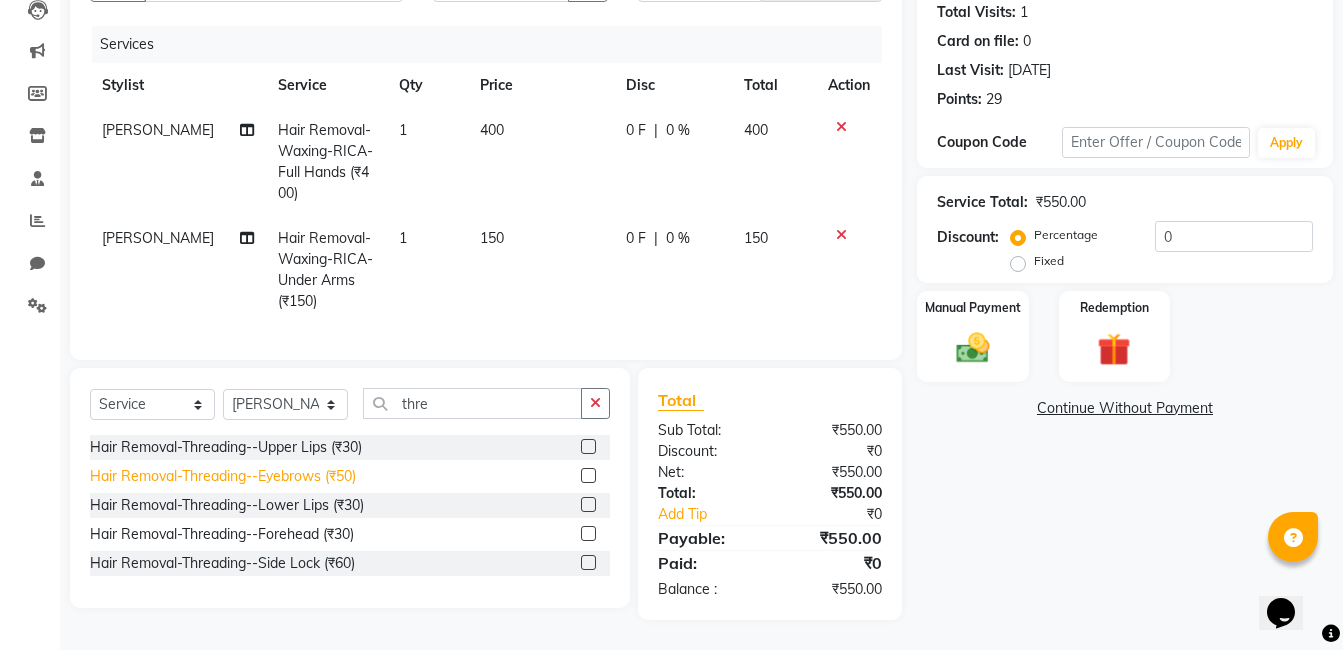 click on "Hair Removal-Threading--Eyebrows (₹50)" 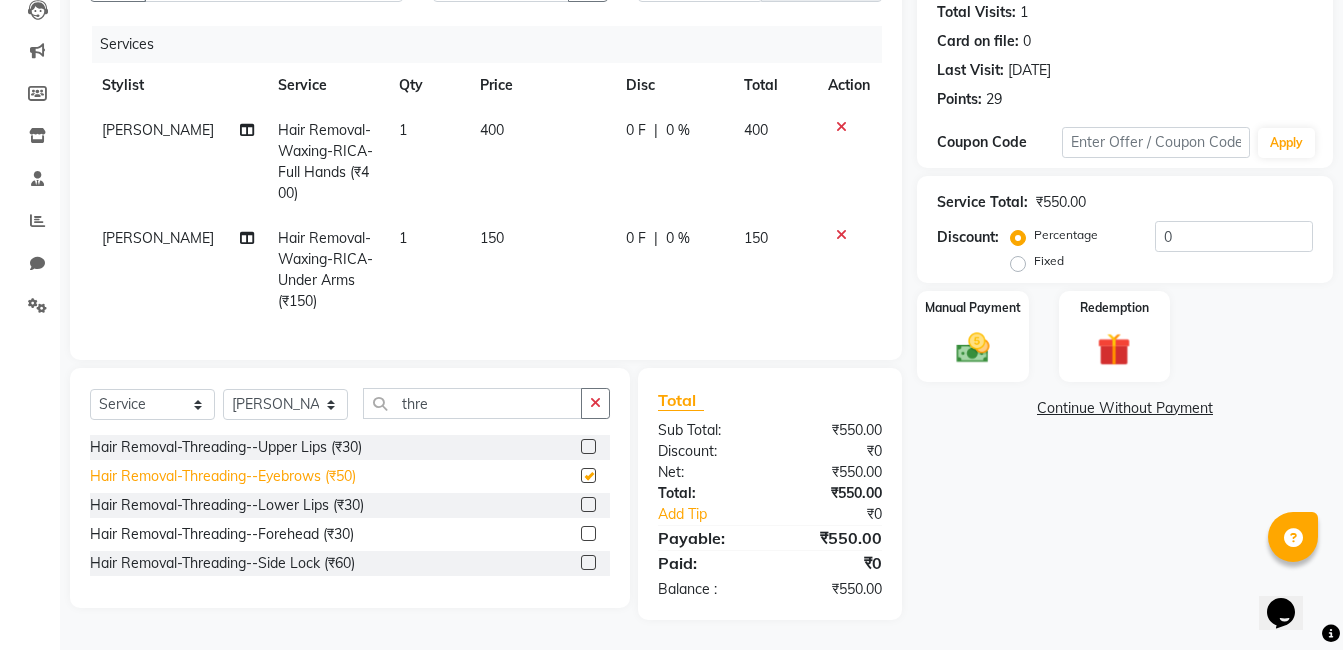 checkbox on "false" 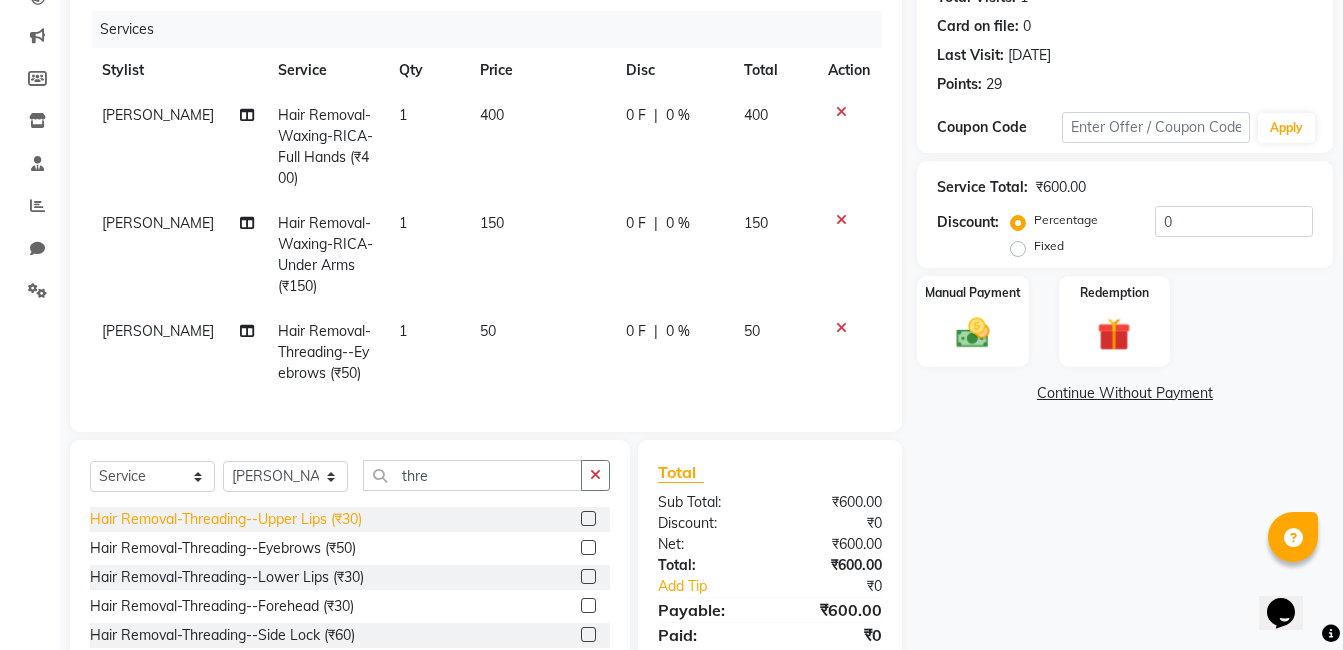 click on "Hair Removal-Threading--Upper Lips (₹30)" 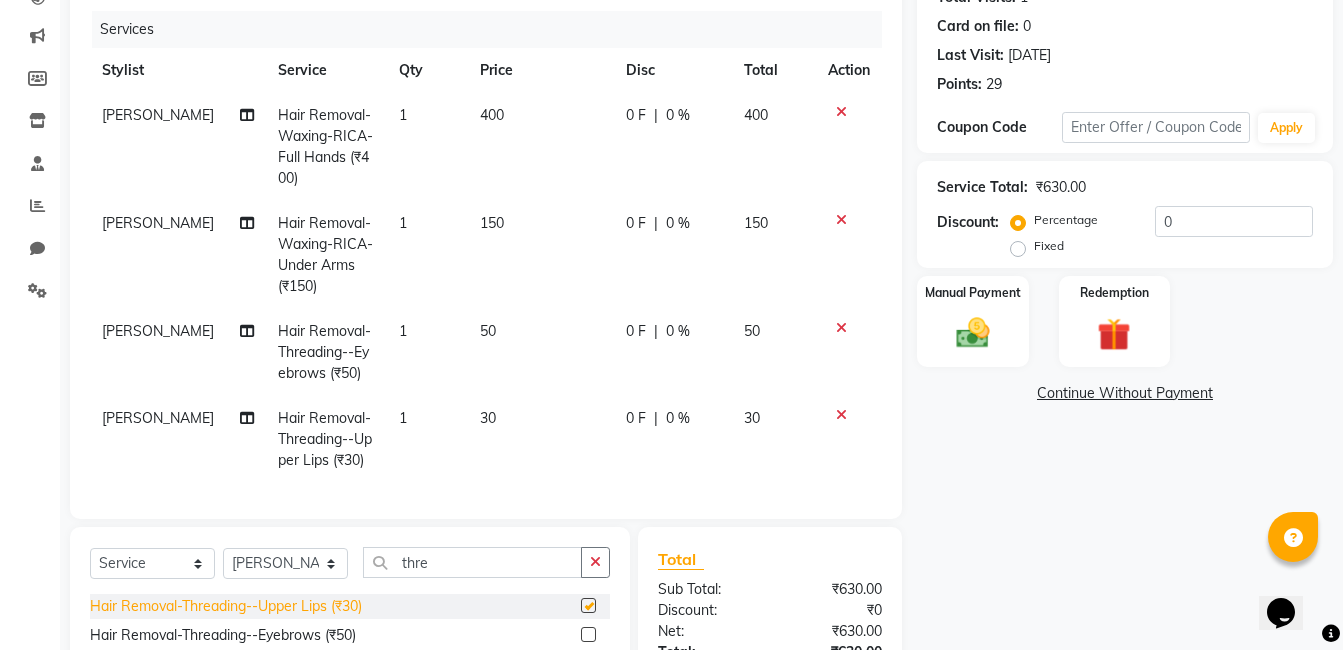 checkbox on "false" 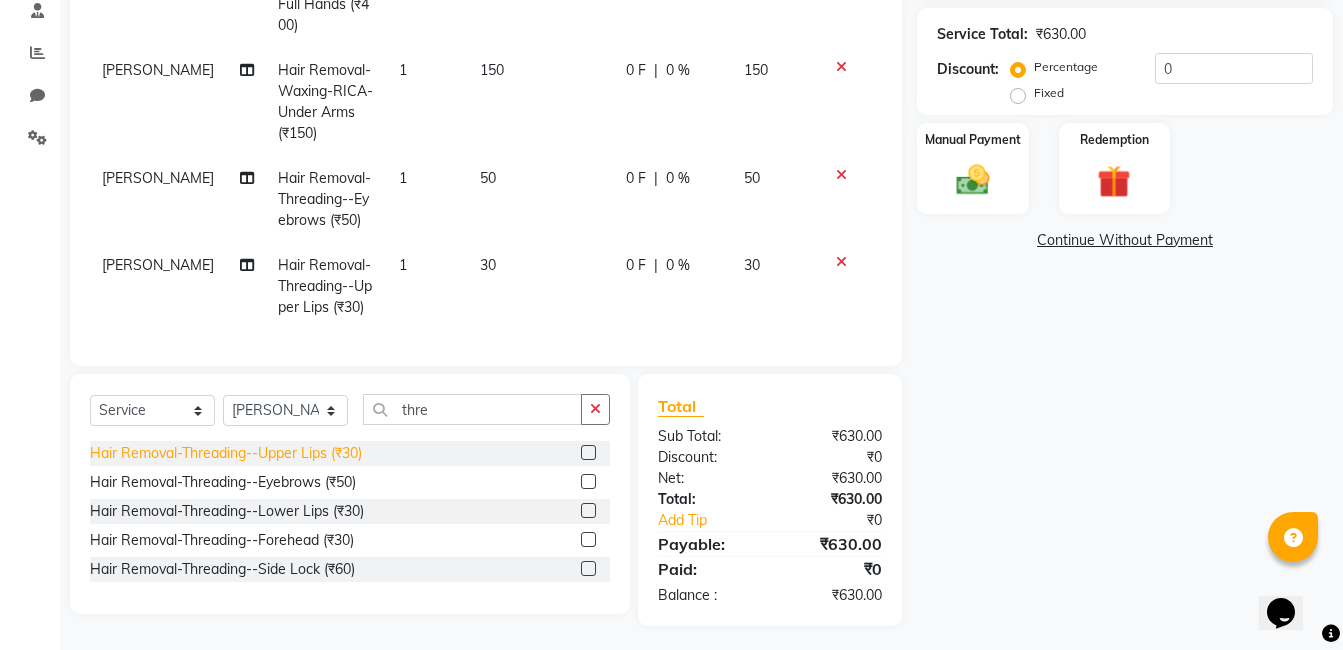 scroll, scrollTop: 408, scrollLeft: 0, axis: vertical 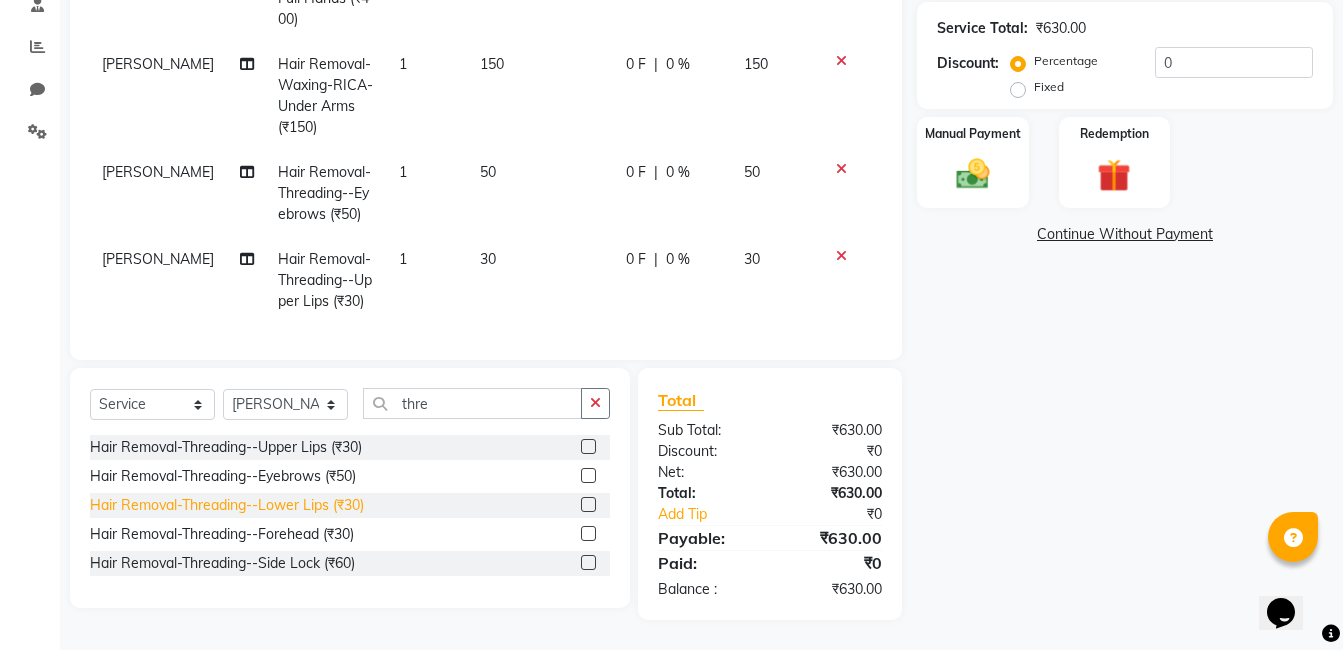 click on "Hair Removal-Threading--Lower Lips (₹30)" 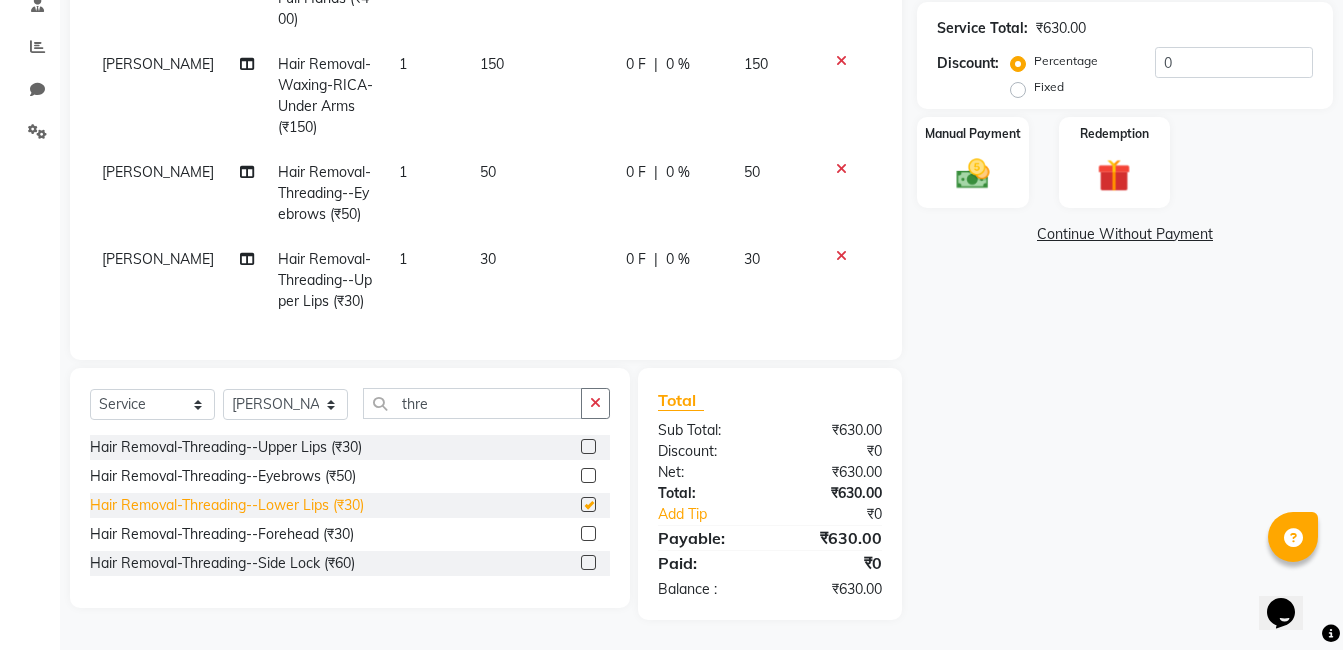 checkbox on "false" 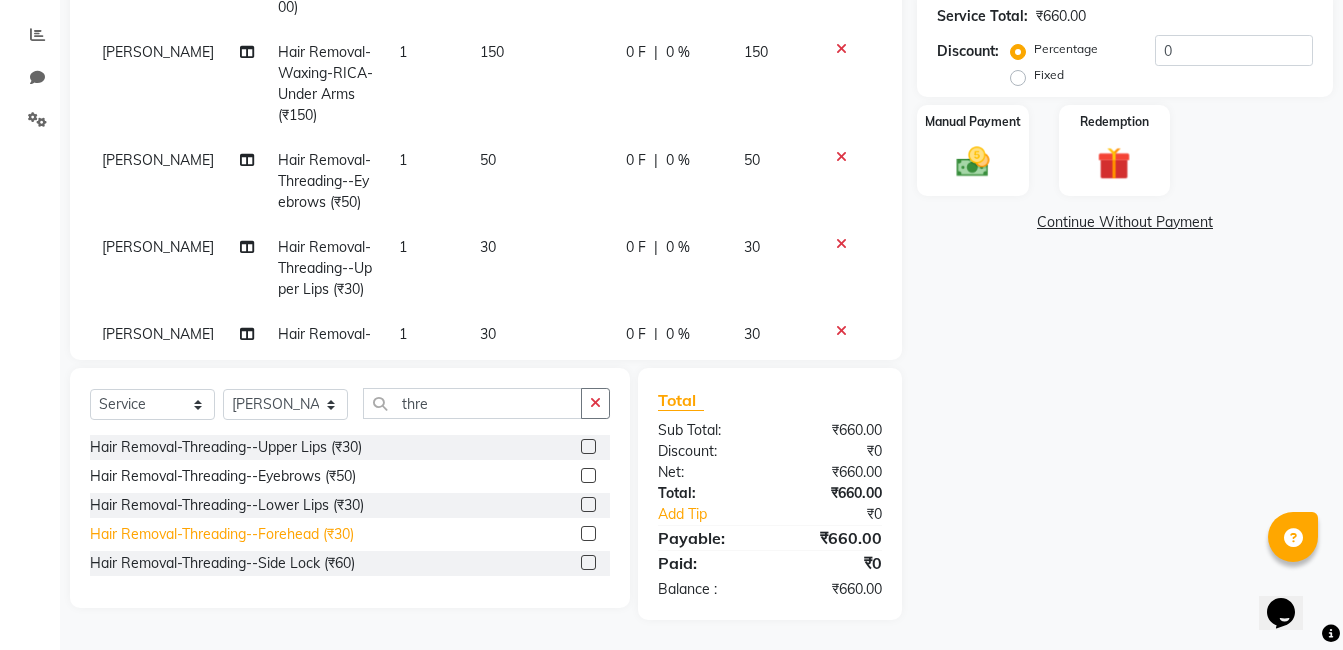 click on "Hair Removal-Threading--Forehead (₹30)" 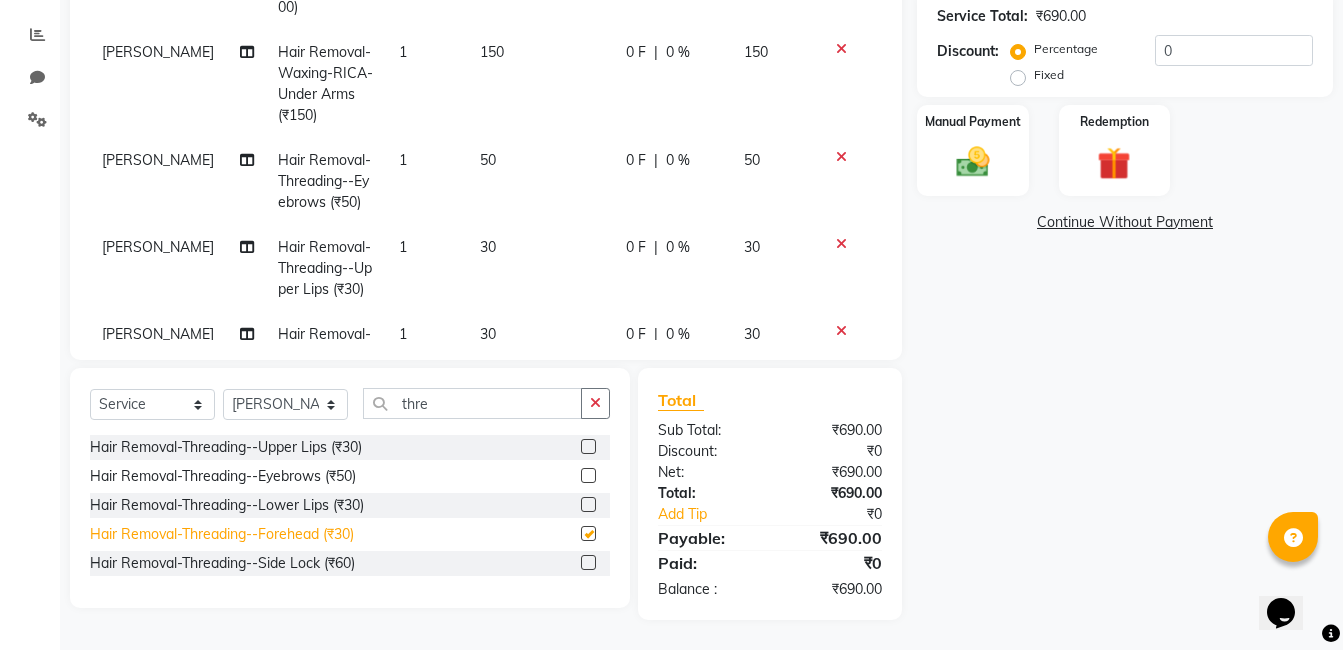 checkbox on "false" 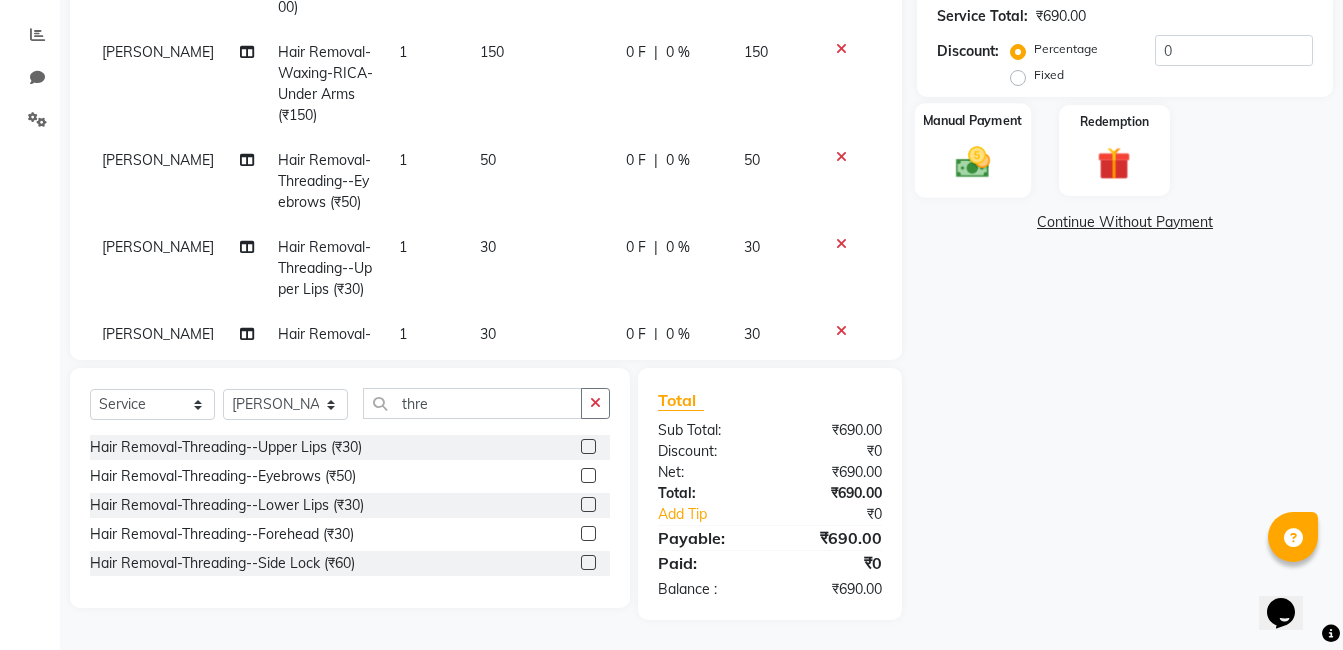 click on "Manual Payment" 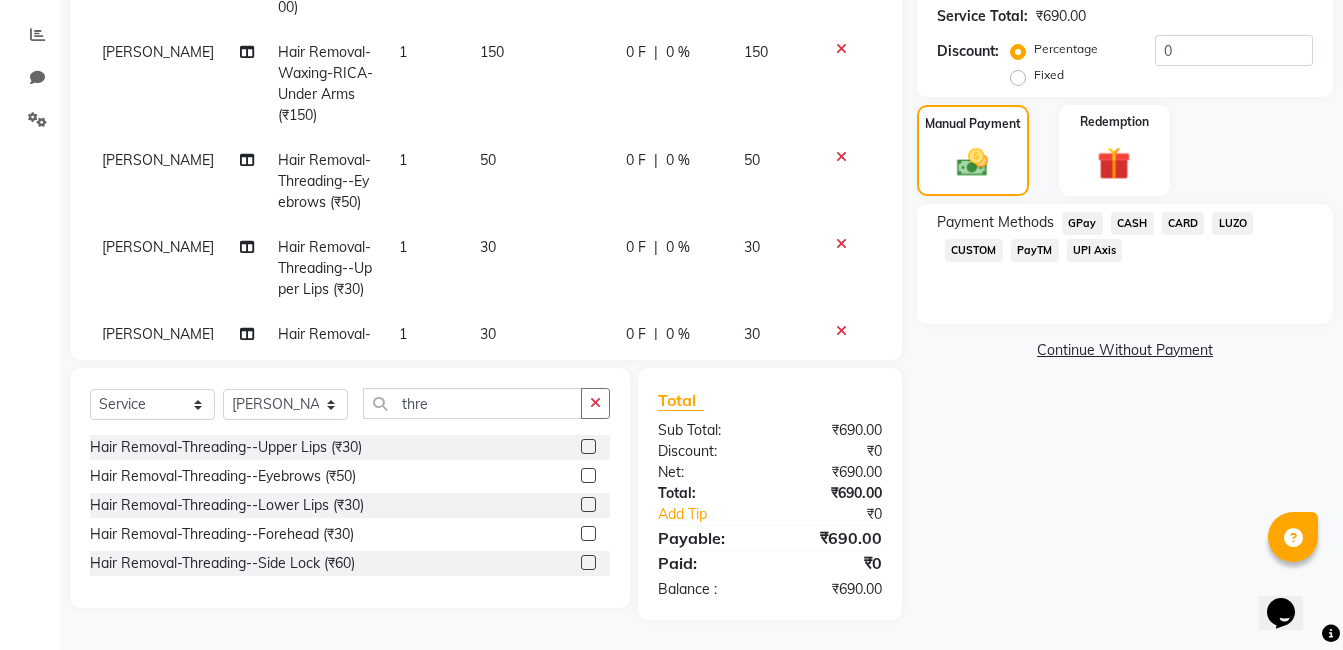 click on "CASH" 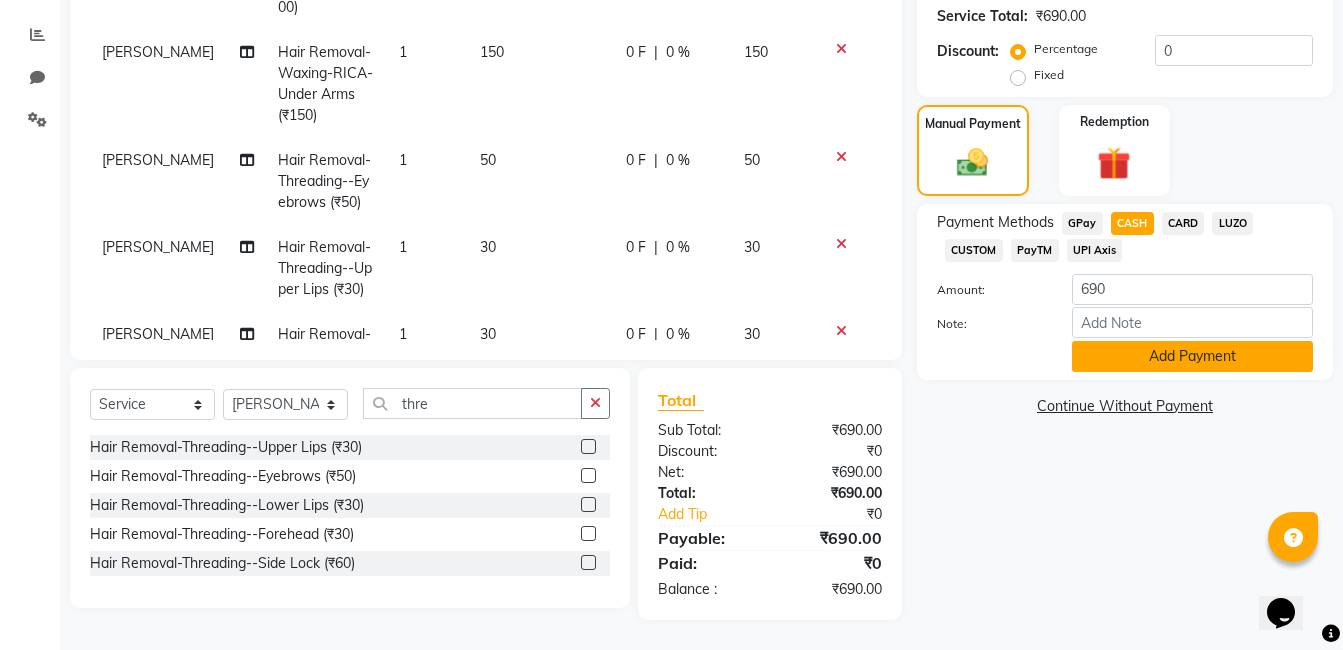 click on "Add Payment" 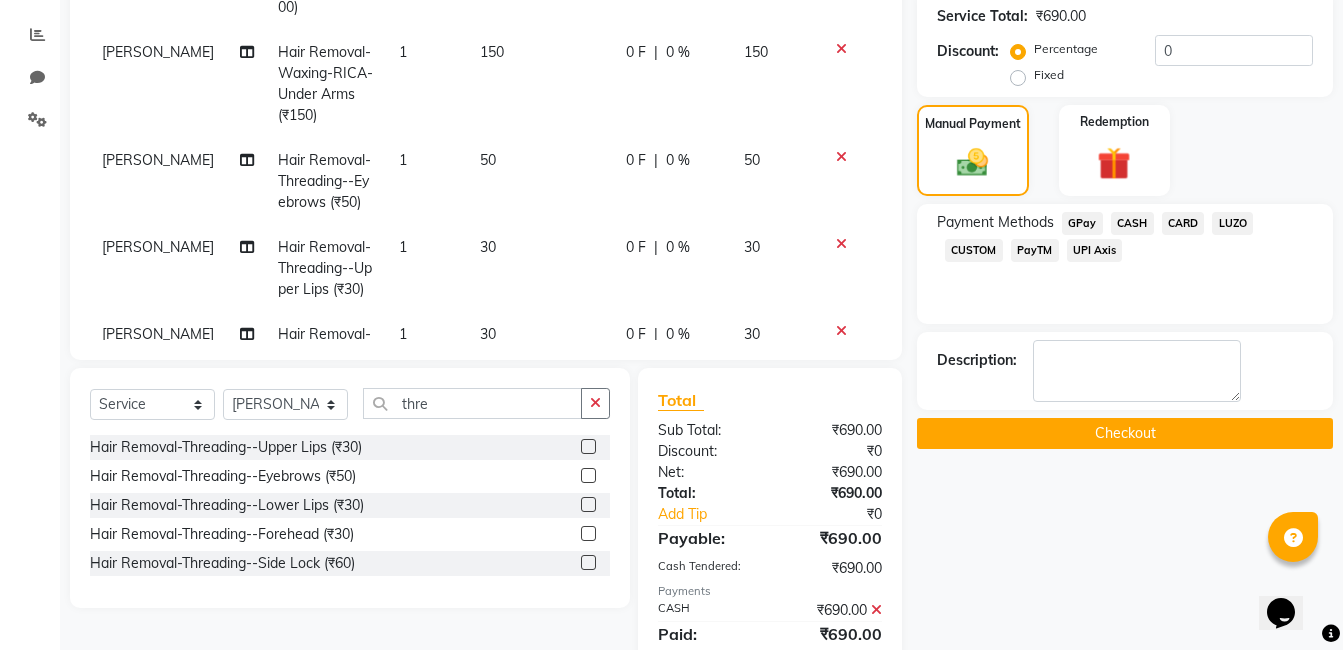 click on "Checkout" 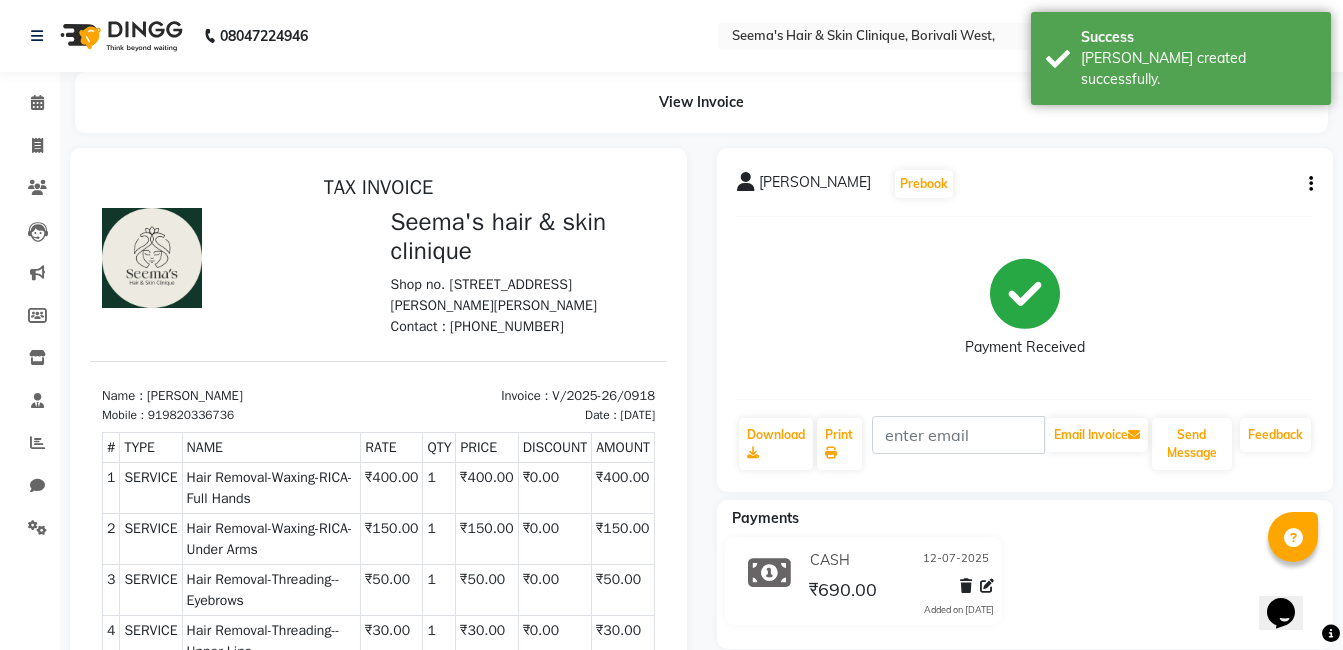 scroll, scrollTop: 0, scrollLeft: 0, axis: both 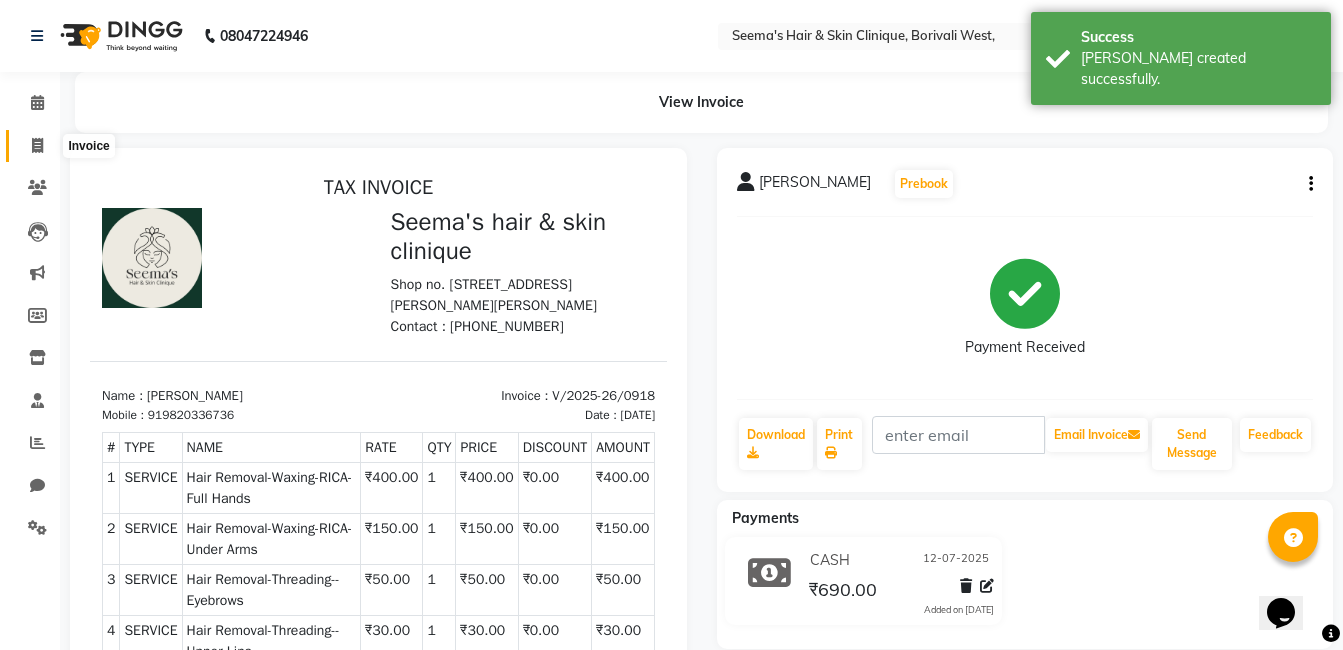 click 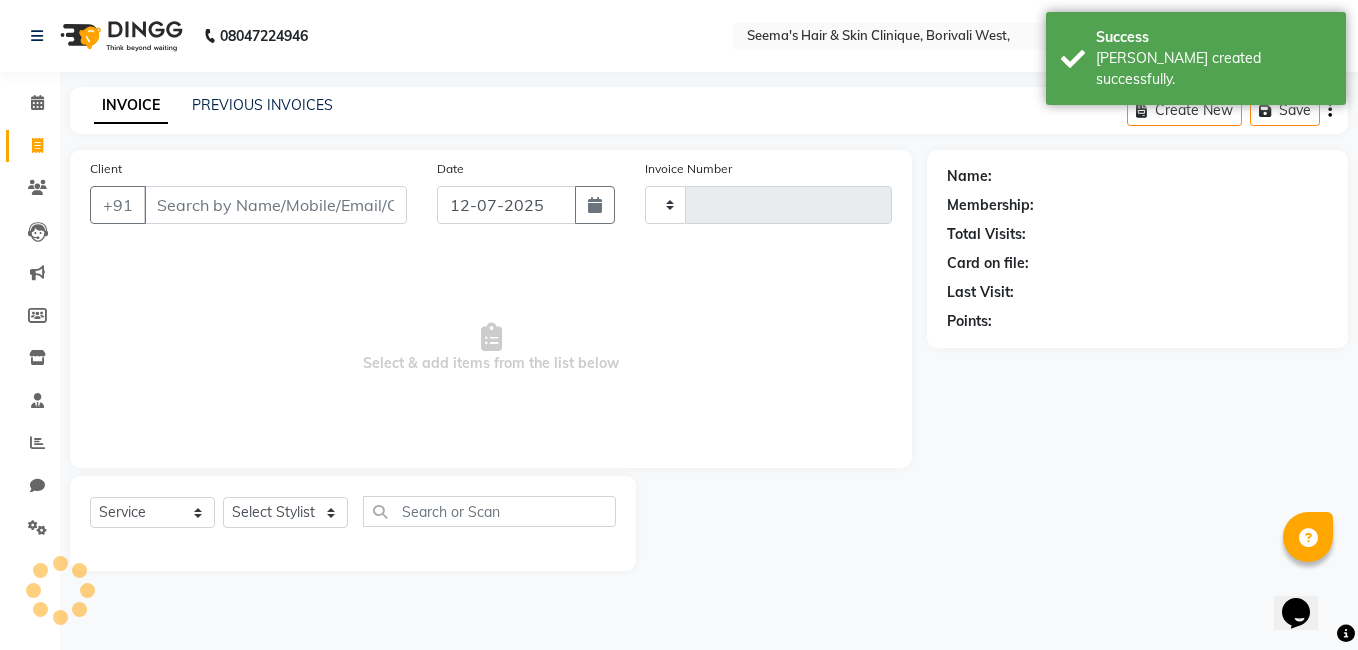 type on "0919" 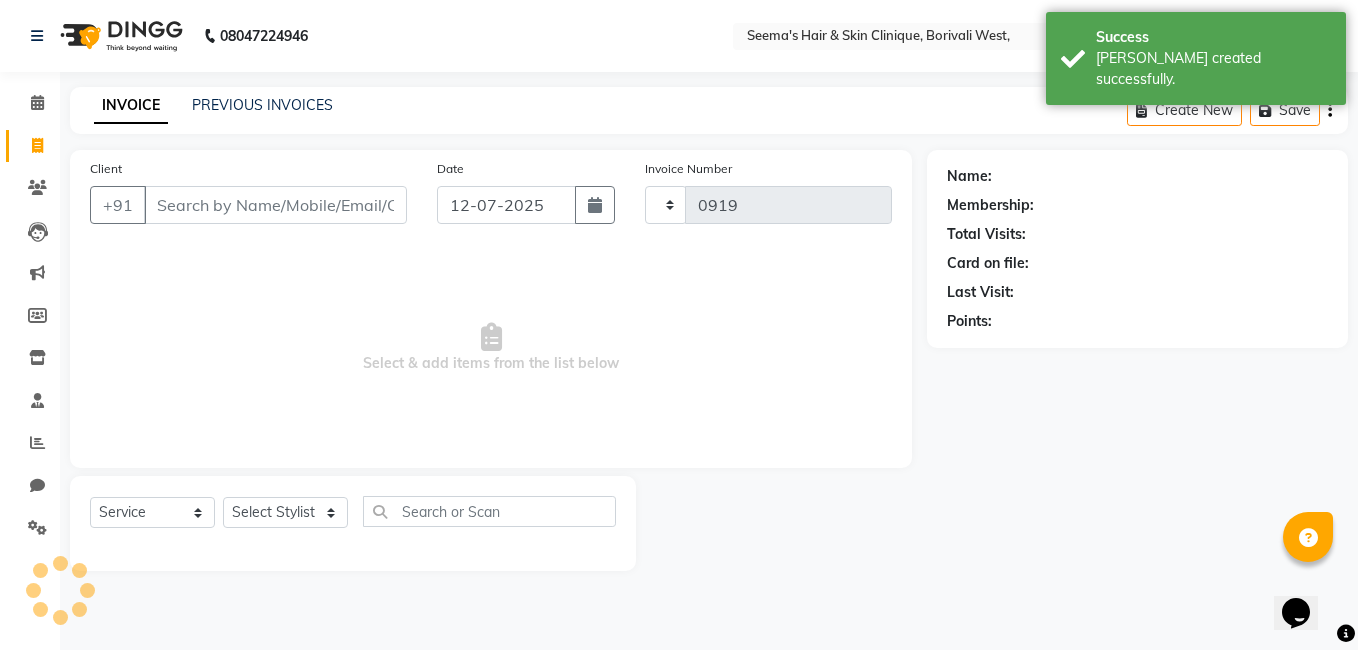 select on "8084" 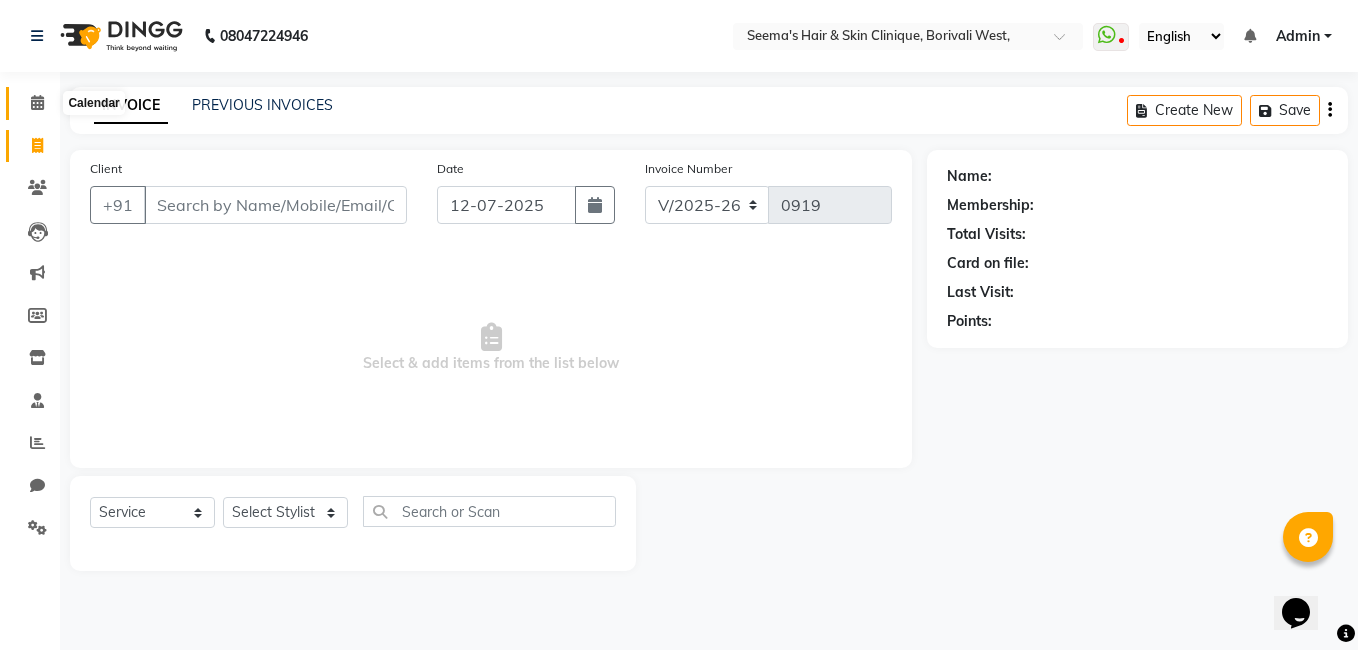 click 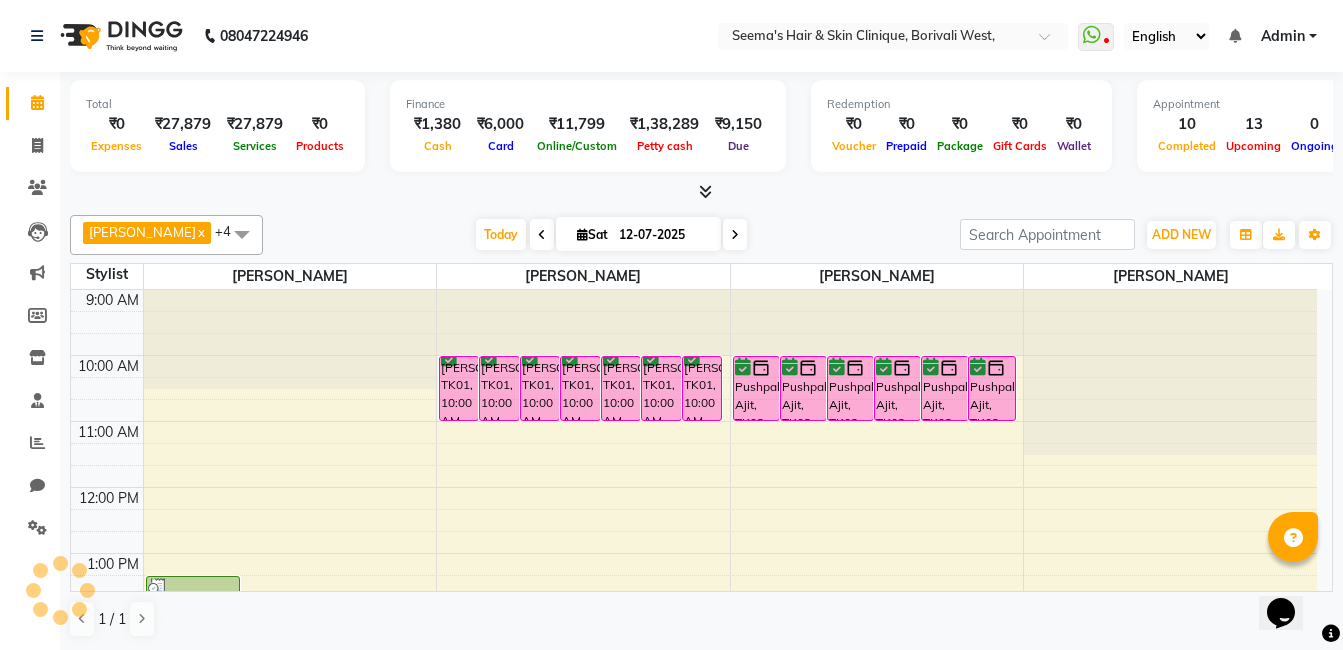 scroll, scrollTop: 0, scrollLeft: 0, axis: both 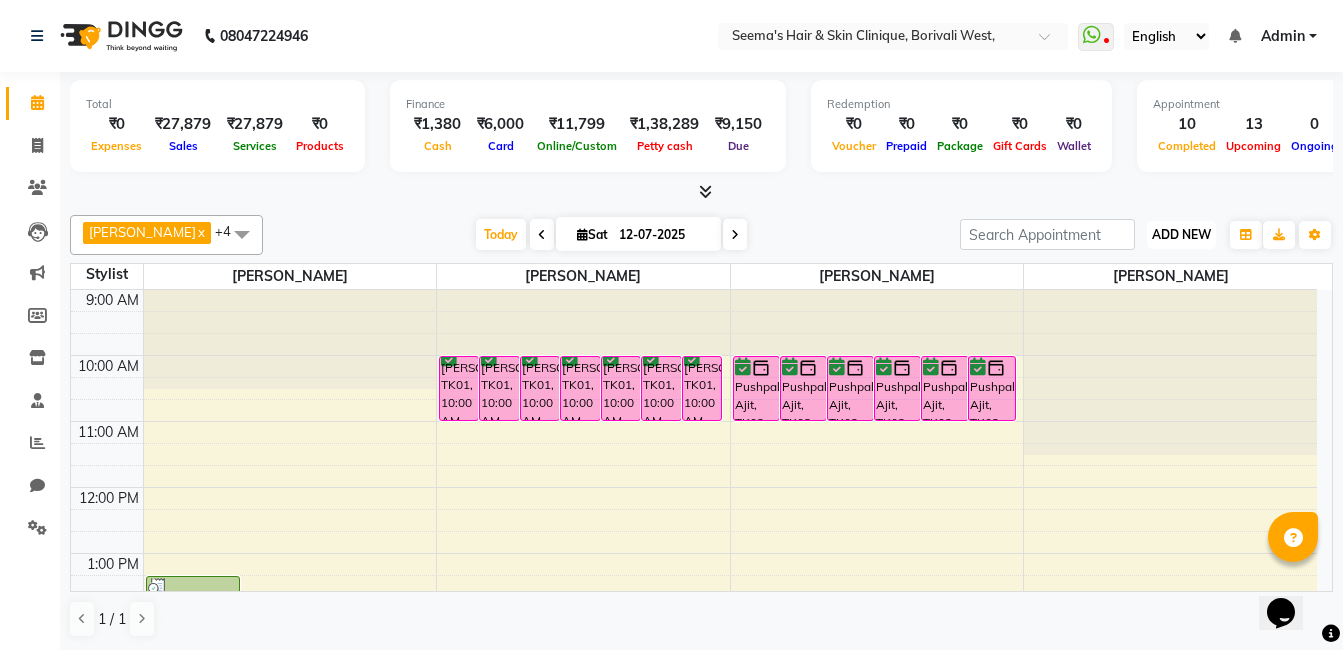 click on "ADD NEW Toggle Dropdown" at bounding box center (1181, 235) 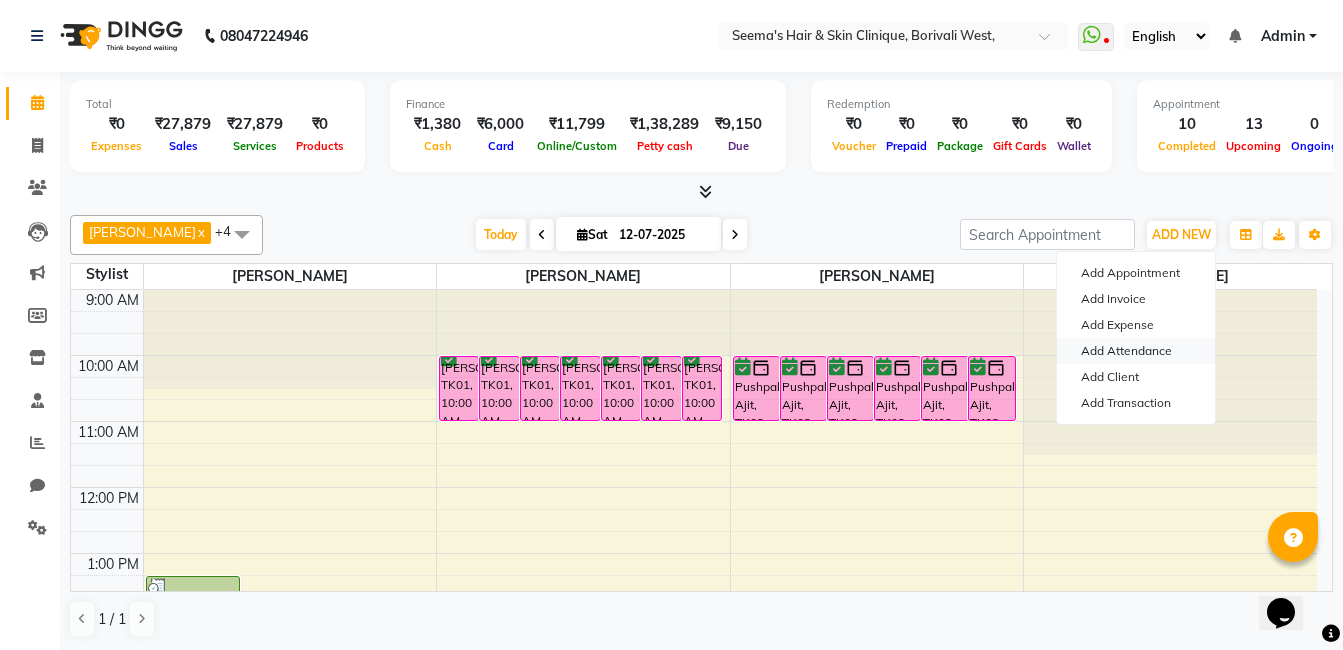 click on "Add Attendance" at bounding box center [1136, 351] 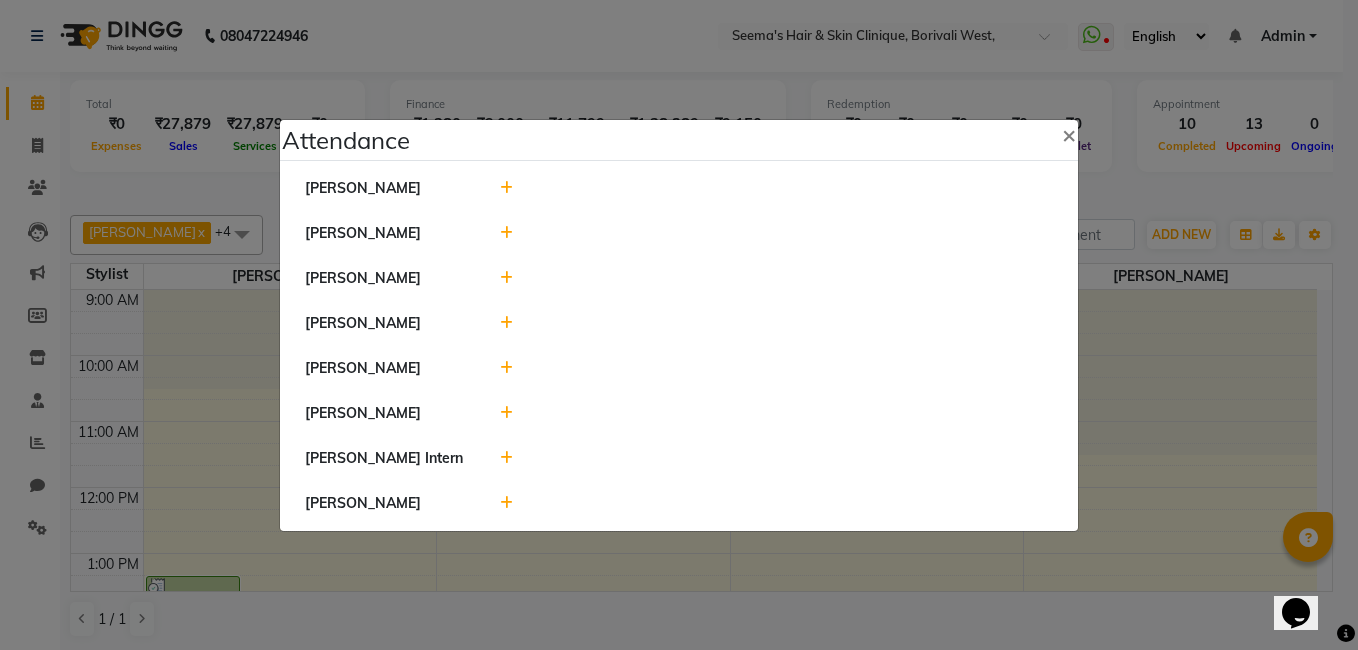 click on "Attendance ×  [PERSON_NAME]   [PERSON_NAME]   [PERSON_NAME]   [PERSON_NAME]   [PERSON_NAME]   [PERSON_NAME] Intern   [PERSON_NAME]" 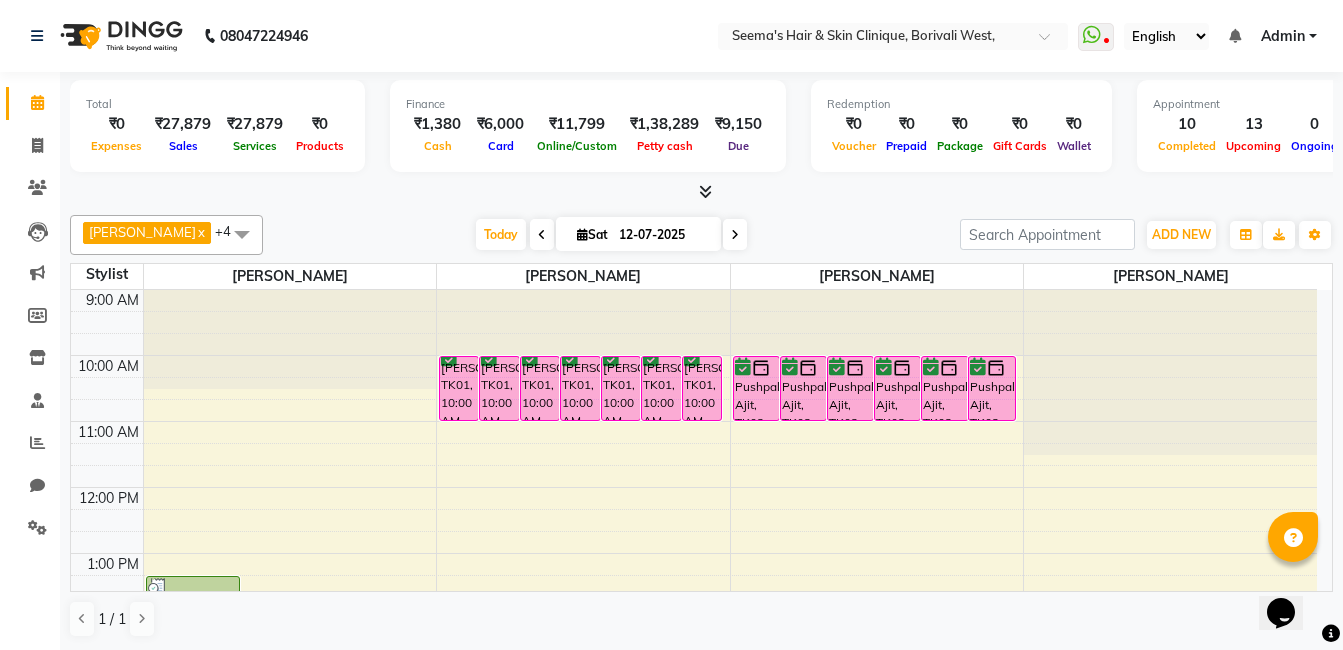 click at bounding box center (1170, 372) 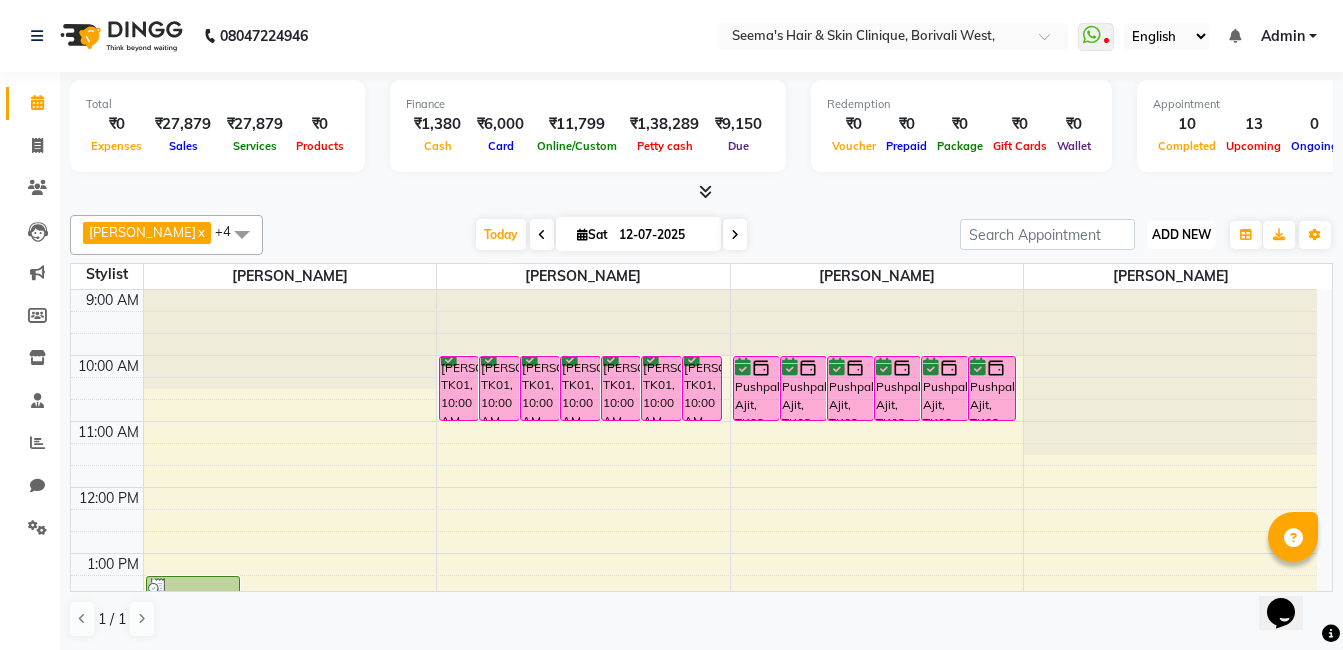 click on "ADD NEW" at bounding box center (1181, 234) 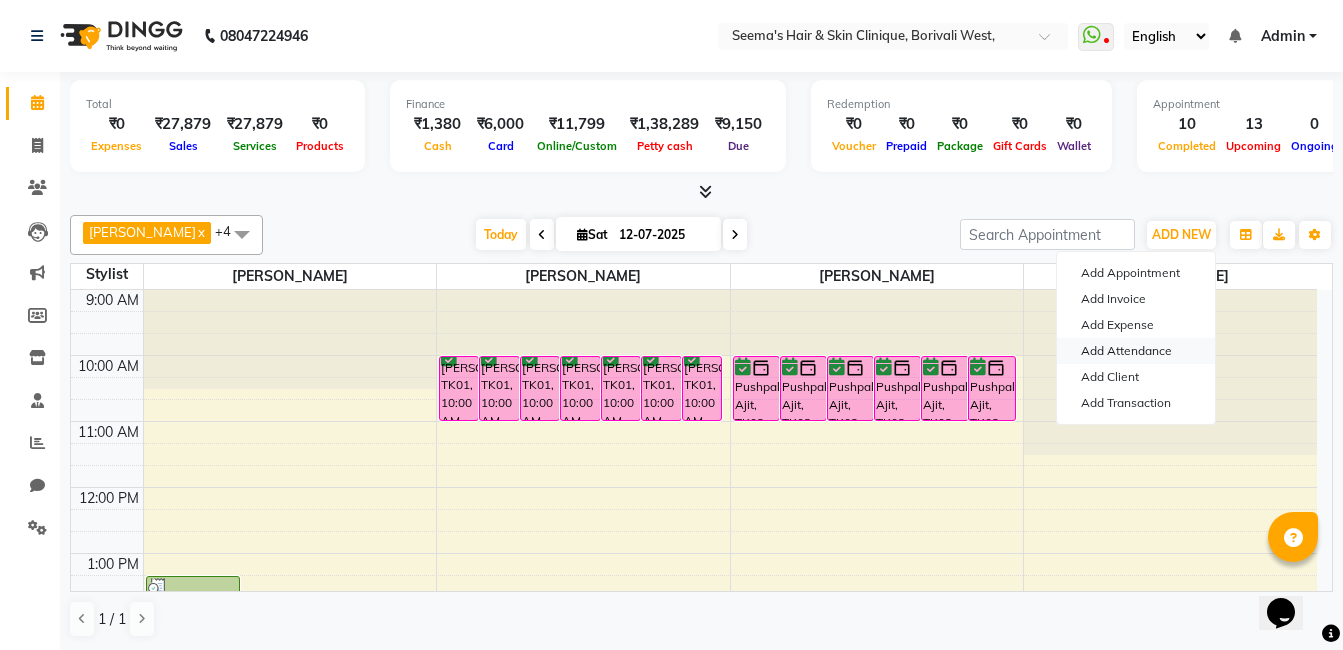 click on "Add Attendance" at bounding box center [1136, 351] 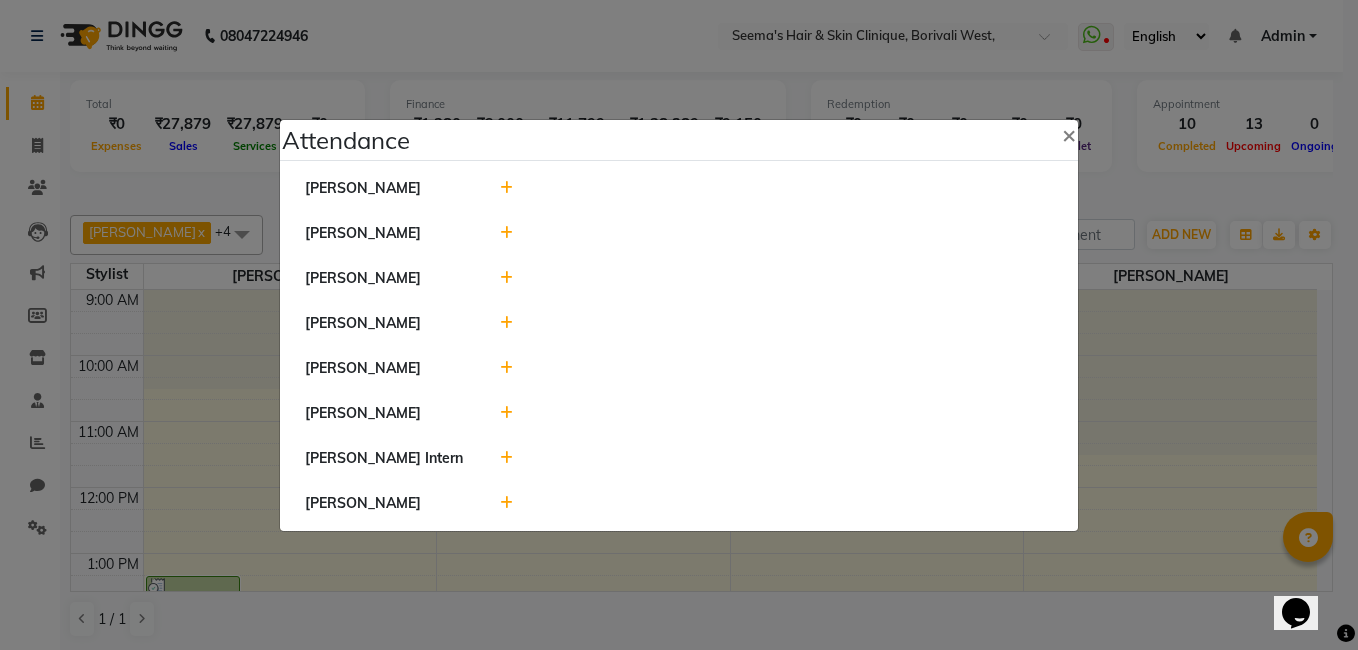 click 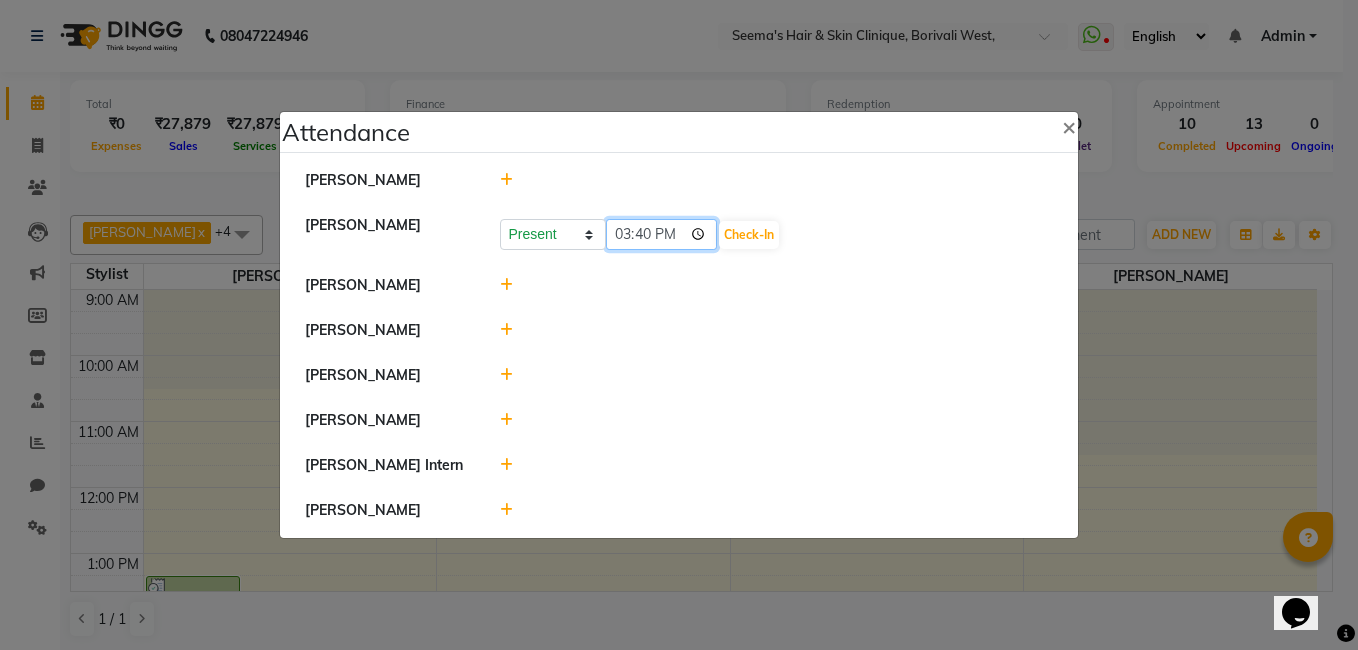 click on "15:40" 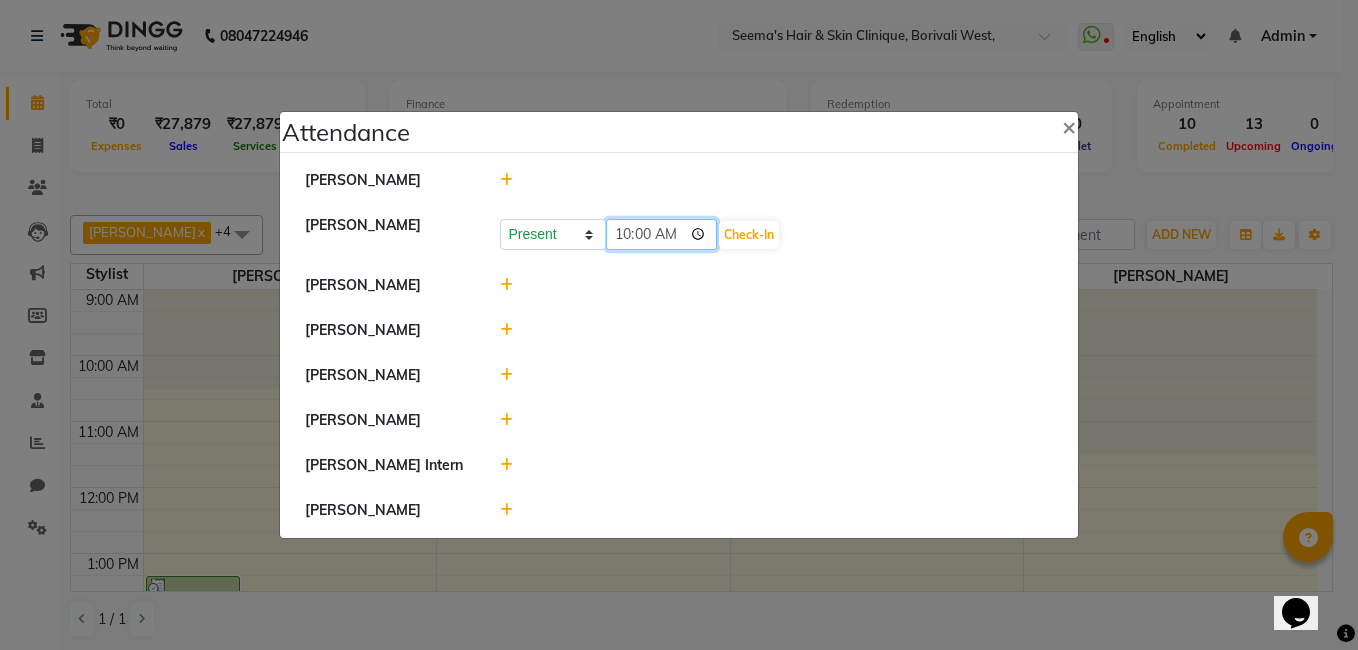 type on "10:02" 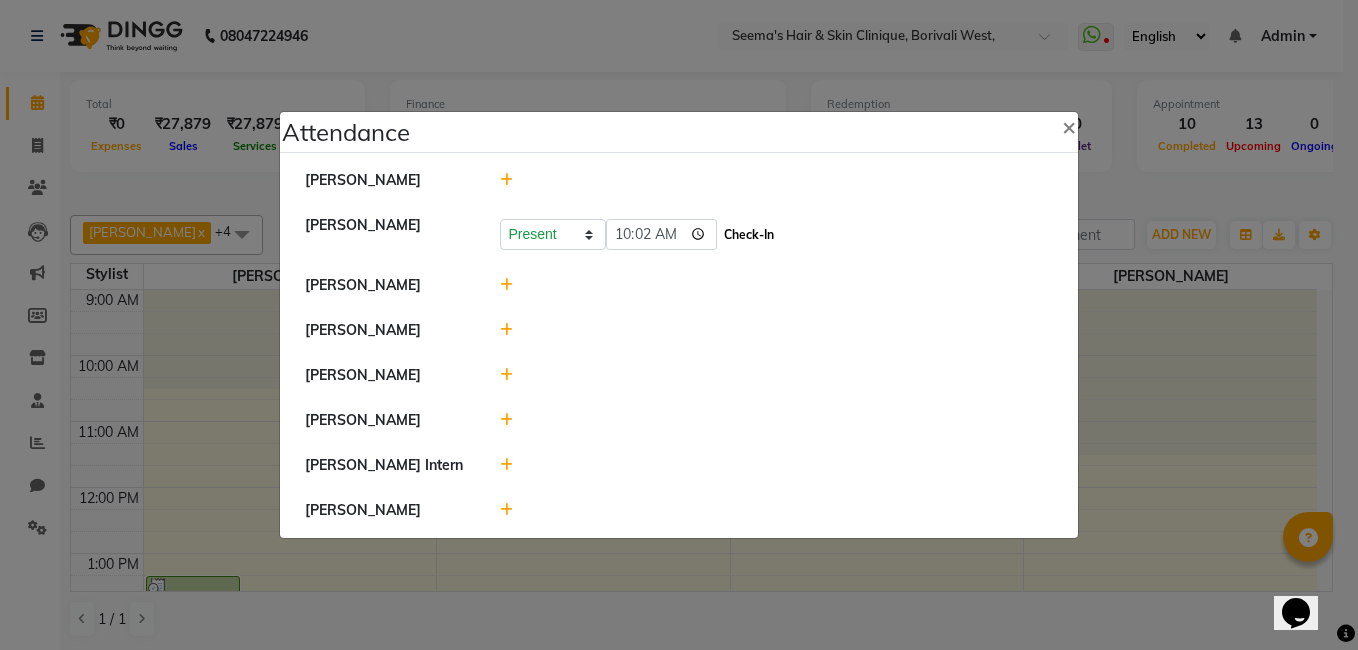 click on "Check-In" 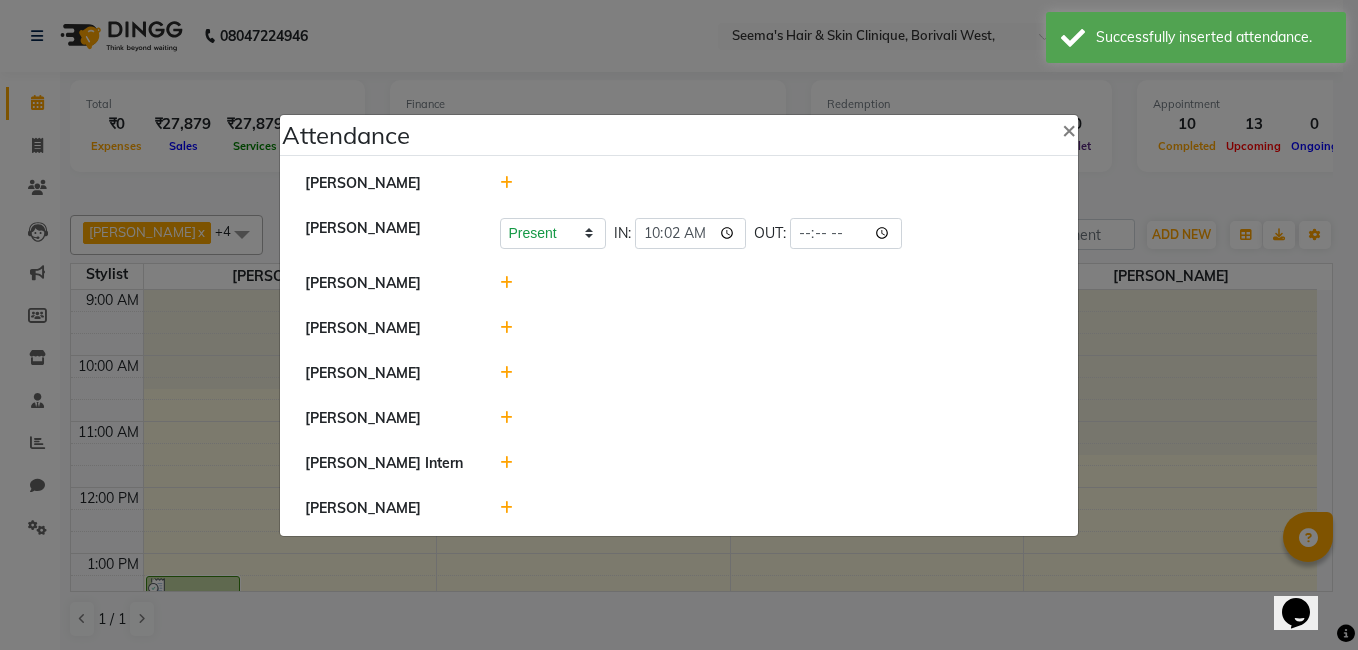 click 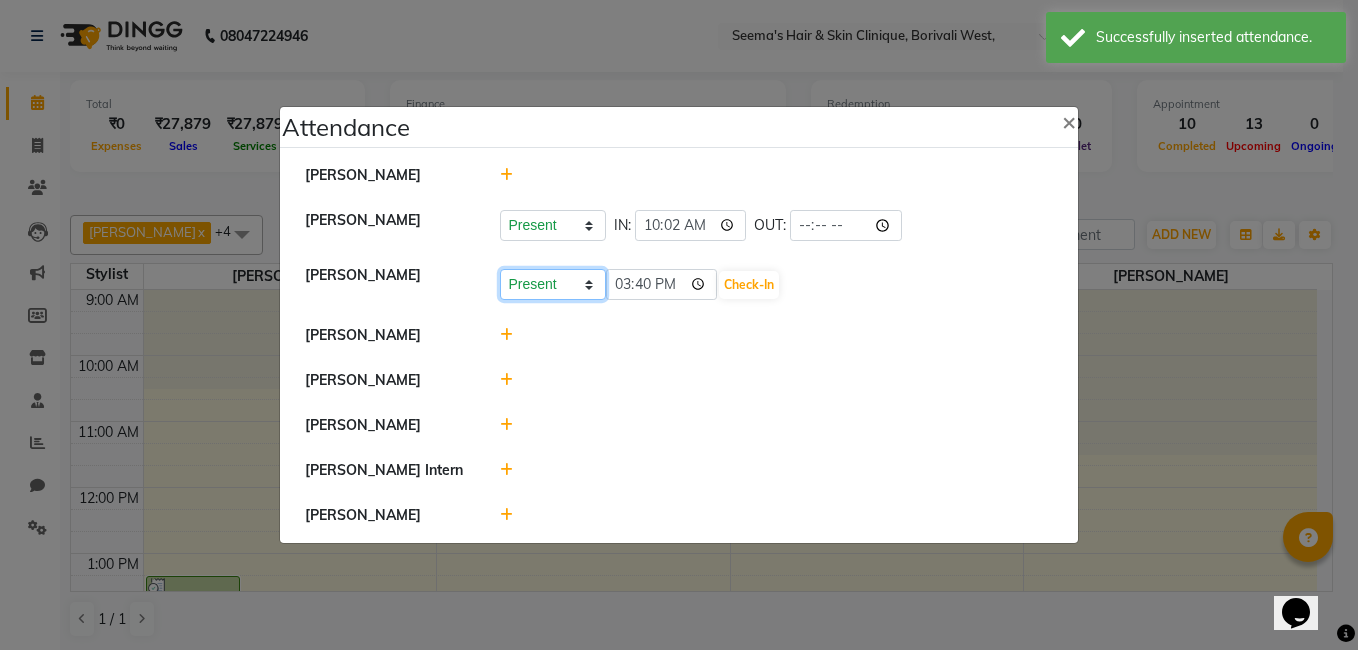click on "Present Absent Late Half Day Weekly Off" 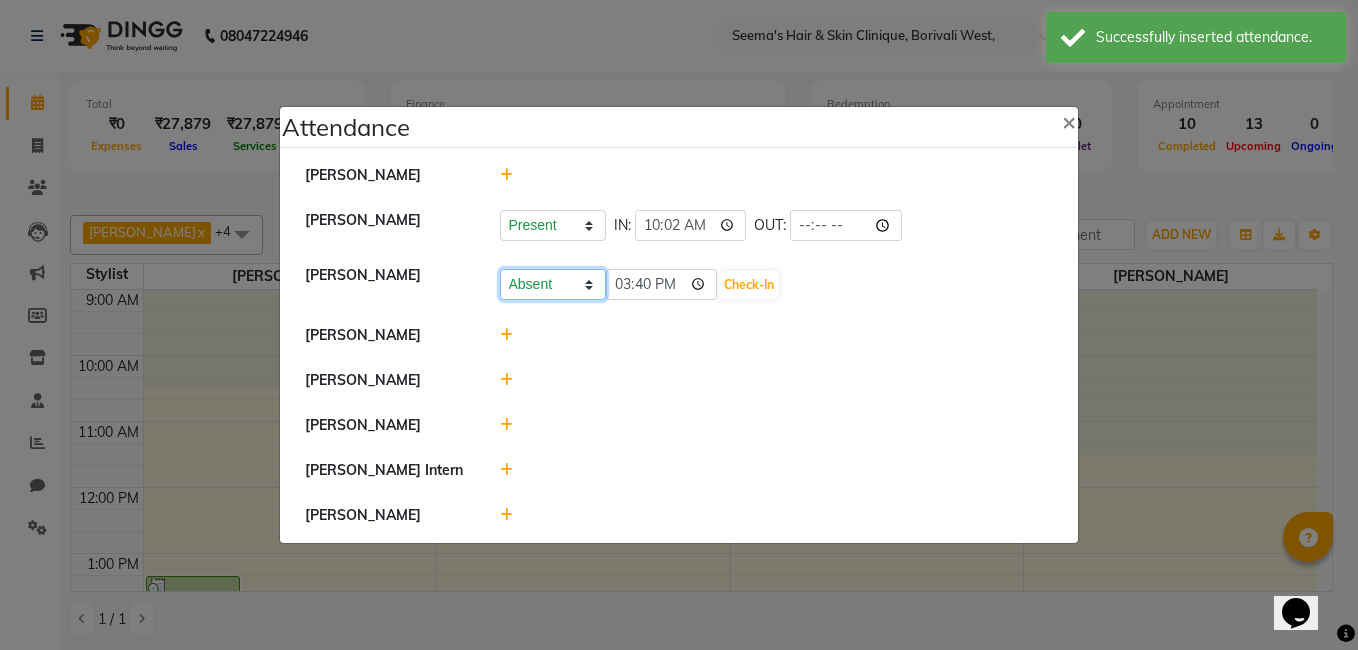 click on "Present Absent Late Half Day Weekly Off" 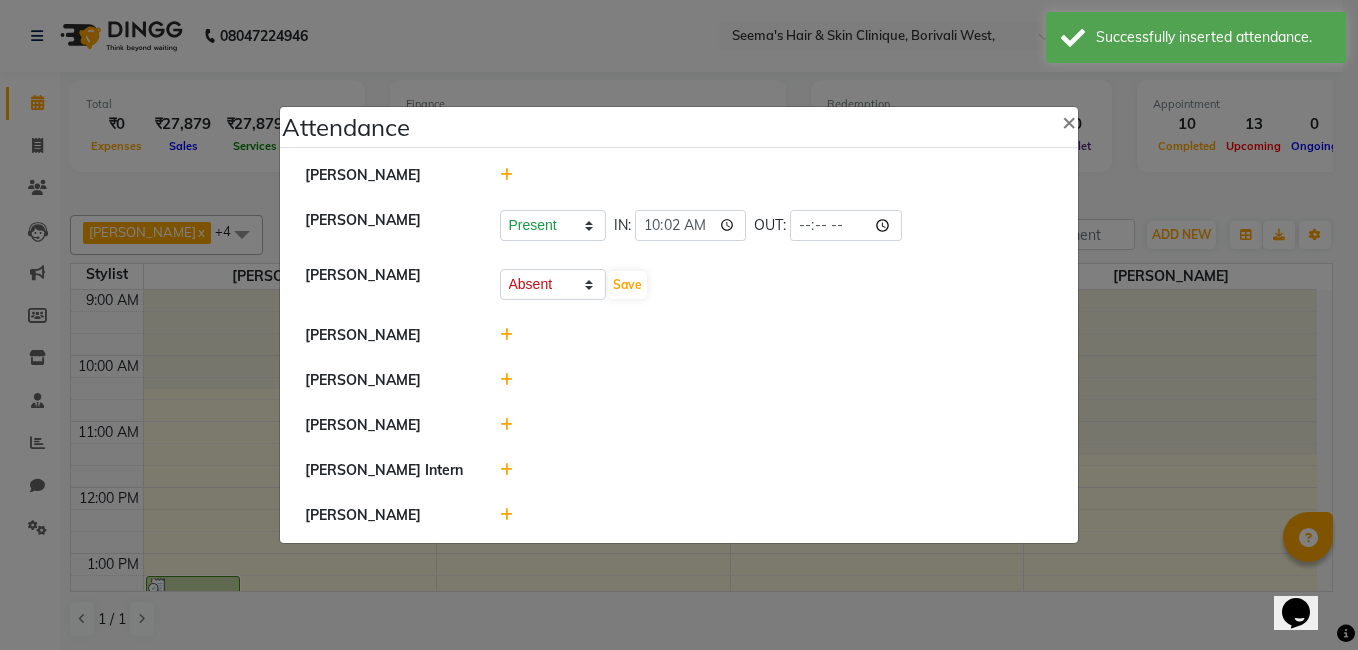 click 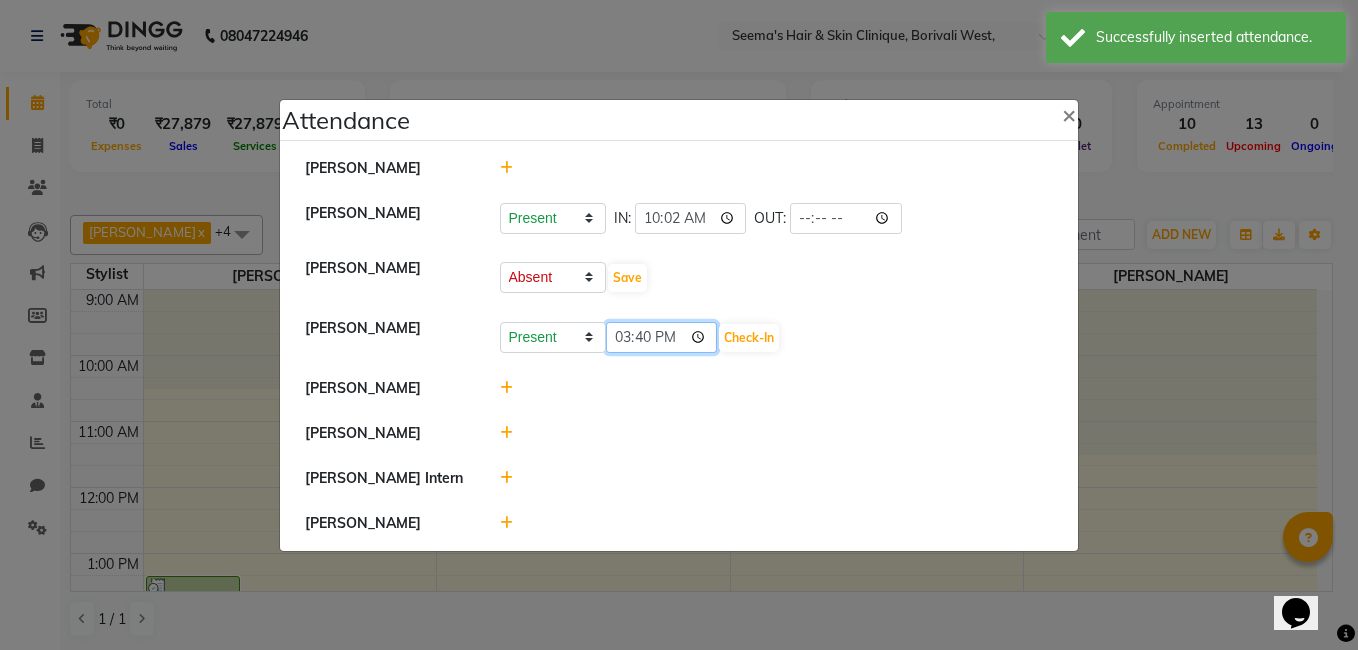 click on "15:40" 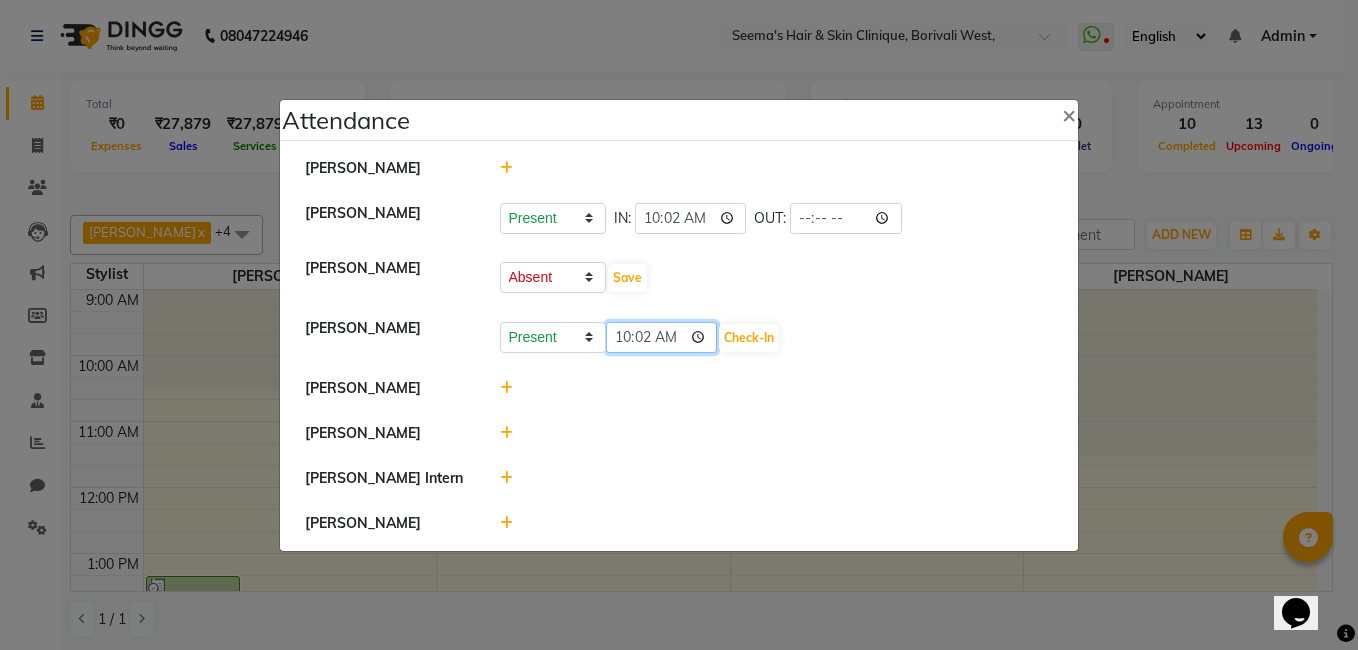 type on "10:24" 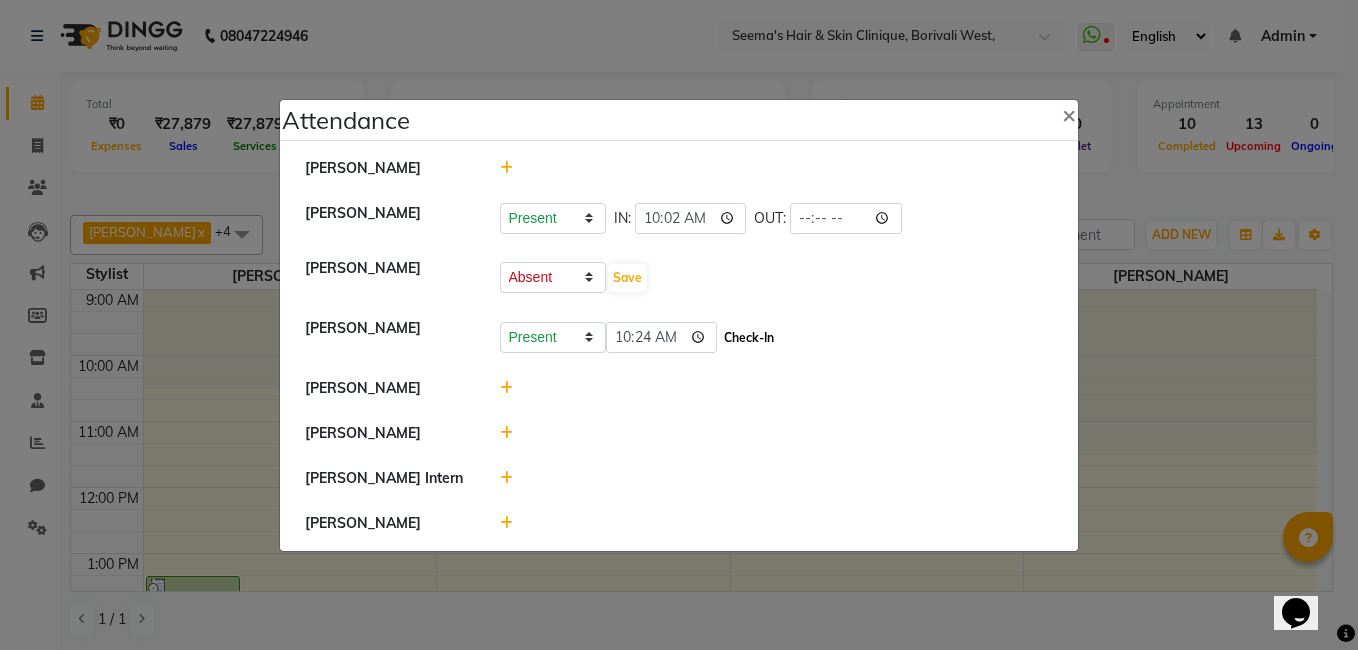 click on "Check-In" 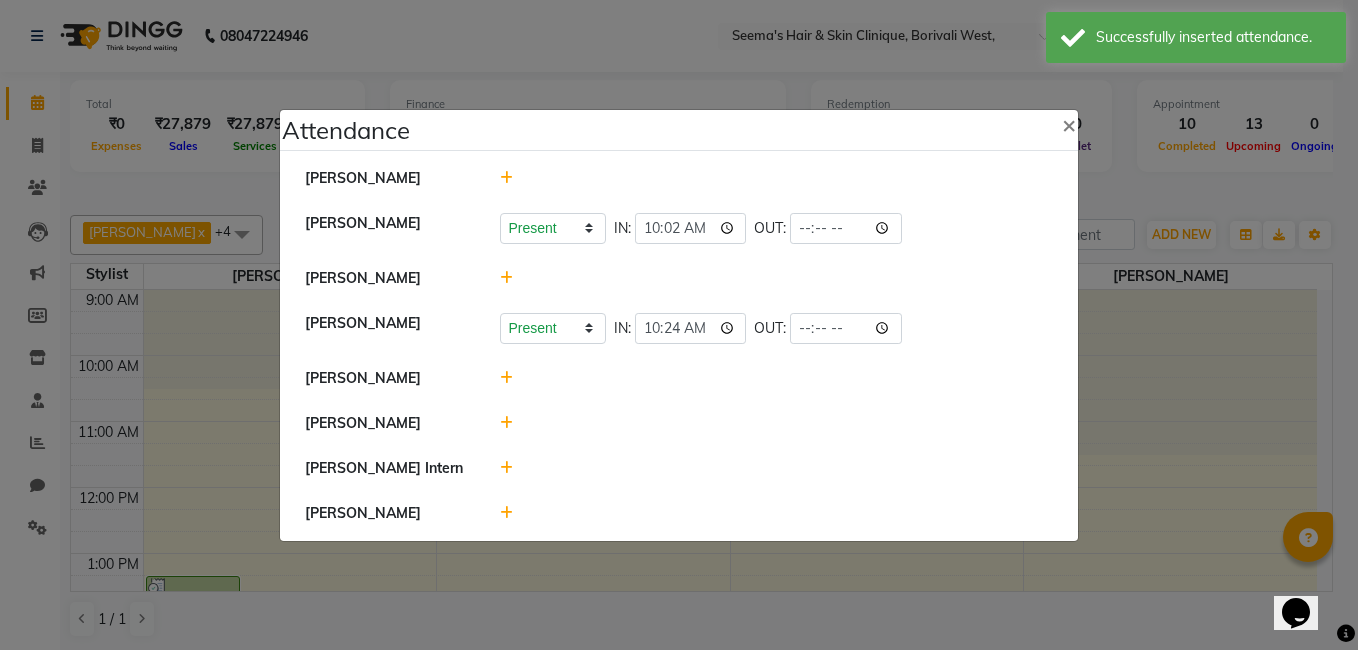 click 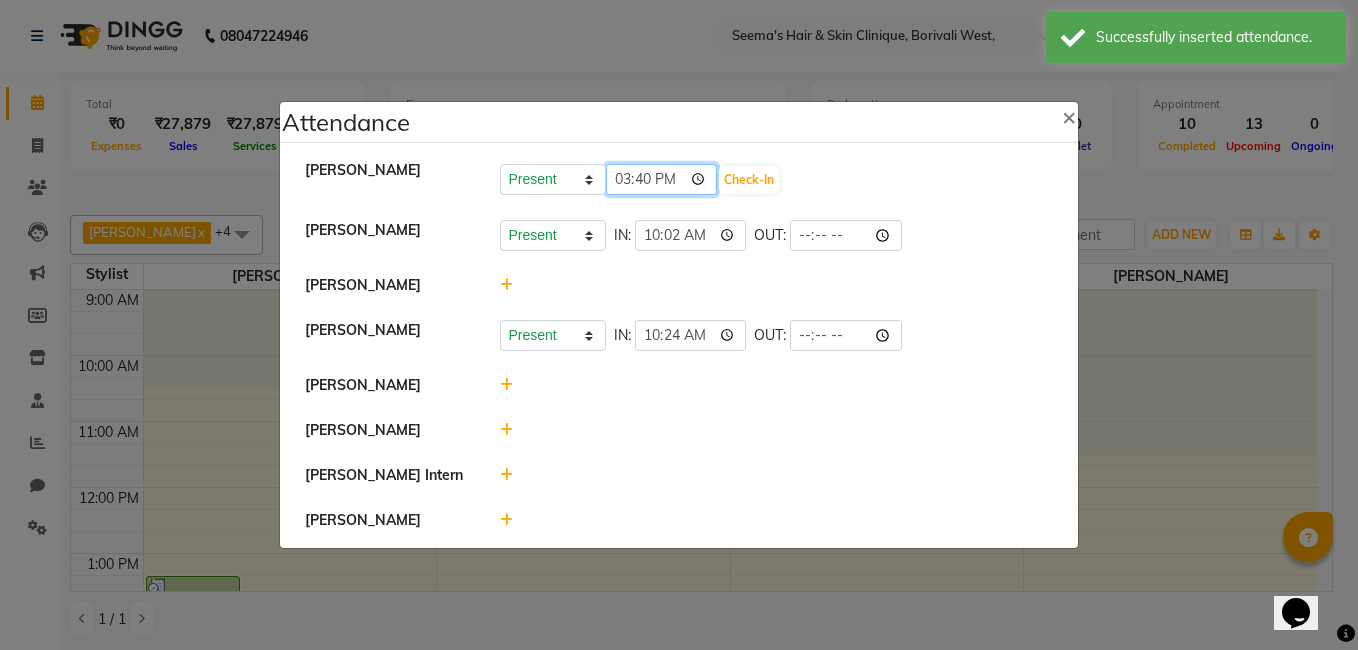 click on "15:40" 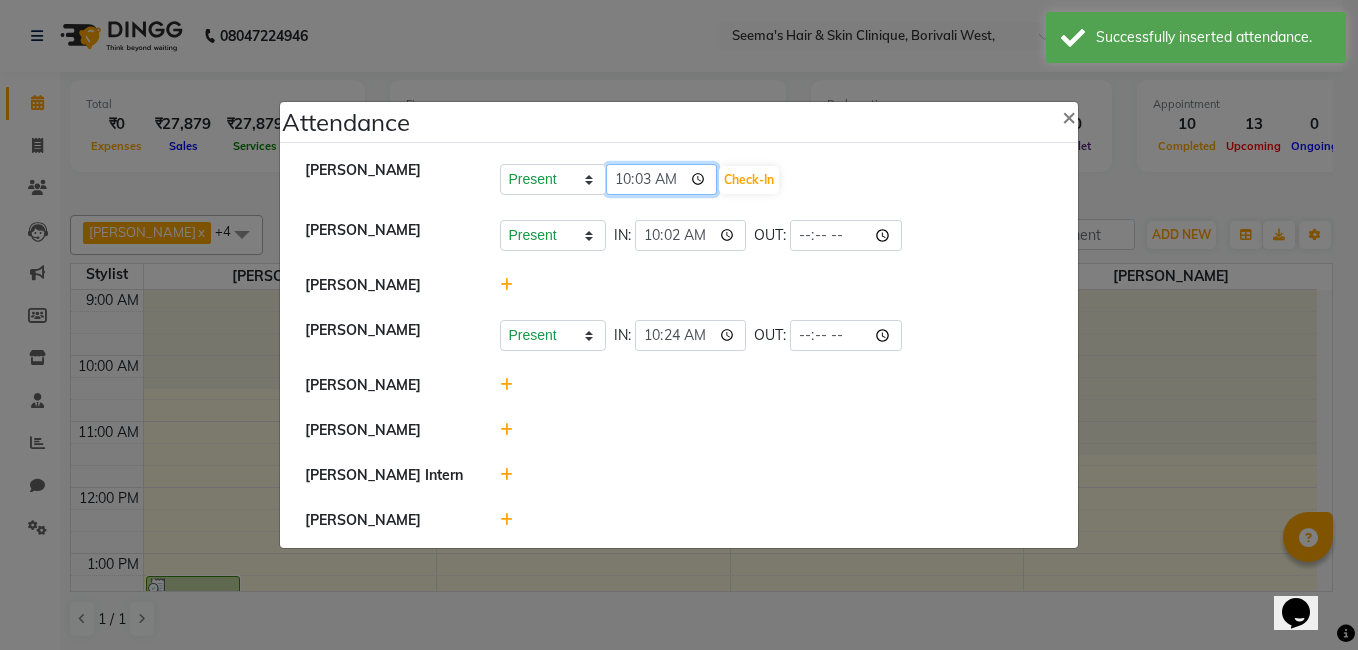 type on "10:38" 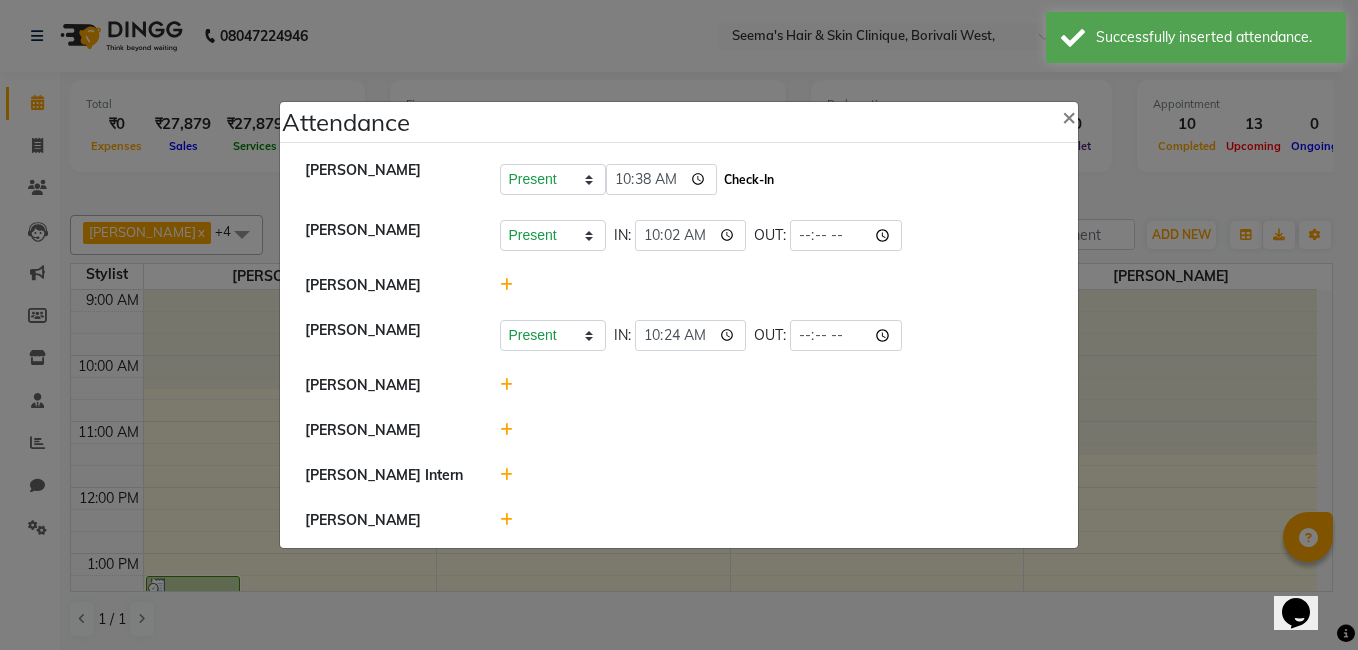 click on "Check-In" 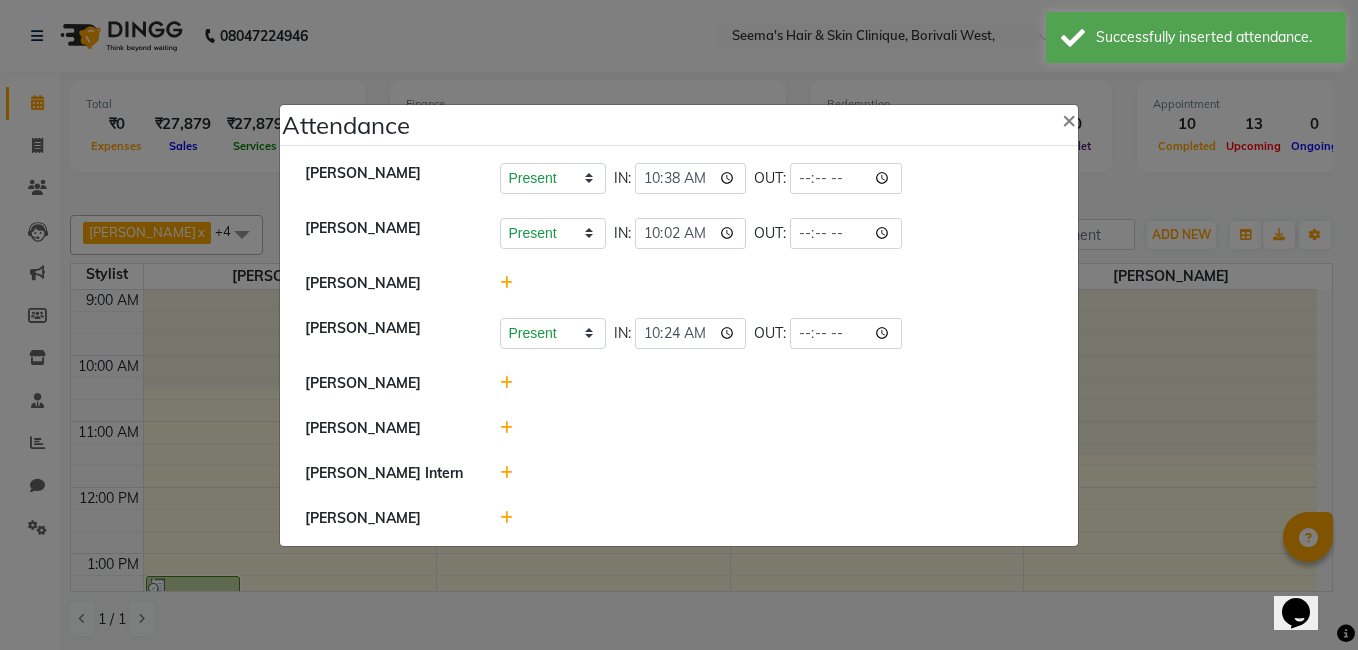 click 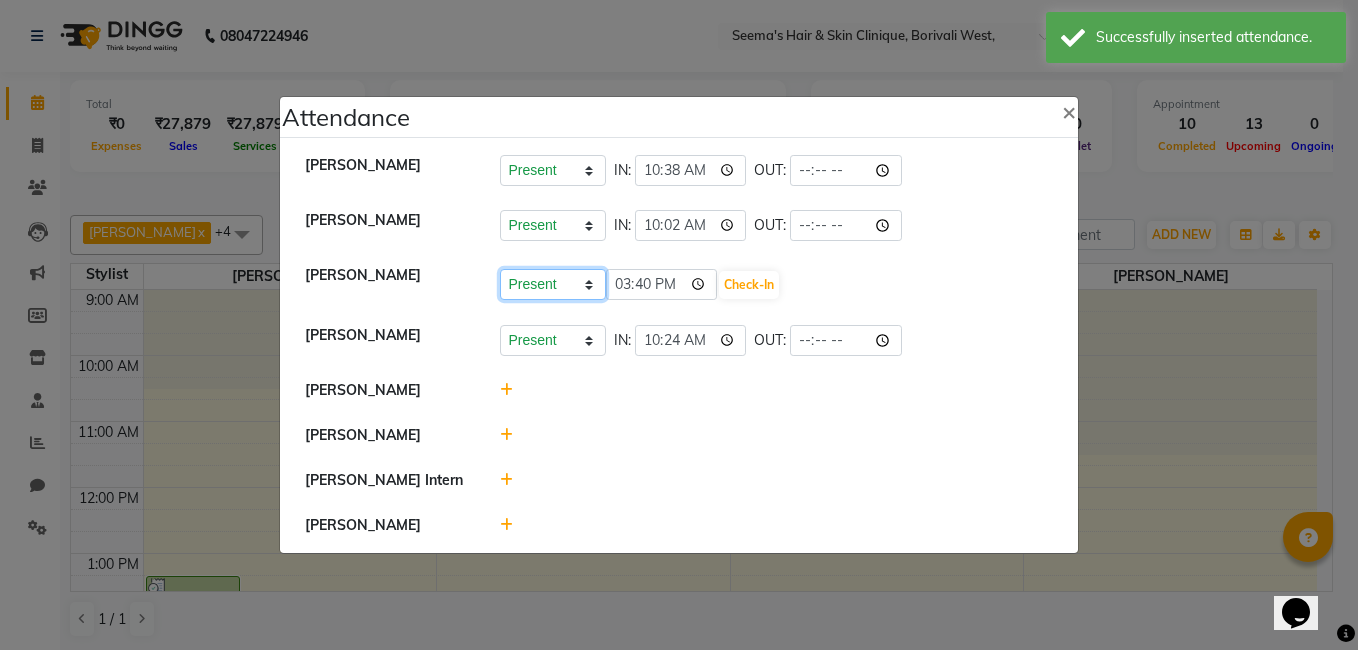 click on "Present Absent Late Half Day Weekly Off" 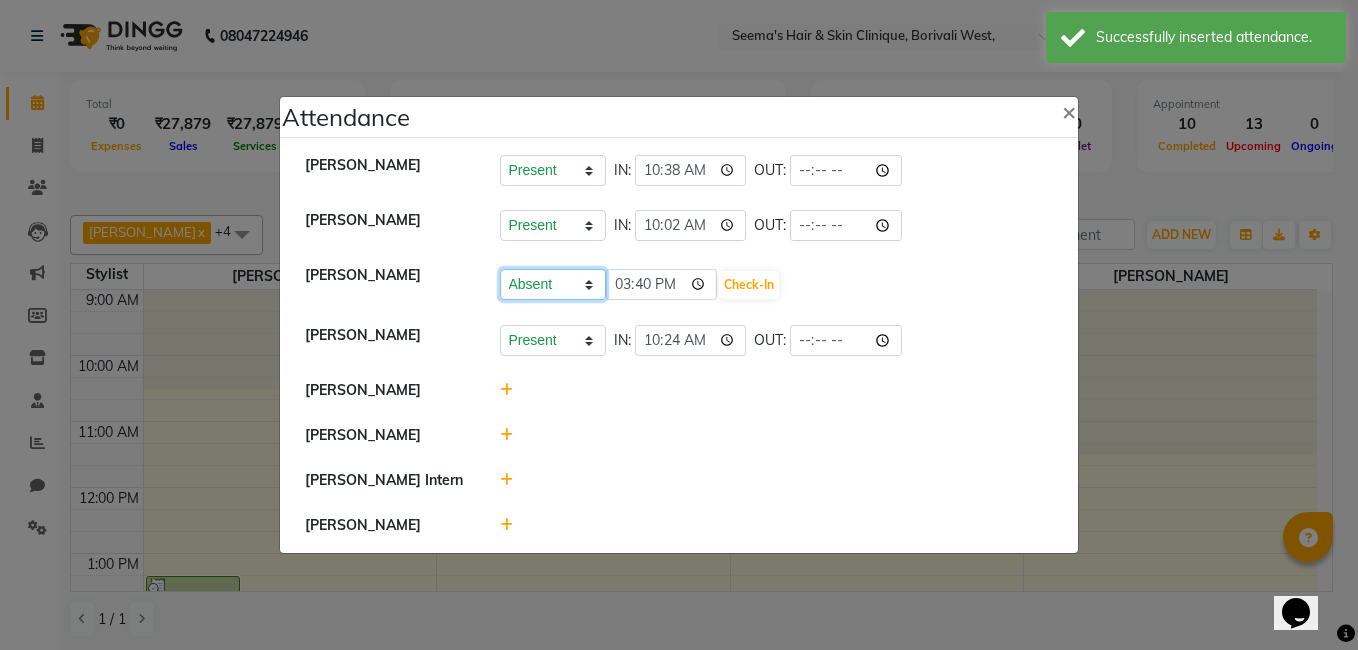 click on "Present Absent Late Half Day Weekly Off" 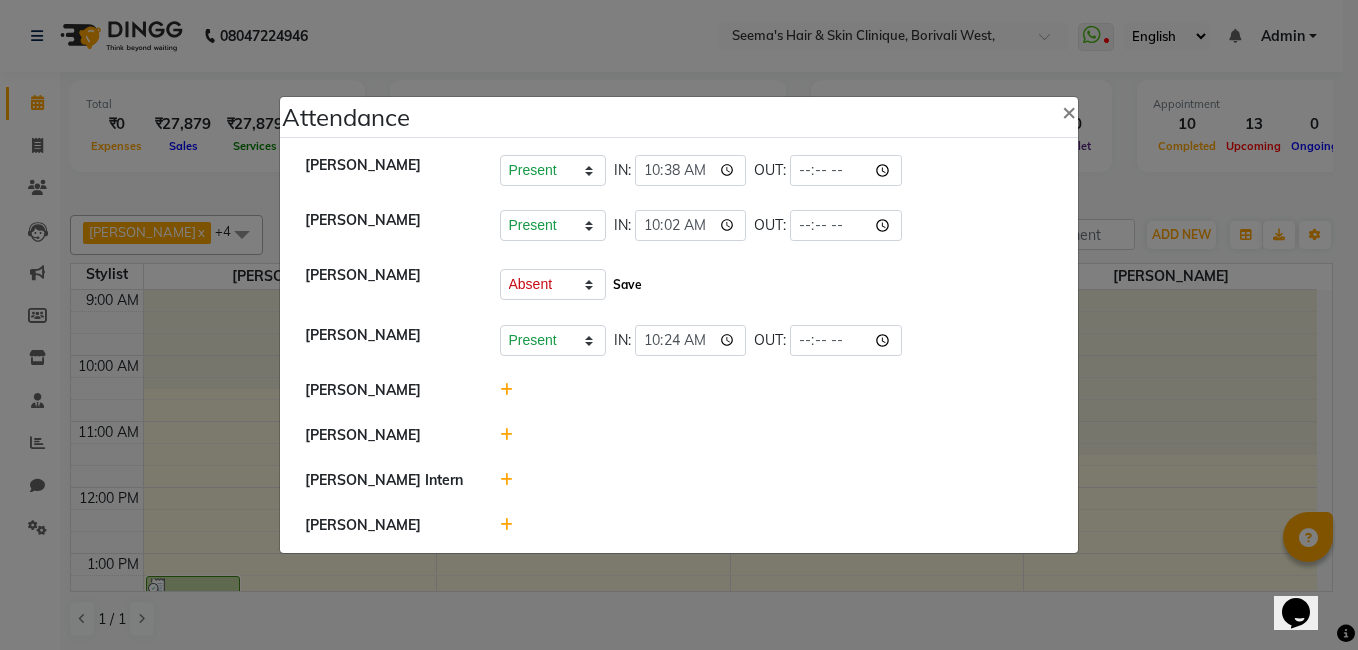click on "Save" 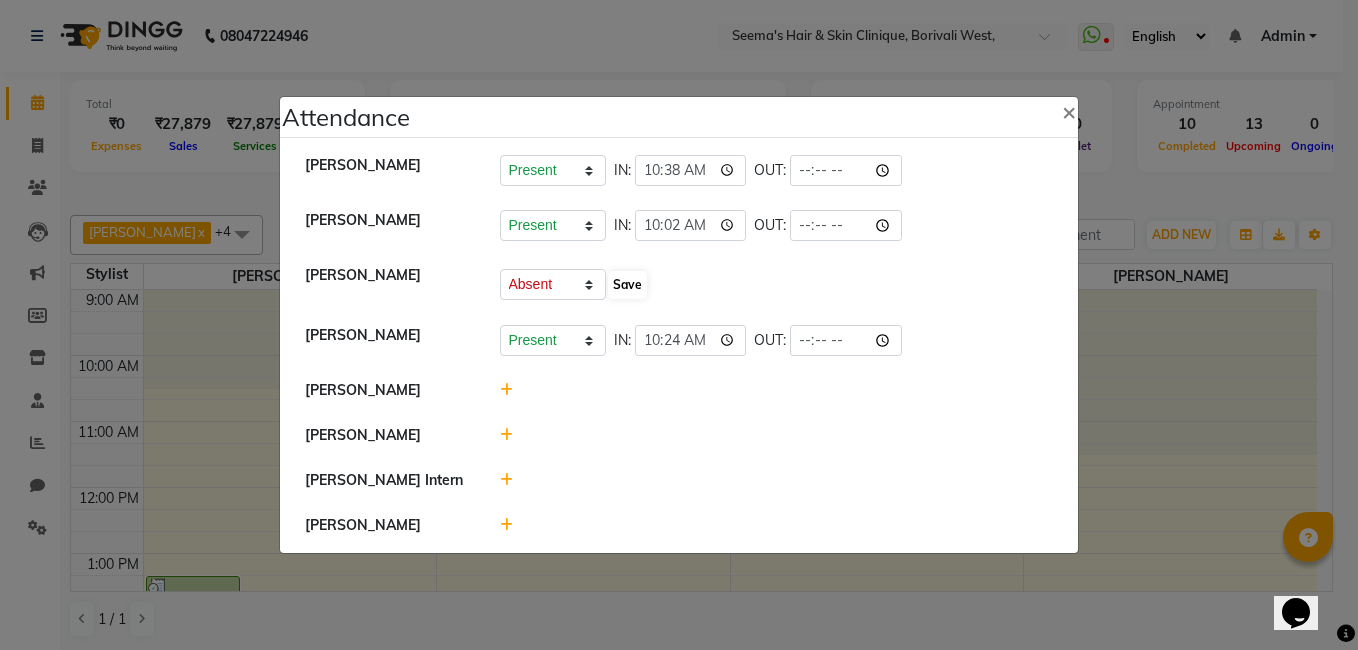 select on "A" 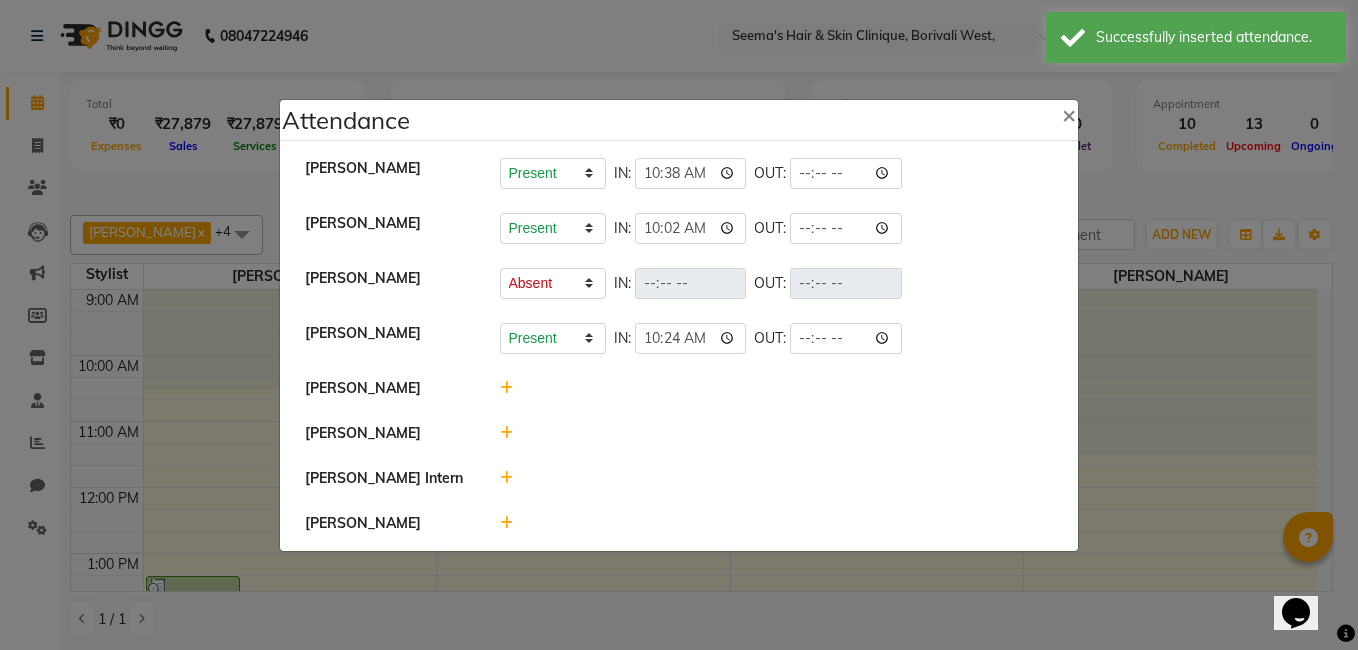 click 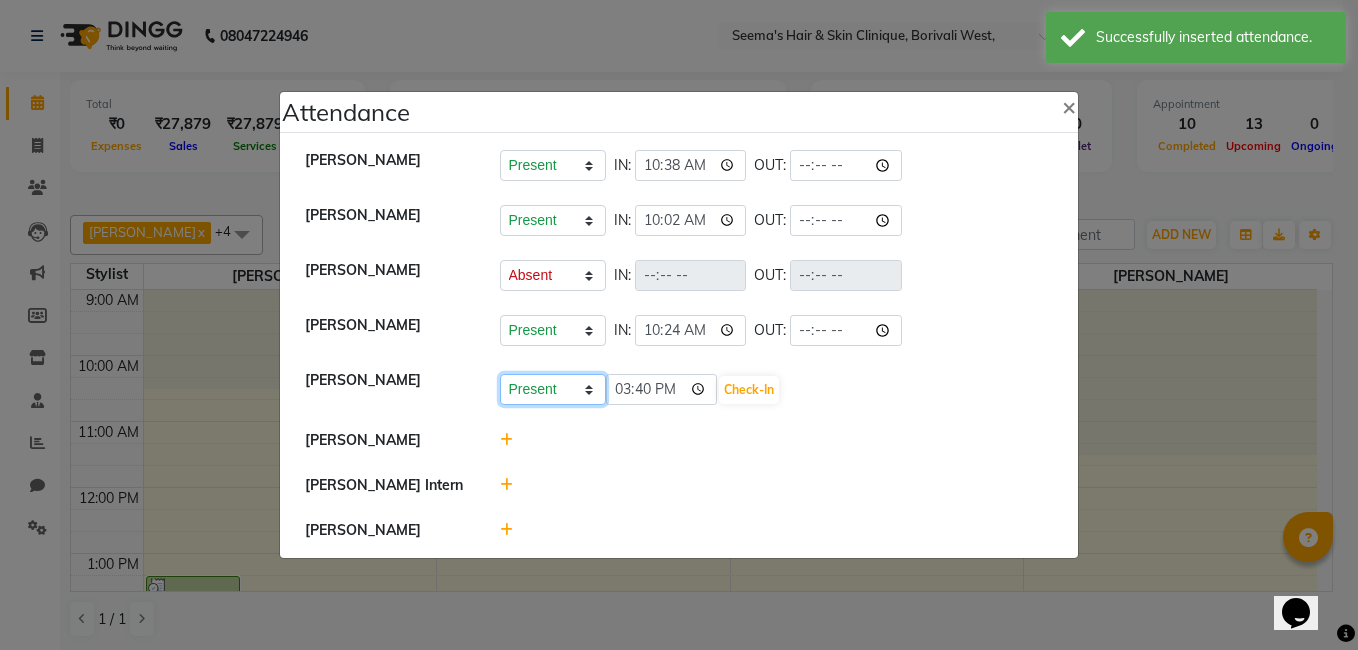 click on "Present Absent Late Half Day Weekly Off" 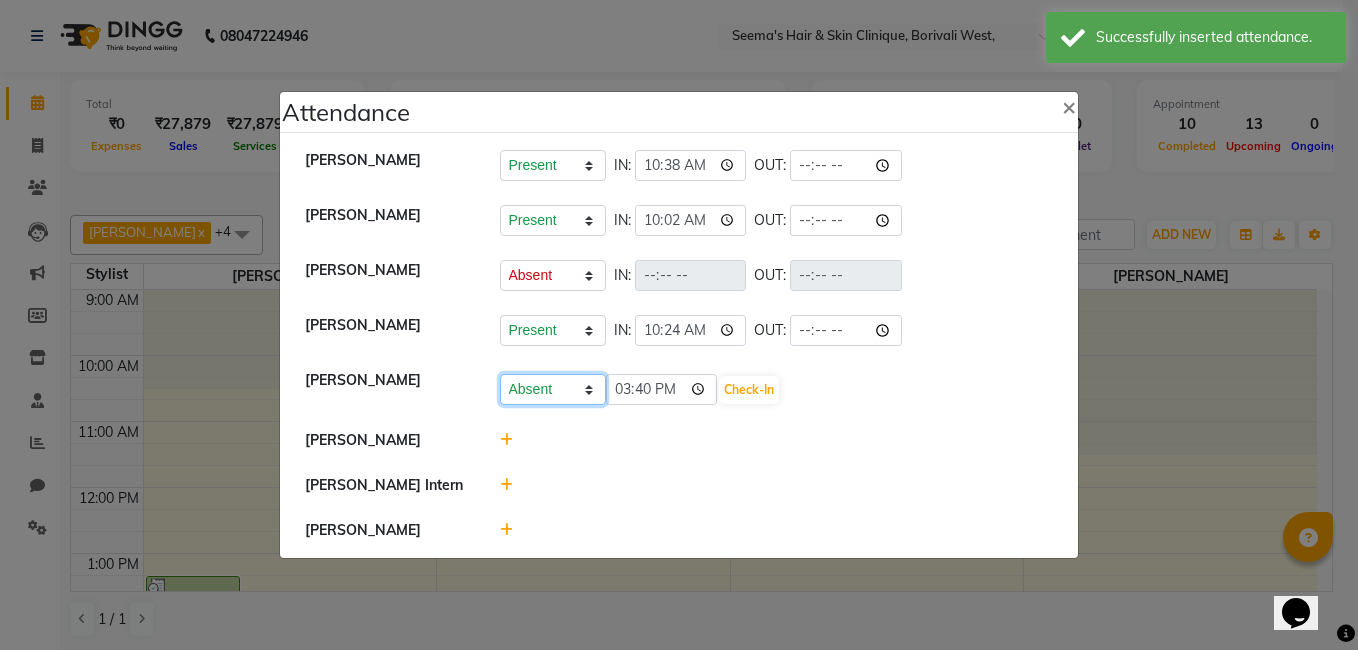 click on "Present Absent Late Half Day Weekly Off" 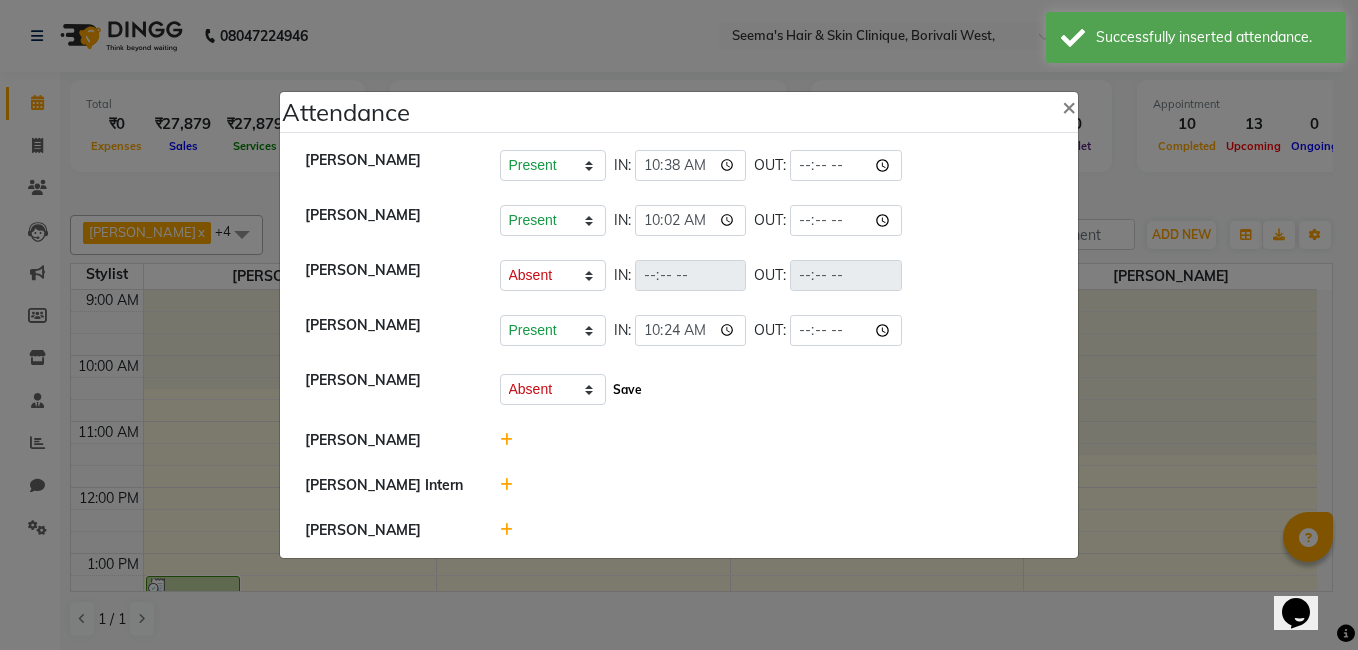 click on "Save" 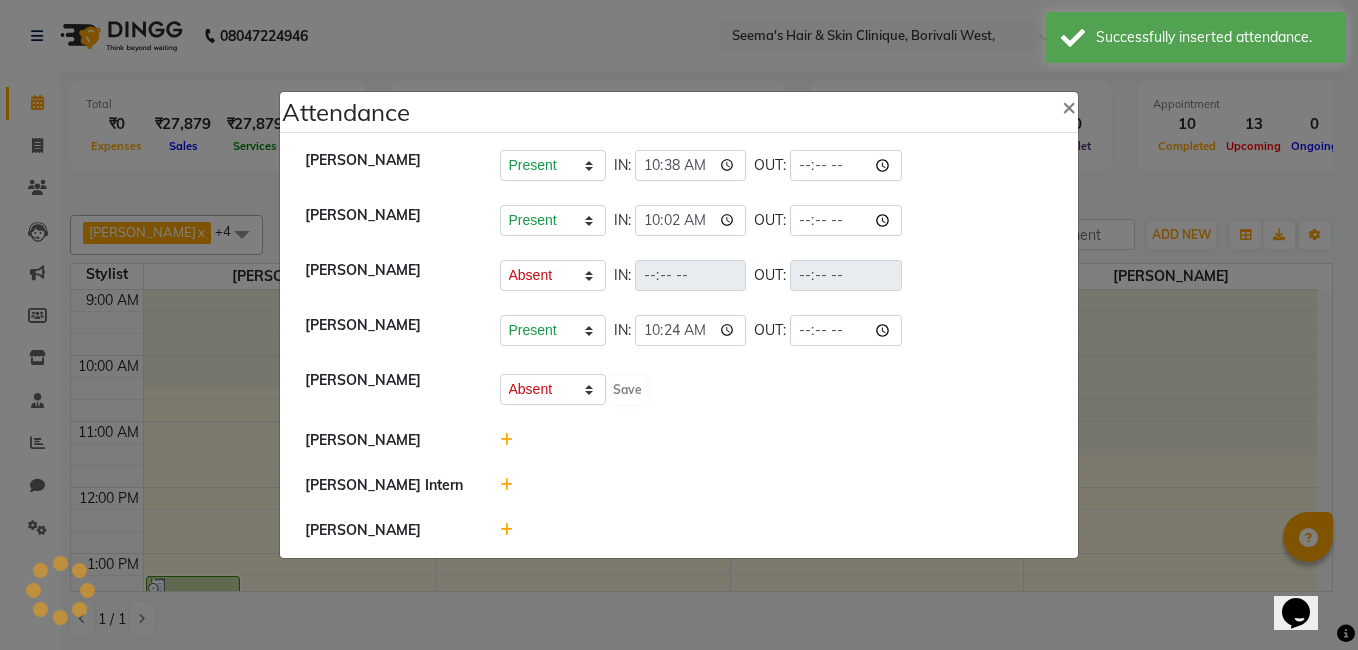 select on "A" 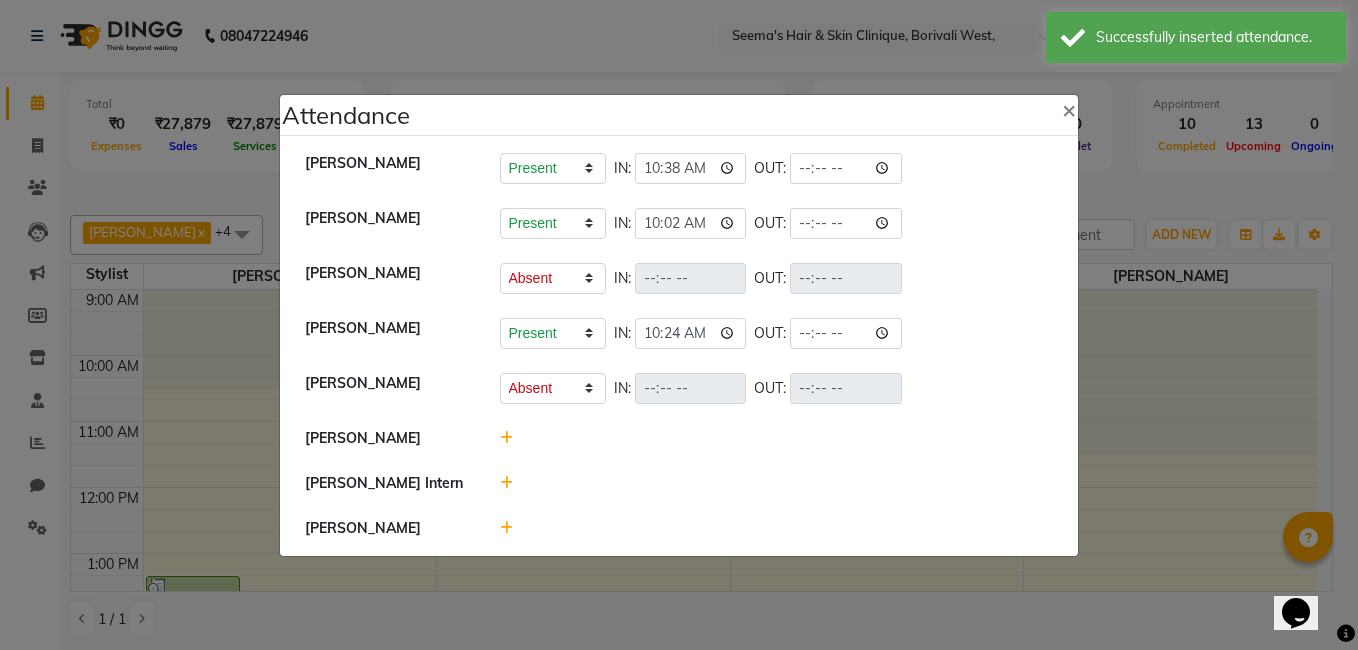 click 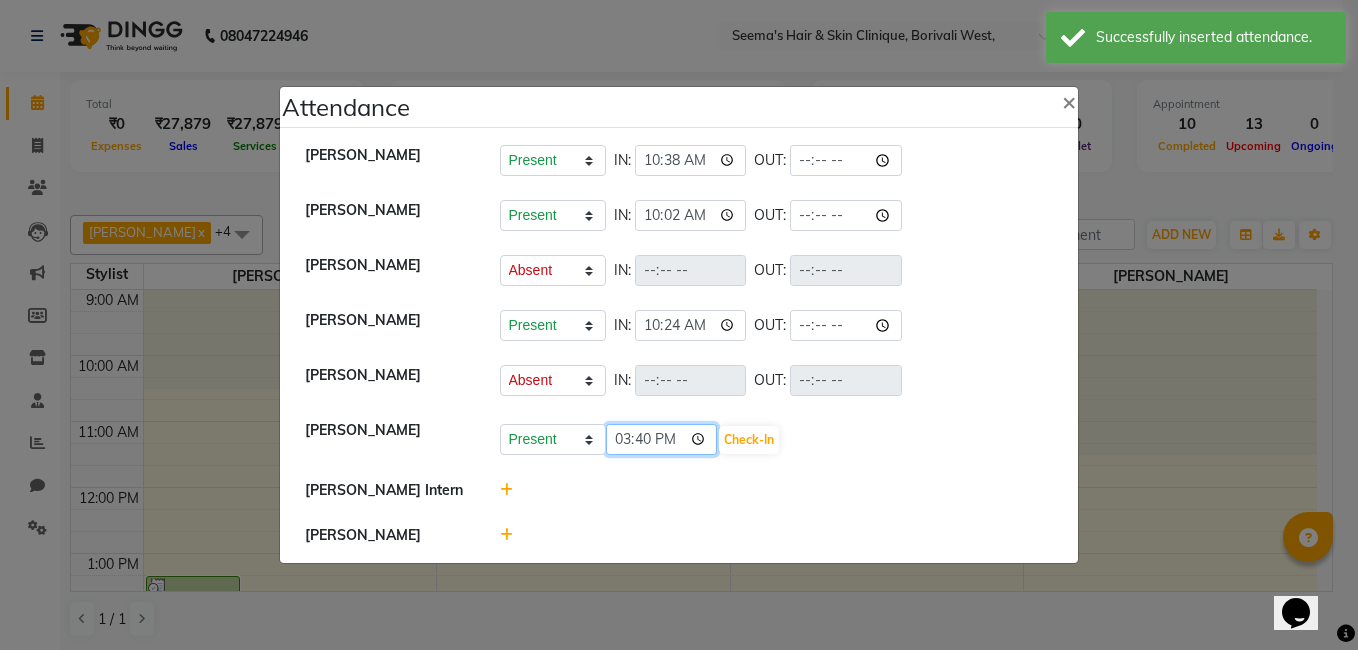 click on "15:40" 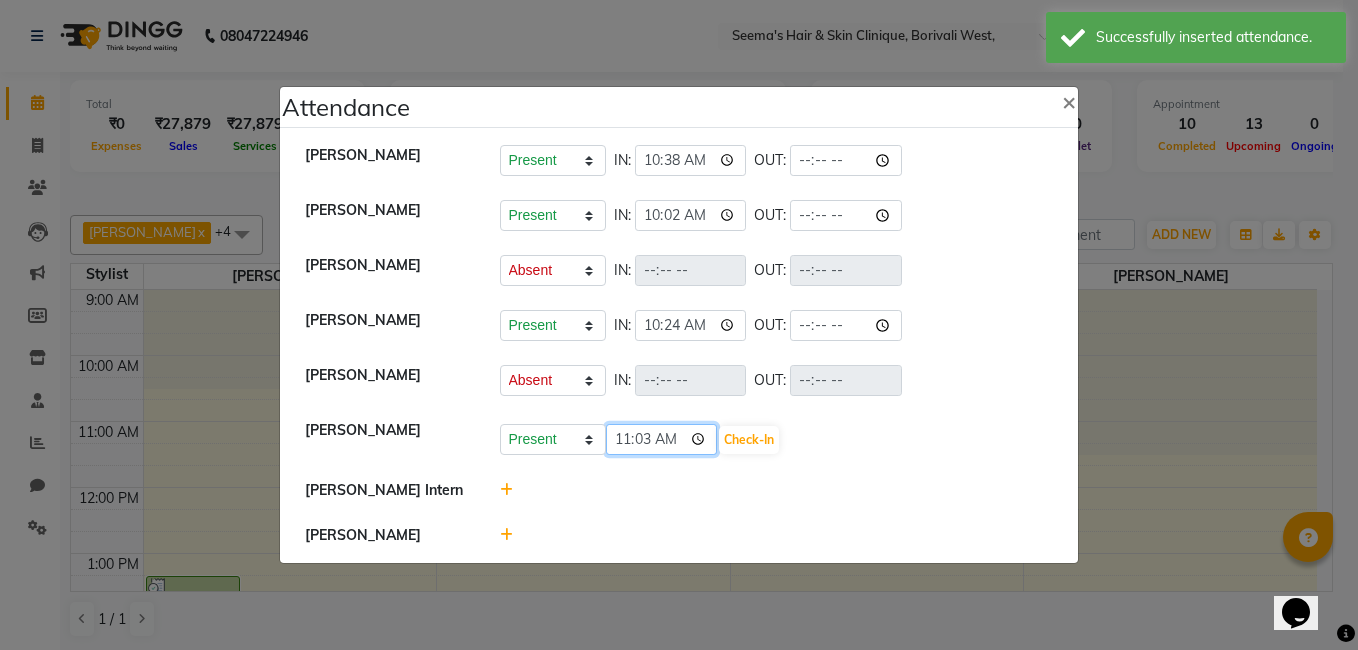 type on "11:30" 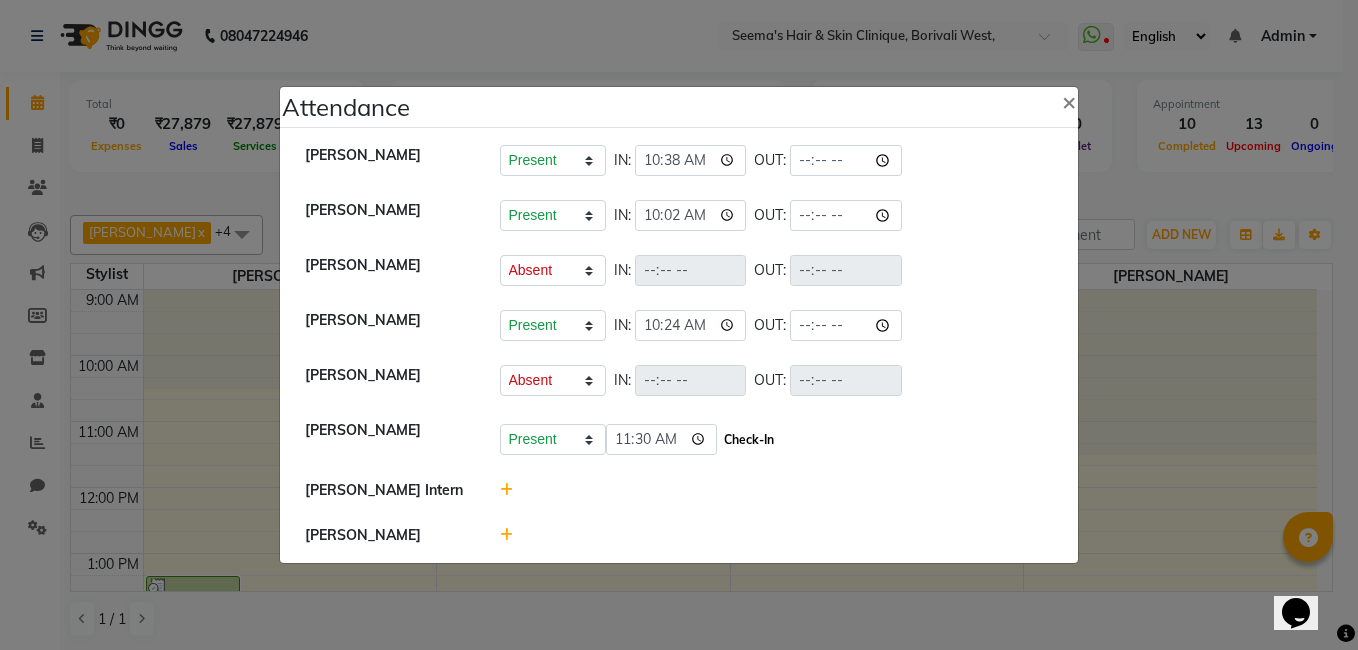 click on "Check-In" 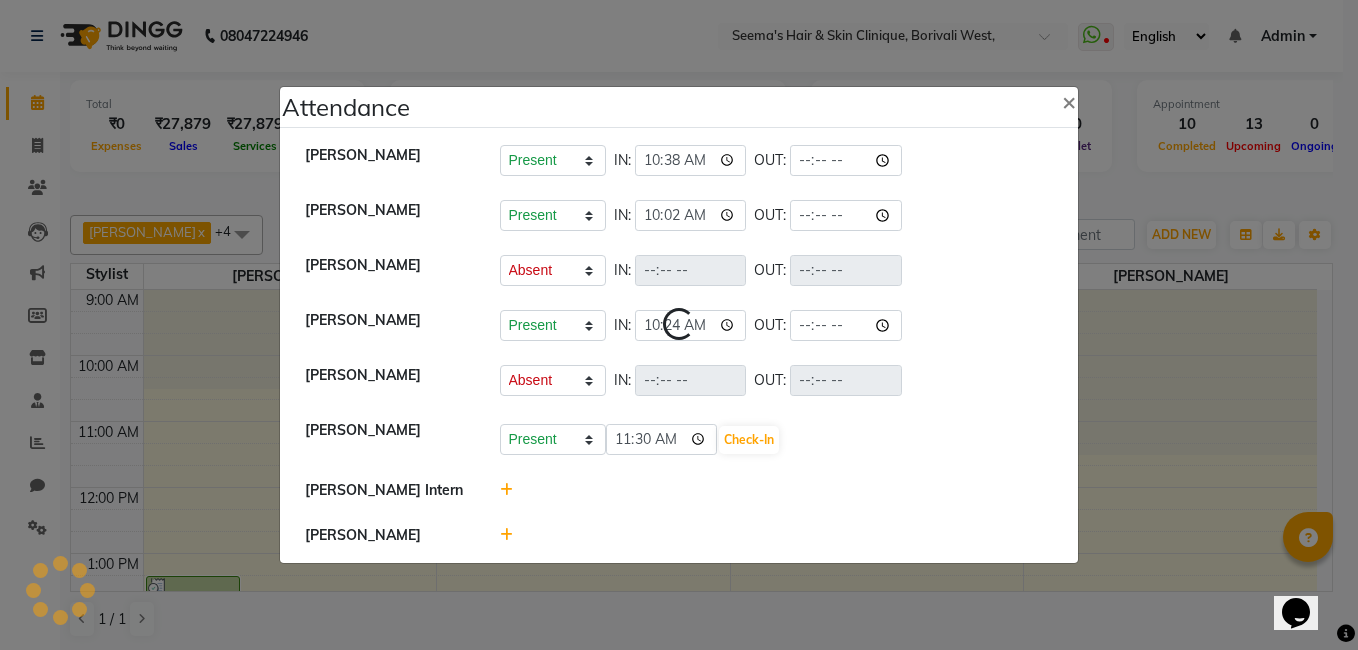 select on "A" 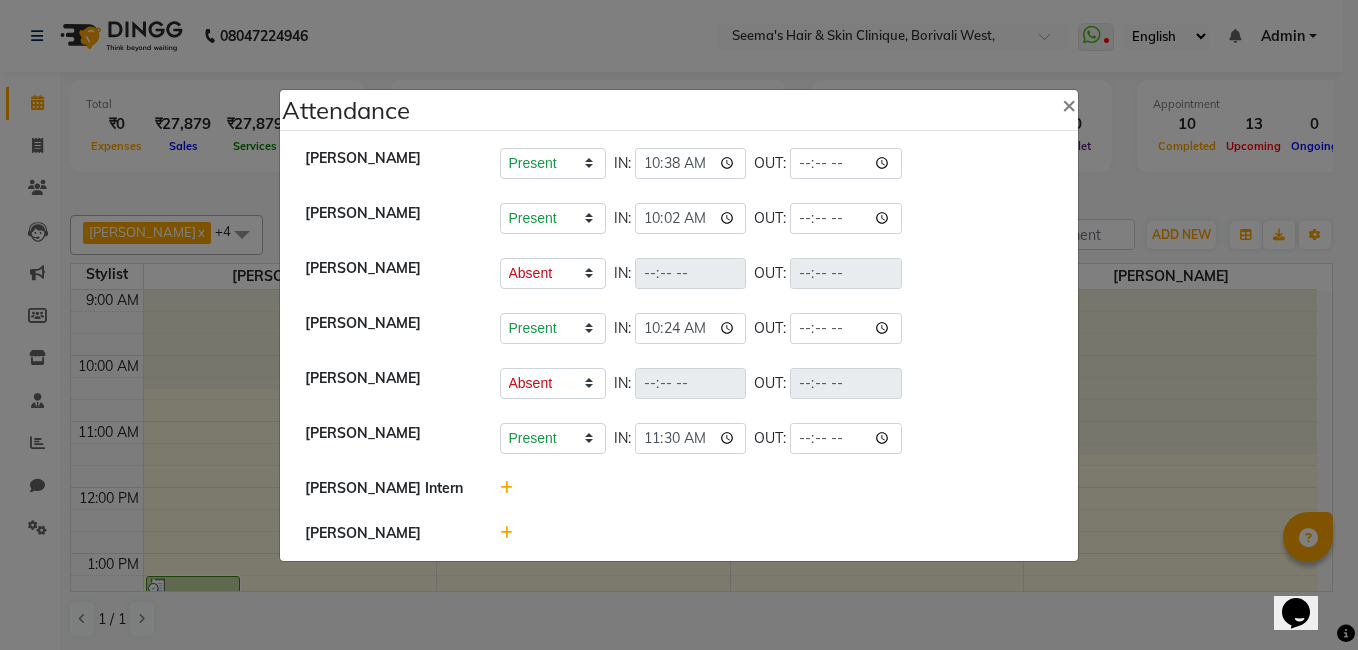 click 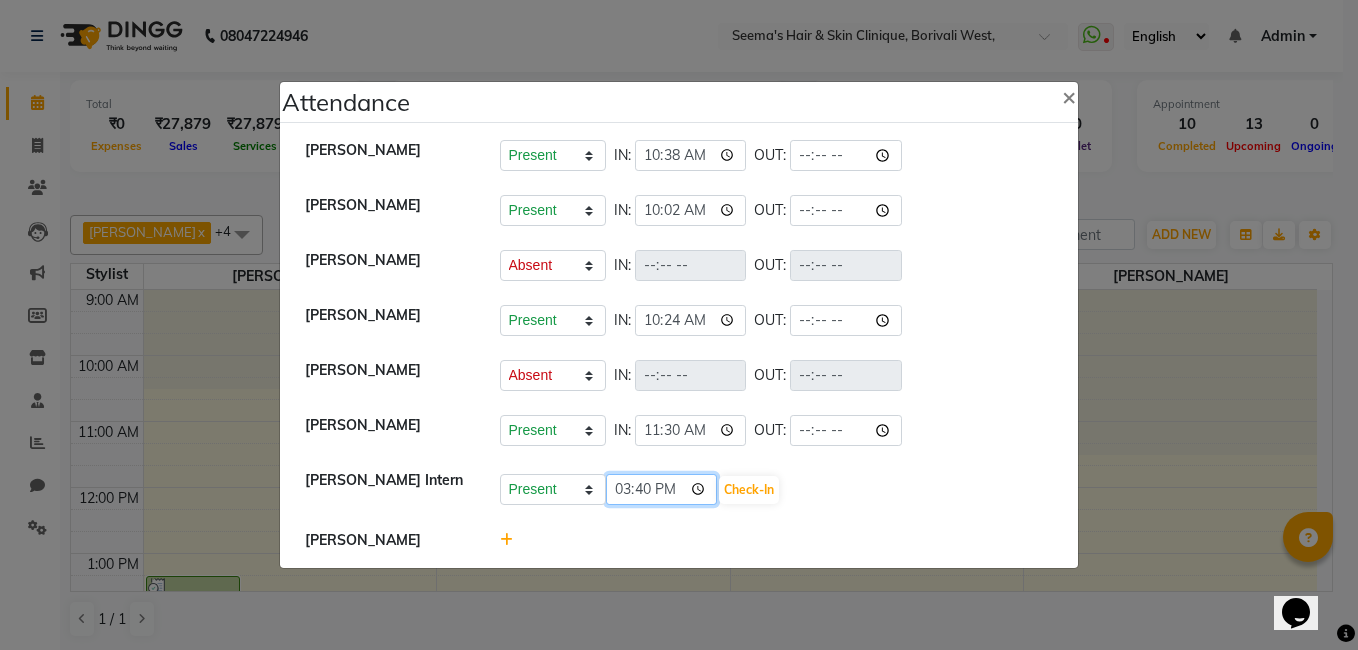click on "15:40" 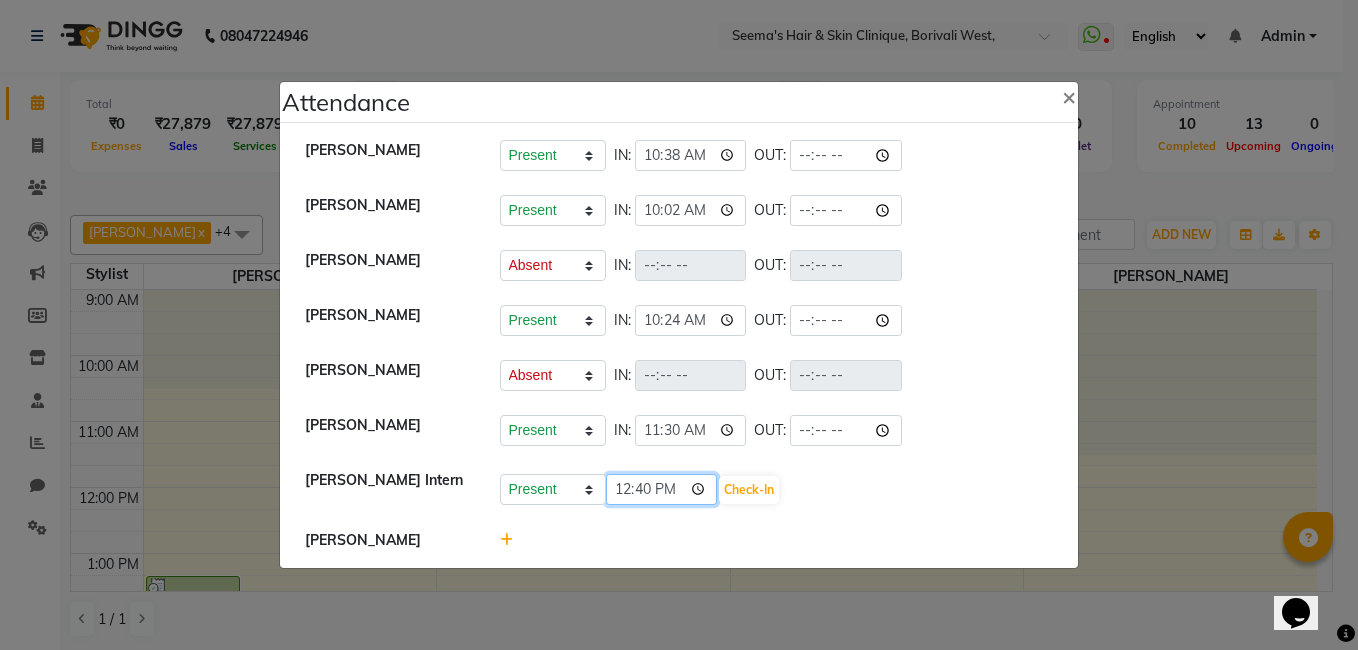 type on "12:00" 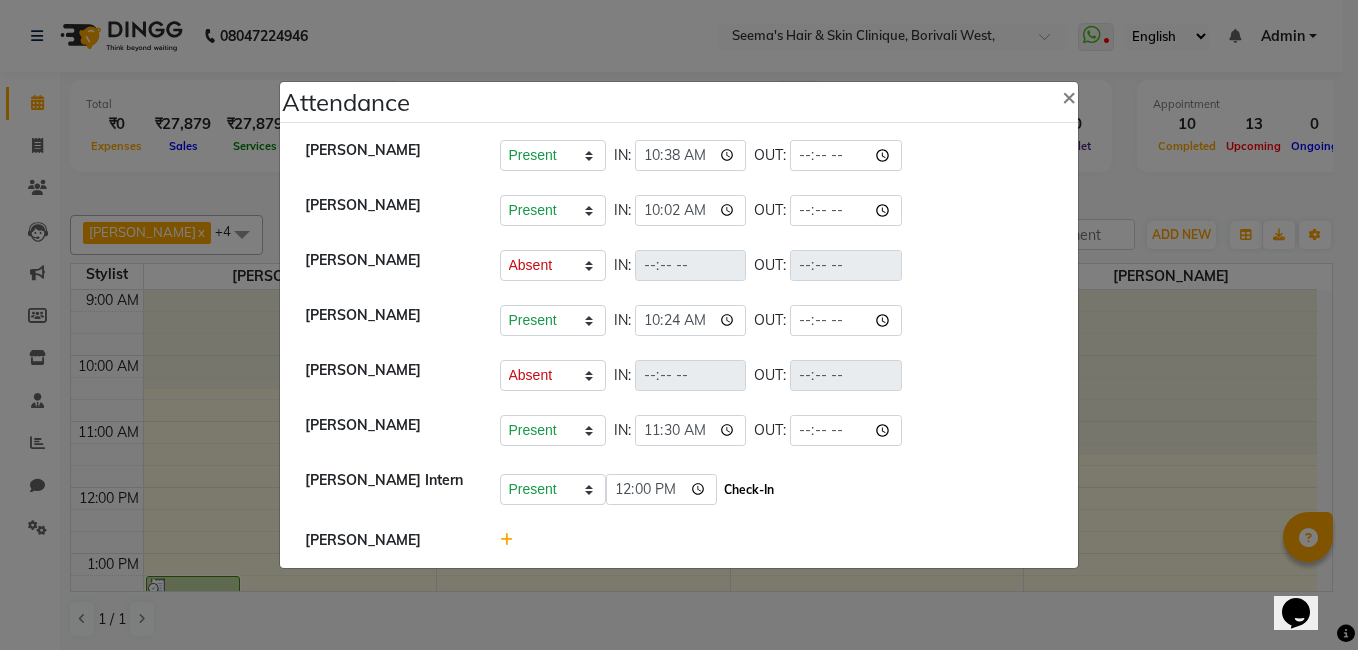 click on "Check-In" 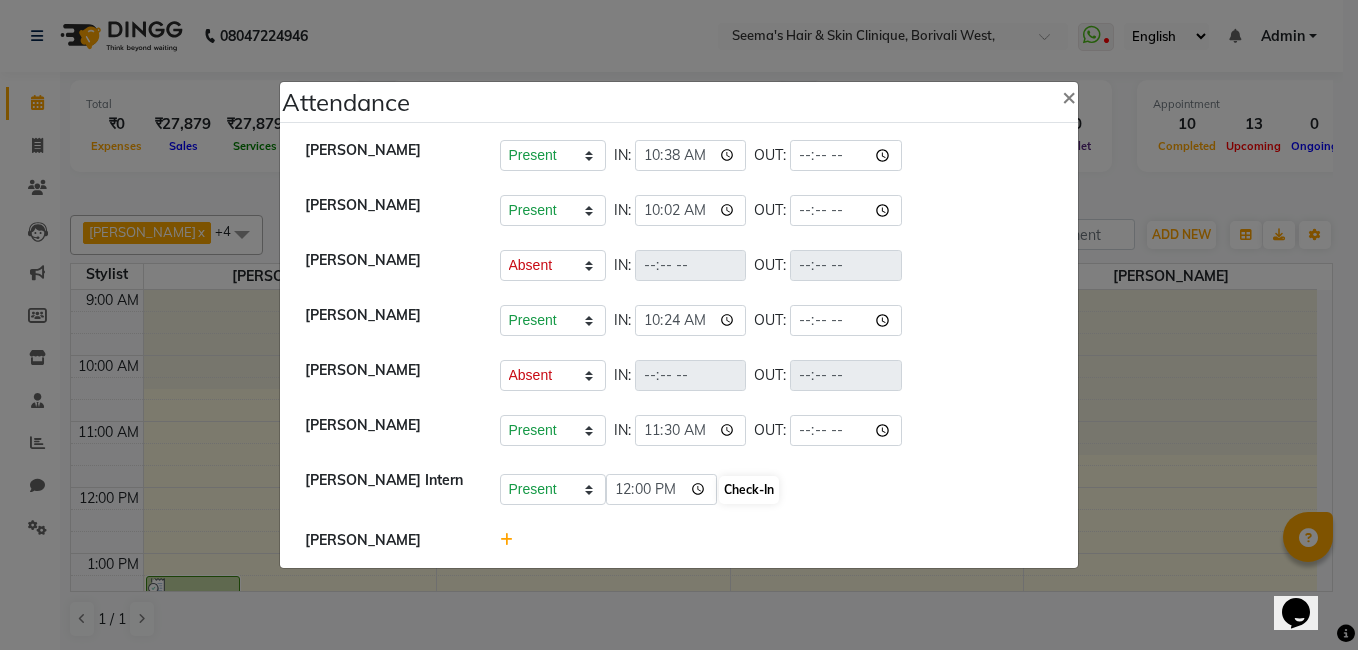 select on "A" 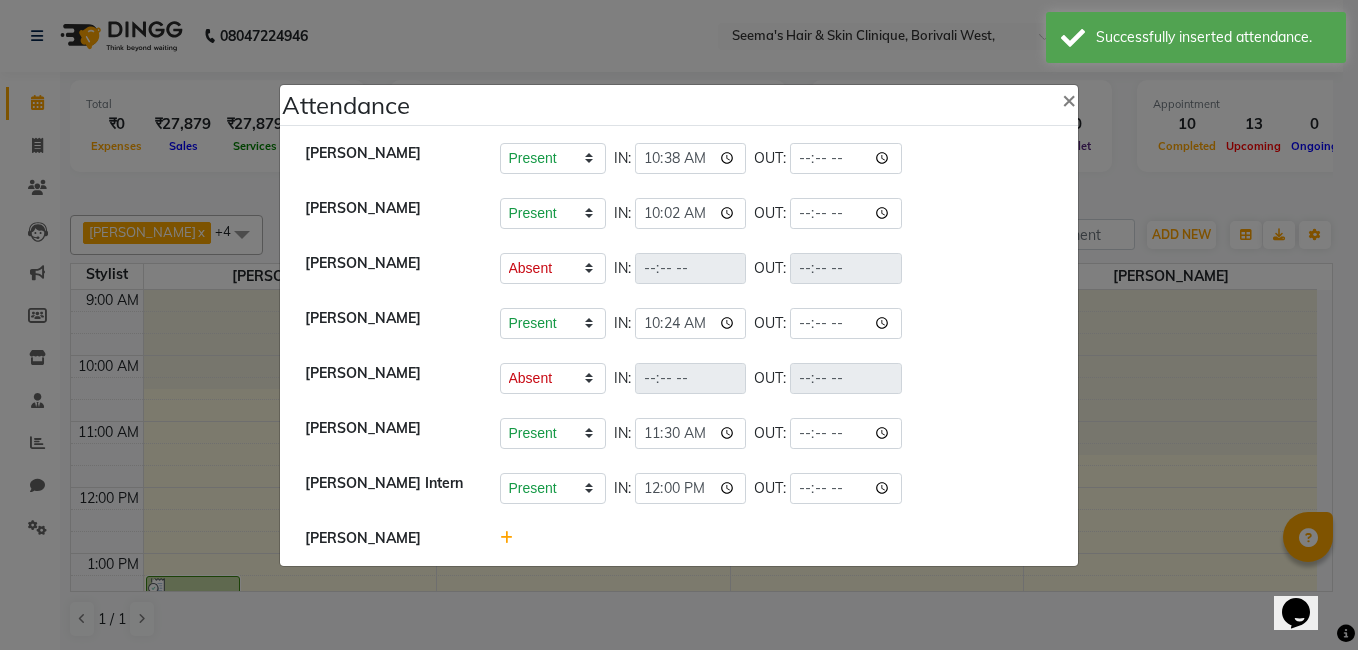 click 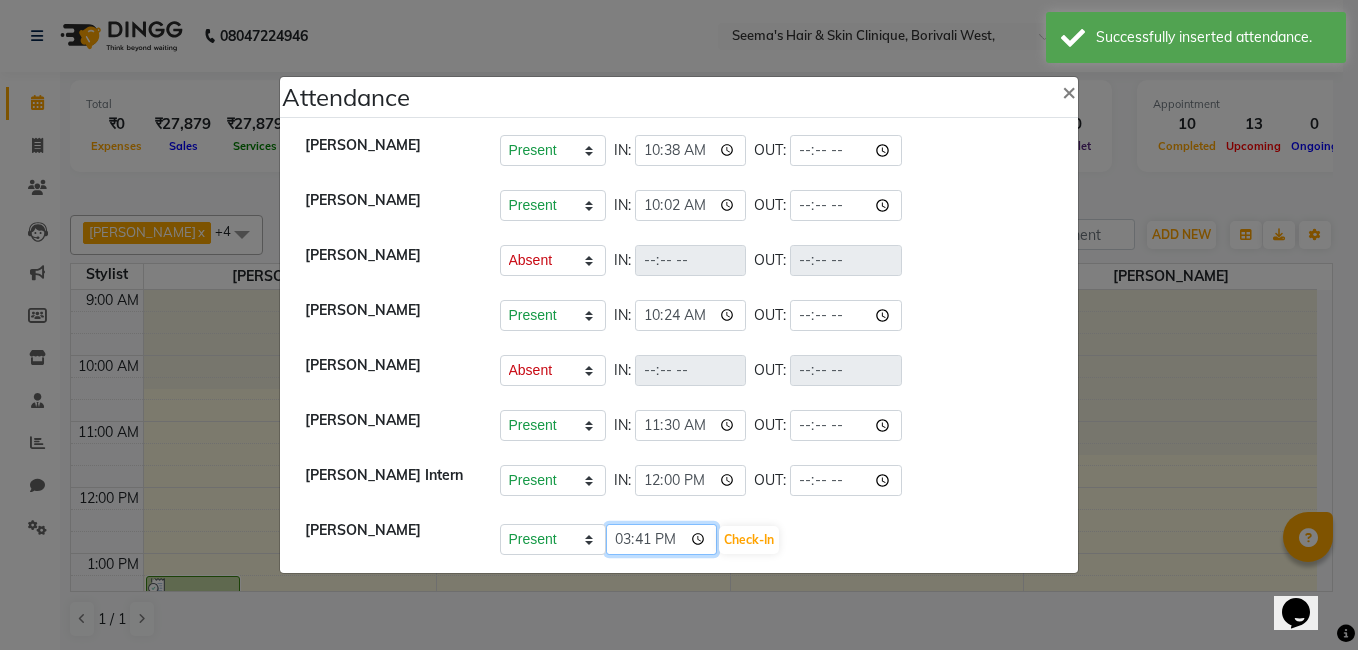 click on "15:41" 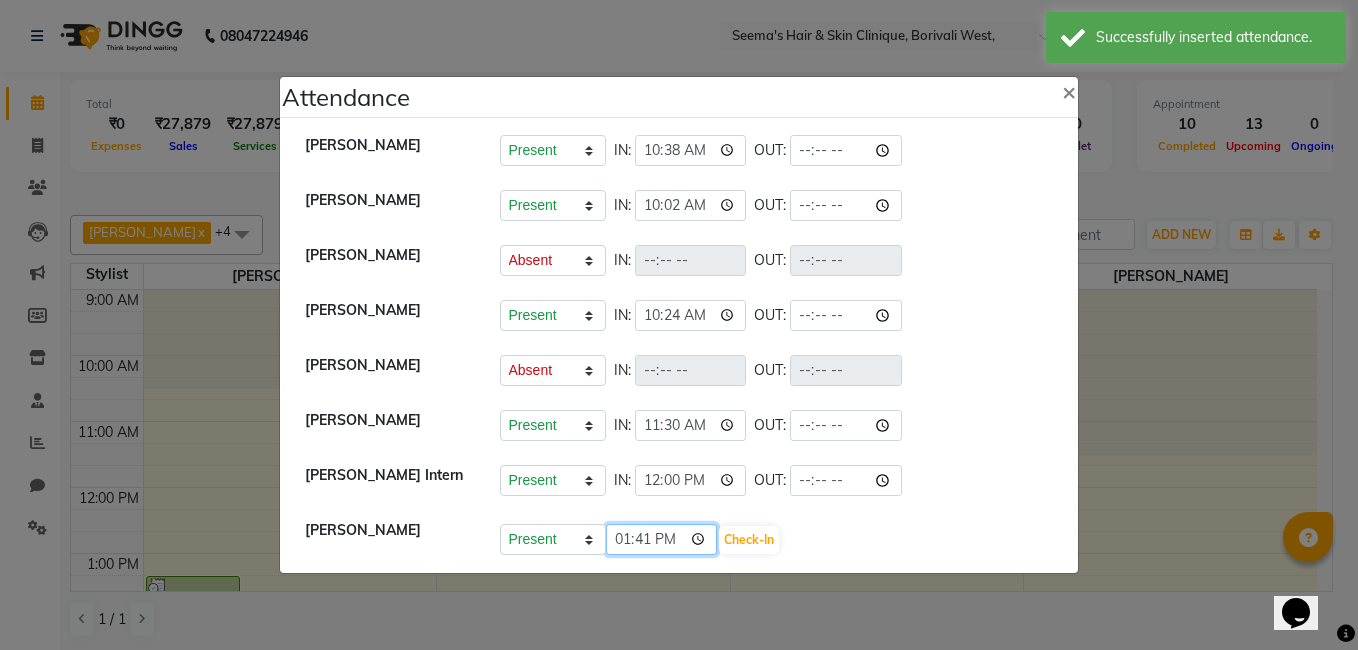 type on "13:00" 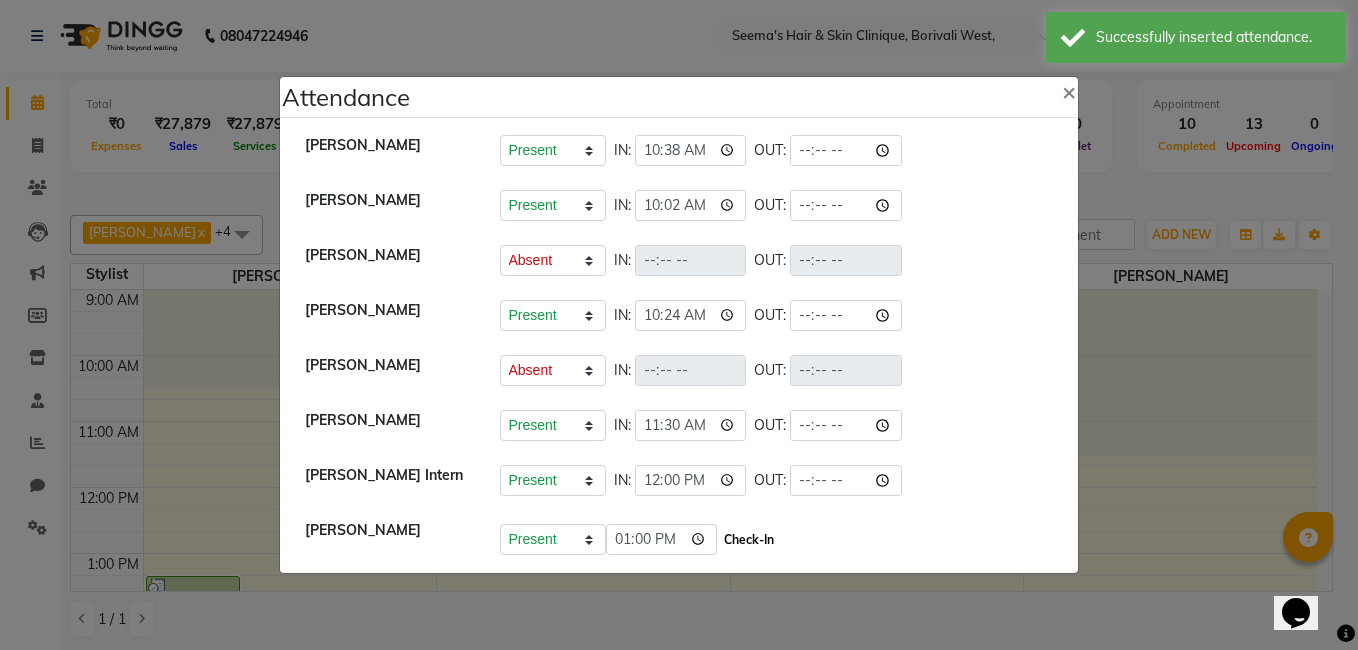 click on "Check-In" 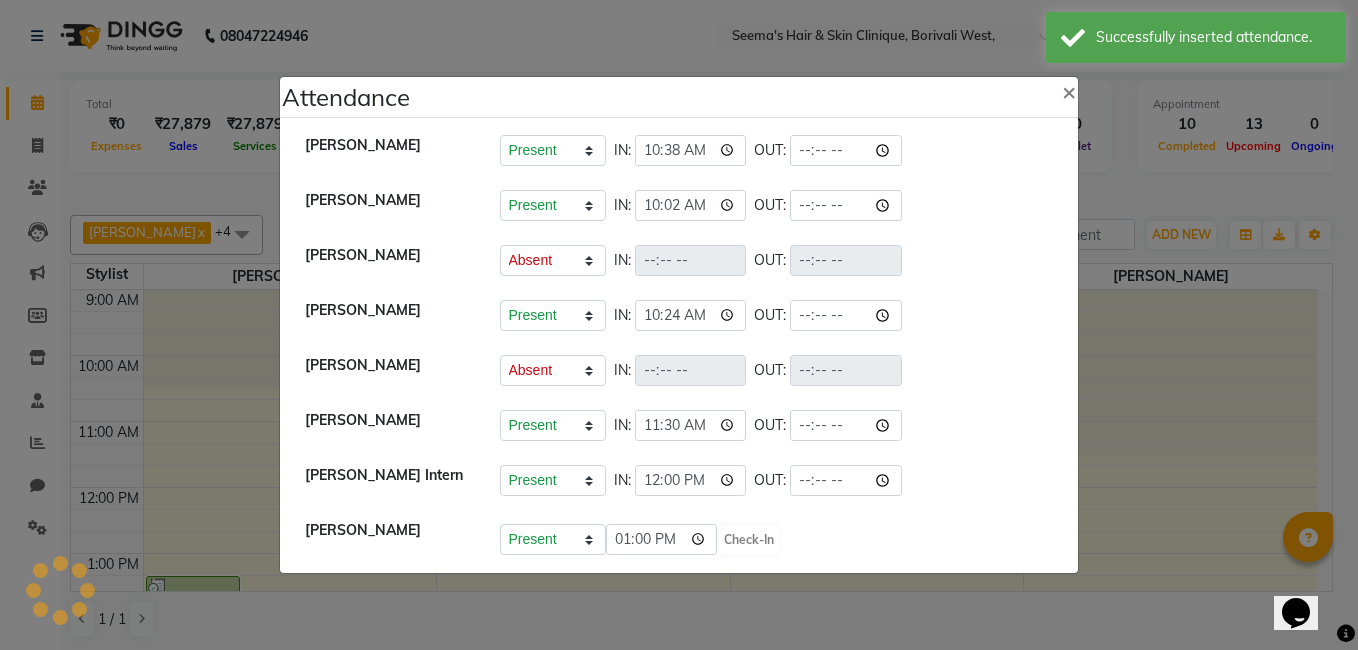 select on "A" 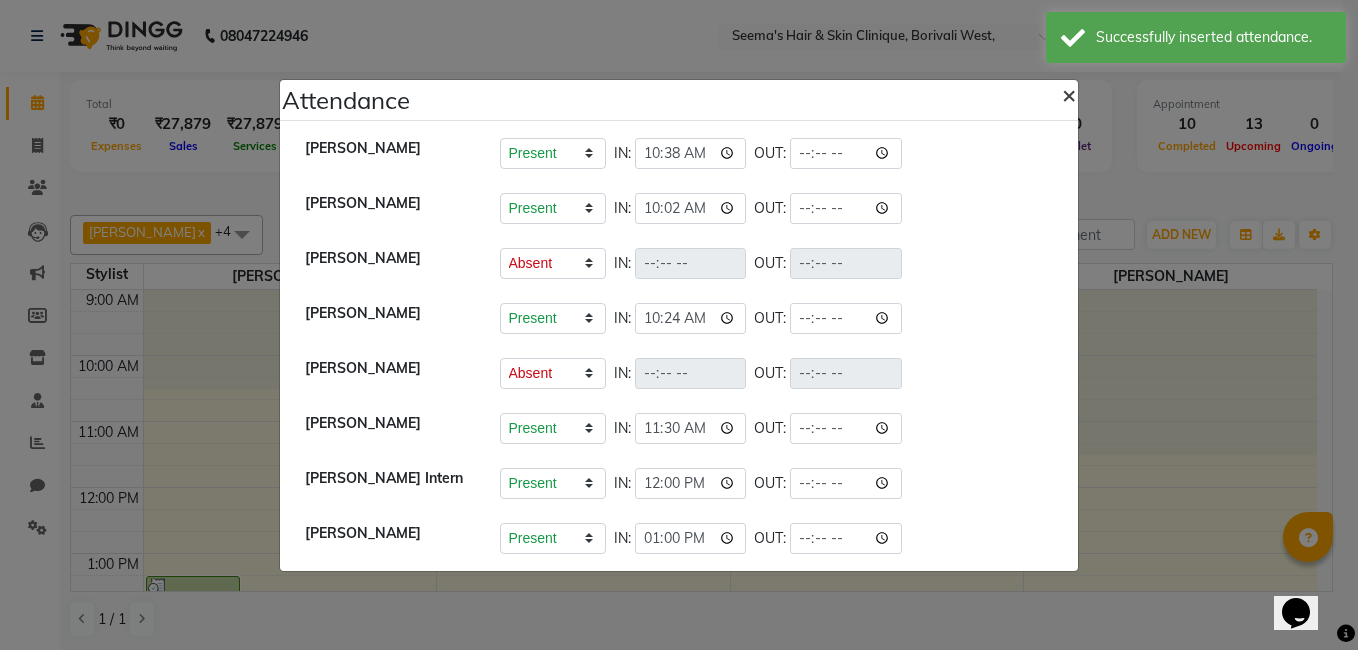 click on "×" 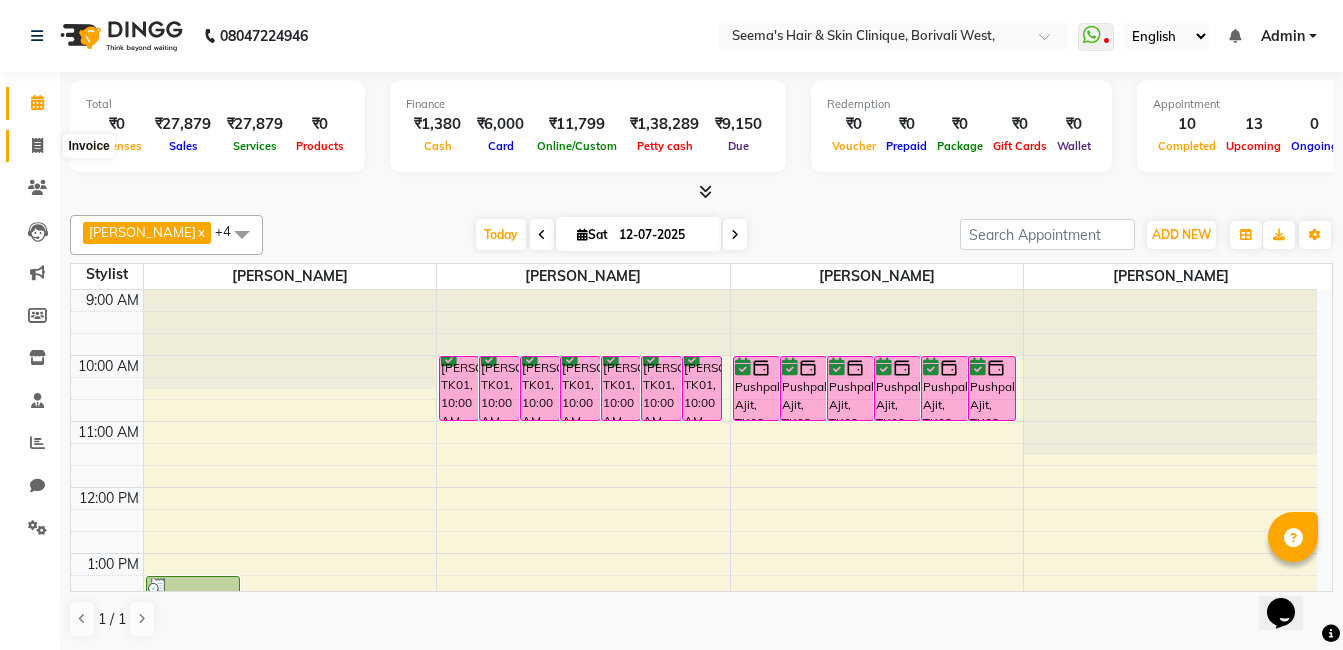 click 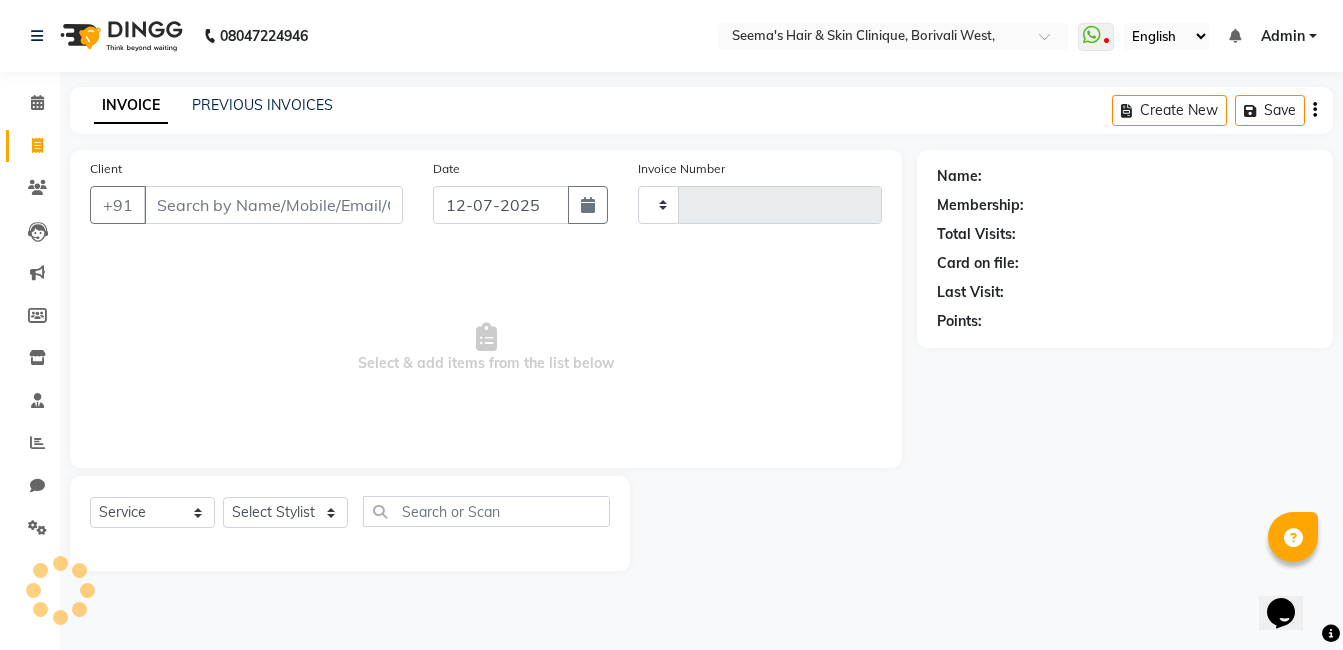 type on "0919" 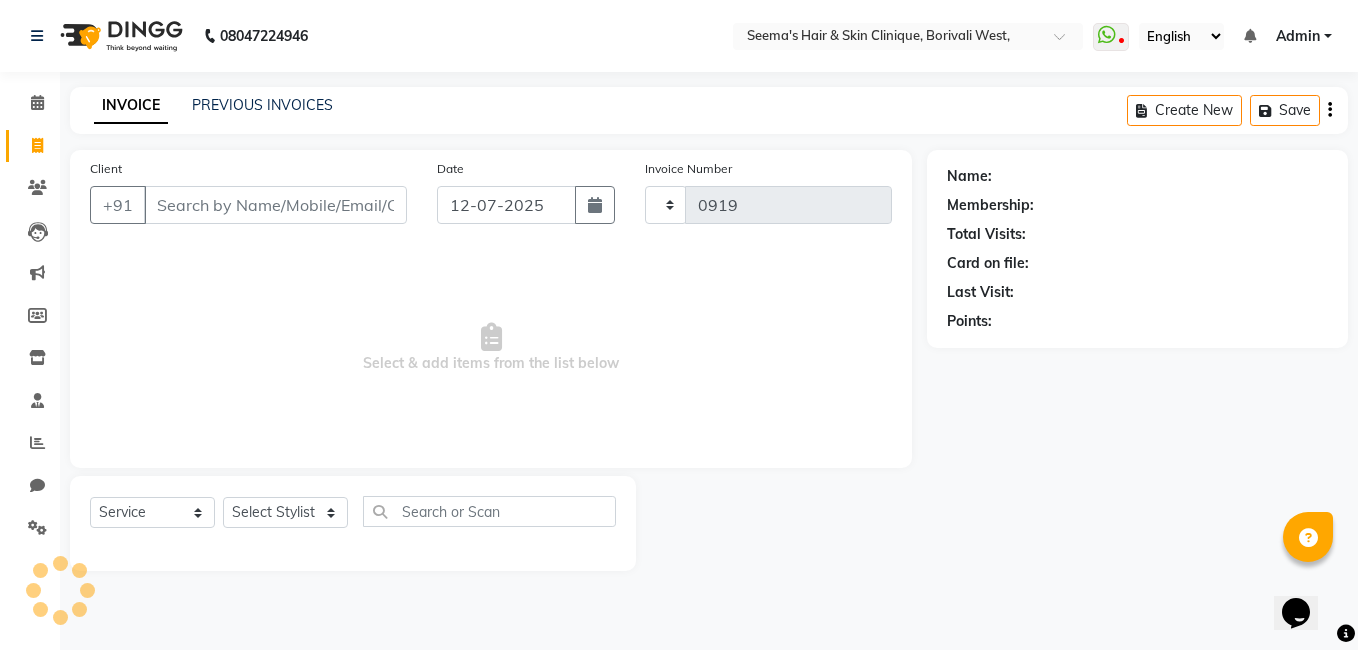 select on "8084" 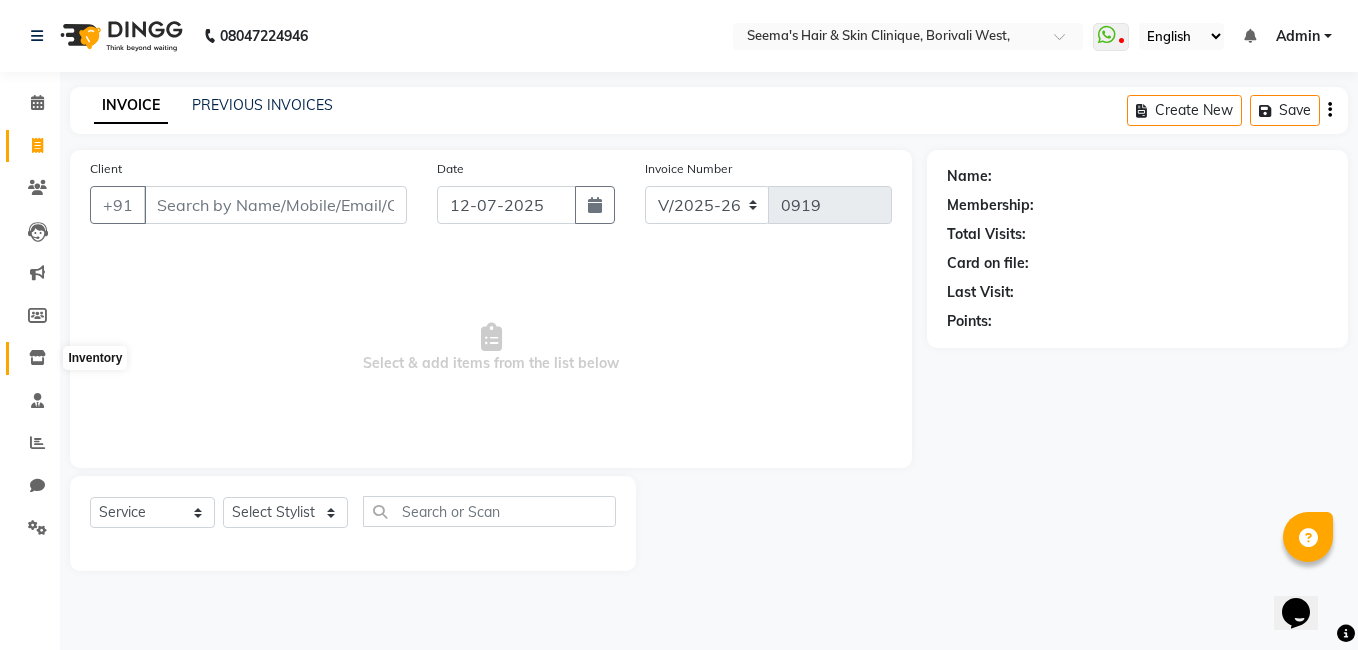 click 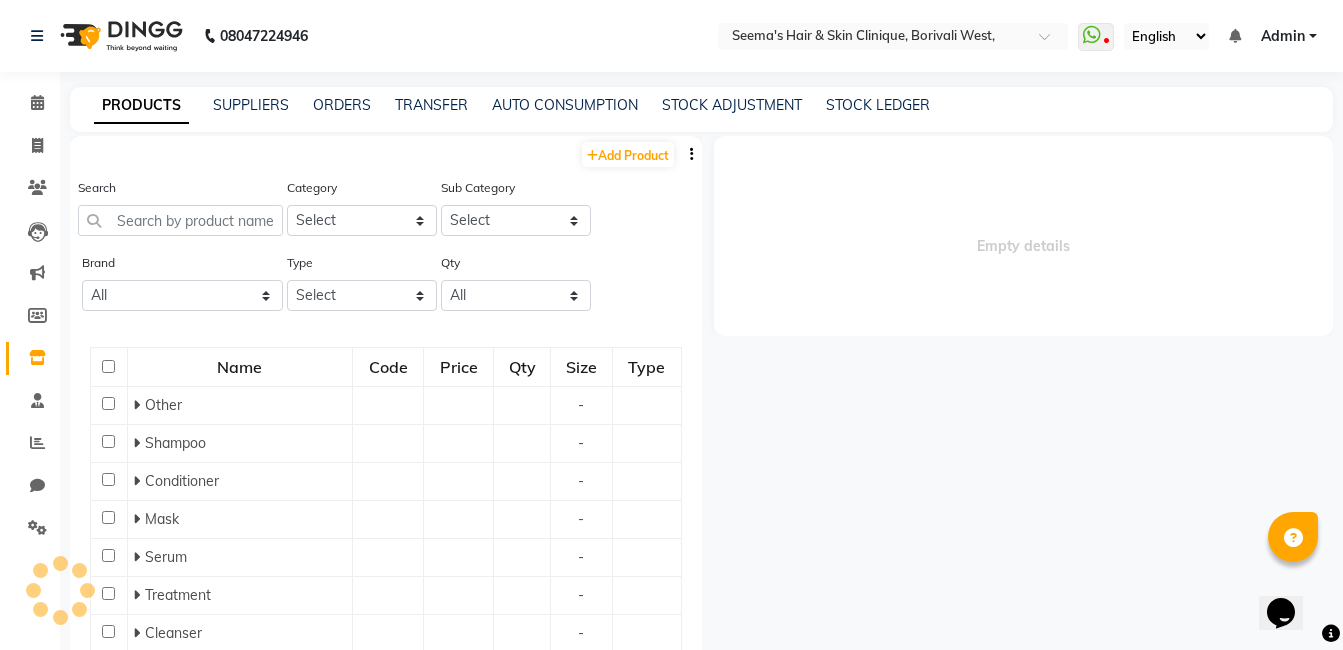 select 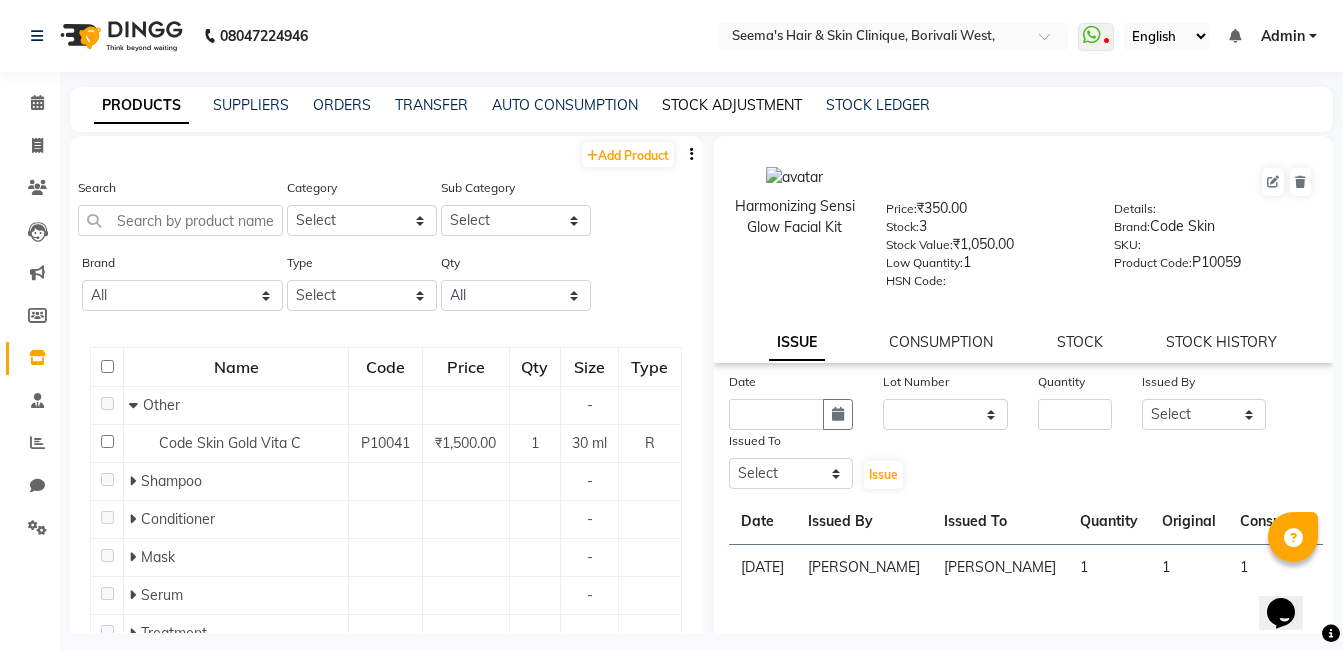 click on "STOCK ADJUSTMENT" 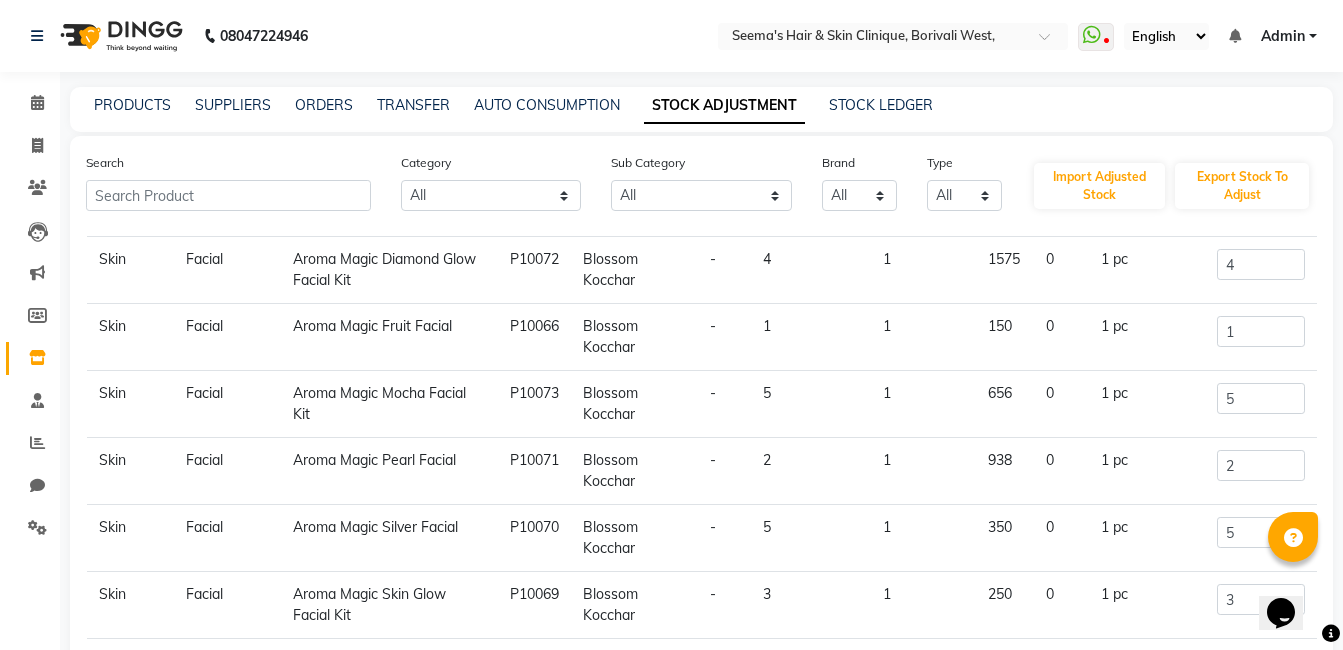 scroll, scrollTop: 0, scrollLeft: 0, axis: both 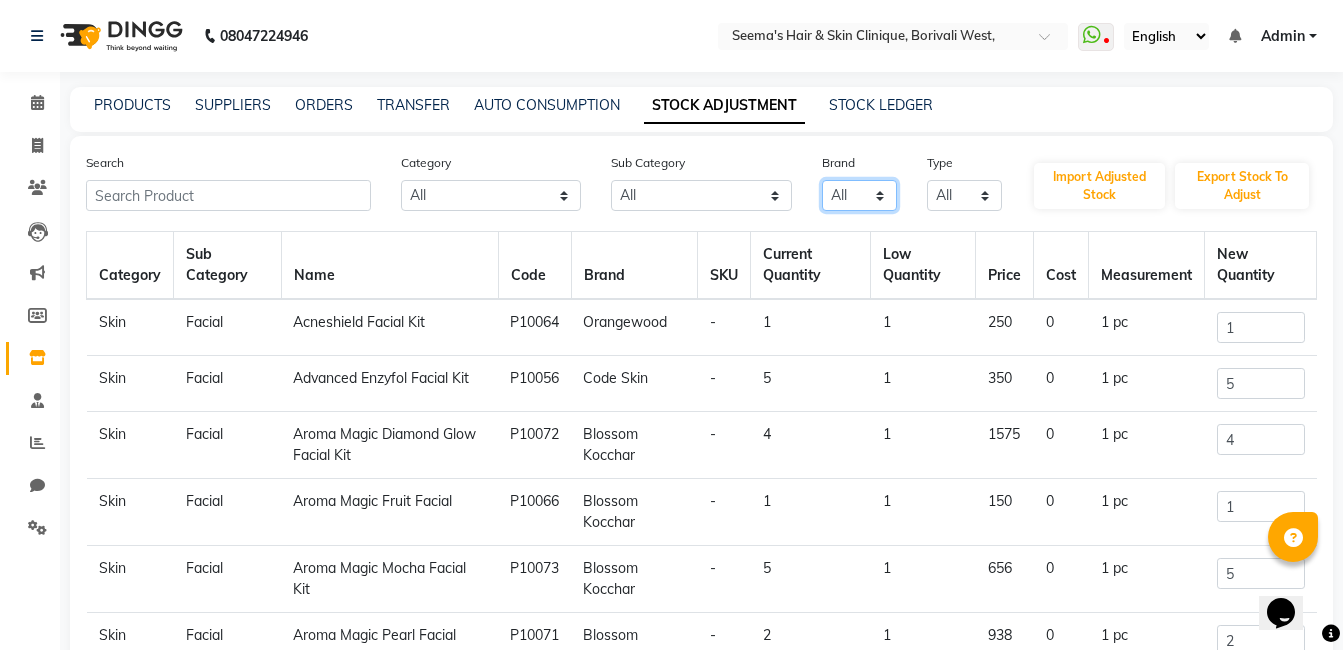click on "All  1fix Derma   Be Royal Pmt   Be Royal Professional   Be Royal Proffessional   Blossom Kocchar   Brillare   Code Skin   Fixderma   Fix Derma   Iluvia   Kanpeki   Lotus   [PERSON_NAME] Usa   Orangewood   Osmo Uk   Piramal   Saveth" 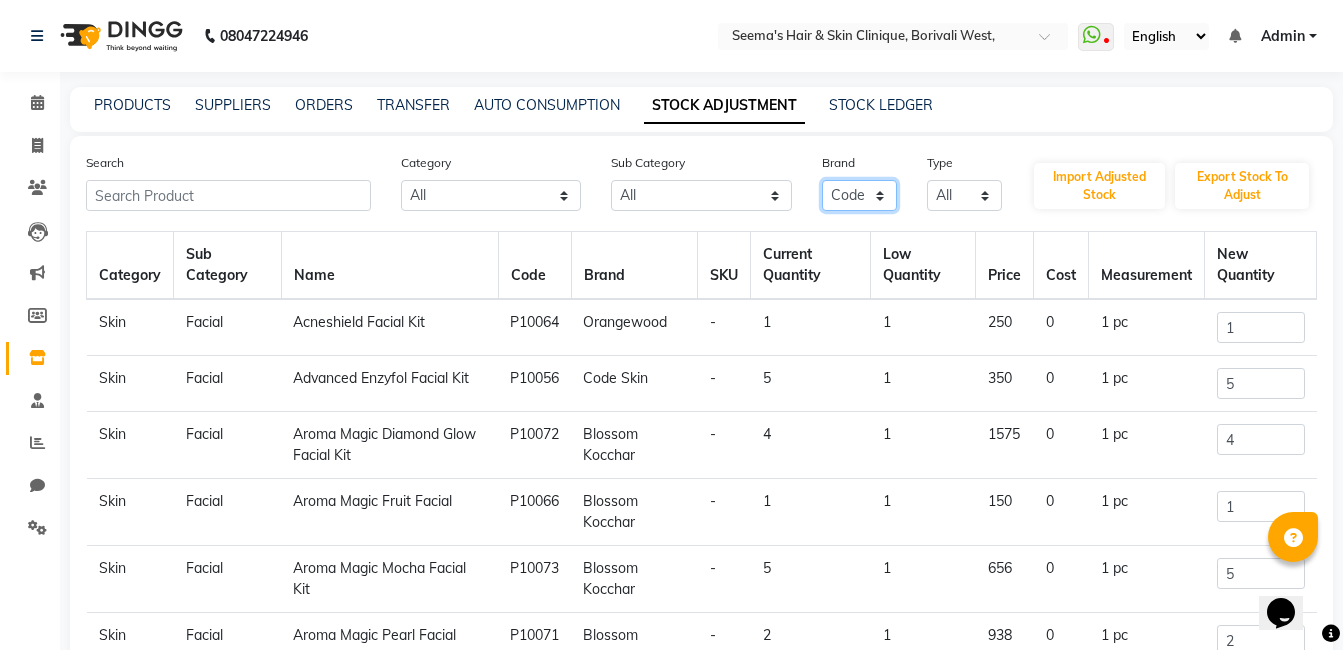 click on "All  1fix Derma   Be Royal Pmt   Be Royal Professional   Be Royal Proffessional   Blossom Kocchar   Brillare   Code Skin   Fixderma   Fix Derma   Iluvia   Kanpeki   Lotus   [PERSON_NAME] Usa   Orangewood   Osmo Uk   Piramal   Saveth" 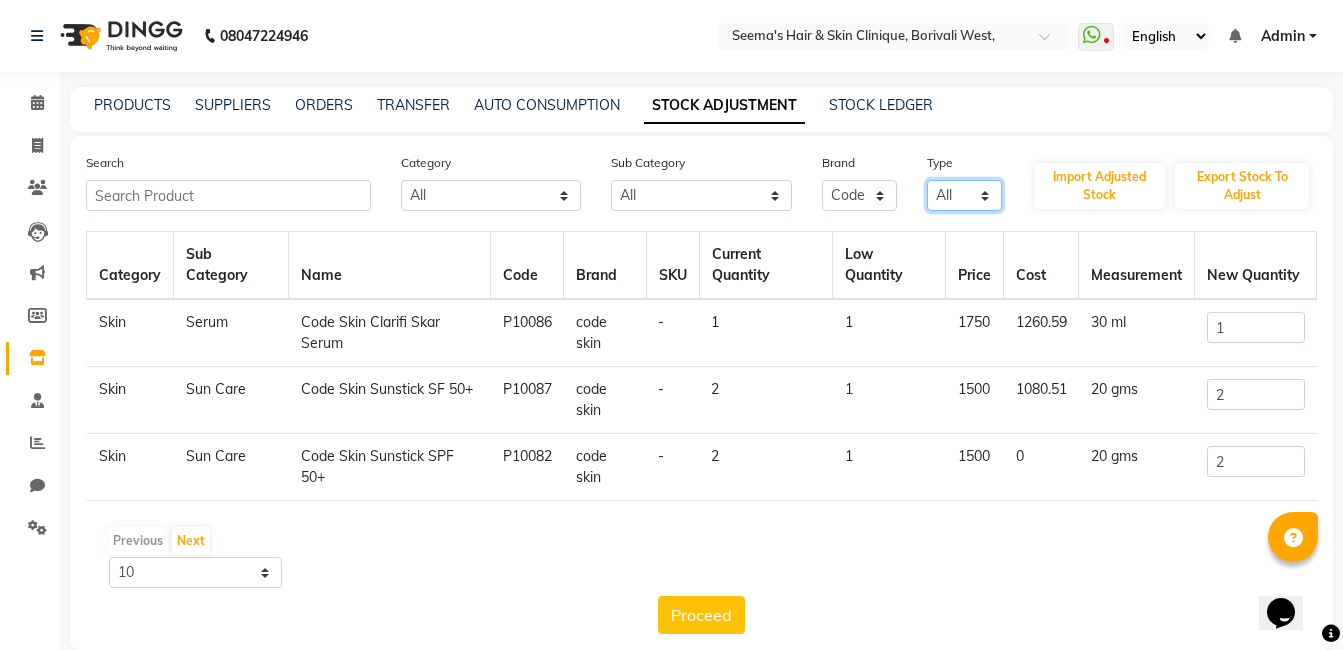 click on "All Both Consumable Retail" 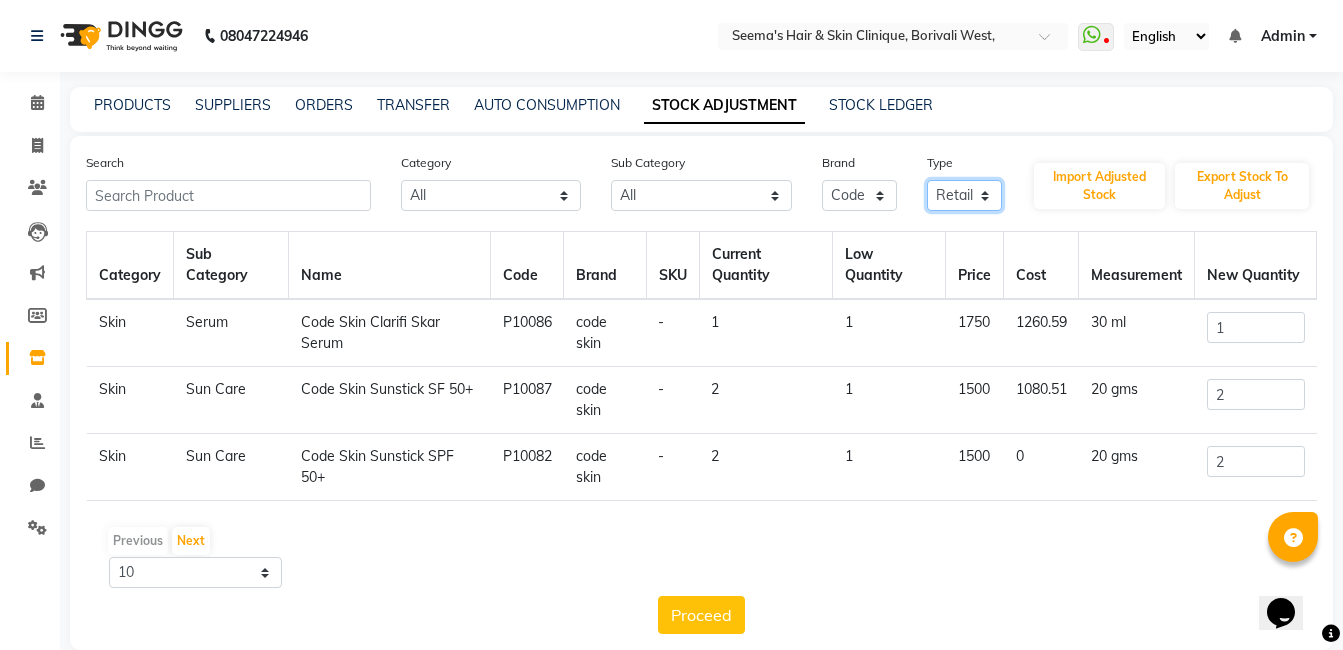 click on "All Both Consumable Retail" 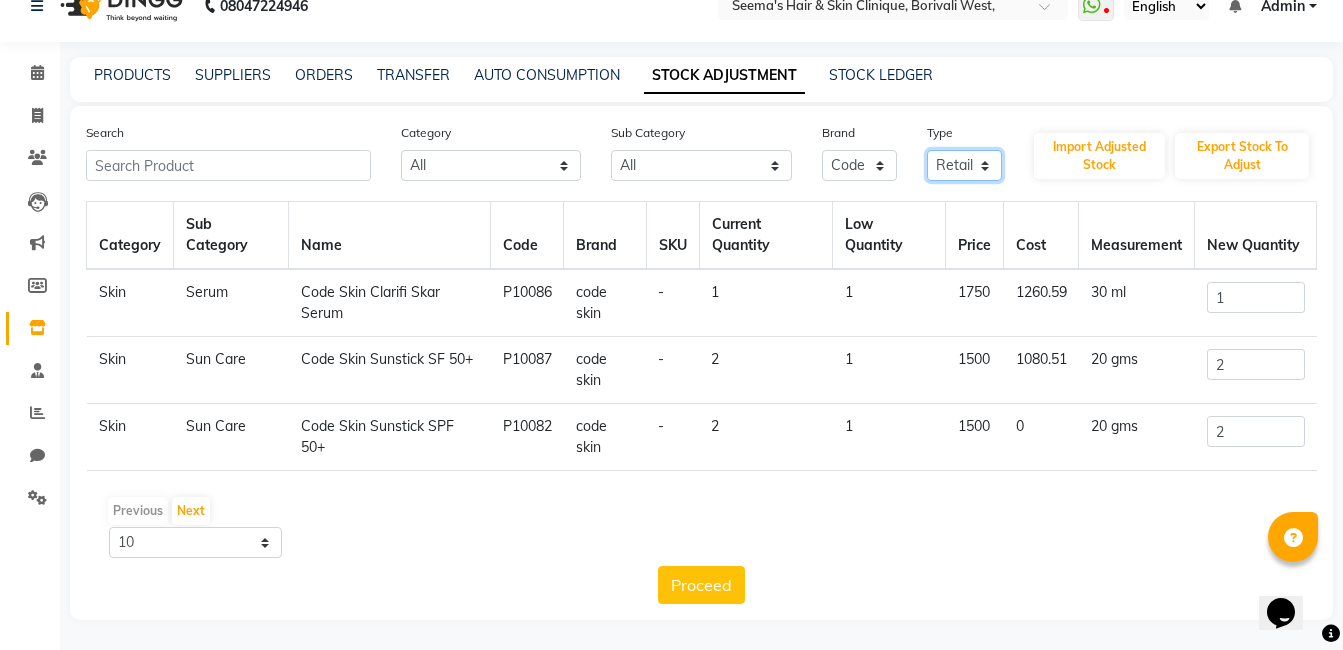 scroll, scrollTop: 0, scrollLeft: 0, axis: both 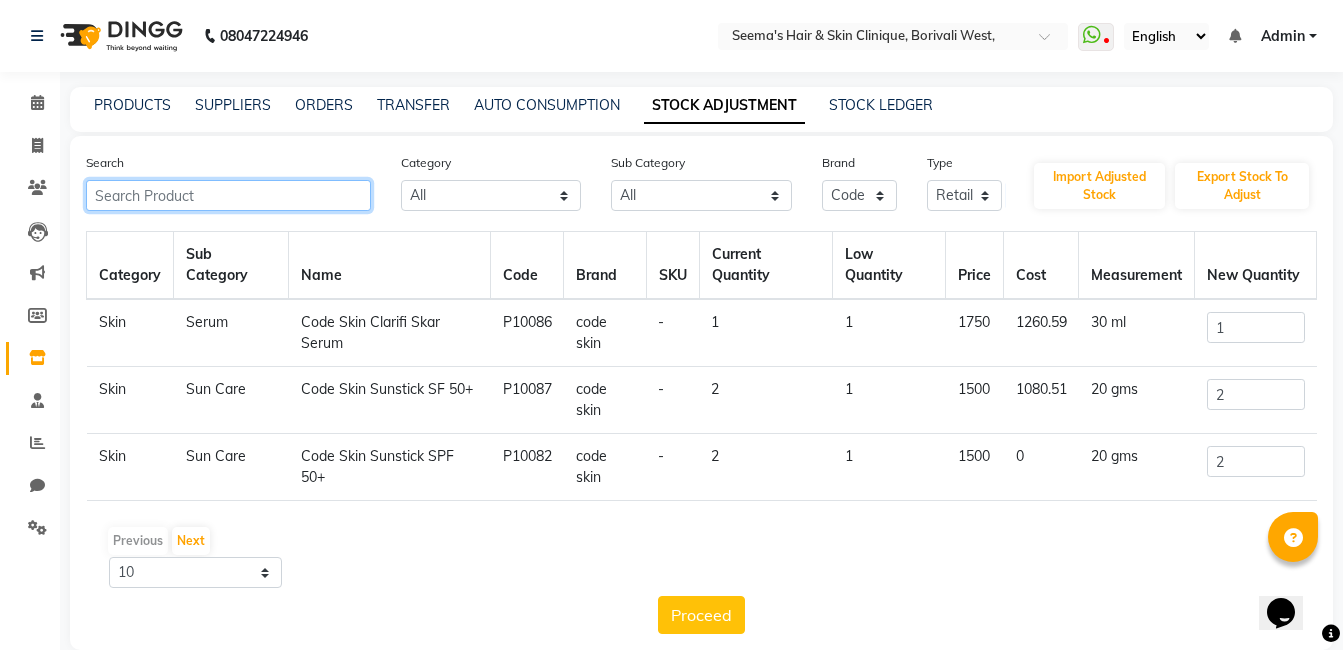 click 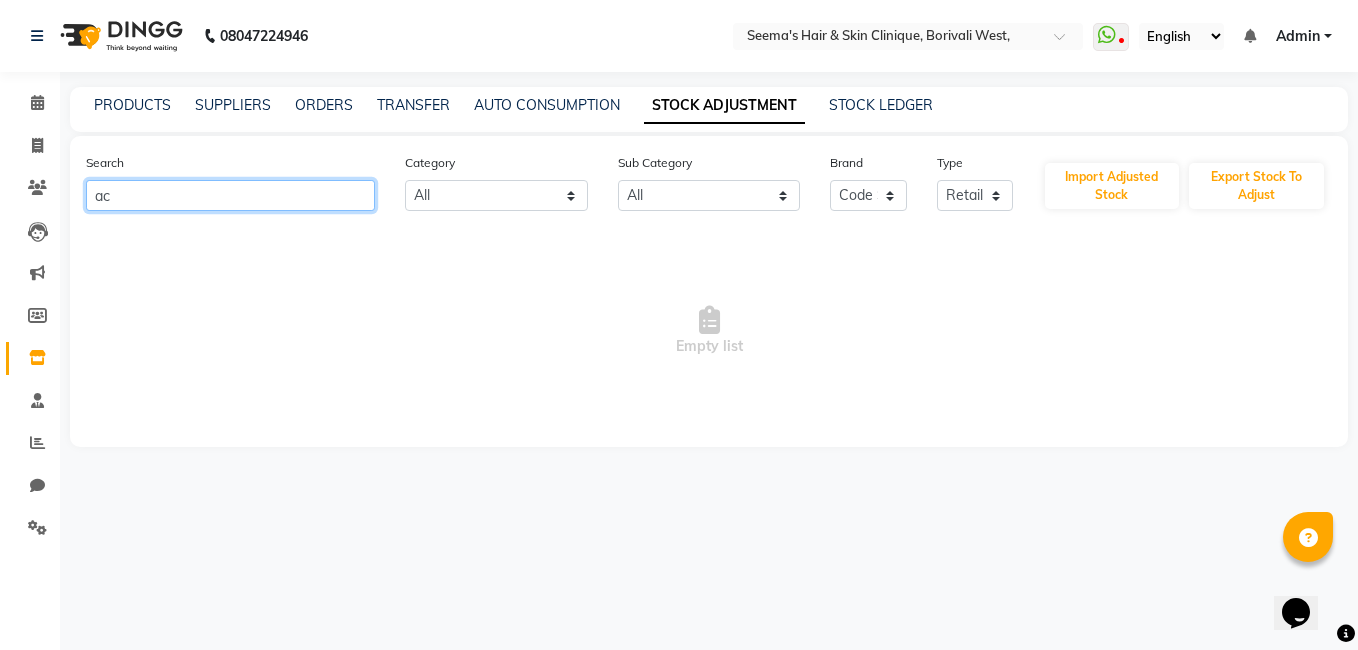 type on "a" 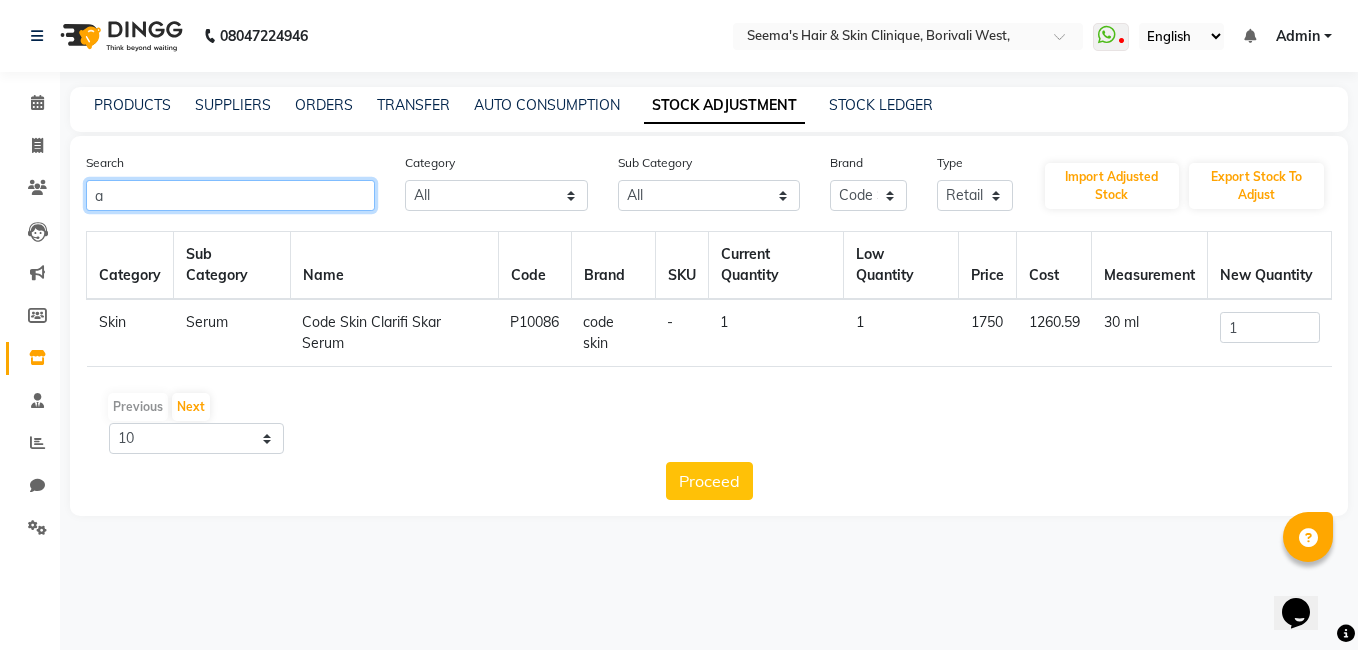 type 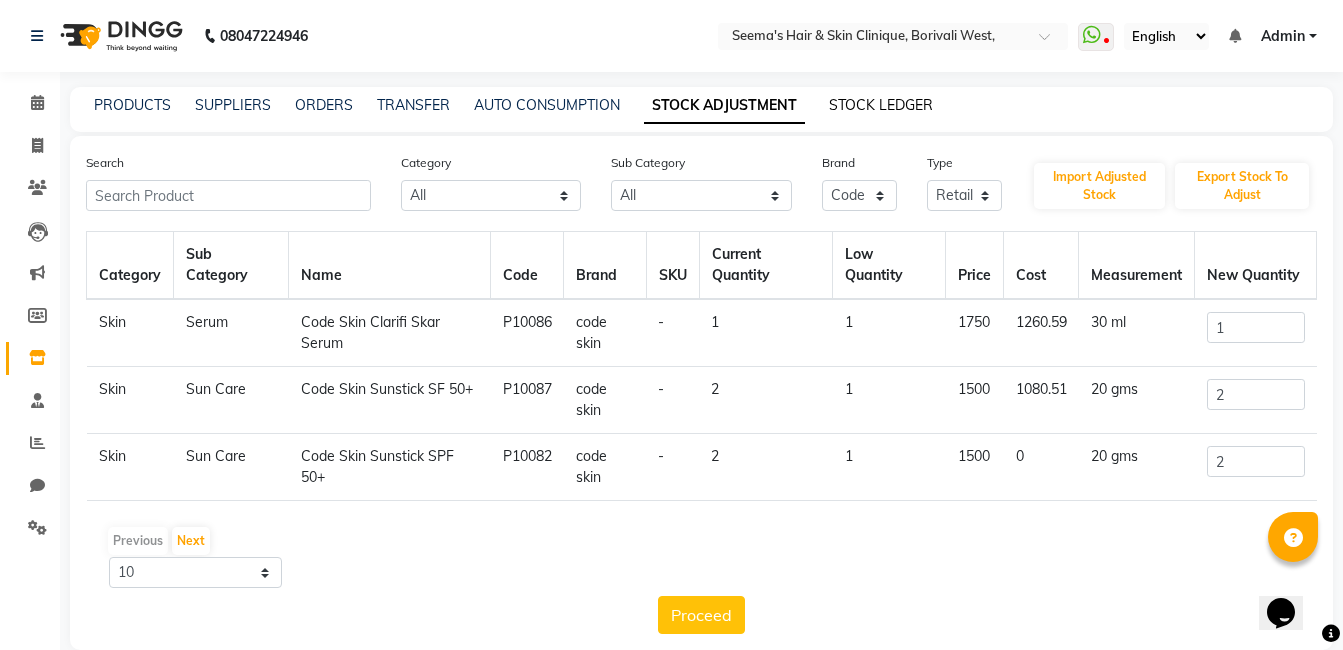 click on "STOCK LEDGER" 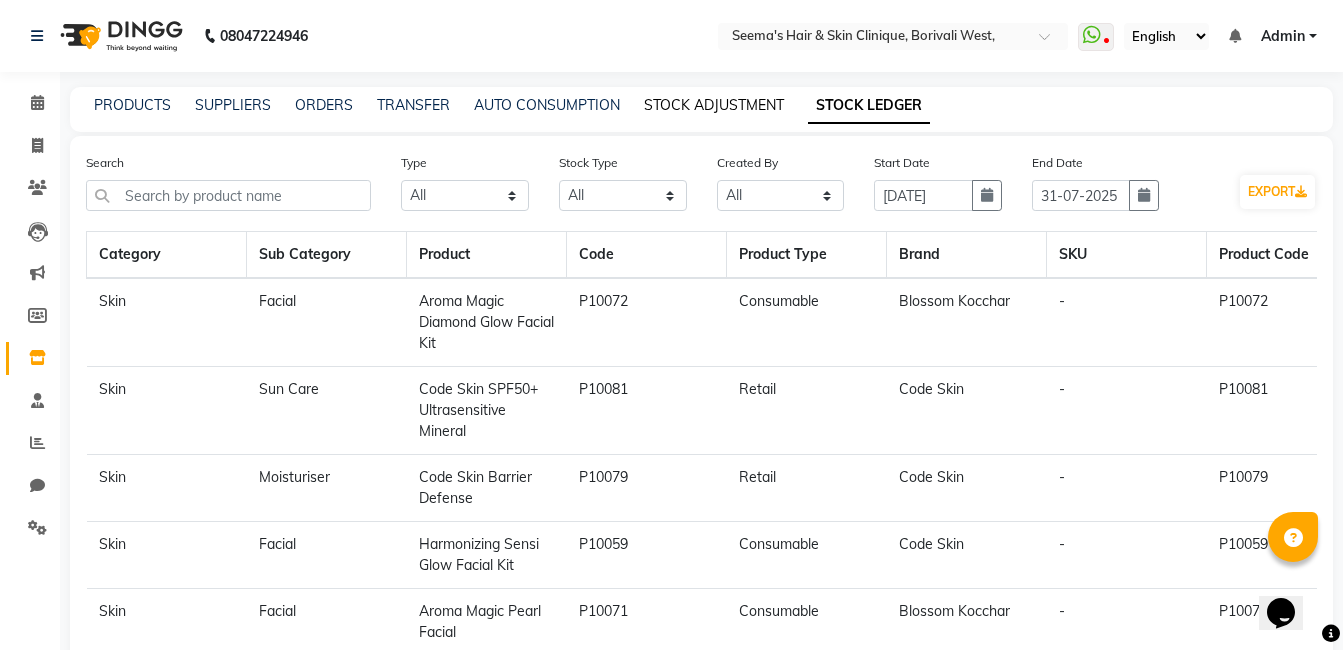 click on "STOCK ADJUSTMENT" 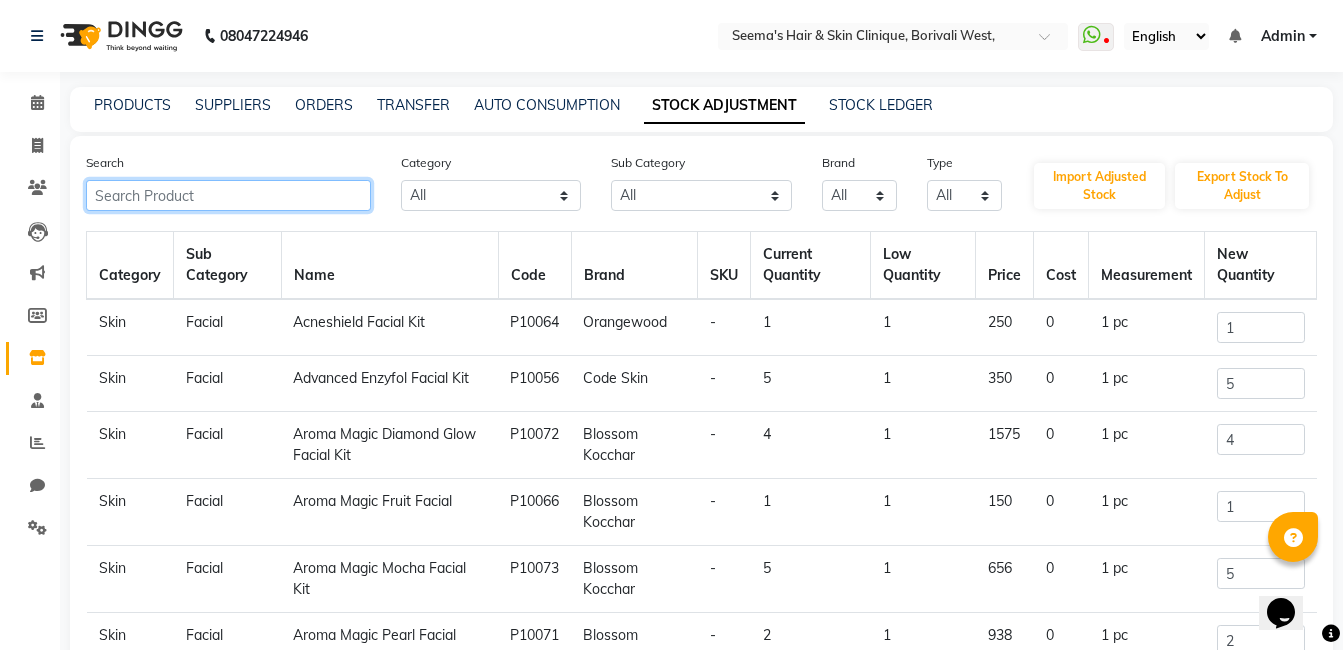 click 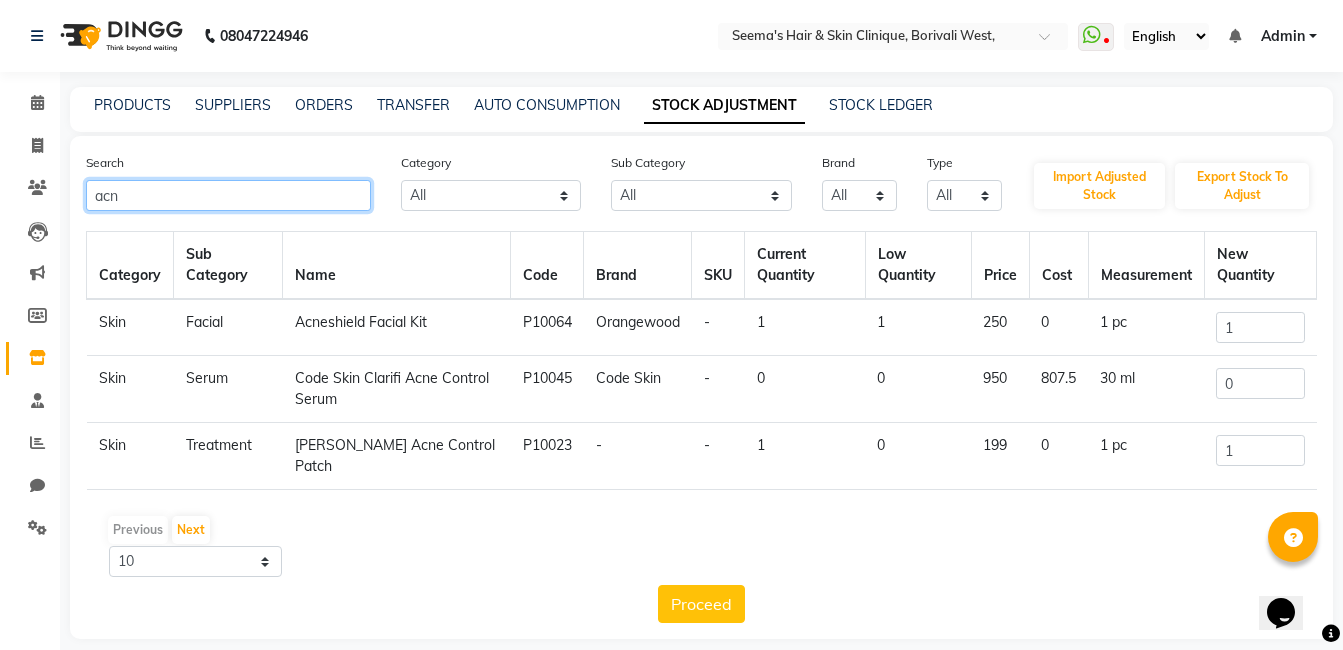 type on "acn" 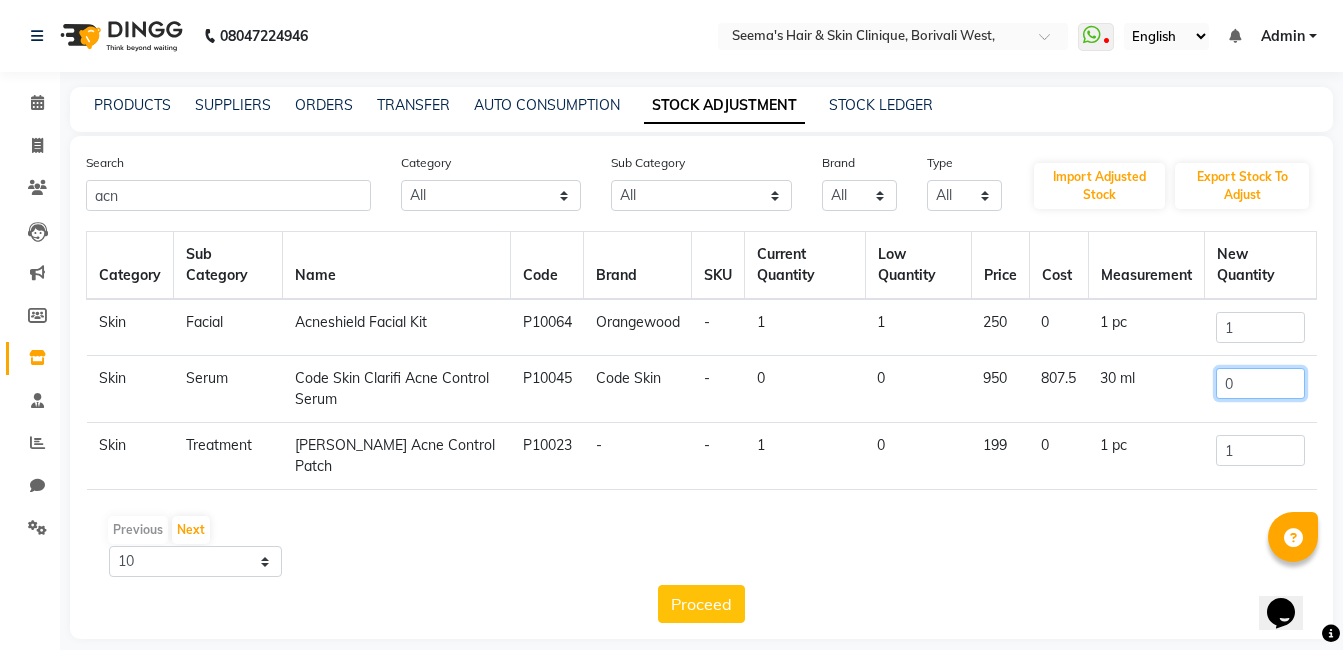 click on "0" 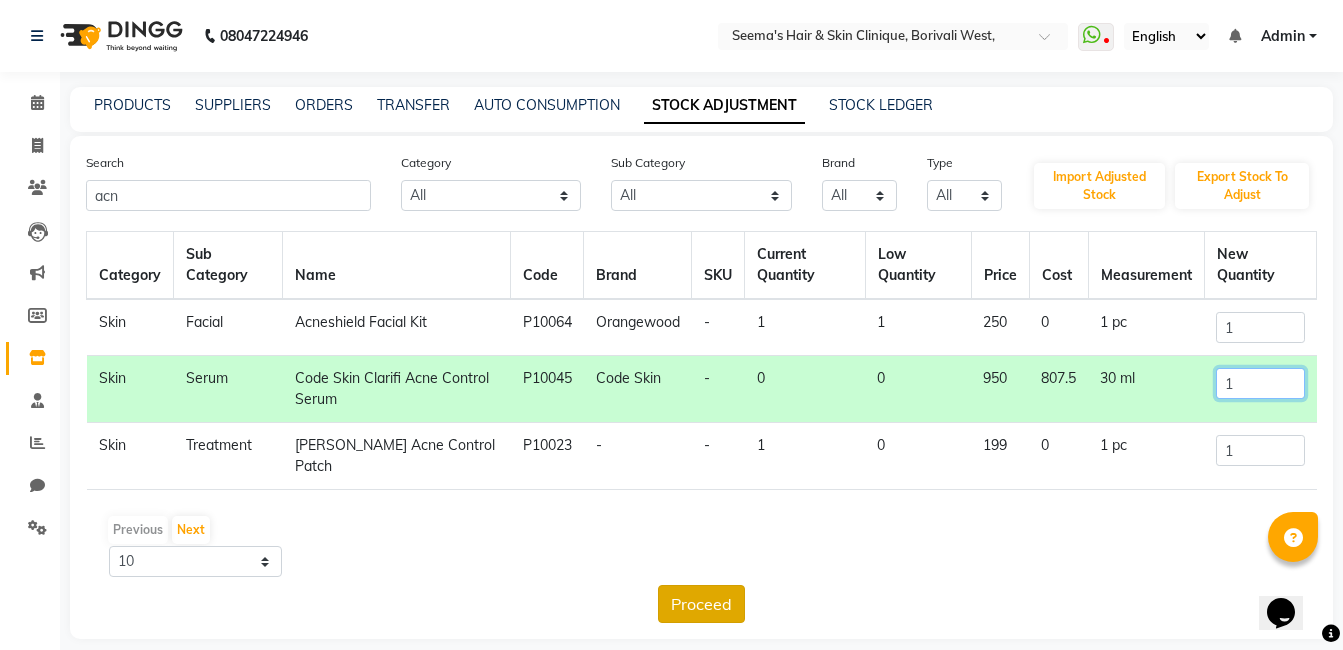 type on "1" 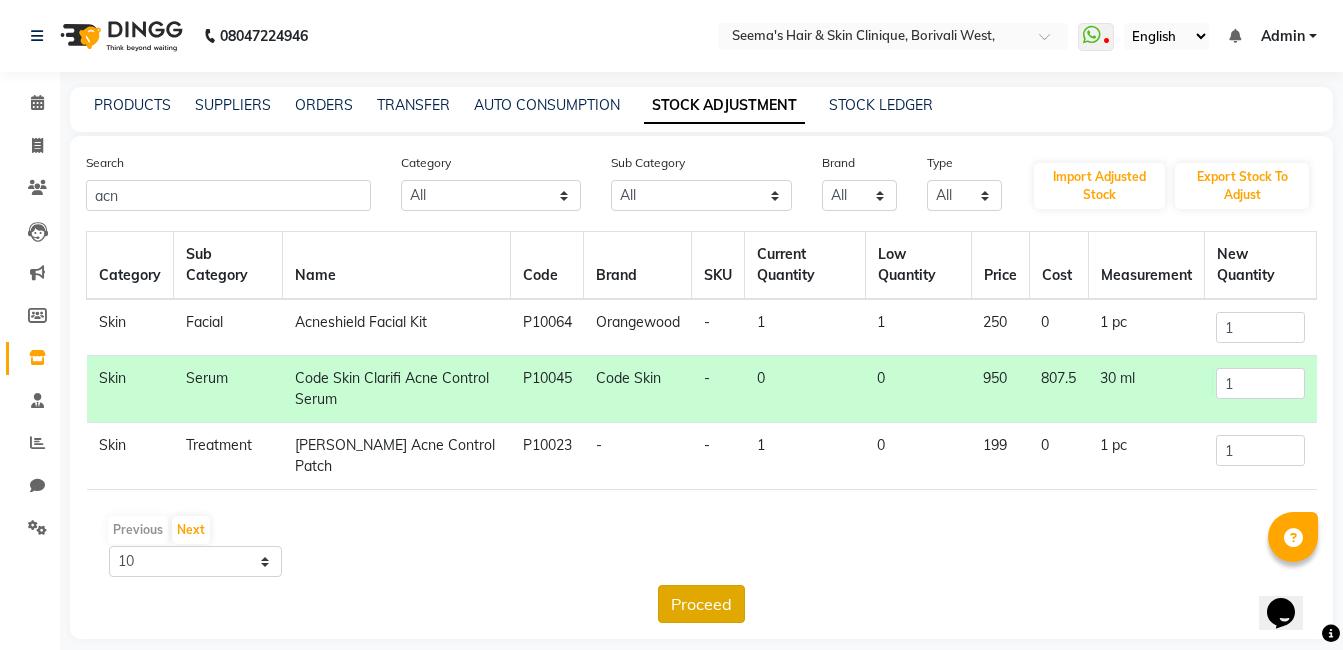 click on "Proceed" 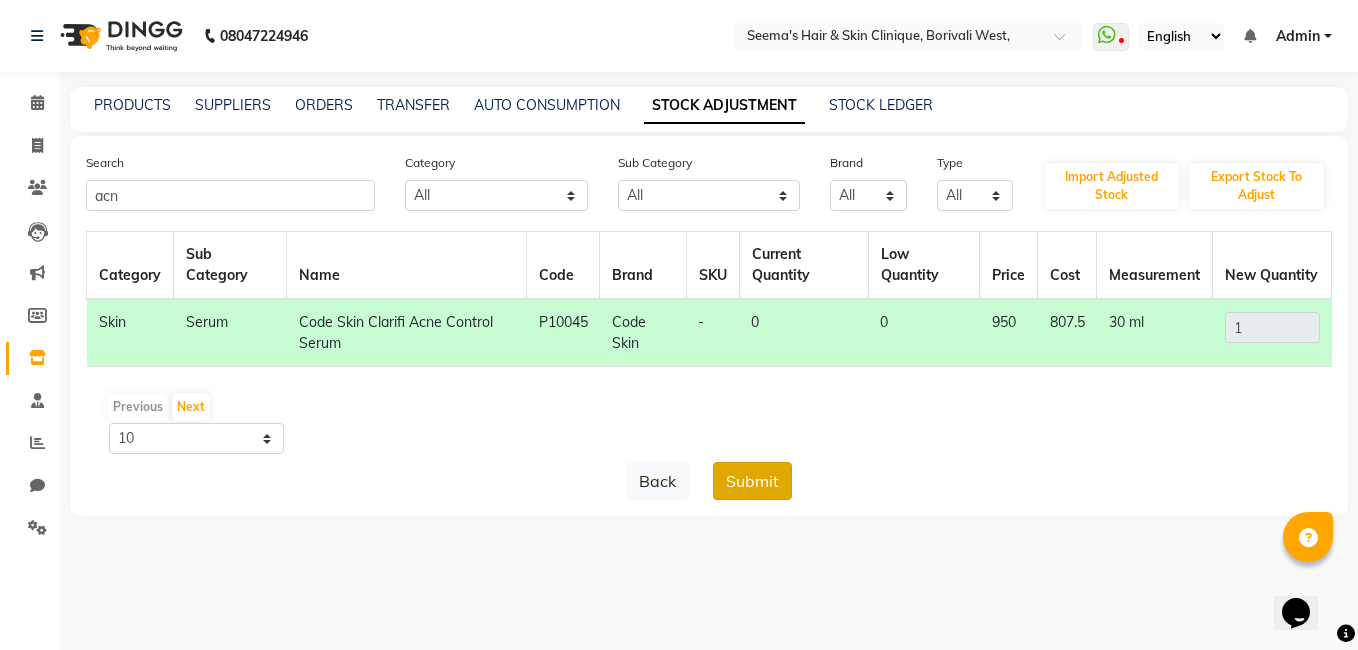 click on "Submit" 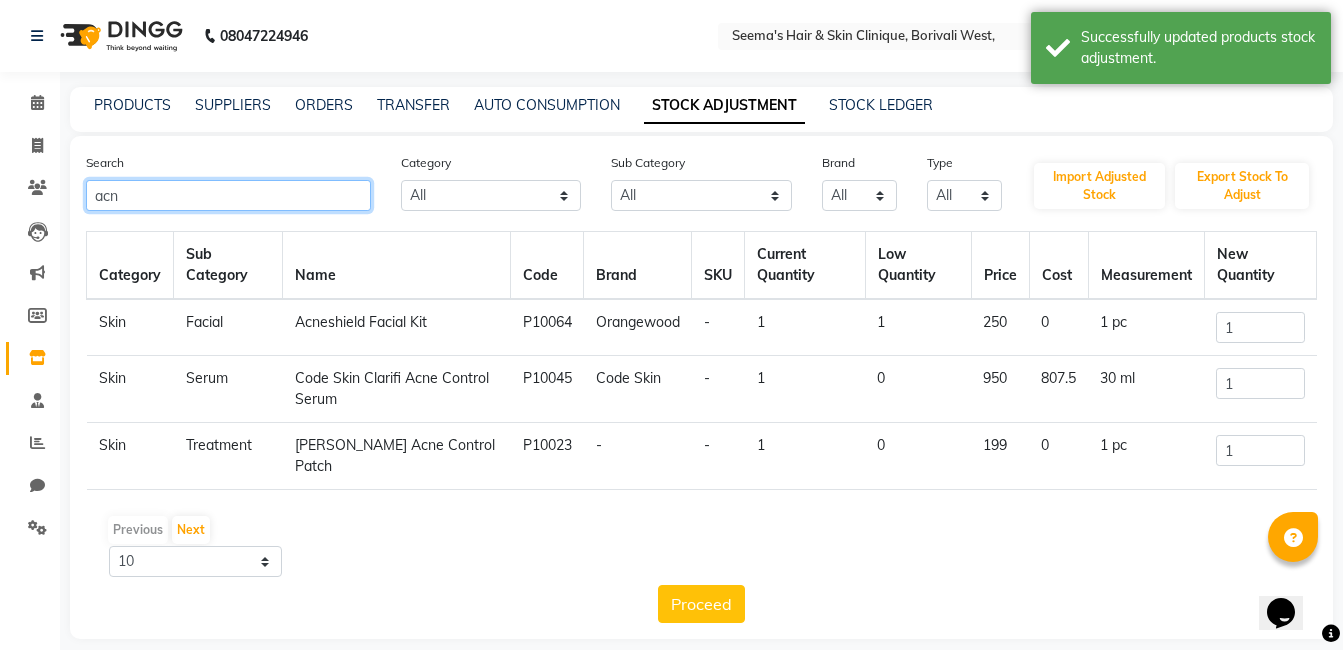 click on "acn" 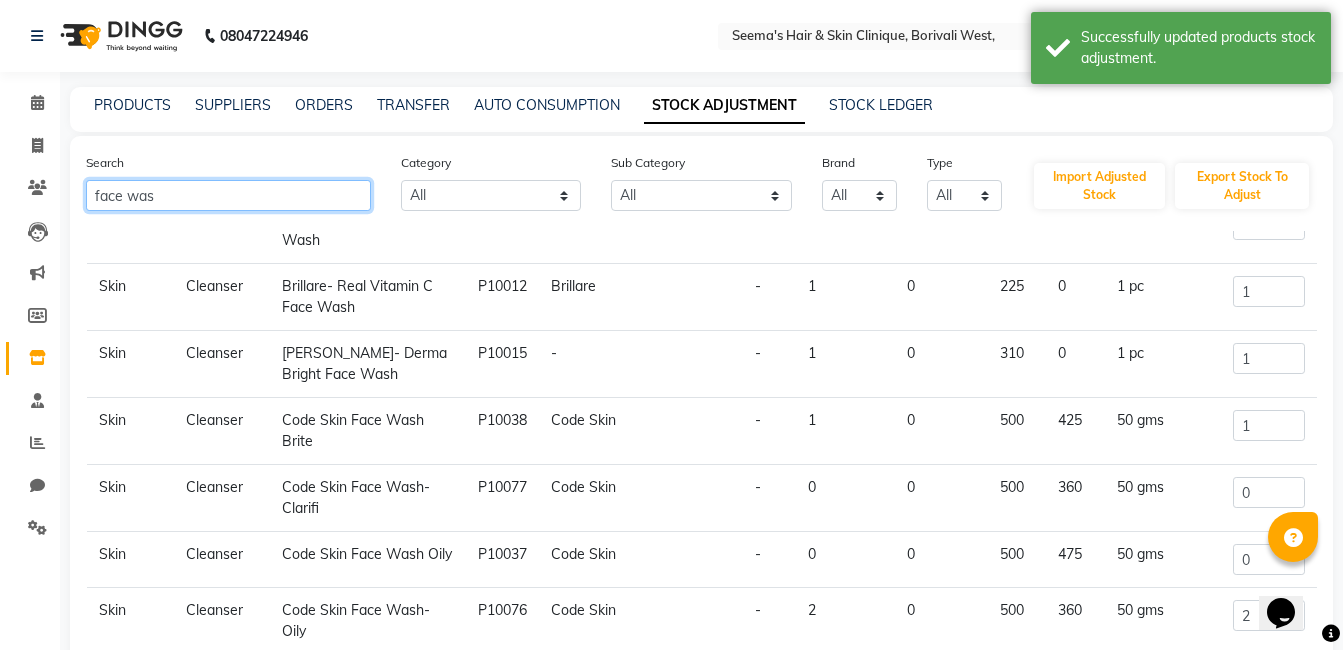 scroll, scrollTop: 144, scrollLeft: 0, axis: vertical 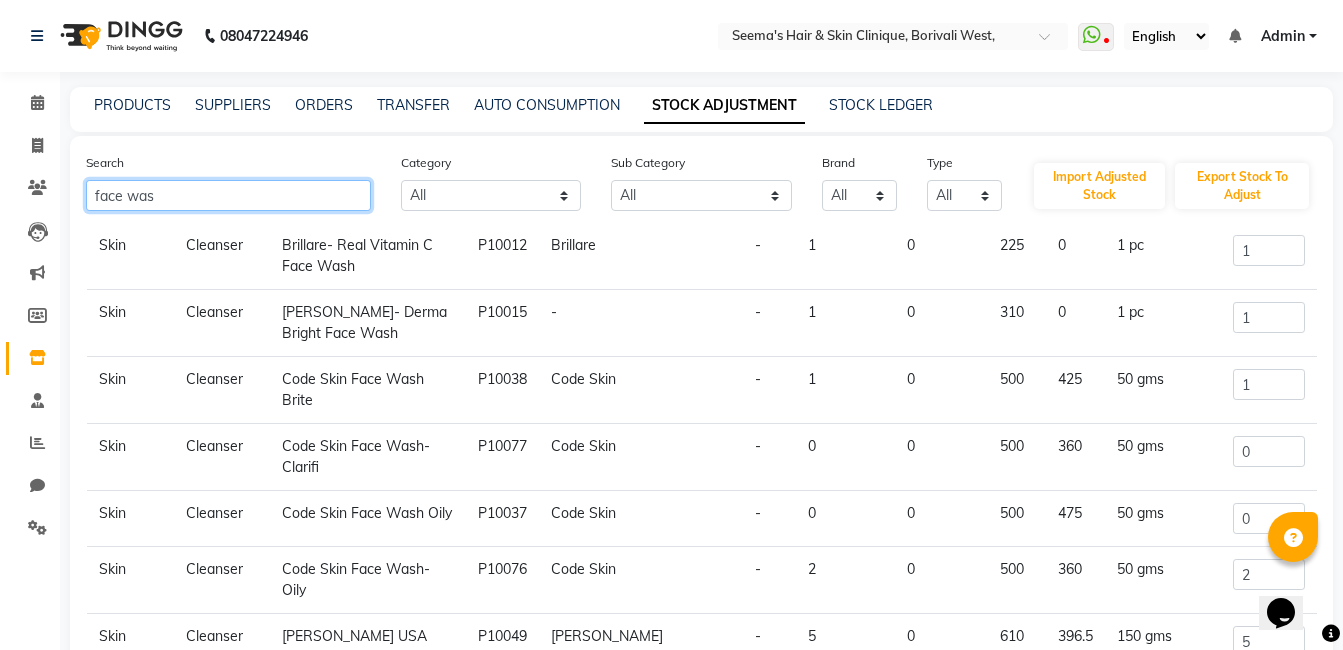 type on "face was" 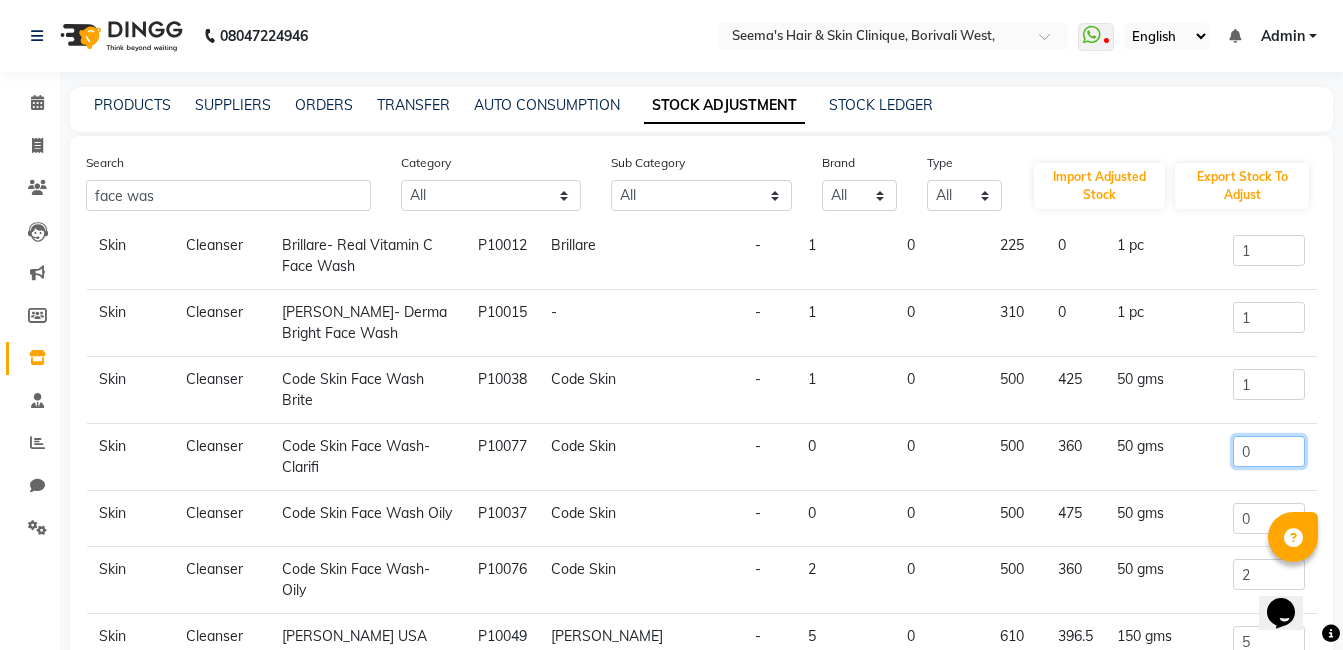 click on "0" 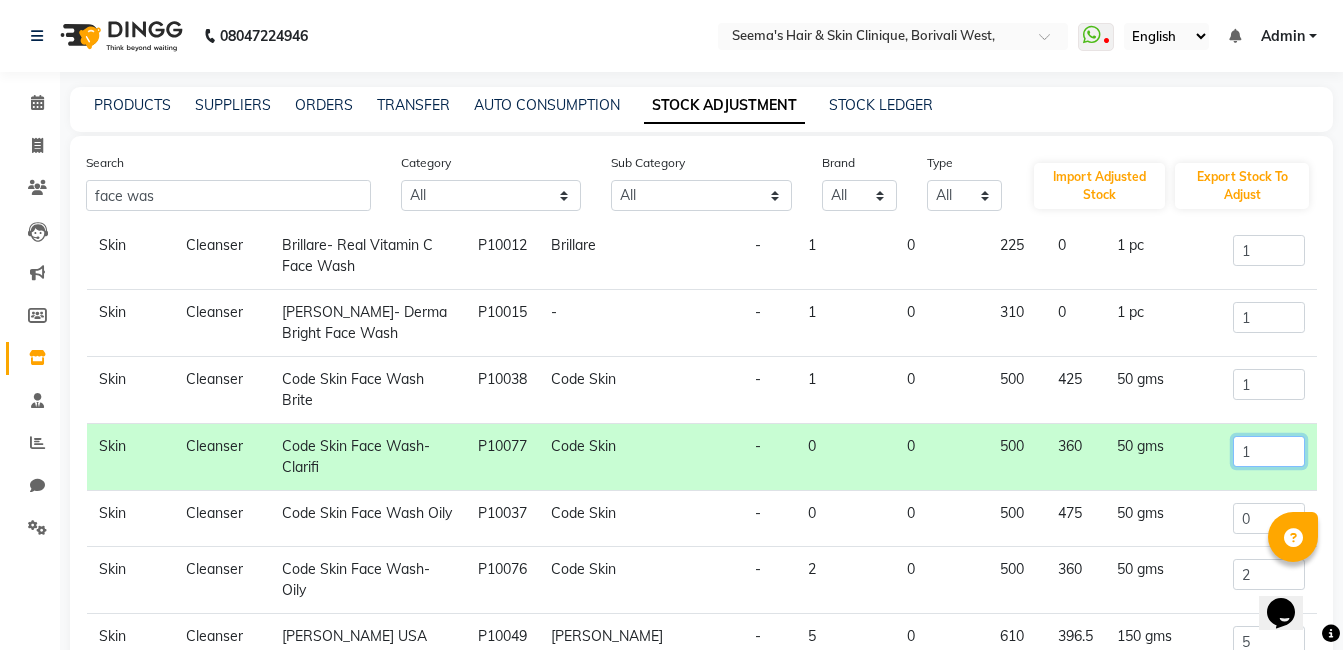 scroll, scrollTop: 244, scrollLeft: 0, axis: vertical 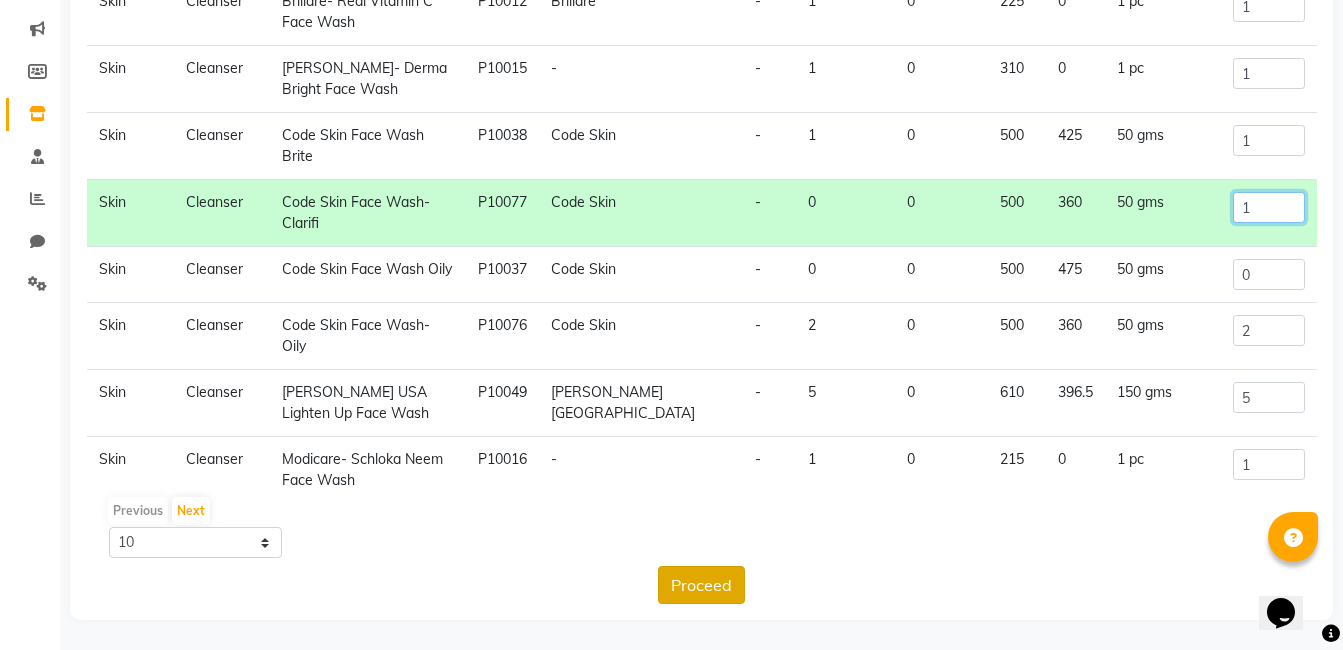 type on "1" 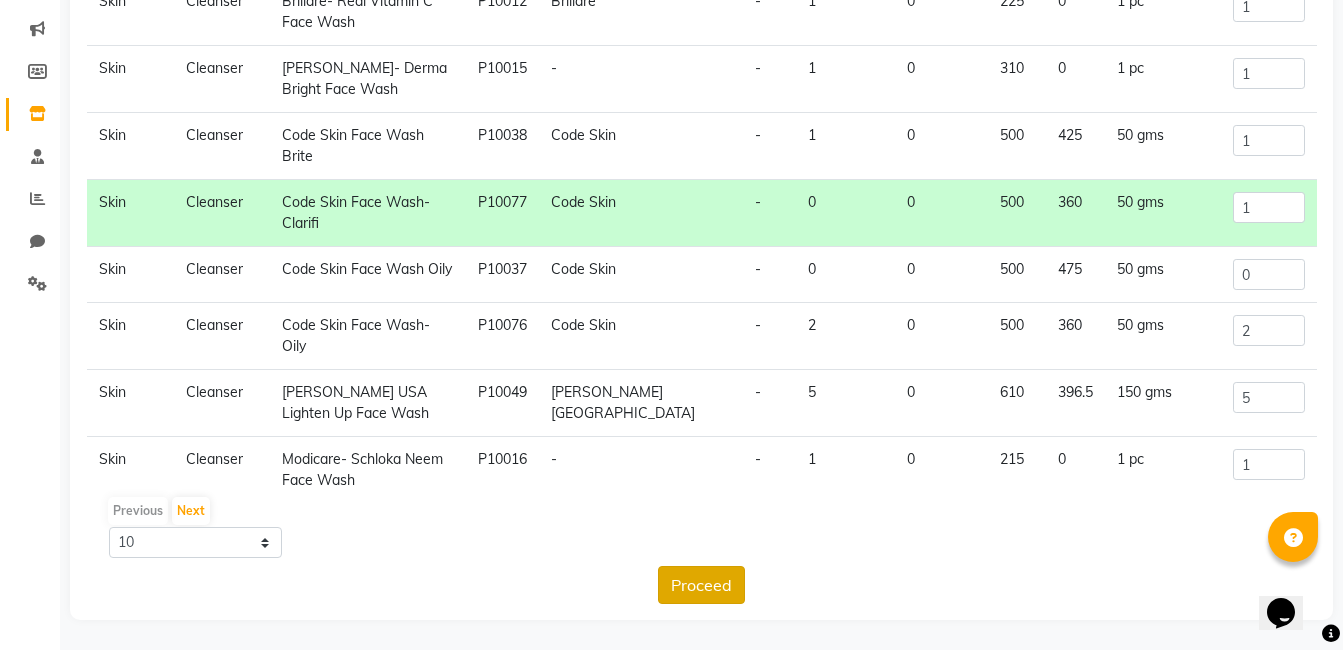 click on "Proceed" 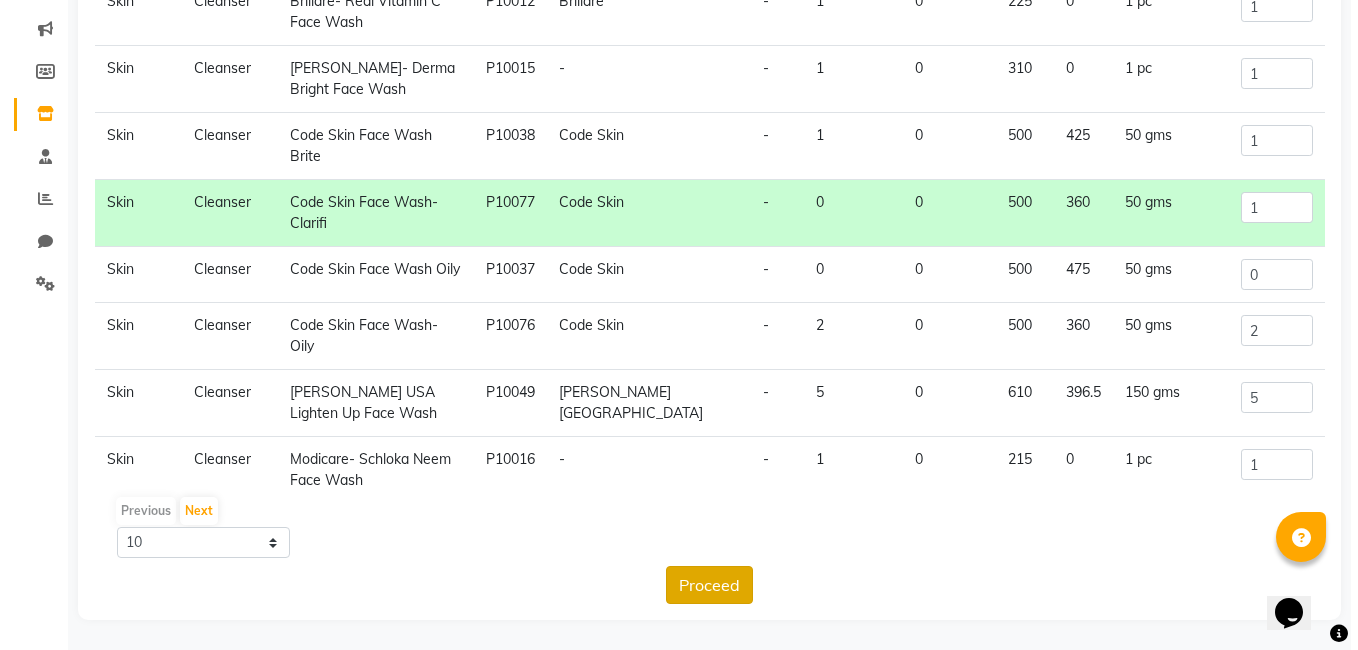 scroll, scrollTop: 0, scrollLeft: 0, axis: both 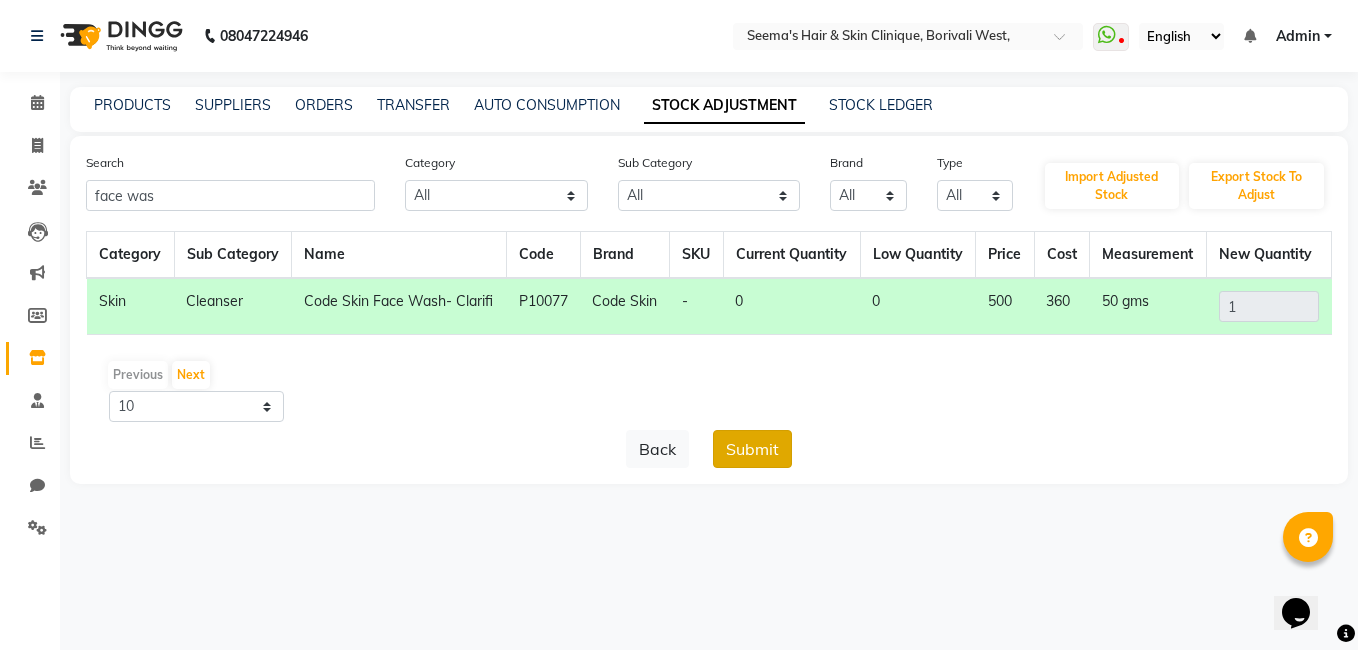 click on "Submit" 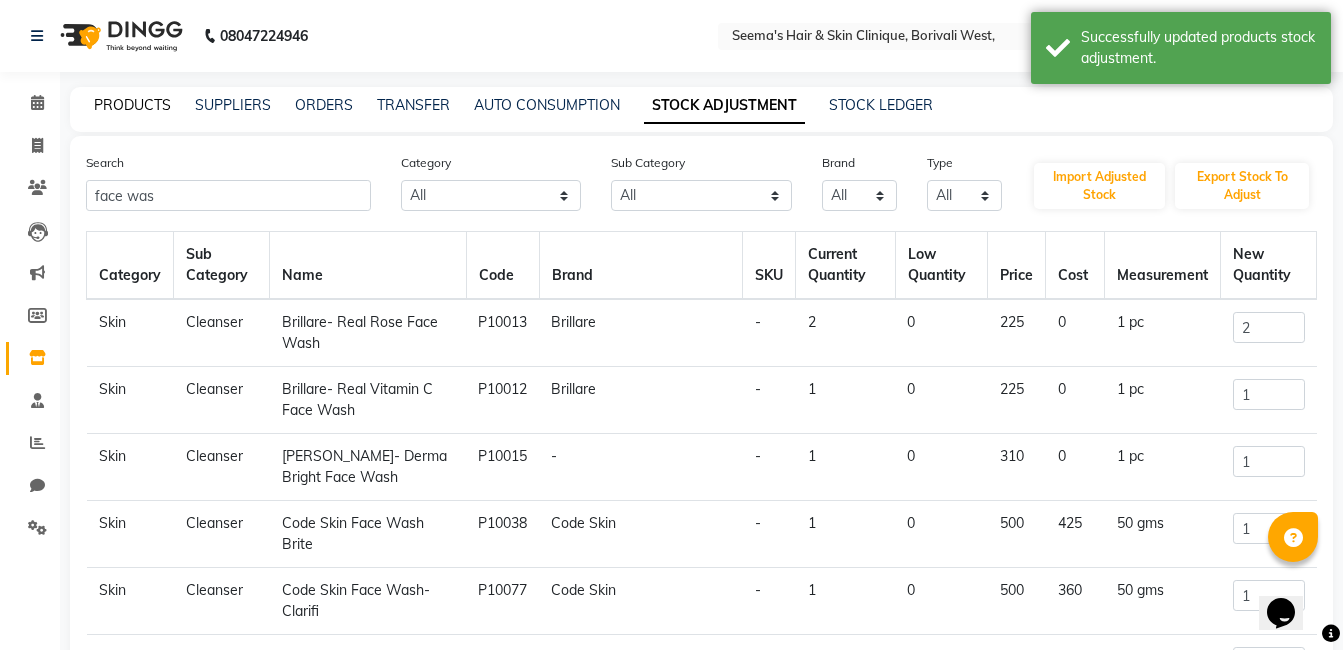 click on "PRODUCTS" 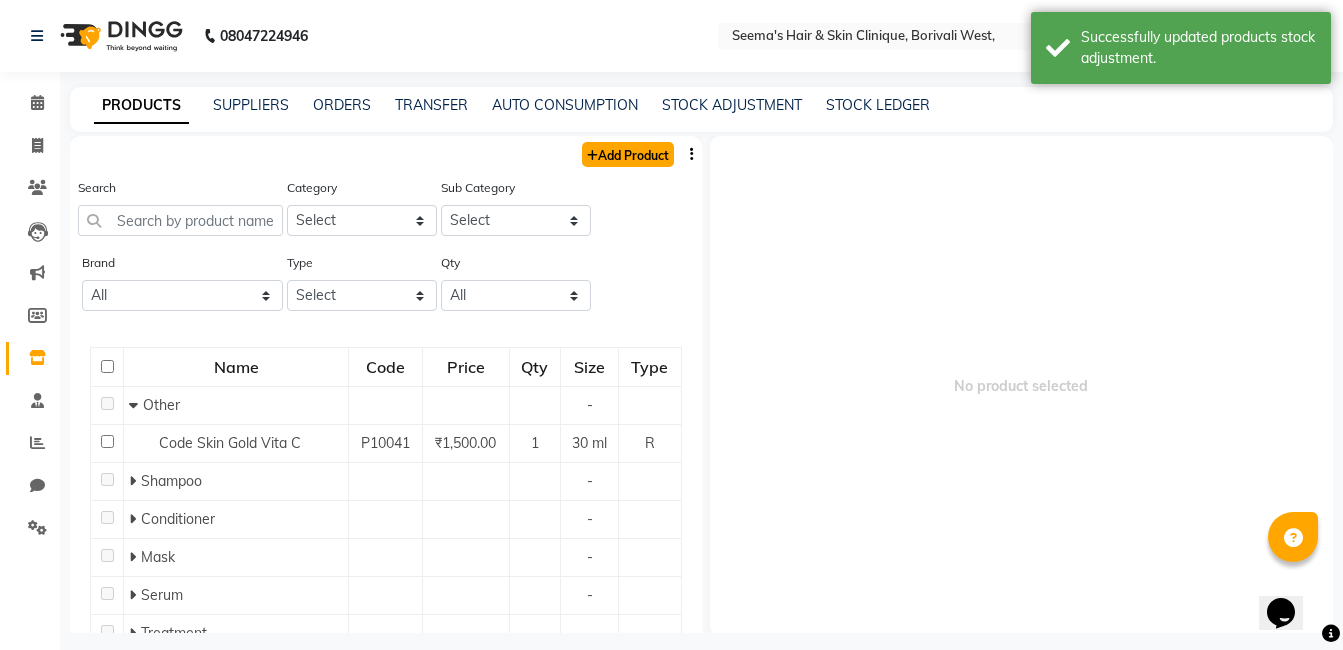 click on "Add Product" 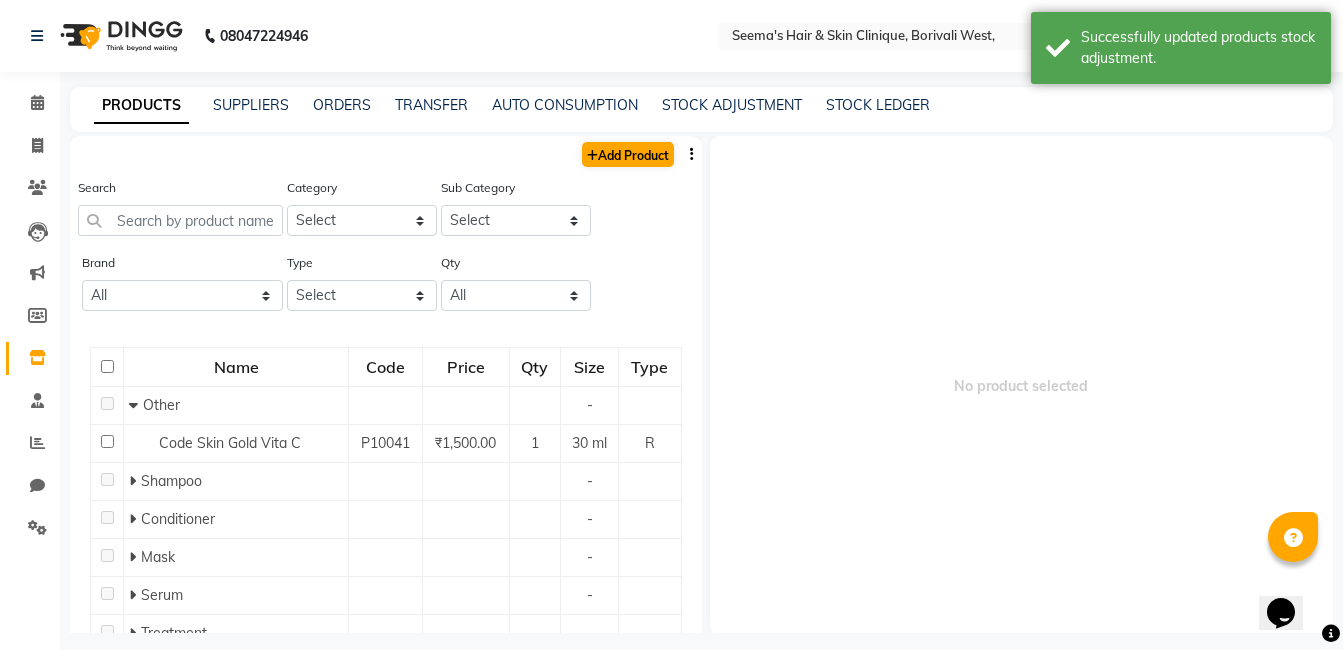 select on "true" 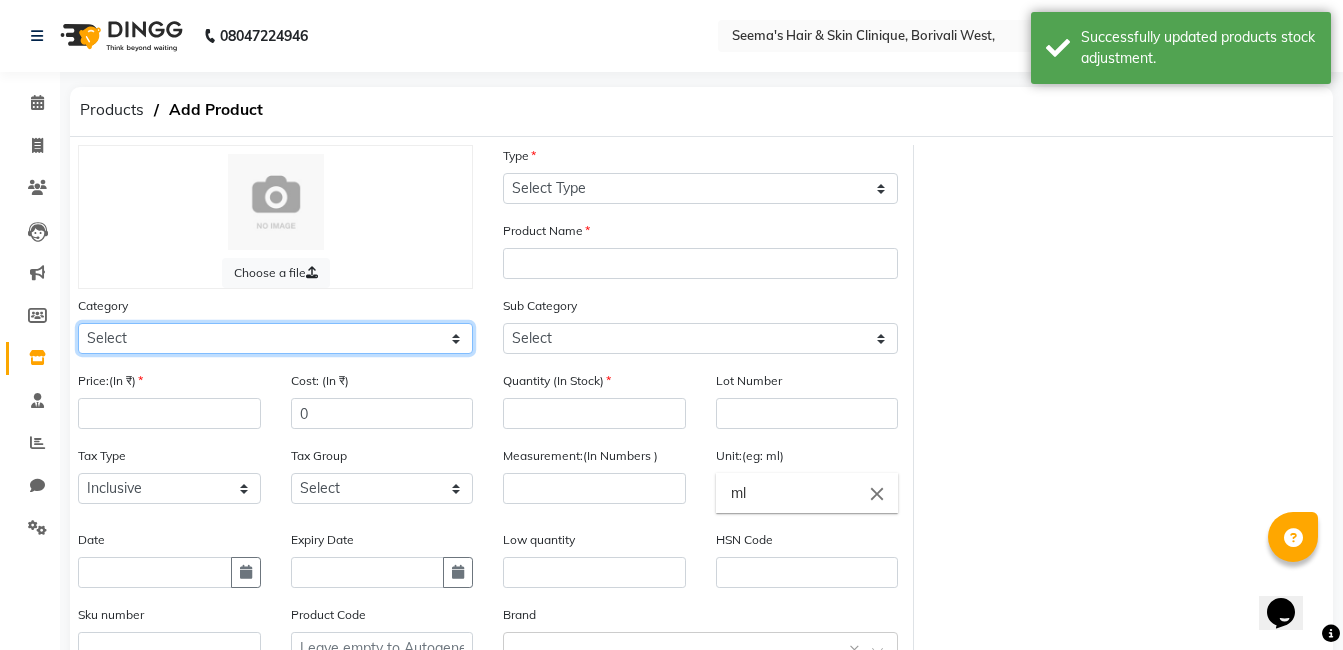 click on "Select Hair Skin Makeup Personal Care Appliances [PERSON_NAME] Waxing Disposable Threading Hands and Feet Beauty Planet [MEDICAL_DATA] Cadiveu Casmara Cheryls Loreal Olaplex Other" 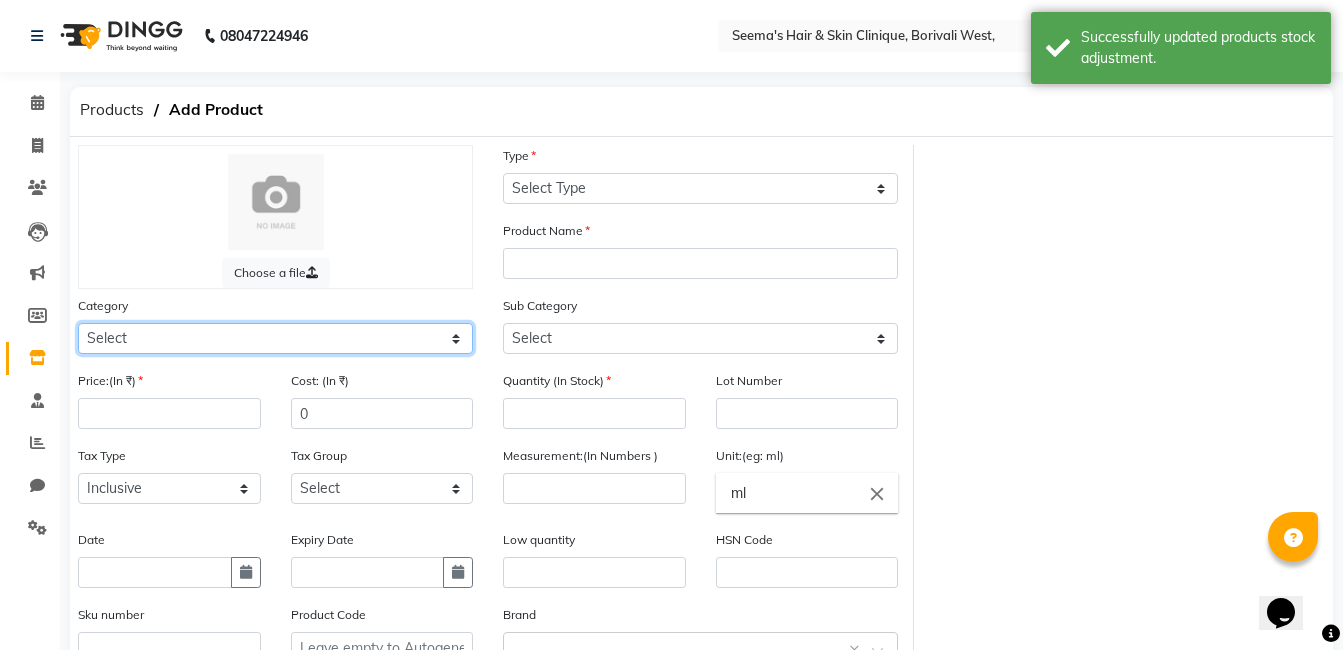 select on "1476901150" 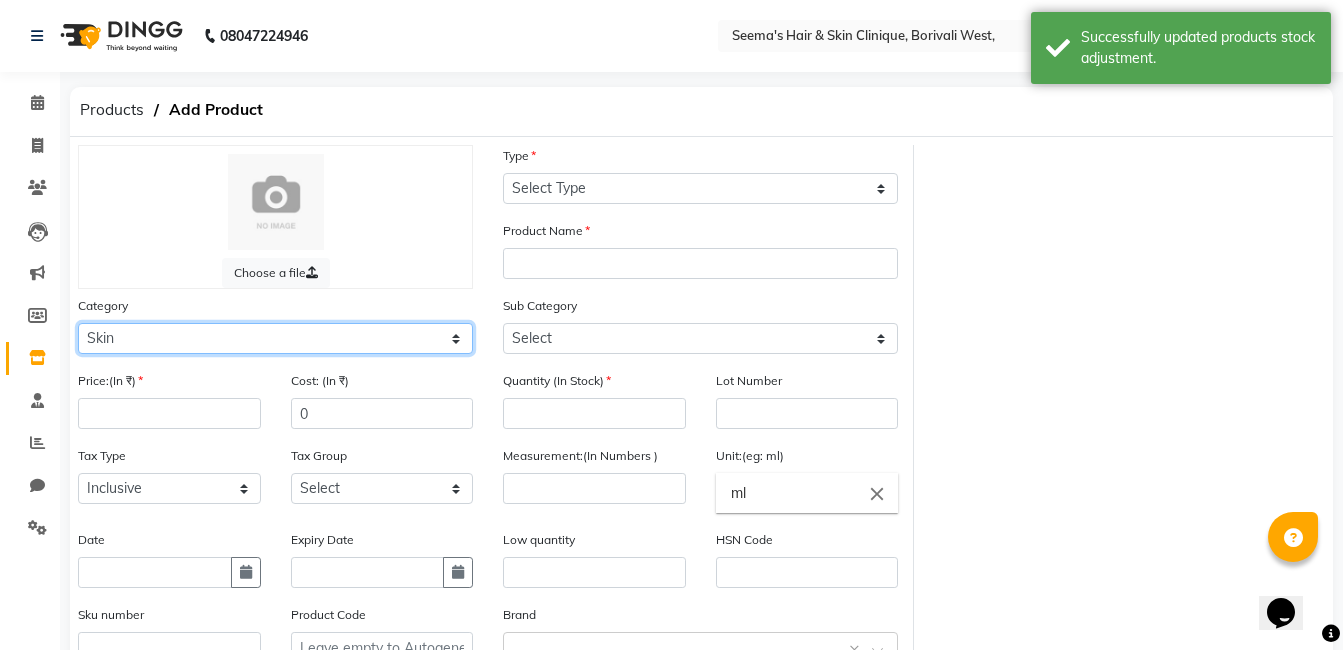 click on "Select Hair Skin Makeup Personal Care Appliances [PERSON_NAME] Waxing Disposable Threading Hands and Feet Beauty Planet [MEDICAL_DATA] Cadiveu Casmara Cheryls Loreal Olaplex Other" 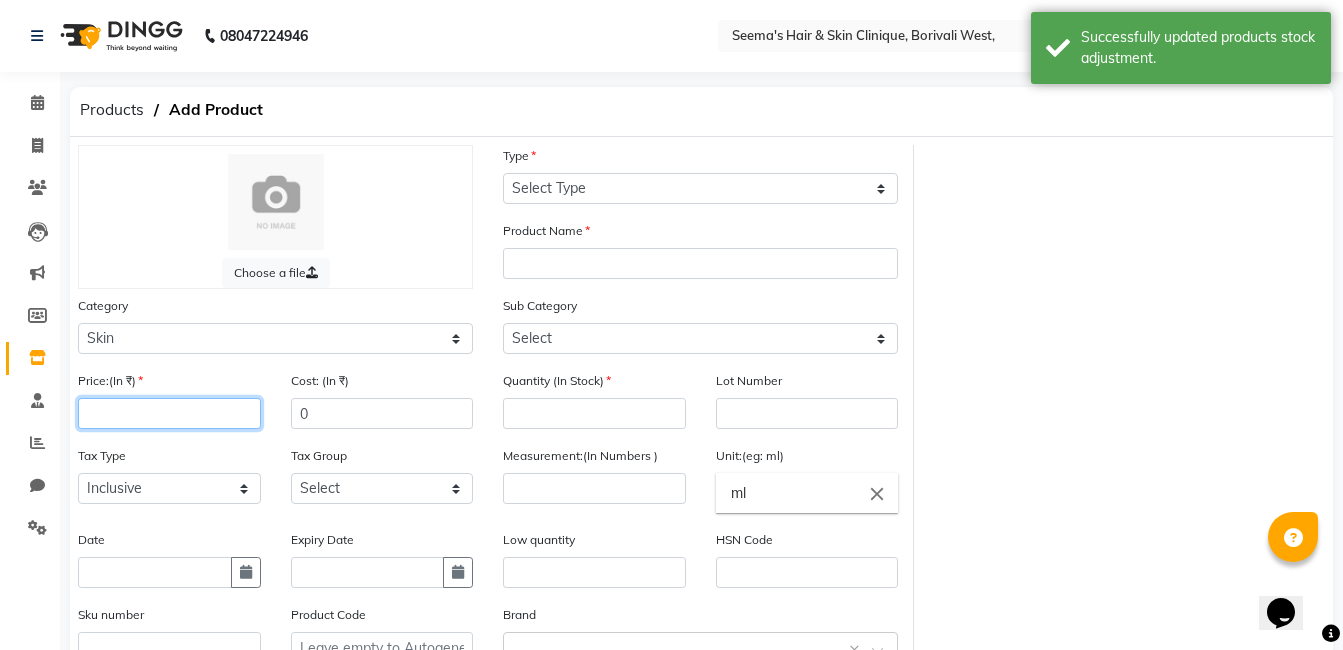click 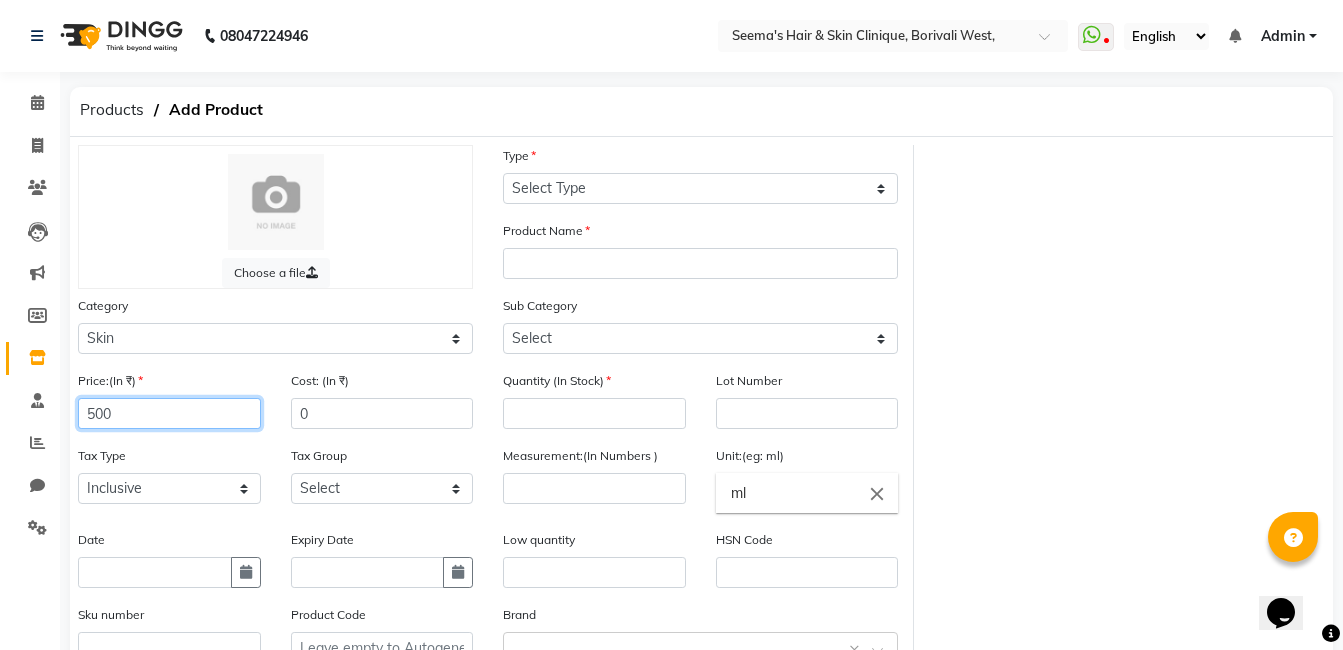 type on "500" 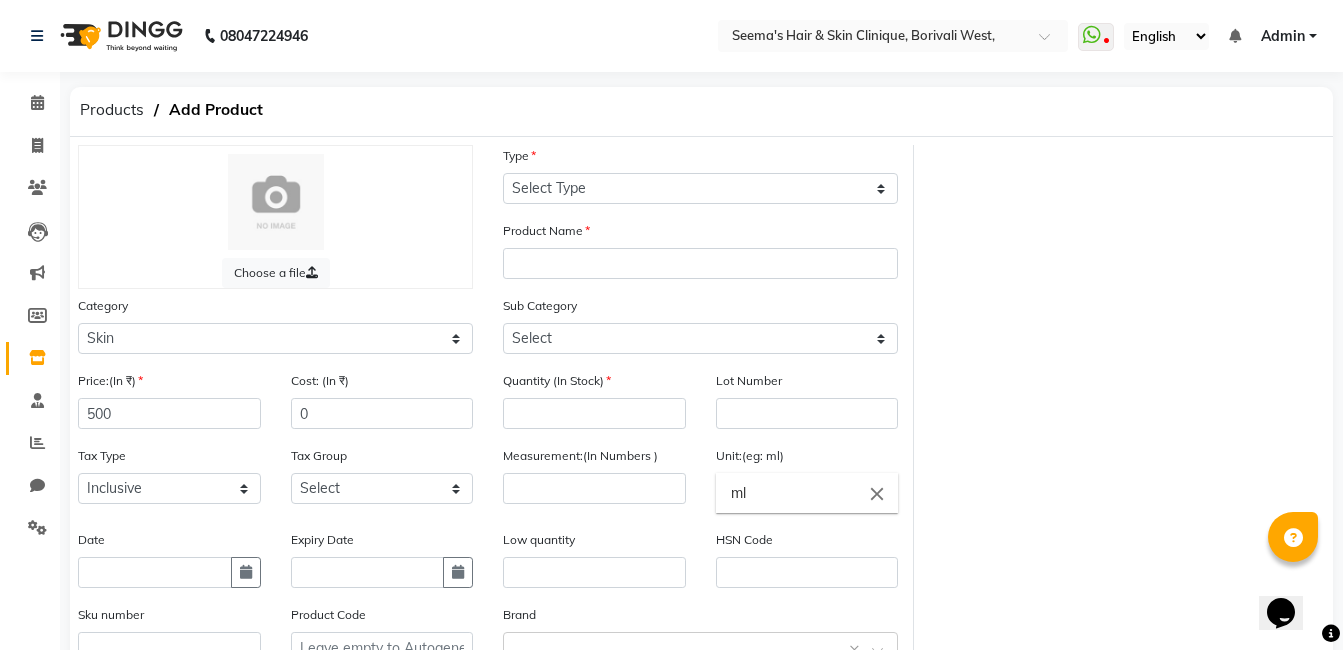 click on "Cost: (In ₹) 0" 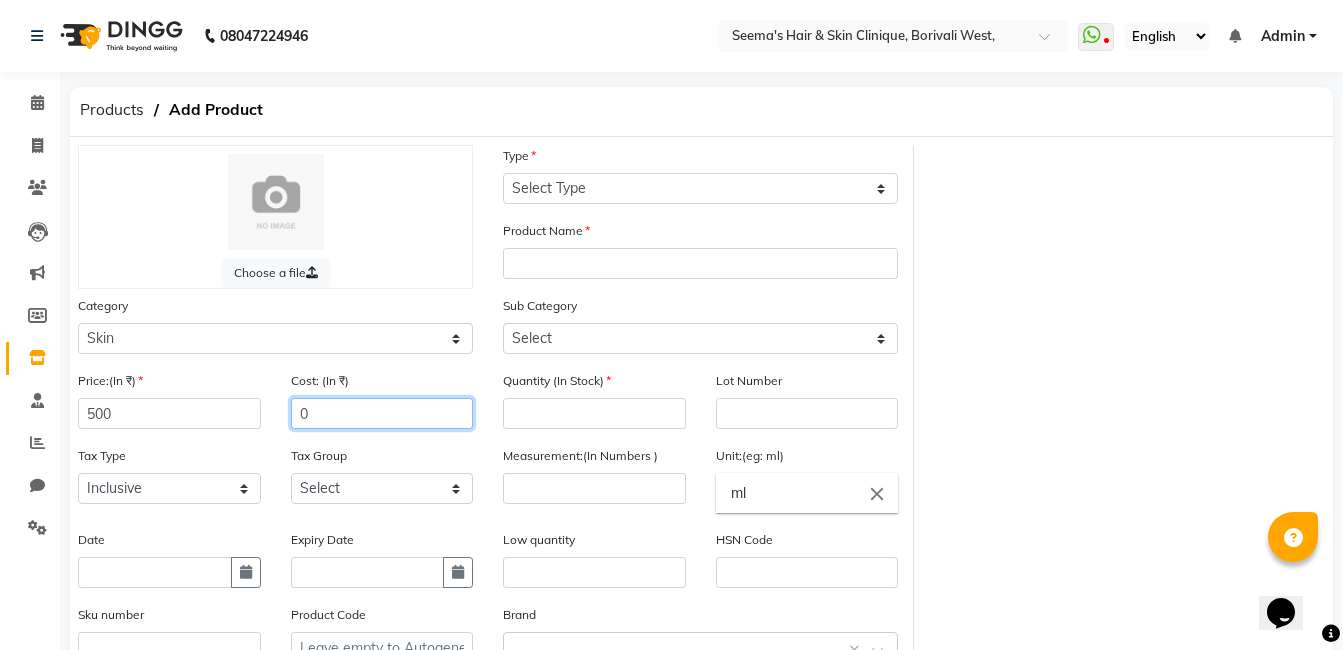 click on "0" 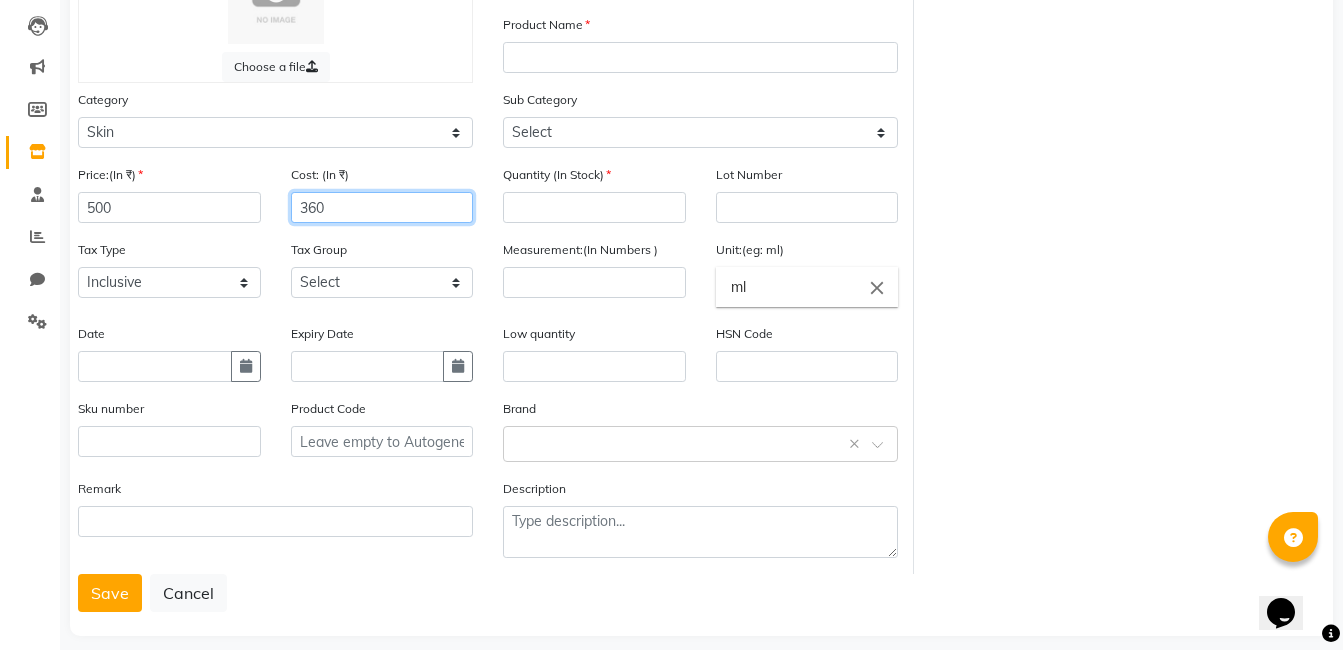 scroll, scrollTop: 0, scrollLeft: 0, axis: both 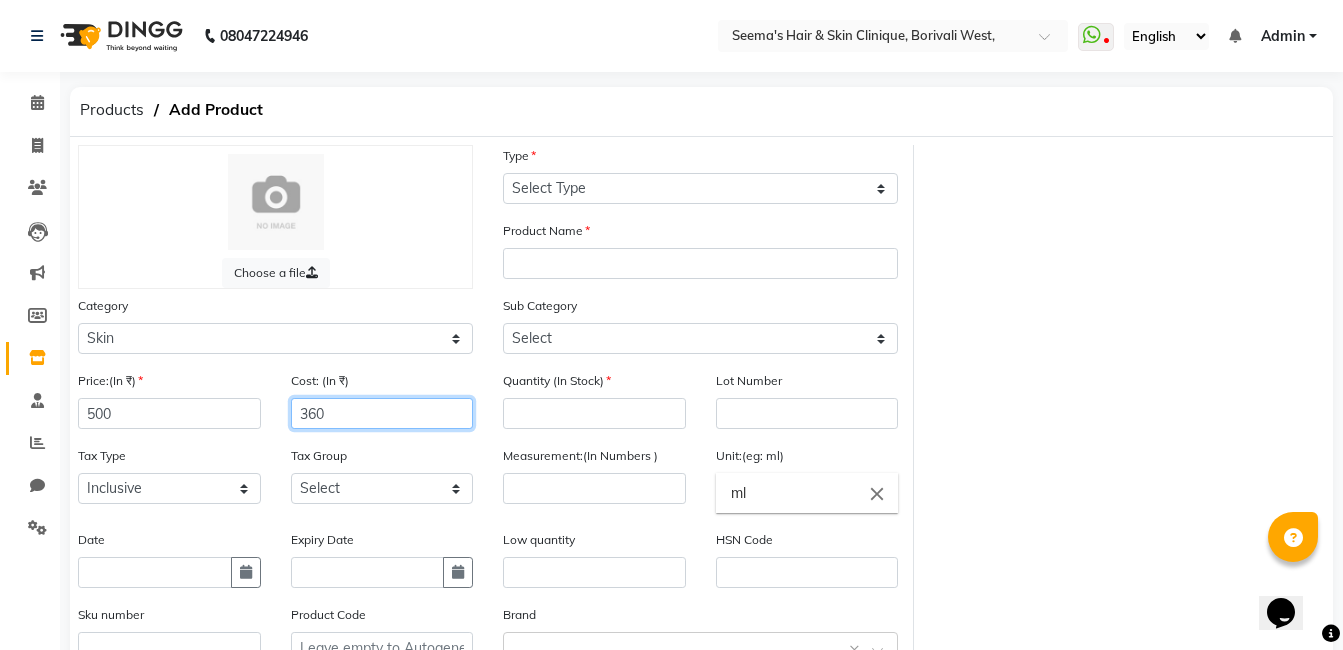 type on "360" 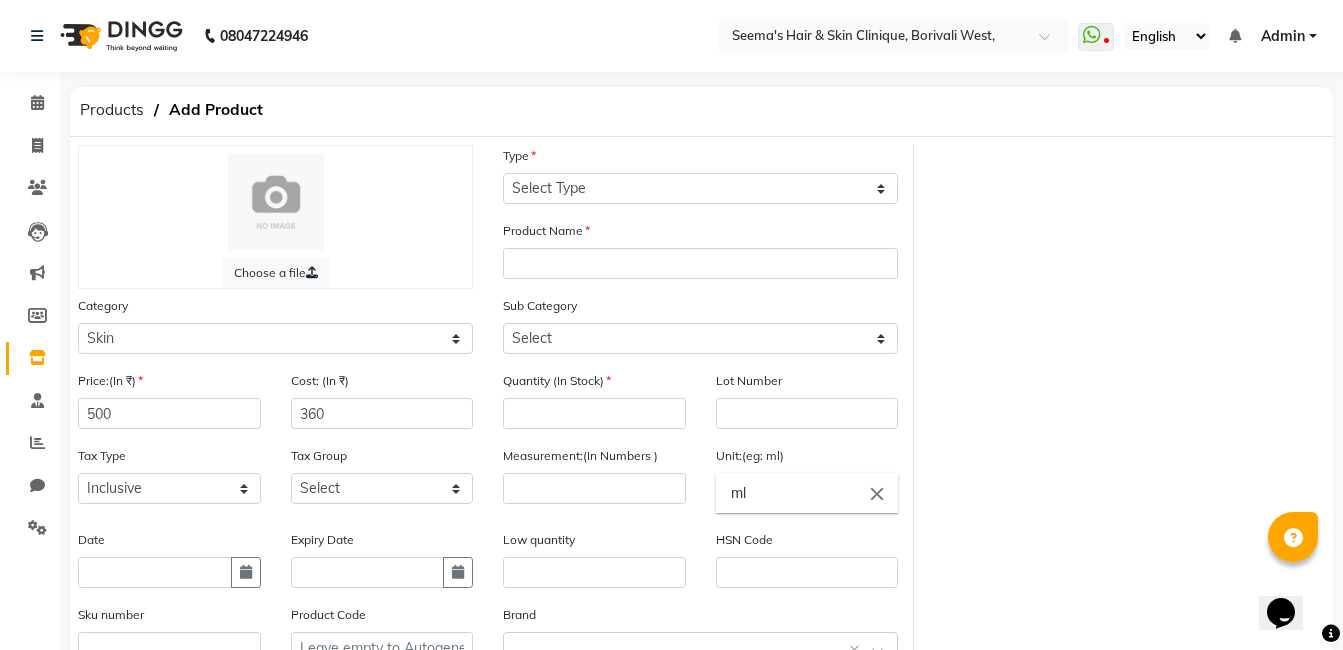 click on "Type Select Type Both Retail Consumable" 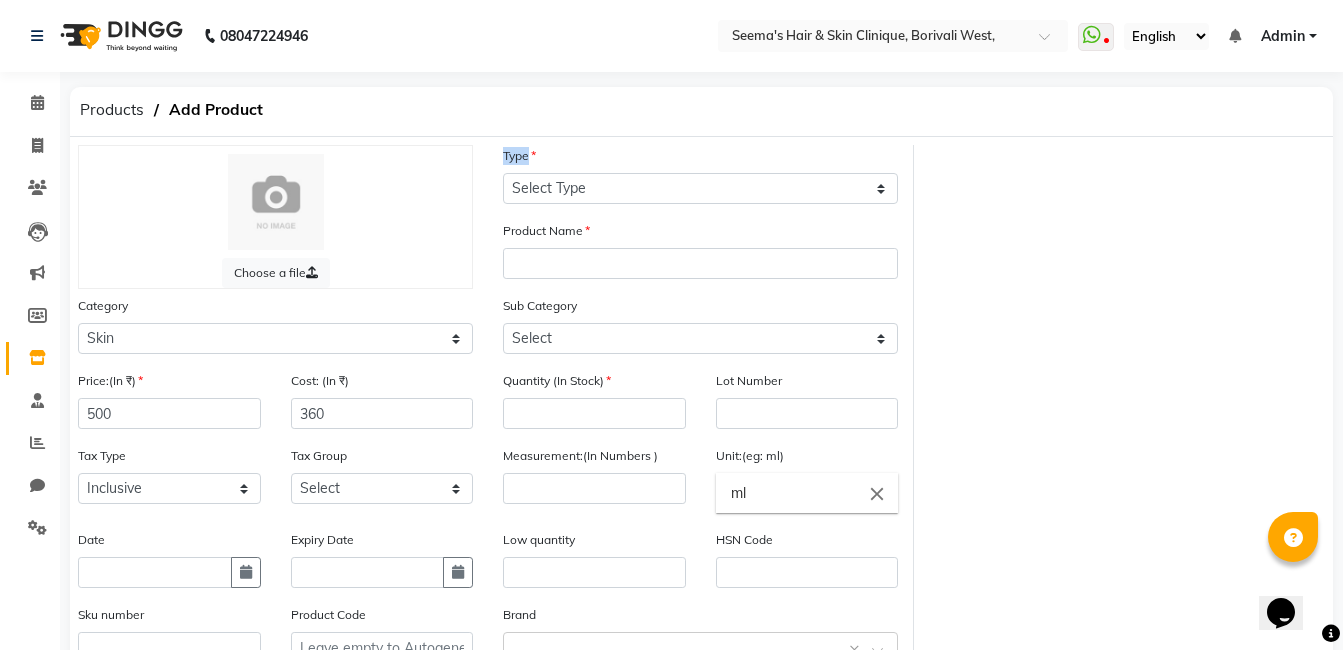 click on "Type Select Type Both Retail Consumable" 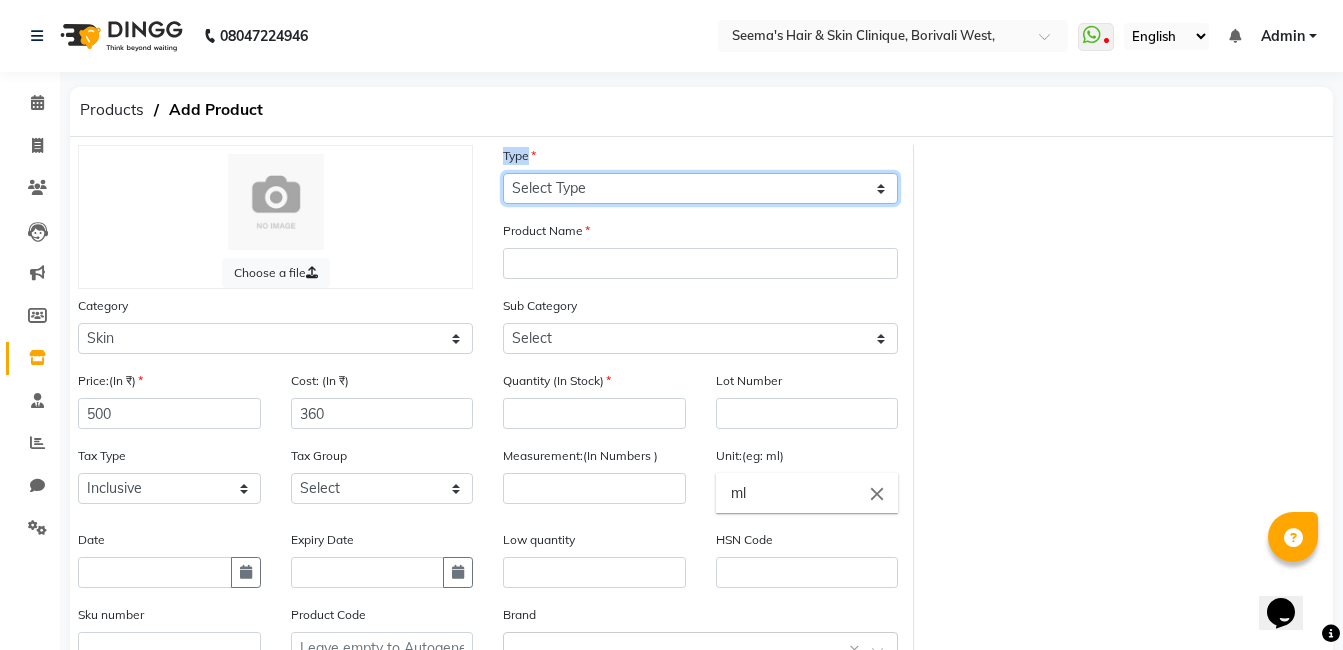 drag, startPoint x: 576, startPoint y: 171, endPoint x: 576, endPoint y: 196, distance: 25 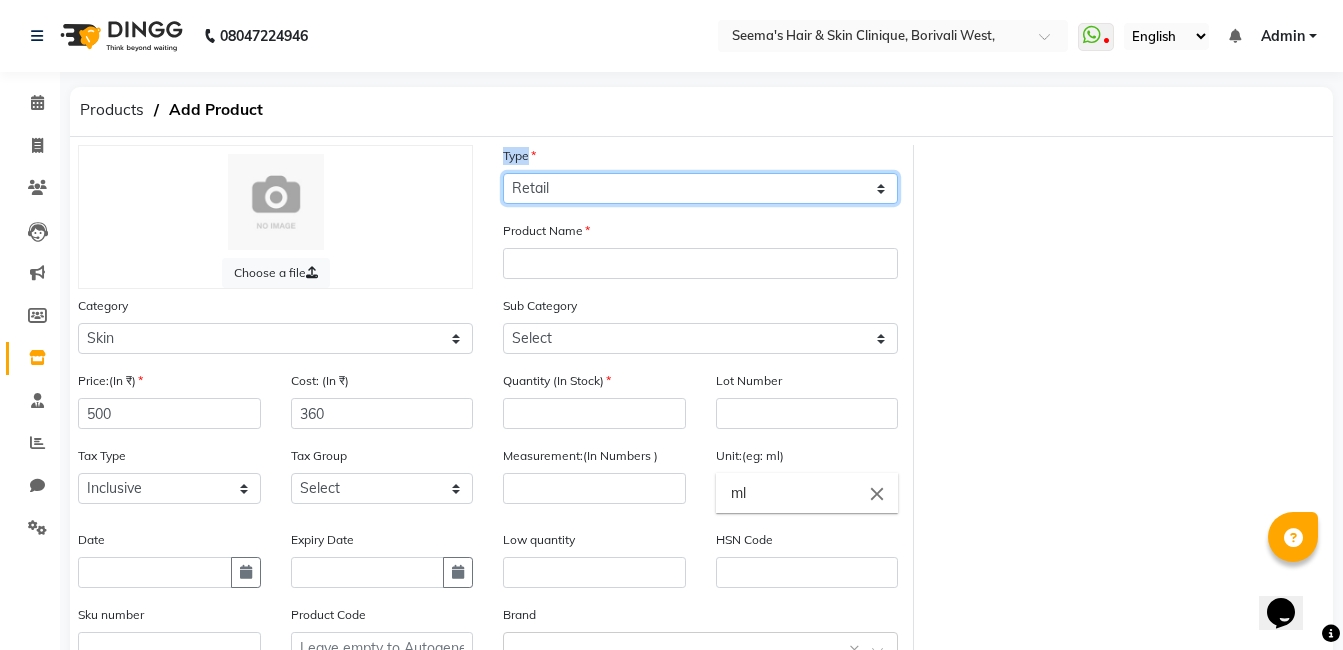 click on "Select Type Both Retail Consumable" 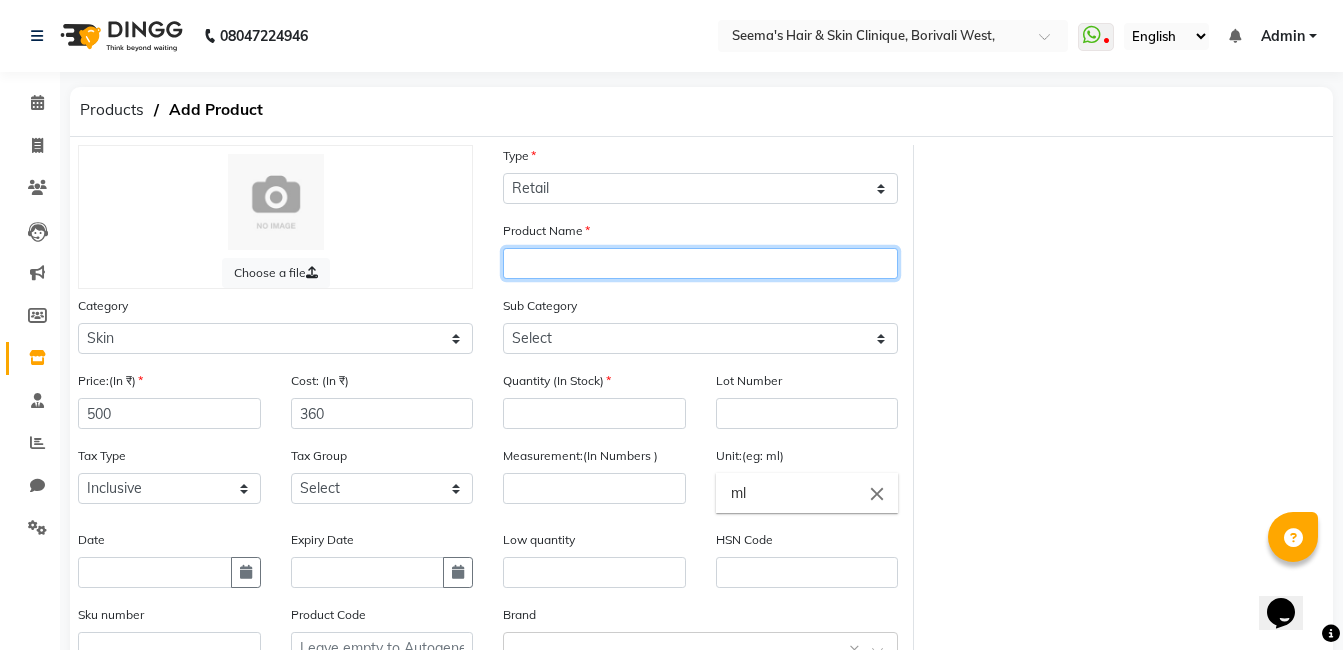 click 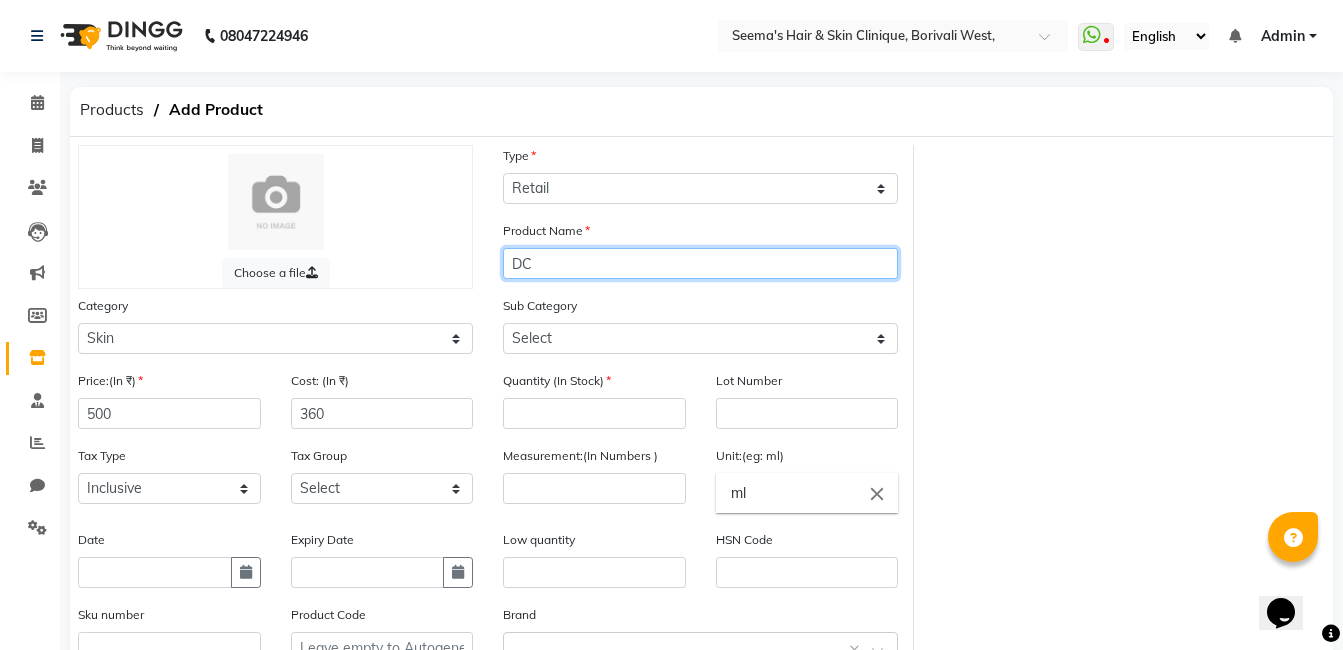 type on "D" 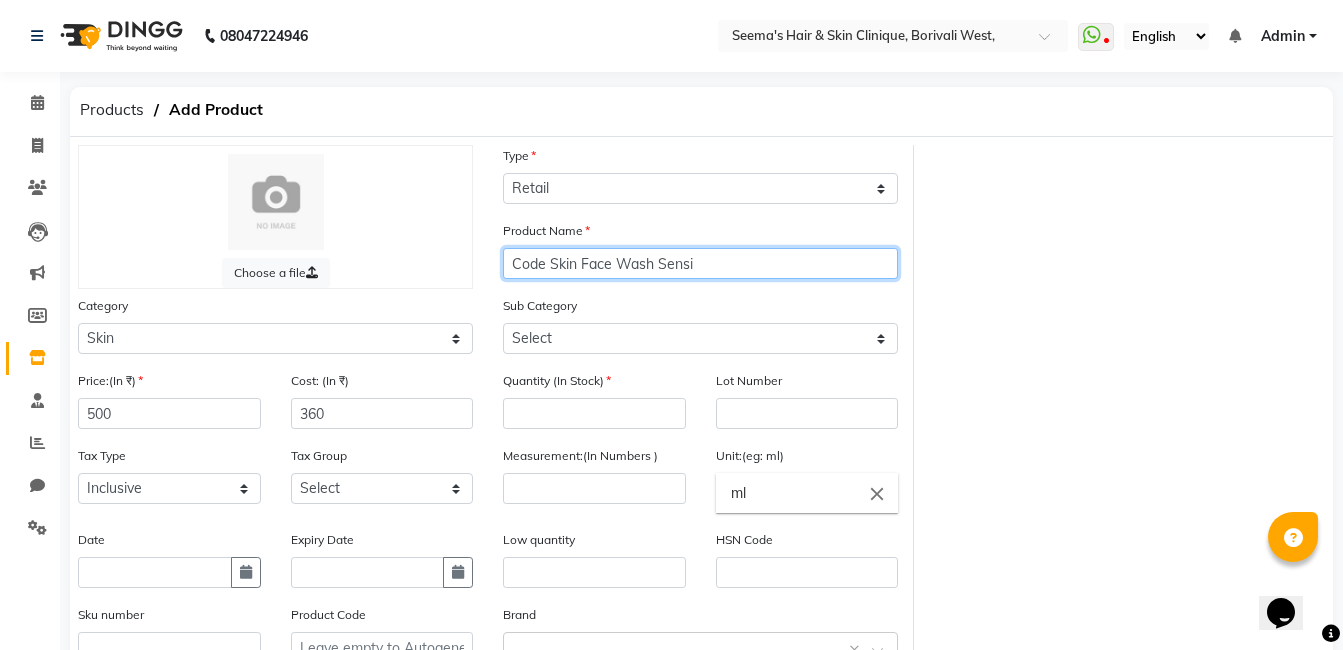 type on "Code Skin Face Wash Sensi" 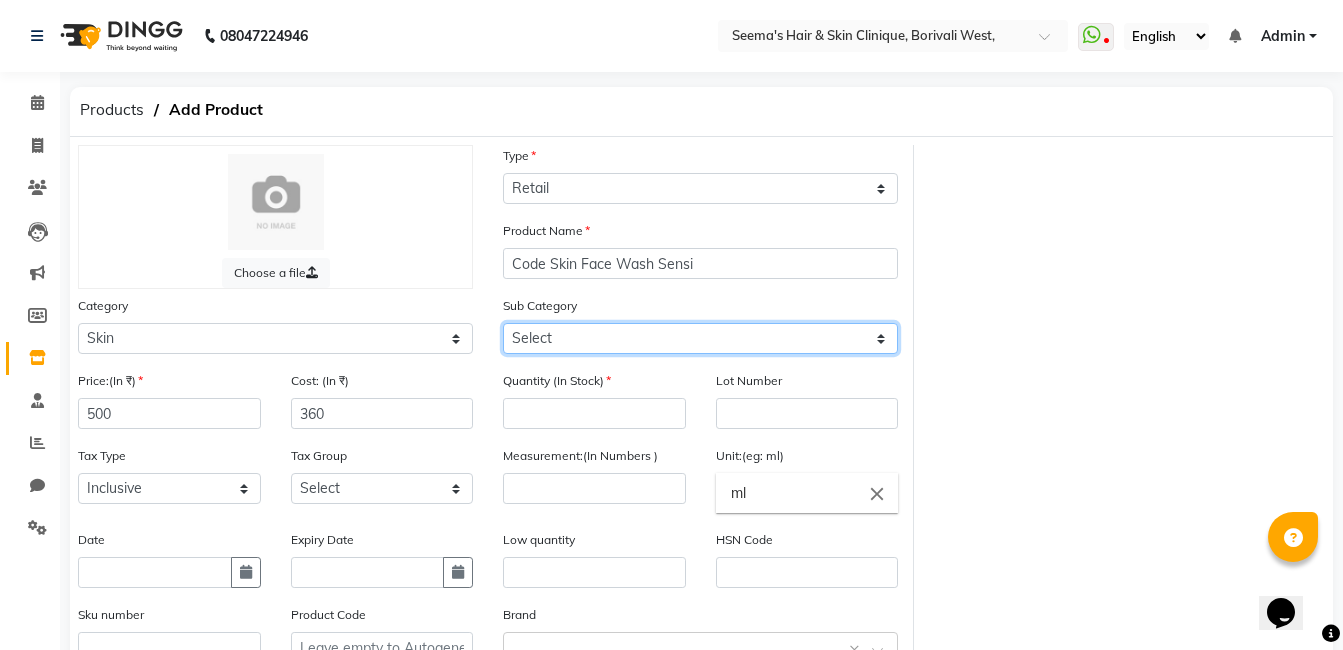 click on "Select Cleanser Facial Moisturiser Serum Toner Sun Care Masks Lip Care Eye Care Body Care Hand & Feet Kit & Combo Treatment Appliances Other Skin" 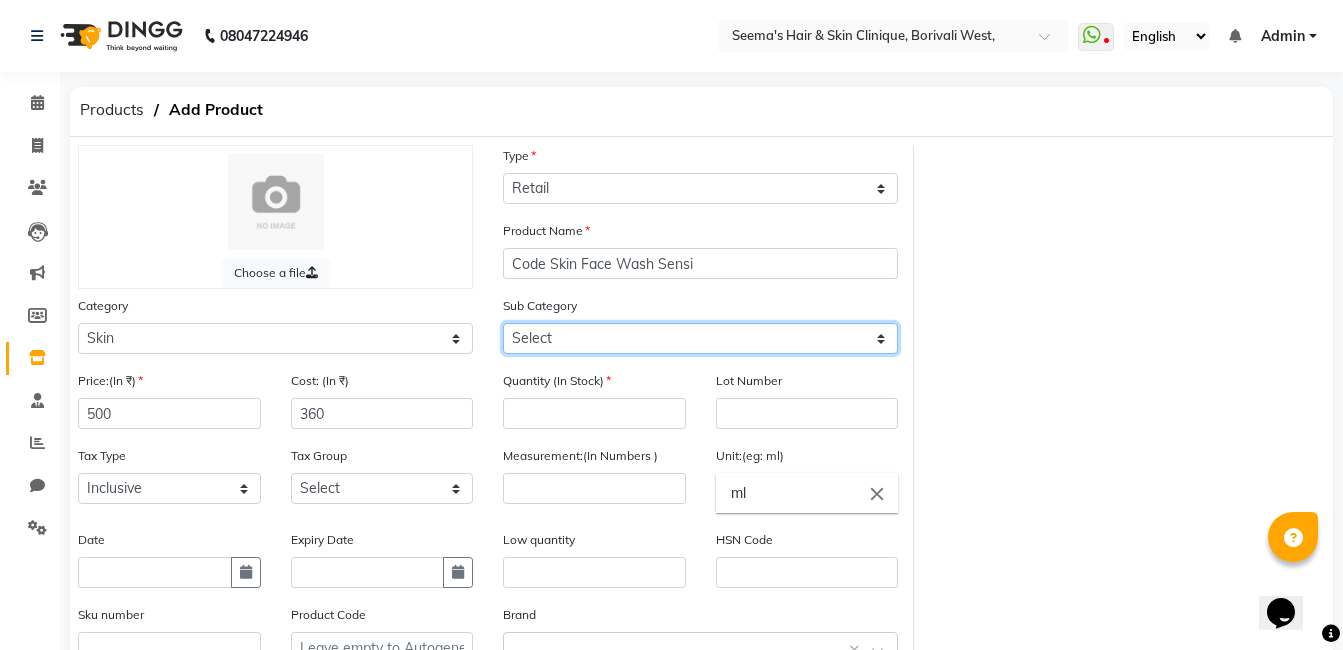 select on "1476901151" 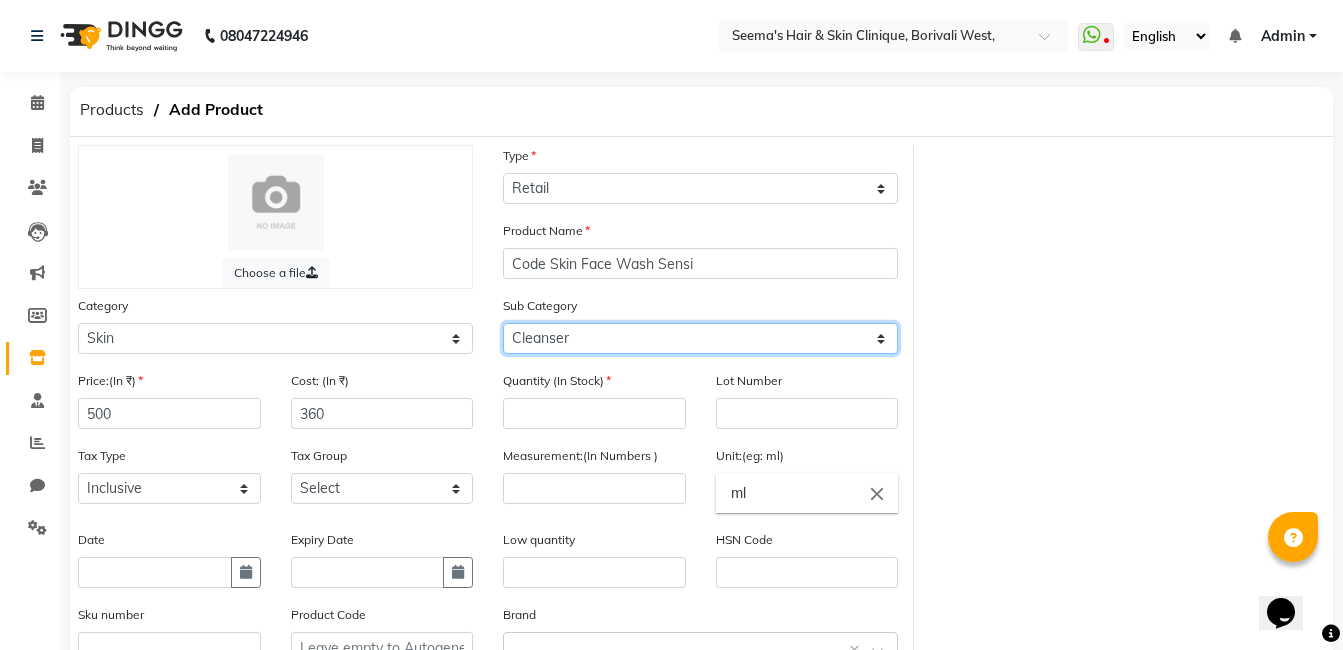 click on "Select Cleanser Facial Moisturiser Serum Toner Sun Care Masks Lip Care Eye Care Body Care Hand & Feet Kit & Combo Treatment Appliances Other Skin" 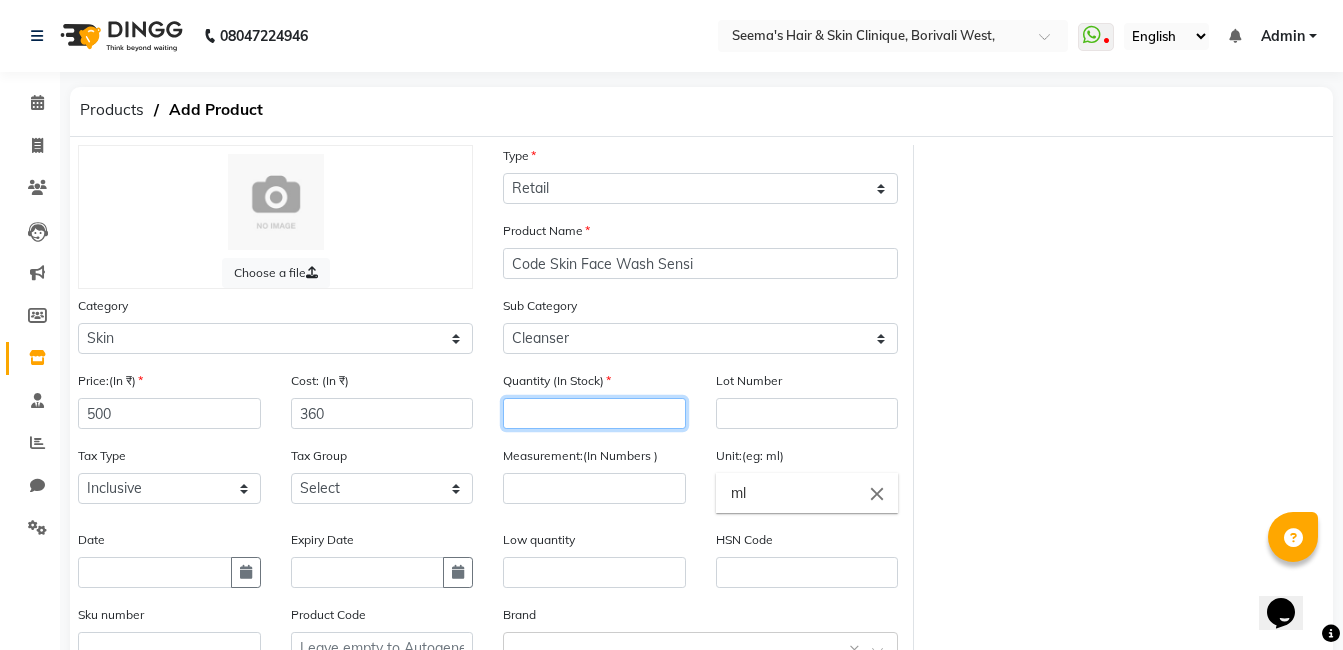 click 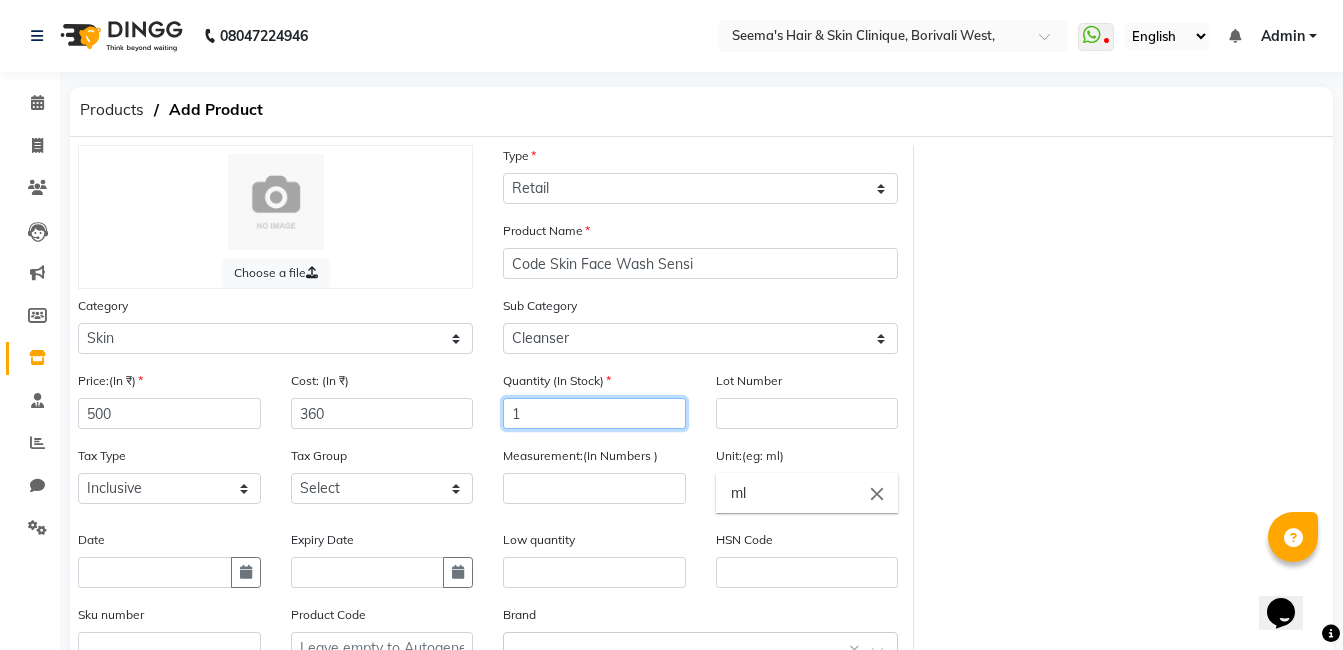 type on "1" 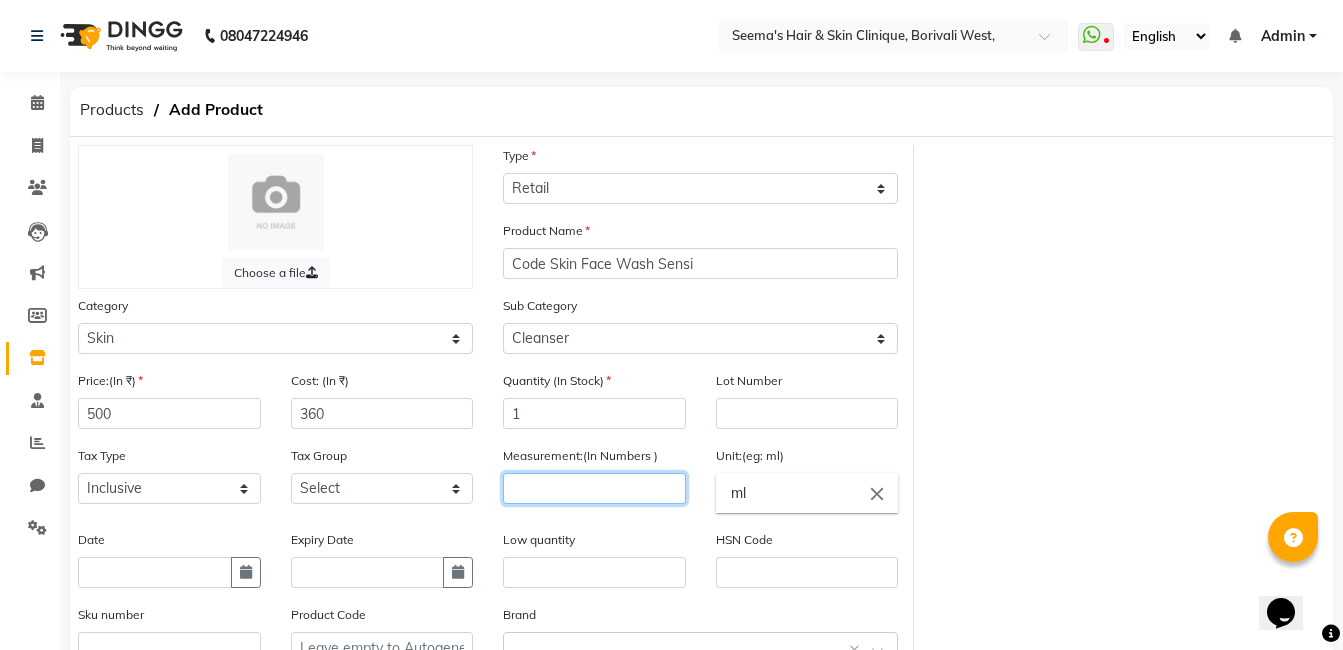 click 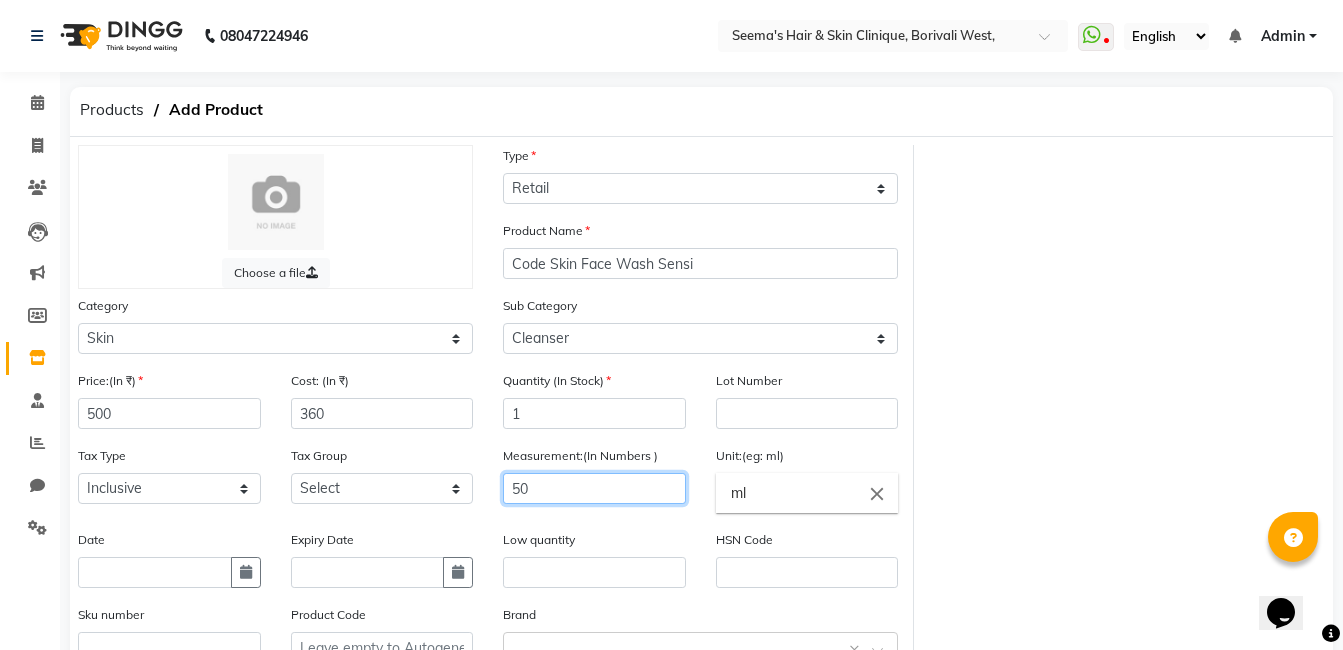 type on "50" 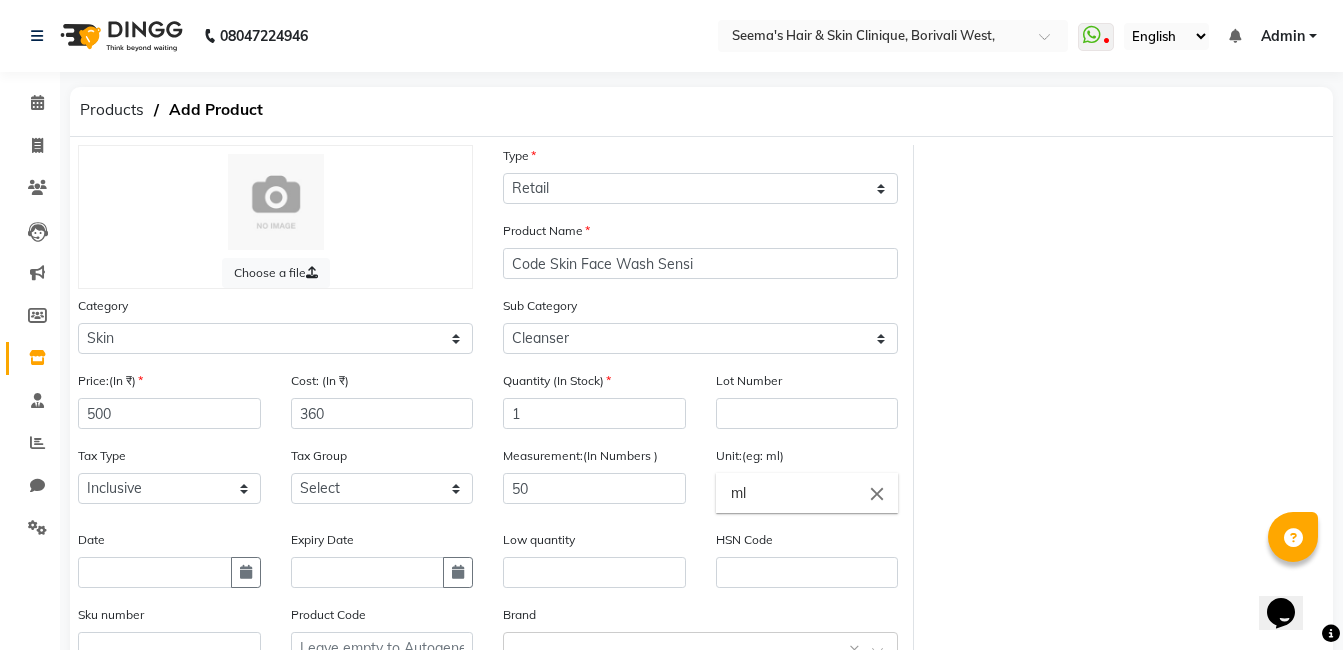 click on "close" 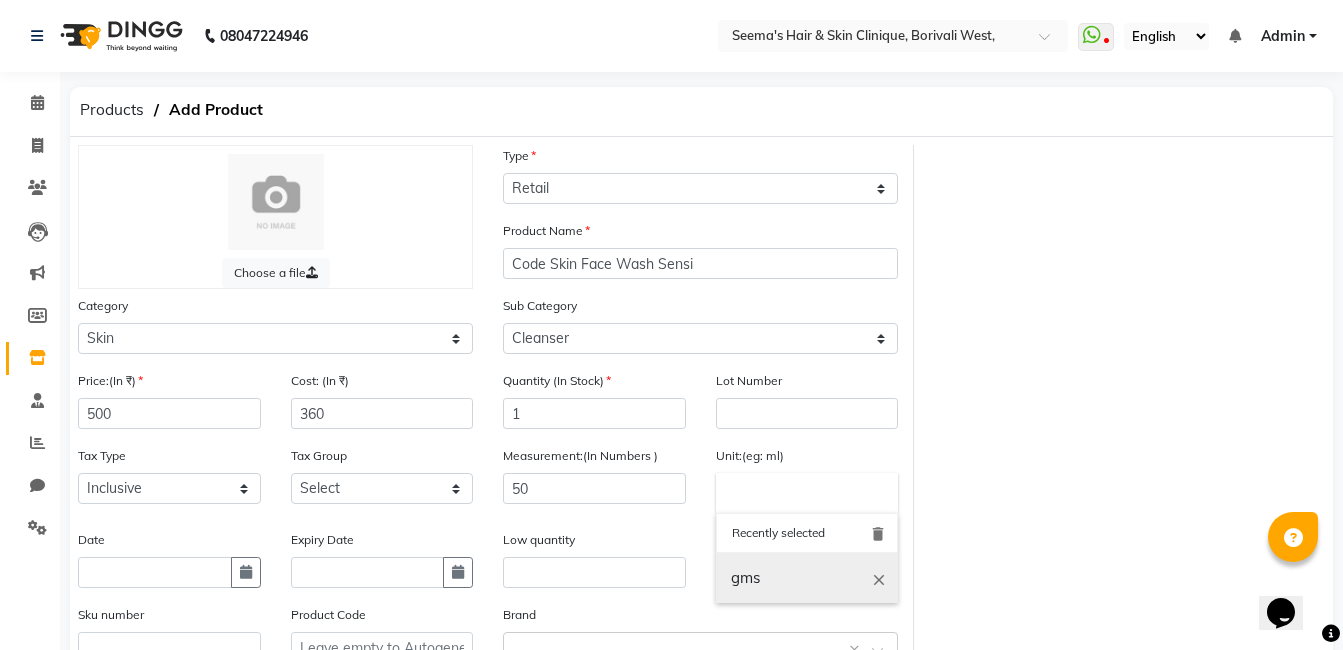 click on "gms" at bounding box center (807, 578) 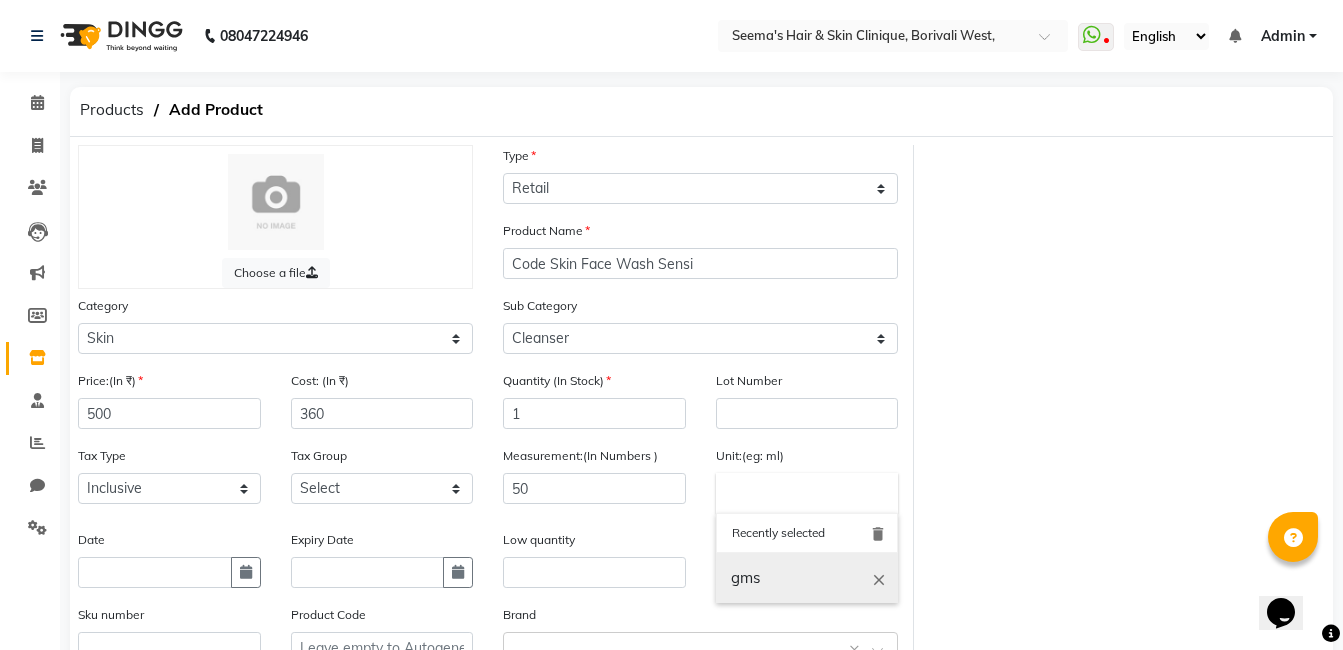 type on "gms" 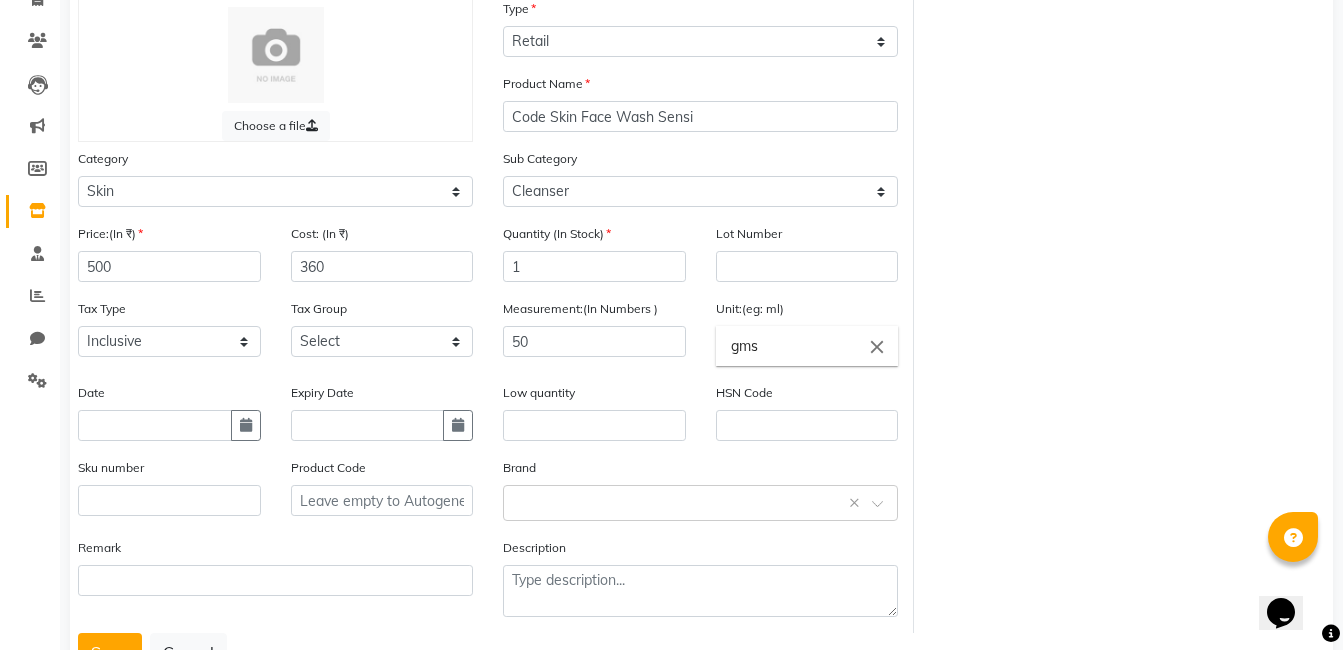scroll, scrollTop: 226, scrollLeft: 0, axis: vertical 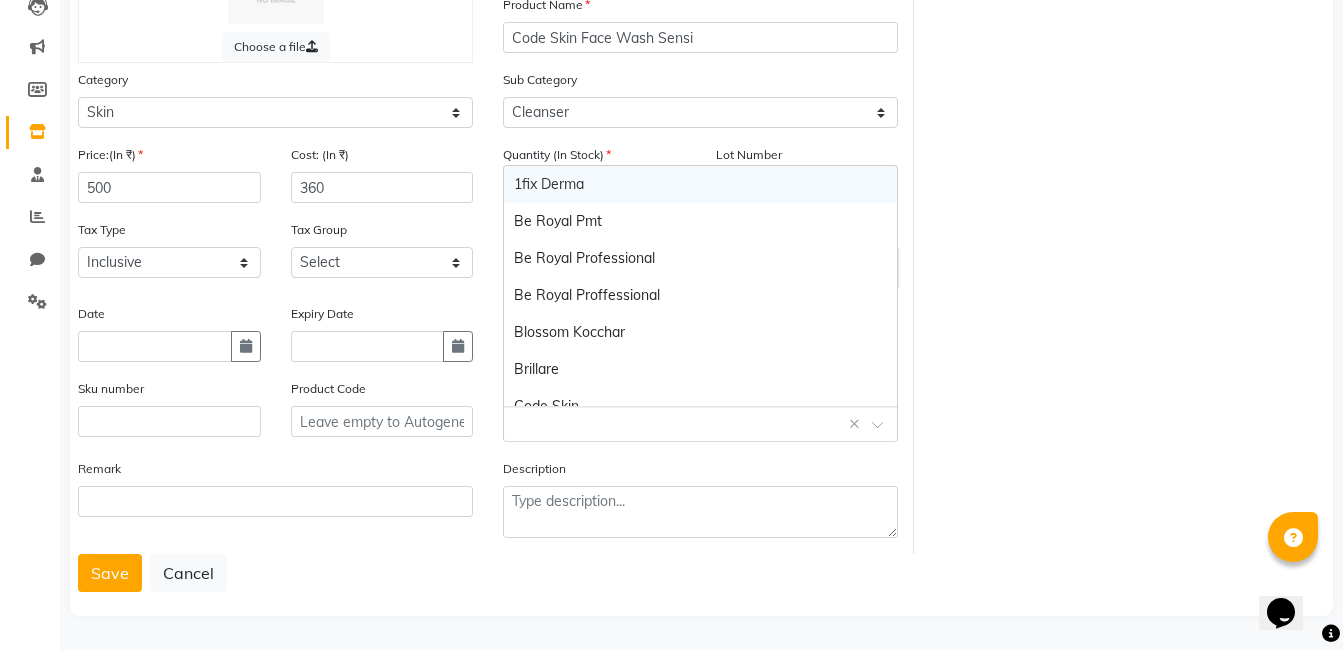 click on "Select brand or add custom brand    ×" 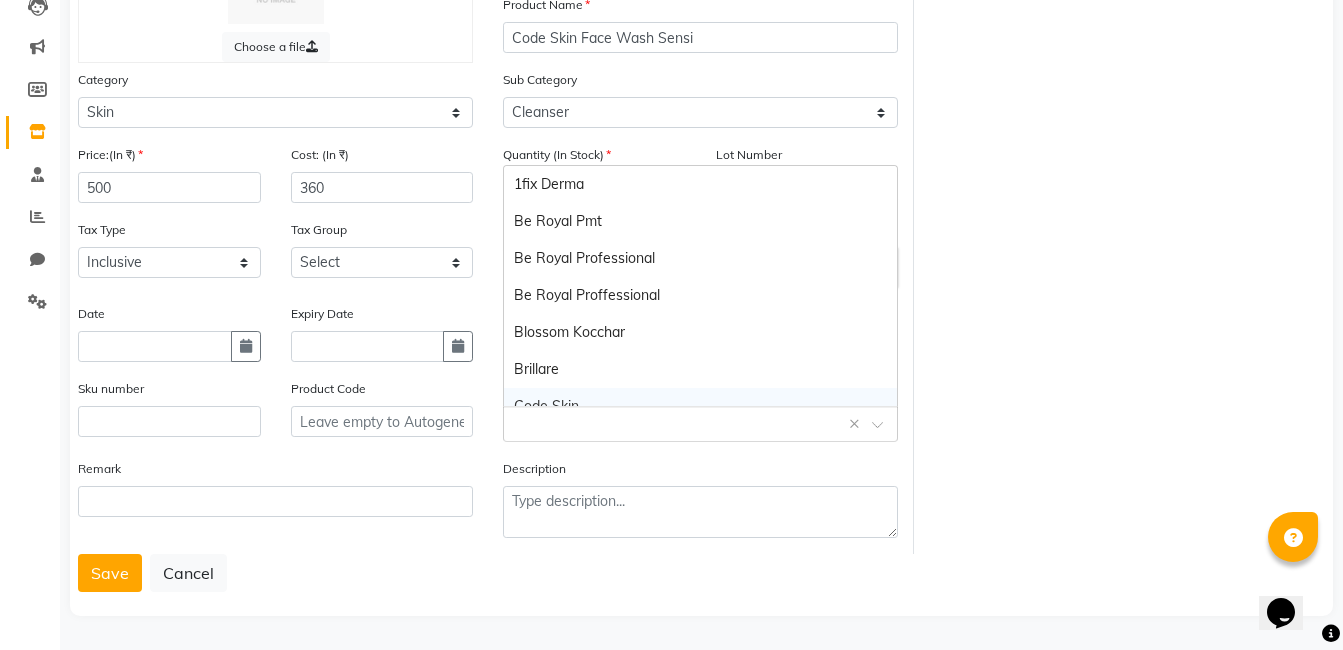 click on "Code Skin" at bounding box center (700, 406) 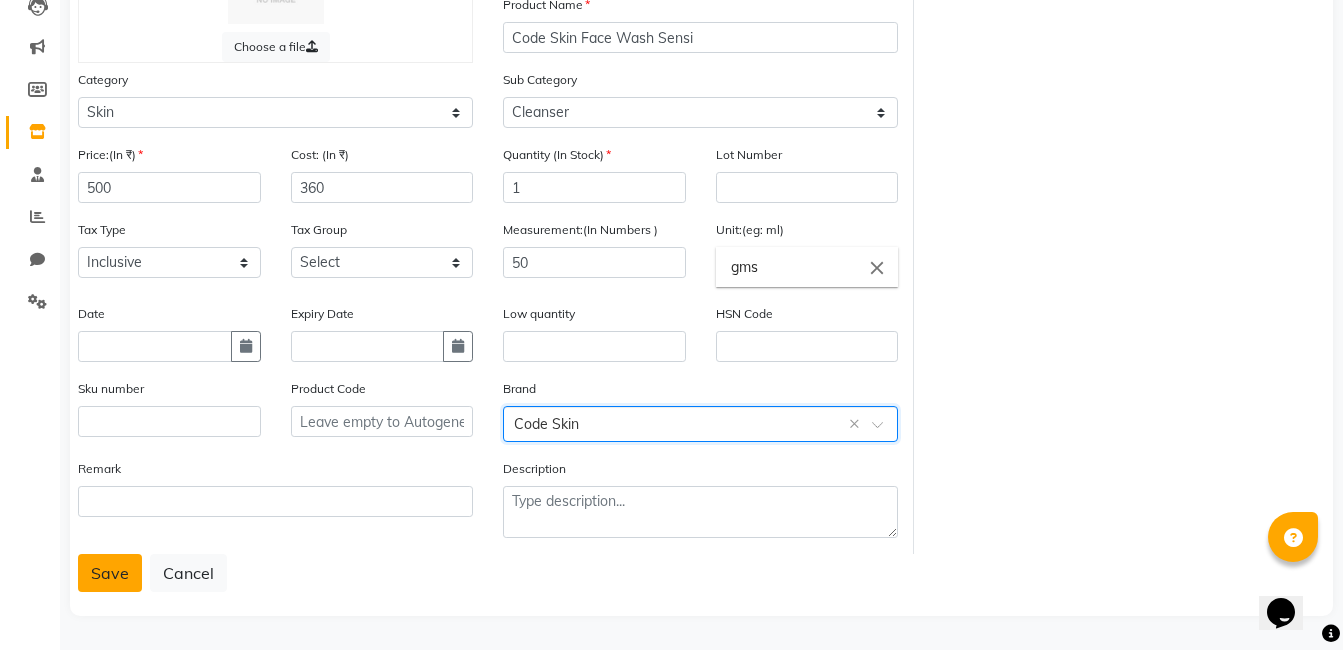 click on "Save" 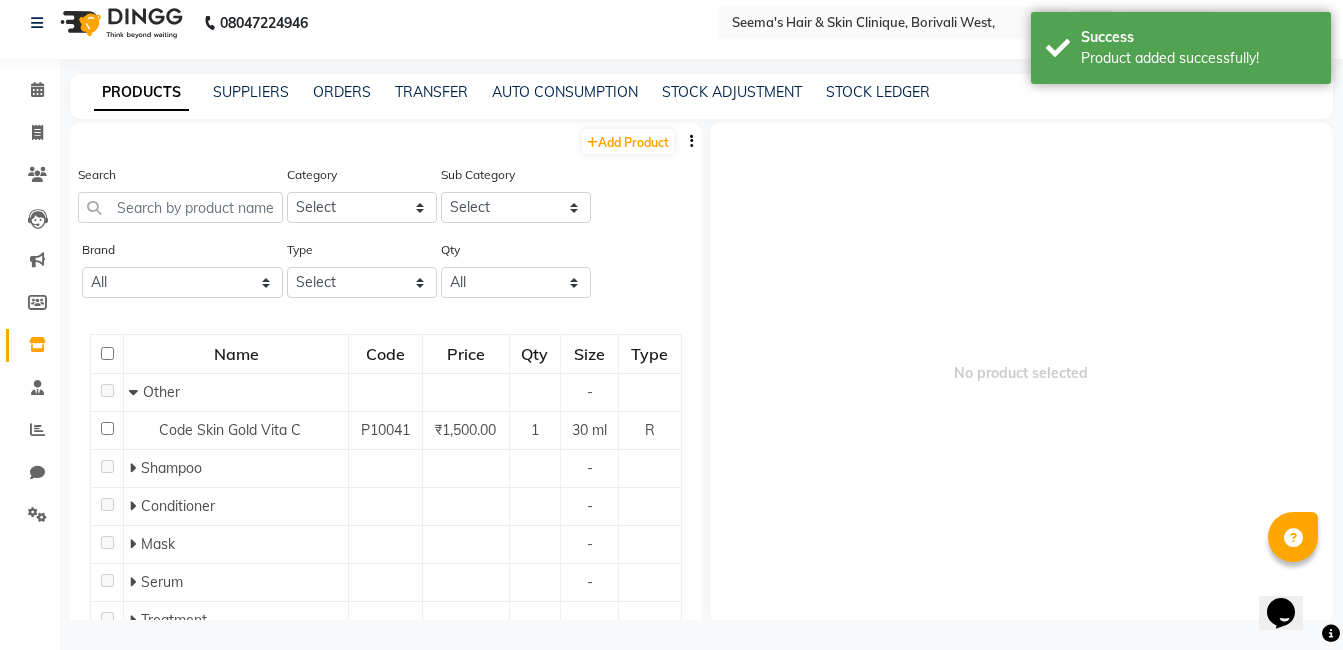 scroll, scrollTop: 0, scrollLeft: 0, axis: both 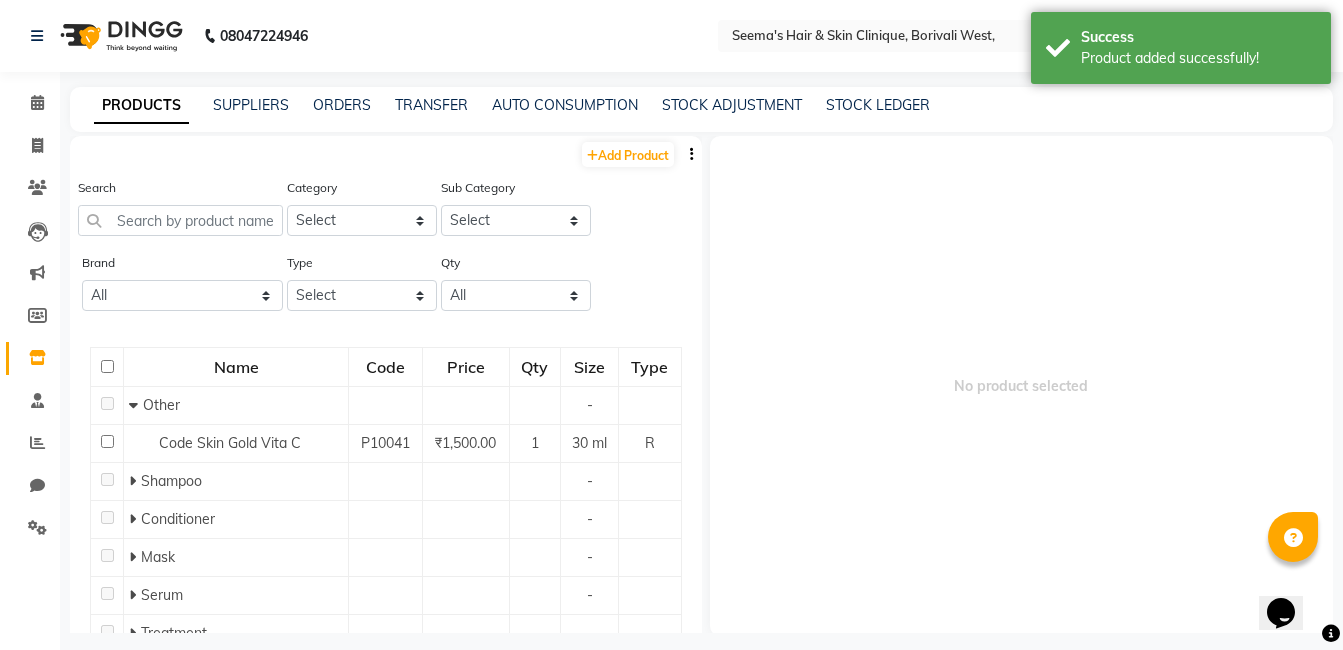 click on "STOCK ADJUSTMENT" 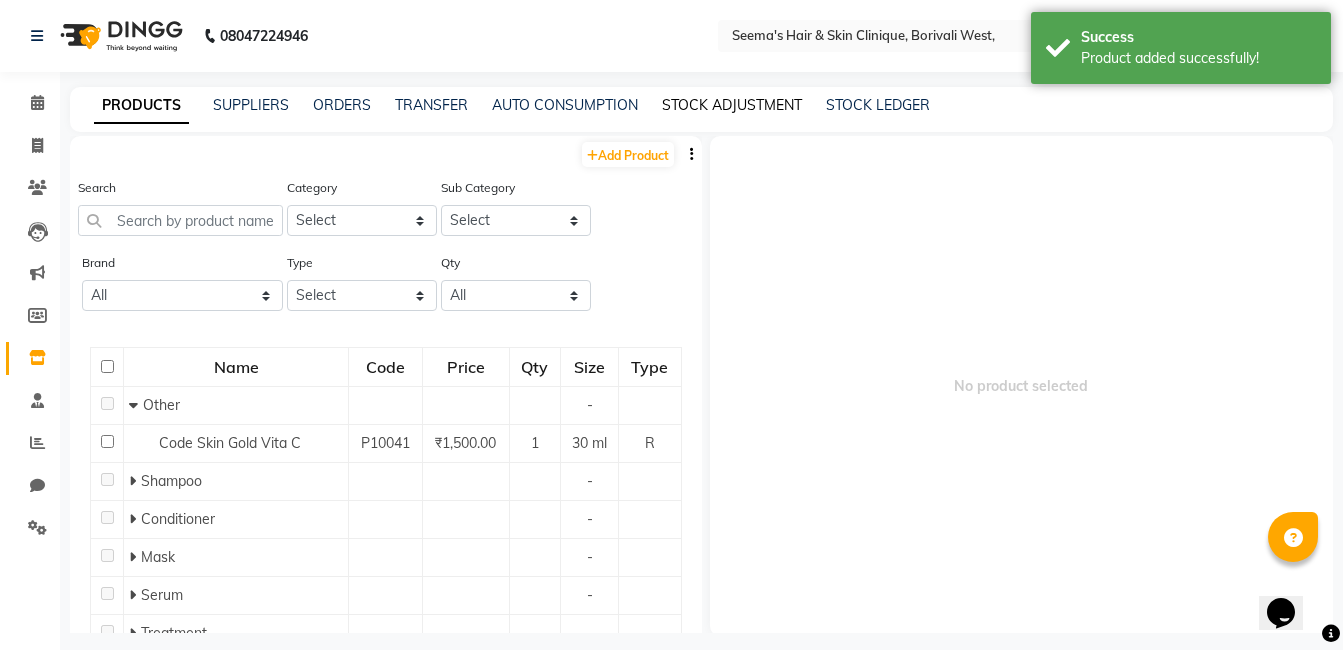 click on "STOCK ADJUSTMENT" 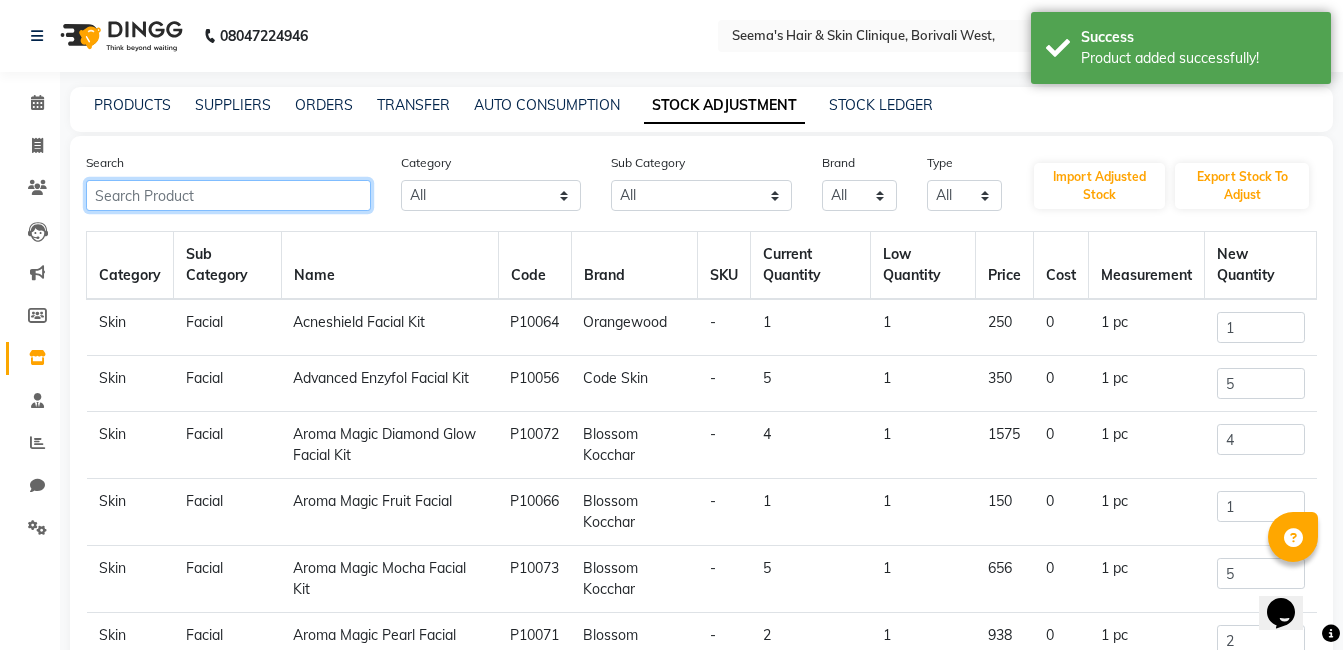 click 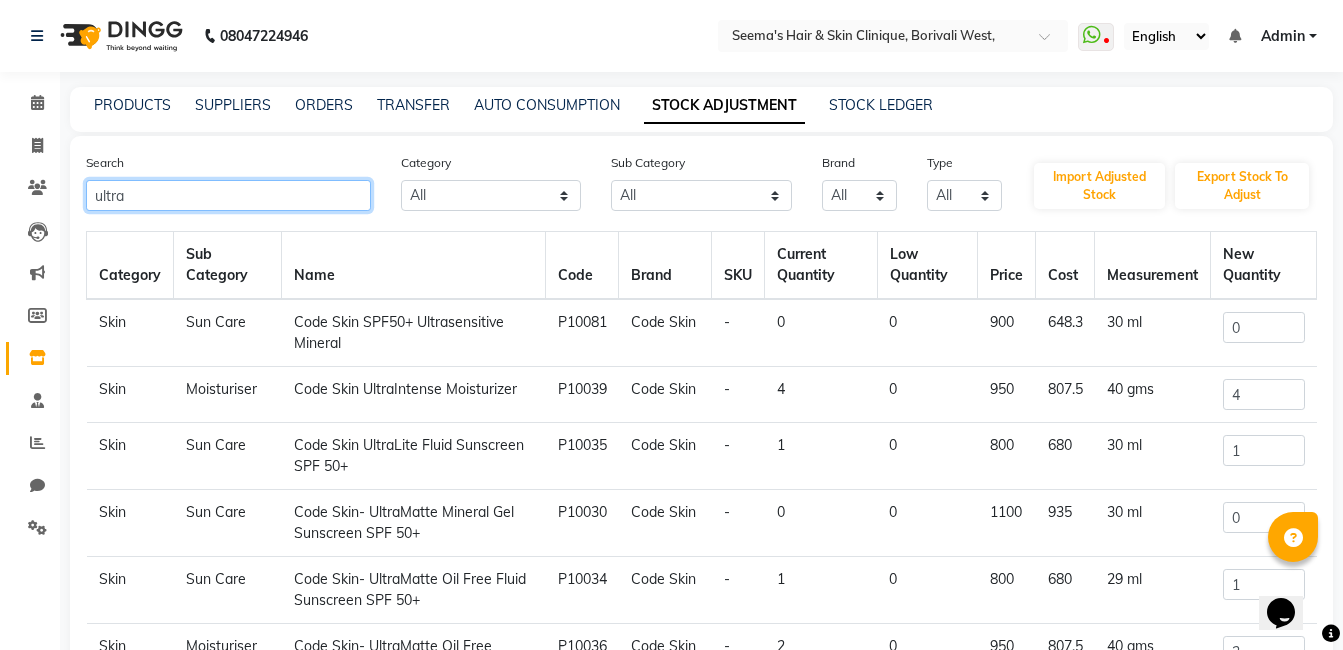 type on "ultra" 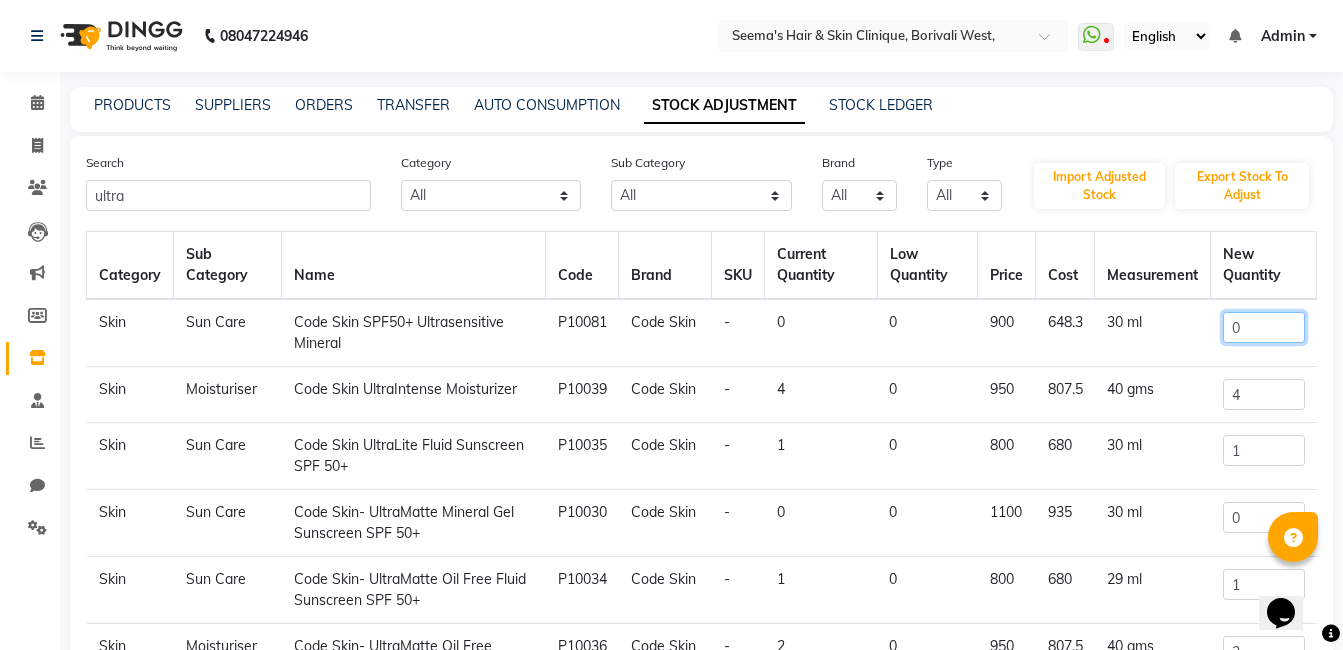 click on "0" 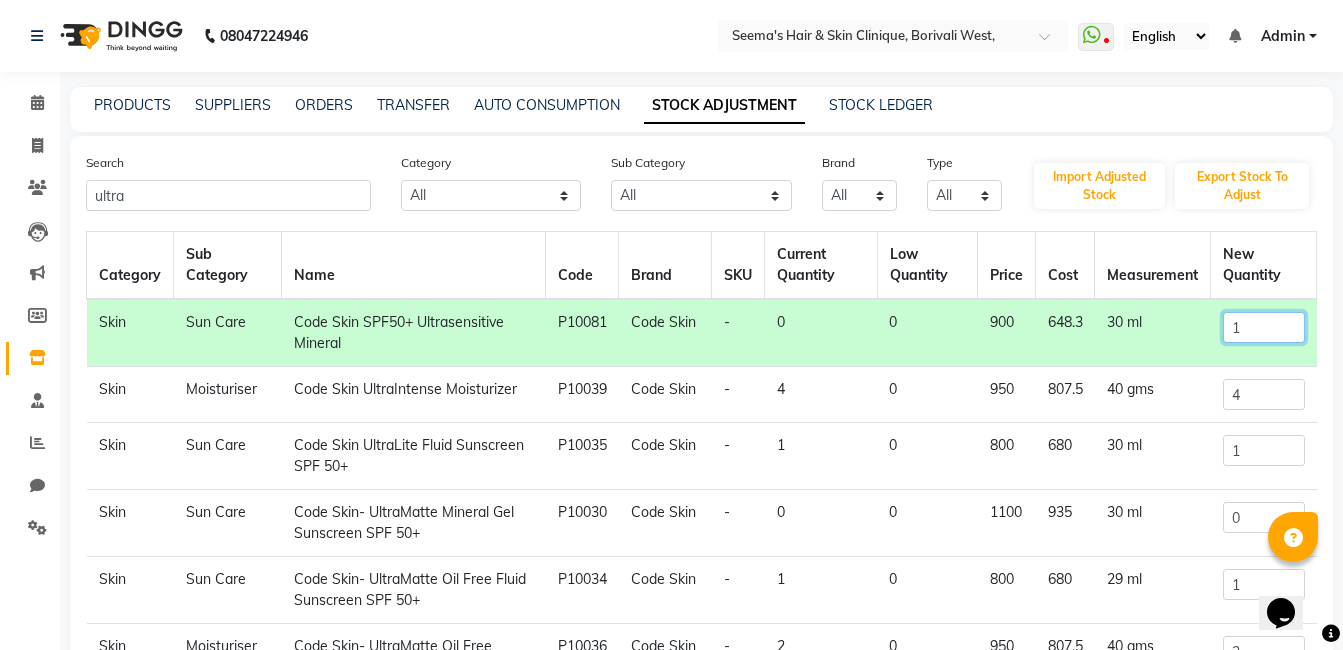 scroll, scrollTop: 244, scrollLeft: 0, axis: vertical 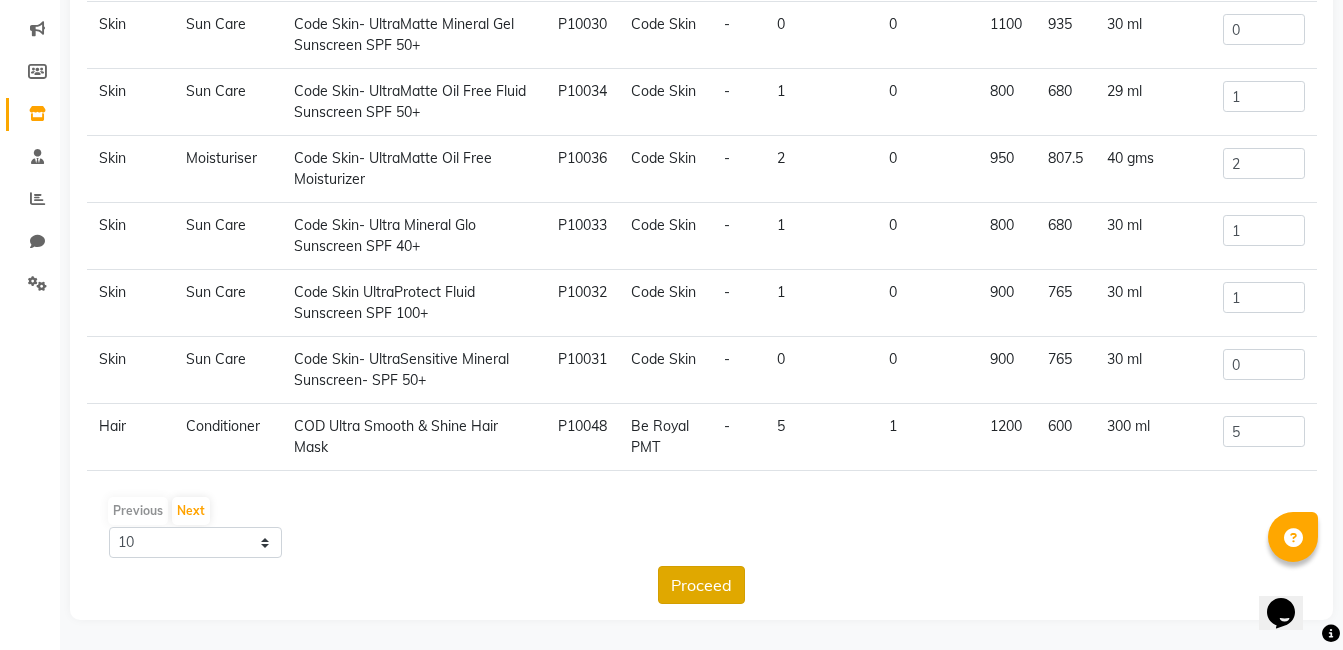 type on "1" 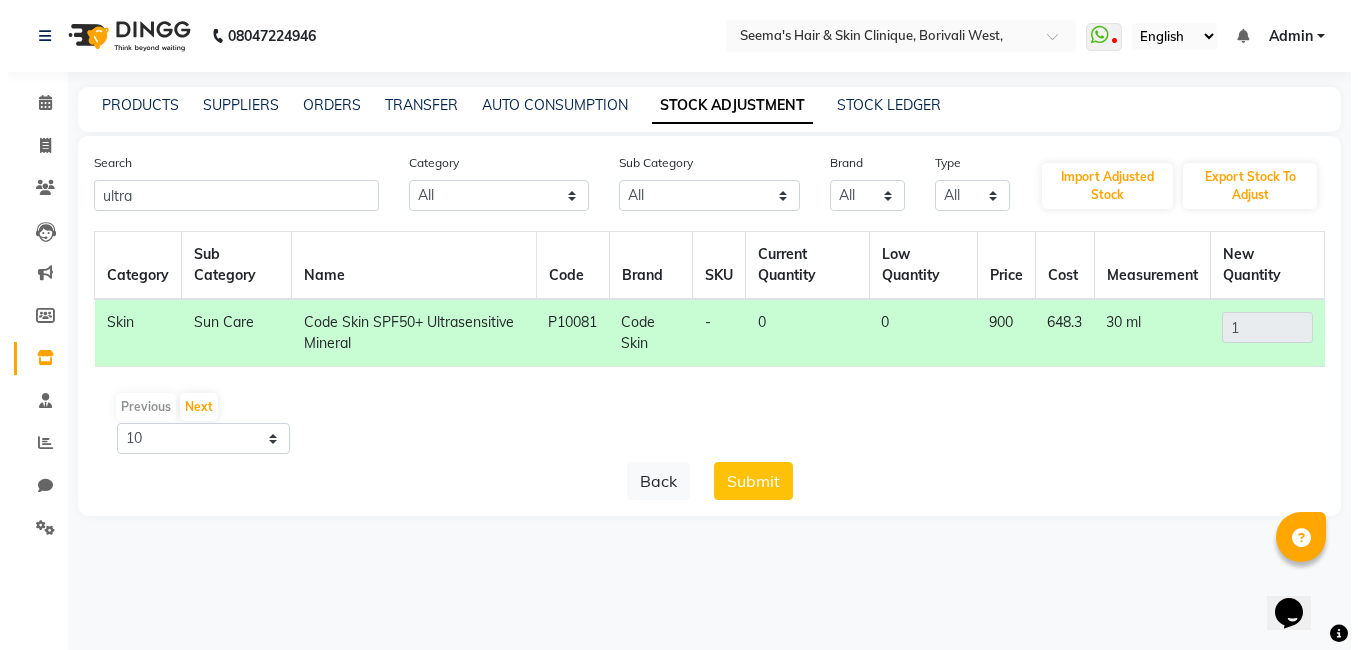 scroll, scrollTop: 0, scrollLeft: 0, axis: both 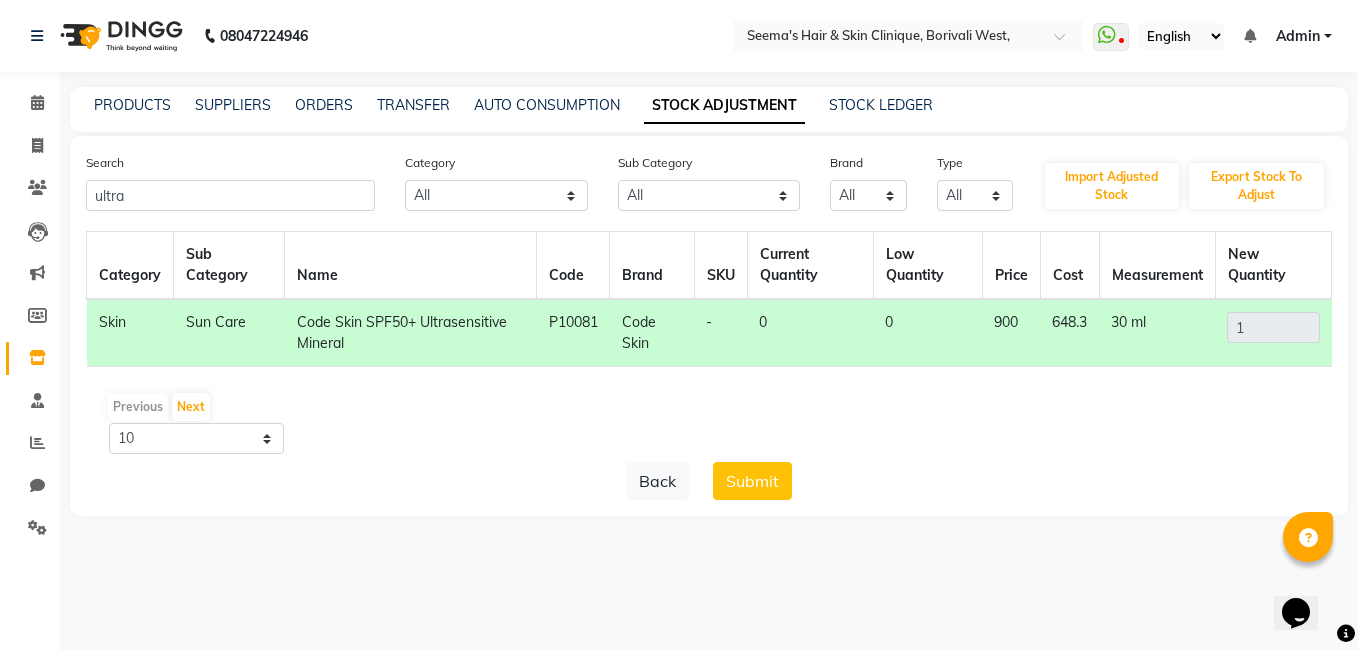 click on "Search ultra Category All Hair Skin Makeup Personal Care Appliances [PERSON_NAME] Waxing Disposable Threading Hands and Feet Beauty Planet [MEDICAL_DATA] Cadiveu Casmara Cheryls Loreal Olaplex Other Sub Category All Bath & Body Lips Cleanser Houskeeping Olaplex Salon Use Loreal Retail Cheryls Retail Casmara Retail Keratin Retail [MEDICAL_DATA] Salon Use Beauty & Other Salon Use Products Shampoo Rill Appron Honey Cream Hair Facial Conditioner Nails [DEMOGRAPHIC_DATA] Hygiene Shaving Soap Liposoulable Gown Gel Appliances Disposable [MEDICAL_DATA] Retail Keratin Salon Use Cheryls Salon Use Loreal Salon Use Bedsheet Cream Brazilian Moisturiser Grooming - Women Makeup Appliances Eyes Face Hair Colour Salon Use Pre Shave Grooming - Men Nepkin Other Mask Pre Matrix Salon Use After Shave Massage Serum Face Foot Oil Tools Towel Matrix Colour Tube Styling Toner Post Dental Care Matrix Retail Hand & Foot Brushes Sun Care Serum Appliances Massage Cream Tissue Gifts Magic TIssue Strips Masks Makeup Remover Color Makeup Kit Lip Care Cologne Appliances Cotton Roll Other" 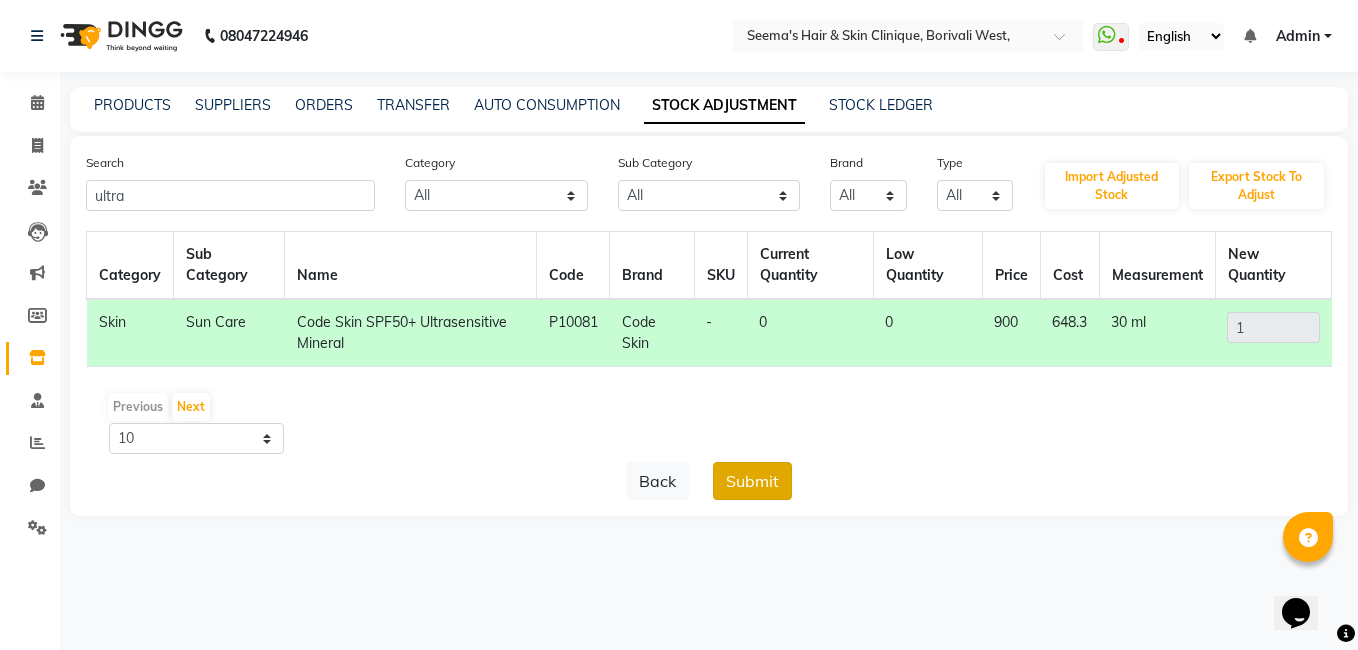 click on "Submit" 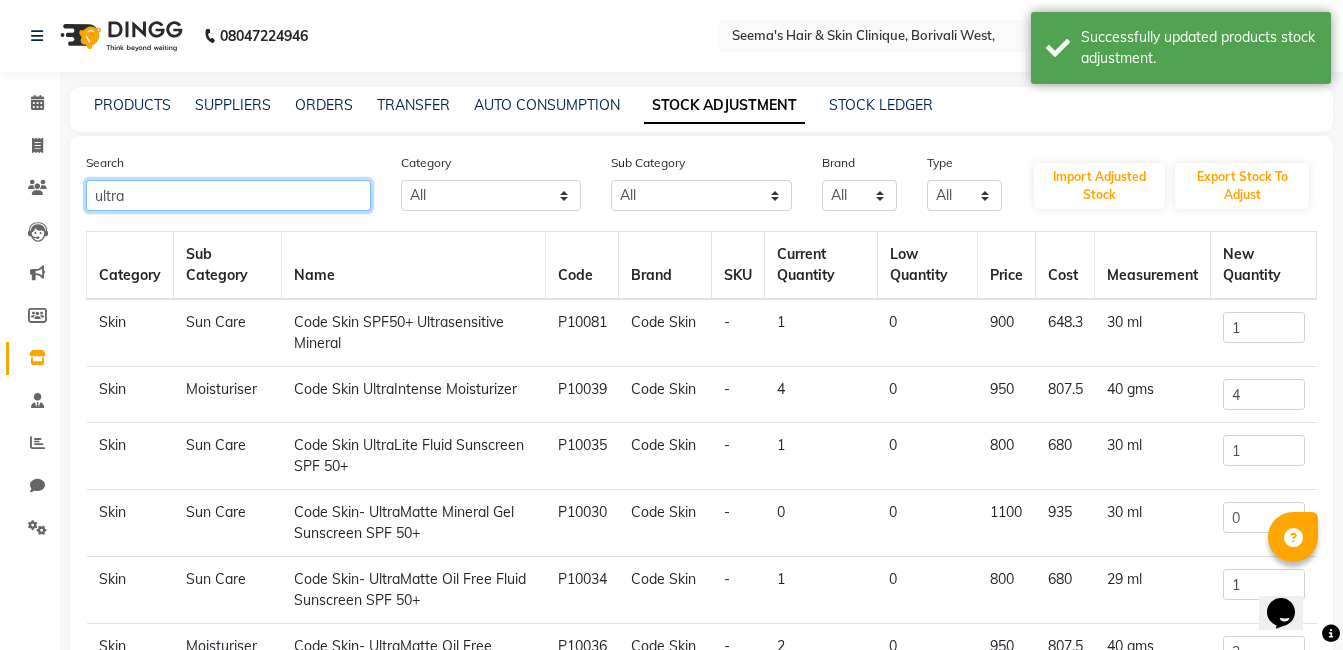 click on "ultra" 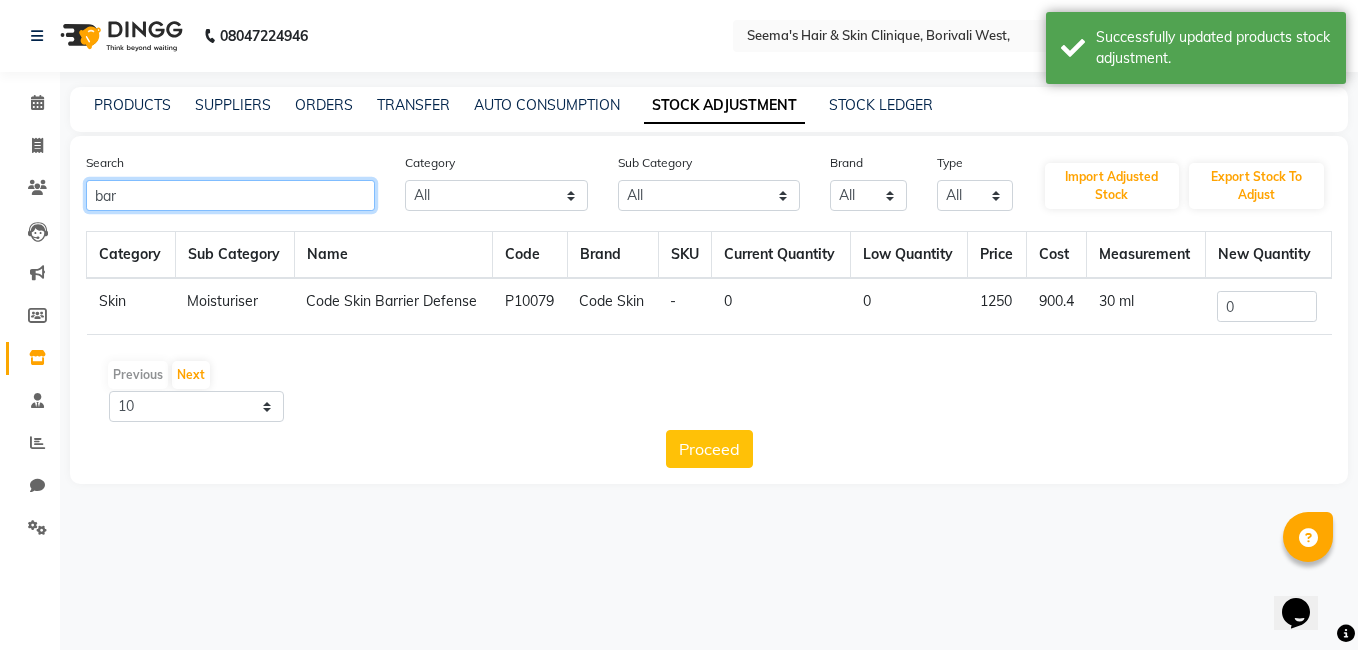 type on "bar" 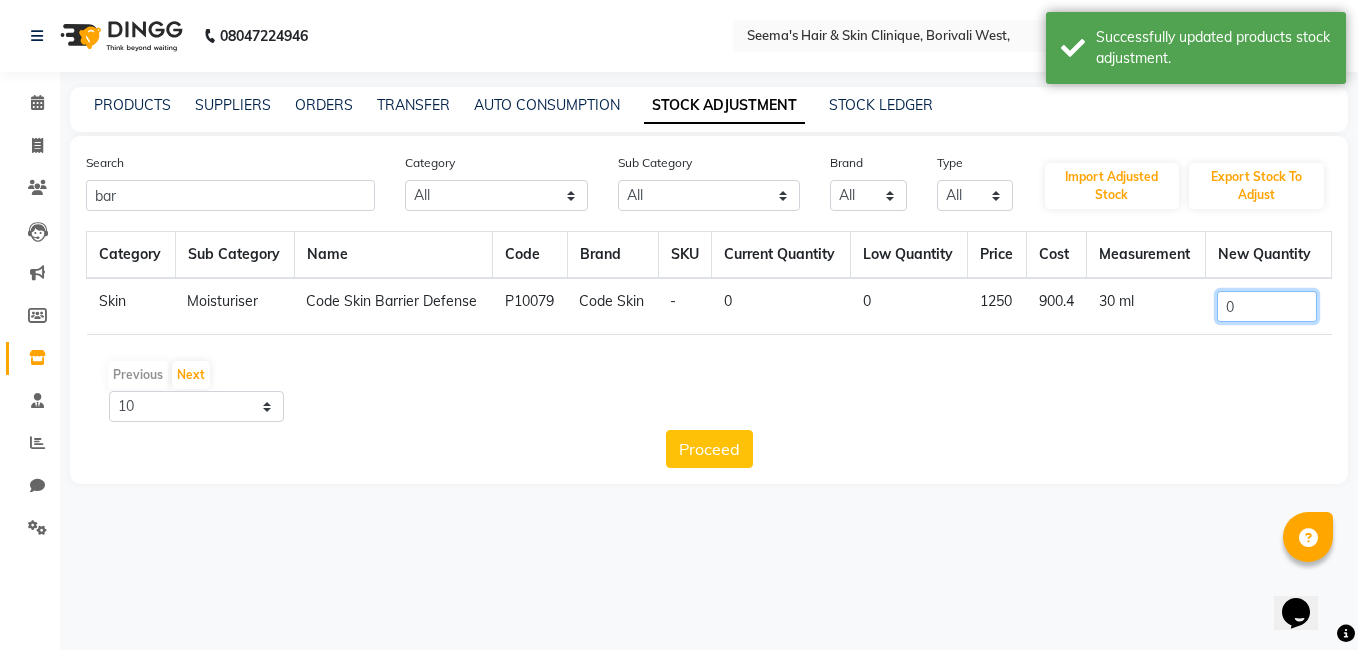 click on "0" 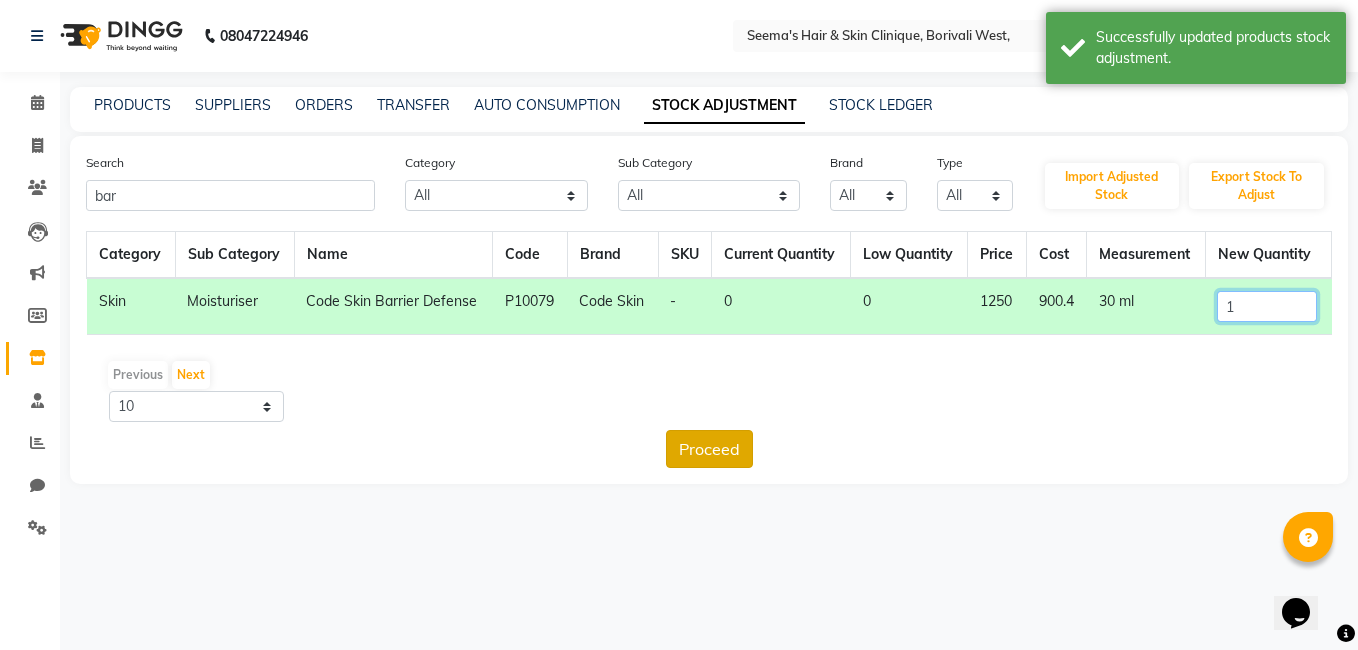 type on "1" 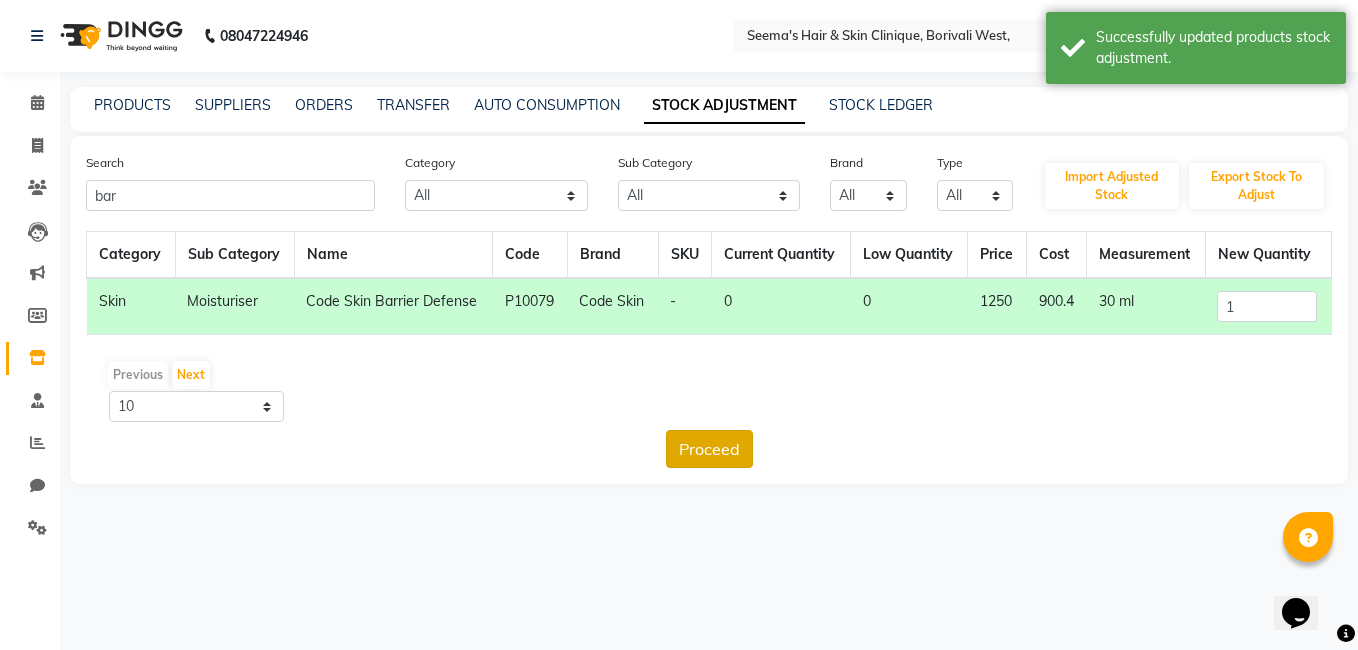click on "Proceed" 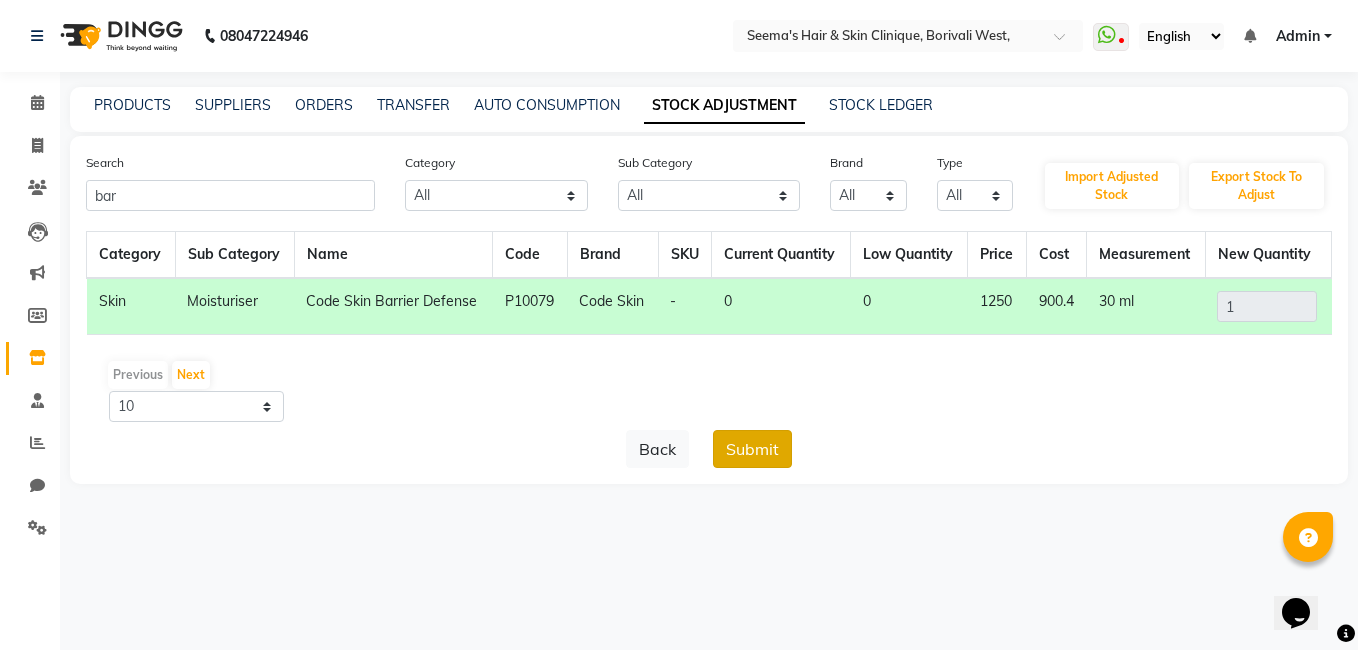 click on "Submit" 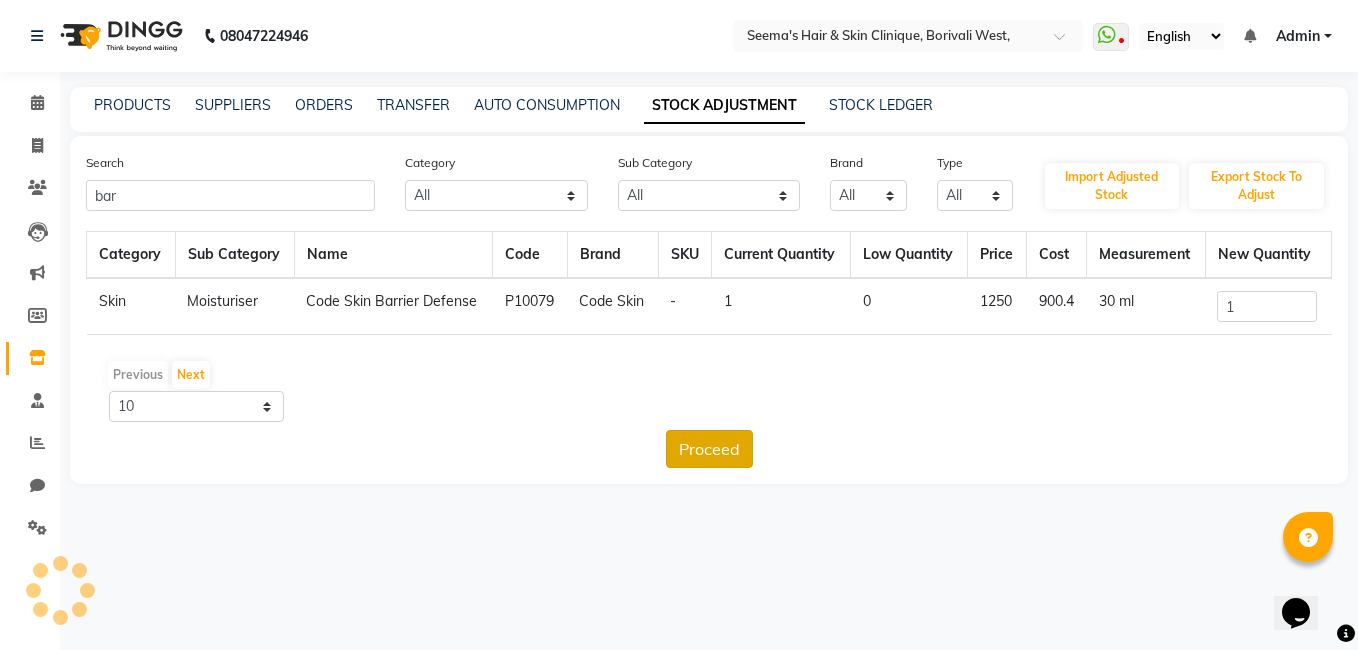 click on "Proceed" 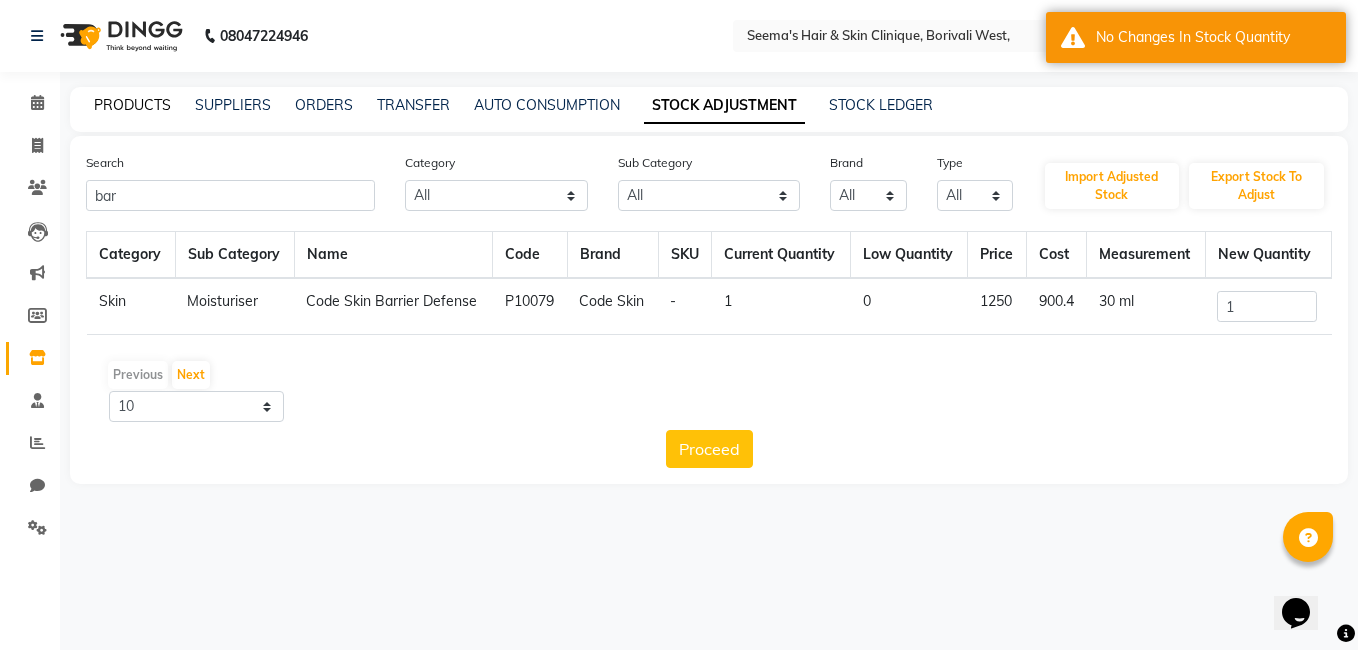 click on "PRODUCTS" 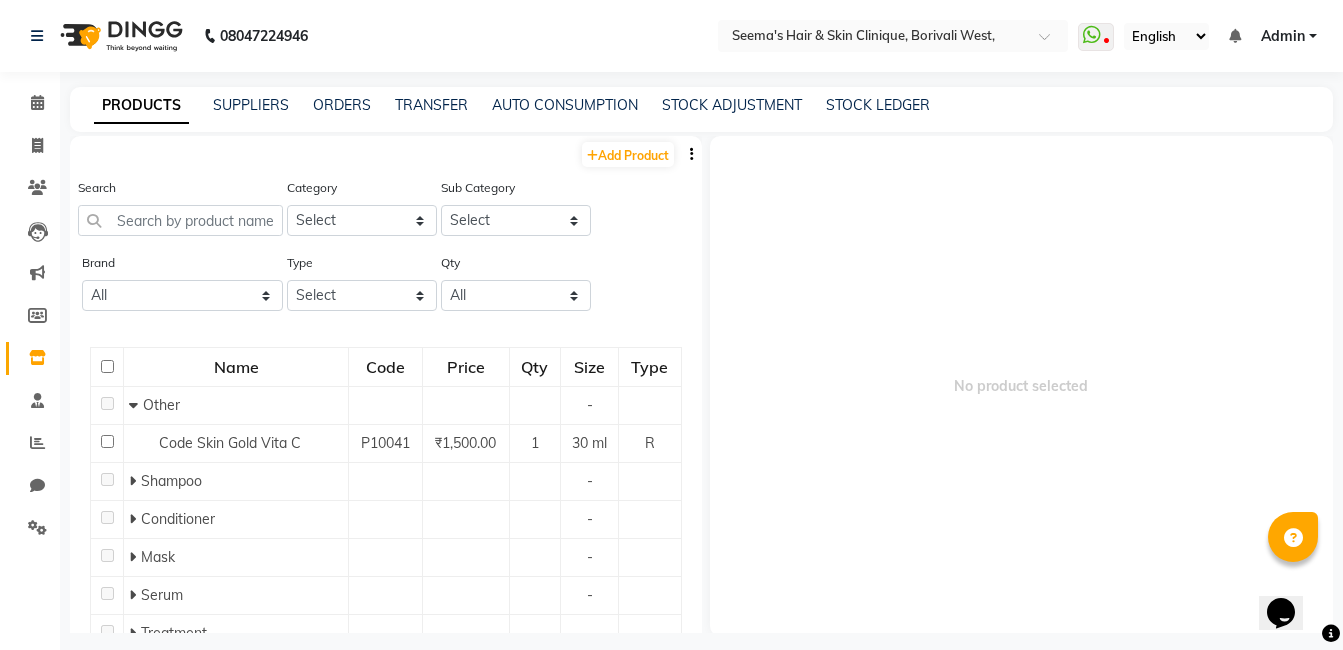 click on "PRODUCTS SUPPLIERS ORDERS TRANSFER AUTO CONSUMPTION STOCK ADJUSTMENT STOCK LEDGER" 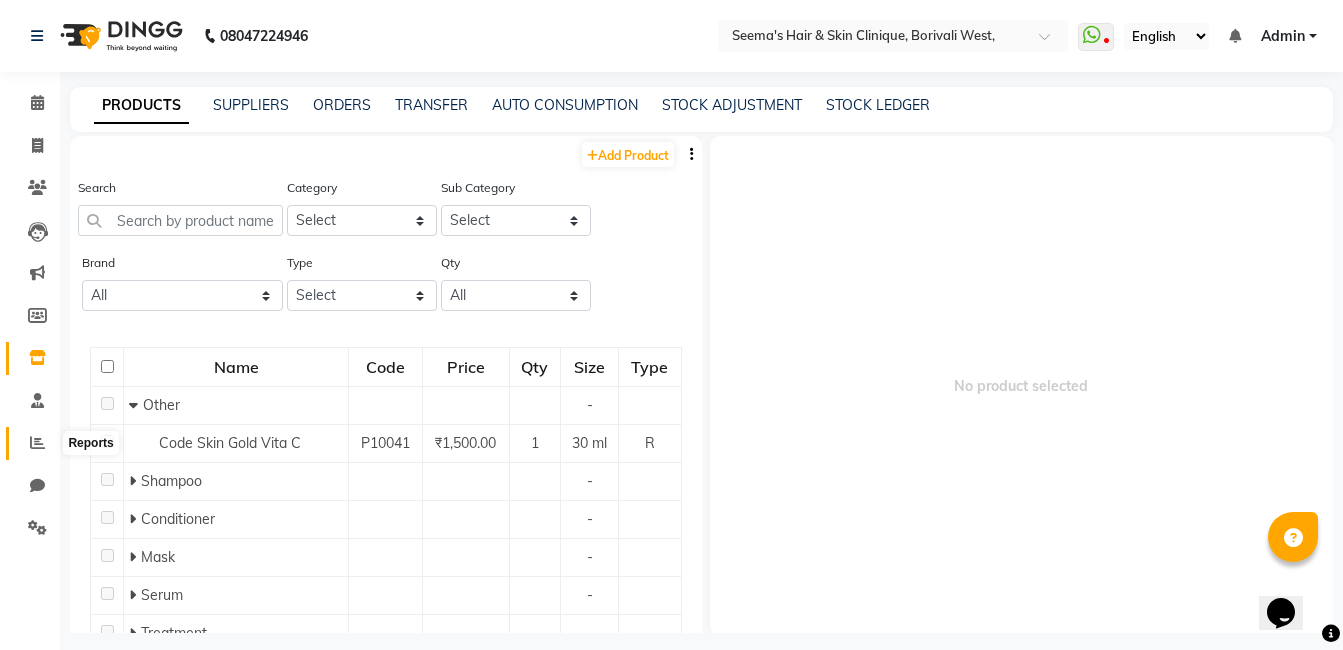 click 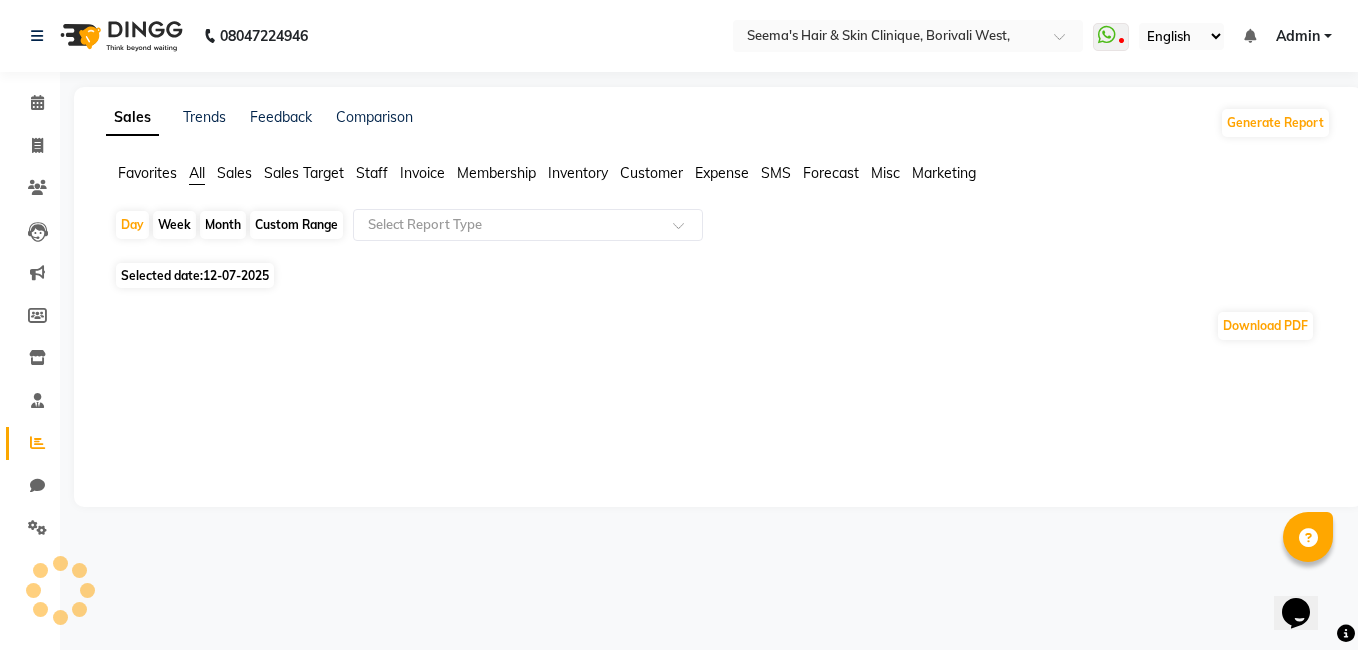 click on "Favorites All Sales Sales Target Staff Invoice Membership Inventory Customer Expense SMS Forecast Misc Marketing" 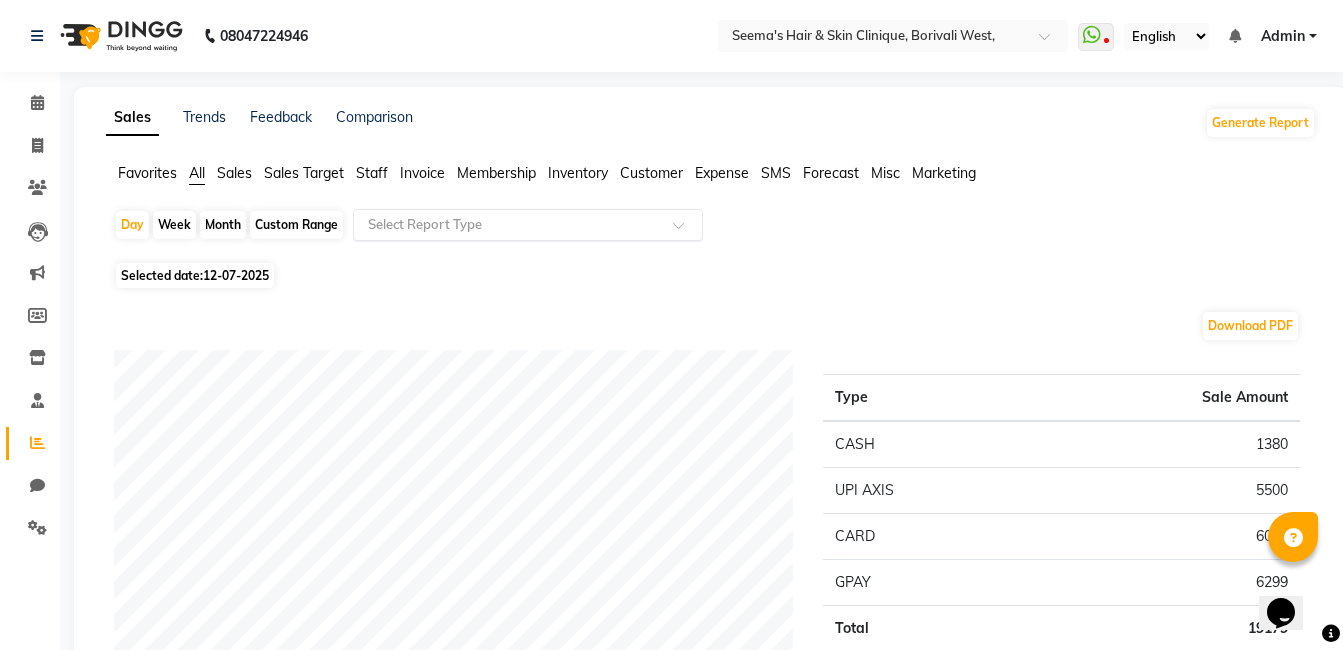 click 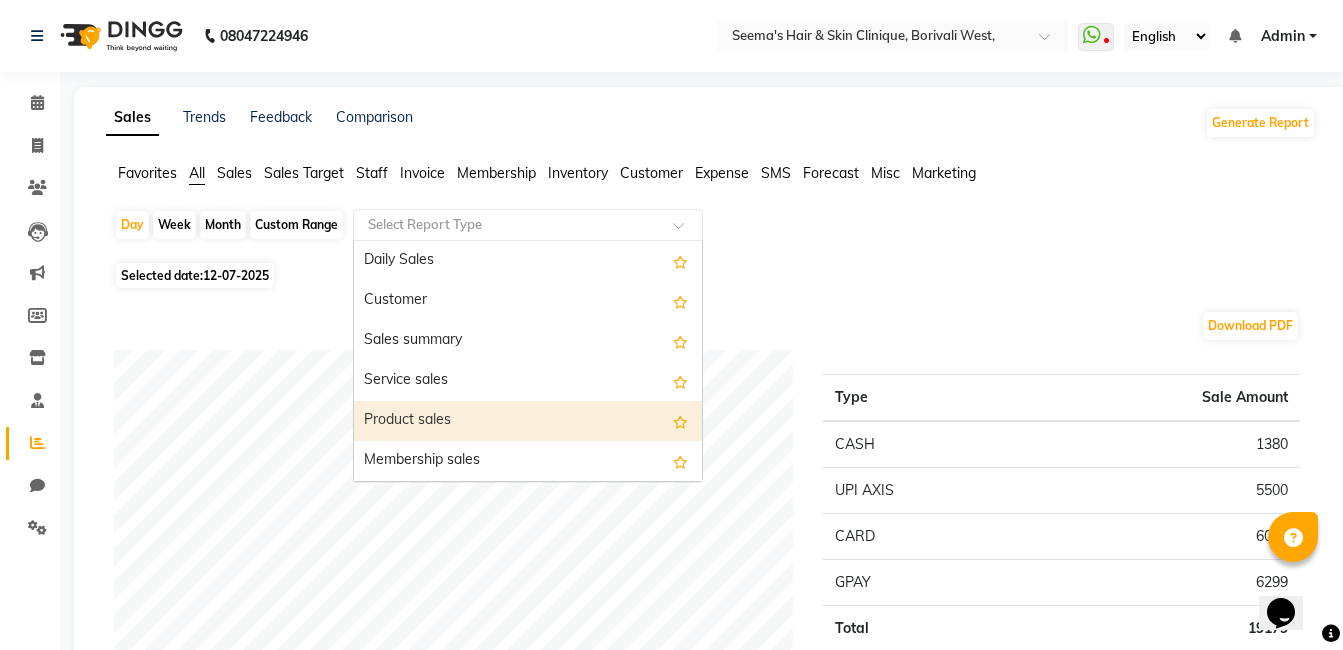 click on "Product sales" at bounding box center [528, 421] 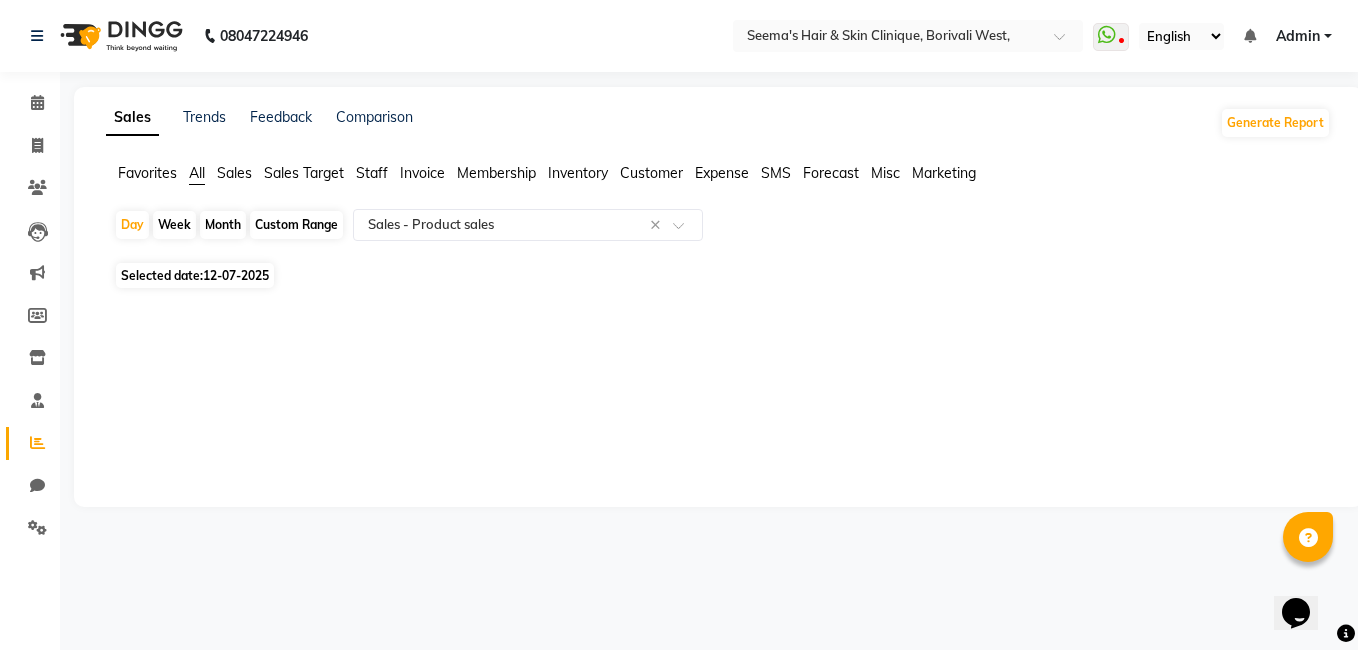click on "Month" 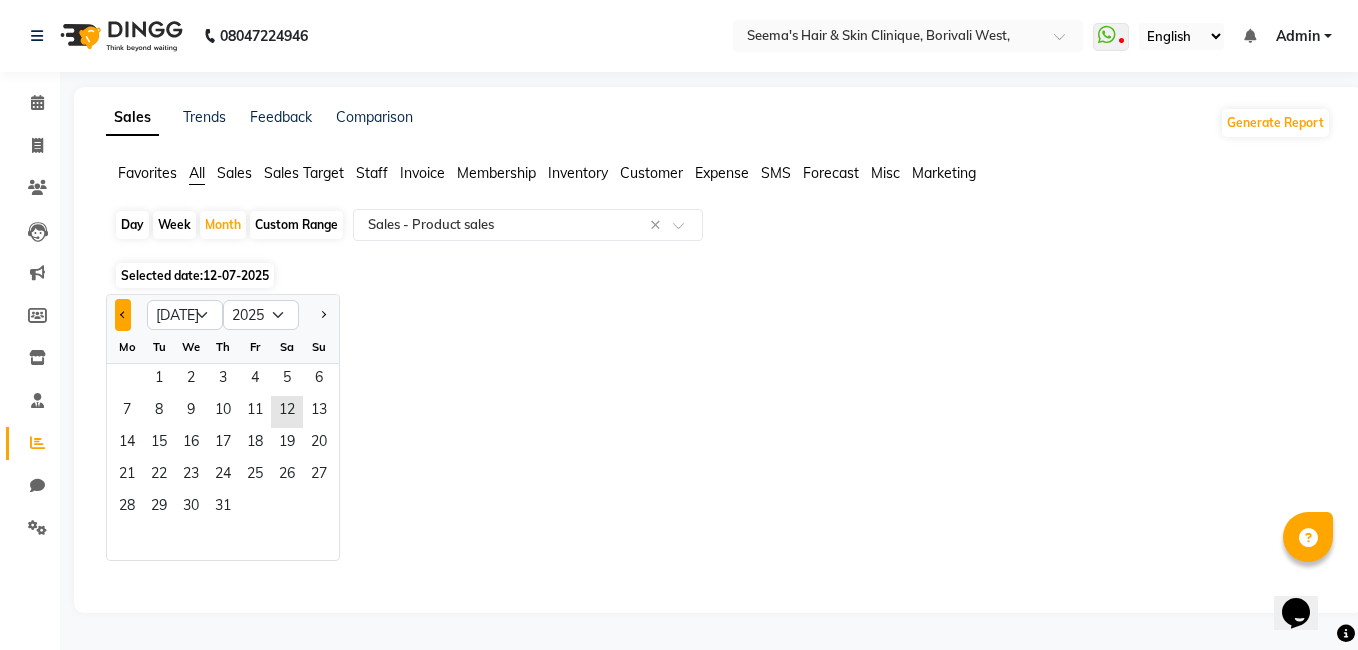 click 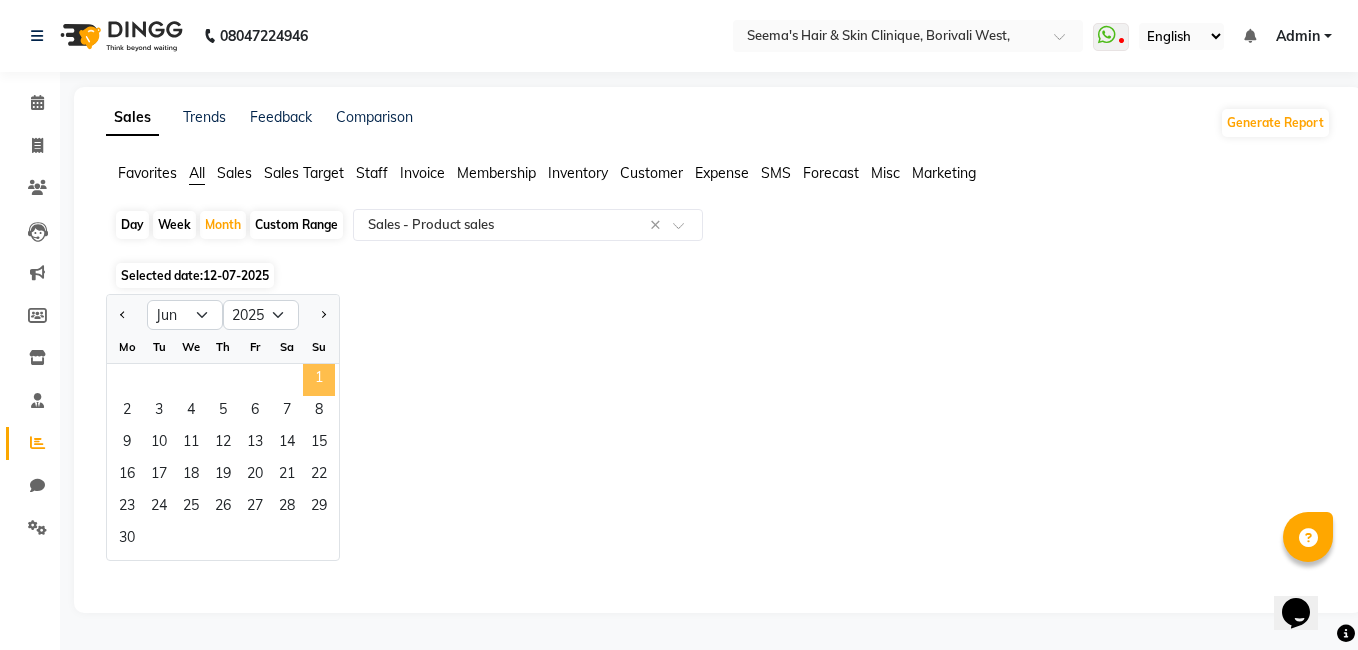 click on "1" 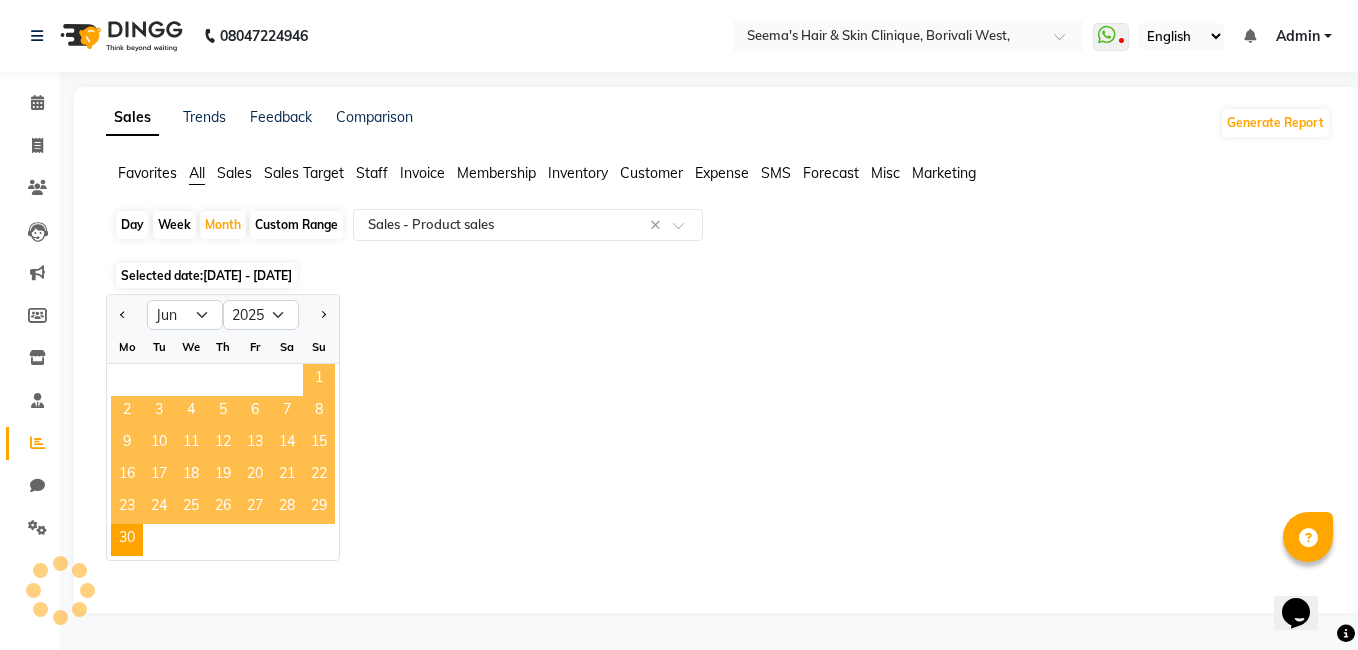 select on "full_report" 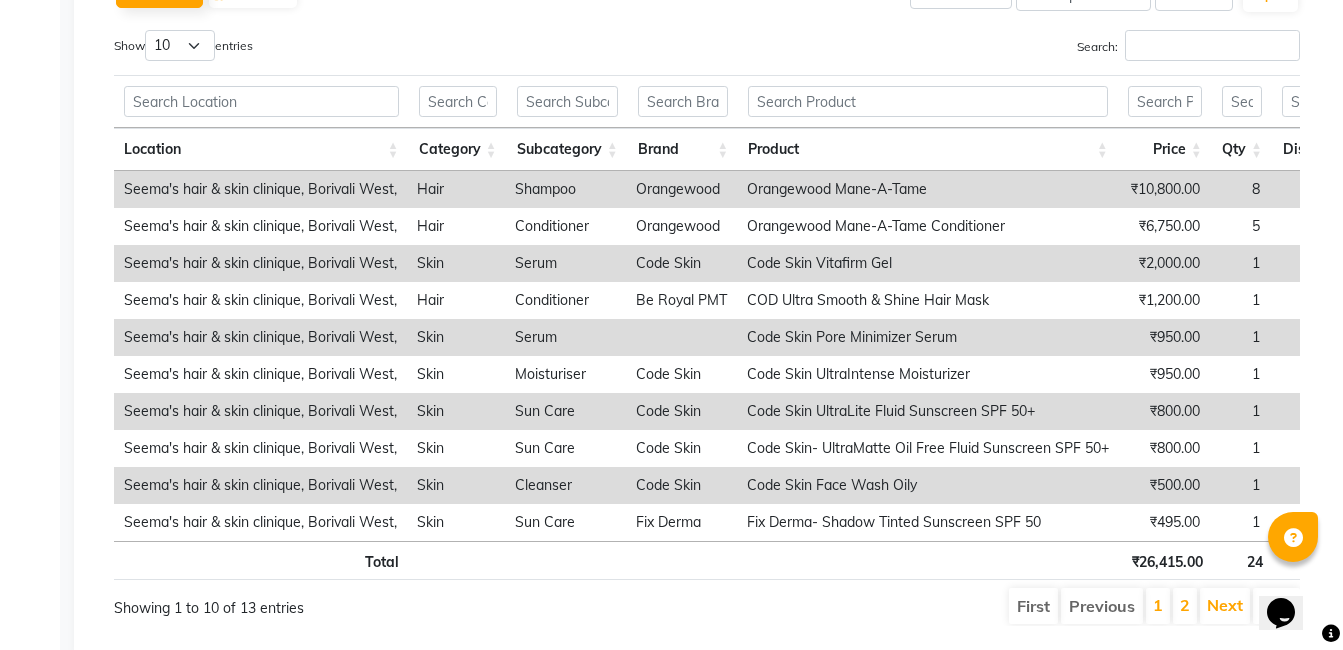 scroll, scrollTop: 1064, scrollLeft: 0, axis: vertical 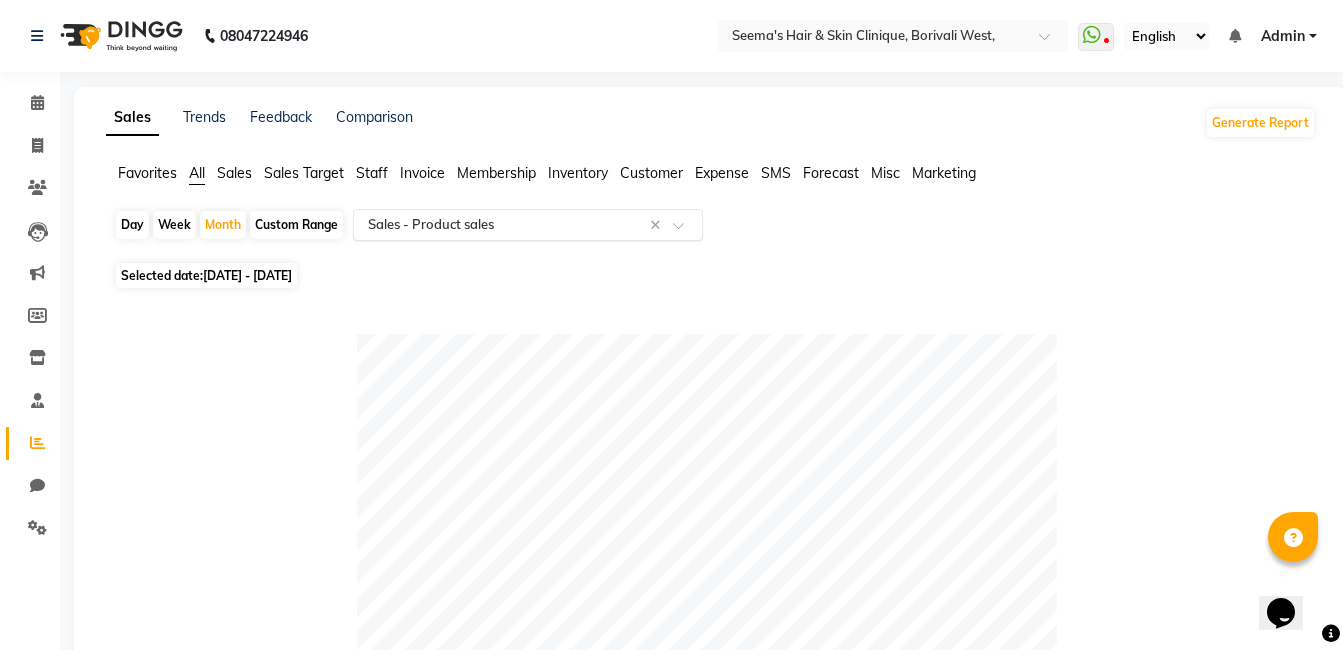 click 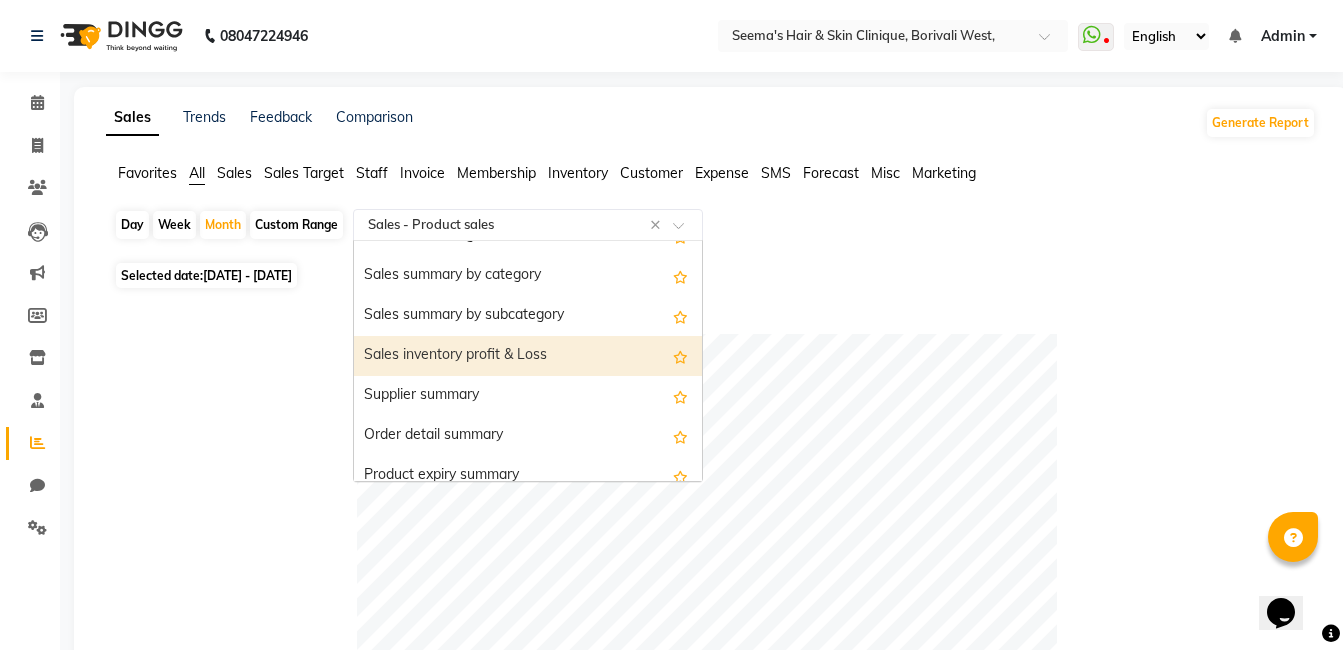 click on "Sales inventory profit & Loss" at bounding box center [528, 356] 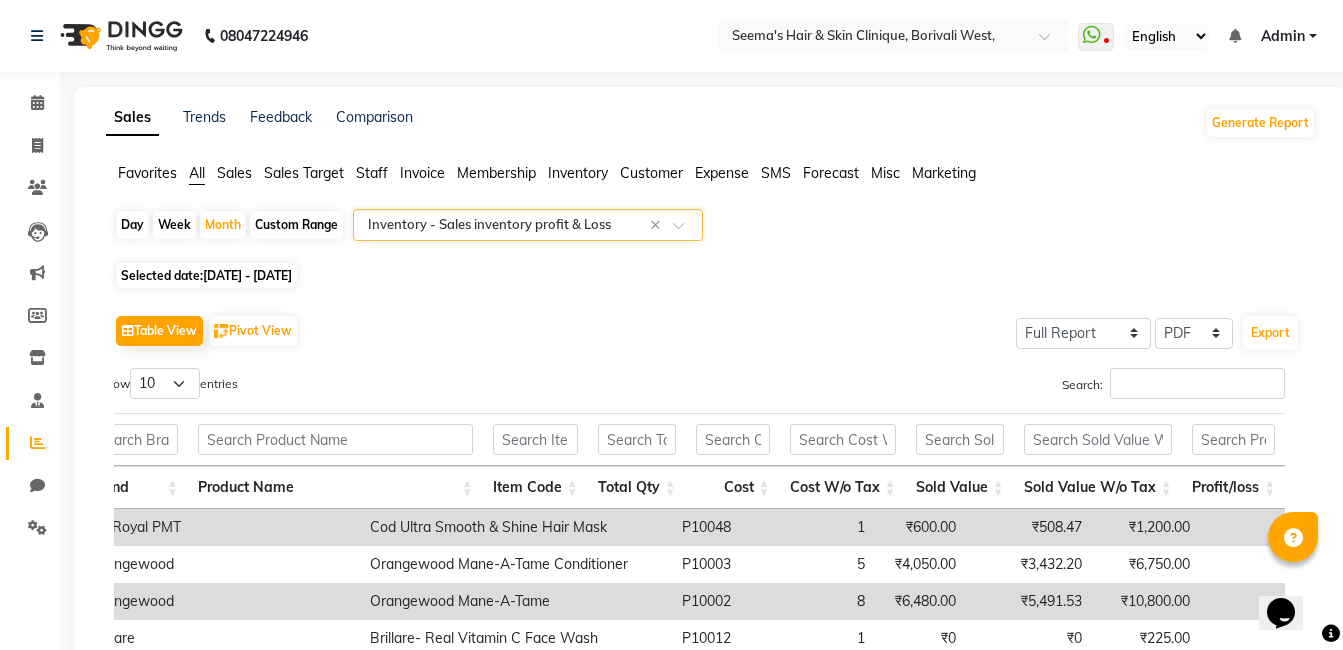 click 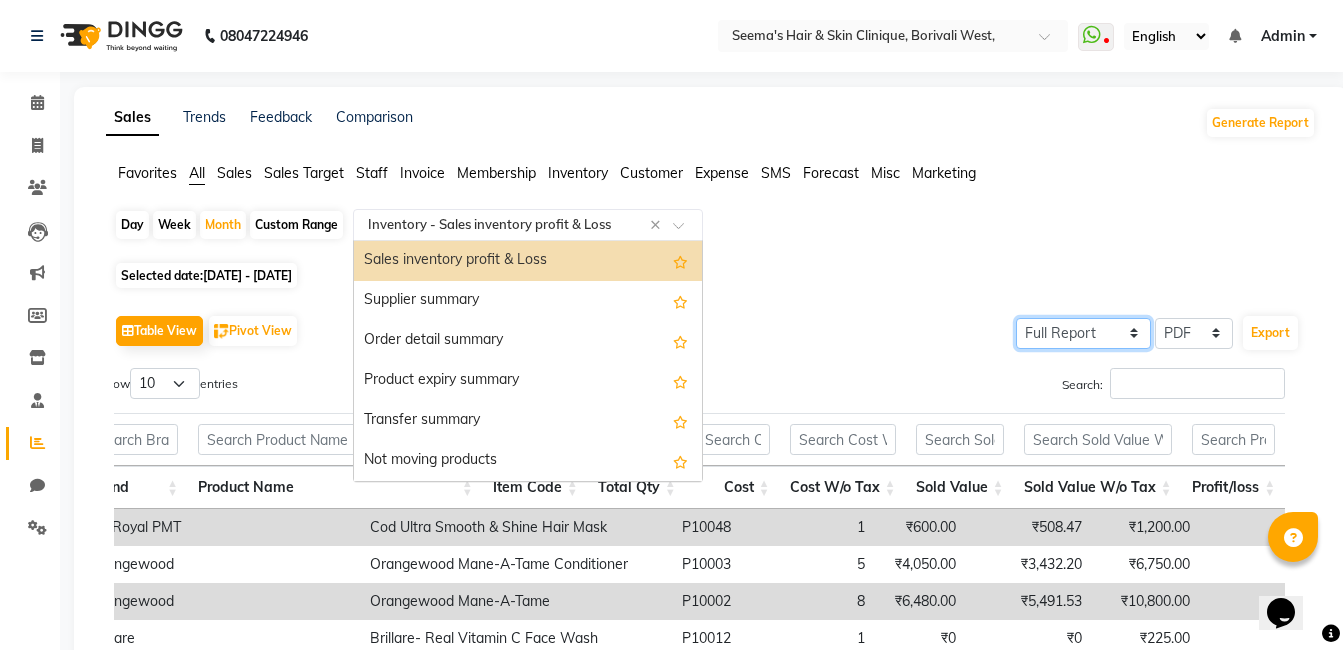 click on "Select Full Report Filtered Report" 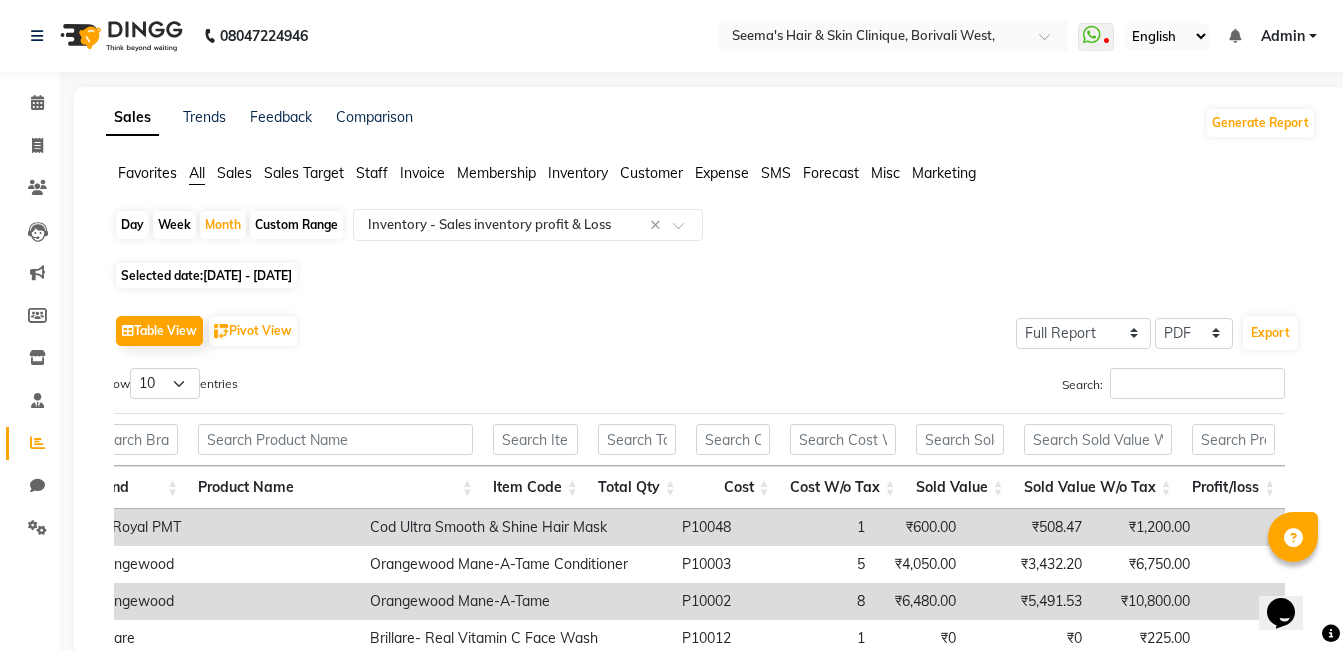 click on "Table View   Pivot View  Select Full Report Filtered Report Select CSV PDF  Export" 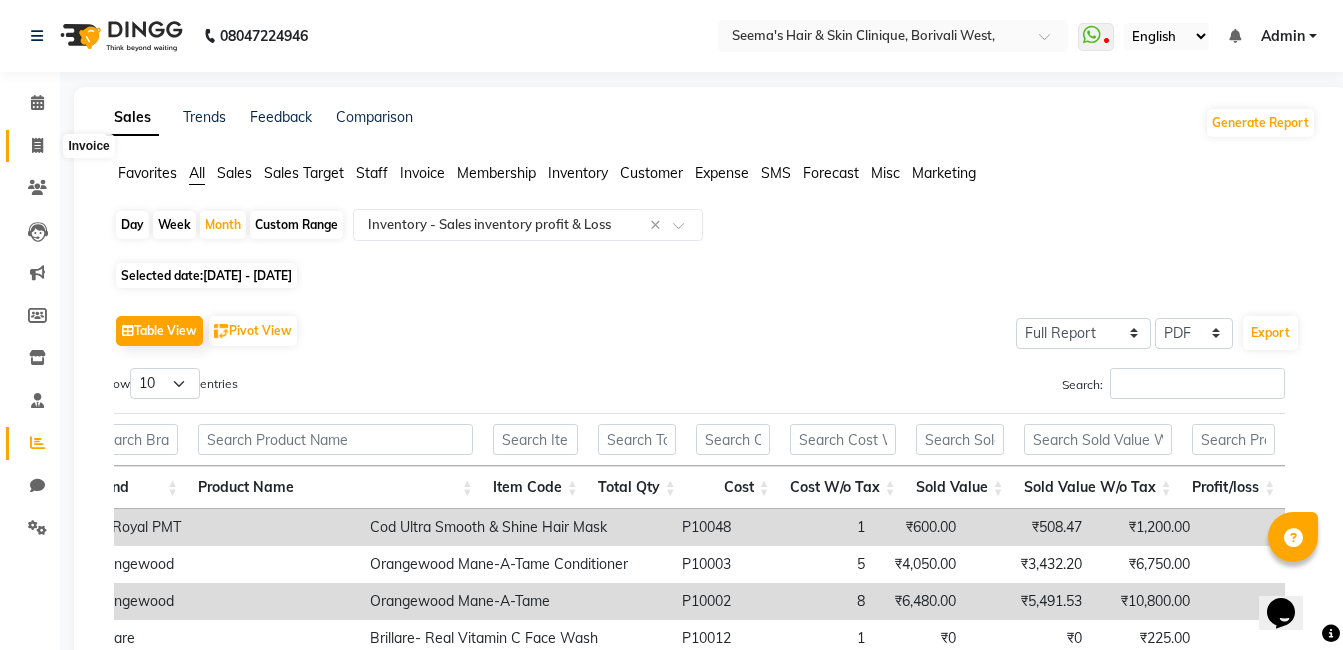 click 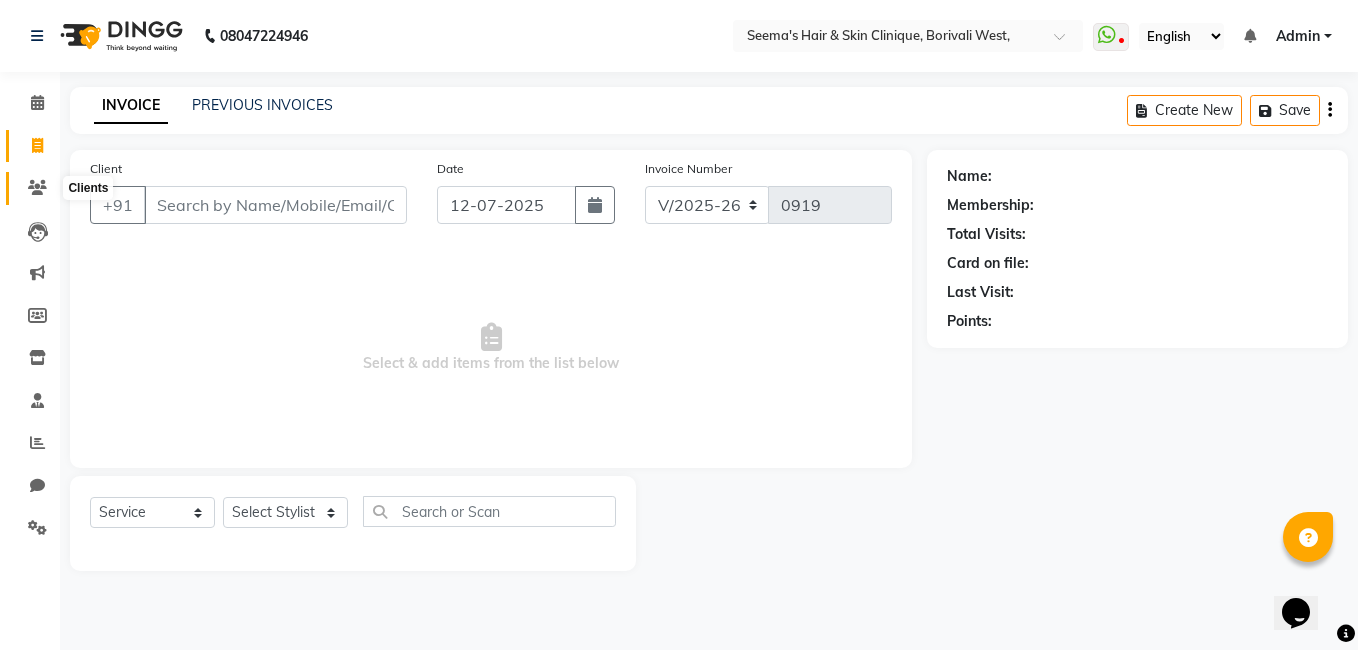 click 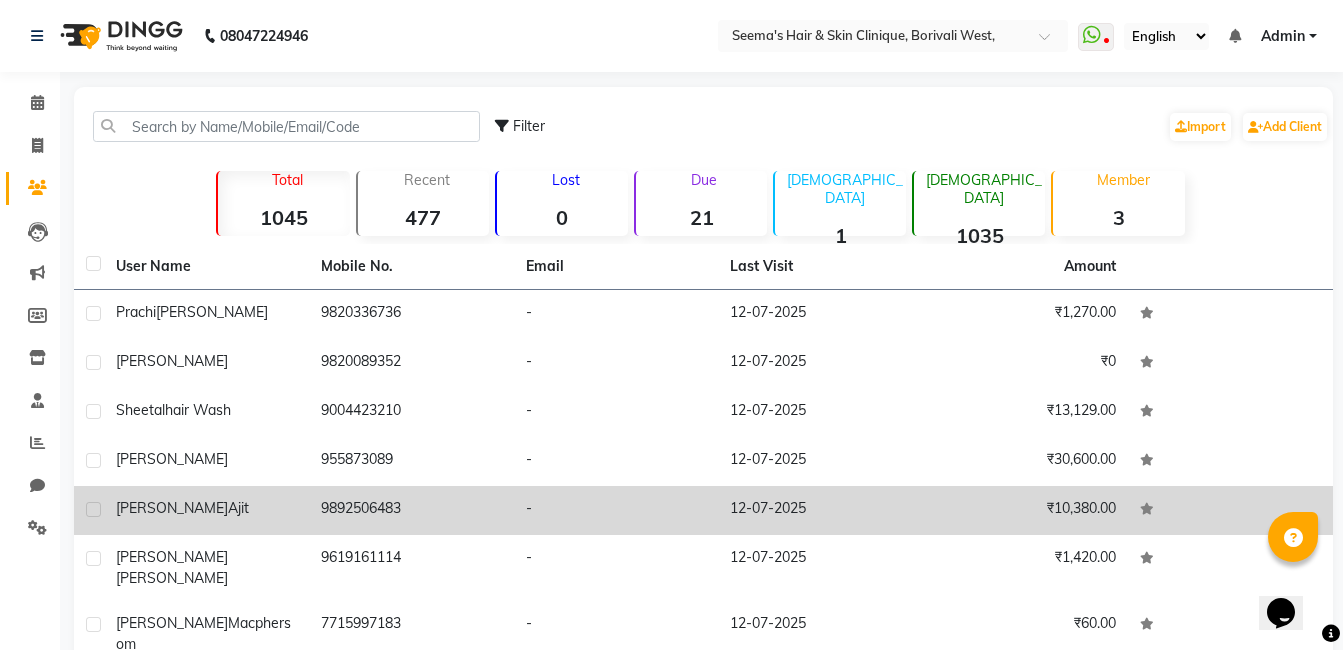 click on "Pushpalata  Ajit" 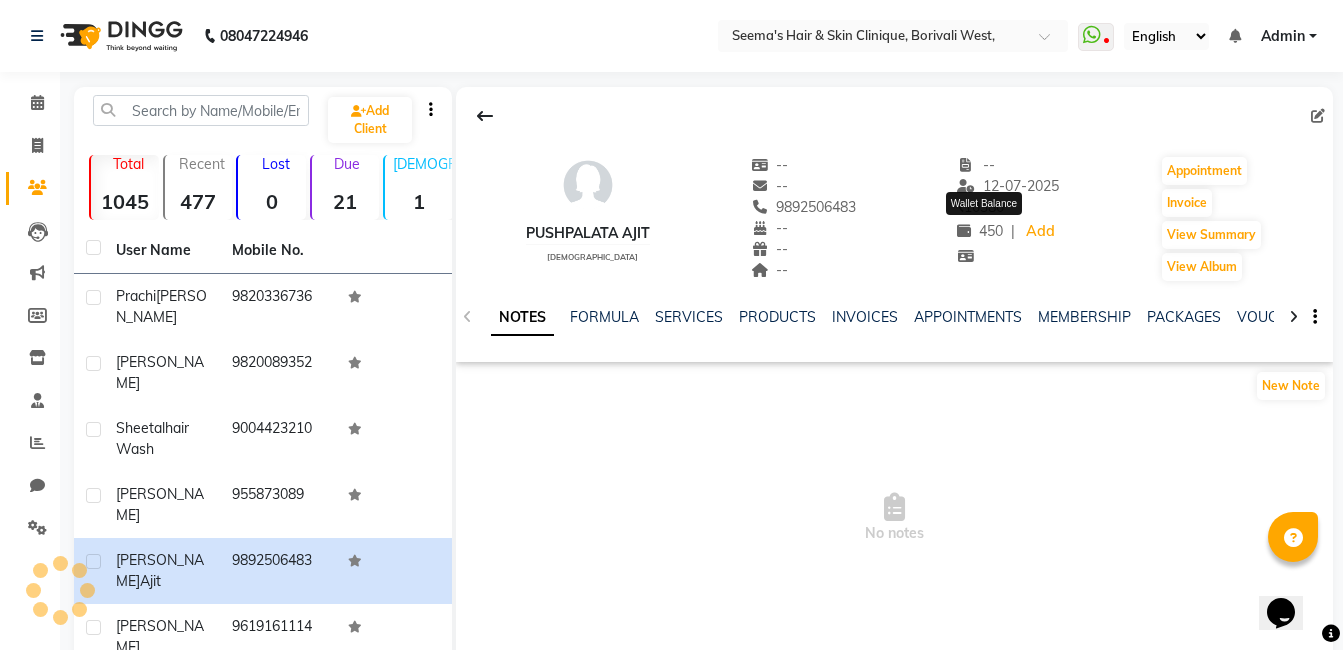 click on "450" 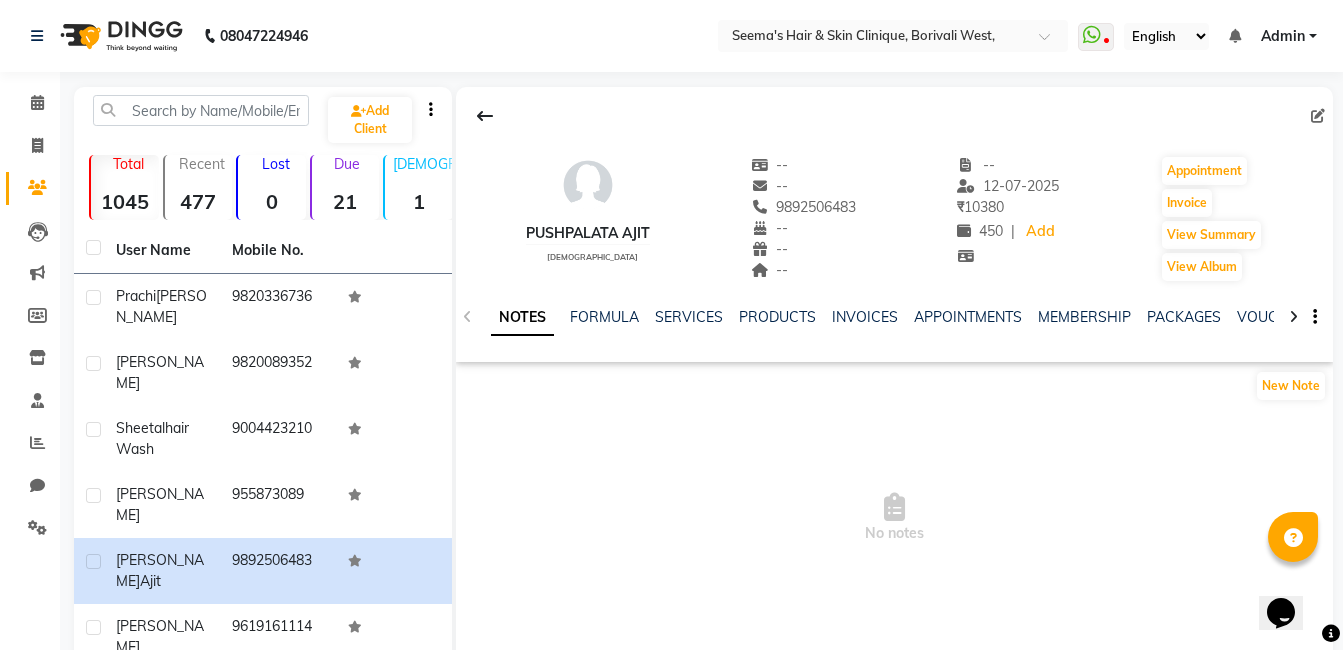 click on "450" 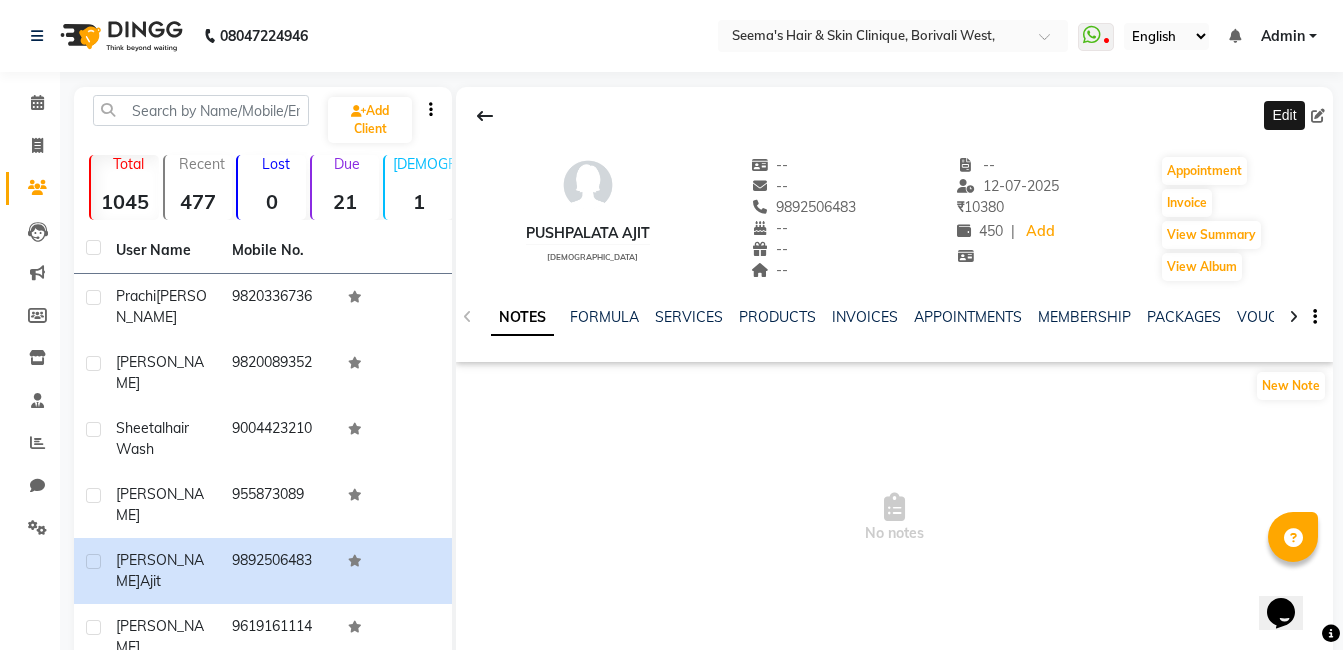 click 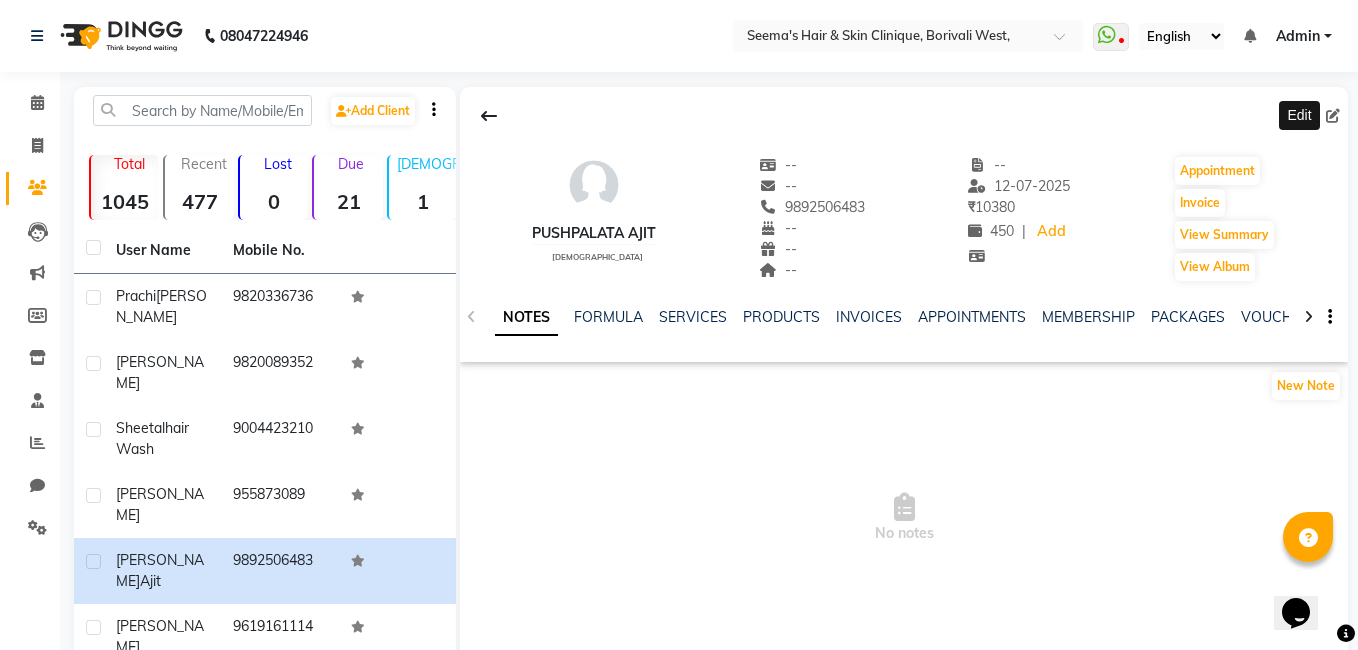 select on "[DEMOGRAPHIC_DATA]" 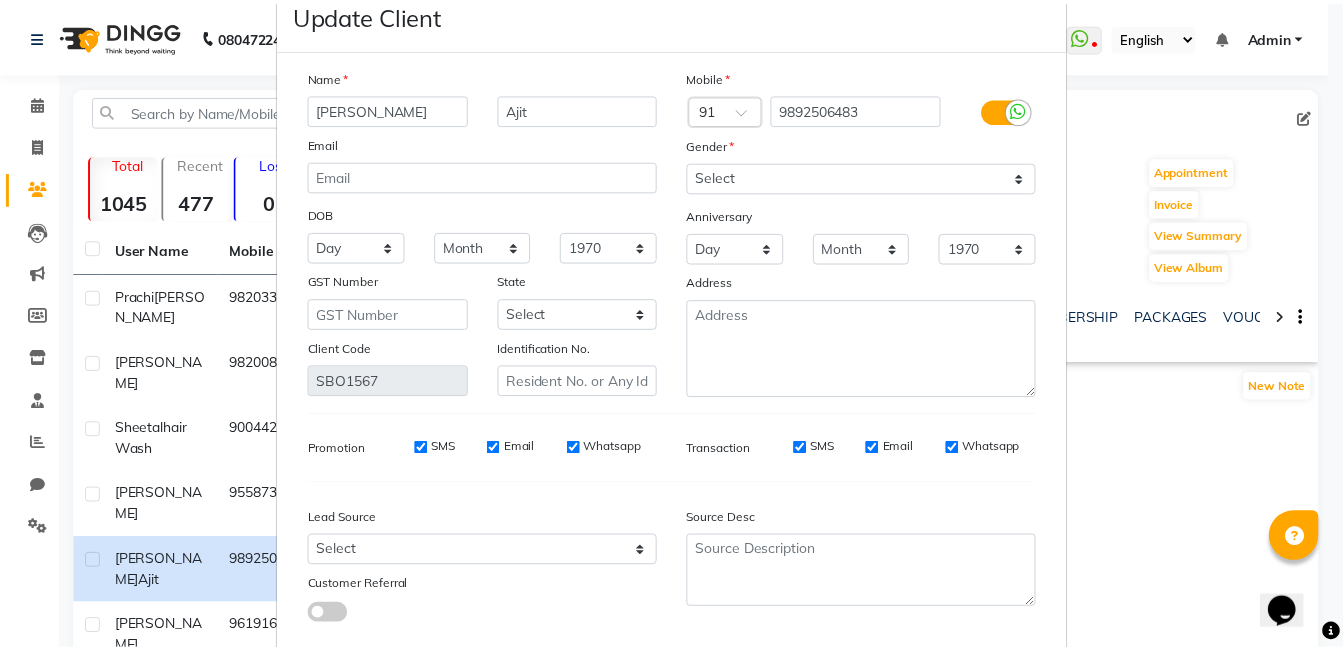 scroll, scrollTop: 0, scrollLeft: 0, axis: both 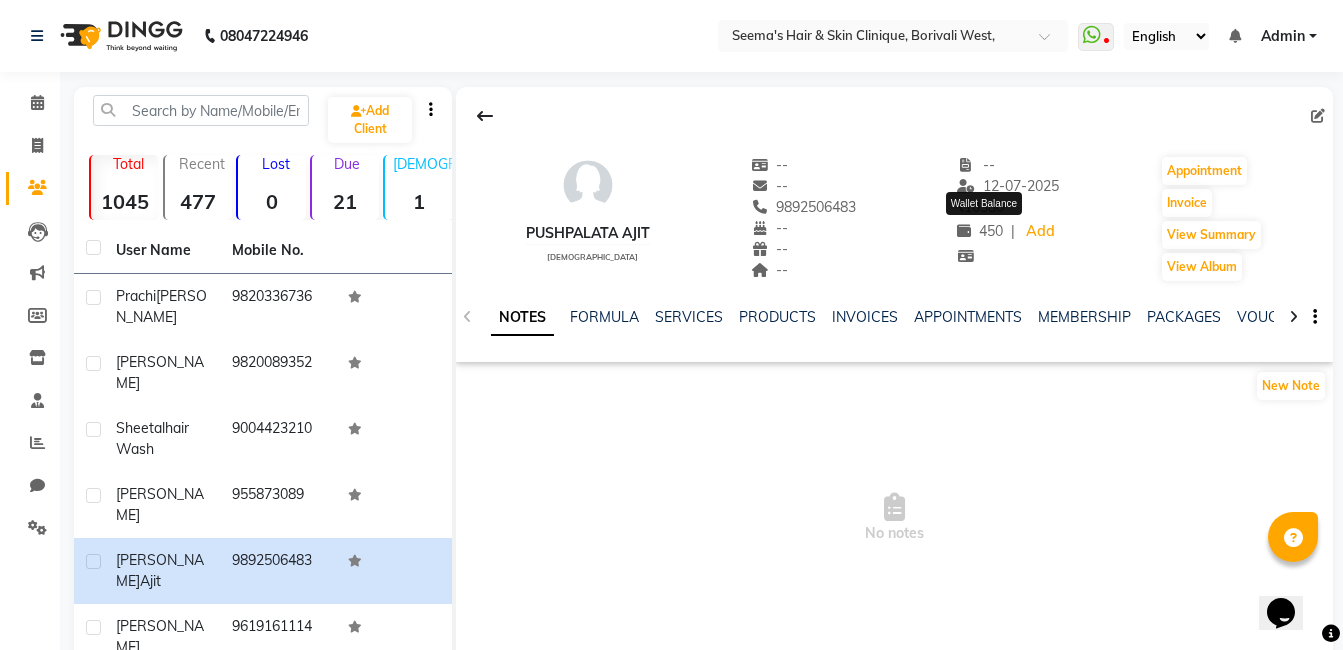click on "450" 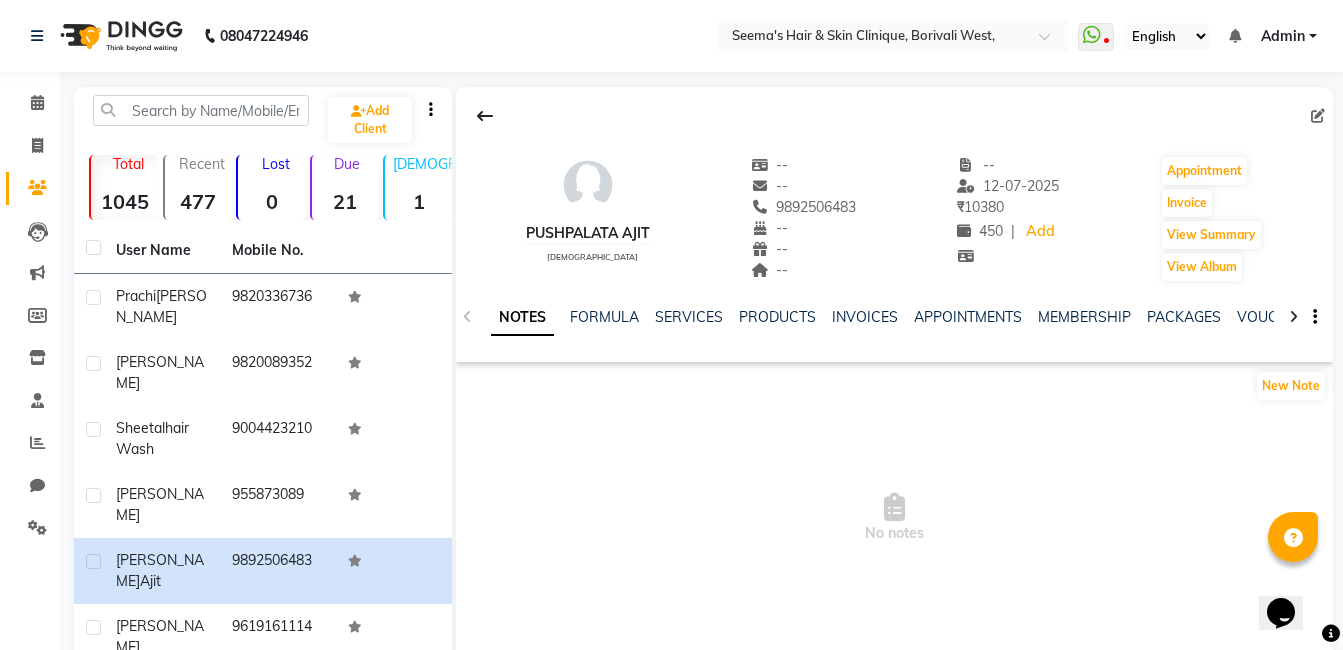 click 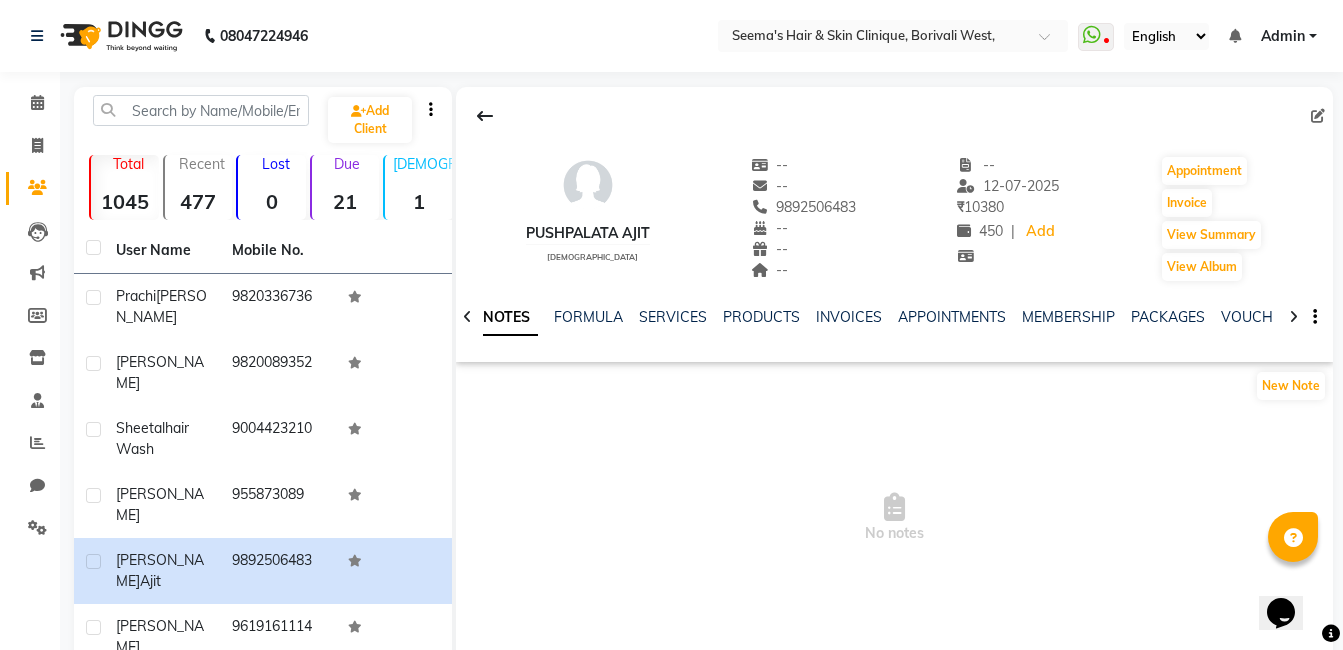 click 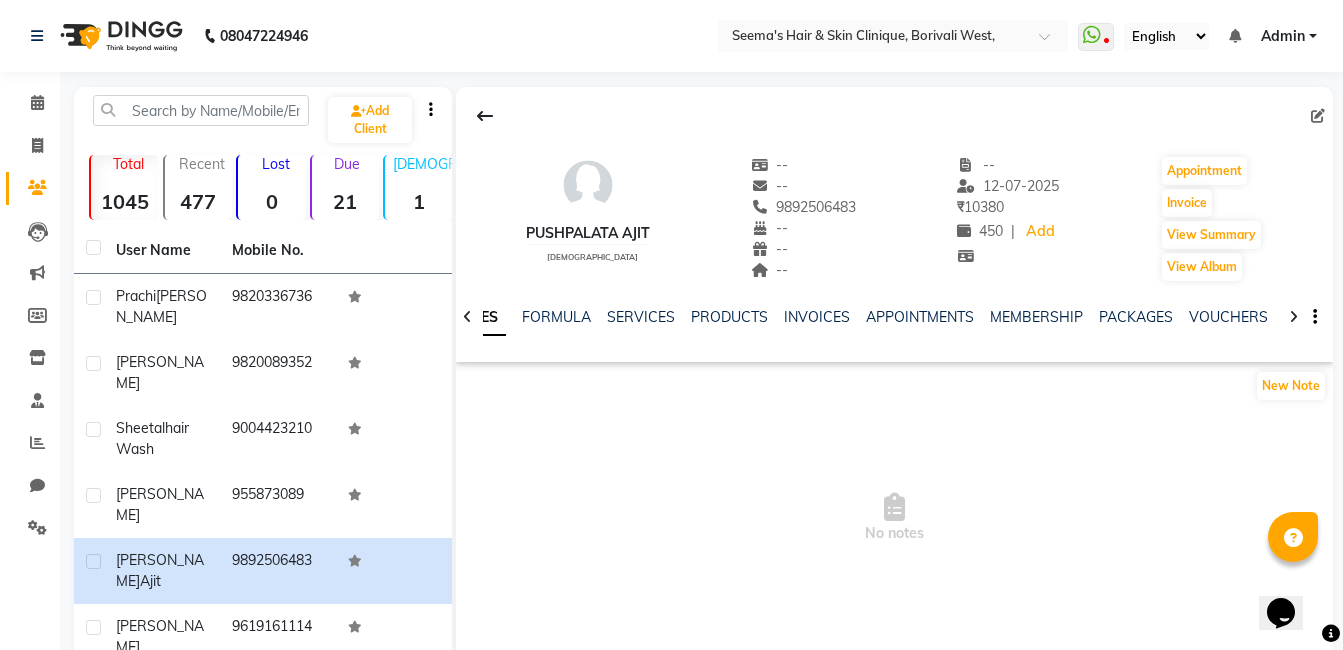 click 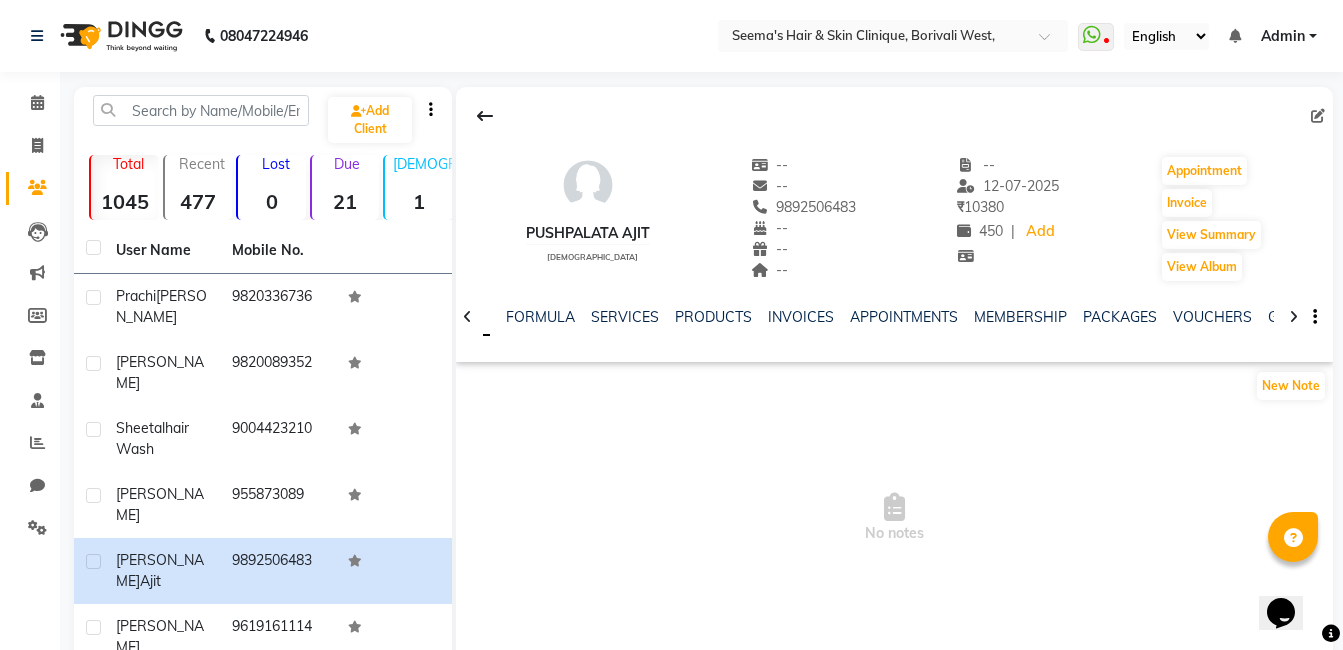 click 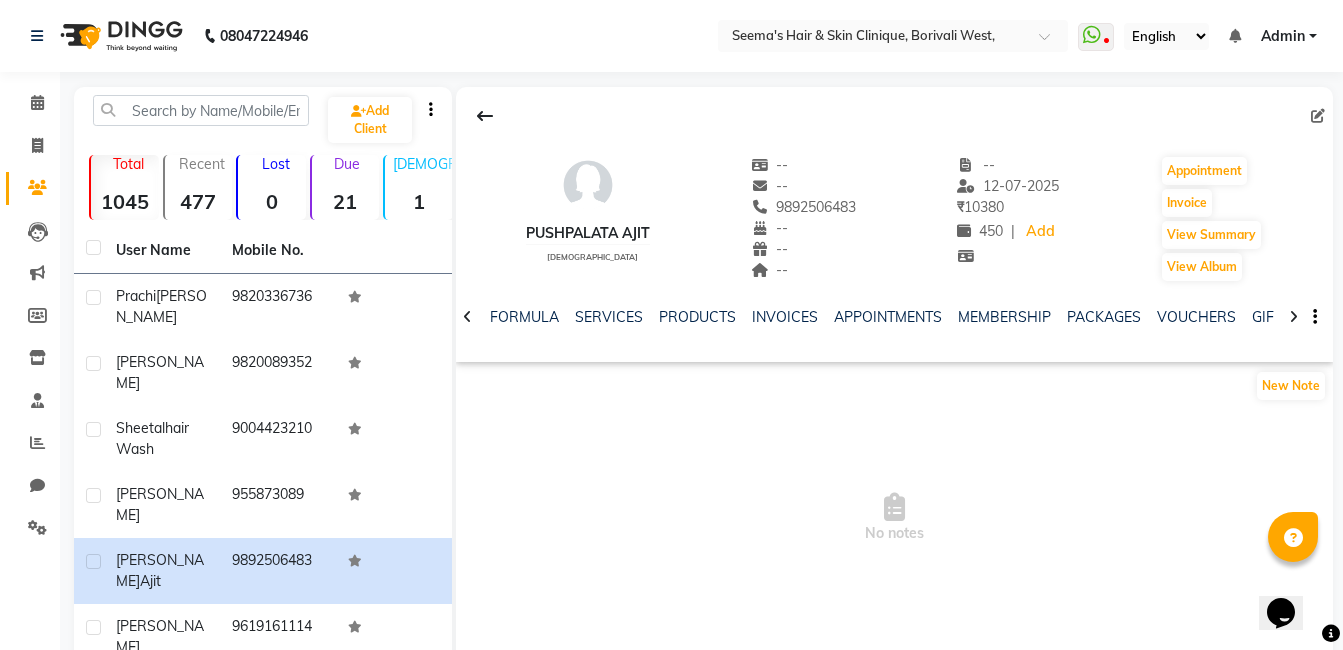click 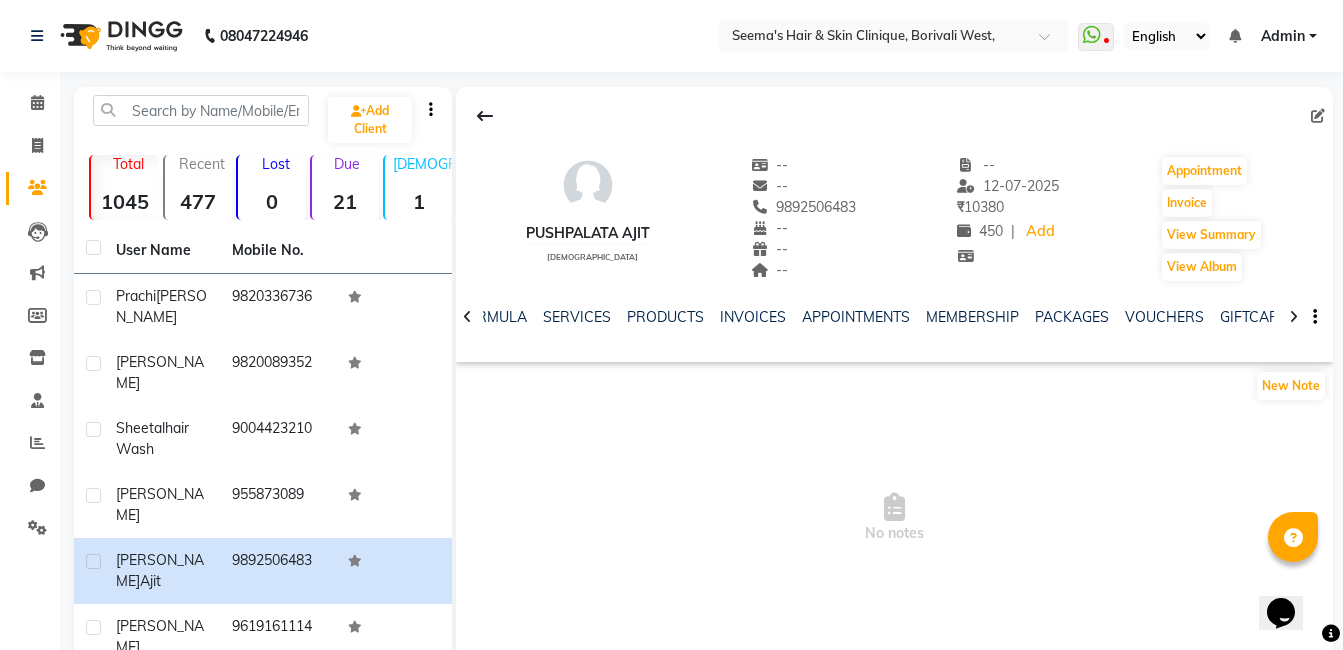 click 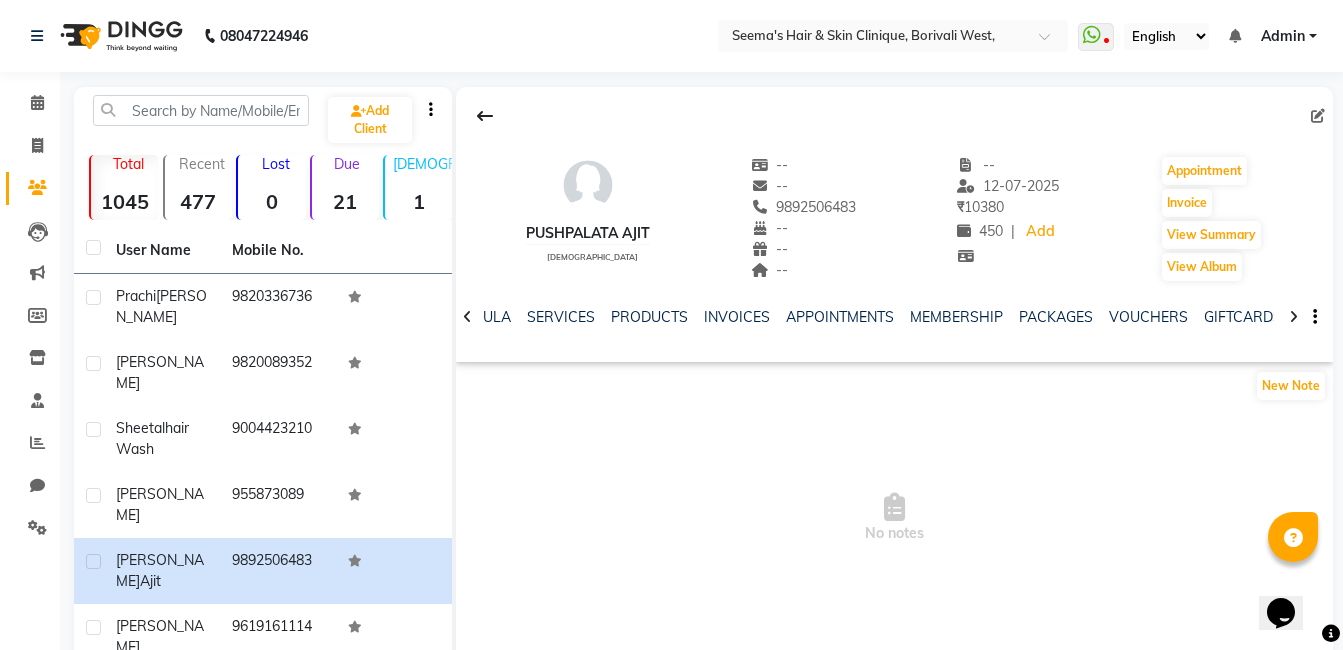 click 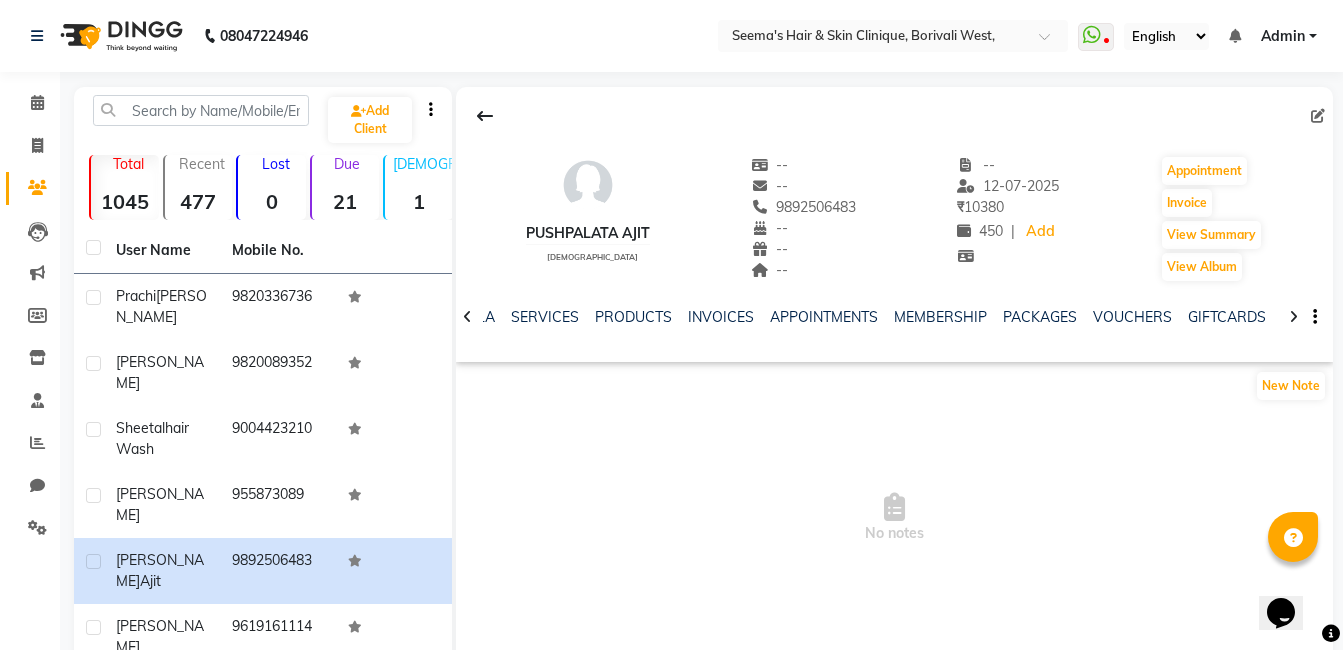 click 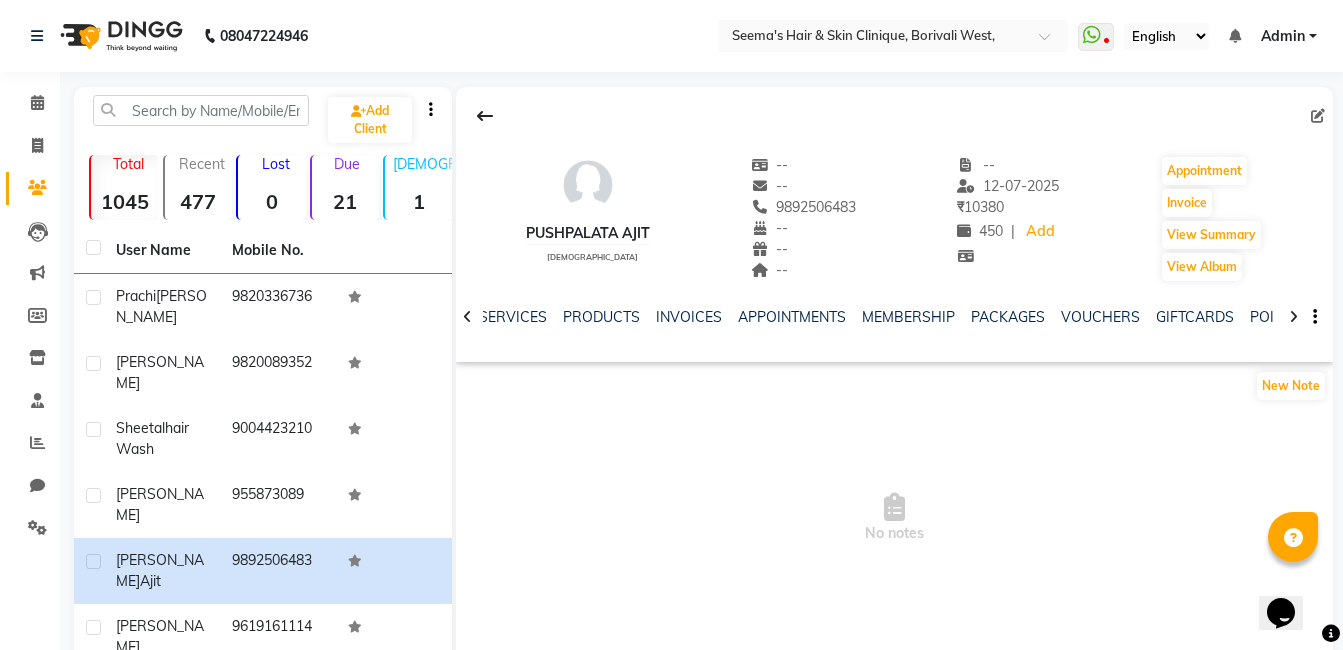 click 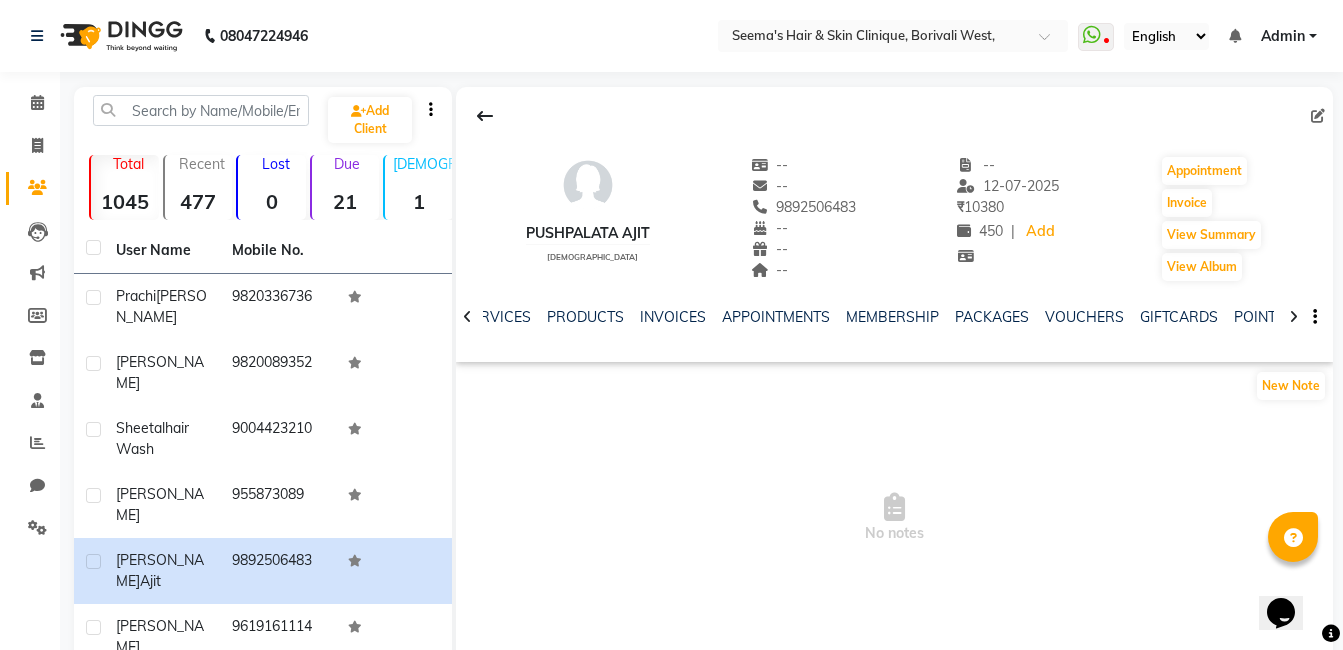 click 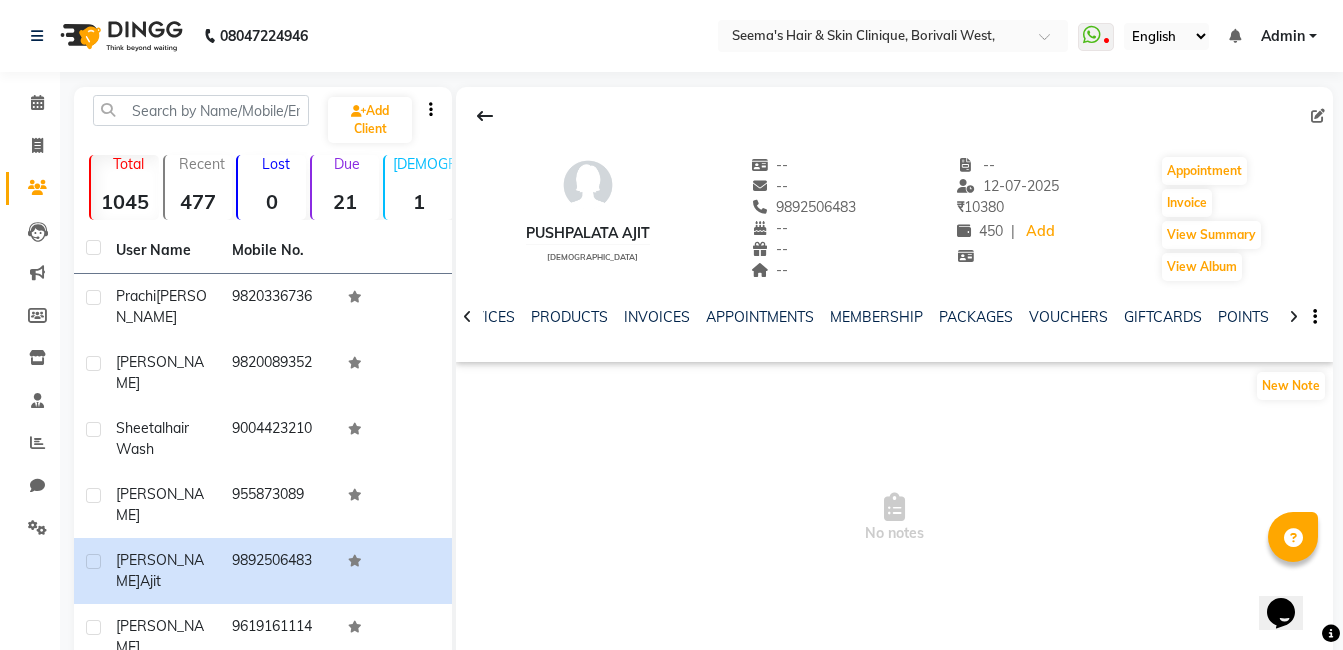 click 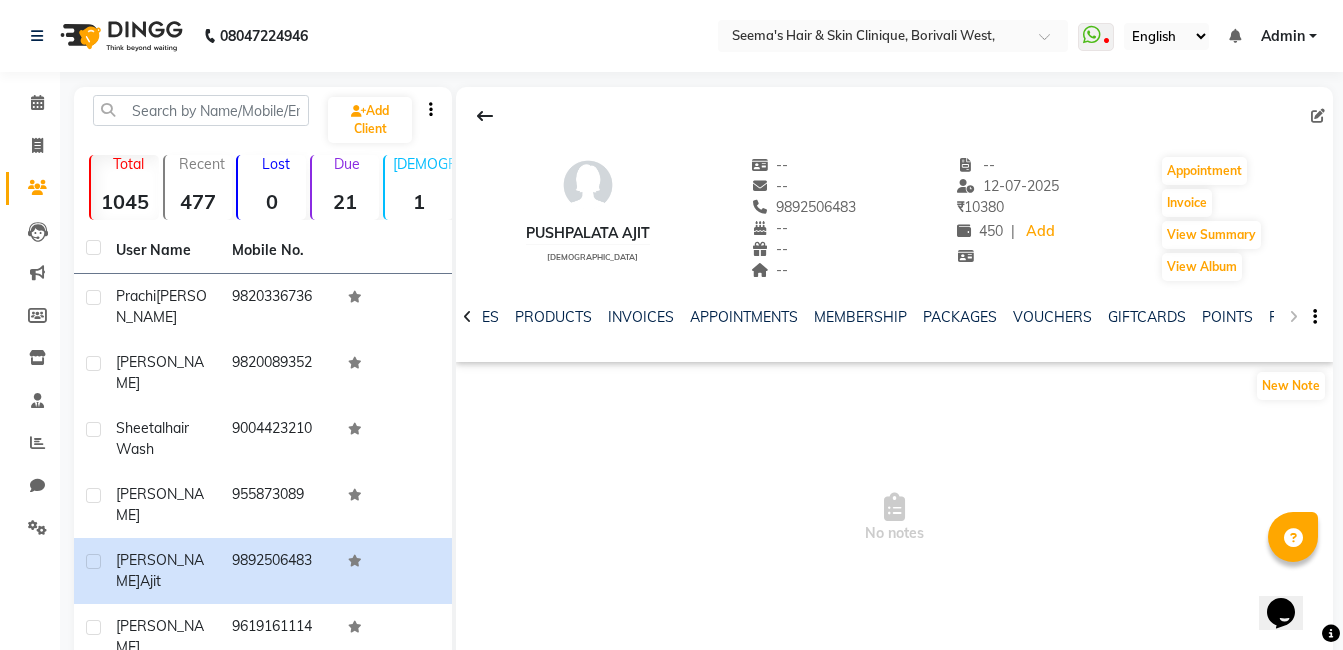 click on "NOTES FORMULA SERVICES PRODUCTS INVOICES APPOINTMENTS MEMBERSHIP PACKAGES VOUCHERS GIFTCARDS POINTS FORMS FAMILY CARDS WALLET" 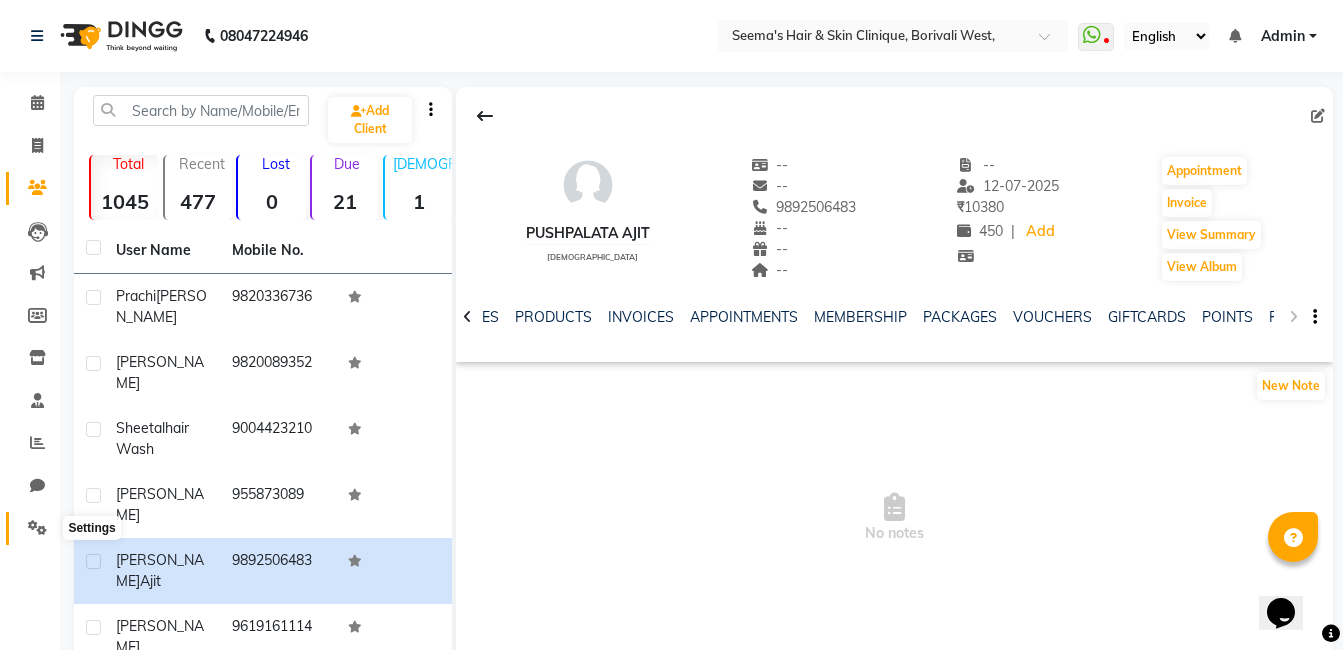 click 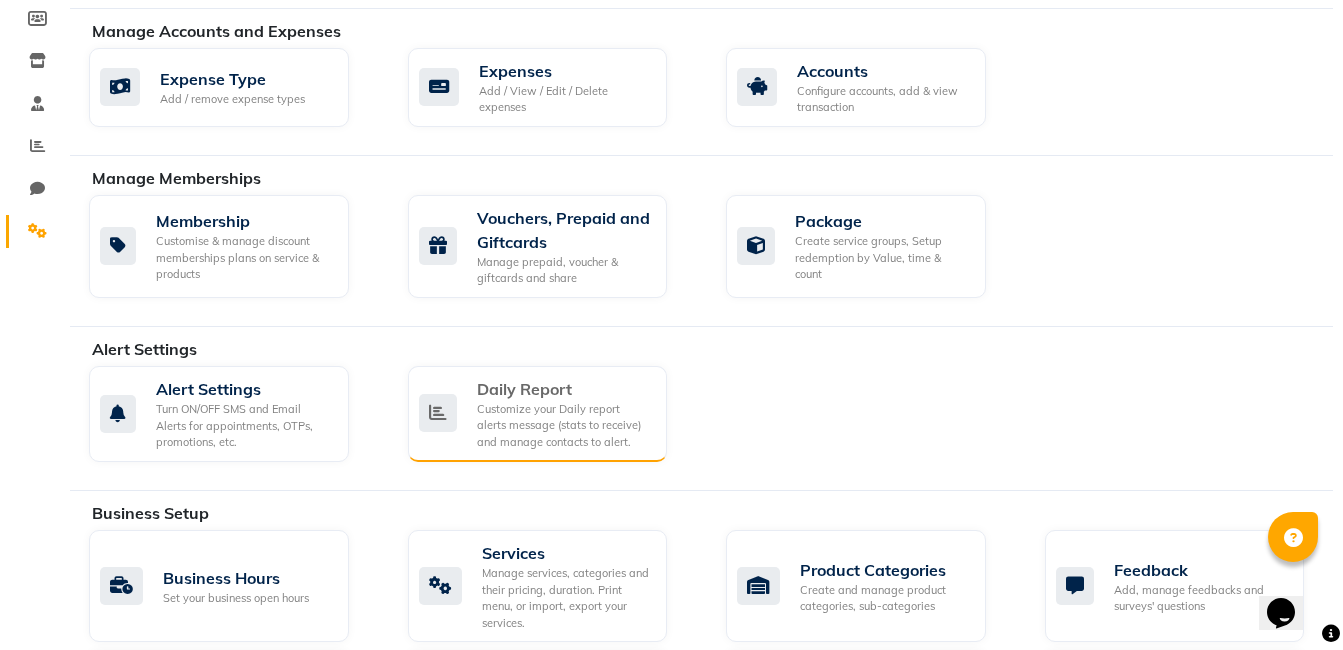 scroll, scrollTop: 235, scrollLeft: 0, axis: vertical 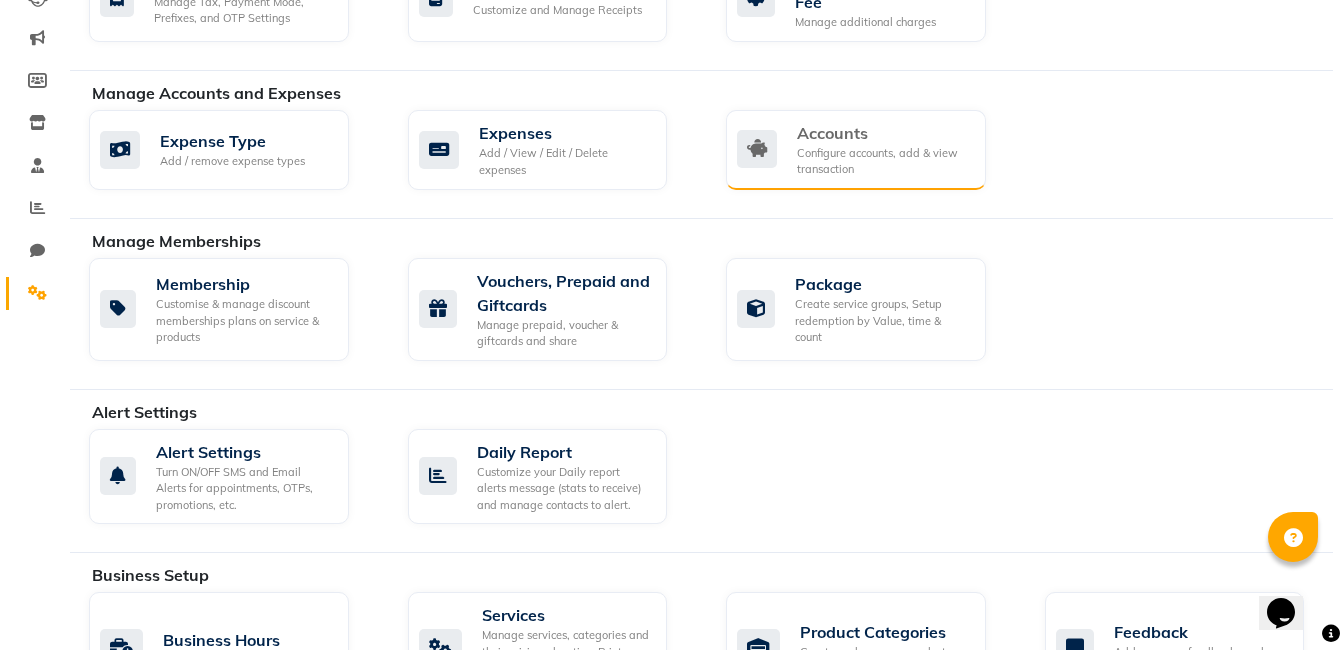 click on "Accounts Configure accounts, add & view transaction" 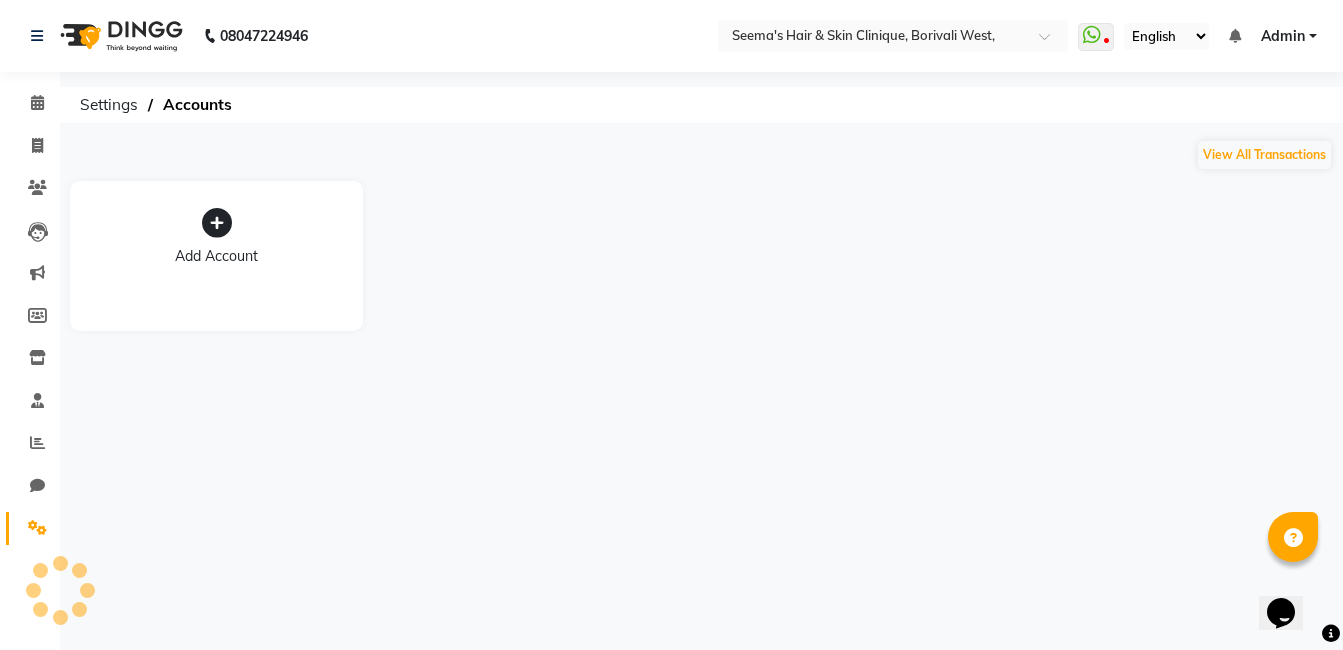 scroll, scrollTop: 0, scrollLeft: 0, axis: both 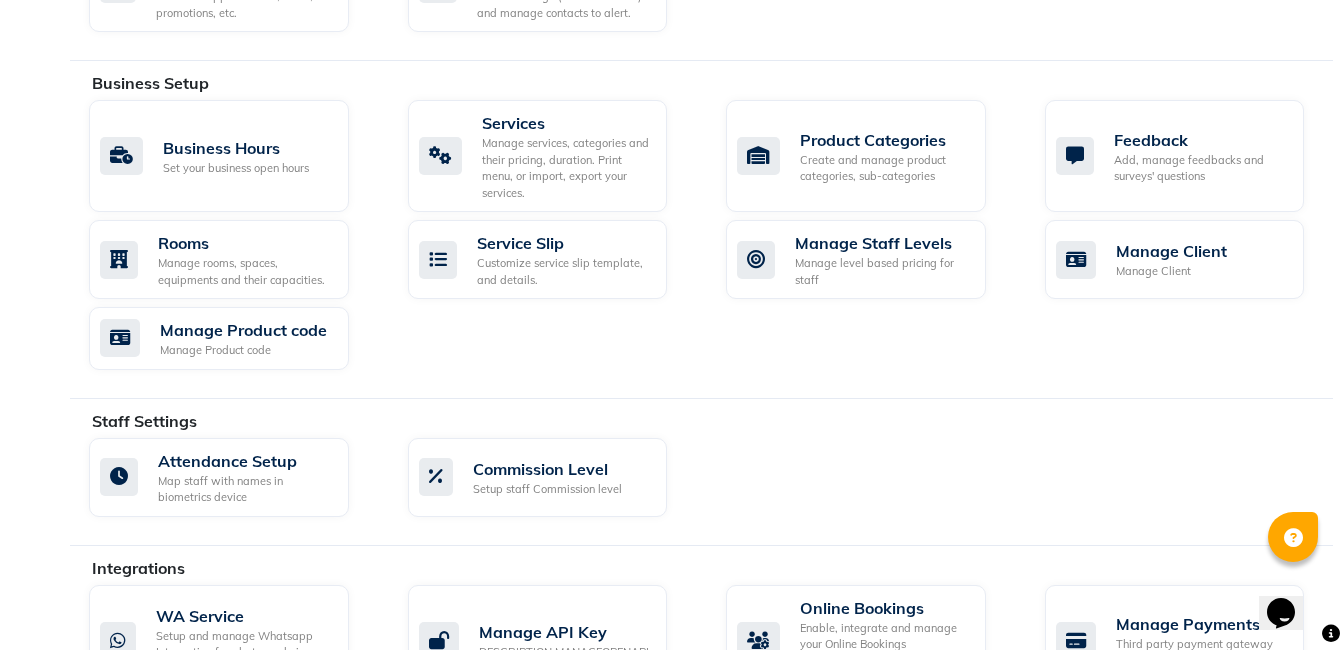 click on "Business Hours Set your business open hours  Services  Manage services, categories and their pricing, duration. Print menu, or import, export your services.  Product Categories Create and manage product categories, sub-categories  Feedback Add, manage feedbacks and surveys' questions  Rooms Manage rooms, spaces, equipments and their capacities.  Service Slip Customize service slip template, and details.  Manage Staff Levels Manage level based pricing for staff  Manage Client Manage Client  Manage Product code Manage Product code" 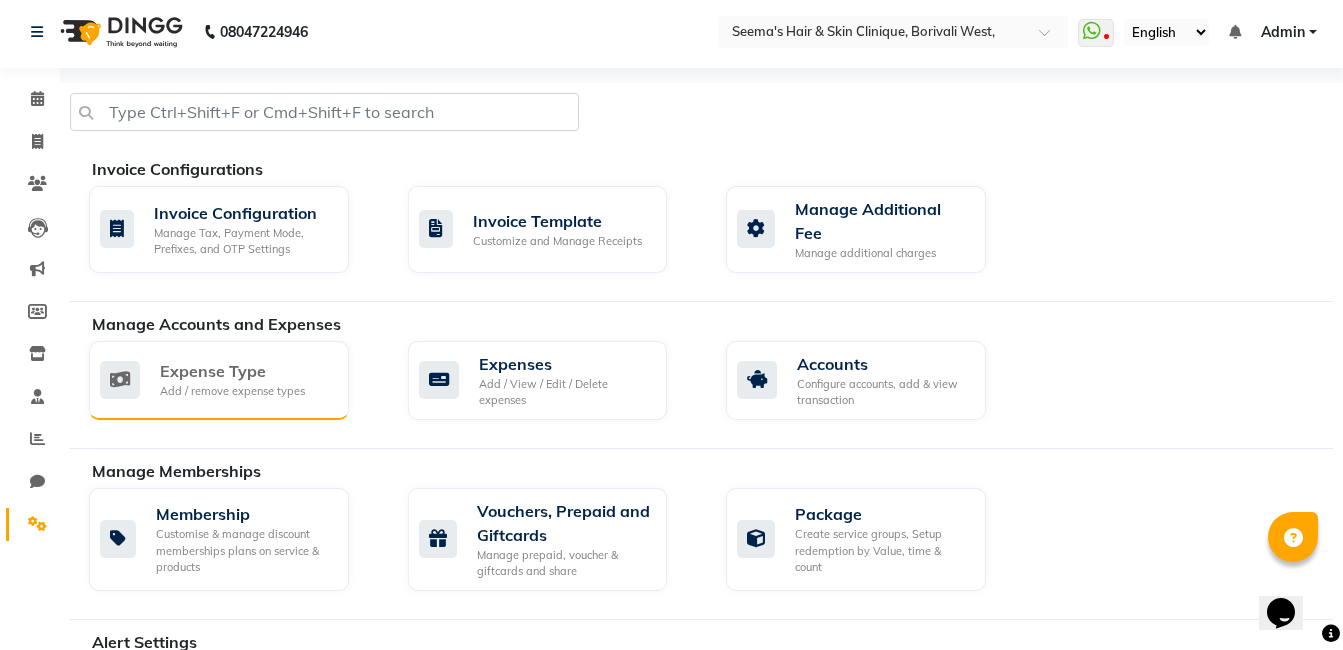 scroll, scrollTop: 0, scrollLeft: 0, axis: both 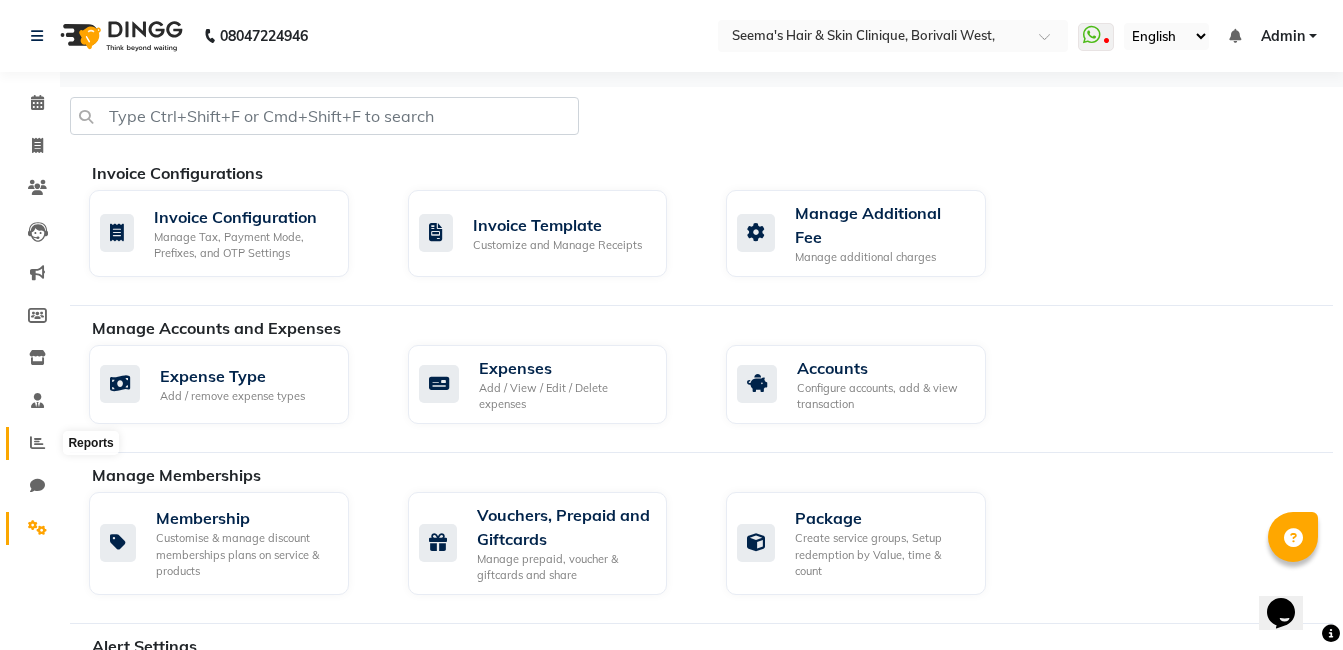 click 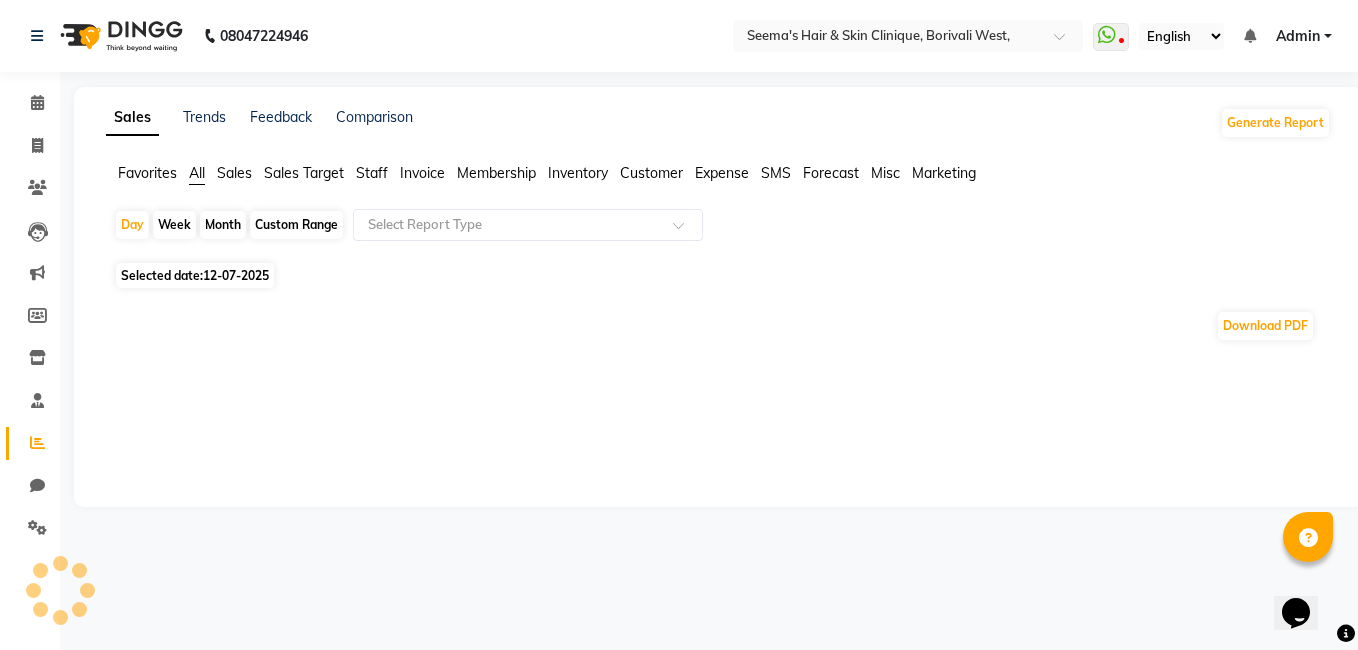 click on "Sales" 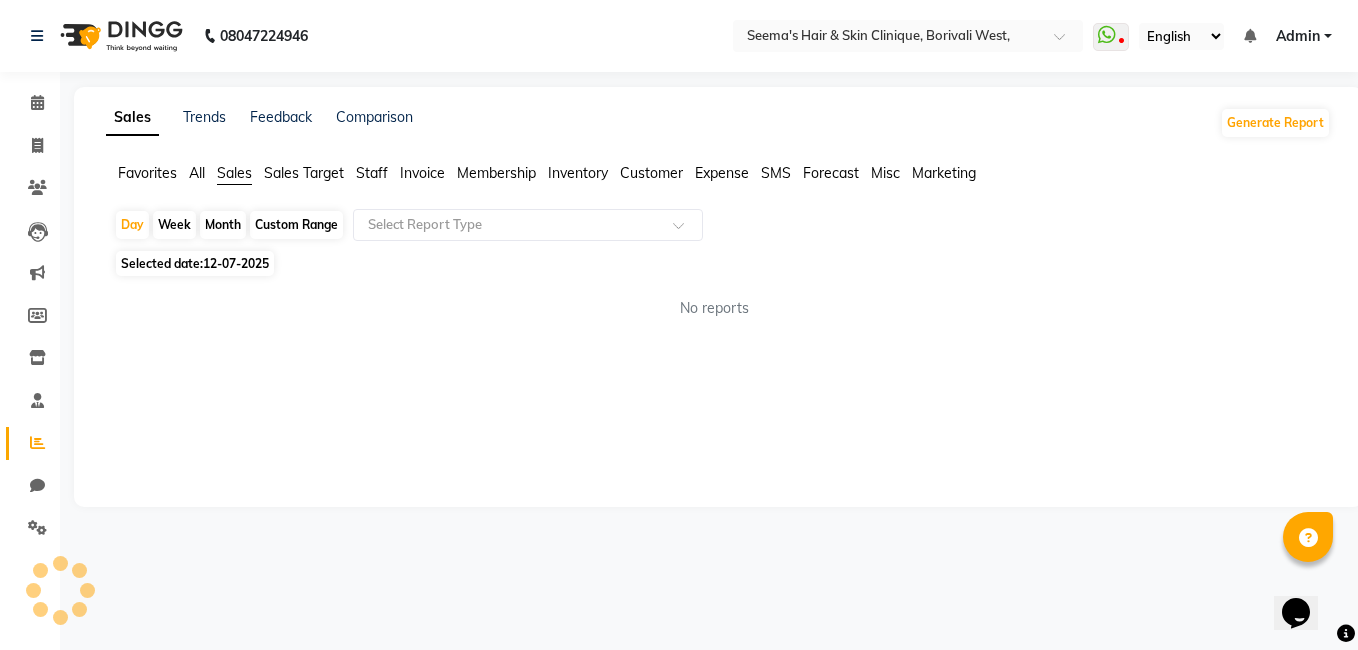 click on "Sales Target" 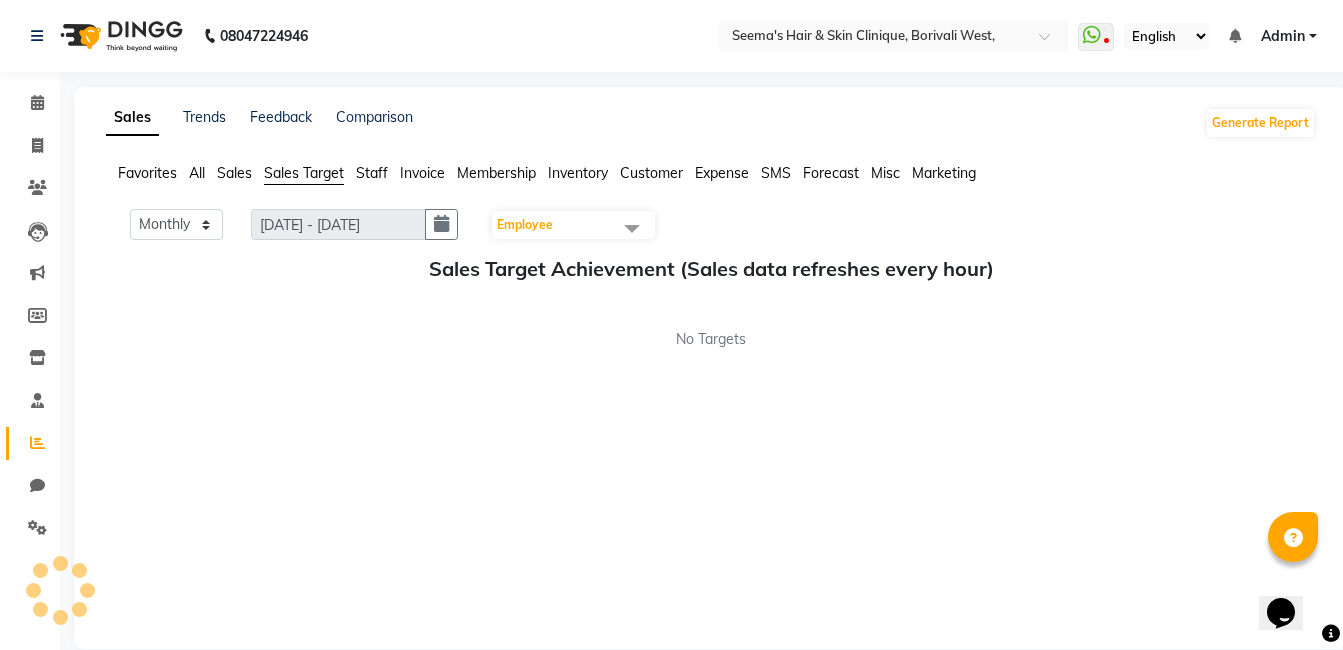 click on "Favorites All Sales Sales Target Staff Invoice Membership Inventory Customer Expense SMS Forecast Misc Marketing" 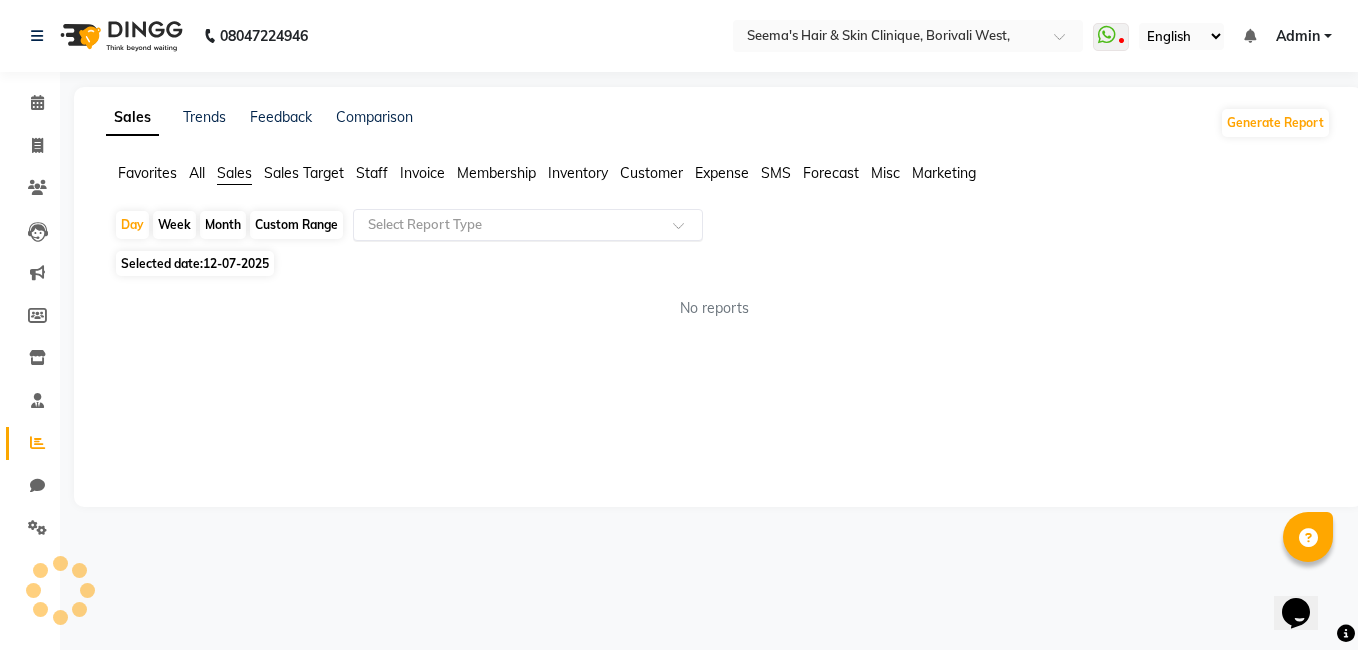 click 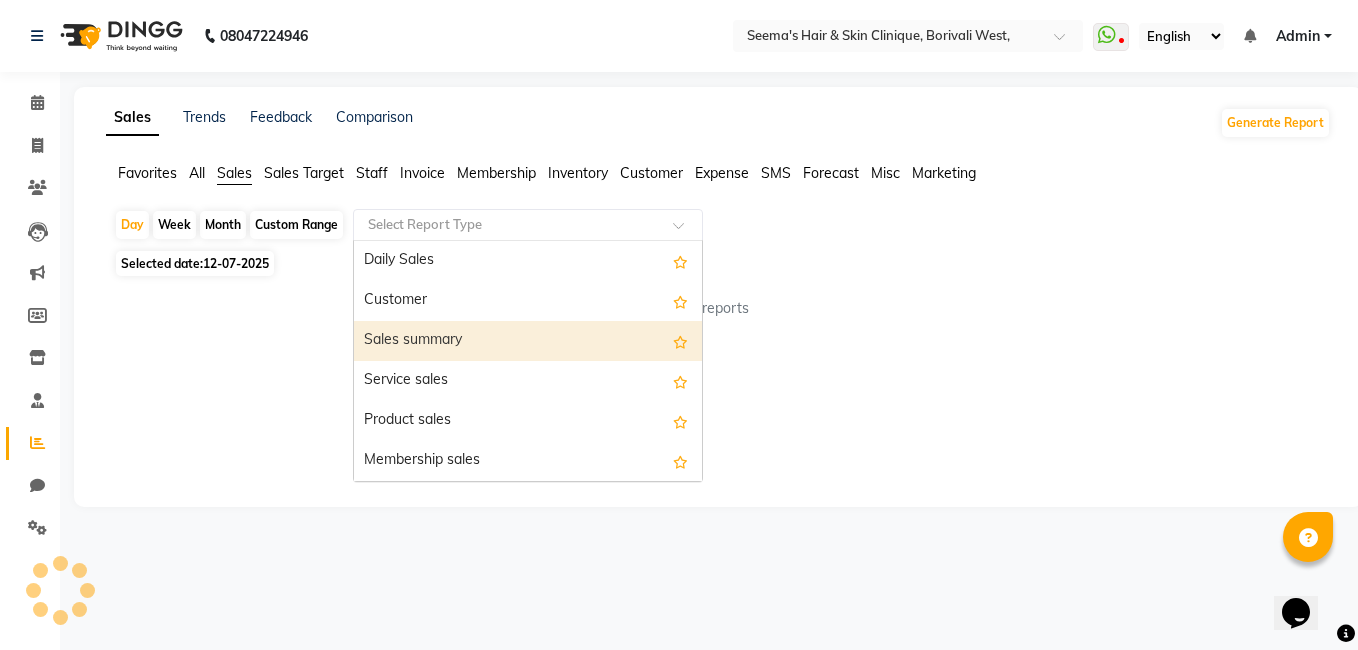 click on "Sales summary" at bounding box center (528, 341) 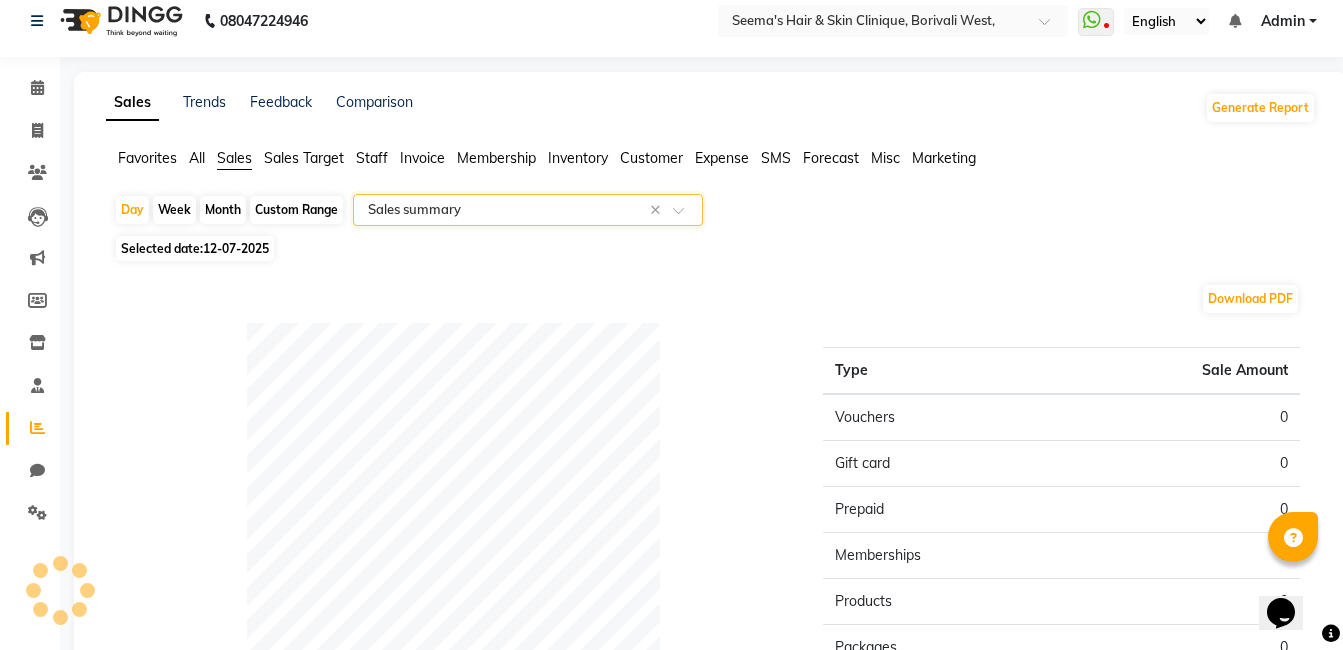 scroll, scrollTop: 16, scrollLeft: 0, axis: vertical 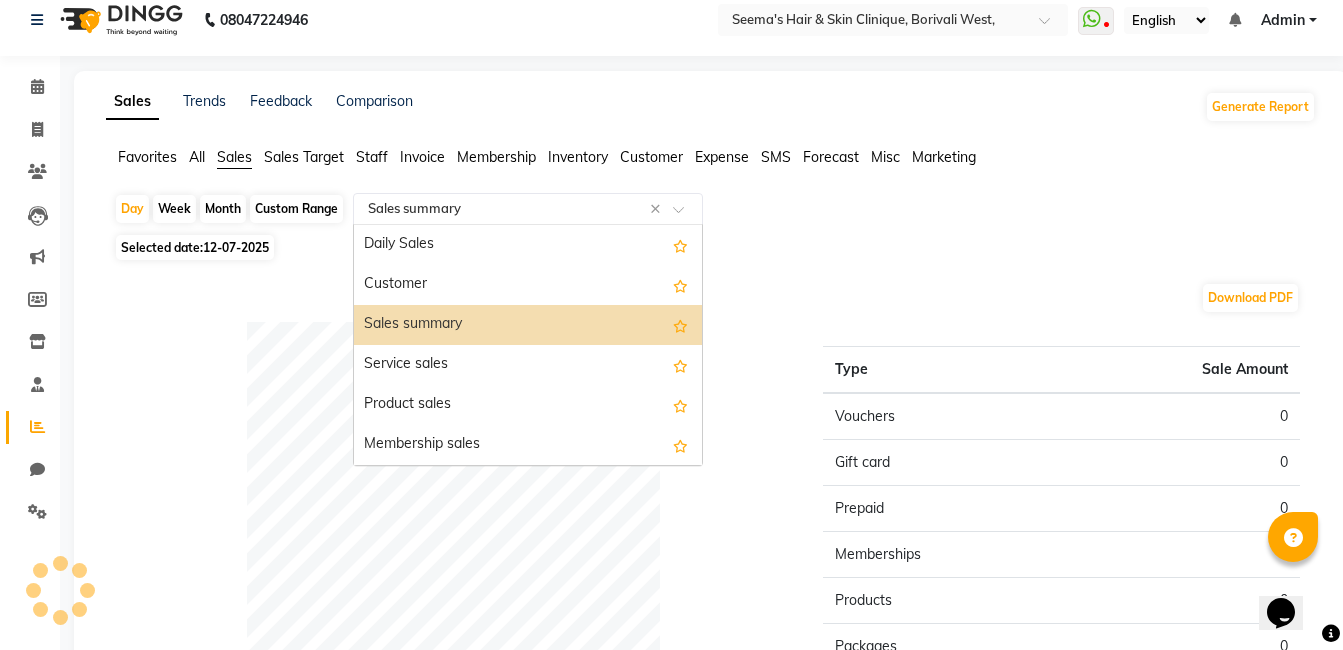 click on "Select Report Type × Sales summary ×  Daily Sales   Customer   Sales summary   Service sales   Product sales   Membership sales   Package sales   Prepaid sales   Voucher sales   Payment mode   Service by category   Sales by center   Gift card sales   Business Analysis   Backline Transaction Log Summary   Backline Transaction Log   Collection By Date   Collection By Invoice" 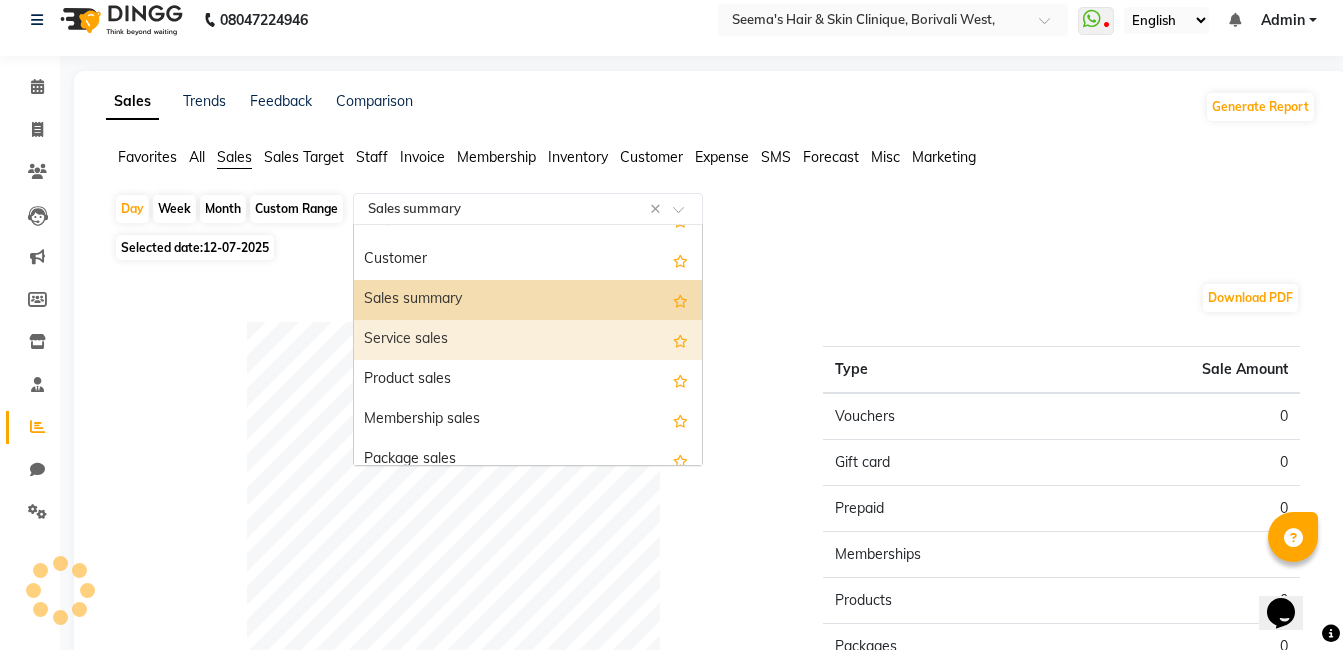 select on "full_report" 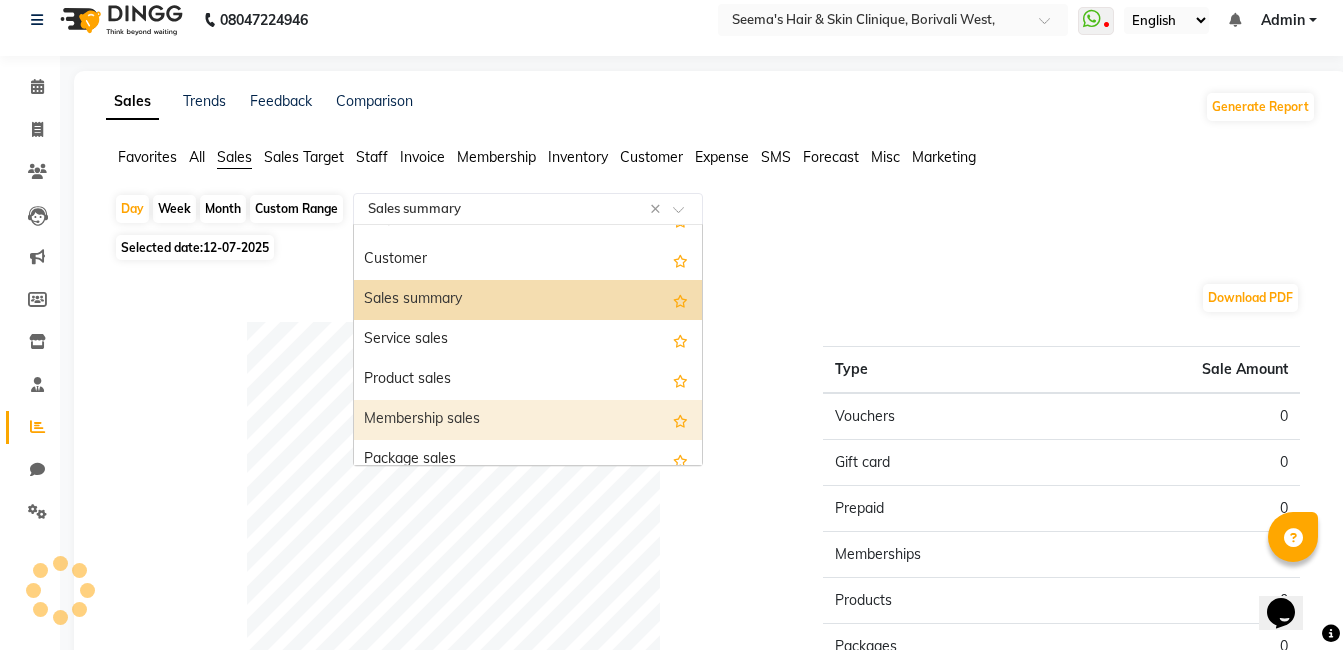 scroll, scrollTop: 82, scrollLeft: 0, axis: vertical 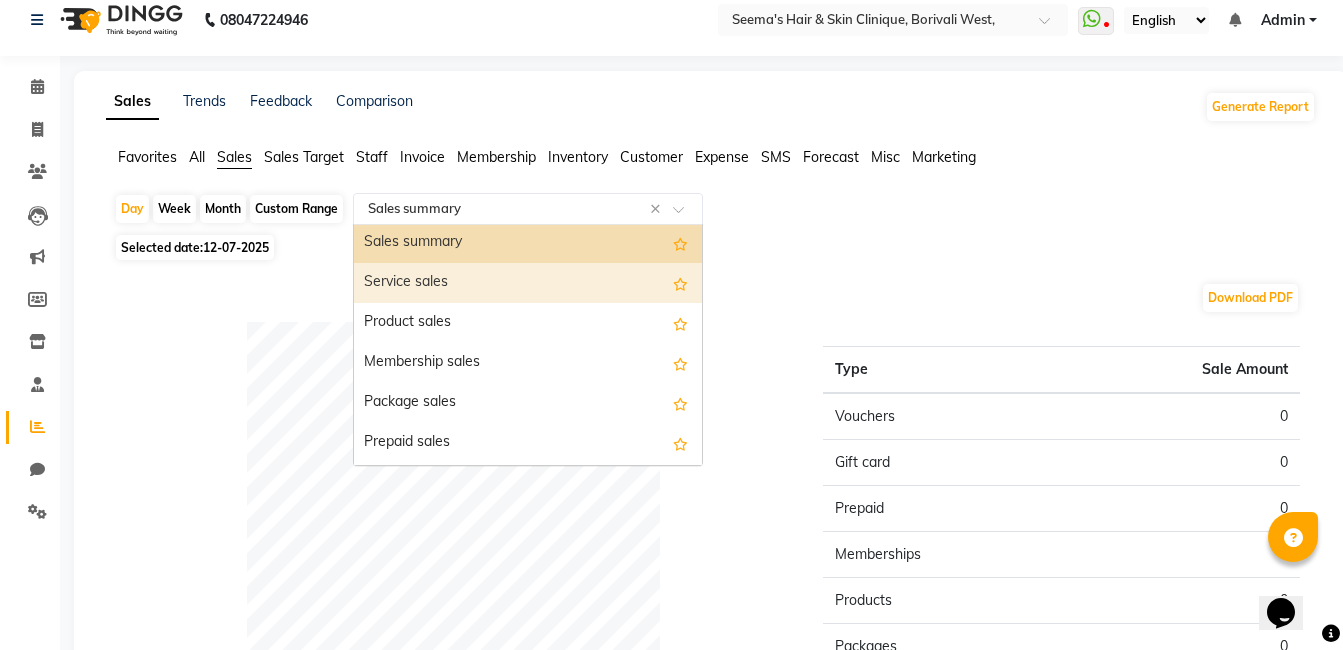 click on "Service sales" at bounding box center (528, 283) 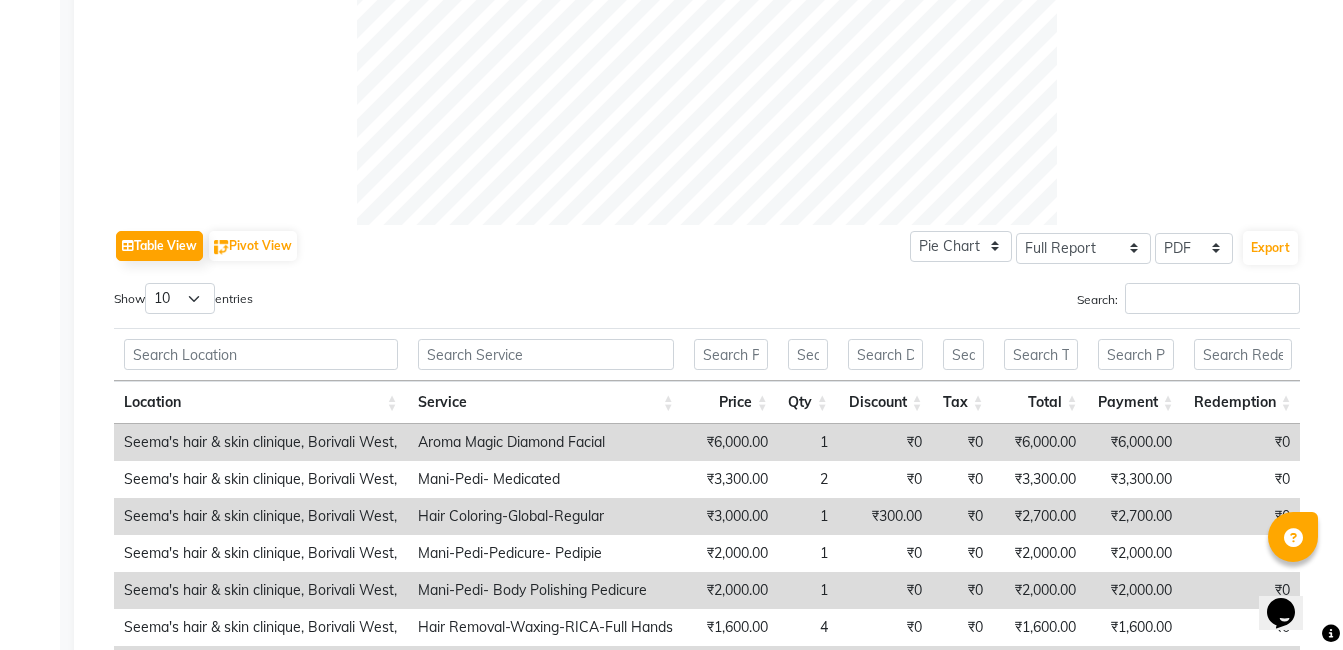 scroll, scrollTop: 795, scrollLeft: 0, axis: vertical 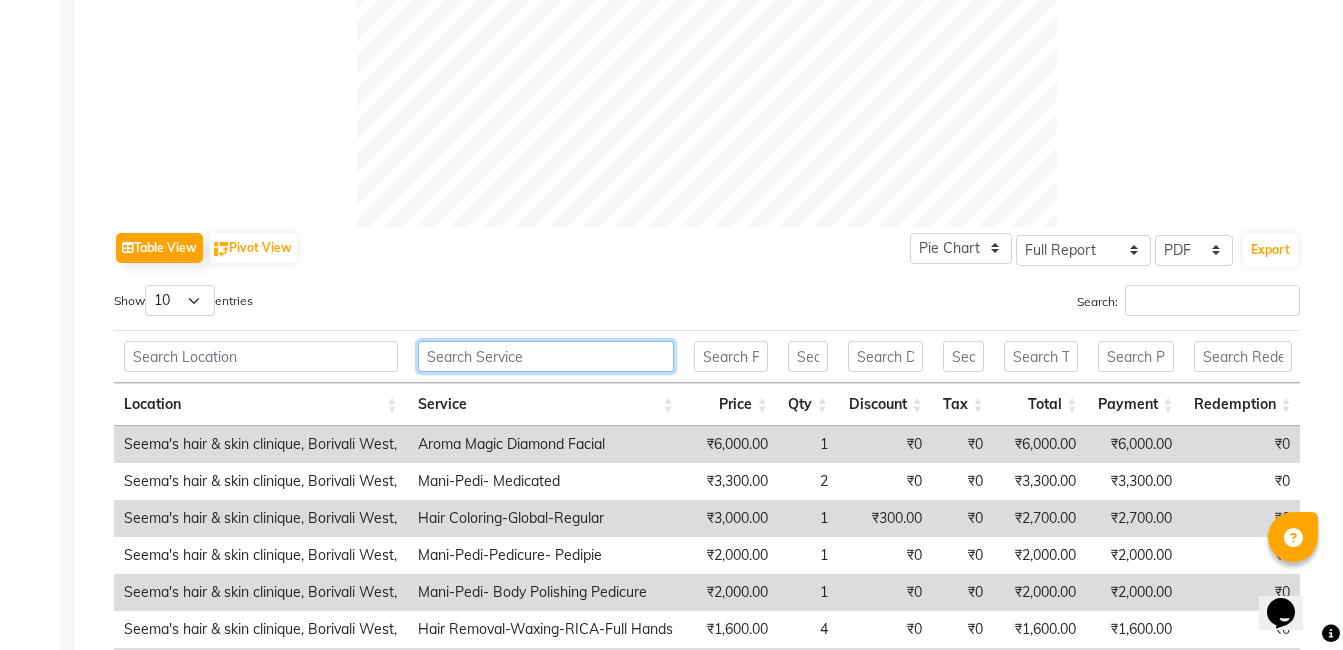 click at bounding box center (546, 356) 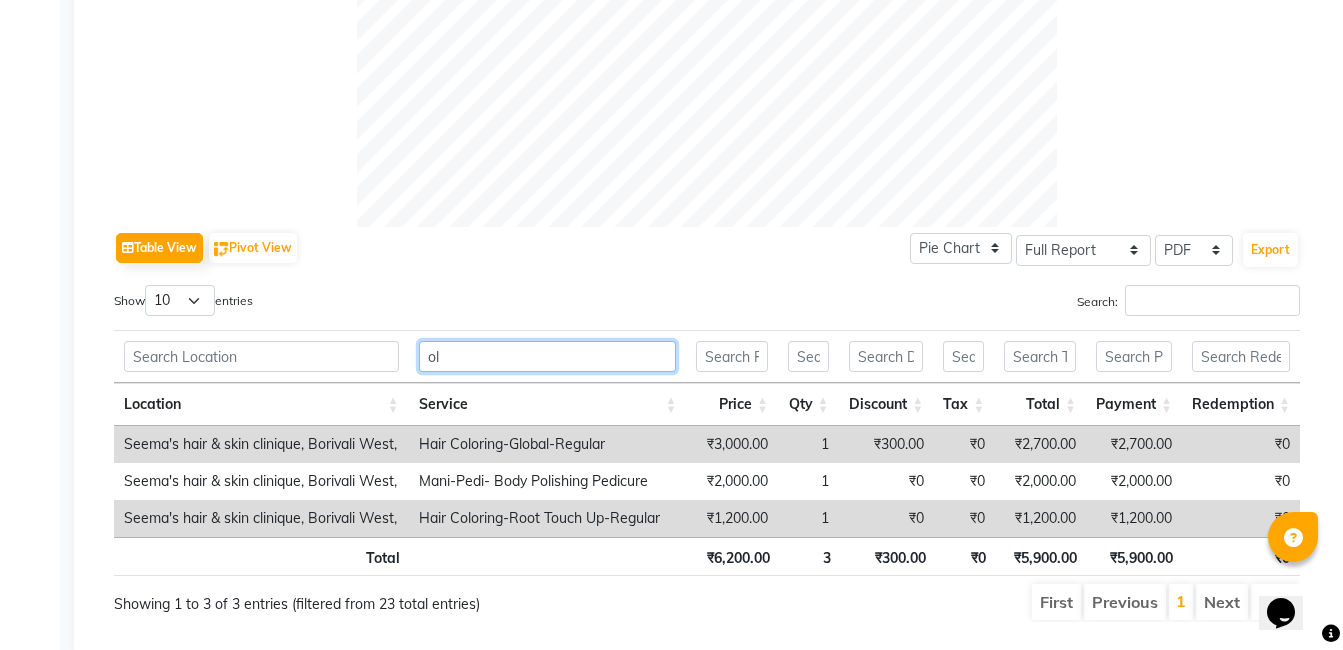 type on "o" 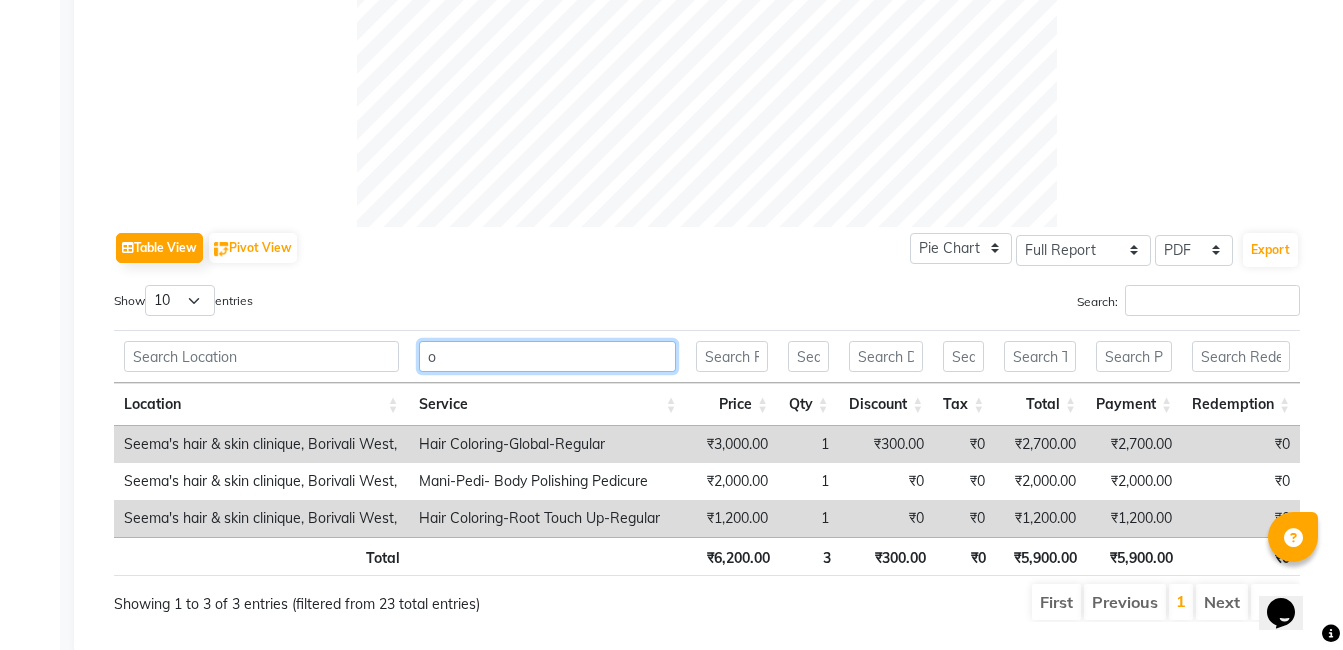 type 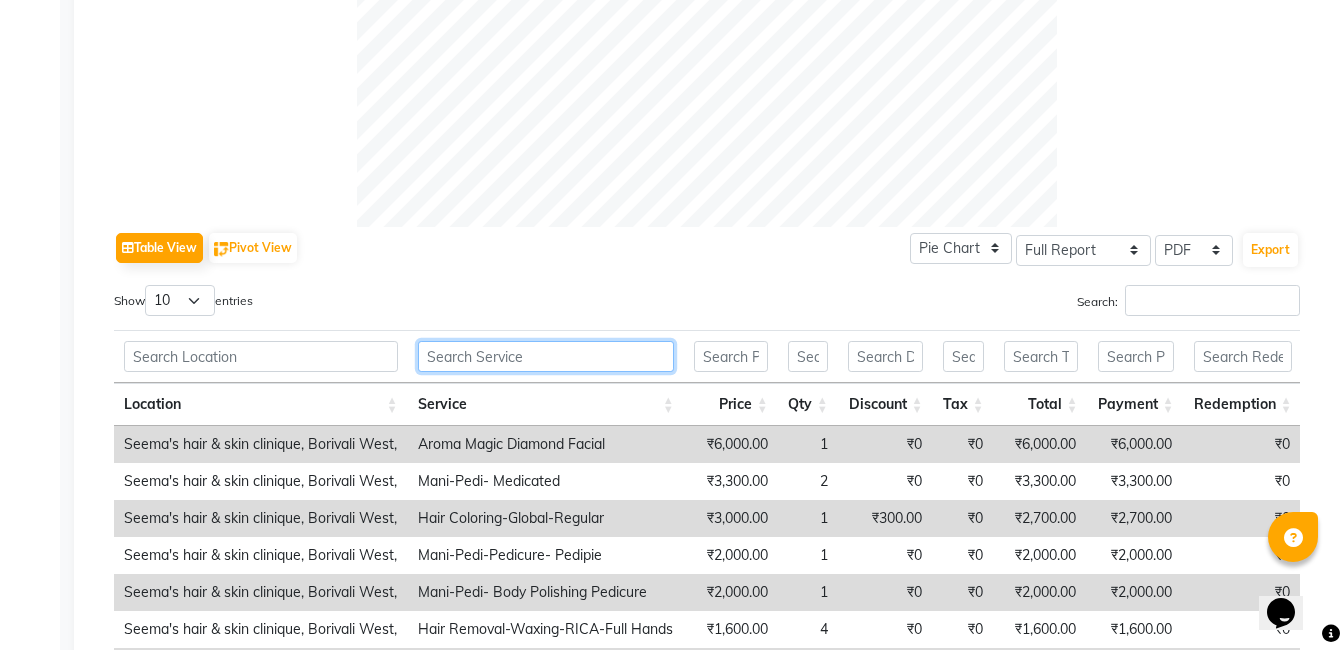 scroll, scrollTop: 0, scrollLeft: 0, axis: both 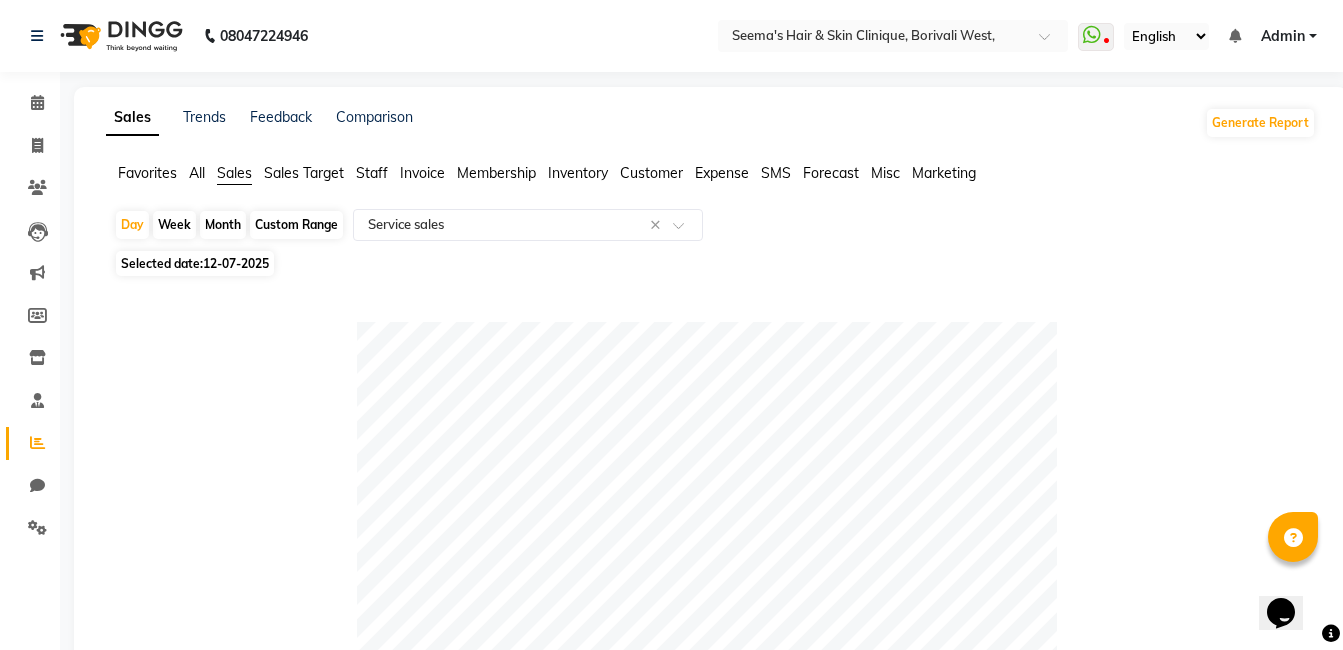 click on "12-07-2025" 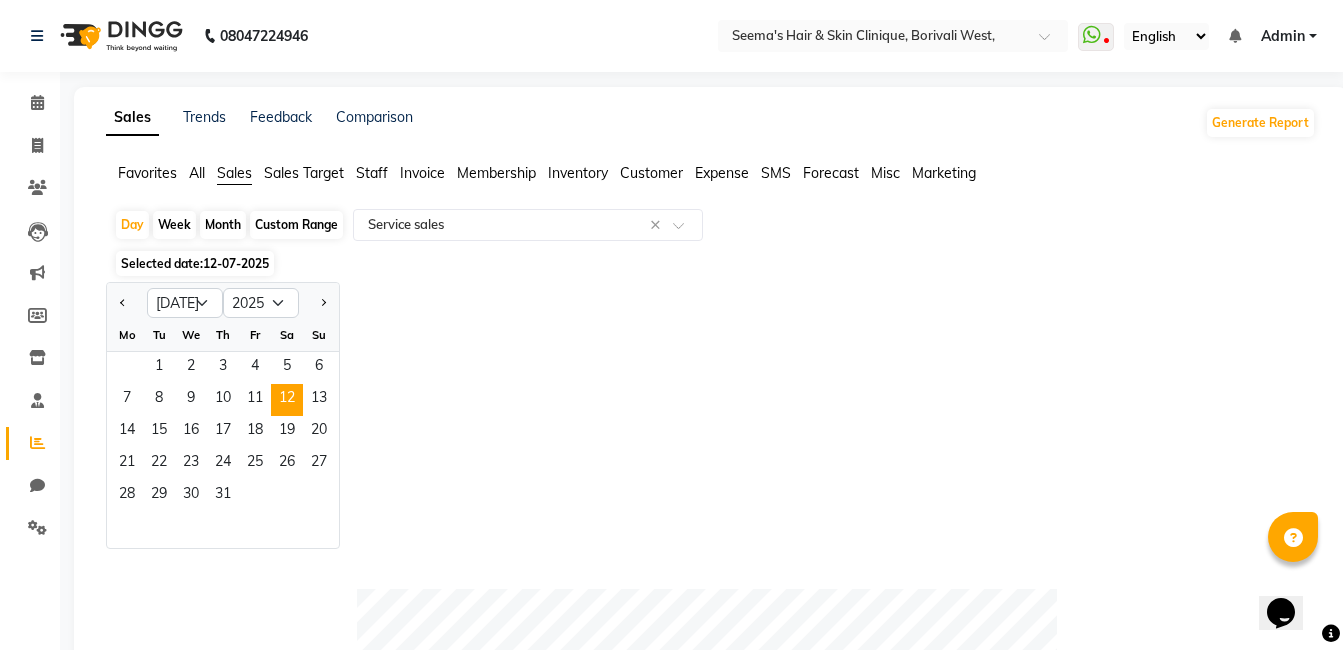 click on "Month" 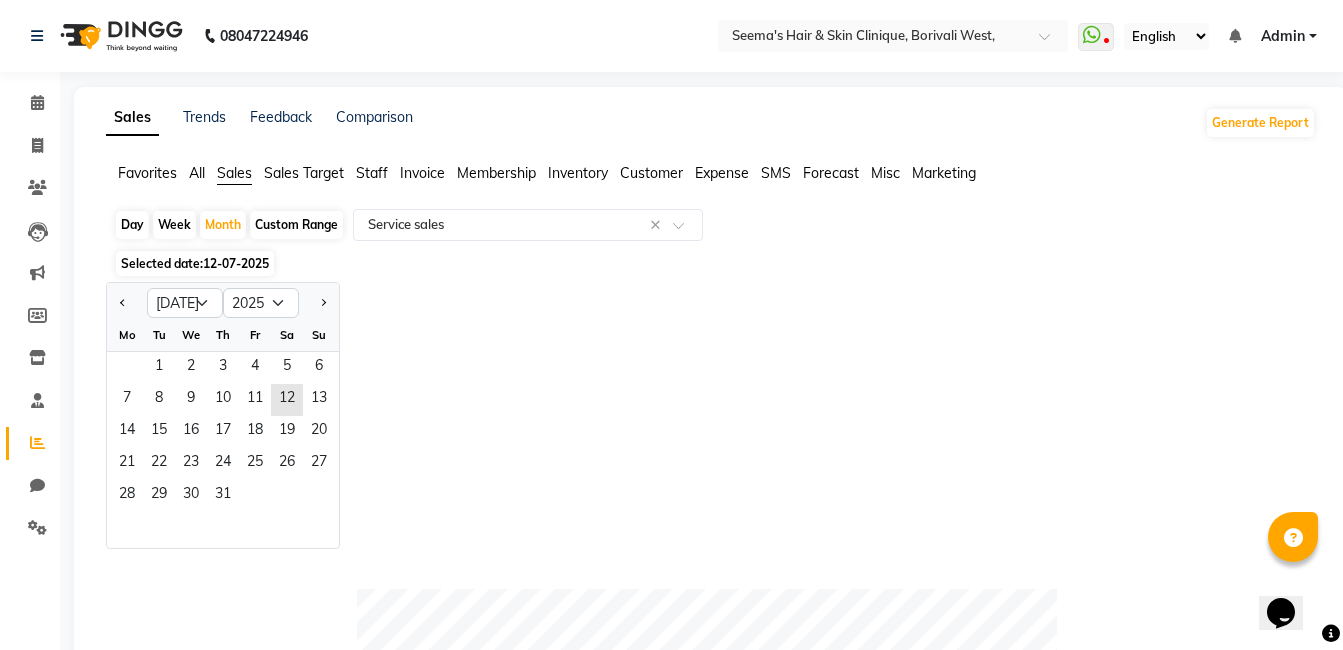 click on "Custom Range" 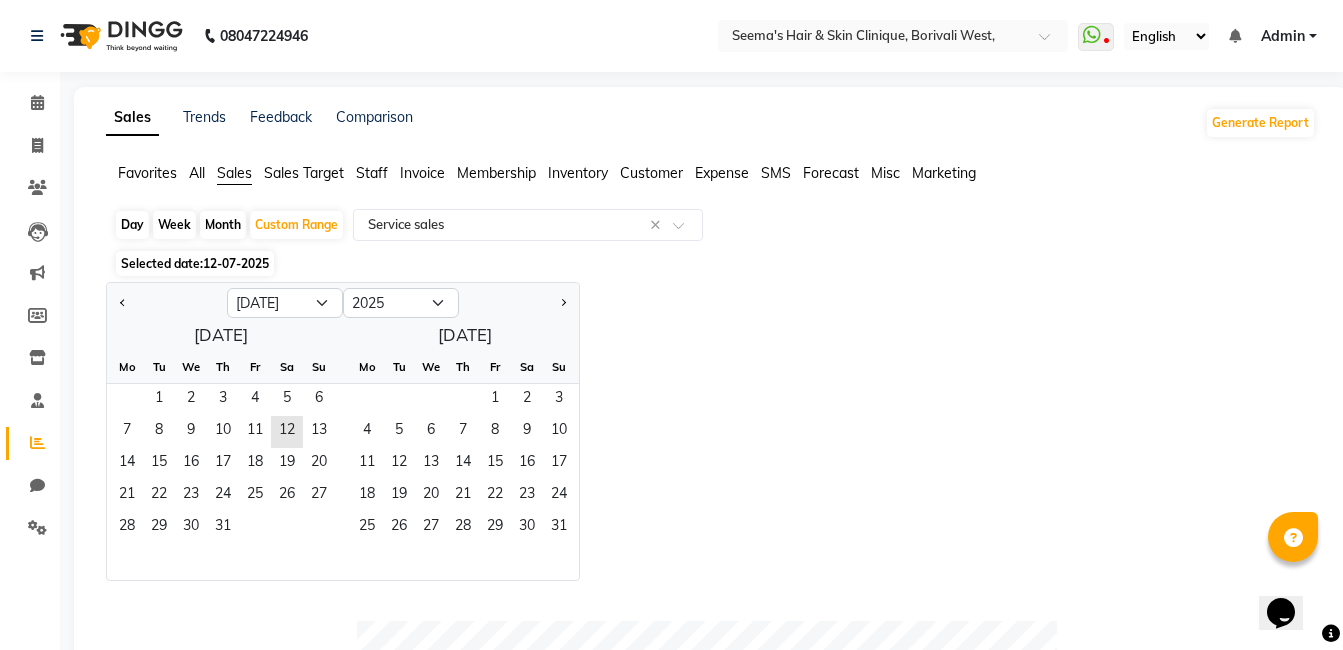 click 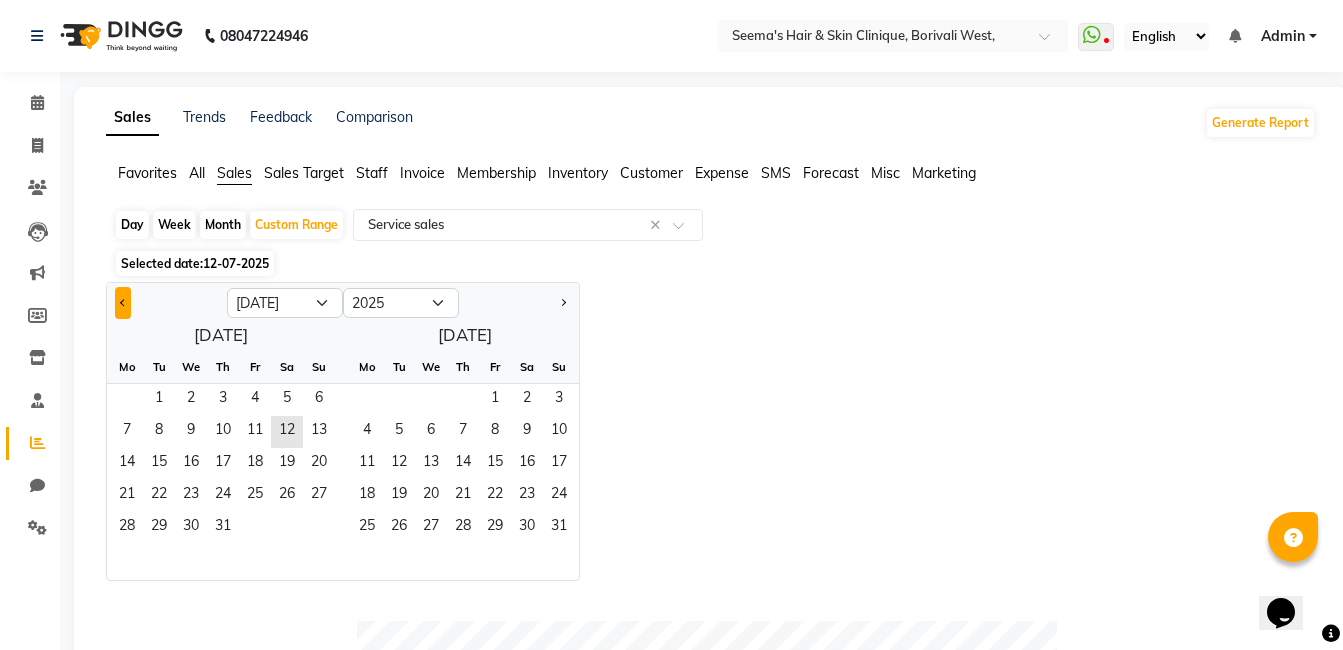 click 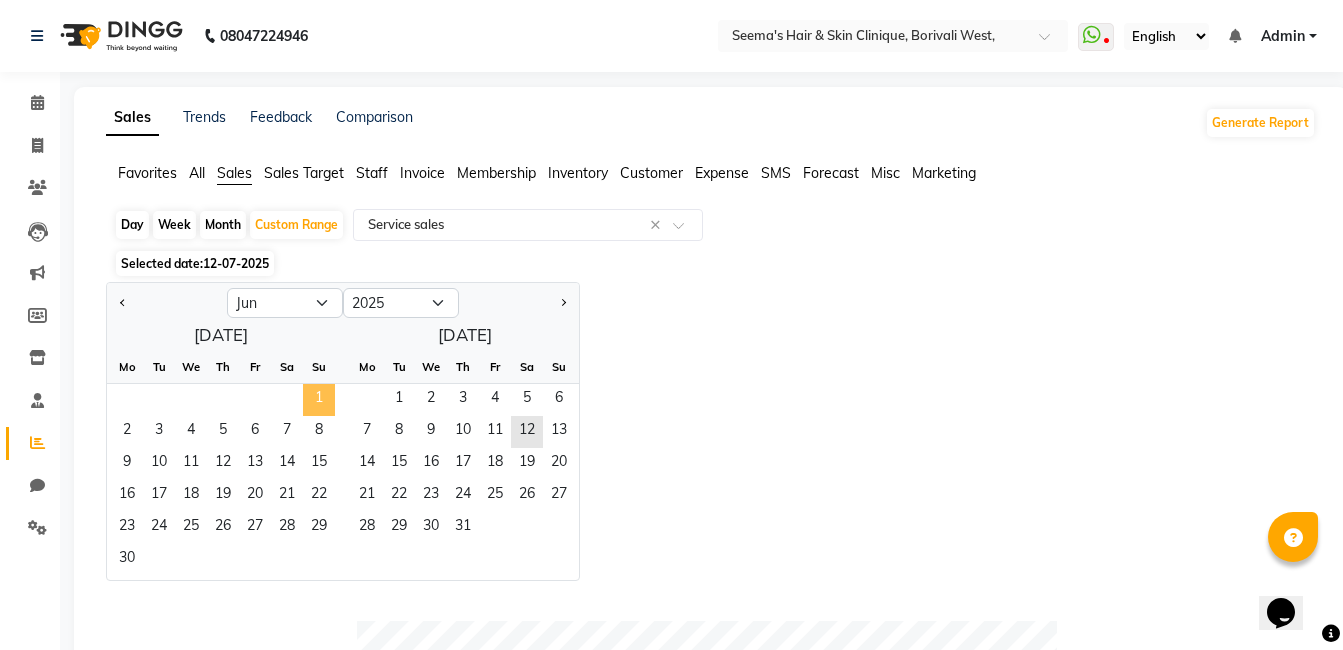 click on "1" 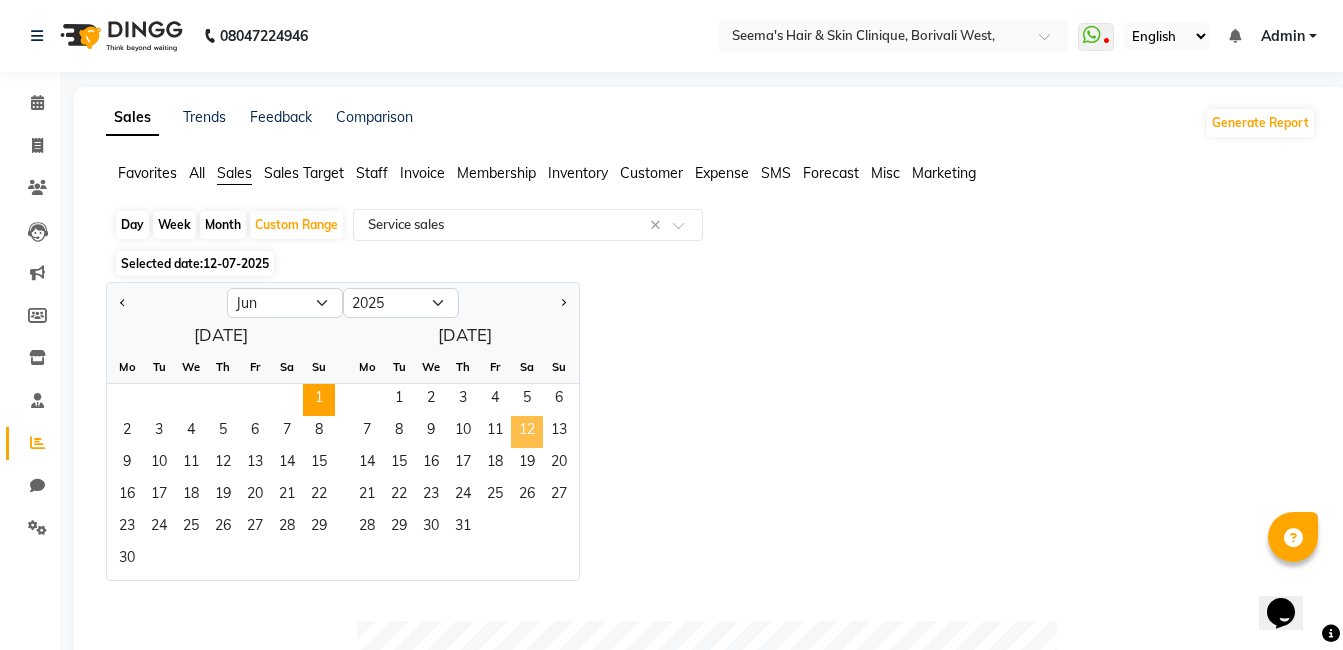click on "12" 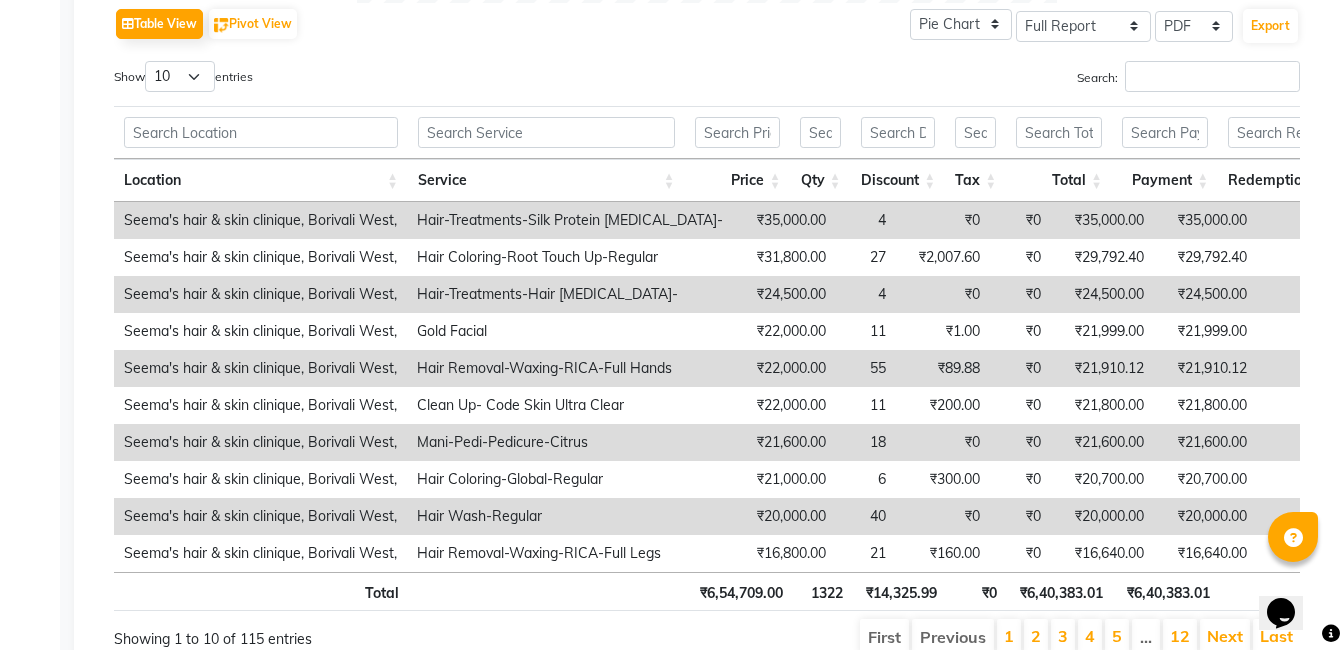 scroll, scrollTop: 1013, scrollLeft: 0, axis: vertical 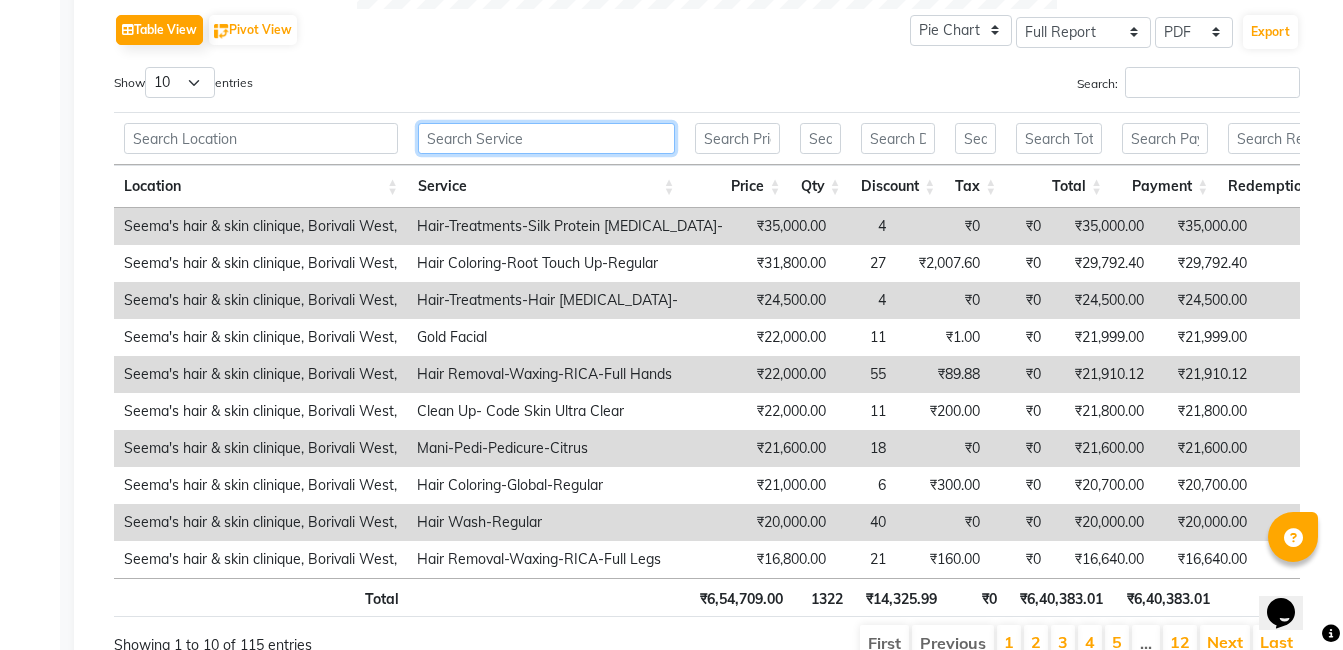 click at bounding box center [546, 138] 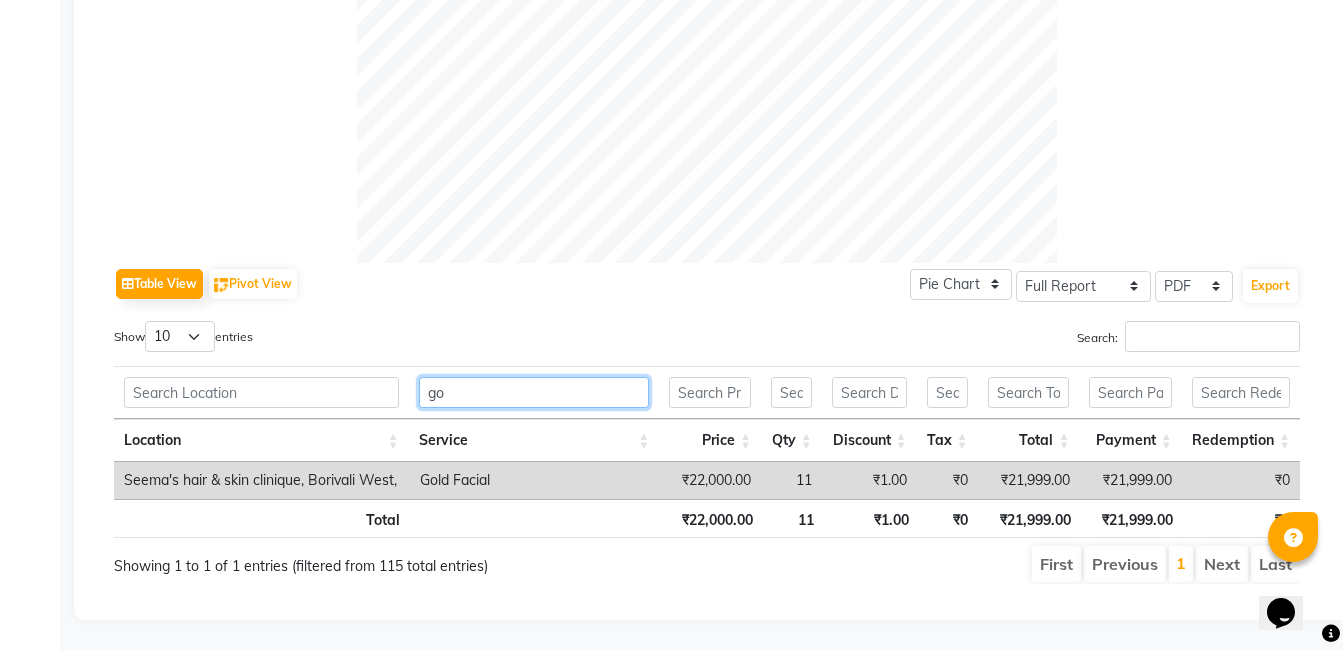 scroll, scrollTop: 774, scrollLeft: 0, axis: vertical 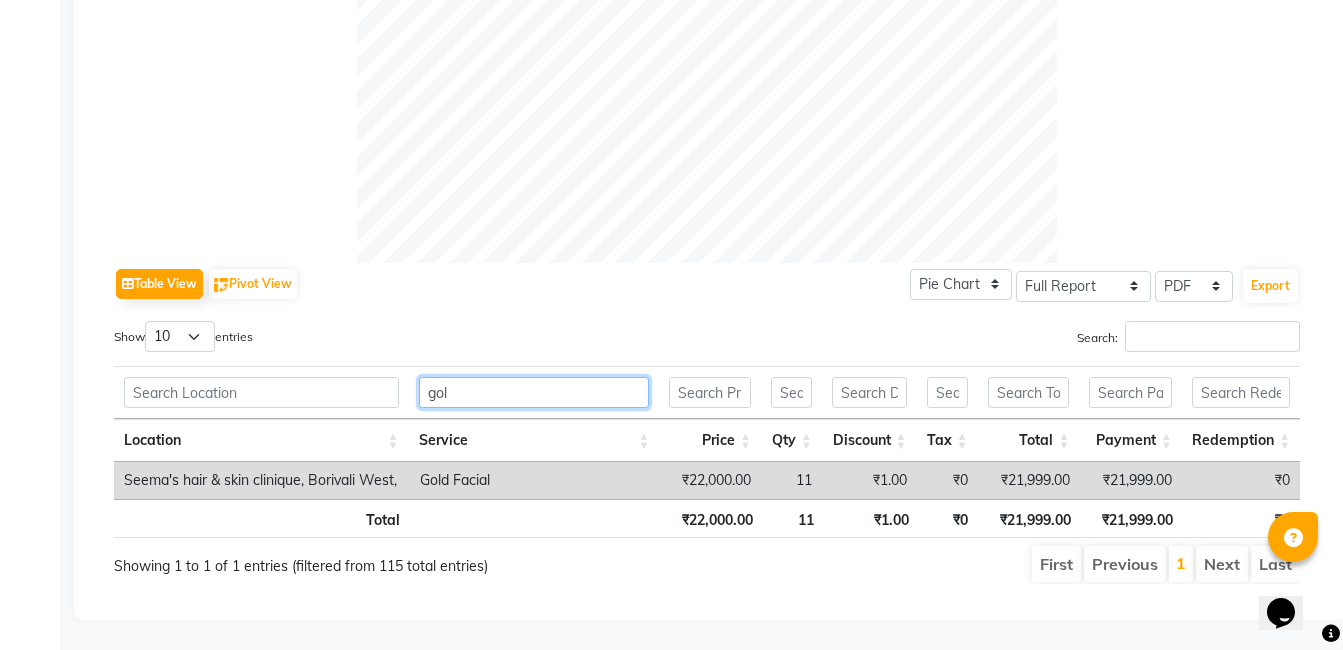 type on "gol" 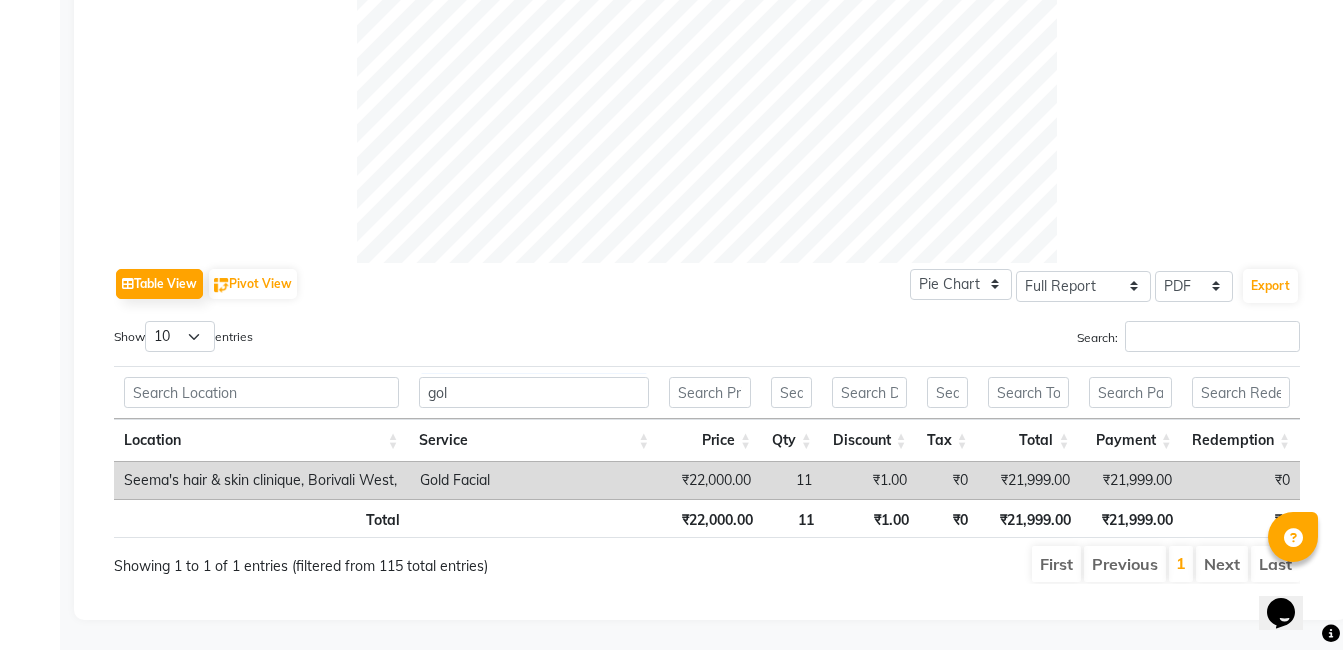 click on "11" at bounding box center [791, 480] 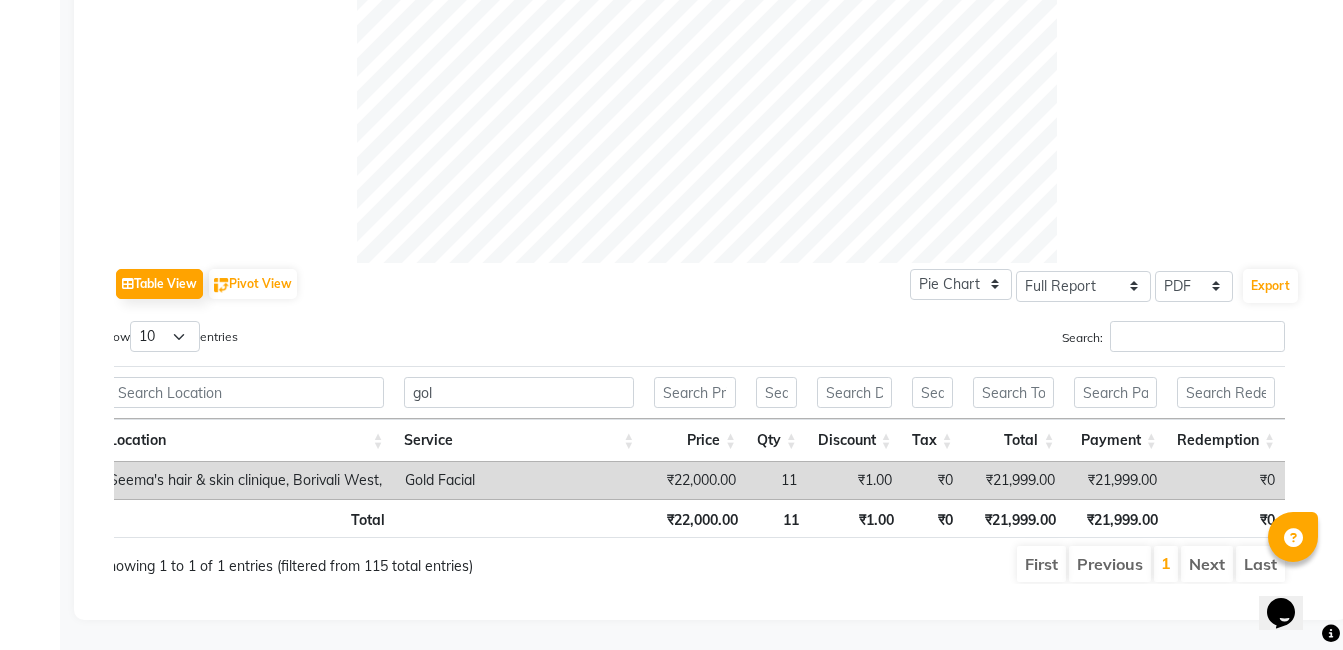 scroll, scrollTop: 0, scrollLeft: 0, axis: both 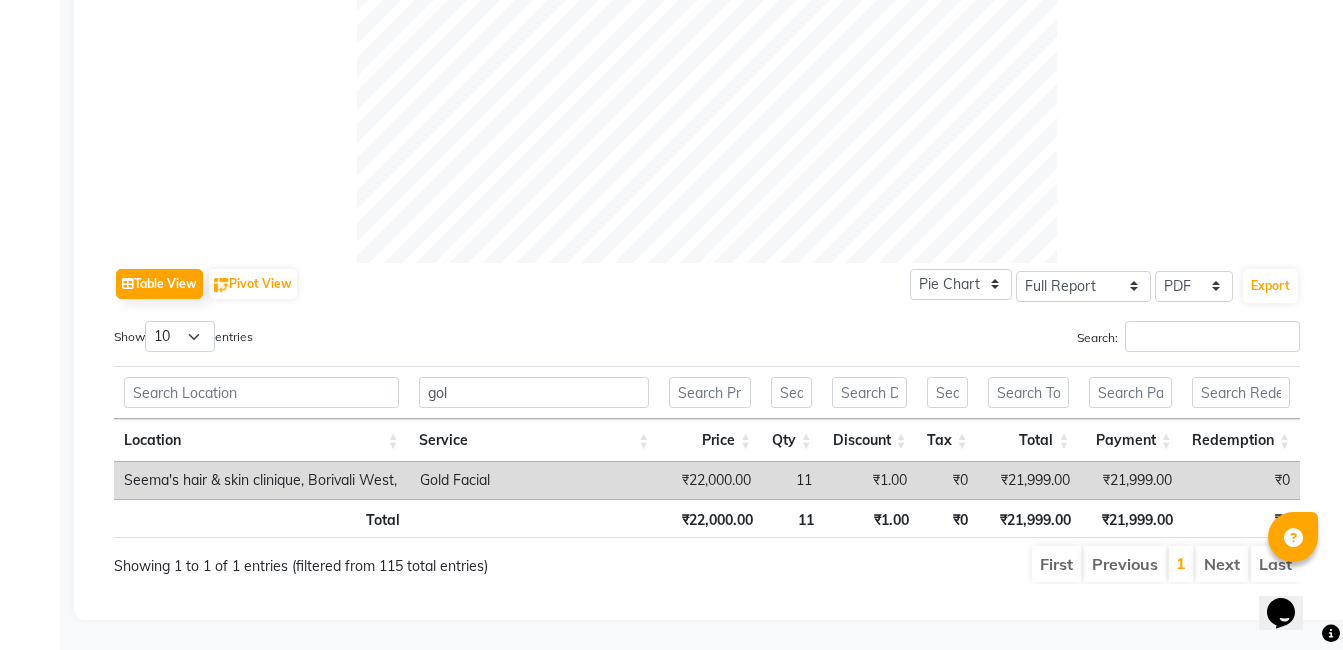click on "11" at bounding box center (791, 480) 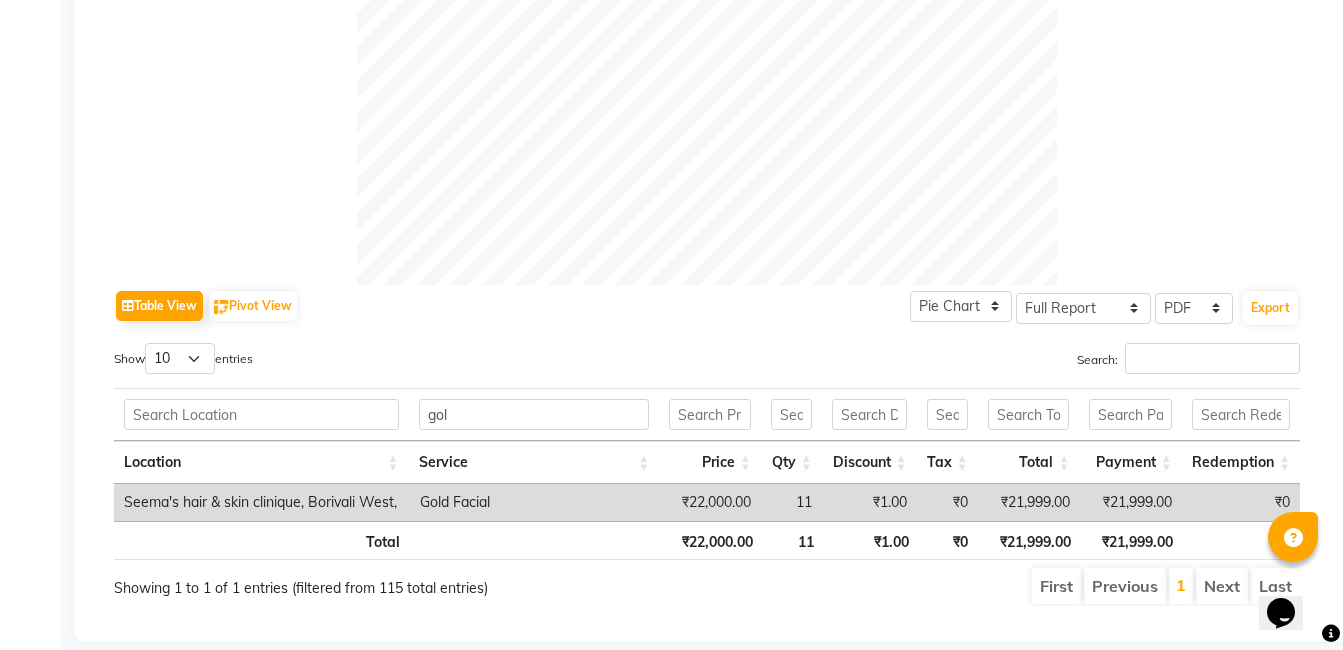 scroll, scrollTop: 0, scrollLeft: 0, axis: both 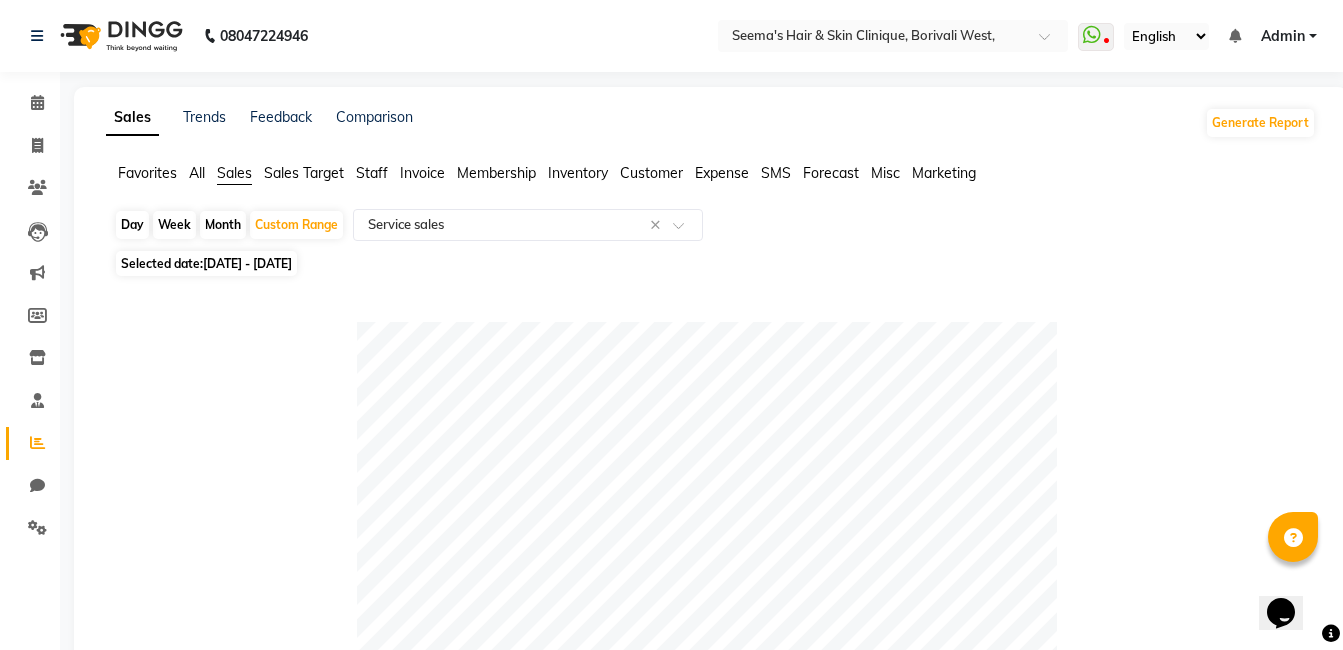 click on "[DATE] - [DATE]" 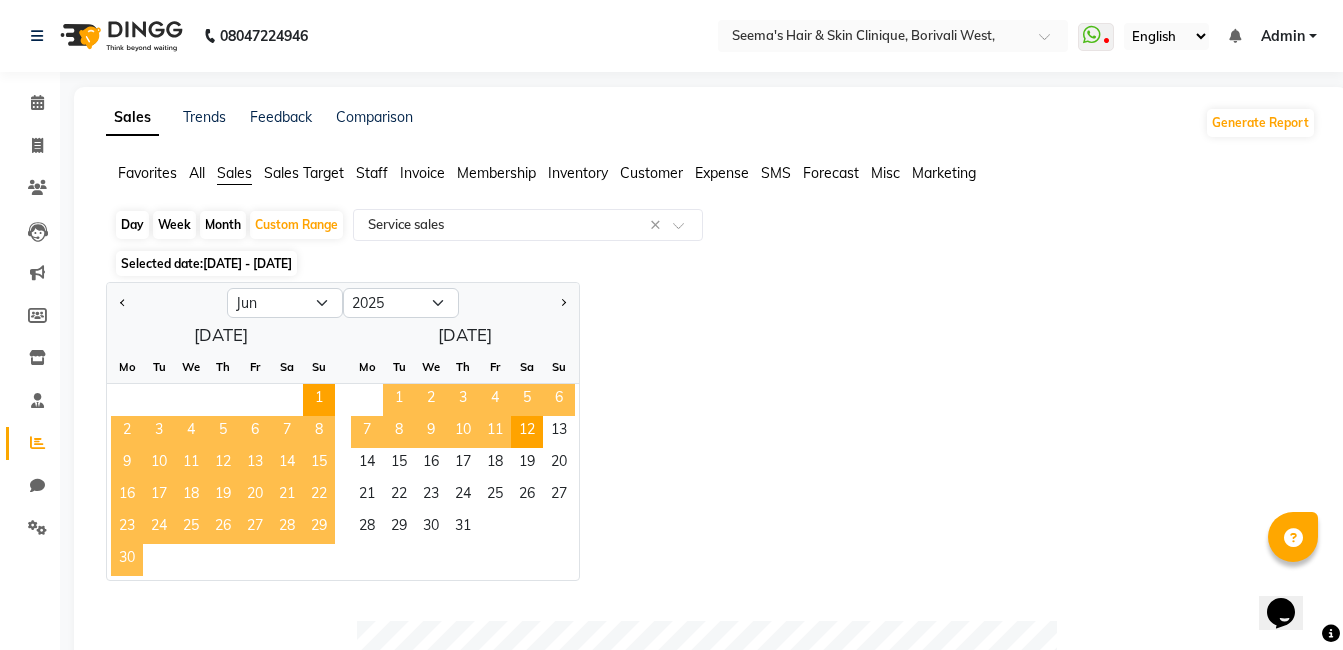 click on "15" 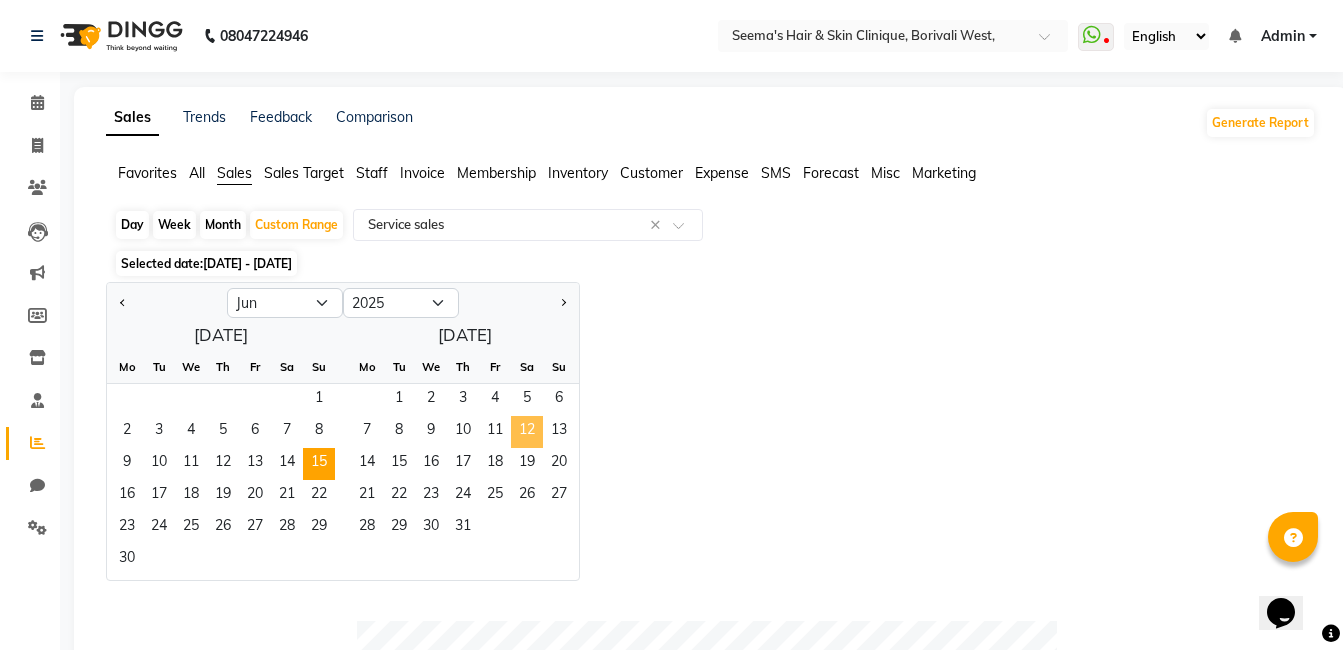 click on "12" 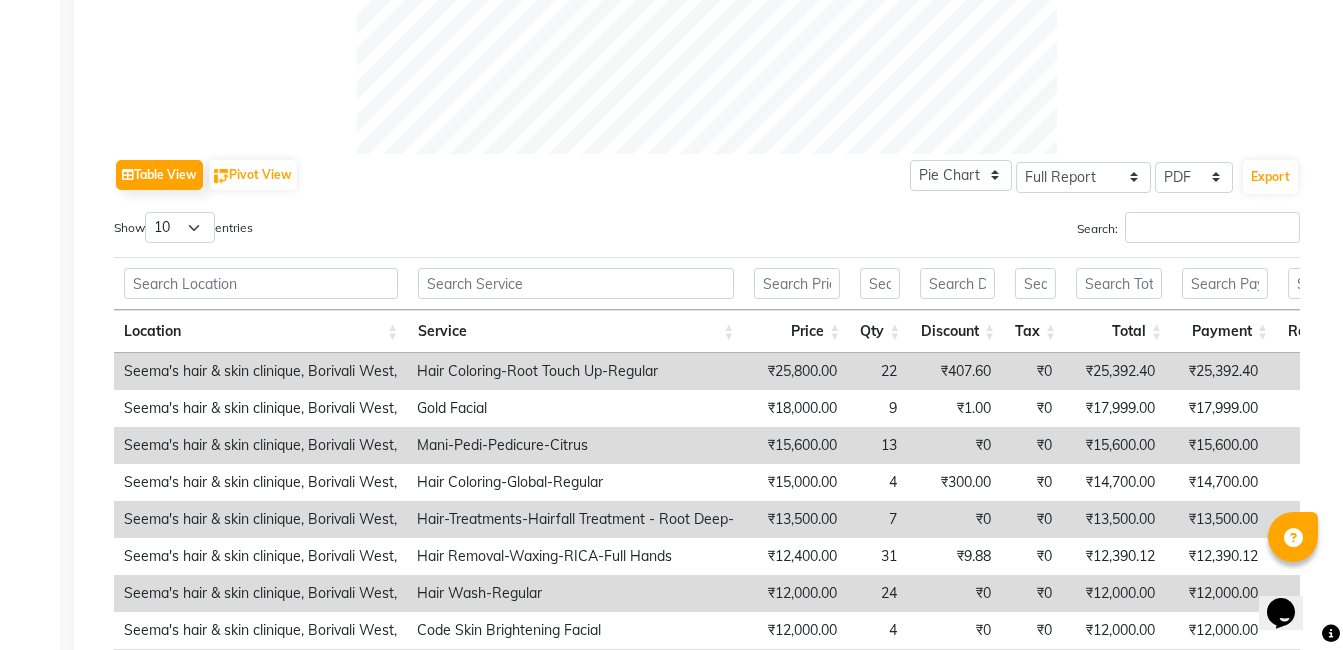 scroll, scrollTop: 867, scrollLeft: 0, axis: vertical 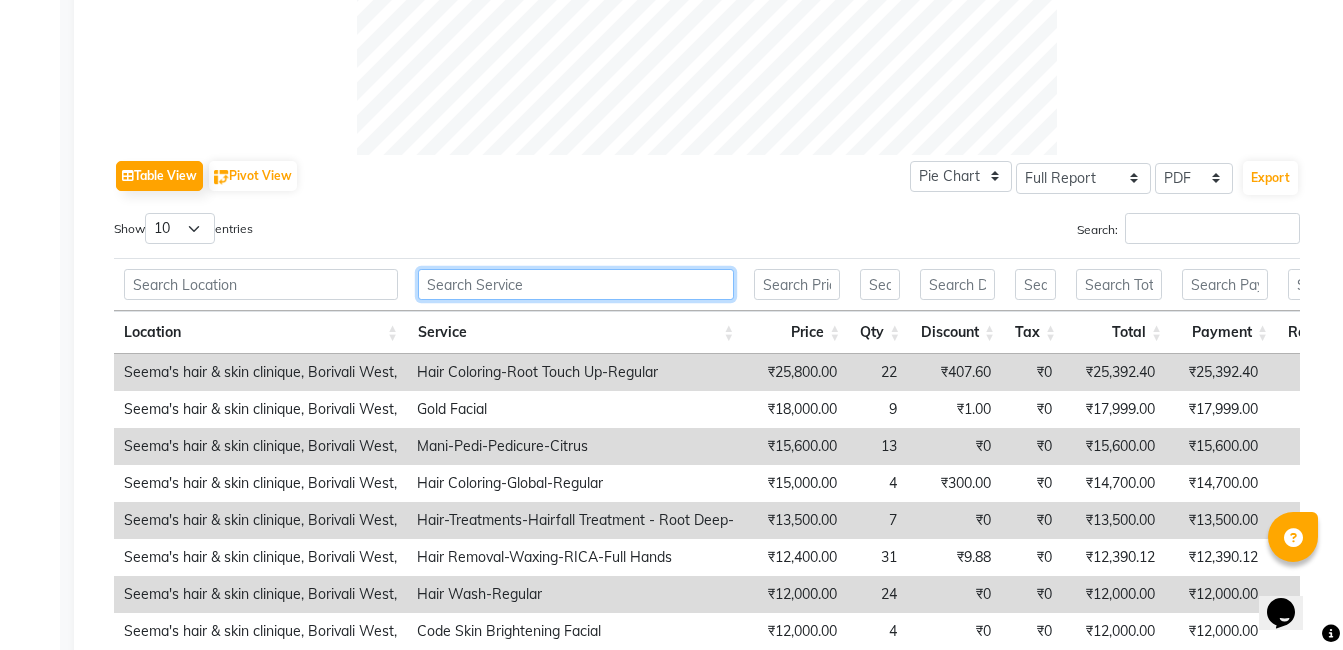 click at bounding box center (576, 284) 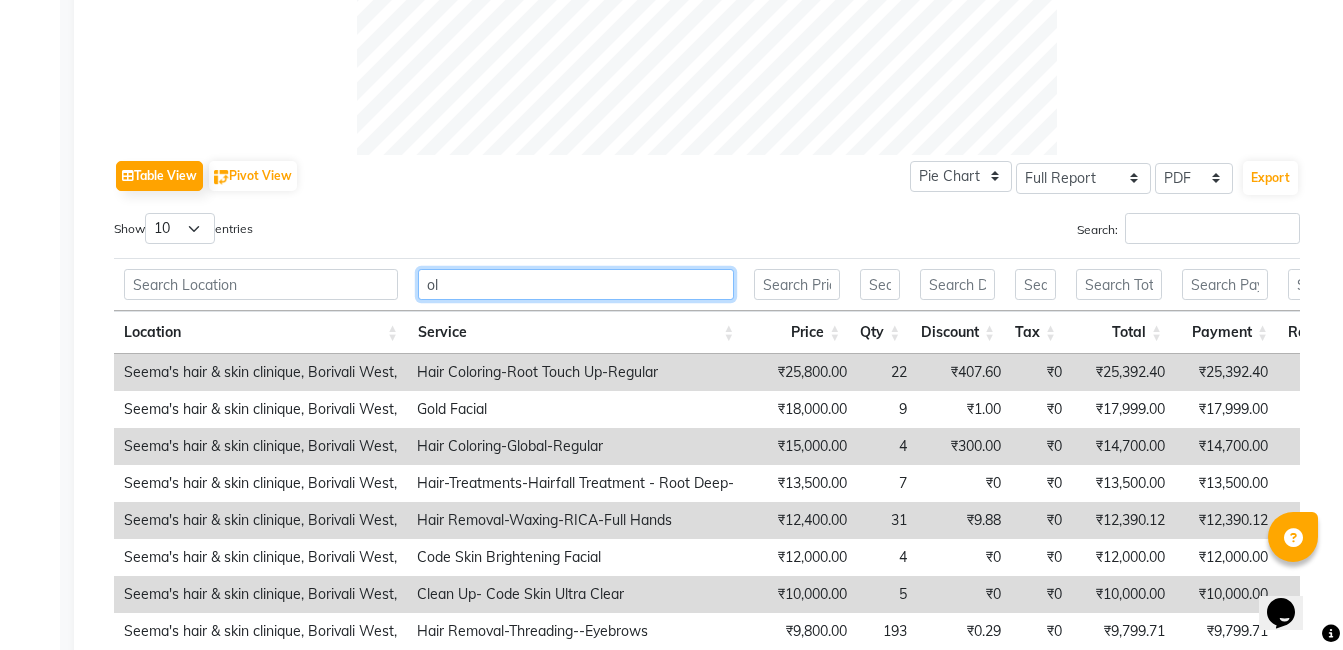 type on "o" 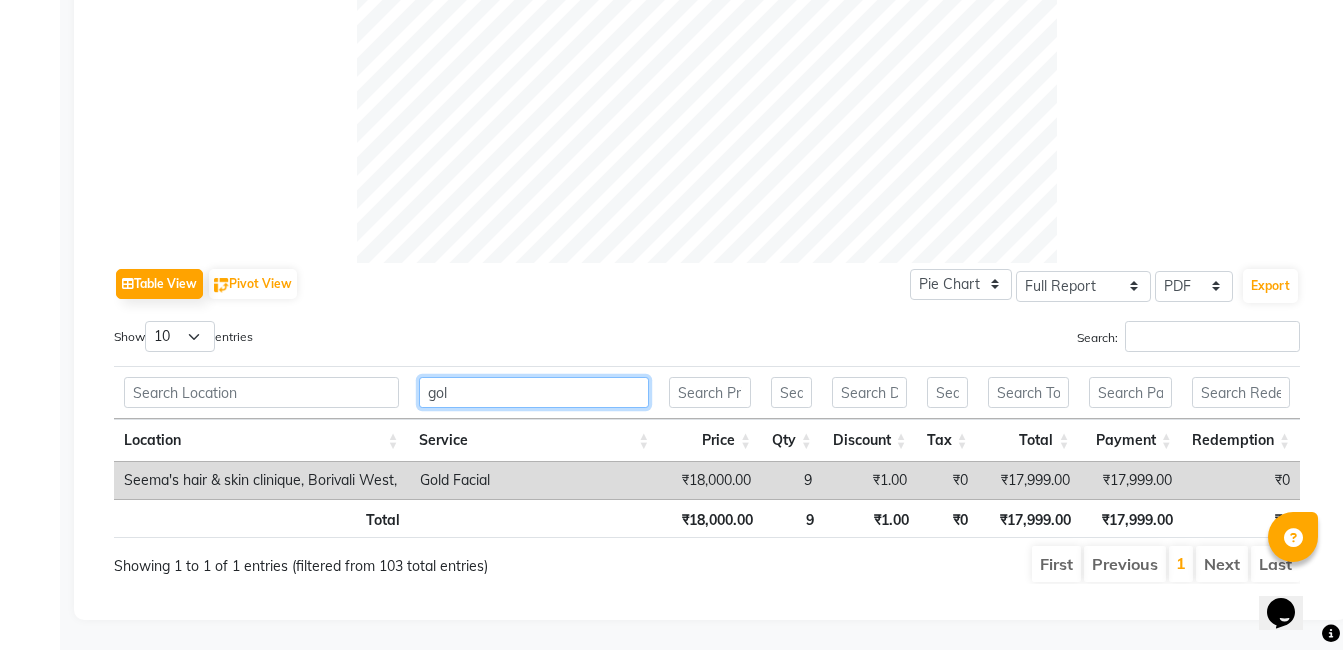 scroll, scrollTop: 0, scrollLeft: 0, axis: both 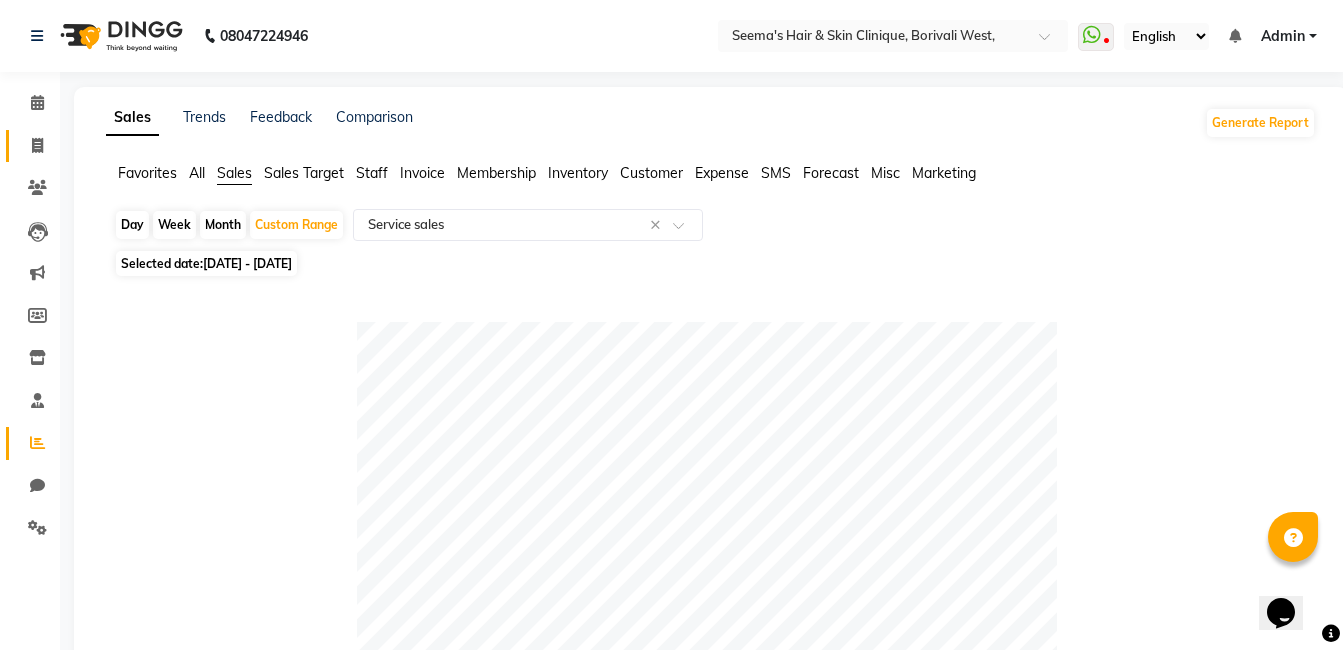 type on "gol" 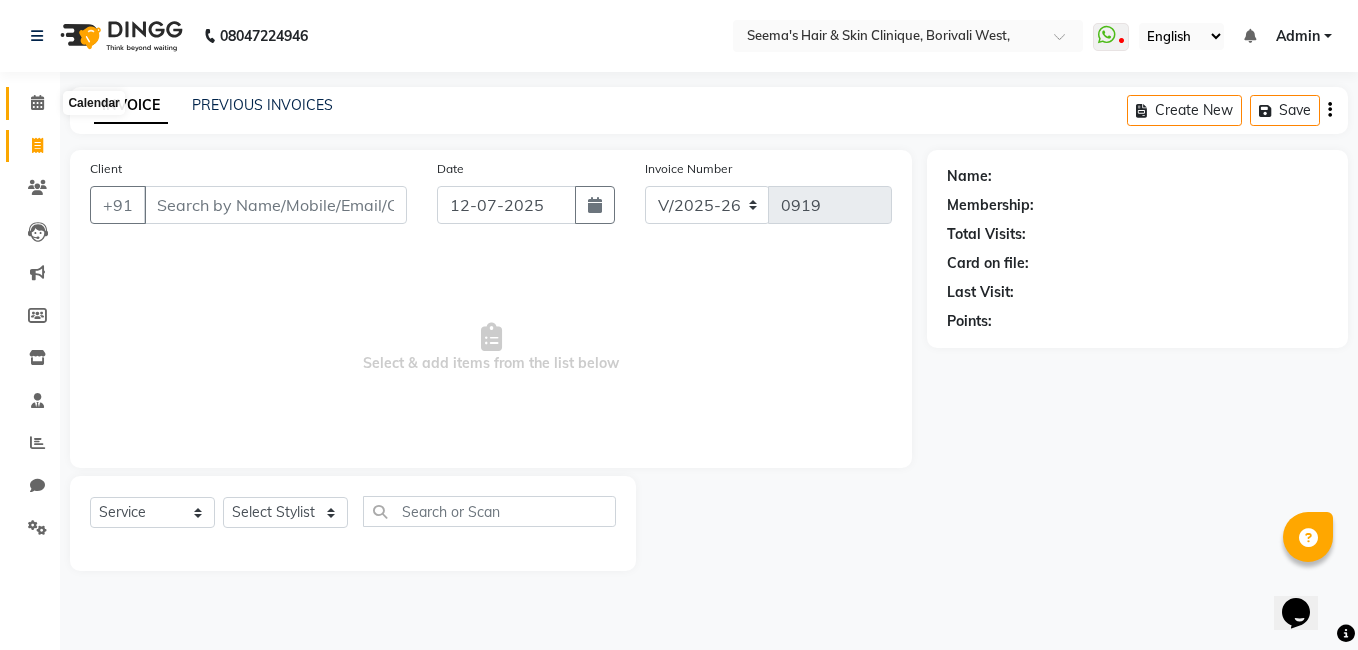 click 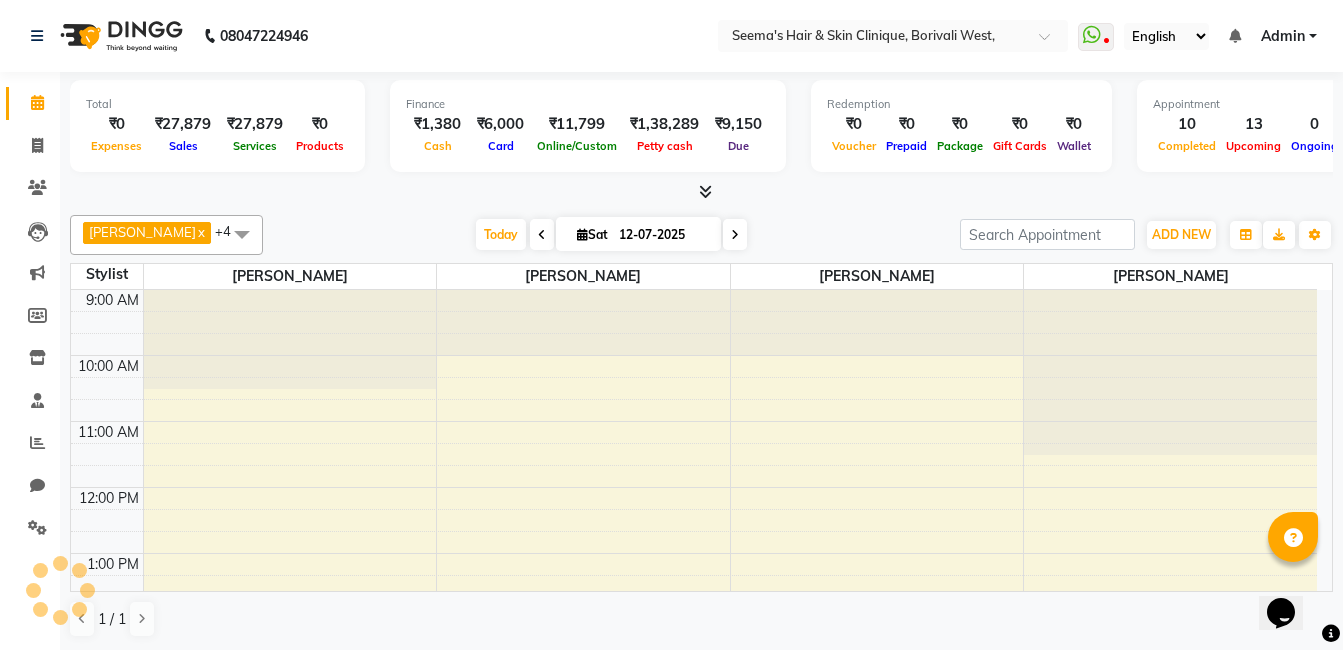 scroll, scrollTop: 0, scrollLeft: 0, axis: both 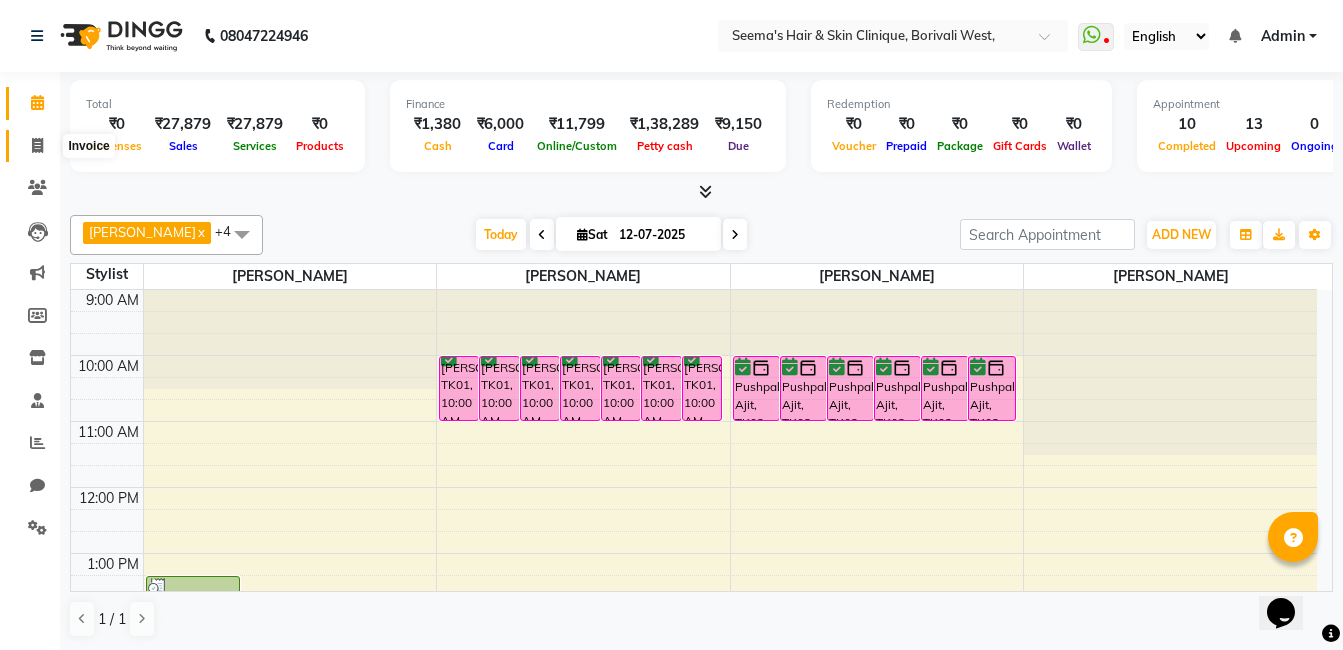 click 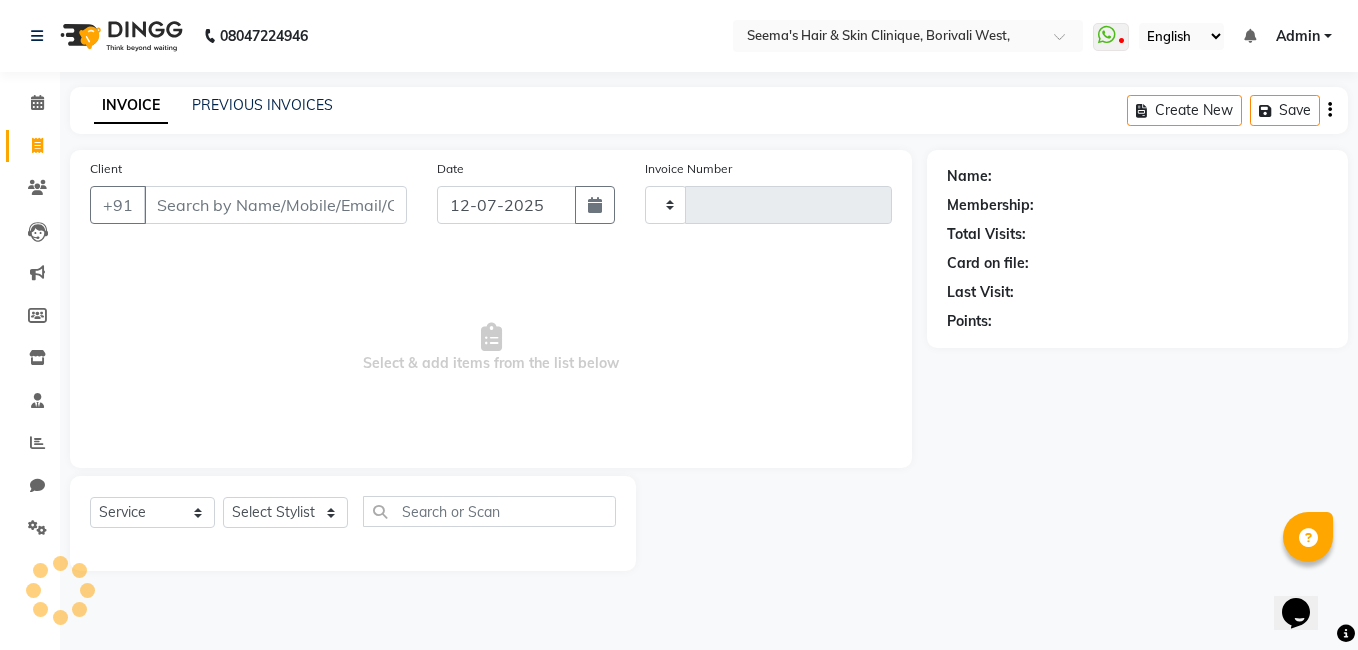 type on "0919" 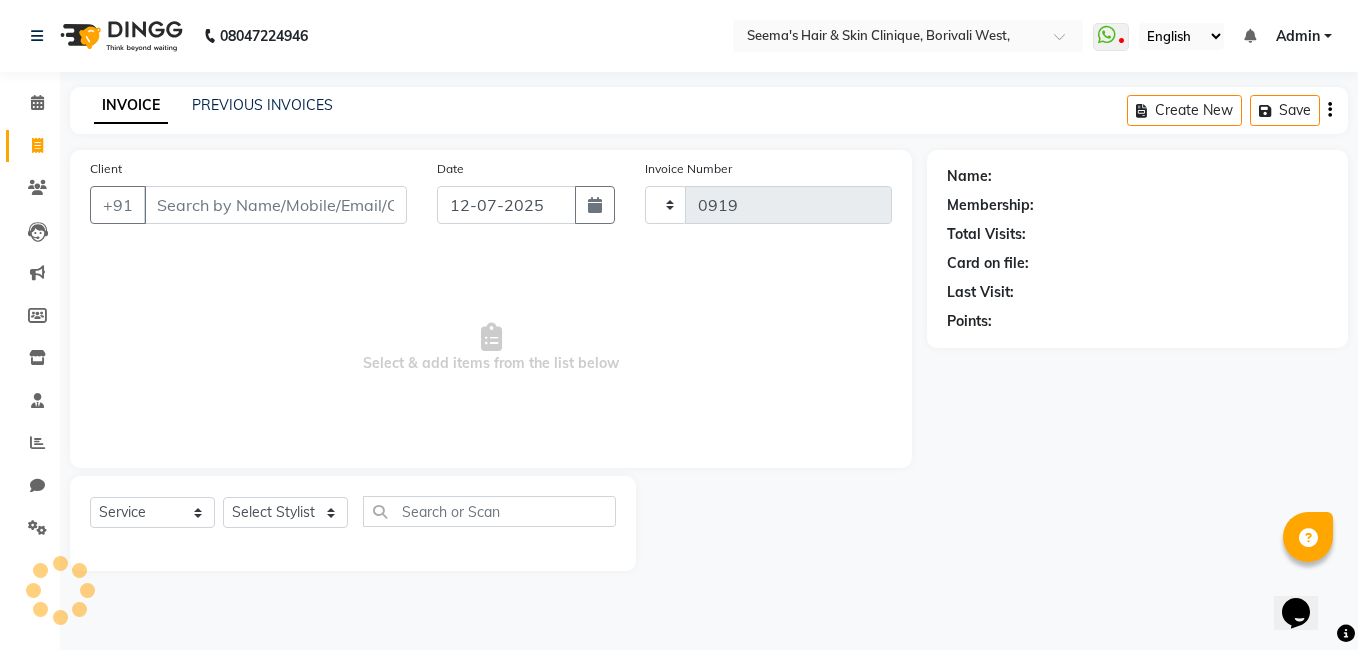 select on "8084" 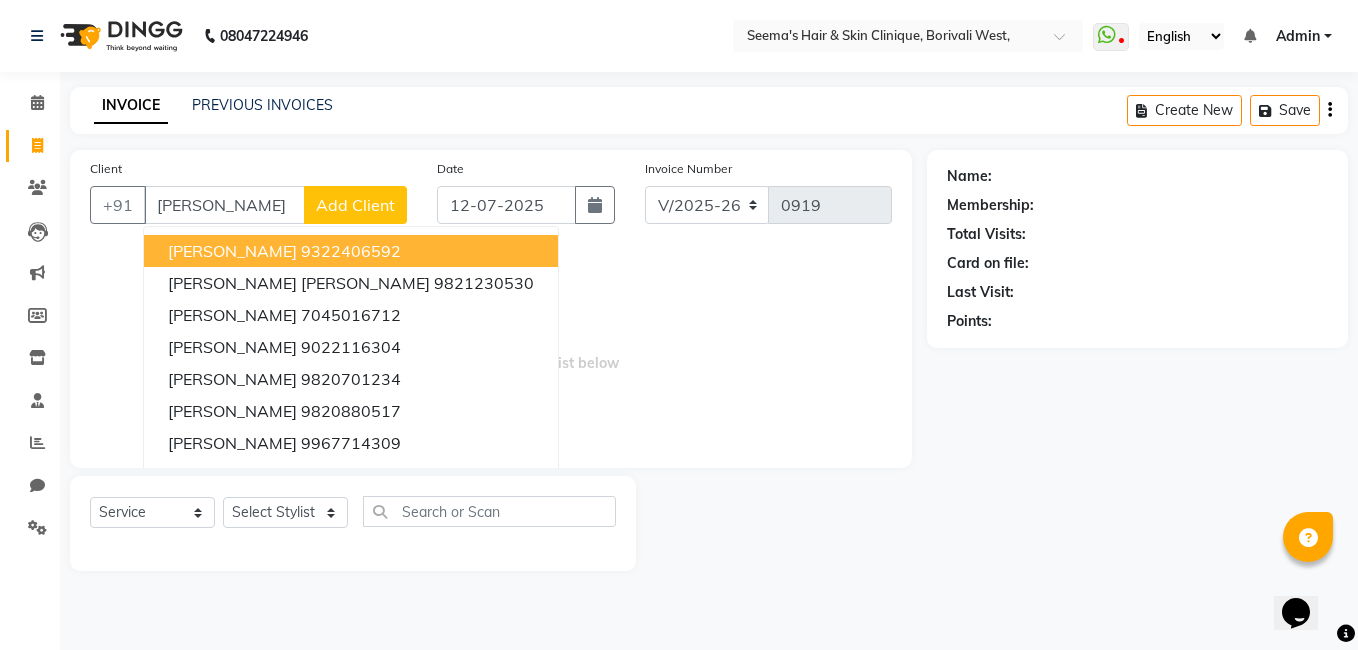 click on "[PERSON_NAME]" at bounding box center (232, 251) 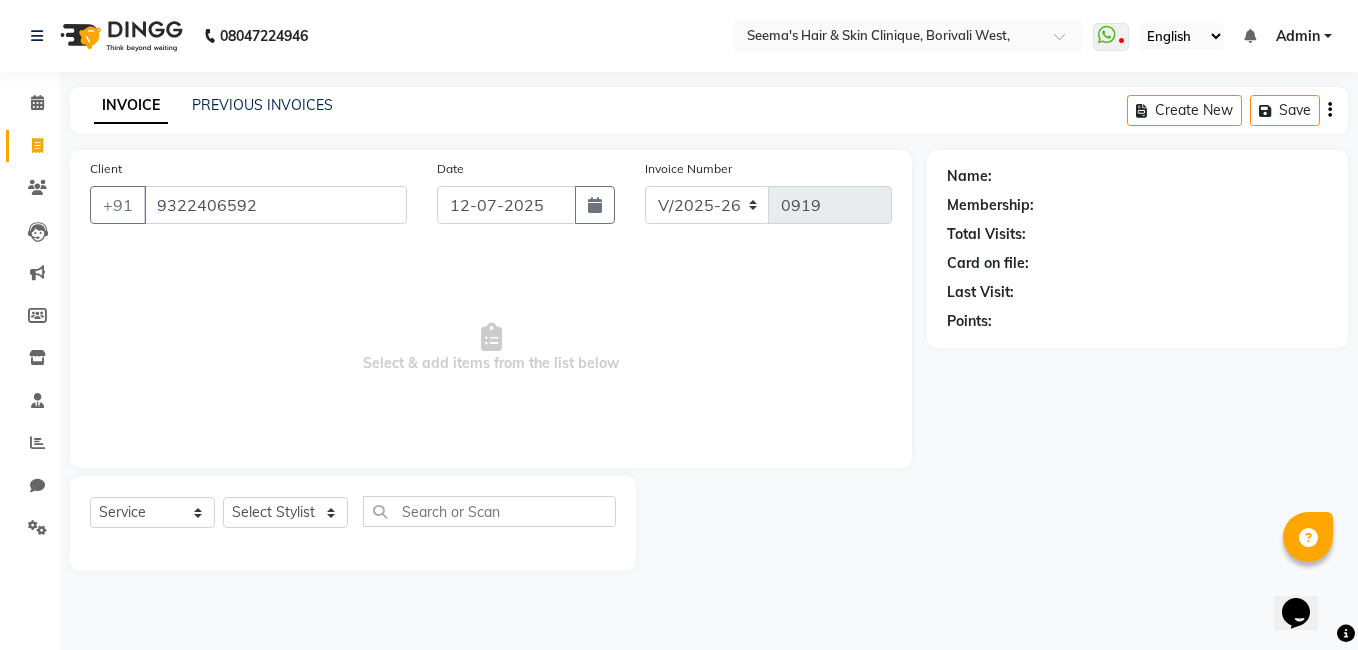 type on "9322406592" 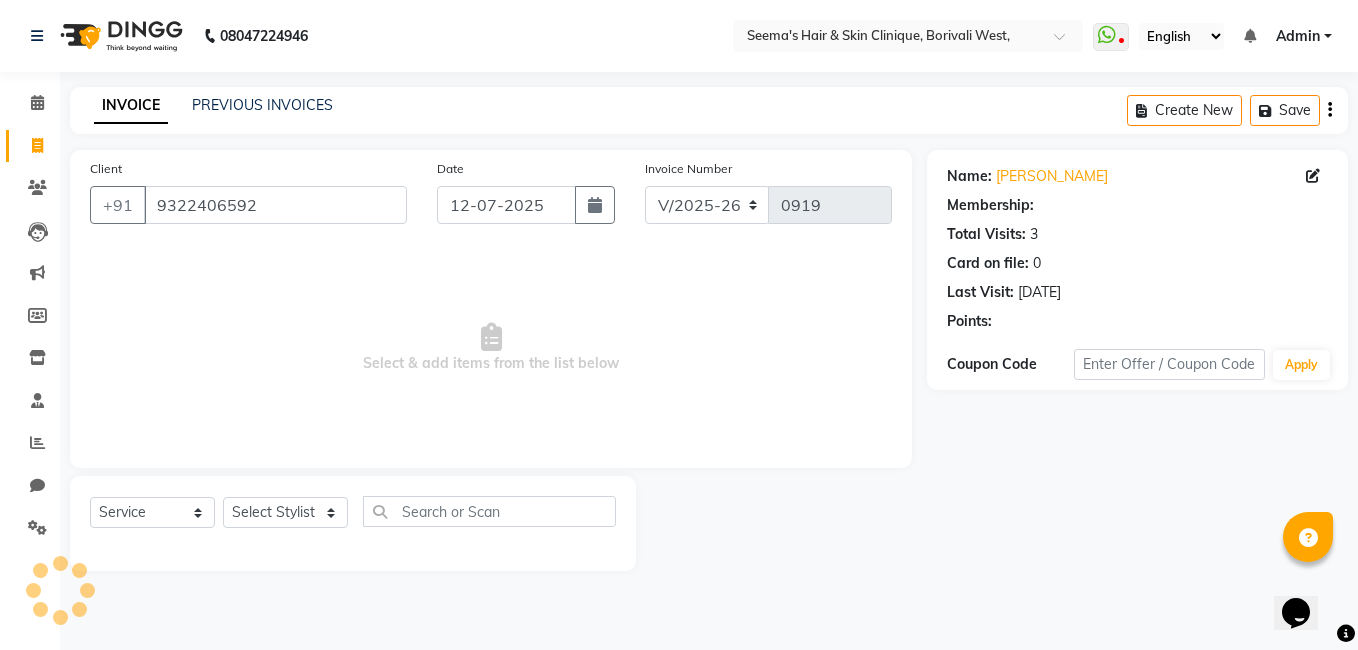 select on "1: Object" 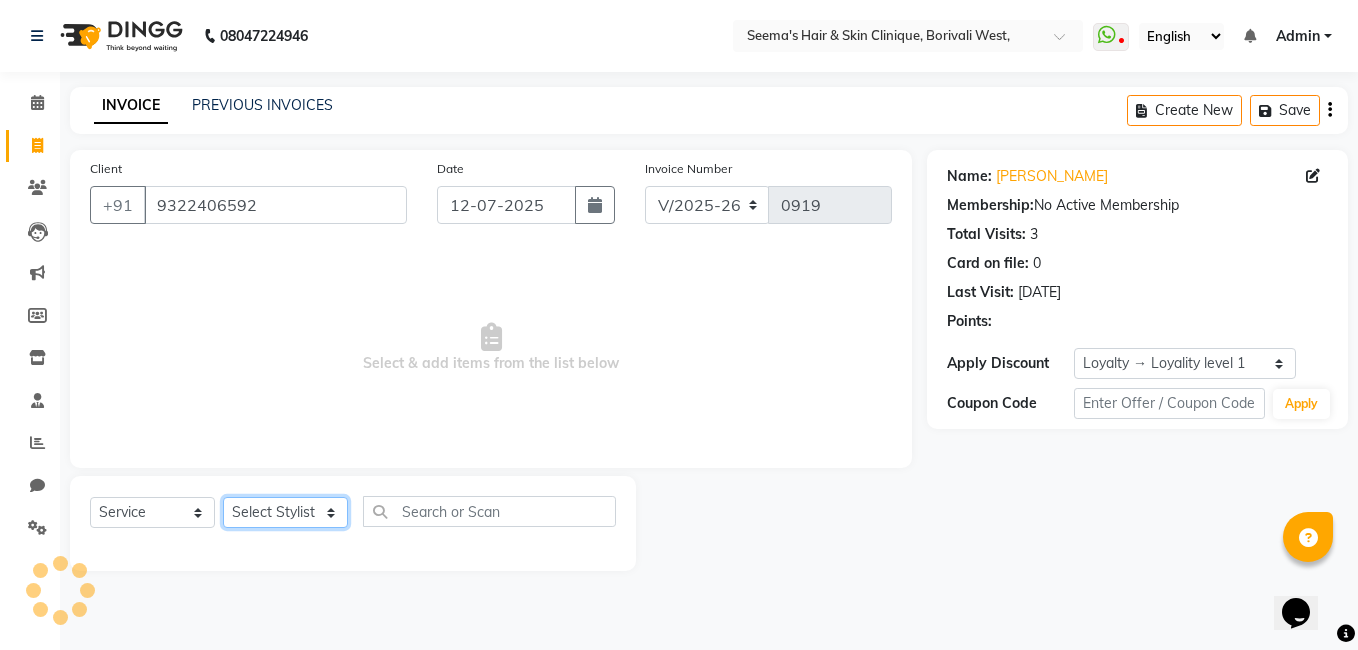 click on "Select Stylist [PERSON_NAME] [PERSON_NAME] [PERSON_NAME] [PERSON_NAME] [PERSON_NAME] [PERSON_NAME] [PERSON_NAME] Intern [PERSON_NAME]" 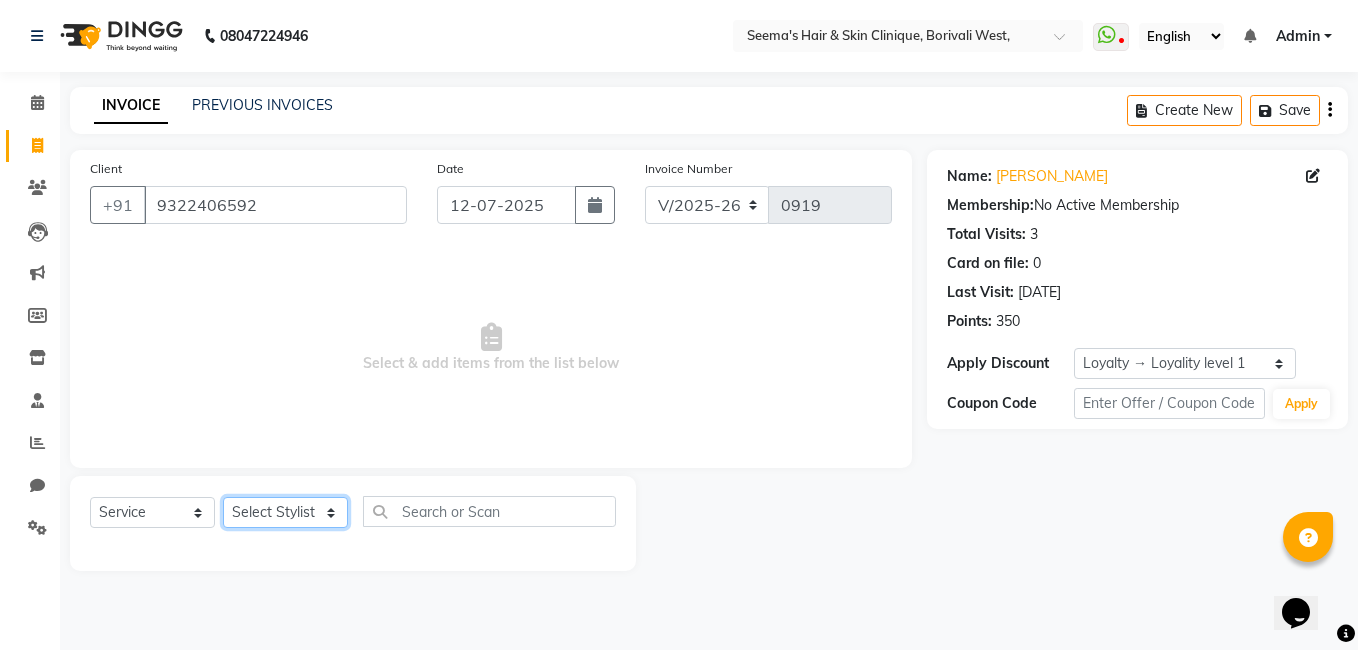 select on "75553" 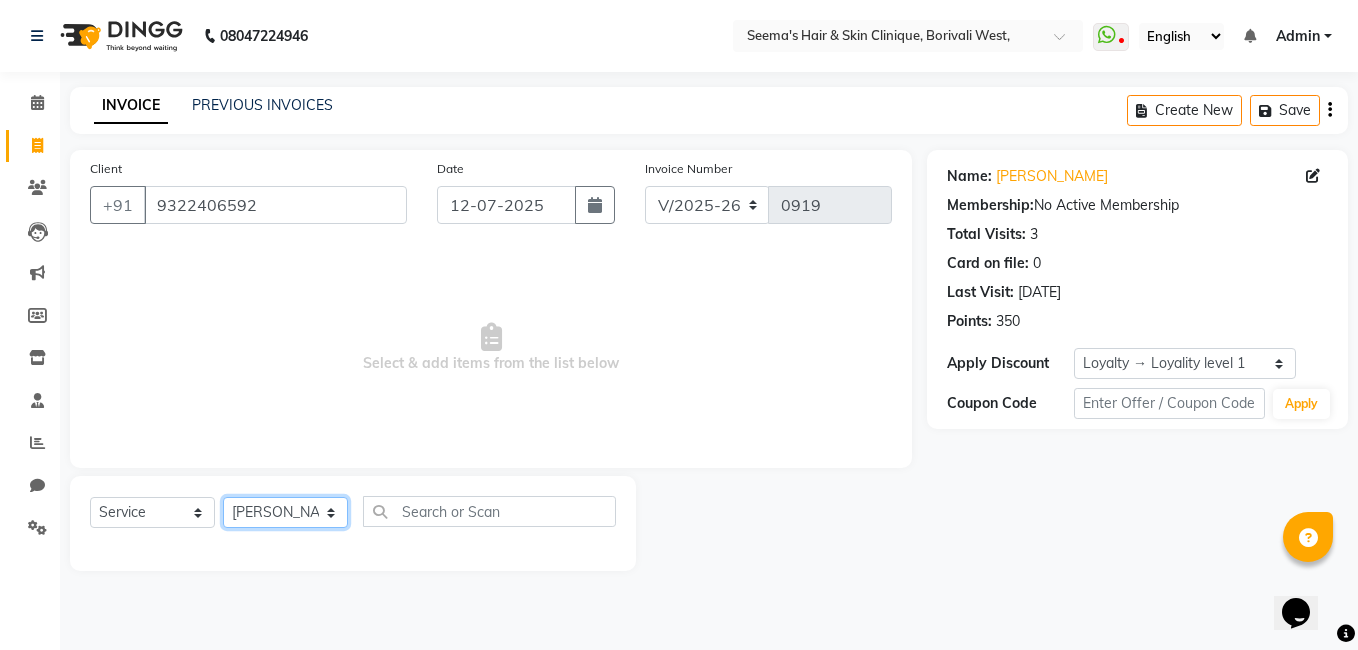 click on "Select Stylist [PERSON_NAME] [PERSON_NAME] [PERSON_NAME] [PERSON_NAME] [PERSON_NAME] [PERSON_NAME] [PERSON_NAME] Intern [PERSON_NAME]" 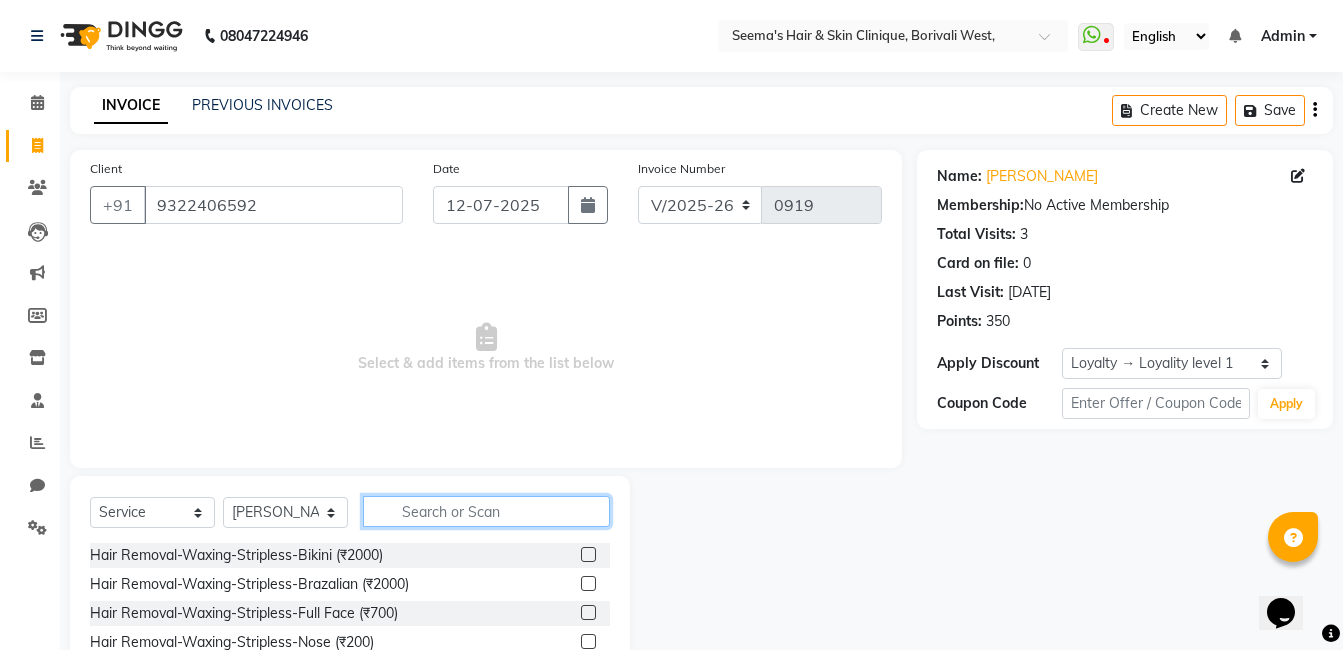 click 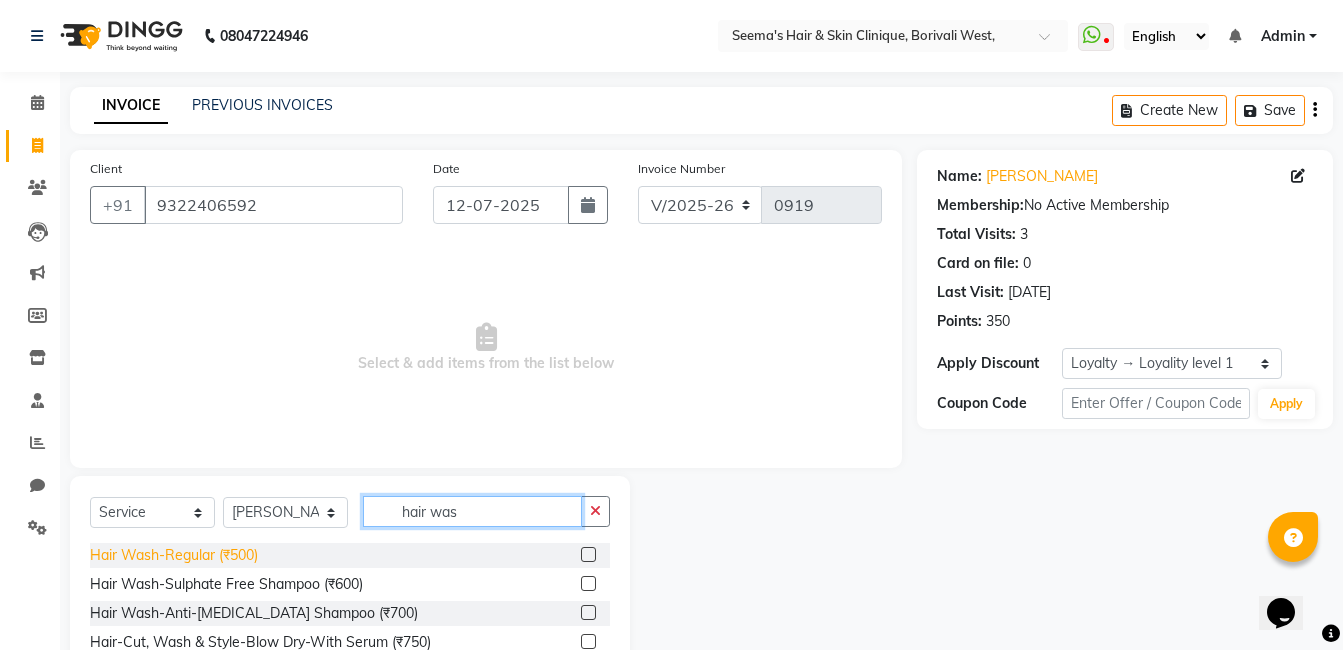 type on "hair was" 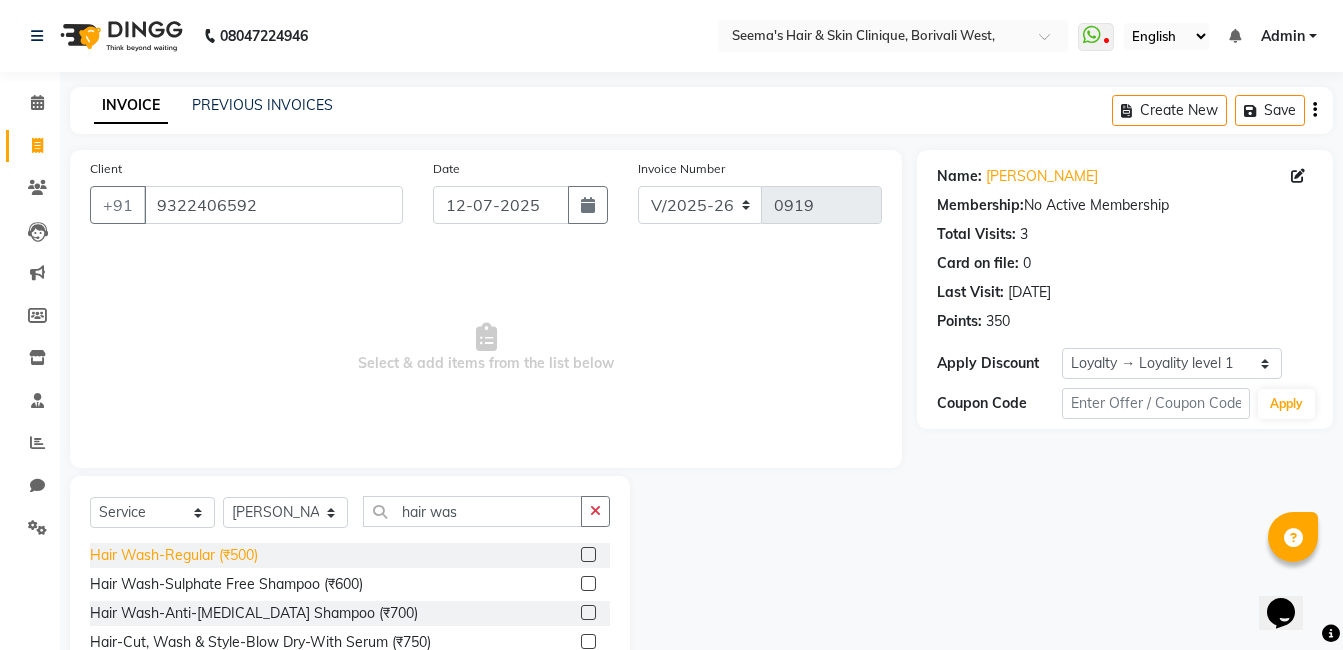 click on "Hair Wash-Regular (₹500)" 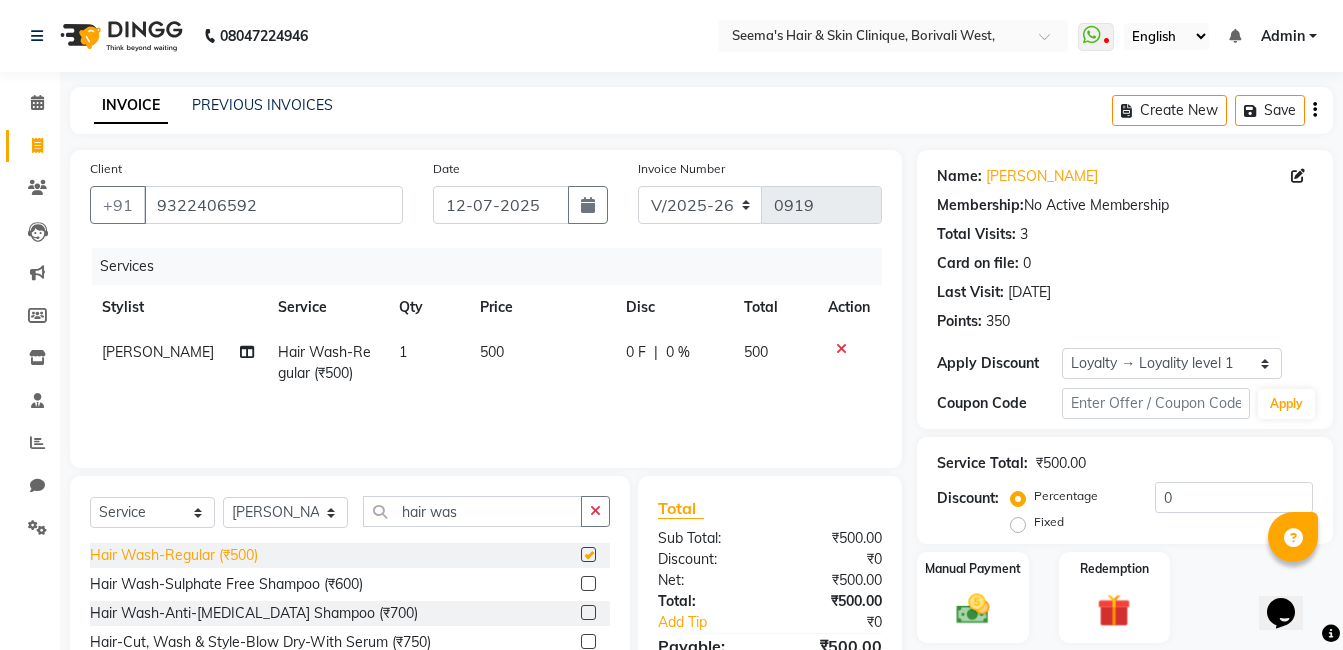 checkbox on "false" 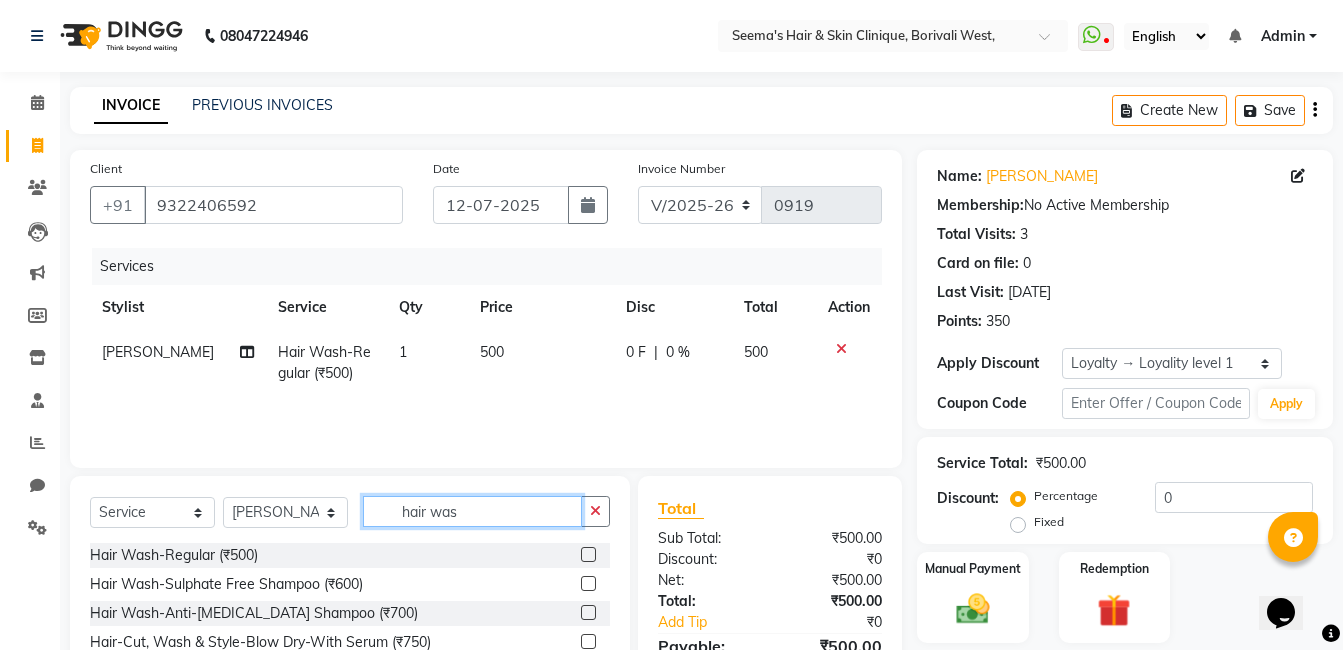 click on "hair was" 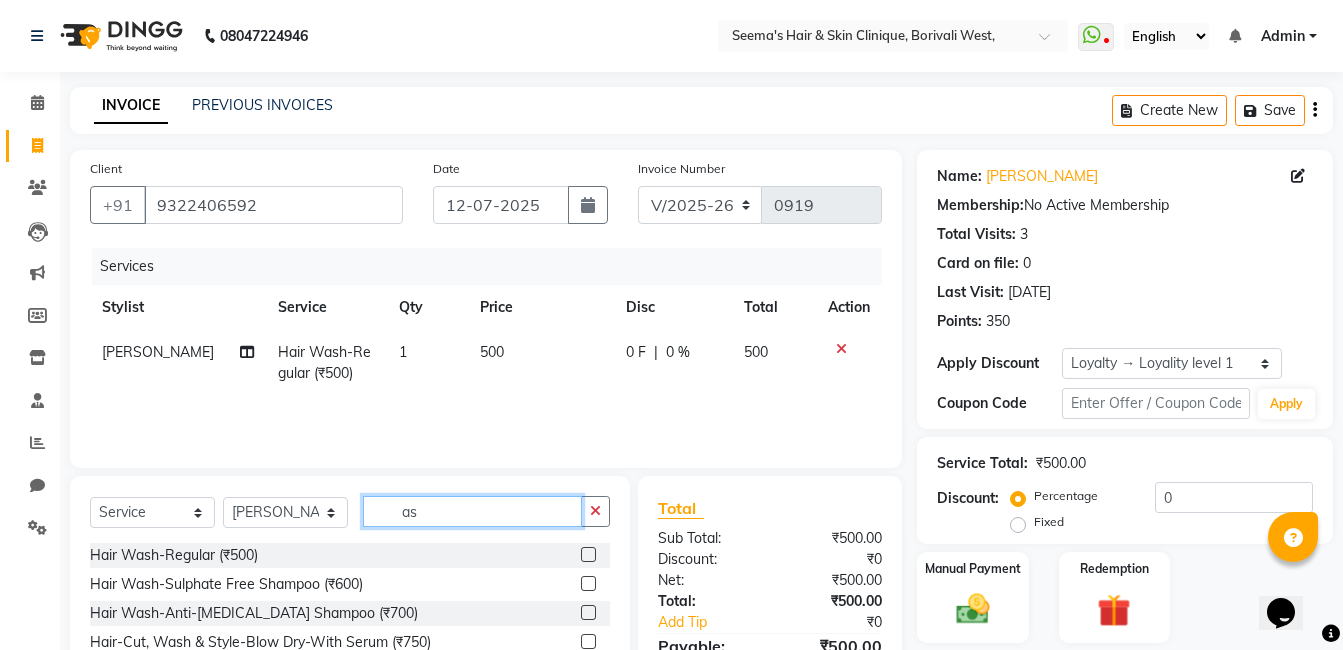 type on "s" 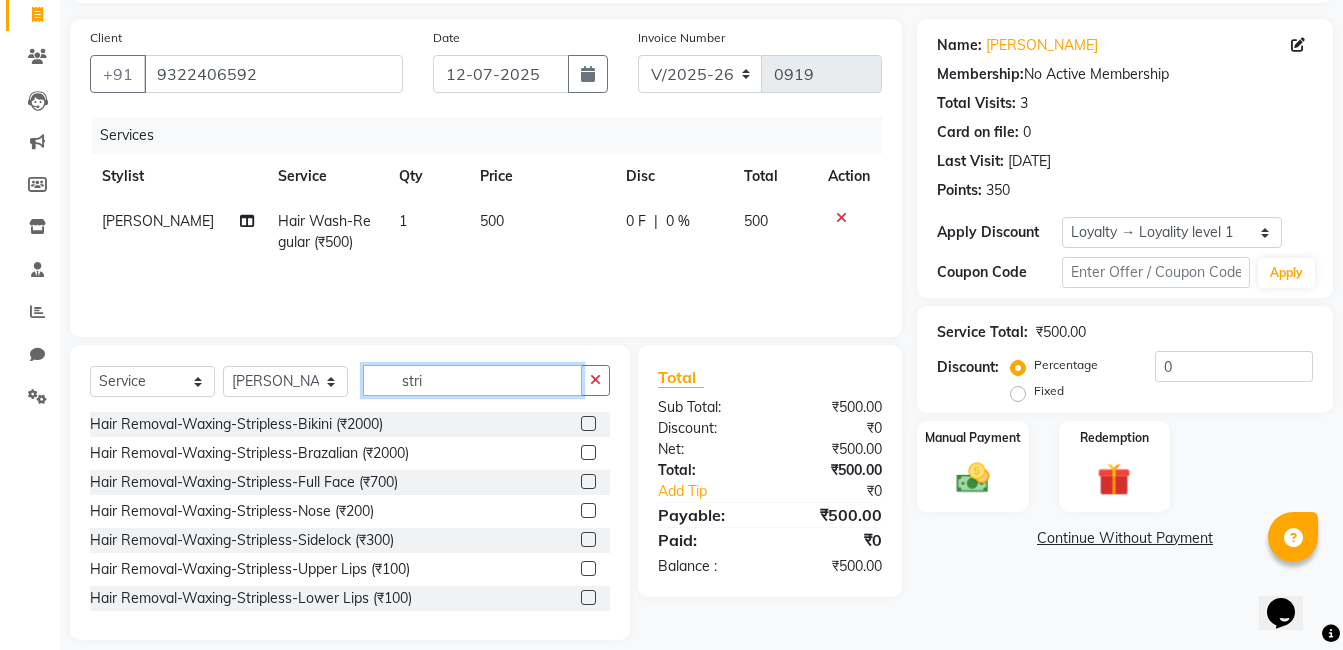 scroll, scrollTop: 151, scrollLeft: 0, axis: vertical 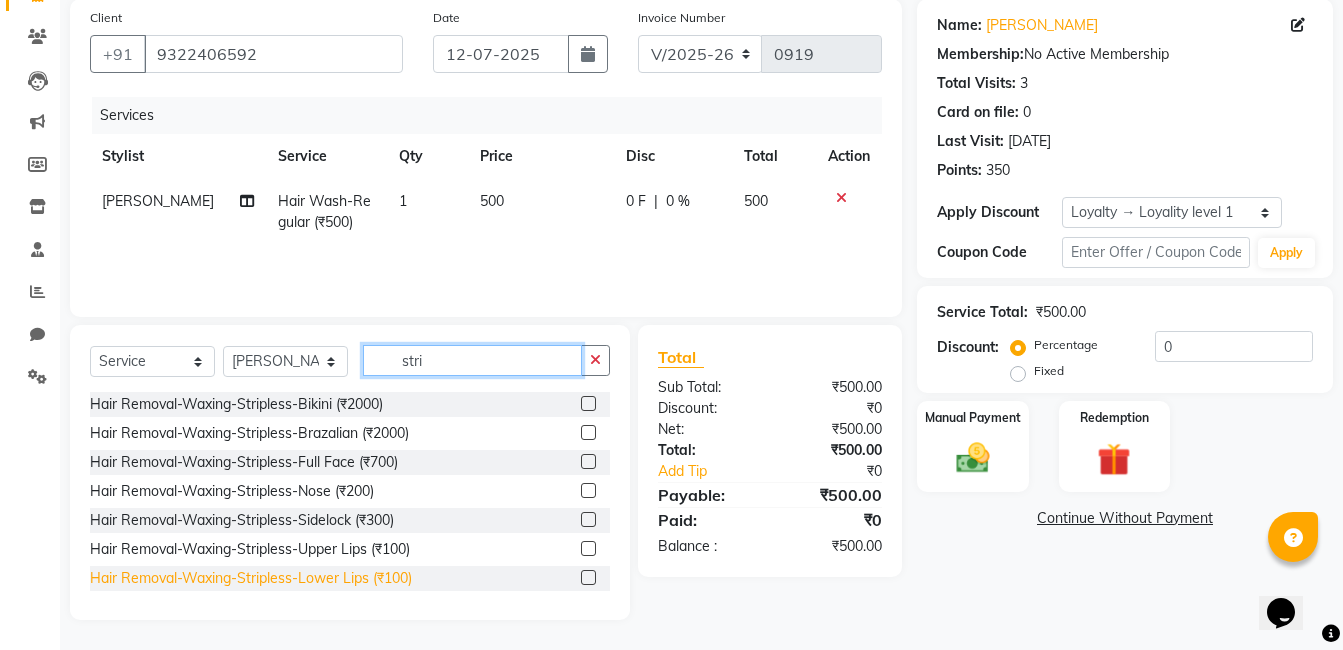 type on "stri" 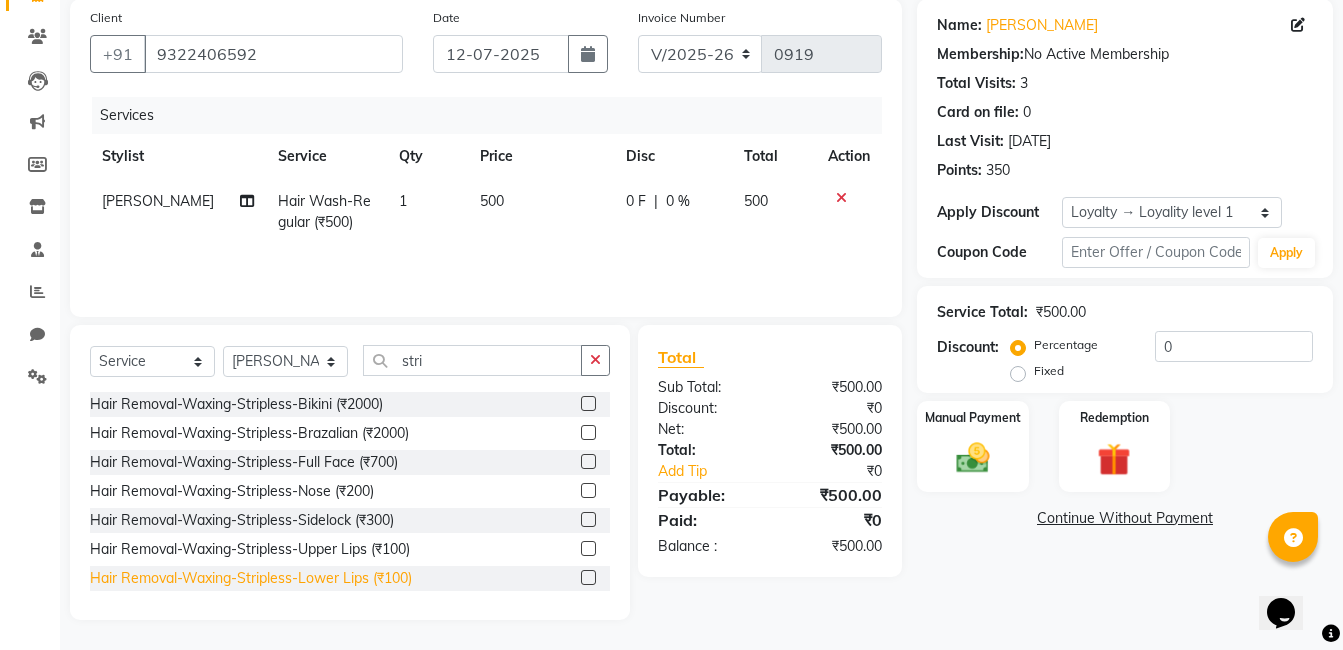 click on "Hair Removal-Waxing-Stripless-Lower Lips (₹100)" 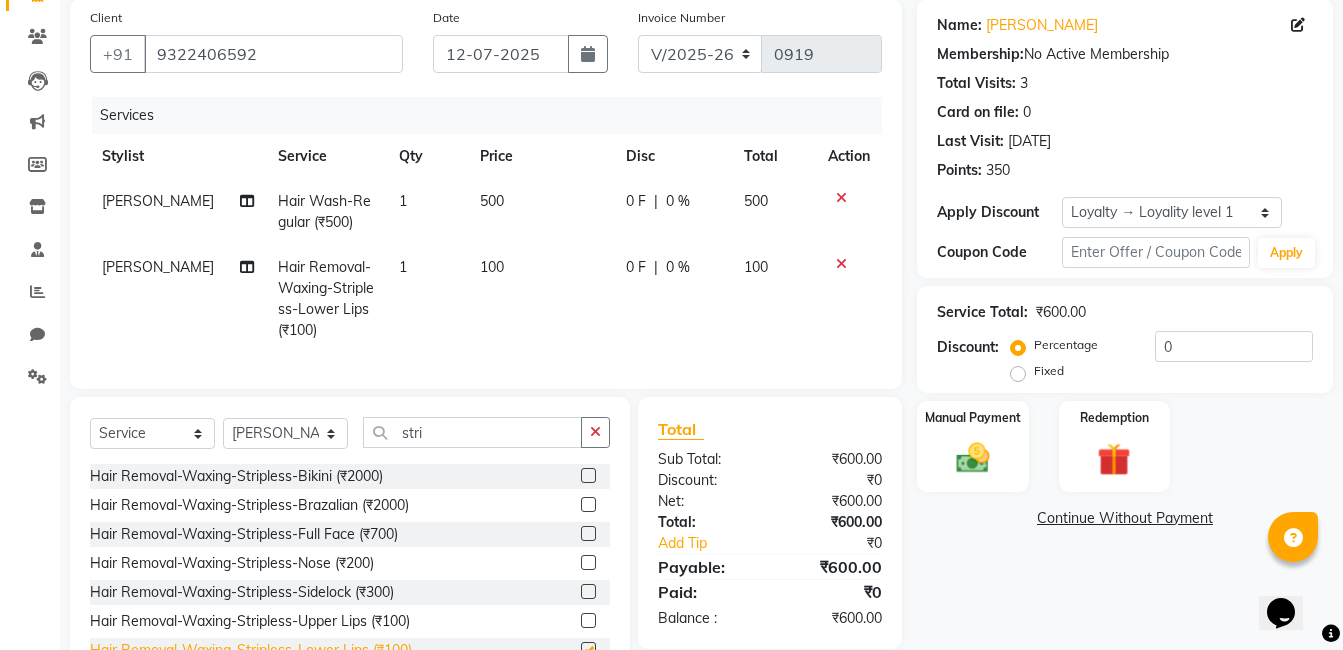 checkbox on "false" 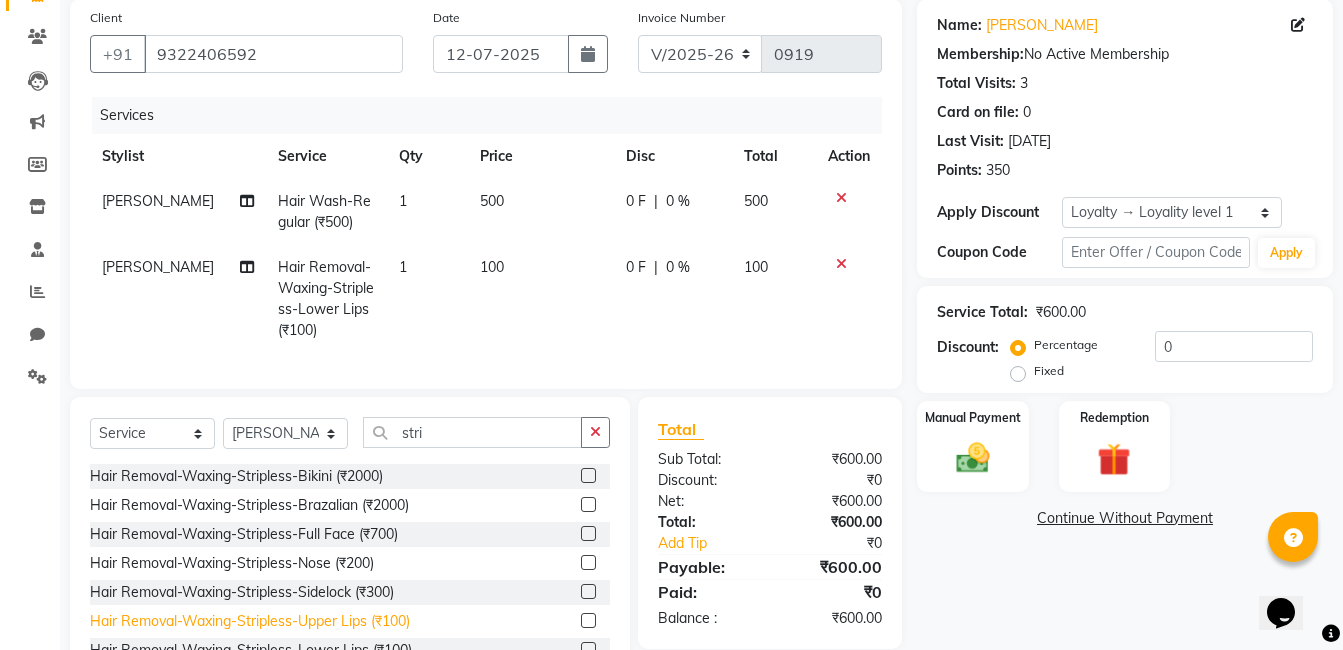 click on "Hair Removal-Waxing-Stripless-Upper Lips (₹100)" 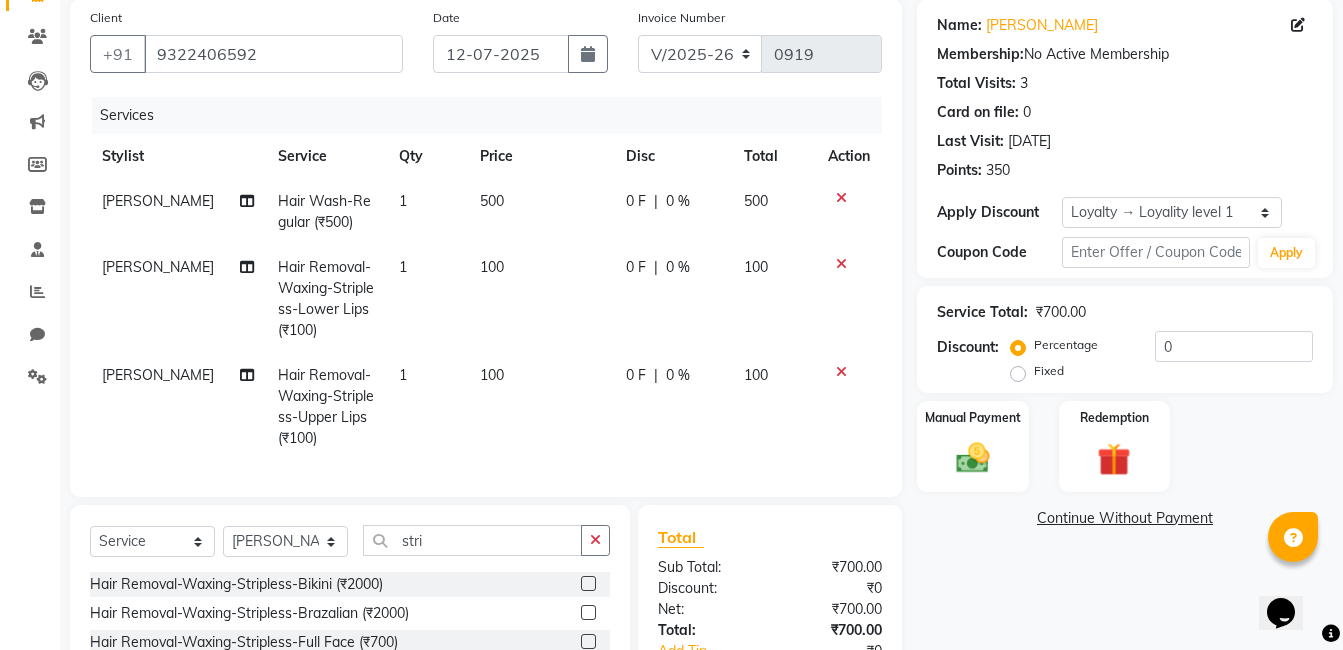 checkbox on "false" 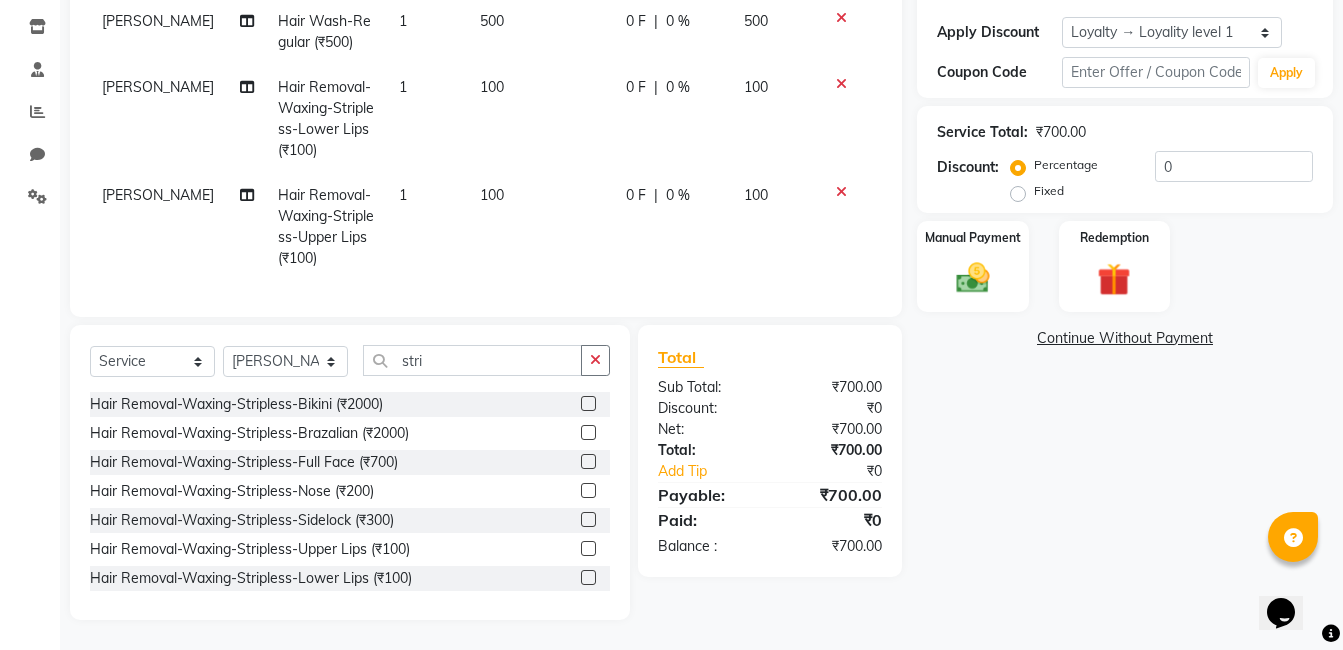 click on "Hair Removal-Waxing-Stripless-Bikini (₹2000)  Hair Removal-Waxing-Stripless-Brazalian (₹2000)  Hair Removal-Waxing-Stripless-Full Face (₹700)  Hair Removal-Waxing-Stripless-Nose (₹200)  Hair Removal-Waxing-Stripless-Sidelock (₹300)  Hair Removal-Waxing-Stripless-Upper Lips (₹100)  Hair Removal-Waxing-Stripless-Lower Lips (₹100)  Hair Removal-Waxing-Stripless-Chin (₹100)  Hair Removal-Waxing-Stripless-Under Arms (₹300)" 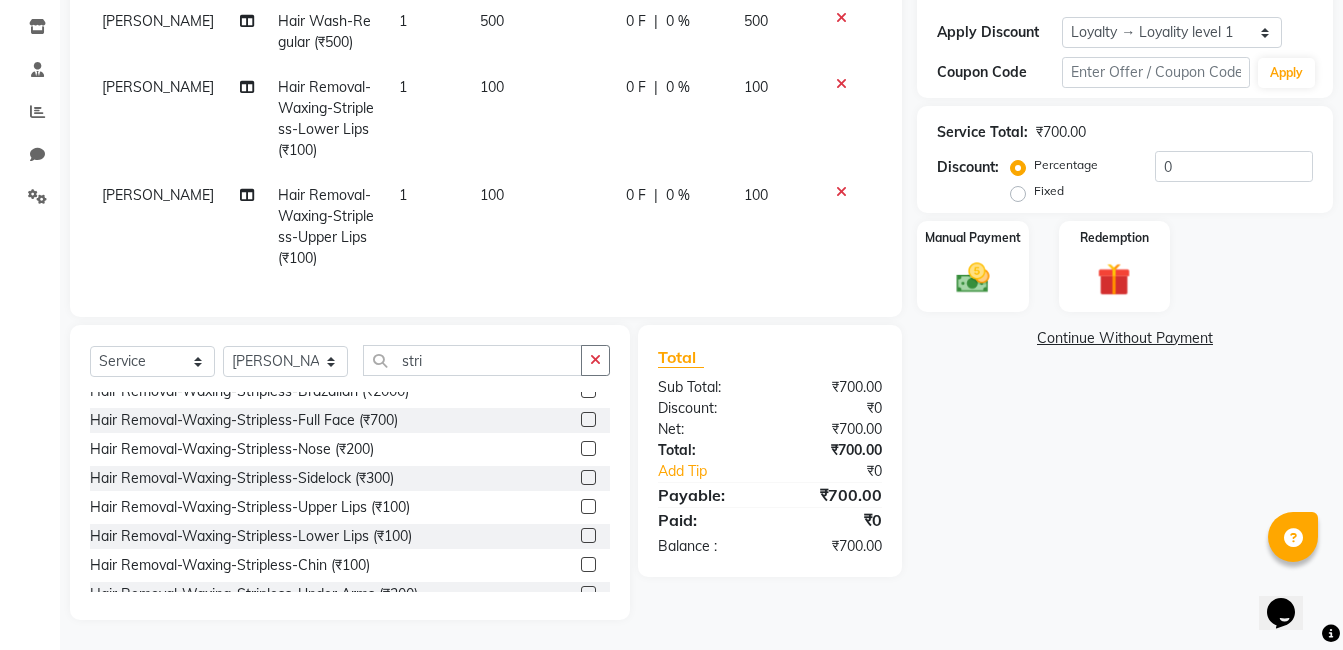 scroll, scrollTop: 61, scrollLeft: 0, axis: vertical 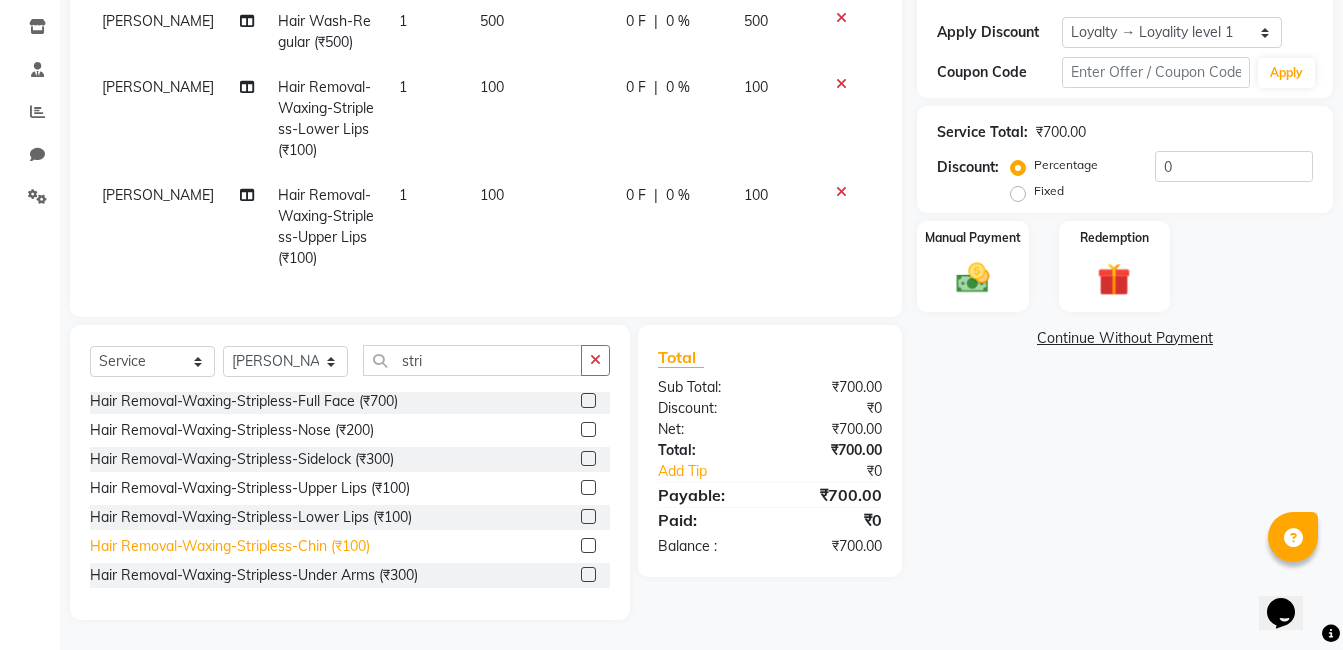 click on "Hair Removal-Waxing-Stripless-Chin (₹100)" 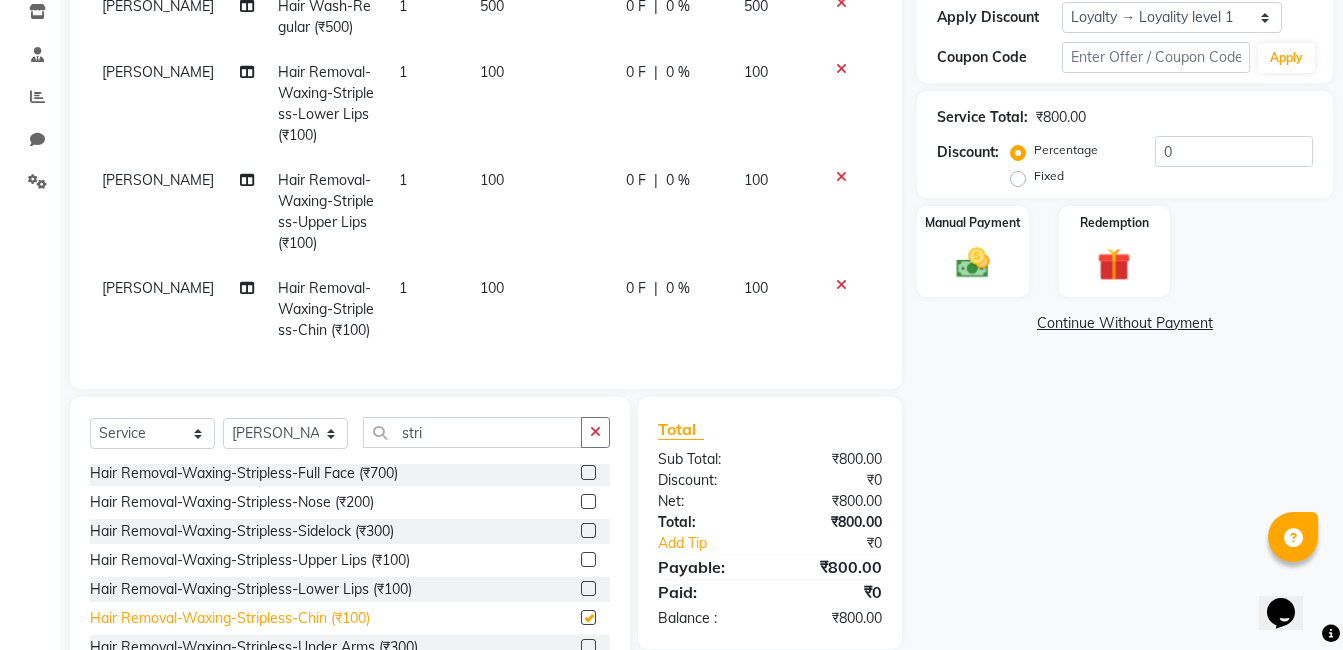 checkbox on "false" 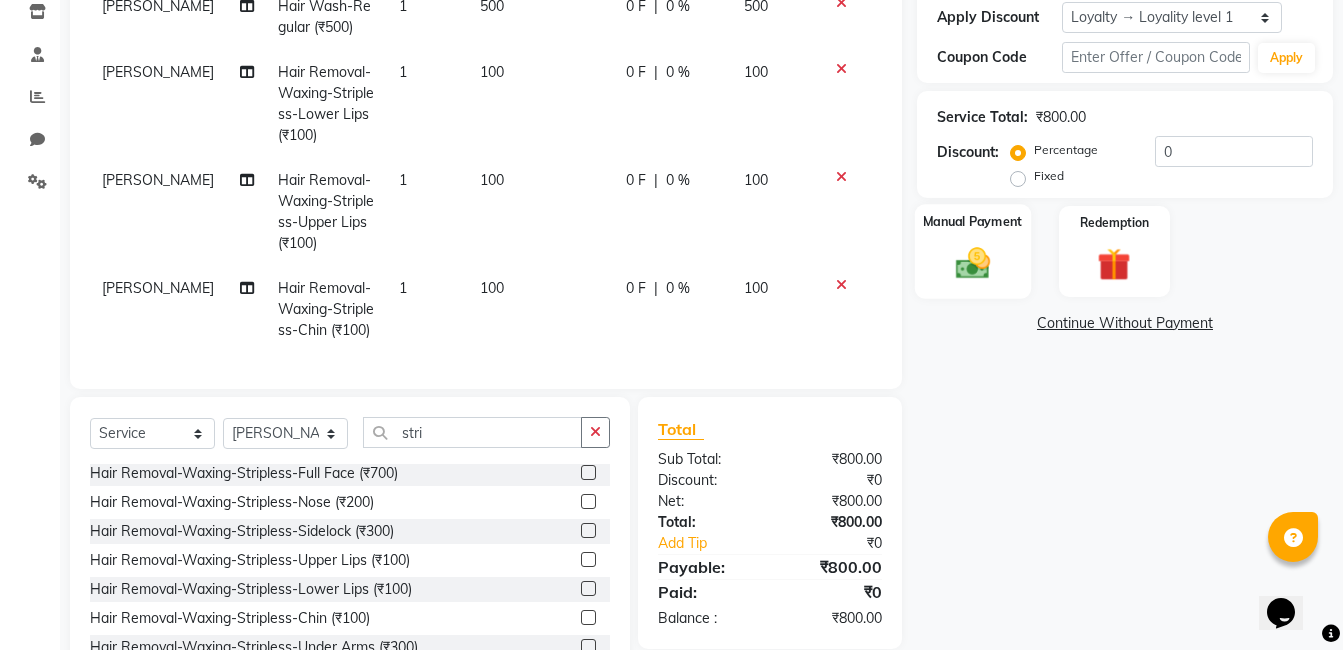 click on "Manual Payment" 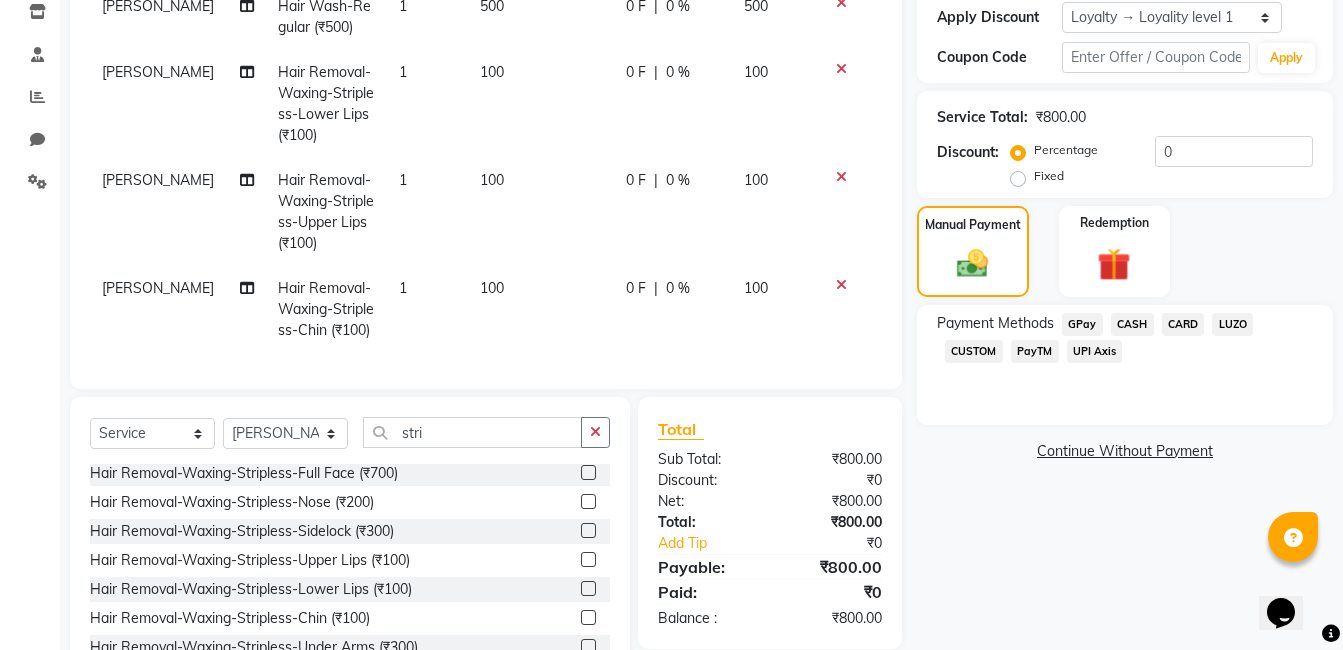 click on "CASH" 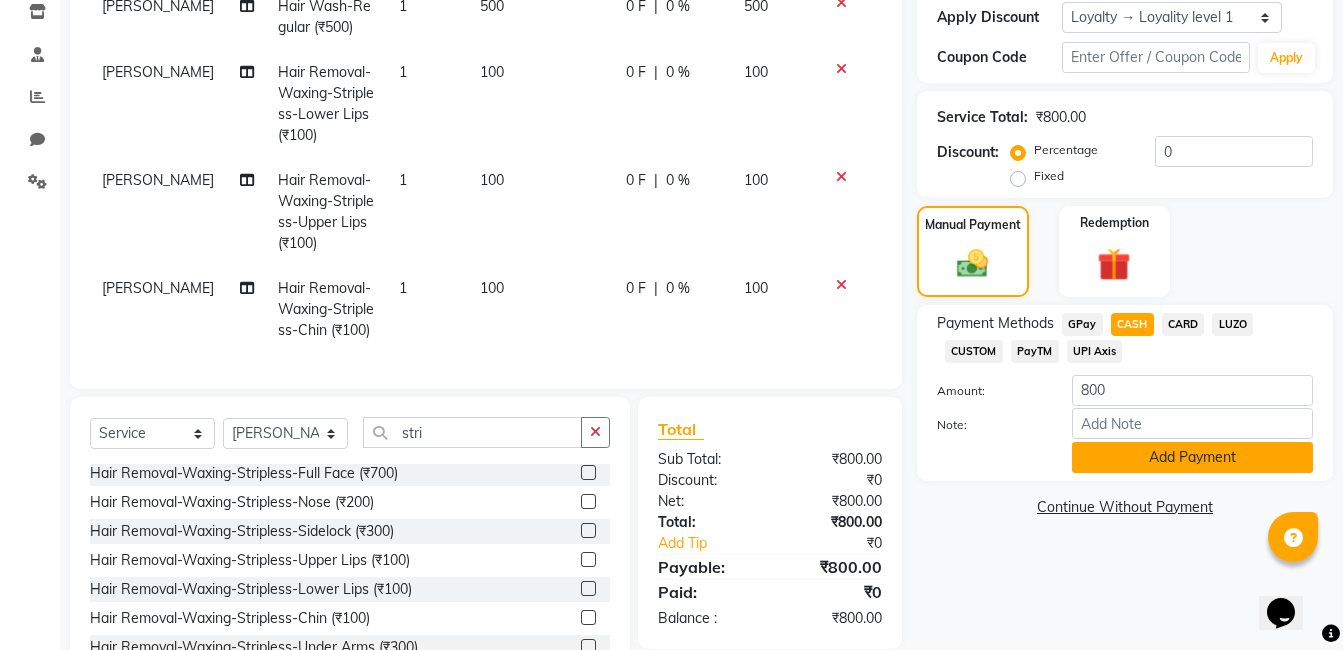 click on "Add Payment" 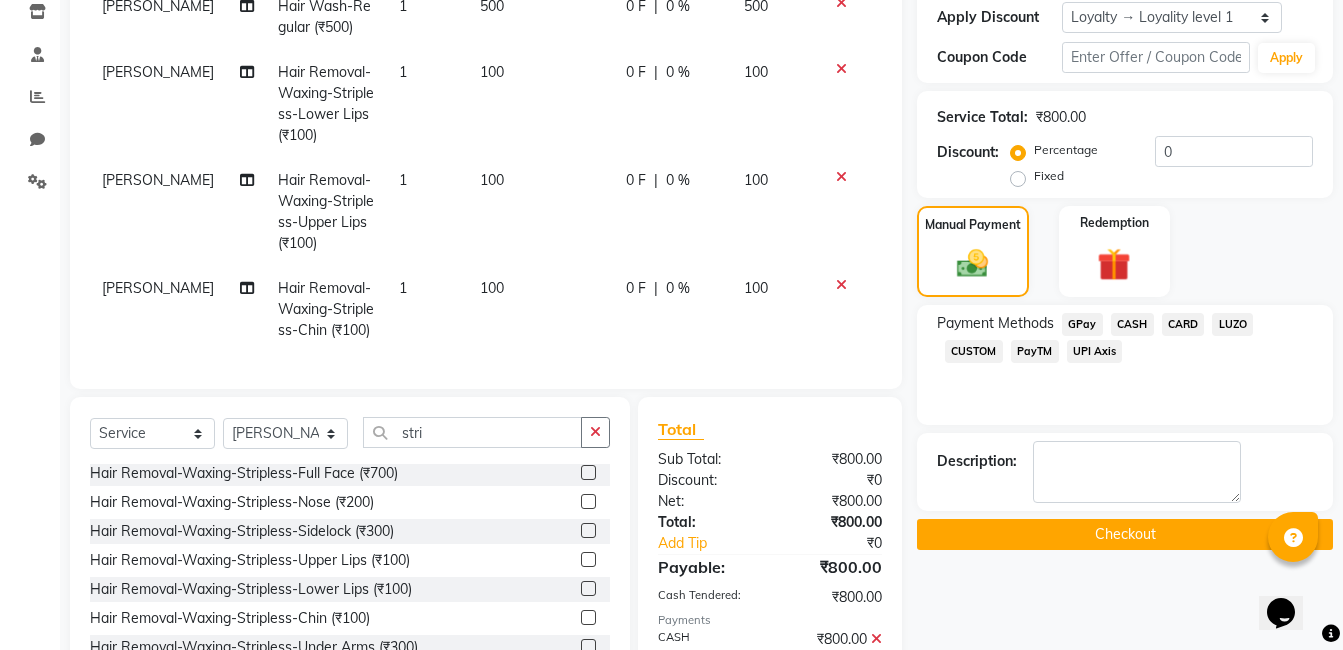 click on "Checkout" 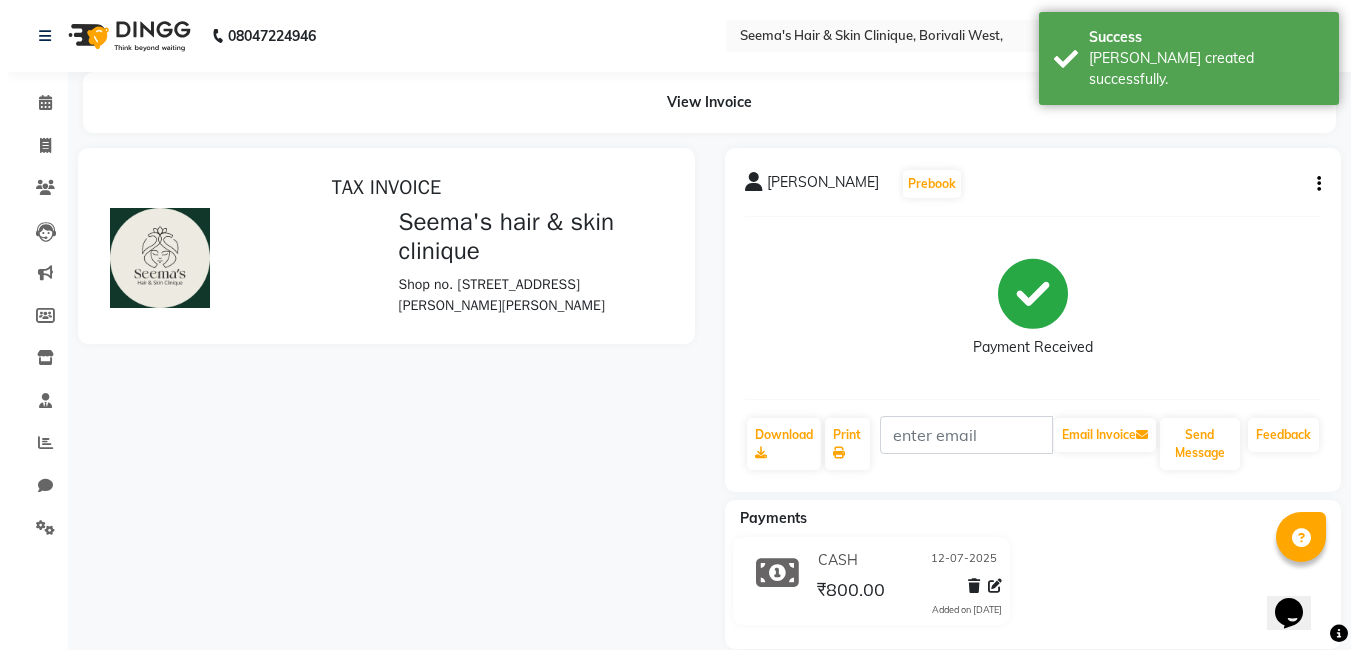 scroll, scrollTop: 0, scrollLeft: 0, axis: both 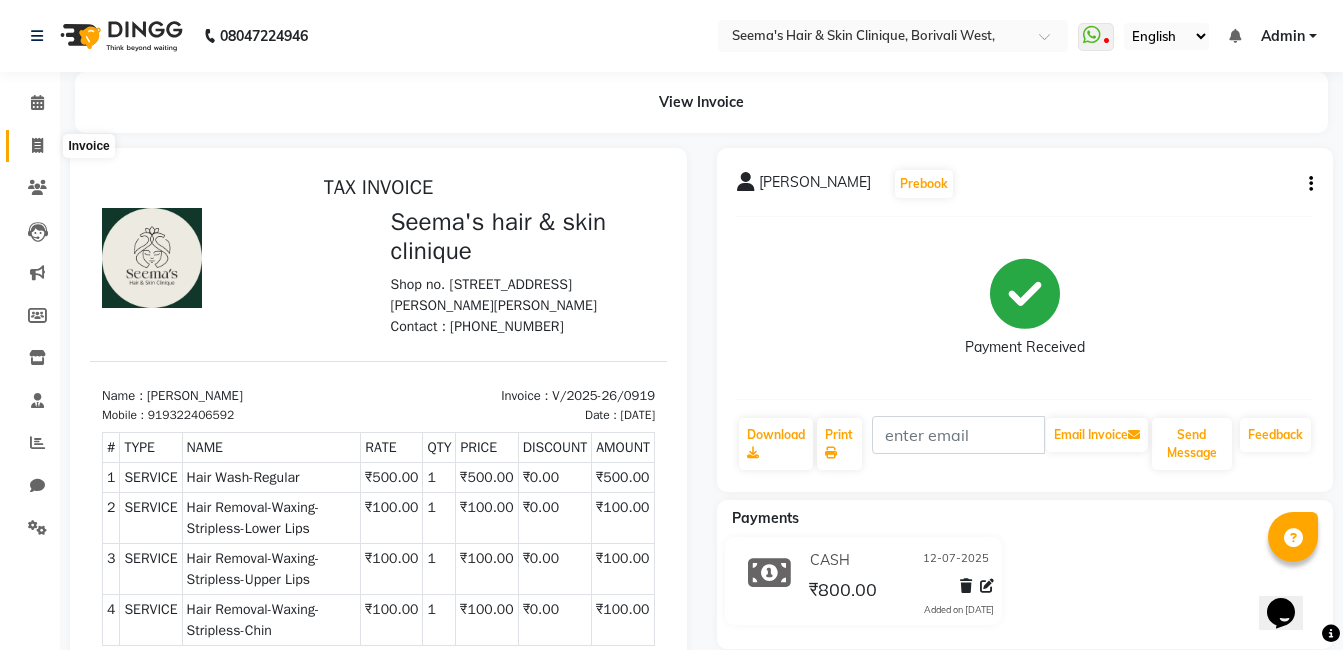 click 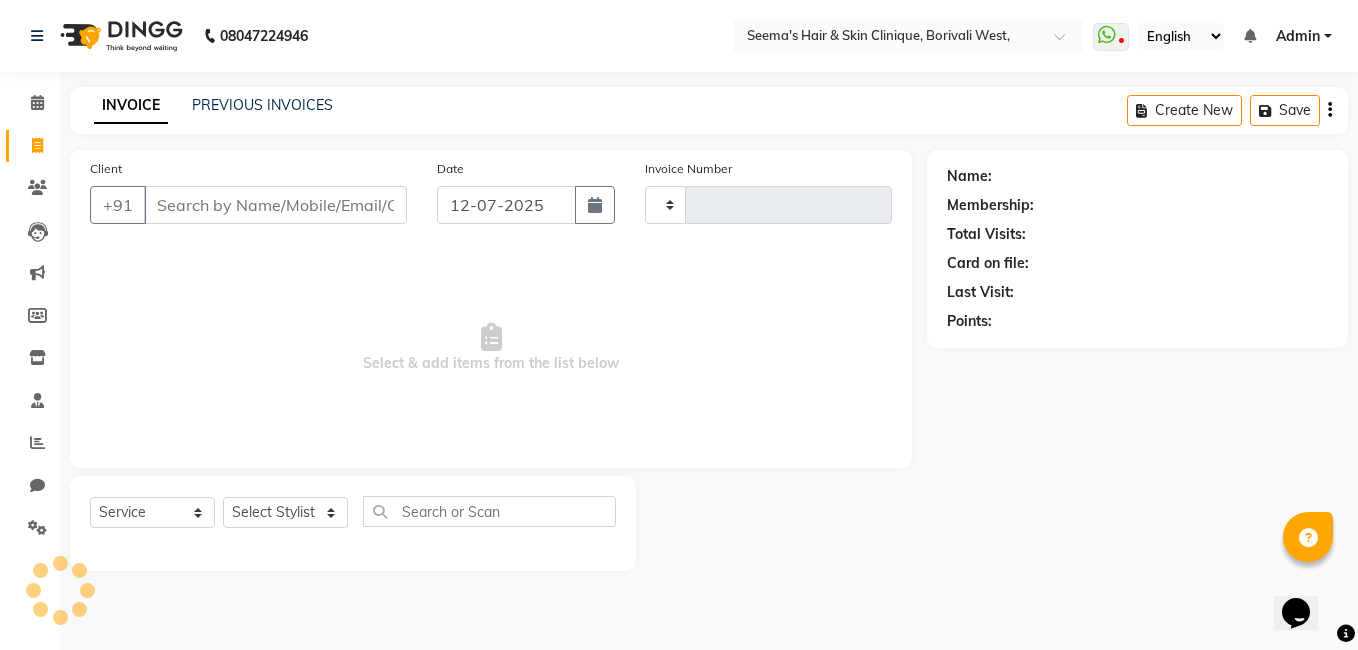 type on "0920" 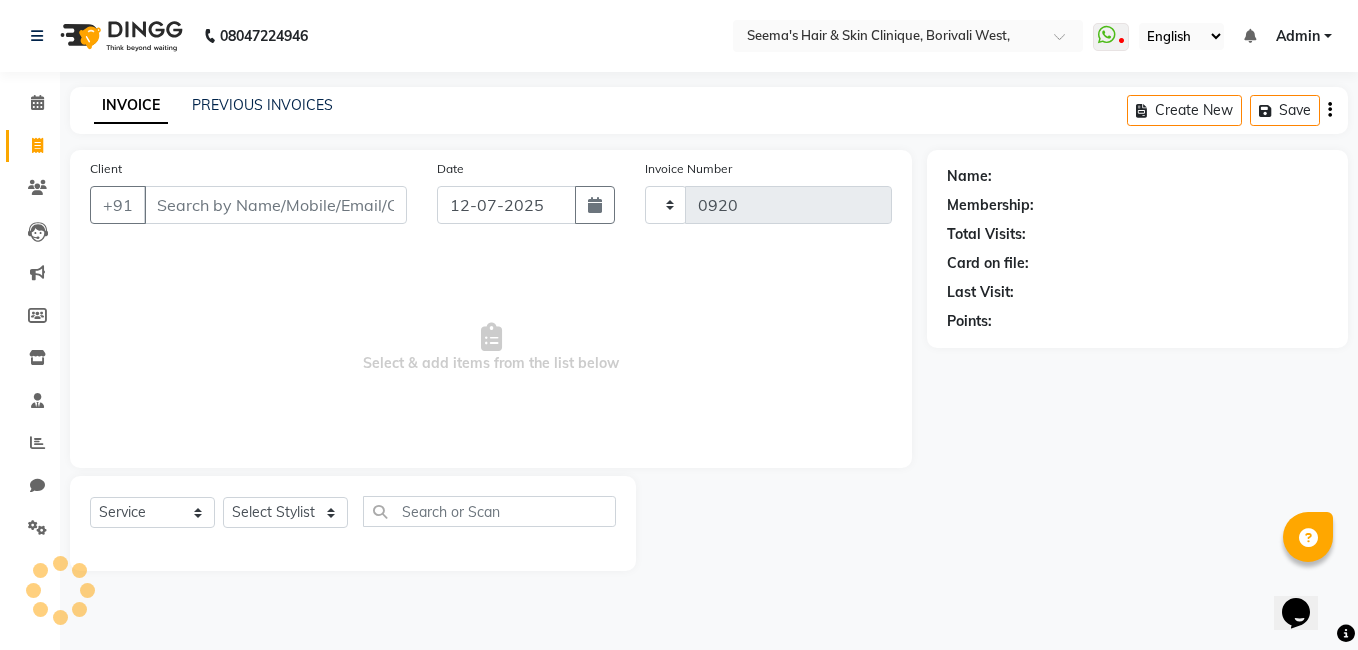 select on "8084" 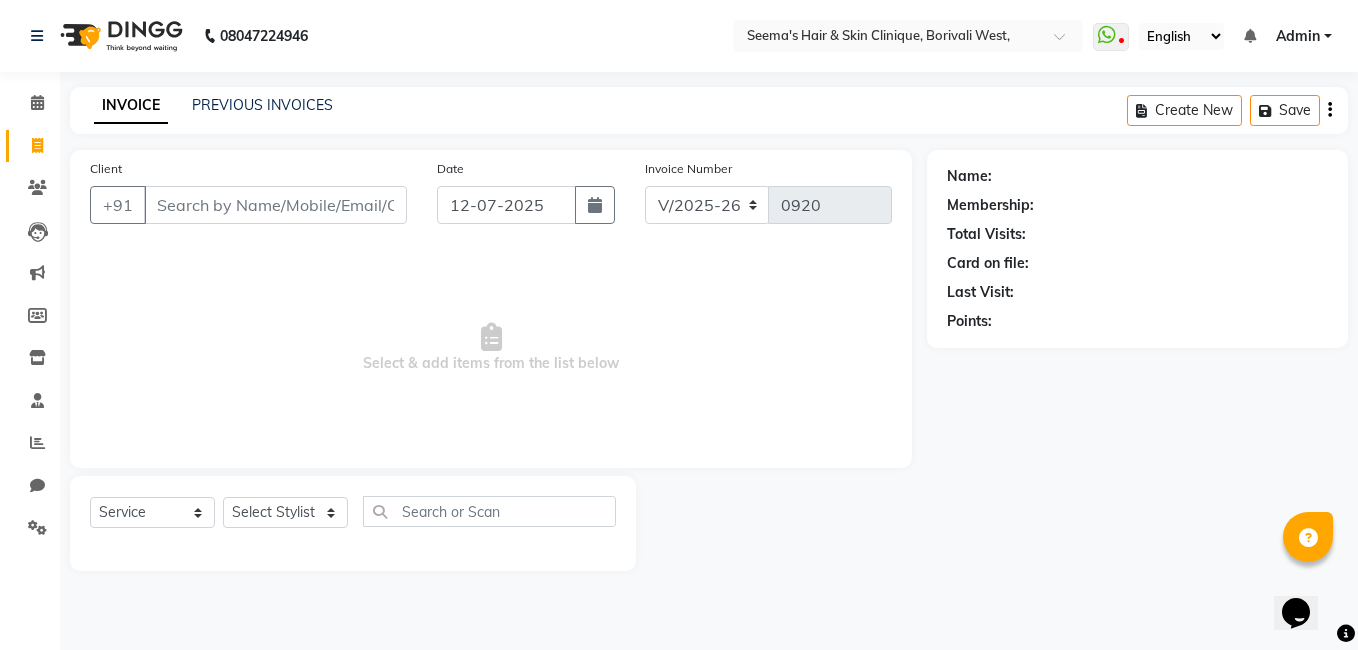 click on "INVOICE PREVIOUS INVOICES Create New   Save  Client +91 Date [DATE] Invoice Number V/2025 V/[PHONE_NUMBER]  Select & add items from the list below  Select  Service  Product  Membership  Package Voucher Prepaid Gift Card  Select Stylist [PERSON_NAME] [PERSON_NAME] [PERSON_NAME] [PERSON_NAME] [PERSON_NAME] [PERSON_NAME] [PERSON_NAME] Intern [PERSON_NAME] Name: Membership: Total Visits: Card on file: Last Visit:  Points:" 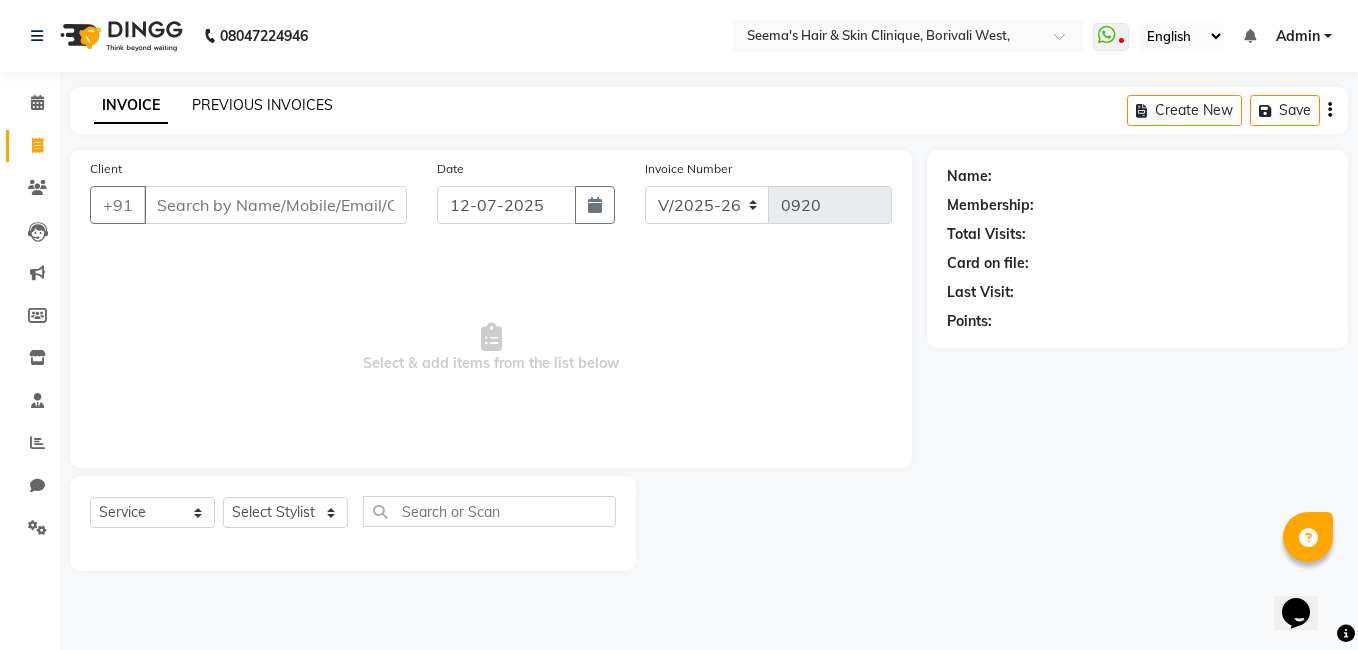 click on "PREVIOUS INVOICES" 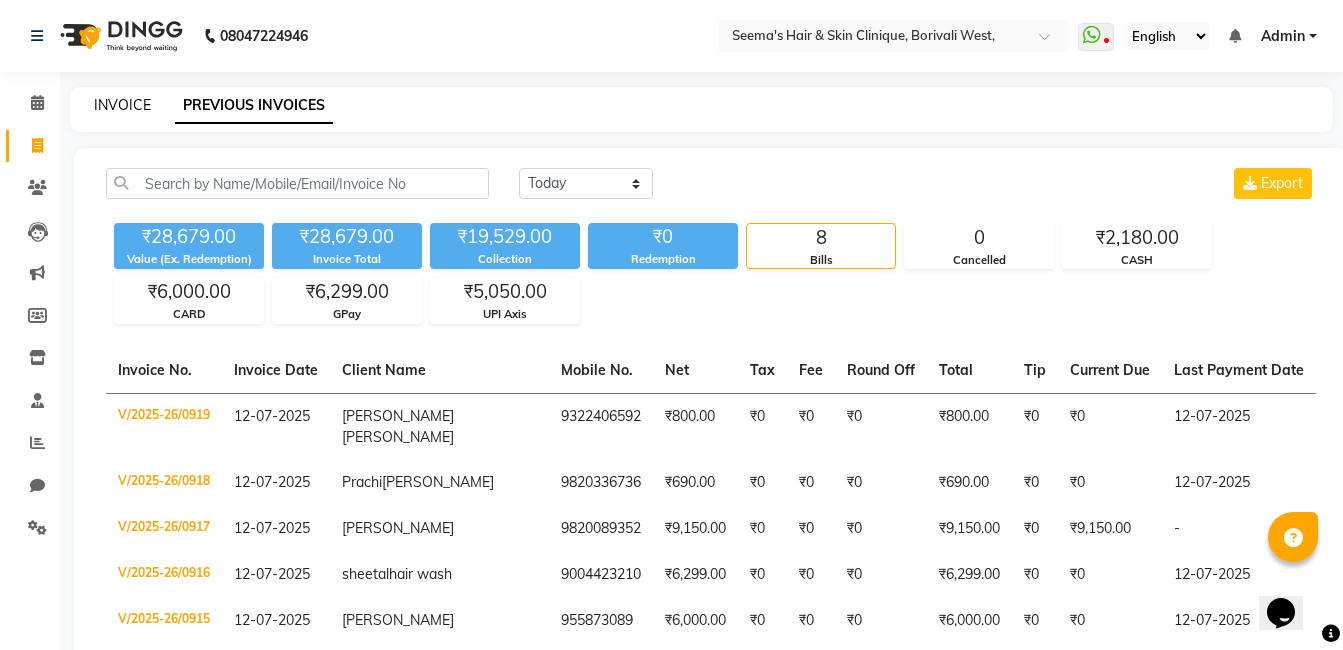 click on "INVOICE" 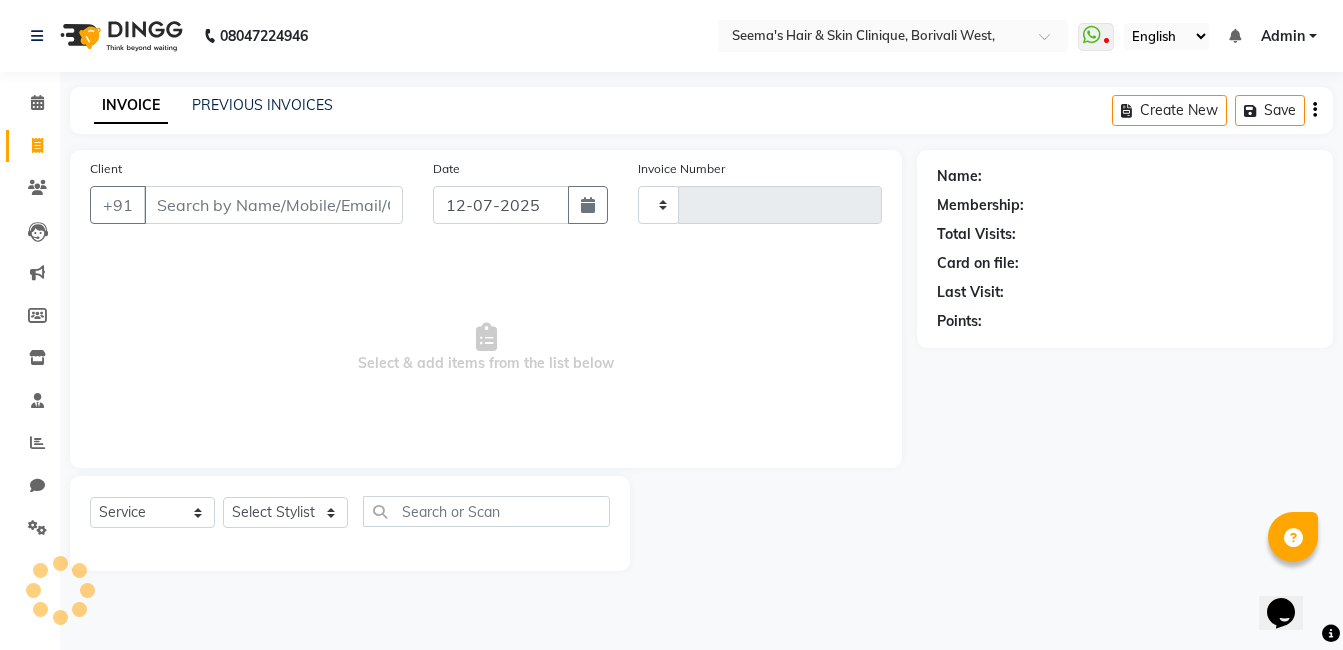 type on "0920" 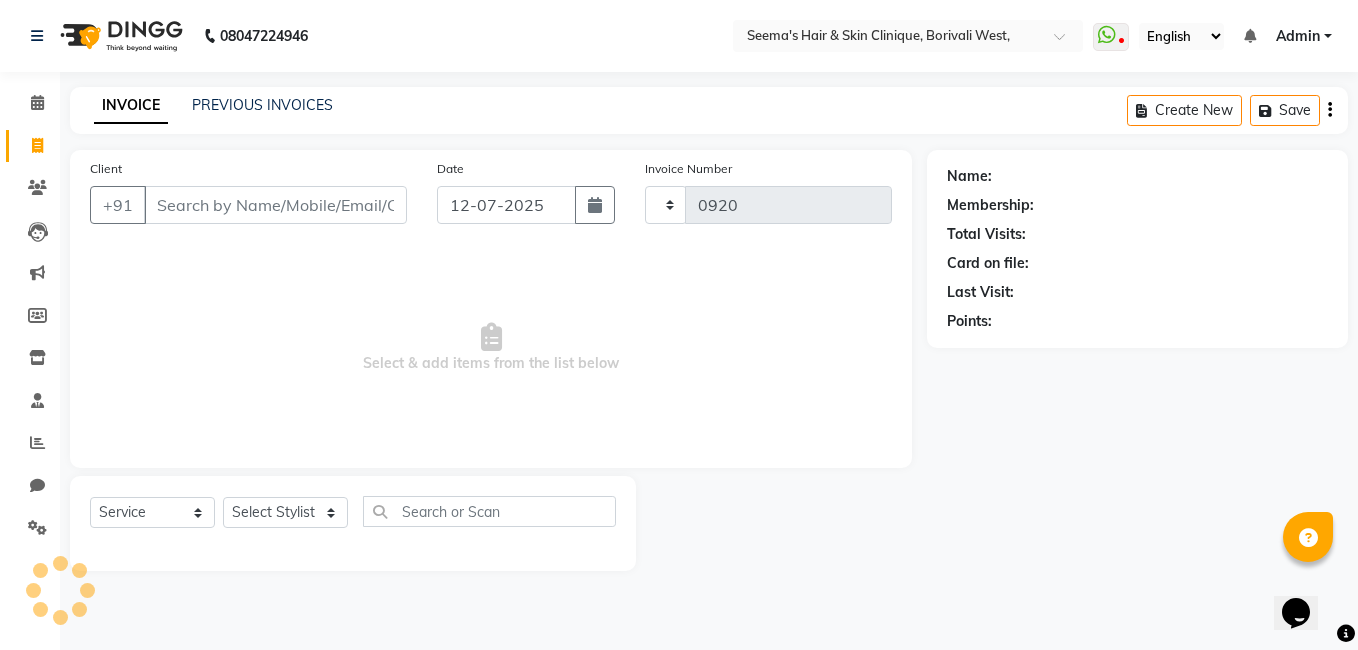 select on "8084" 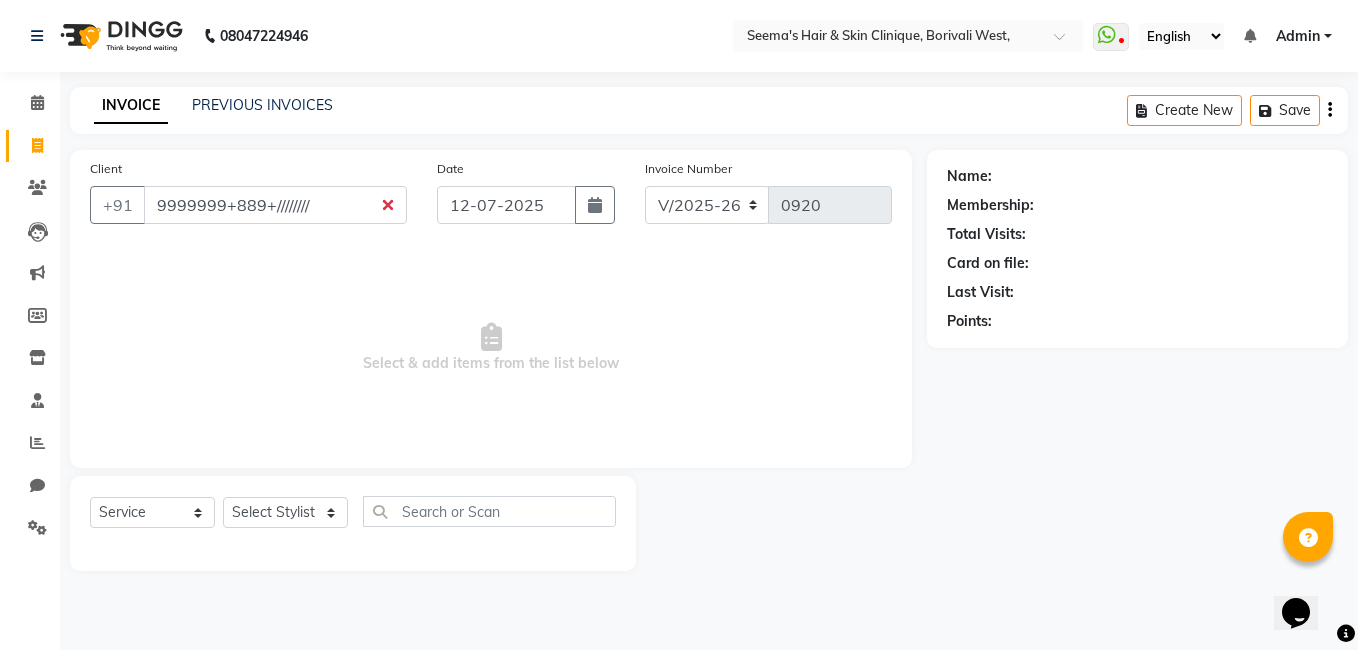 click on "9999999+889+////////" at bounding box center (275, 205) 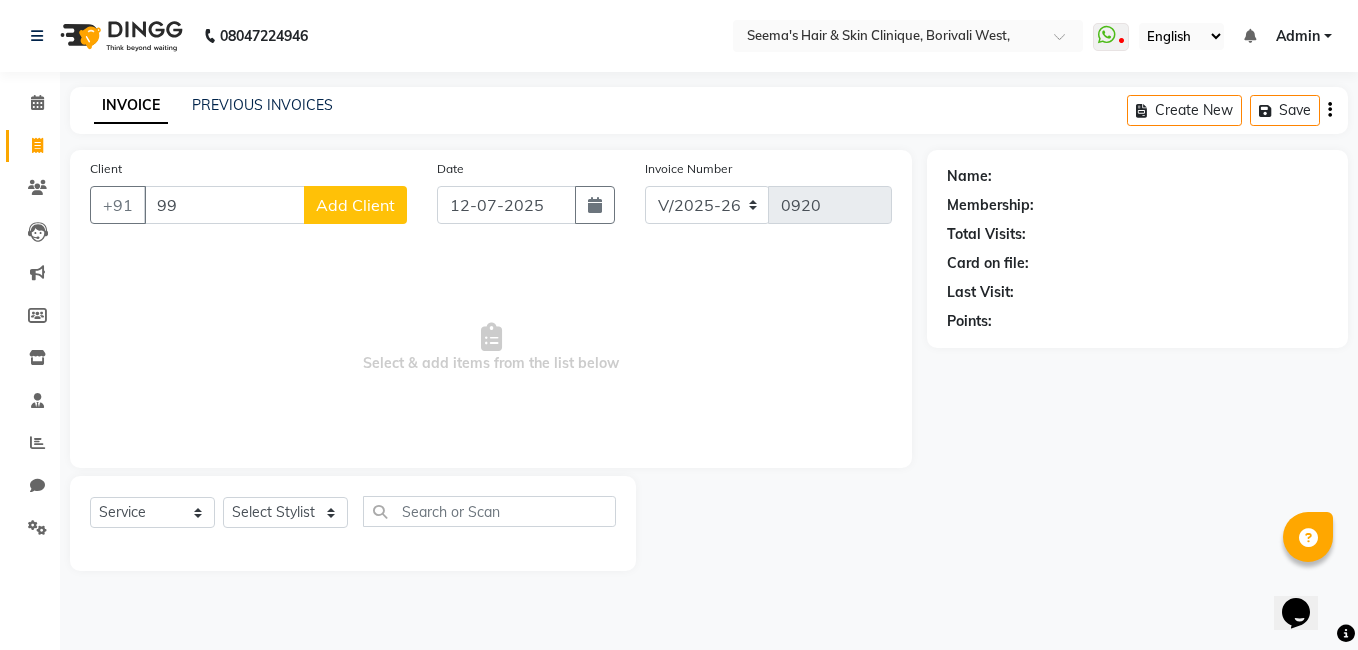 type on "9" 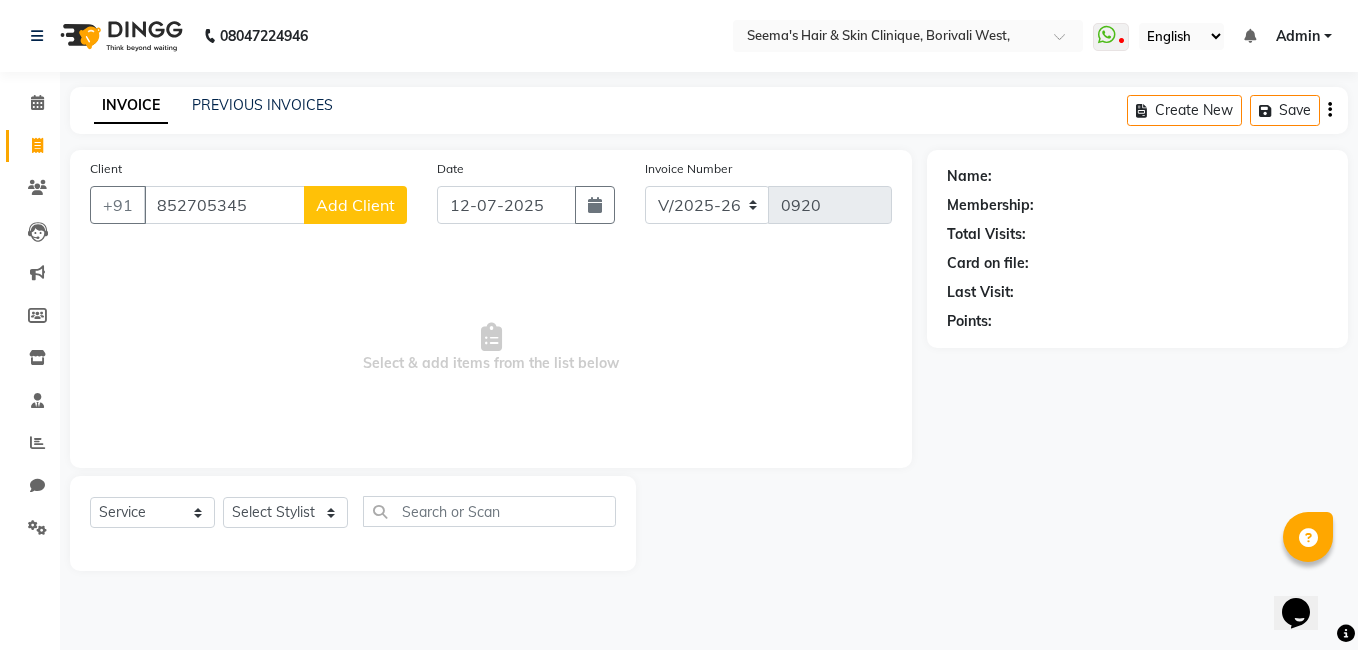 click on "852705345" at bounding box center (224, 205) 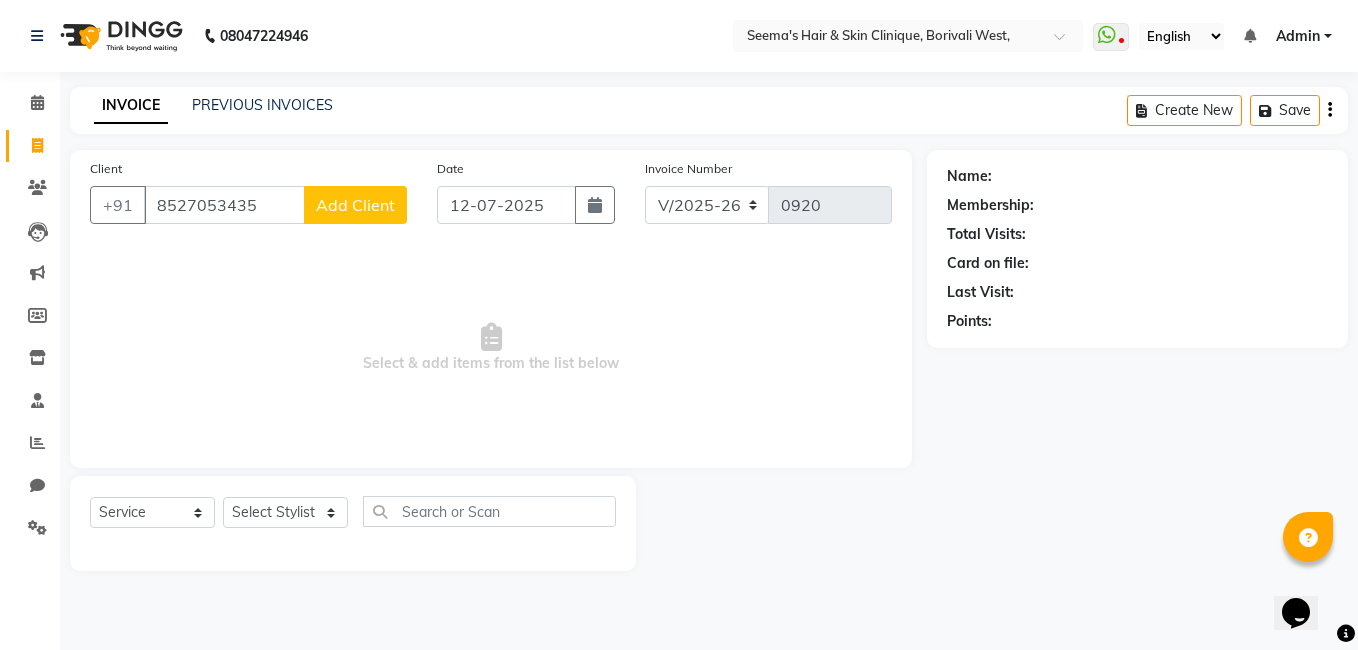 type on "8527053435" 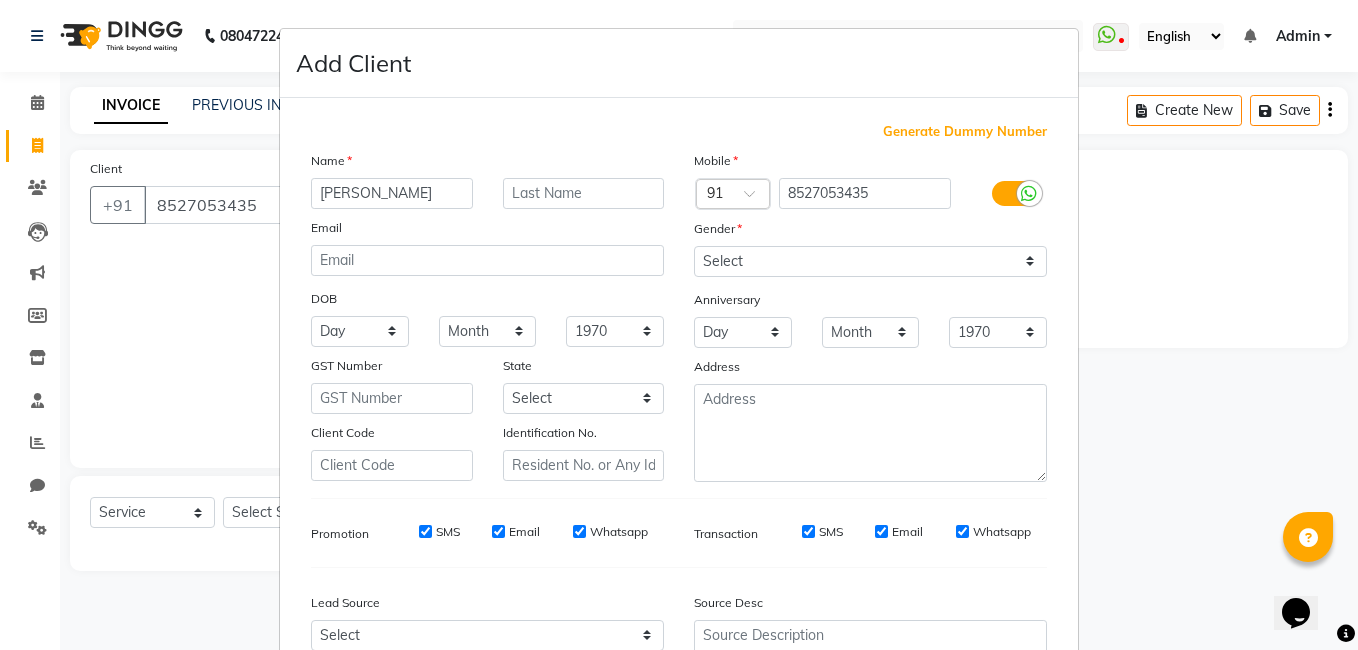 type on "[PERSON_NAME]" 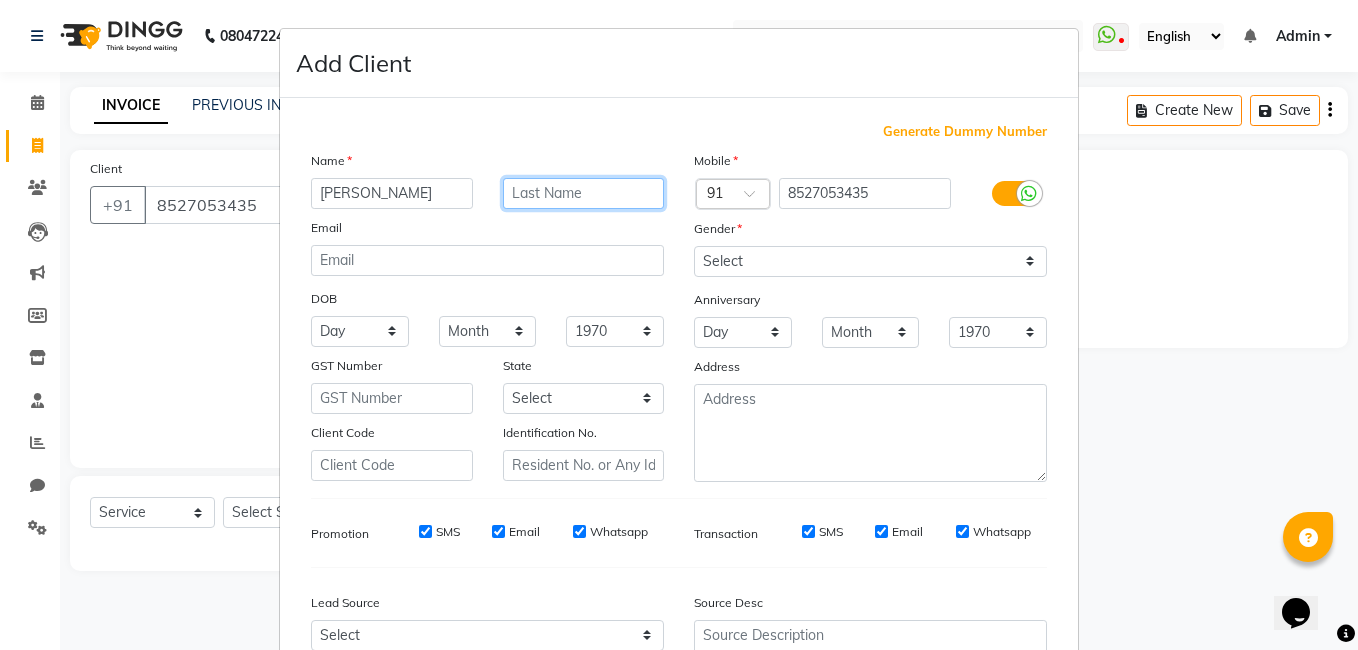 type on "u" 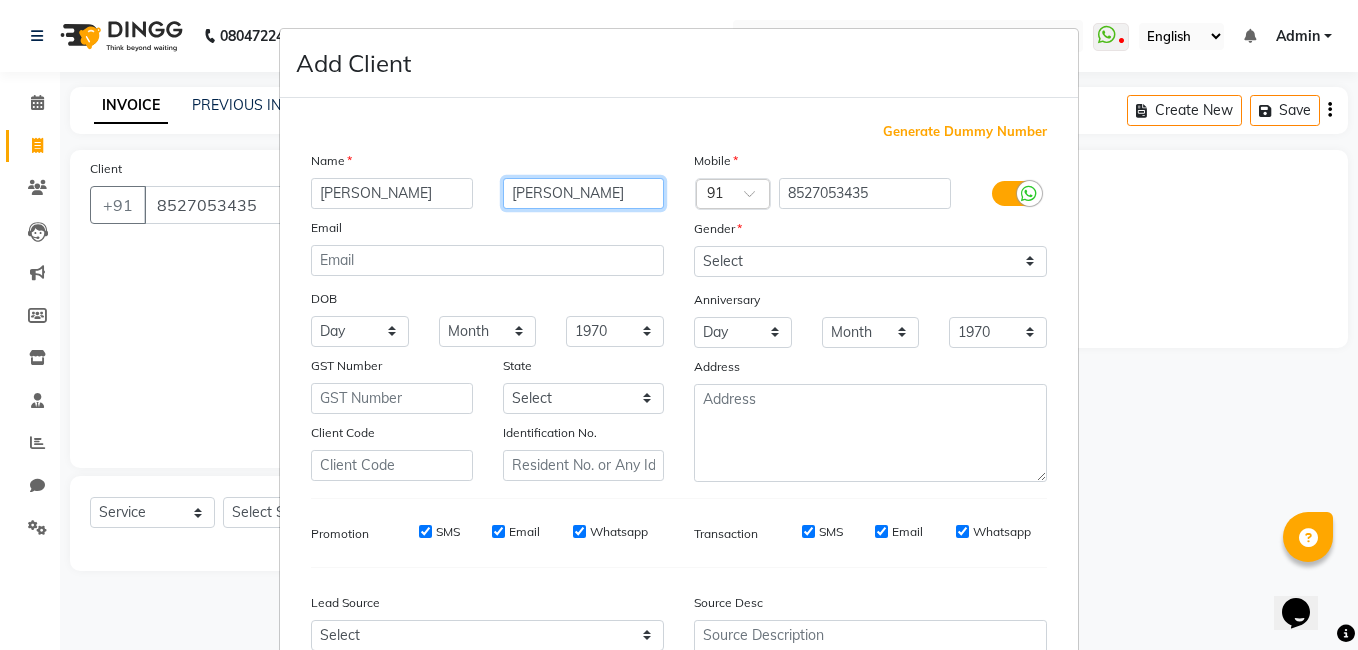 type on "[PERSON_NAME]" 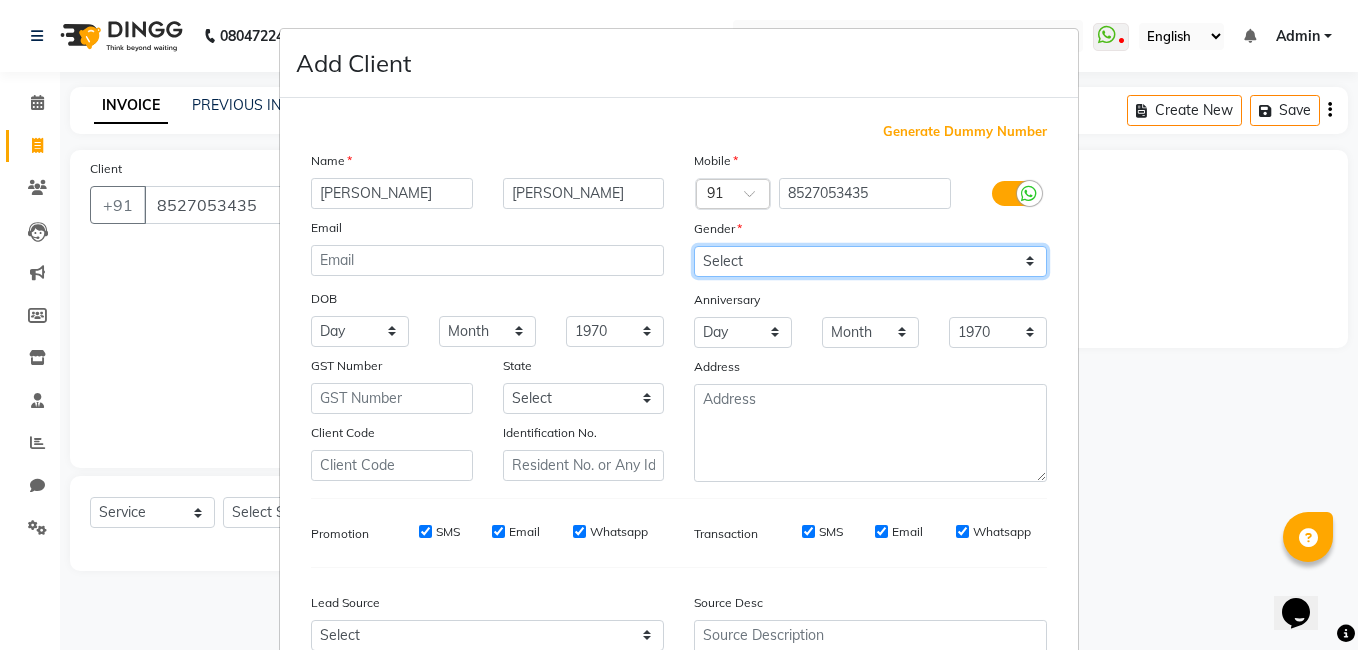 click on "Select [DEMOGRAPHIC_DATA] [DEMOGRAPHIC_DATA] Other Prefer Not To Say" at bounding box center [870, 261] 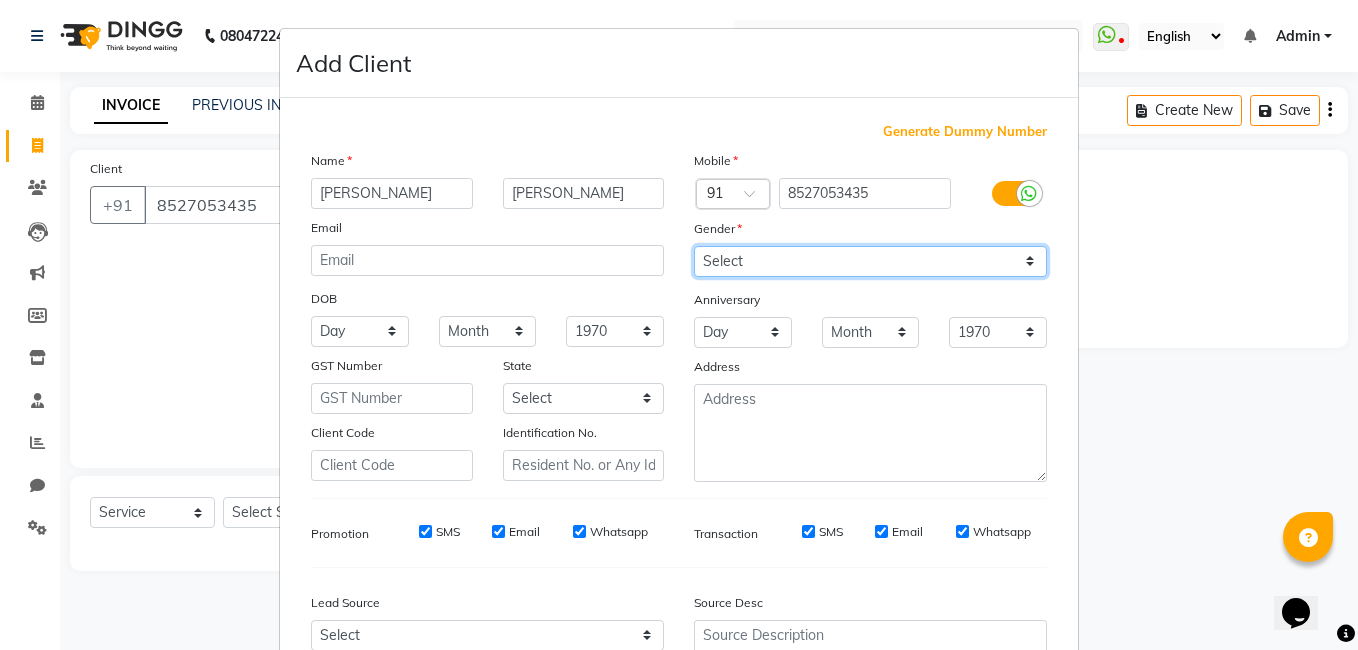 select on "[DEMOGRAPHIC_DATA]" 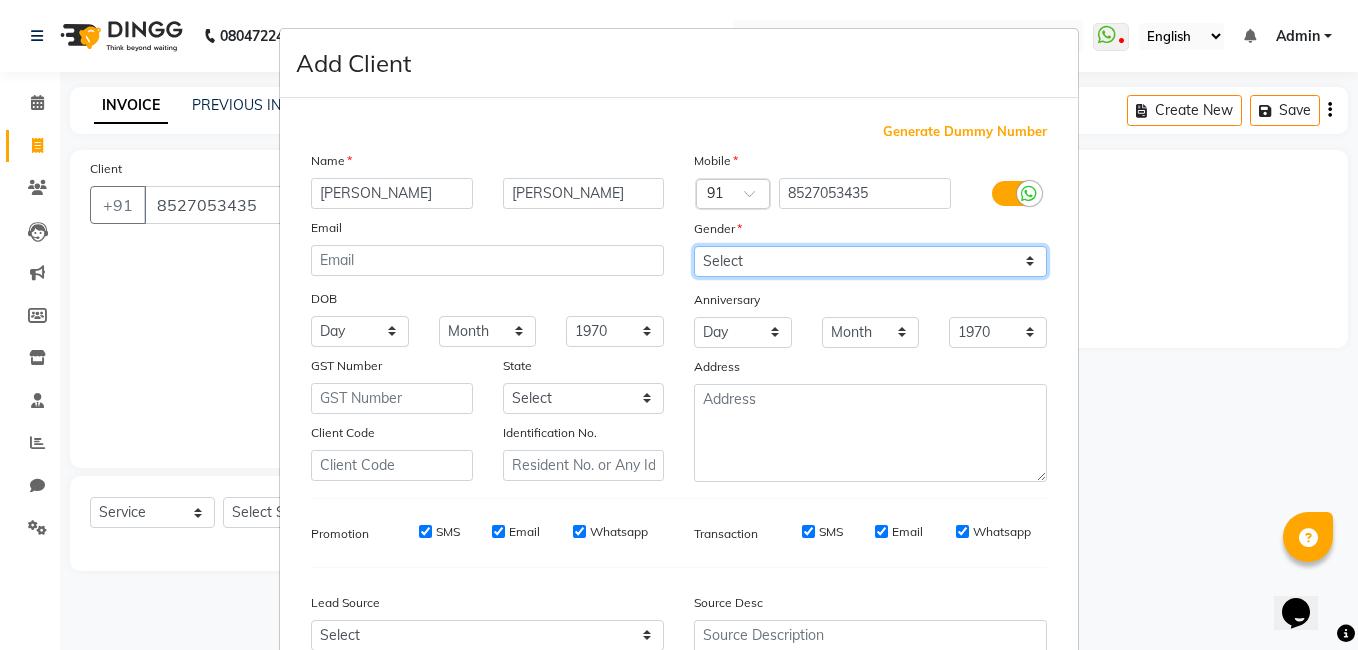 click on "Select [DEMOGRAPHIC_DATA] [DEMOGRAPHIC_DATA] Other Prefer Not To Say" at bounding box center (870, 261) 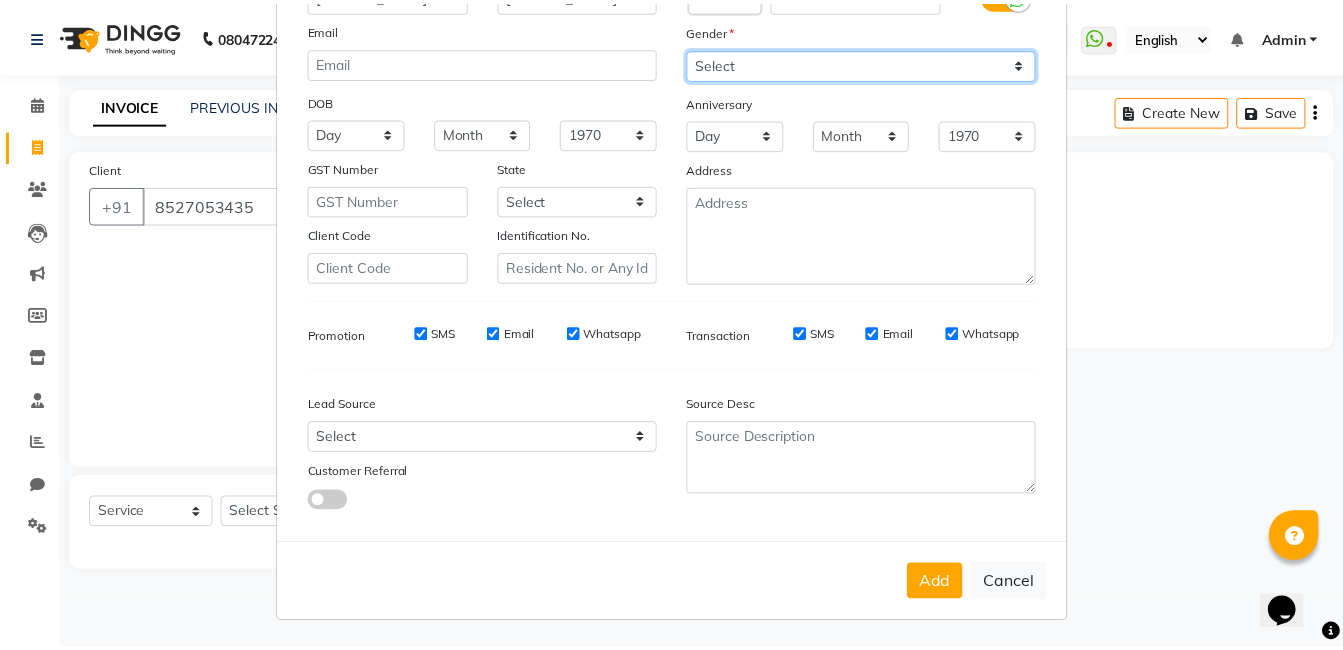 scroll, scrollTop: 199, scrollLeft: 0, axis: vertical 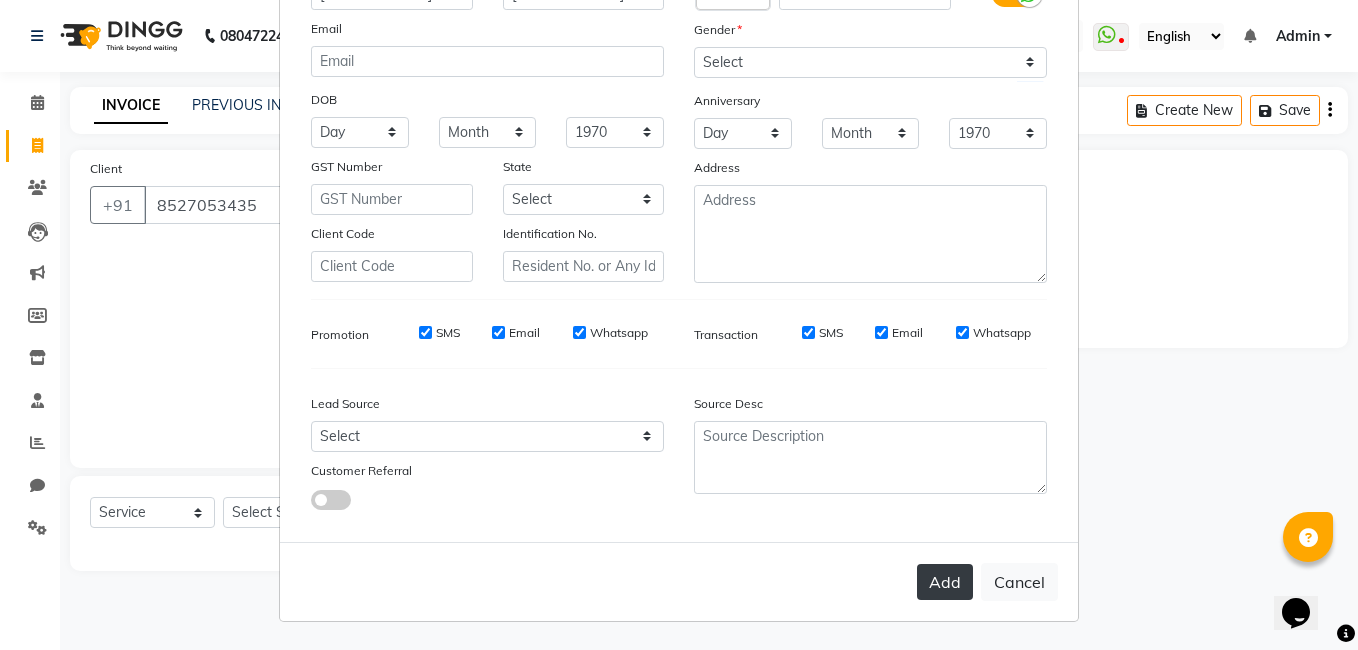 click on "Add" at bounding box center (945, 582) 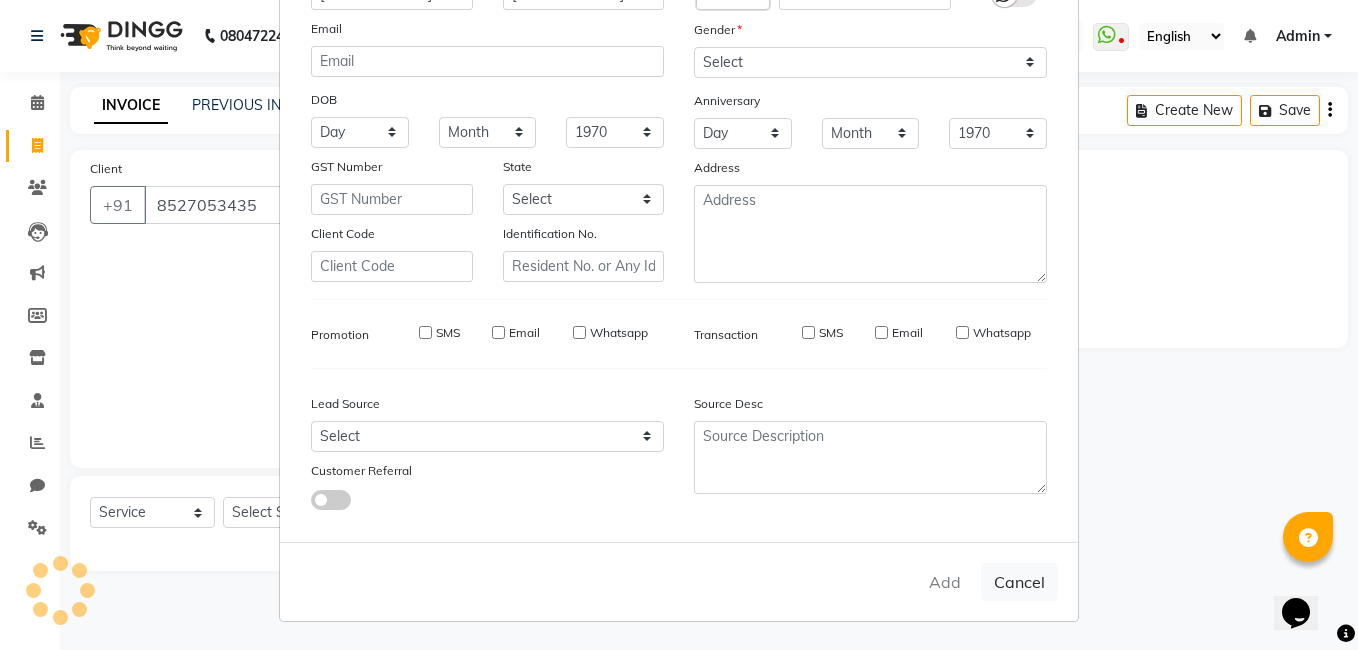 type 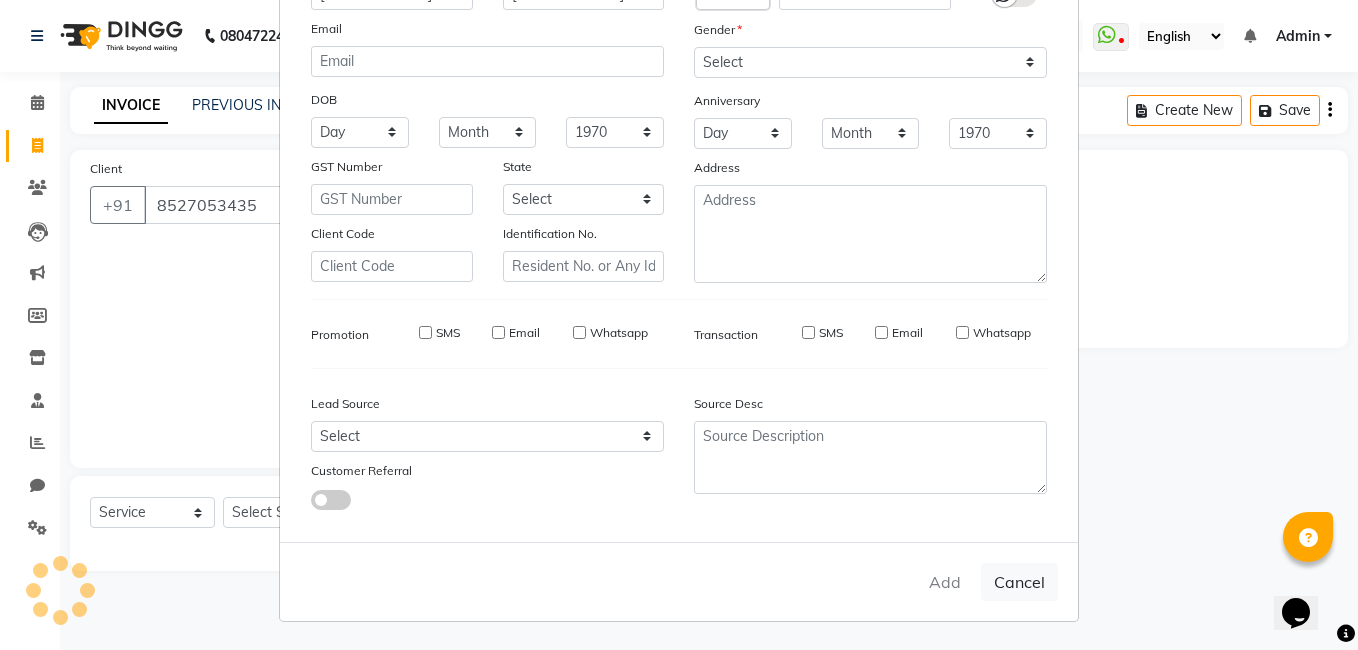 type 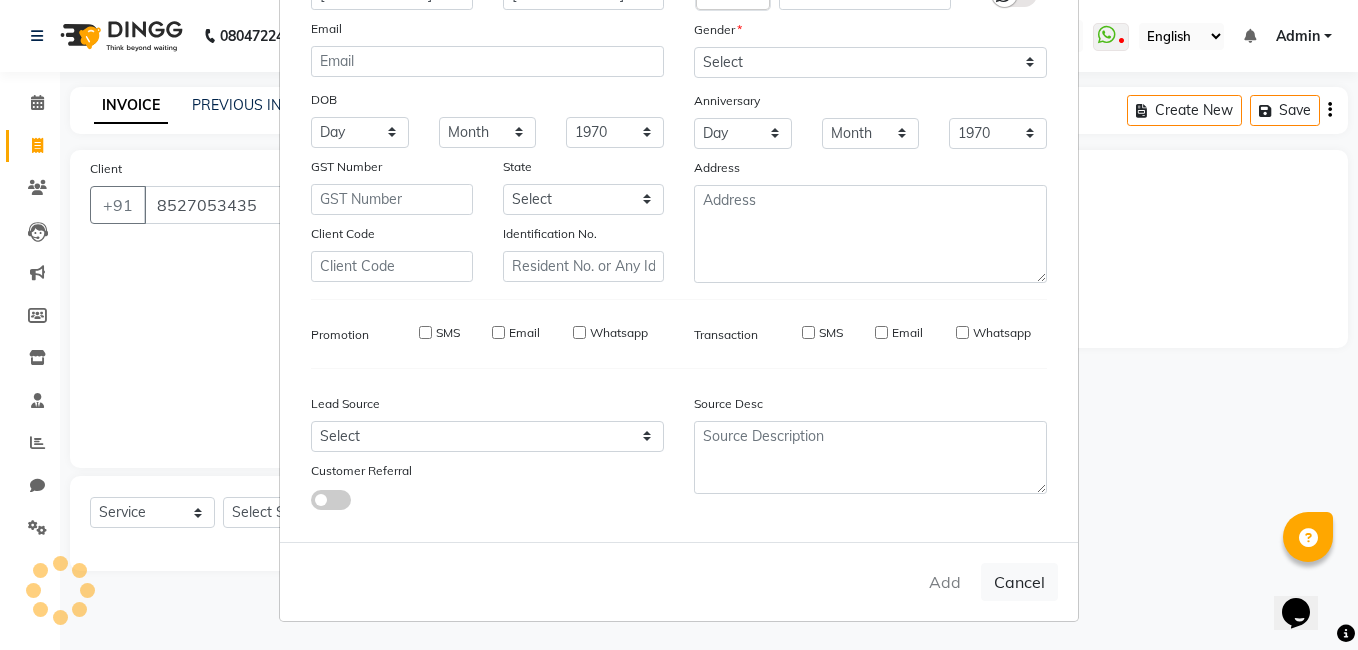 select 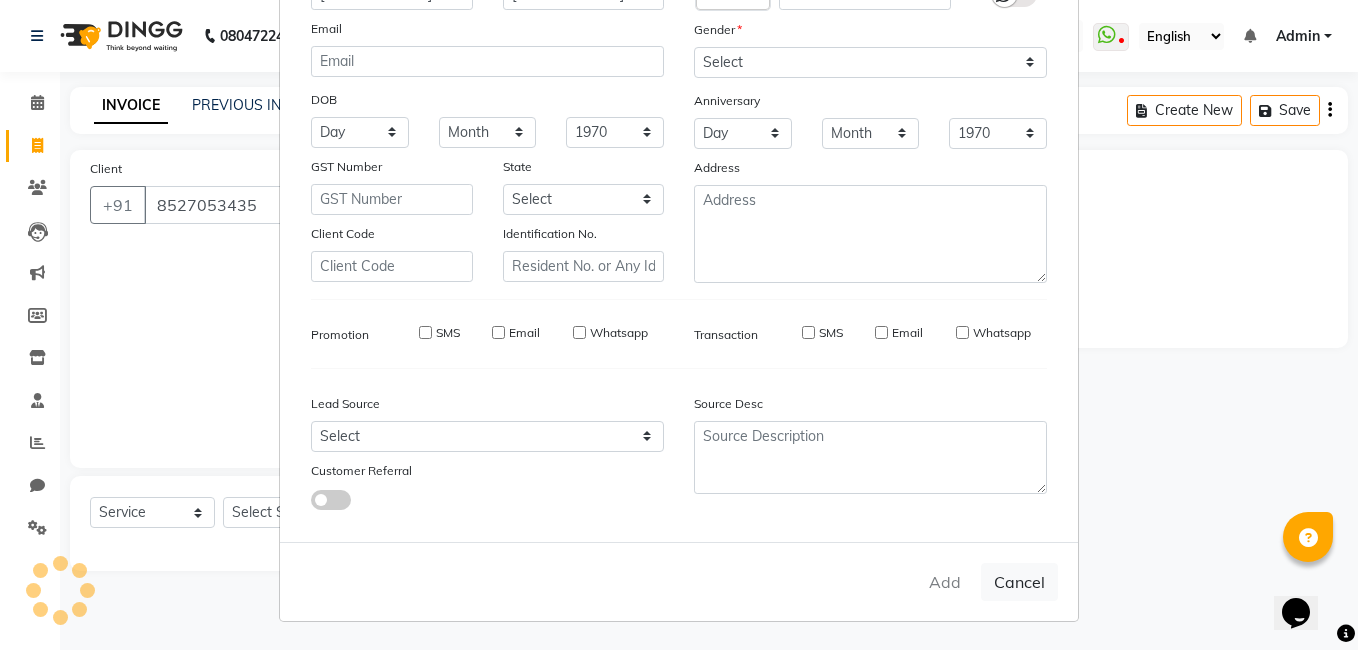 select 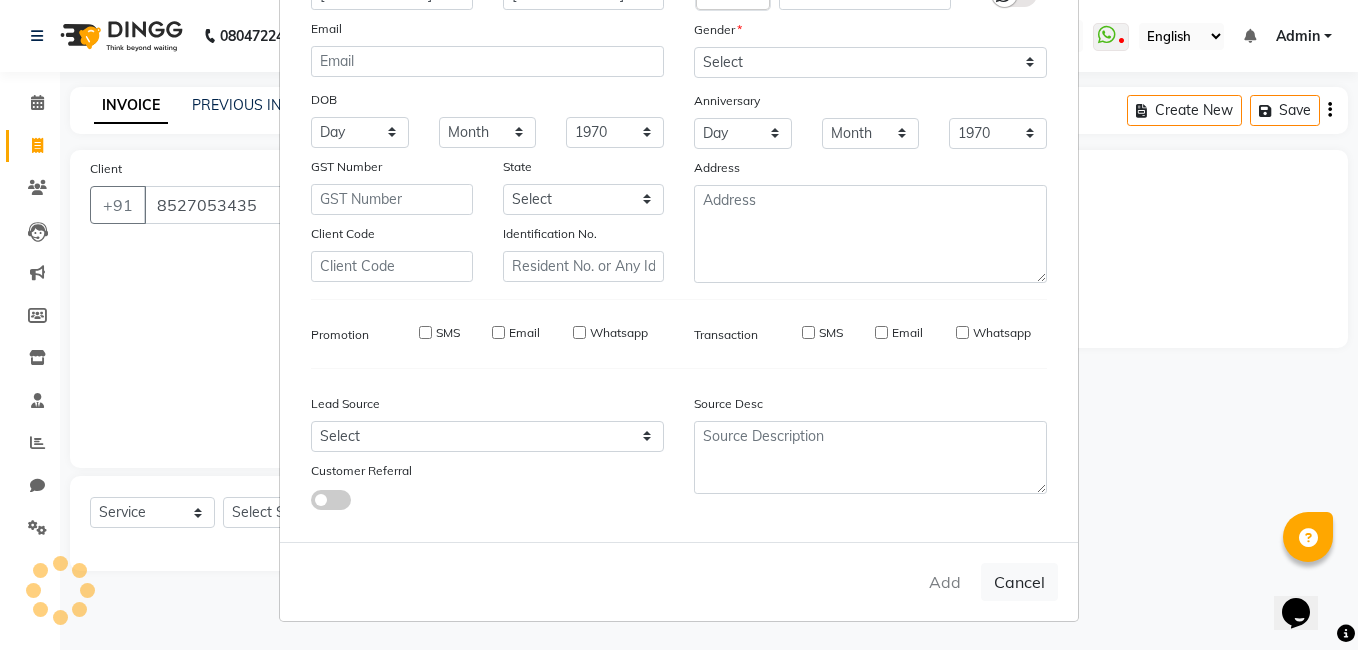 type 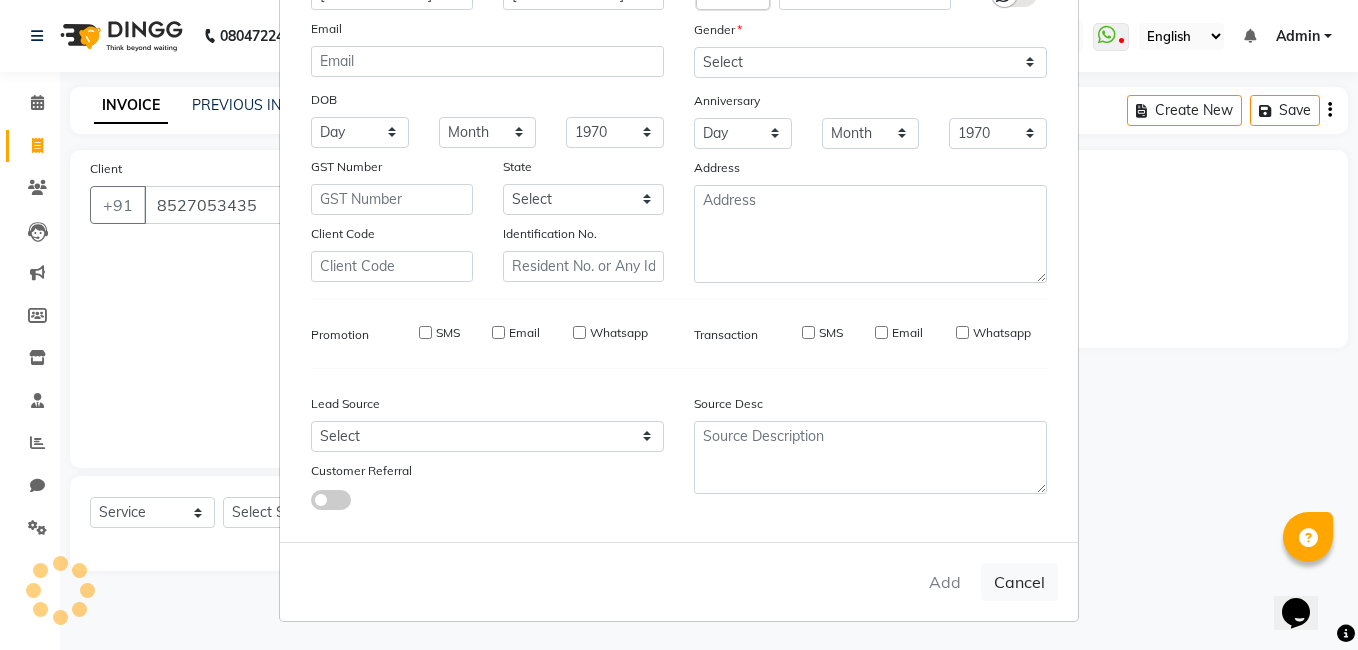 select 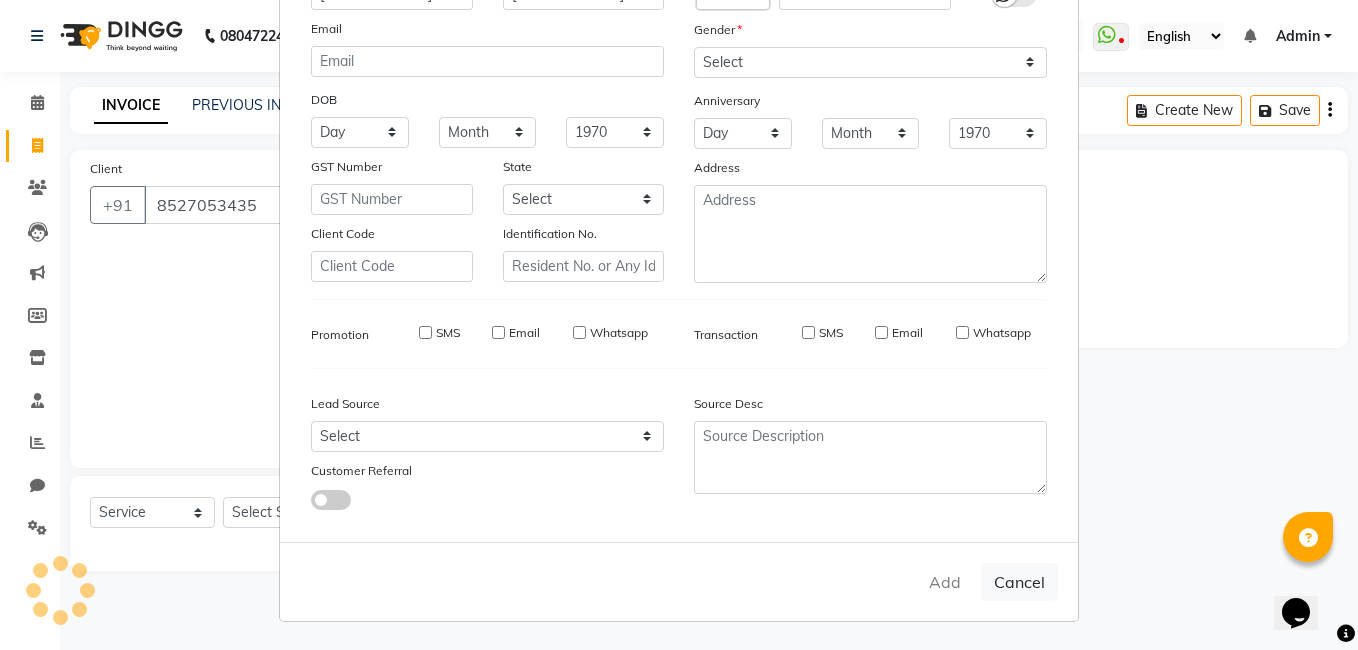 select 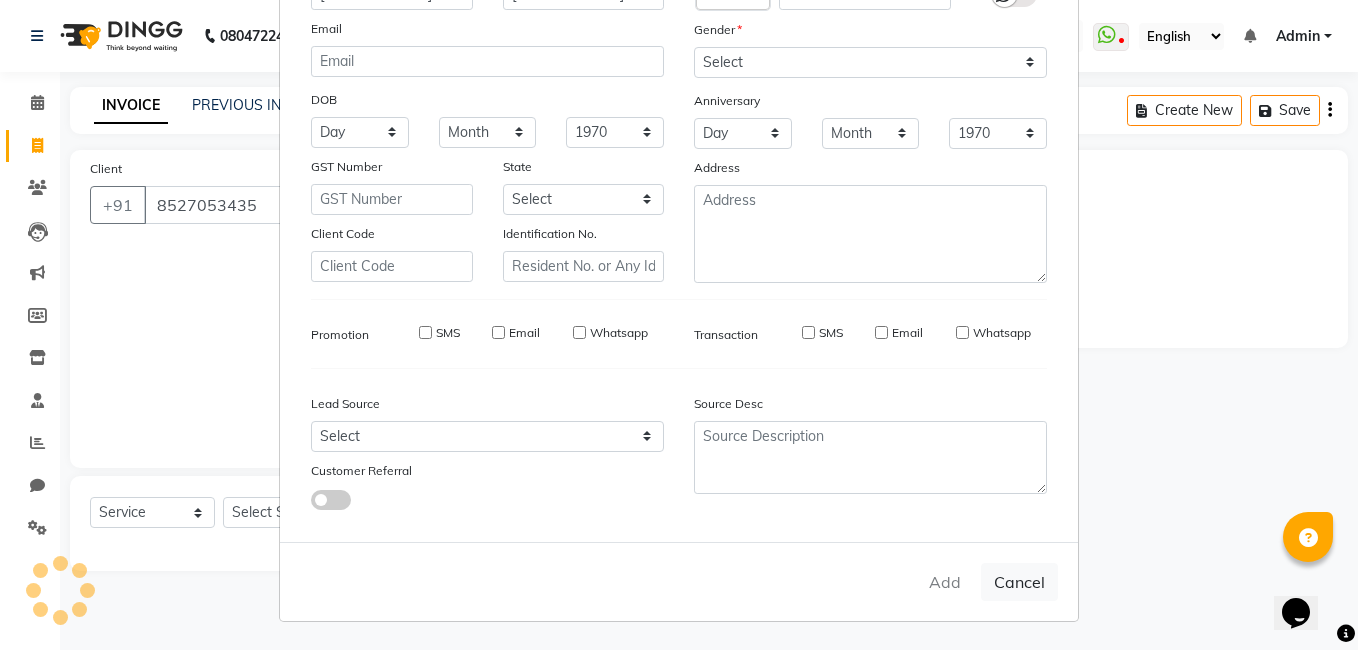 checkbox on "false" 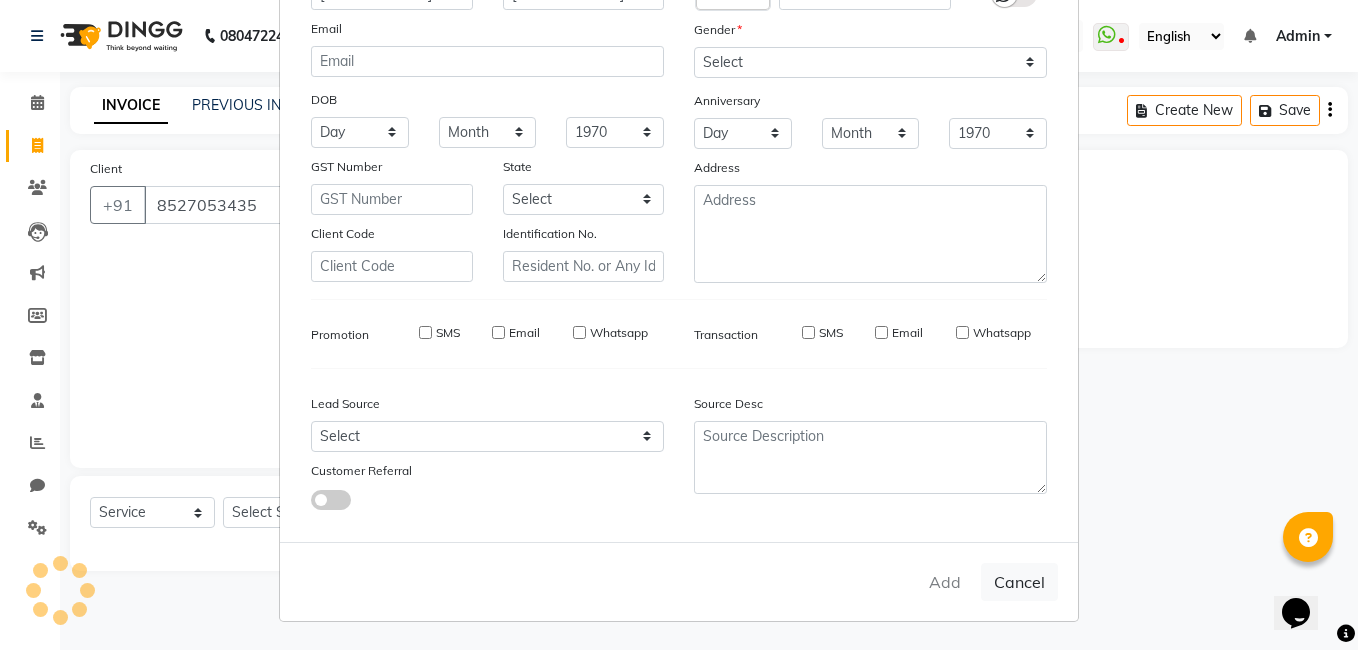 checkbox on "false" 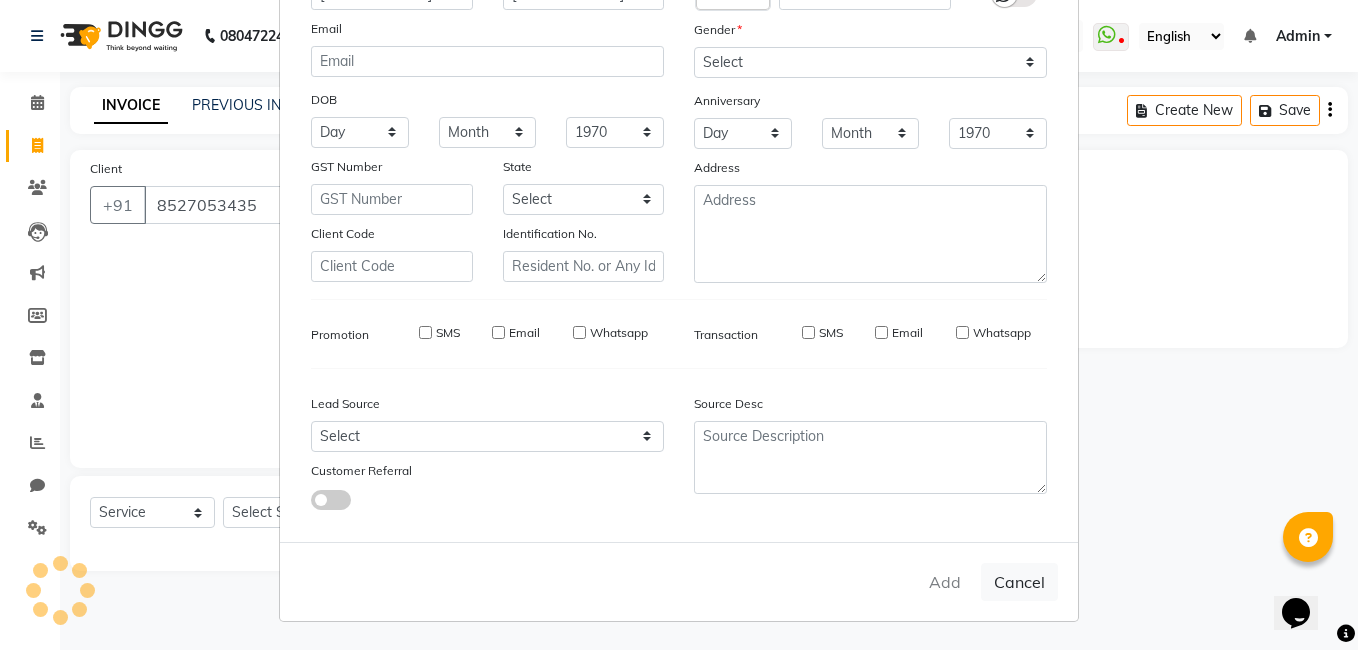 checkbox on "false" 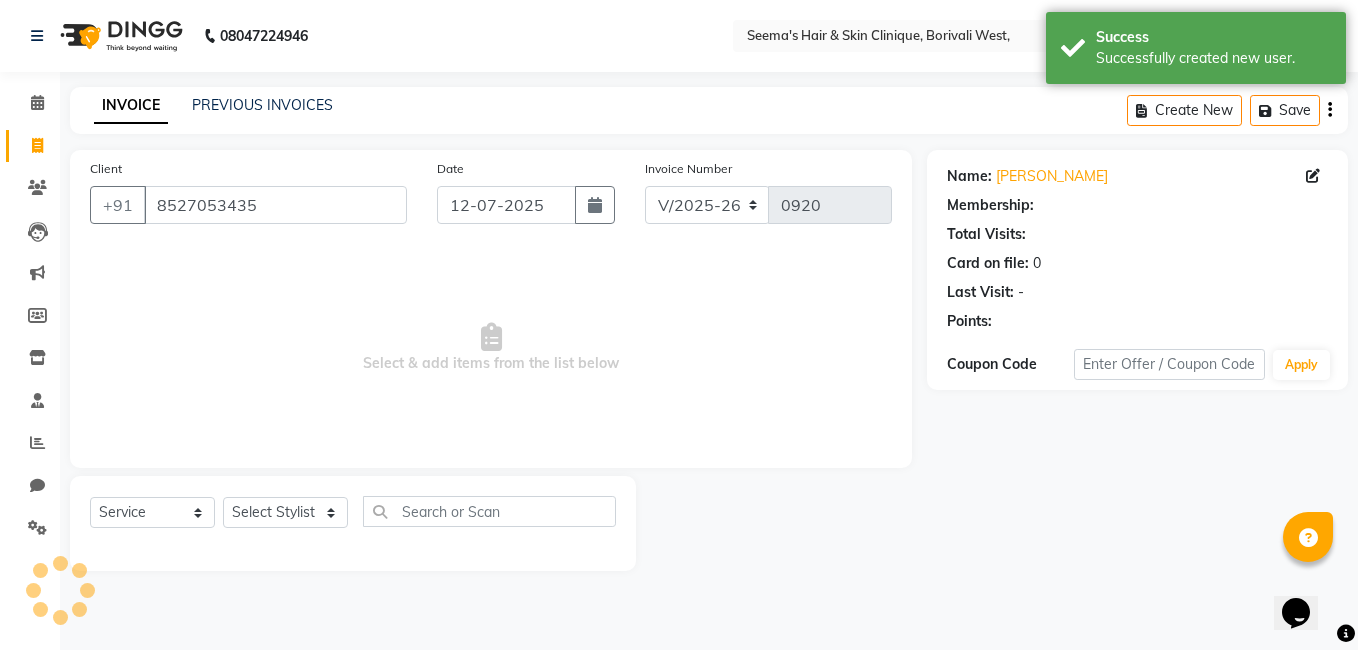 type 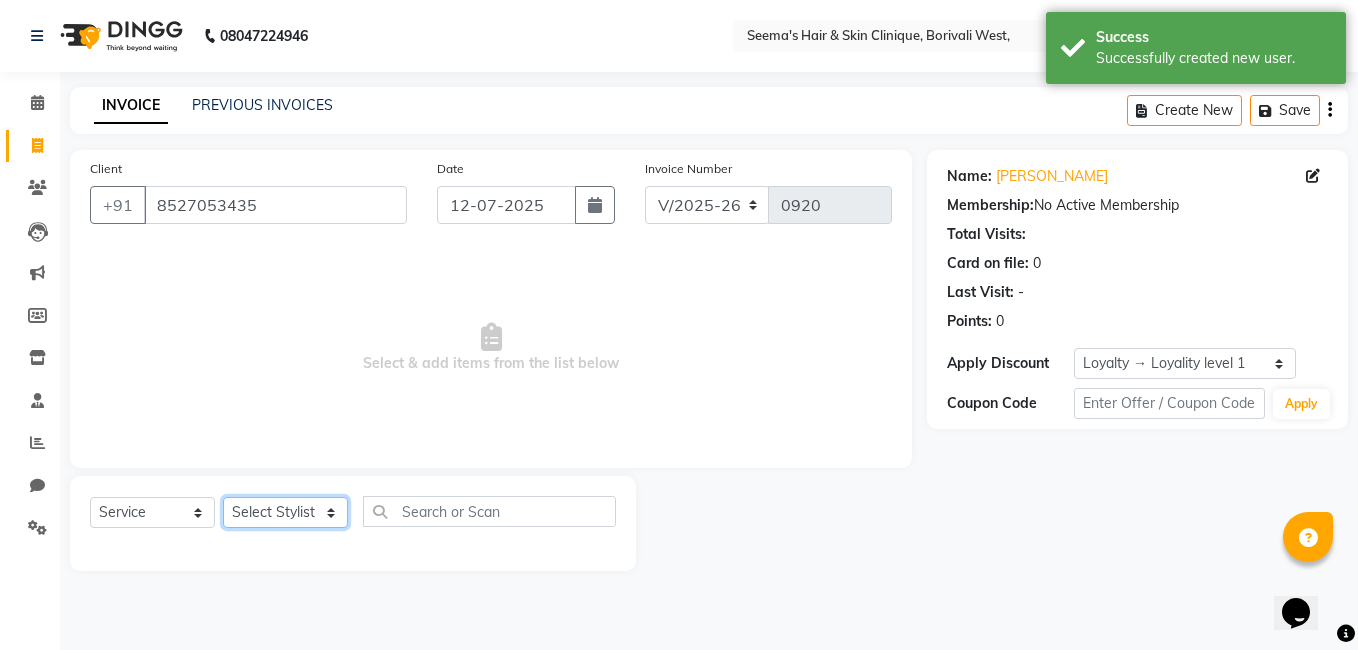 click on "Select Stylist [PERSON_NAME] [PERSON_NAME] [PERSON_NAME] [PERSON_NAME] [PERSON_NAME] [PERSON_NAME] [PERSON_NAME] Intern [PERSON_NAME]" 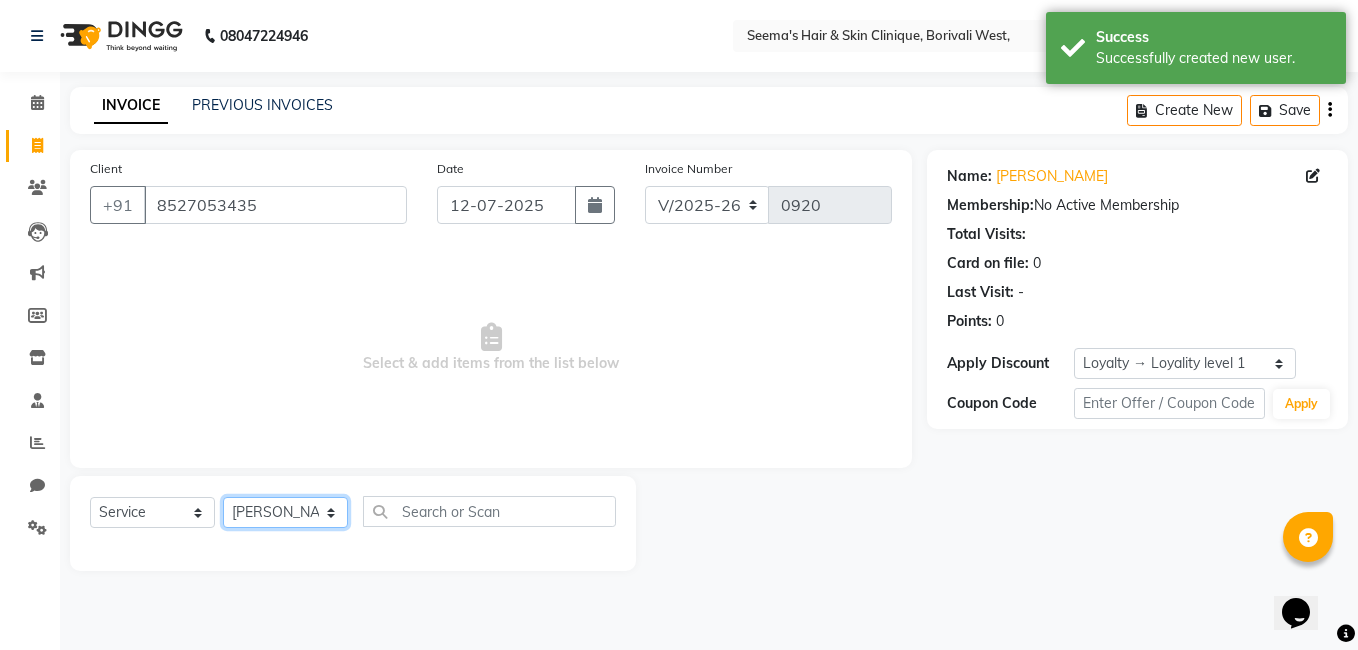 click on "Select Stylist [PERSON_NAME] [PERSON_NAME] [PERSON_NAME] [PERSON_NAME] [PERSON_NAME] [PERSON_NAME] [PERSON_NAME] Intern [PERSON_NAME]" 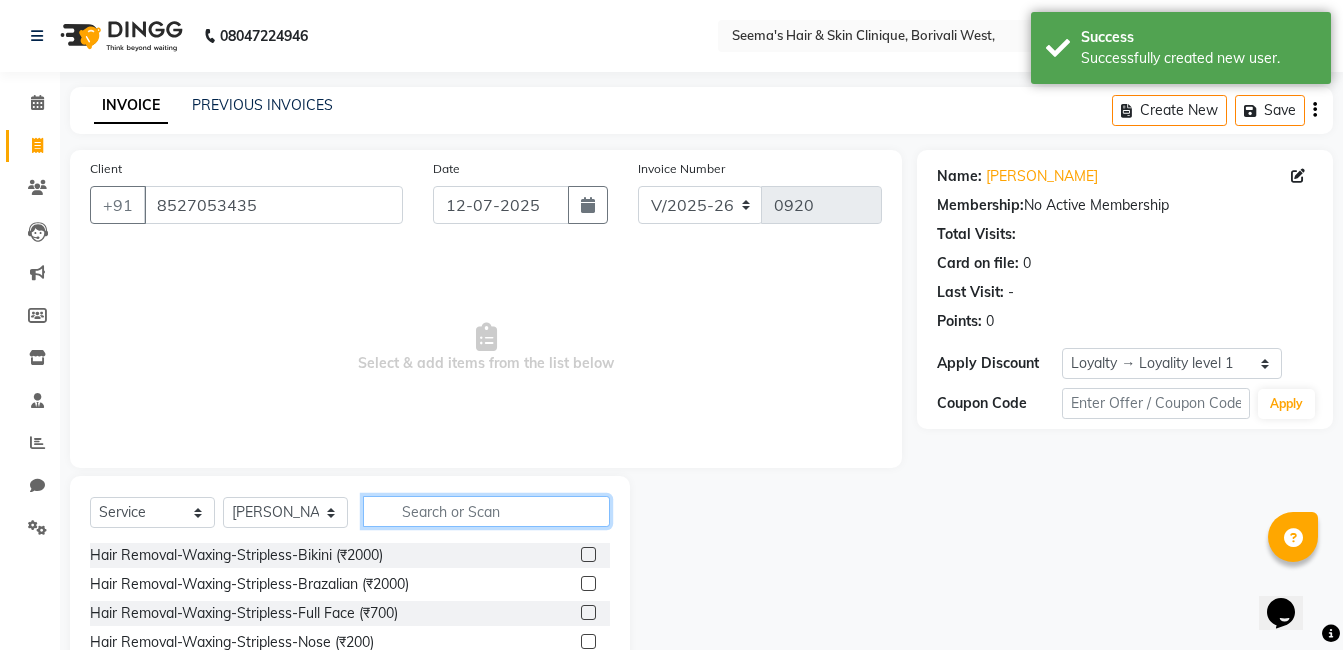 click 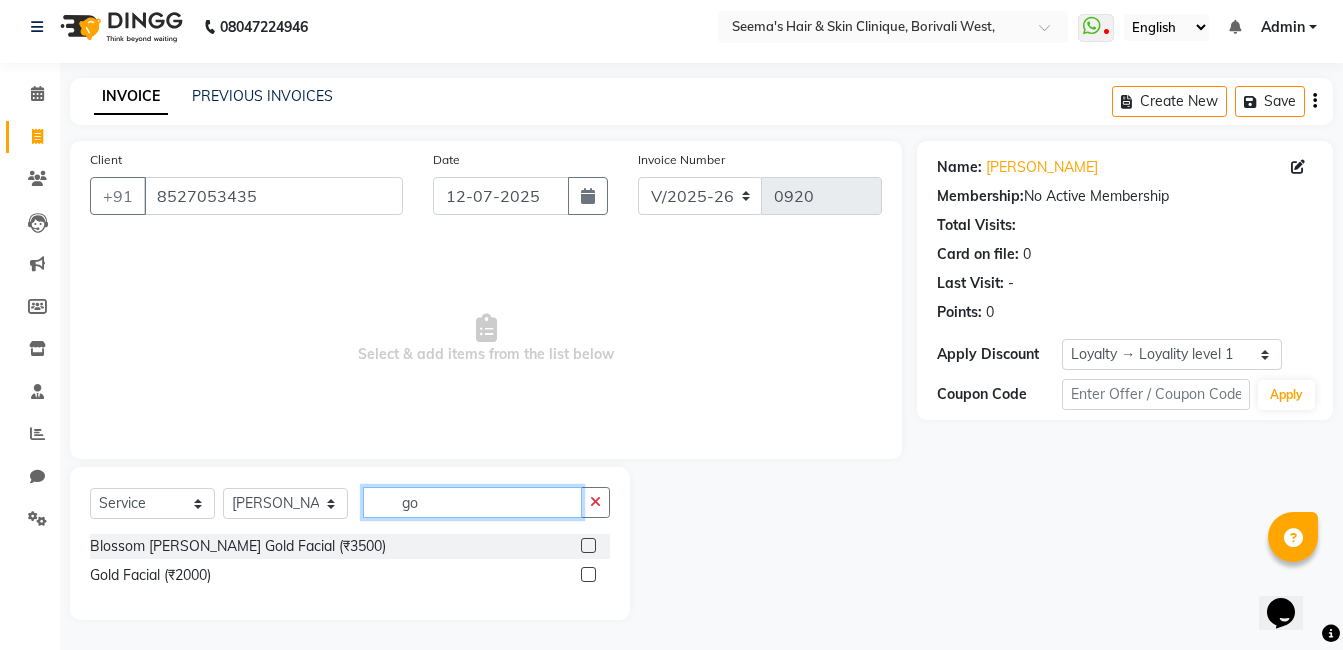 scroll, scrollTop: 9, scrollLeft: 0, axis: vertical 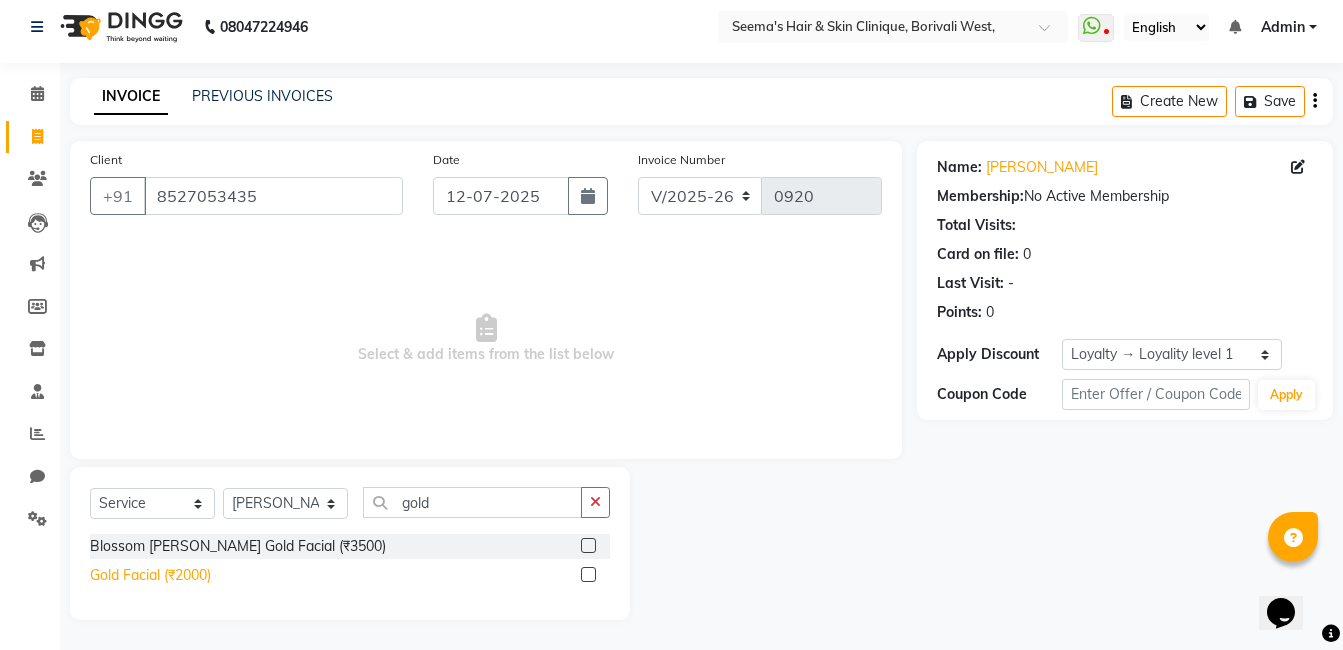 click on "Gold Facial  (₹2000)" 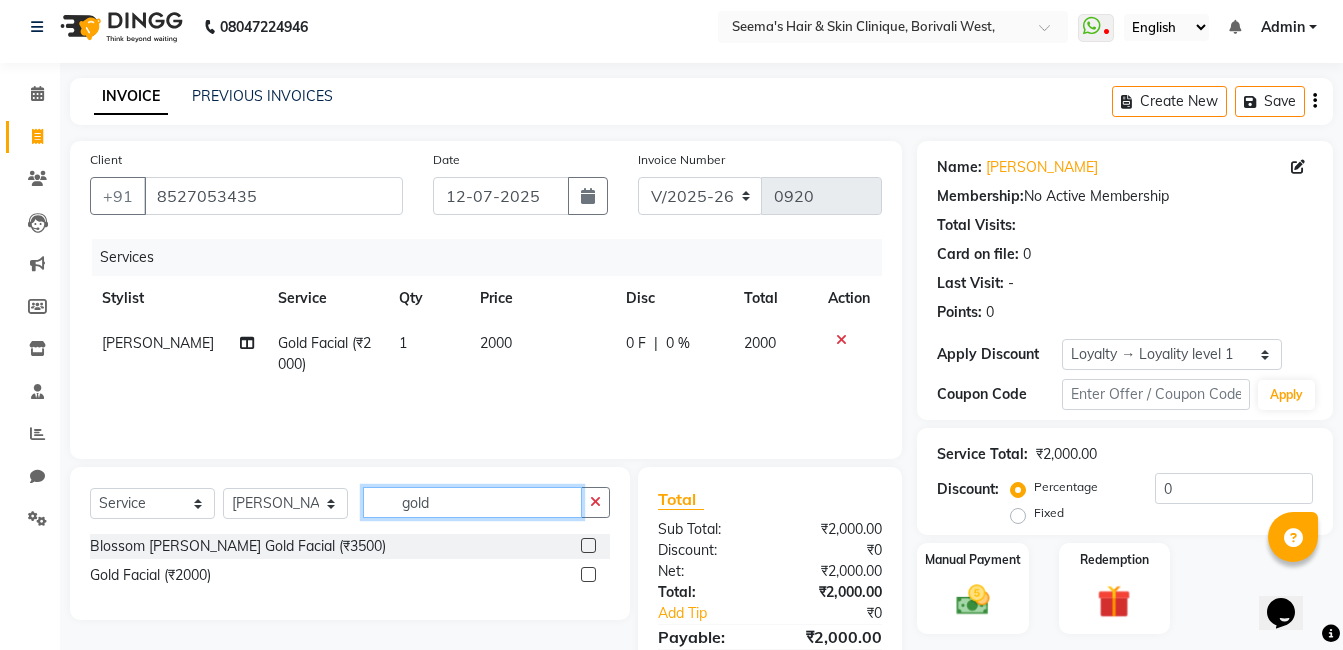 click on "gold" 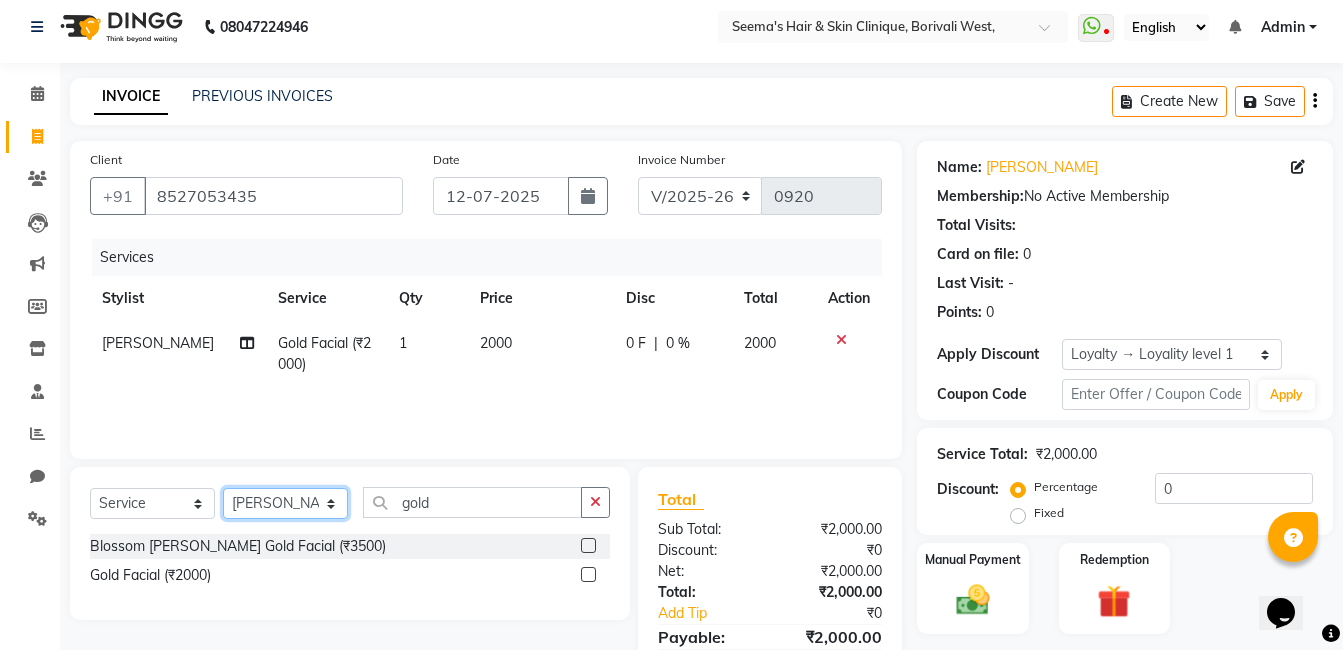 click on "Select Stylist [PERSON_NAME] [PERSON_NAME] [PERSON_NAME] [PERSON_NAME] [PERSON_NAME] [PERSON_NAME] [PERSON_NAME] Intern [PERSON_NAME]" 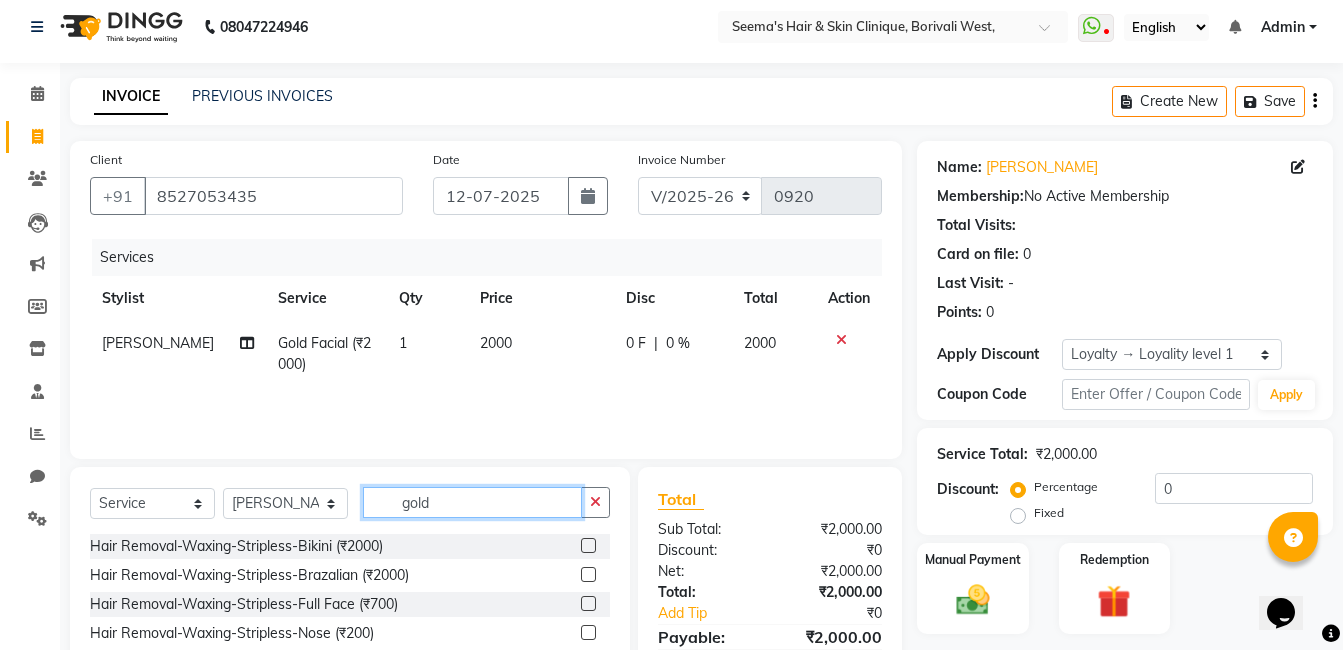 click on "gold" 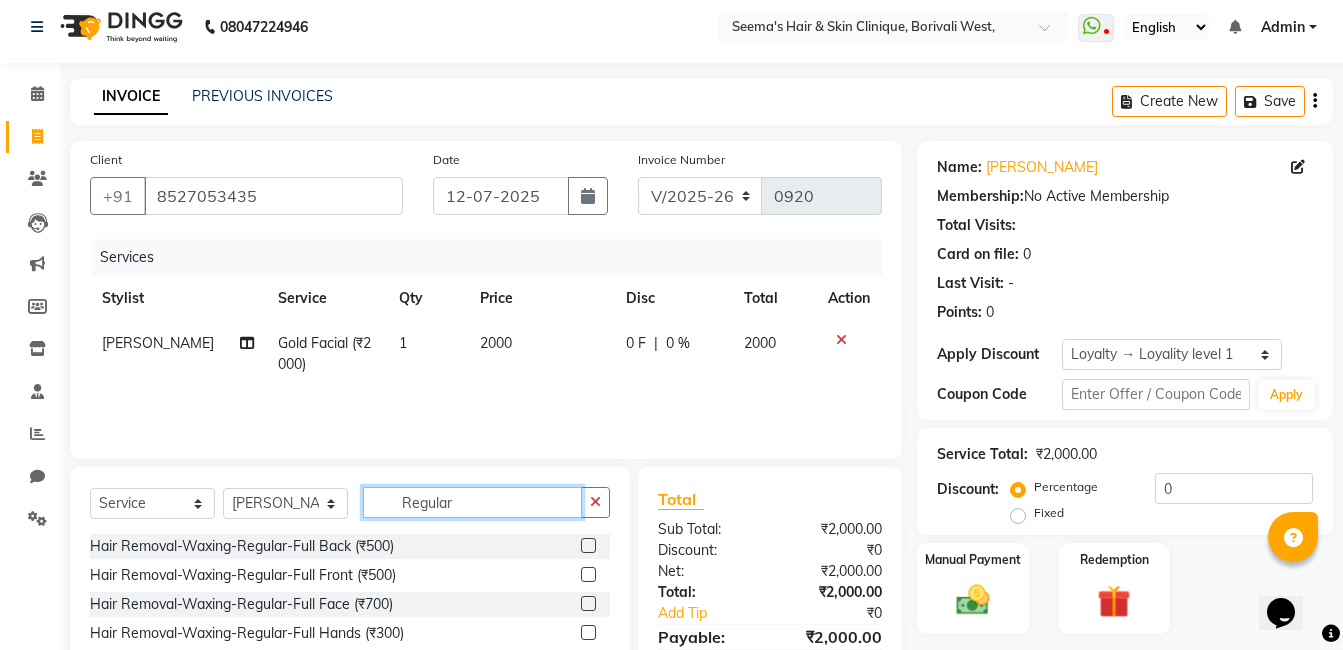 scroll, scrollTop: 151, scrollLeft: 0, axis: vertical 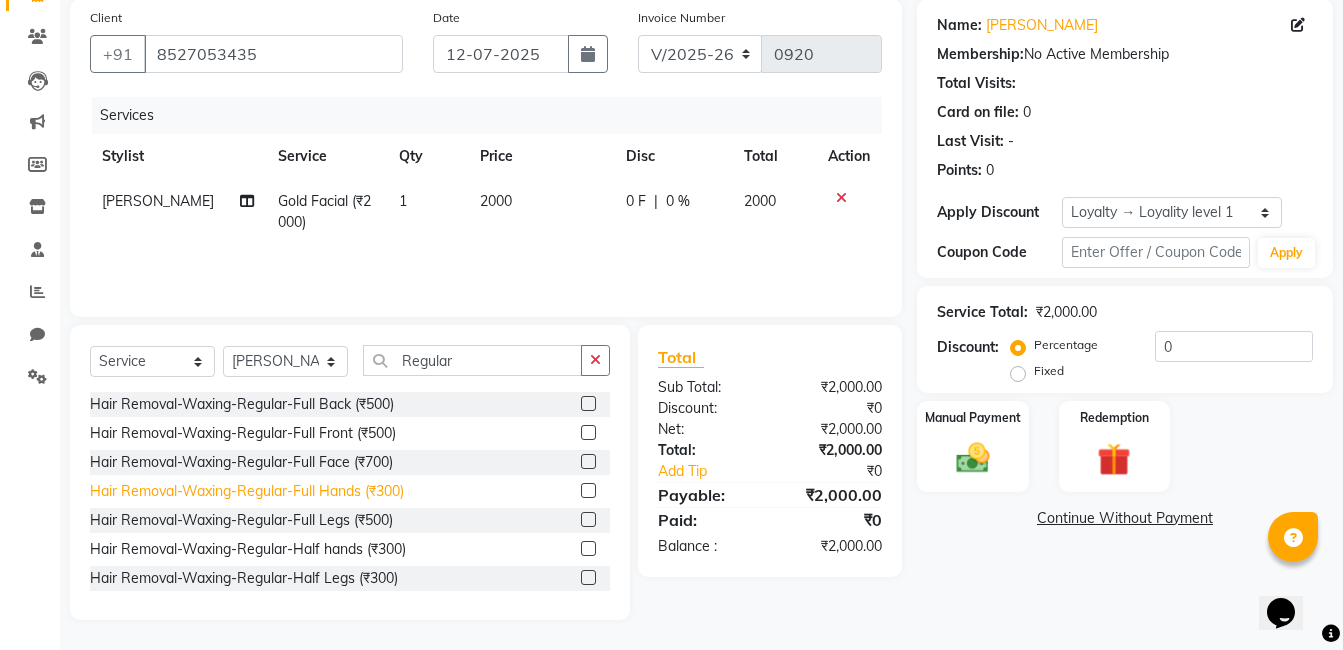 click on "Hair Removal-Waxing-Regular-Full Hands (₹300)" 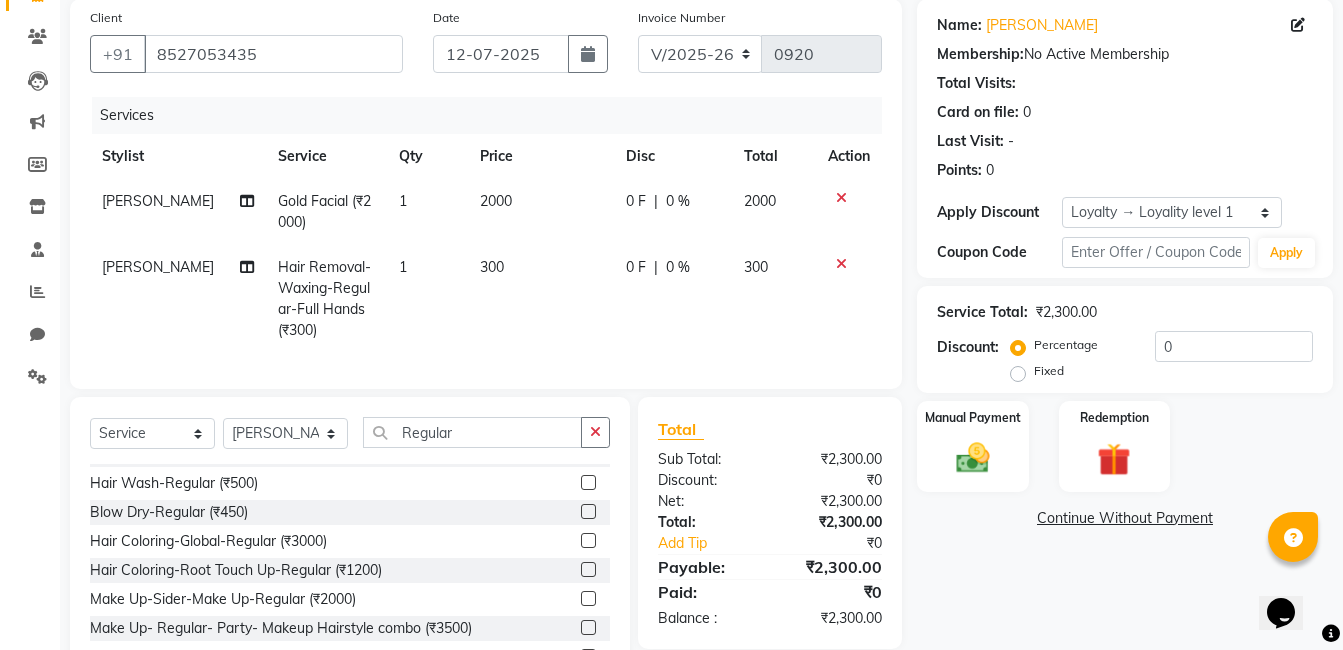 scroll, scrollTop: 406, scrollLeft: 0, axis: vertical 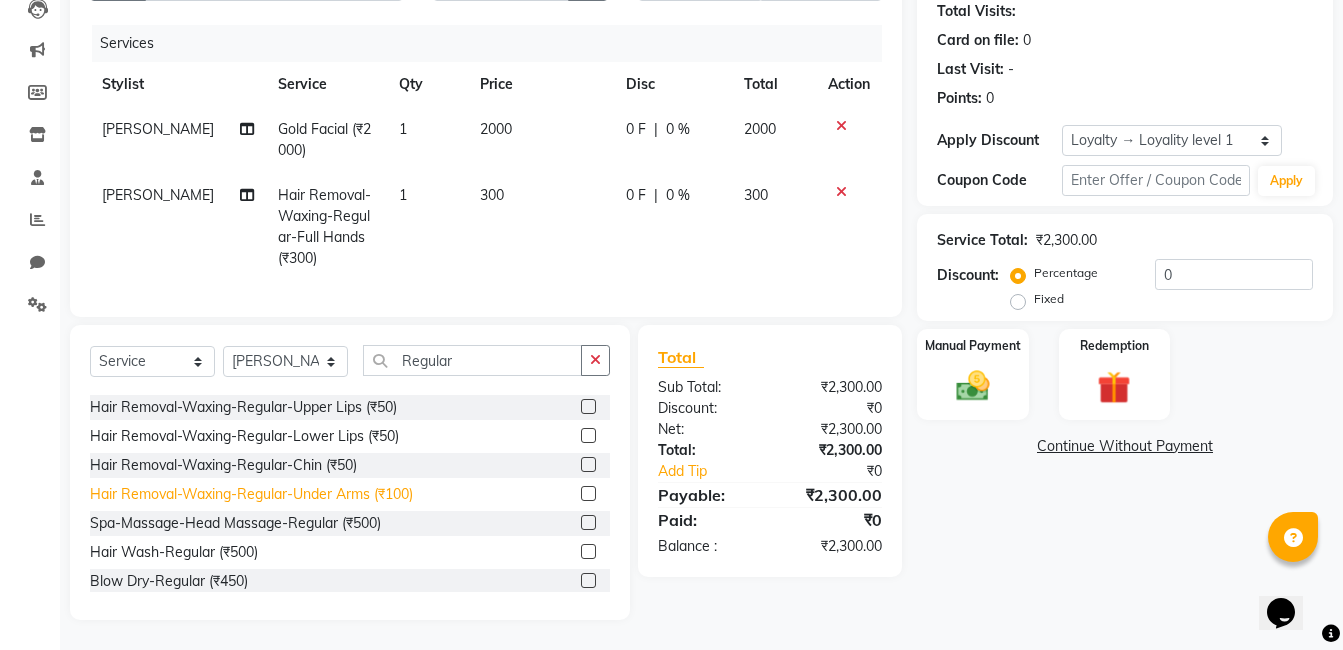 click on "Hair Removal-Waxing-Regular-Under Arms (₹100)" 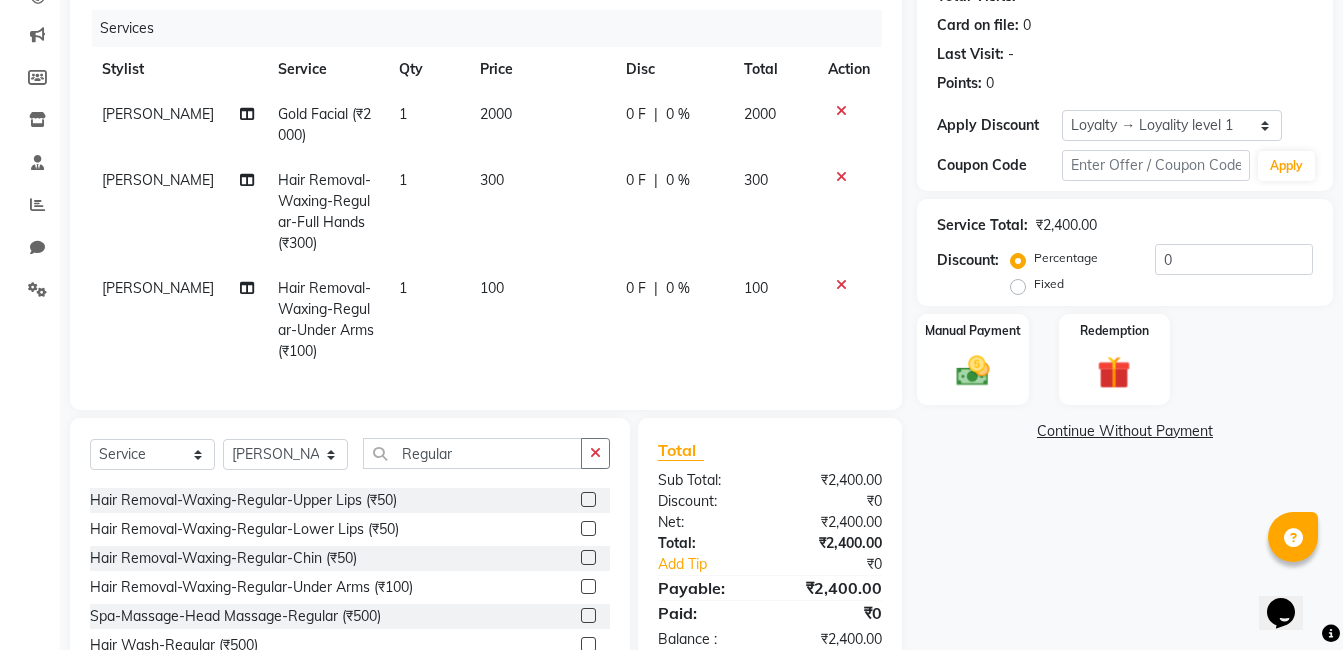 scroll, scrollTop: 0, scrollLeft: 0, axis: both 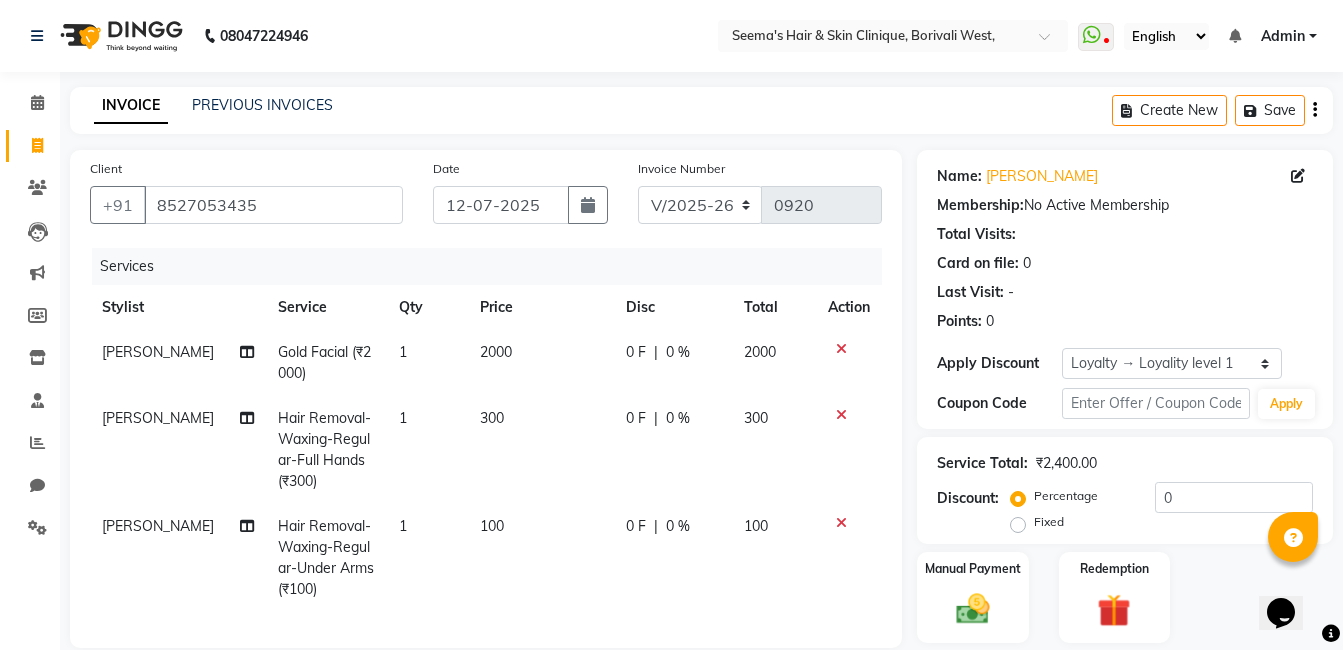 click on "2000" 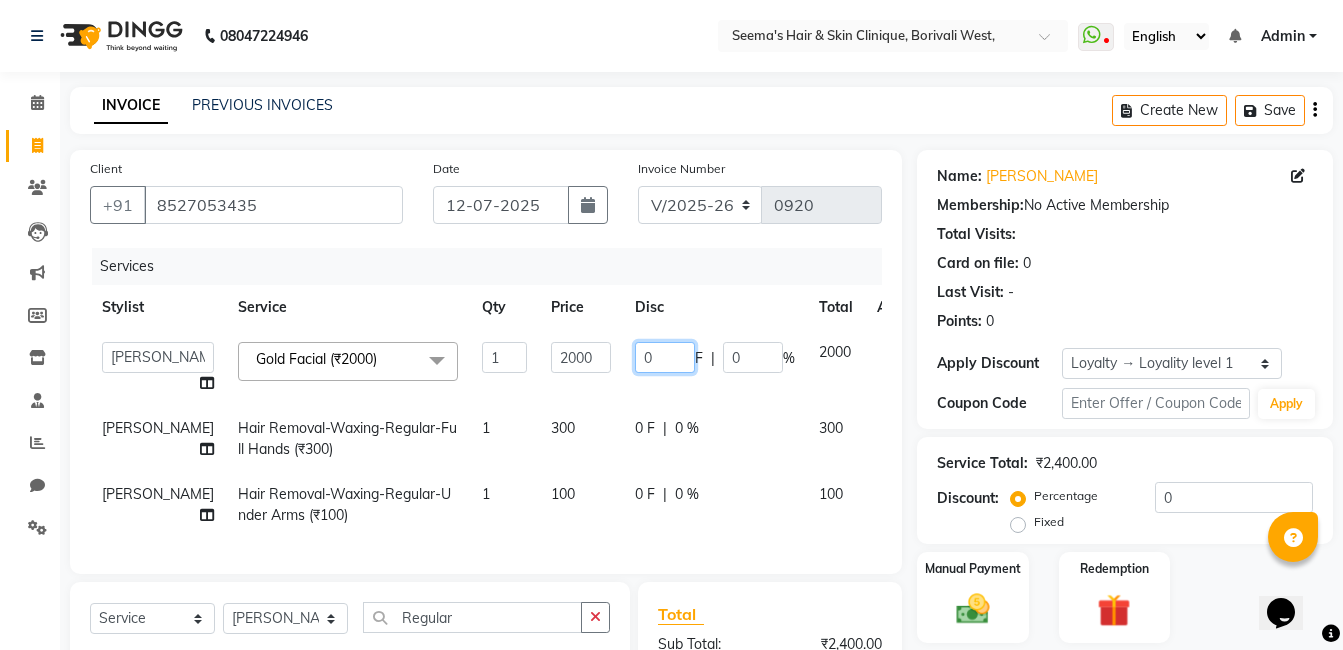 click on "0" 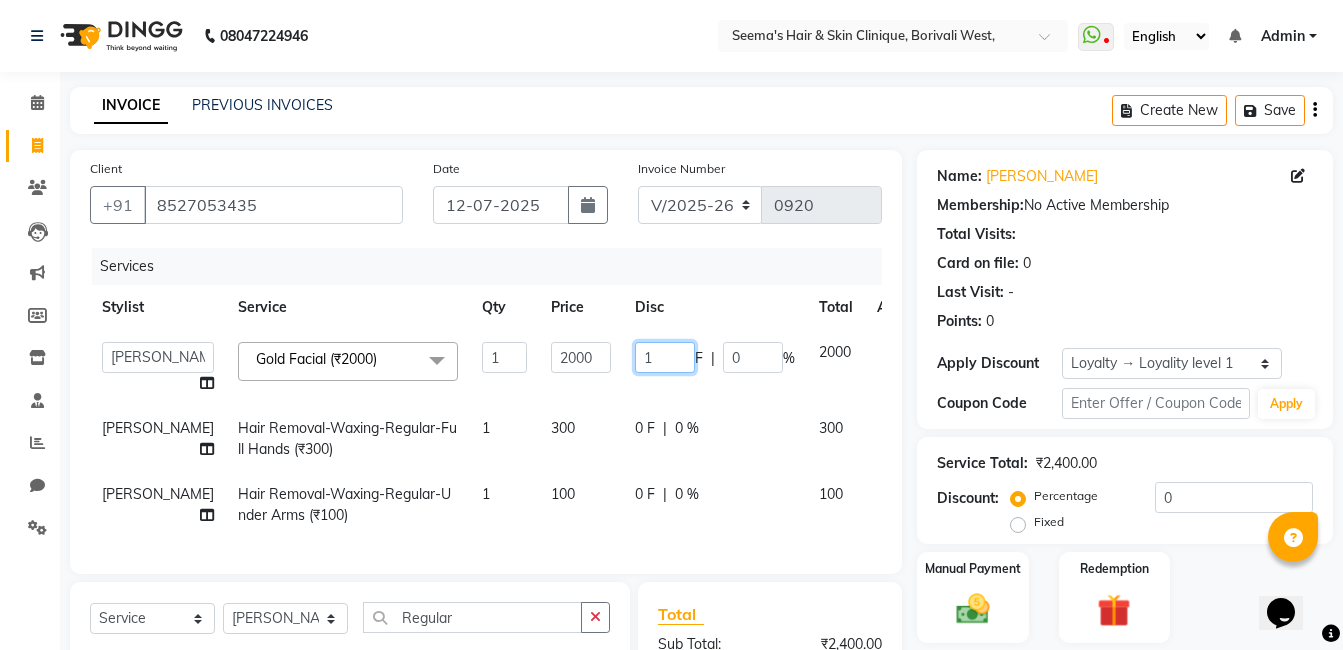 scroll, scrollTop: 276, scrollLeft: 0, axis: vertical 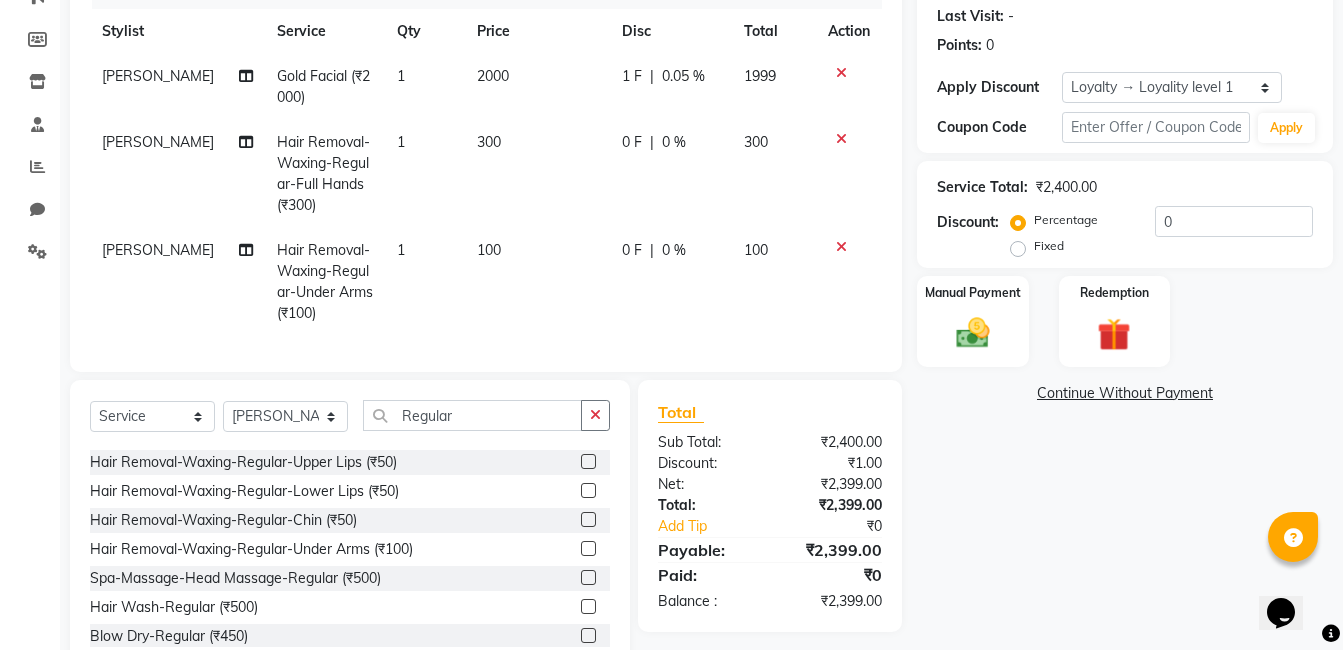 click on "Name: [PERSON_NAME] Membership:  No Active Membership  Total Visits:   Card on file:  0 Last Visit:   - Points:   0  Apply Discount Select  Loyalty → Loyality level 1  Coupon Code Apply Service Total:  ₹2,400.00  Discount:  Percentage   Fixed  0 Manual Payment Redemption  Continue Without Payment" 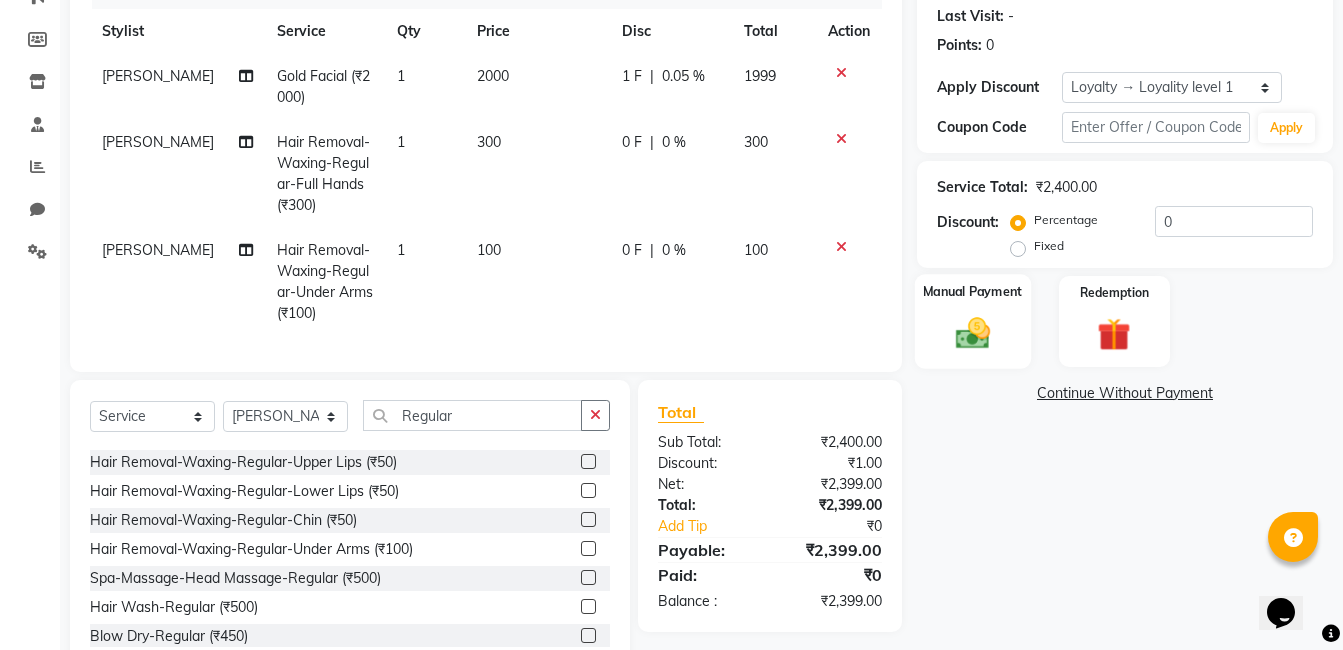 click 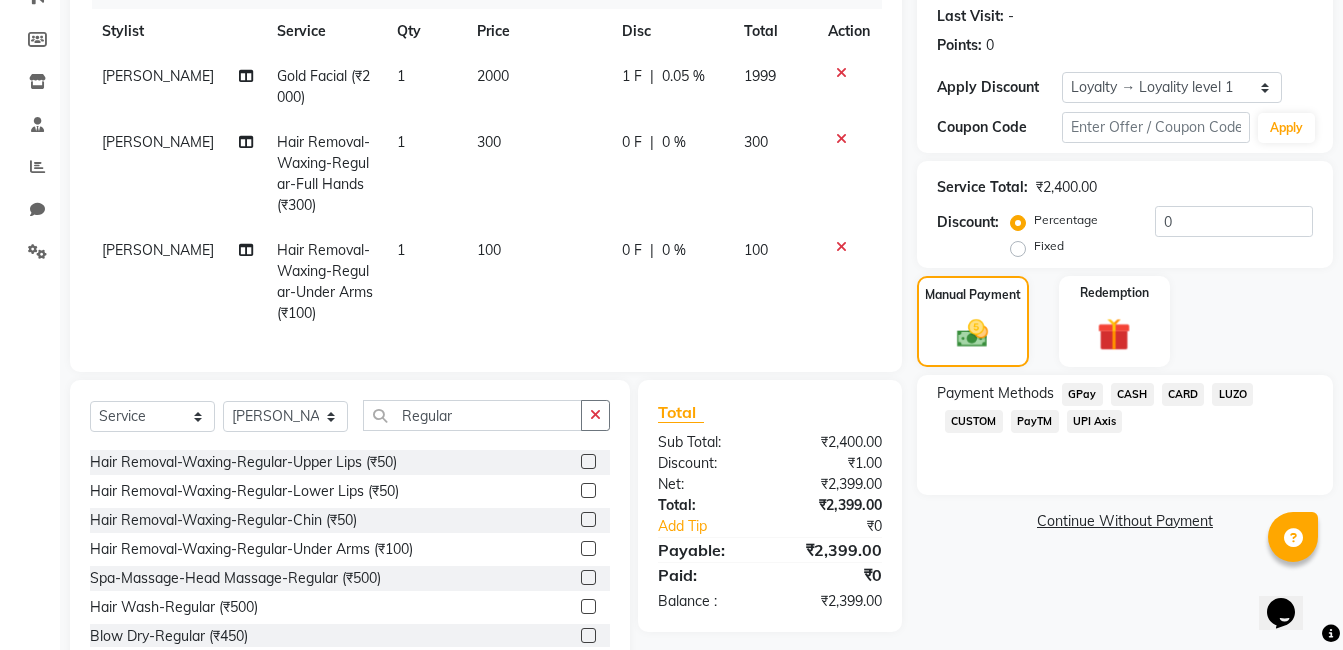 click on "GPay" 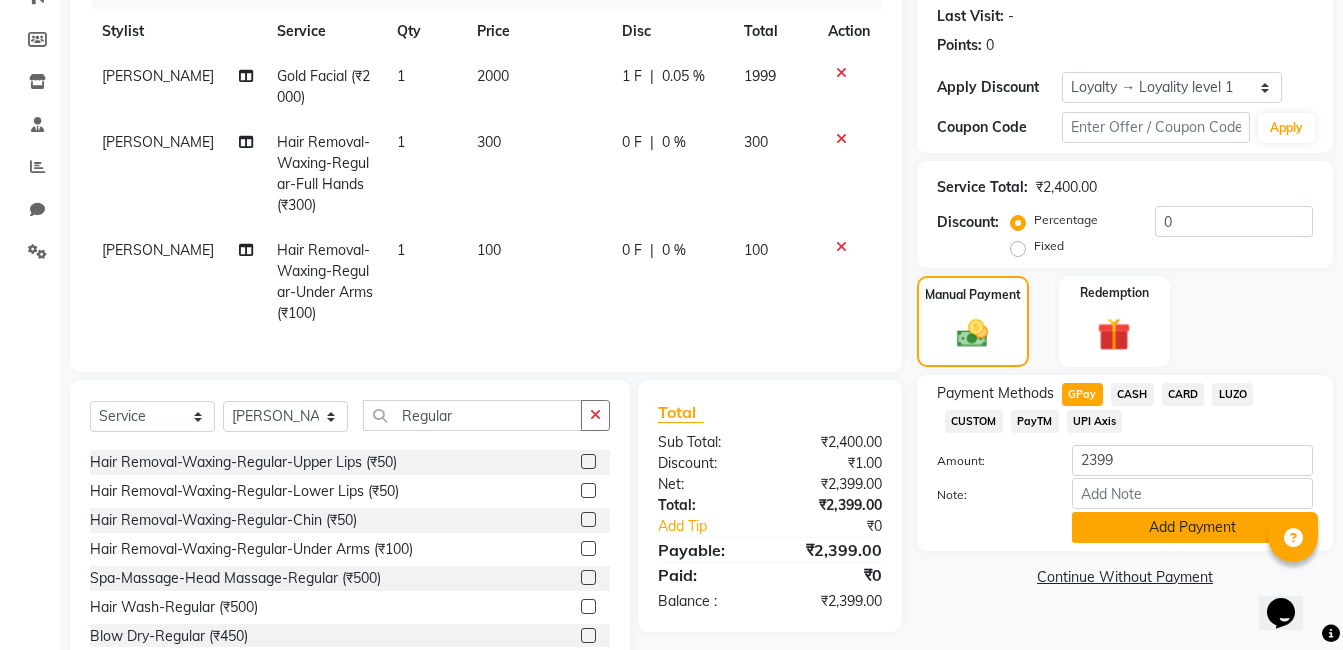 click on "Add Payment" 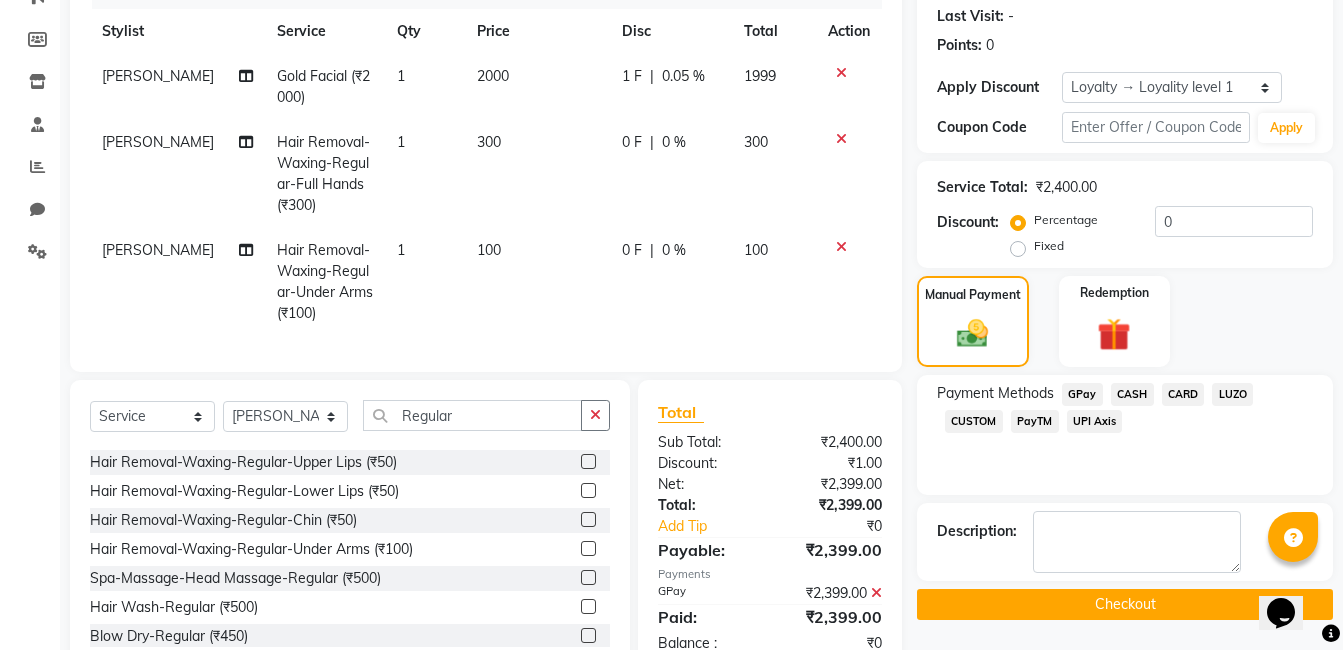 click on "Checkout" 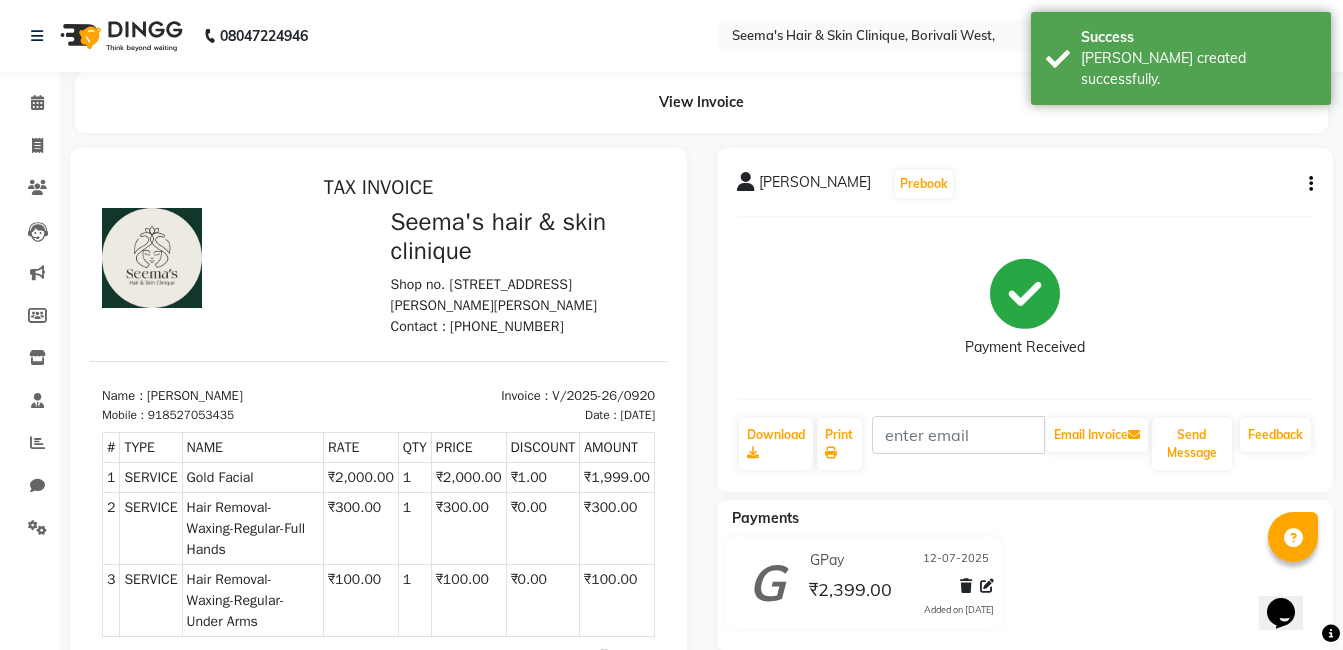 scroll, scrollTop: 0, scrollLeft: 0, axis: both 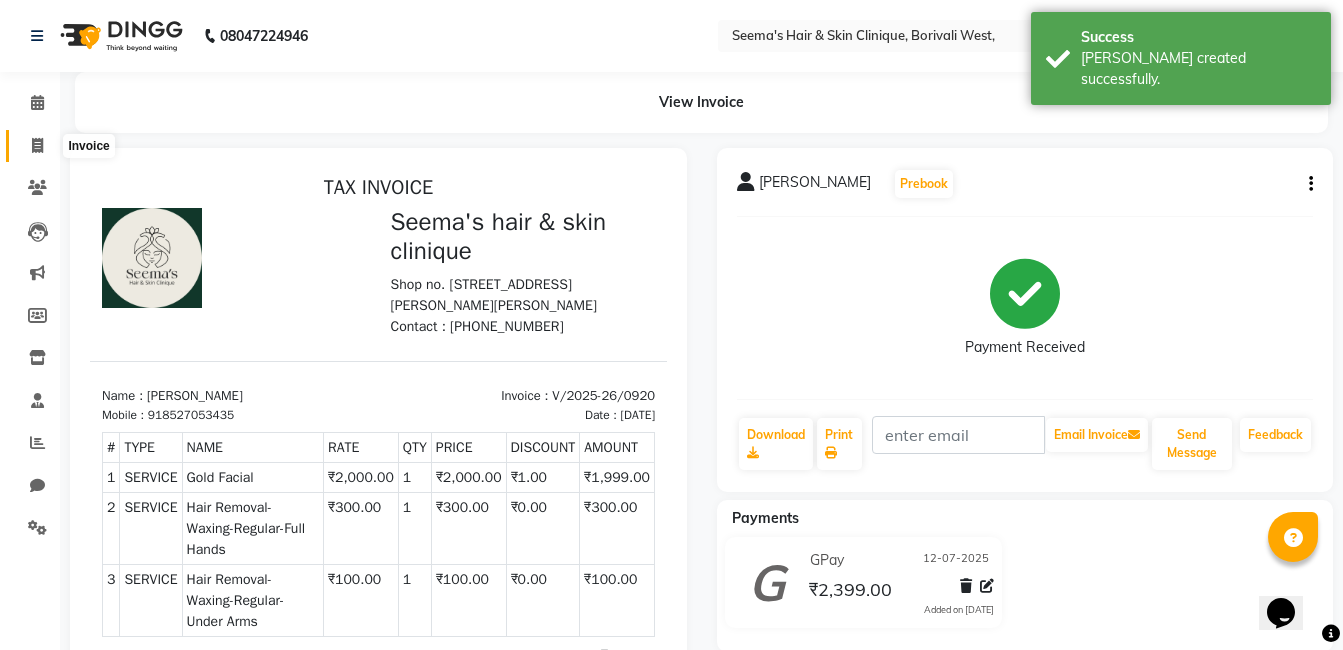 drag, startPoint x: 68, startPoint y: 128, endPoint x: 47, endPoint y: 155, distance: 34.20526 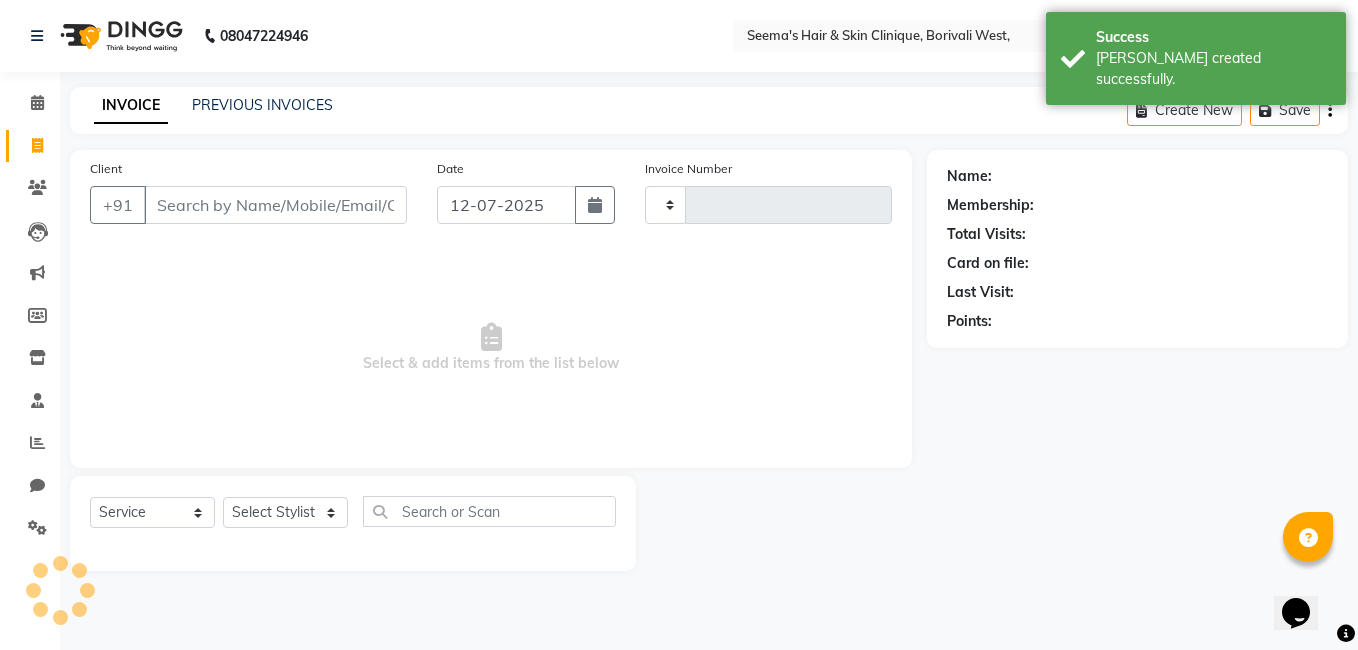 click on "Client" at bounding box center [275, 205] 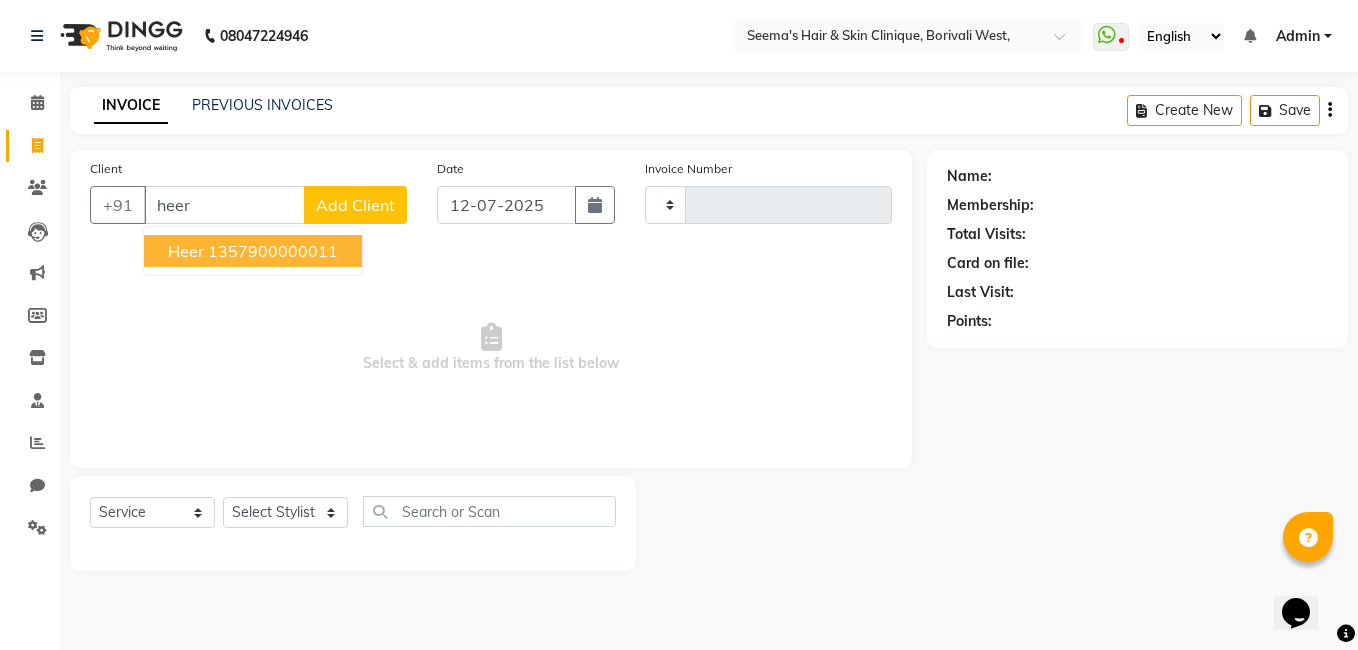 click on "1357900000011" at bounding box center [273, 251] 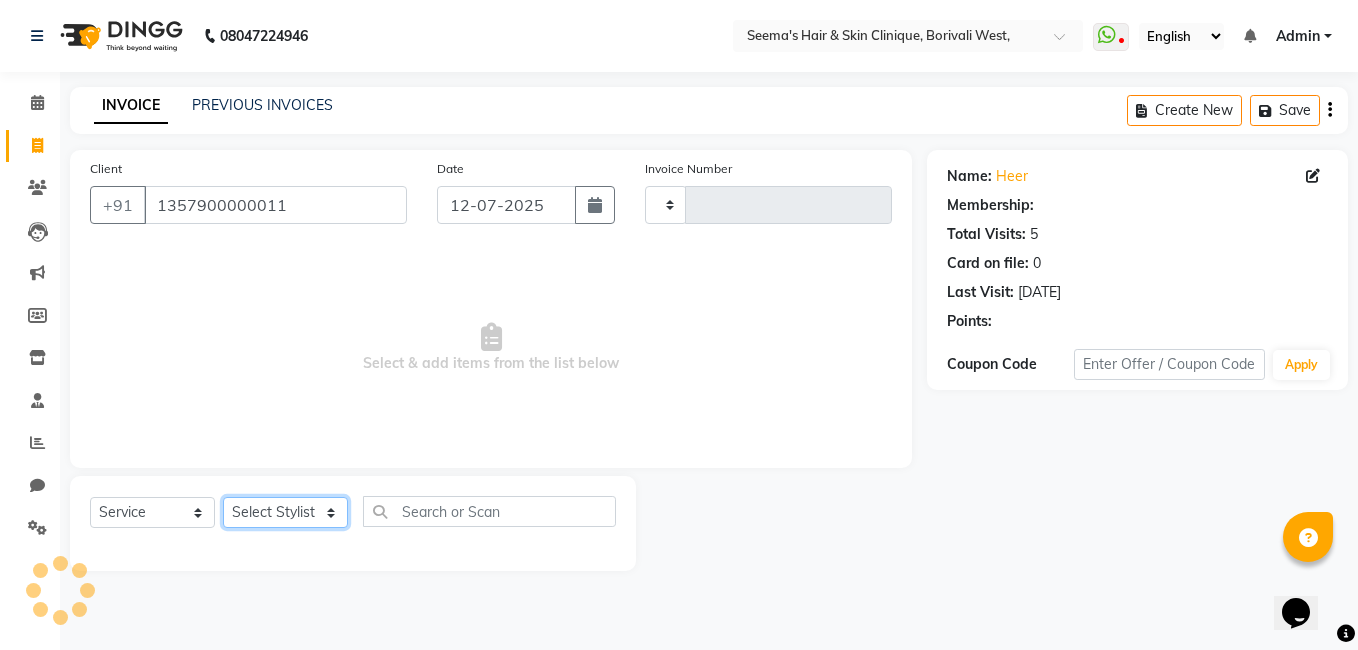click on "Select Stylist [PERSON_NAME] [PERSON_NAME] [PERSON_NAME] [PERSON_NAME] [PERSON_NAME] [PERSON_NAME] [PERSON_NAME] Intern [PERSON_NAME]" 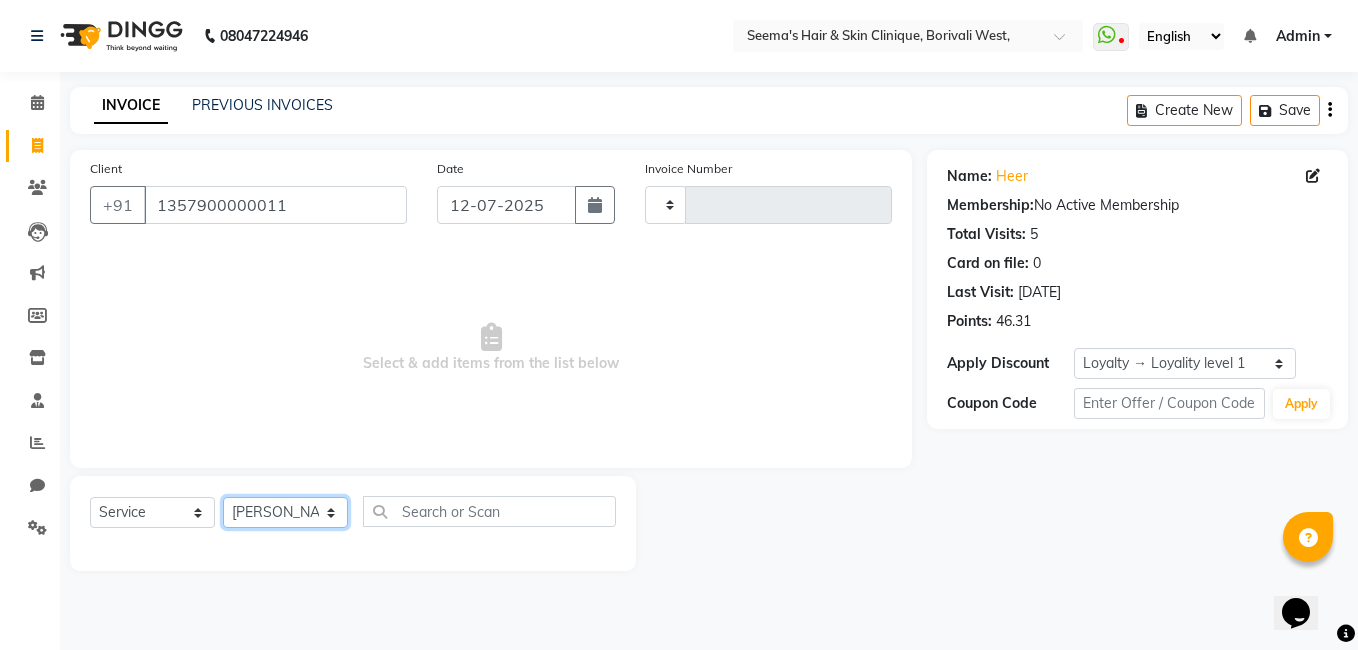 click on "Select Stylist [PERSON_NAME] [PERSON_NAME] [PERSON_NAME] [PERSON_NAME] [PERSON_NAME] [PERSON_NAME] [PERSON_NAME] Intern [PERSON_NAME]" 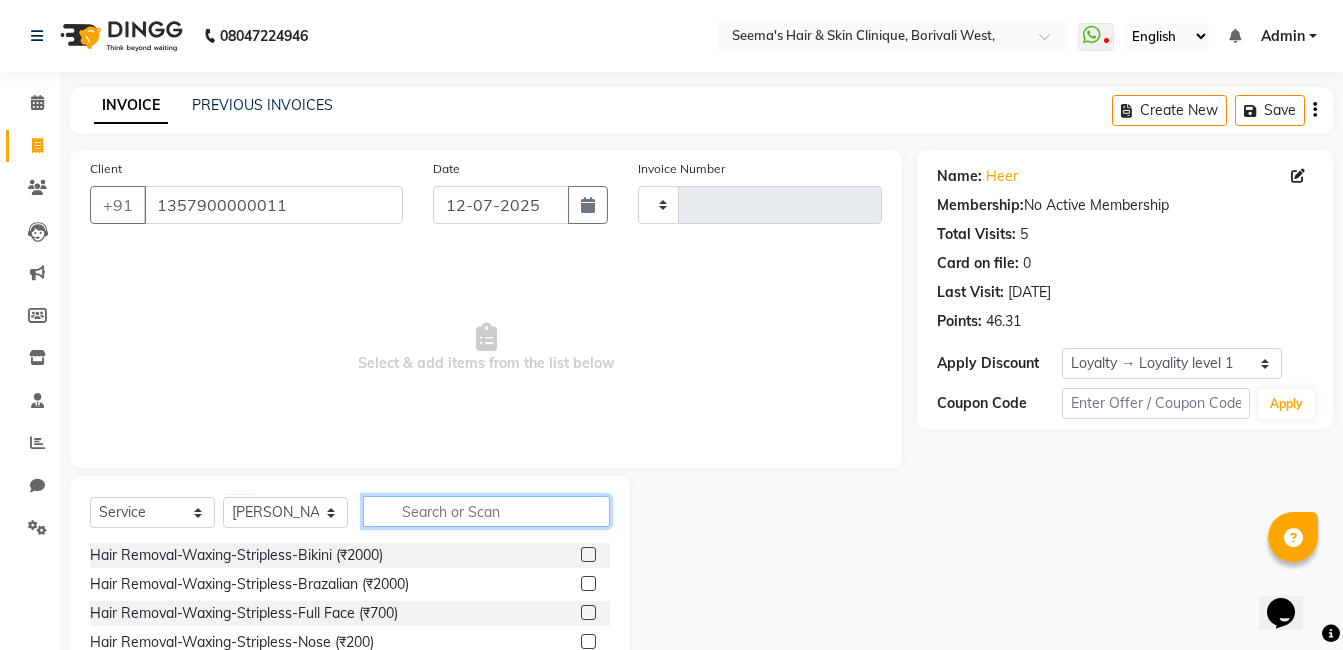 click 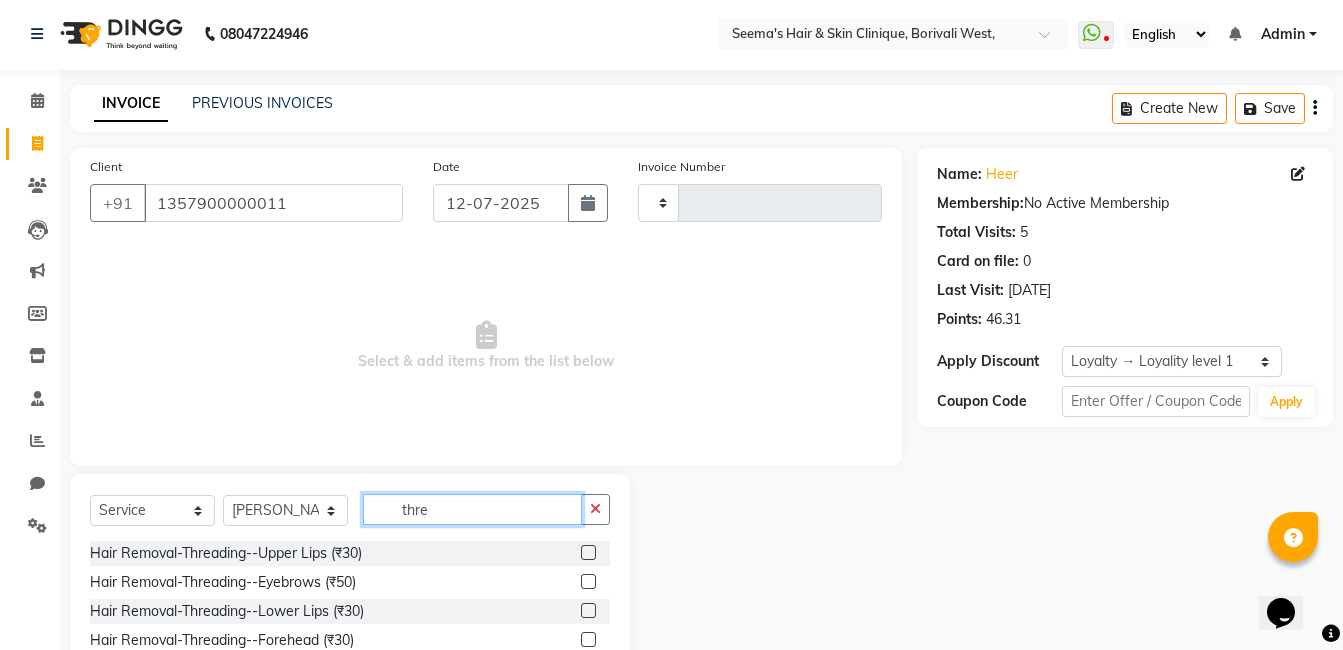 scroll, scrollTop: 96, scrollLeft: 0, axis: vertical 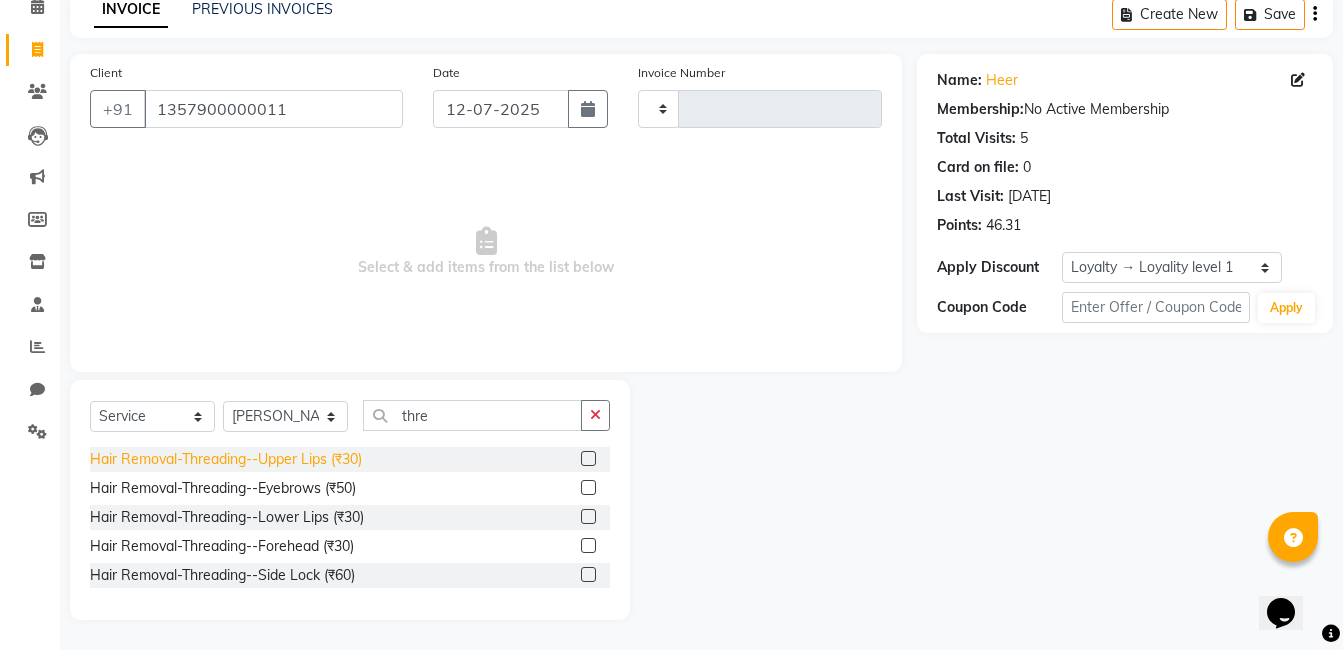 click on "Hair Removal-Threading--Upper Lips (₹30)" 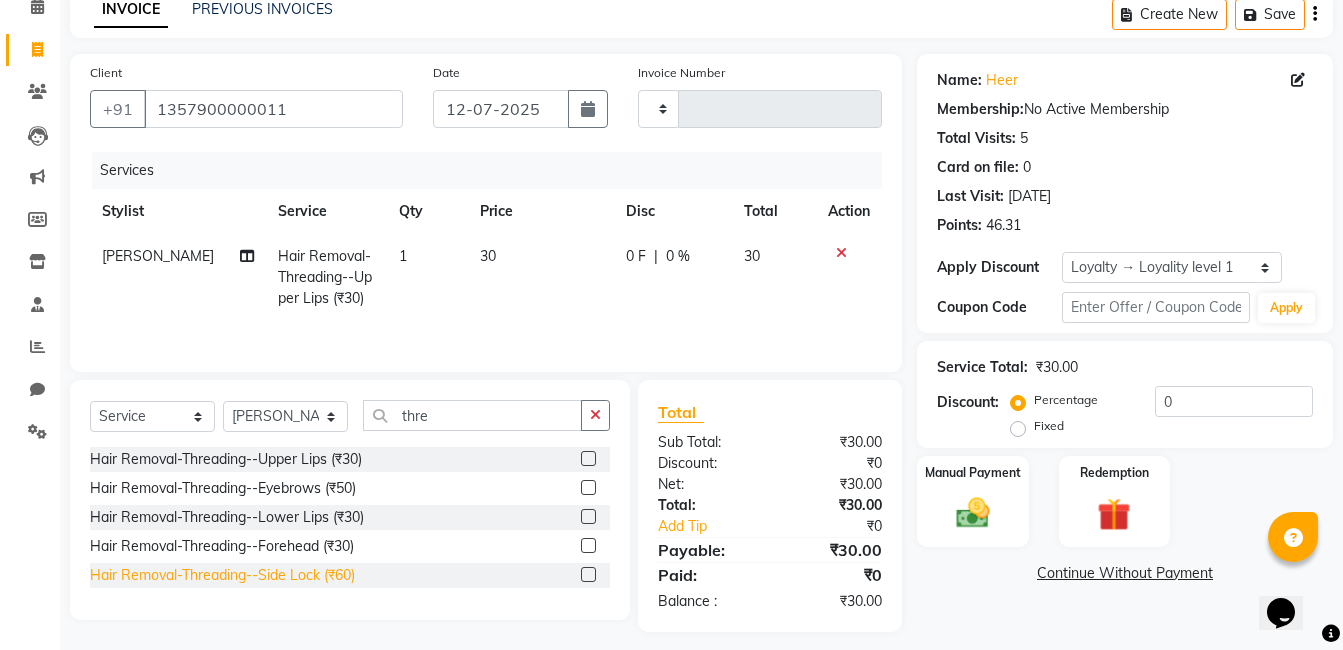 click on "Hair Removal-Threading--Side Lock (₹60)" 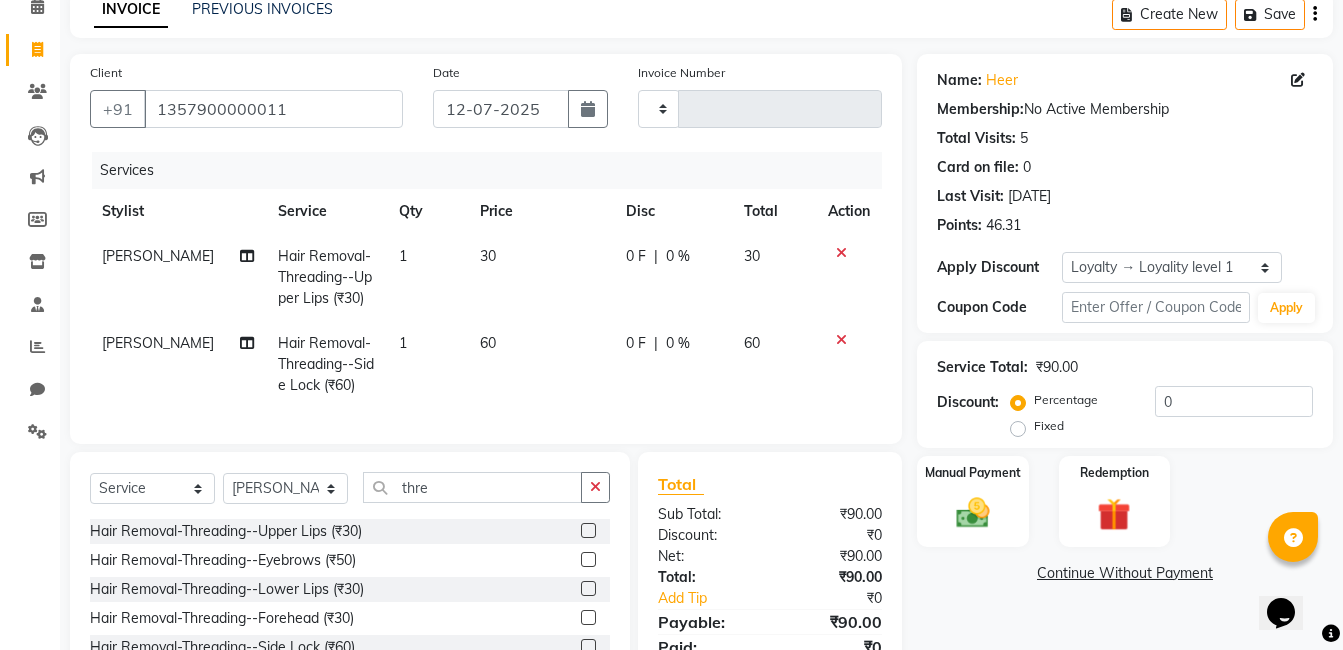scroll, scrollTop: 195, scrollLeft: 0, axis: vertical 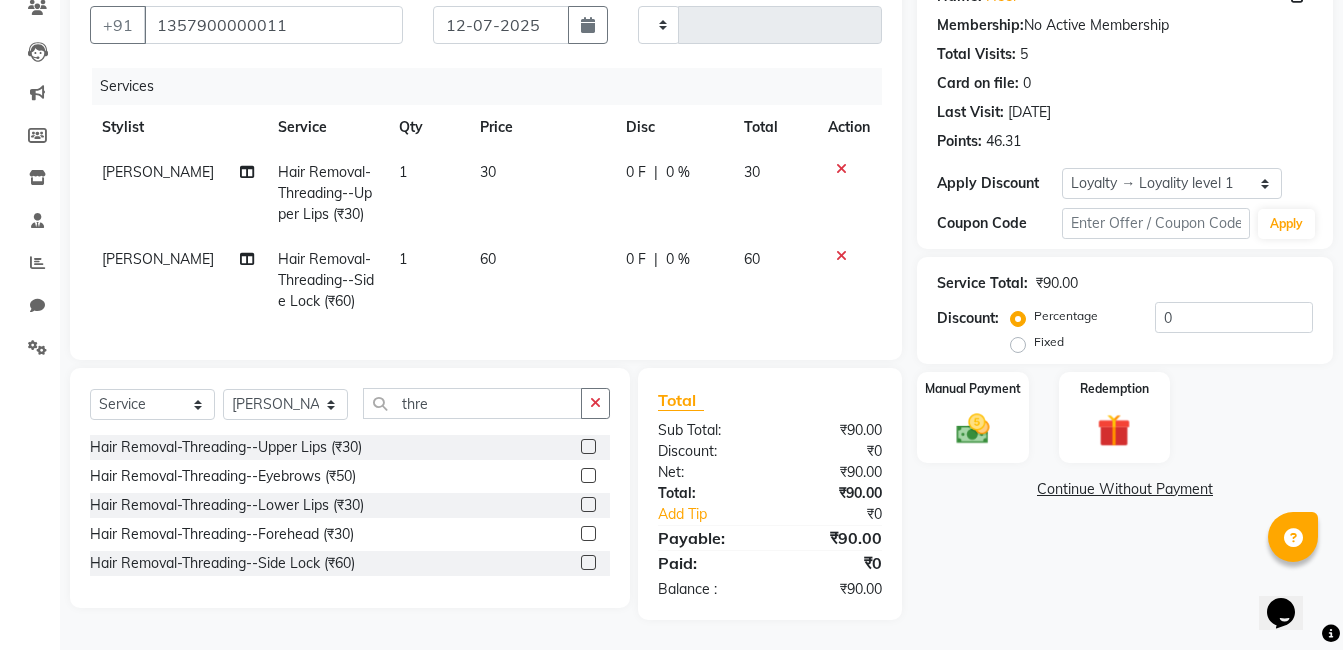 click 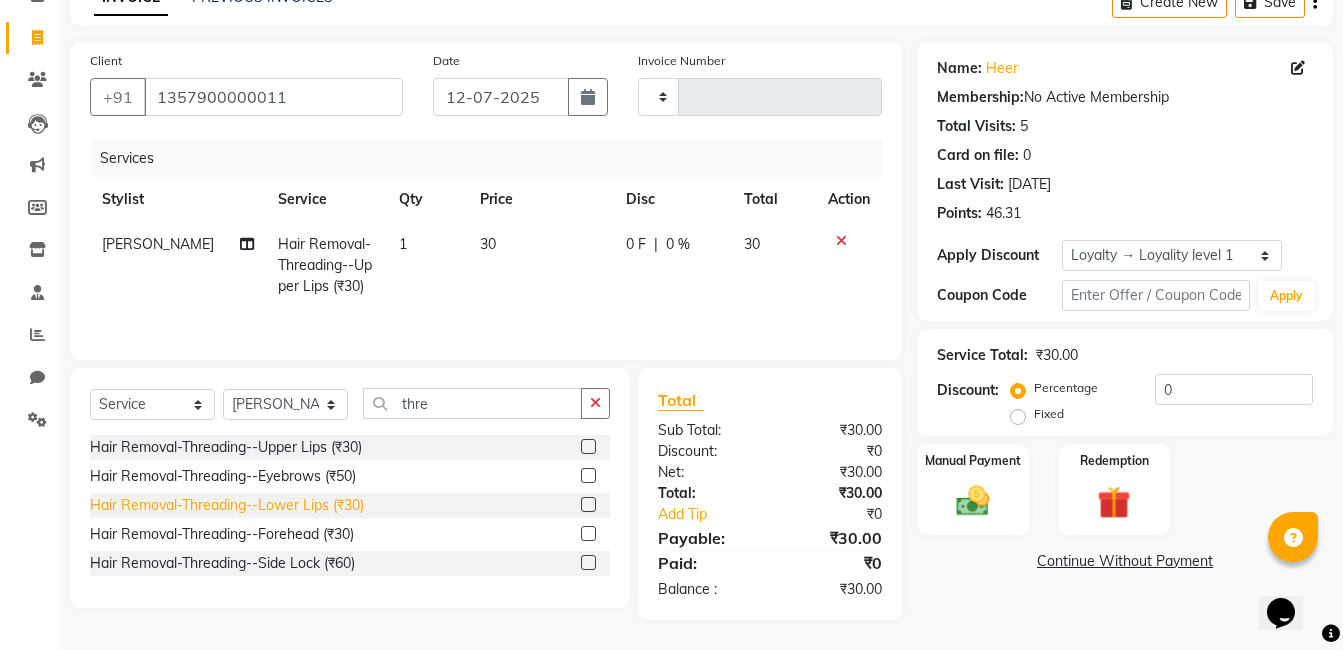 click on "Hair Removal-Threading--Lower Lips (₹30)" 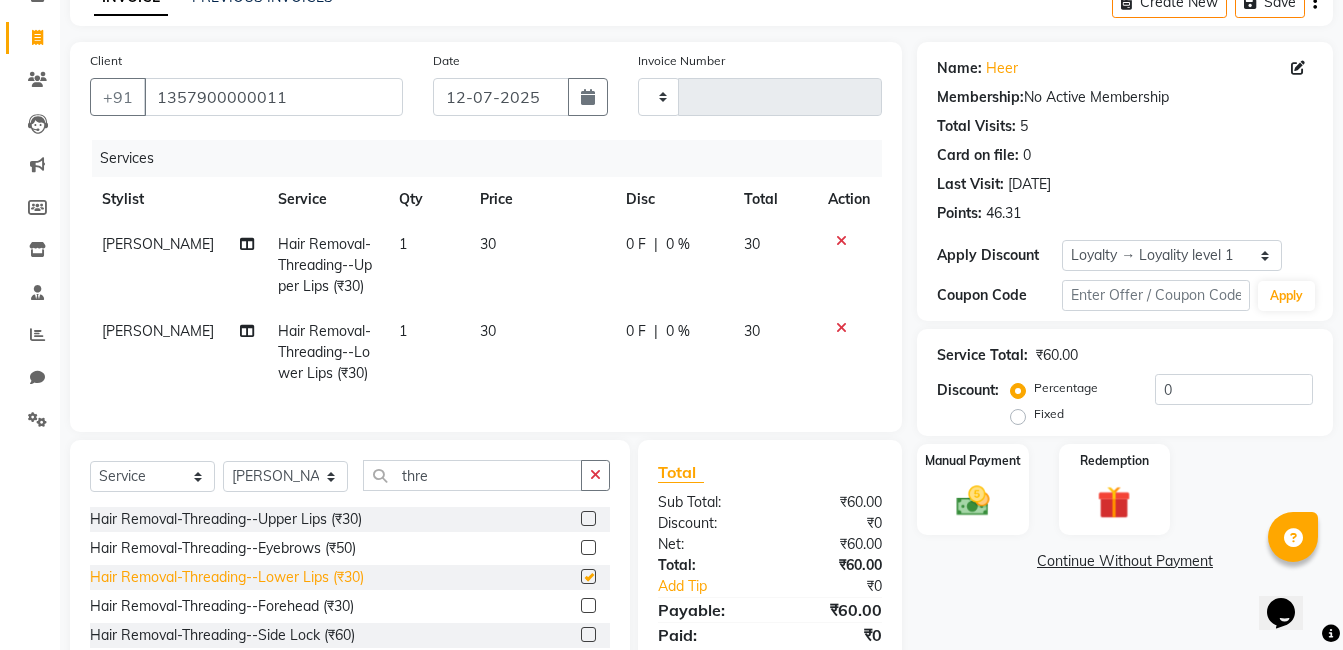 scroll, scrollTop: 195, scrollLeft: 0, axis: vertical 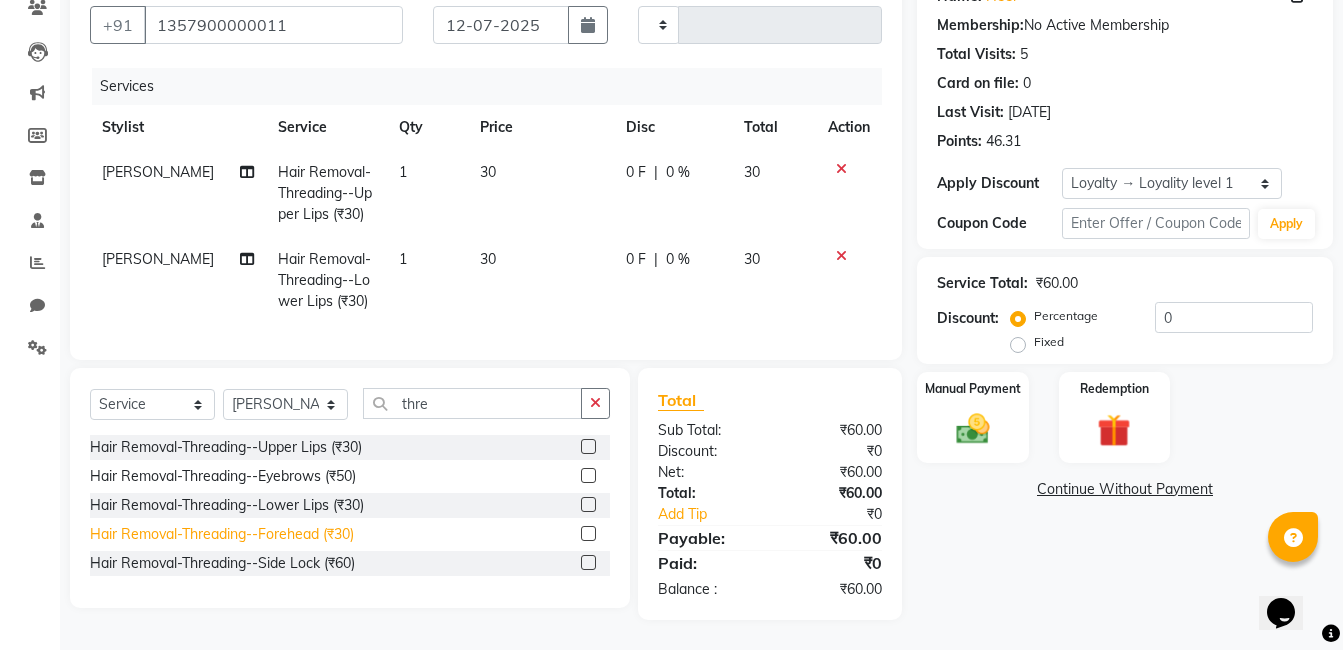 click on "Hair Removal-Threading--Forehead (₹30)" 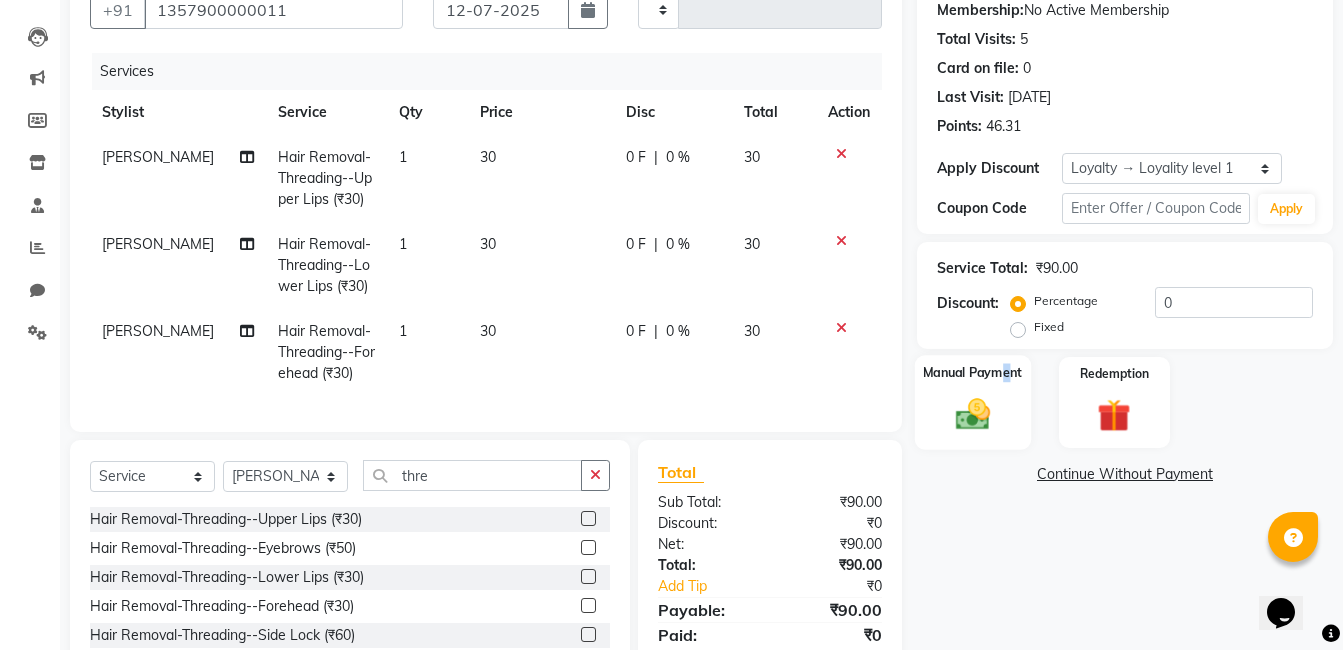 drag, startPoint x: 1007, startPoint y: 350, endPoint x: 1005, endPoint y: 377, distance: 27.073973 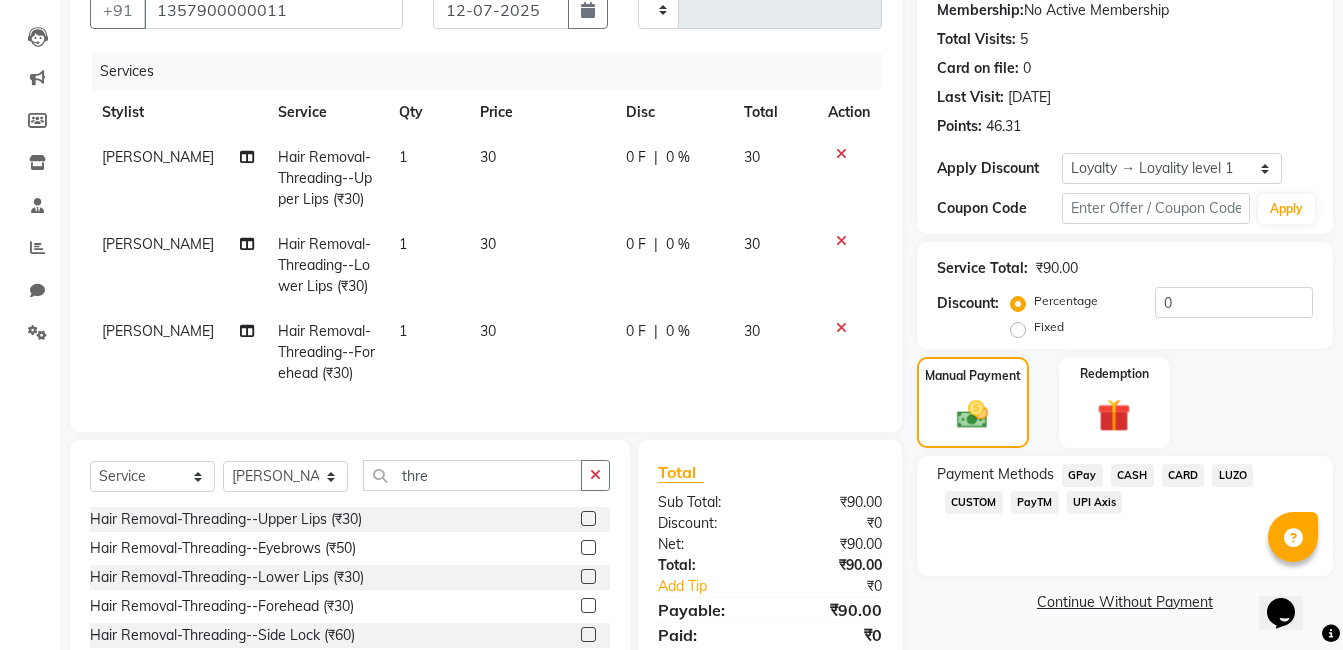 click on "CASH" 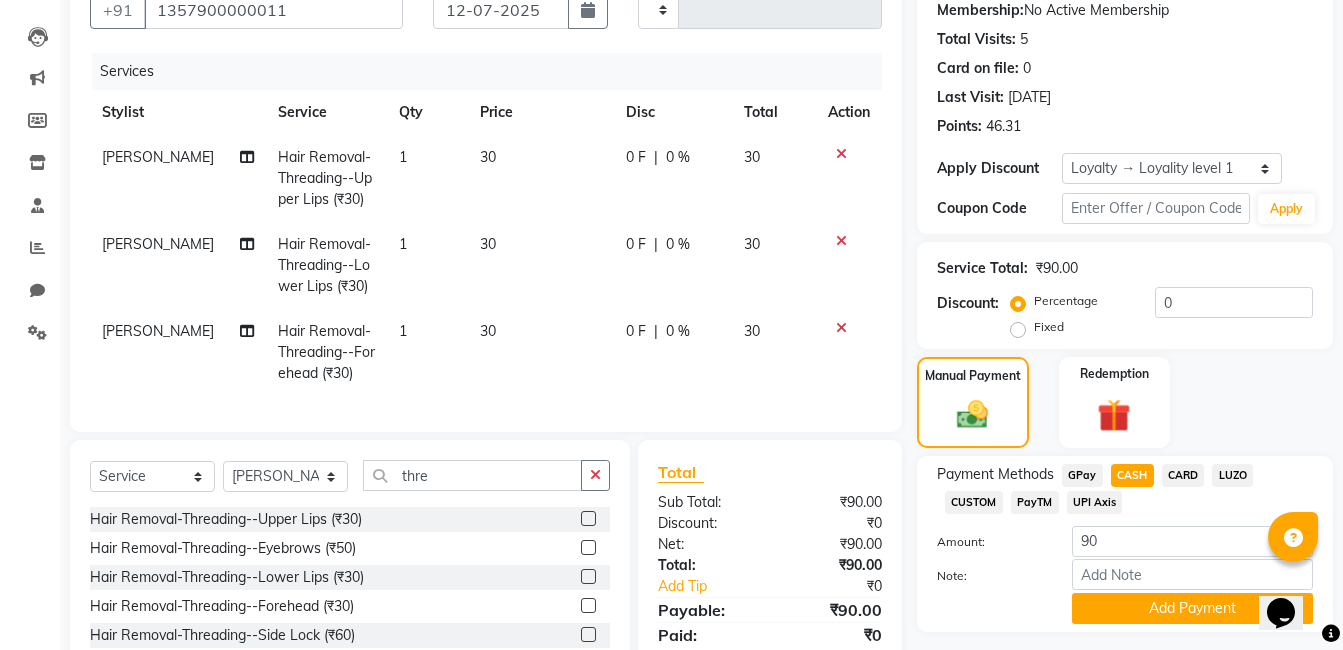 scroll, scrollTop: 282, scrollLeft: 0, axis: vertical 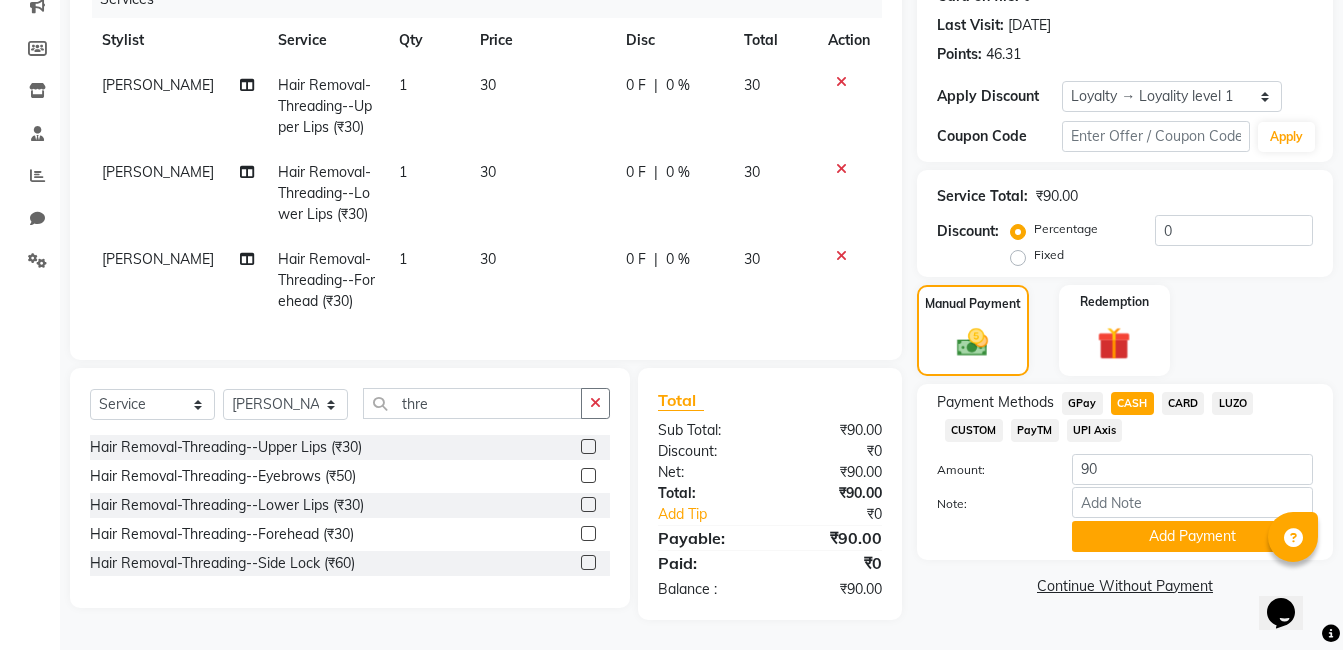 drag, startPoint x: 1140, startPoint y: 548, endPoint x: 1140, endPoint y: 537, distance: 11 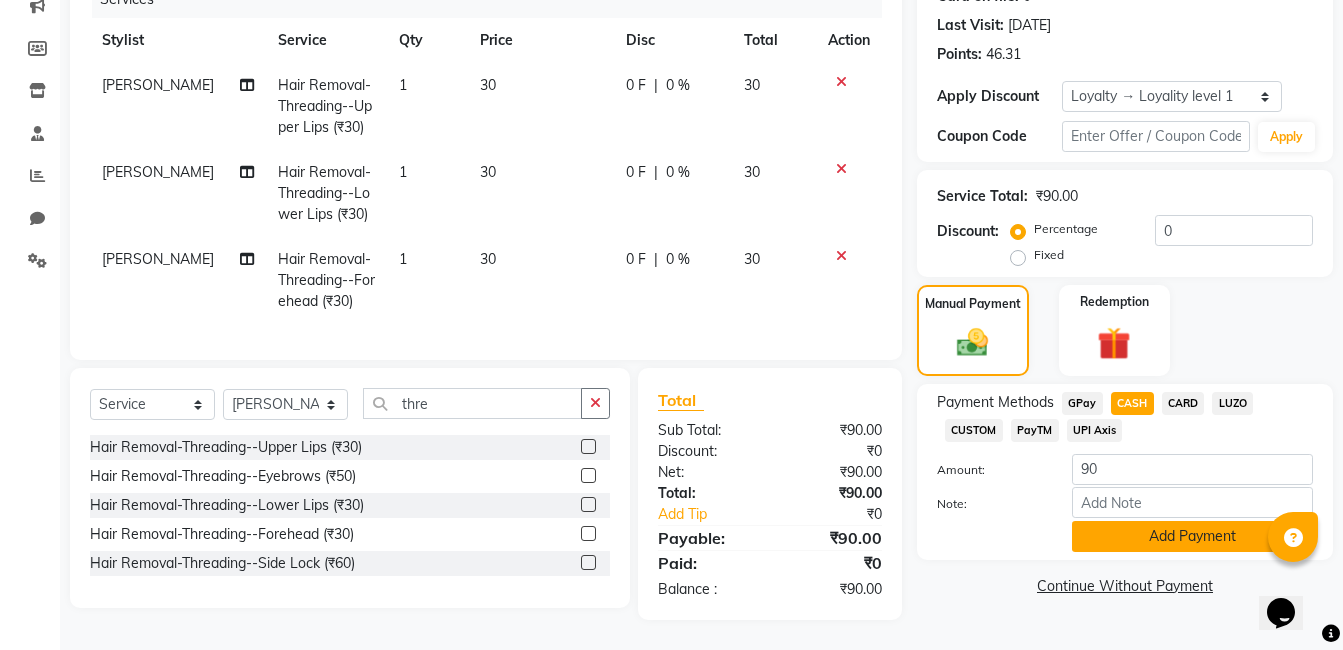 click on "Add Payment" 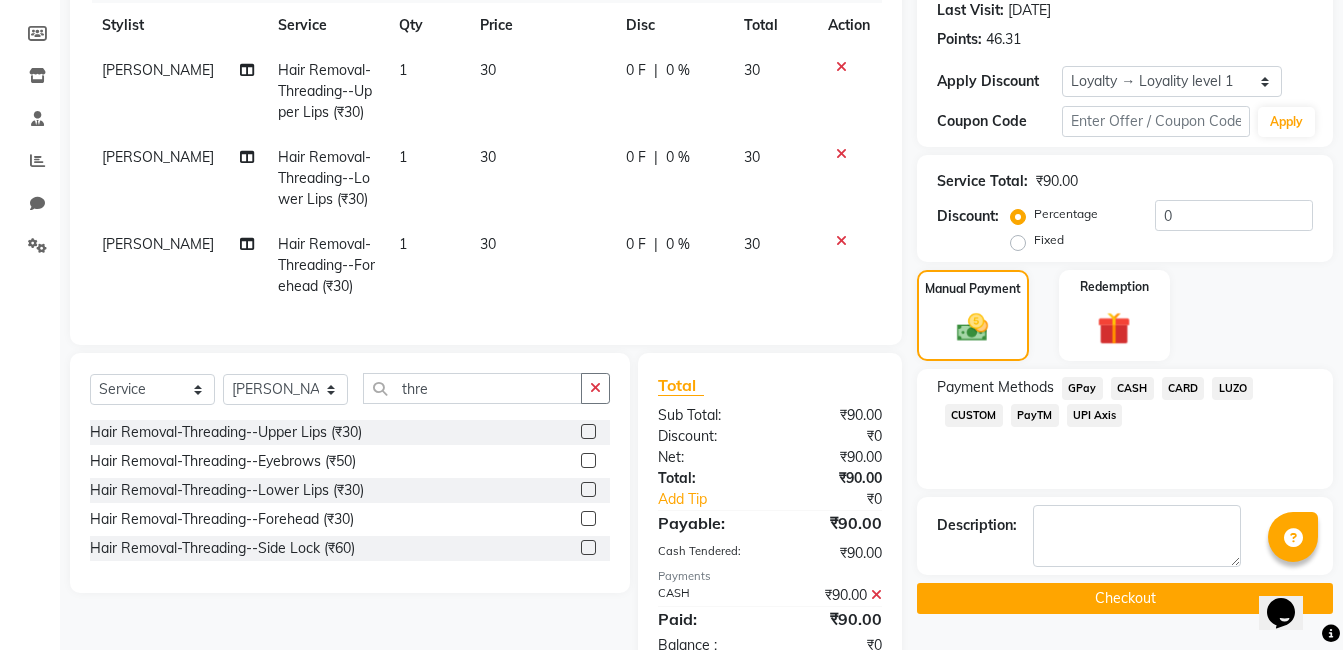 scroll, scrollTop: 472, scrollLeft: 0, axis: vertical 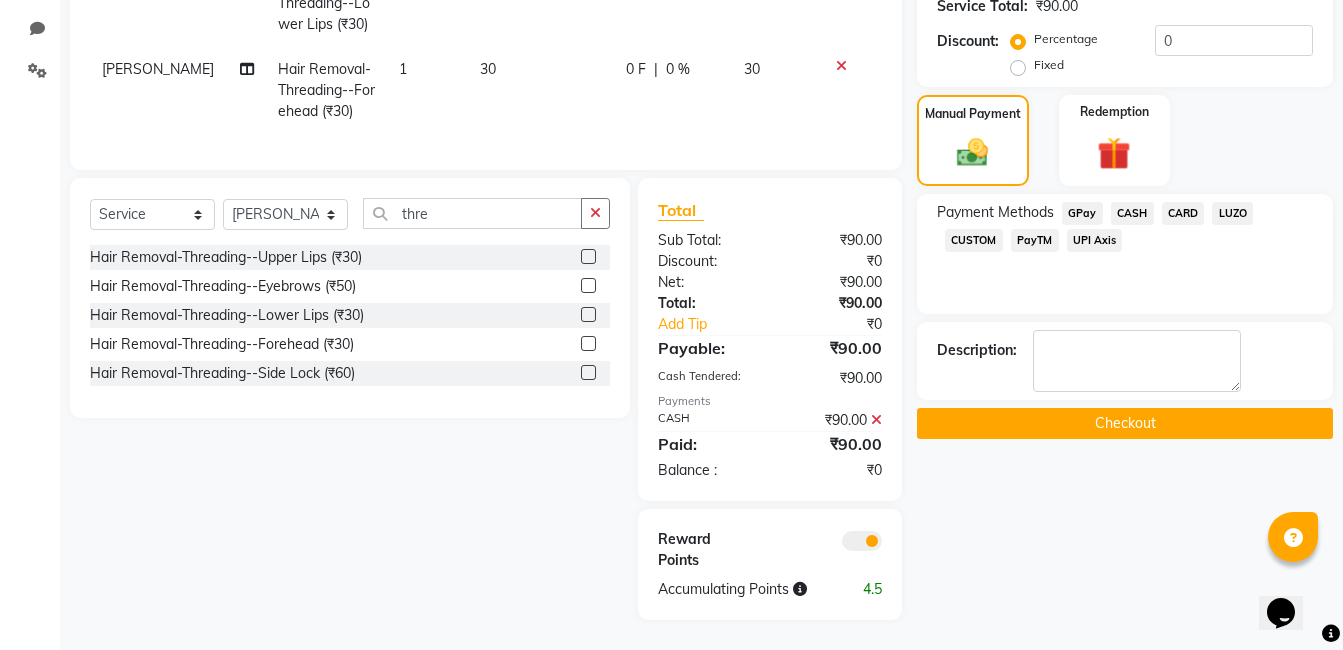 click on "Checkout" 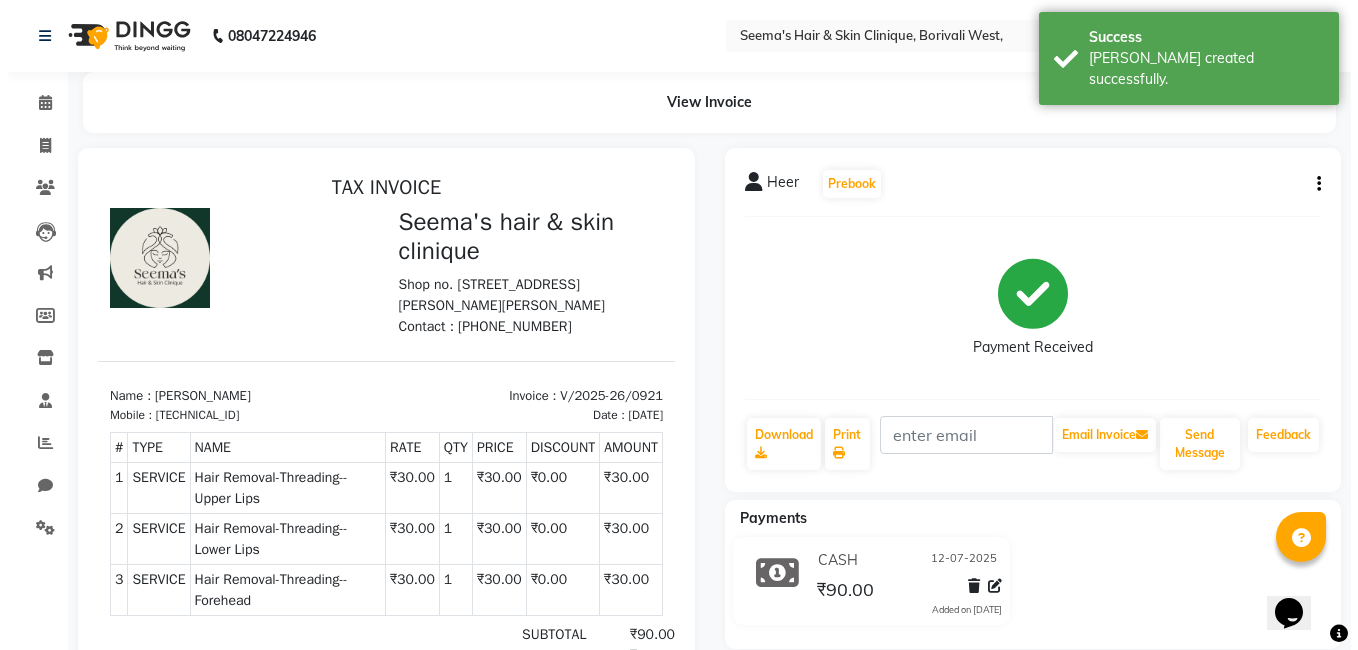 scroll, scrollTop: 0, scrollLeft: 0, axis: both 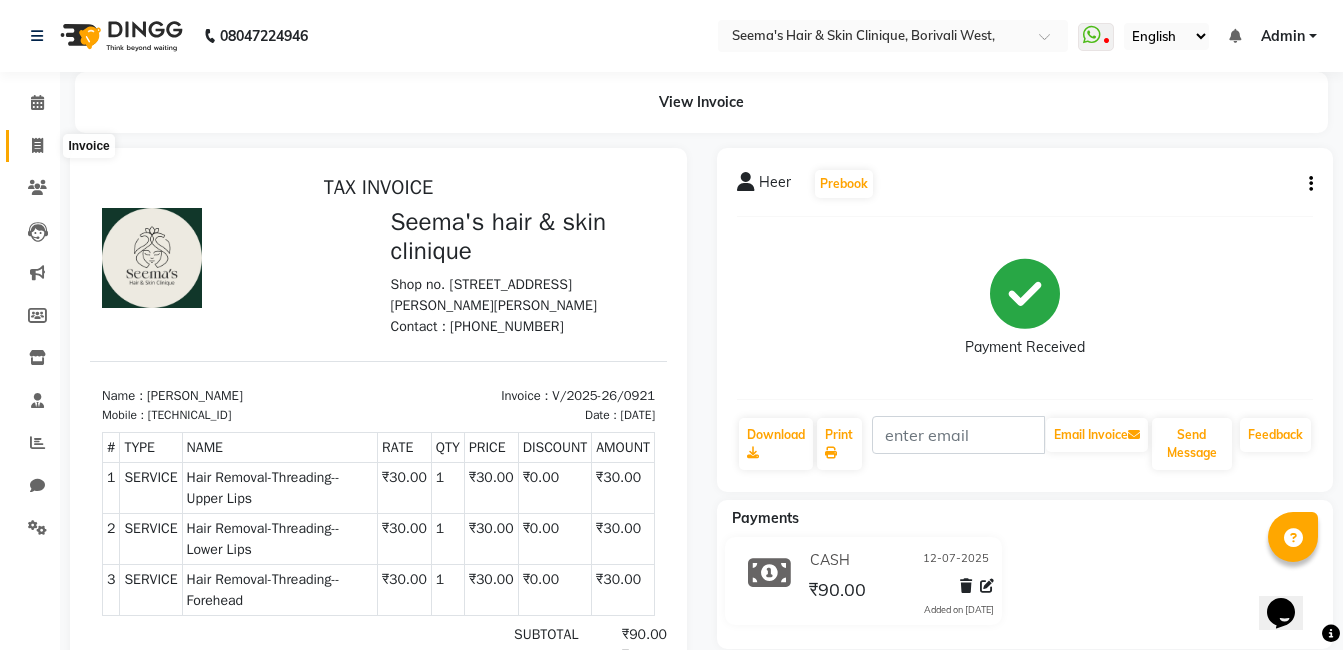 click 